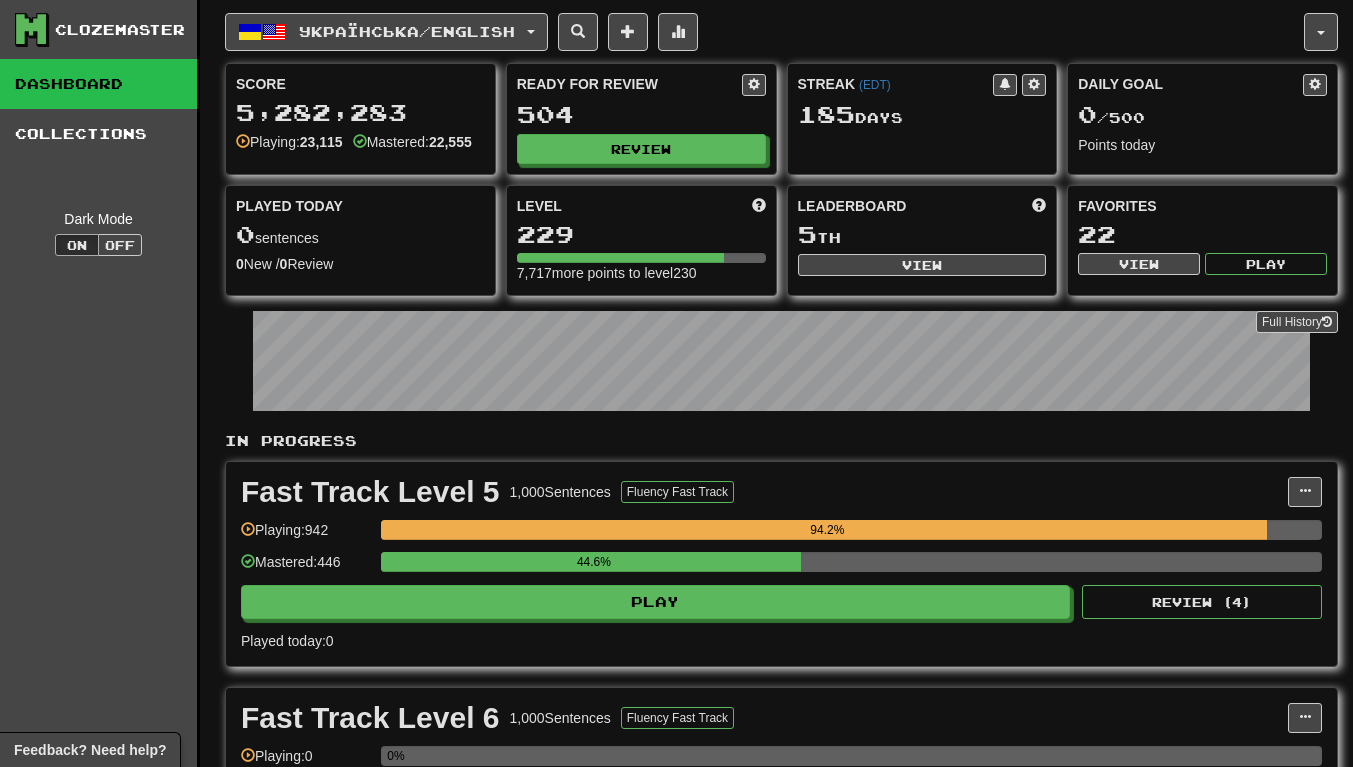 scroll, scrollTop: 0, scrollLeft: 0, axis: both 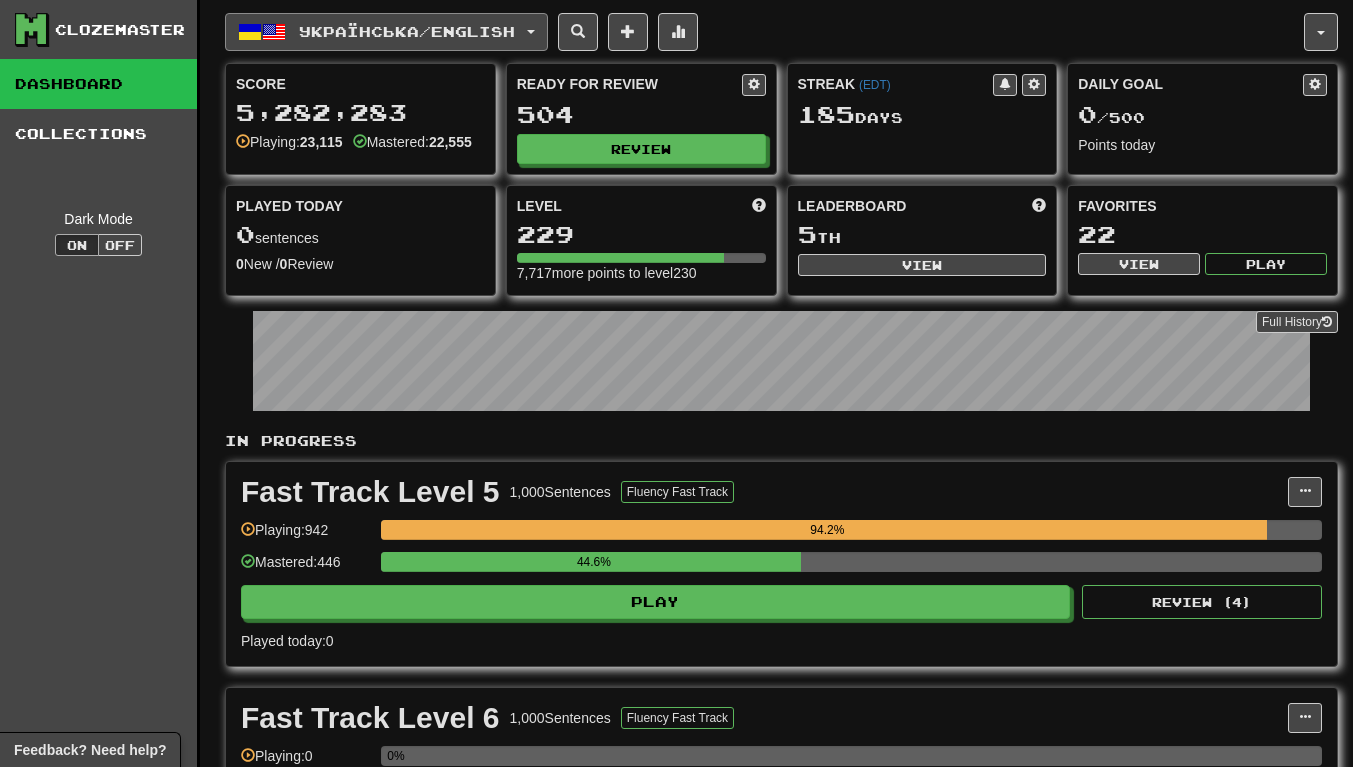 click on "Українська  /  English" at bounding box center (407, 31) 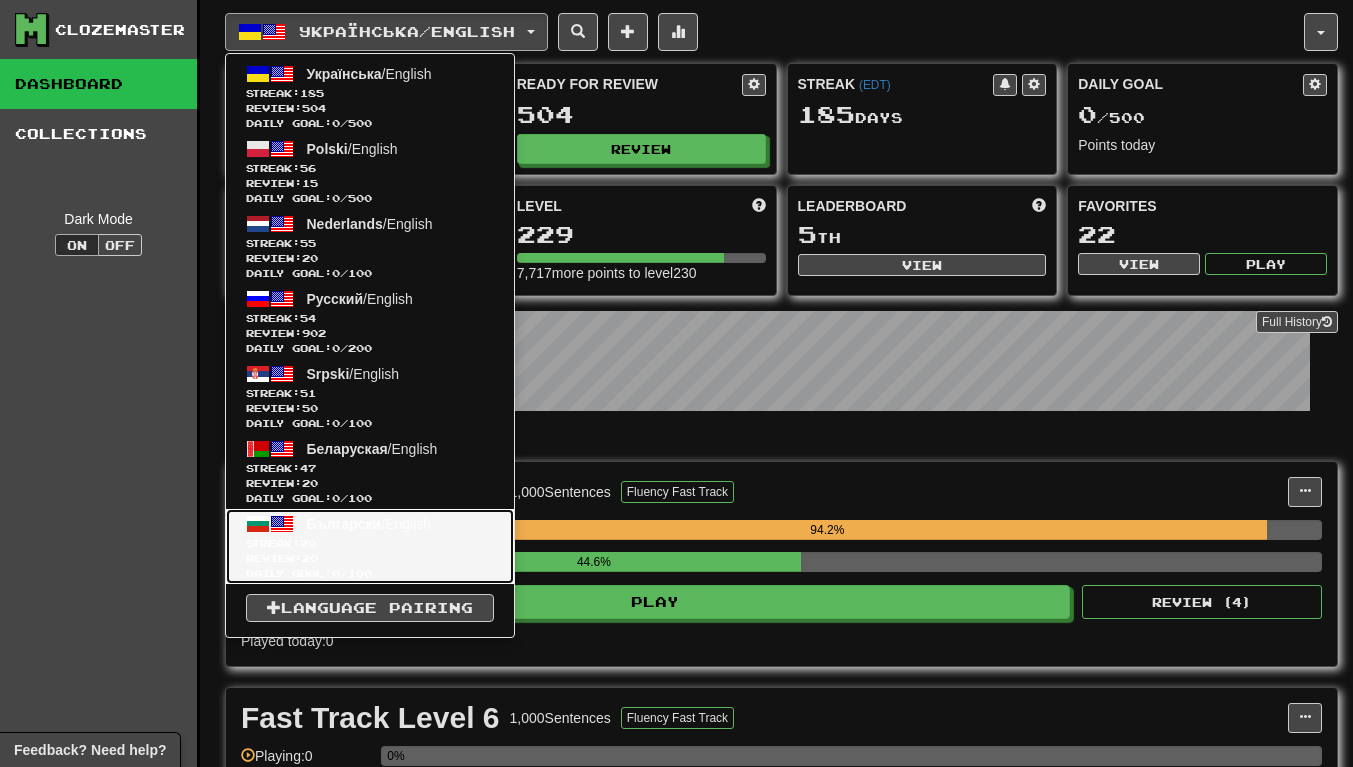 click on "Streak:  20" at bounding box center (370, 543) 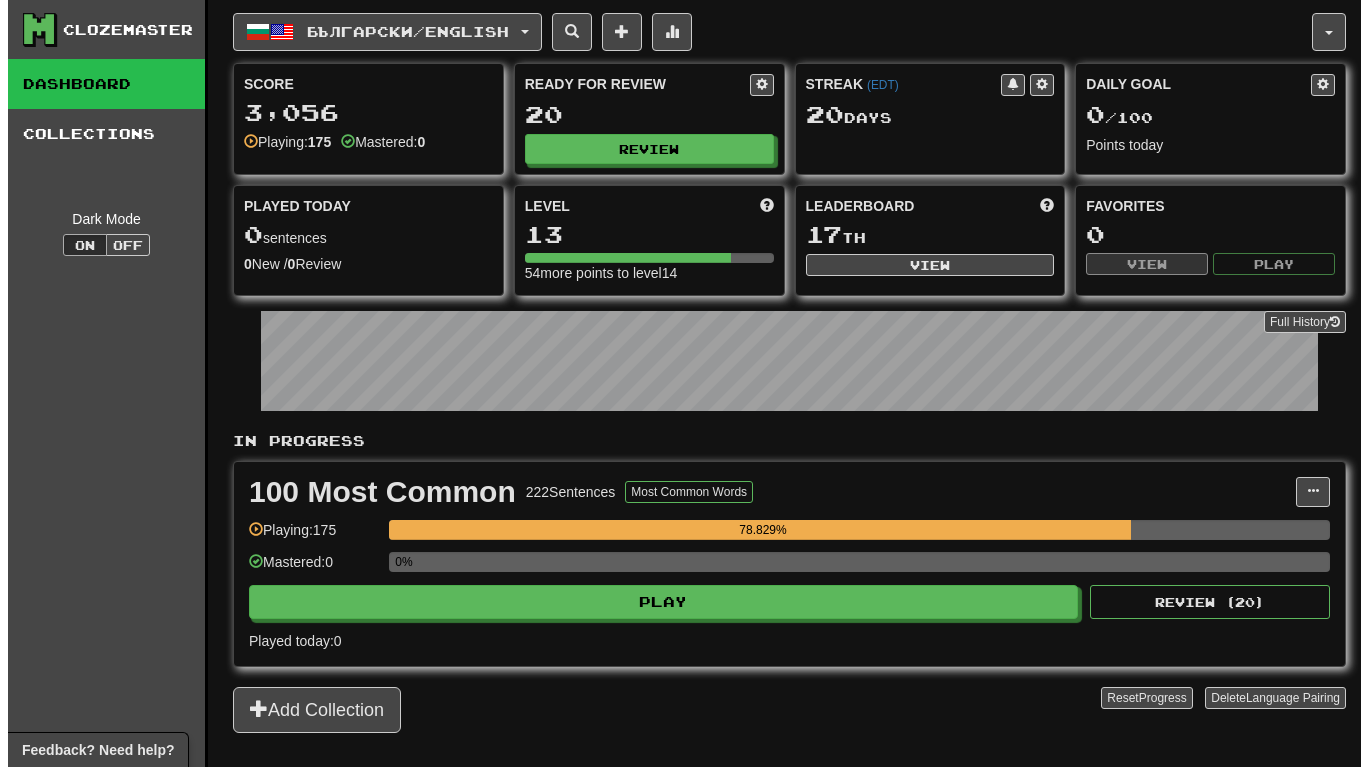scroll, scrollTop: 0, scrollLeft: 0, axis: both 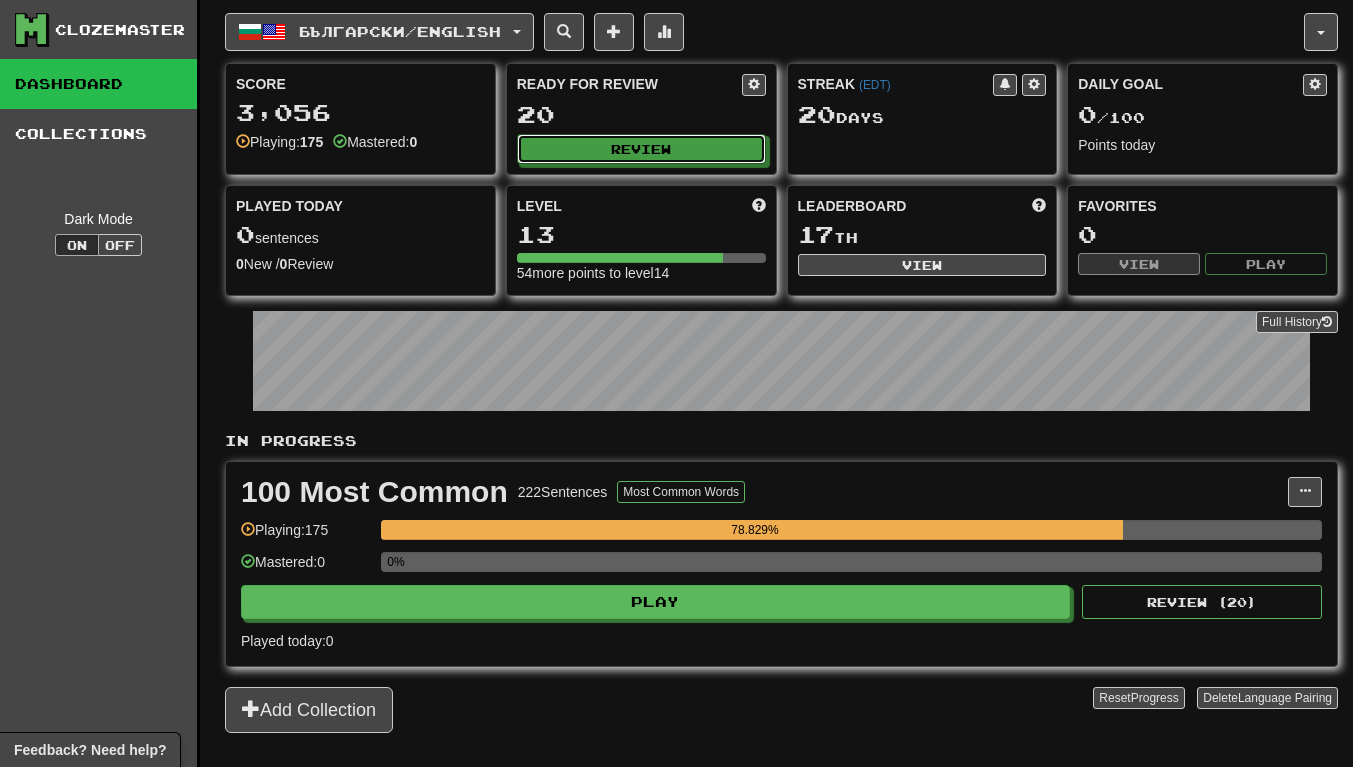 click on "Review" at bounding box center [641, 149] 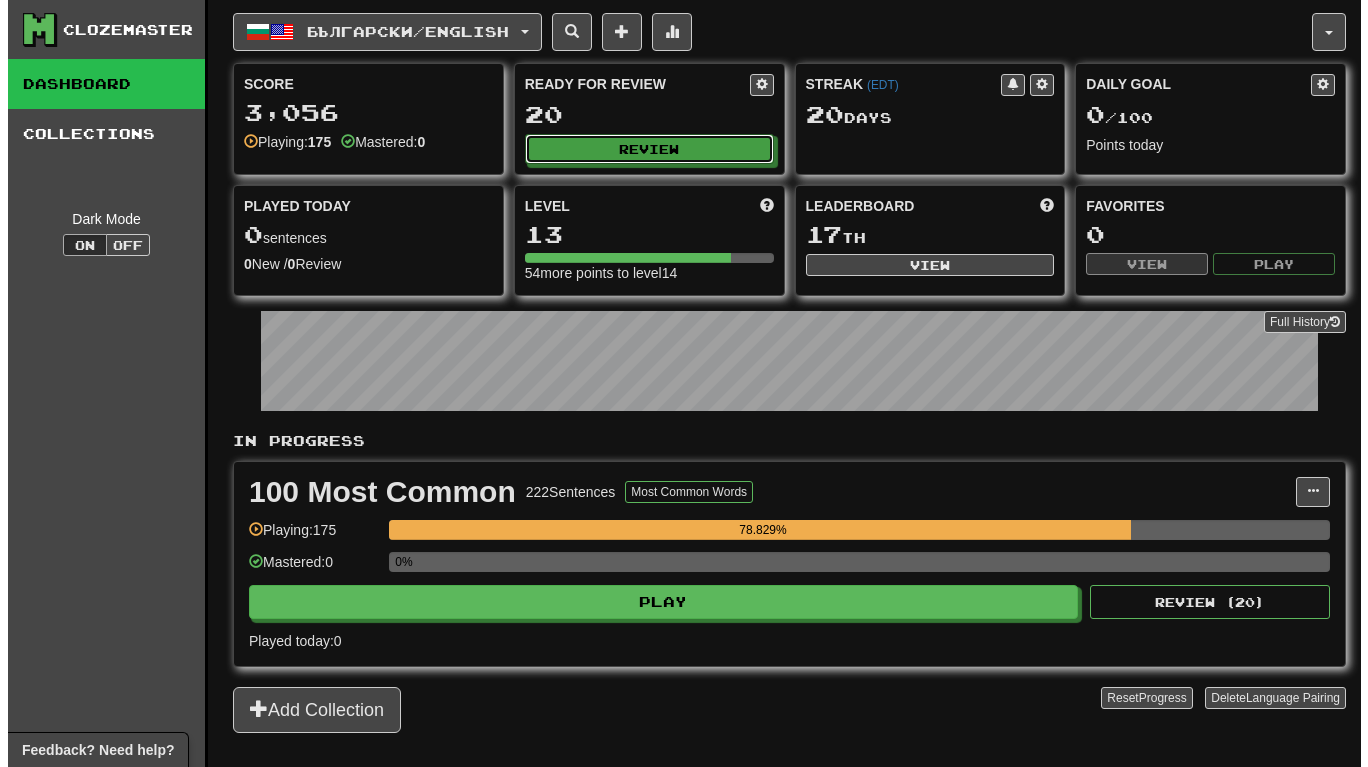 select on "**" 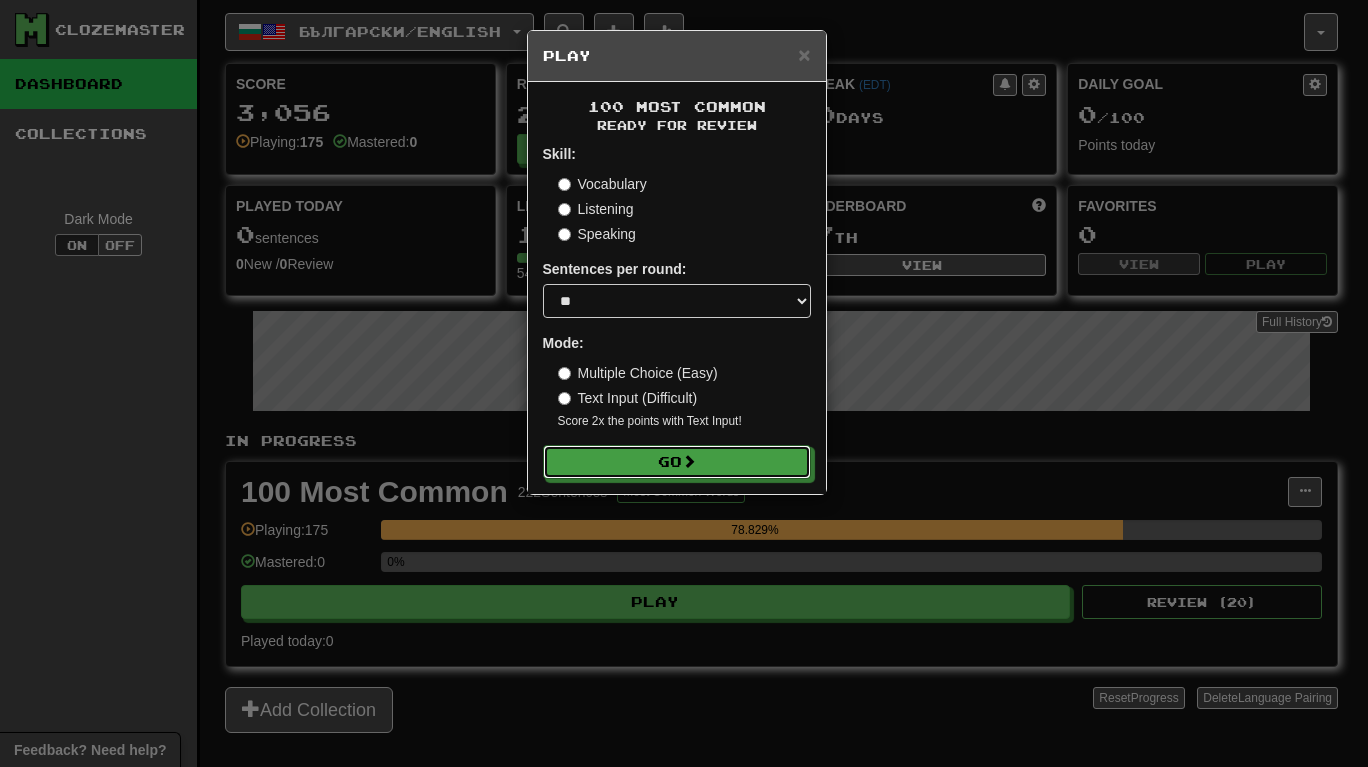 click on "Go" at bounding box center (677, 462) 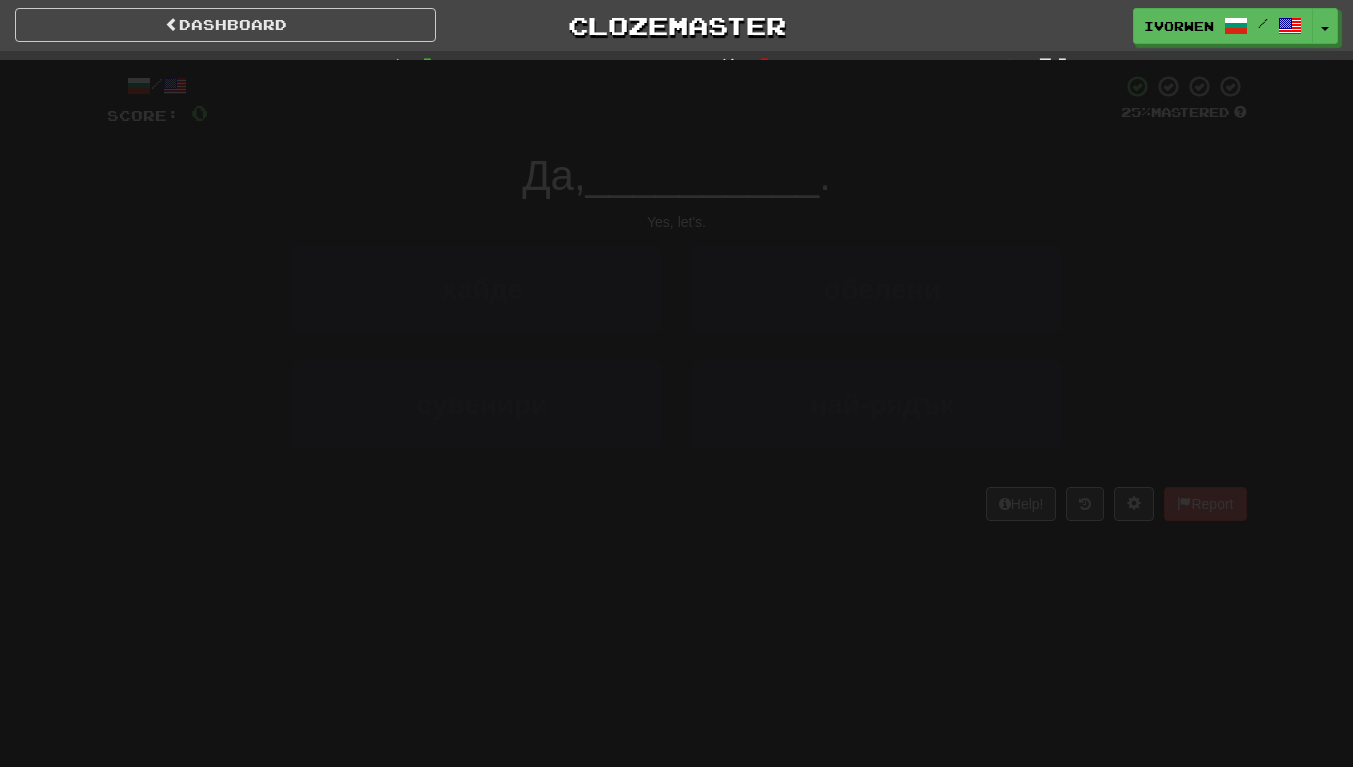 scroll, scrollTop: 0, scrollLeft: 0, axis: both 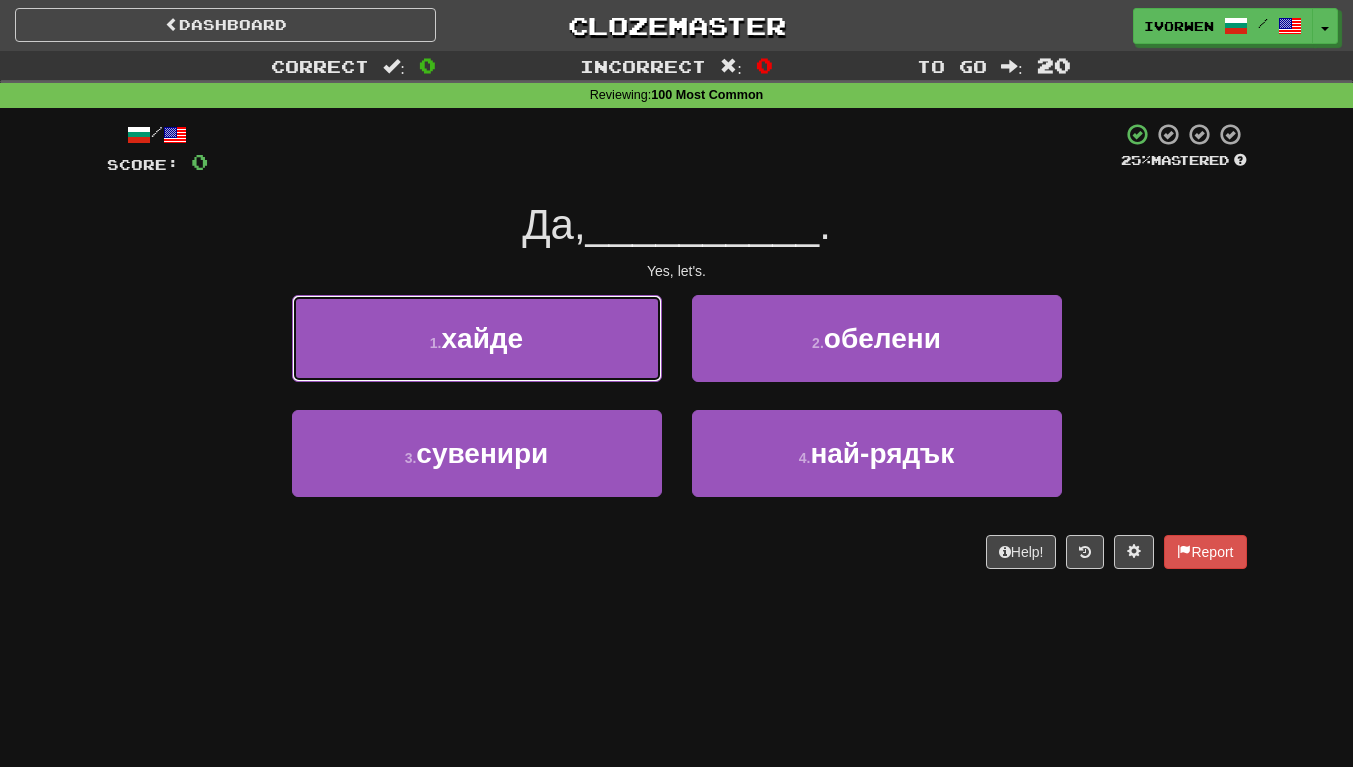 click on "1 .  хайде" at bounding box center (477, 338) 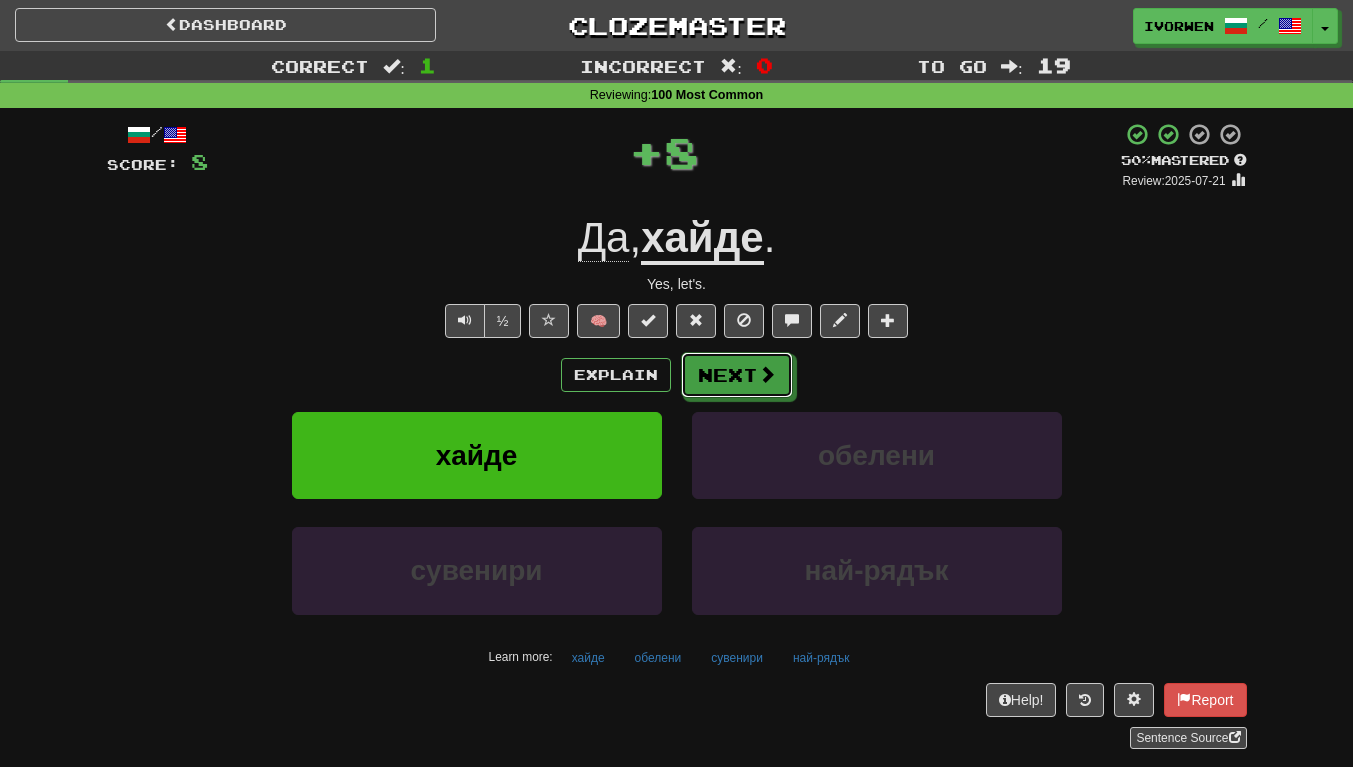 click on "Next" at bounding box center (737, 375) 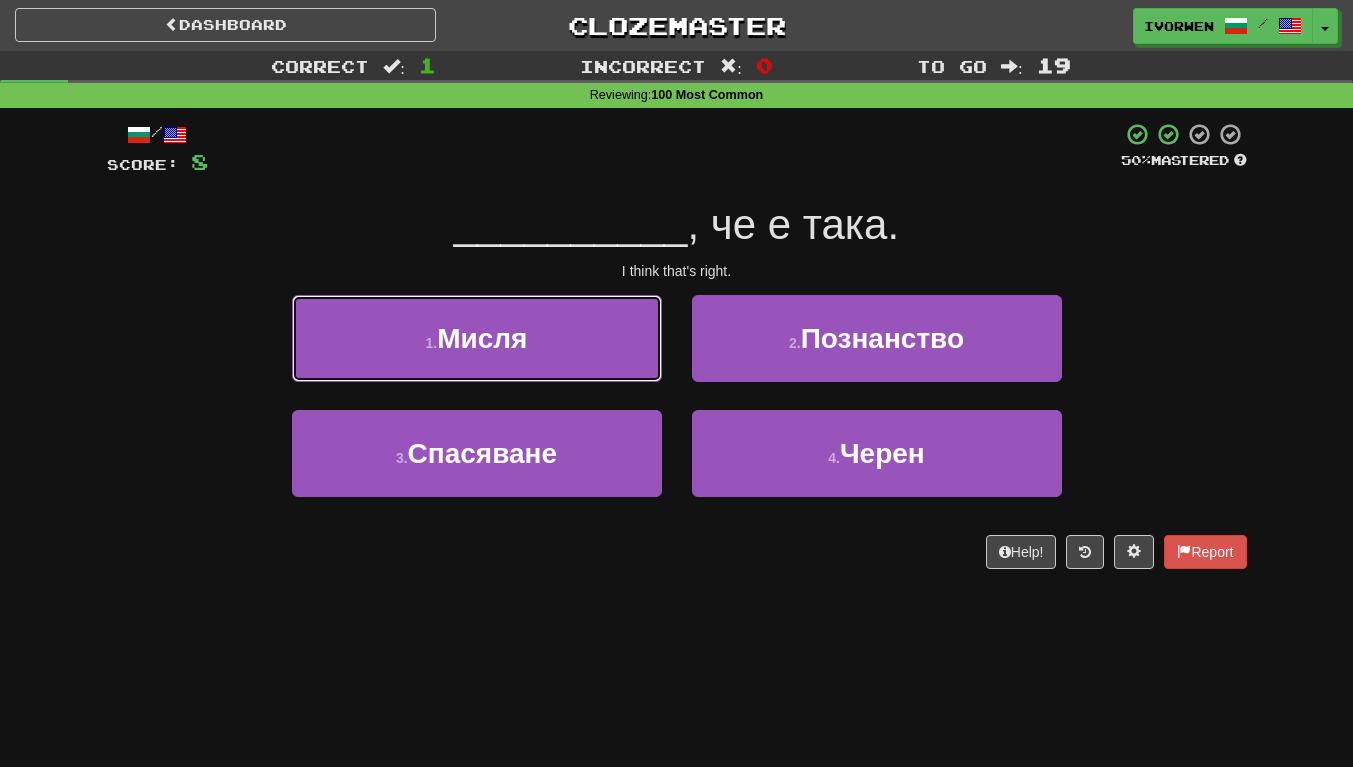 click on "1 .  Мисля" at bounding box center [477, 338] 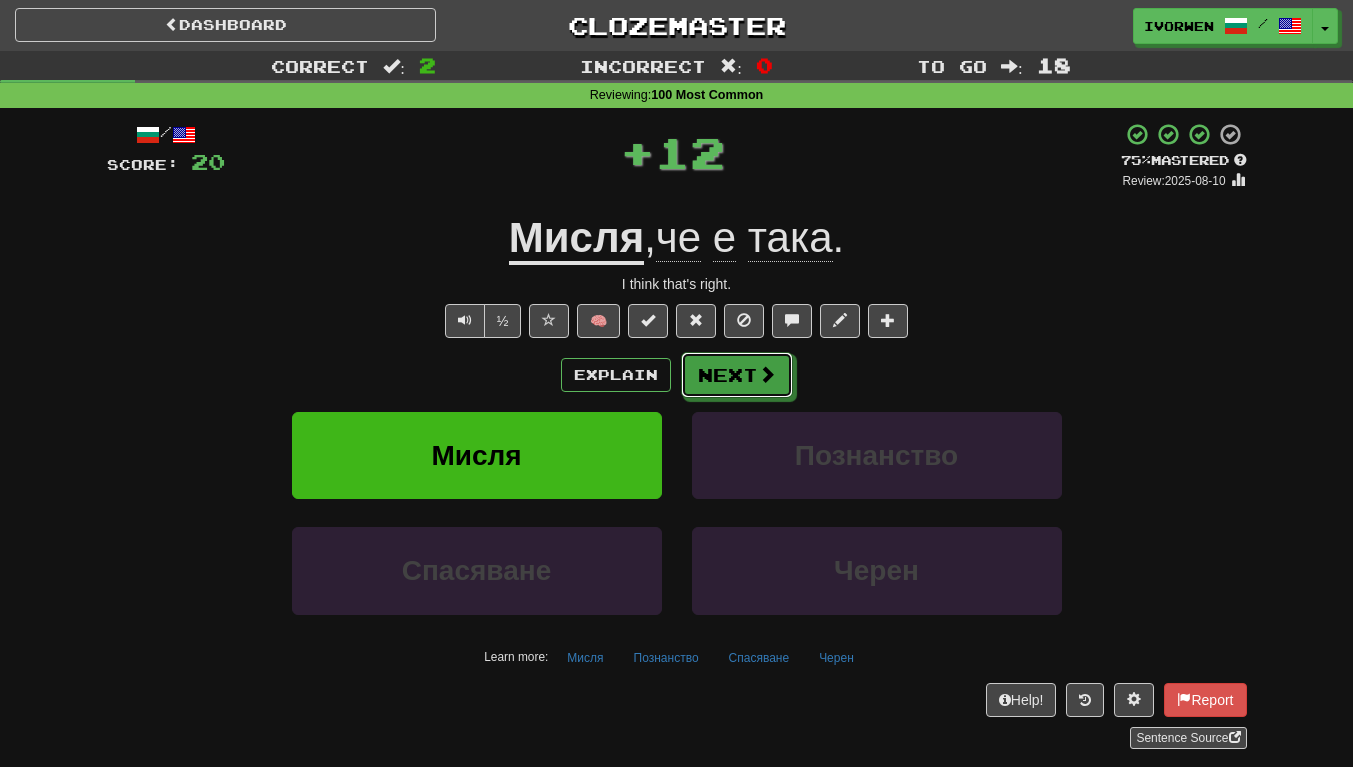 click on "Next" at bounding box center (737, 375) 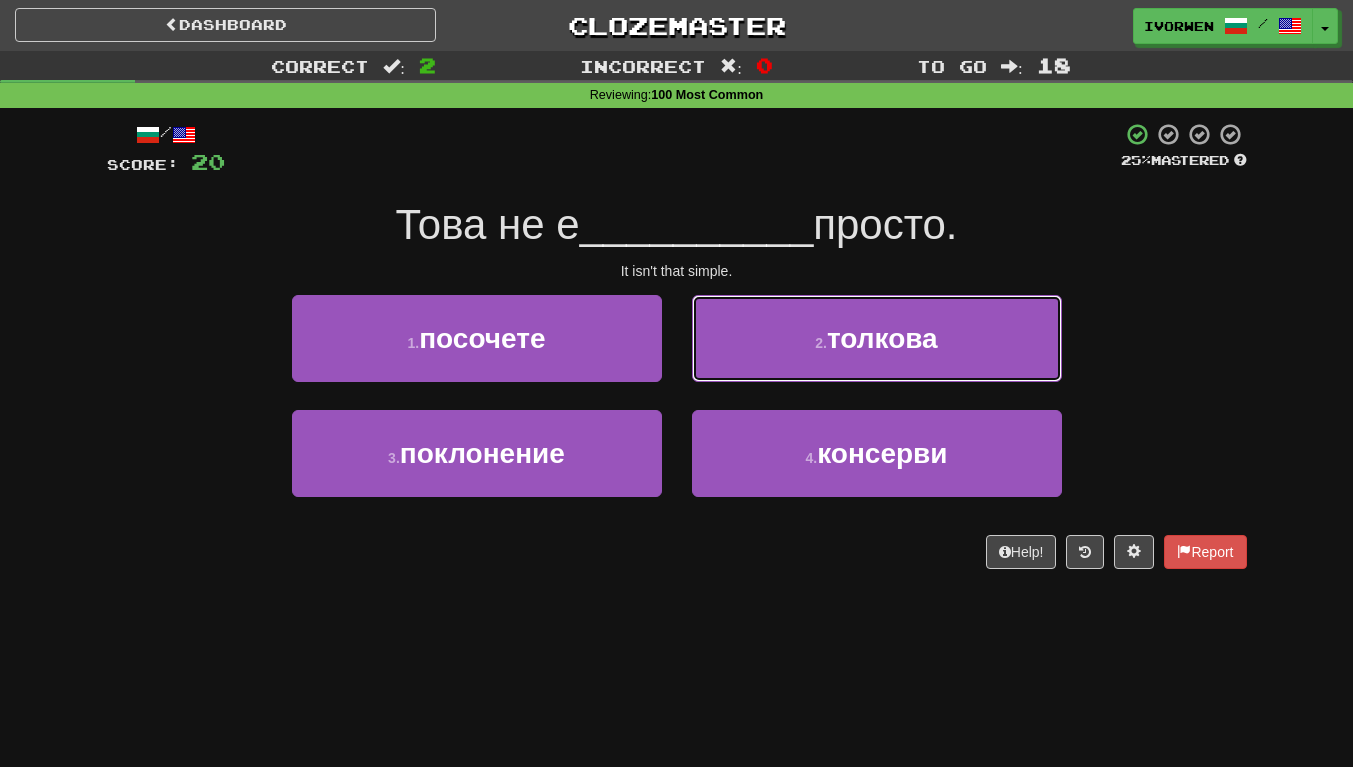 click on "2 .  толкова" at bounding box center [877, 338] 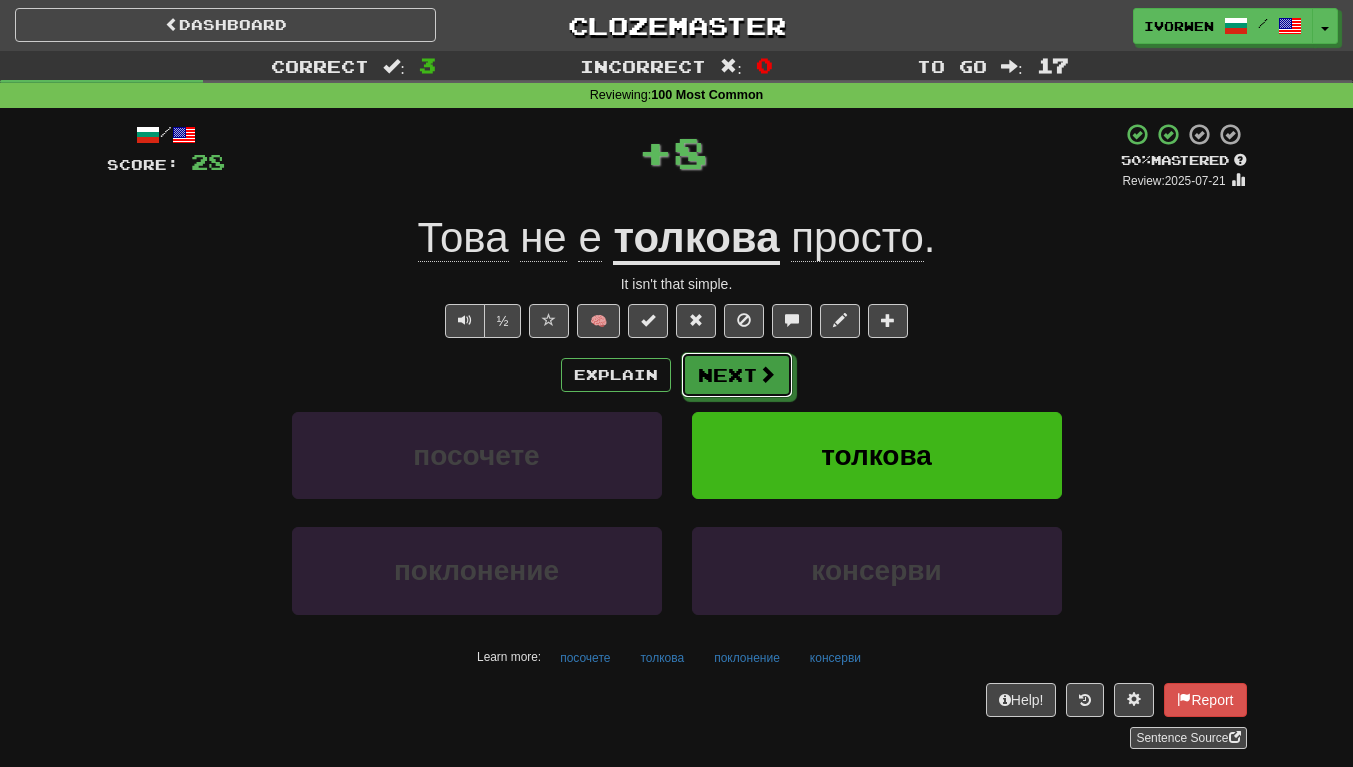 click on "Next" at bounding box center (737, 375) 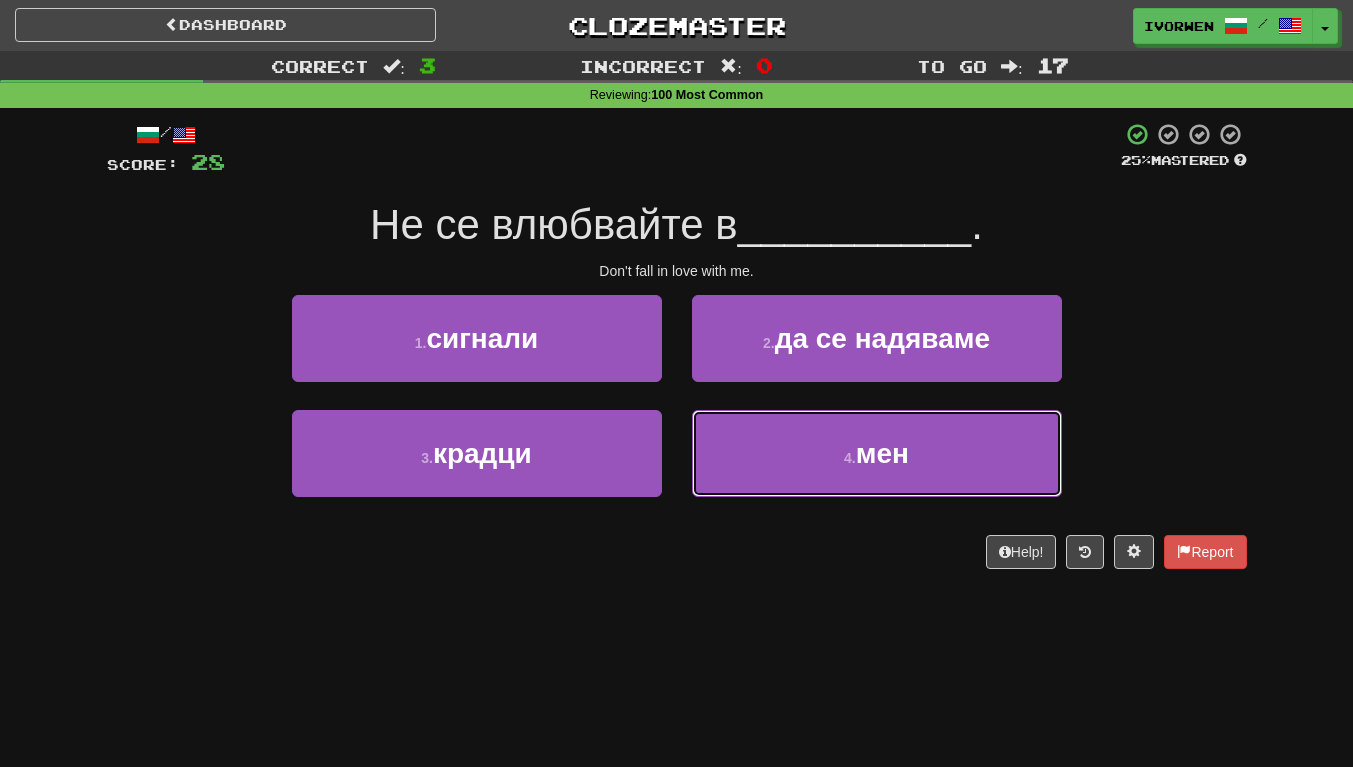 click on "4 .  мен" at bounding box center (877, 453) 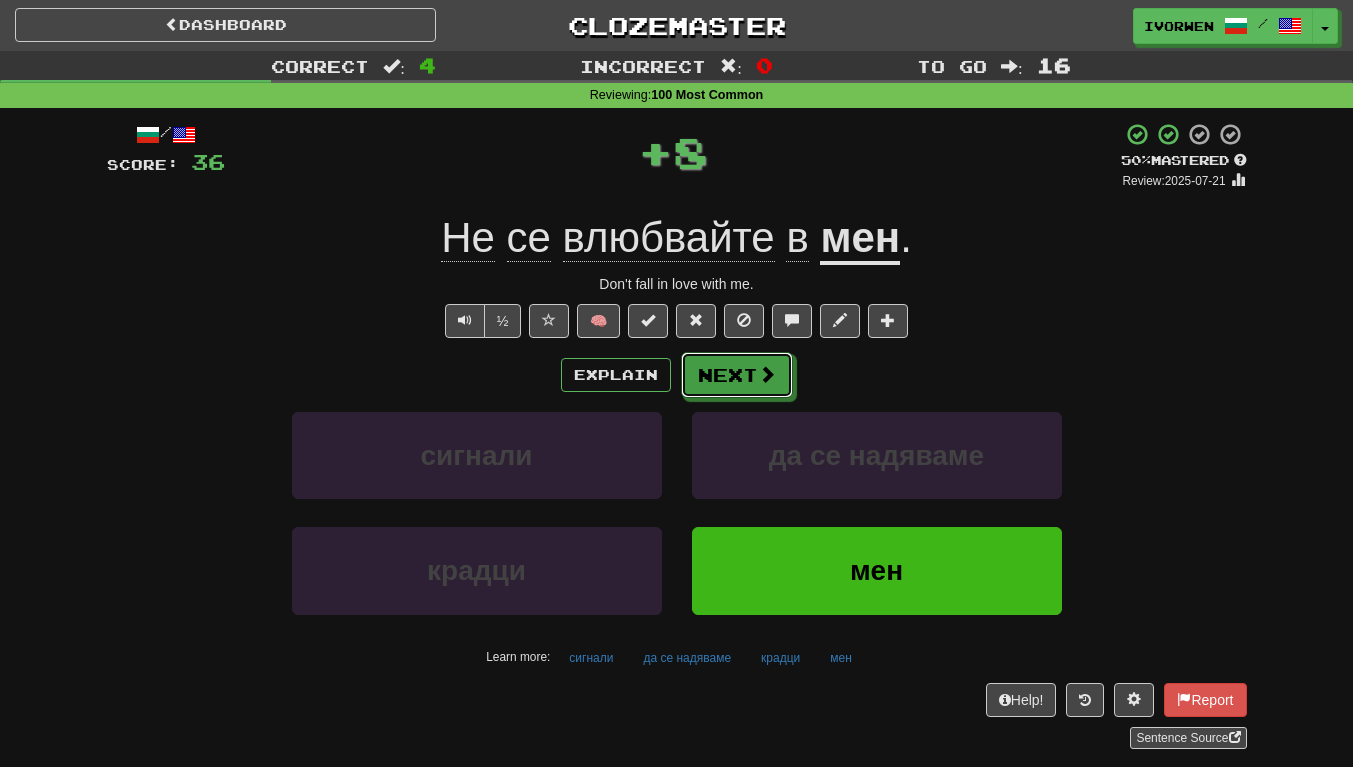 click on "Next" at bounding box center (737, 375) 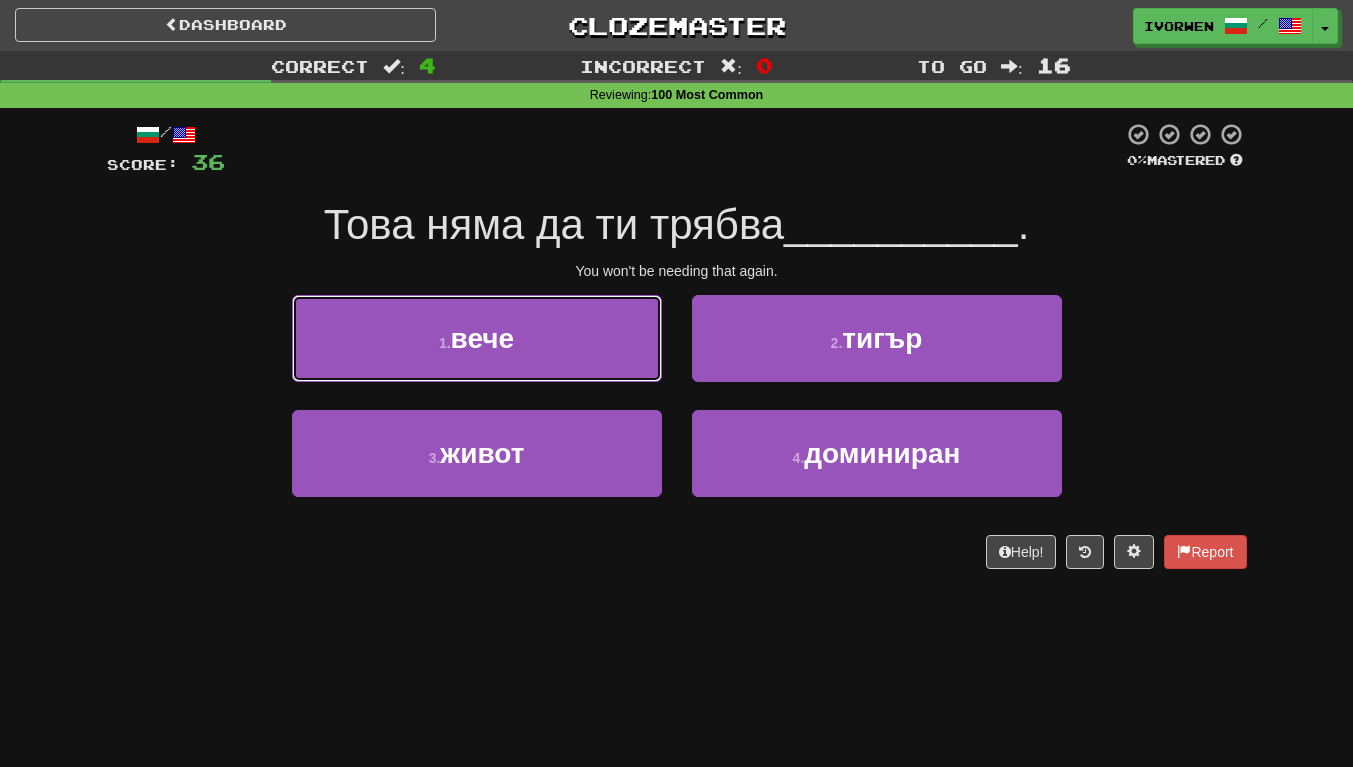 click on "1 .  вече" at bounding box center [477, 338] 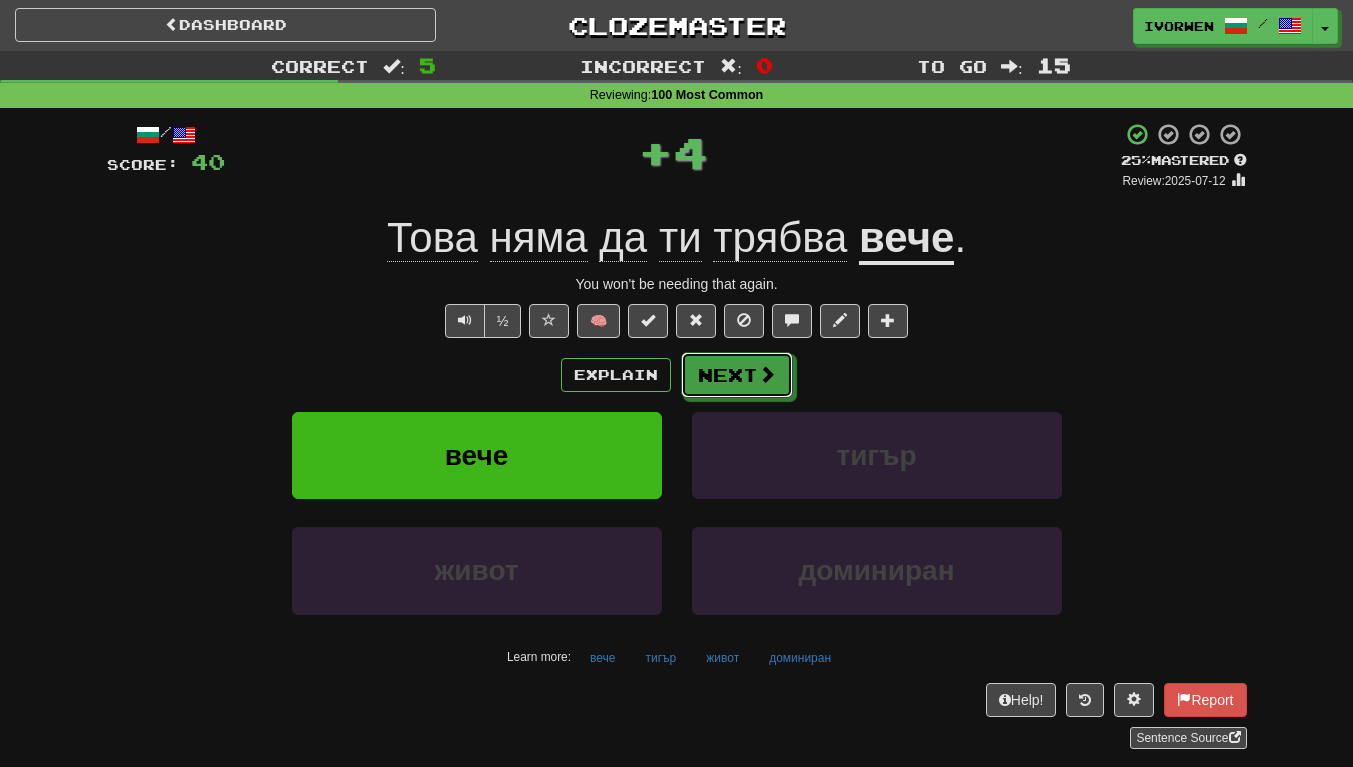click at bounding box center (767, 374) 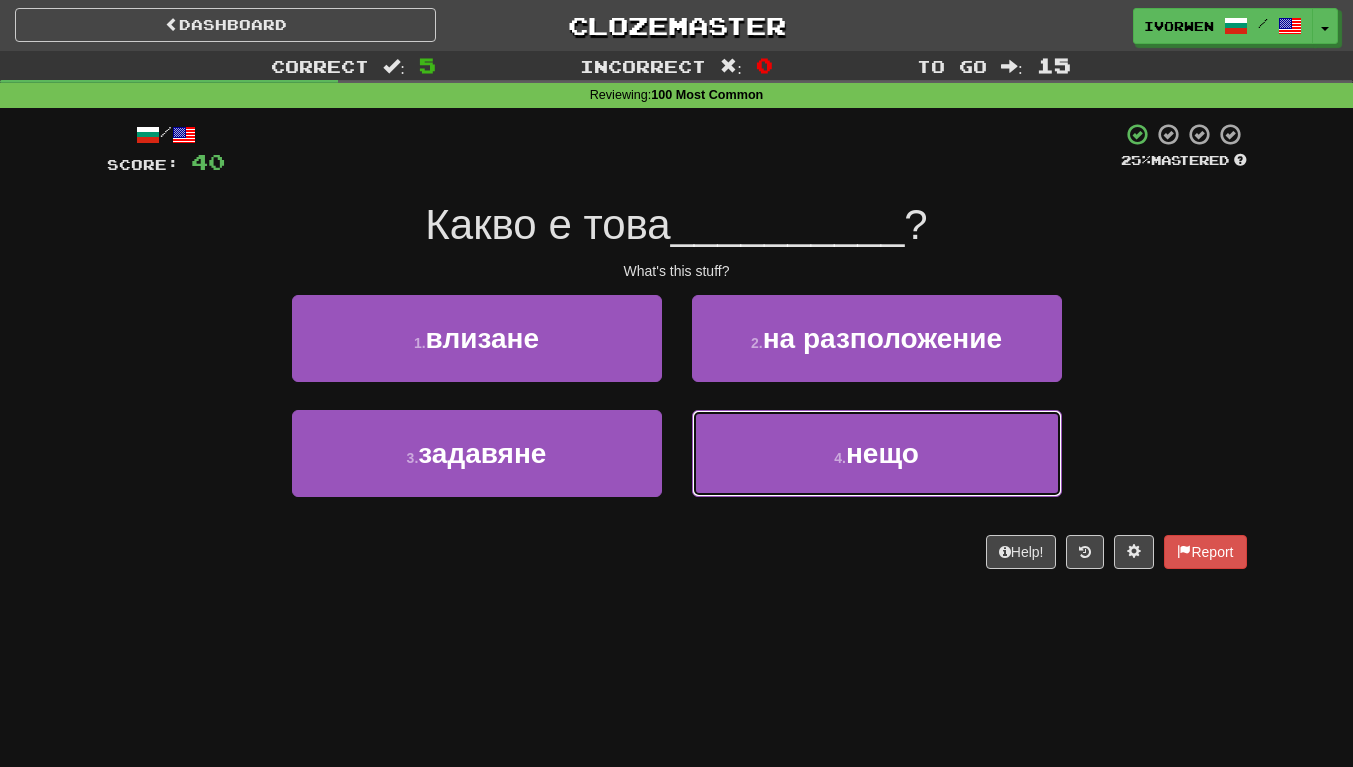 click on "4 .  нещо" at bounding box center (877, 453) 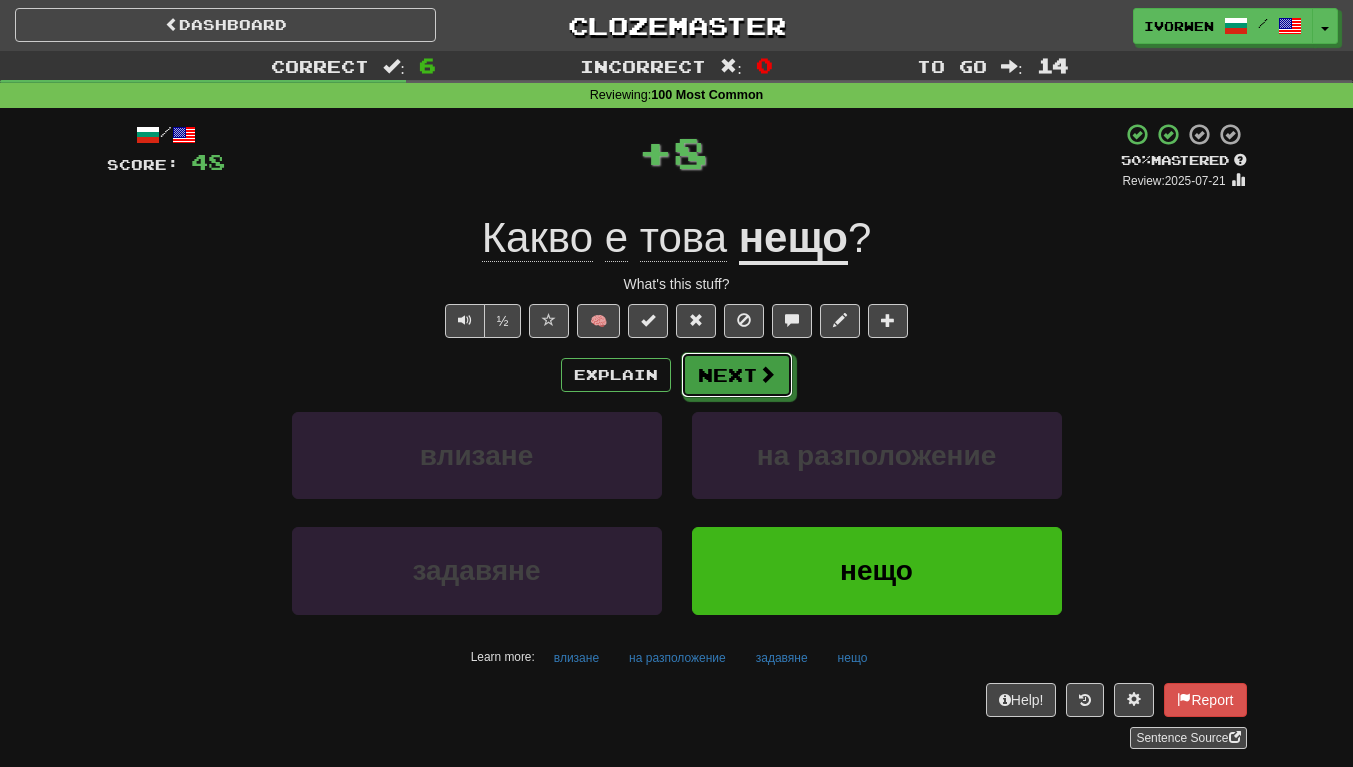 click on "Next" at bounding box center [737, 375] 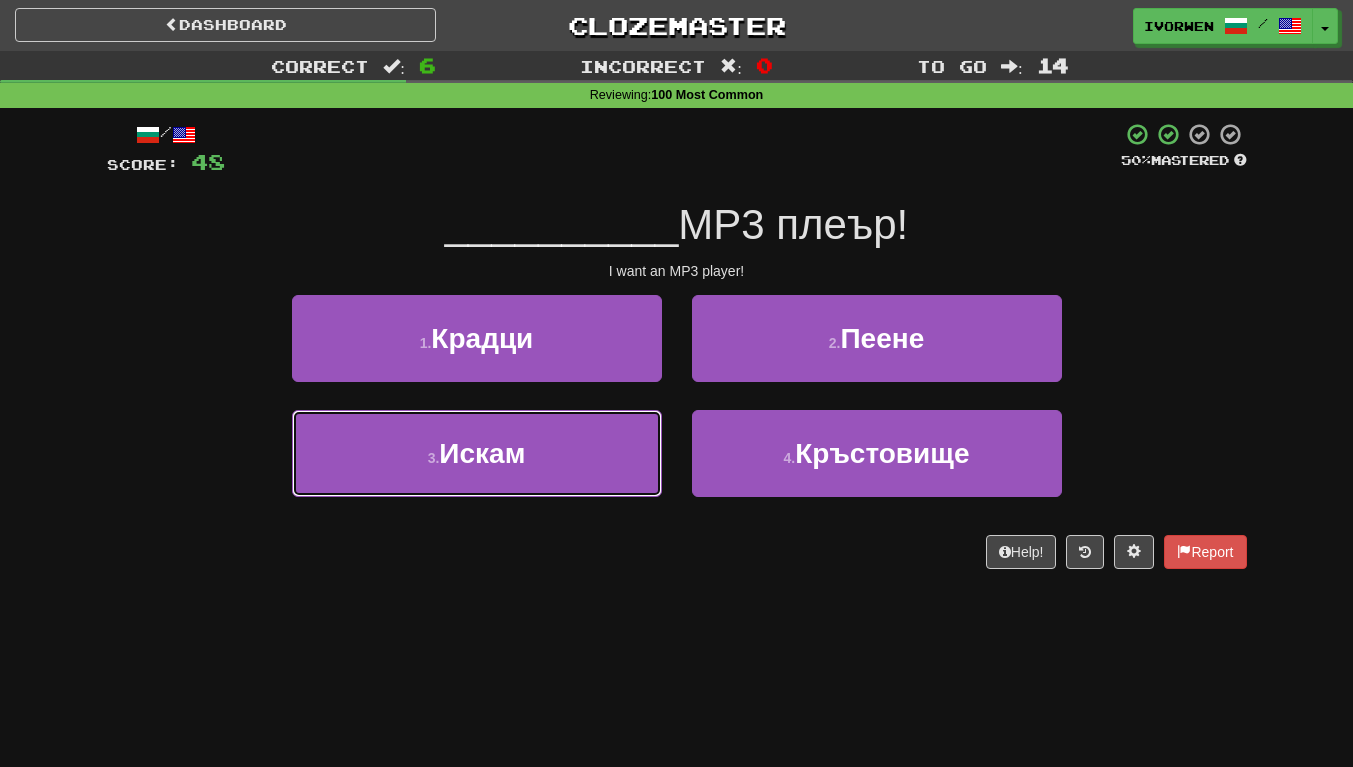 click on "3 .  Искам" at bounding box center [477, 453] 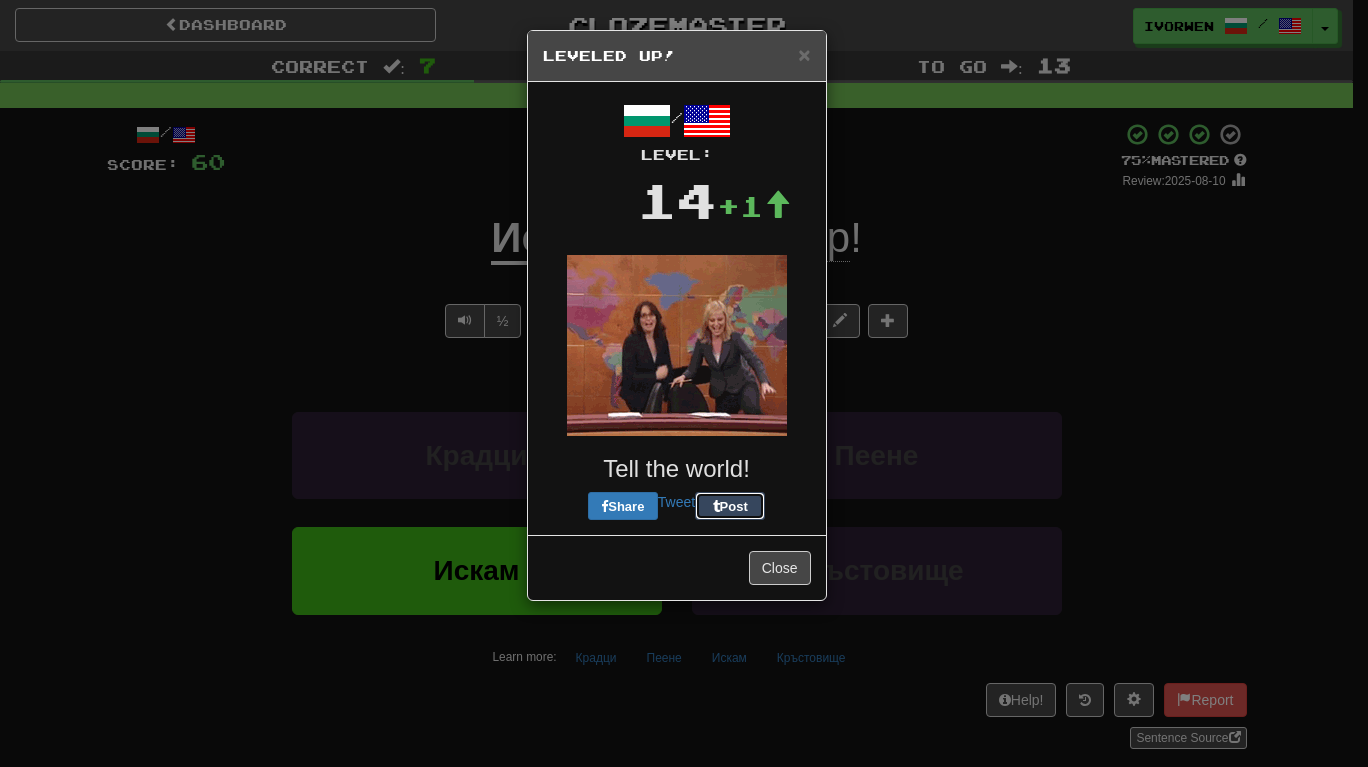 click on "Post" at bounding box center (730, 506) 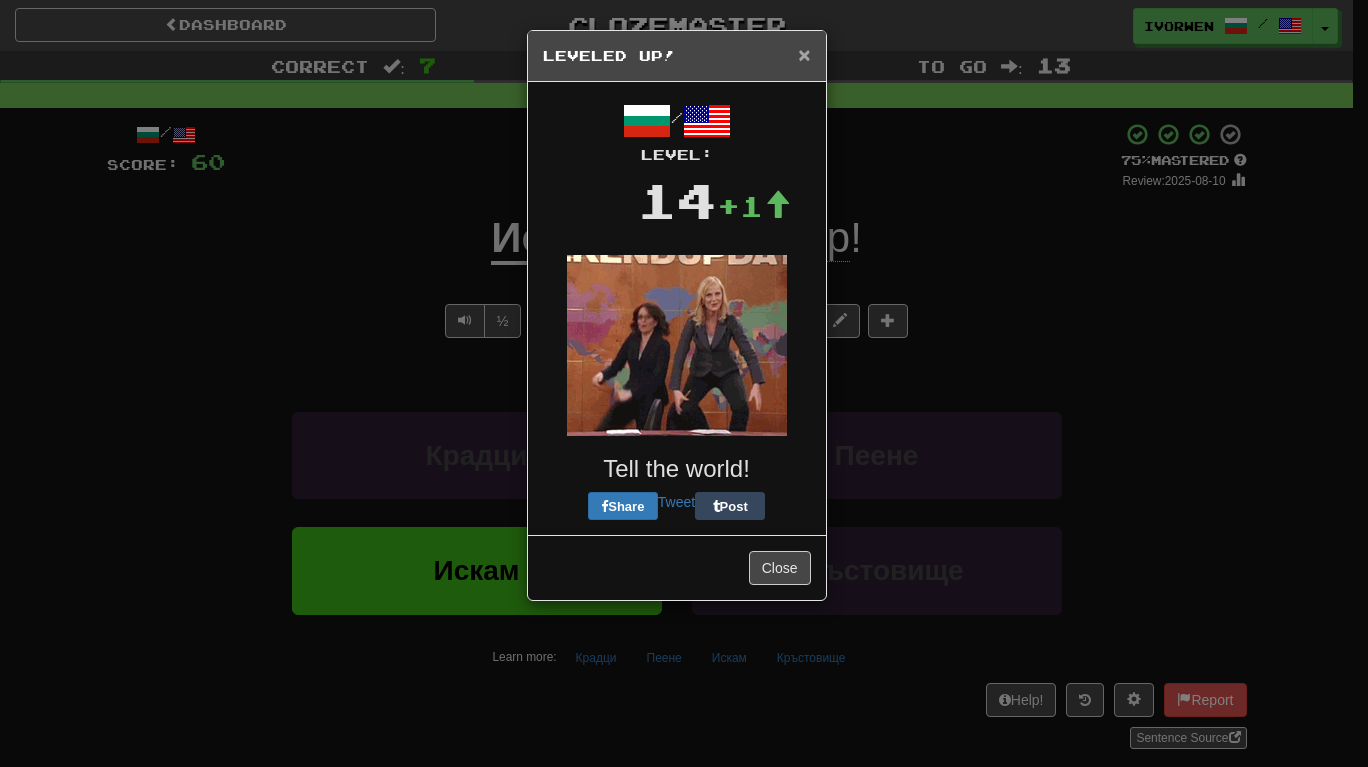 click on "×" at bounding box center (804, 54) 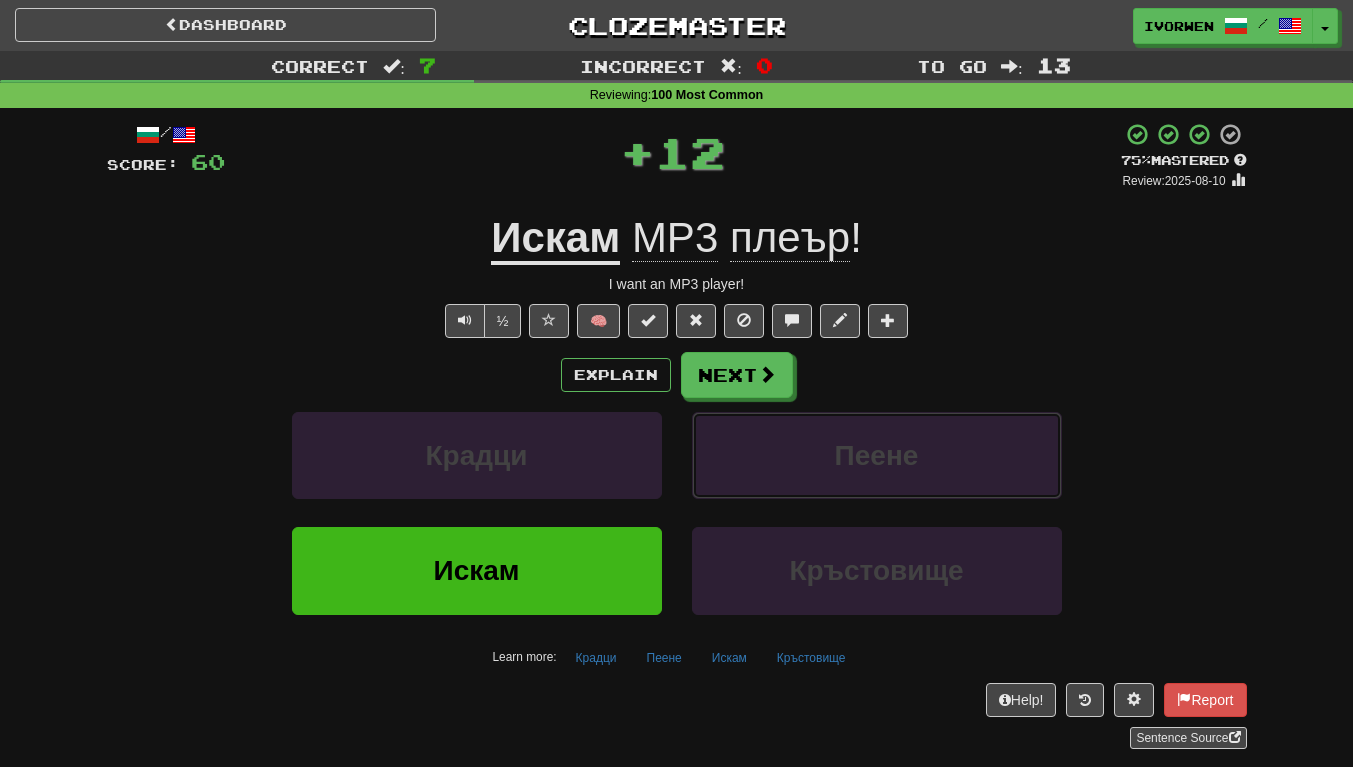 click on "Пеене" at bounding box center [877, 455] 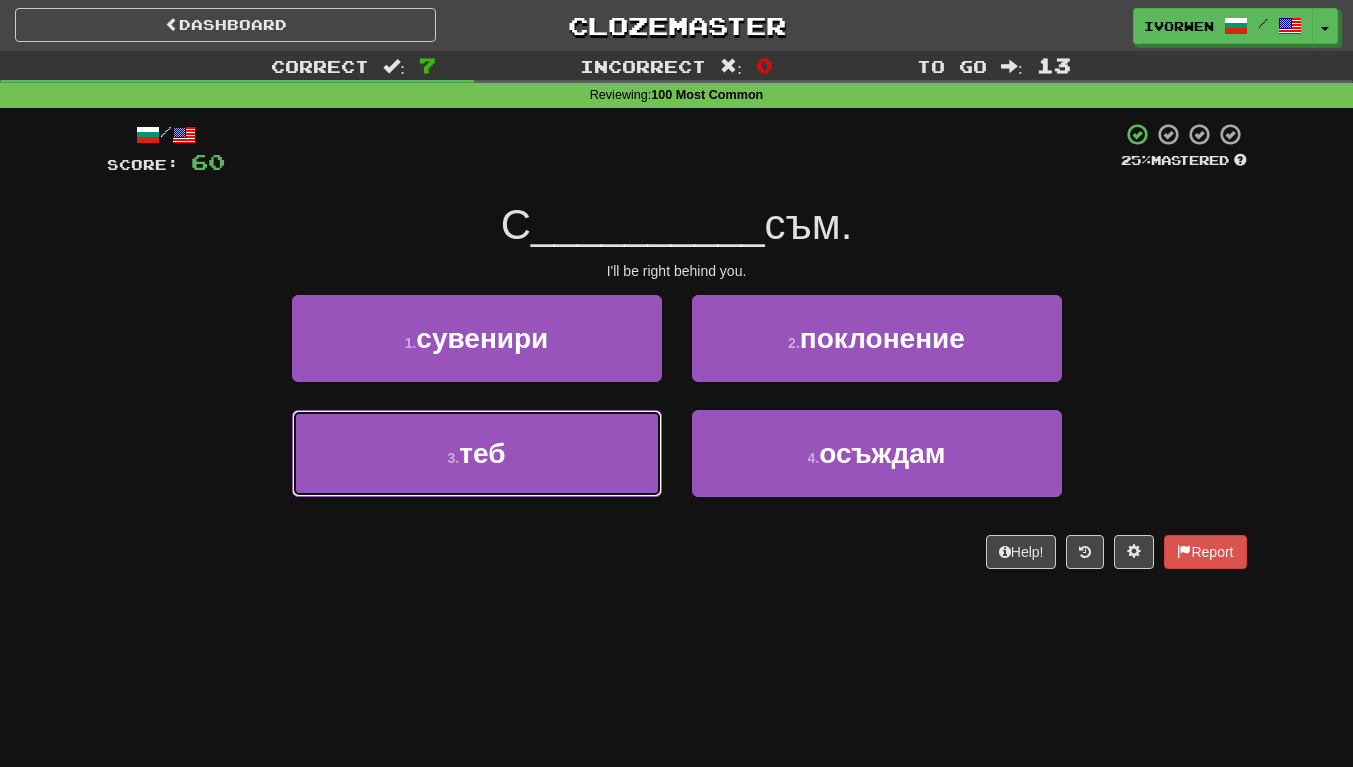 click on "3 .  теб" at bounding box center (477, 453) 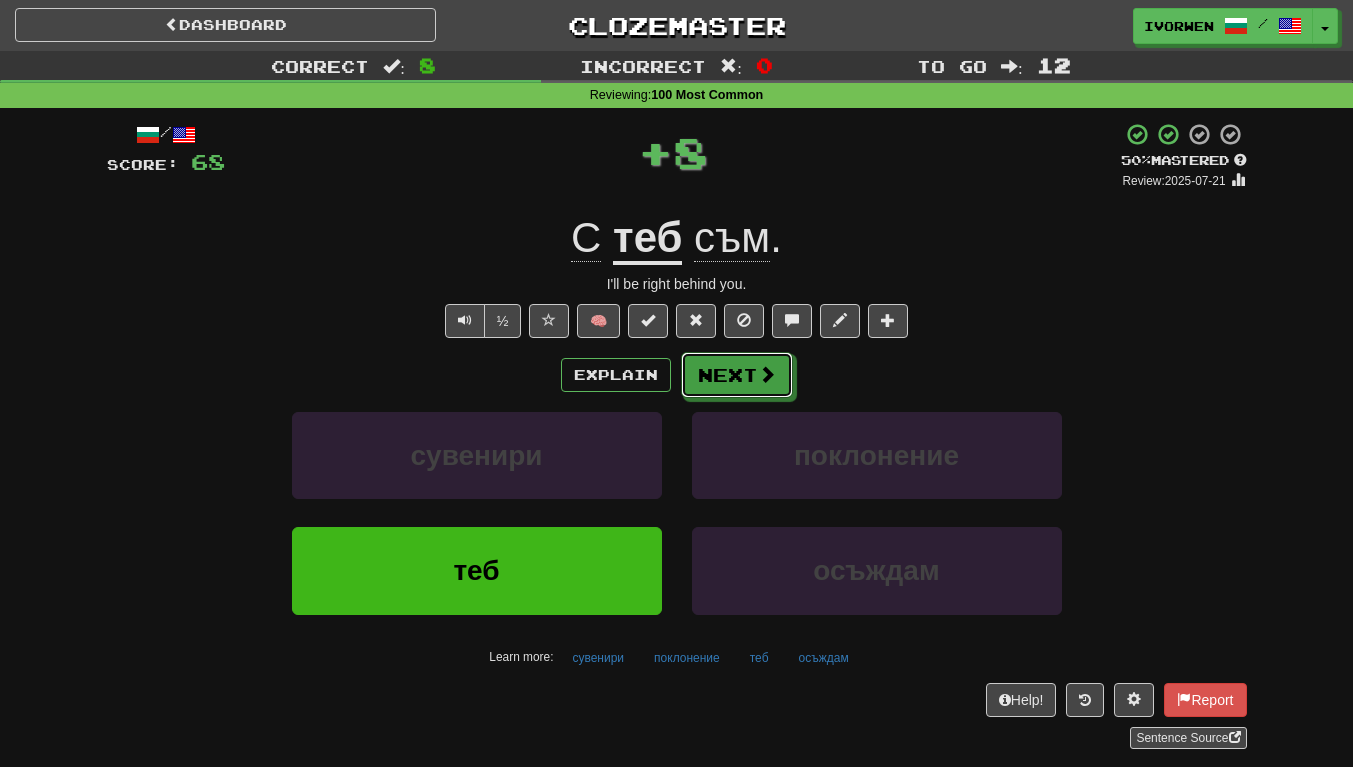click on "Next" at bounding box center [737, 375] 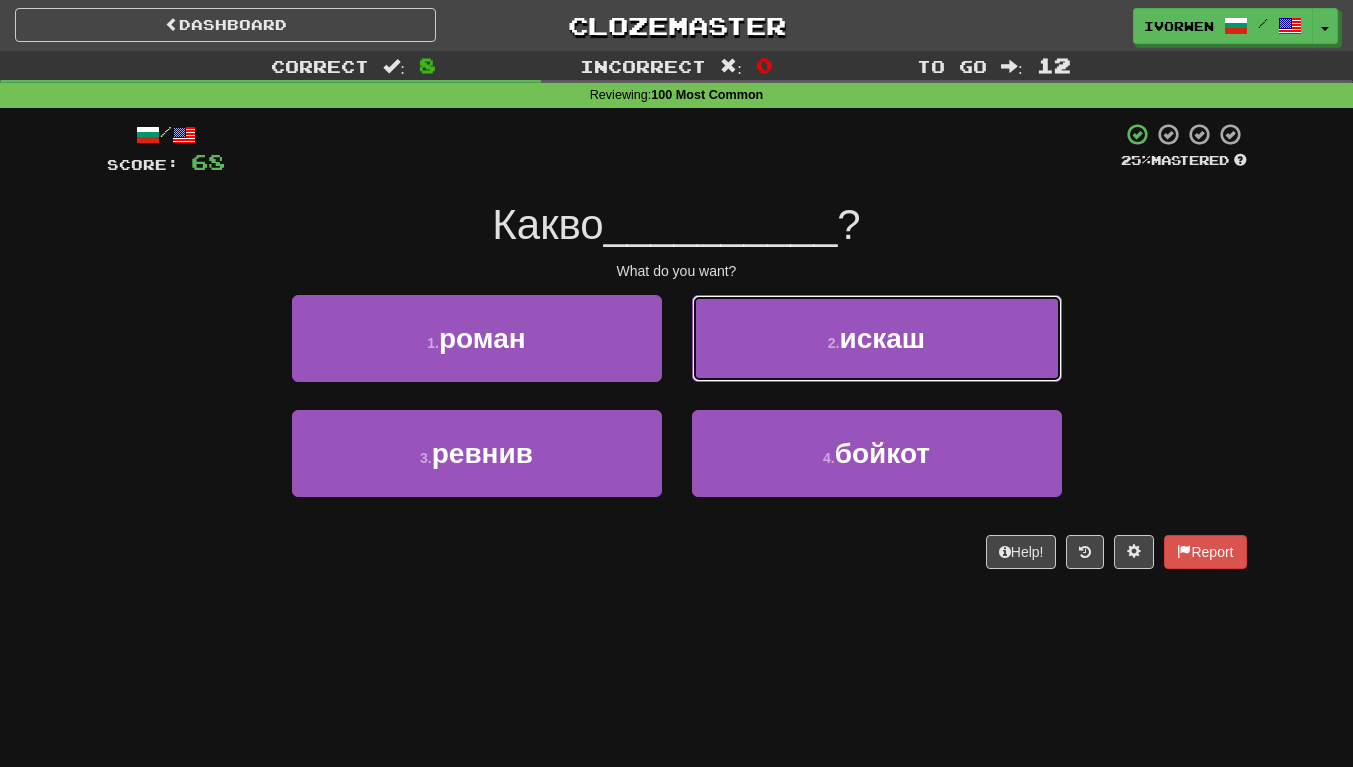 click on "2 .  искаш" at bounding box center (877, 338) 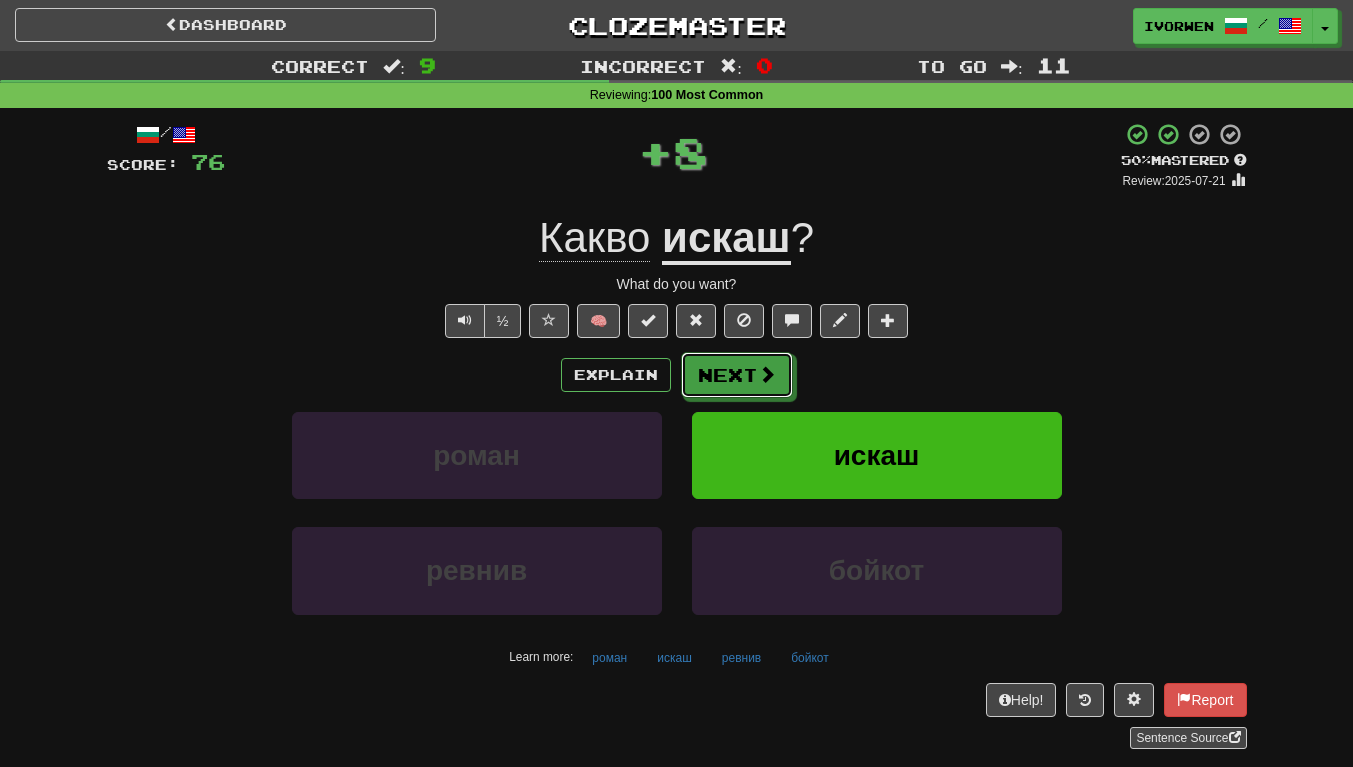 click on "Next" at bounding box center (737, 375) 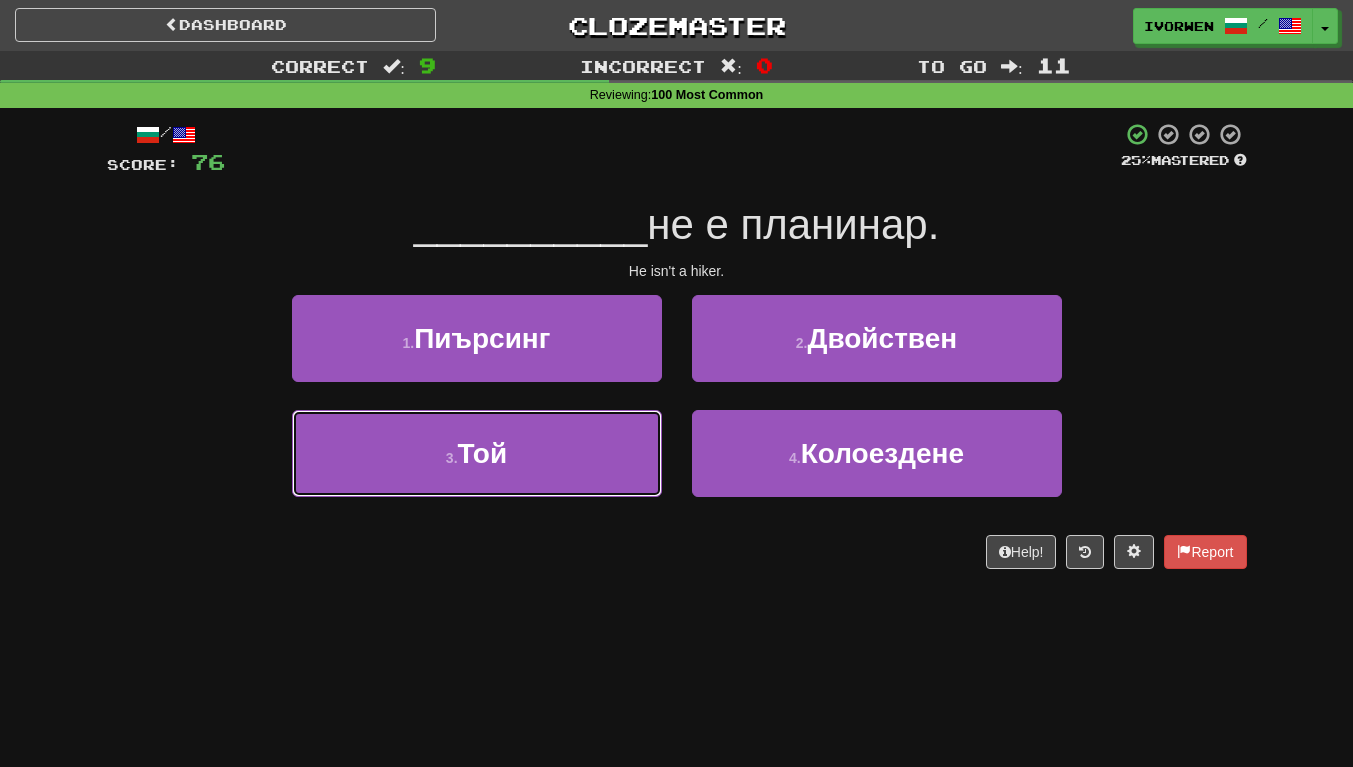 click on "3 .  Той" at bounding box center [477, 453] 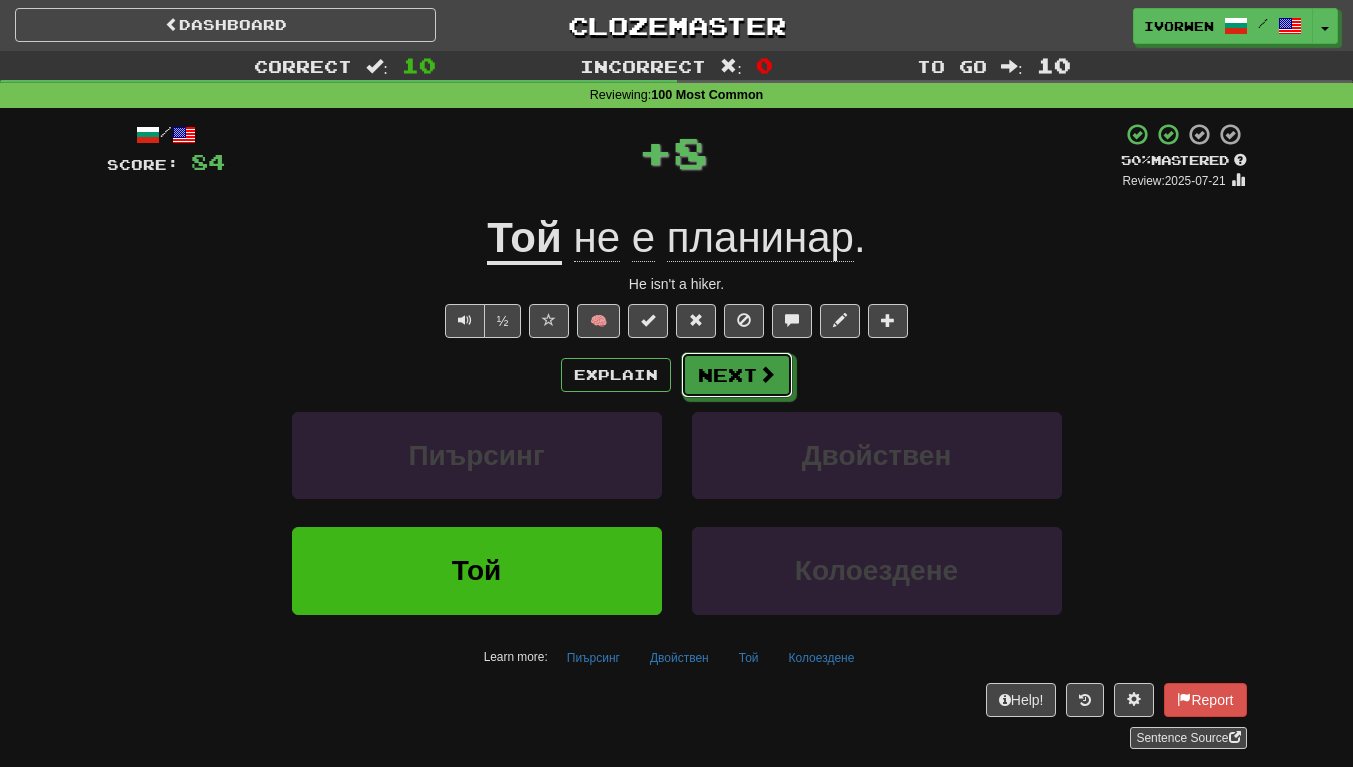 click on "Next" at bounding box center [737, 375] 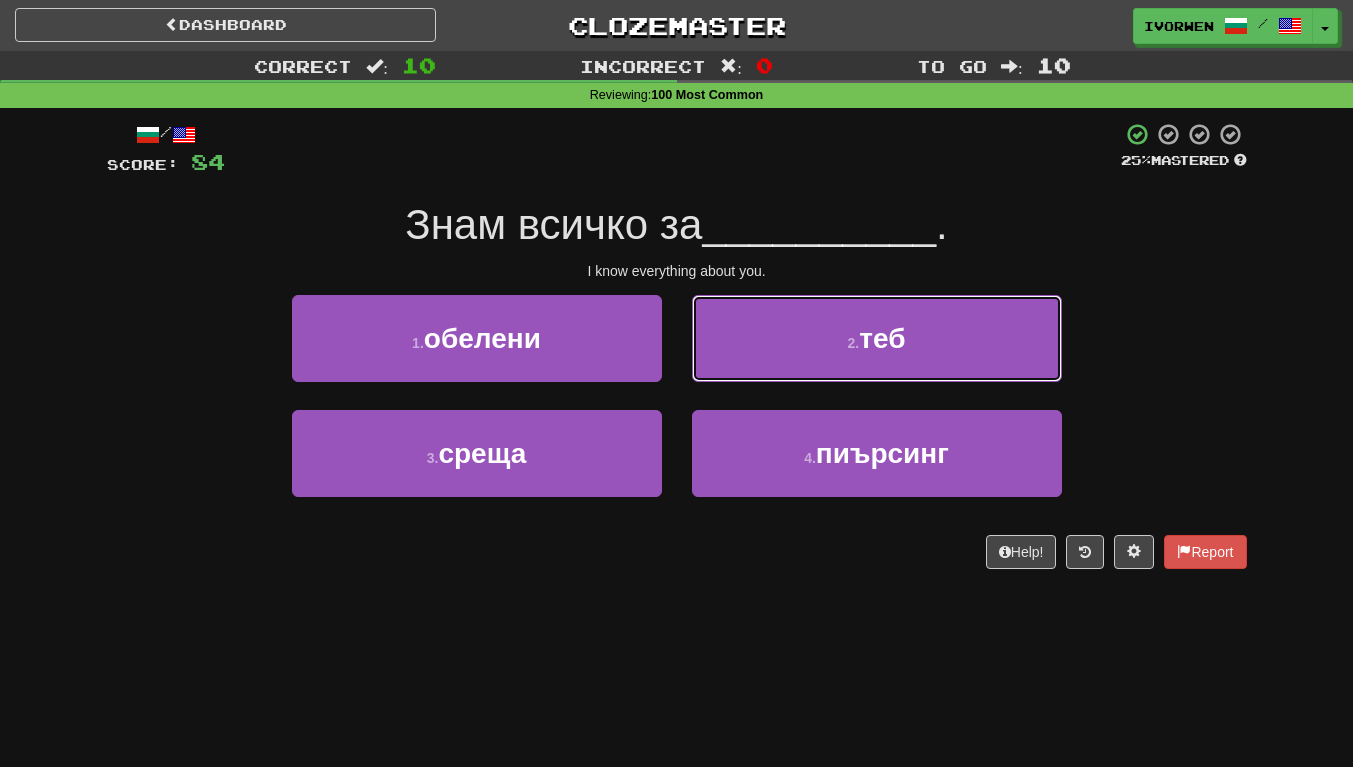click on "2 .  теб" at bounding box center [877, 338] 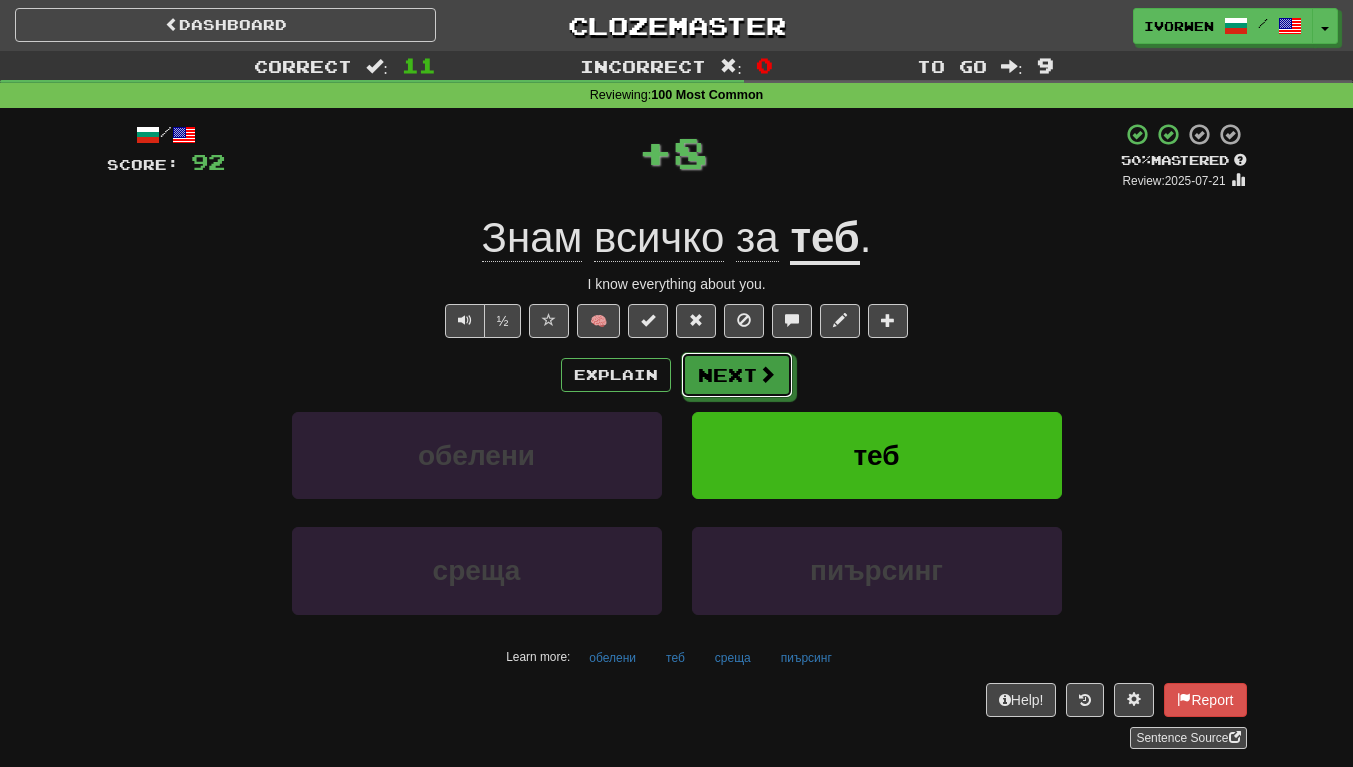 click on "Next" at bounding box center [737, 375] 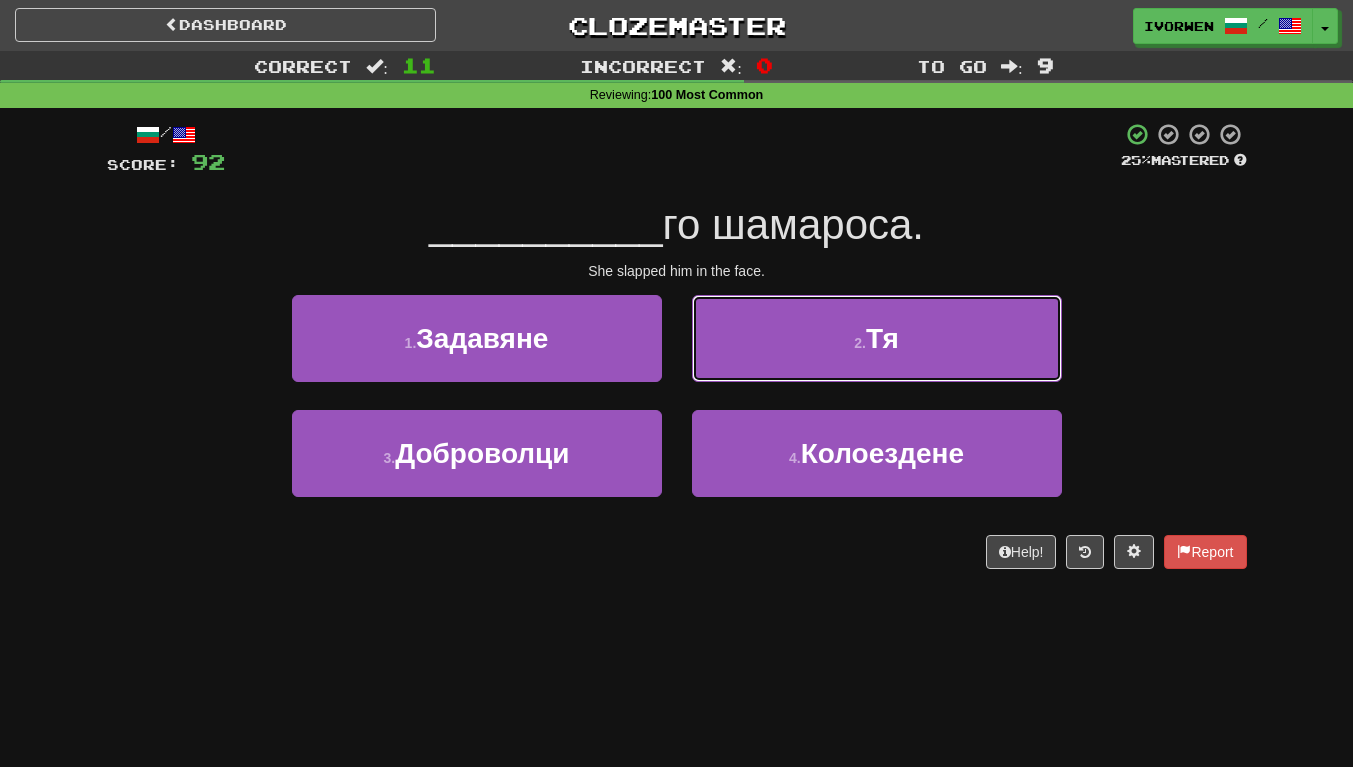 click on "2 .  Тя" at bounding box center (877, 338) 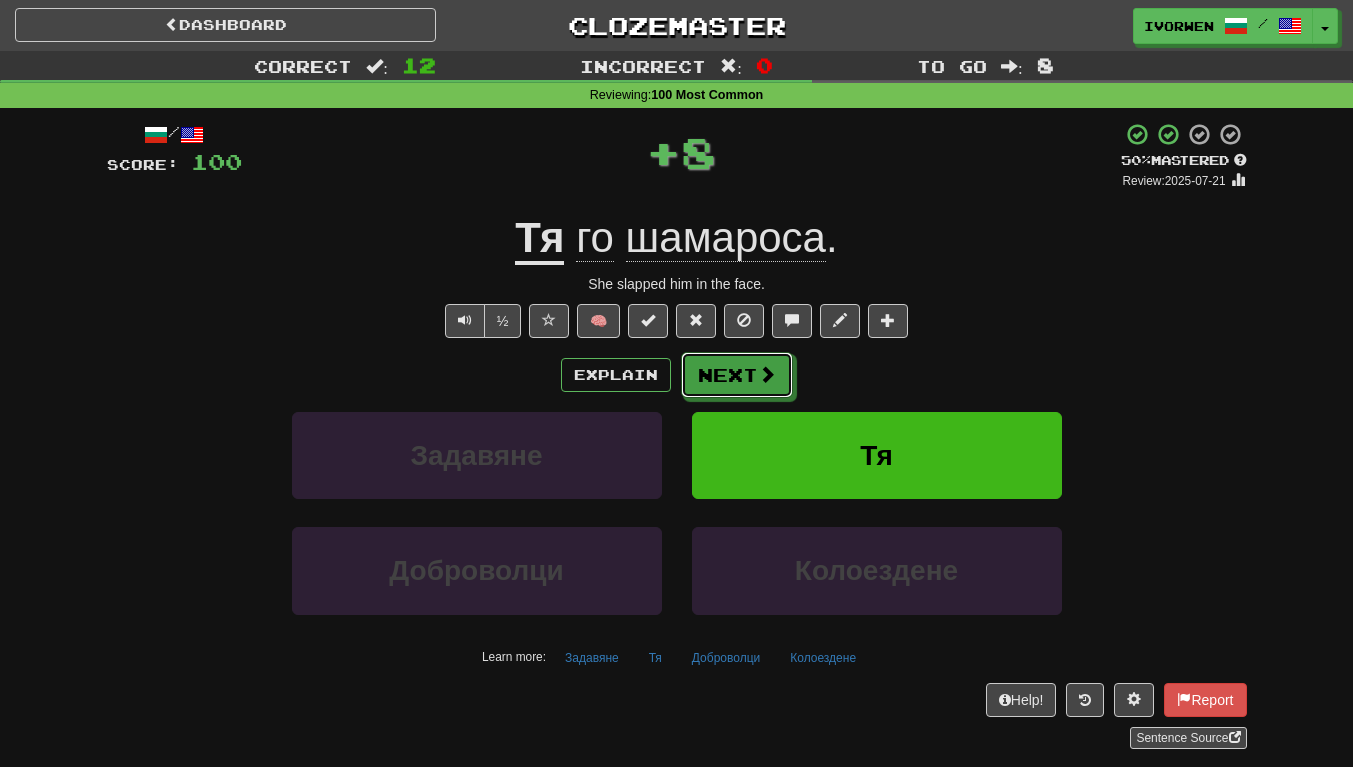 click on "Next" at bounding box center [737, 375] 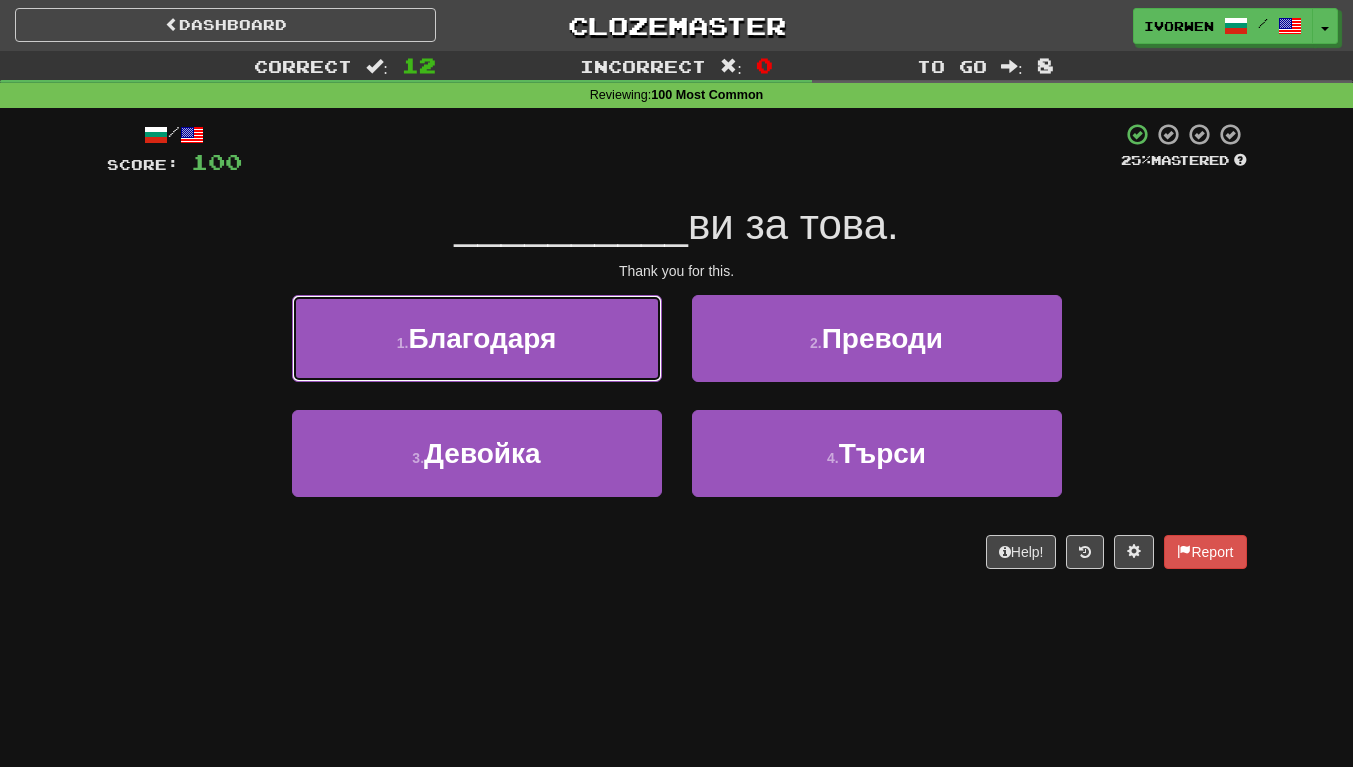 click on "1 .  Благодаря" at bounding box center [477, 338] 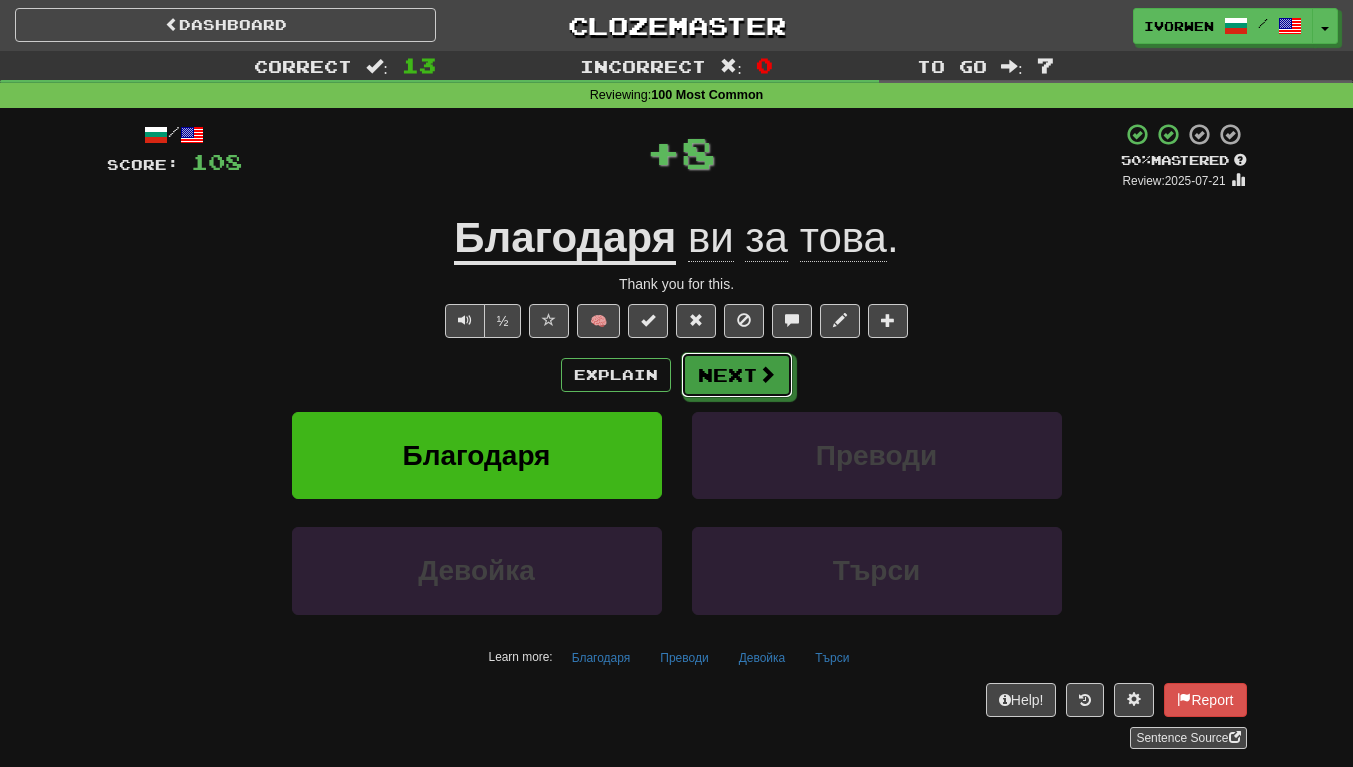 click at bounding box center (767, 374) 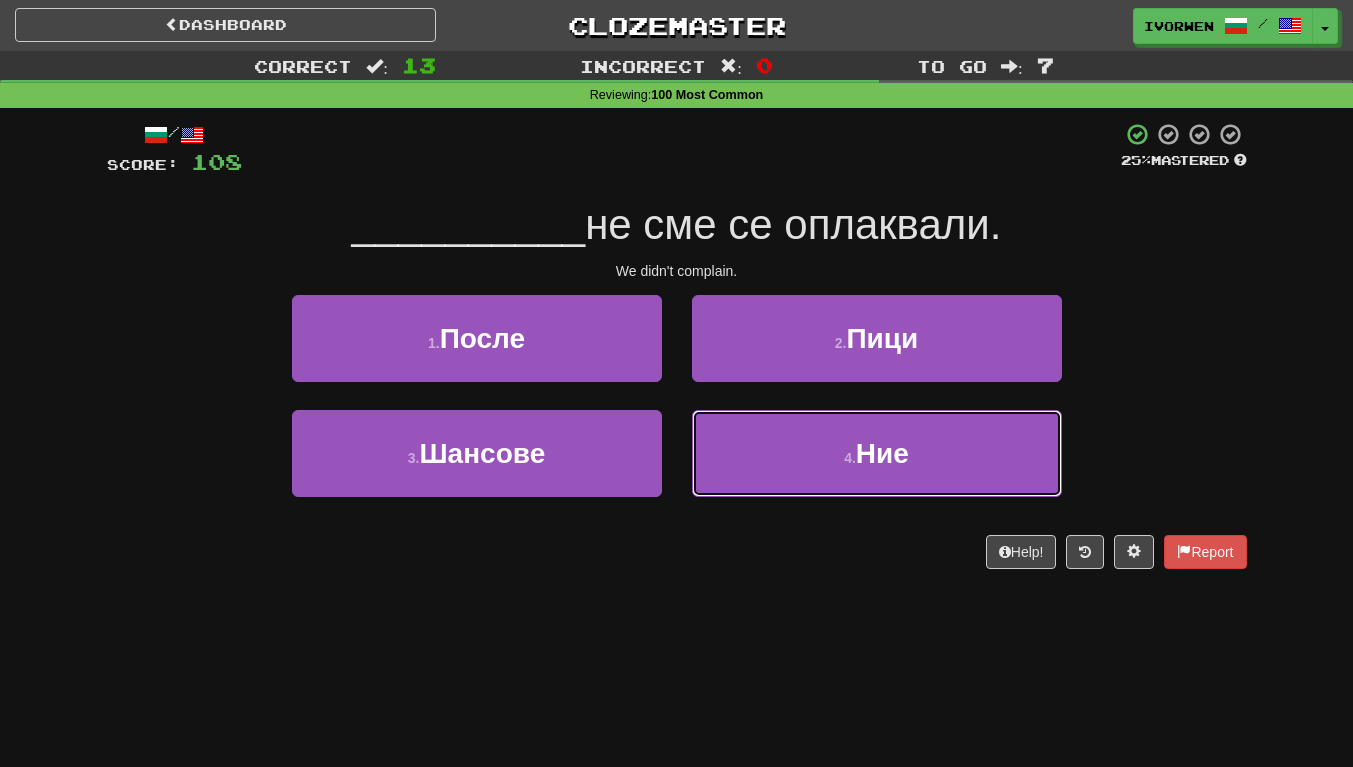 click on "4 .  Ние" at bounding box center [877, 453] 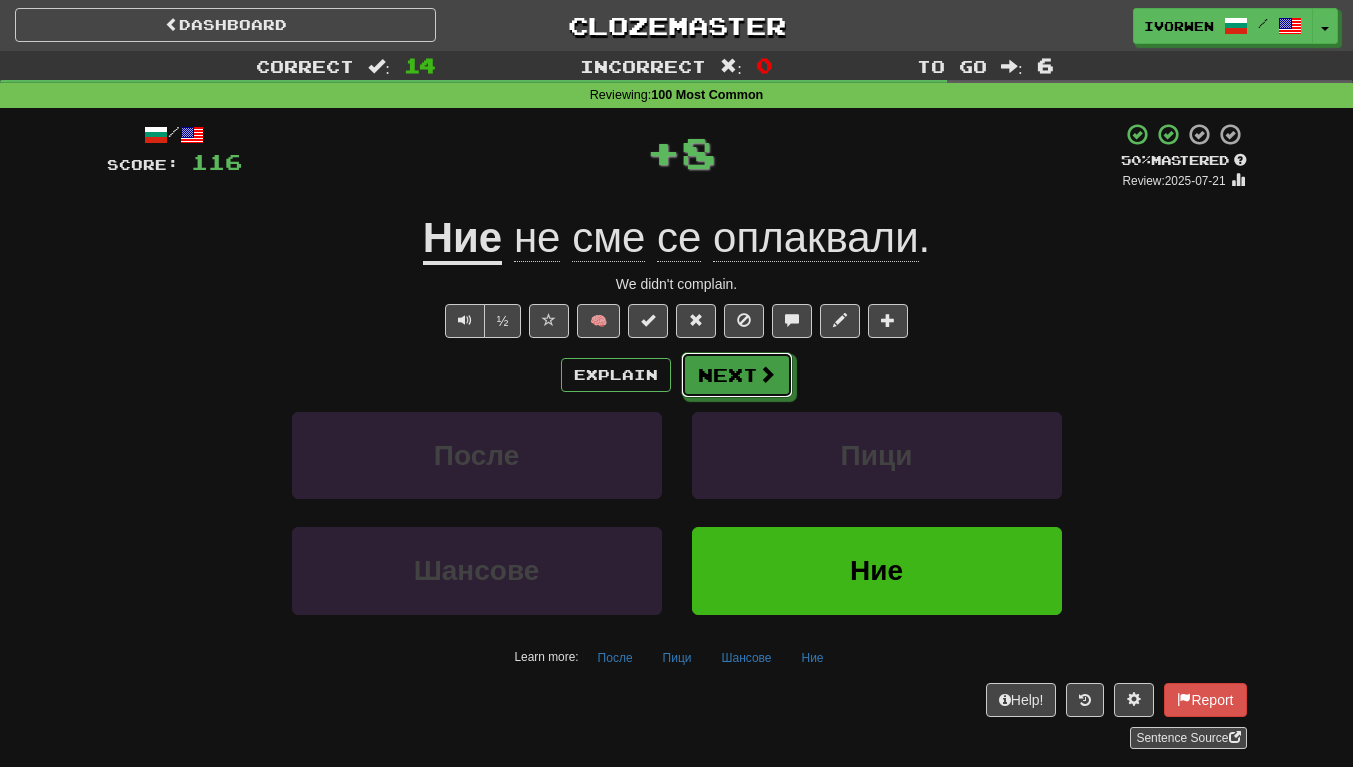 click on "Next" at bounding box center (737, 375) 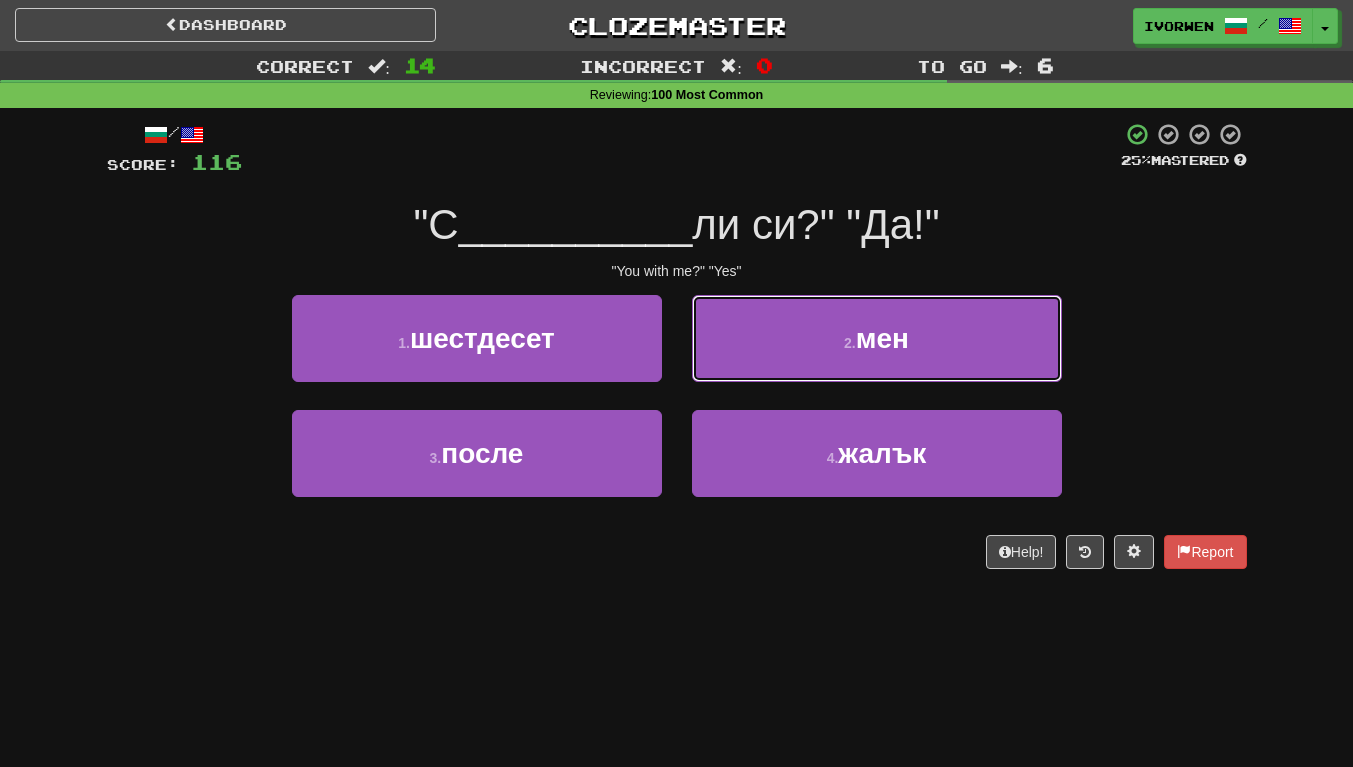 click on "2 .  мен" at bounding box center (877, 338) 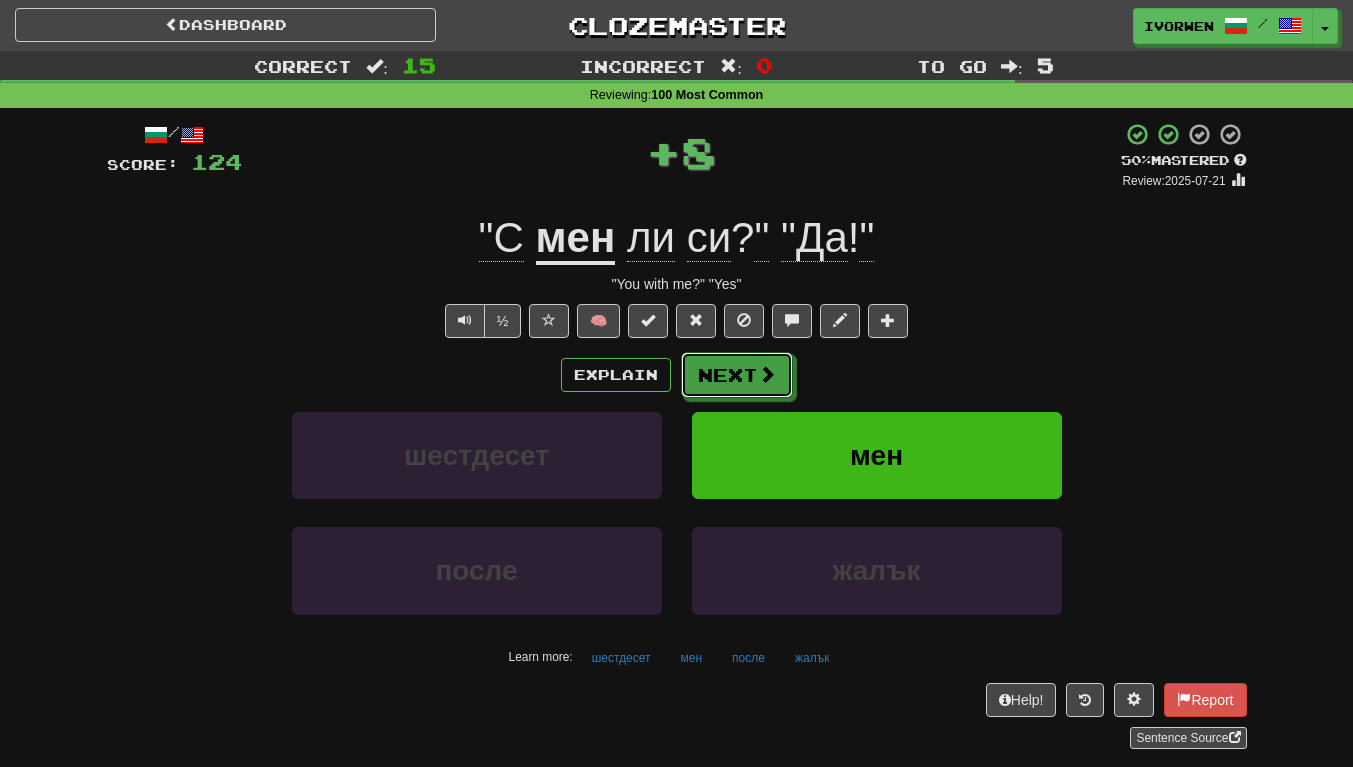 click on "Next" at bounding box center (737, 375) 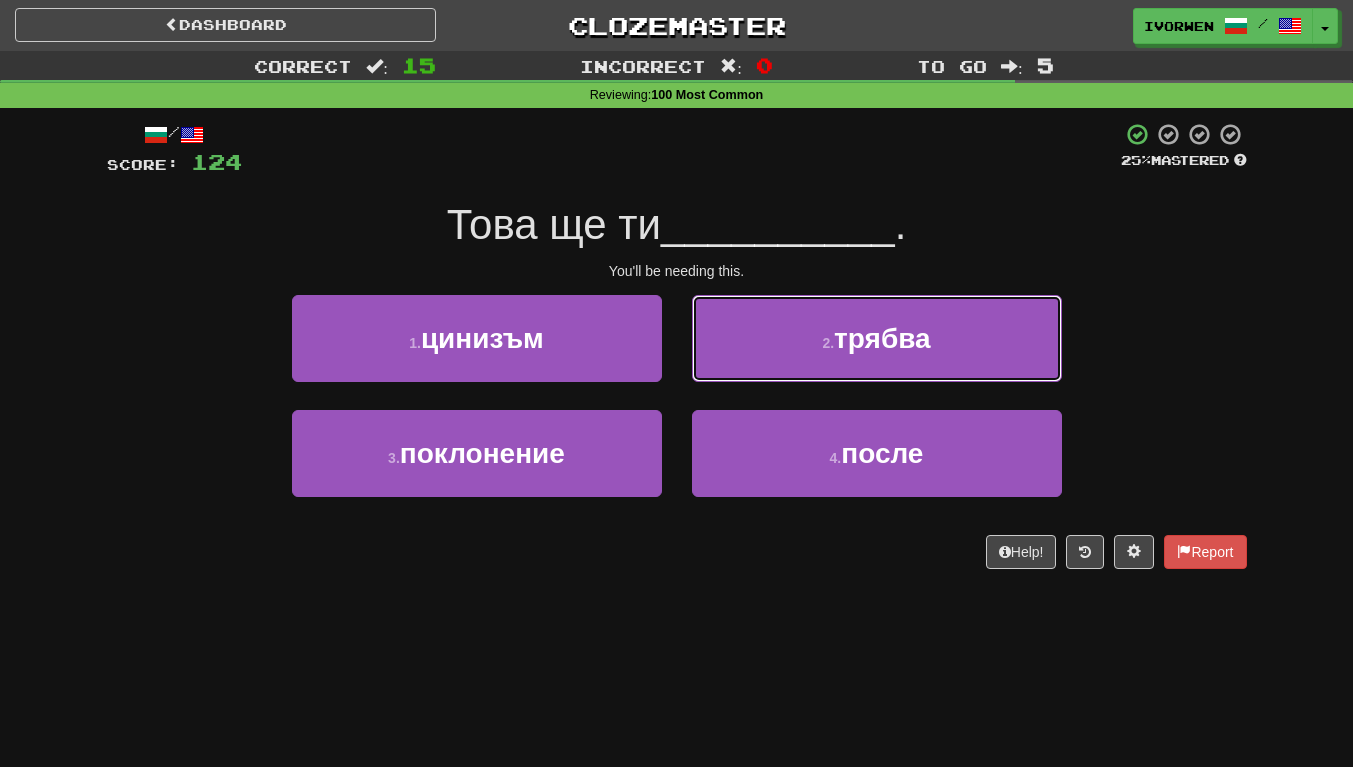 click on "2 .  трябва" at bounding box center (877, 338) 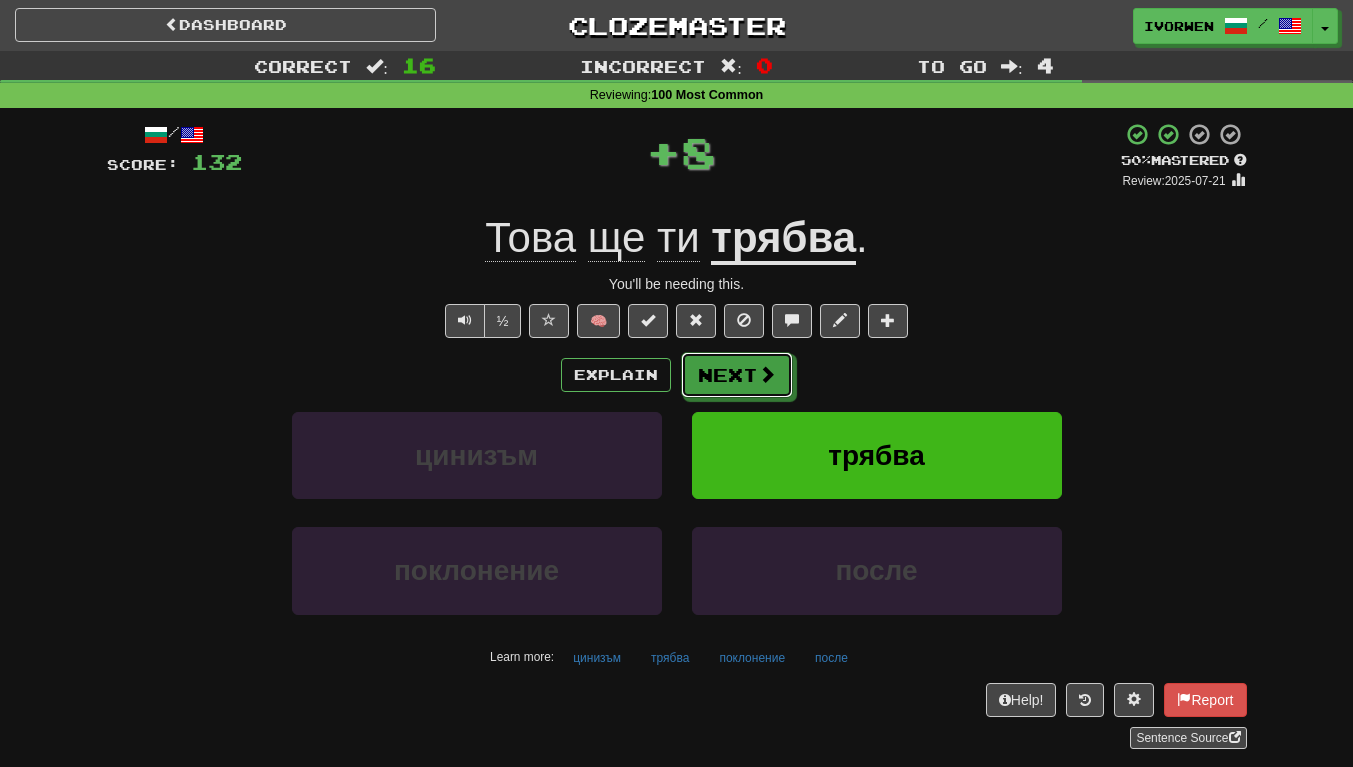 click on "Next" at bounding box center [737, 375] 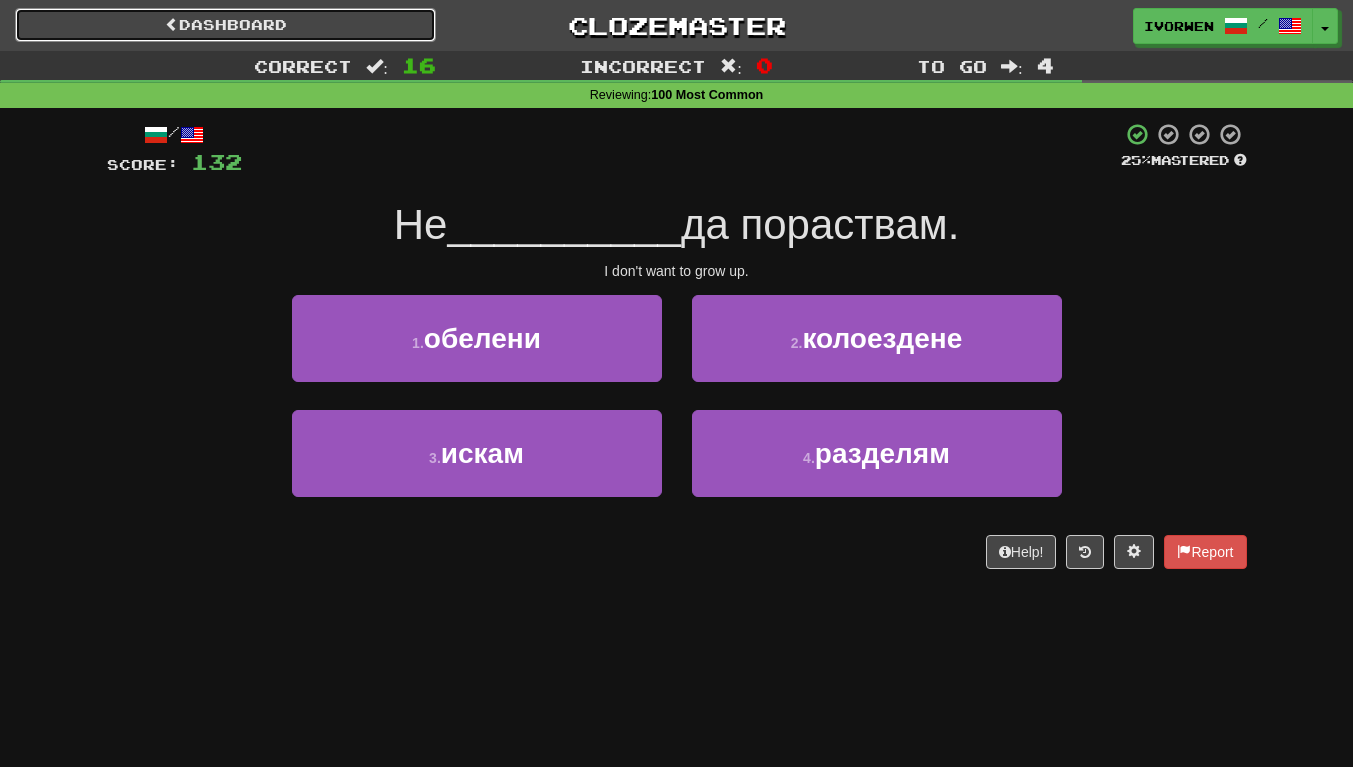 click at bounding box center (172, 24) 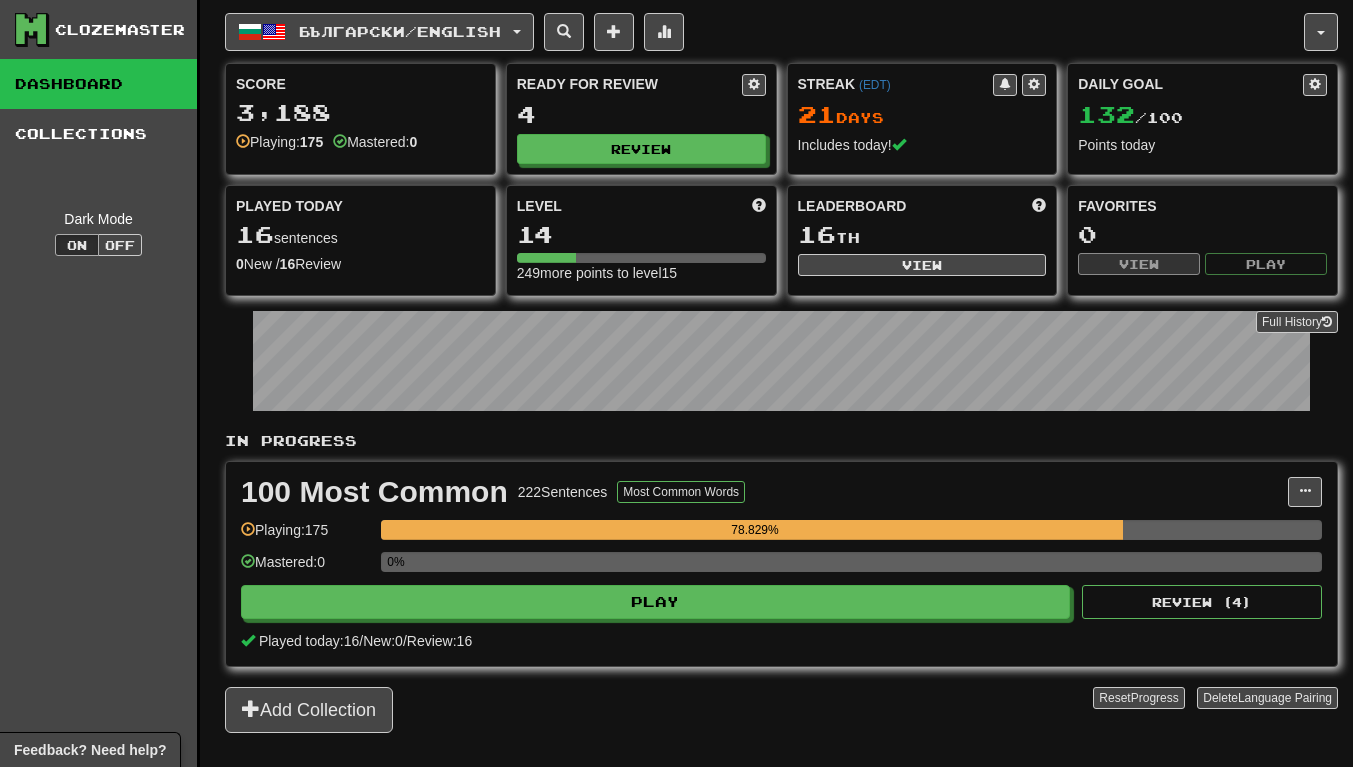 scroll, scrollTop: 0, scrollLeft: 0, axis: both 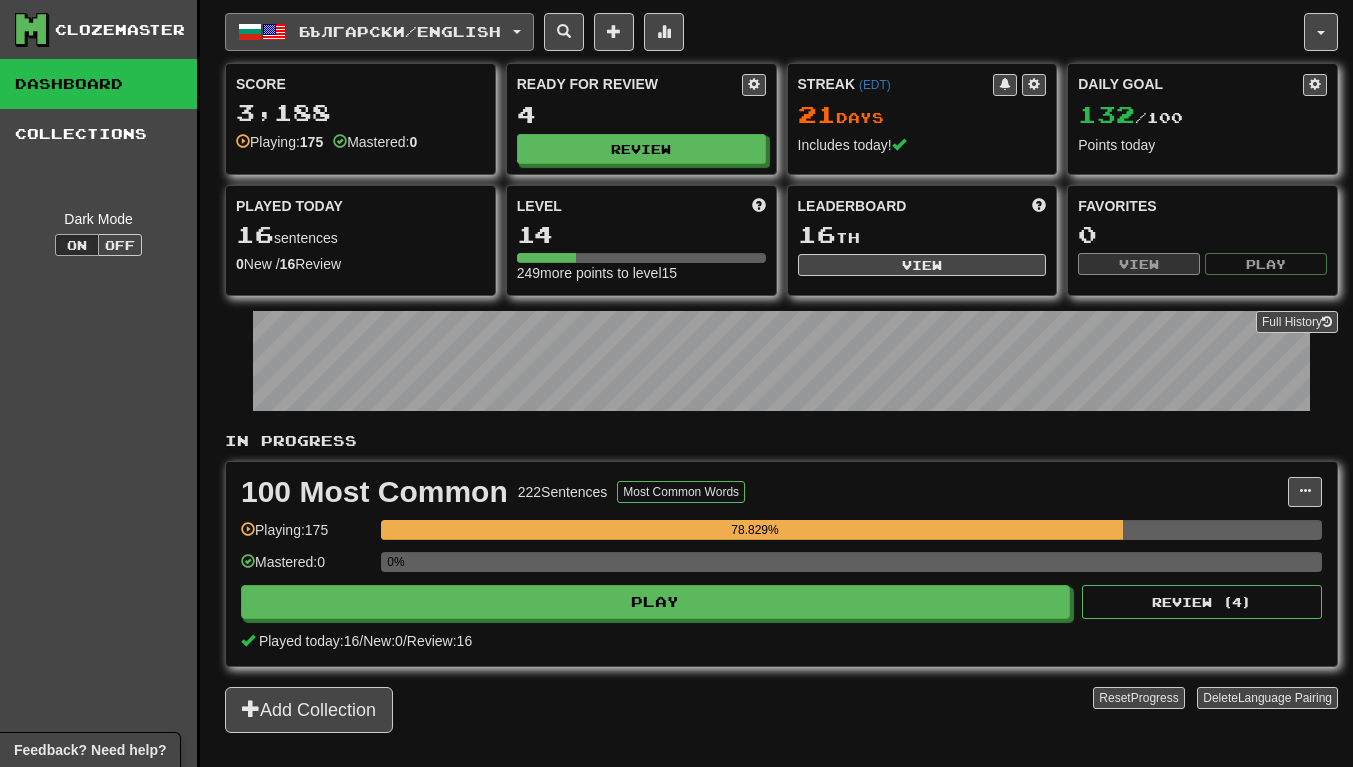 click on "Български  /  English" at bounding box center (379, 32) 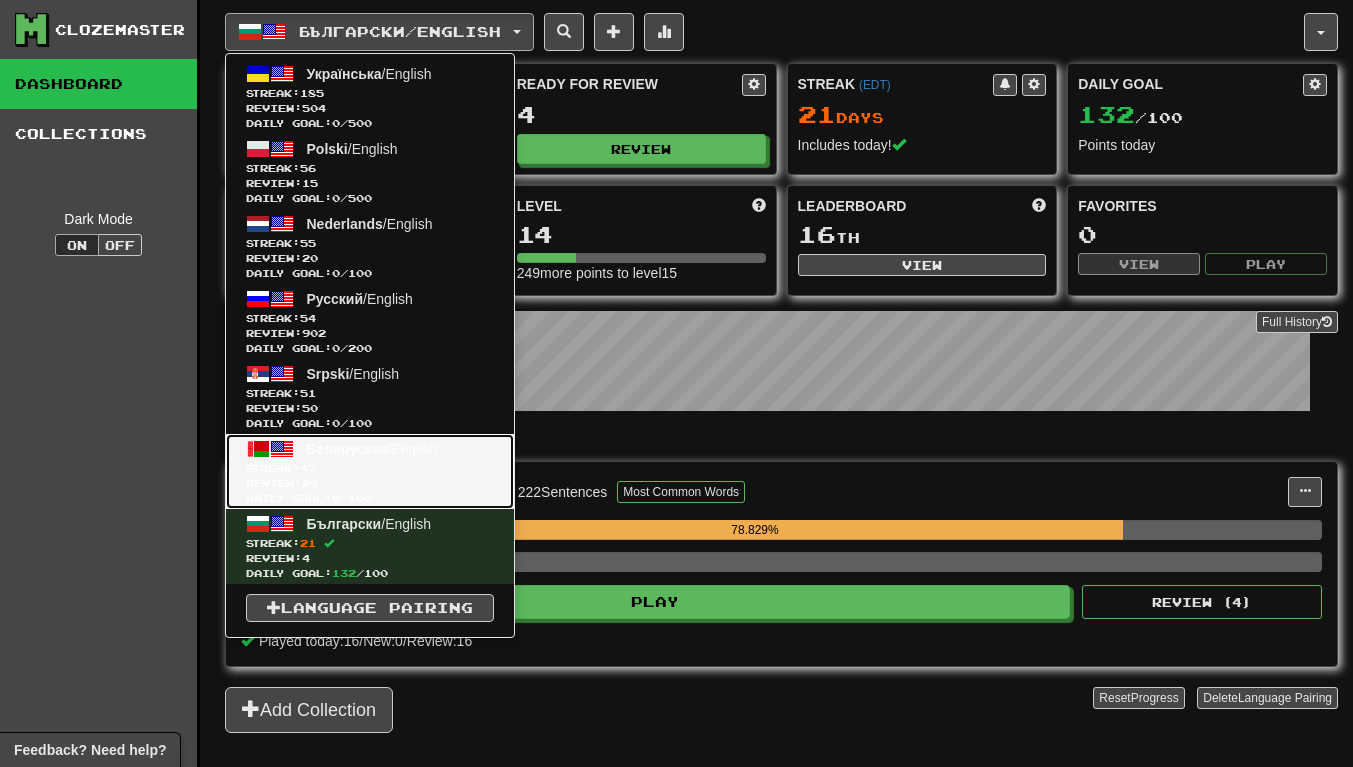 click on "Streak:  47" at bounding box center (370, 468) 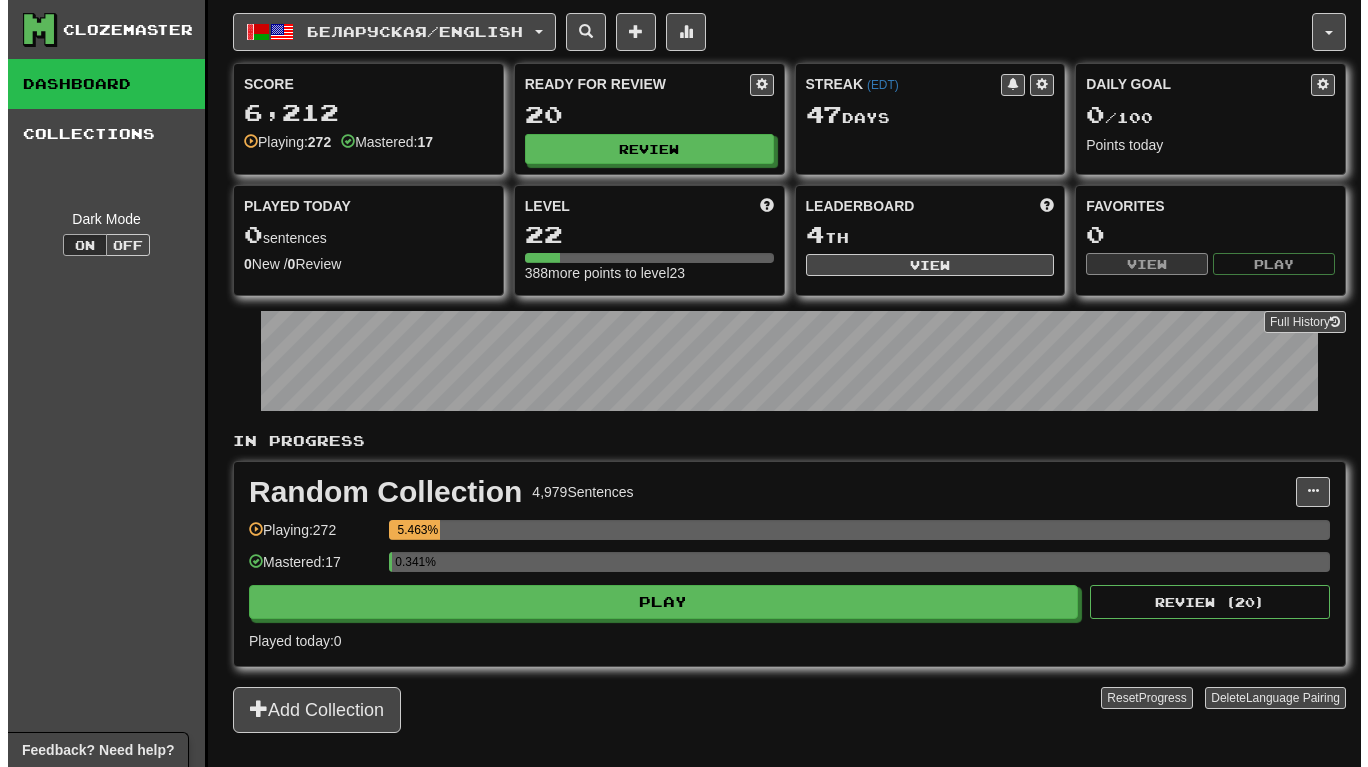 scroll, scrollTop: 0, scrollLeft: 0, axis: both 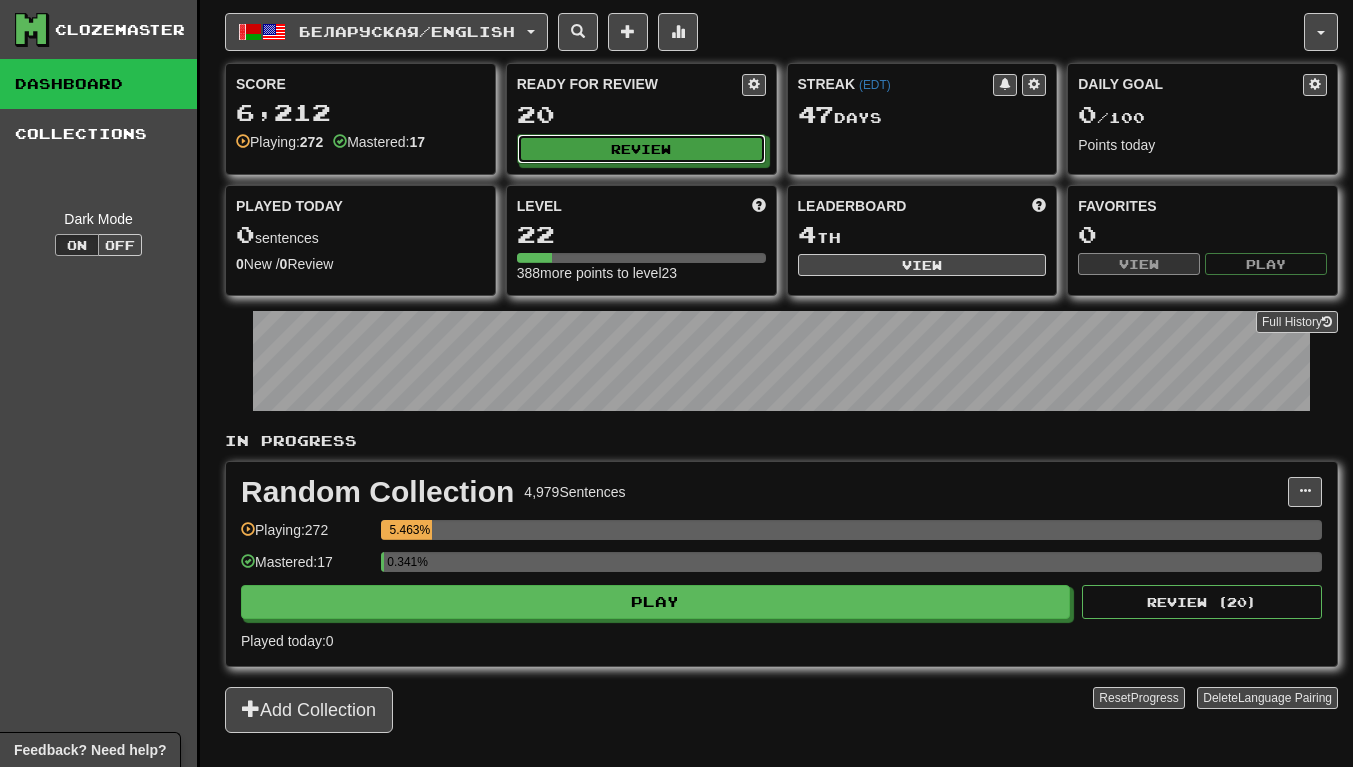 click on "Review" at bounding box center [641, 149] 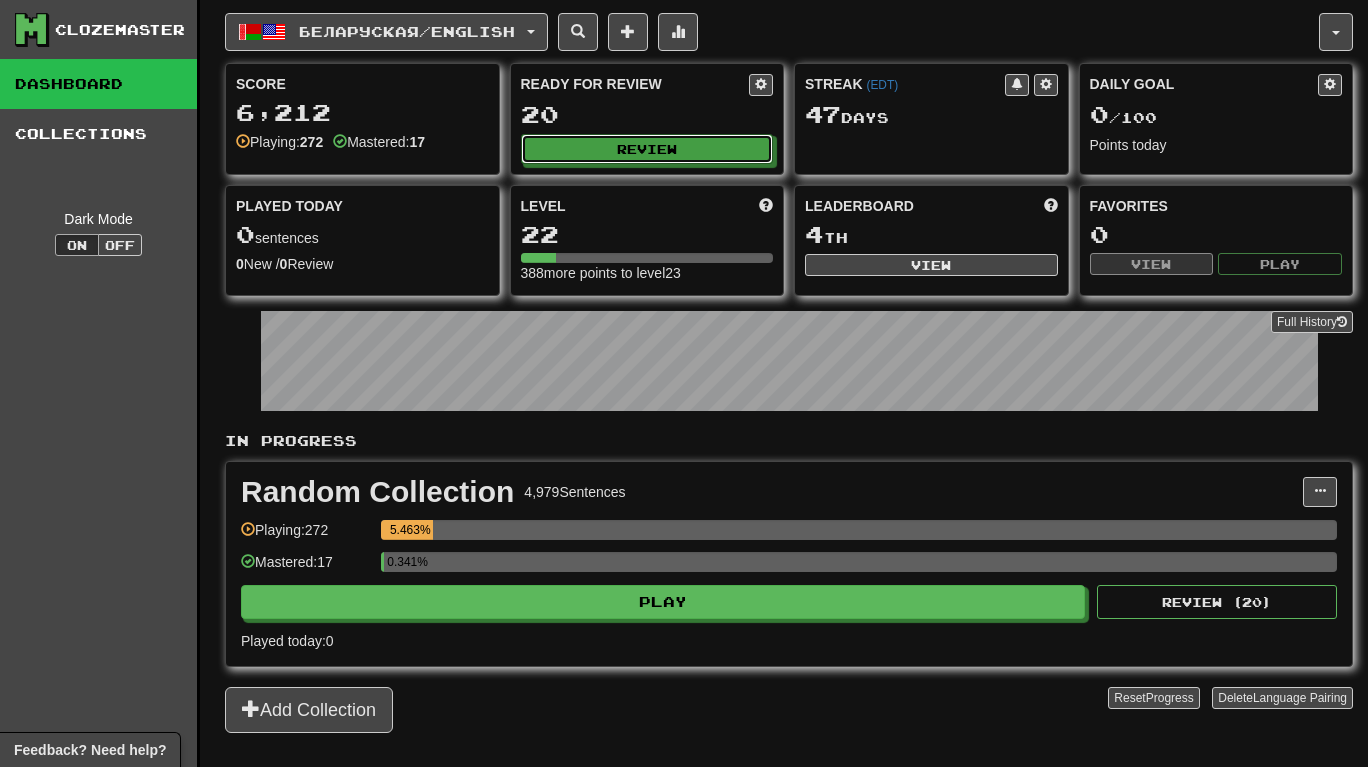 select on "**" 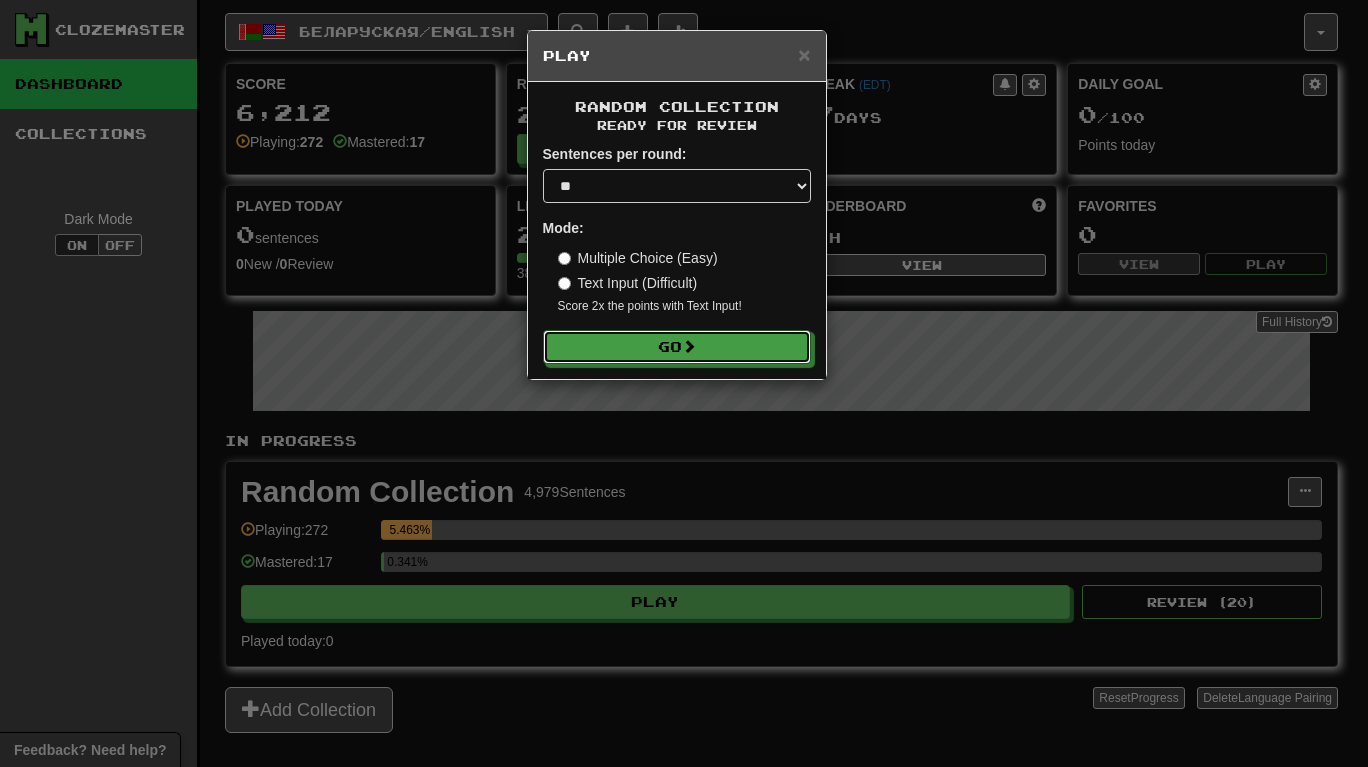 click on "Go" at bounding box center (677, 347) 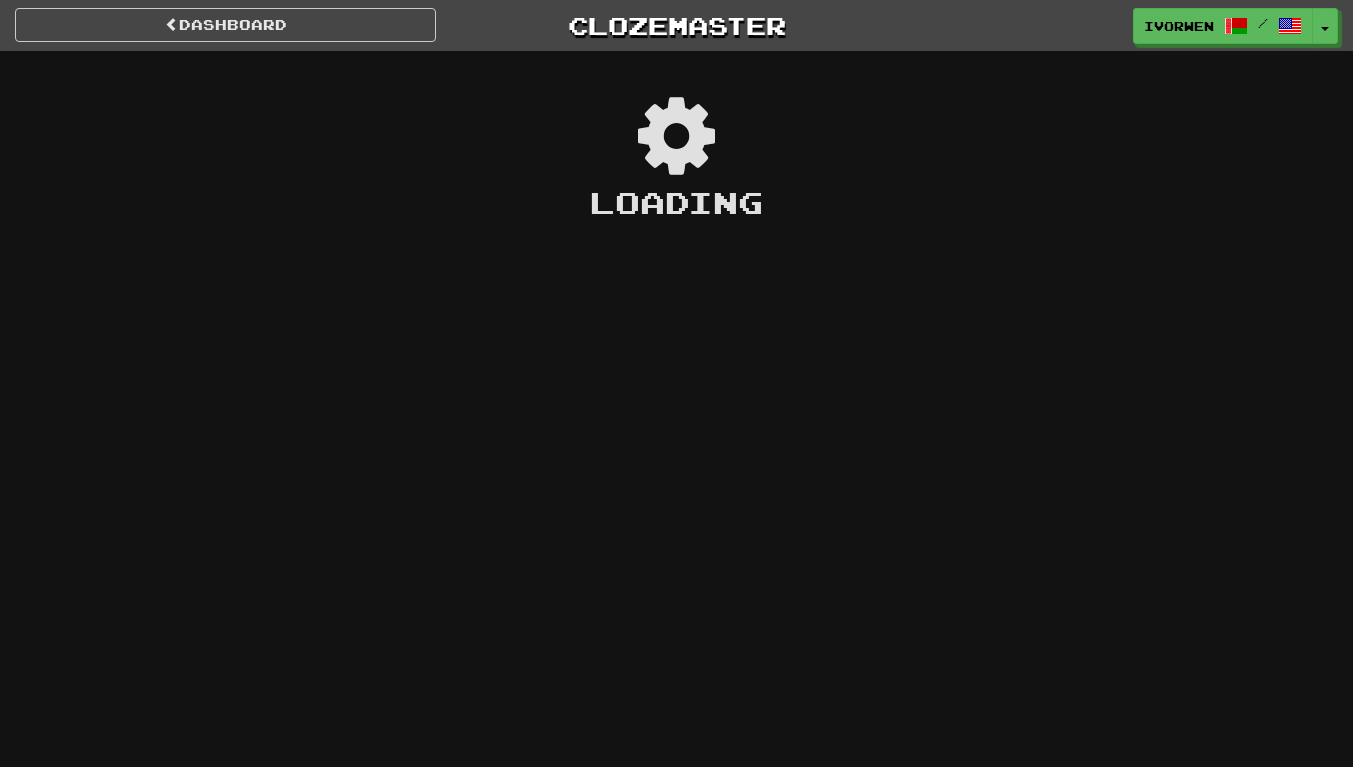 scroll, scrollTop: 0, scrollLeft: 0, axis: both 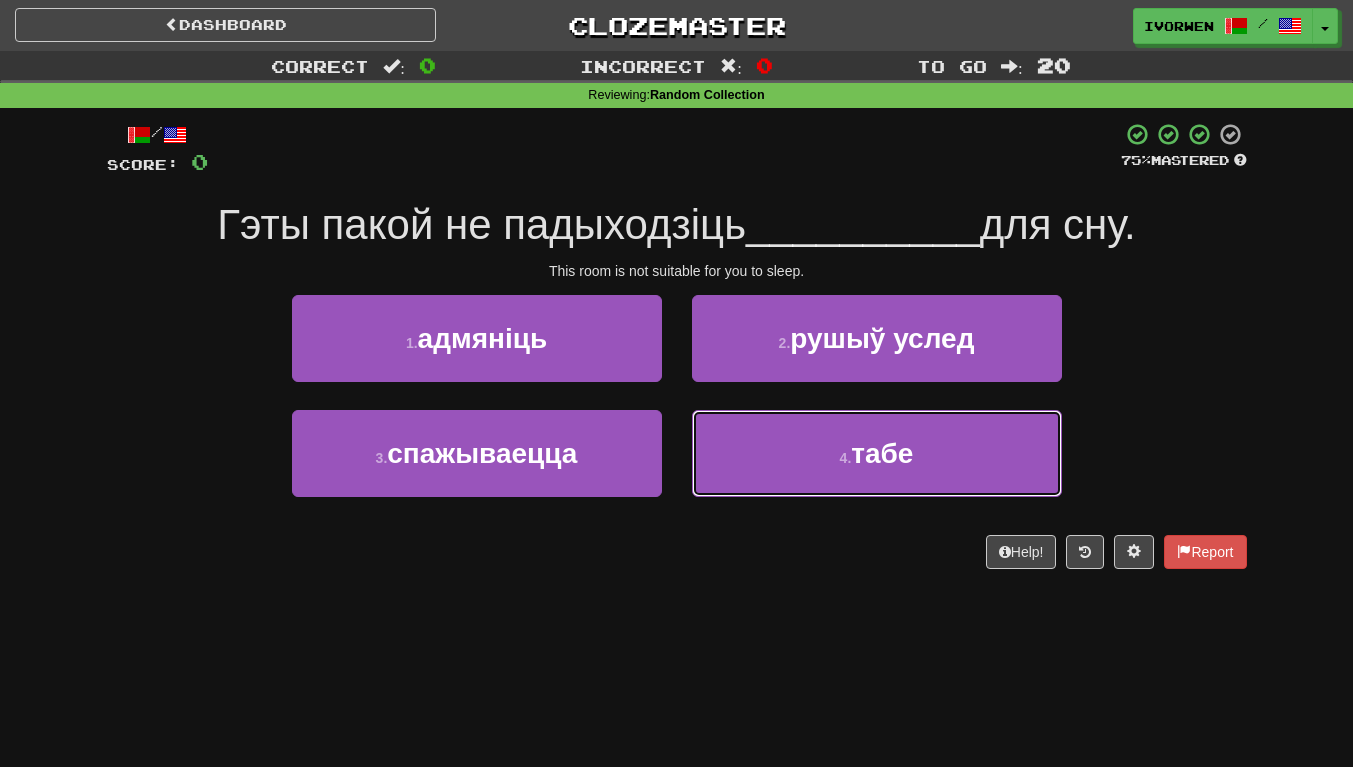 click on "4 .  табе" at bounding box center [877, 453] 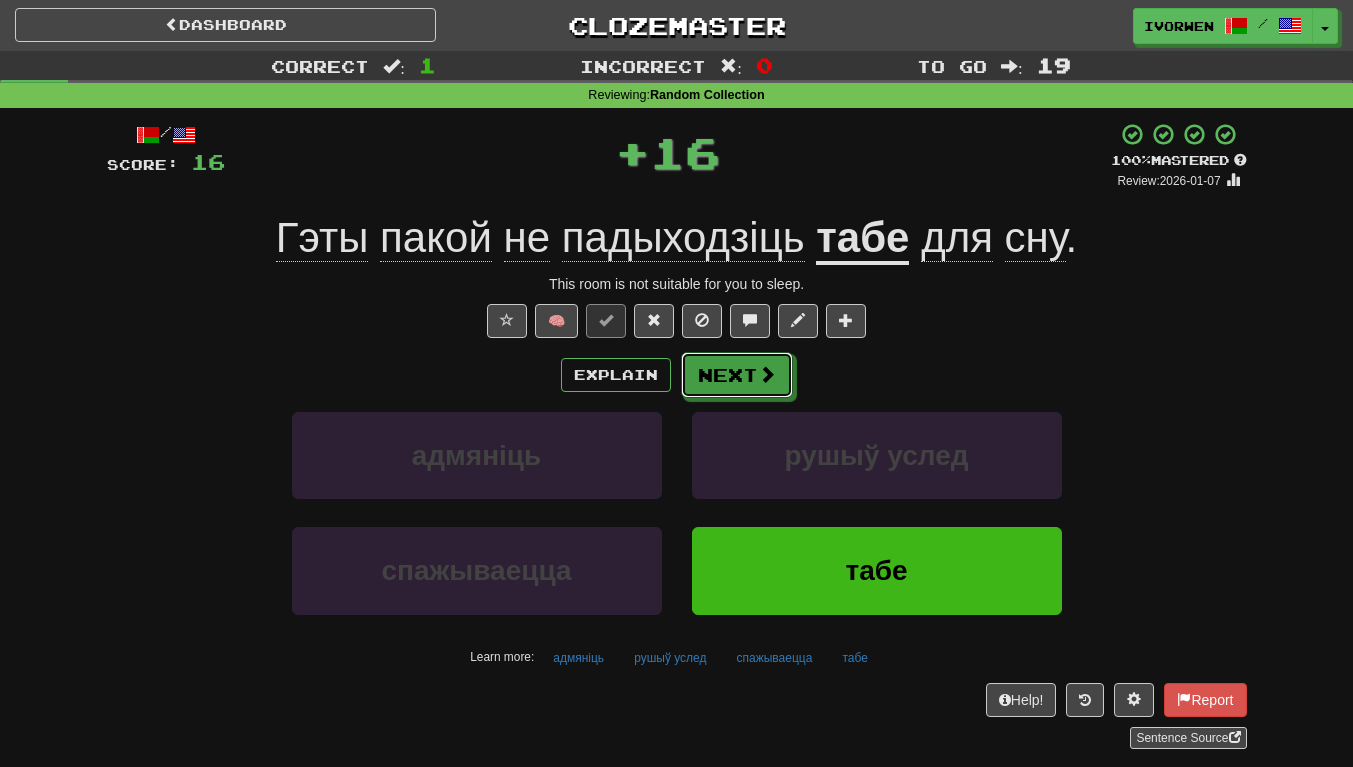 click on "Next" at bounding box center (737, 375) 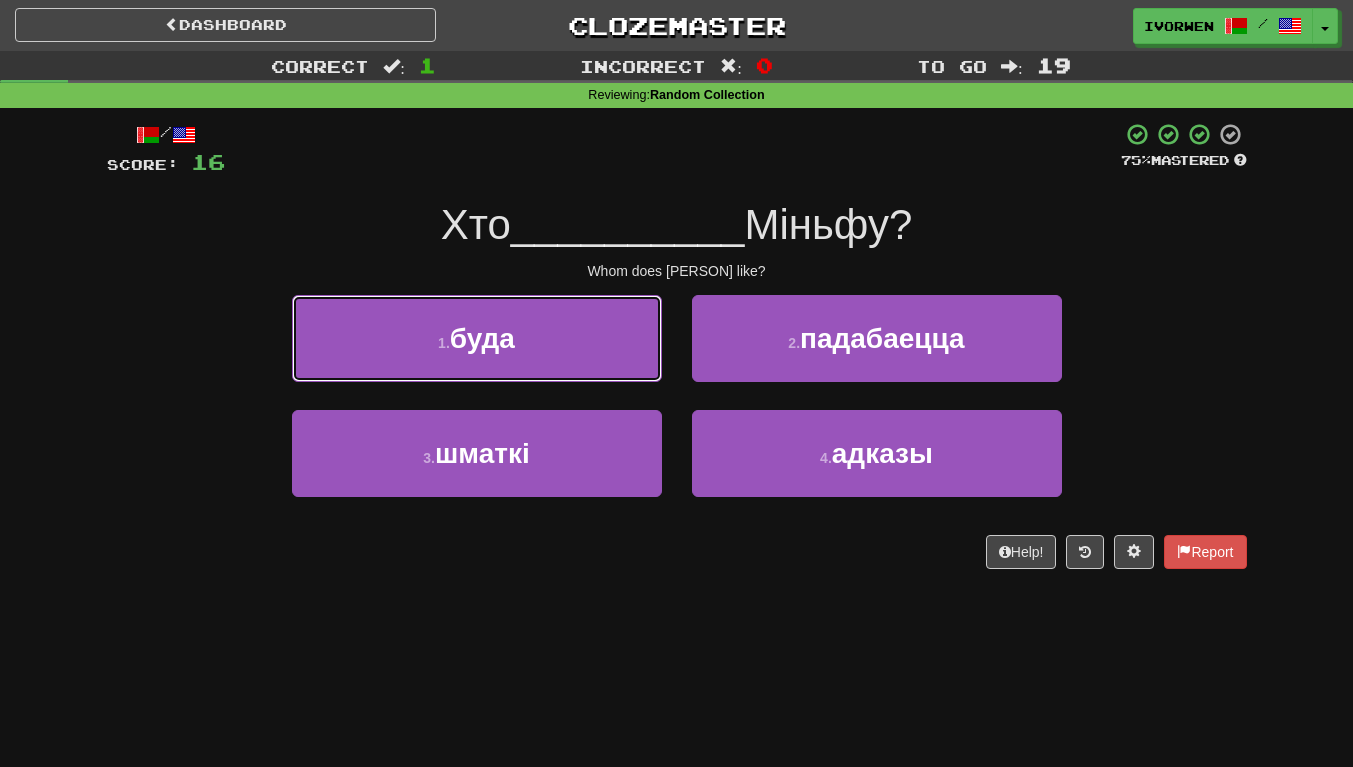 click on "1 .  буда" at bounding box center (477, 338) 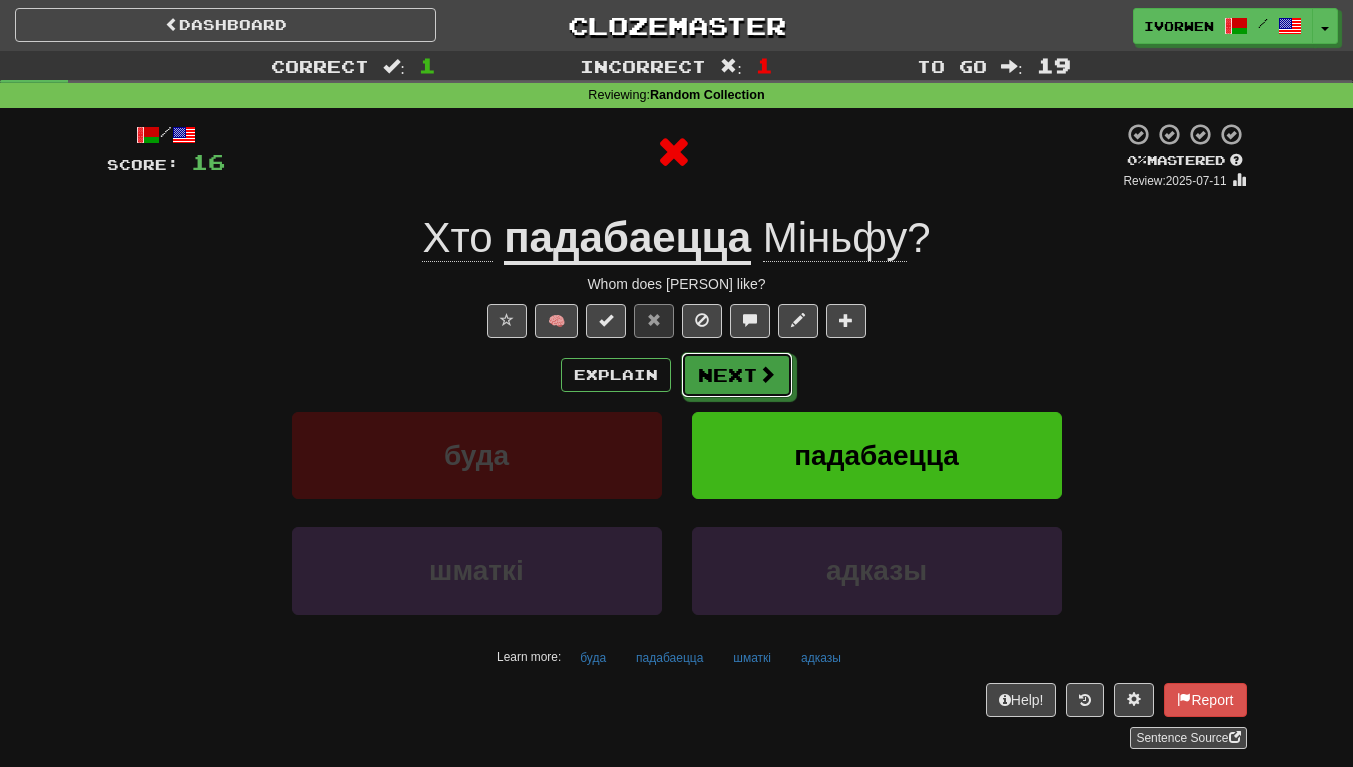 click on "Next" at bounding box center (737, 375) 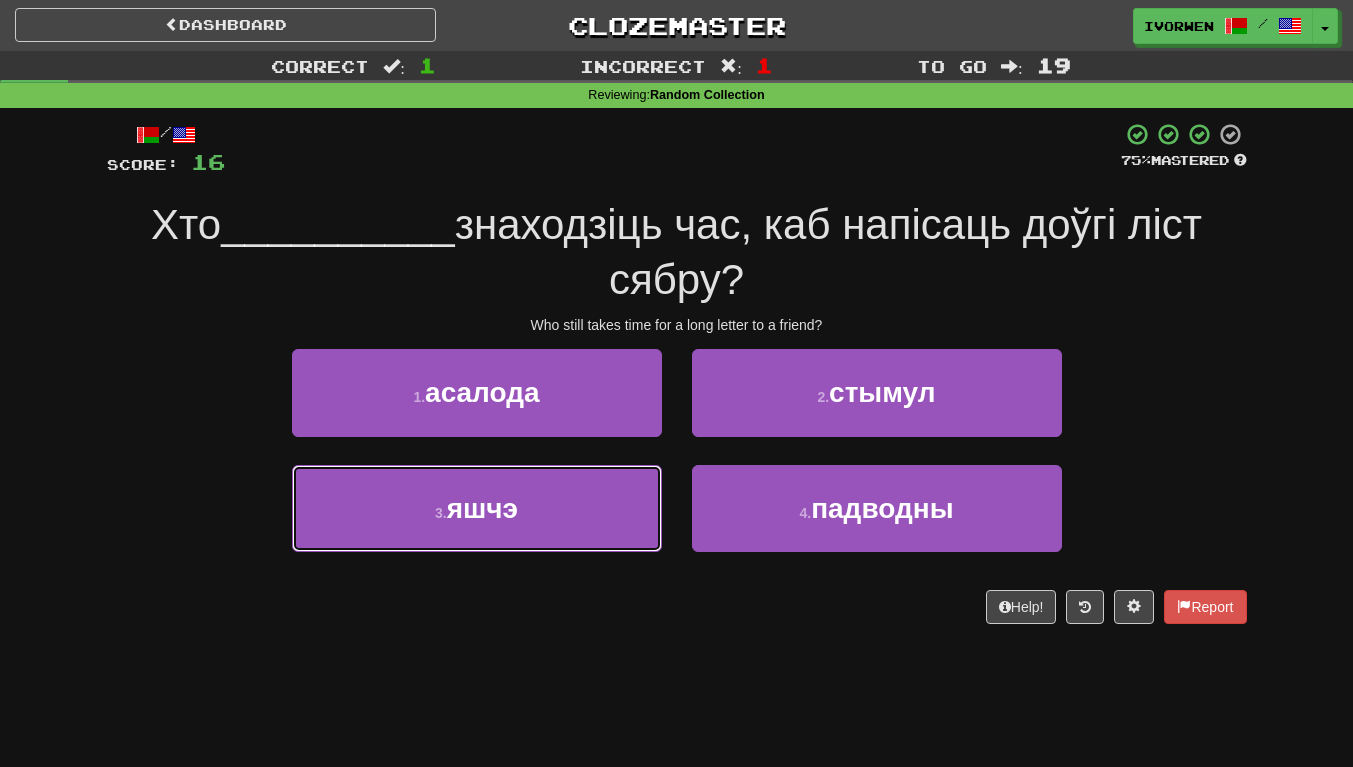 click on "3 .  яшчэ" at bounding box center (477, 508) 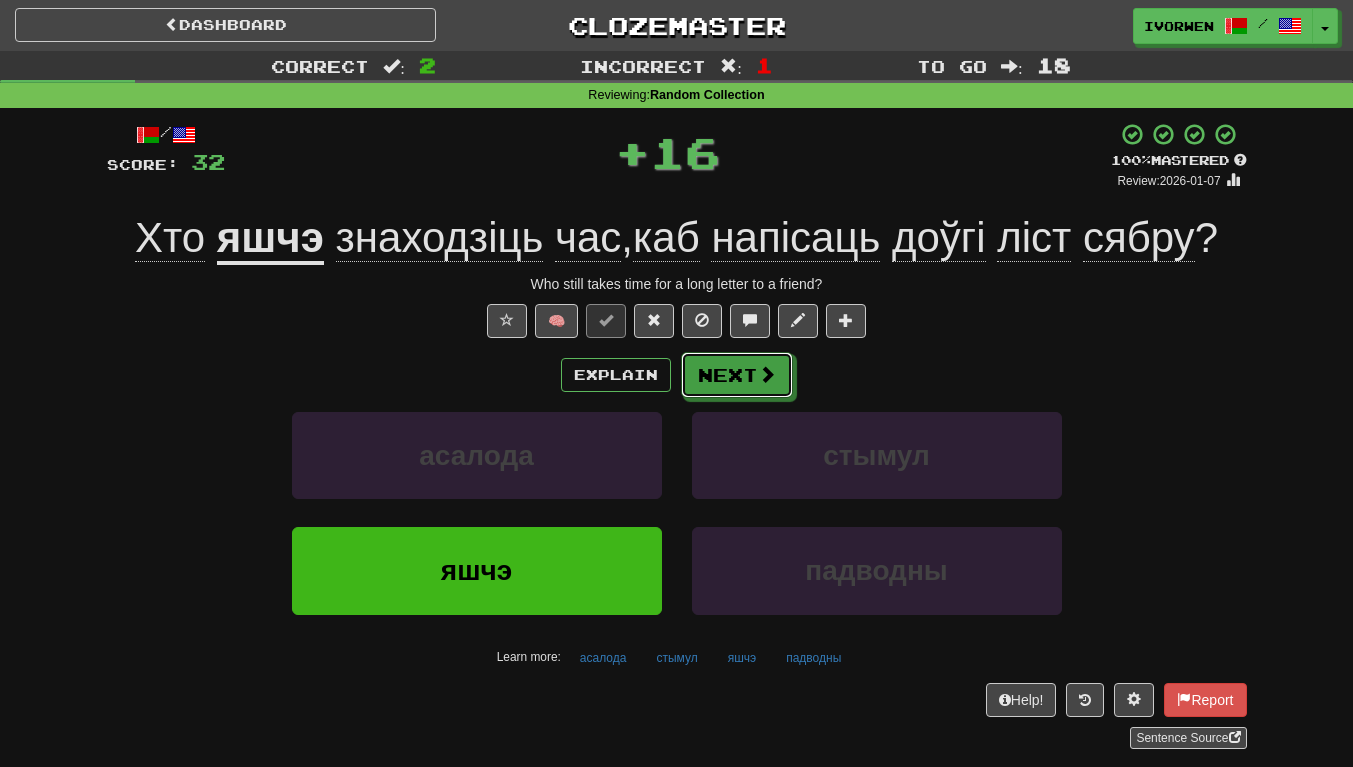 click at bounding box center (767, 374) 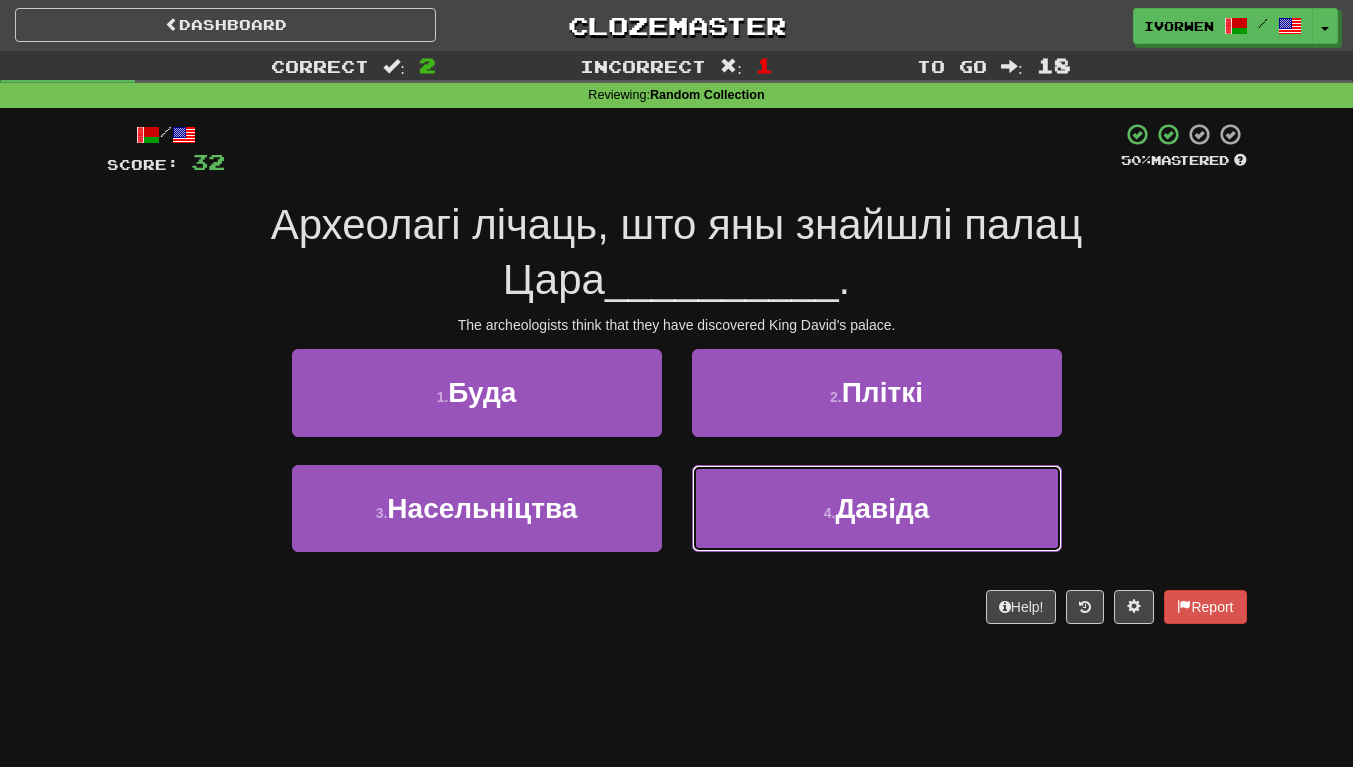 click on "4 .  Давіда" at bounding box center (877, 508) 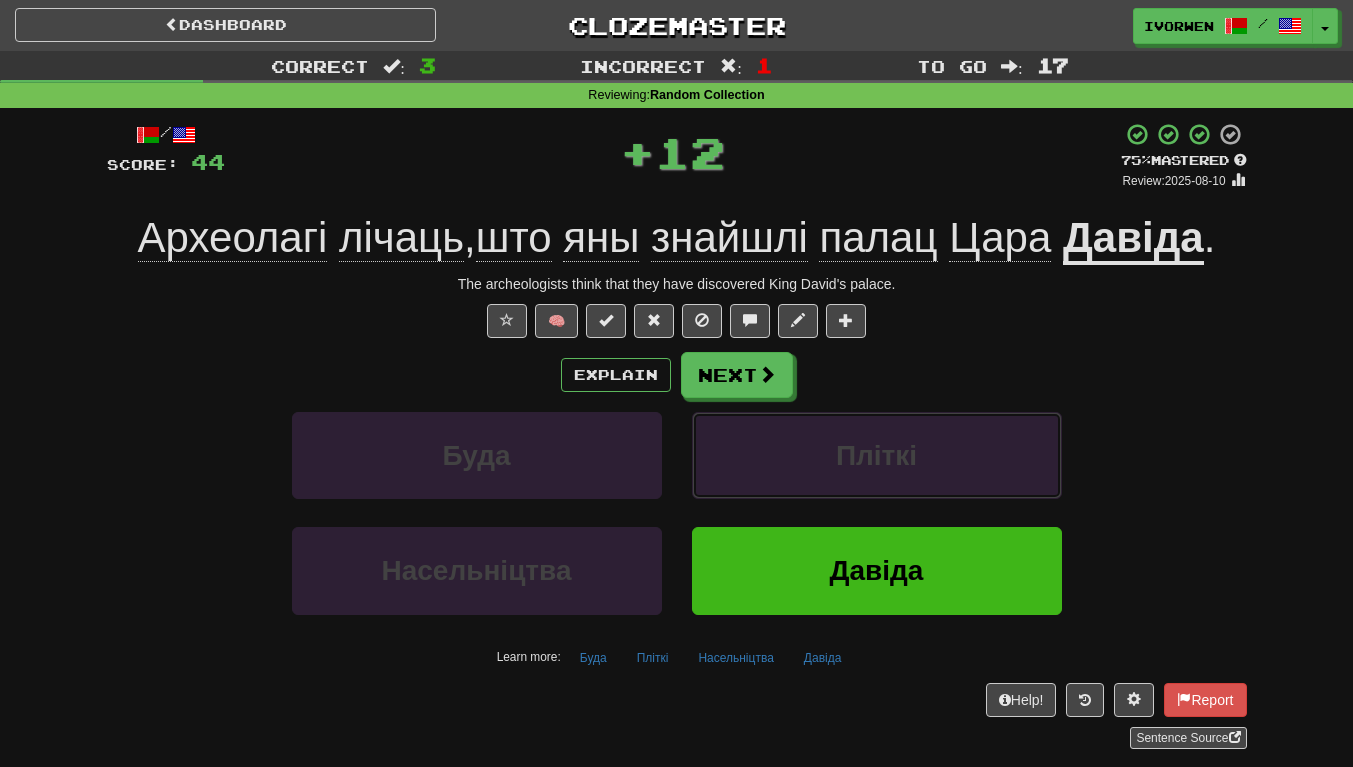 click on "Пліткі" at bounding box center [877, 455] 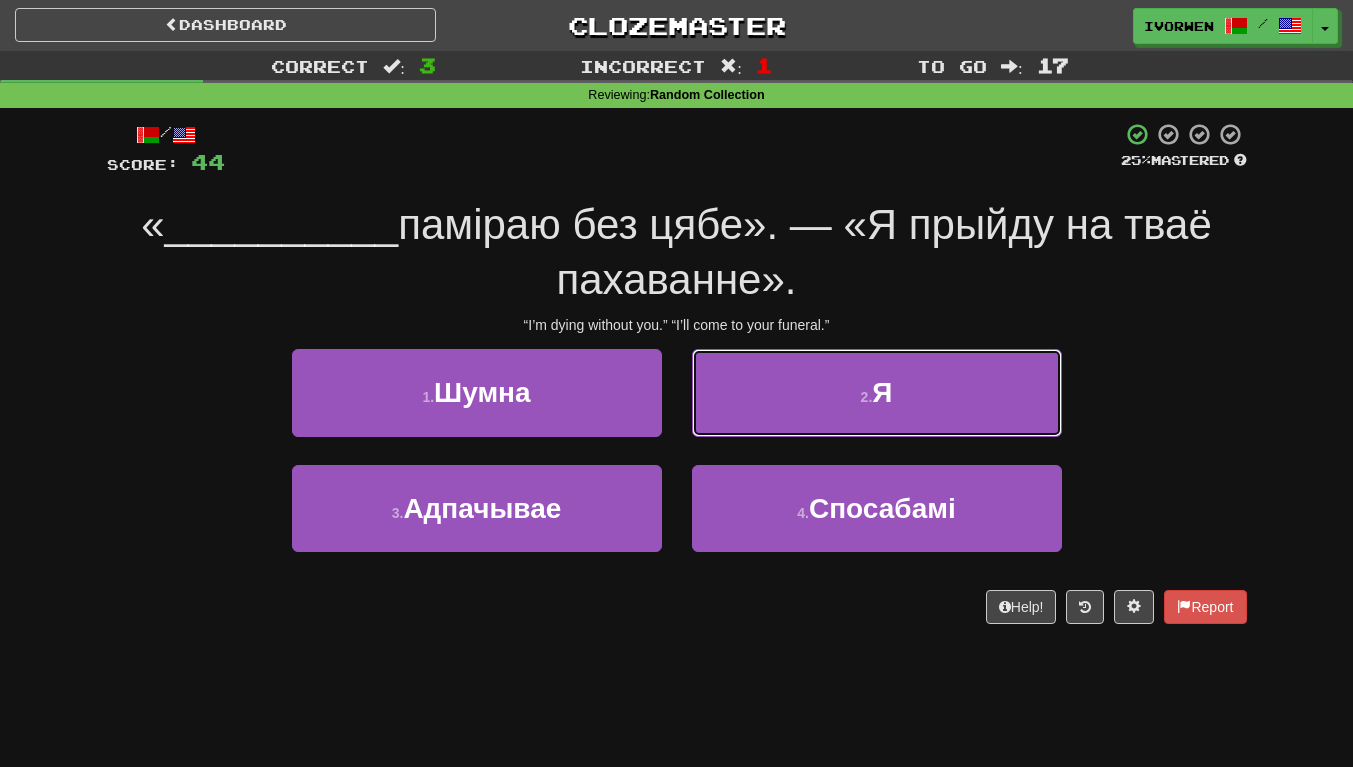 click on "2 .  Я" at bounding box center (877, 392) 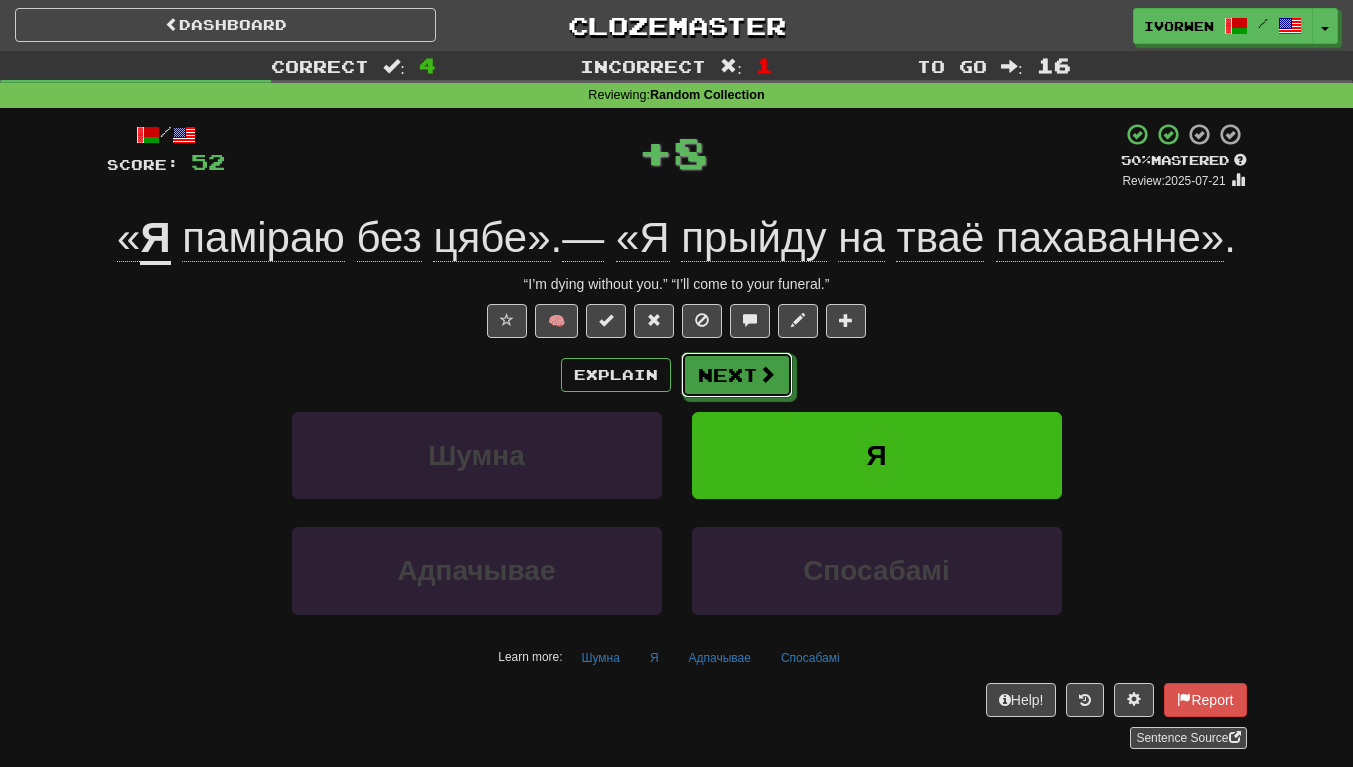 click on "Next" at bounding box center [737, 375] 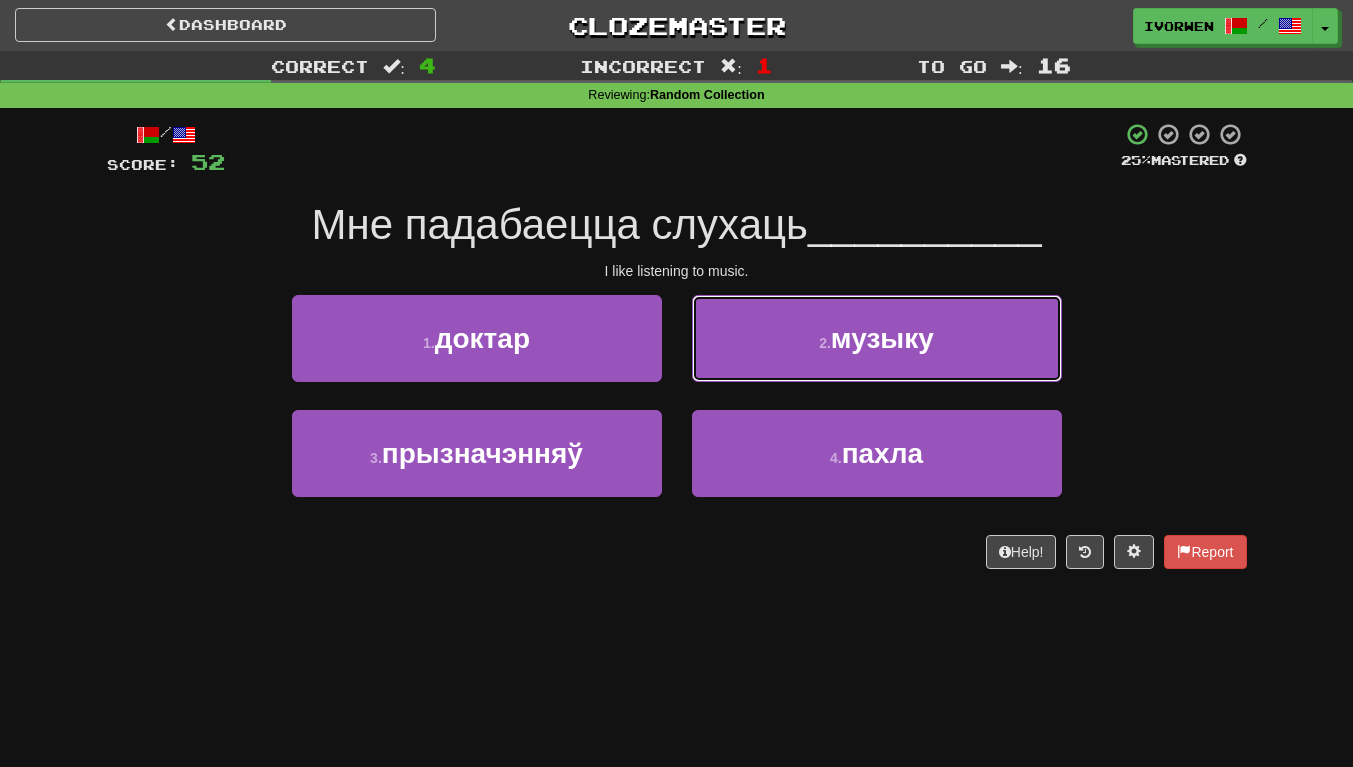 click on "2 .  музыку" at bounding box center (877, 338) 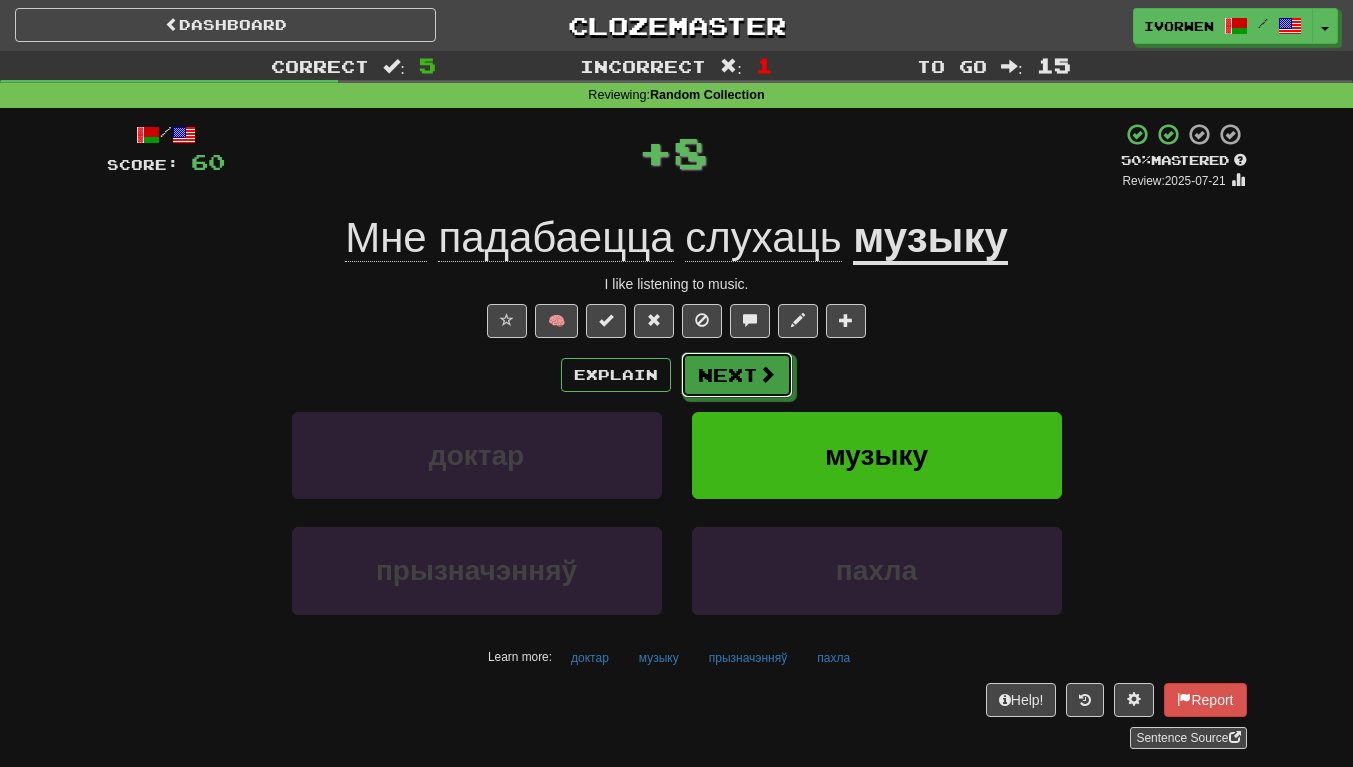 click on "Next" at bounding box center (737, 375) 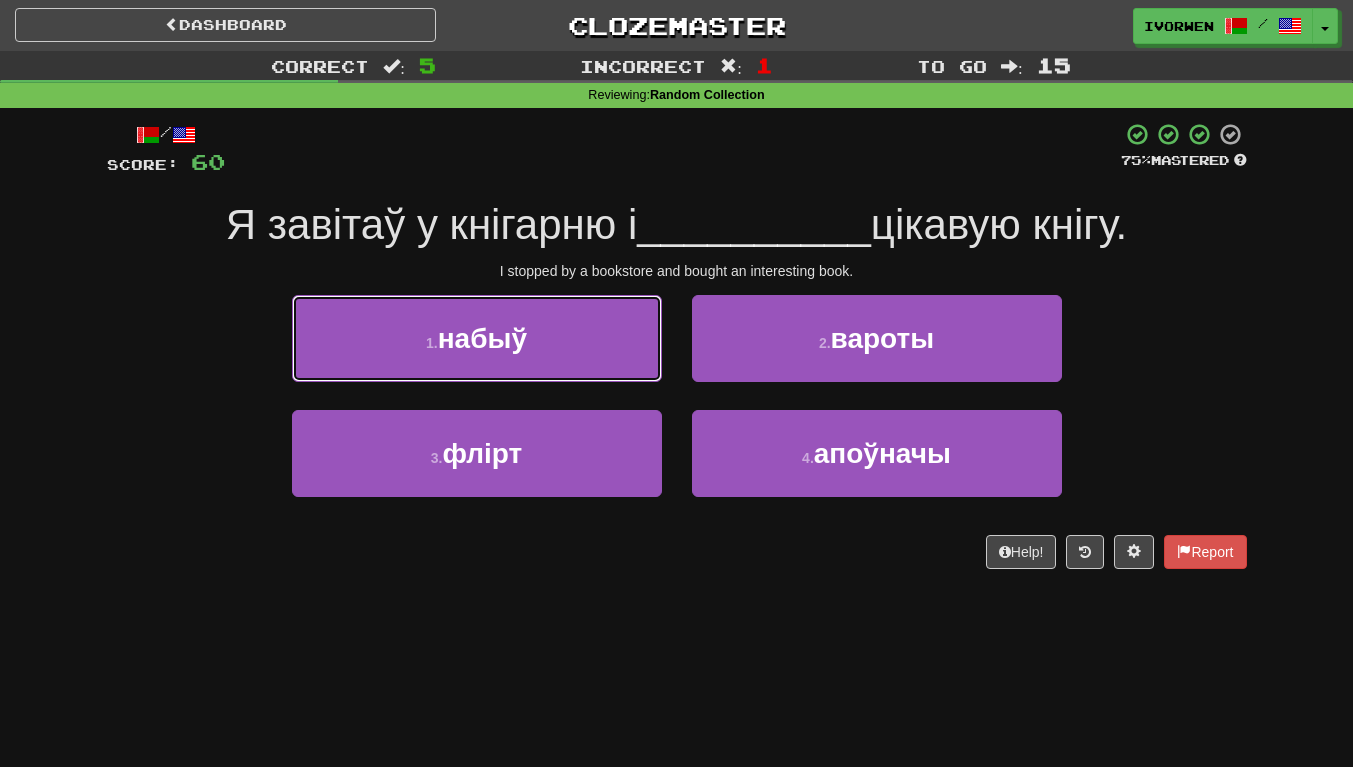click on "1 .  набыў" at bounding box center [477, 338] 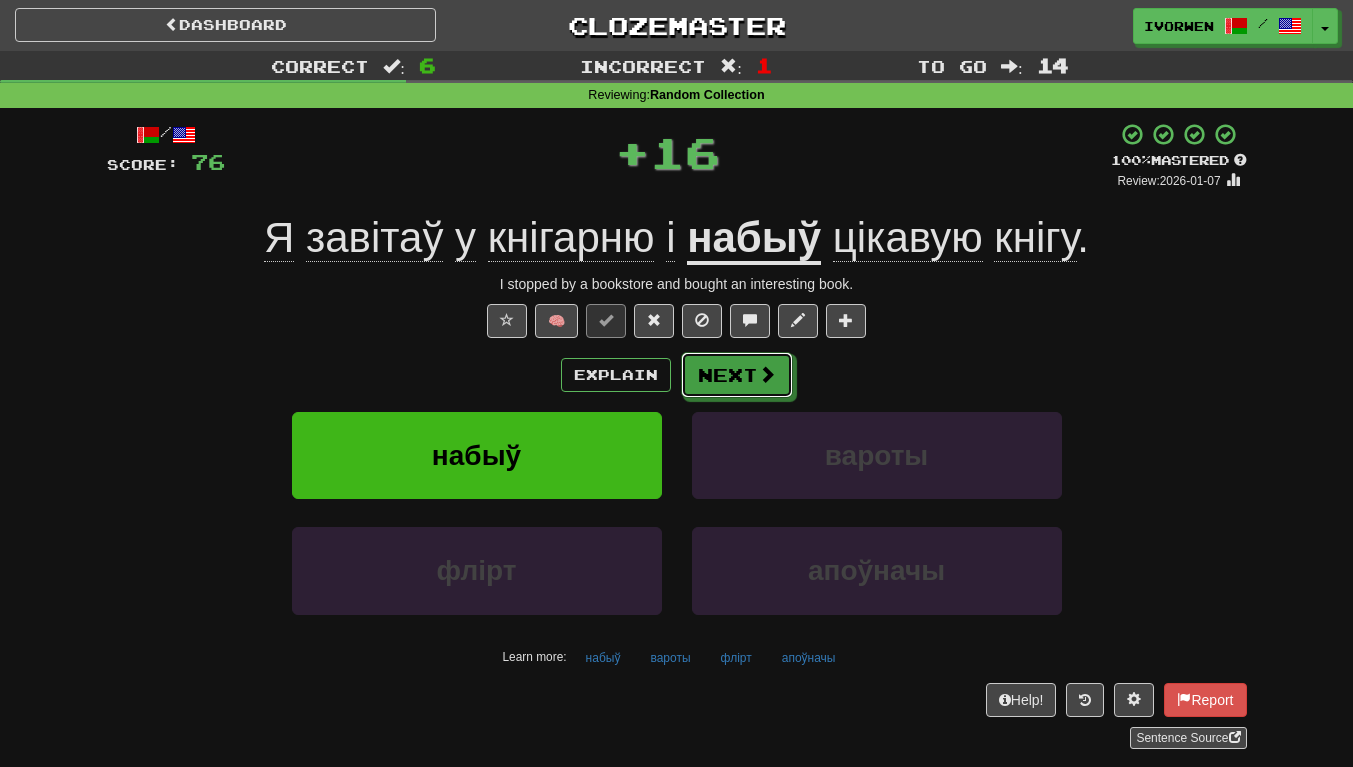 click on "Next" at bounding box center [737, 375] 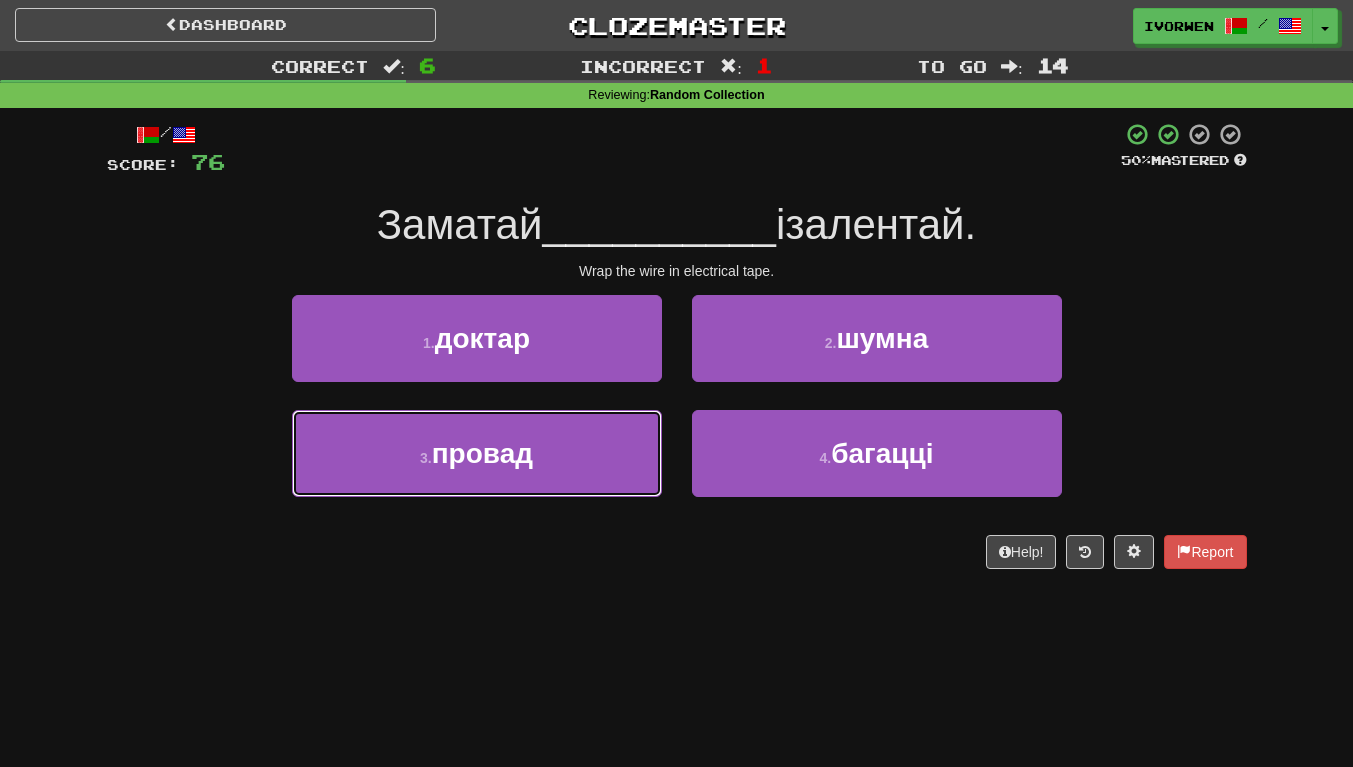 click on "3 .  провад" at bounding box center [477, 453] 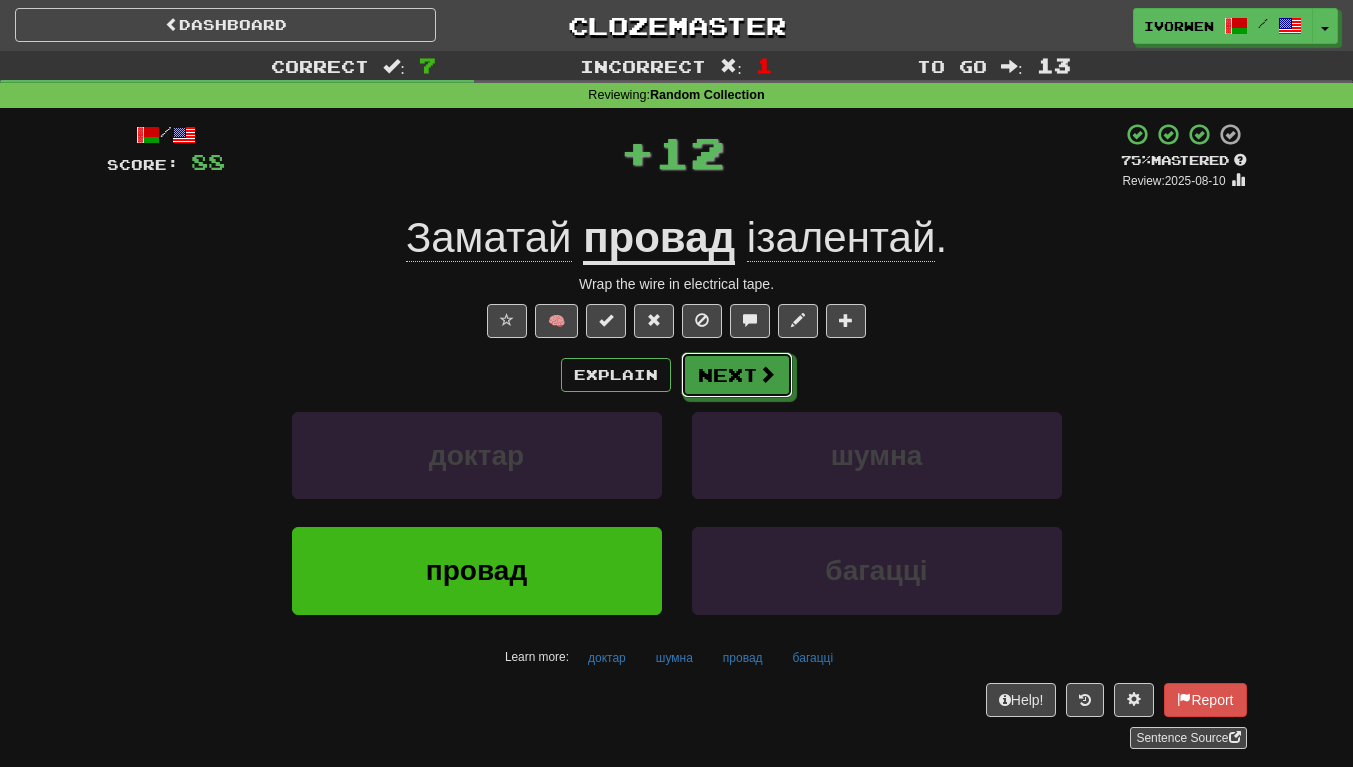 click on "Next" at bounding box center [737, 375] 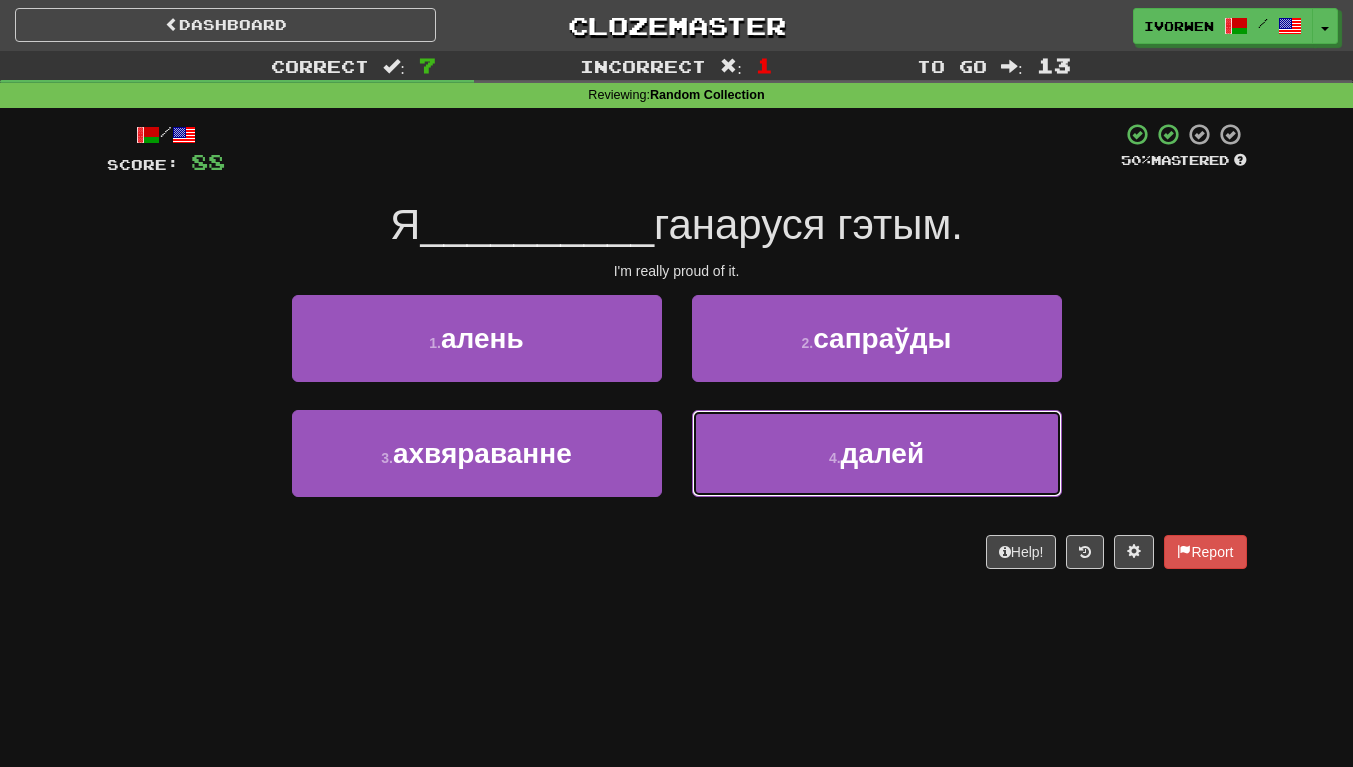 click on "4 .  далей" at bounding box center (877, 453) 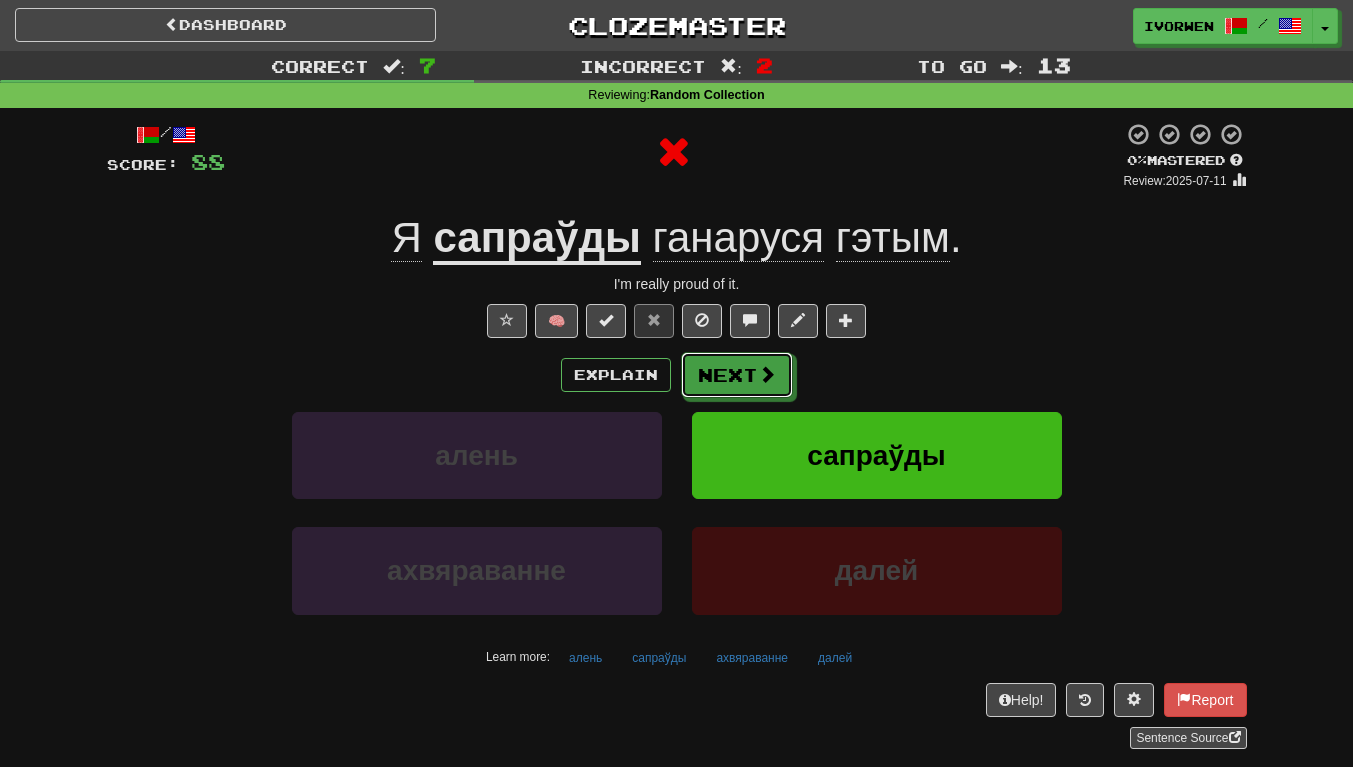 click at bounding box center (767, 374) 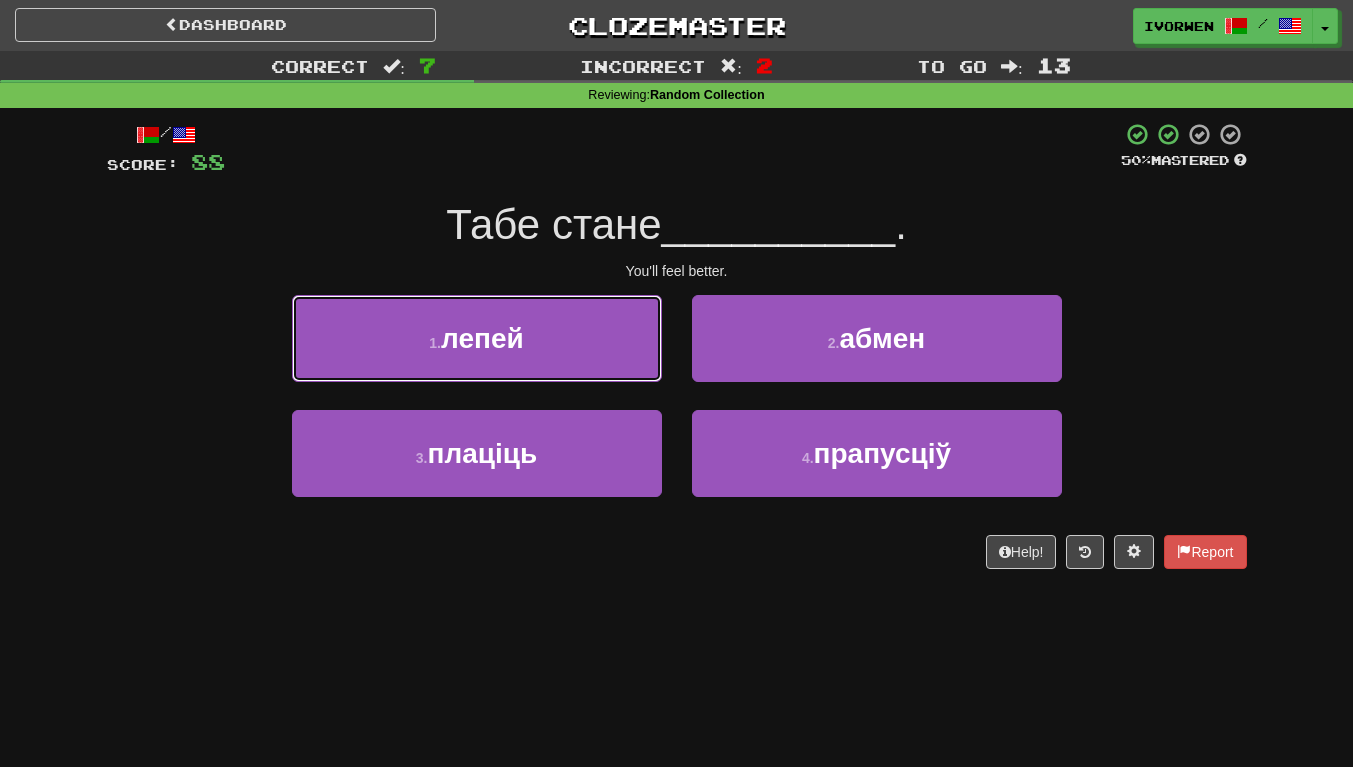 click on "1 .  лепей" at bounding box center [477, 338] 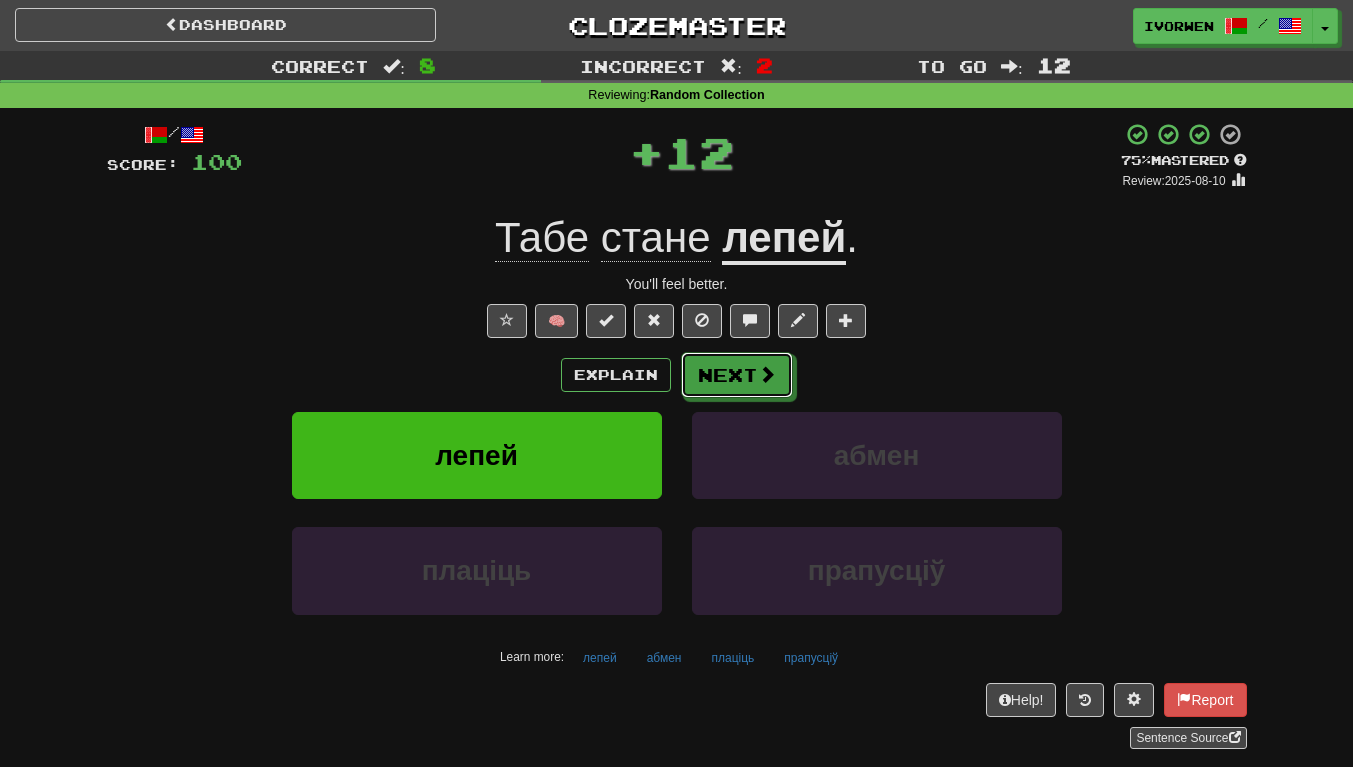 click at bounding box center (767, 374) 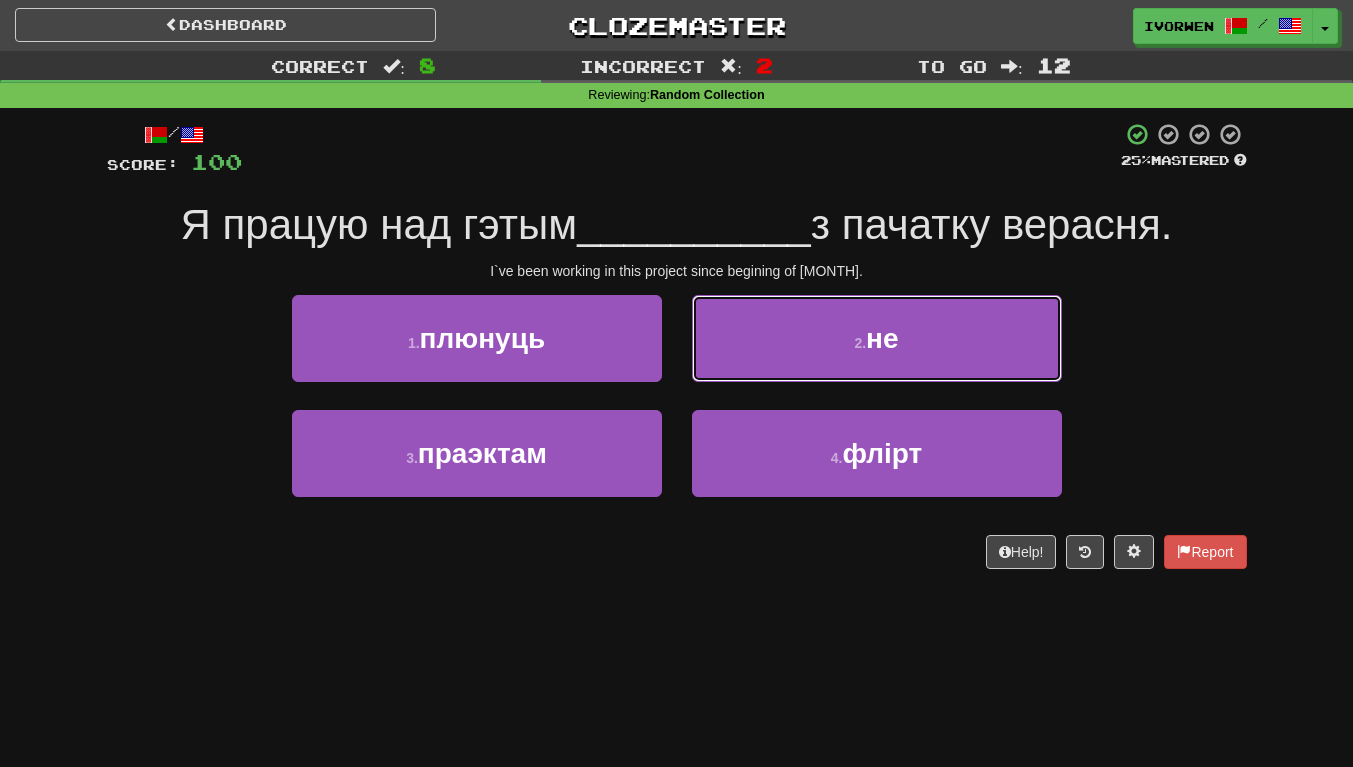 click on "2 .  не" at bounding box center (877, 338) 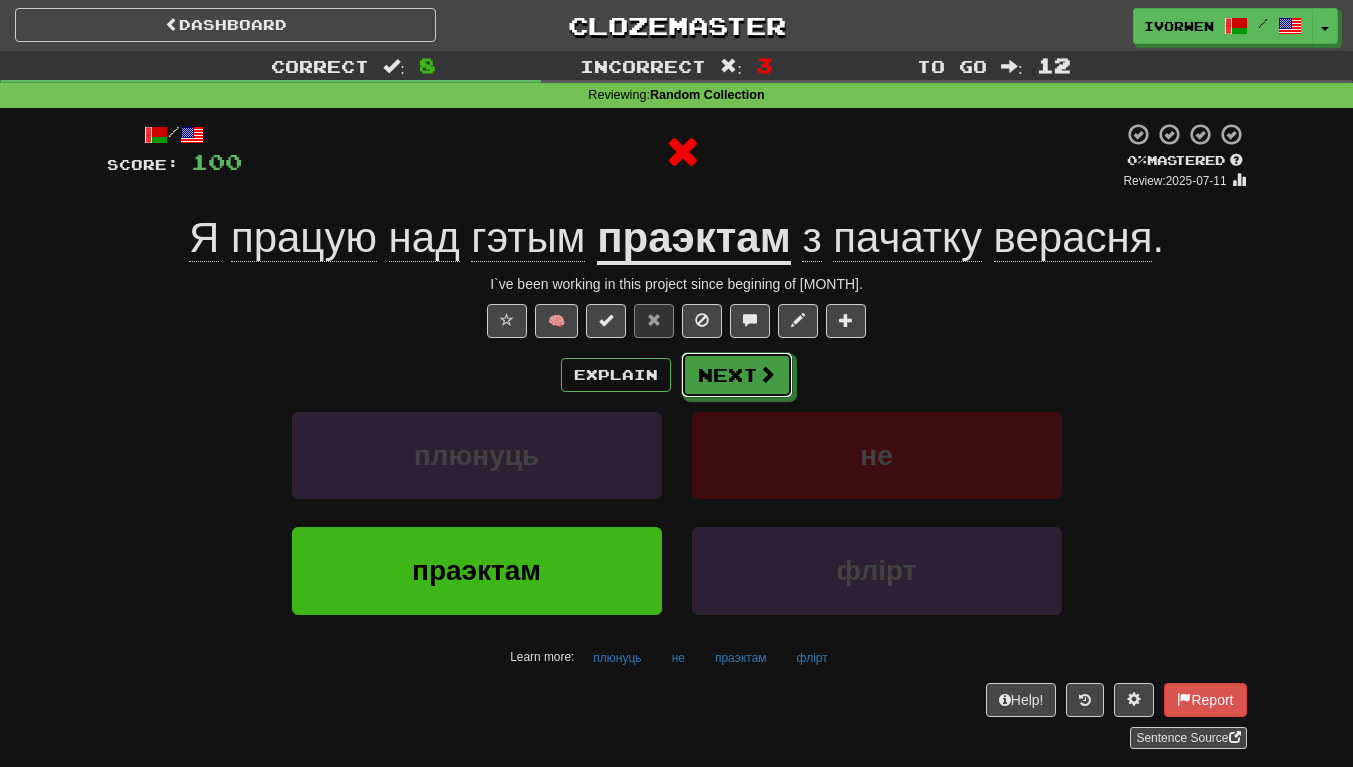 click at bounding box center [767, 374] 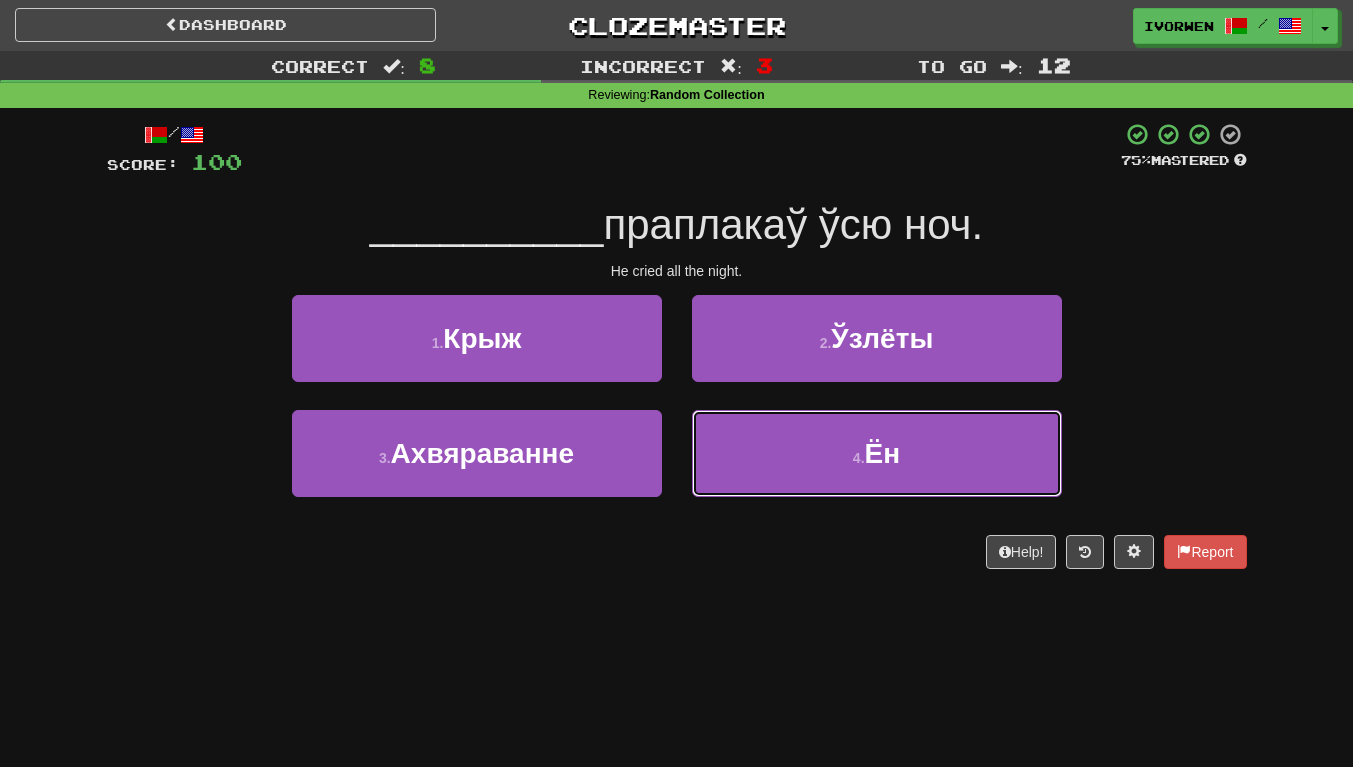 click on "4 .  Ён" at bounding box center [877, 453] 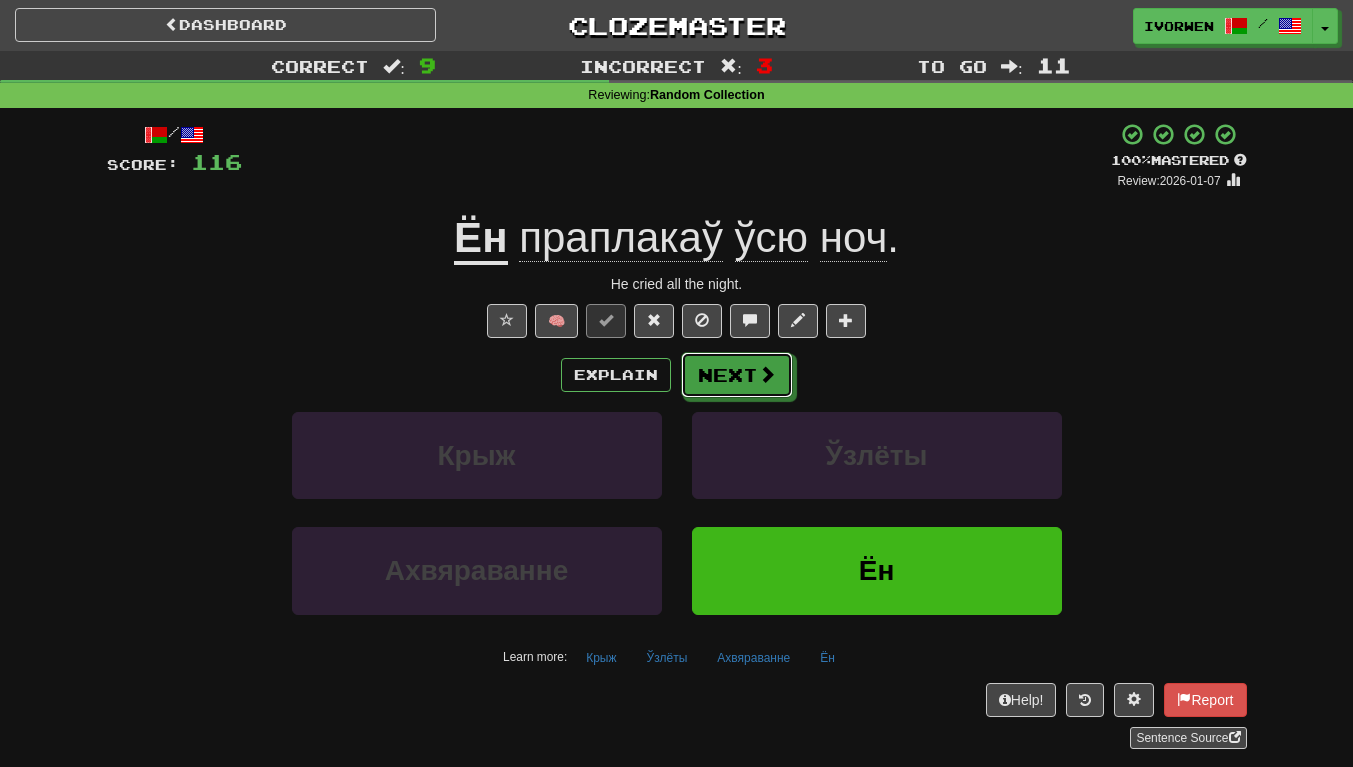 click on "Next" at bounding box center (737, 375) 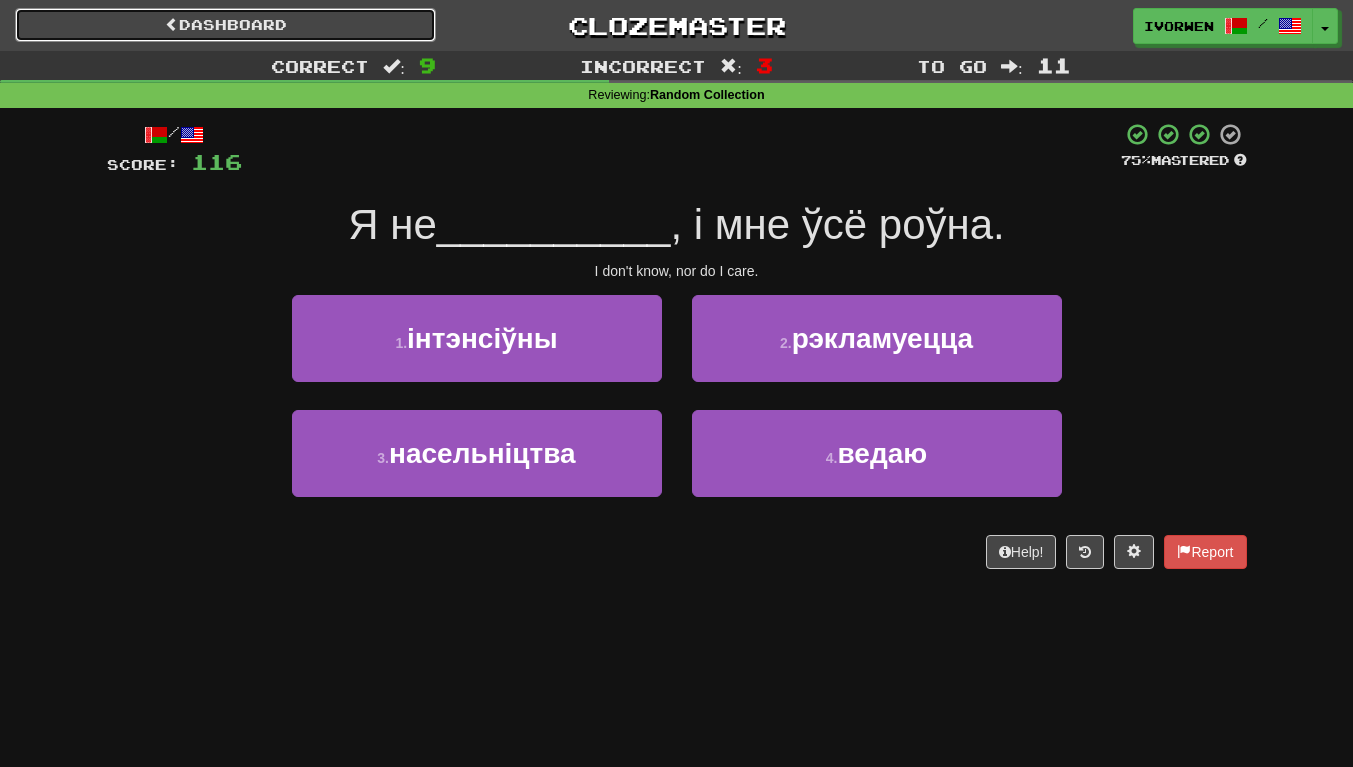click on "Dashboard" at bounding box center (225, 25) 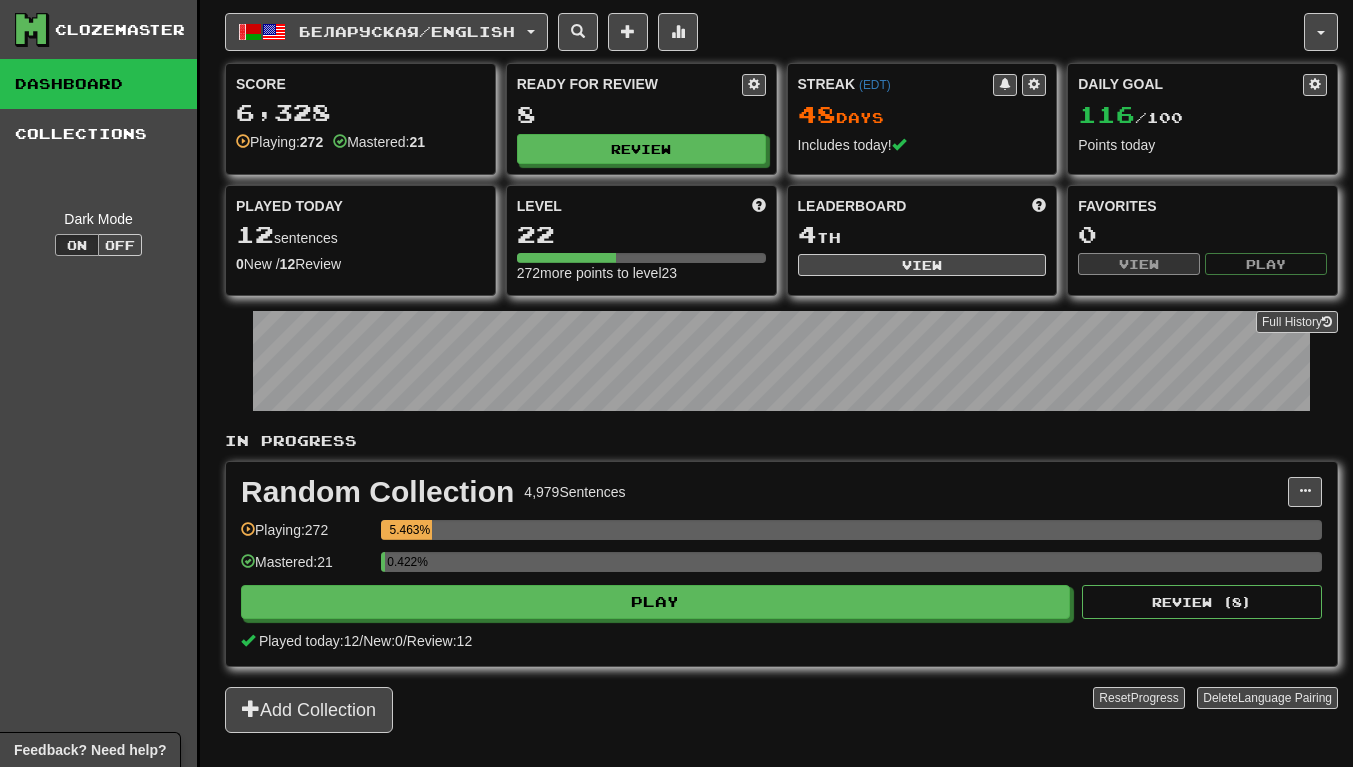 scroll, scrollTop: 0, scrollLeft: 0, axis: both 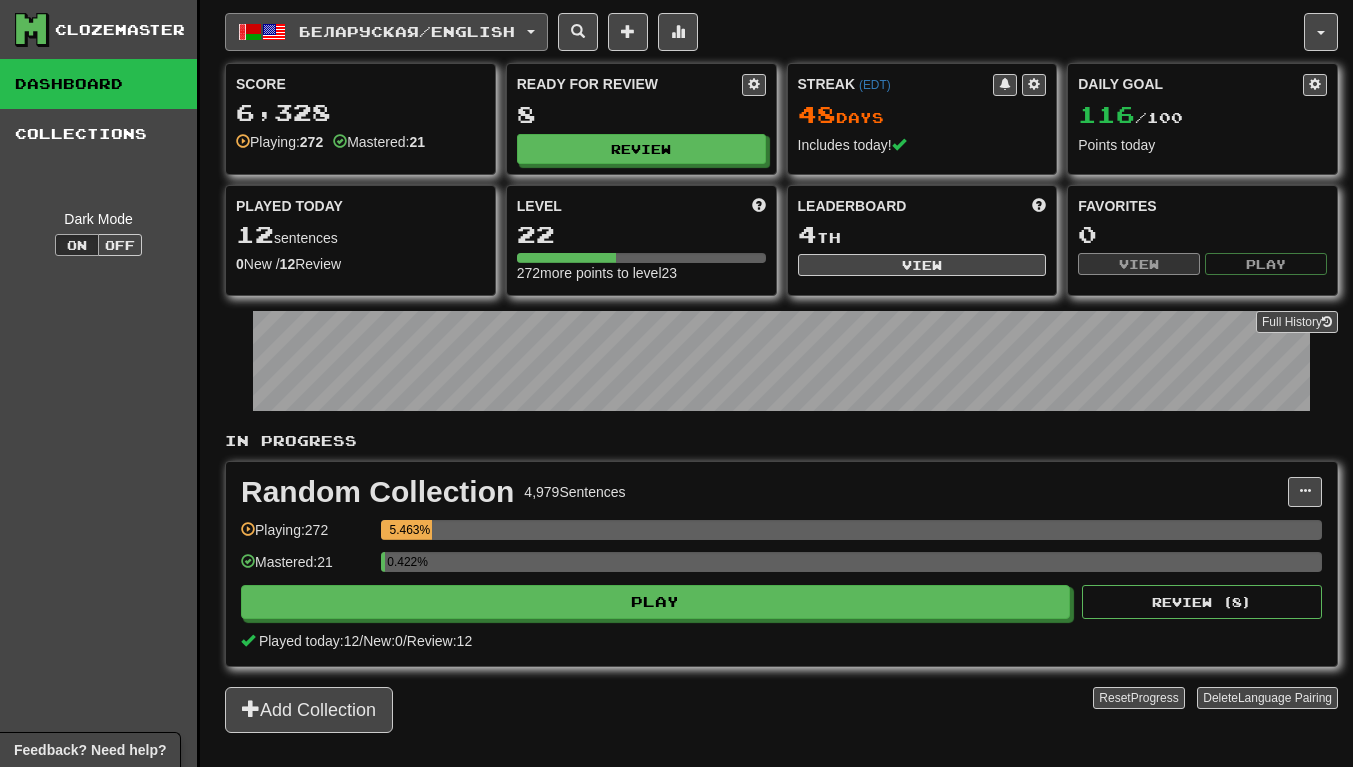 click on "Беларуская  /  English" at bounding box center [386, 32] 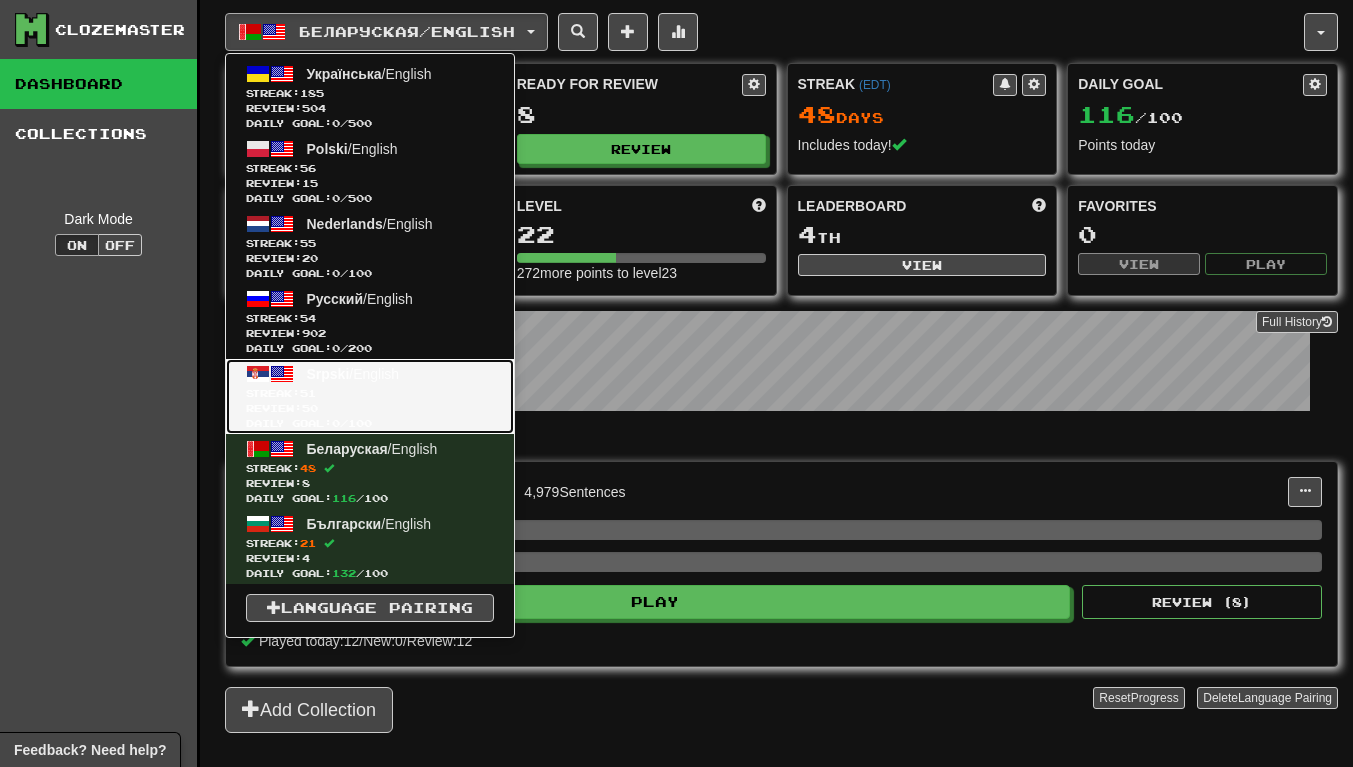 click on "Srpski  /  English" at bounding box center [353, 374] 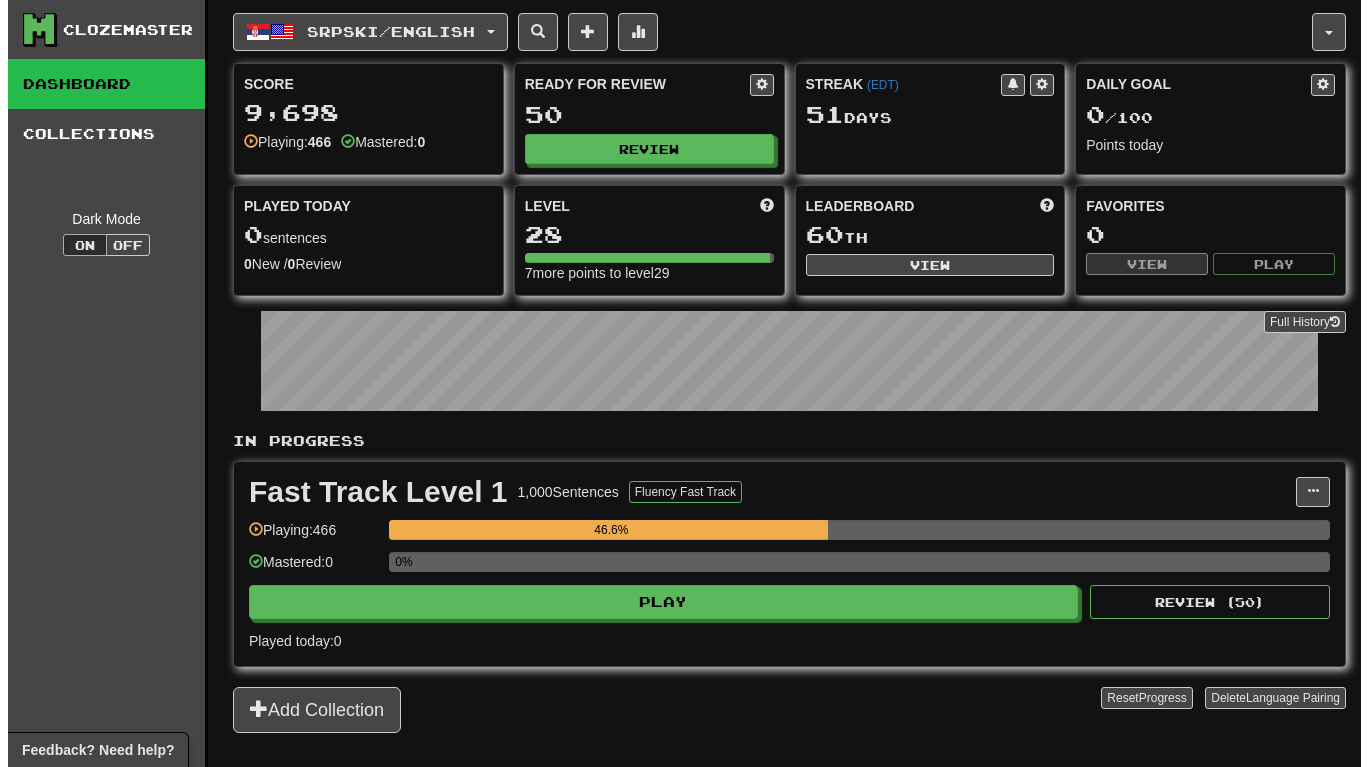 scroll, scrollTop: 0, scrollLeft: 0, axis: both 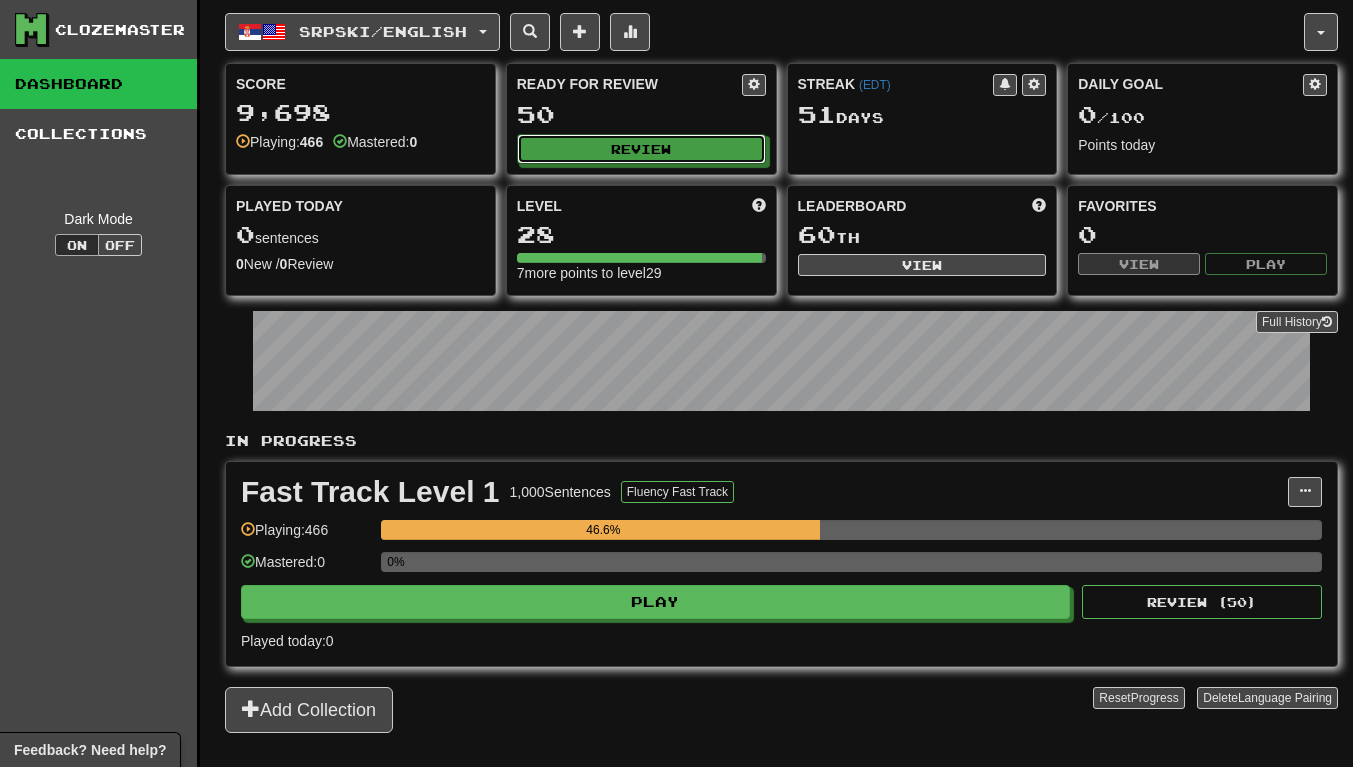 click on "Review" at bounding box center (641, 149) 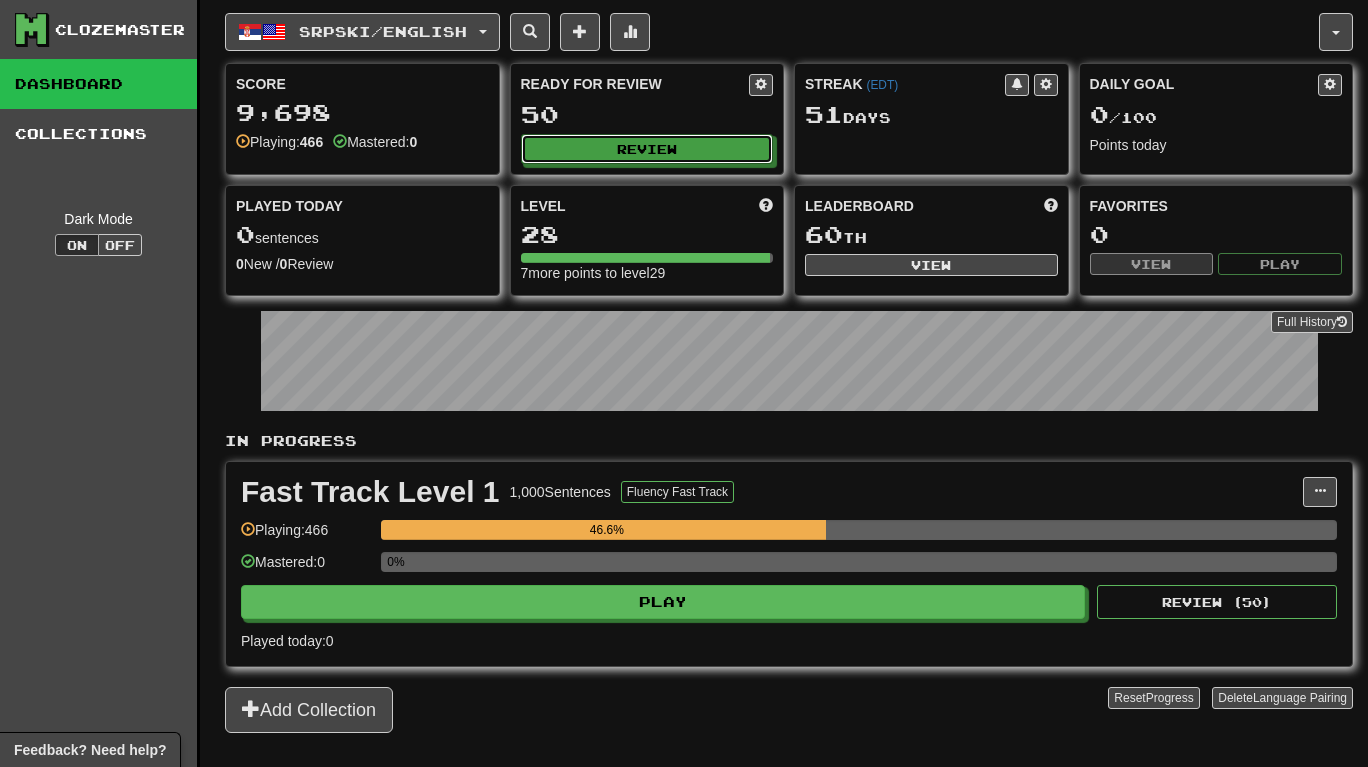 select on "**" 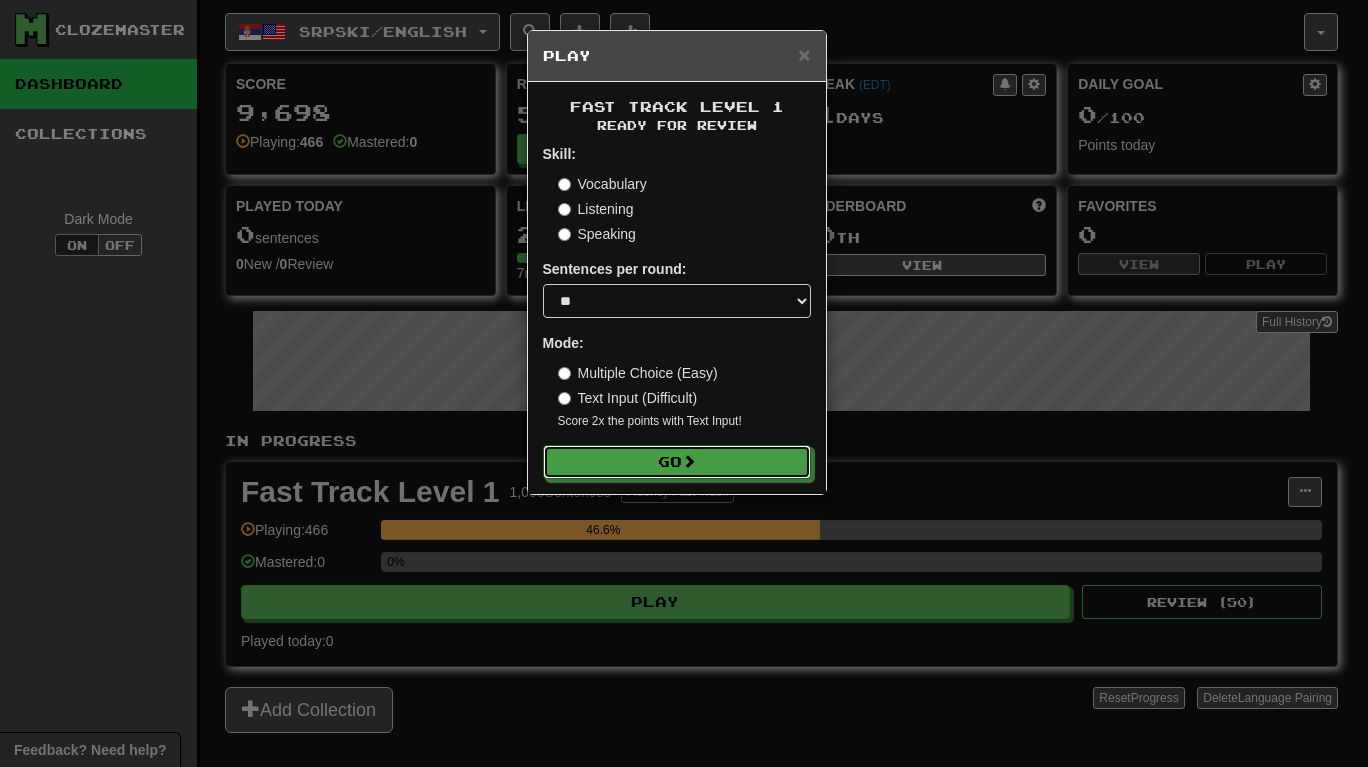 click on "Go" at bounding box center (677, 462) 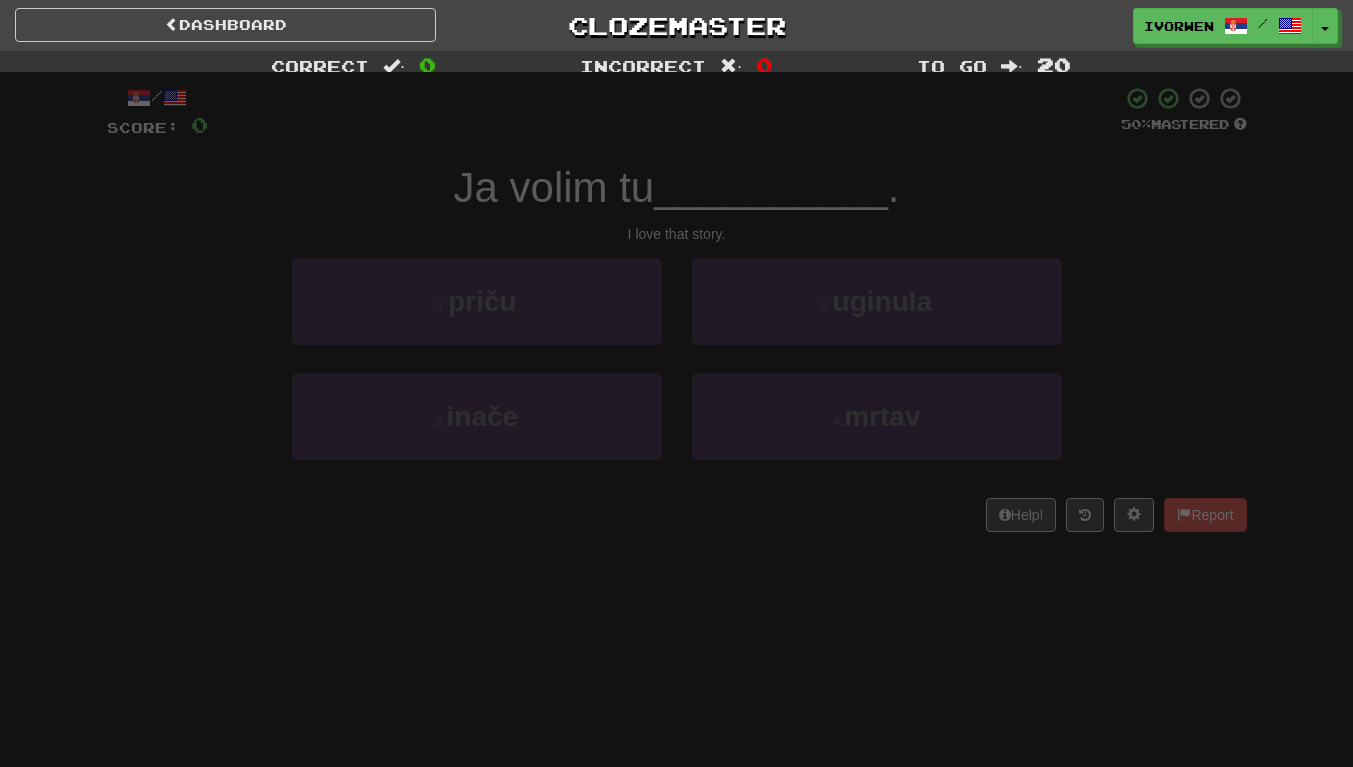 scroll, scrollTop: 0, scrollLeft: 0, axis: both 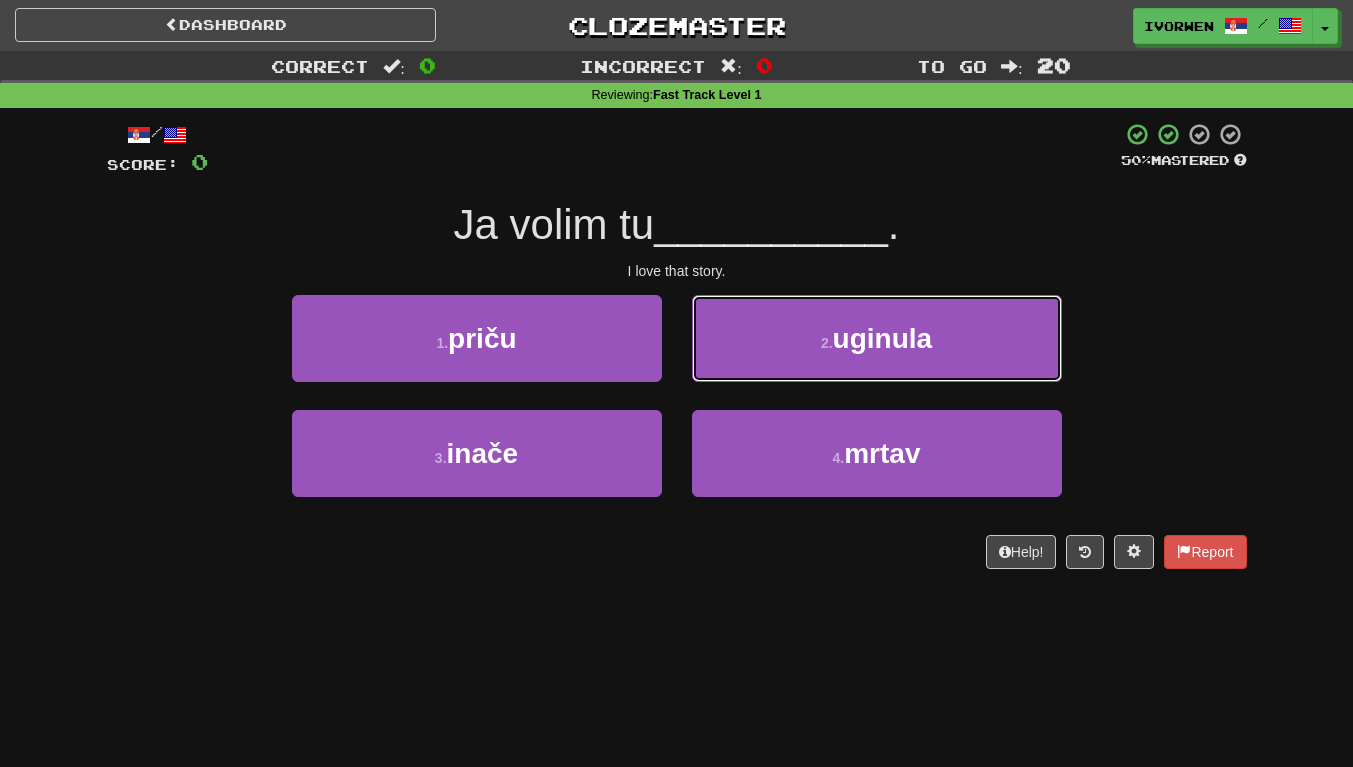click on "uginula" at bounding box center [883, 338] 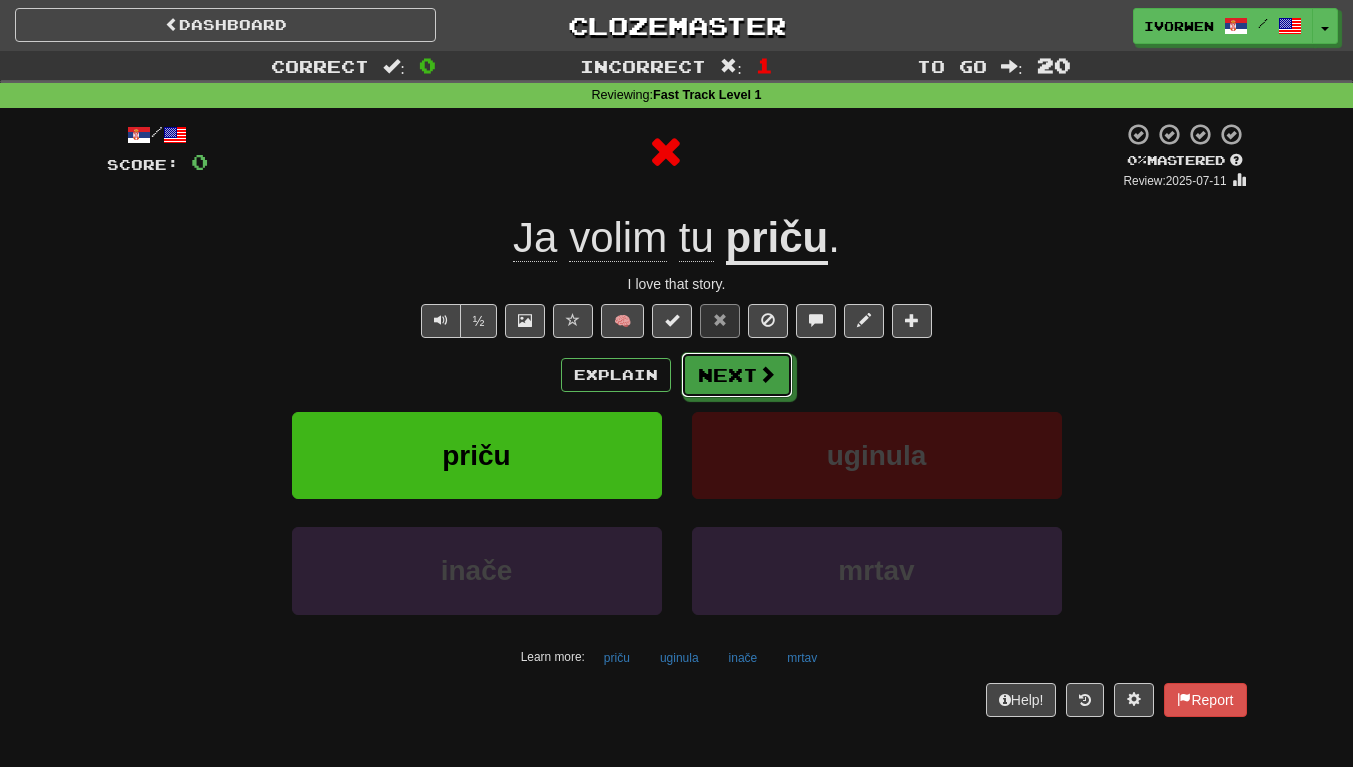 click on "Next" at bounding box center [737, 375] 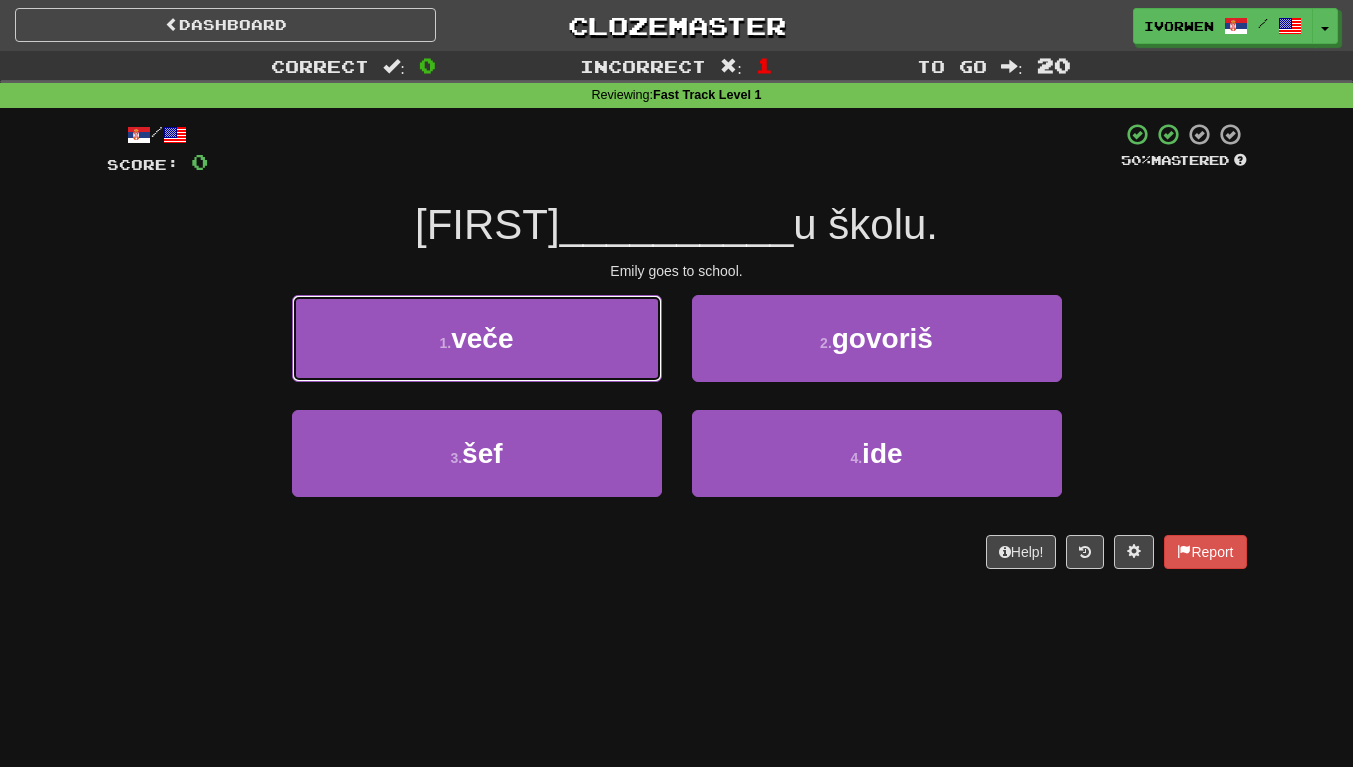 click on "1 .  veče" at bounding box center [477, 338] 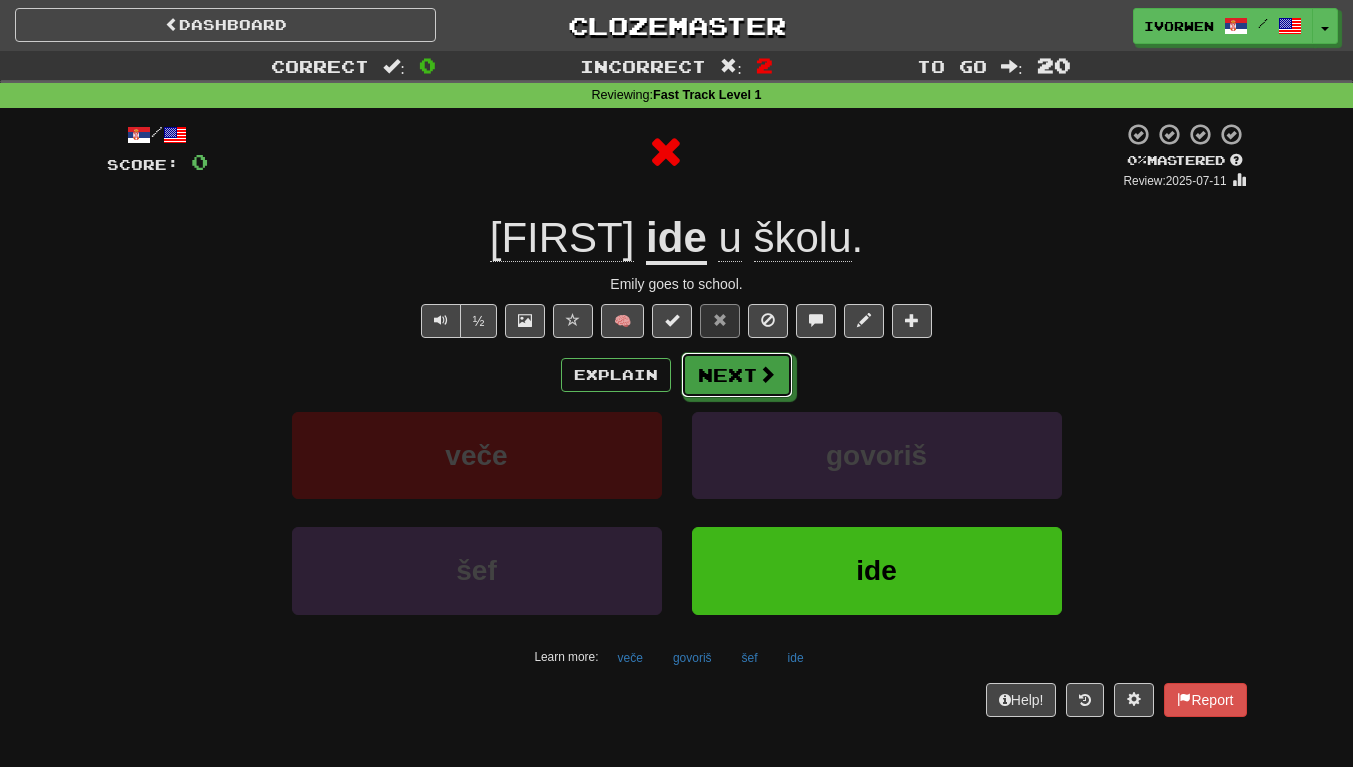 click on "Next" at bounding box center [737, 375] 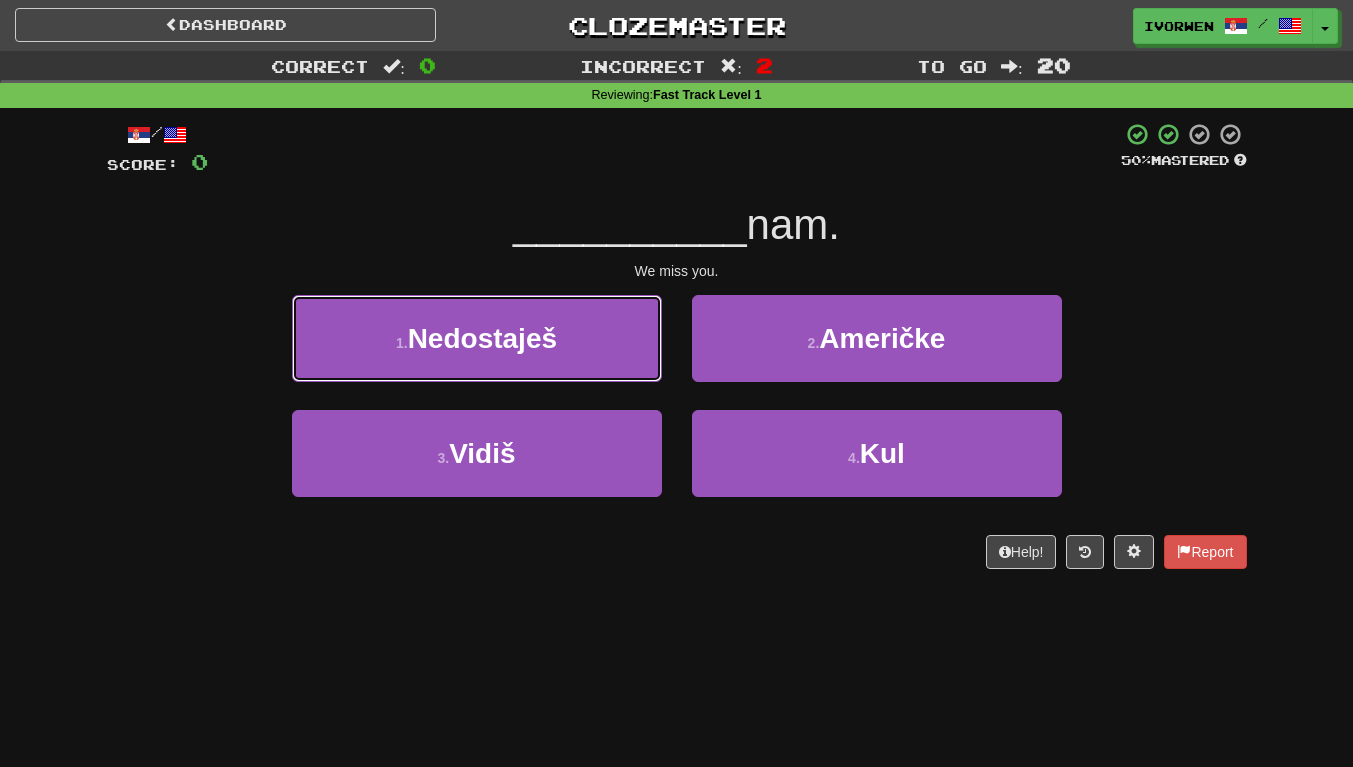 click on "1 .  Nedostaješ" at bounding box center [477, 338] 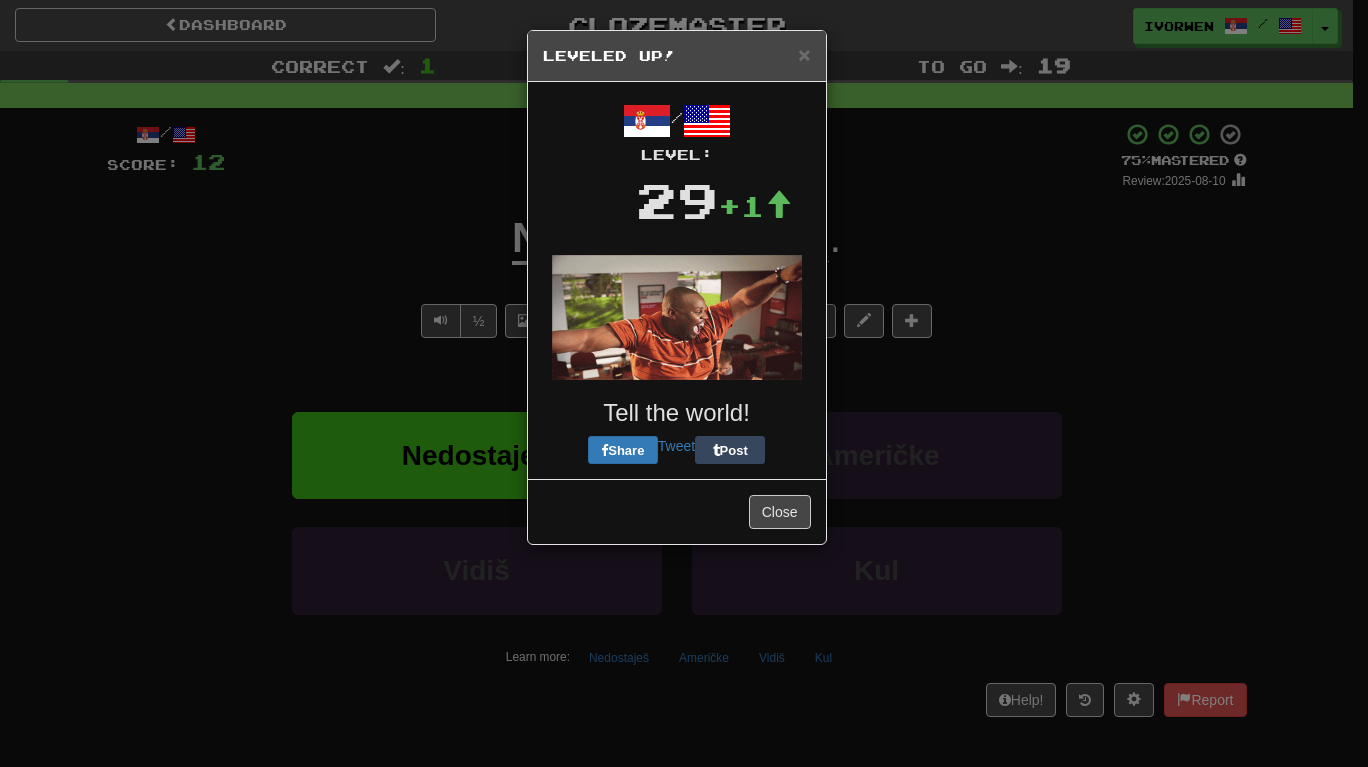 click at bounding box center [677, 317] 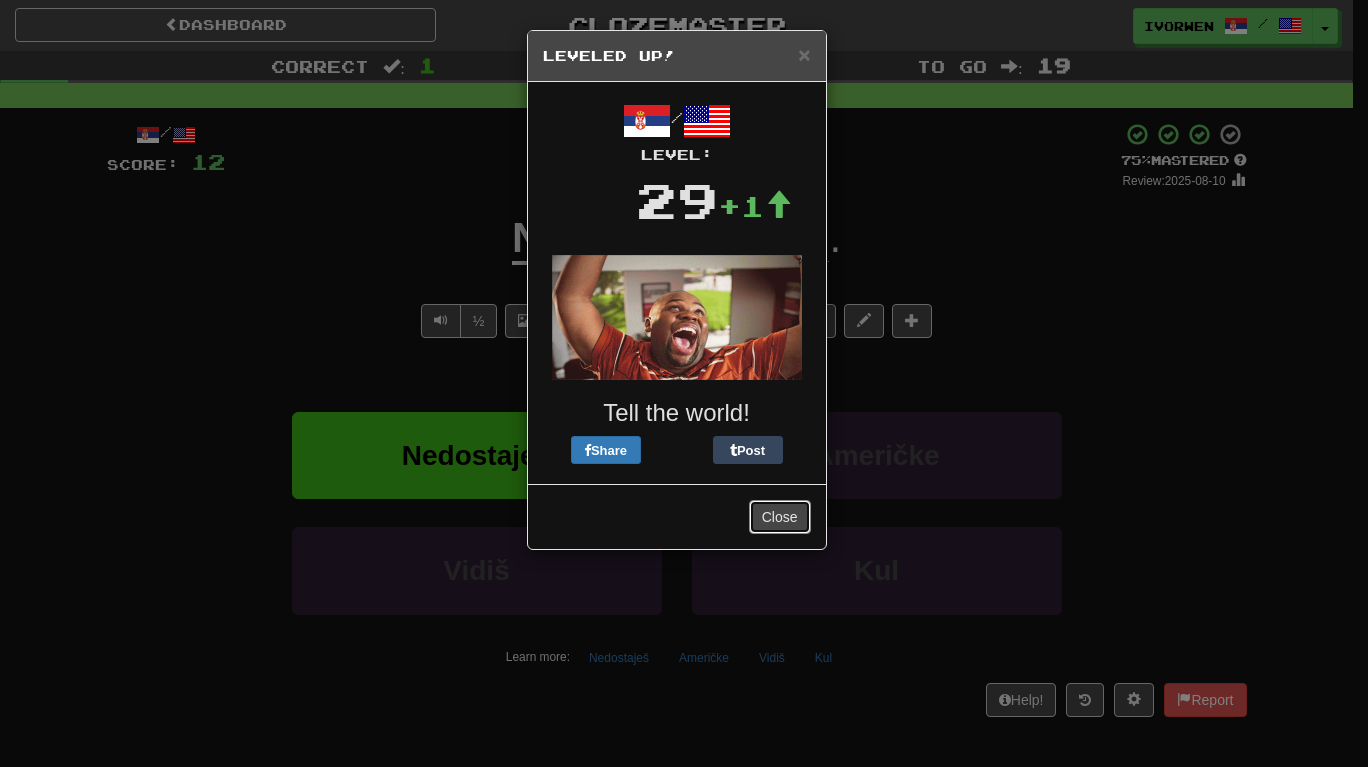 click on "Close" at bounding box center [780, 517] 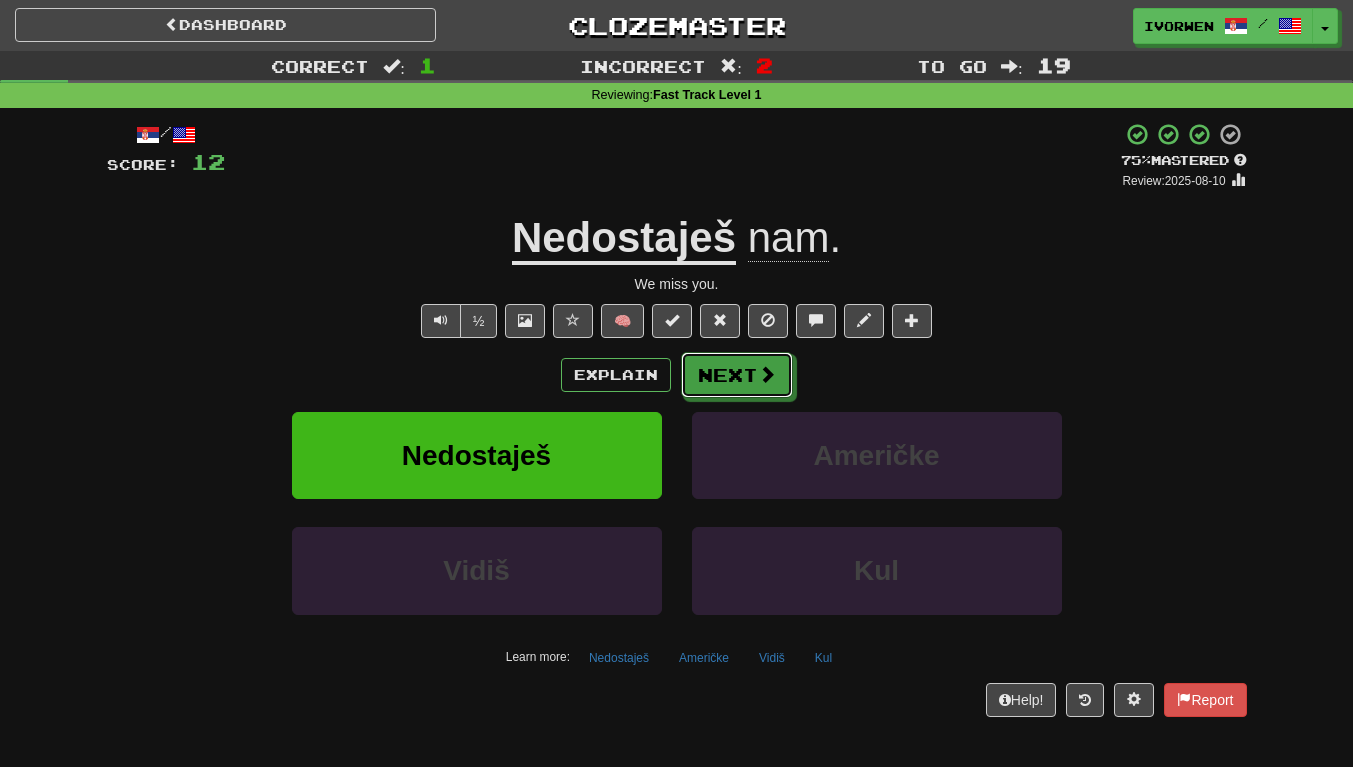click on "Next" at bounding box center [737, 375] 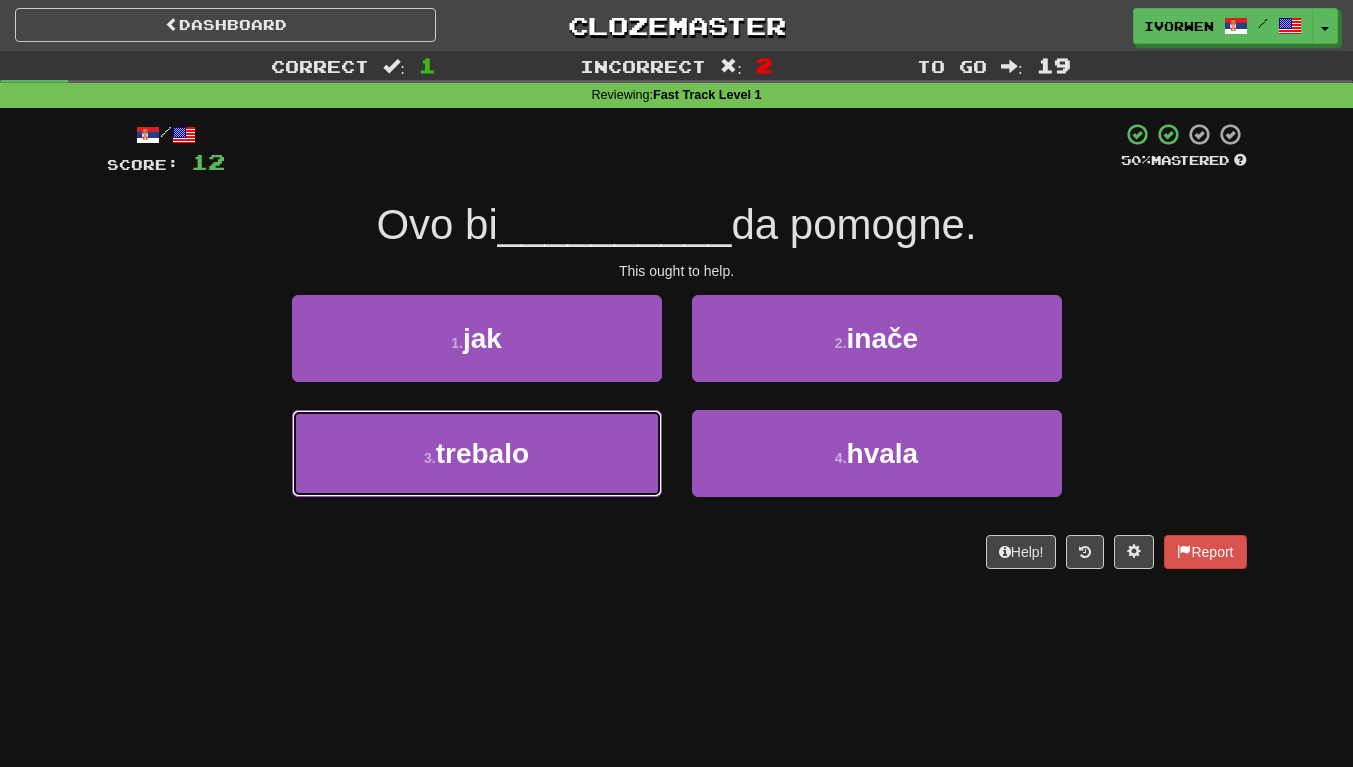 click on "3 .  trebalo" at bounding box center [477, 453] 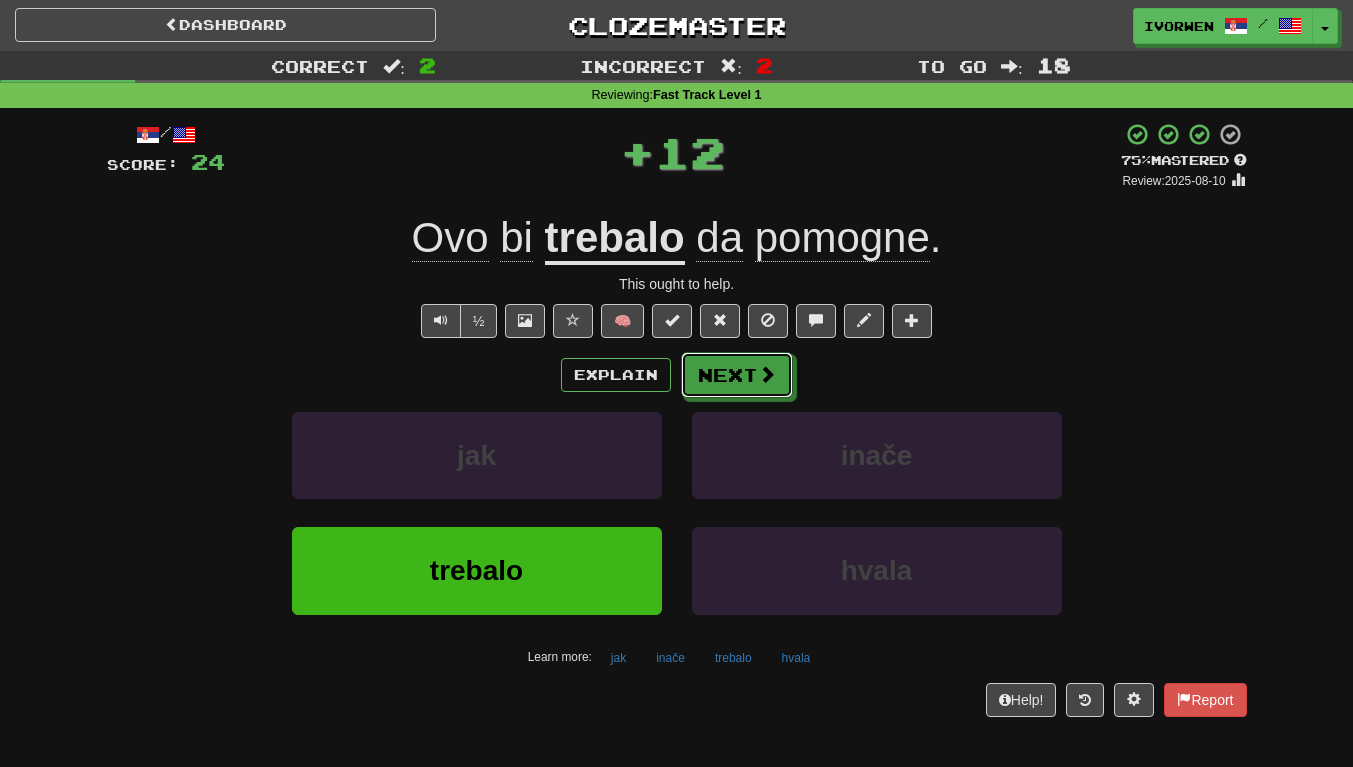 click on "Next" at bounding box center (737, 375) 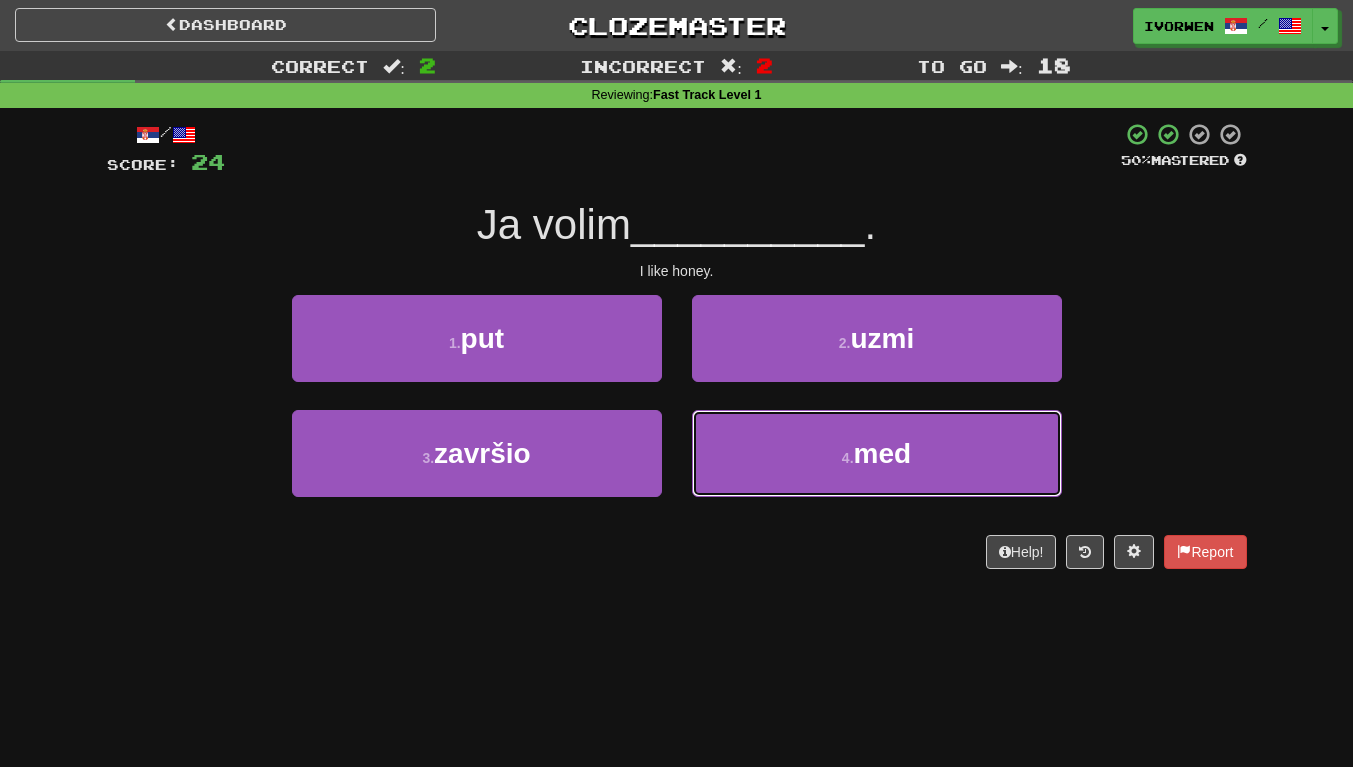 click on "4 .  med" at bounding box center (877, 453) 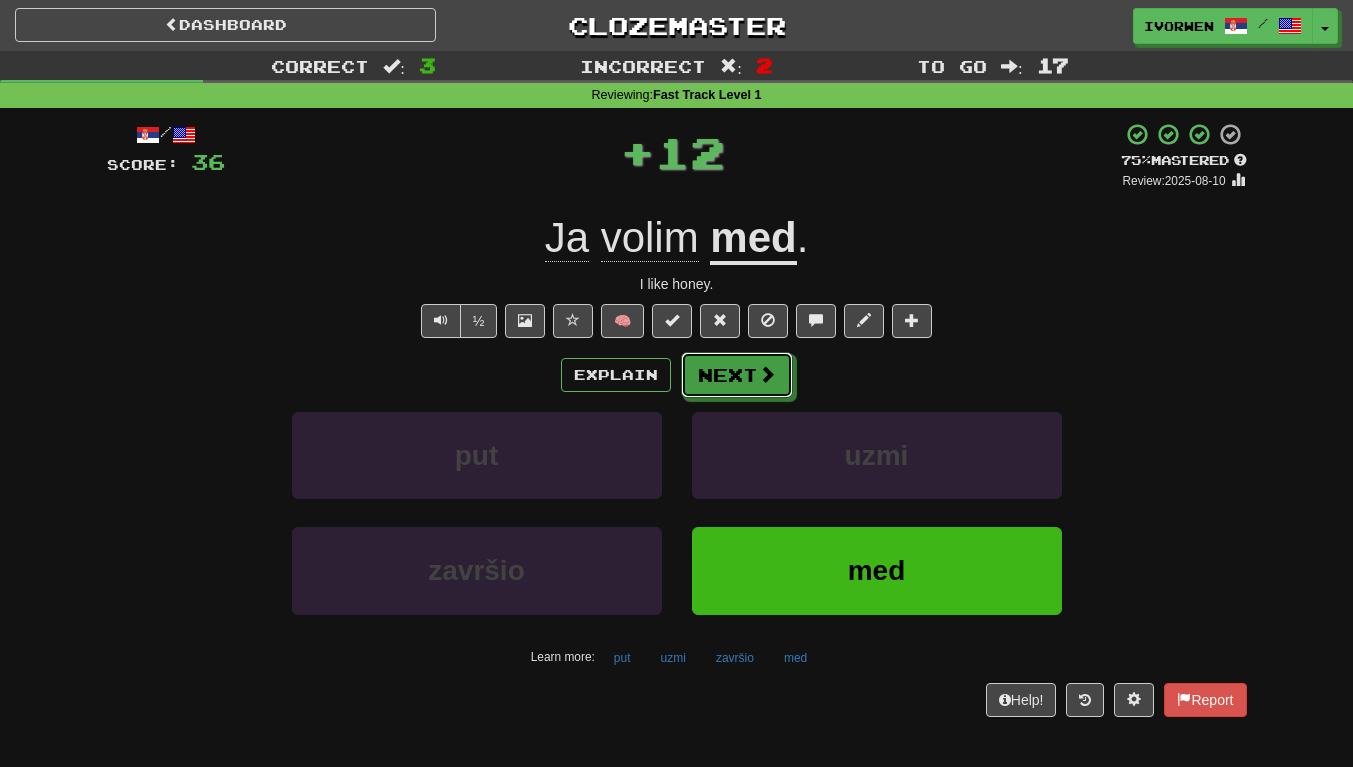 click on "Next" at bounding box center (737, 375) 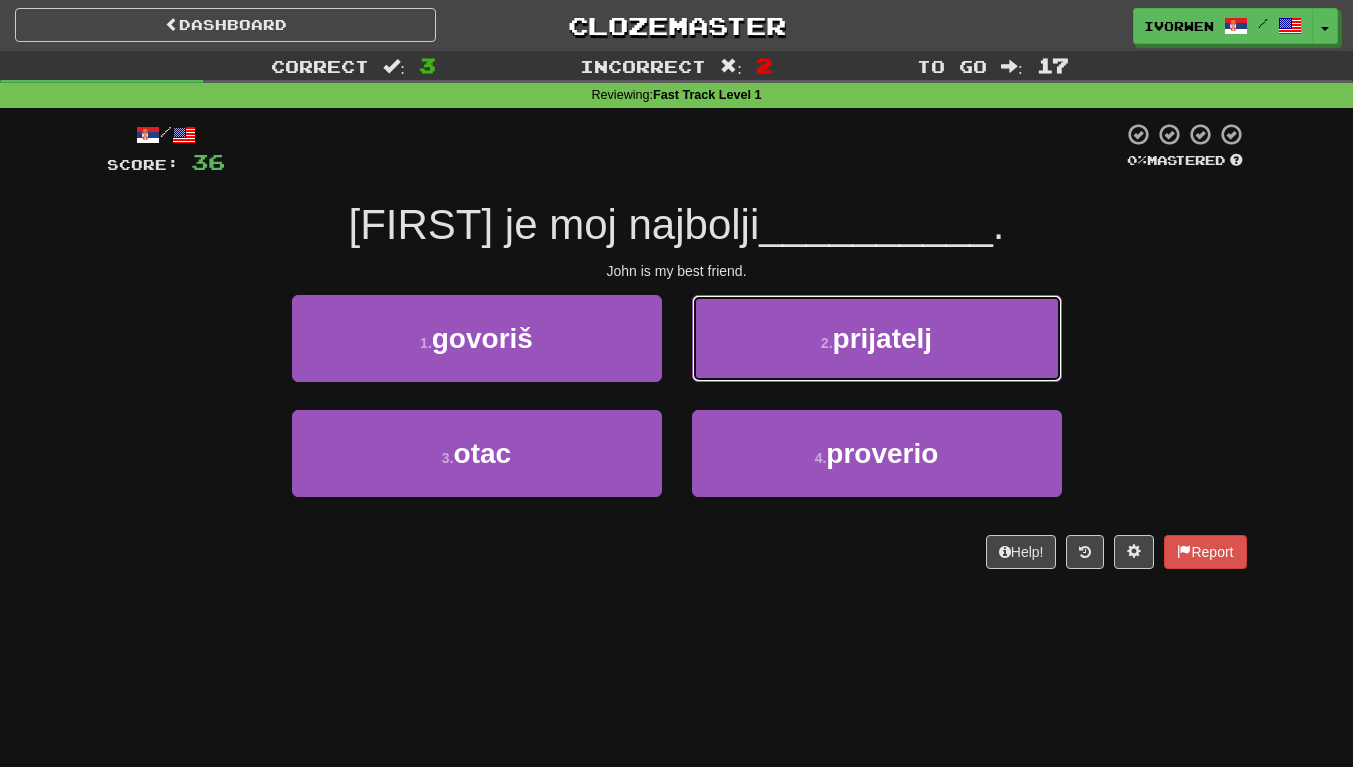 click on "2 .  prijatelj" at bounding box center [877, 338] 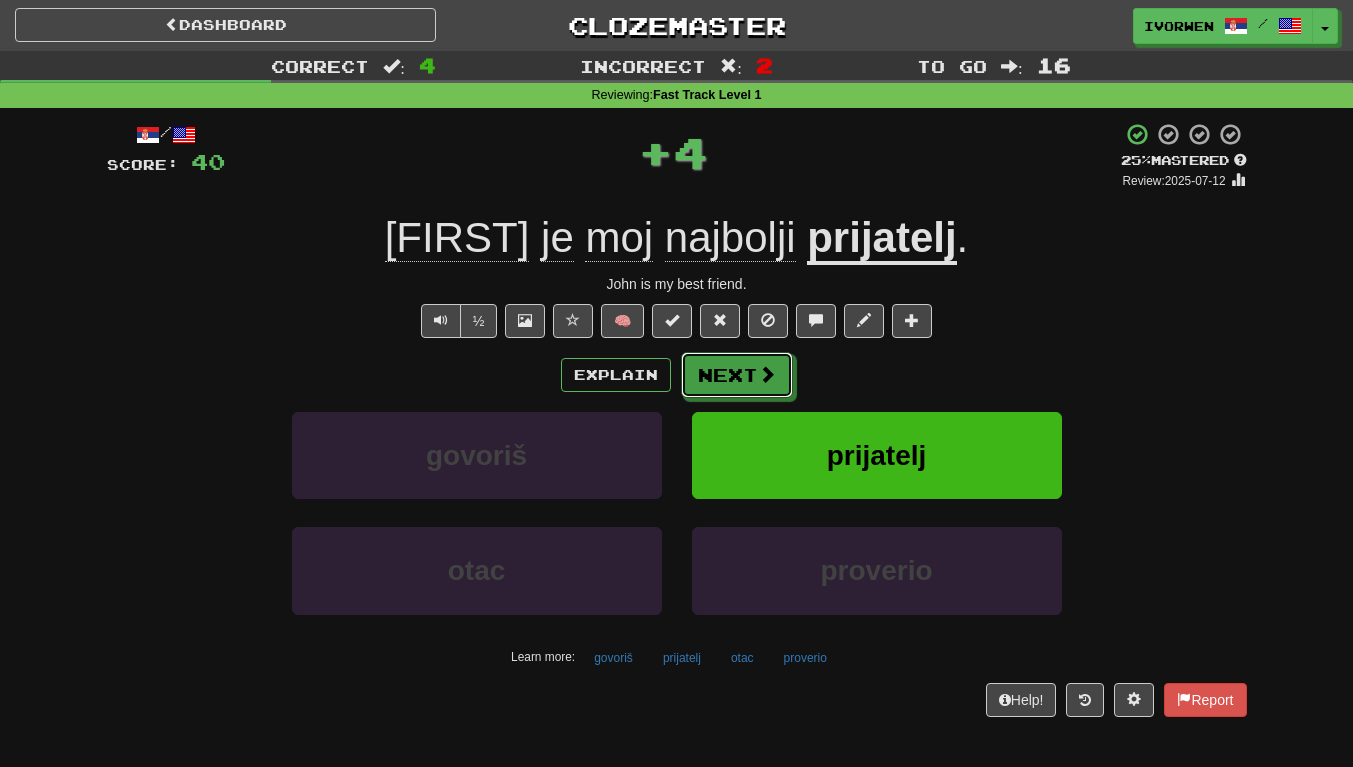 click on "Next" at bounding box center [737, 375] 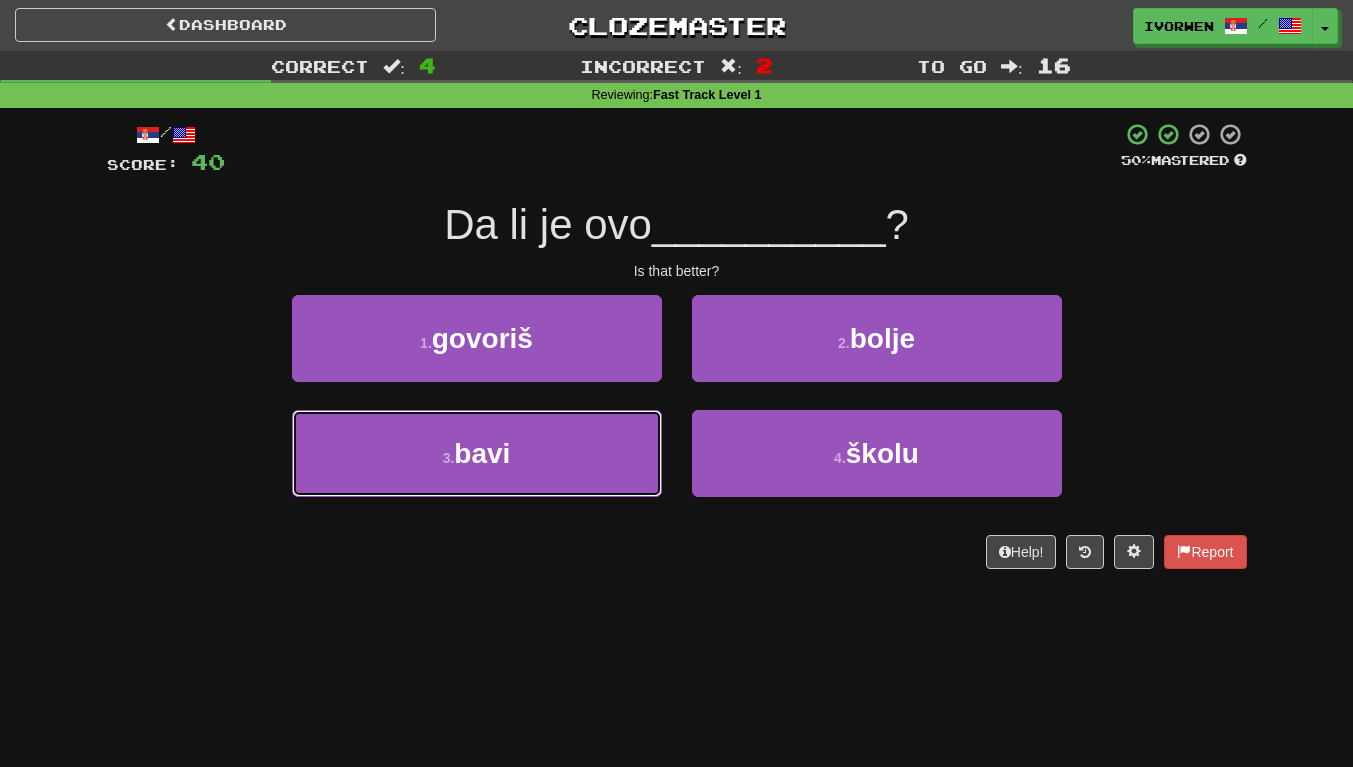 click on "3 .  bavi" at bounding box center (477, 453) 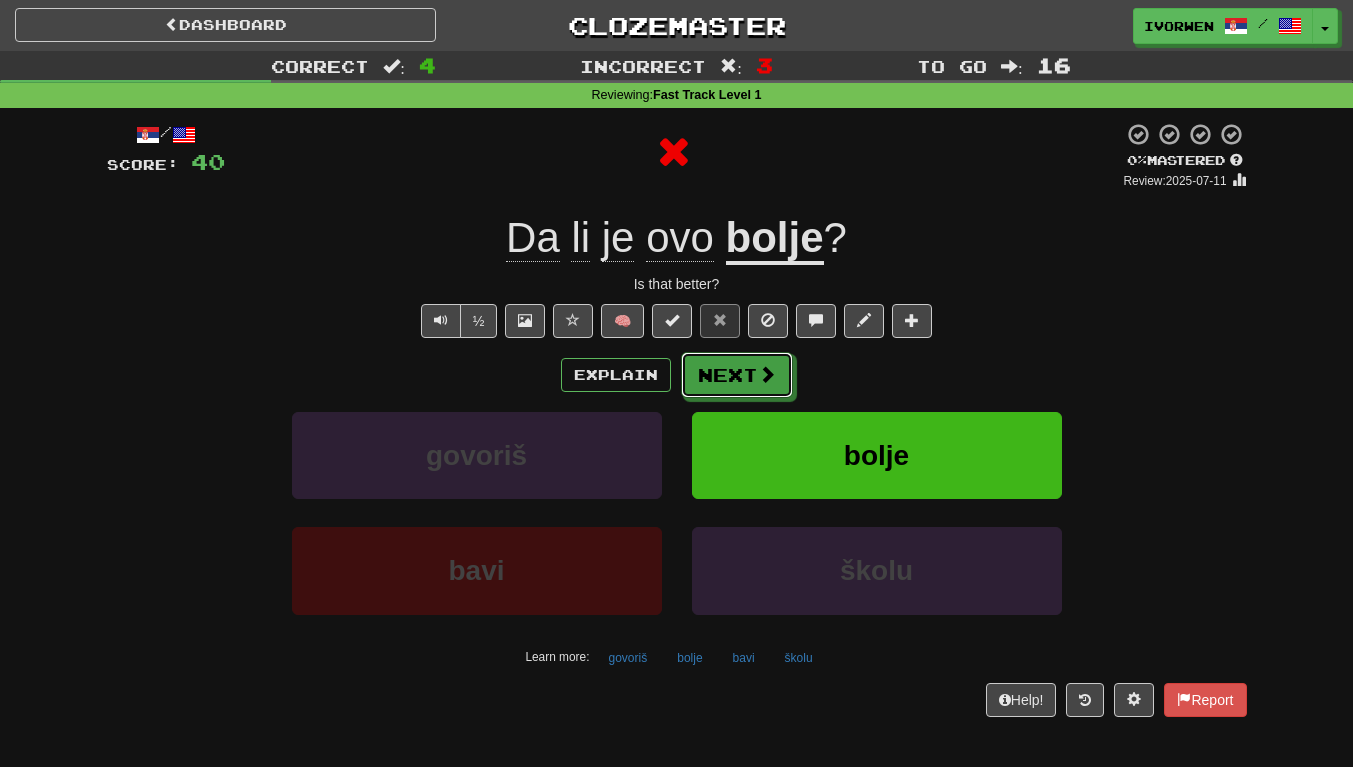 click on "Next" at bounding box center [737, 375] 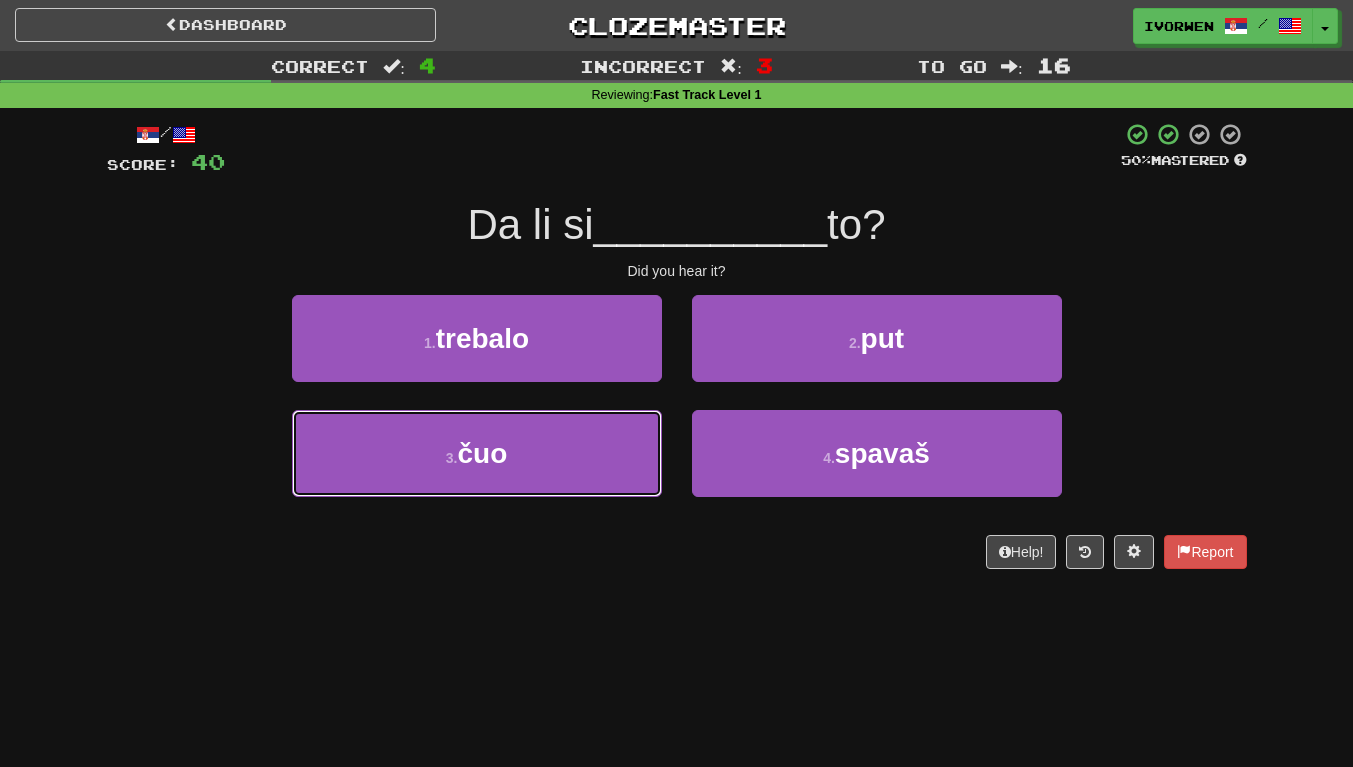 click on "3 .  čuo" at bounding box center [477, 453] 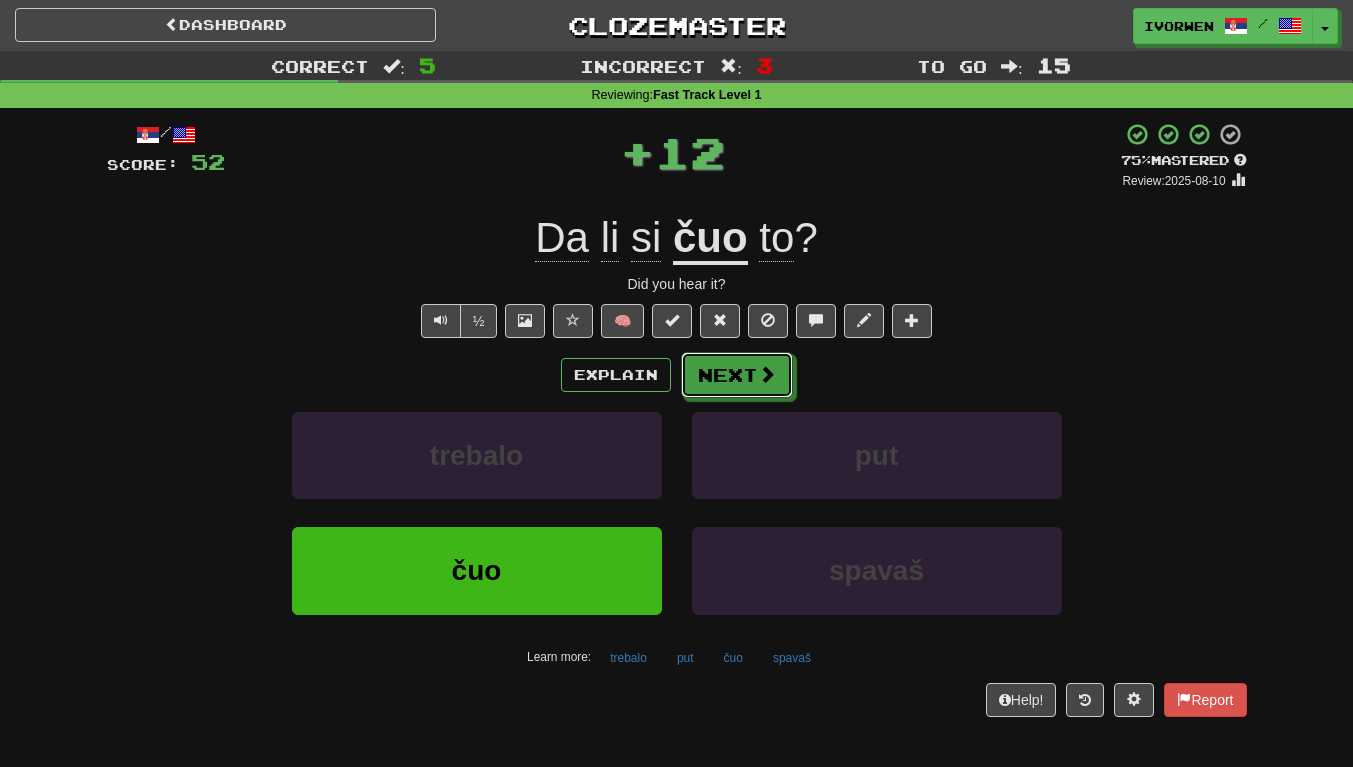 click on "Next" at bounding box center [737, 375] 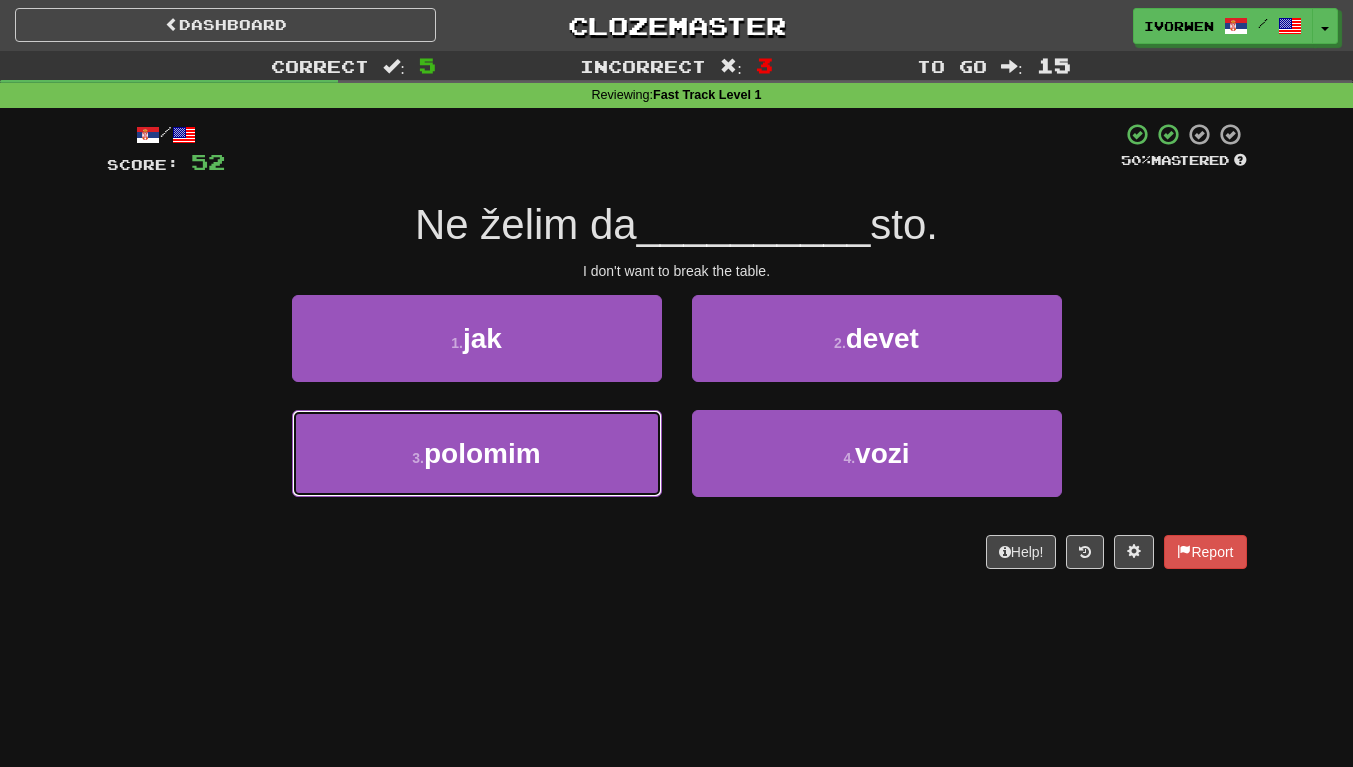 click on "3 .  polomim" at bounding box center [477, 453] 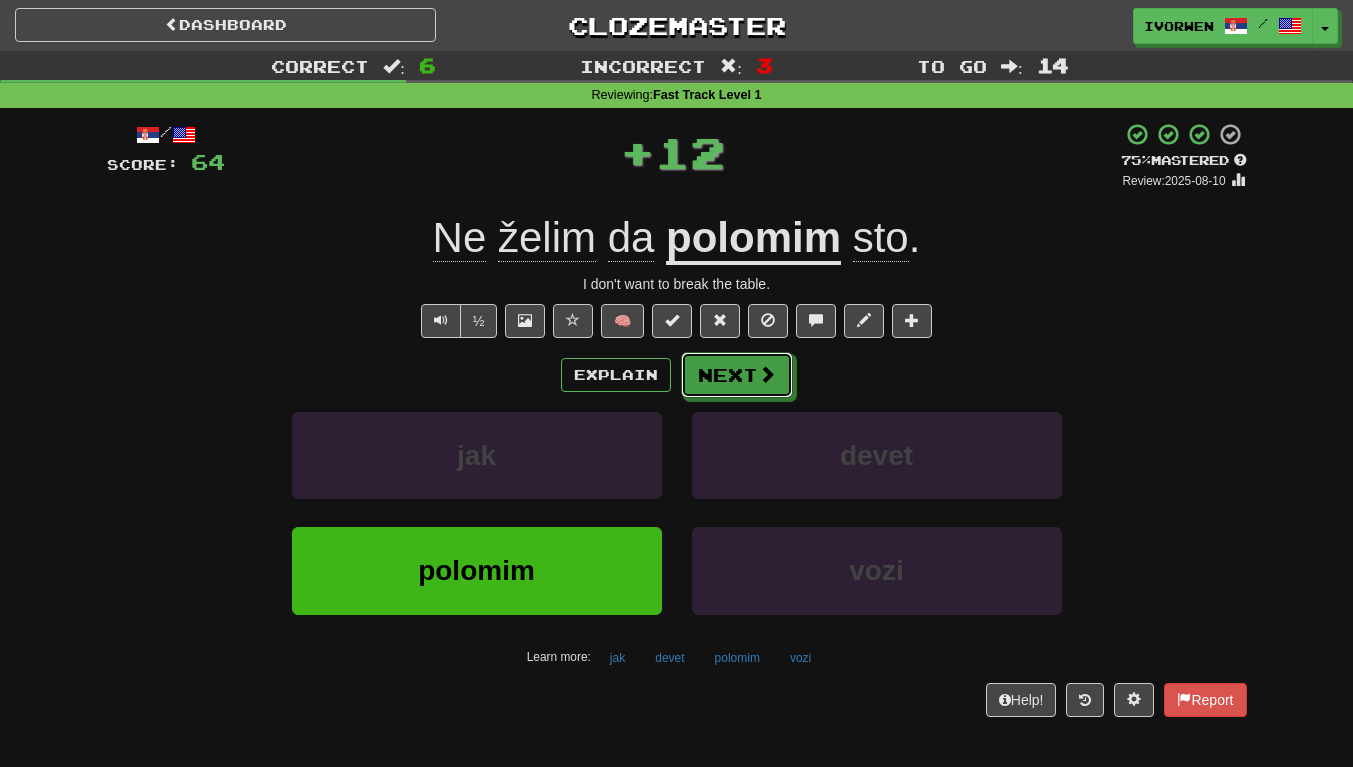 click on "Next" at bounding box center [737, 375] 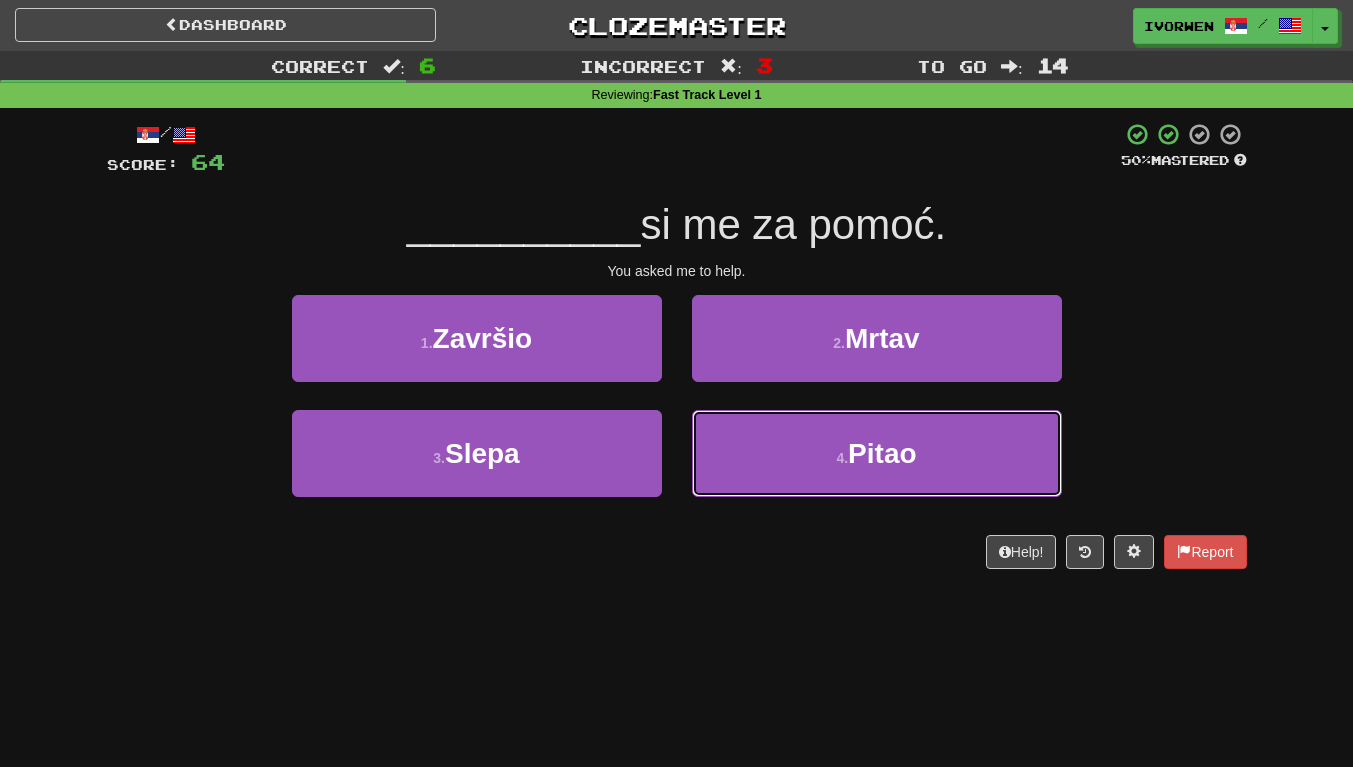 click on "4 .  Pitao" at bounding box center [877, 453] 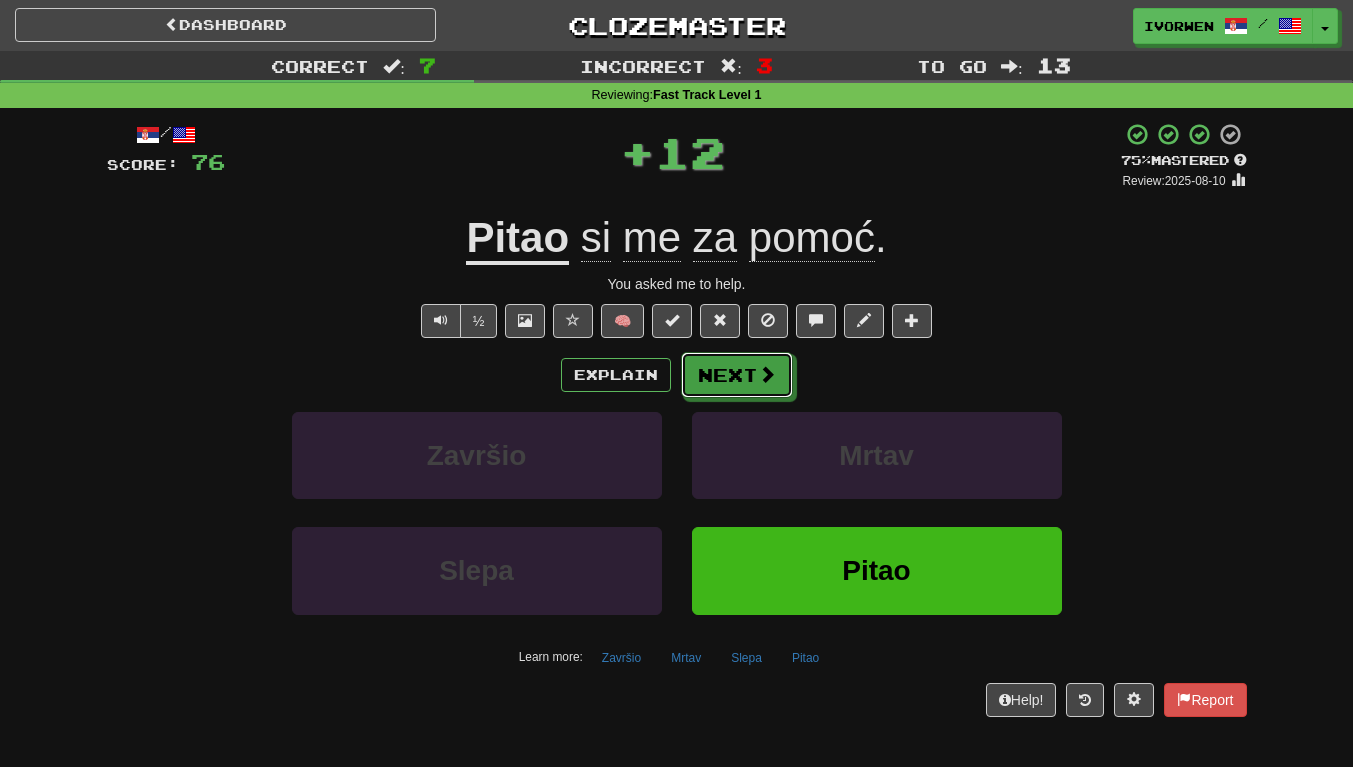 click on "Next" at bounding box center [737, 375] 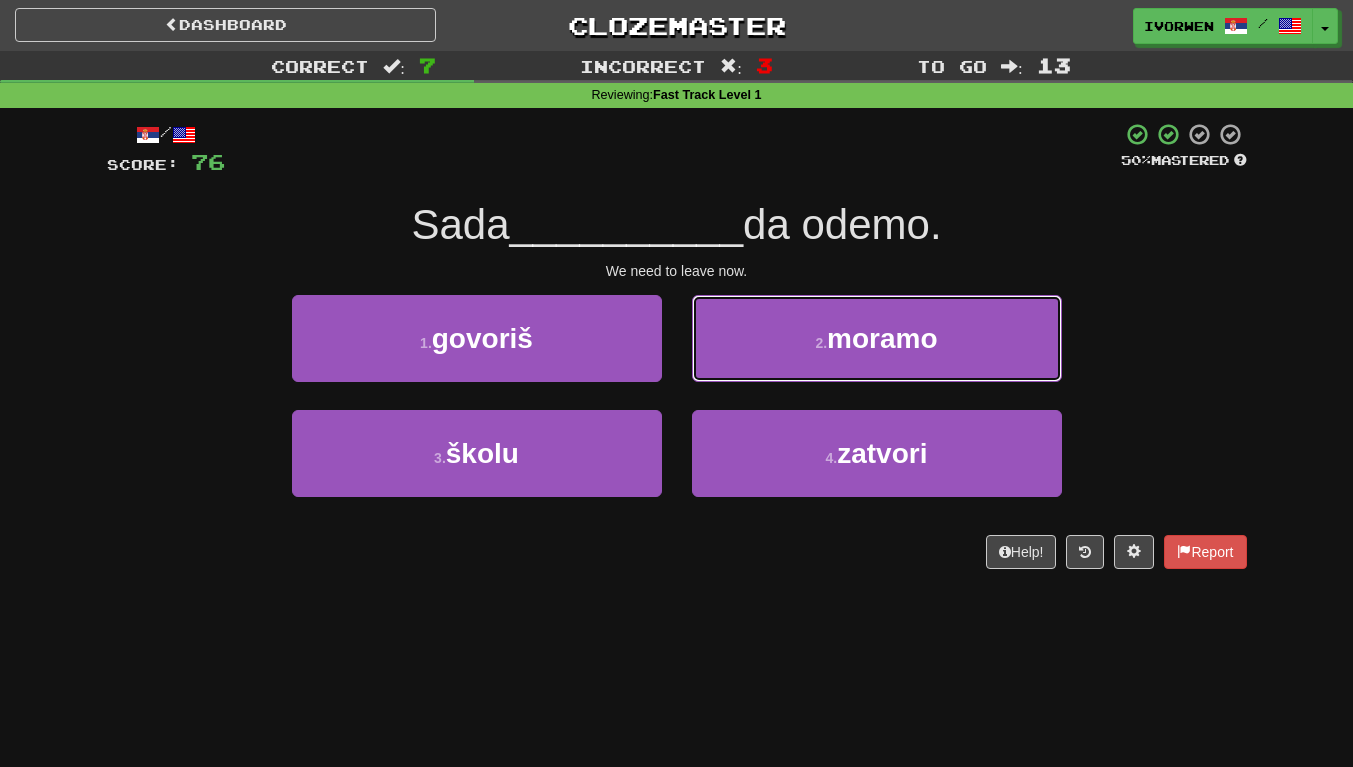 click on "2 .  moramo" at bounding box center (877, 338) 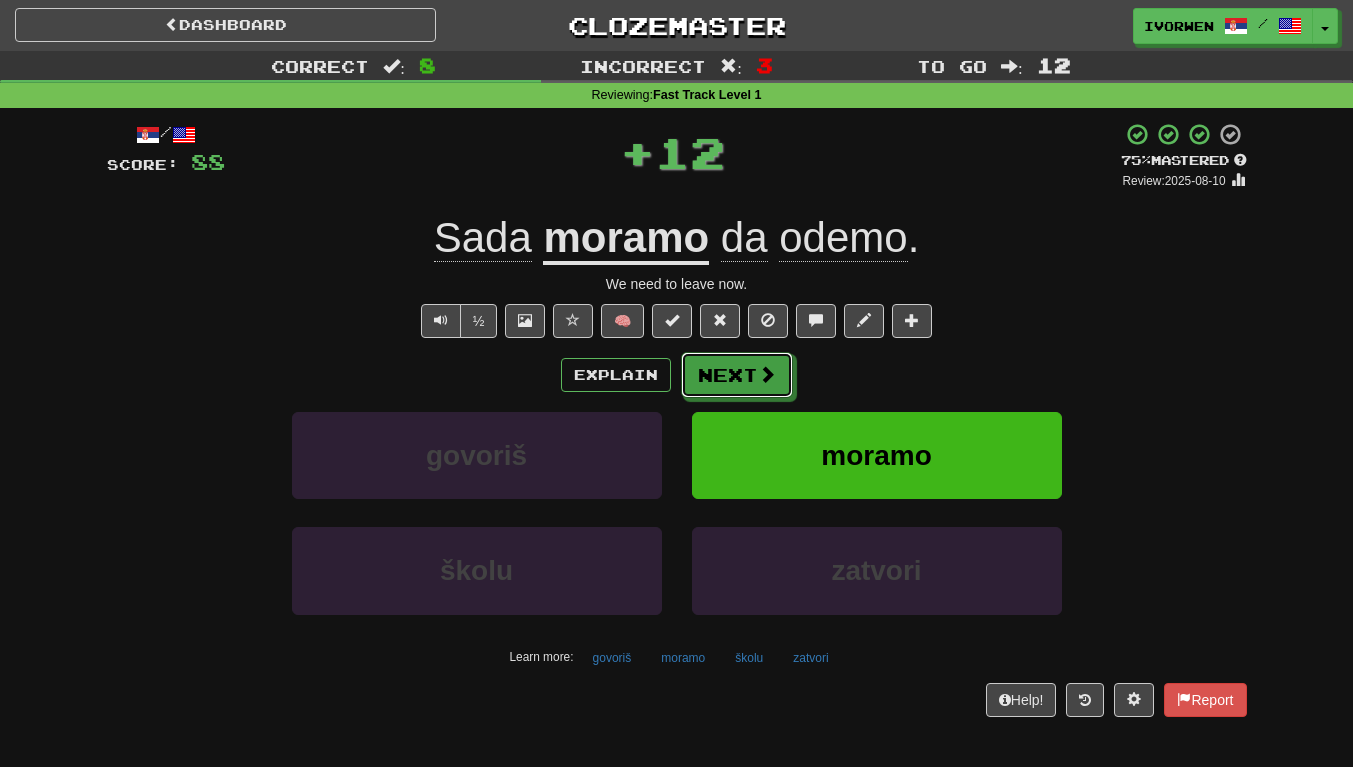 click at bounding box center (767, 374) 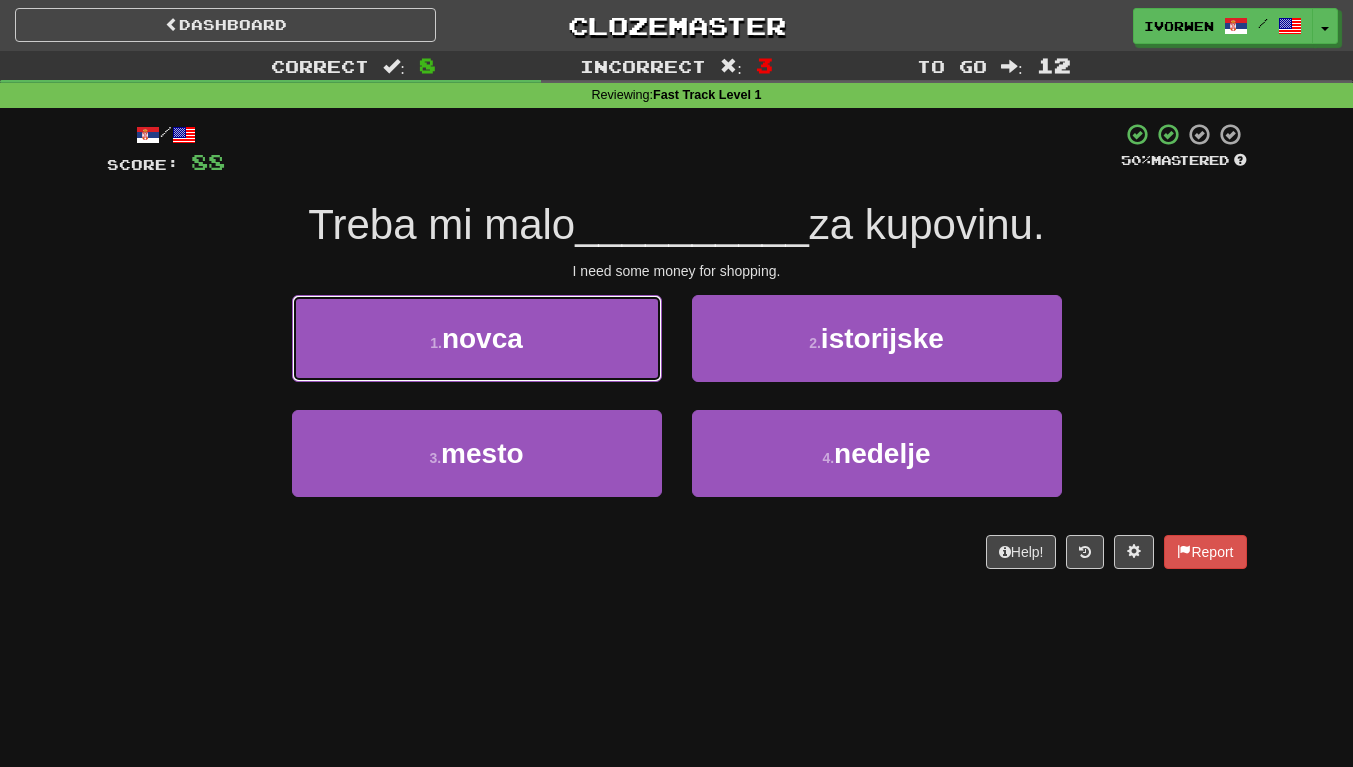 click on "1 .  novca" at bounding box center [477, 338] 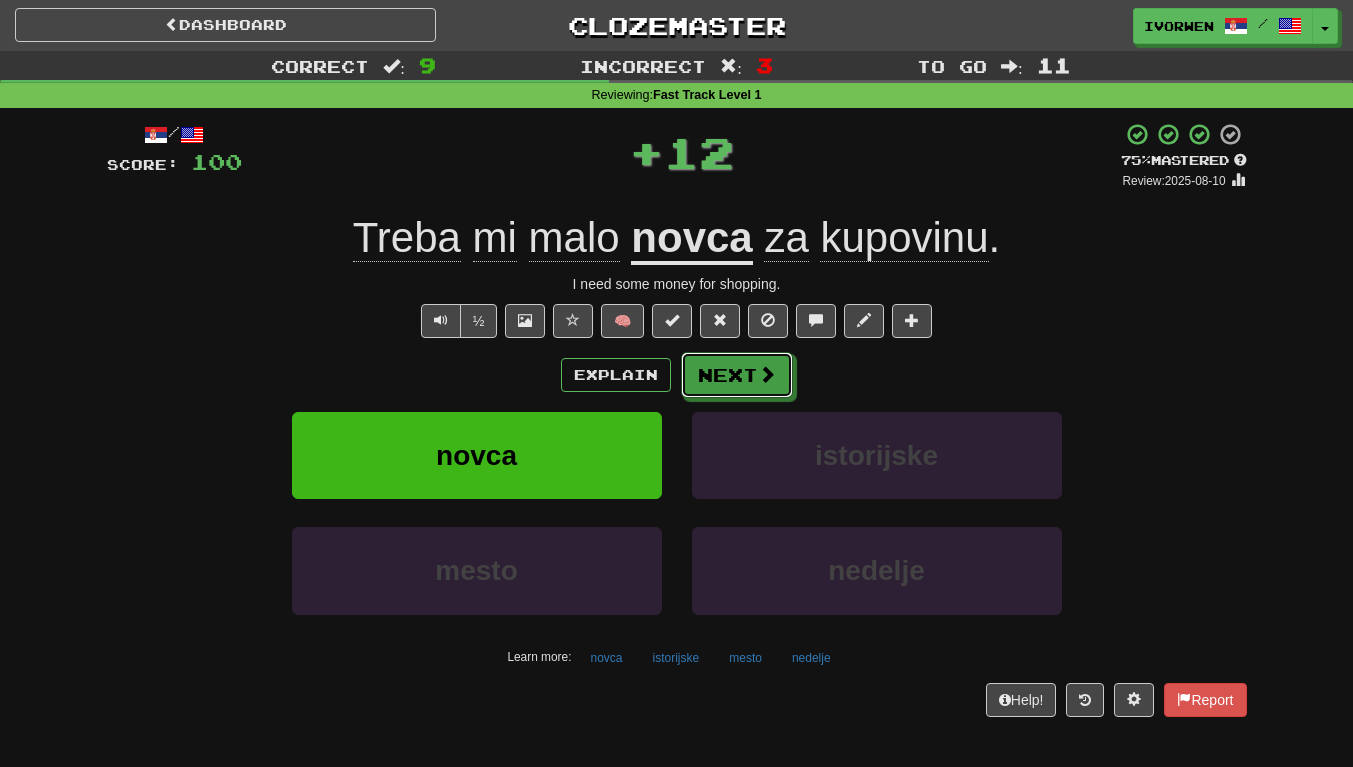 click at bounding box center (767, 374) 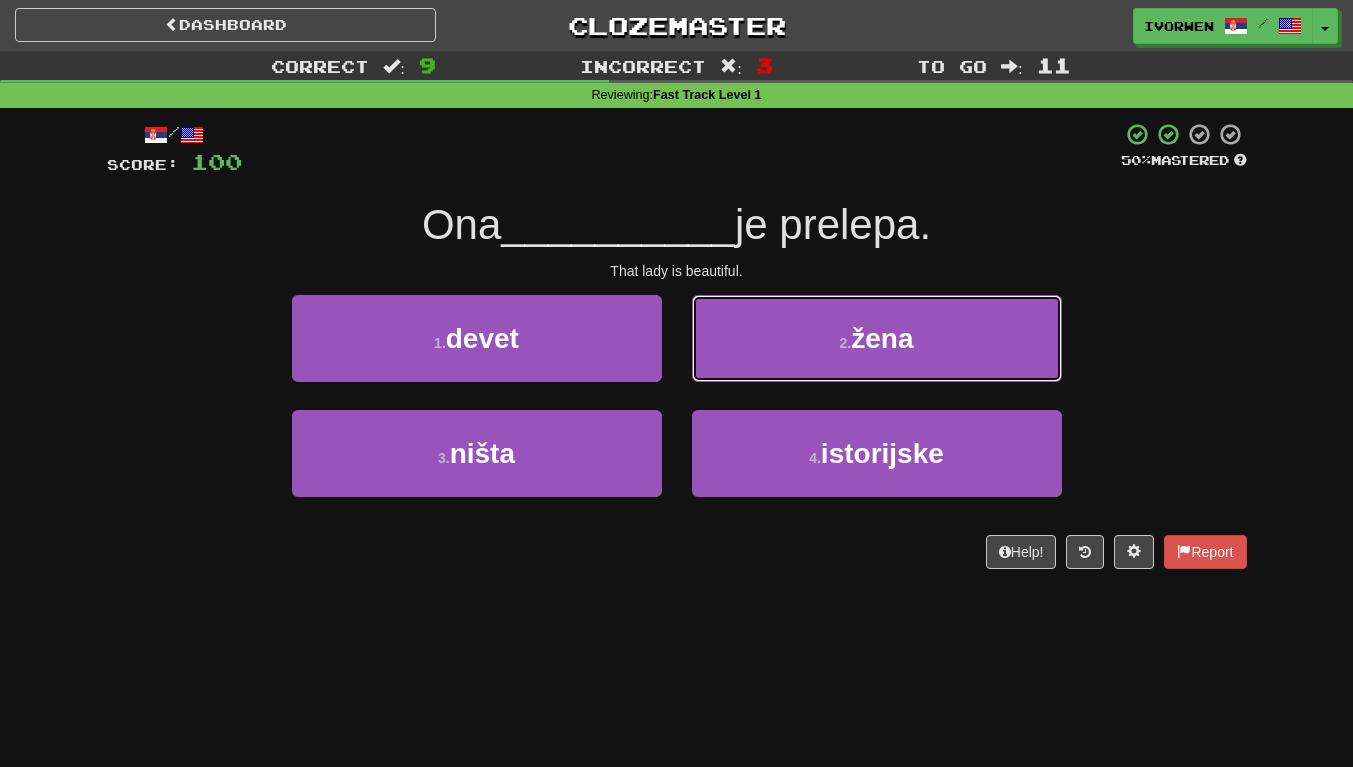 click on "2 .  žena" at bounding box center (877, 338) 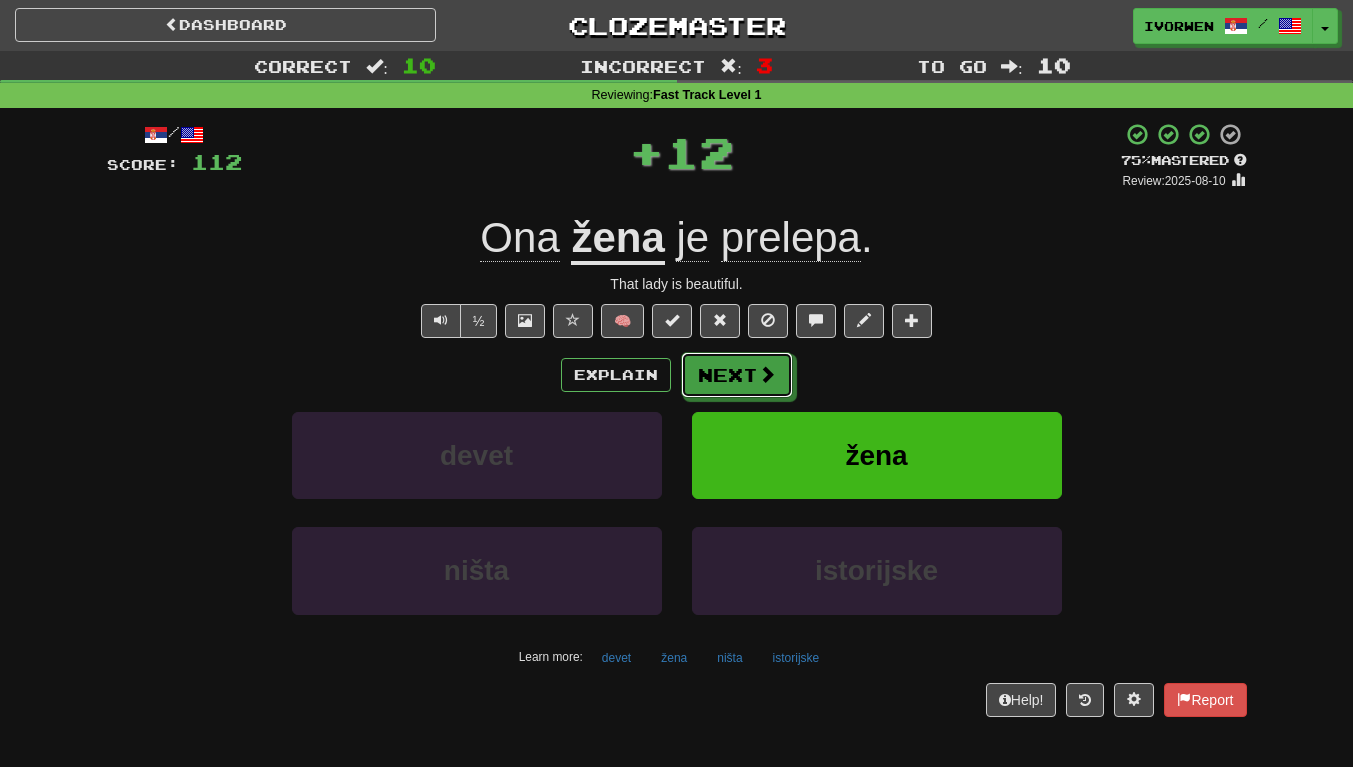 click on "Next" at bounding box center (737, 375) 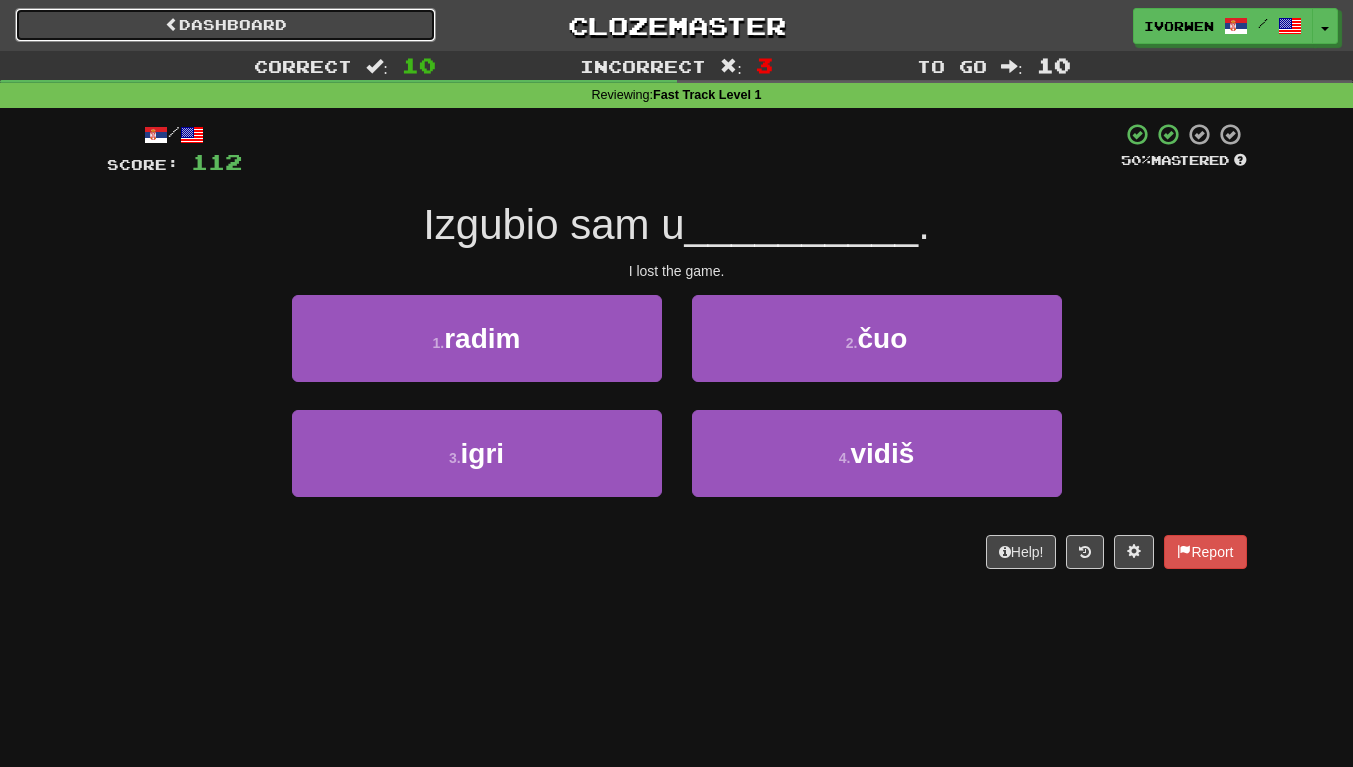 click on "Dashboard" at bounding box center (225, 25) 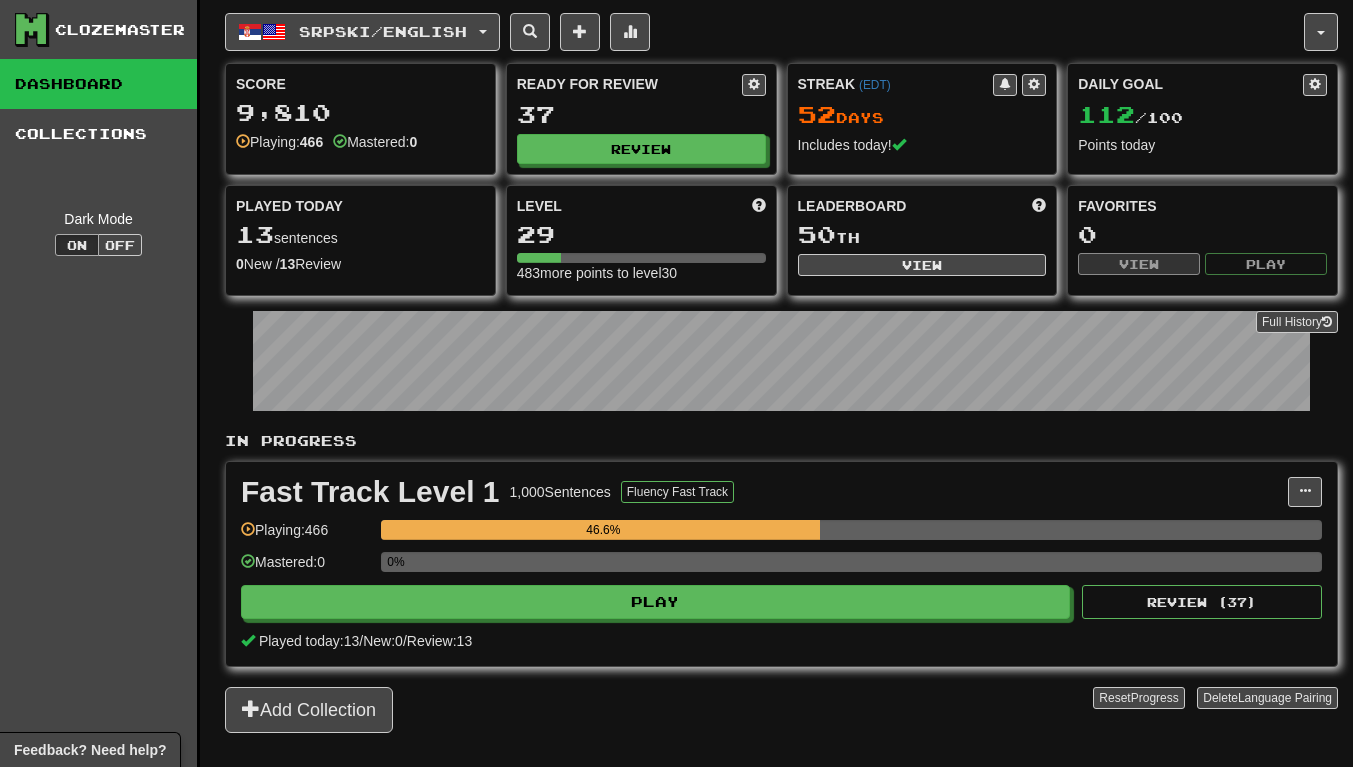 scroll, scrollTop: 0, scrollLeft: 0, axis: both 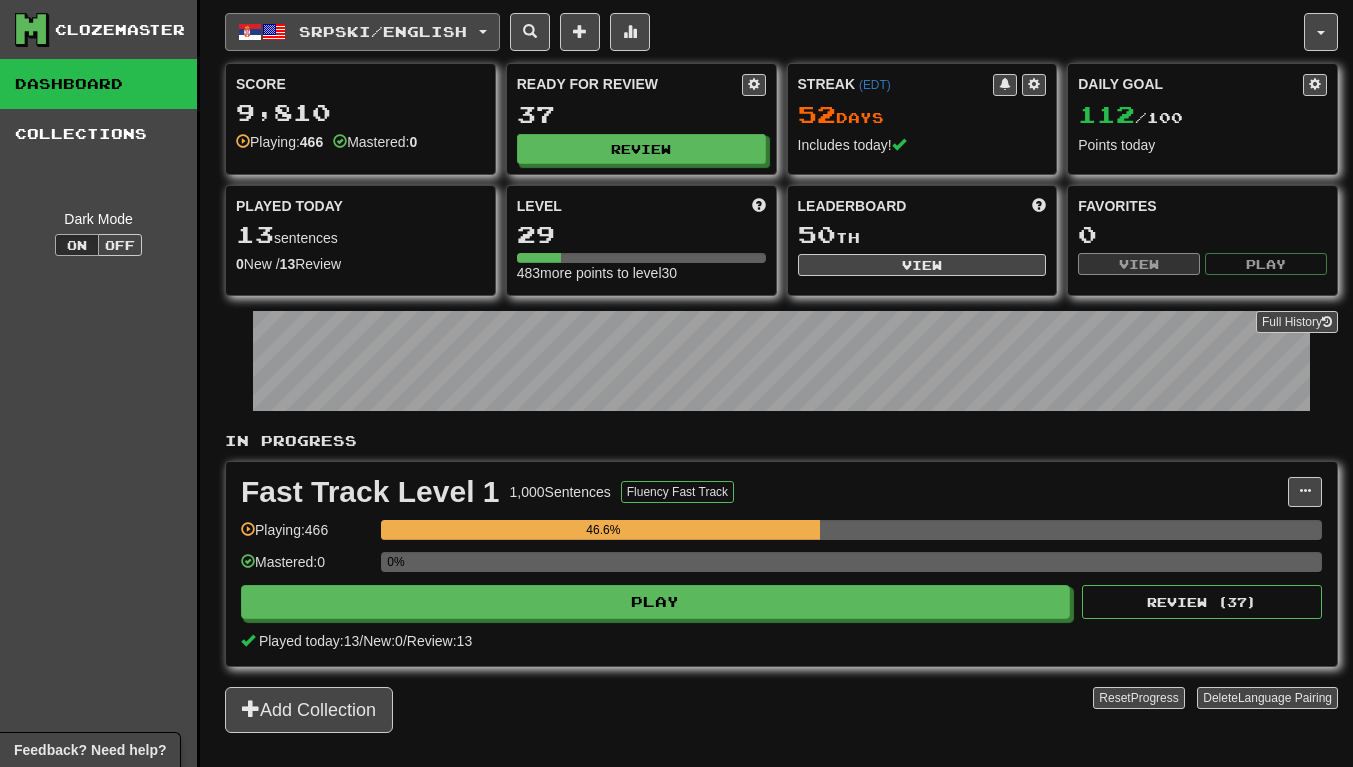 click on "Srpski  /  English" at bounding box center [362, 32] 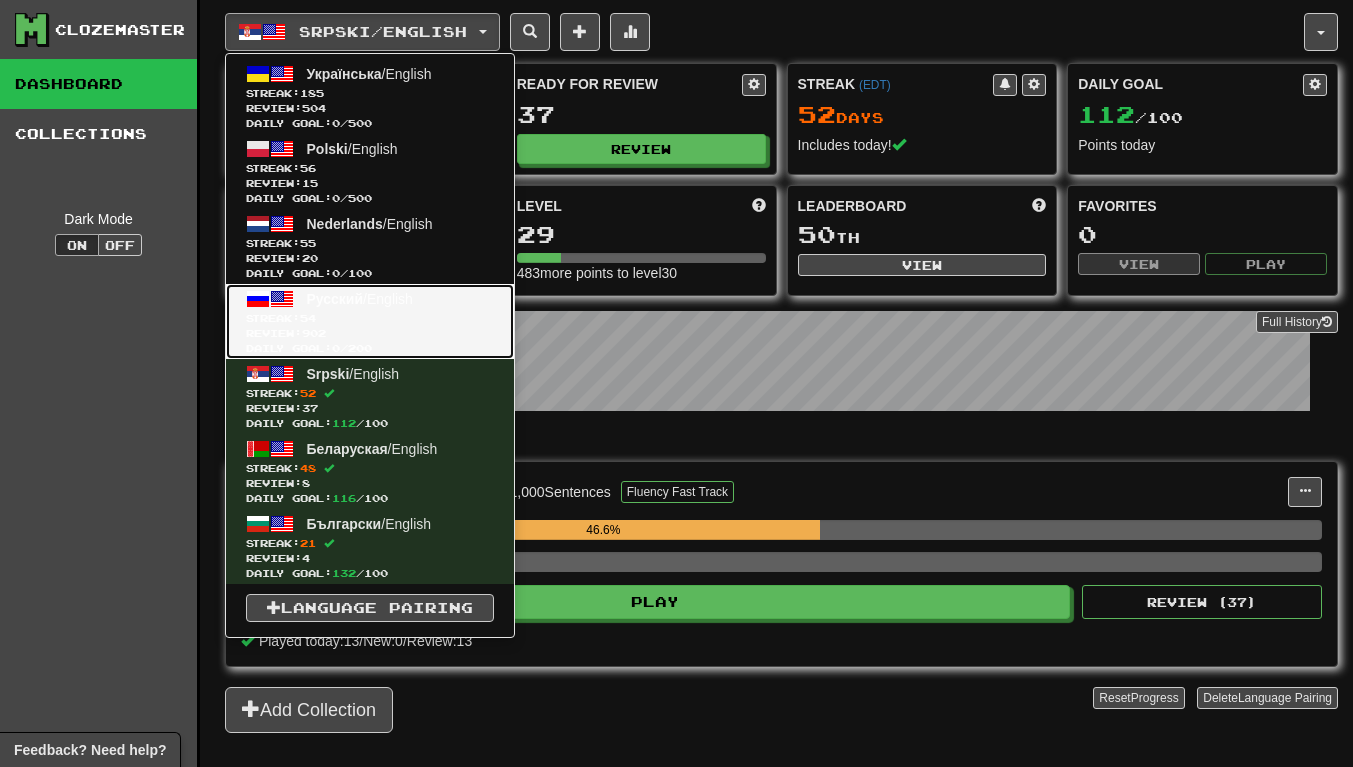 click on "Русский" at bounding box center [335, 299] 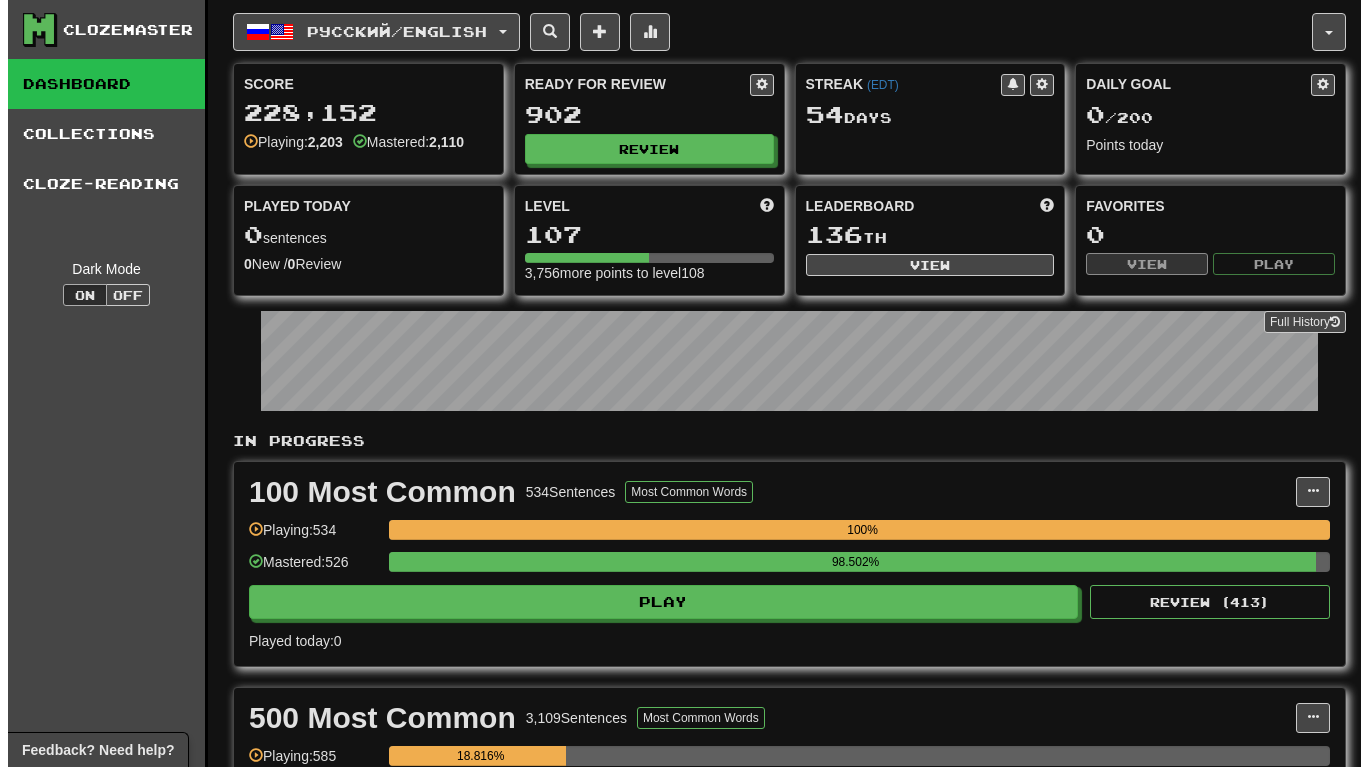 scroll, scrollTop: 0, scrollLeft: 0, axis: both 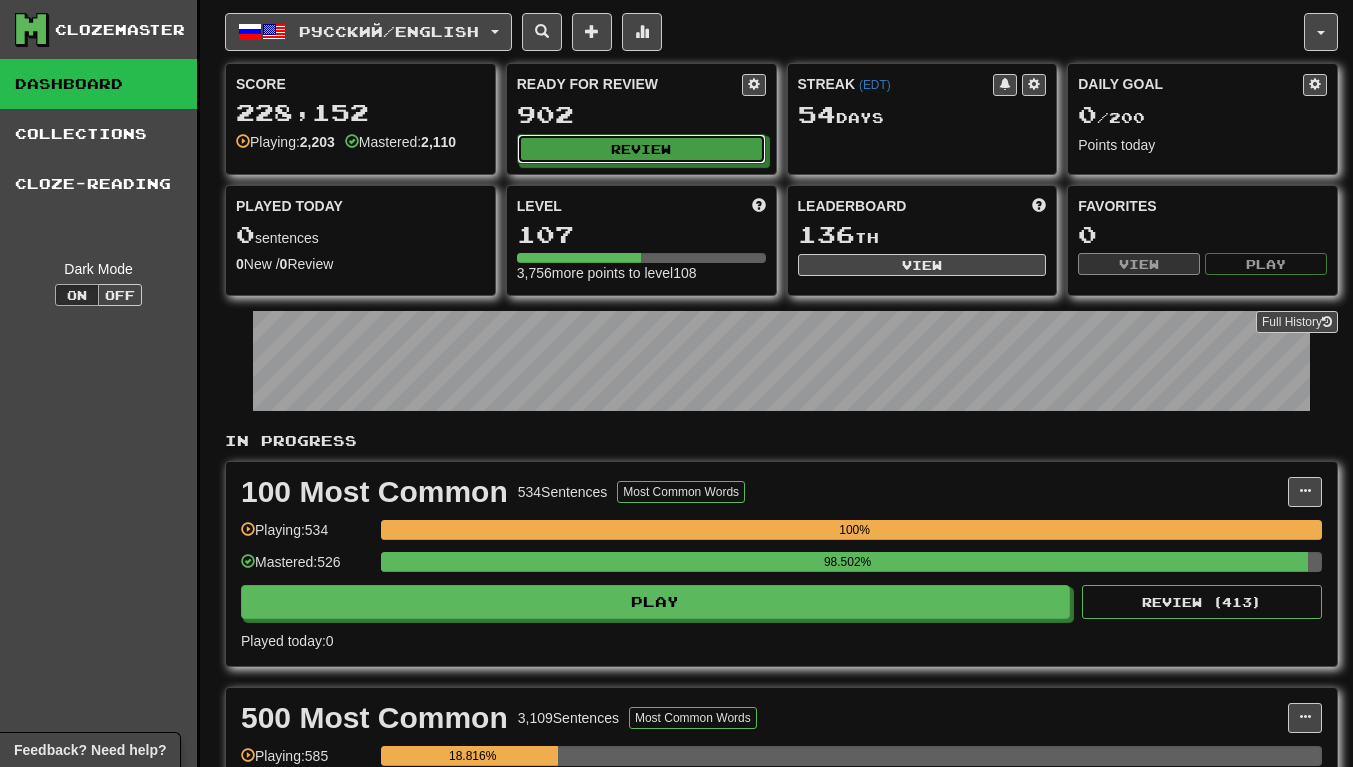 click on "Review" at bounding box center [641, 149] 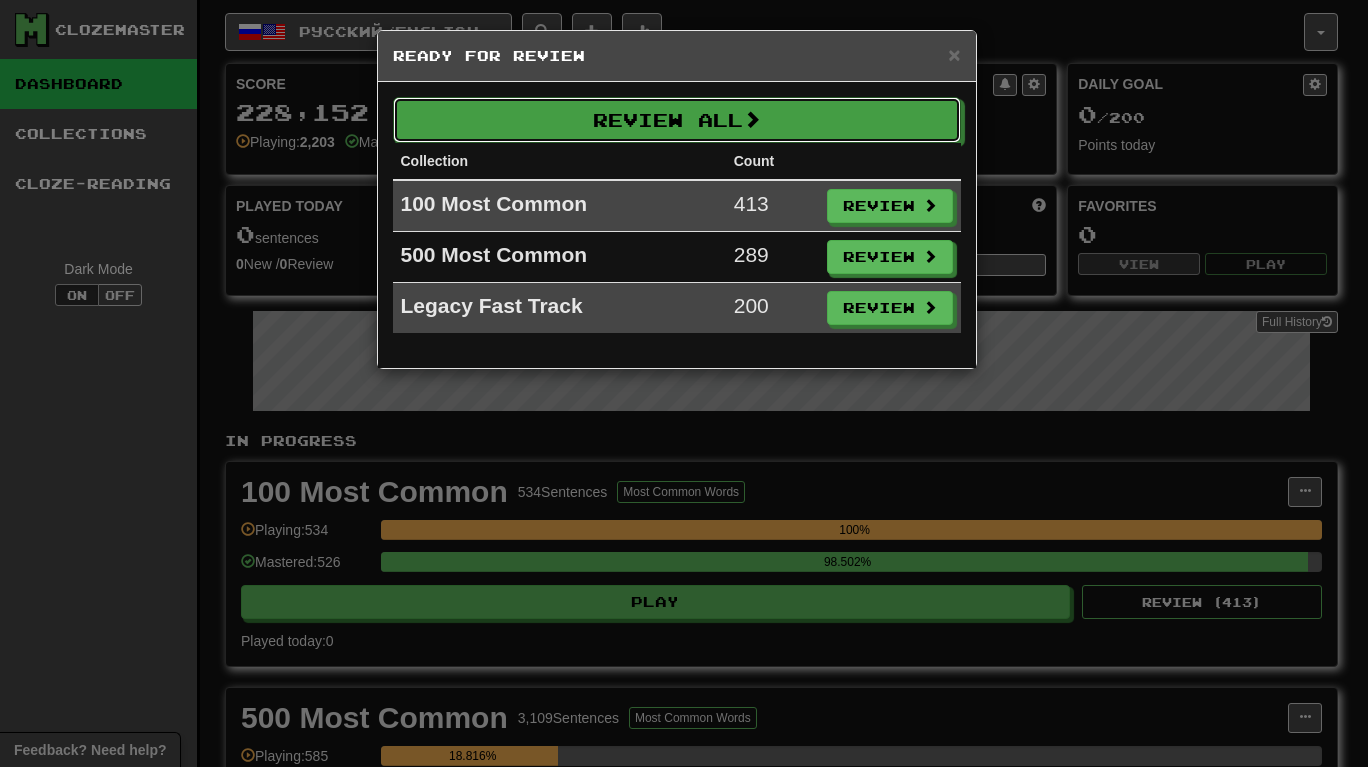 click on "Review All" at bounding box center (677, 120) 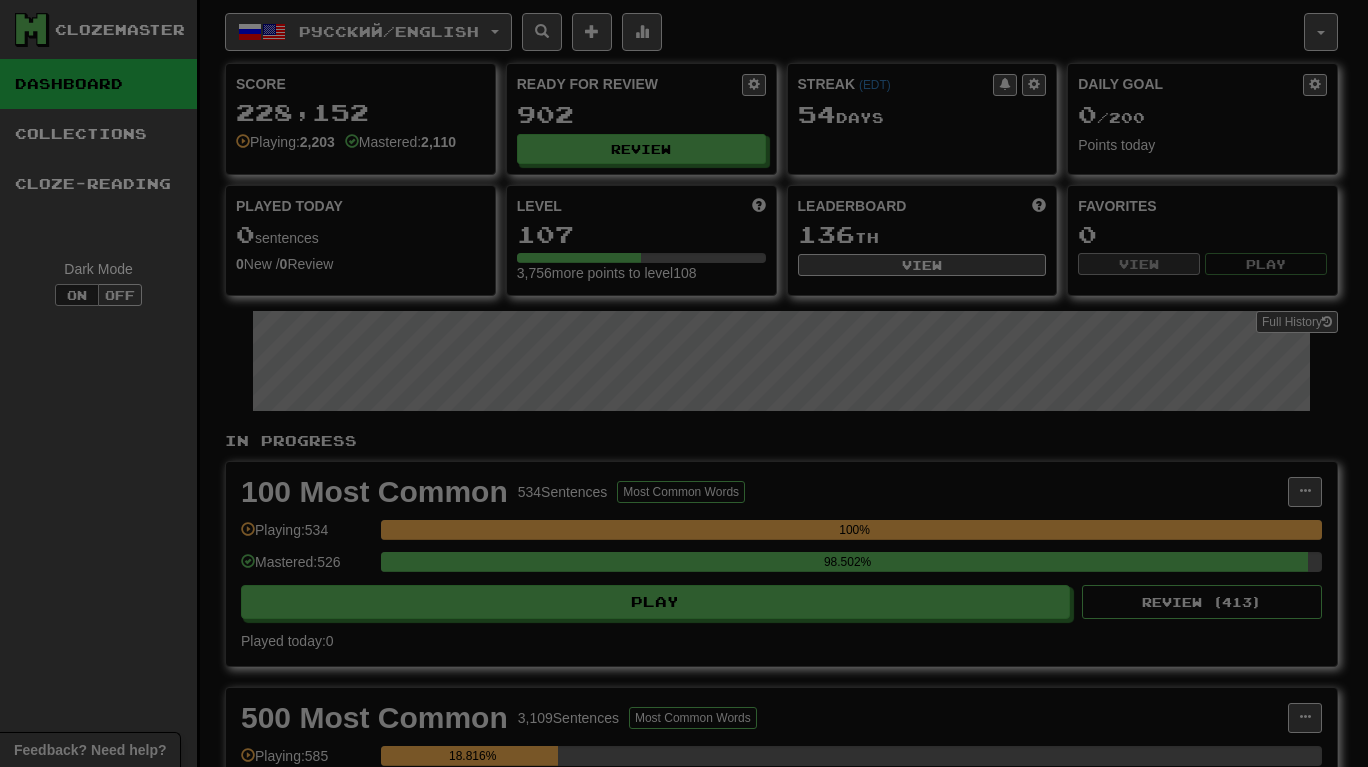 select on "**" 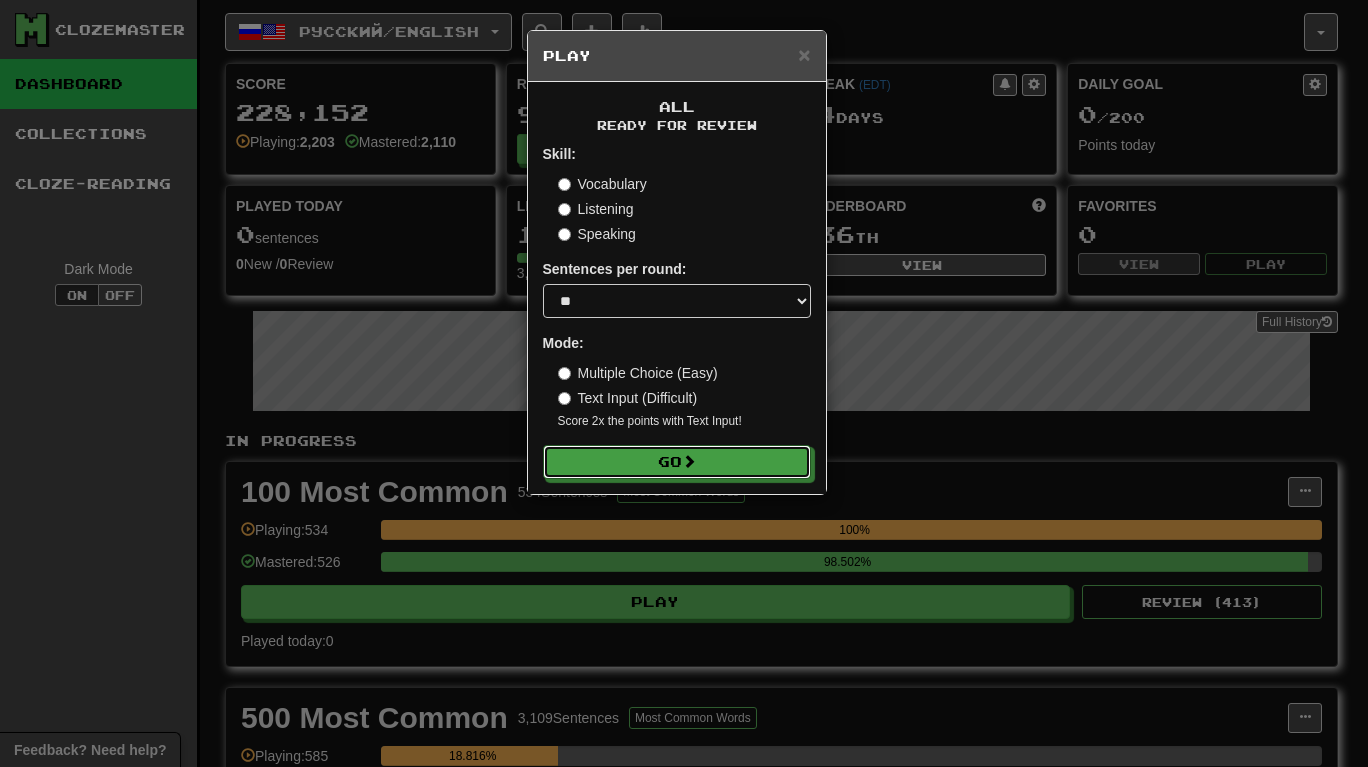 click on "Go" at bounding box center (677, 462) 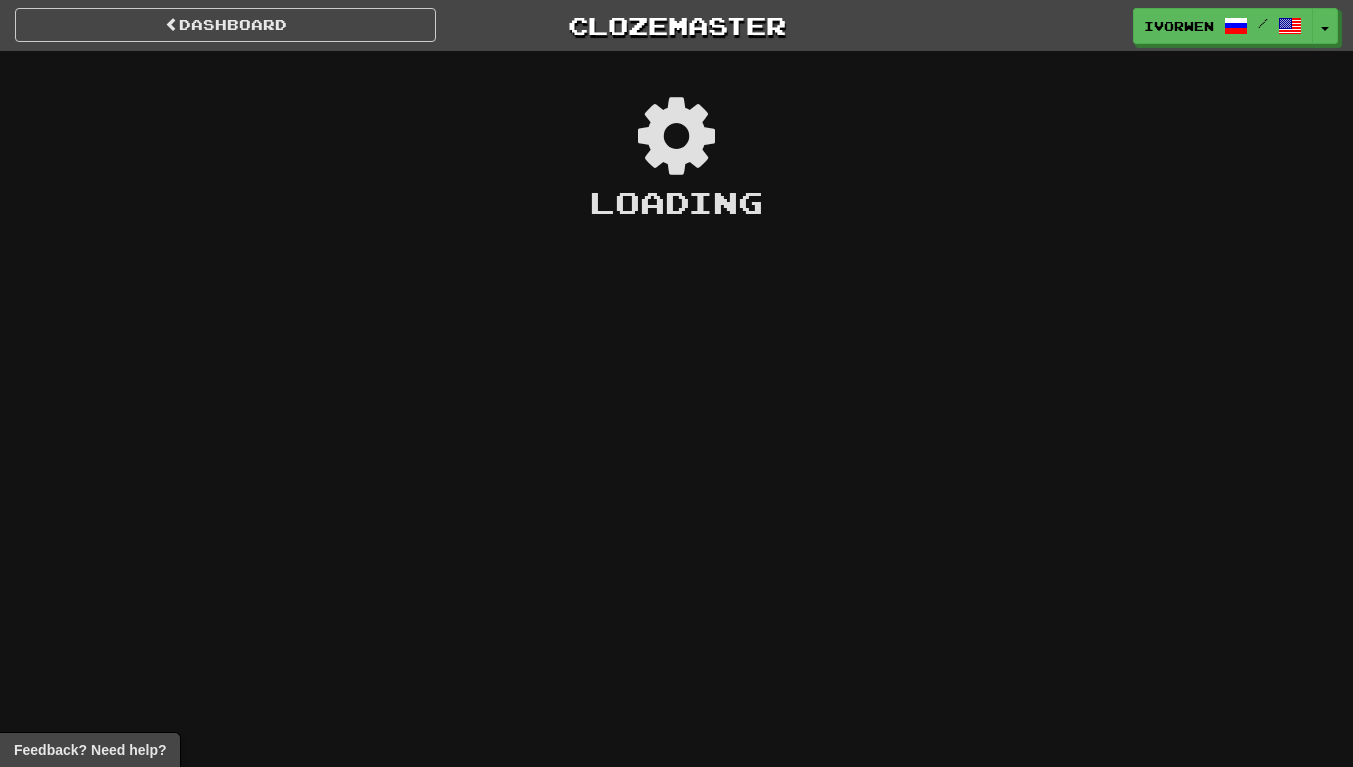scroll, scrollTop: 0, scrollLeft: 0, axis: both 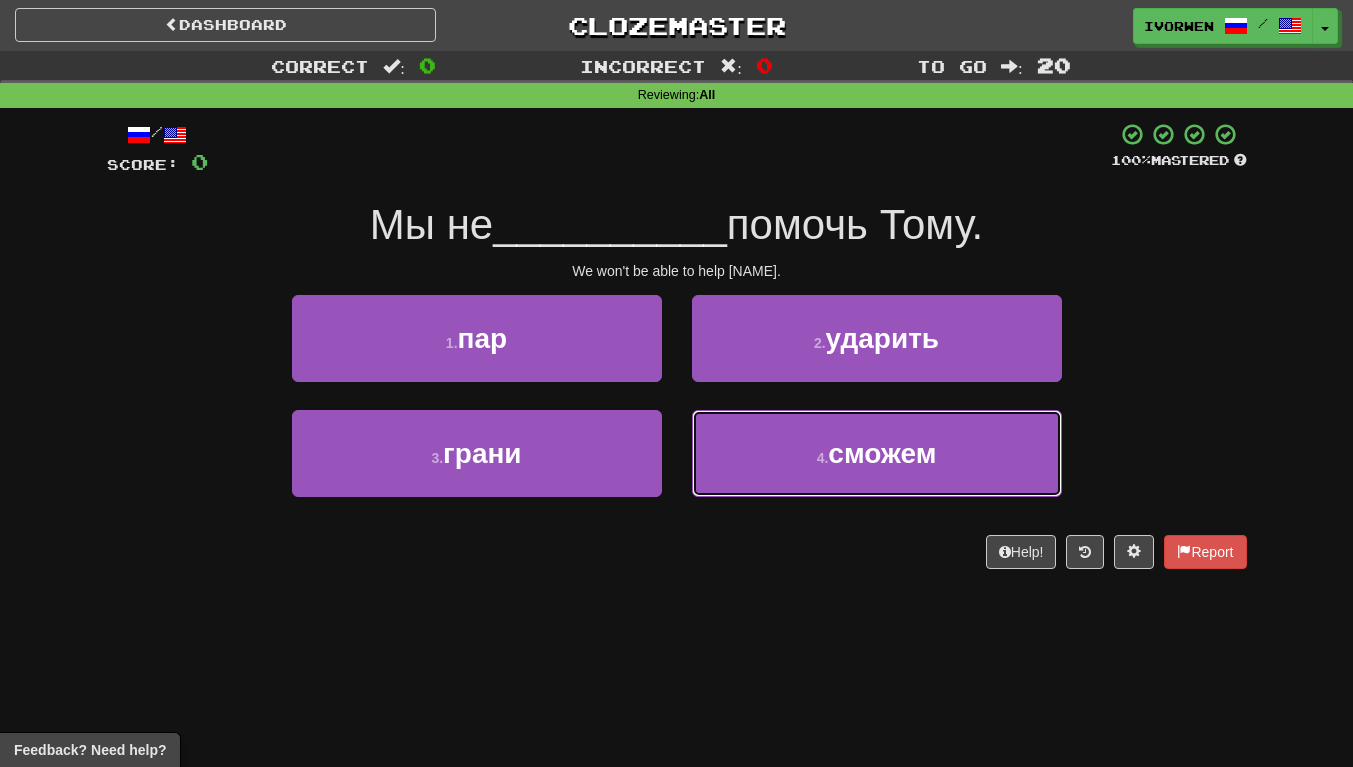 click on "4 .  сможем" at bounding box center (877, 453) 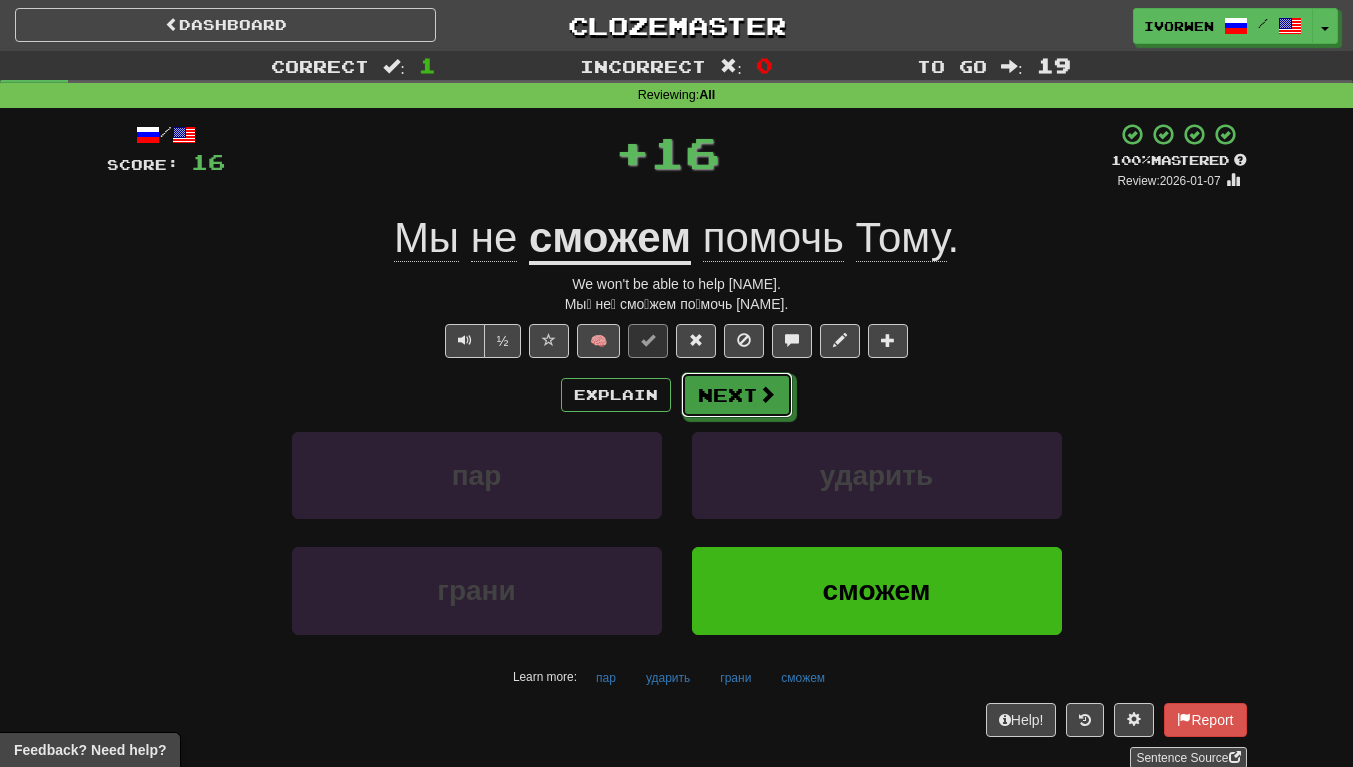 click on "Next" at bounding box center [737, 395] 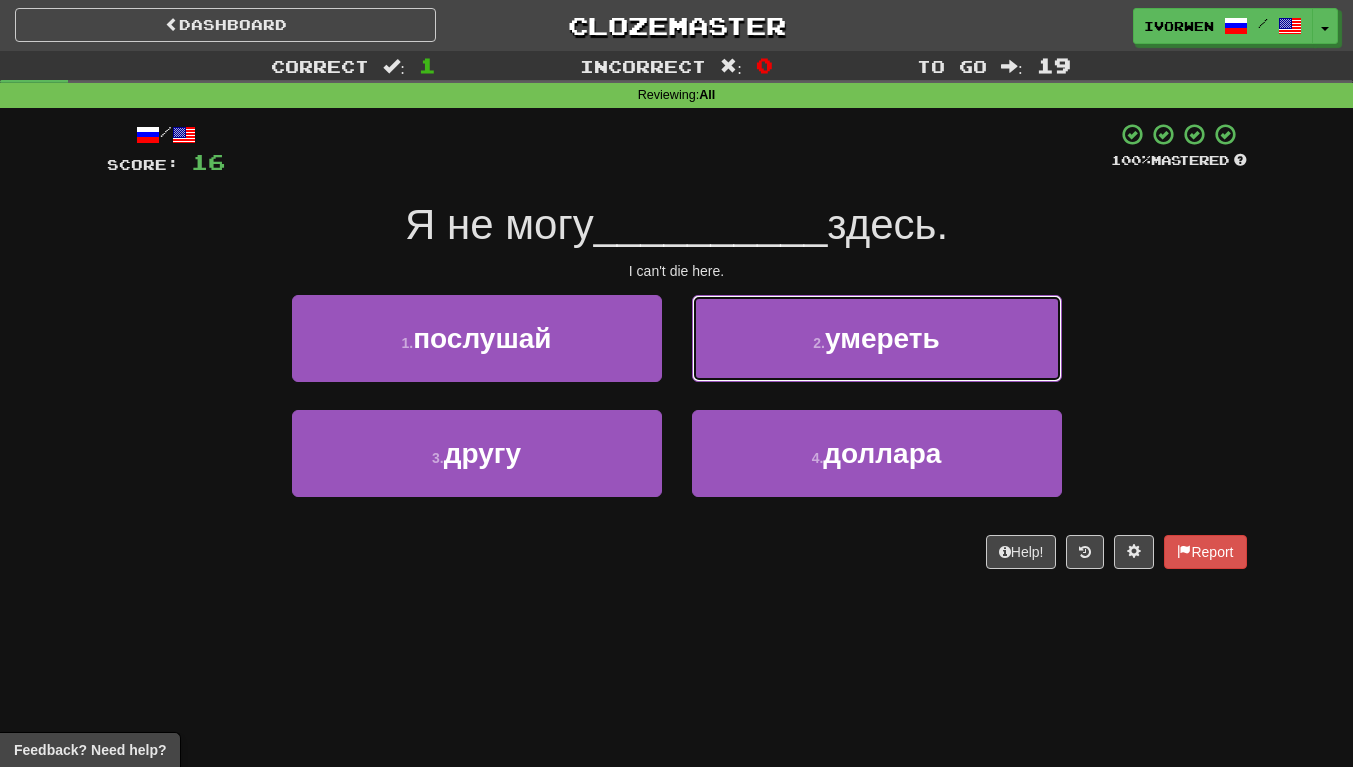 click on "умереть" at bounding box center [882, 338] 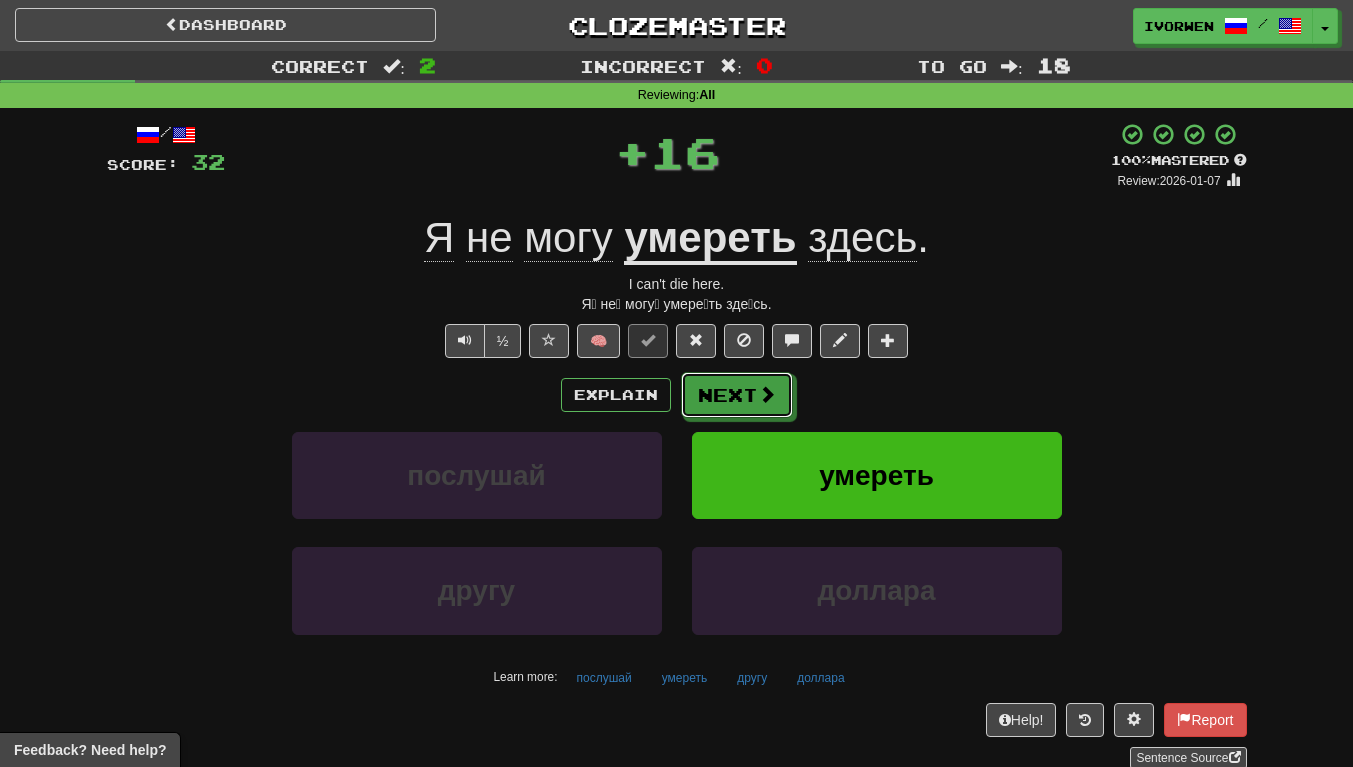 click at bounding box center [767, 394] 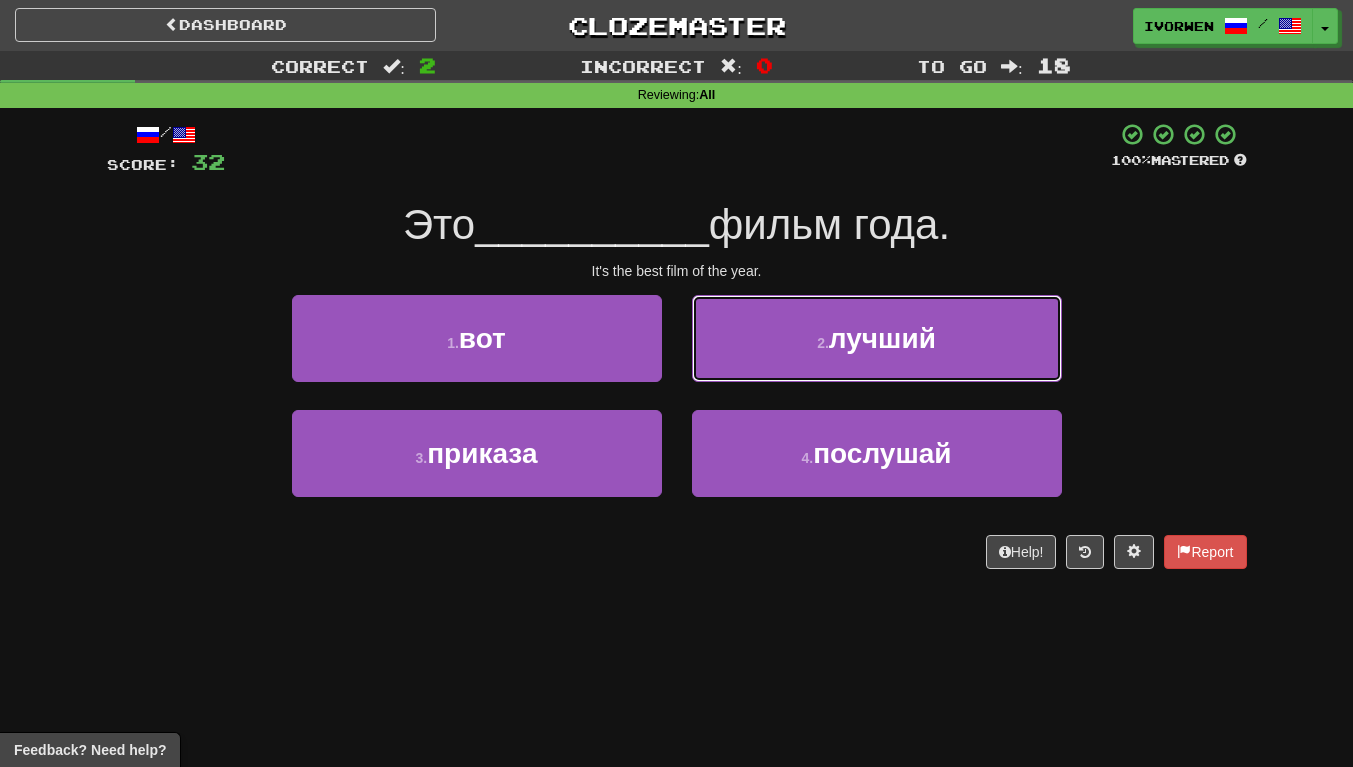 click on "2 .  лучший" at bounding box center [877, 338] 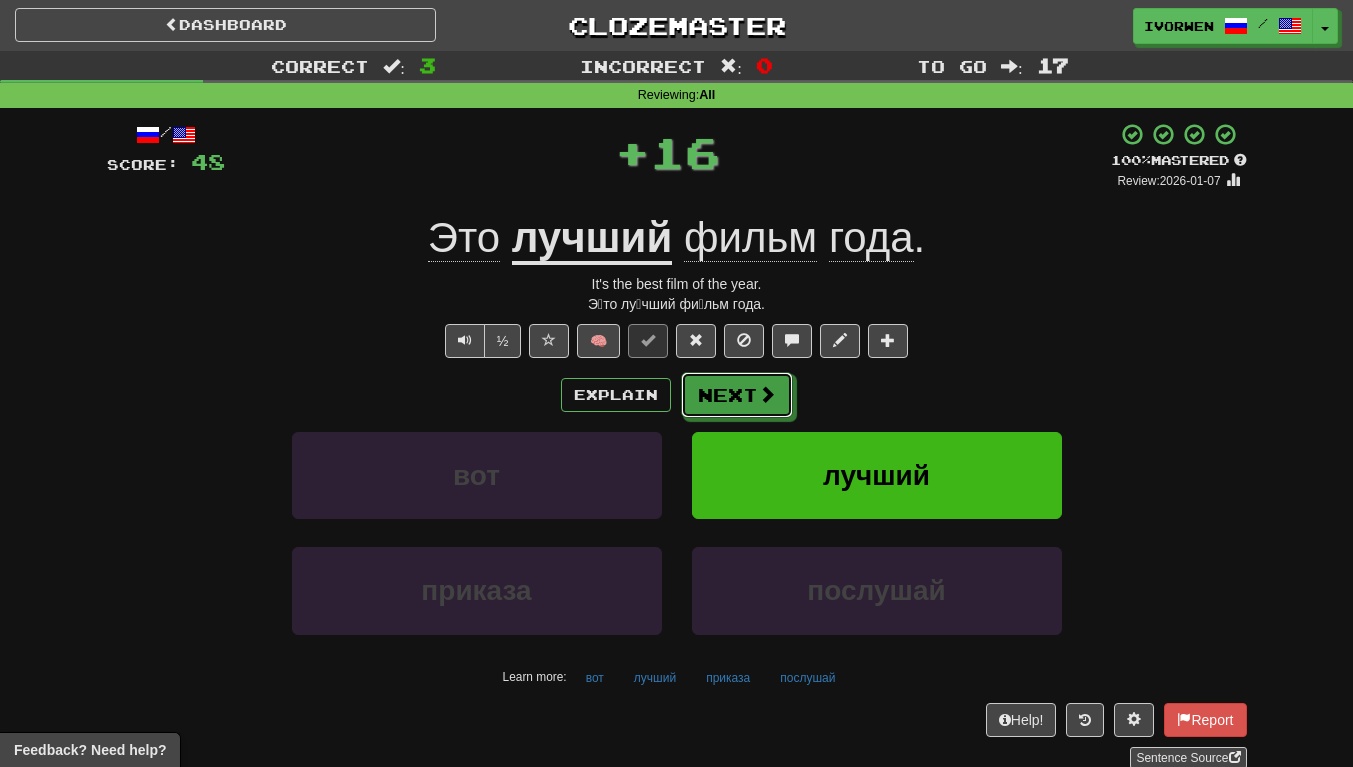 click at bounding box center (767, 394) 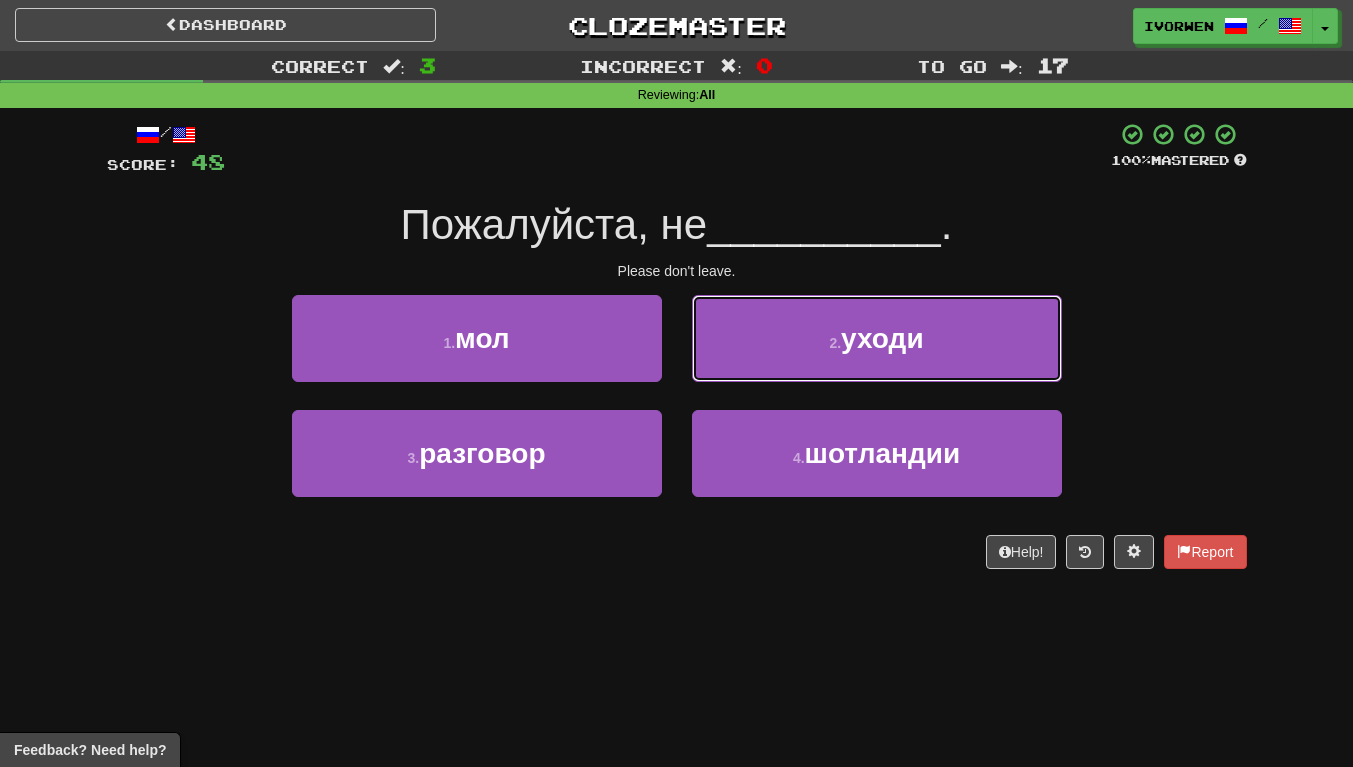 click on "2 .  уходи" at bounding box center [877, 338] 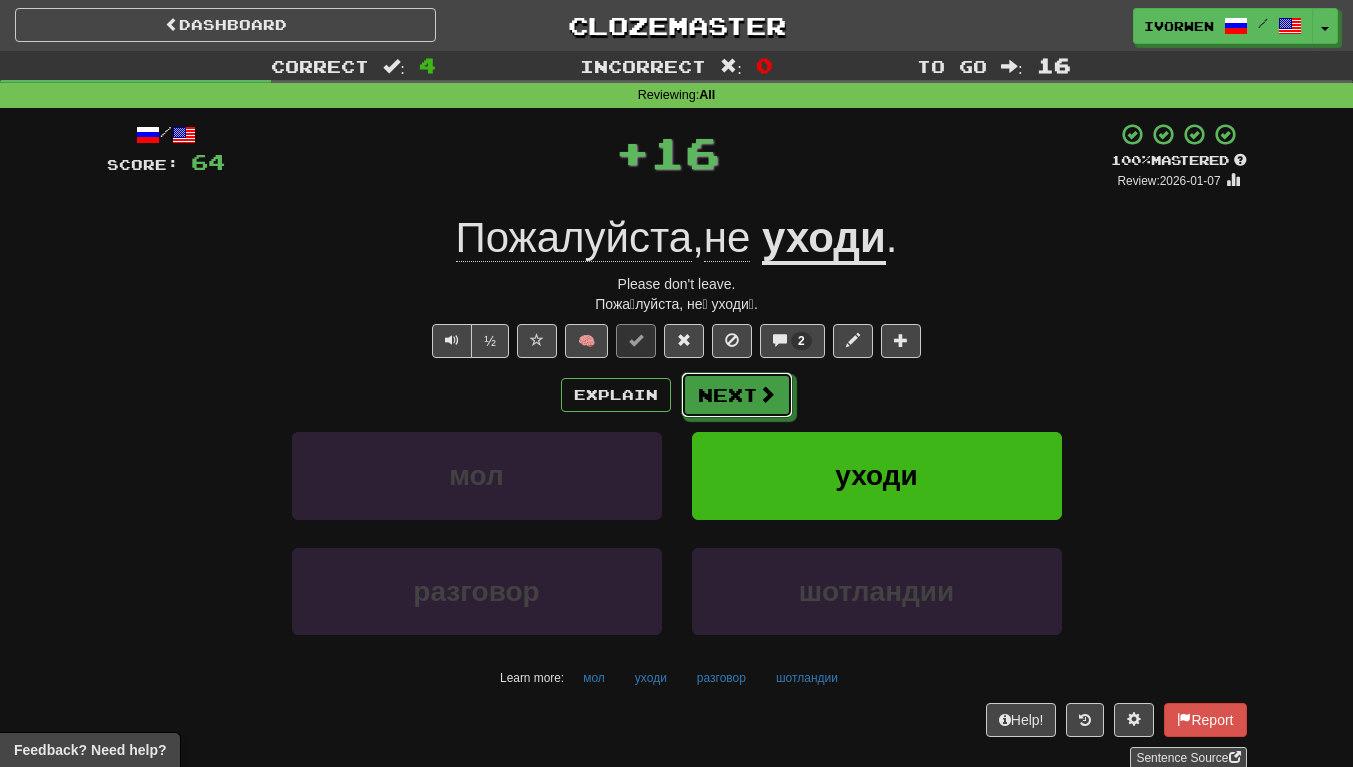 click at bounding box center (767, 394) 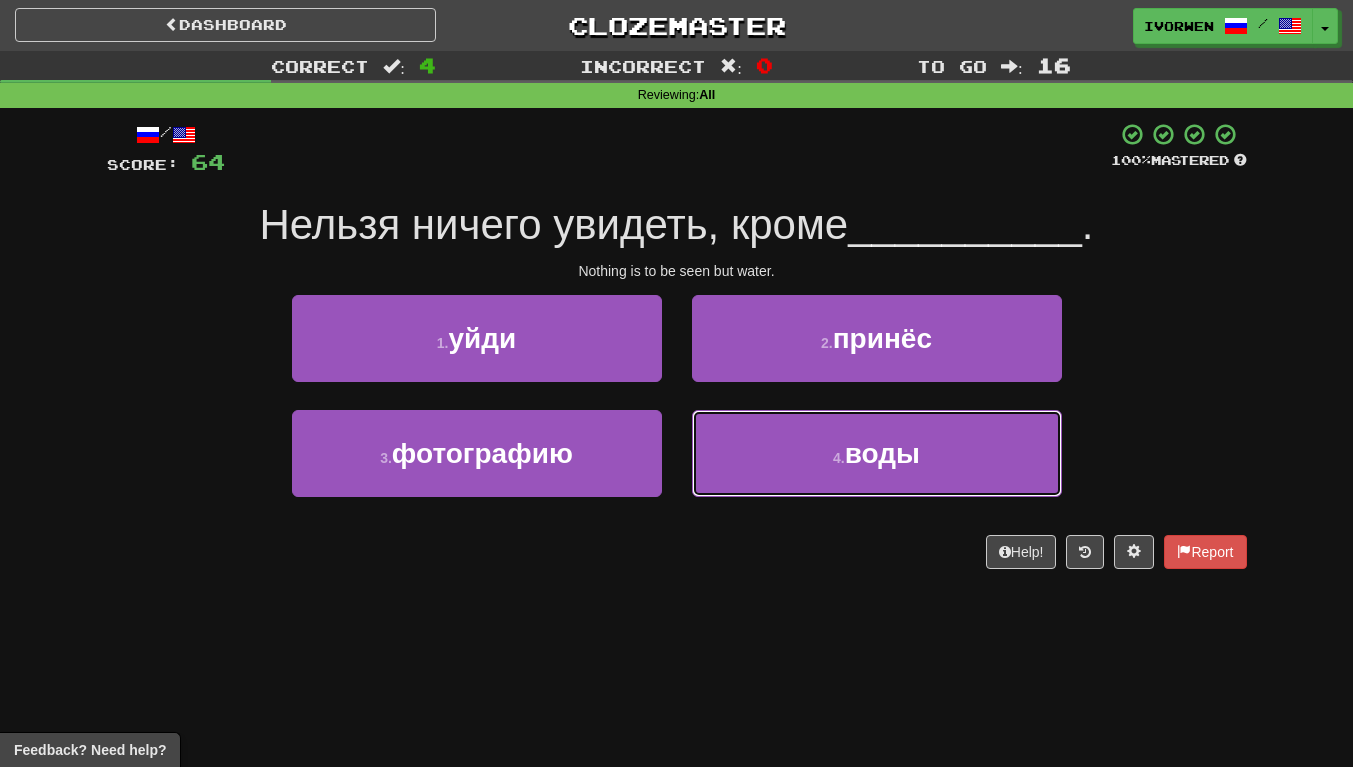 click on "4 .  воды" at bounding box center (877, 453) 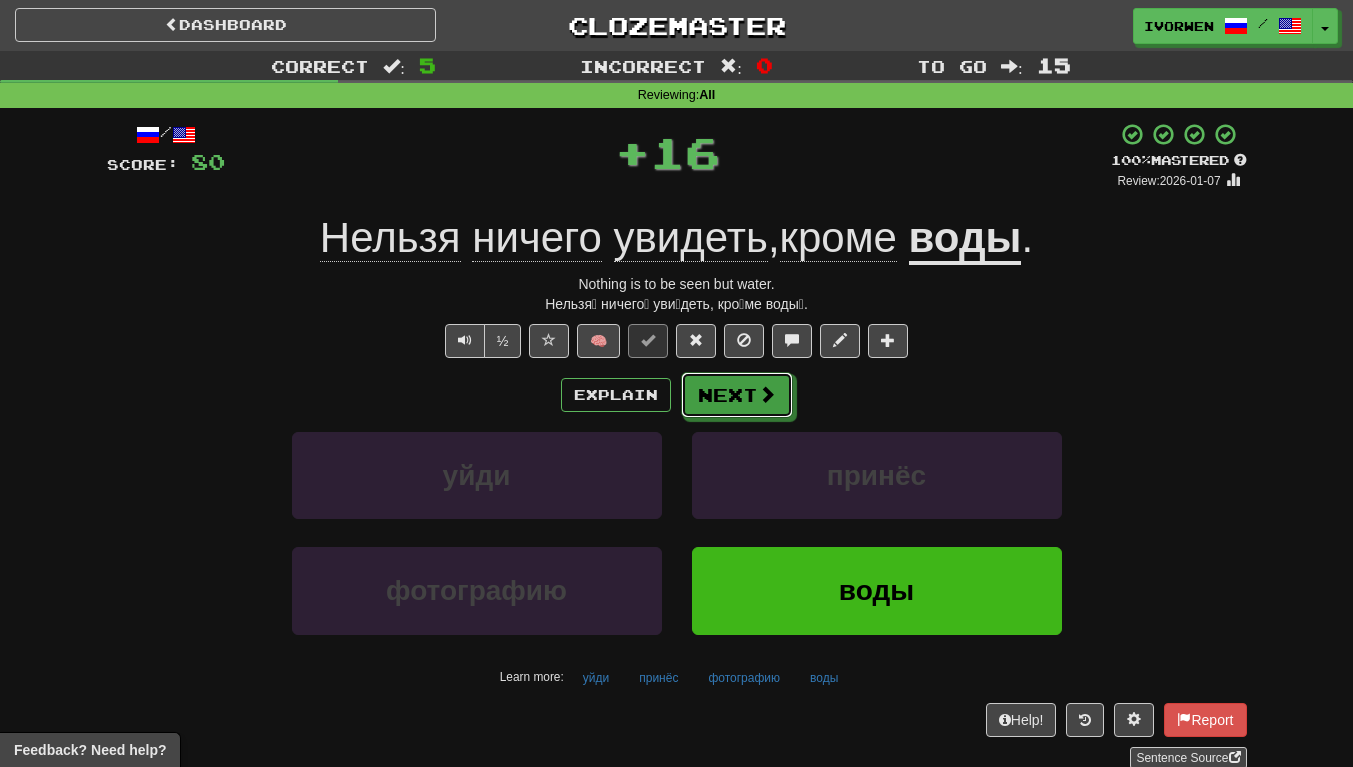 click at bounding box center [767, 394] 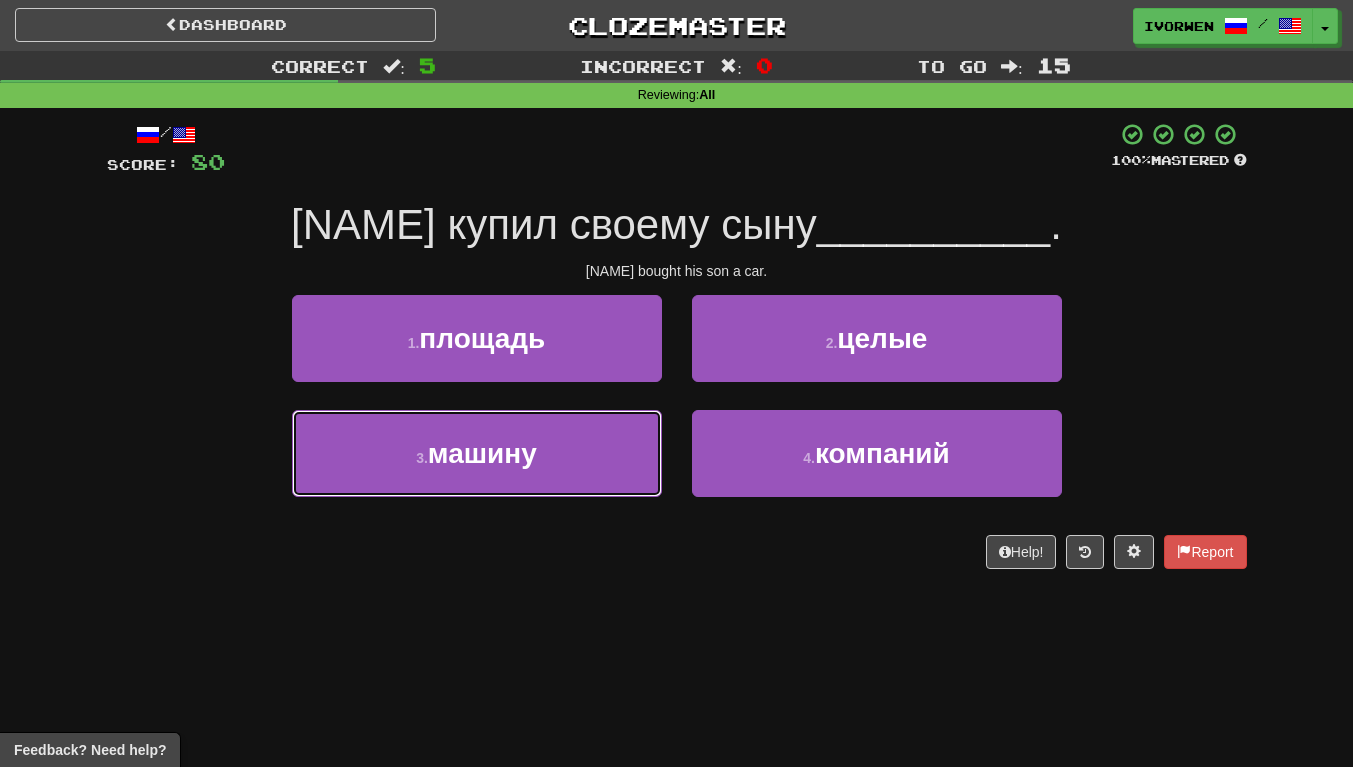 click on "3 ." at bounding box center (422, 458) 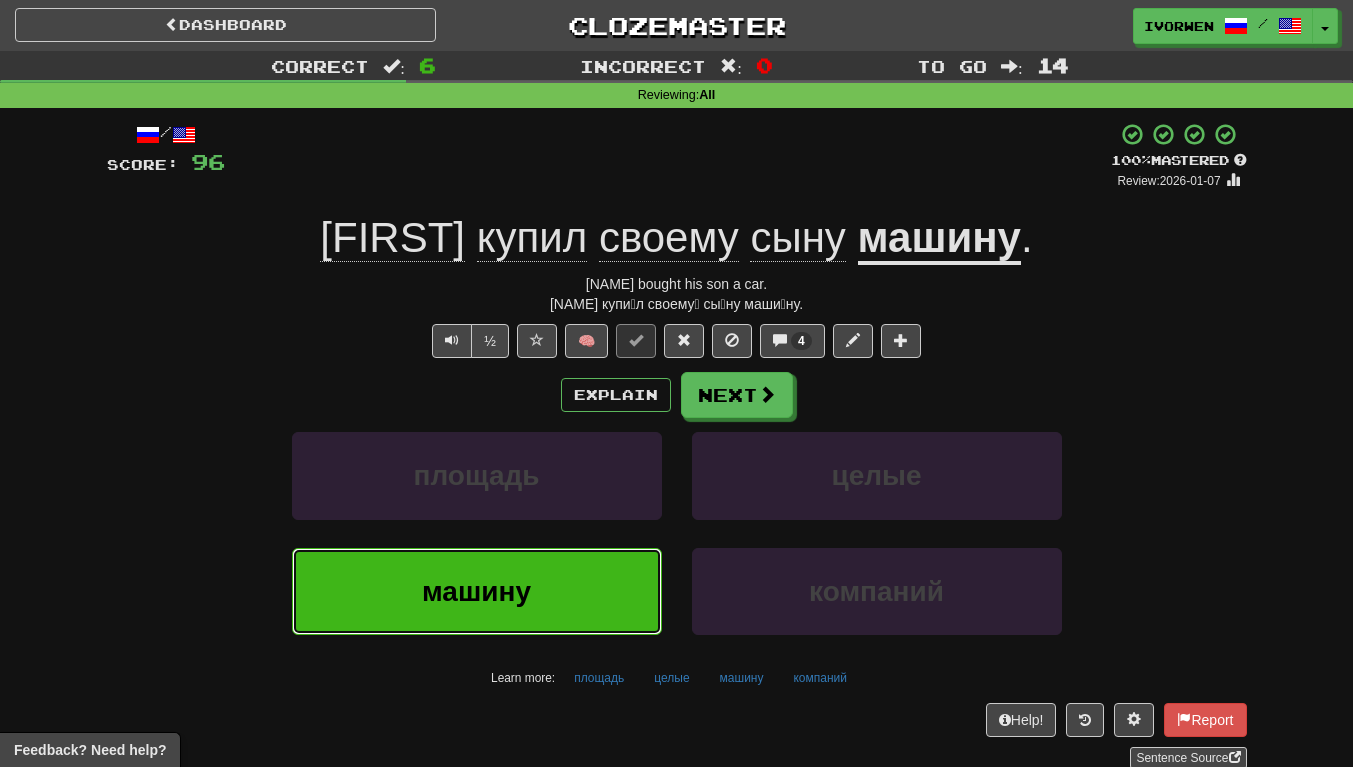 scroll, scrollTop: 15, scrollLeft: 0, axis: vertical 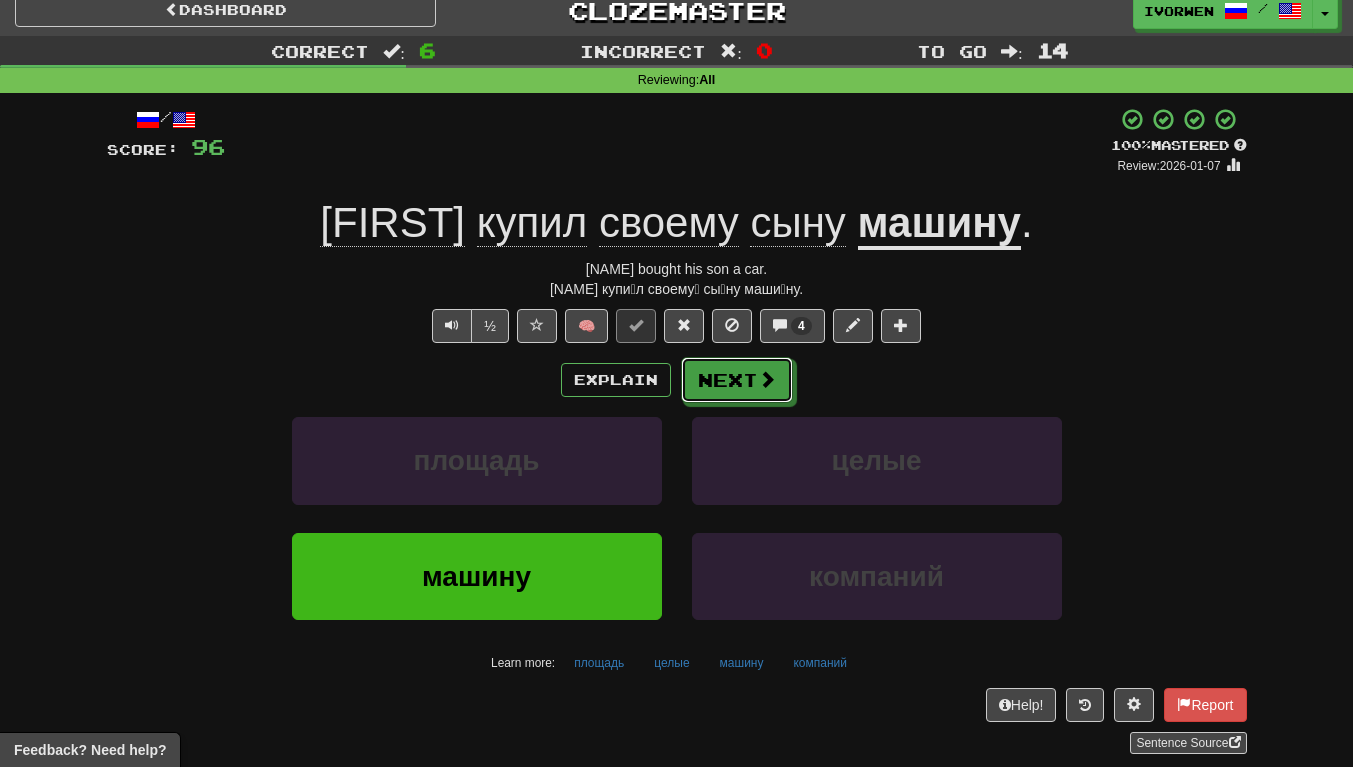click on "Next" at bounding box center (737, 380) 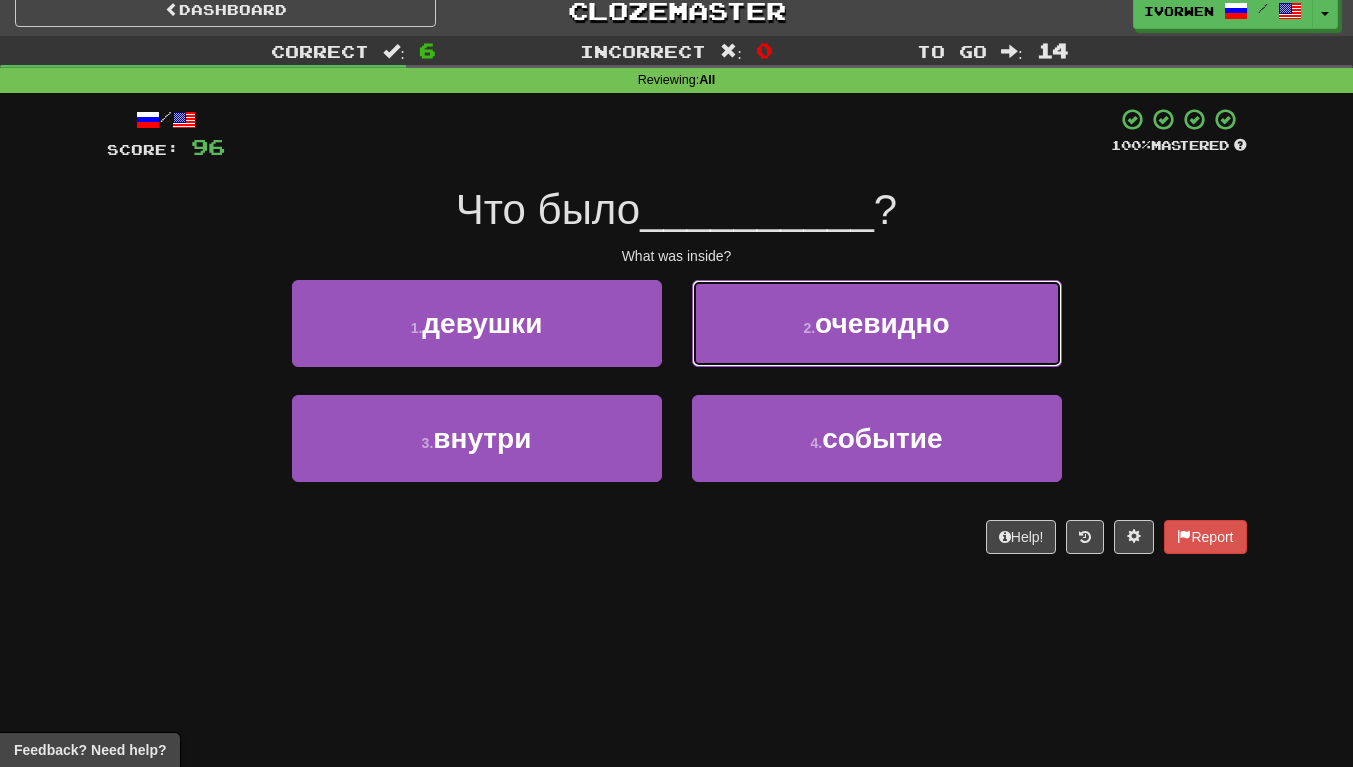 click on "2 .  очевидно" at bounding box center [877, 323] 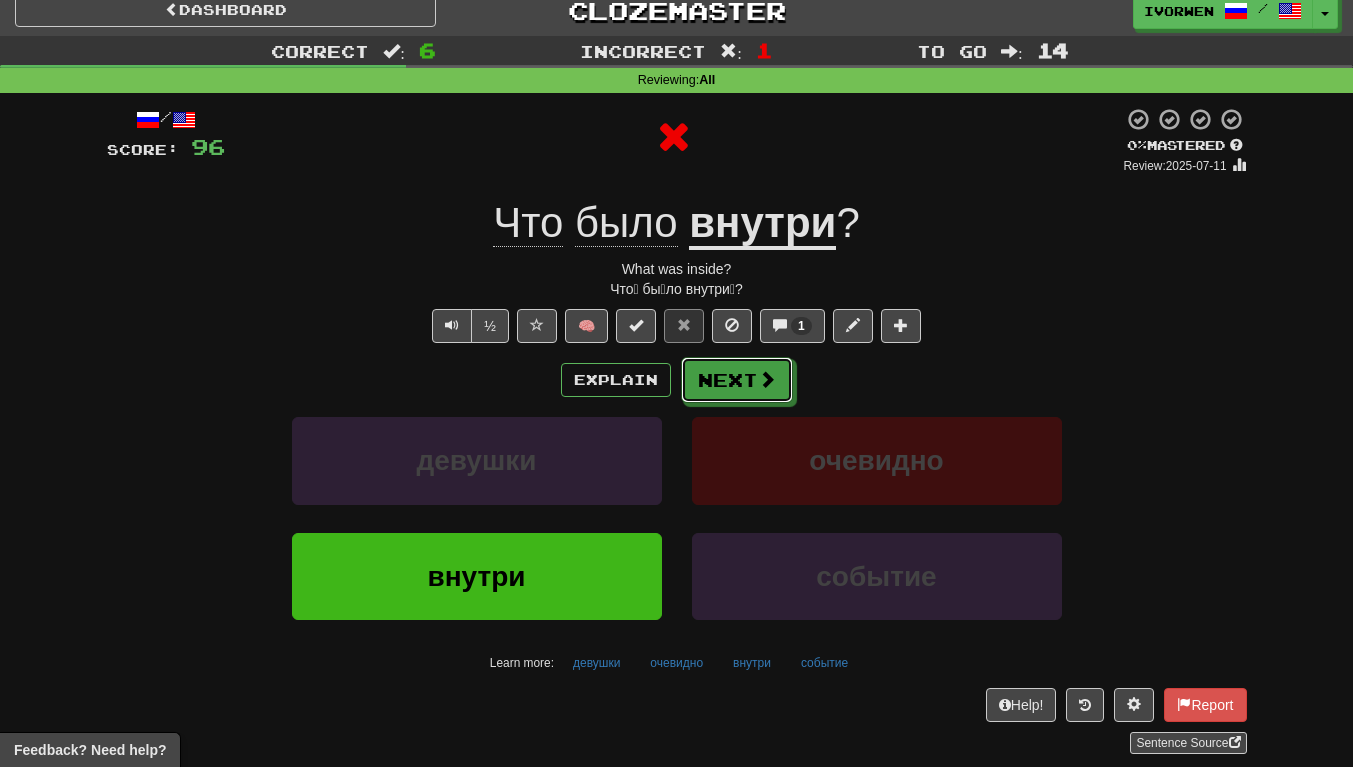 click at bounding box center (767, 379) 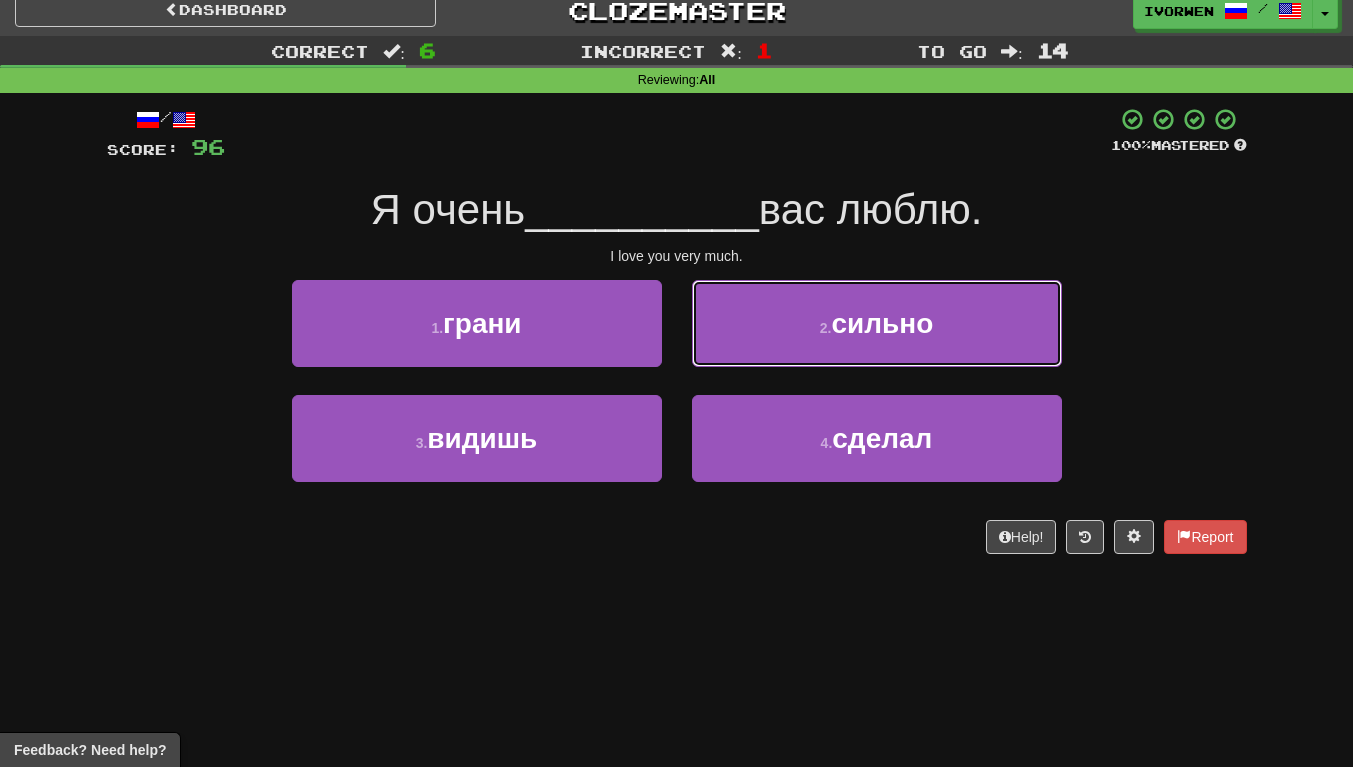 click on "2 .  сильно" at bounding box center [877, 323] 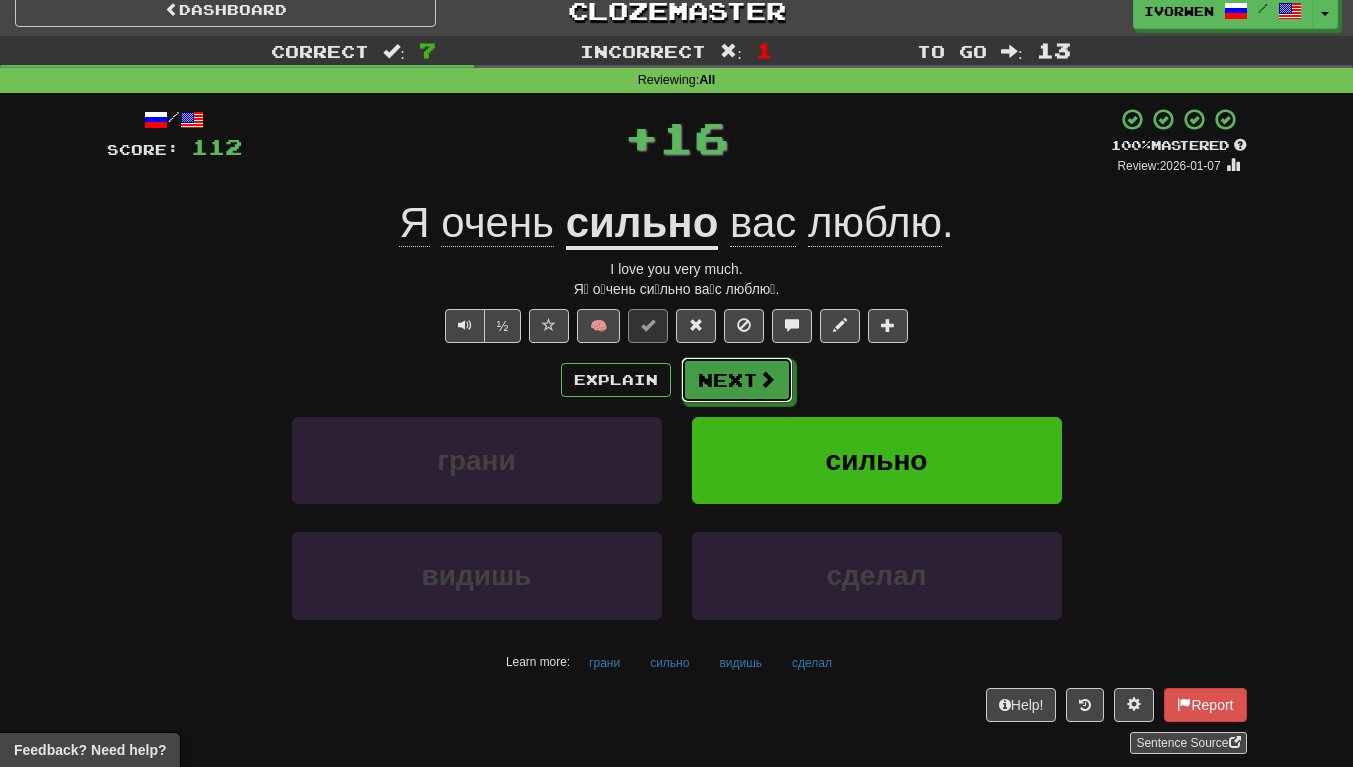 click at bounding box center [767, 379] 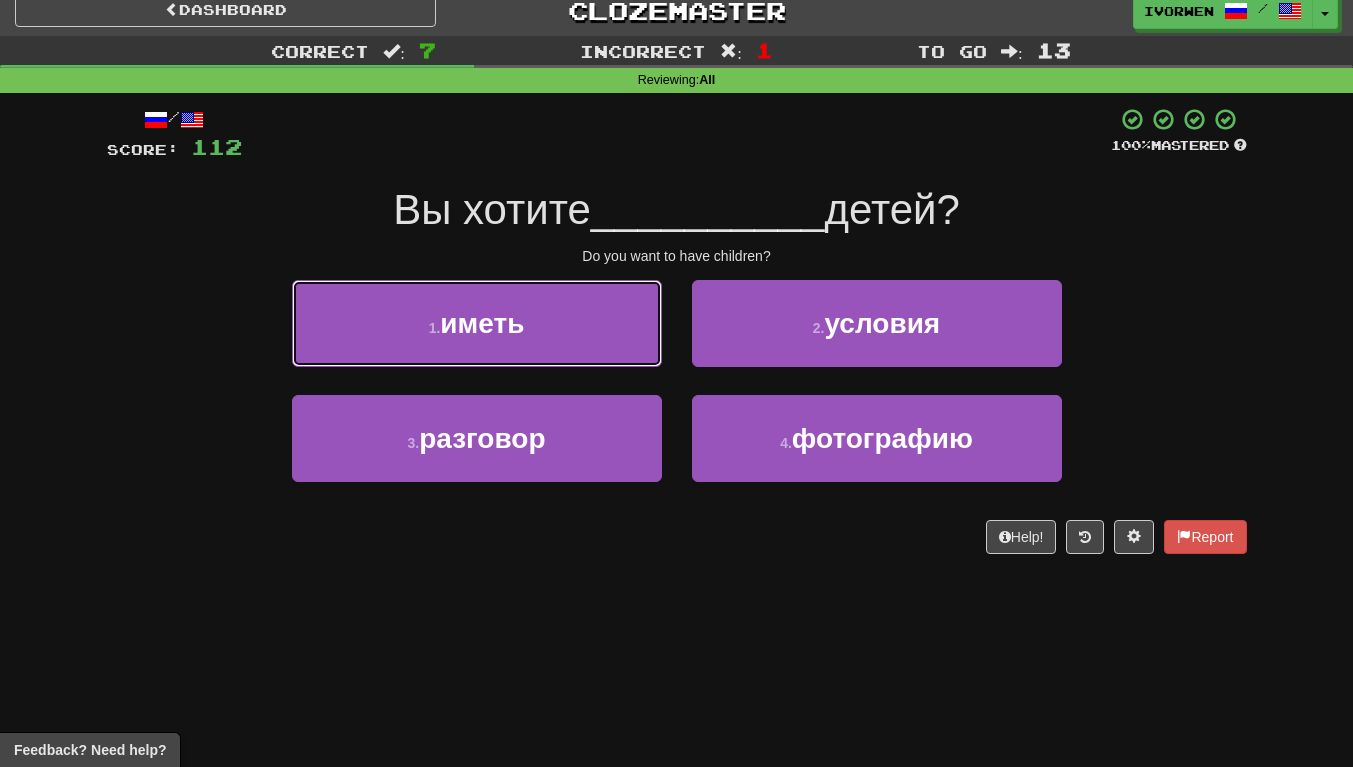 click on "1 .  иметь" at bounding box center [477, 323] 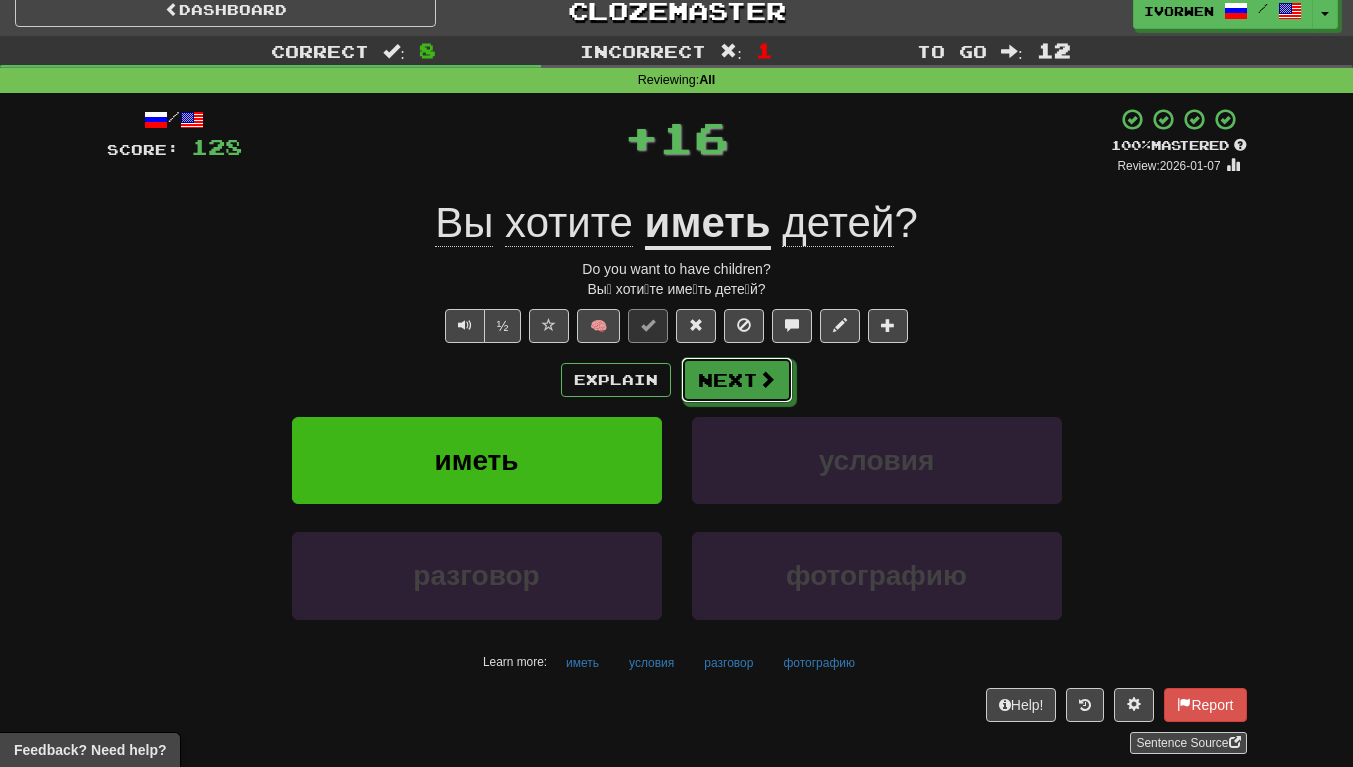 click on "Next" at bounding box center [737, 380] 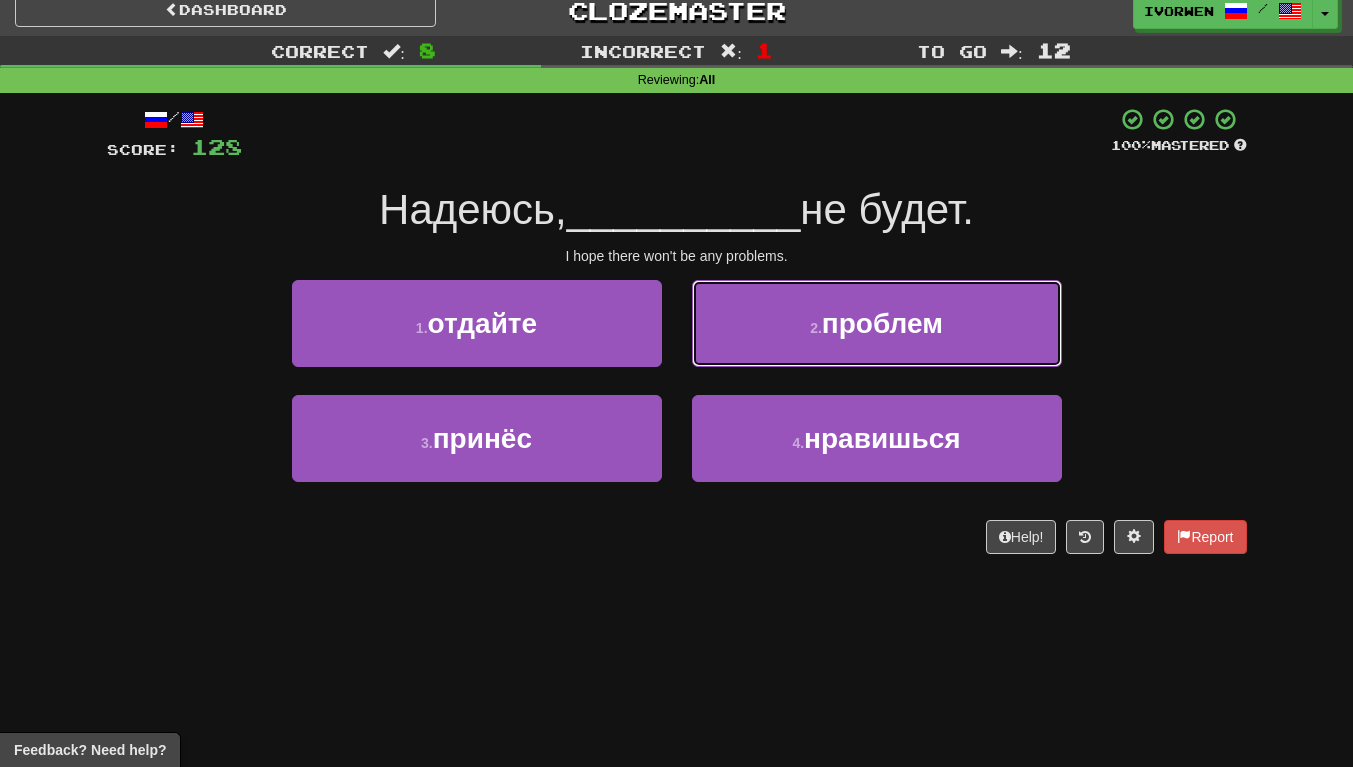 click on "2 .  проблем" at bounding box center [877, 323] 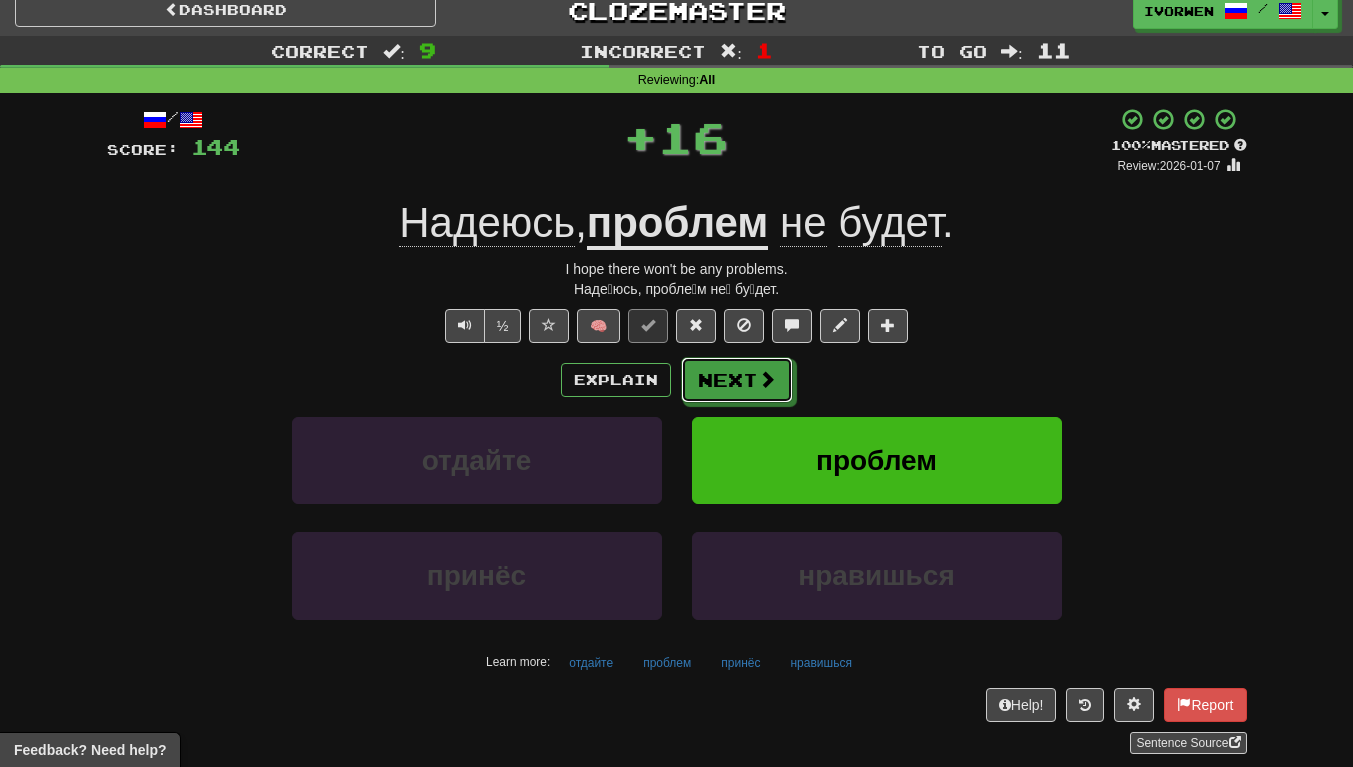 click on "Next" at bounding box center [737, 380] 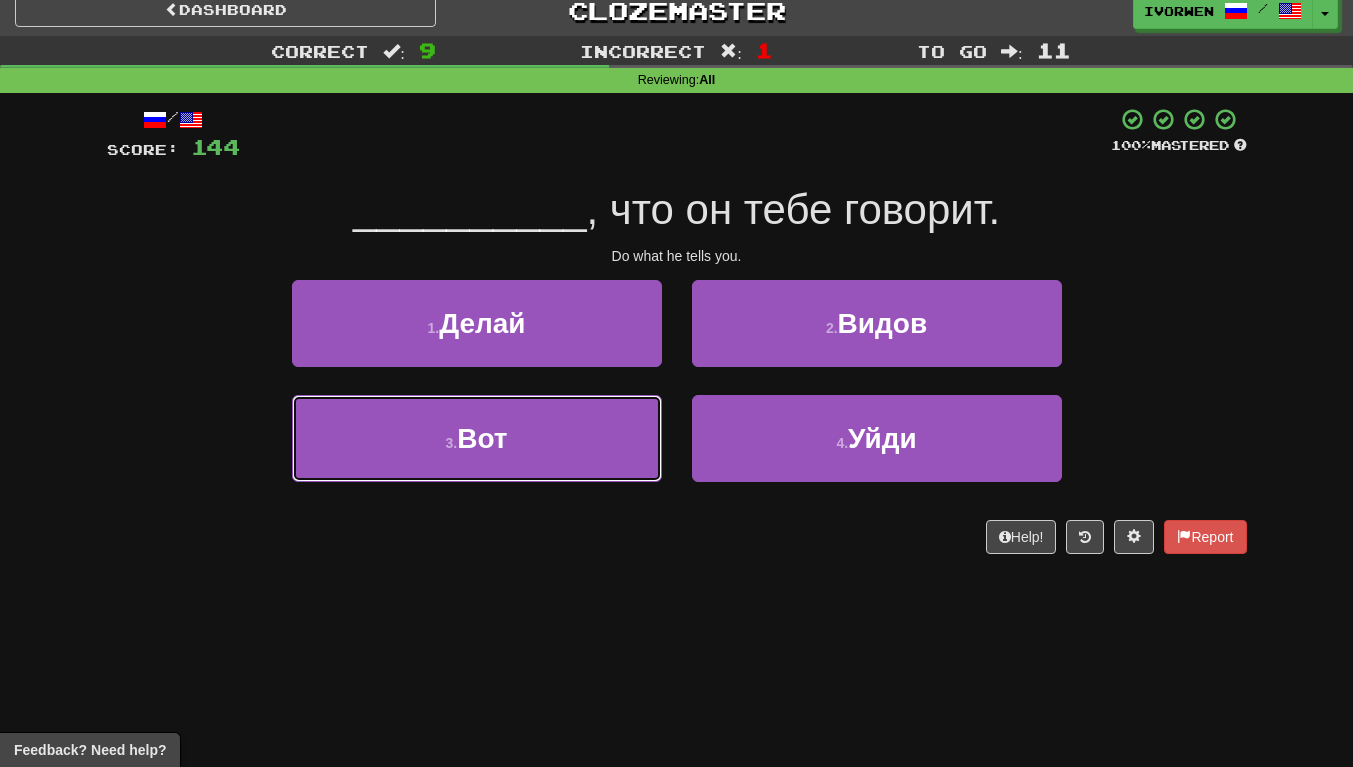 click on "3 .  Вот" at bounding box center (477, 438) 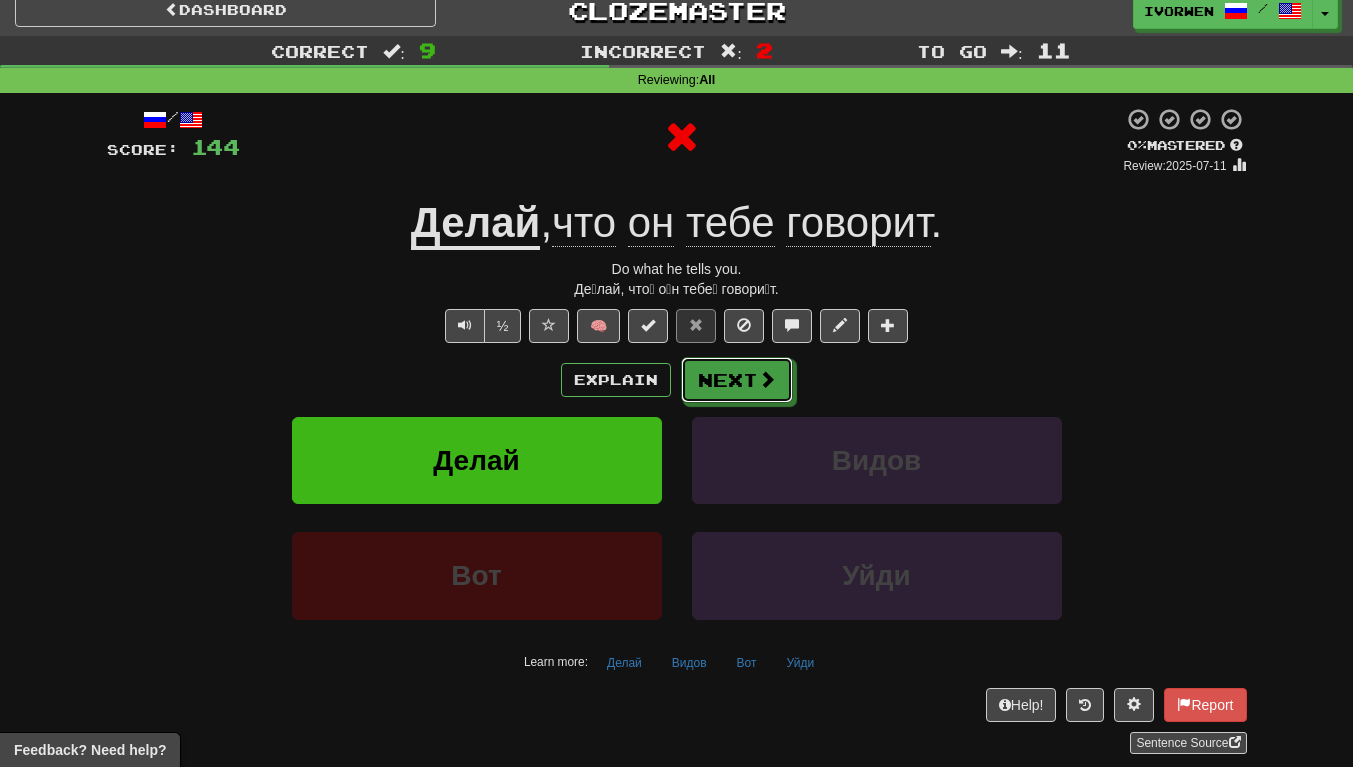 click on "Next" at bounding box center [737, 380] 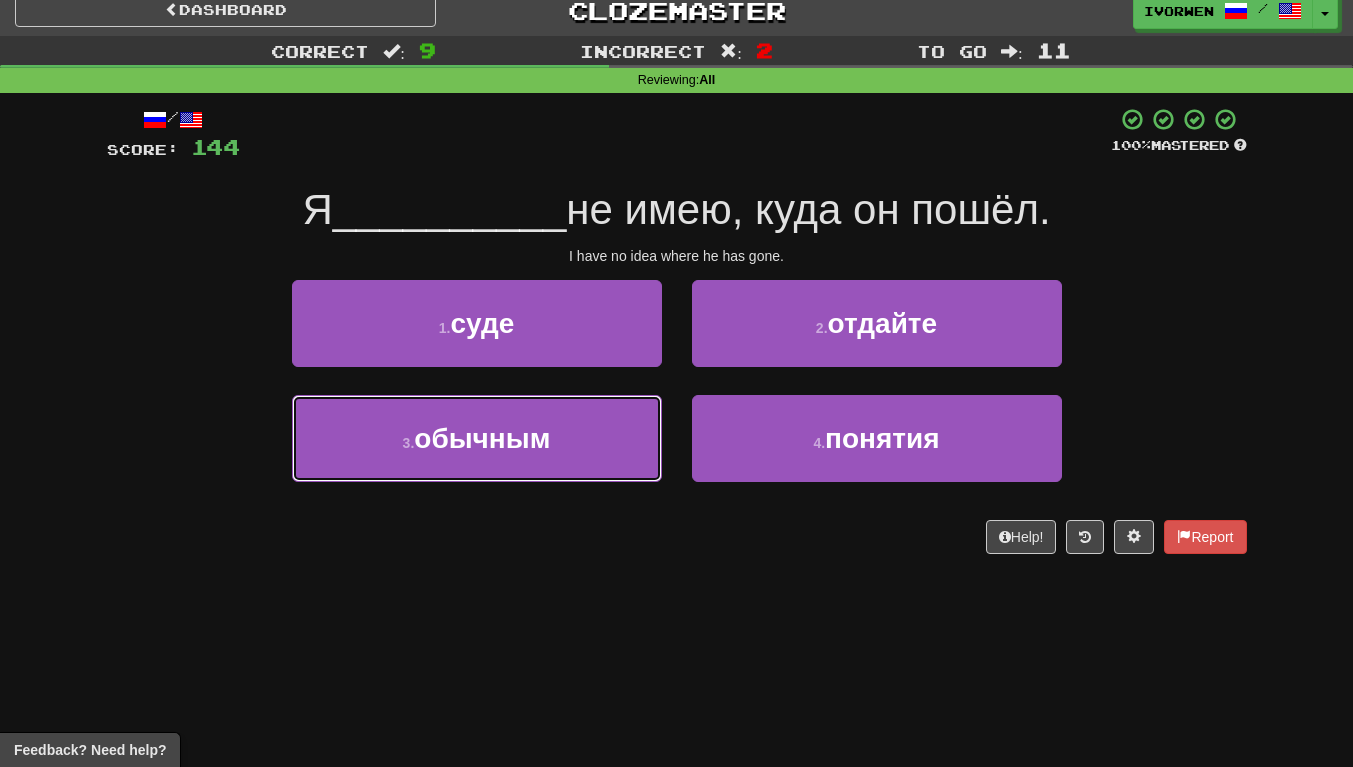 click on "3 .  обычным" at bounding box center (477, 438) 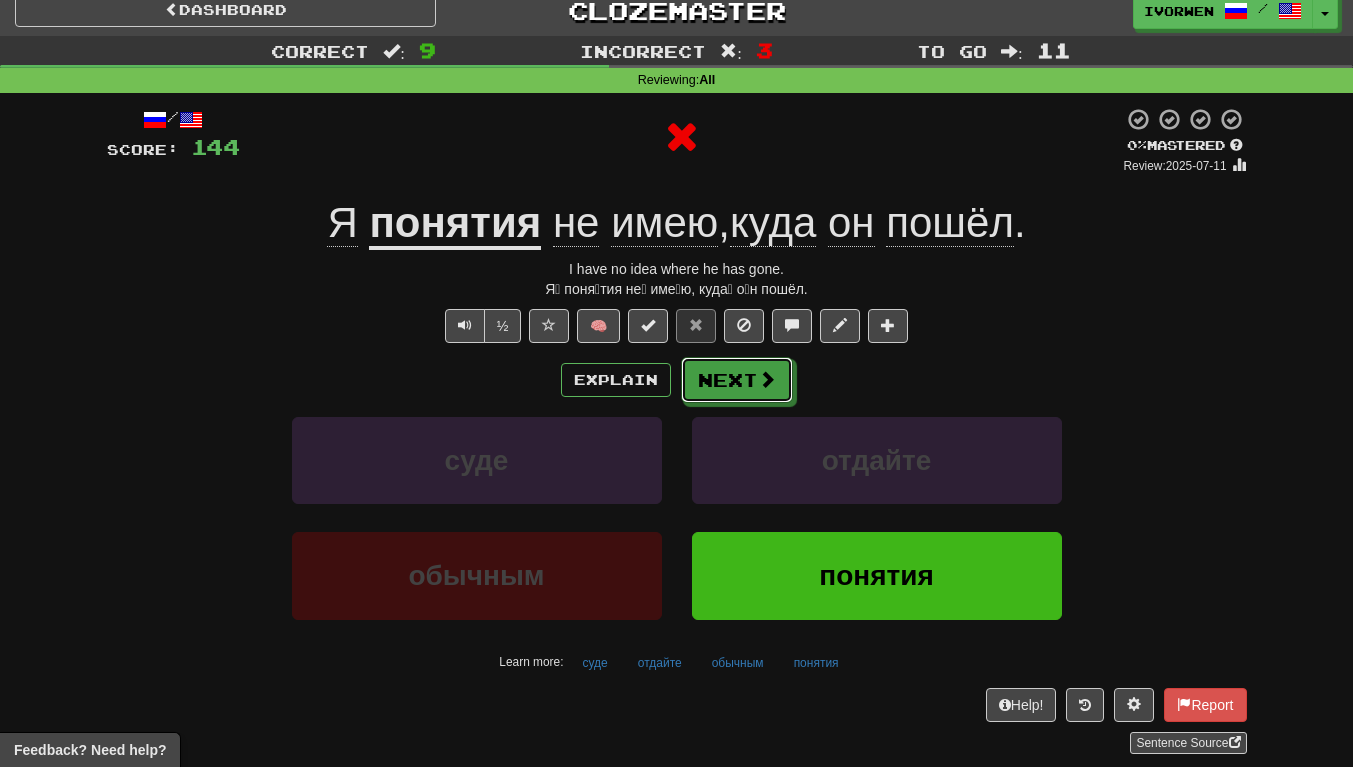 click on "Next" at bounding box center (737, 380) 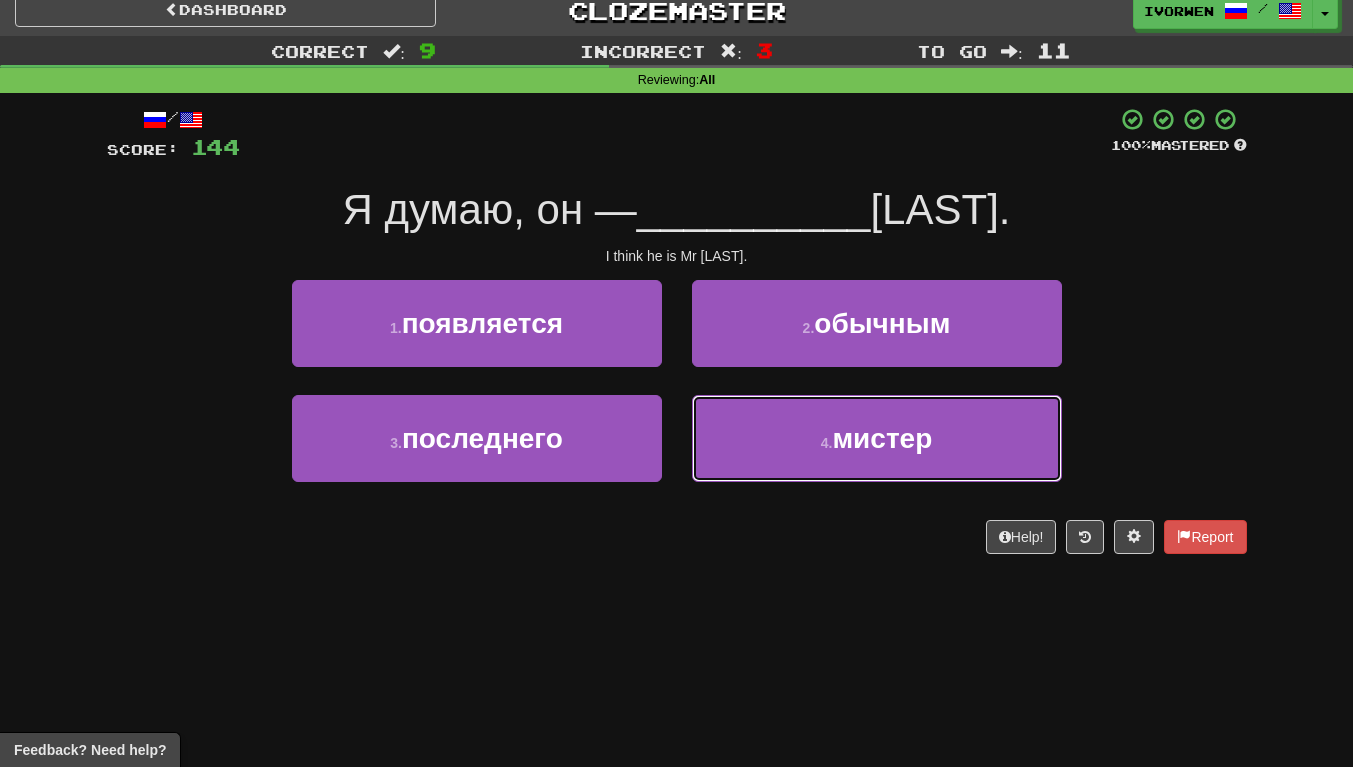click on "4 .  мистер" at bounding box center [877, 438] 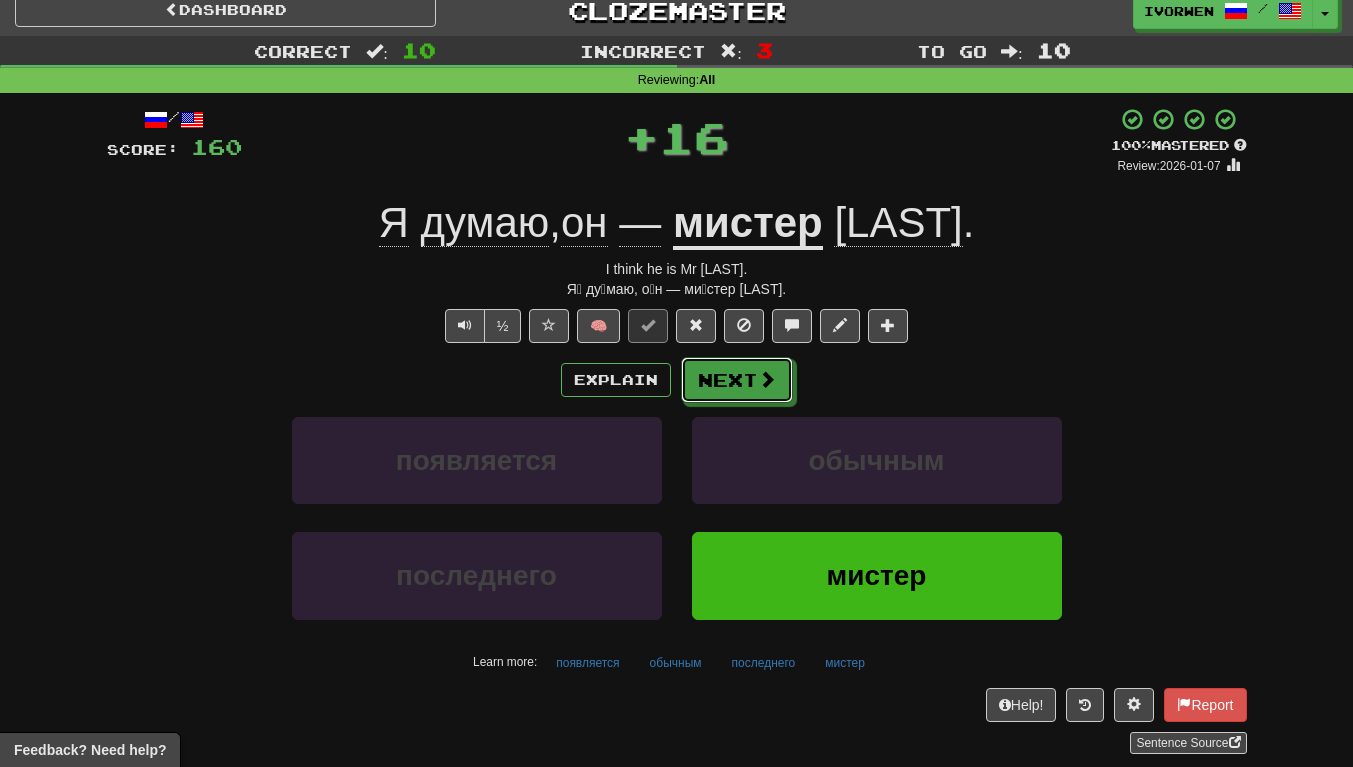 click on "Next" at bounding box center [737, 380] 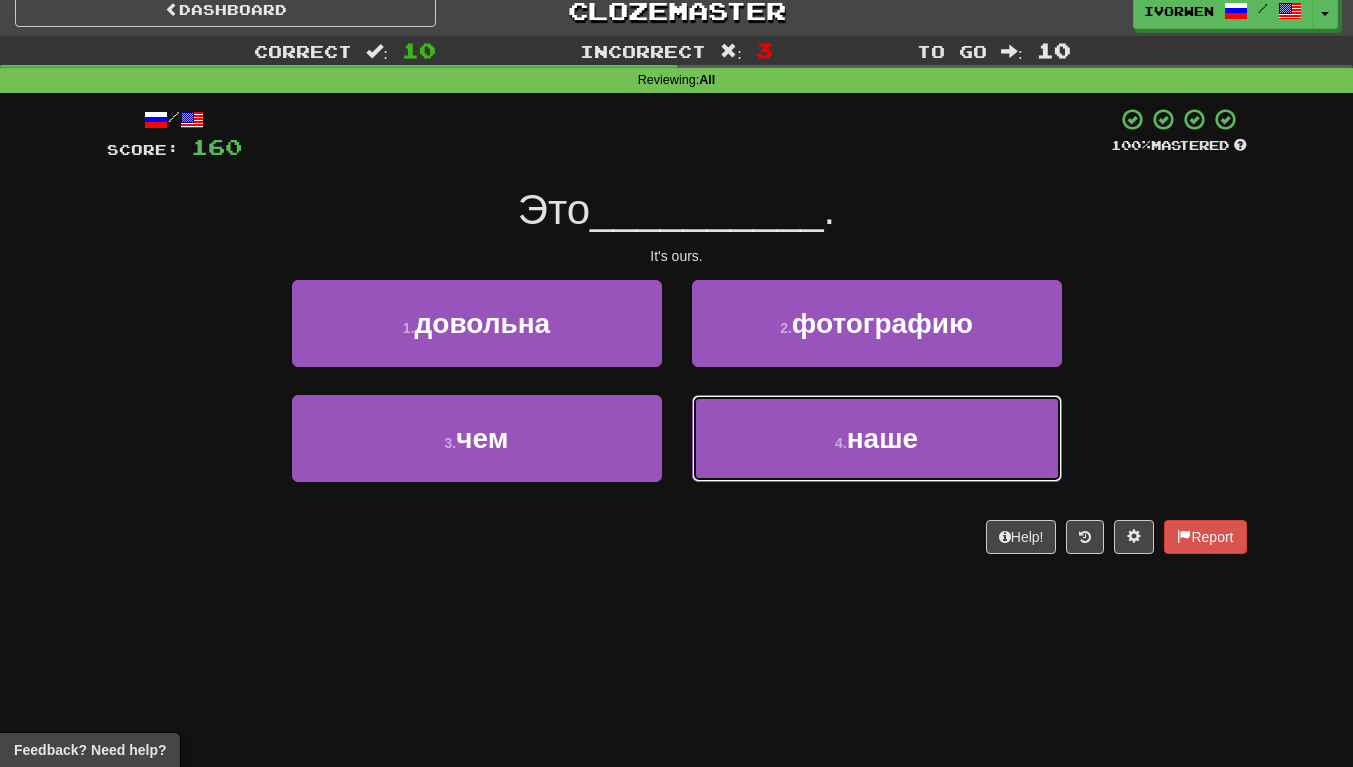 click on "4 .  наше" at bounding box center (877, 438) 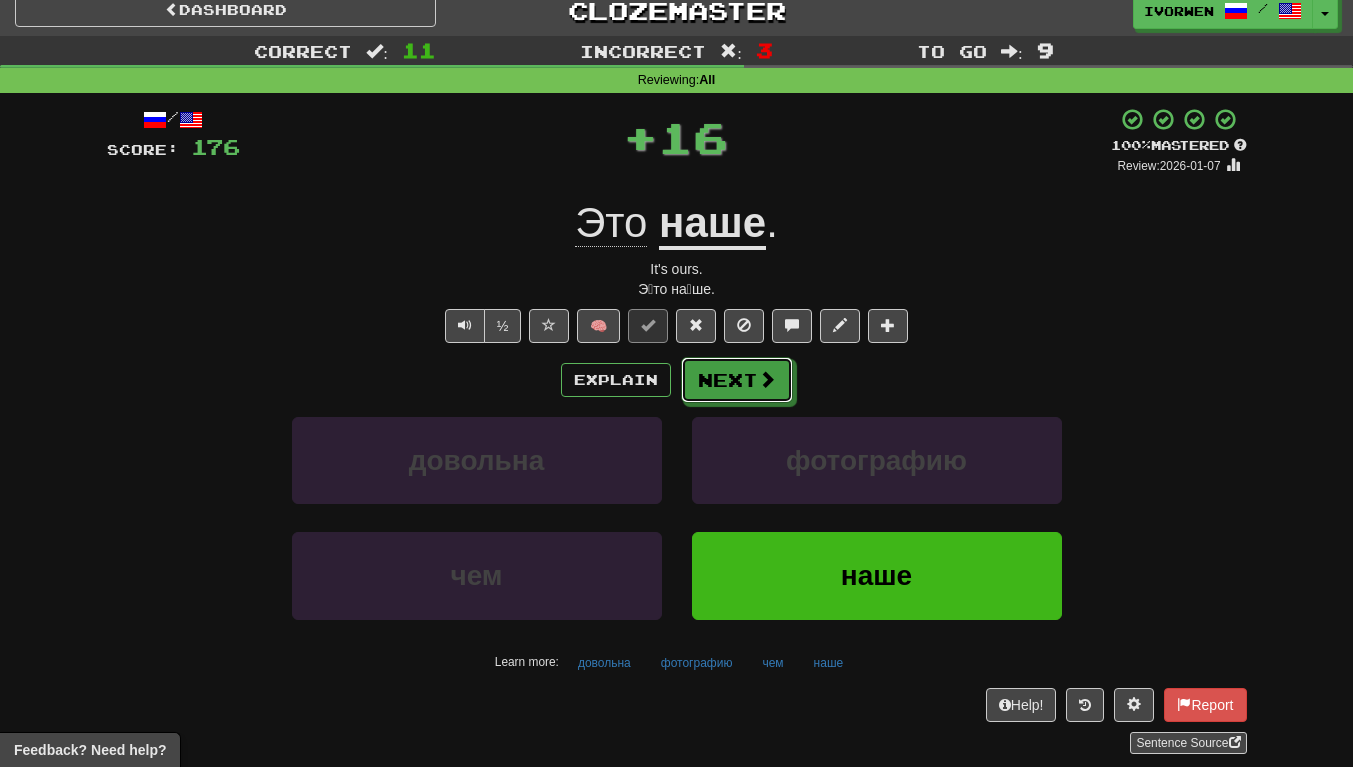 click on "Next" at bounding box center (737, 380) 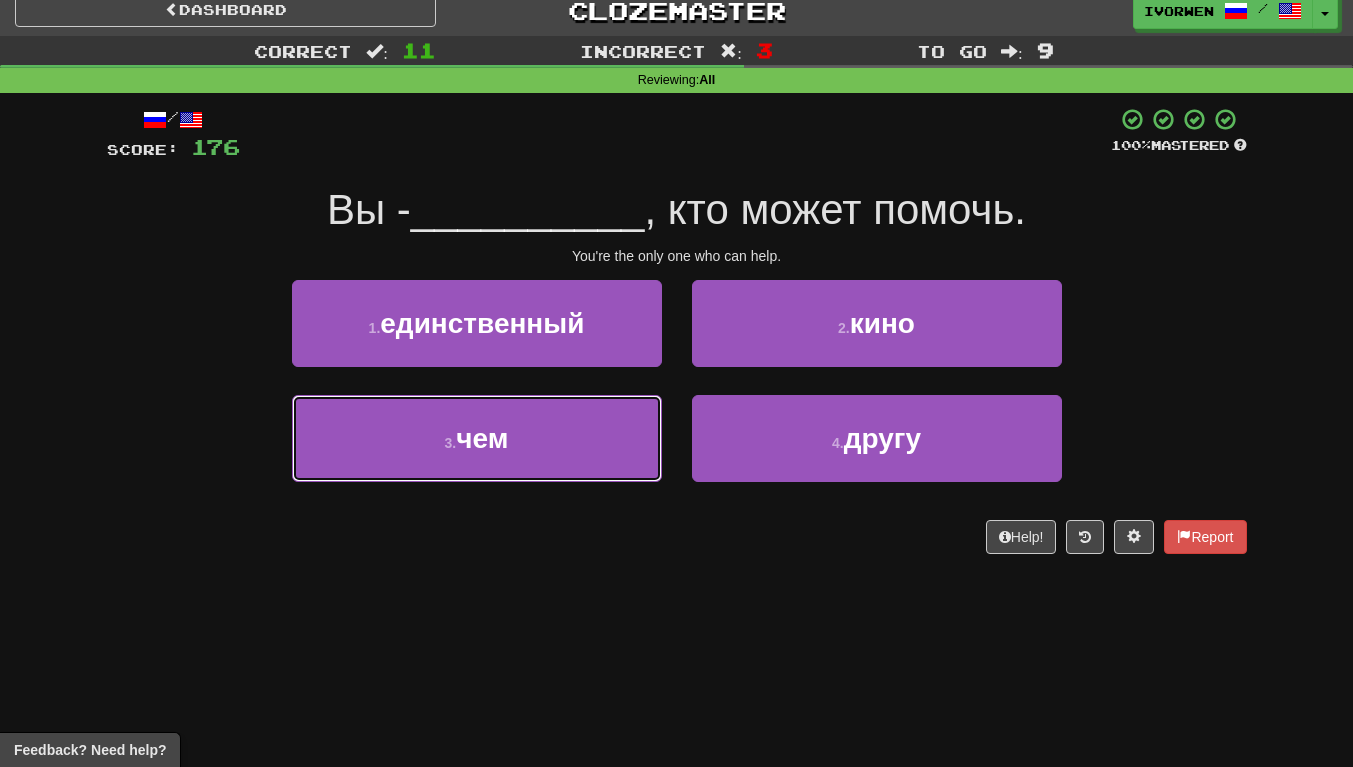 click on "3 .  чем" at bounding box center [477, 438] 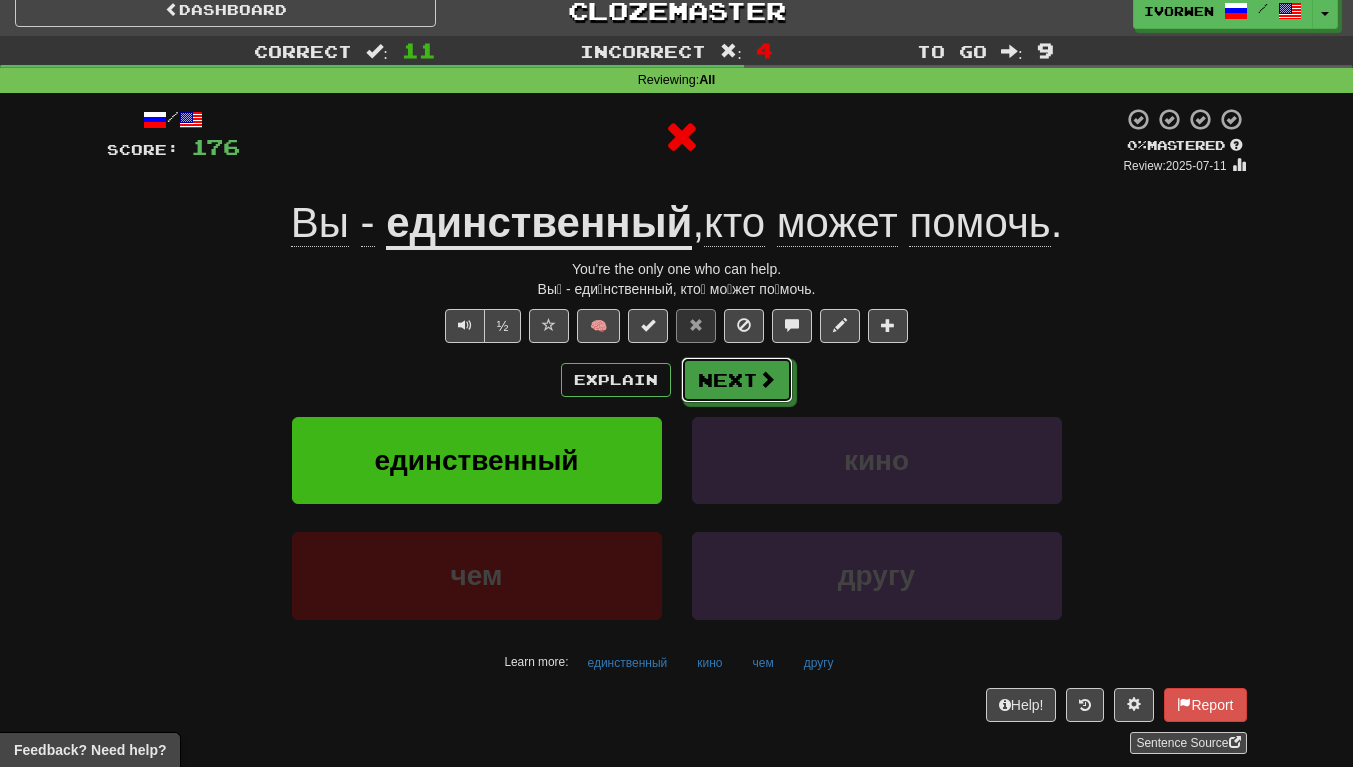 click at bounding box center (767, 379) 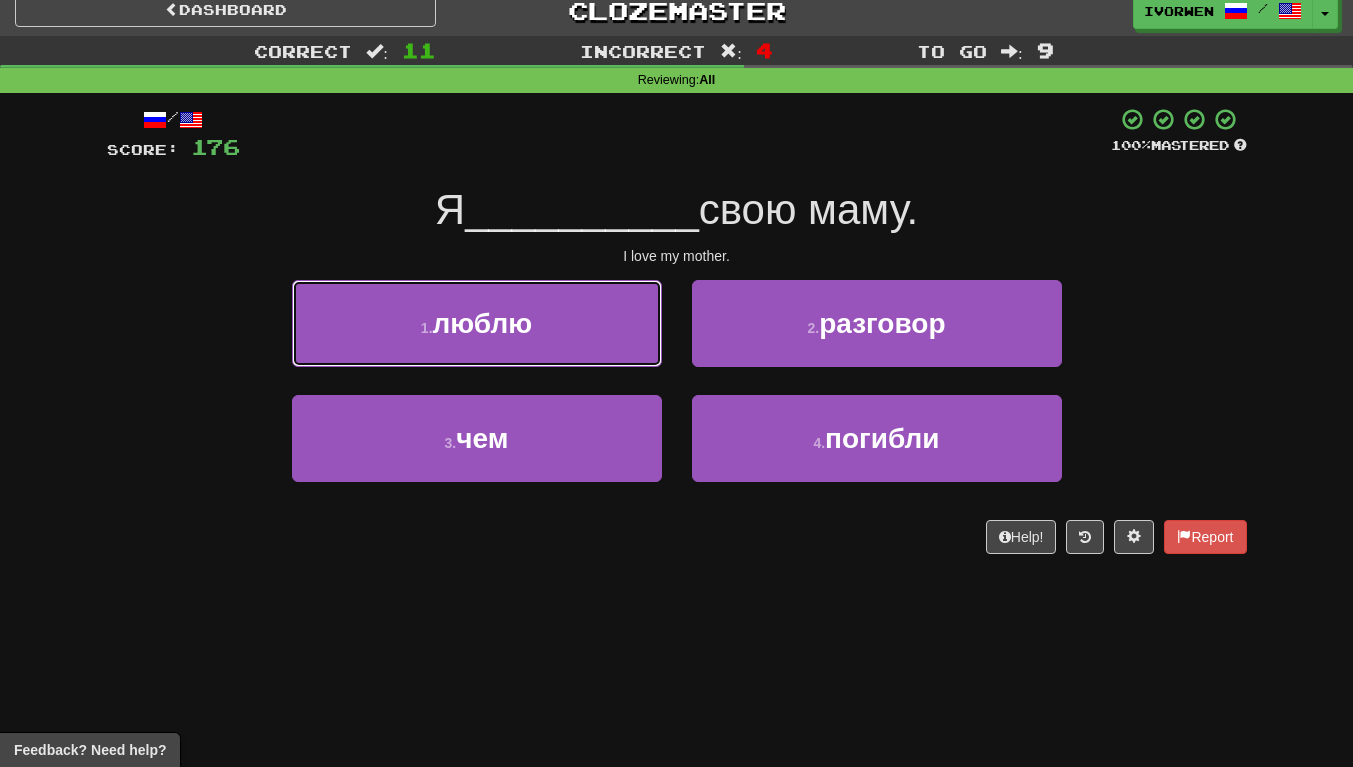 click on "1 .  люблю" at bounding box center [477, 323] 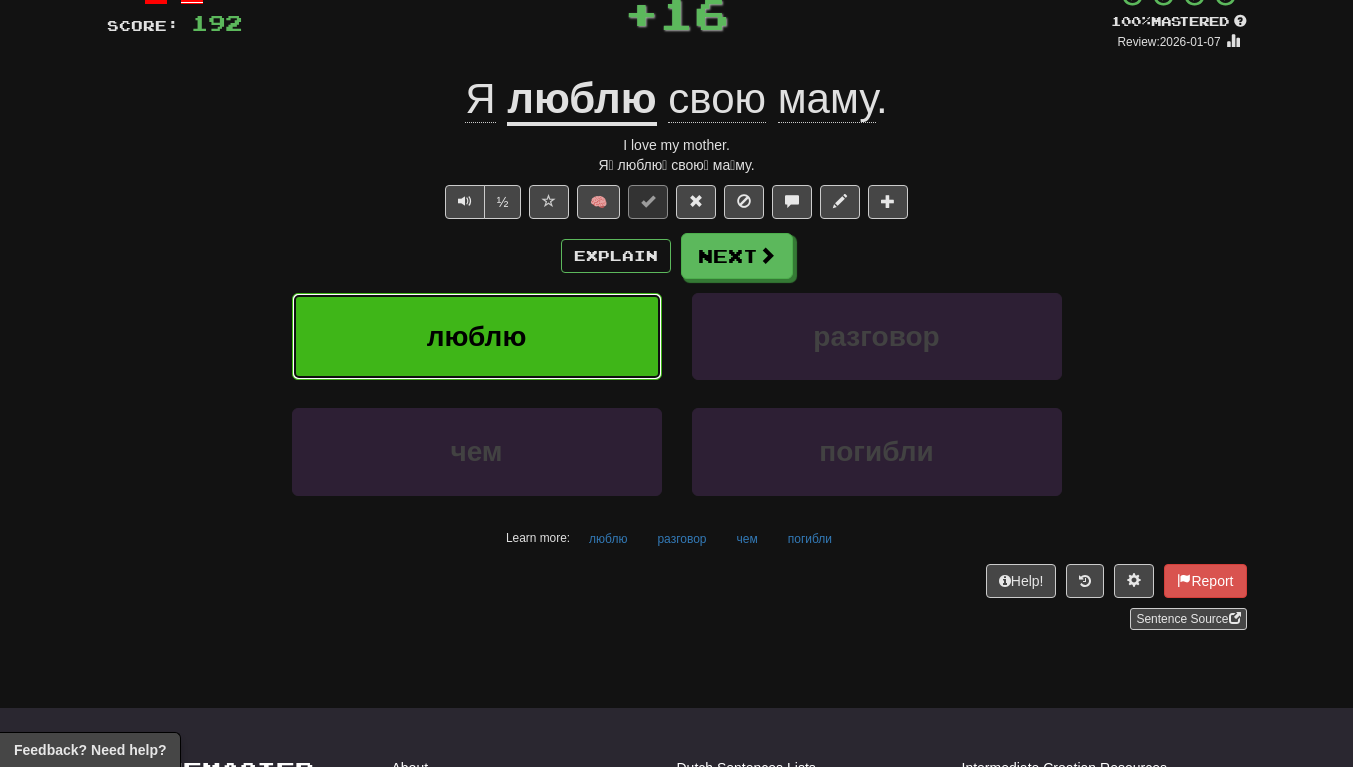 scroll, scrollTop: 140, scrollLeft: 0, axis: vertical 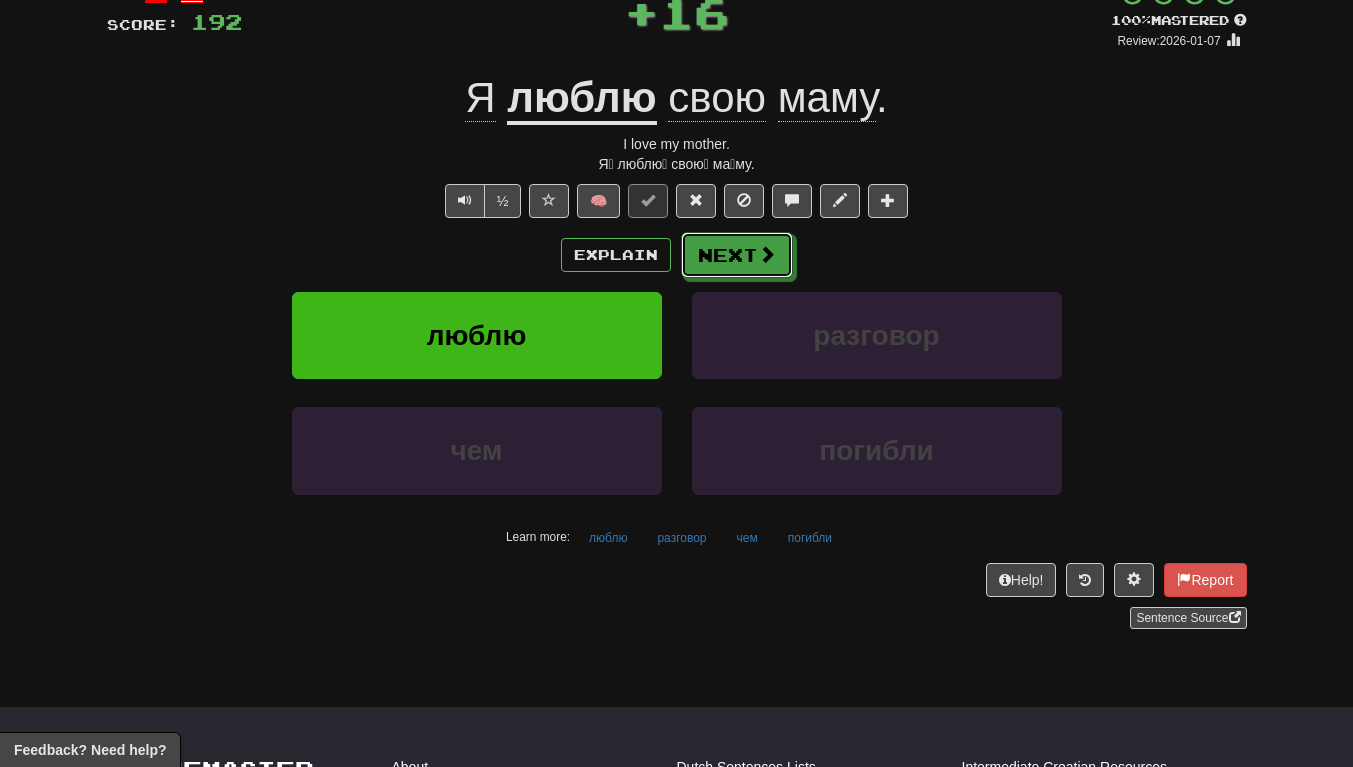 click on "Next" at bounding box center [737, 255] 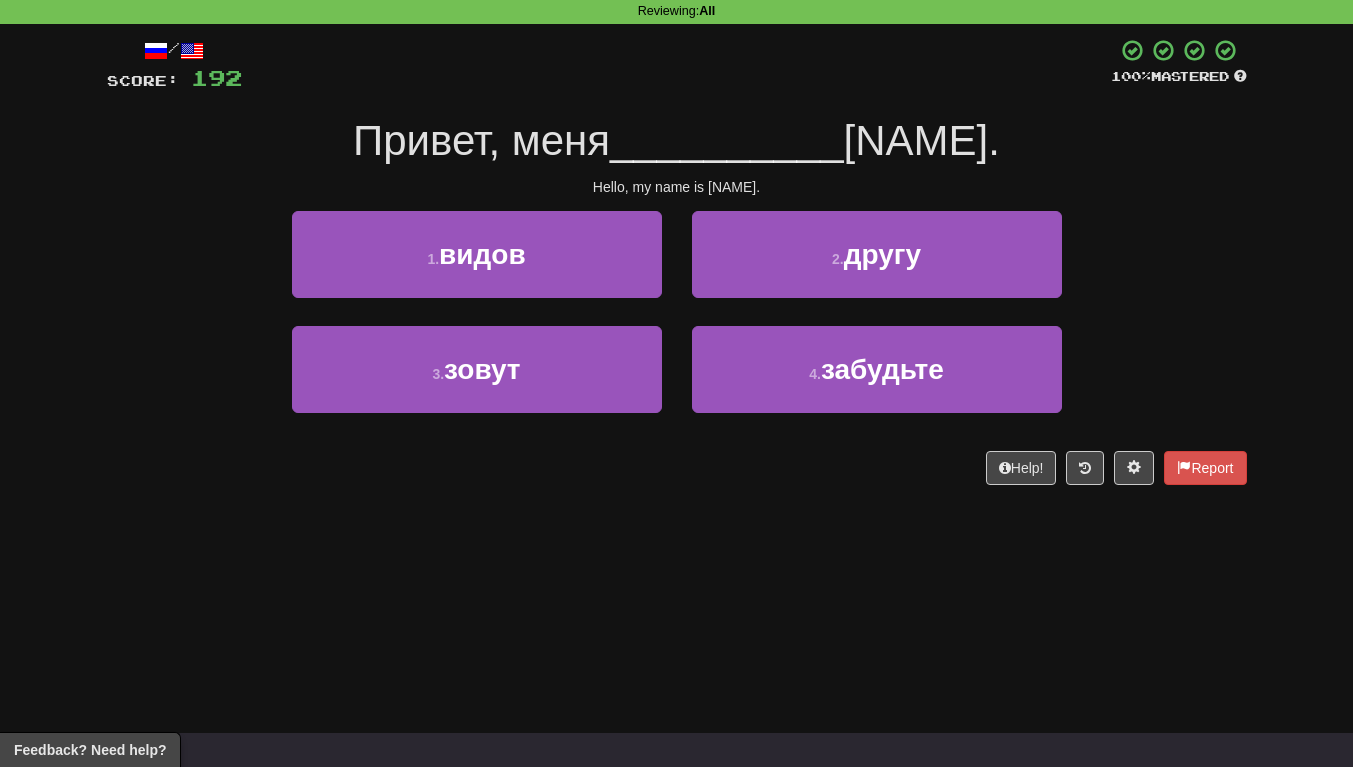 scroll, scrollTop: 83, scrollLeft: 0, axis: vertical 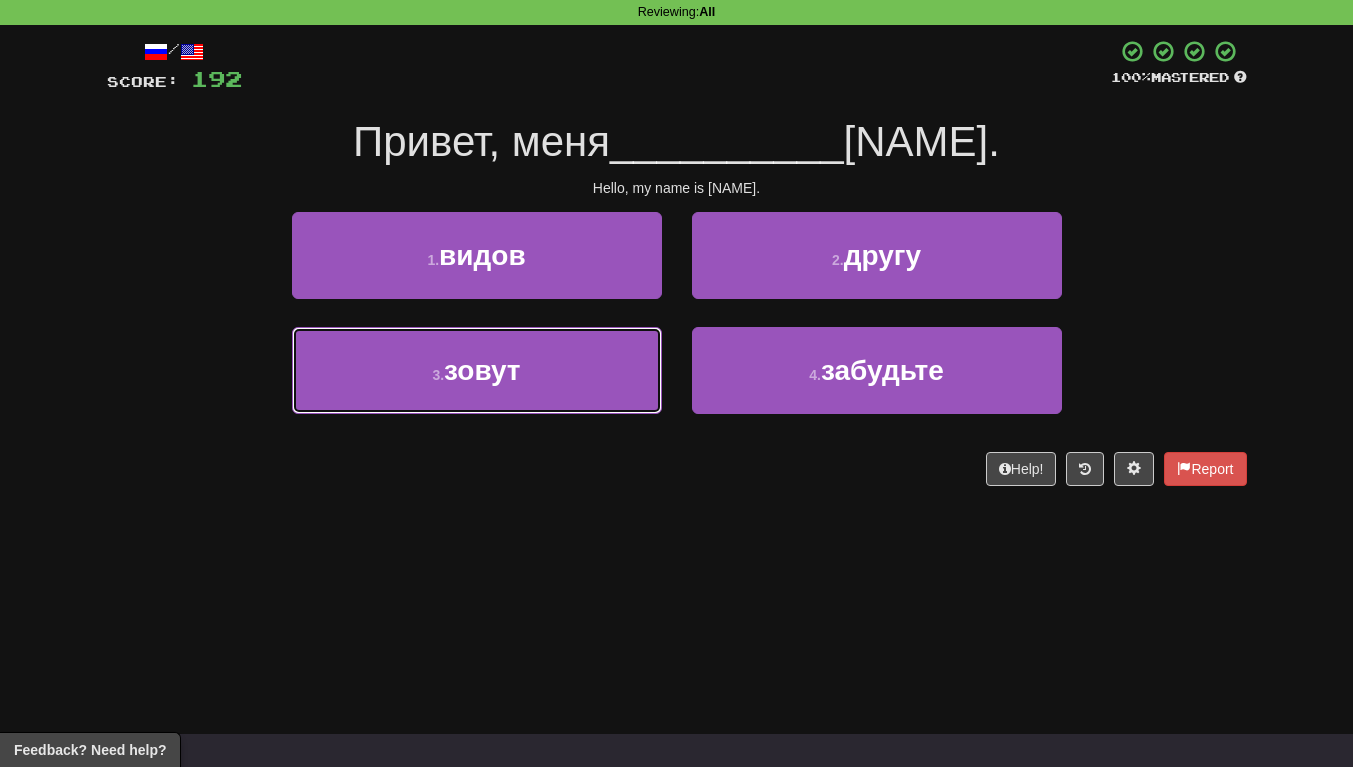click on "3 .  зовут" at bounding box center (477, 370) 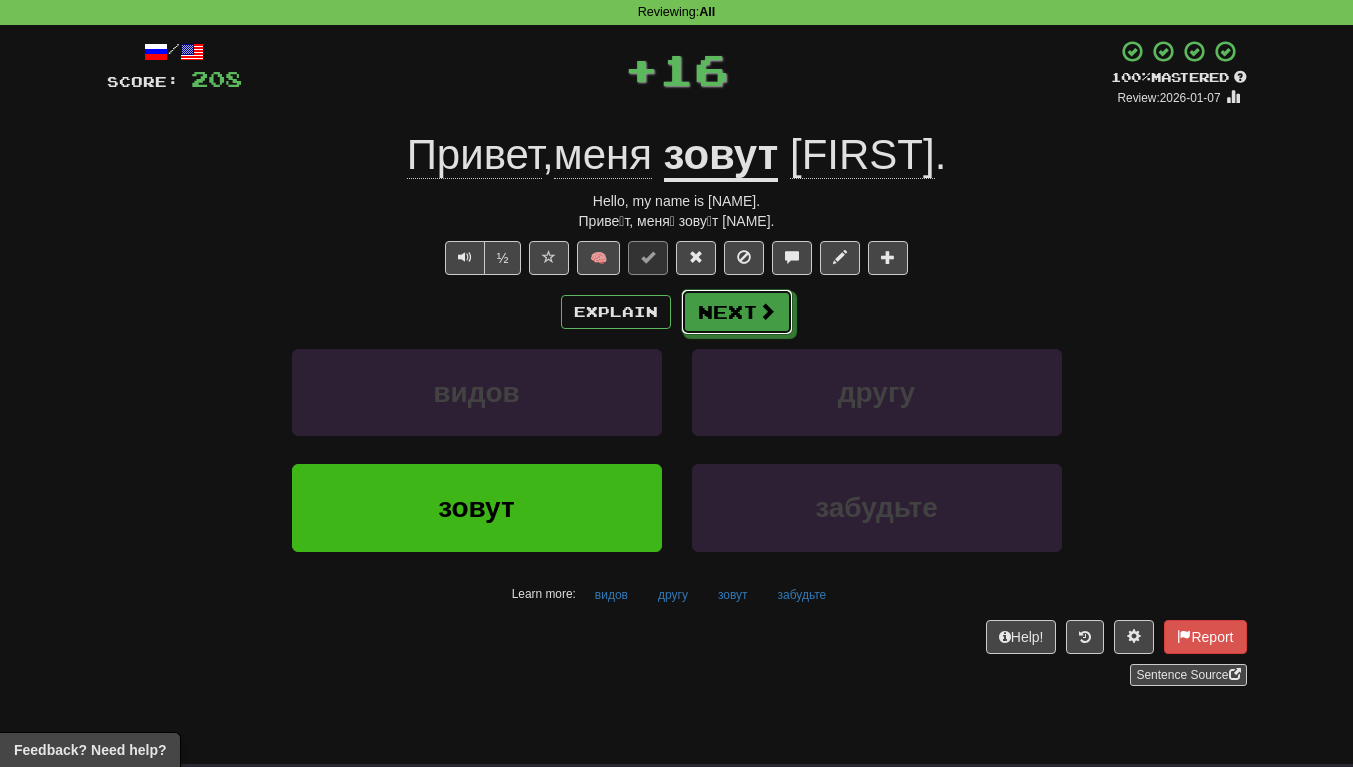 click at bounding box center [767, 311] 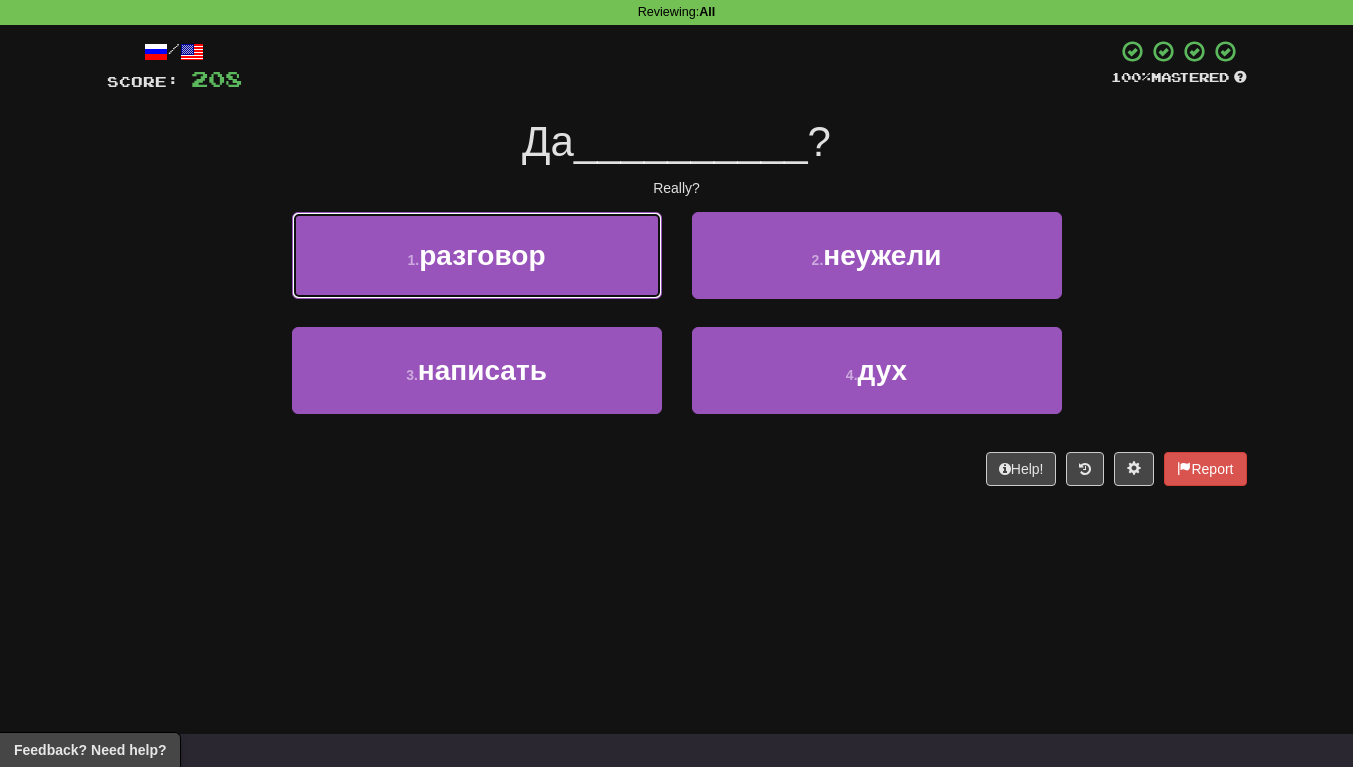 click on "1 .  разговор" at bounding box center [477, 255] 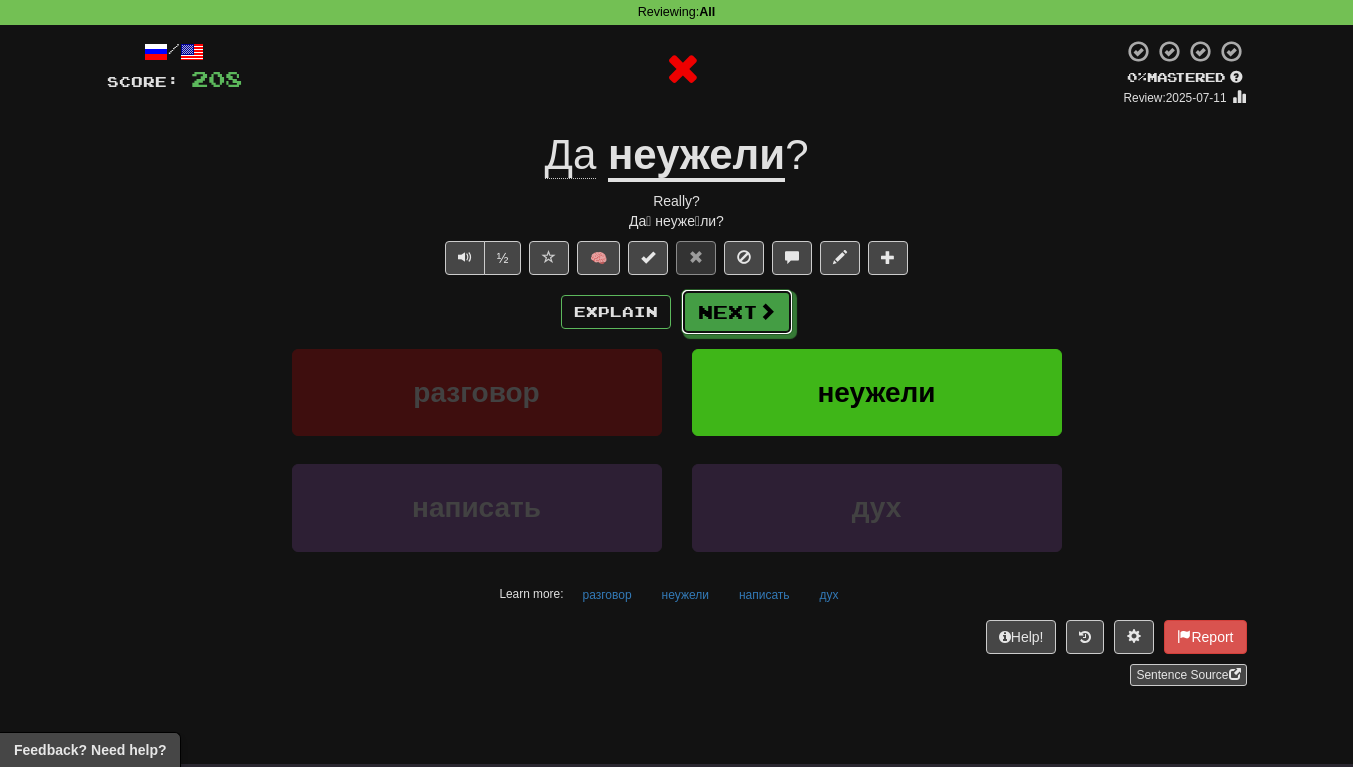 click on "Next" at bounding box center [737, 312] 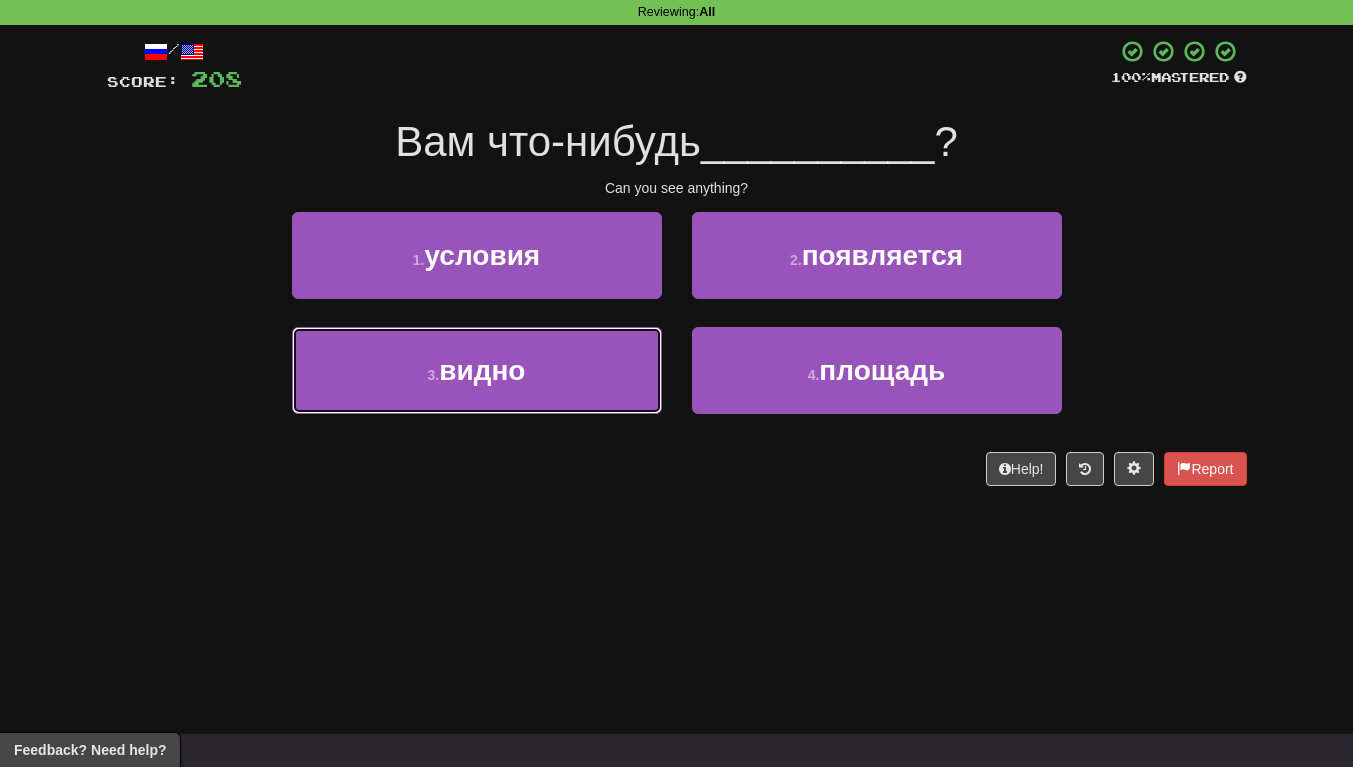 click on "3 .  видно" at bounding box center (477, 370) 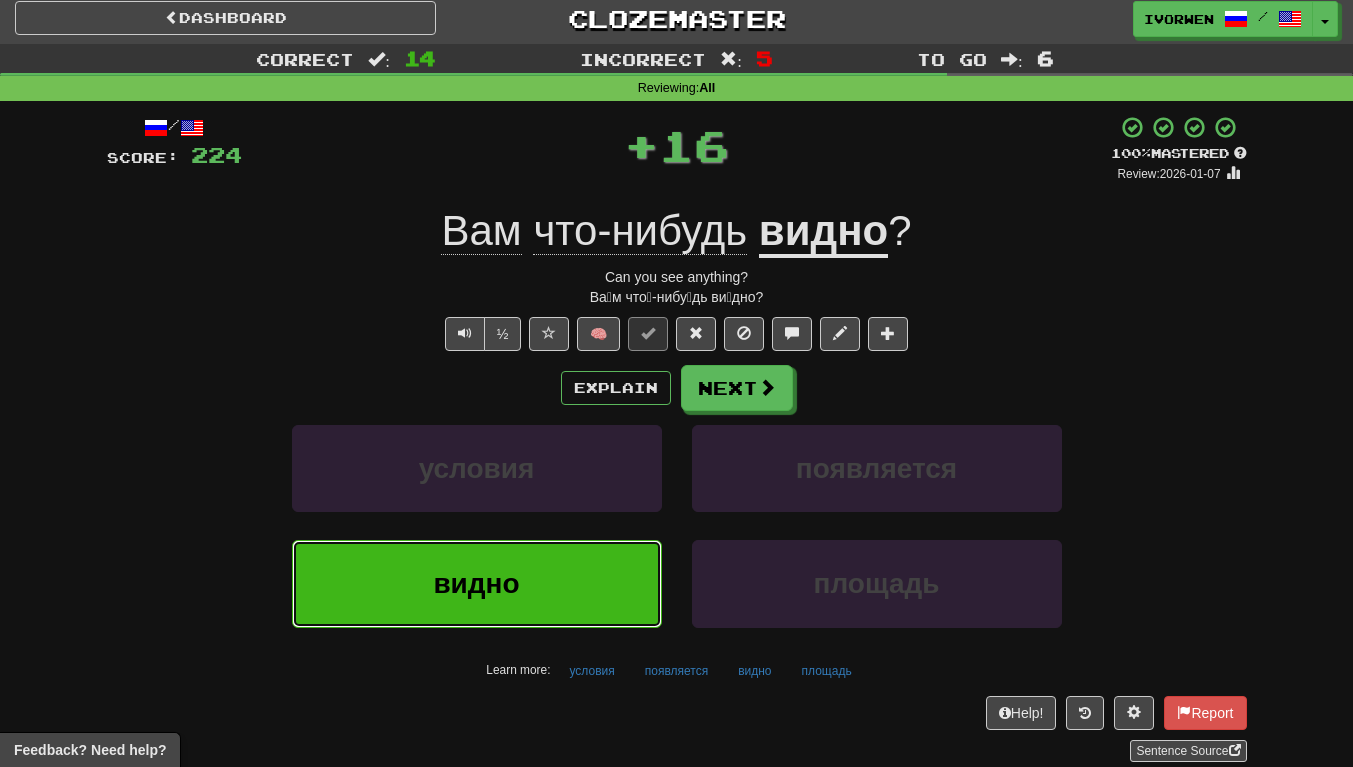 scroll, scrollTop: 0, scrollLeft: 0, axis: both 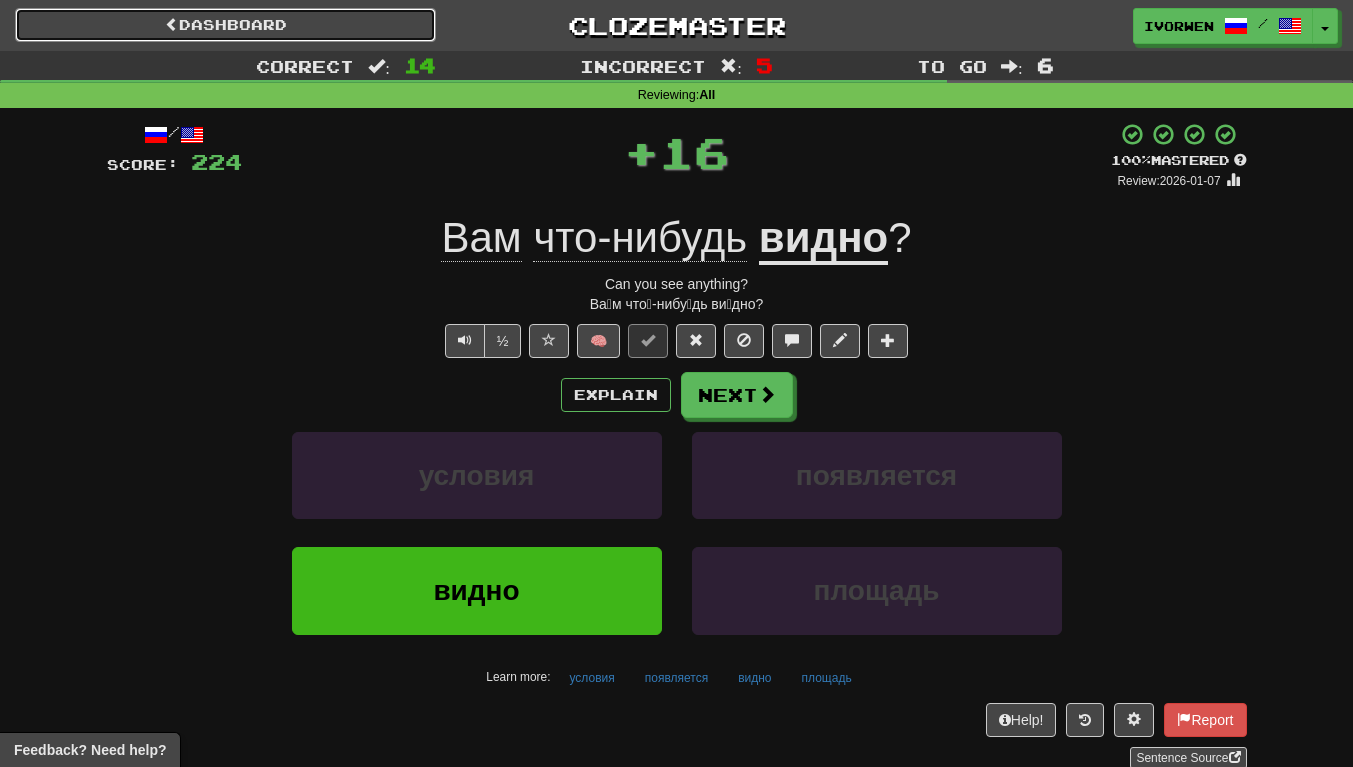 click on "Dashboard" at bounding box center [225, 25] 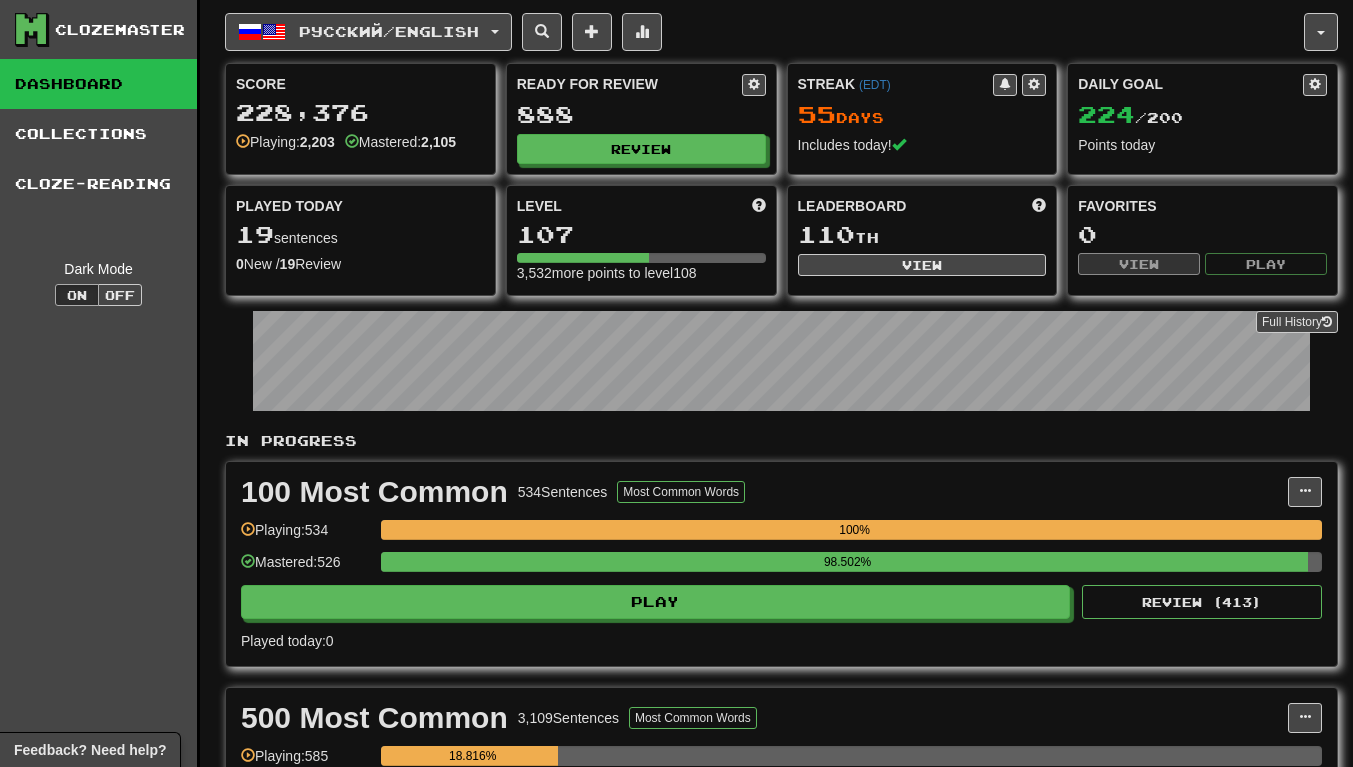 scroll, scrollTop: 0, scrollLeft: 0, axis: both 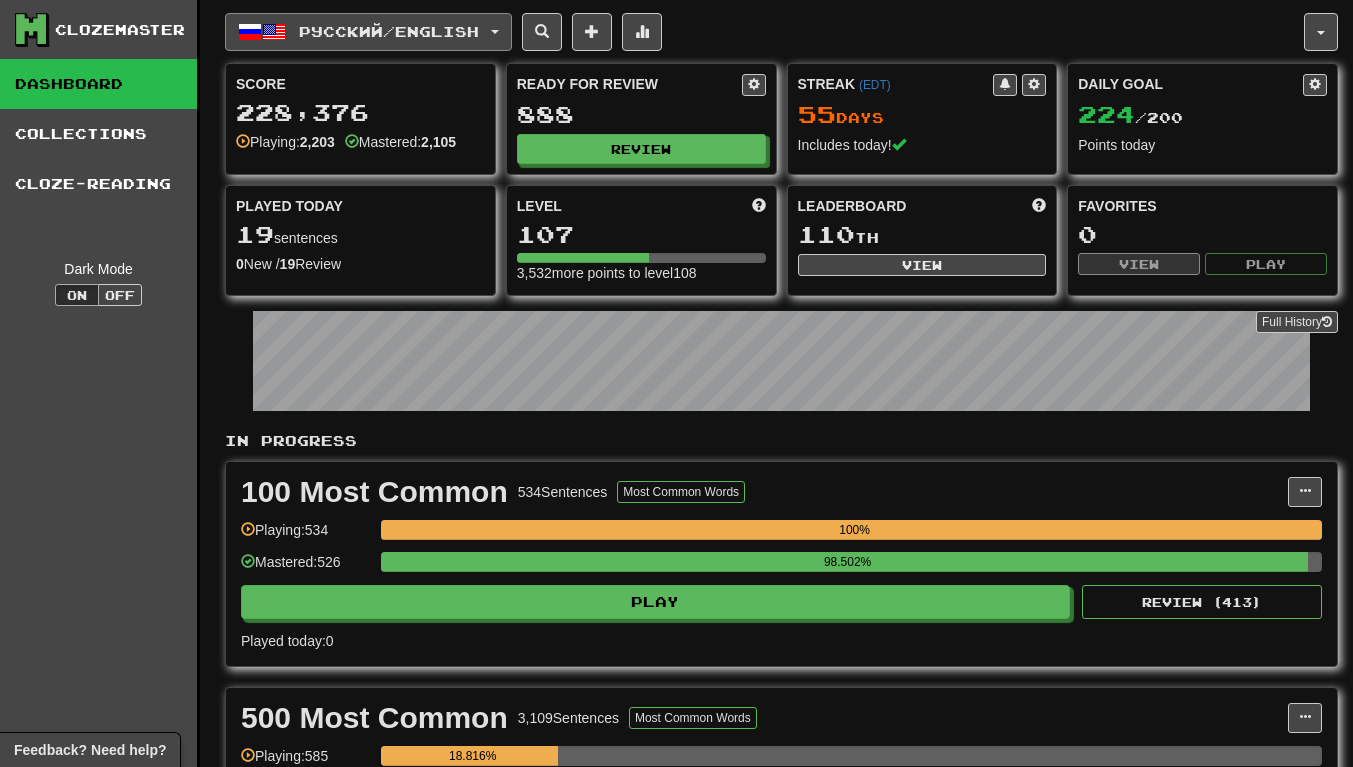 click on "Русский  /  English" at bounding box center (368, 32) 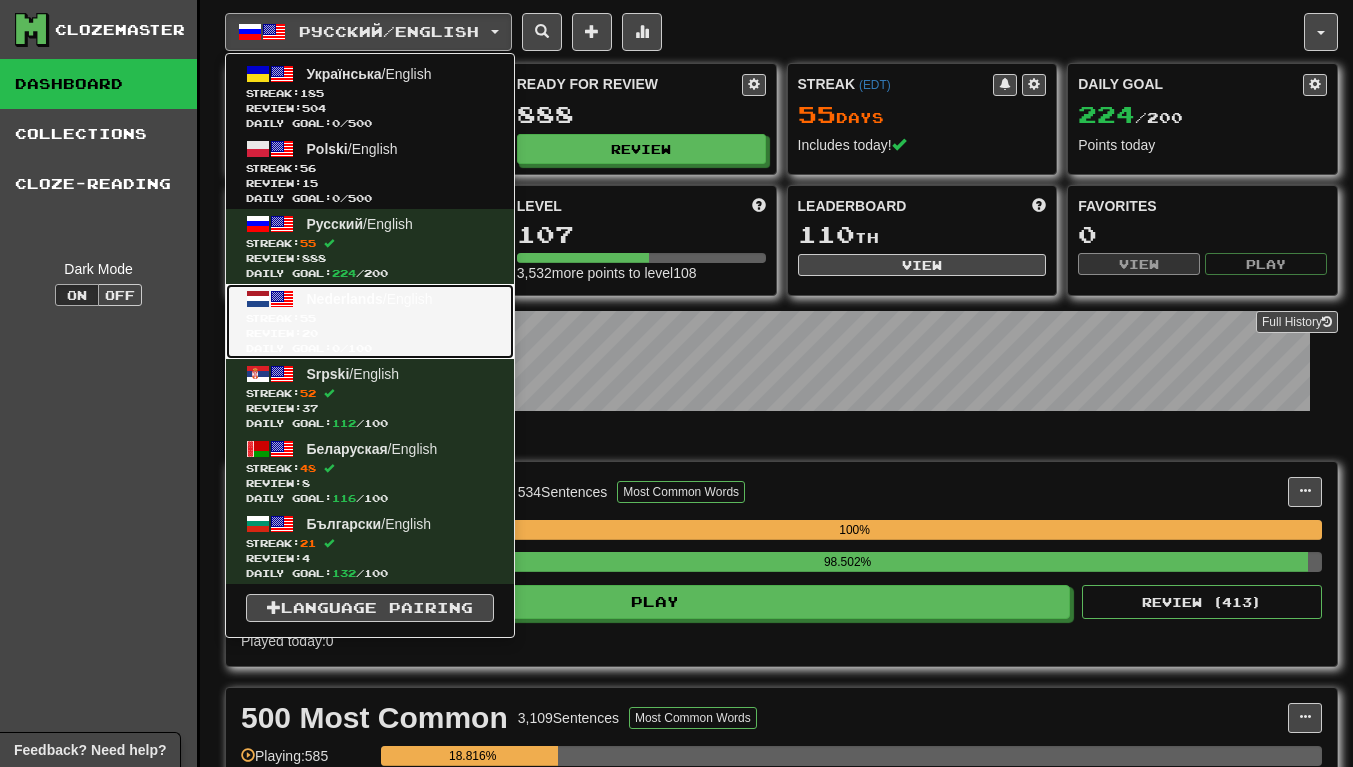 click on "55" at bounding box center [308, 318] 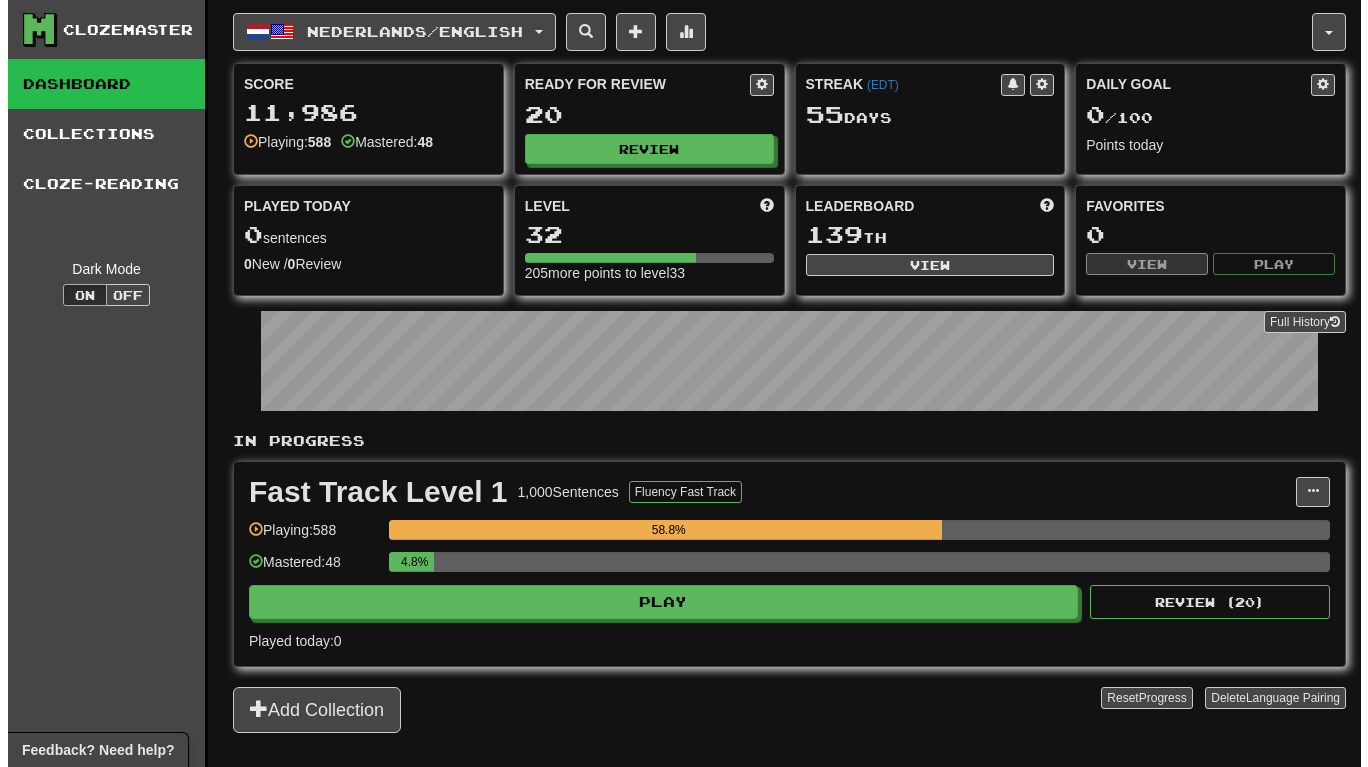 scroll, scrollTop: 0, scrollLeft: 0, axis: both 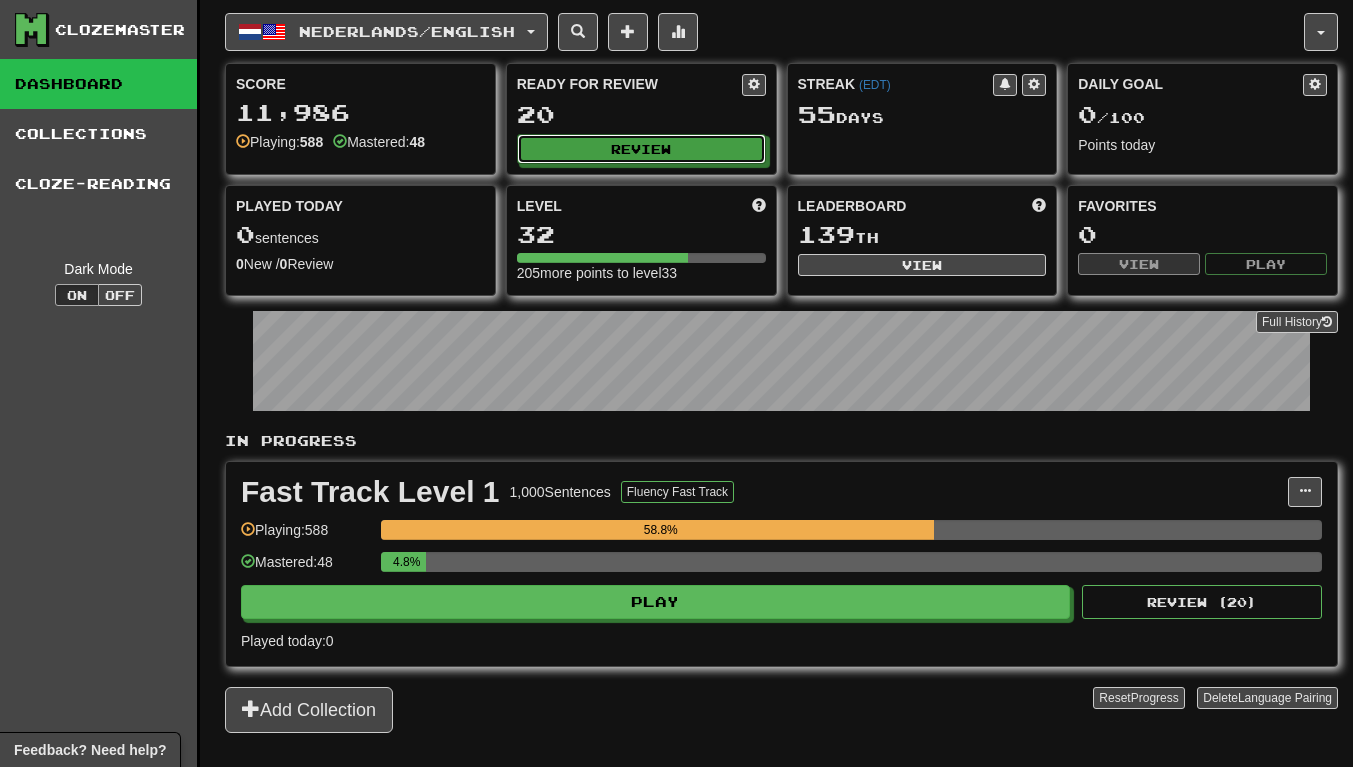 click on "Review" at bounding box center [641, 149] 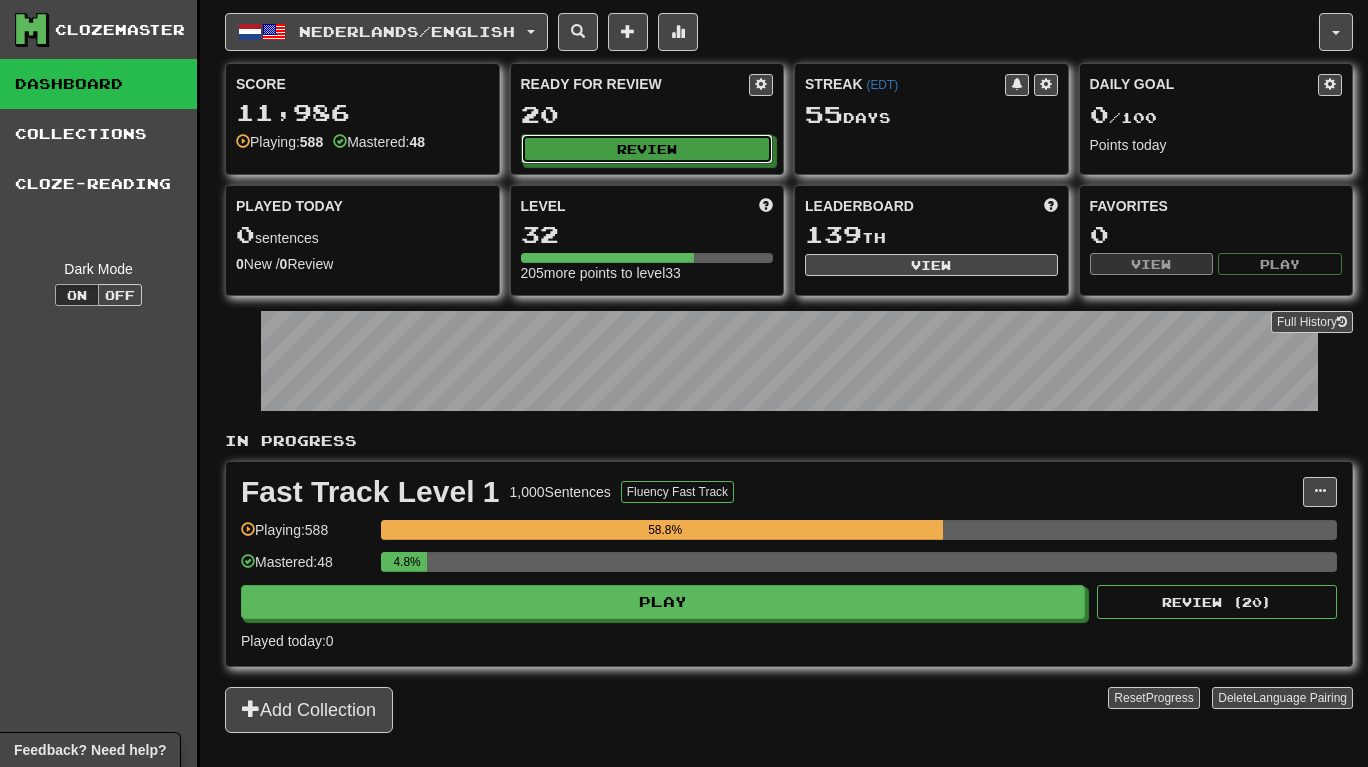 select on "**" 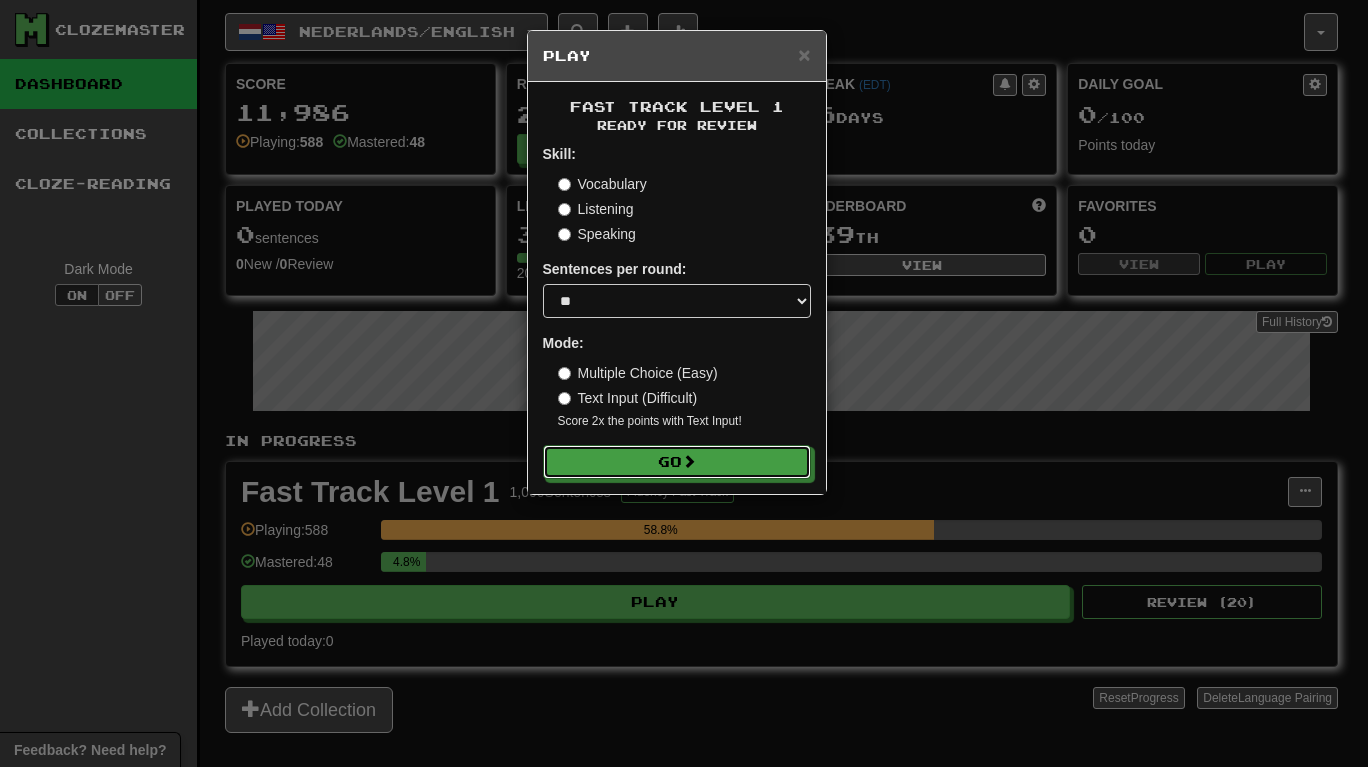 click on "Go" at bounding box center [677, 462] 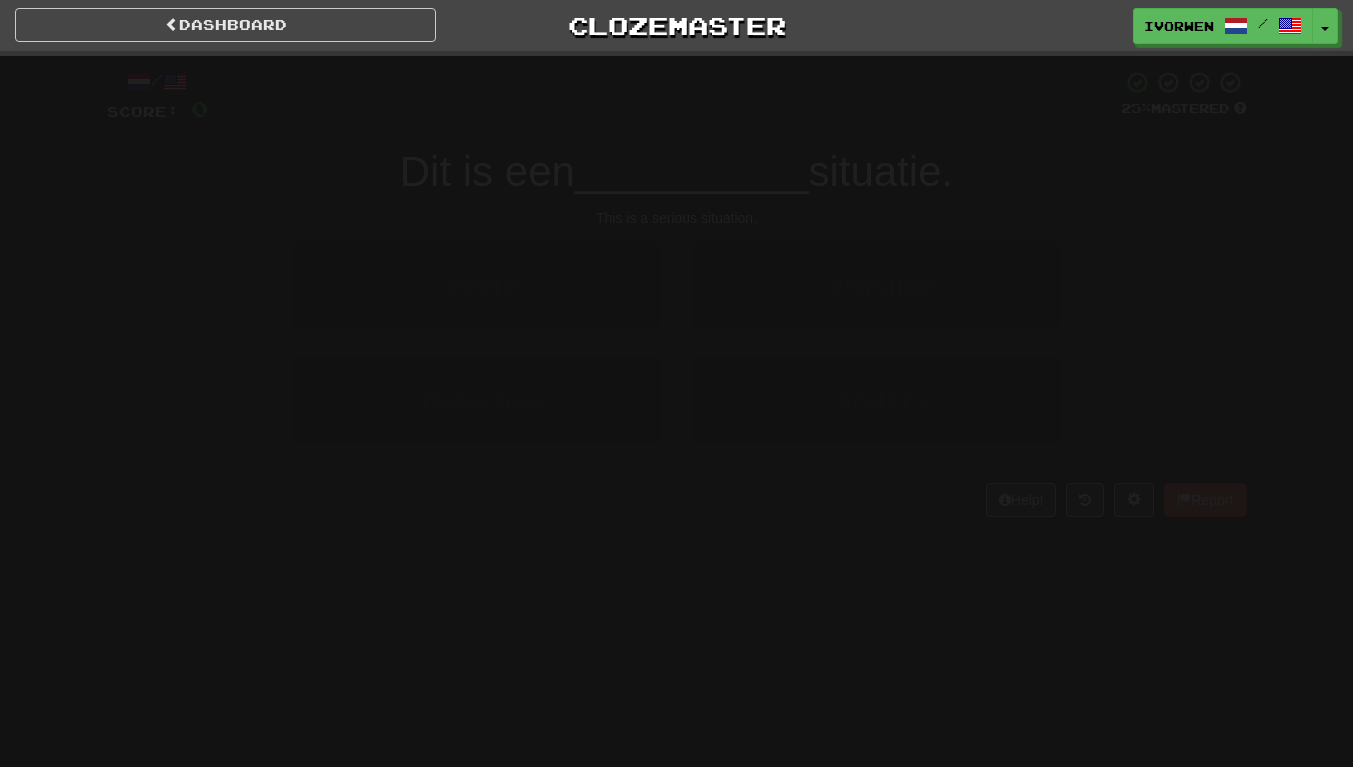 scroll, scrollTop: 0, scrollLeft: 0, axis: both 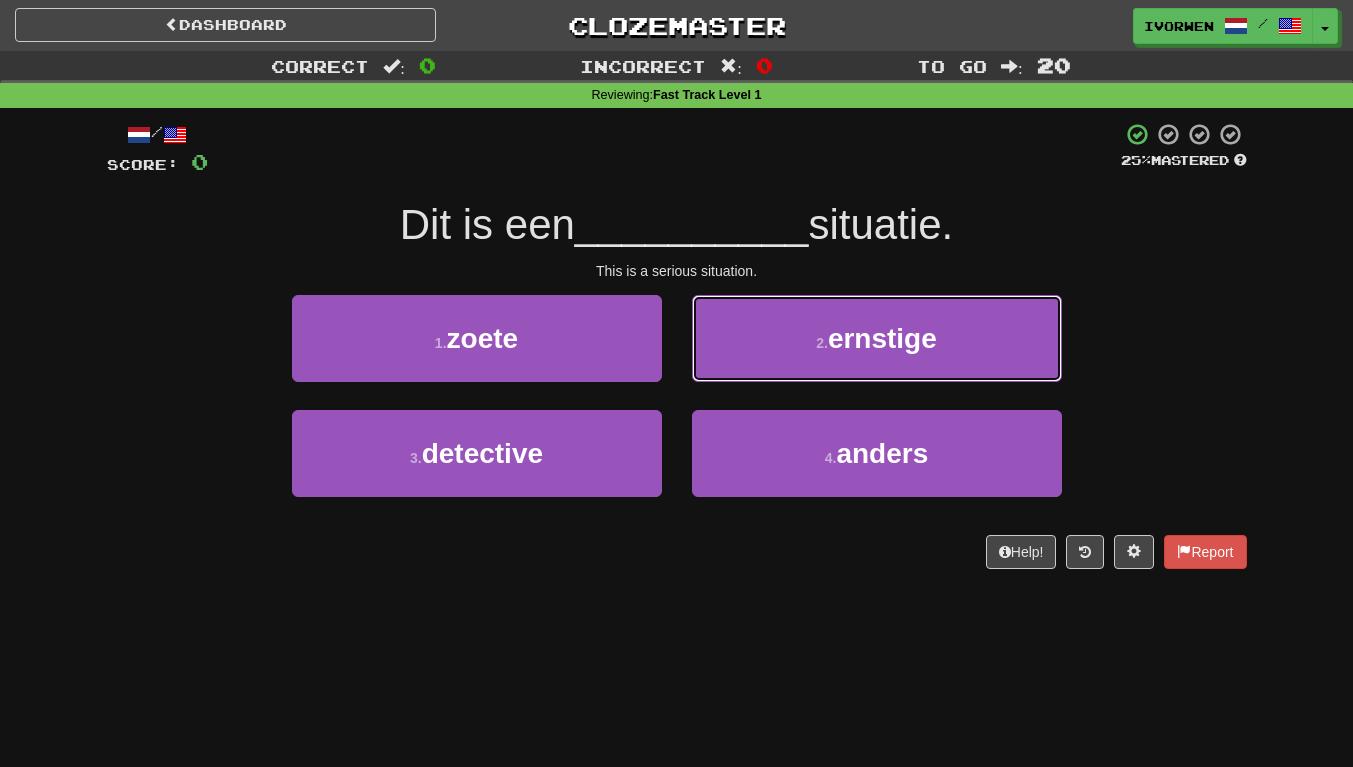 click on "2 .  ernstige" at bounding box center [877, 338] 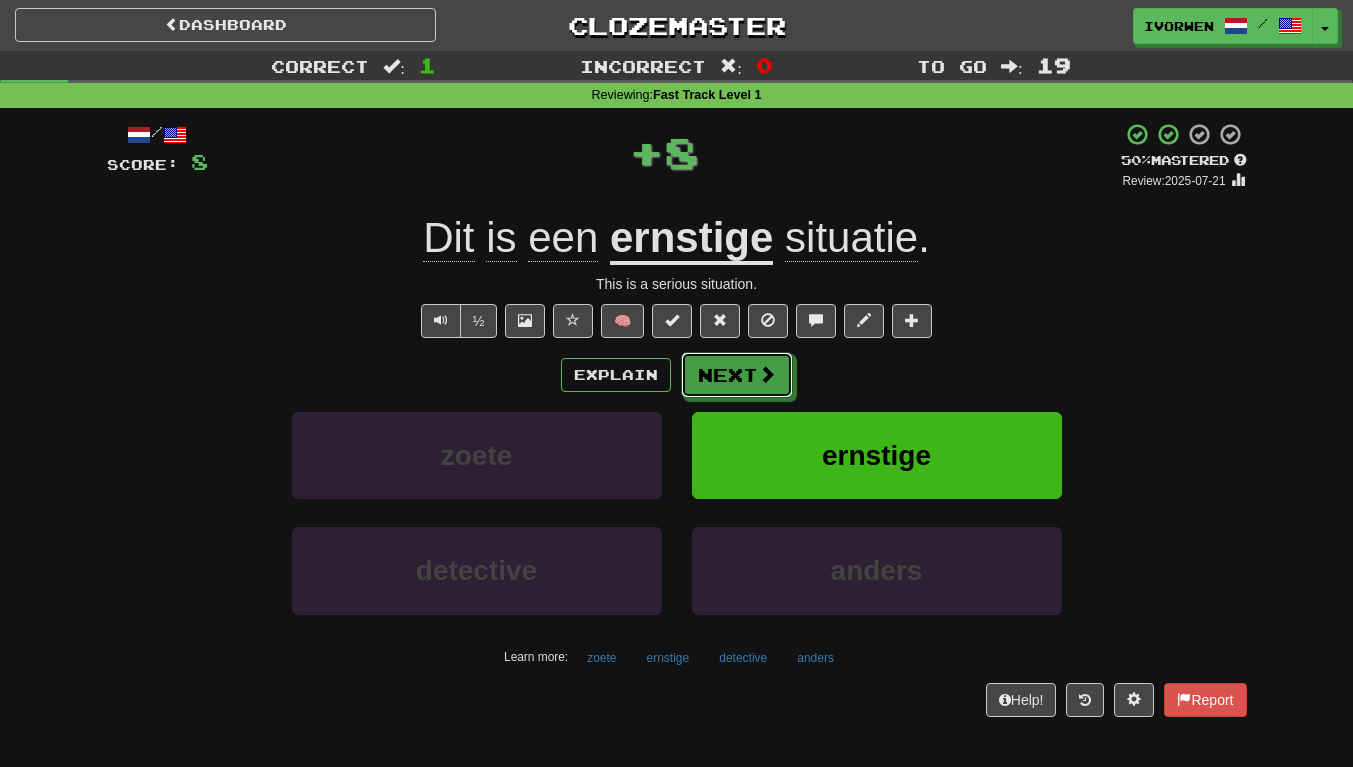 click at bounding box center (767, 374) 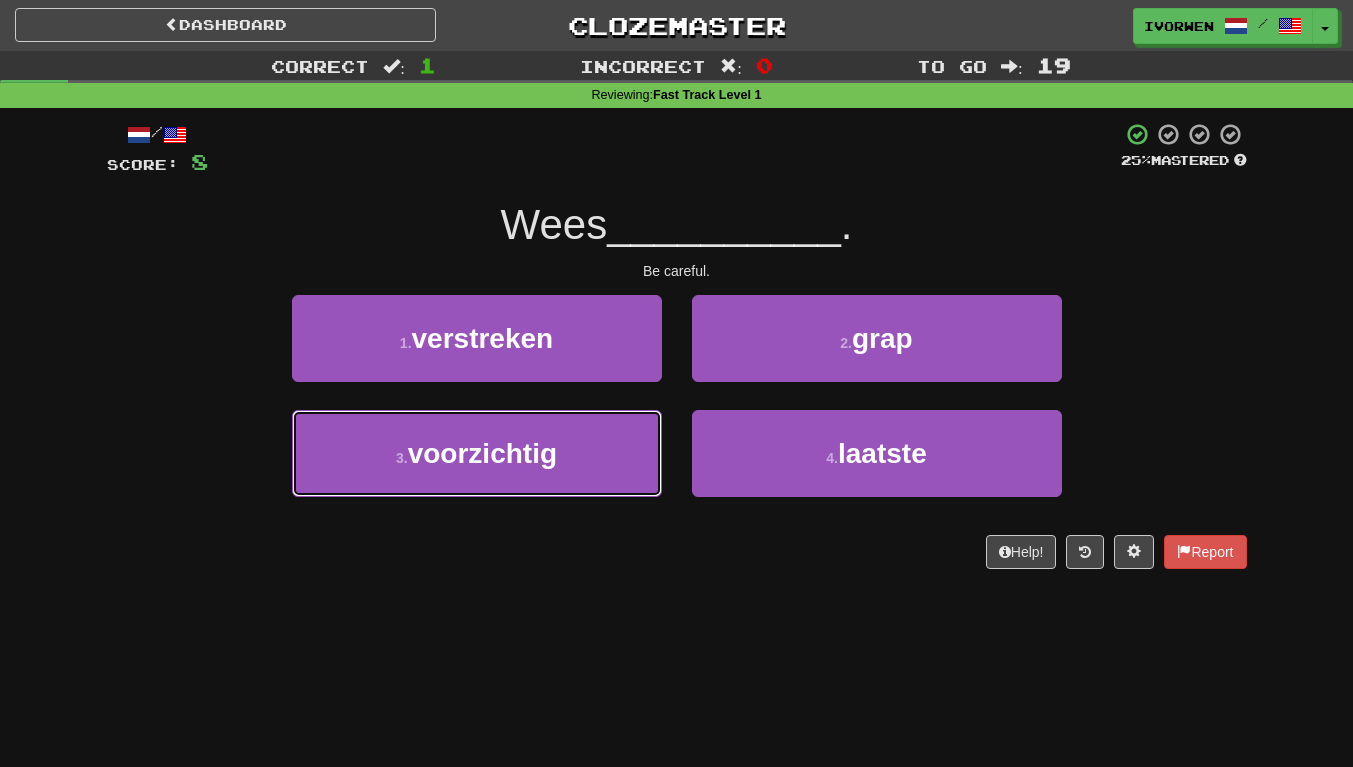 click on "3 .  voorzichtig" at bounding box center (477, 453) 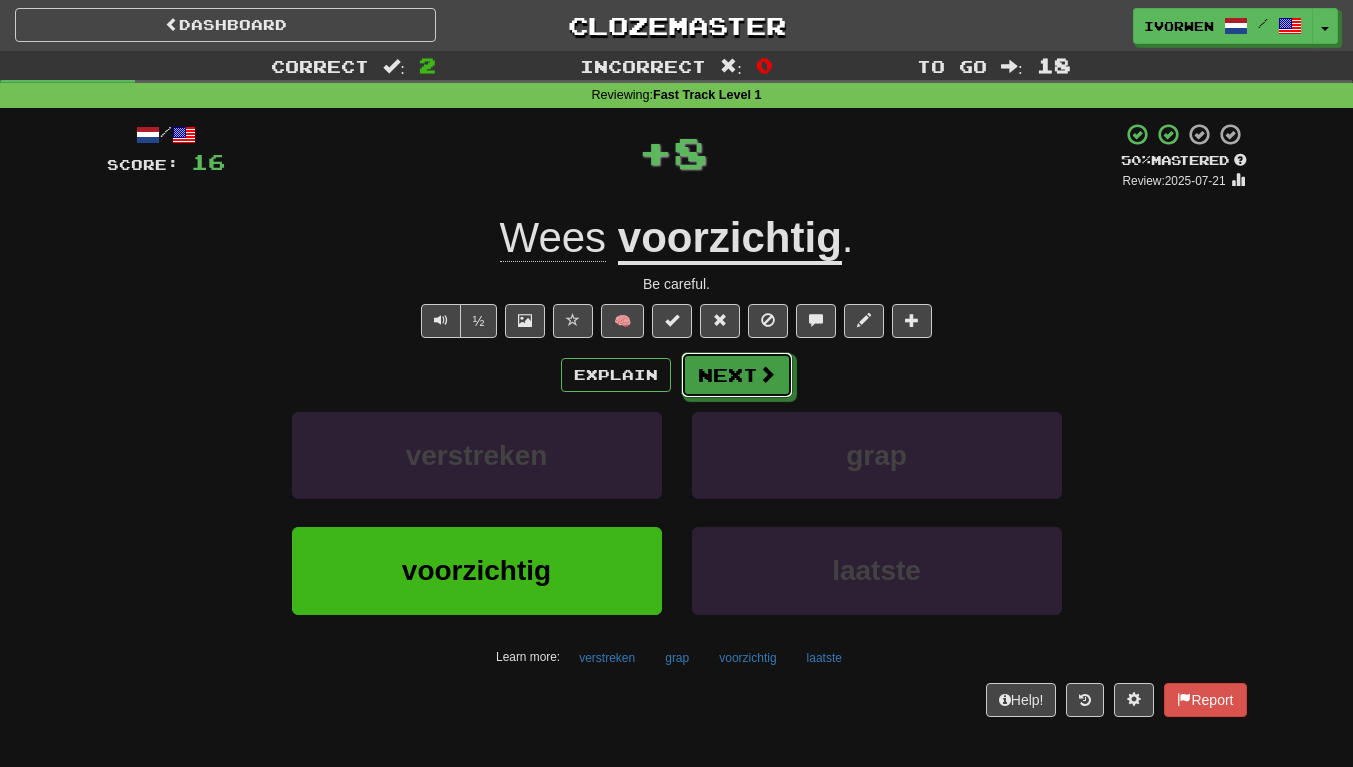 click at bounding box center (767, 374) 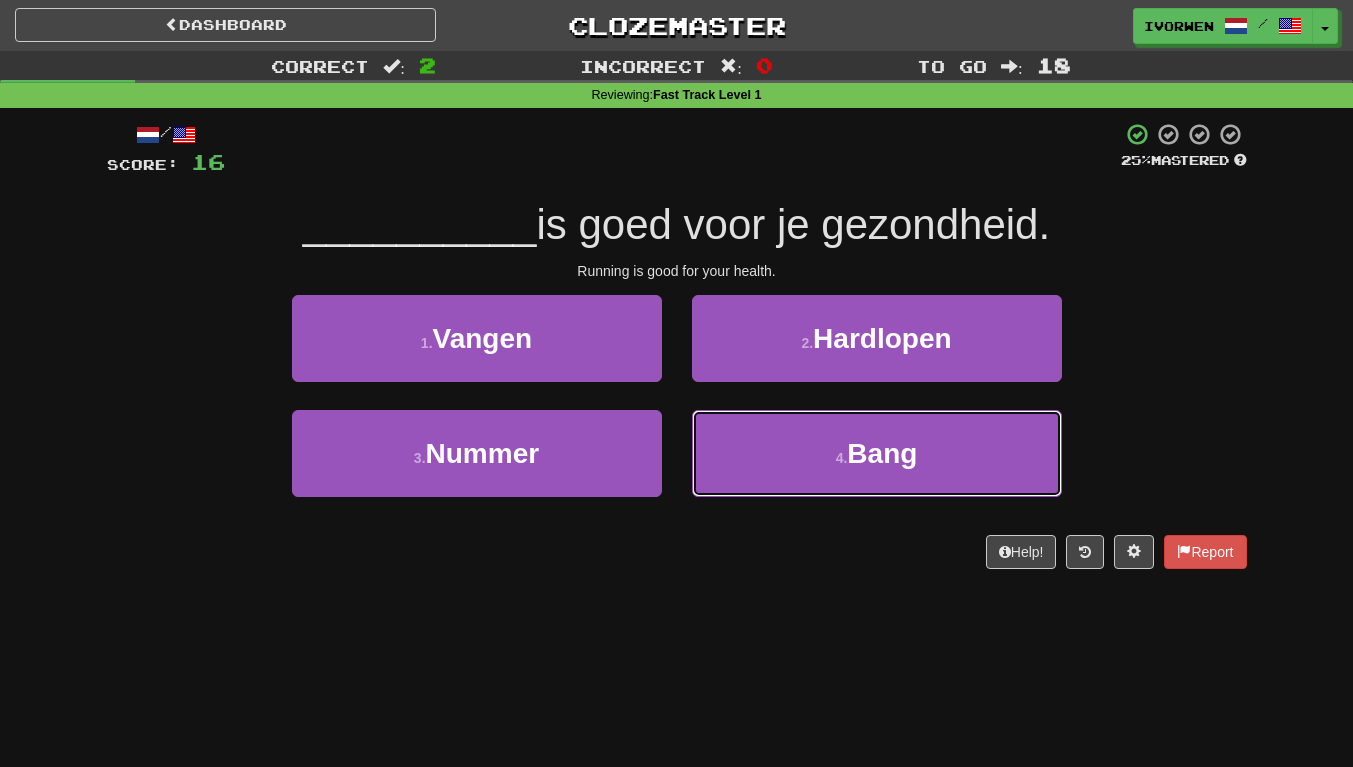 click on "4 .  Bang" at bounding box center [877, 453] 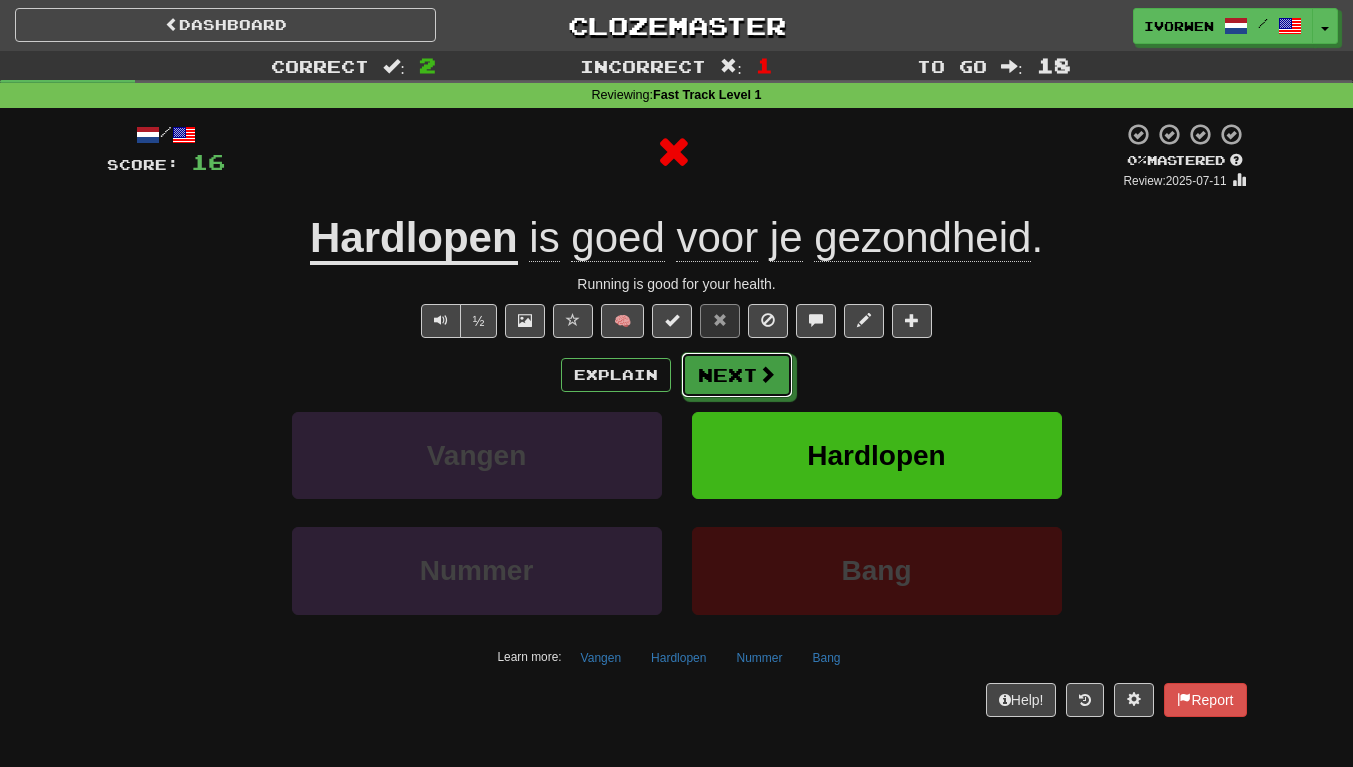 click on "Next" at bounding box center (737, 375) 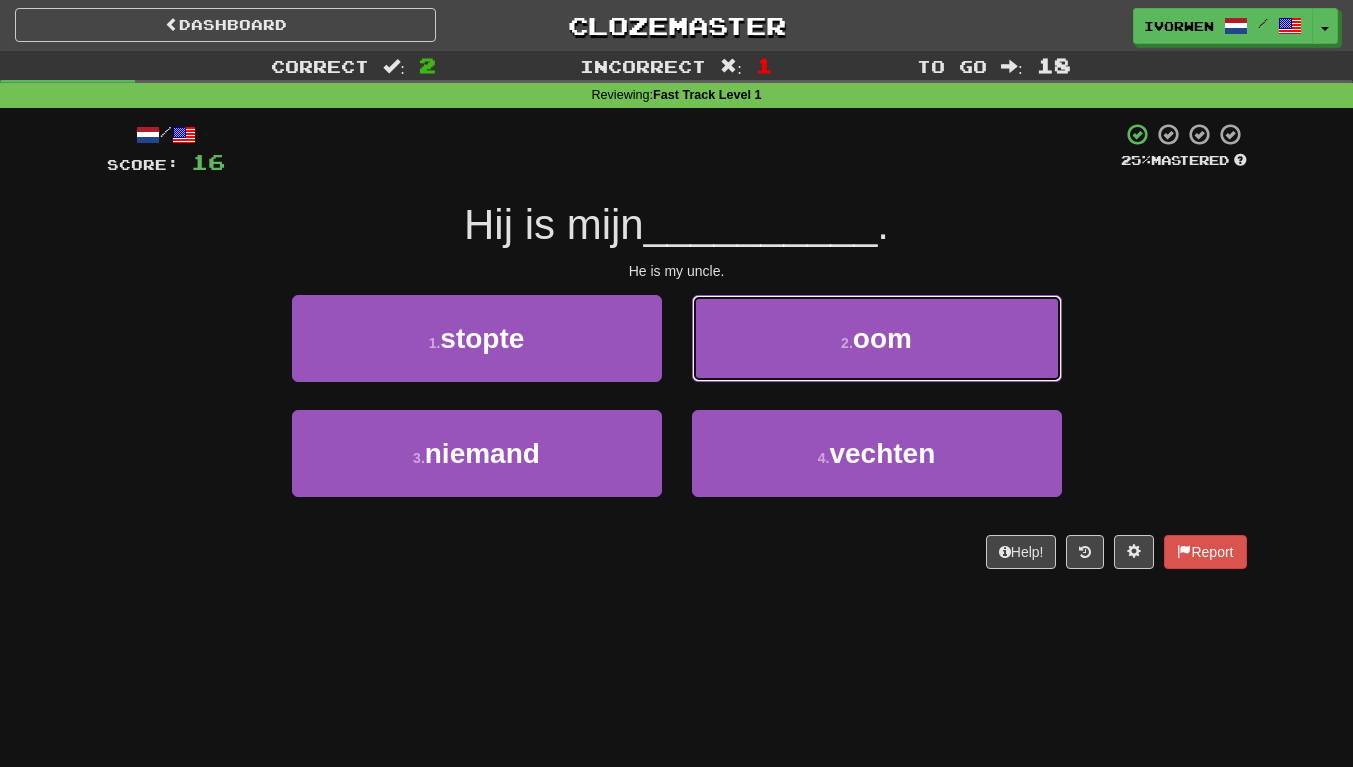 click on "2 .  oom" at bounding box center (877, 338) 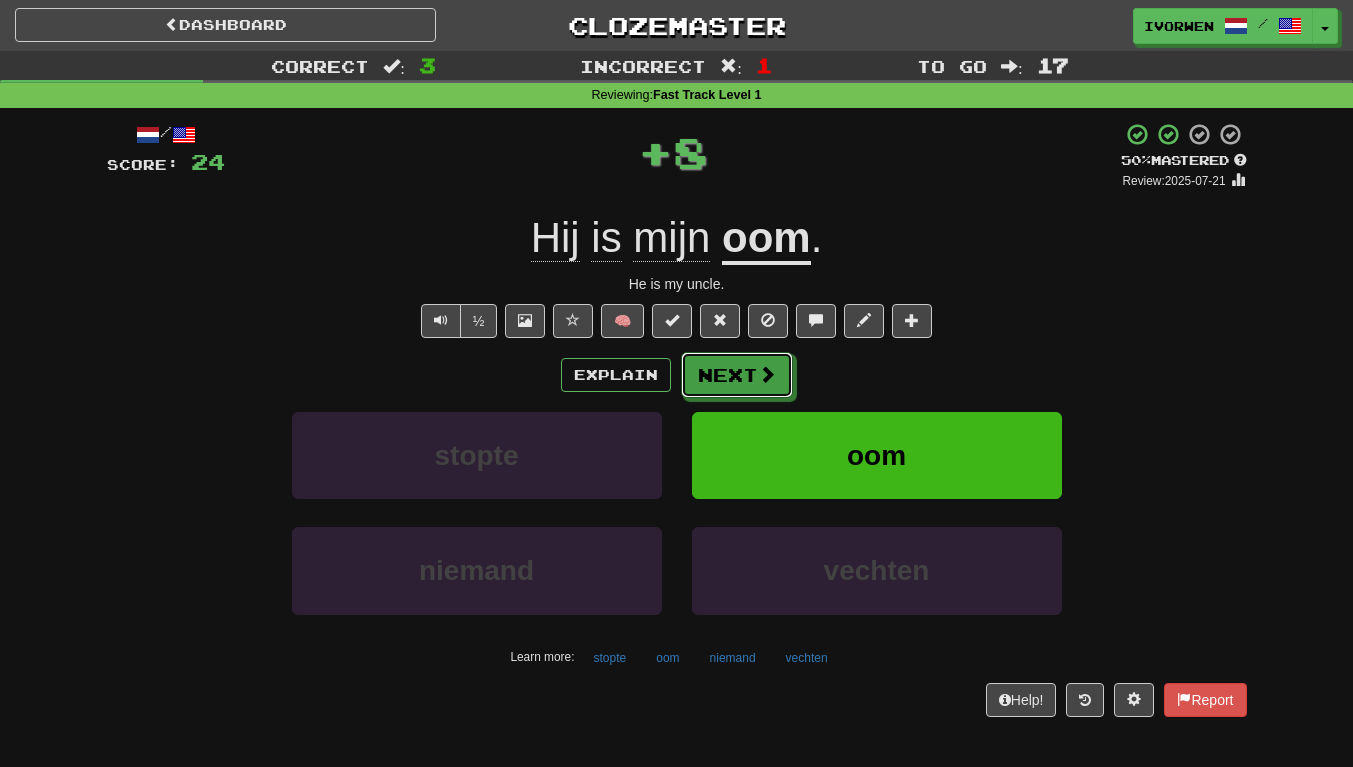 click on "Next" at bounding box center (737, 375) 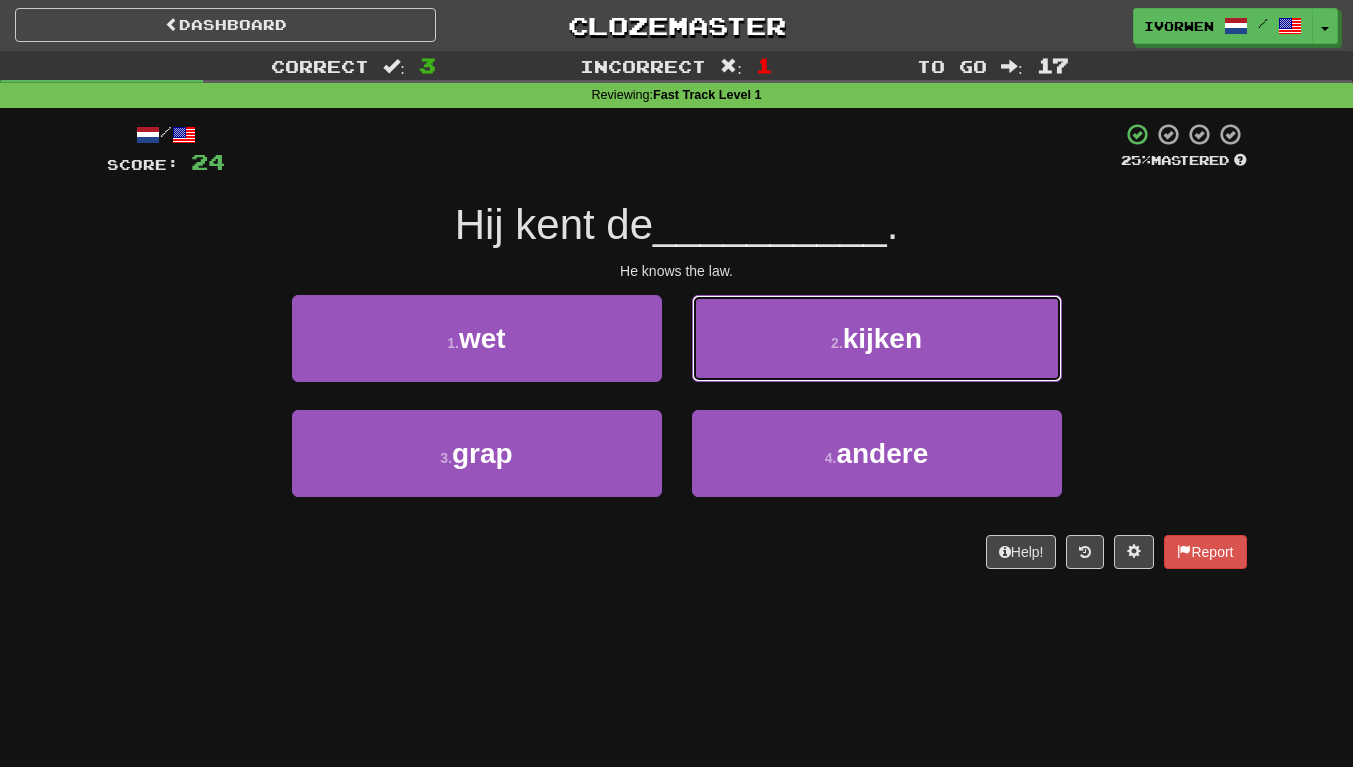 click on "2 .  kijken" at bounding box center [877, 338] 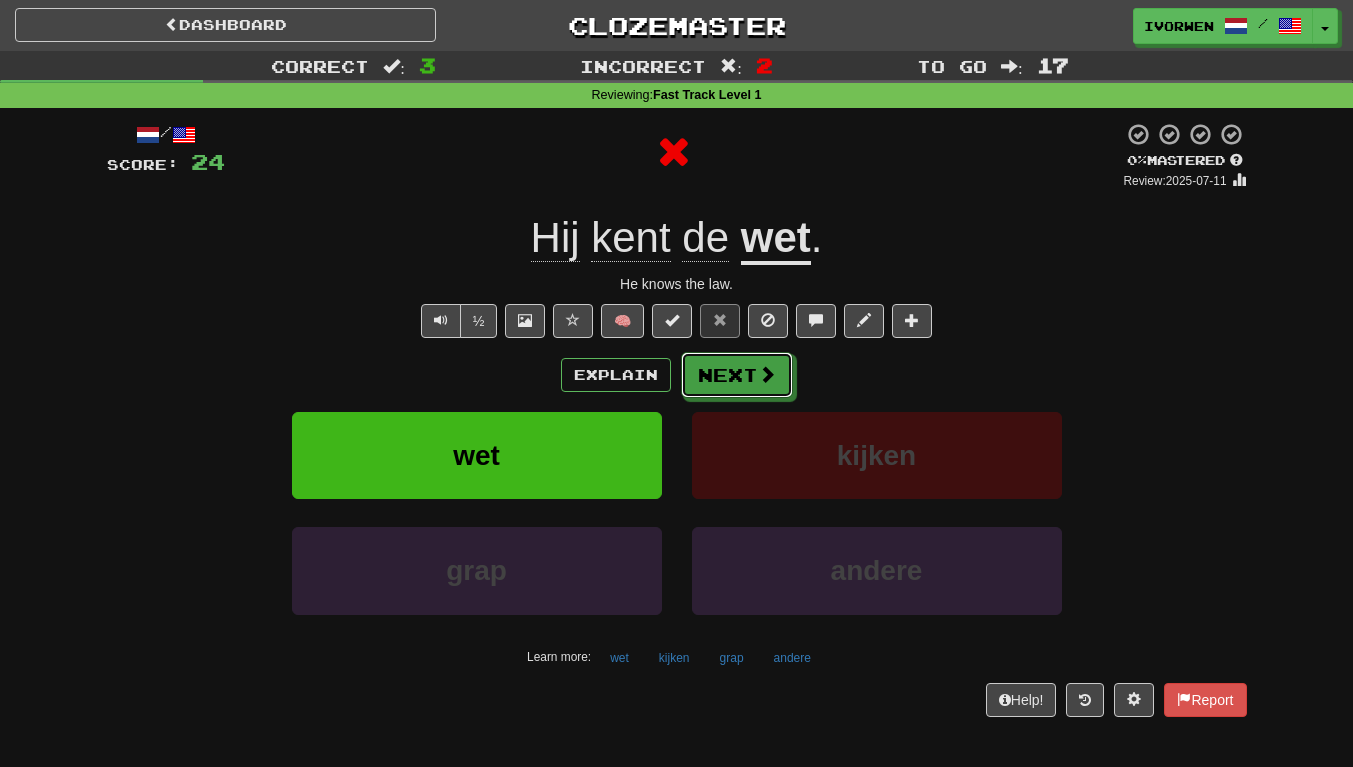 click at bounding box center [767, 374] 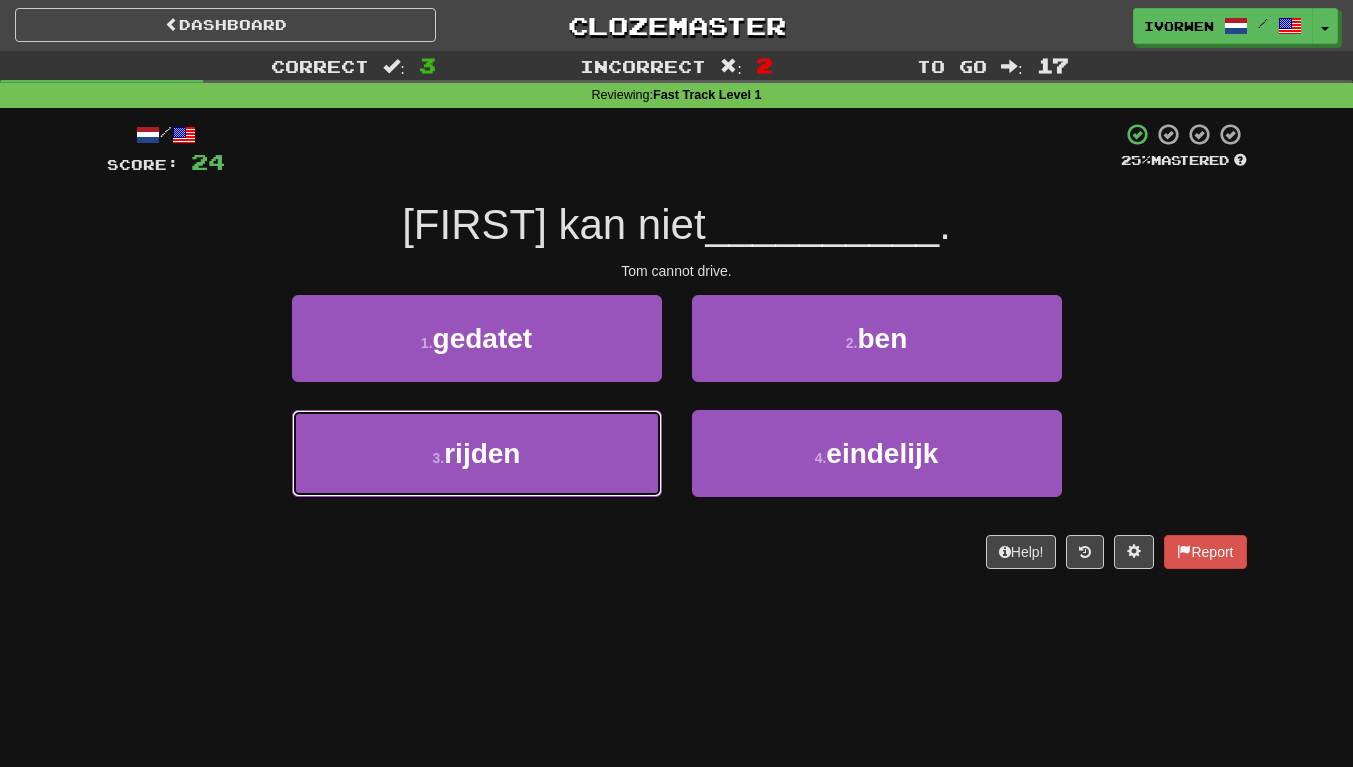 click on "3 .  rijden" at bounding box center [477, 453] 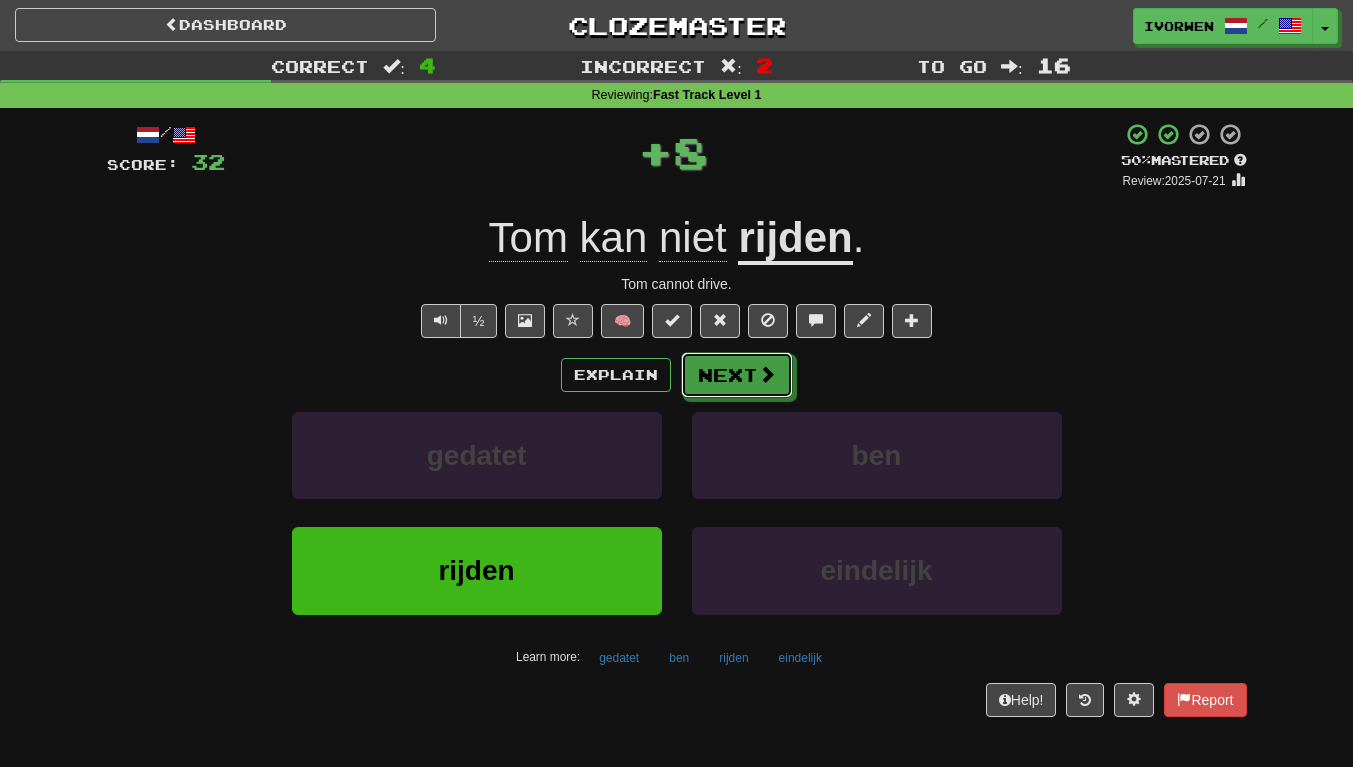 click on "Next" at bounding box center (737, 375) 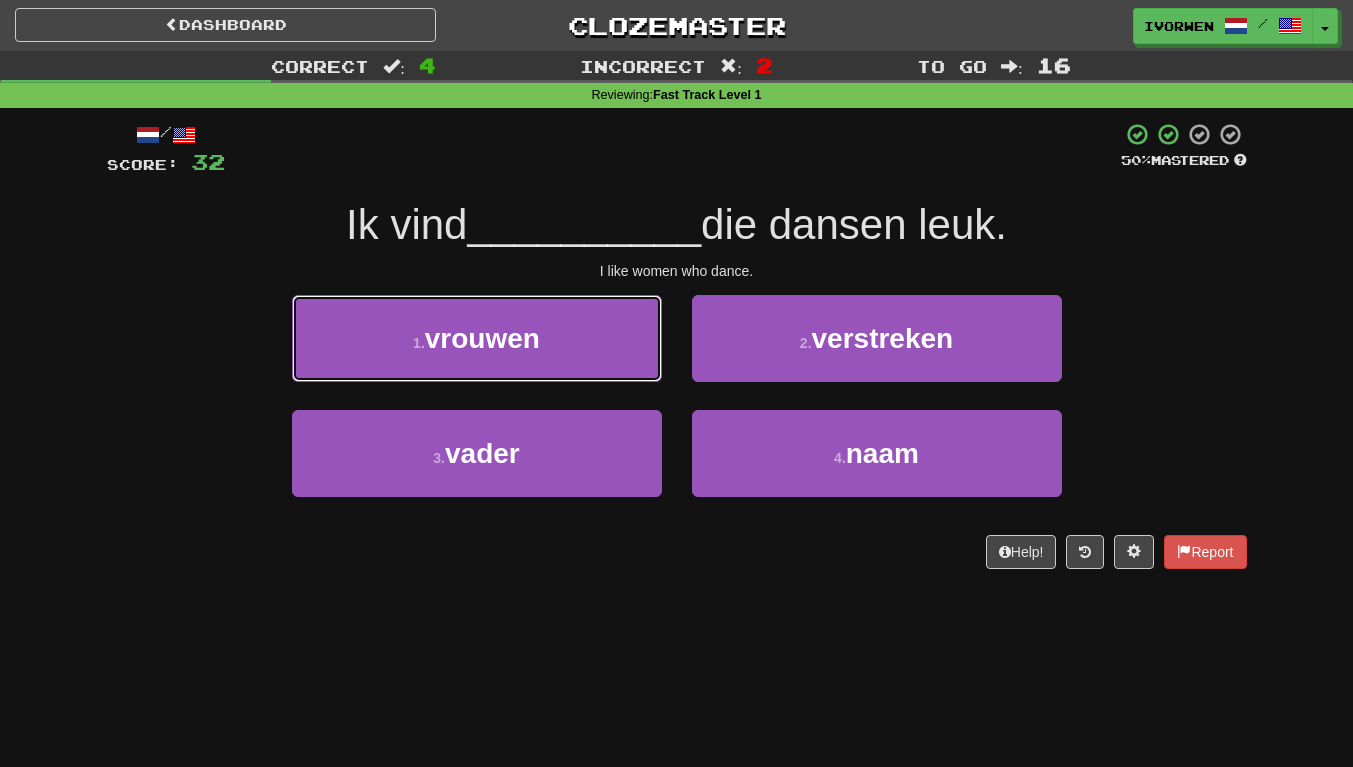 click on "1 .  vrouwen" at bounding box center [477, 338] 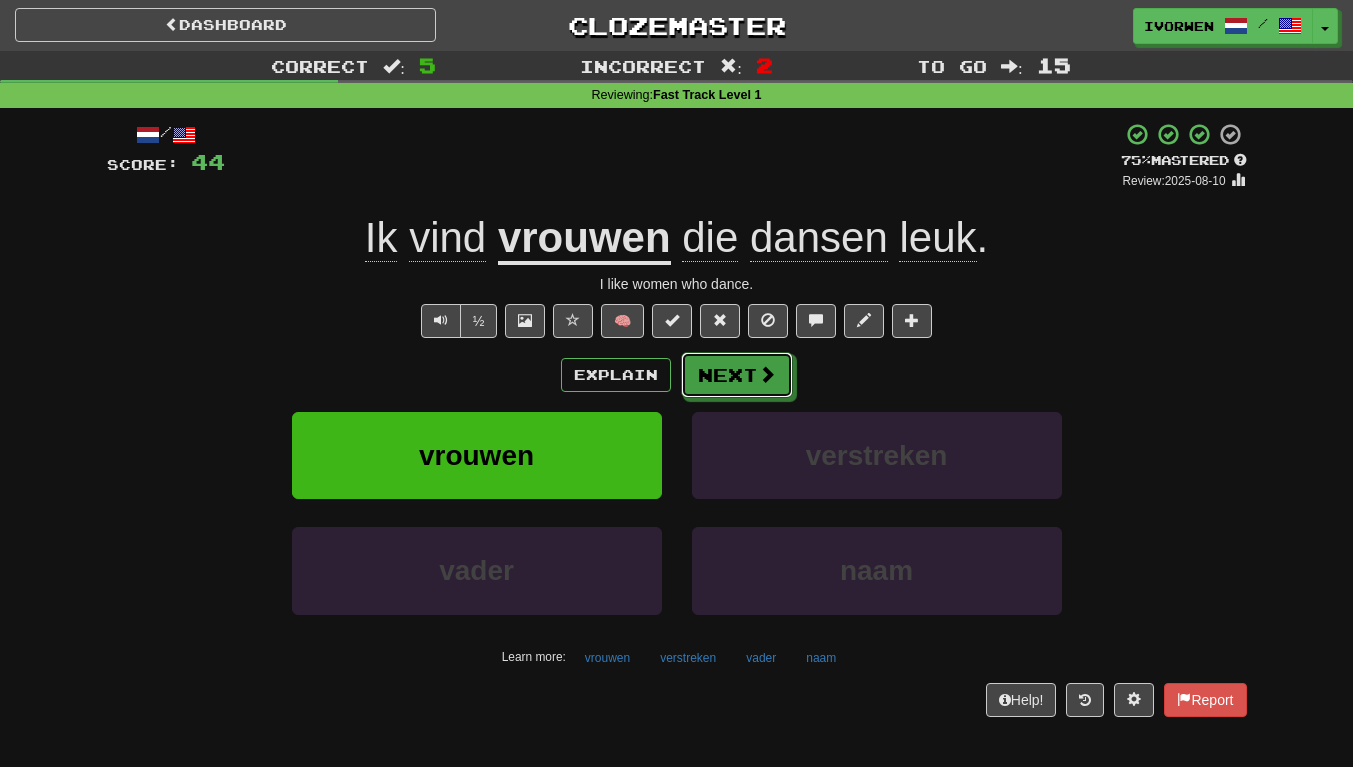 click on "Next" at bounding box center [737, 375] 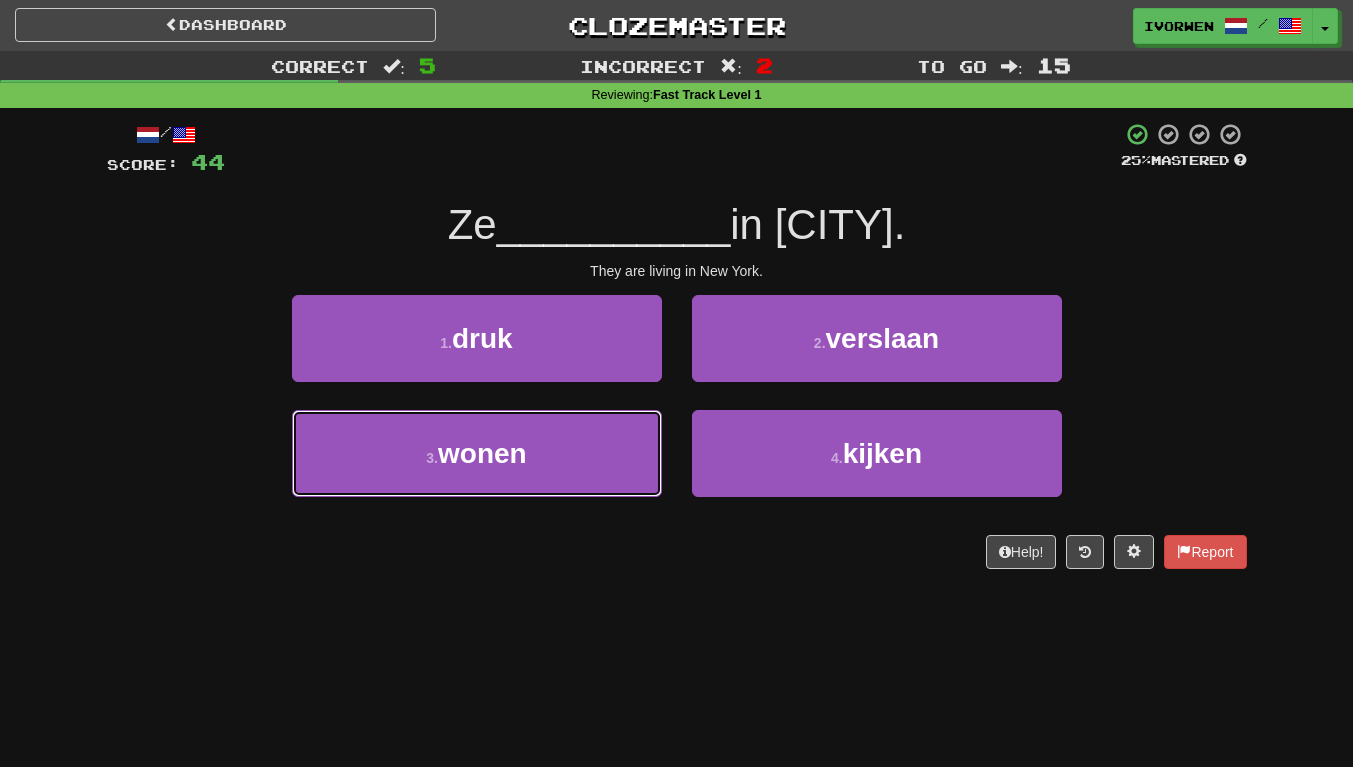 click on "3 .  wonen" at bounding box center [477, 453] 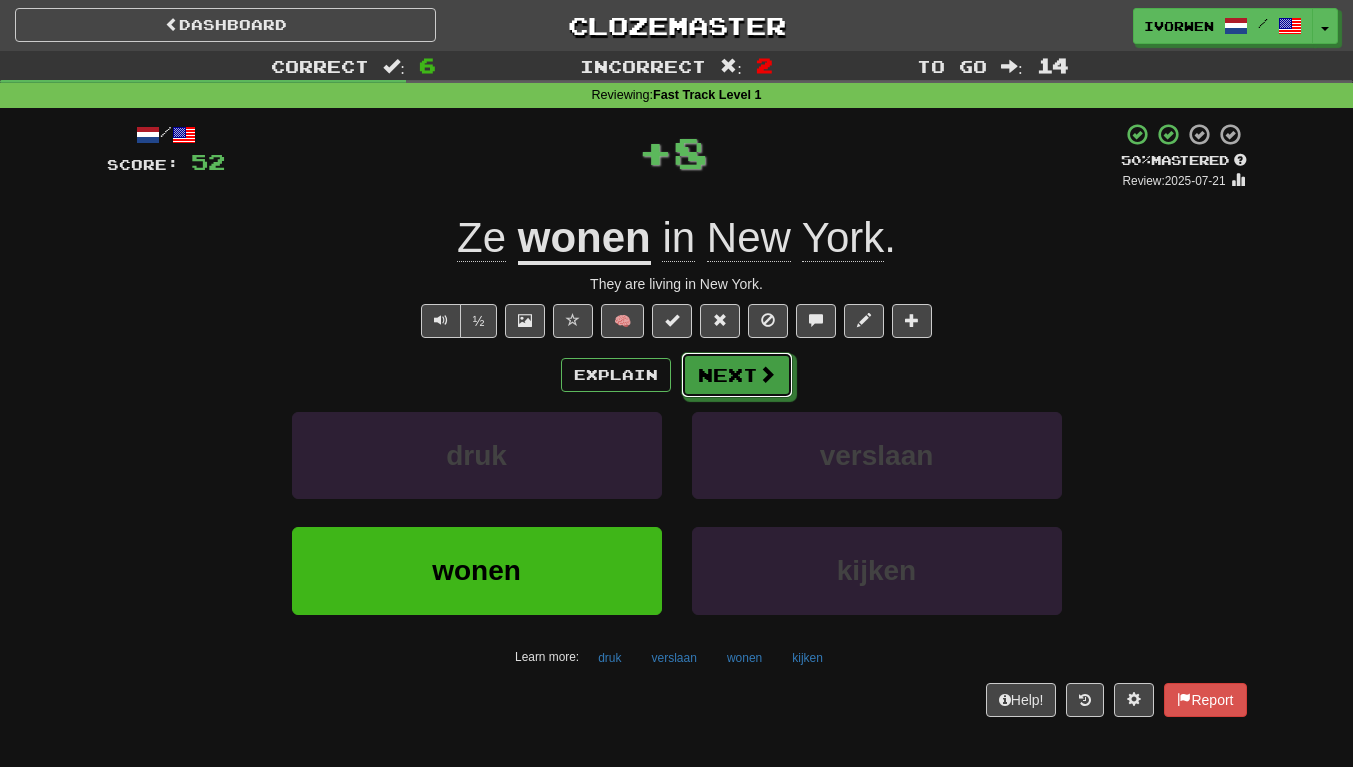 click on "Next" at bounding box center [737, 375] 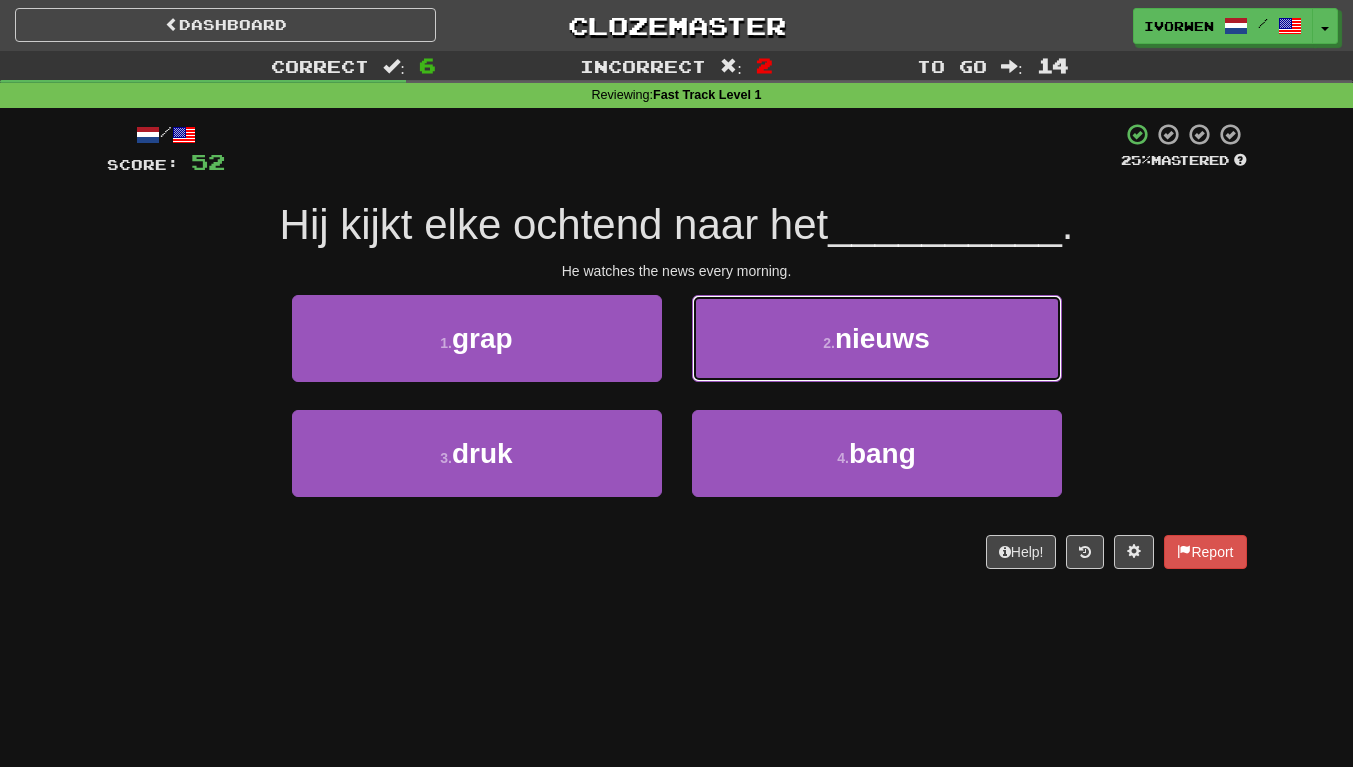 click on "2 .  nieuws" at bounding box center [877, 338] 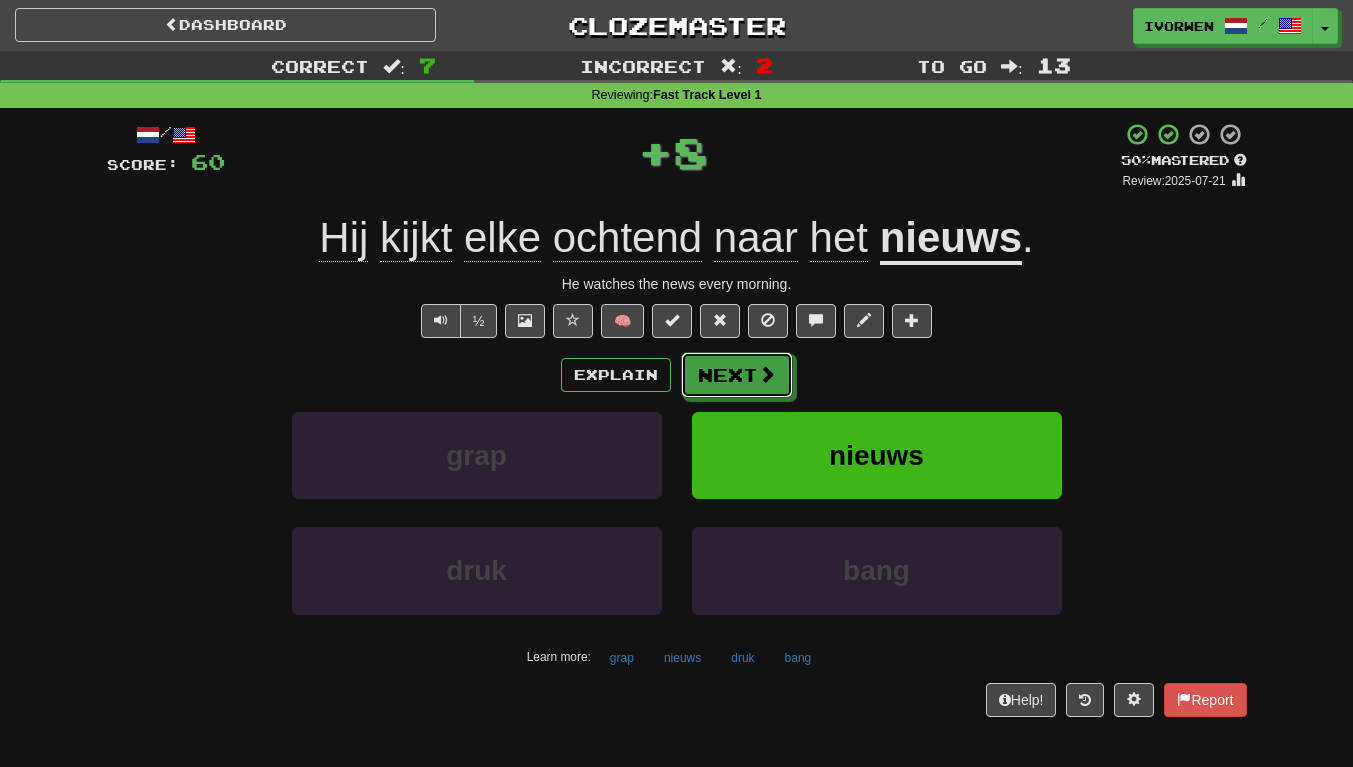 click on "Next" at bounding box center [737, 375] 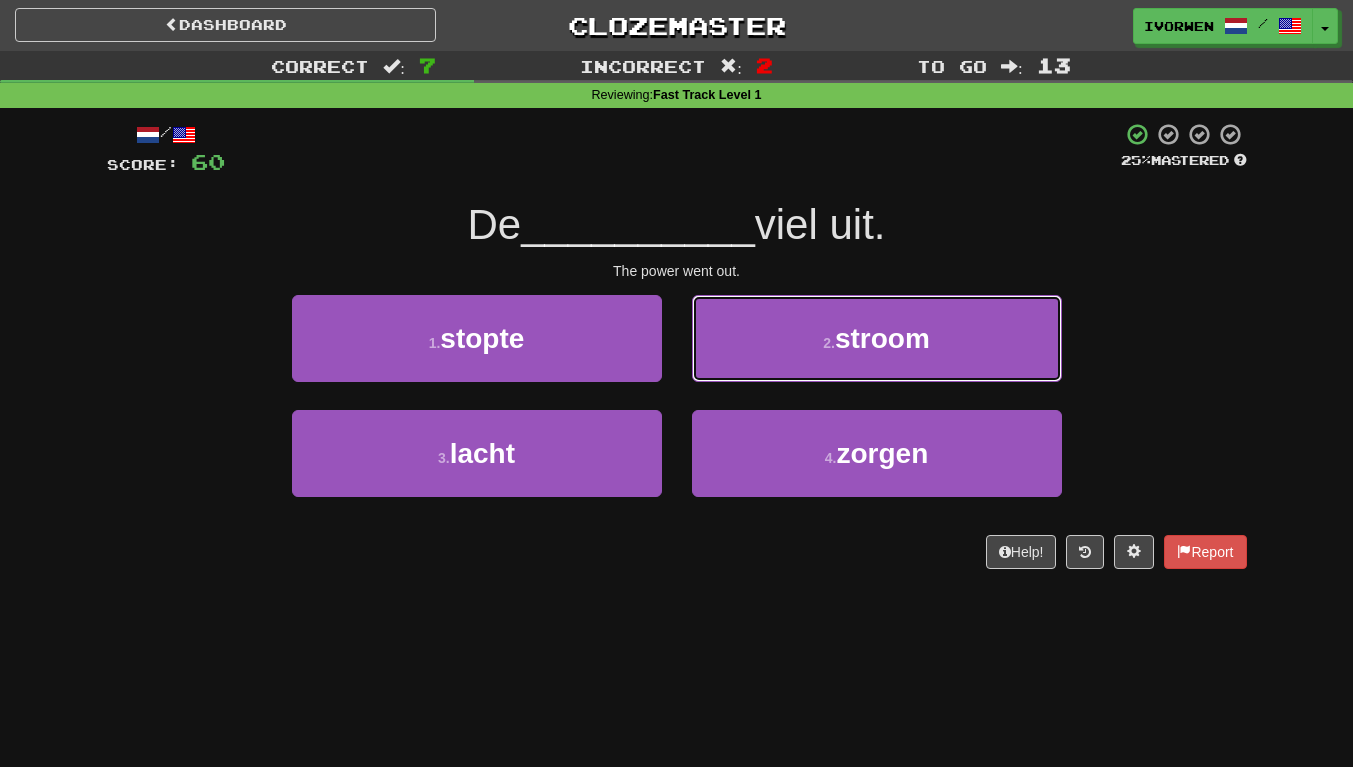 click on "2 .  stroom" at bounding box center (877, 338) 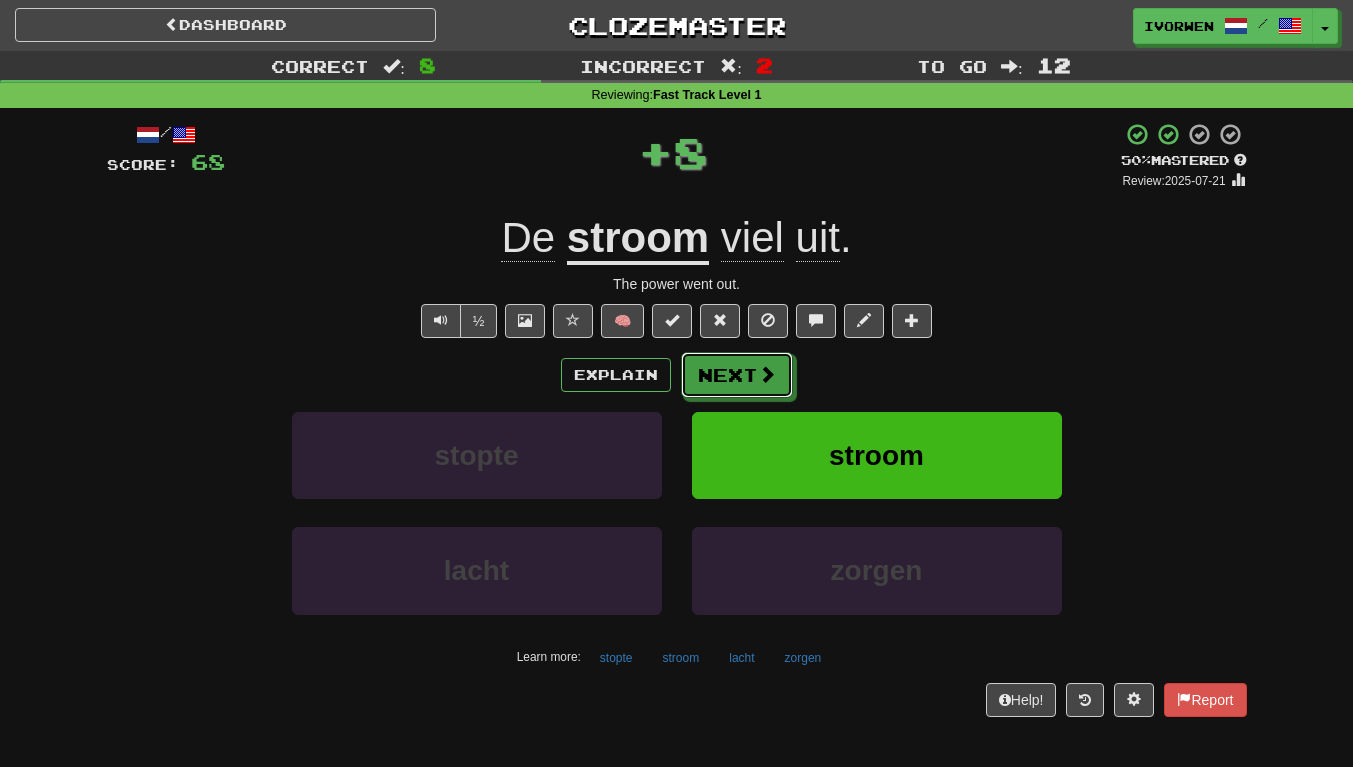 click on "Next" at bounding box center (737, 375) 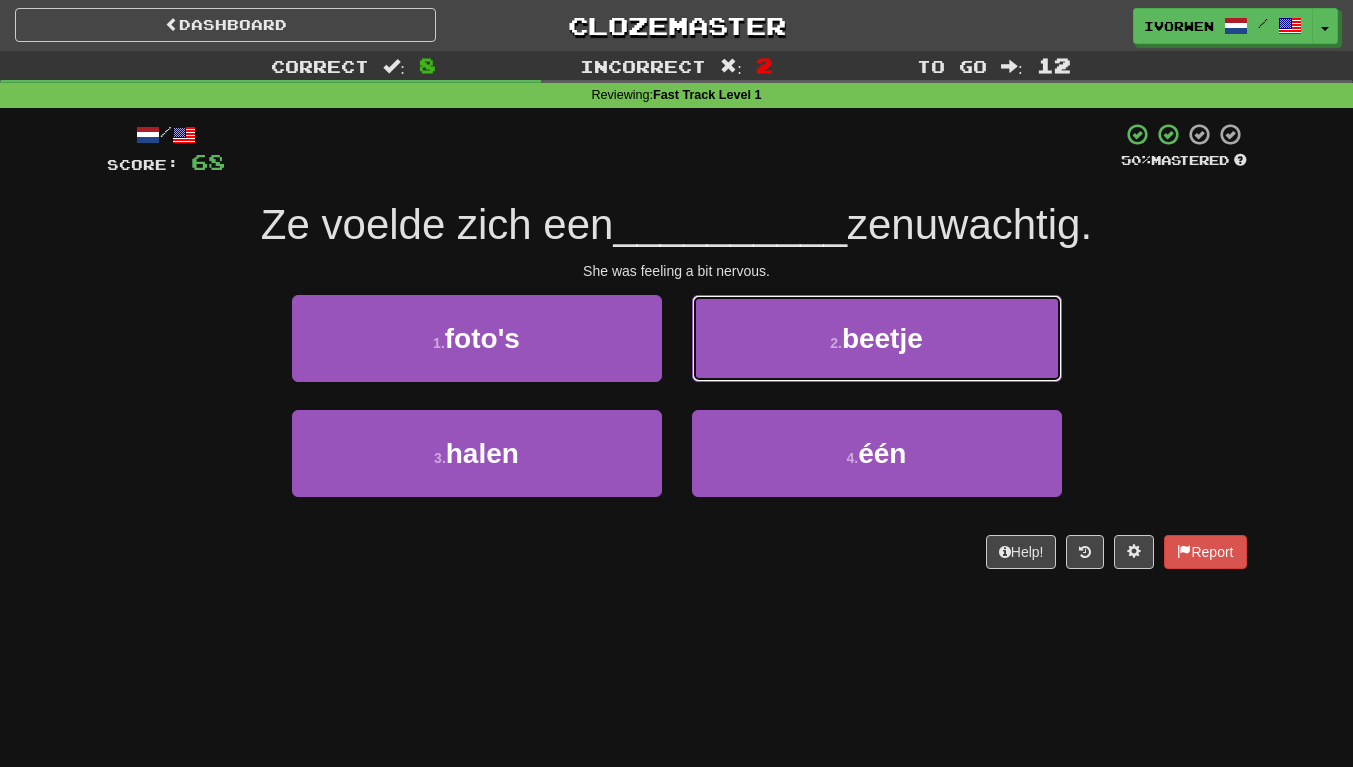 click on "2 .  beetje" at bounding box center (877, 338) 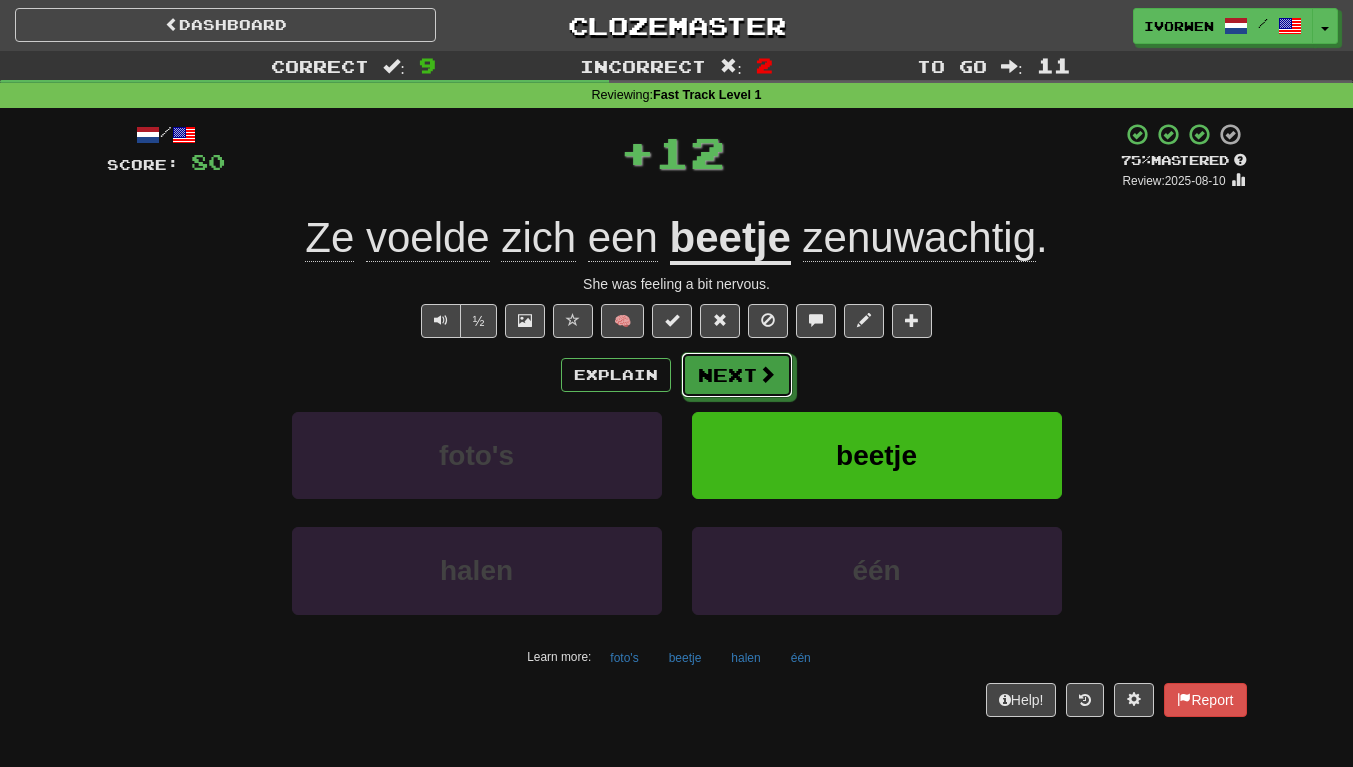 click at bounding box center [767, 374] 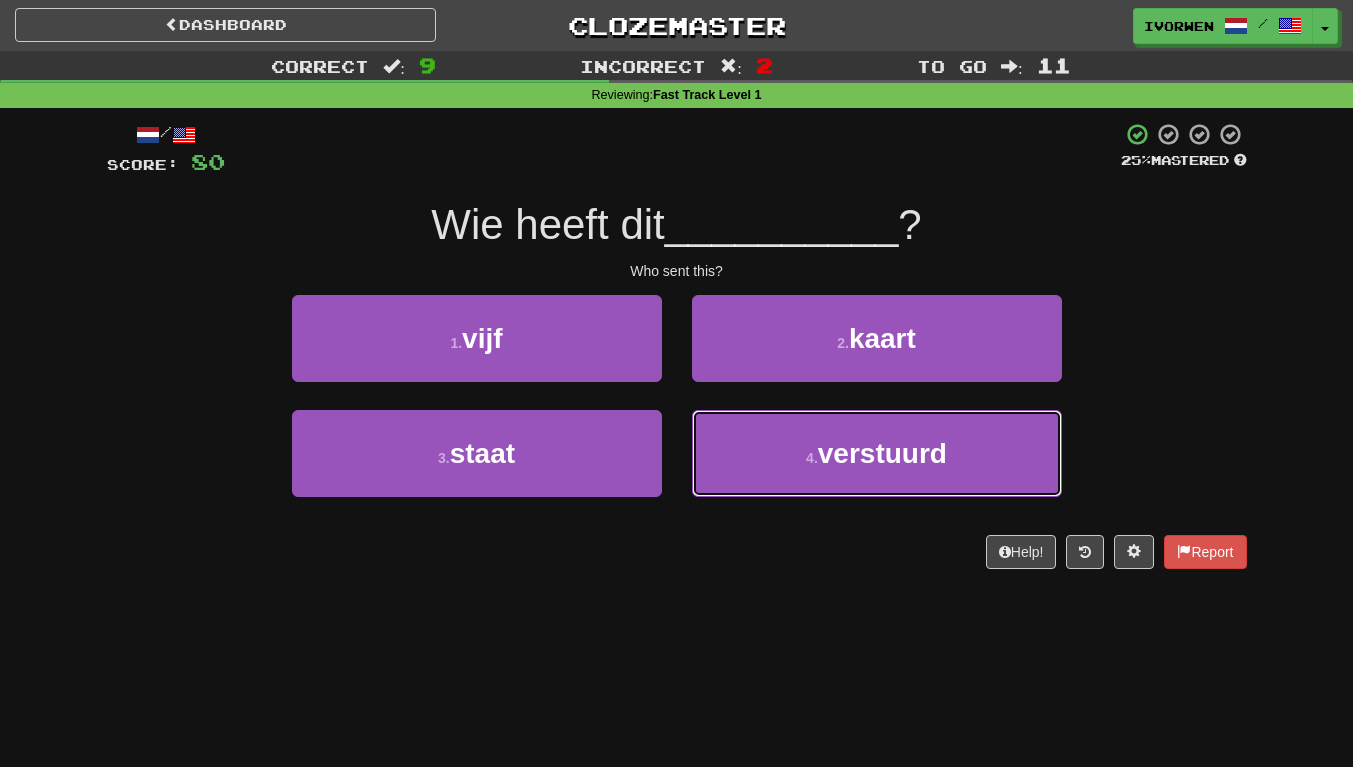 click on "4 .  verstuurd" at bounding box center [877, 453] 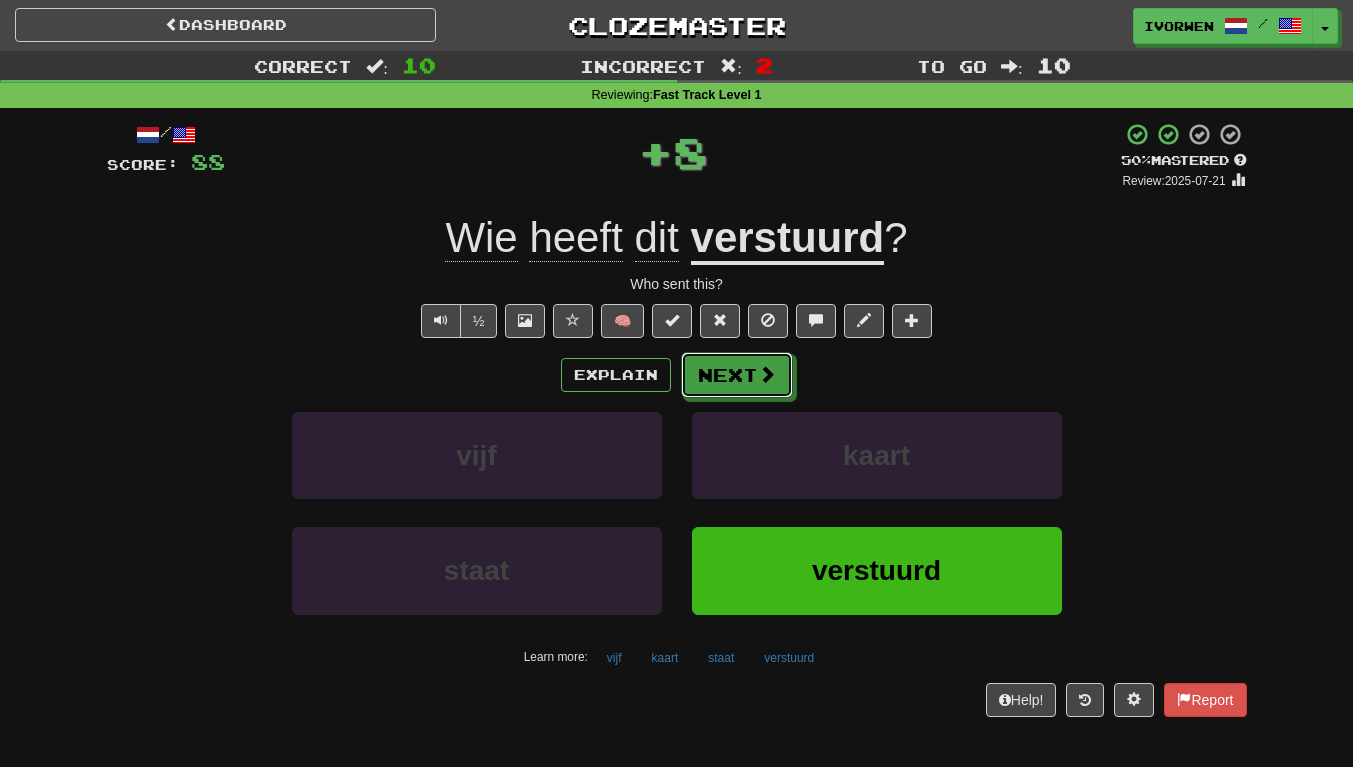 click on "Next" at bounding box center (737, 375) 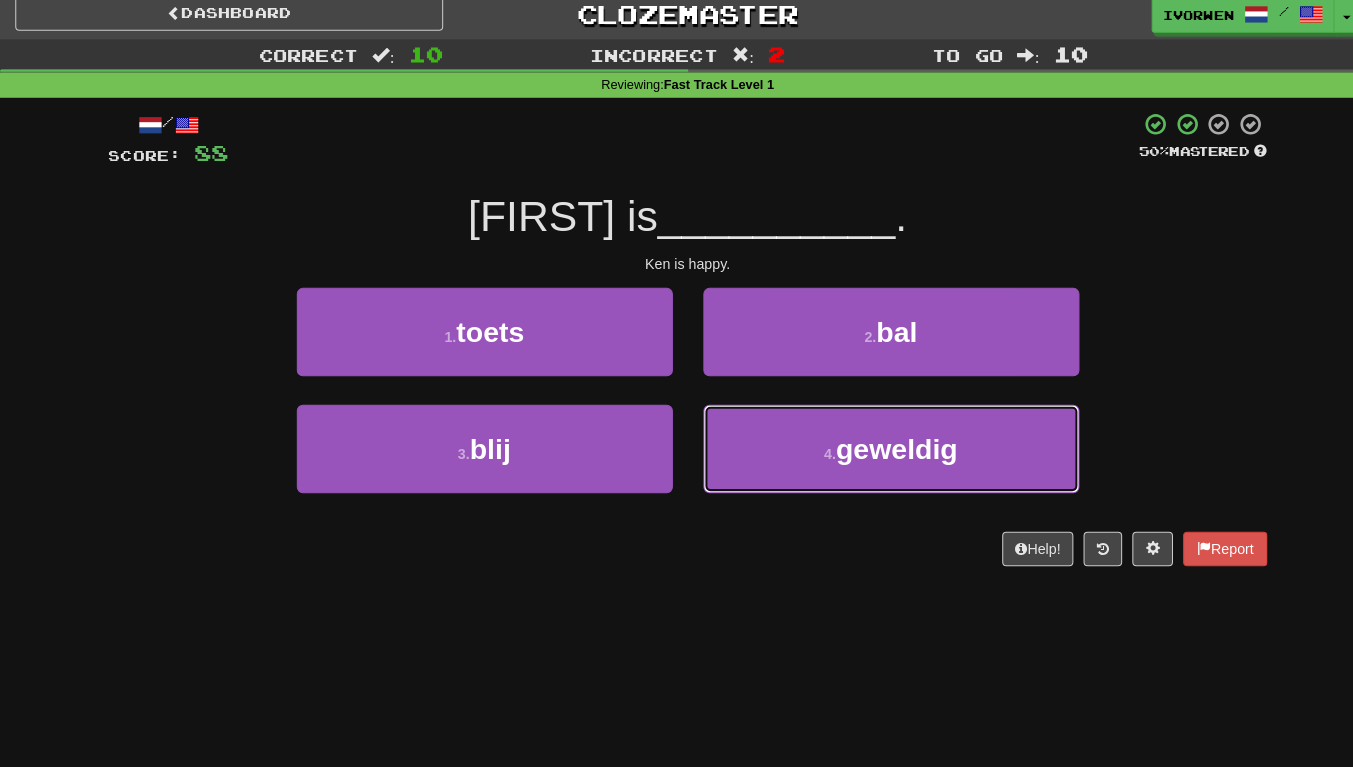 click on "4 .  geweldig" at bounding box center [877, 453] 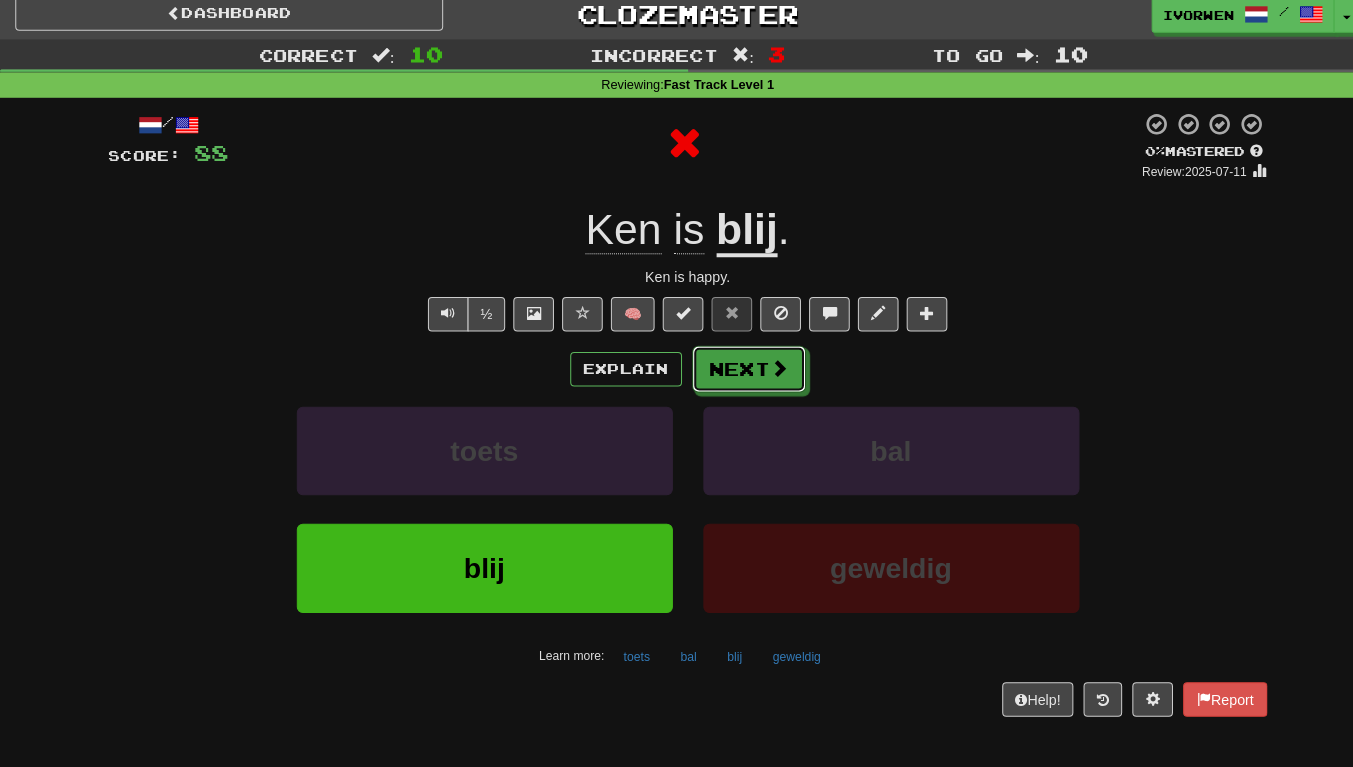click on "Next" at bounding box center [737, 375] 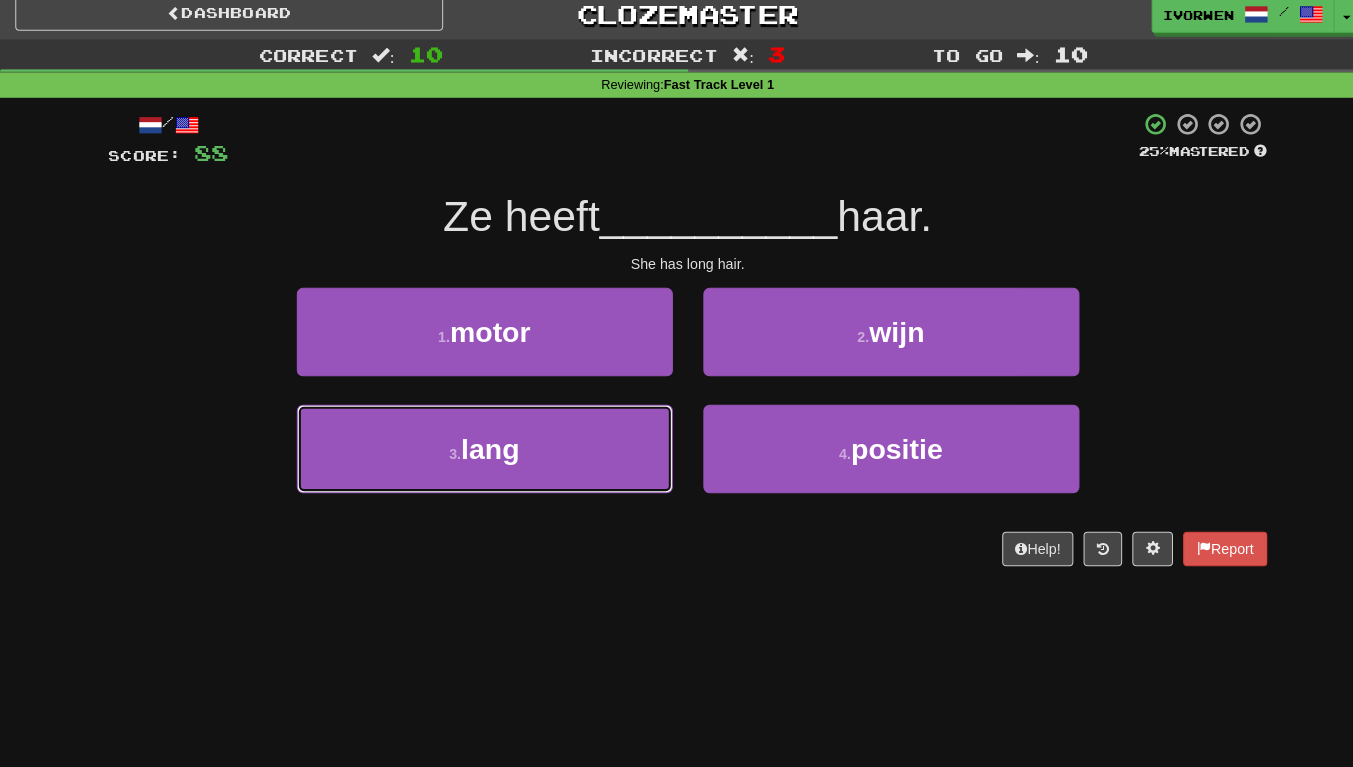 click on "3 .  lang" at bounding box center (477, 453) 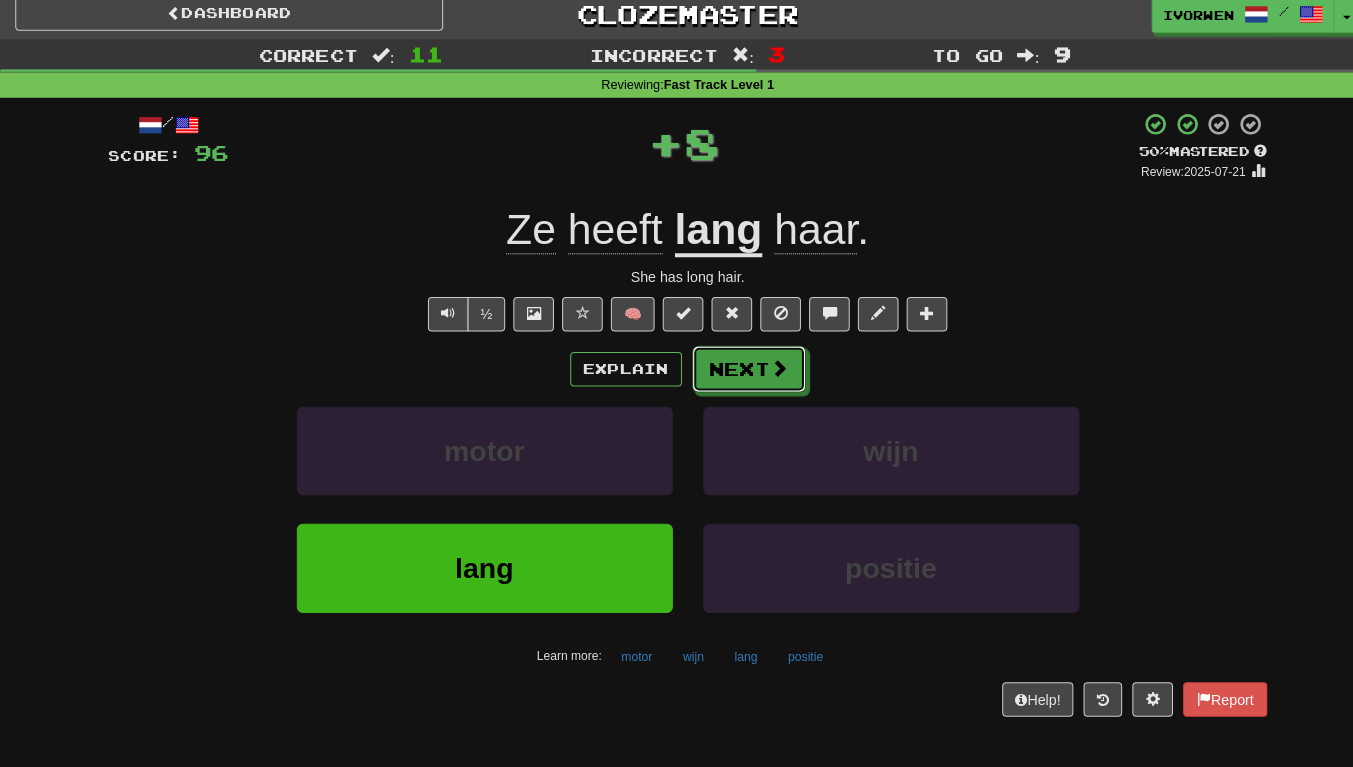 click on "Next" at bounding box center [737, 375] 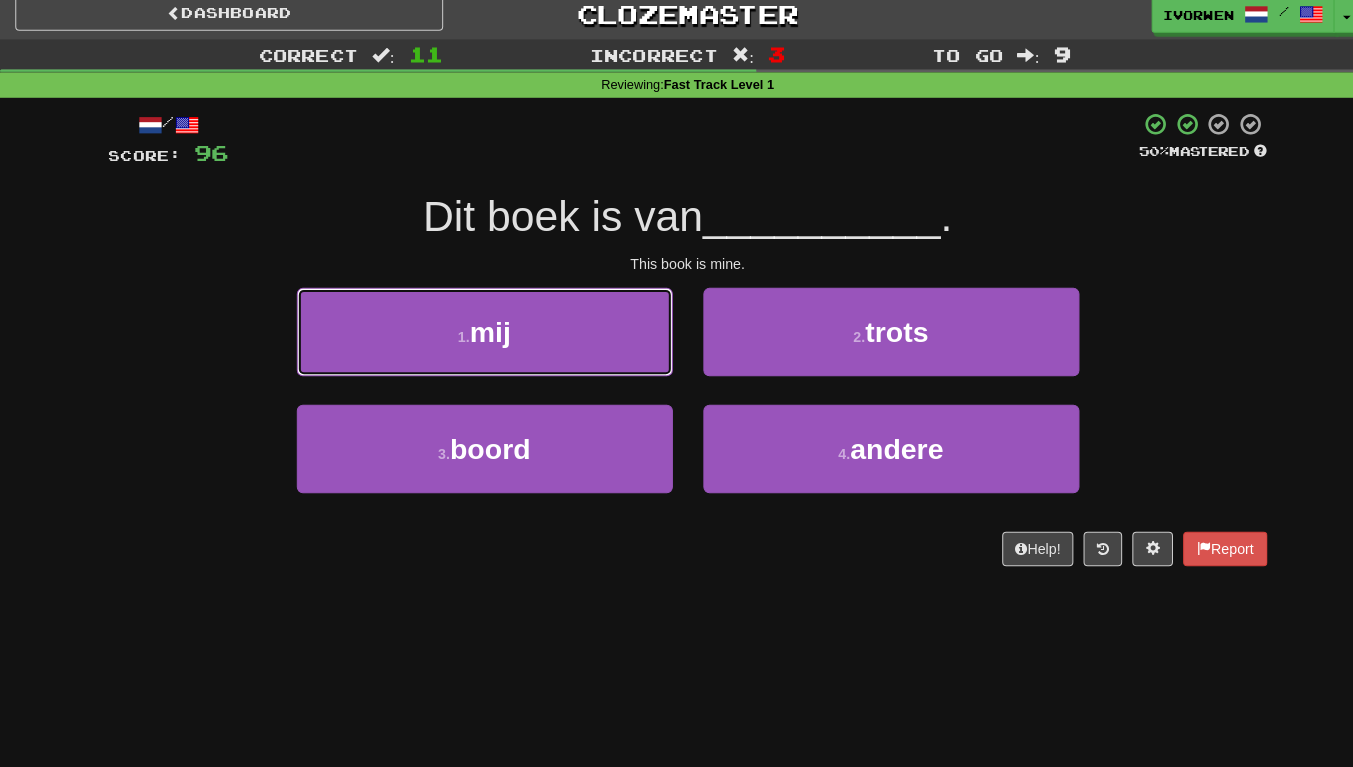 click on "1 .  mij" at bounding box center (477, 338) 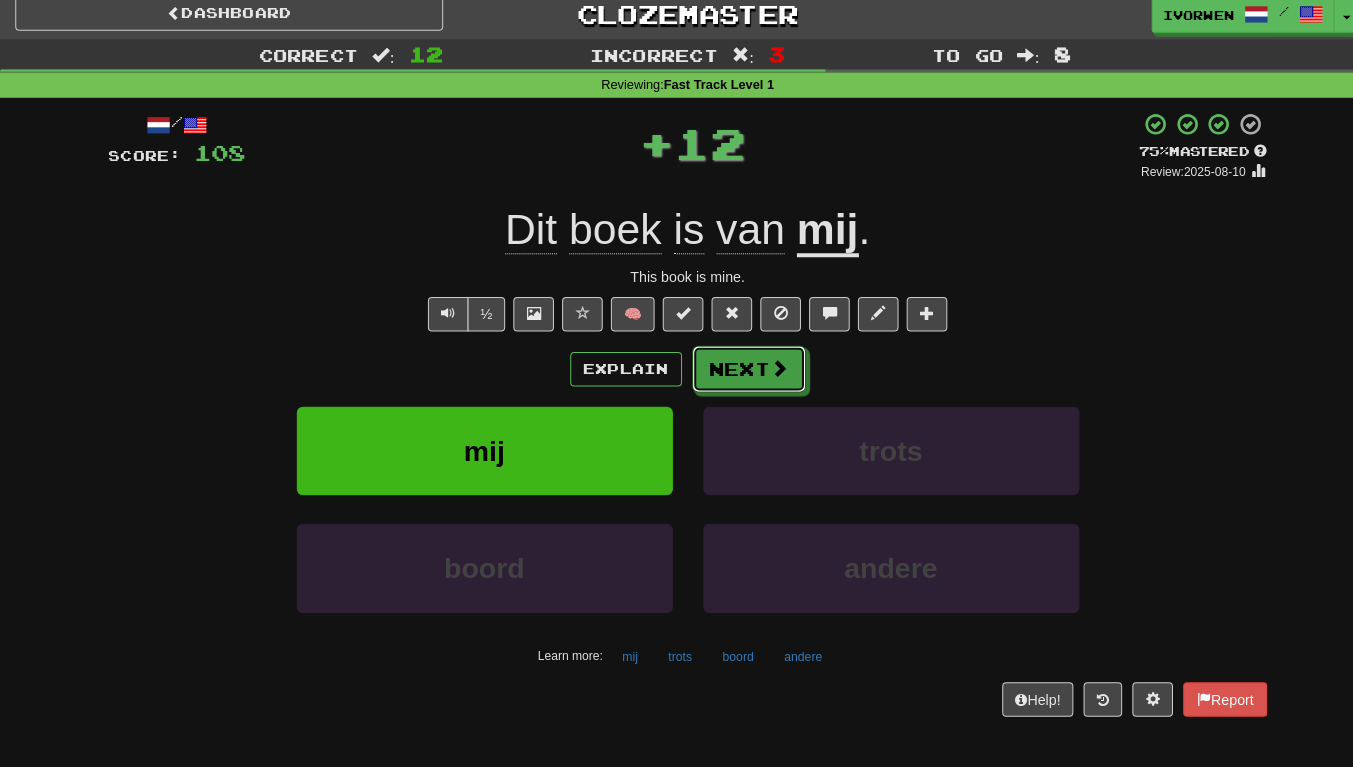 click on "Next" at bounding box center (737, 375) 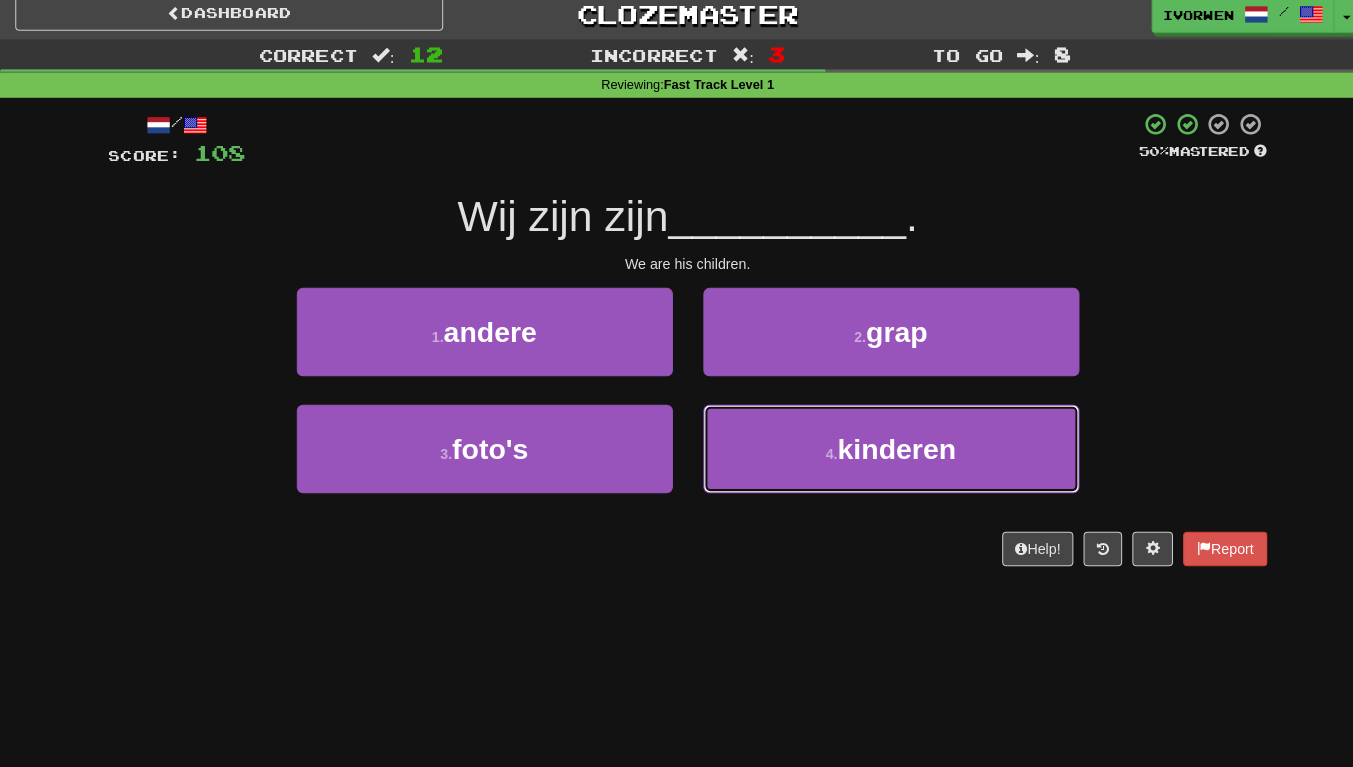 click on "4 .  kinderen" at bounding box center [877, 453] 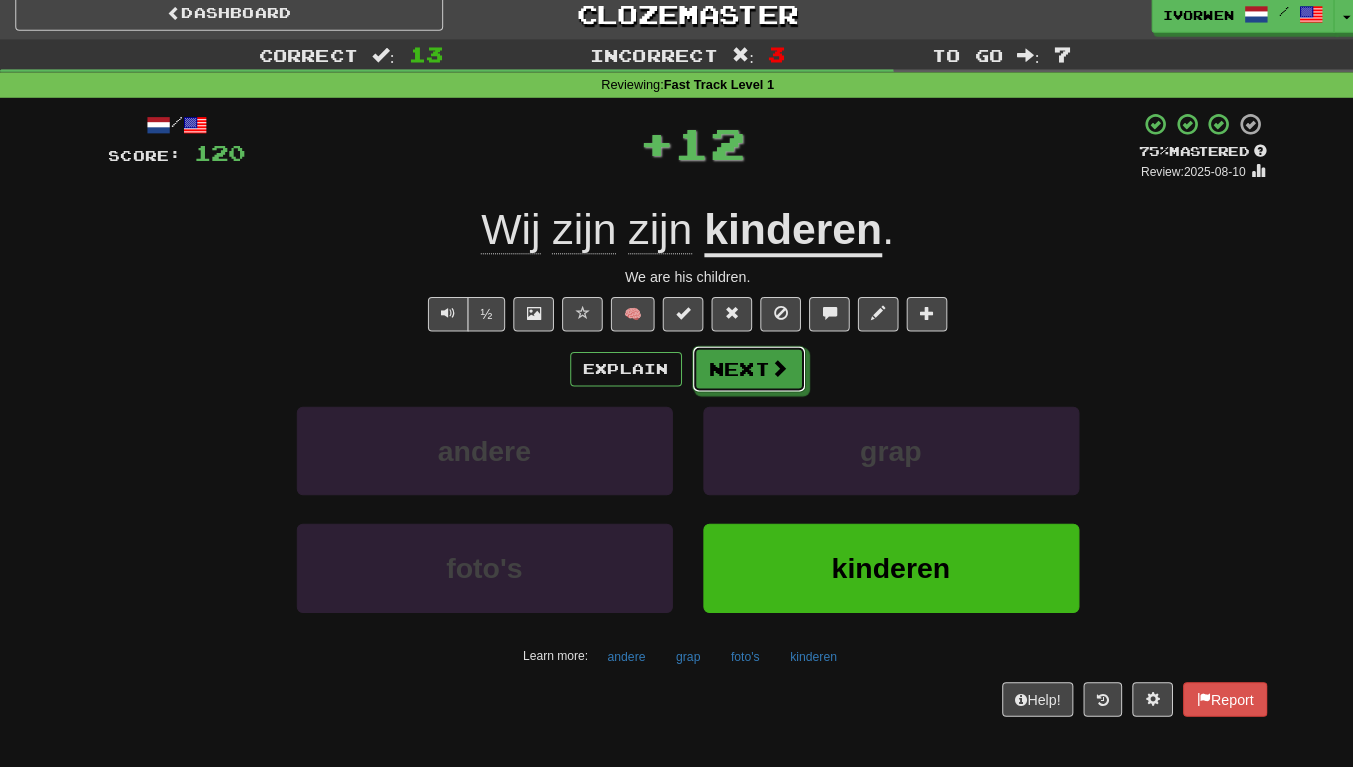 click on "Next" at bounding box center (737, 375) 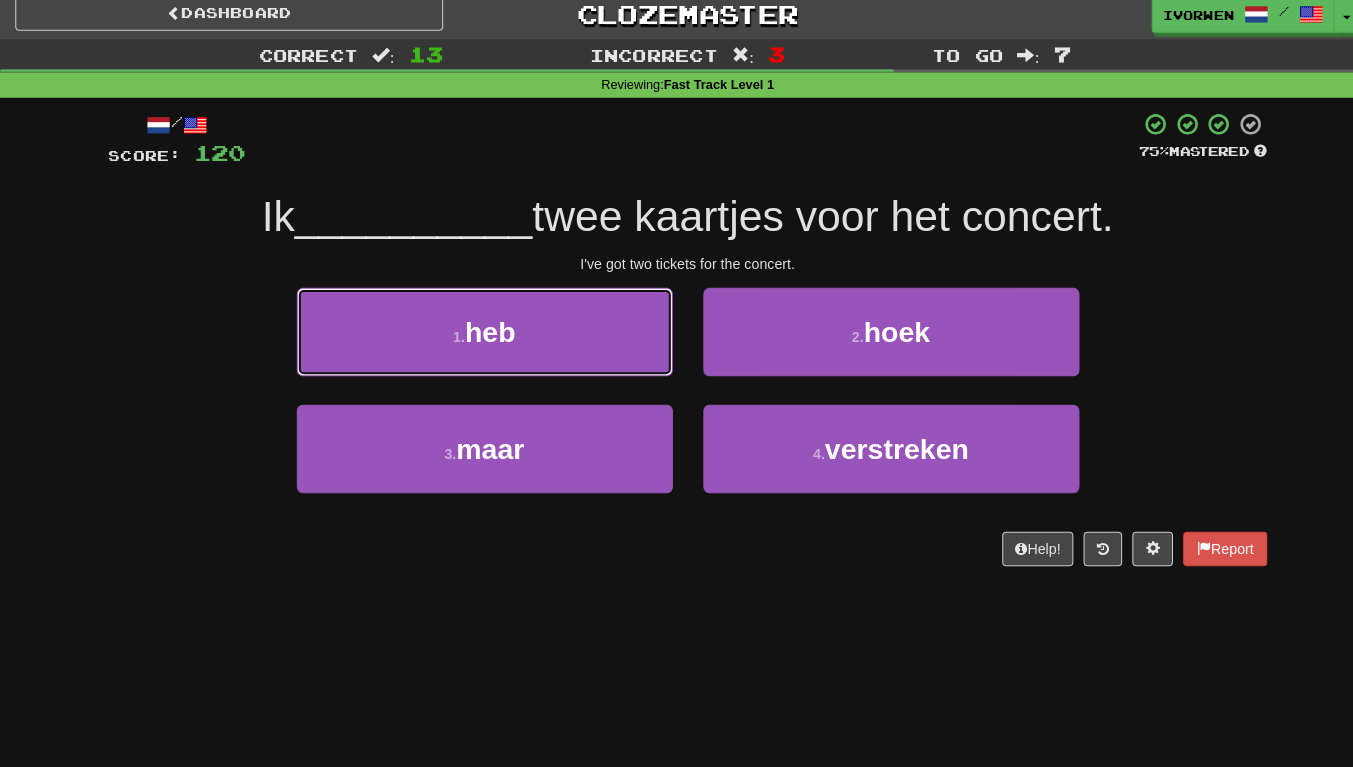 click on "1 .  heb" at bounding box center (477, 338) 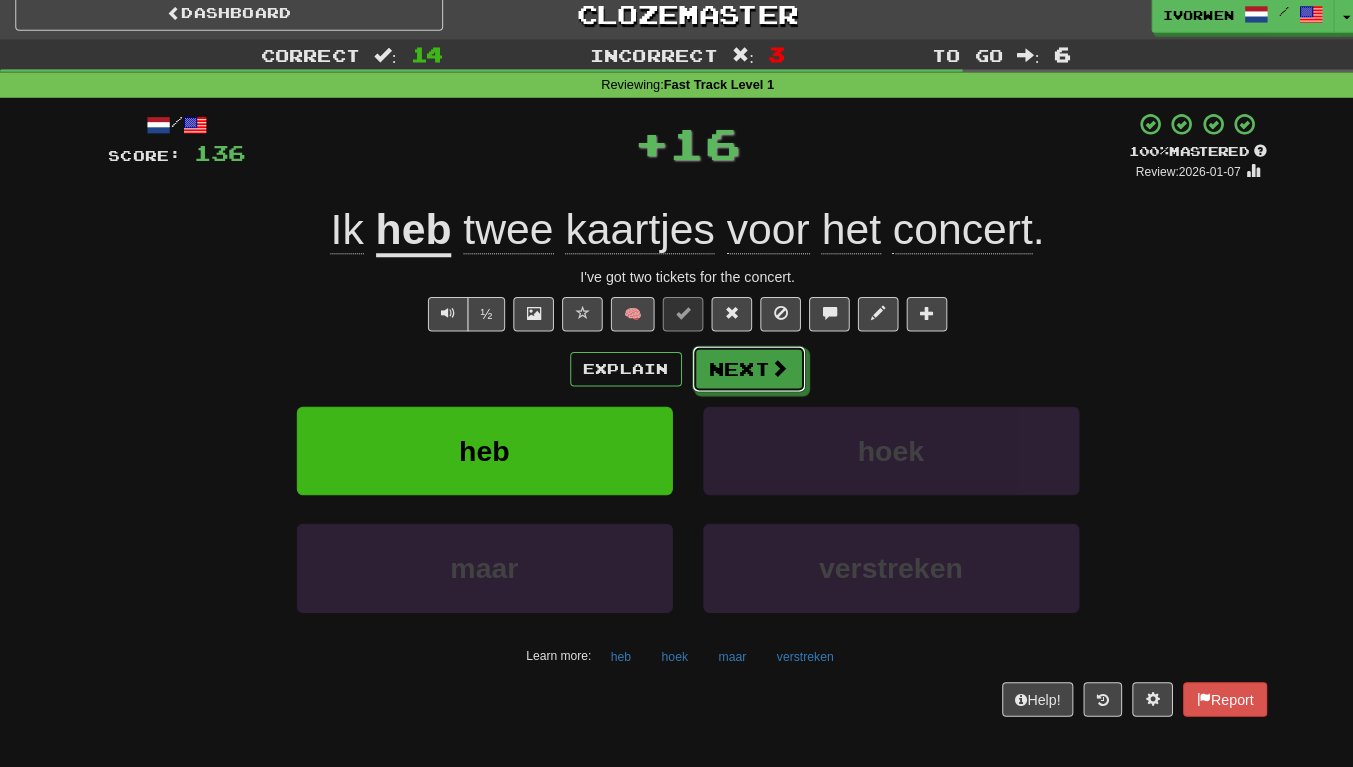 click on "Next" at bounding box center (737, 375) 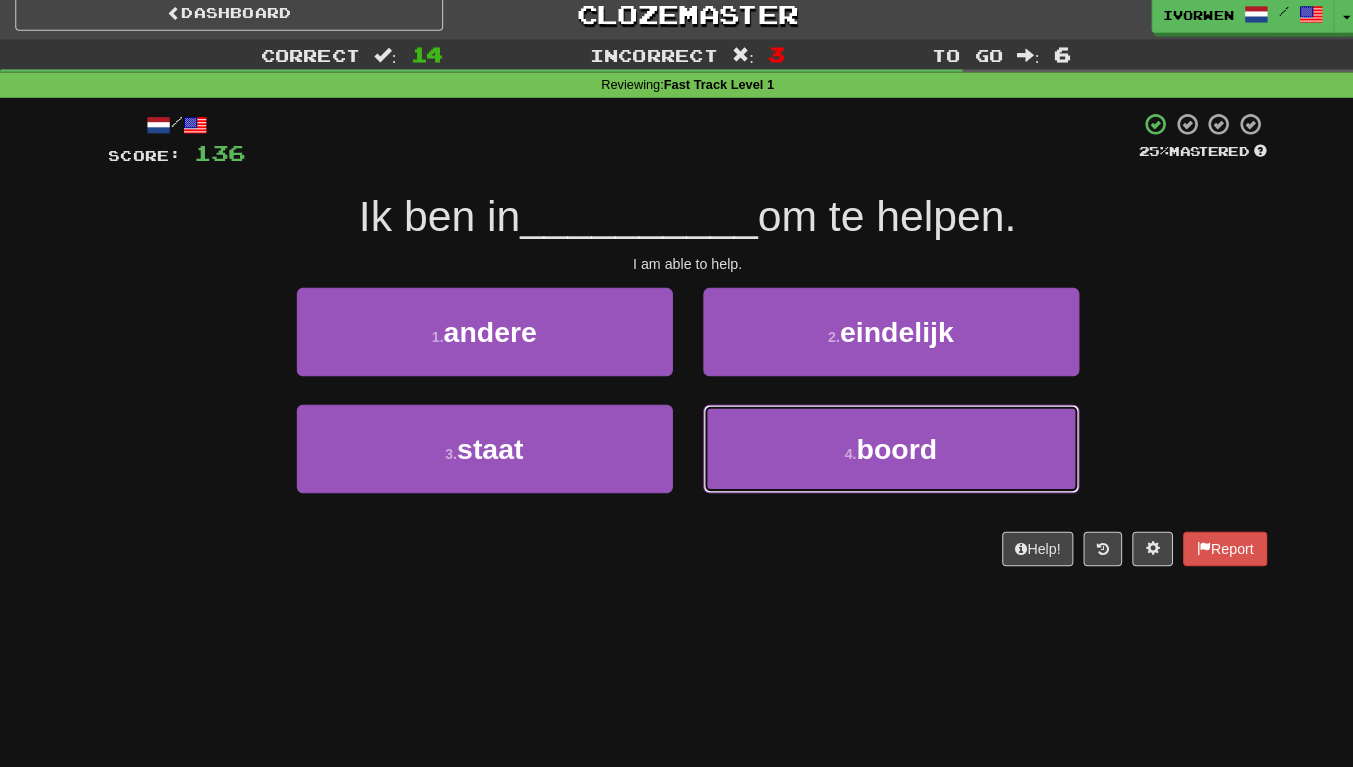 click on "4 .  boord" at bounding box center [877, 453] 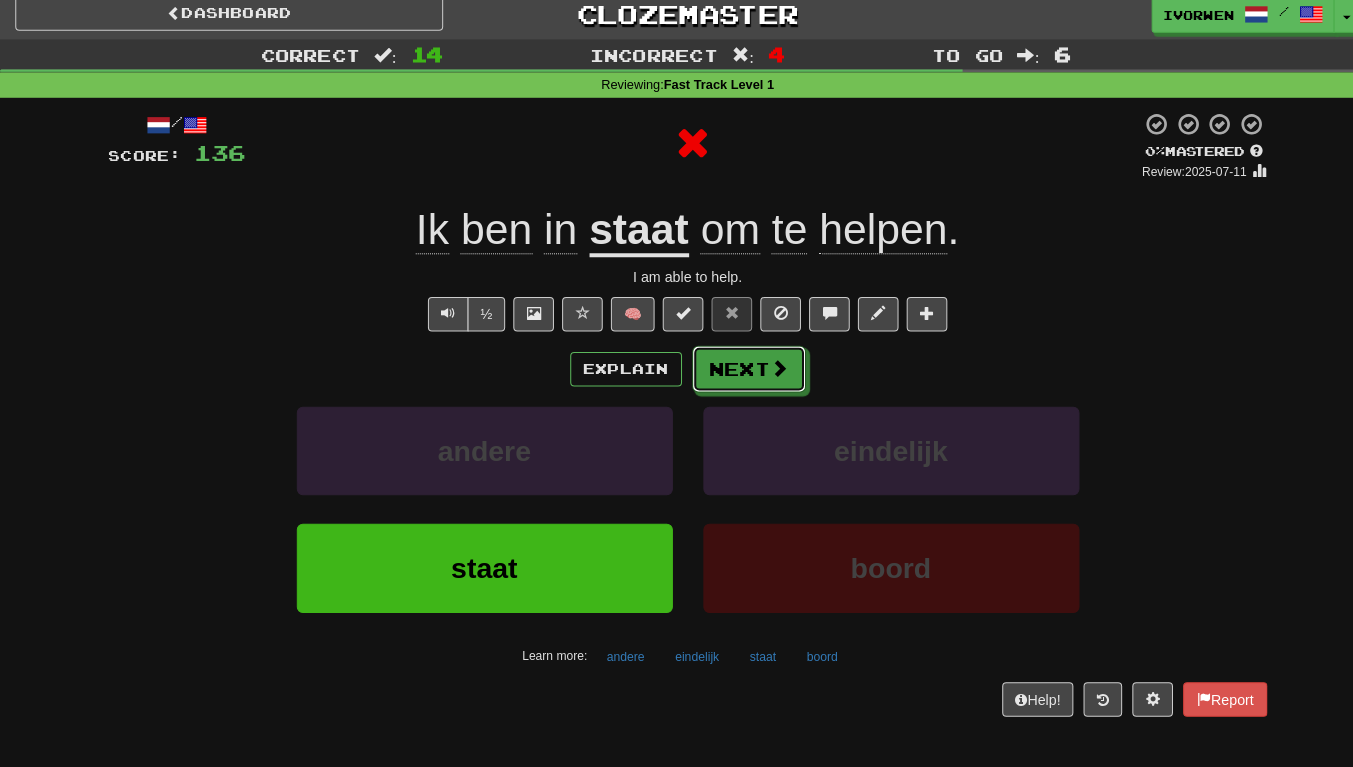 click on "Next" at bounding box center (737, 375) 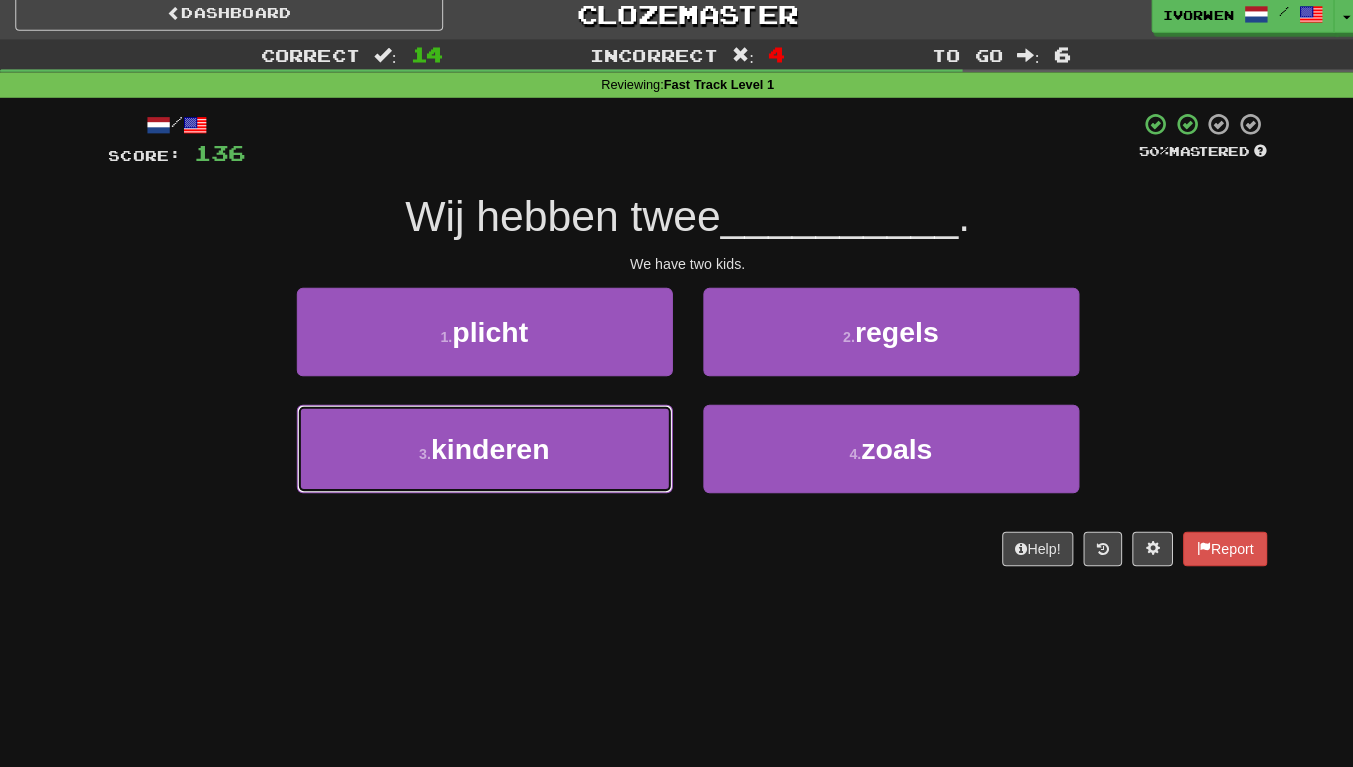 click on "3 .  kinderen" at bounding box center (477, 453) 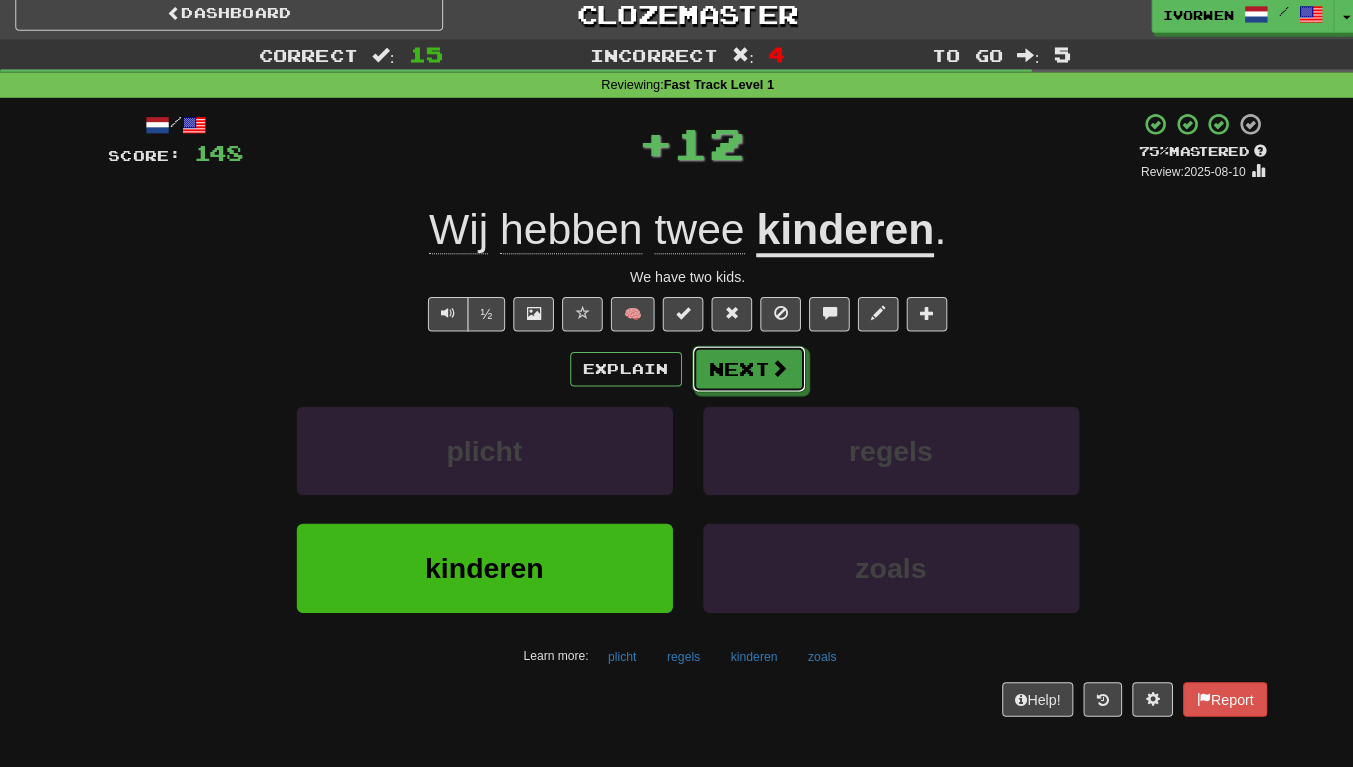 click on "Next" at bounding box center [737, 375] 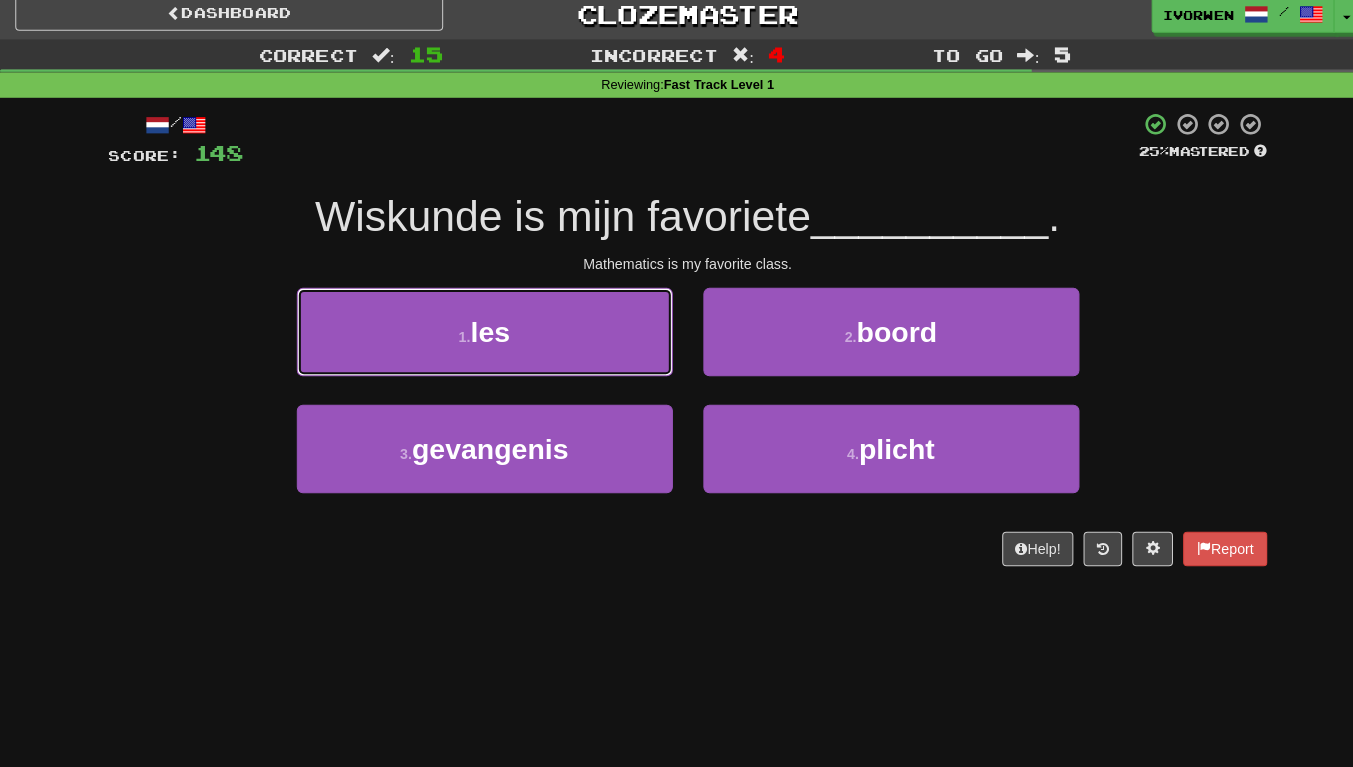 click on "1 .  les" at bounding box center [477, 338] 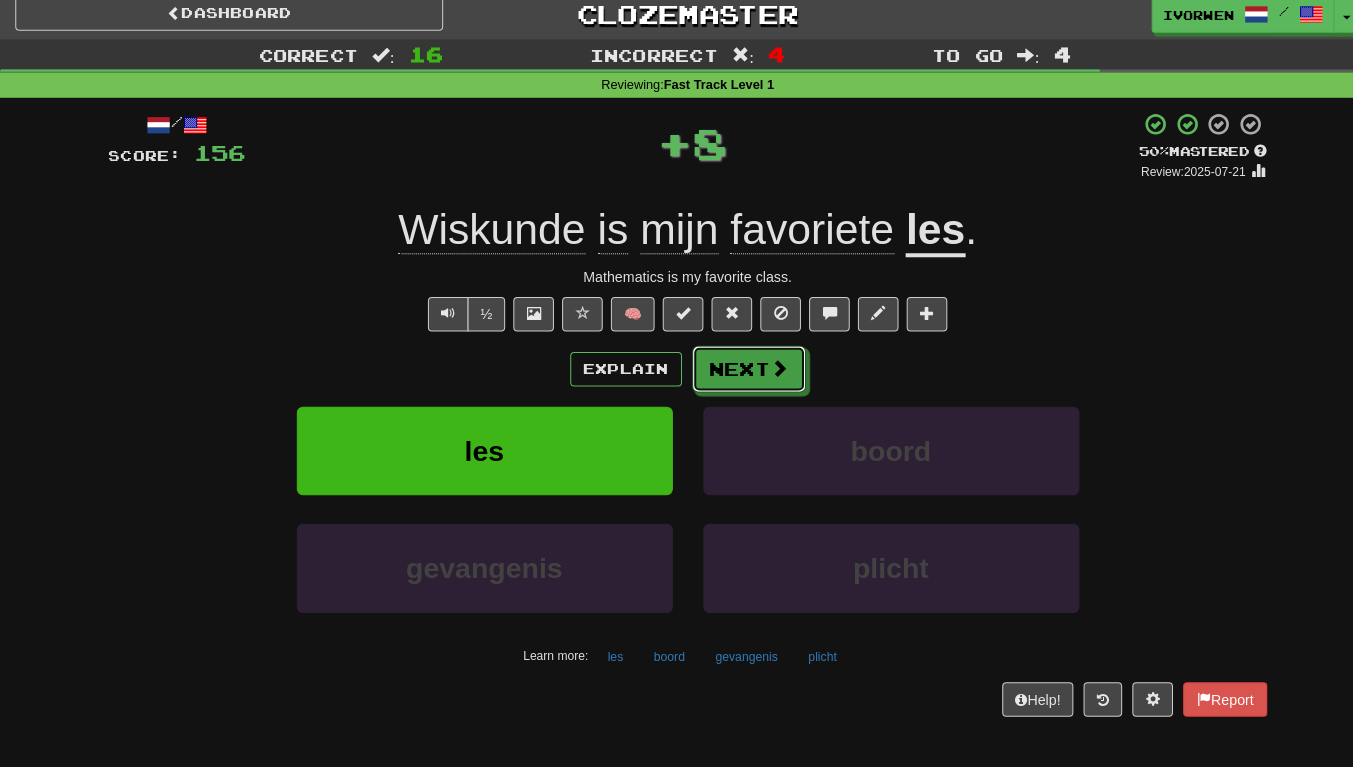 click at bounding box center [767, 374] 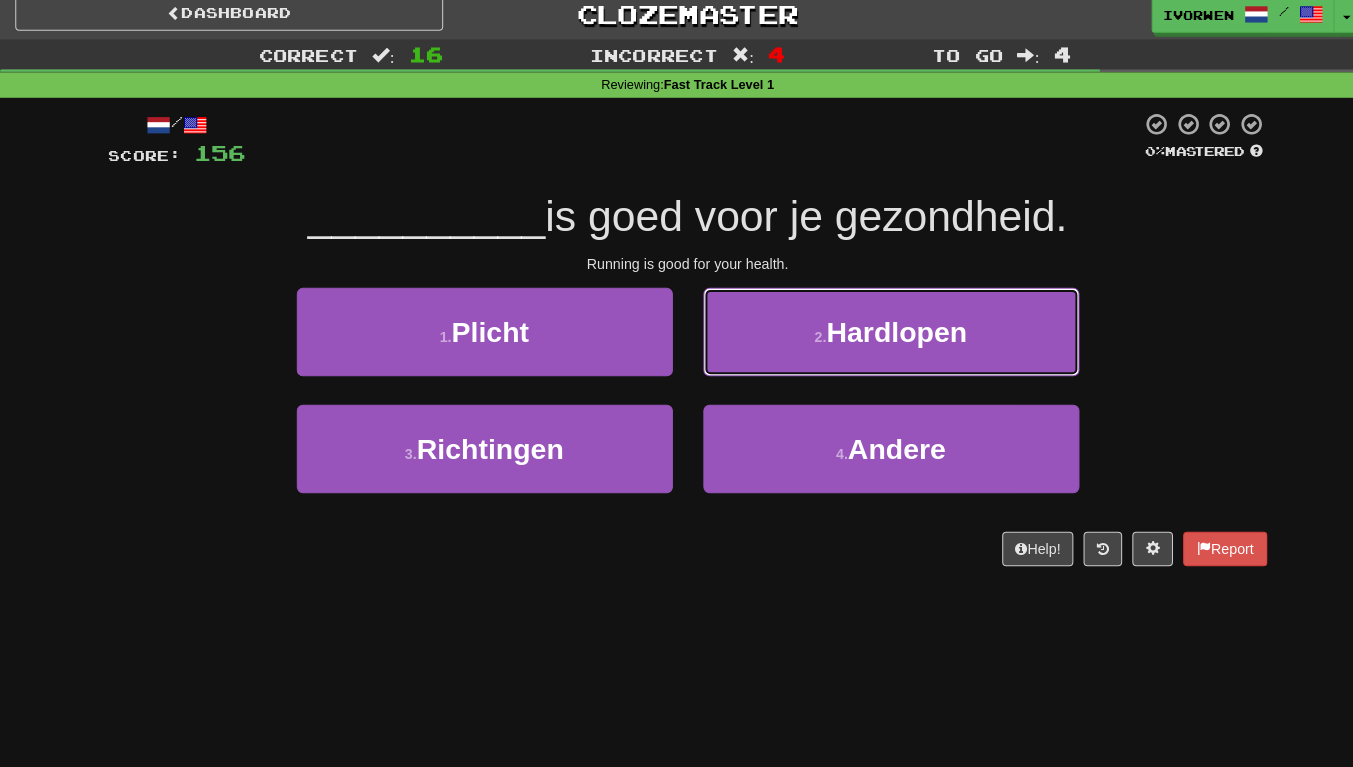 click on "Hardlopen" at bounding box center (882, 338) 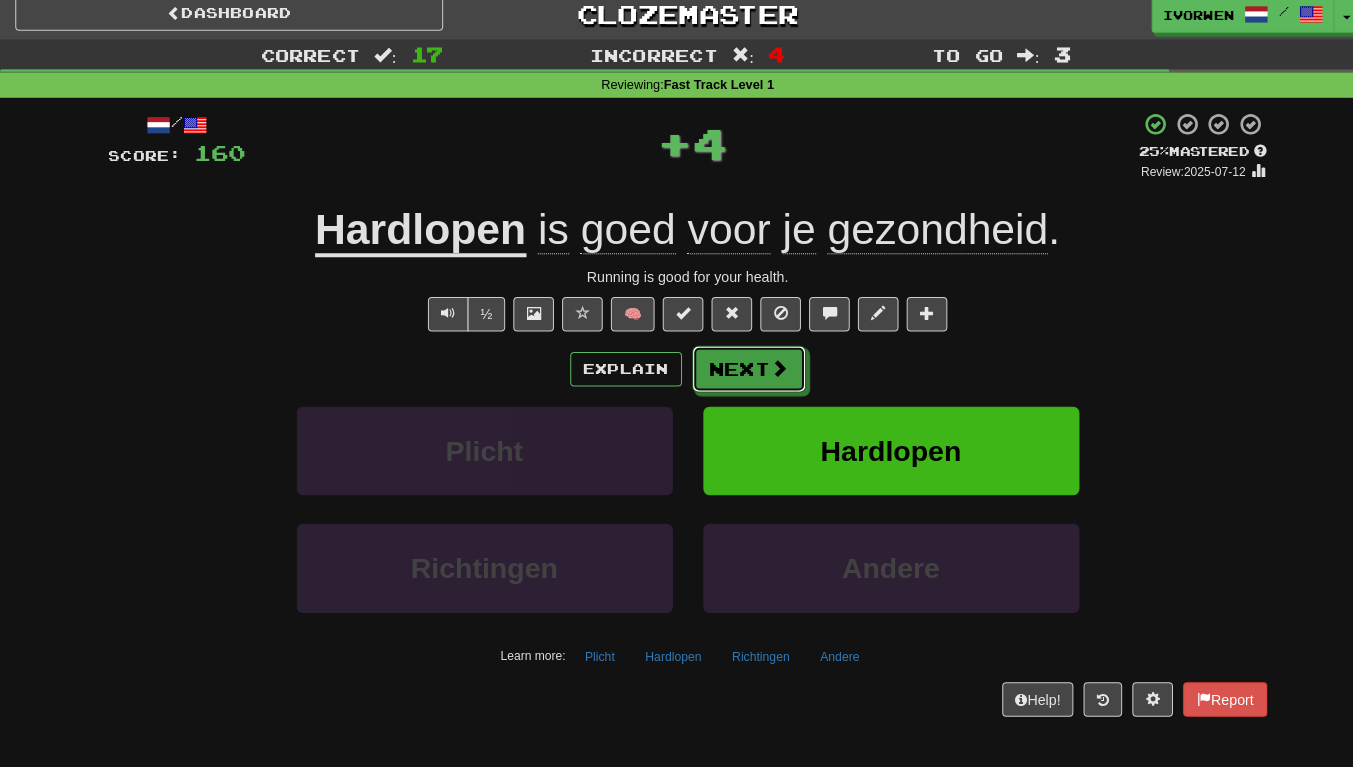 click on "Next" at bounding box center [737, 375] 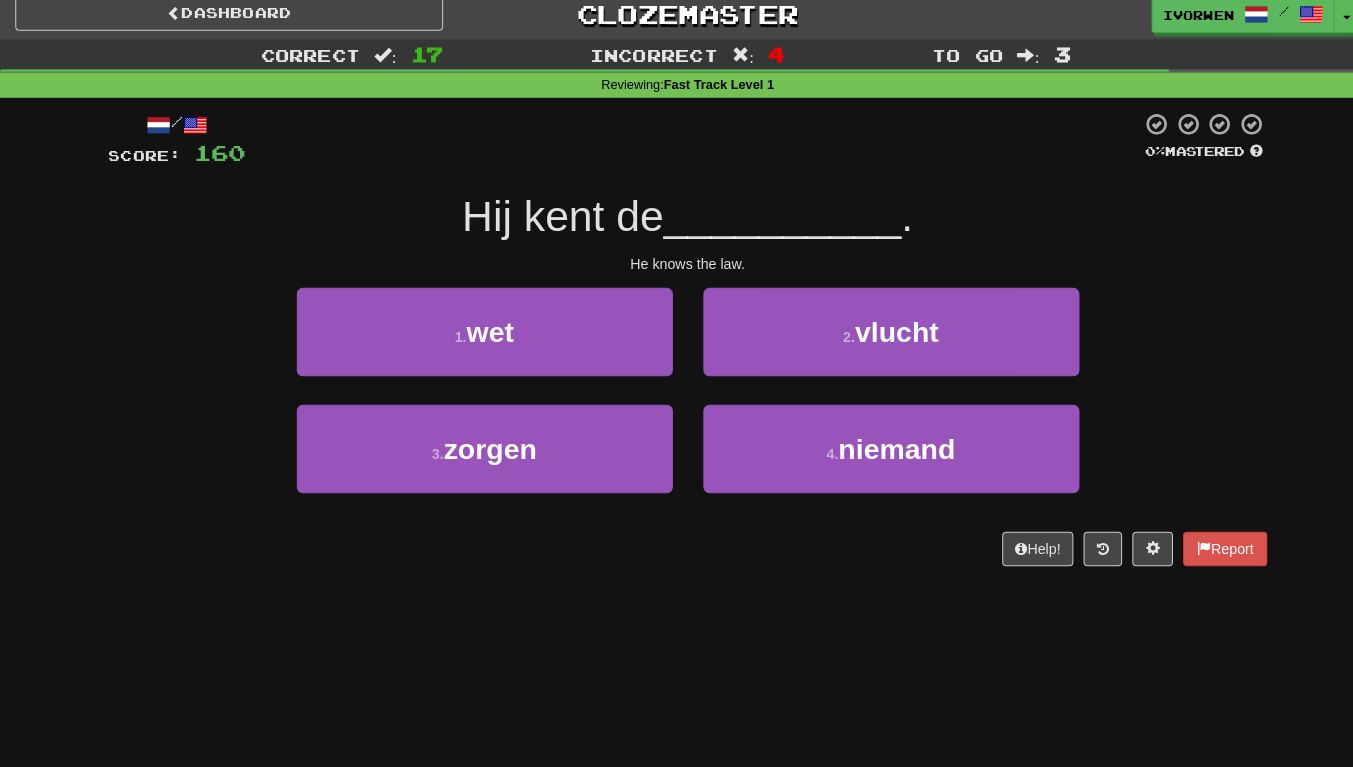 scroll, scrollTop: 7, scrollLeft: 0, axis: vertical 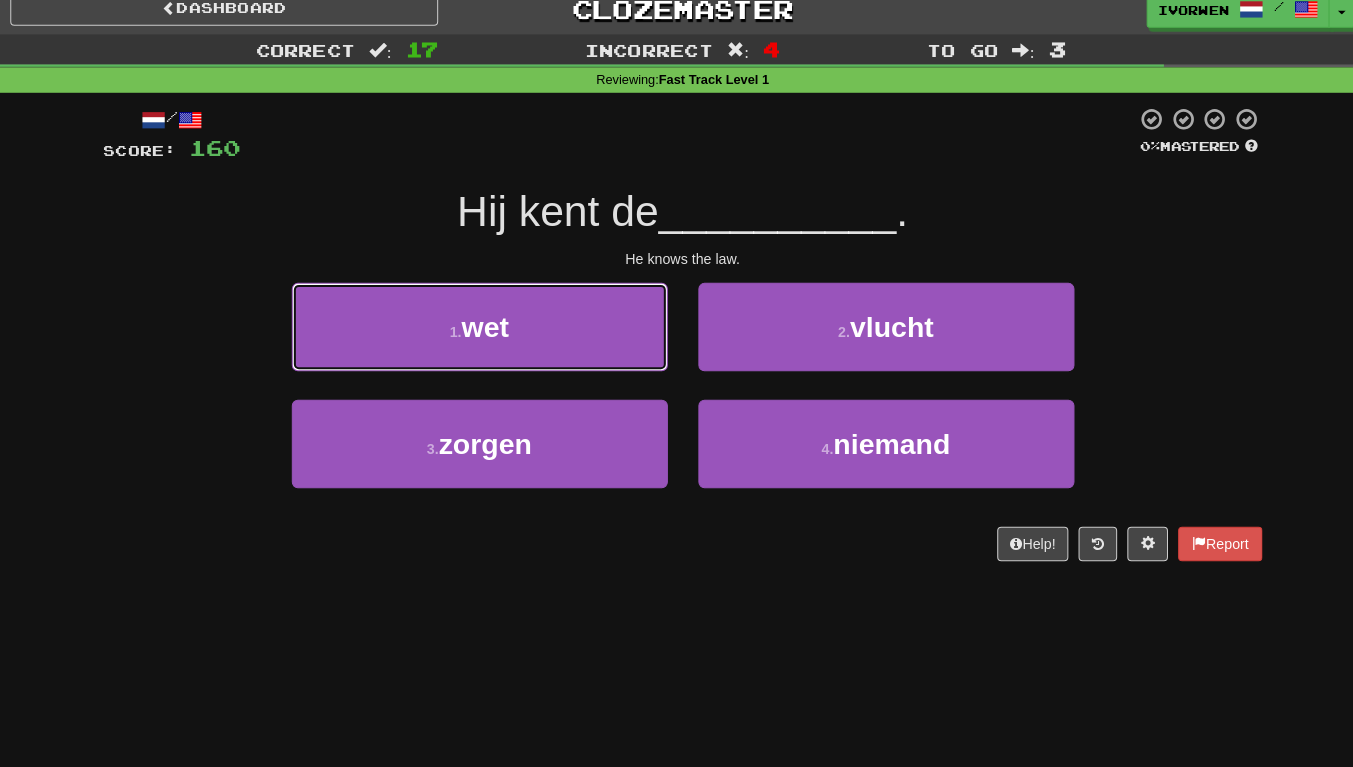 click on "1 .  wet" at bounding box center (477, 331) 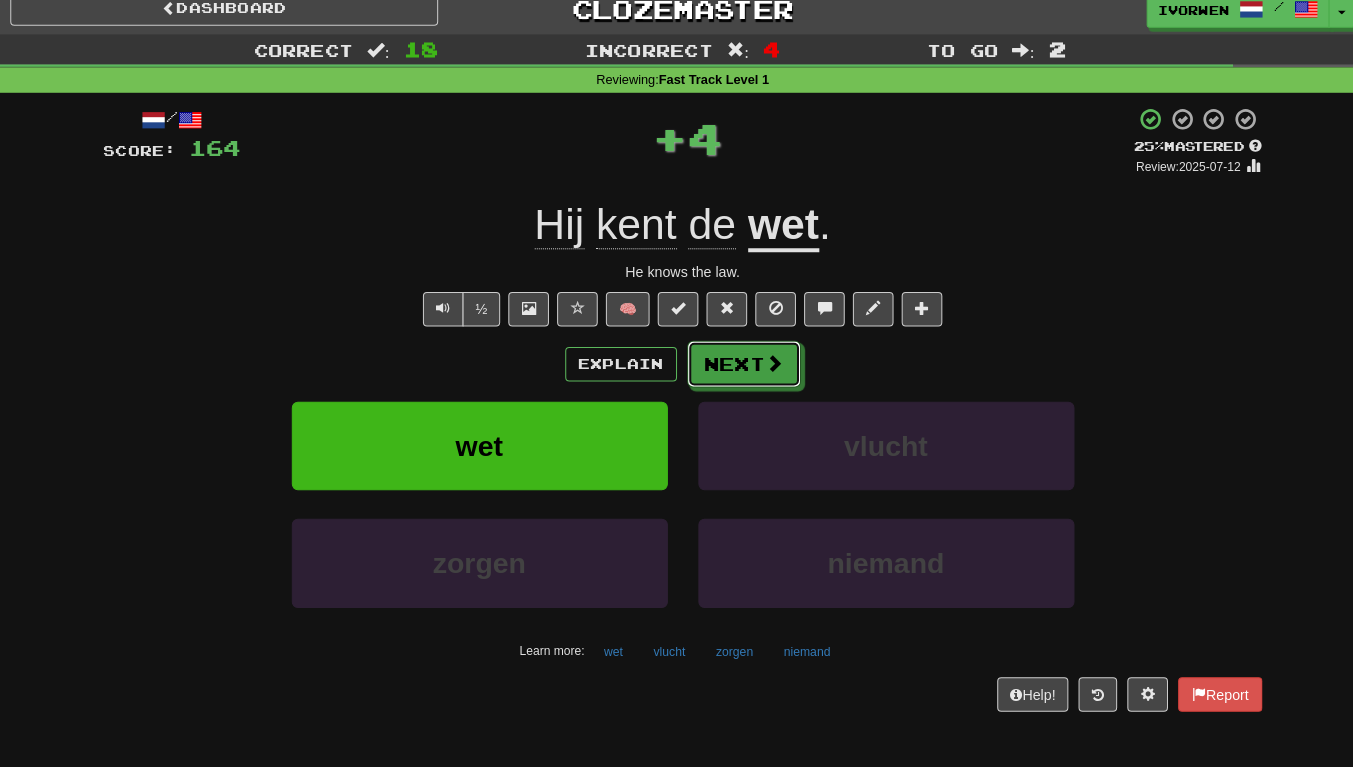 click at bounding box center (767, 367) 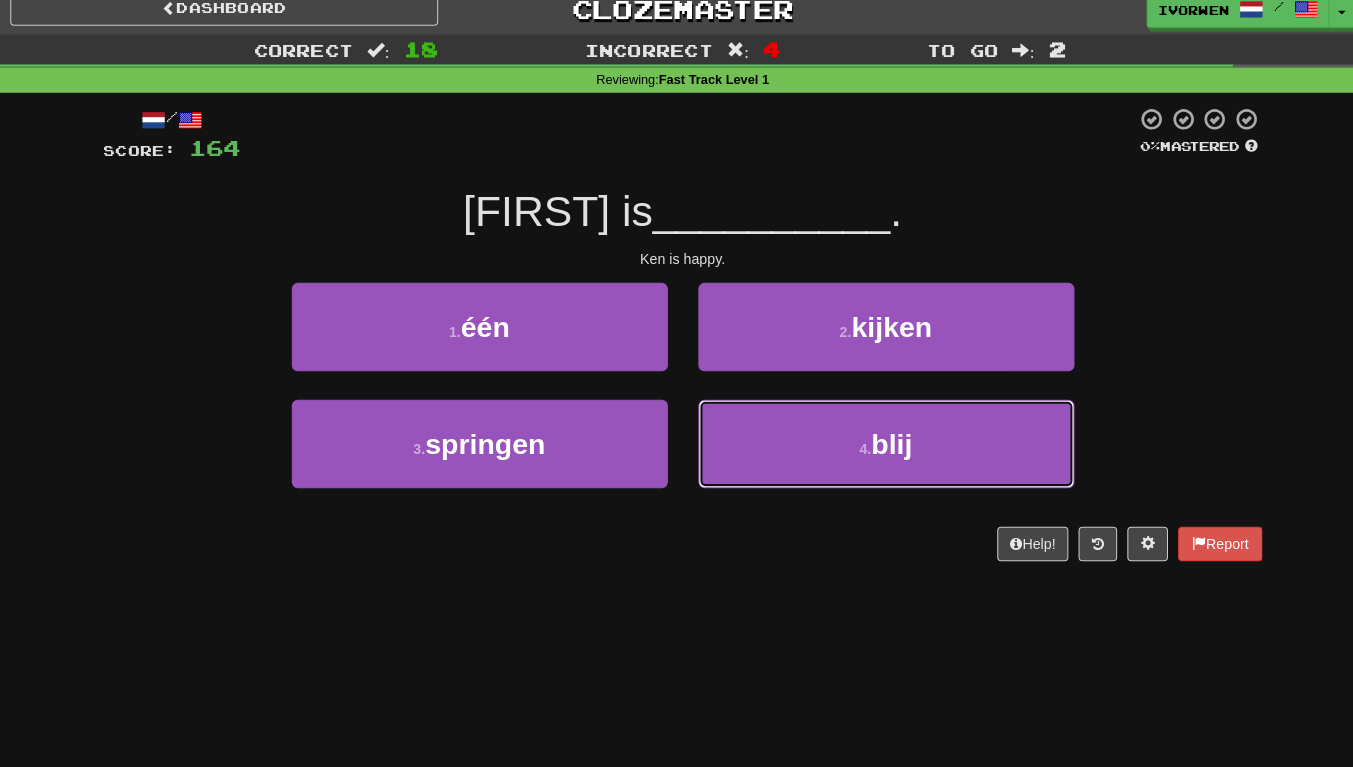 click on "4 .  blij" at bounding box center (877, 446) 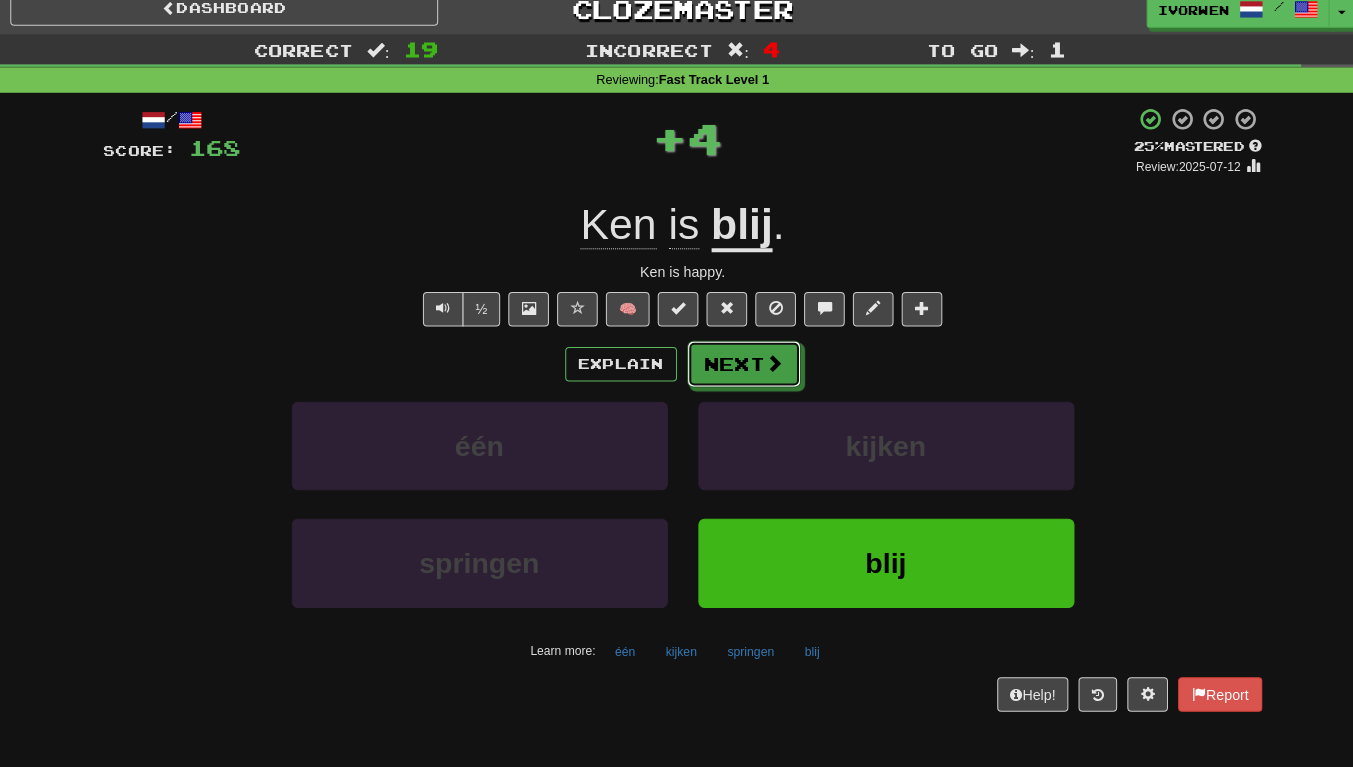 click on "Next" at bounding box center (737, 368) 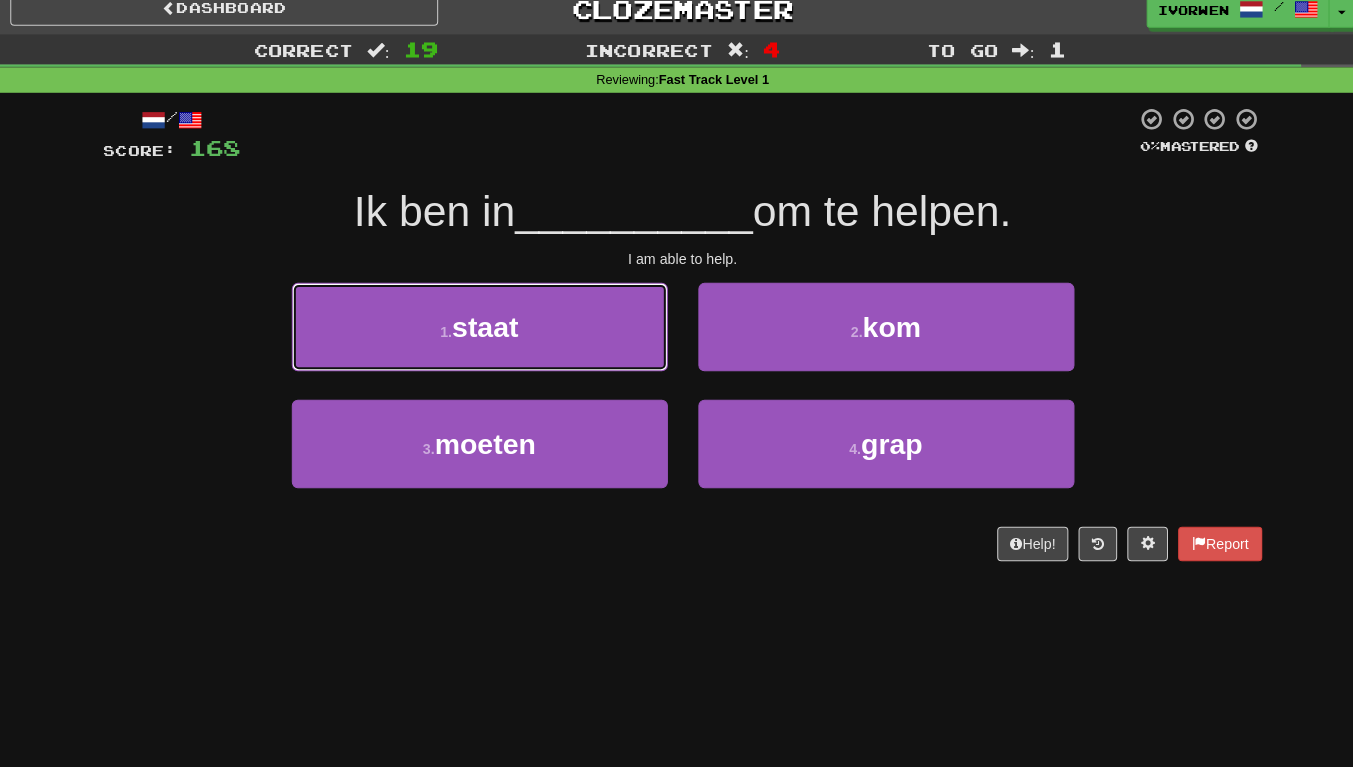 click on "1 .  staat" at bounding box center [477, 331] 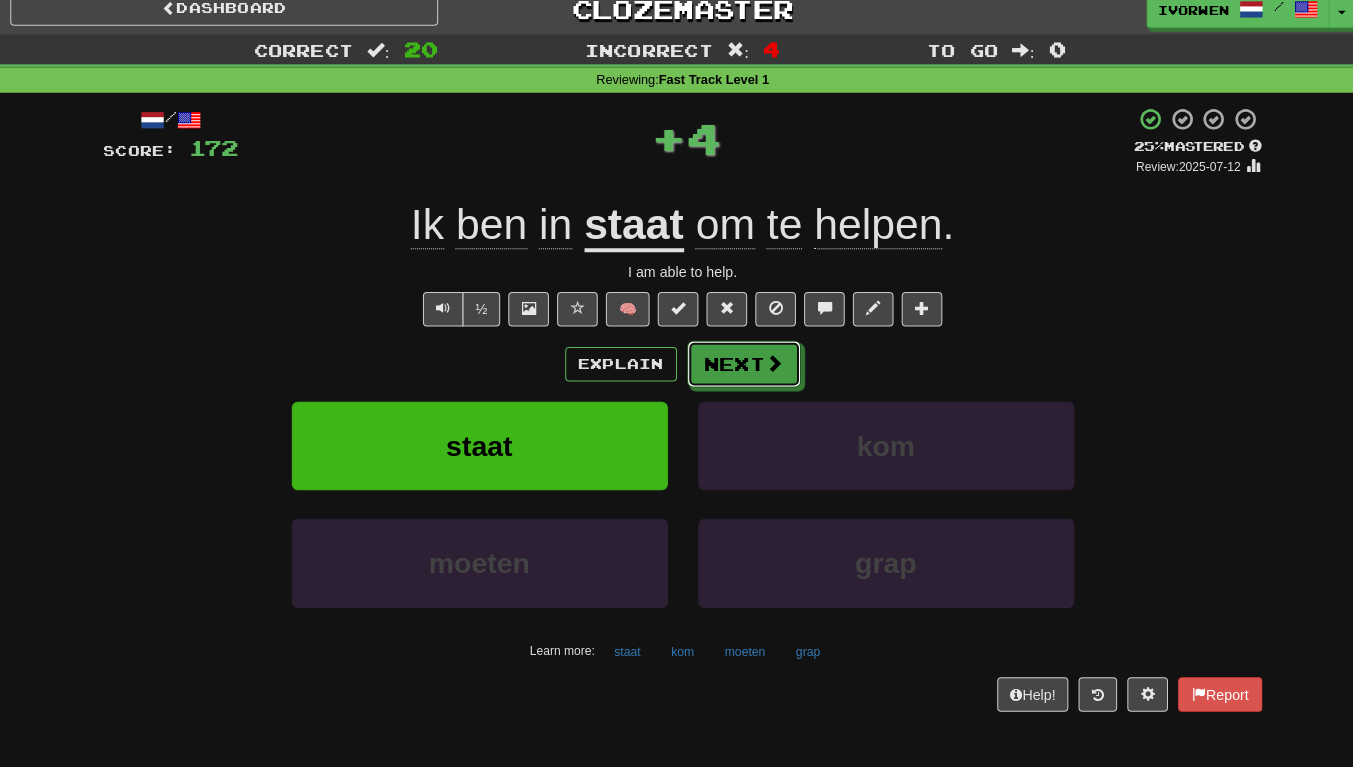 click on "Next" at bounding box center (737, 368) 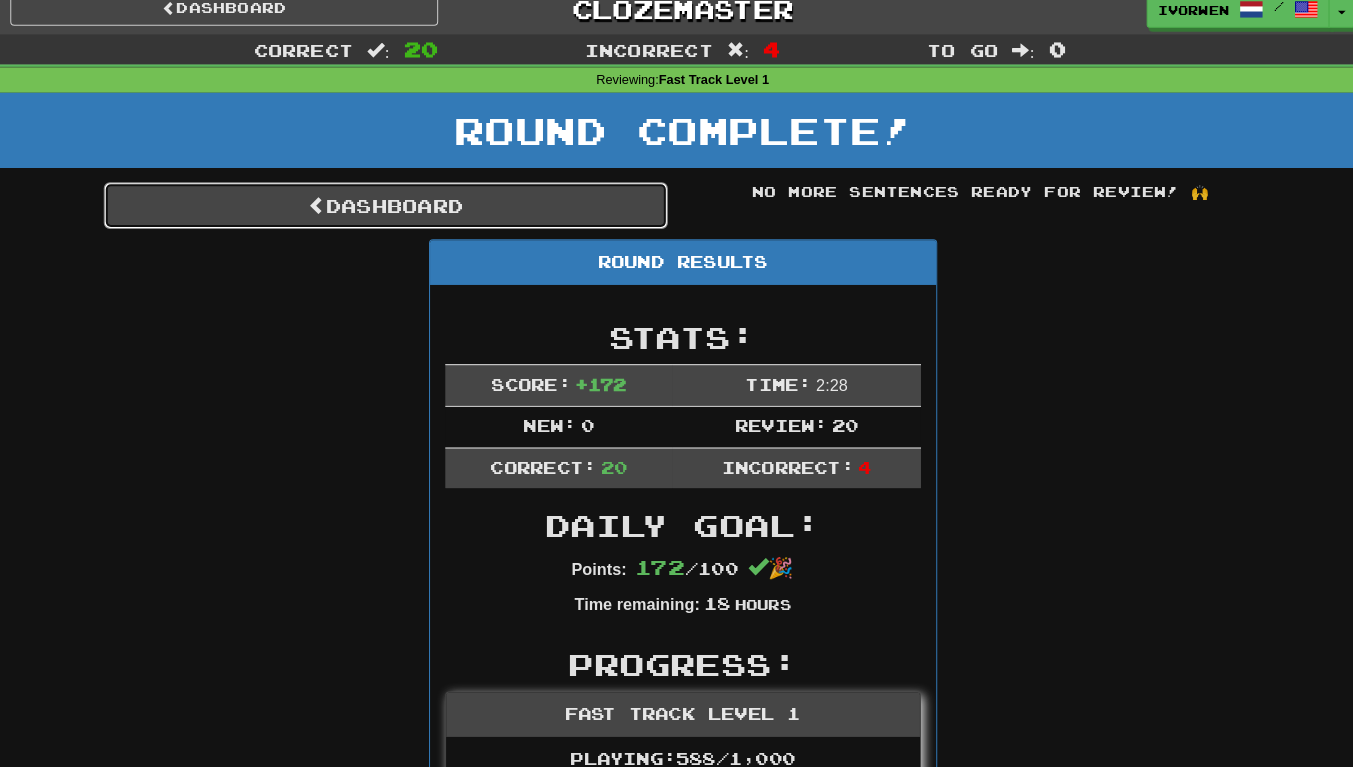 click on "Dashboard" at bounding box center [384, 212] 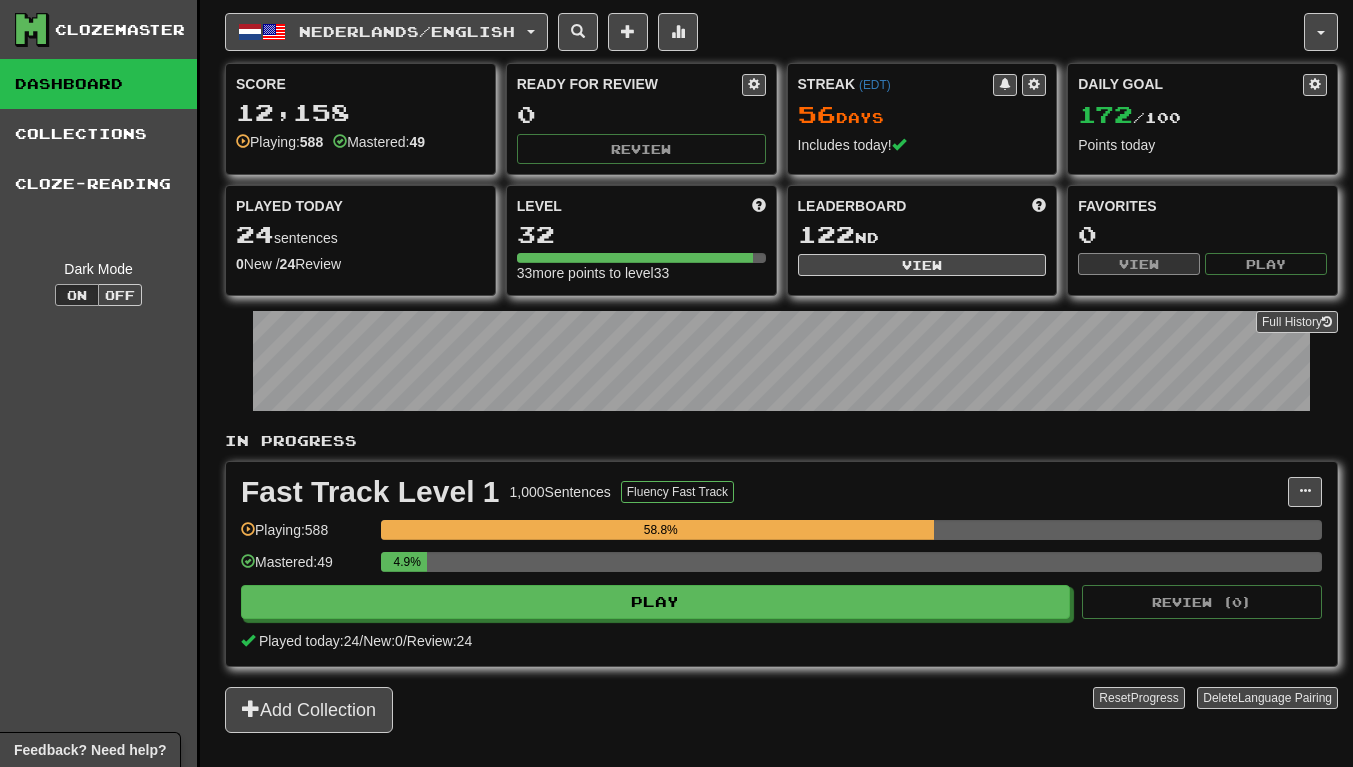 scroll, scrollTop: 0, scrollLeft: 0, axis: both 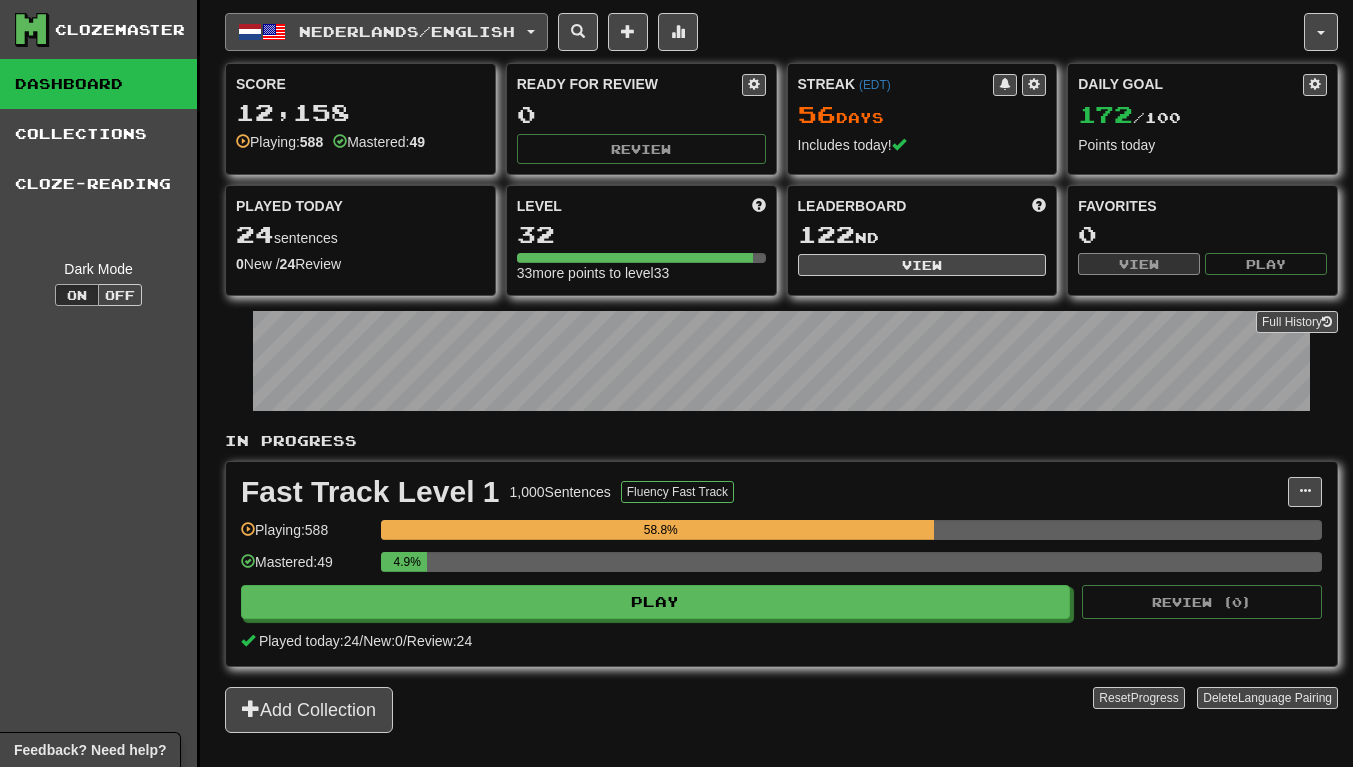 click on "Nederlands  /  English" at bounding box center (407, 31) 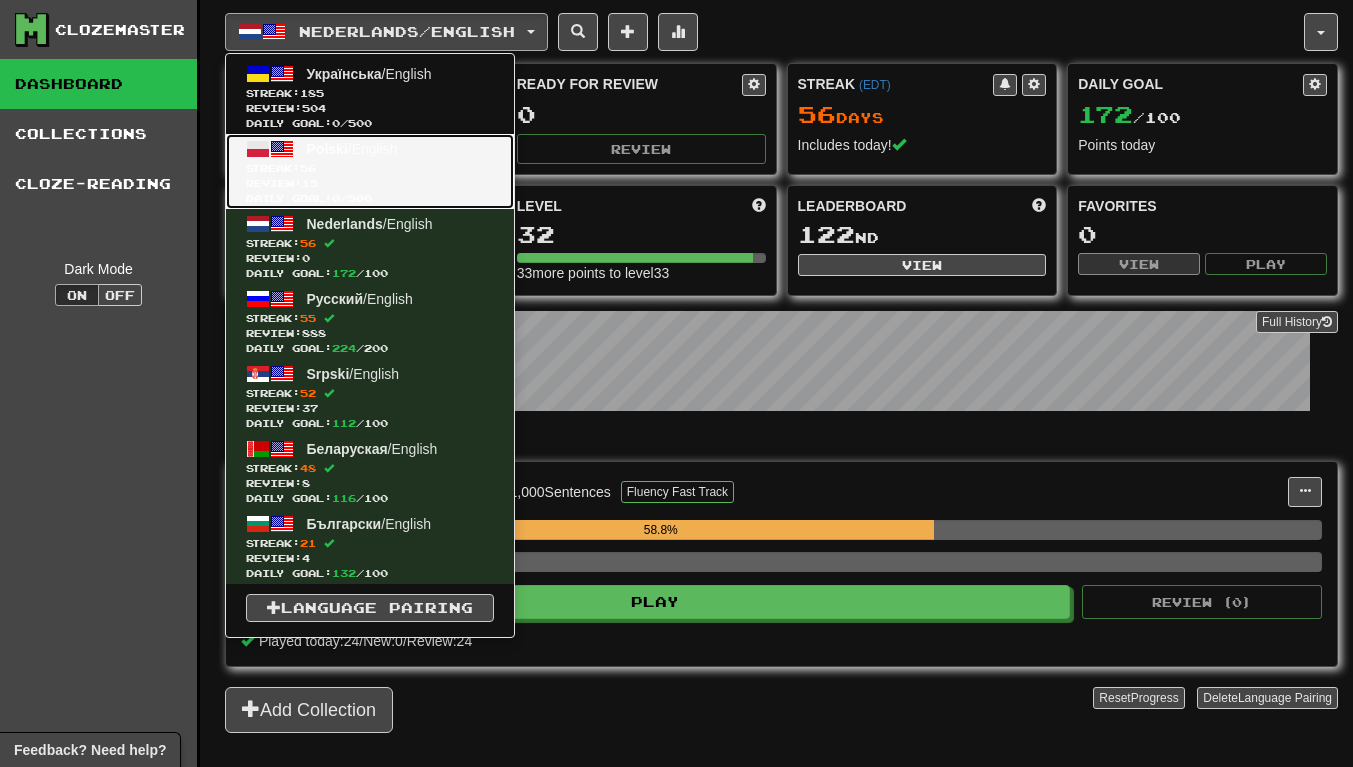 click on "Streak:  56" at bounding box center [370, 168] 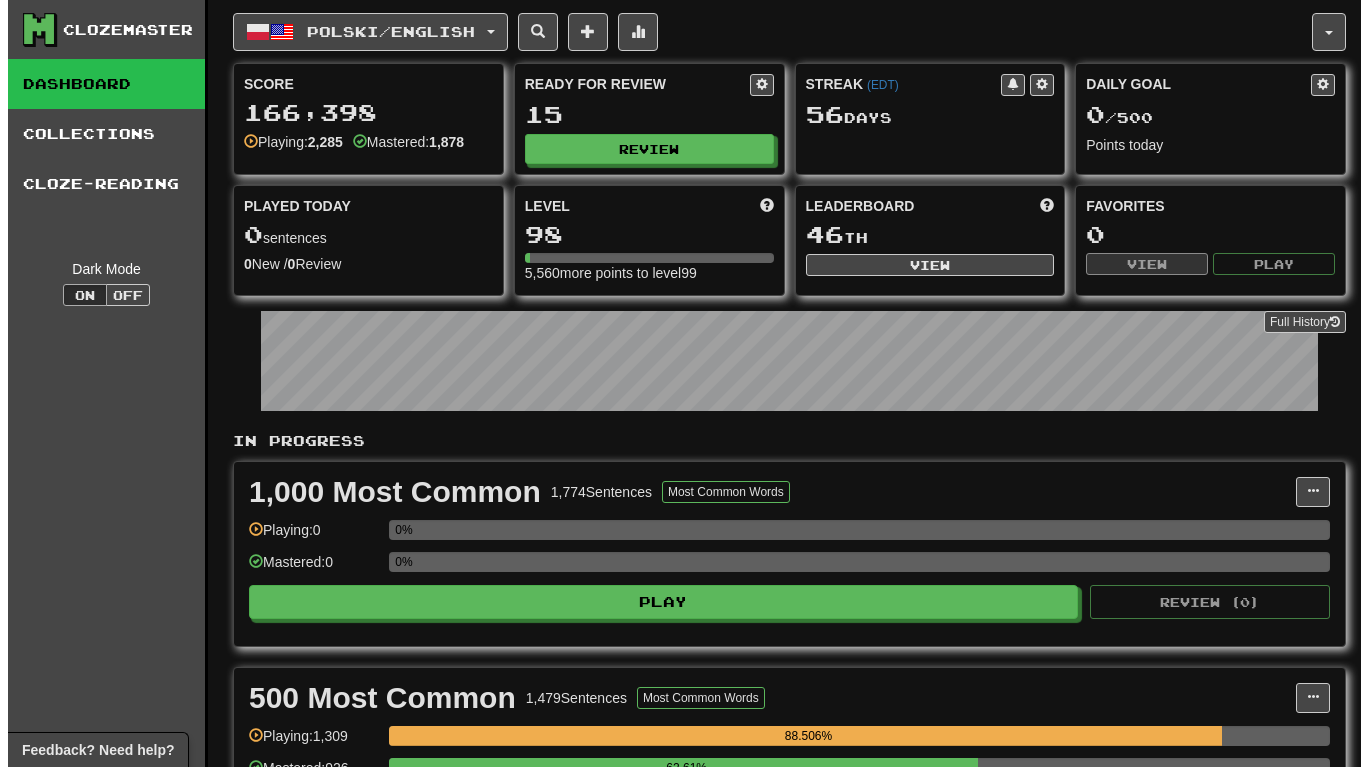 scroll, scrollTop: 0, scrollLeft: 0, axis: both 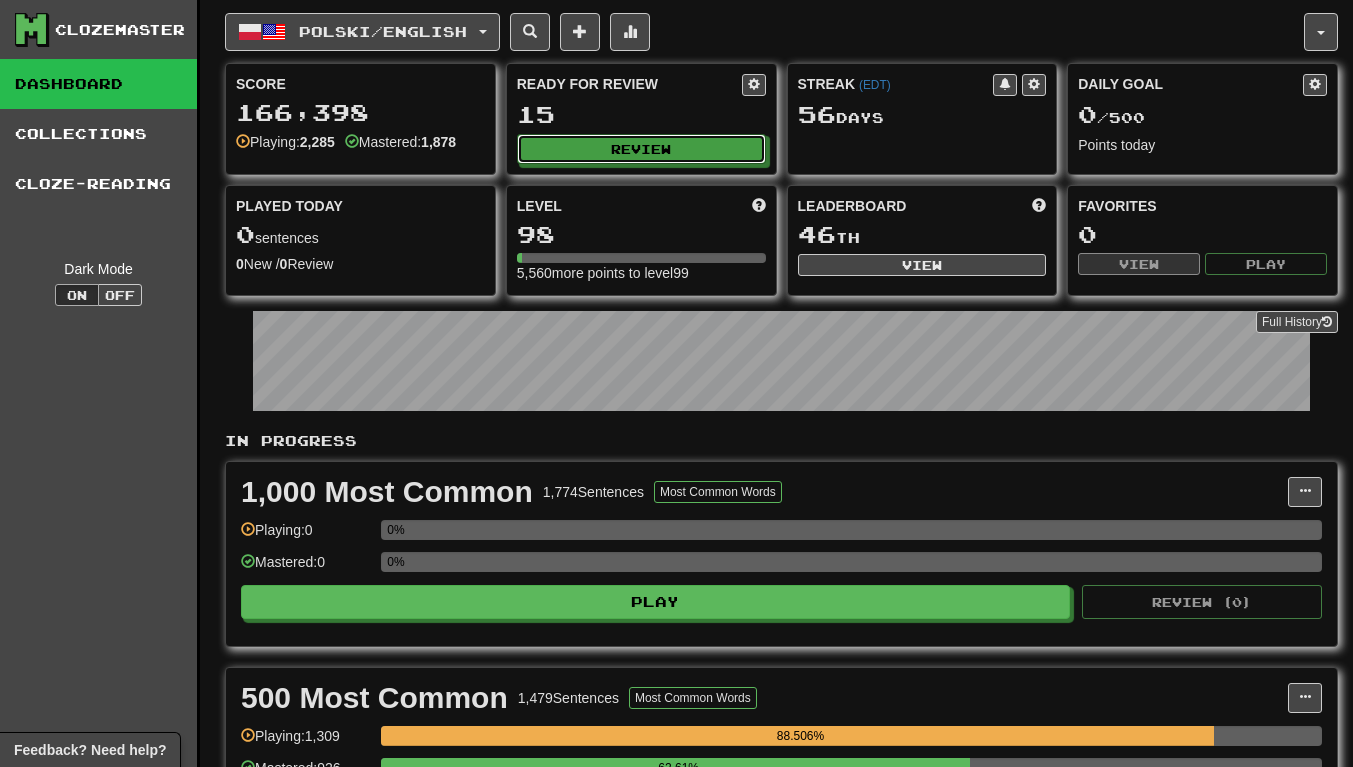 click on "Review" at bounding box center [641, 149] 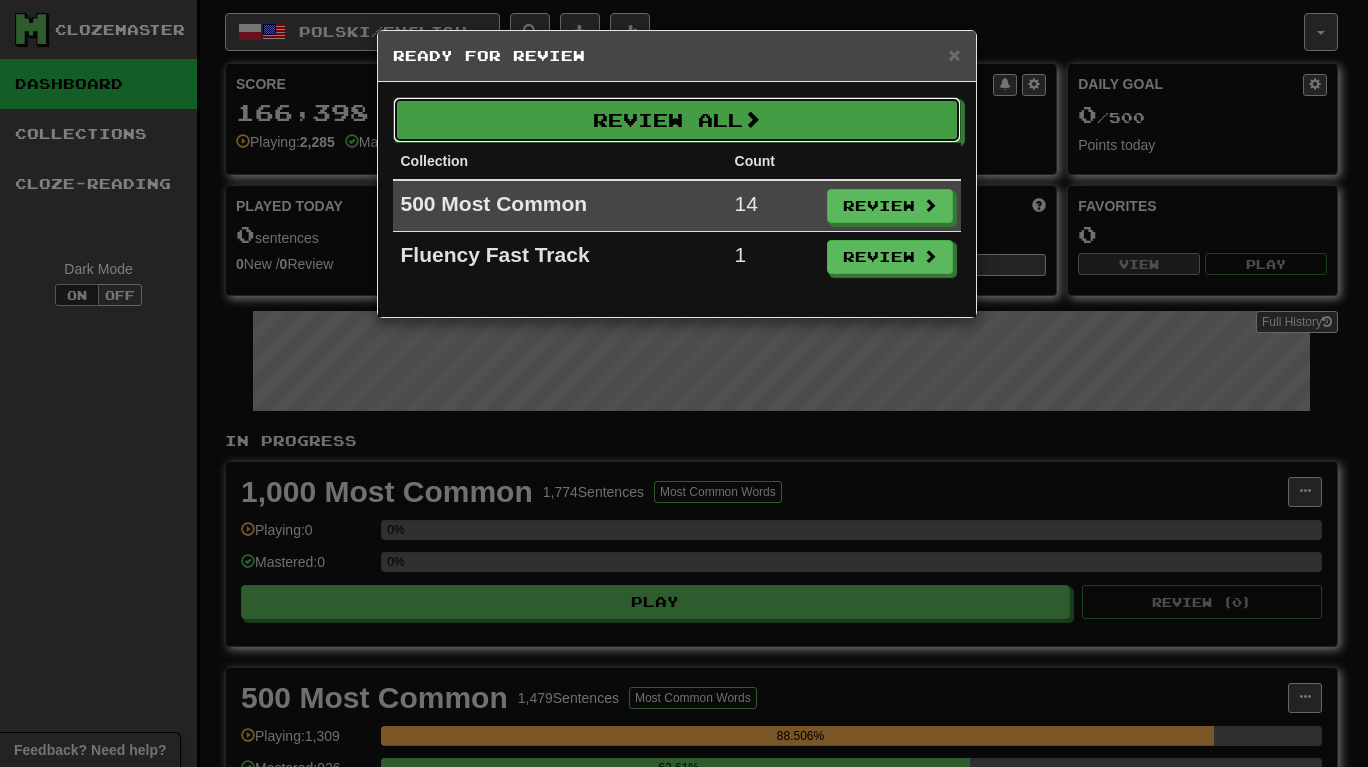 click on "Review All" at bounding box center (677, 120) 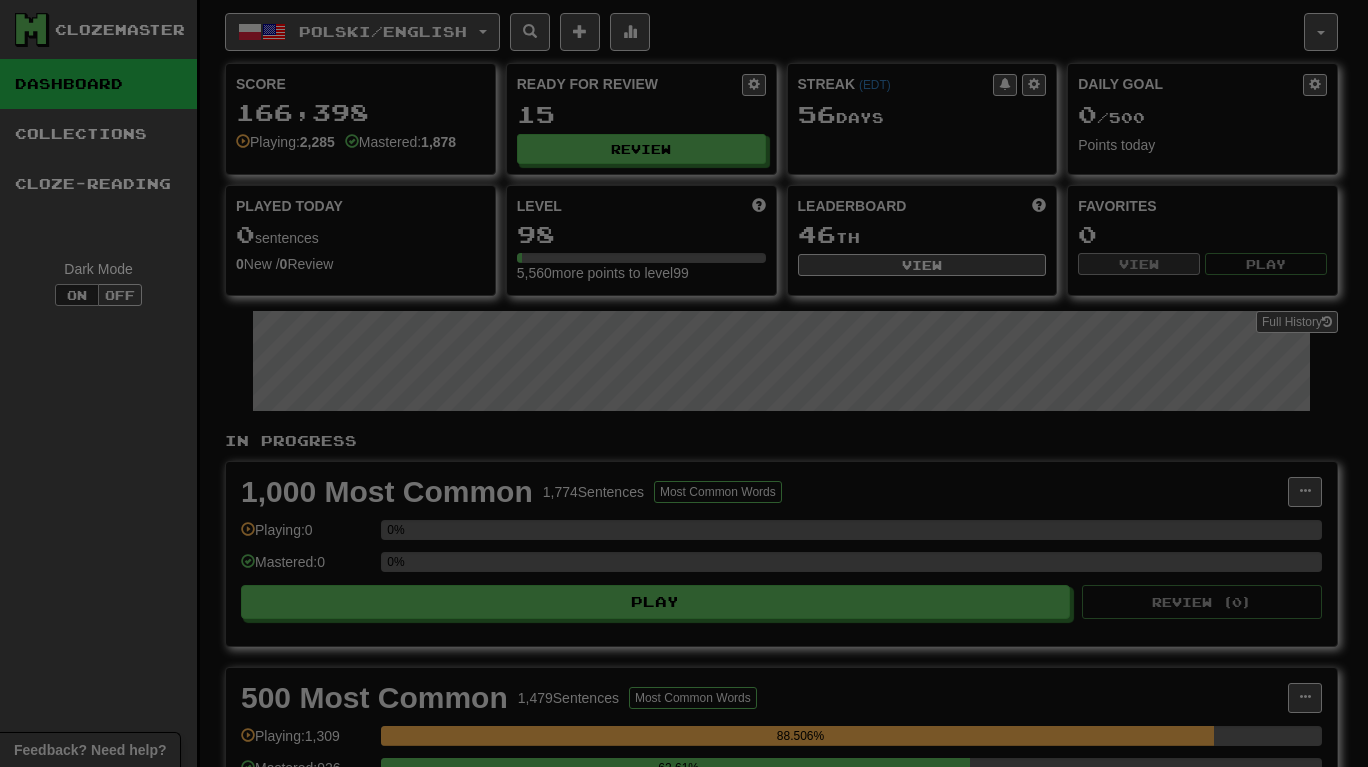 select on "**" 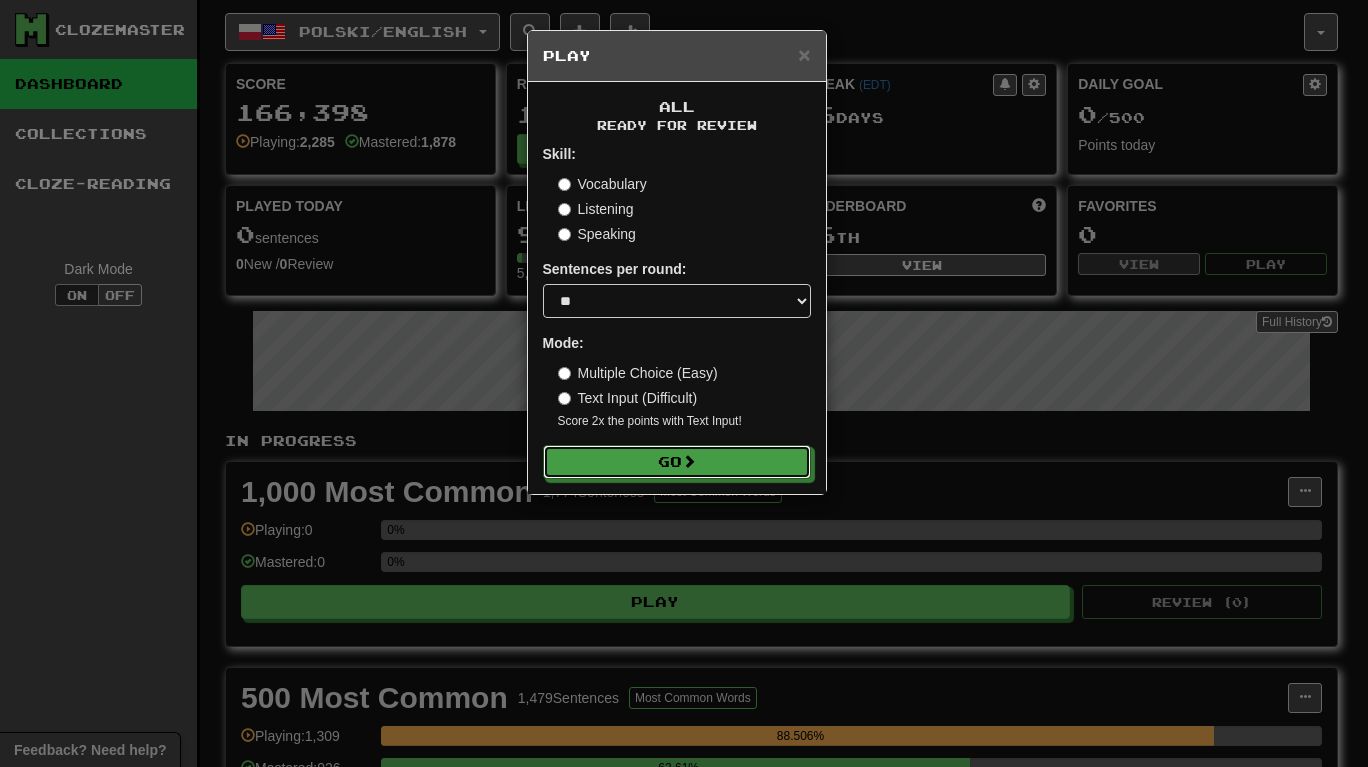 click on "Go" at bounding box center [677, 462] 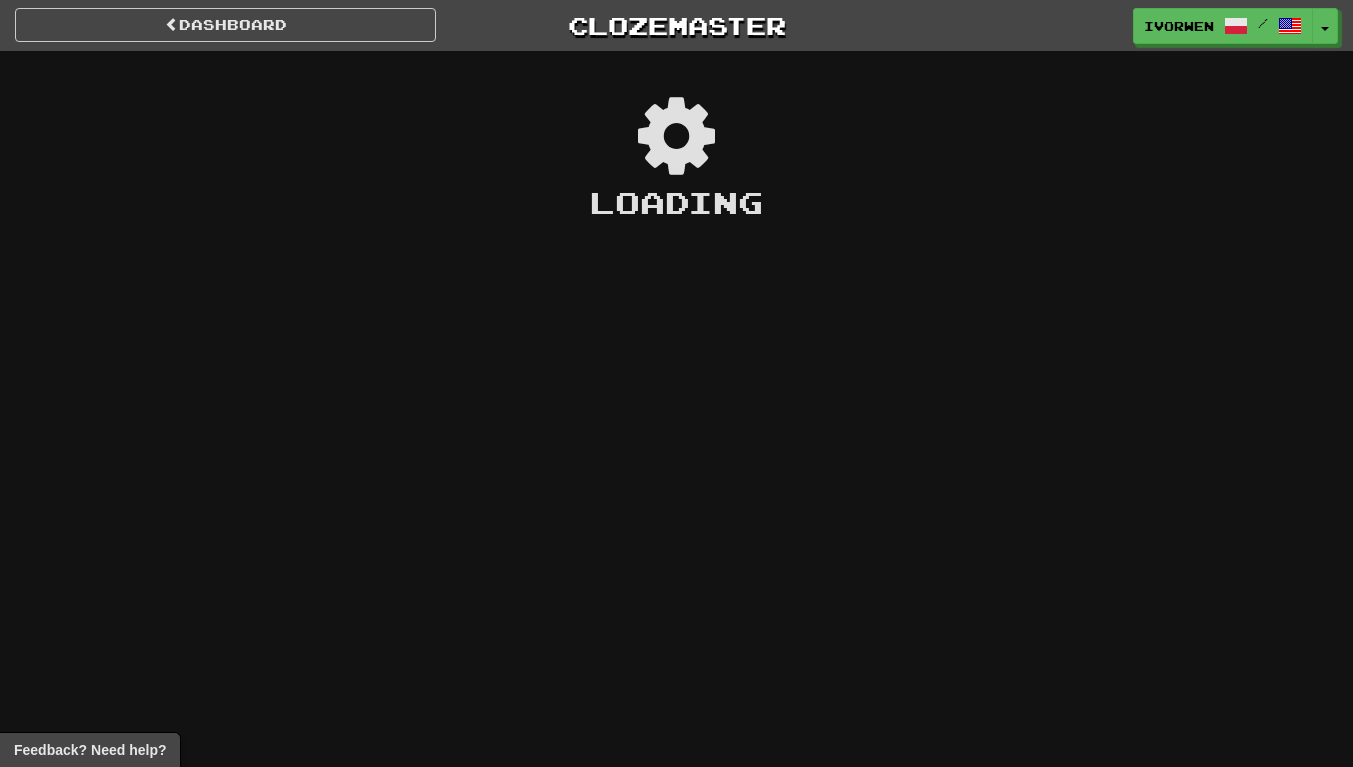 scroll, scrollTop: 0, scrollLeft: 0, axis: both 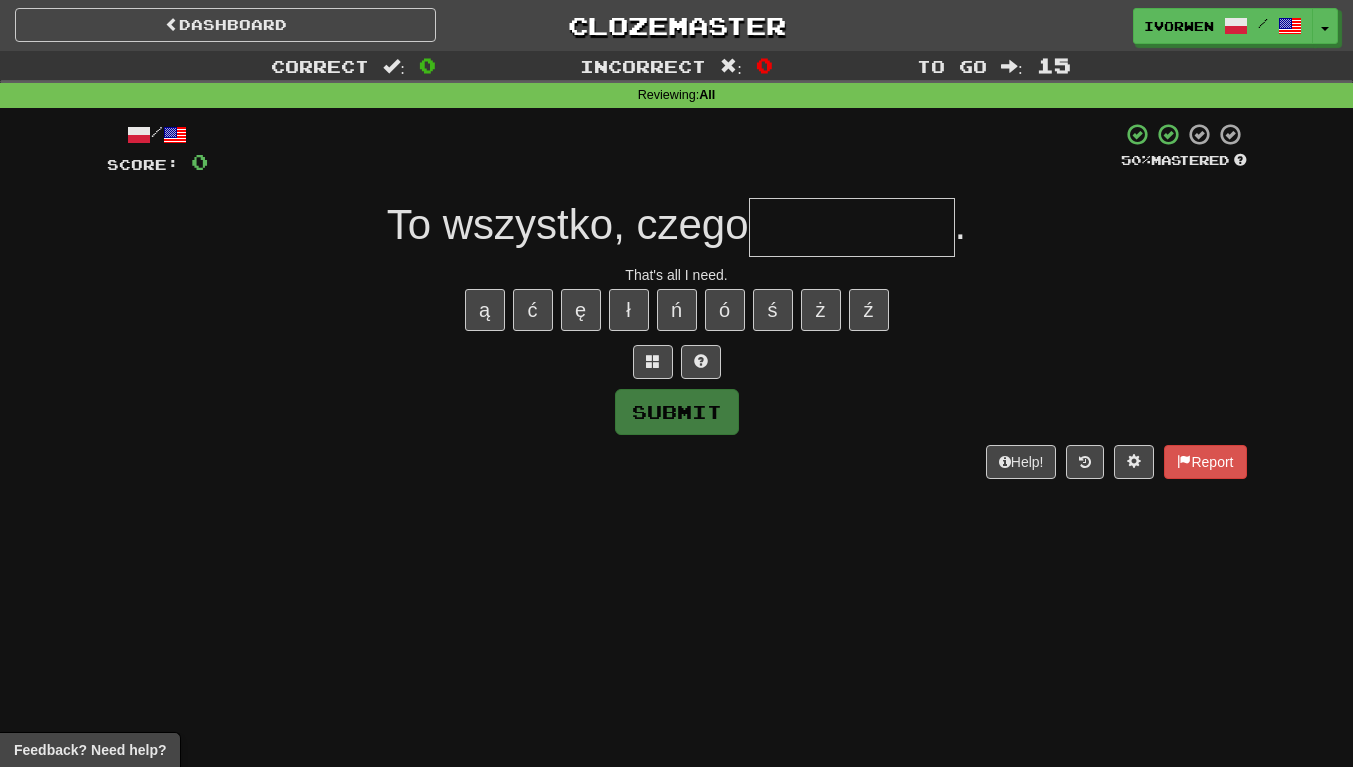 click at bounding box center [852, 227] 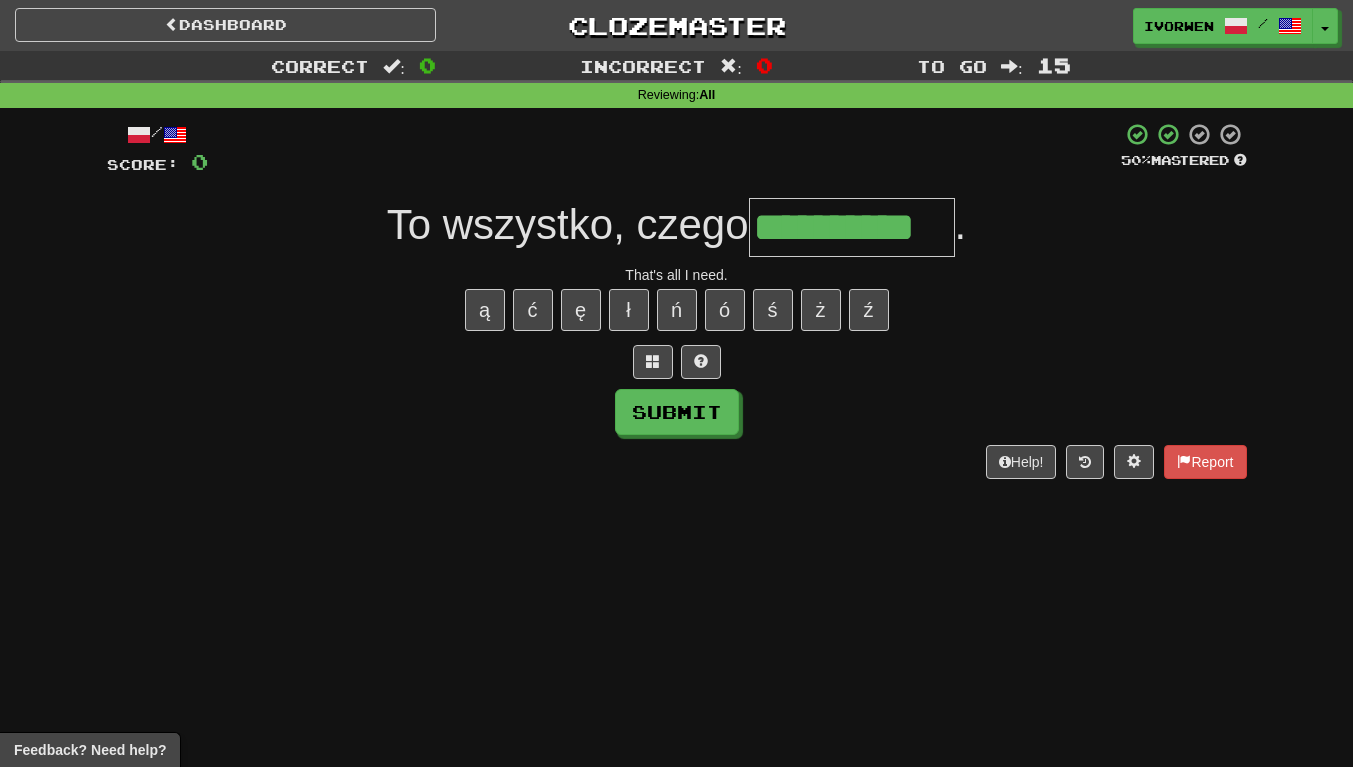 scroll, scrollTop: 0, scrollLeft: 2, axis: horizontal 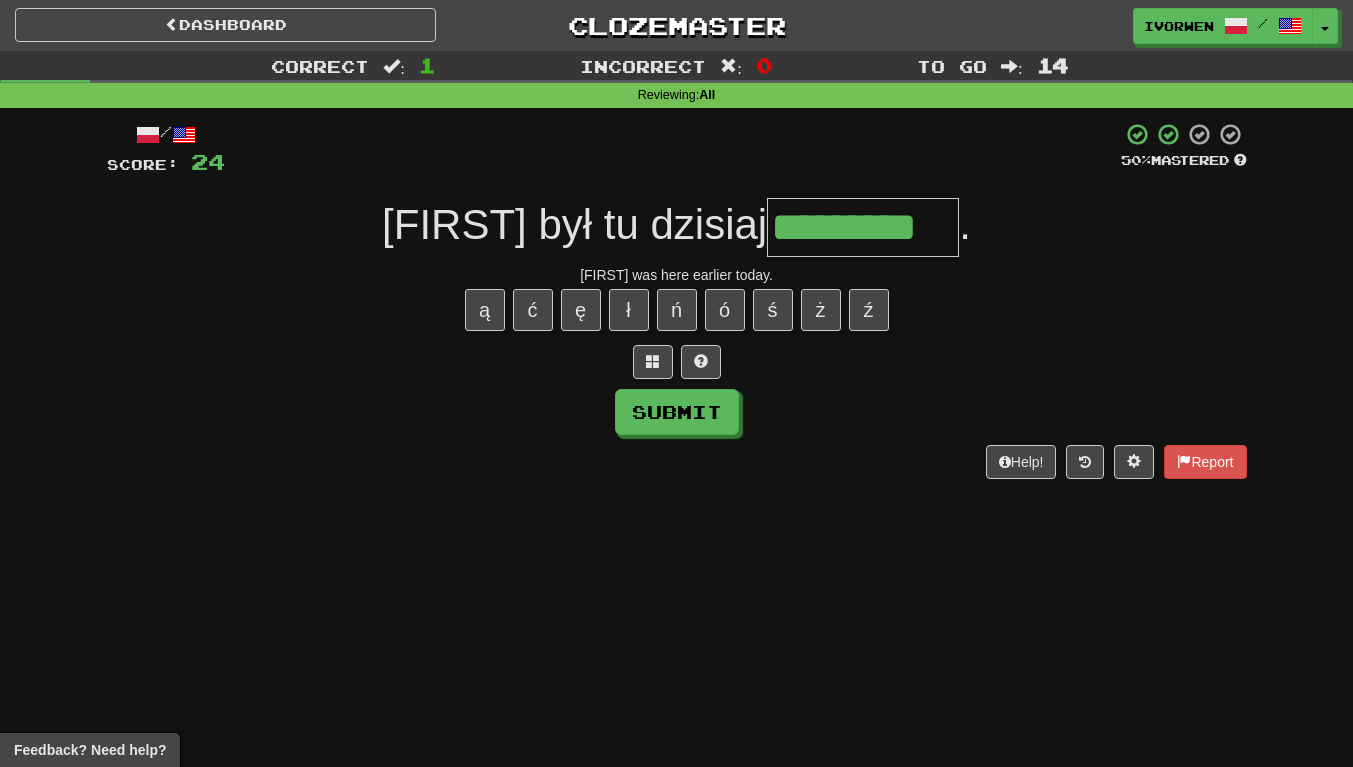 type on "*********" 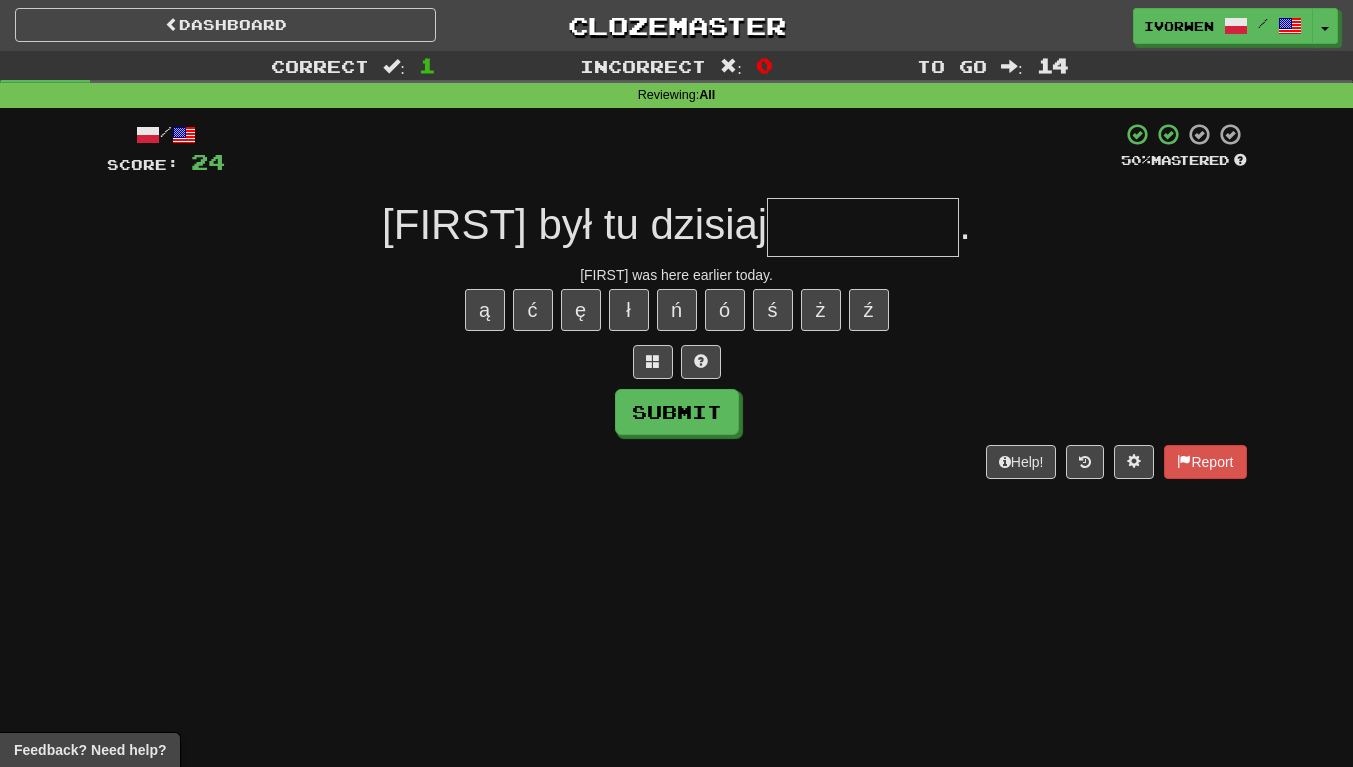 scroll, scrollTop: 0, scrollLeft: 0, axis: both 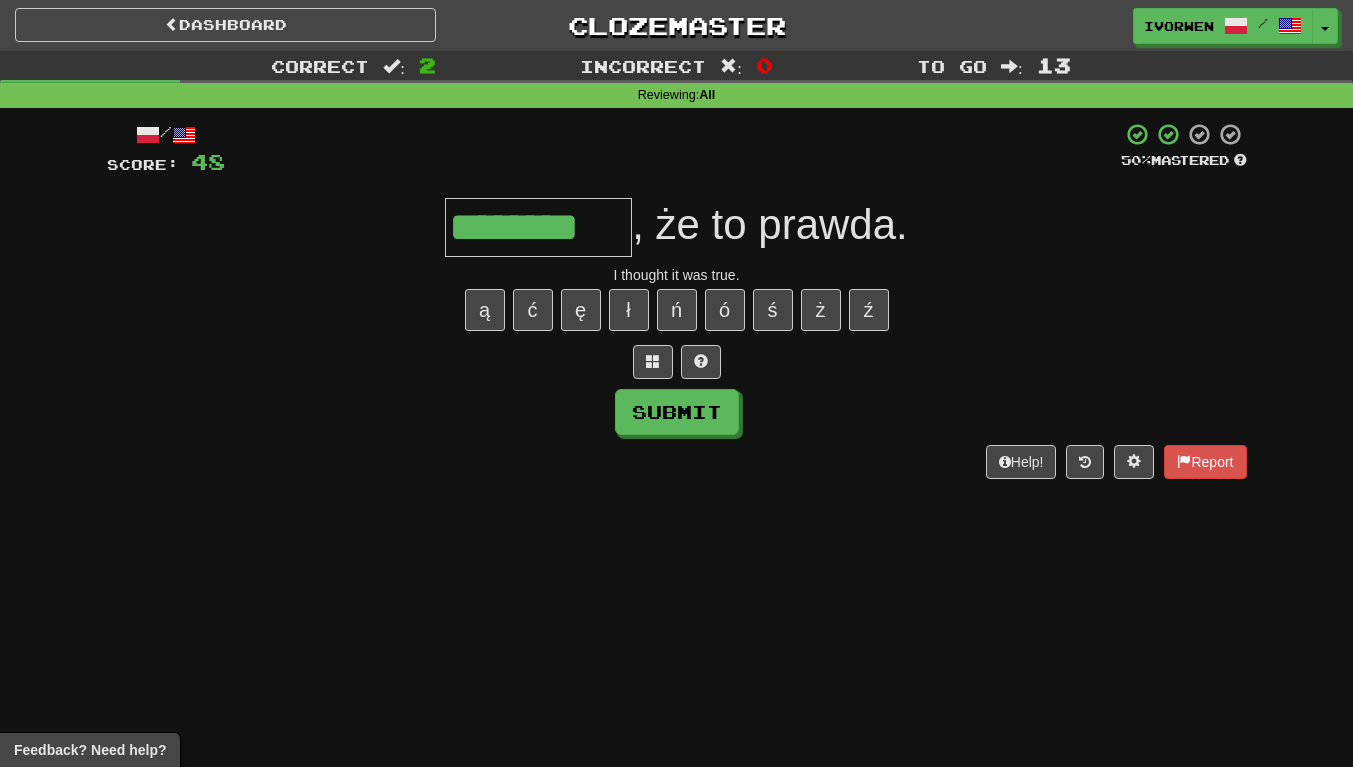 type on "********" 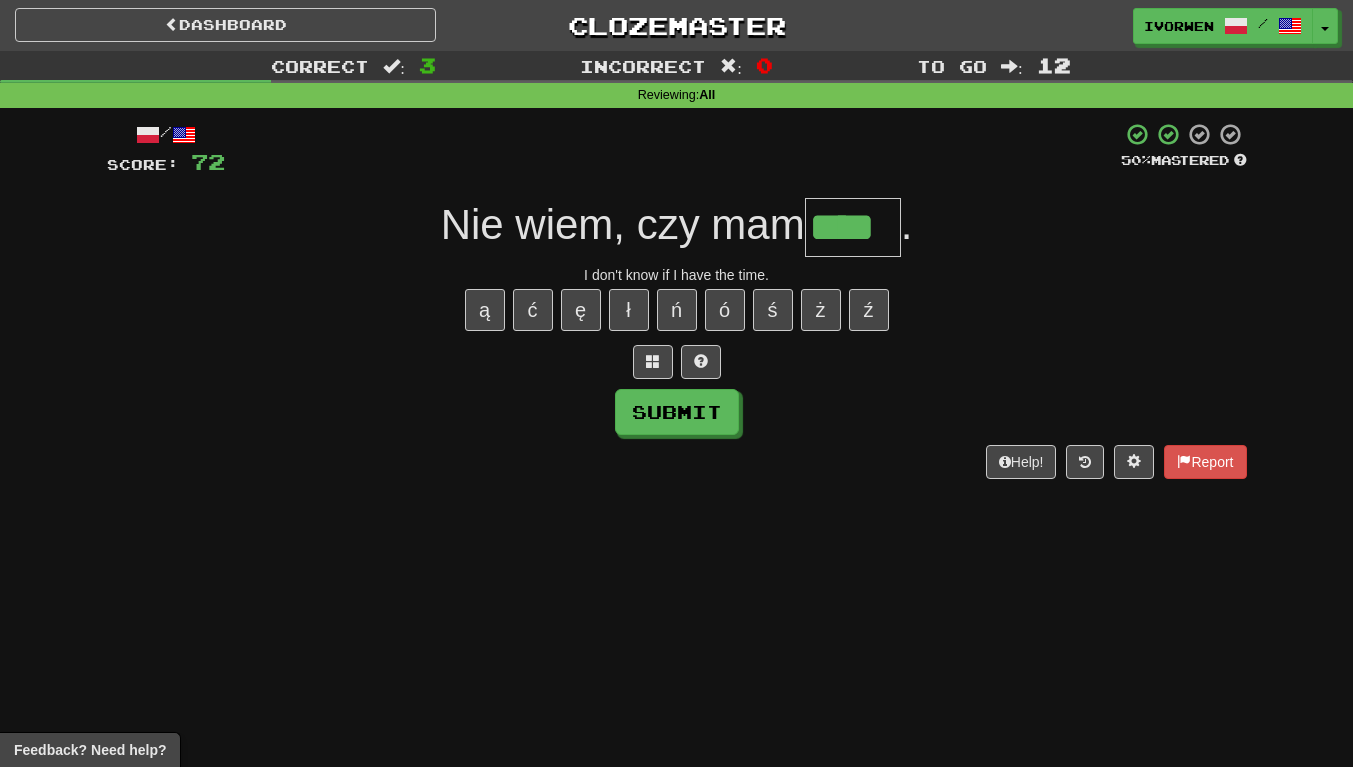 scroll, scrollTop: 0, scrollLeft: 7, axis: horizontal 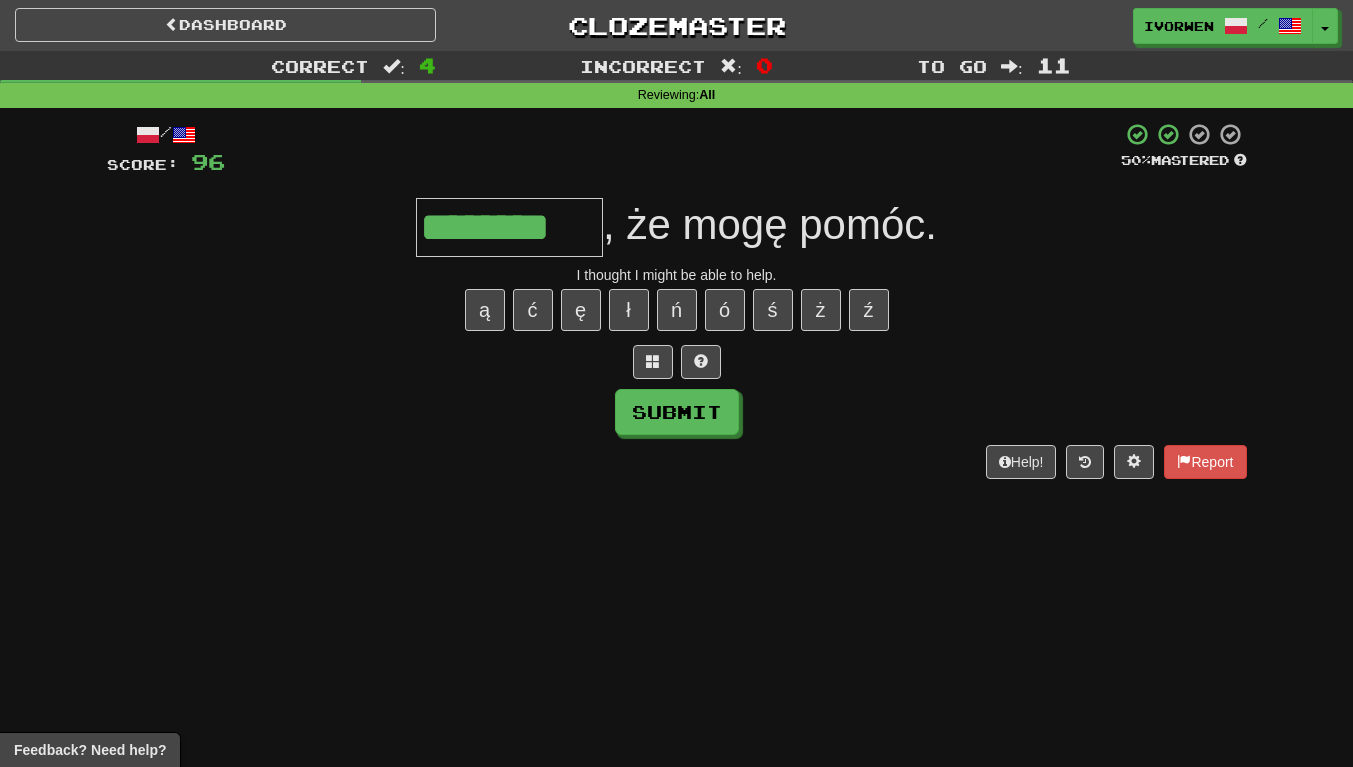 type on "********" 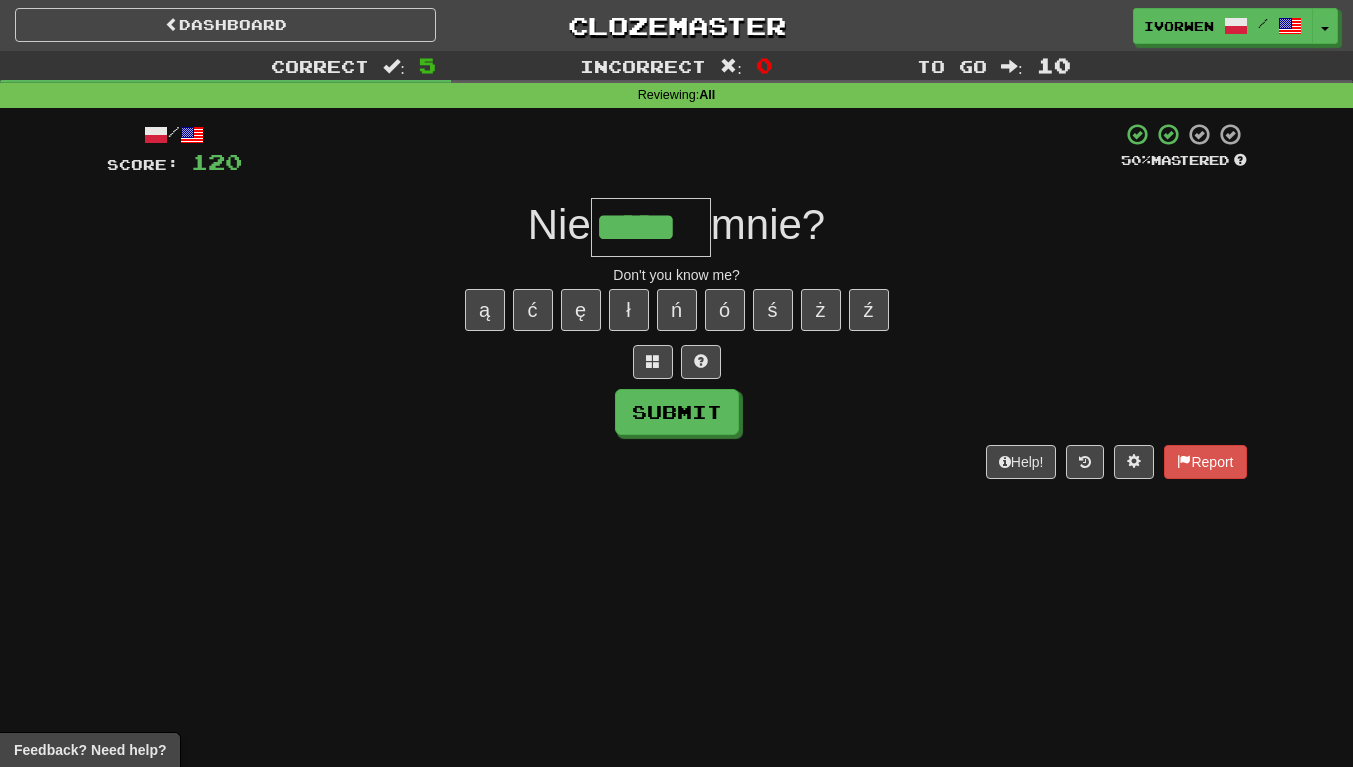 scroll, scrollTop: 0, scrollLeft: 2, axis: horizontal 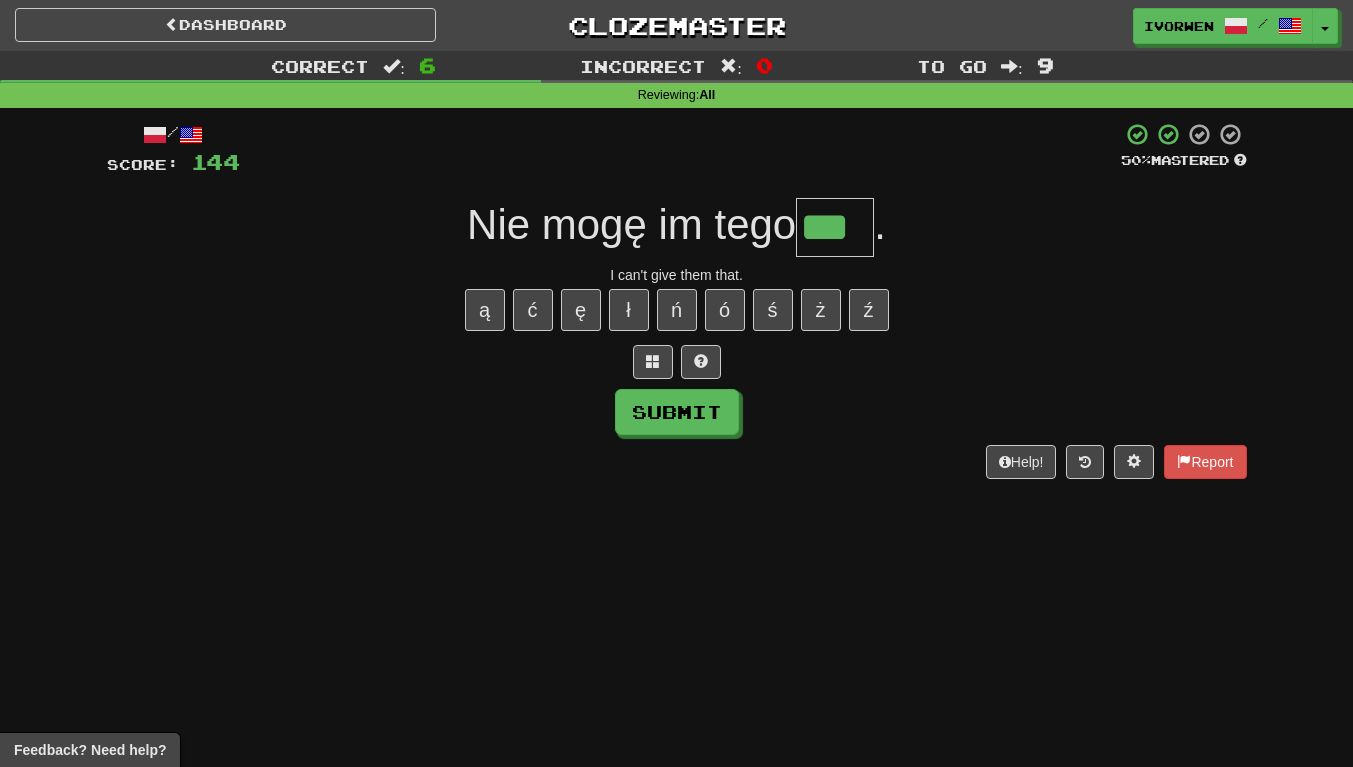 type on "***" 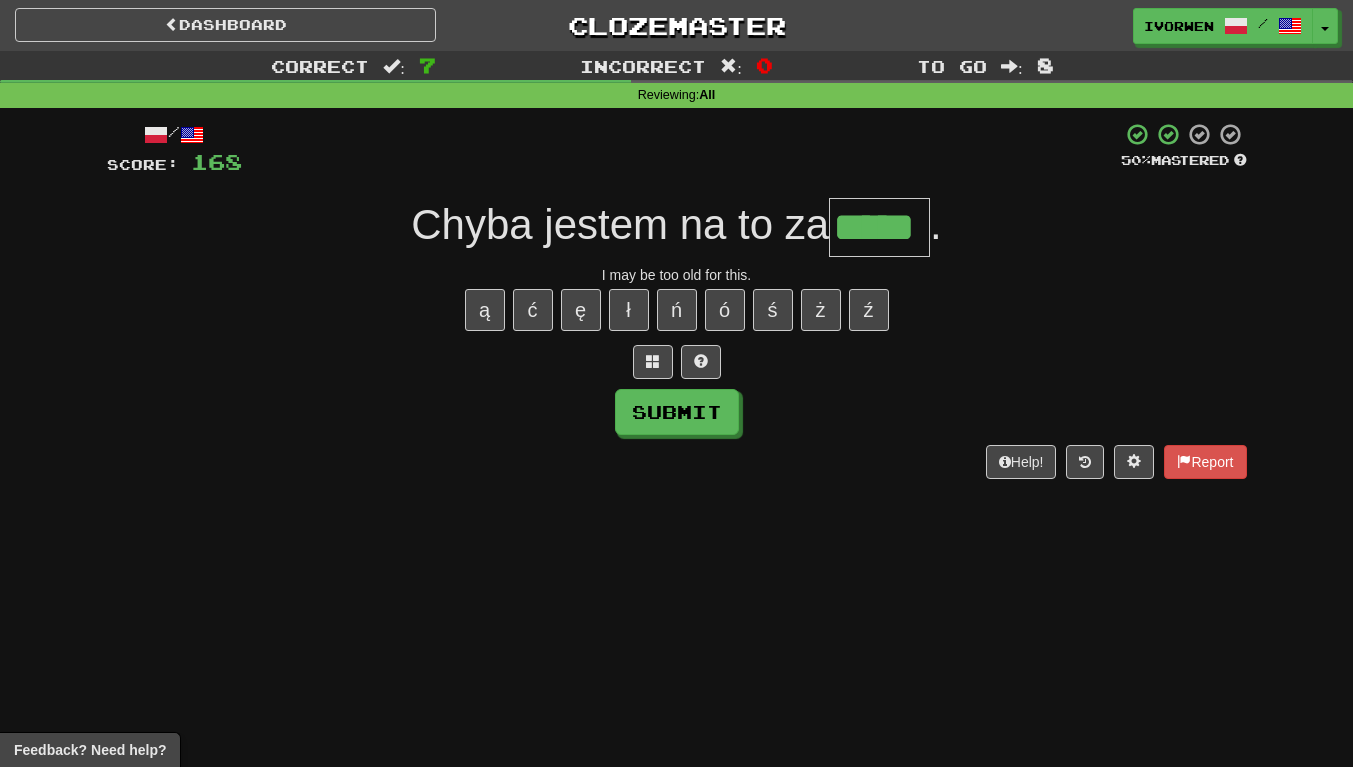 scroll, scrollTop: 0, scrollLeft: 5, axis: horizontal 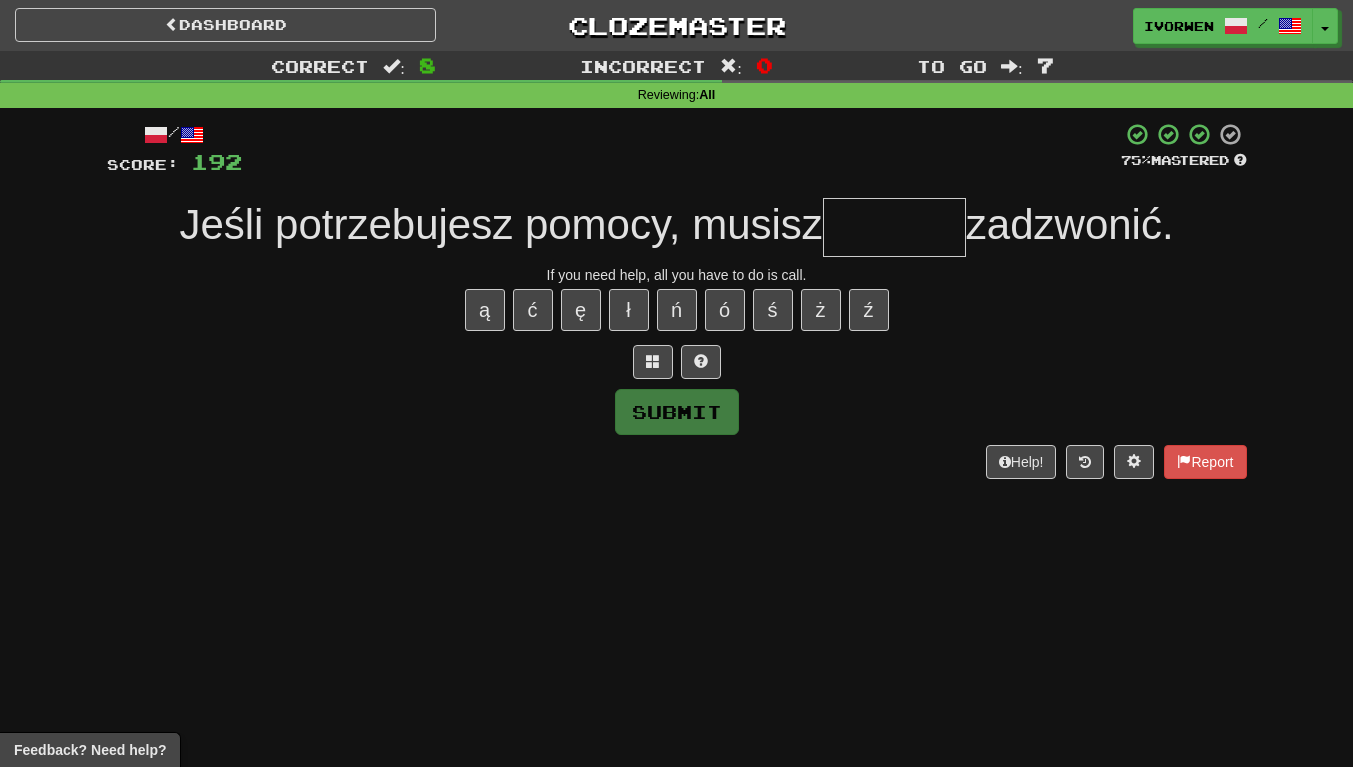 type on "*" 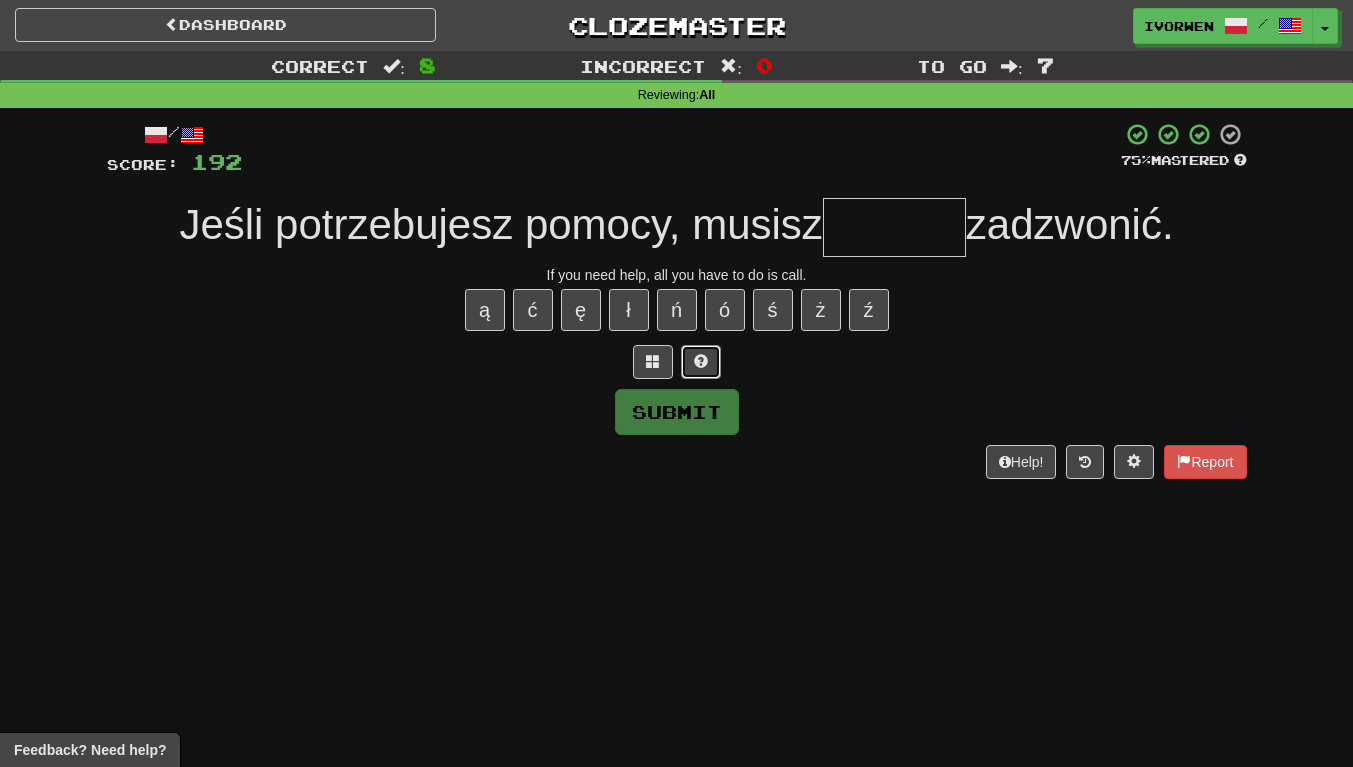 click at bounding box center [701, 361] 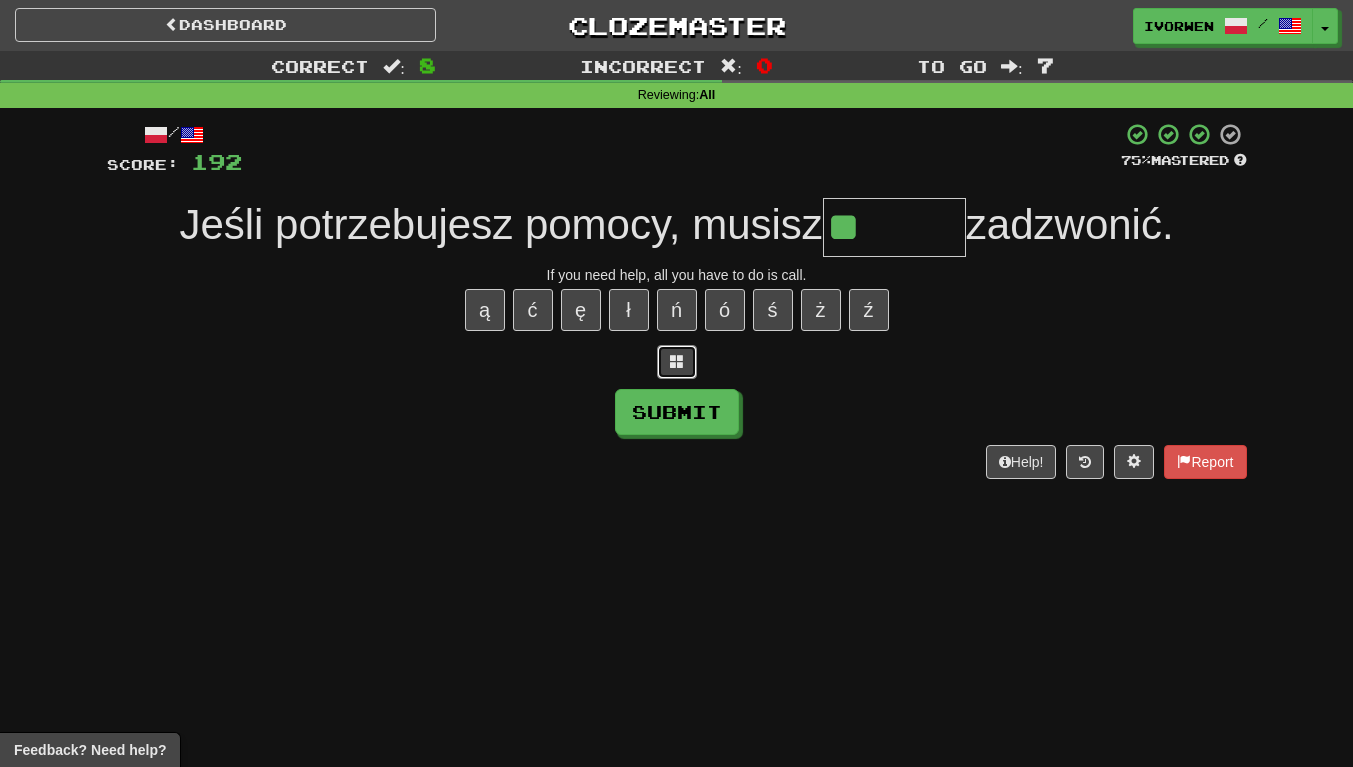 click at bounding box center [677, 361] 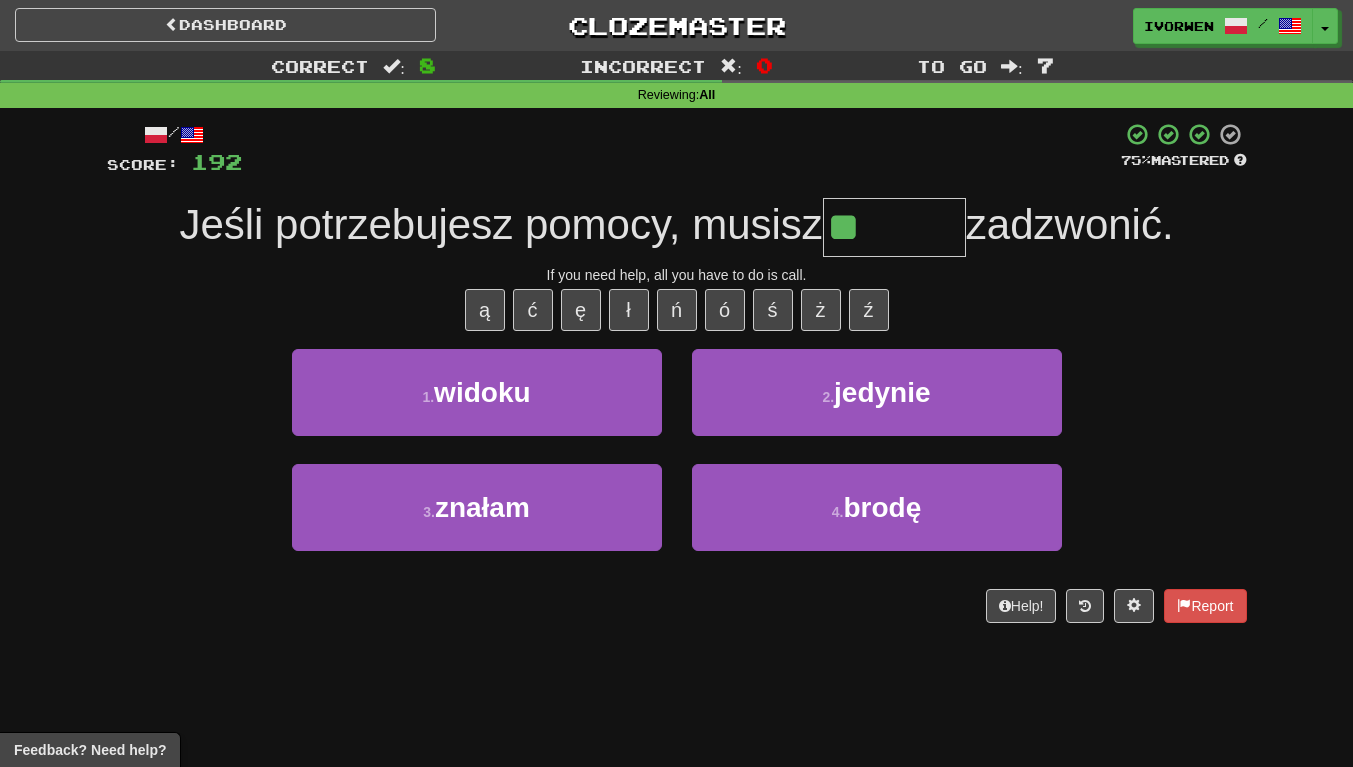 scroll, scrollTop: 25, scrollLeft: 0, axis: vertical 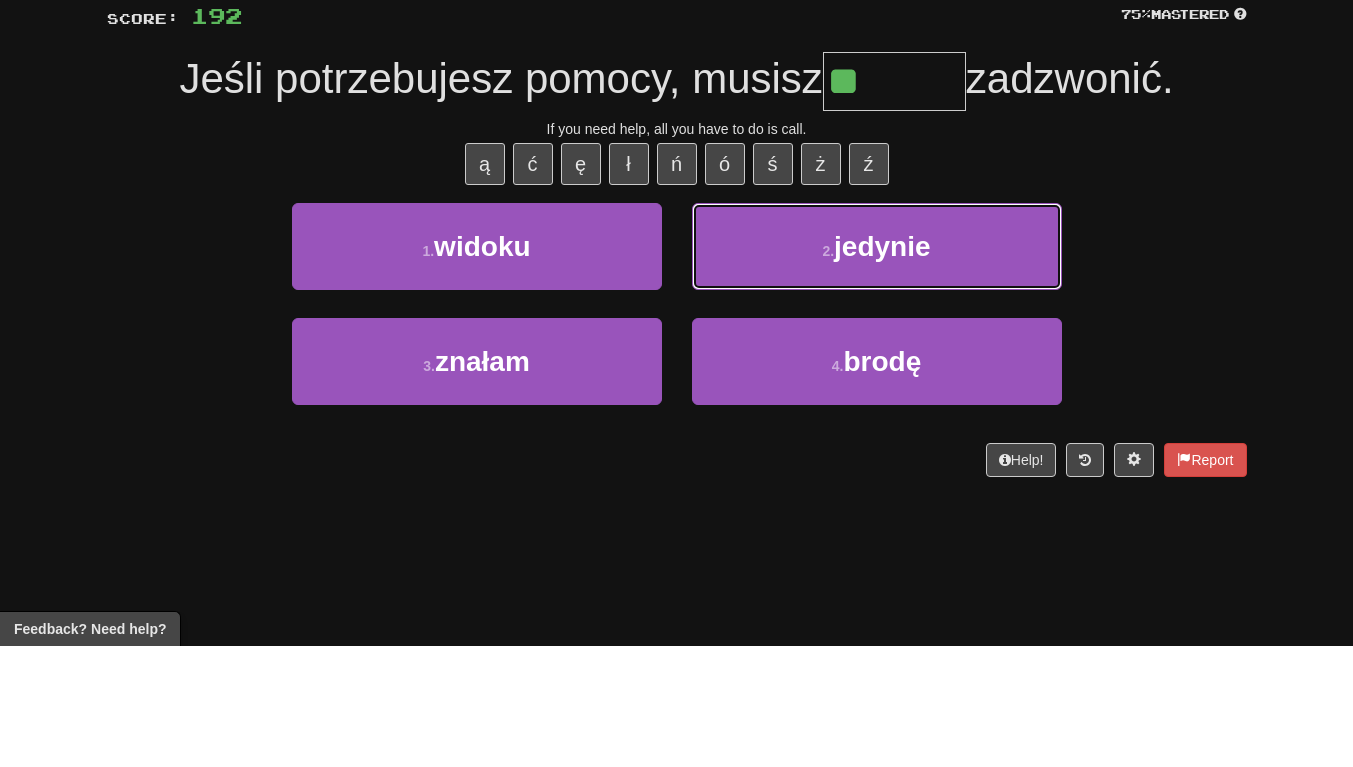 click on "2 .  jedynie" at bounding box center (877, 367) 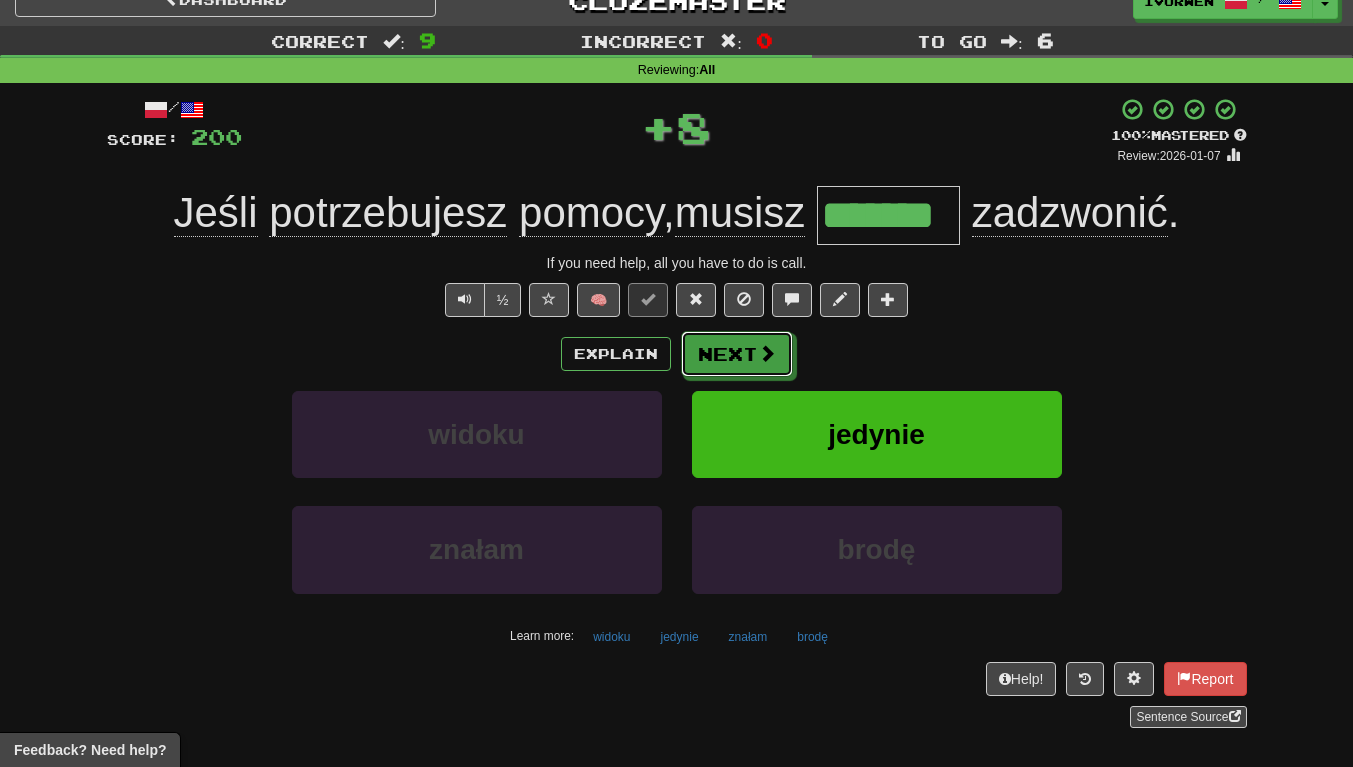 click on "Next" at bounding box center [737, 354] 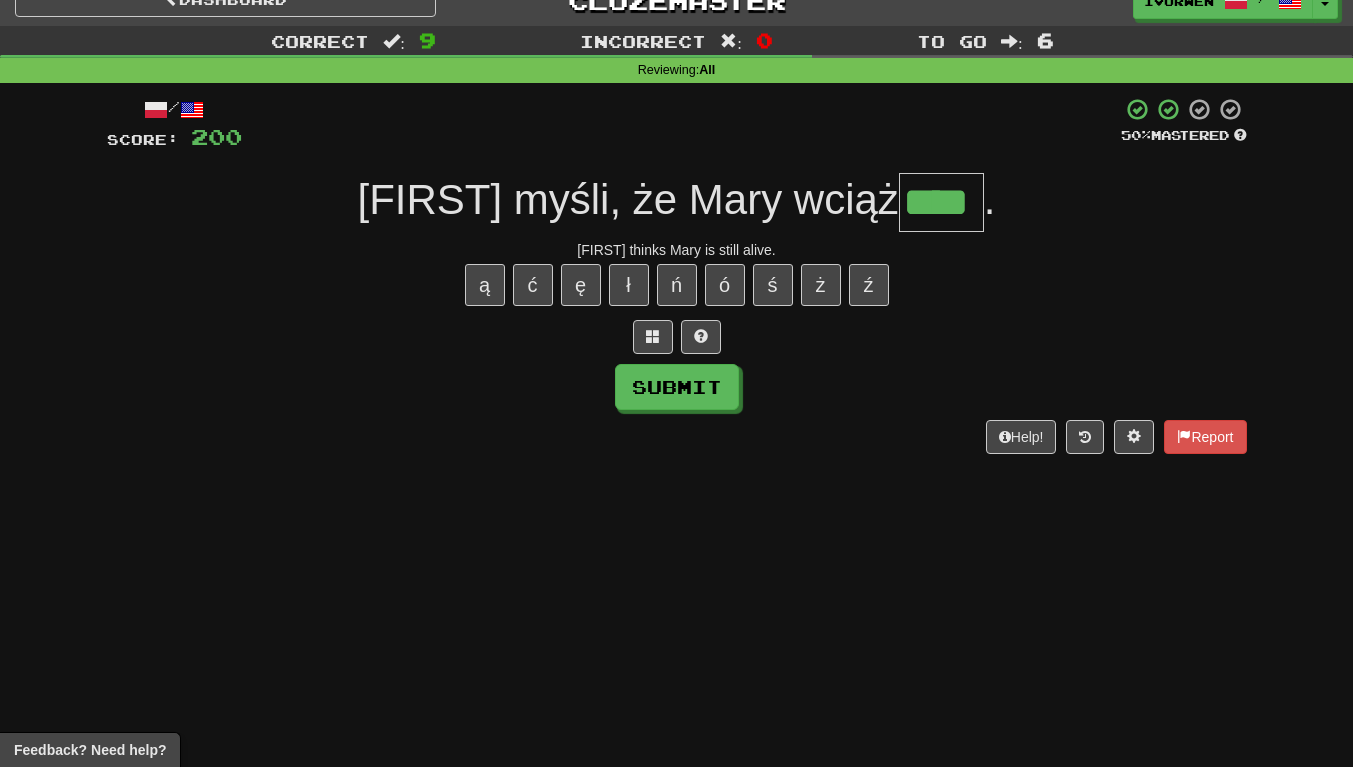 type on "****" 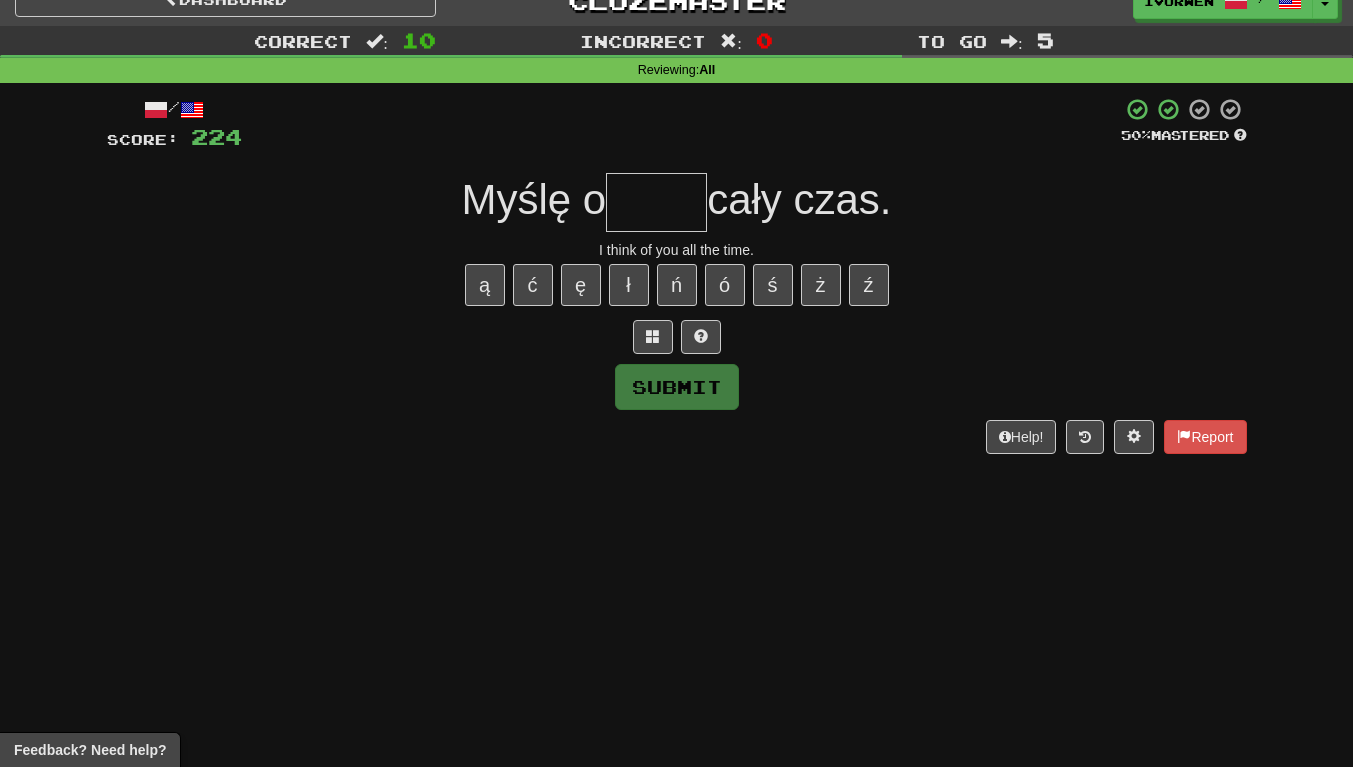 type on "*" 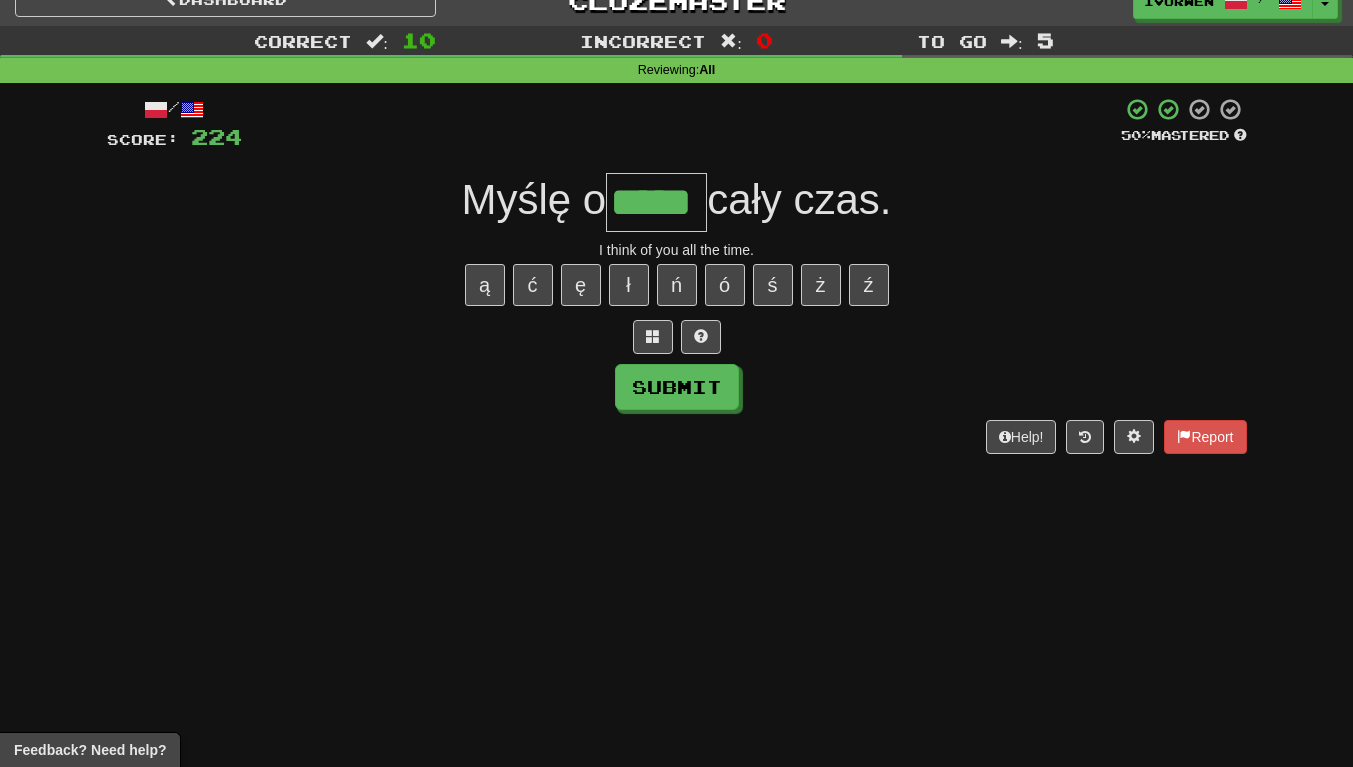 scroll, scrollTop: 0, scrollLeft: 7, axis: horizontal 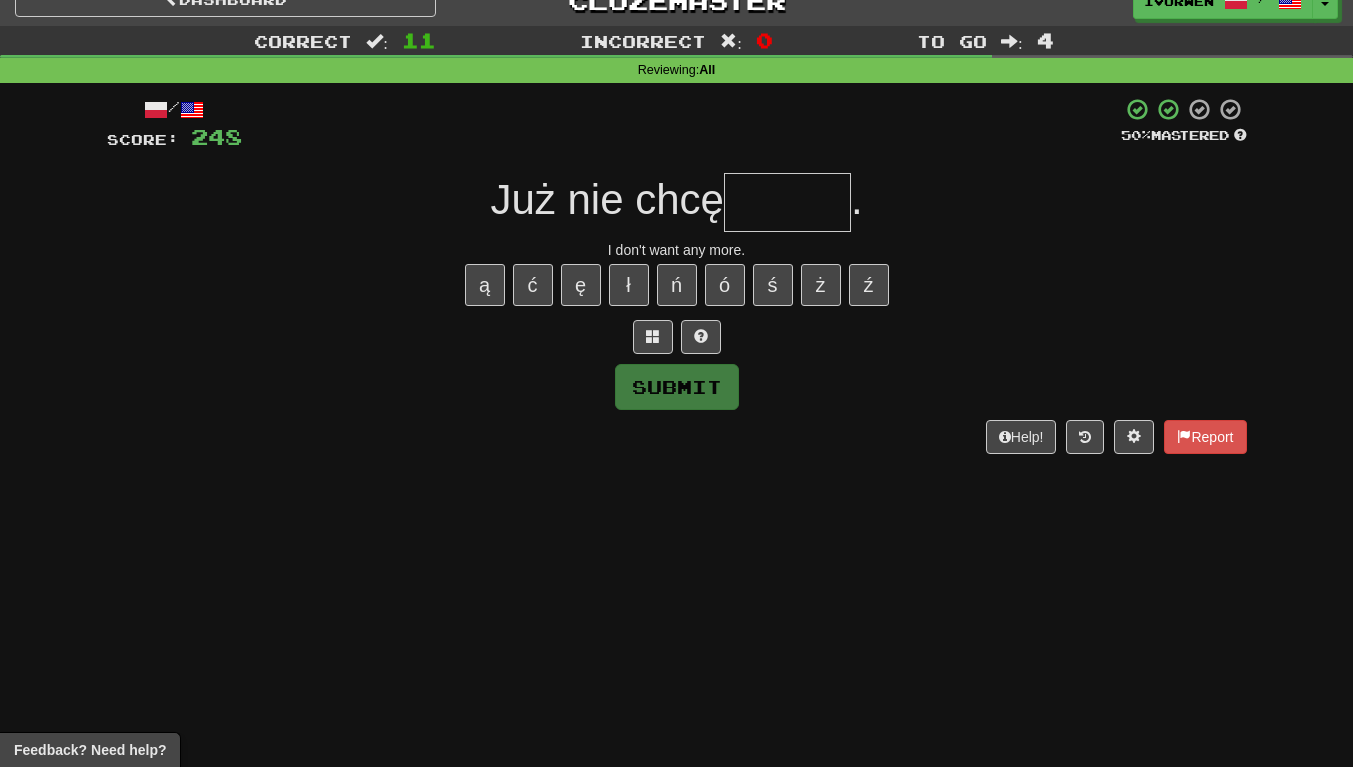 type on "*" 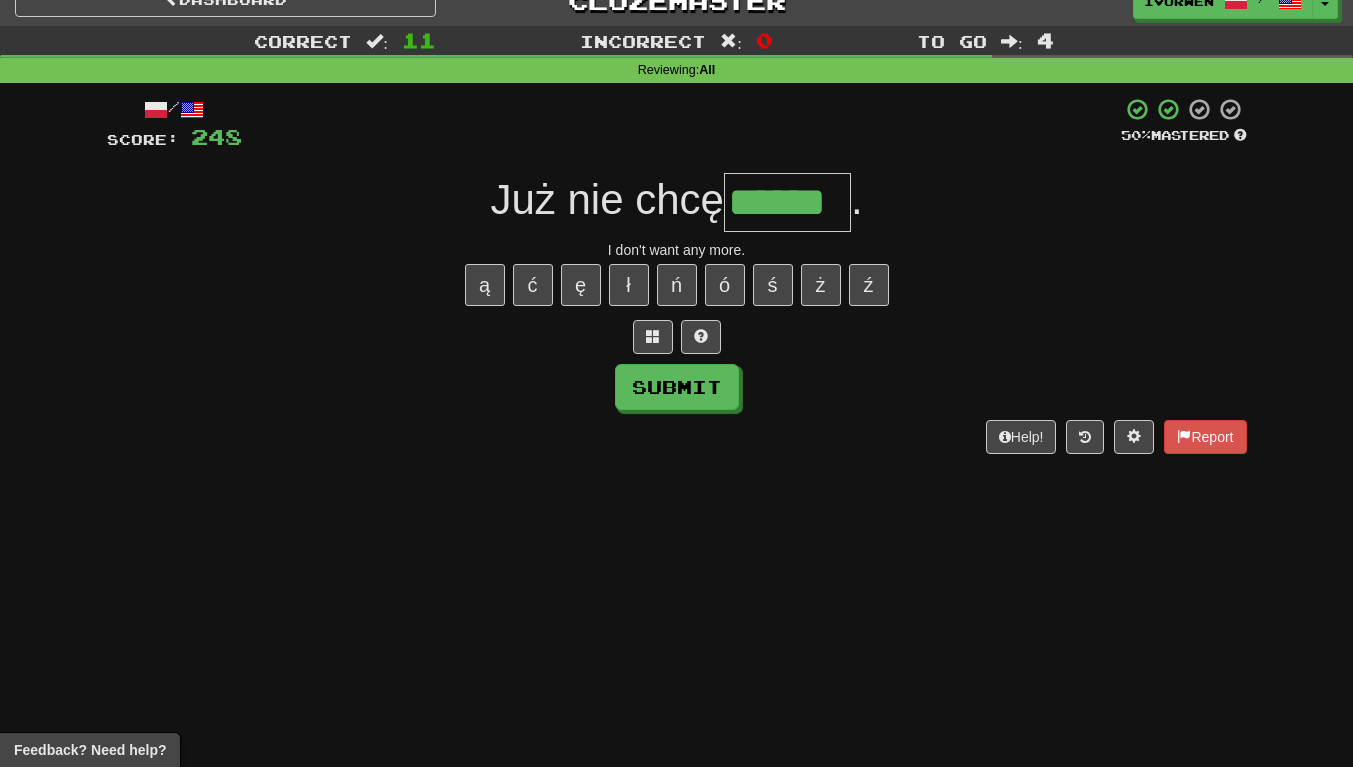 scroll, scrollTop: 0, scrollLeft: 7, axis: horizontal 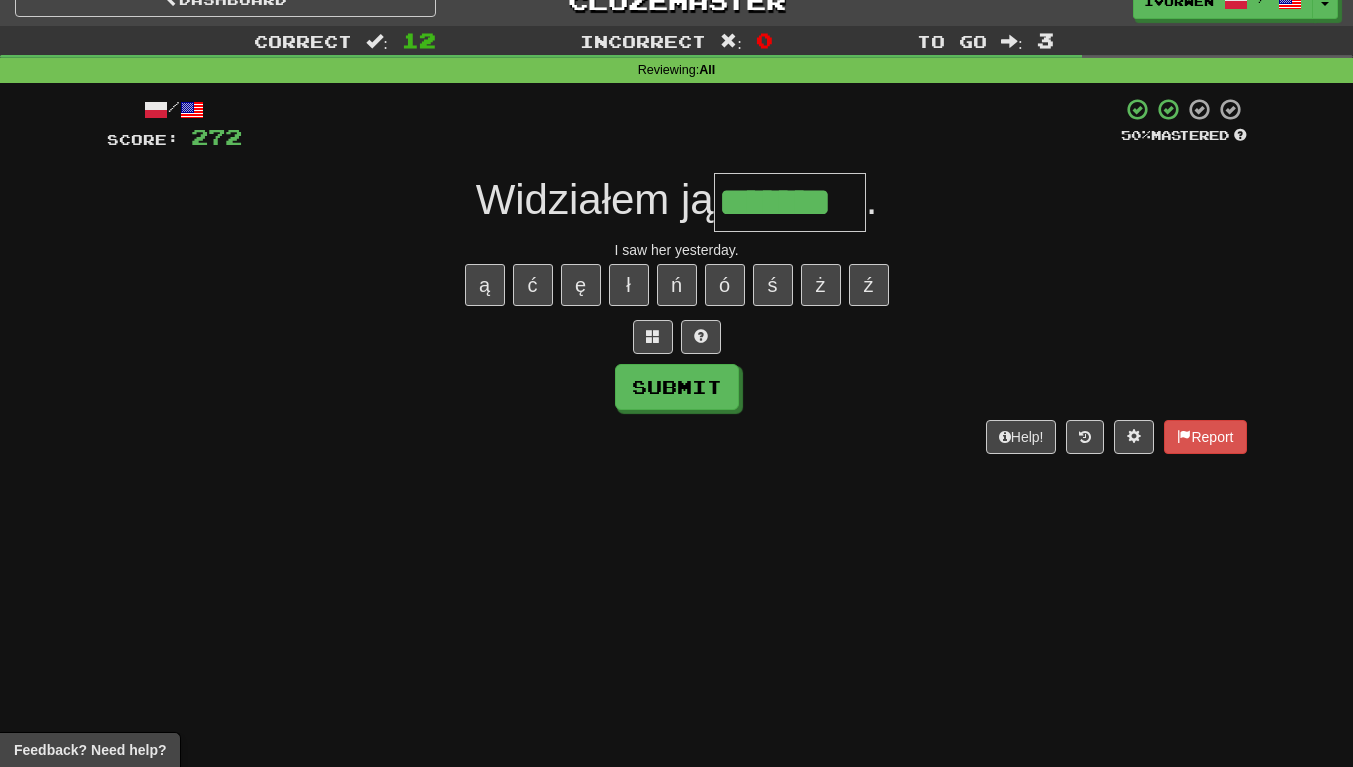 type on "*******" 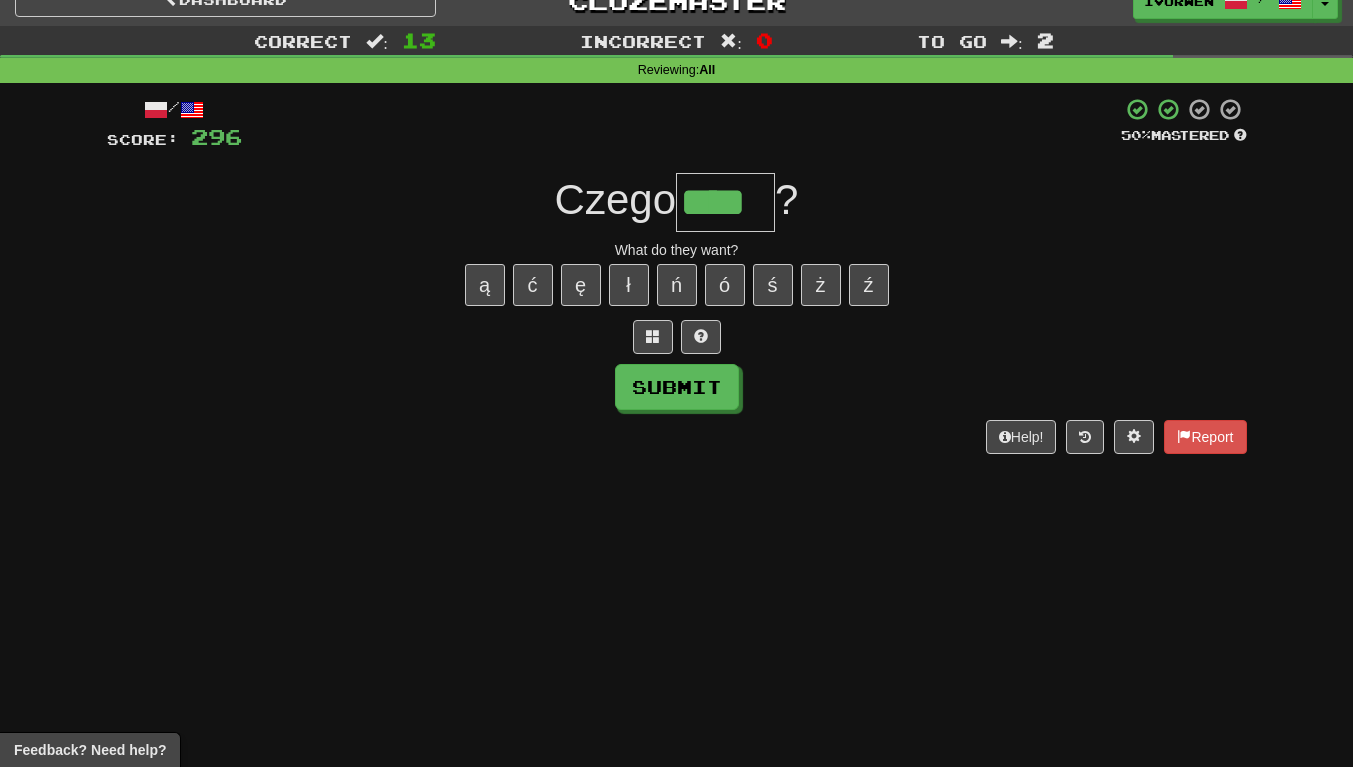 scroll, scrollTop: 0, scrollLeft: 7, axis: horizontal 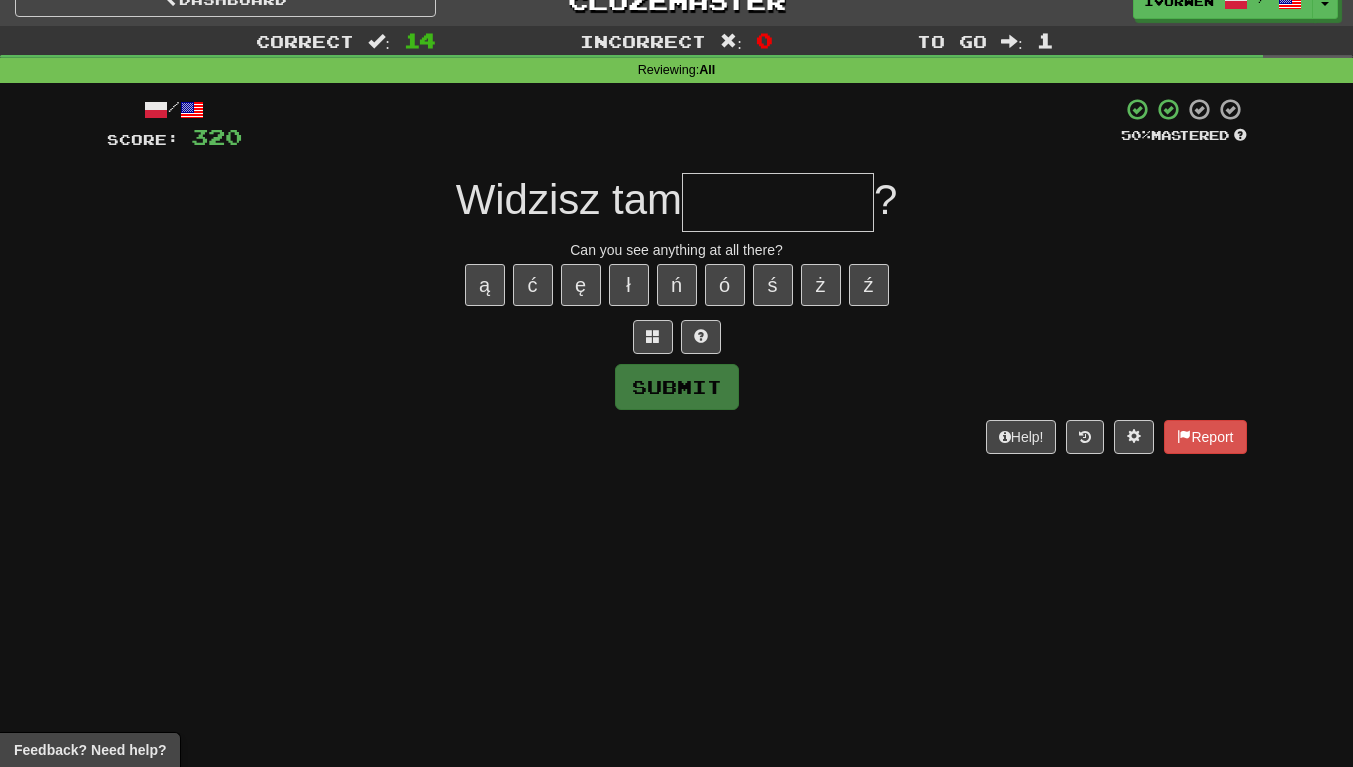 type on "*" 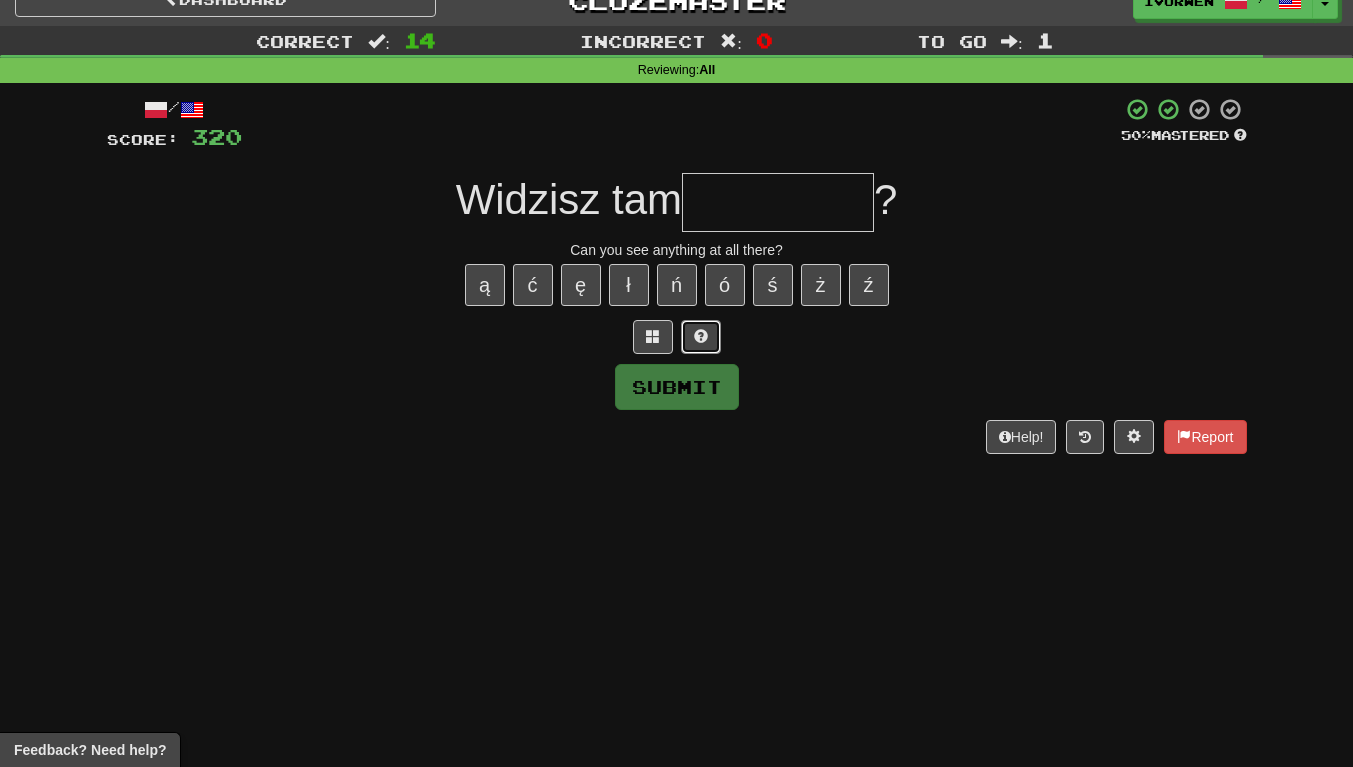click at bounding box center [701, 336] 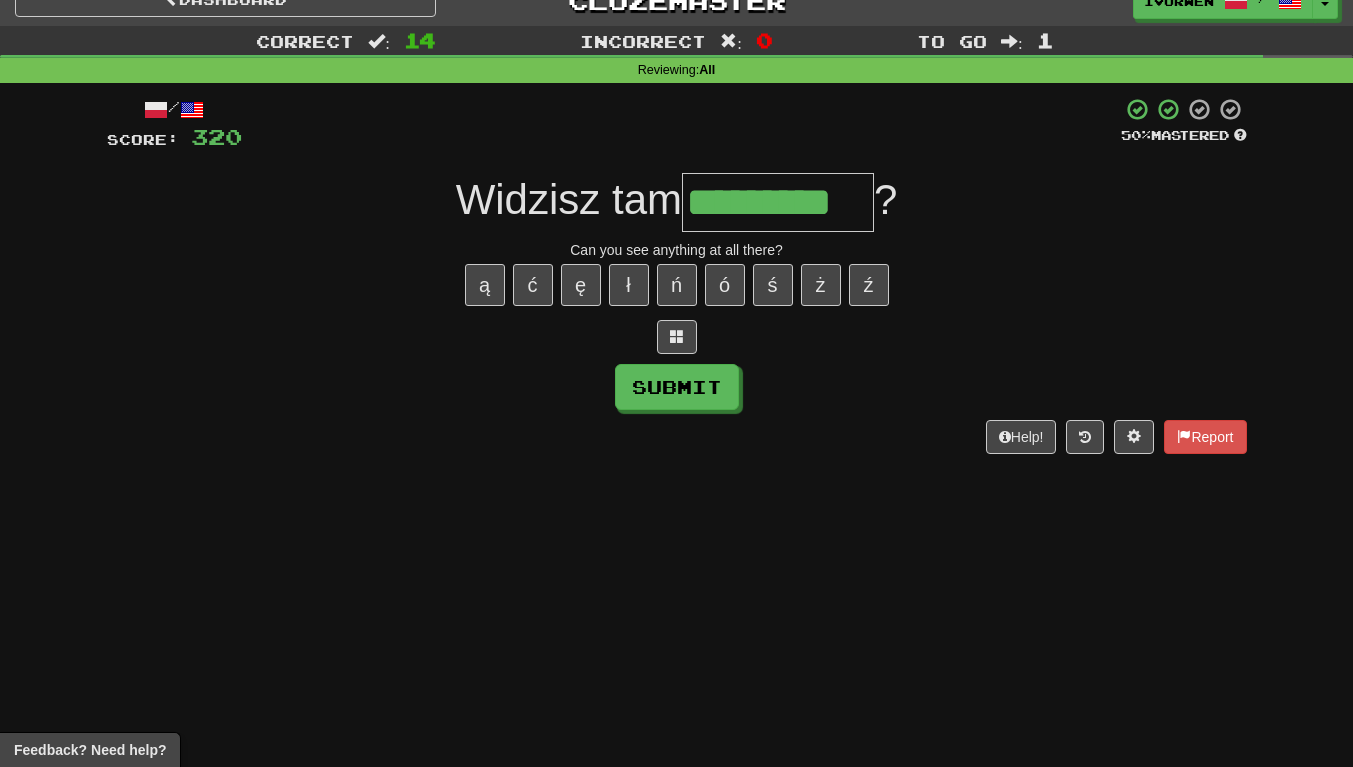 scroll, scrollTop: 0, scrollLeft: 7, axis: horizontal 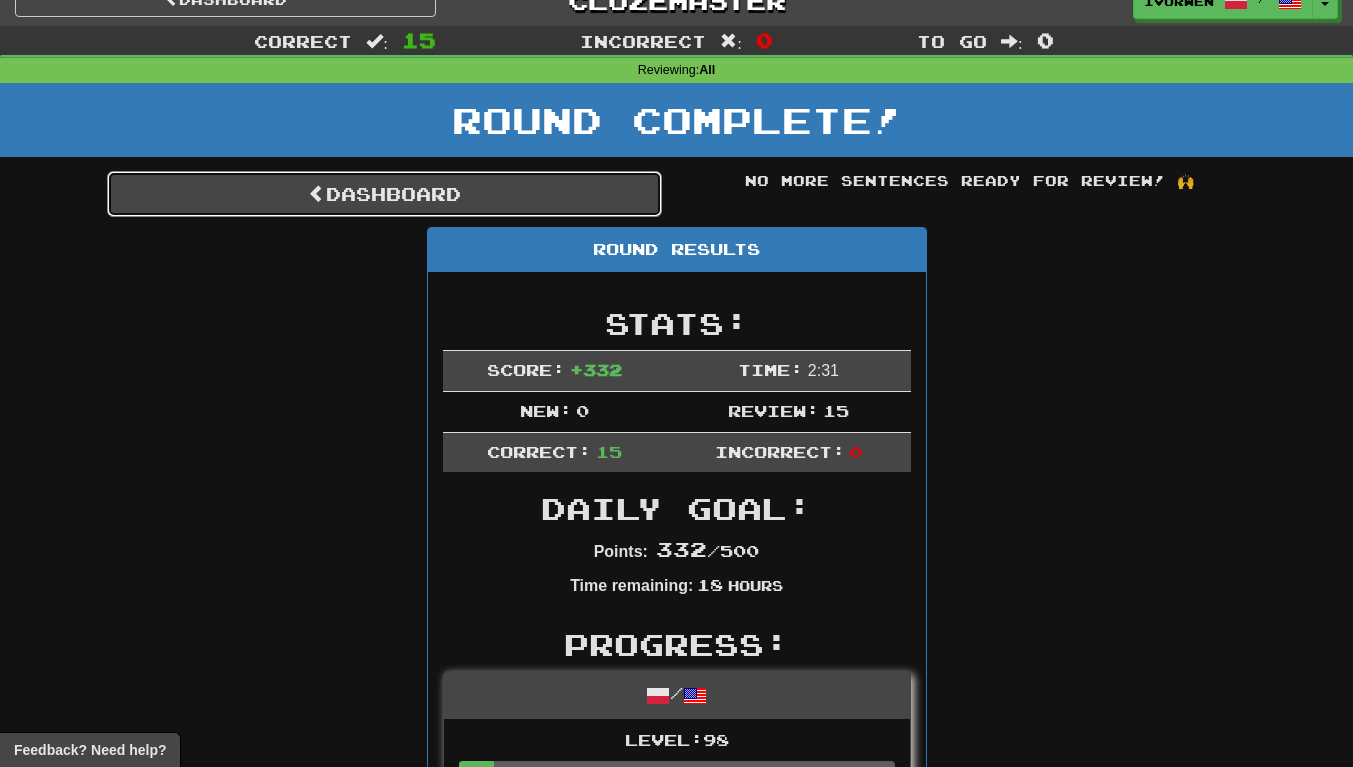 click on "Dashboard" at bounding box center [384, 194] 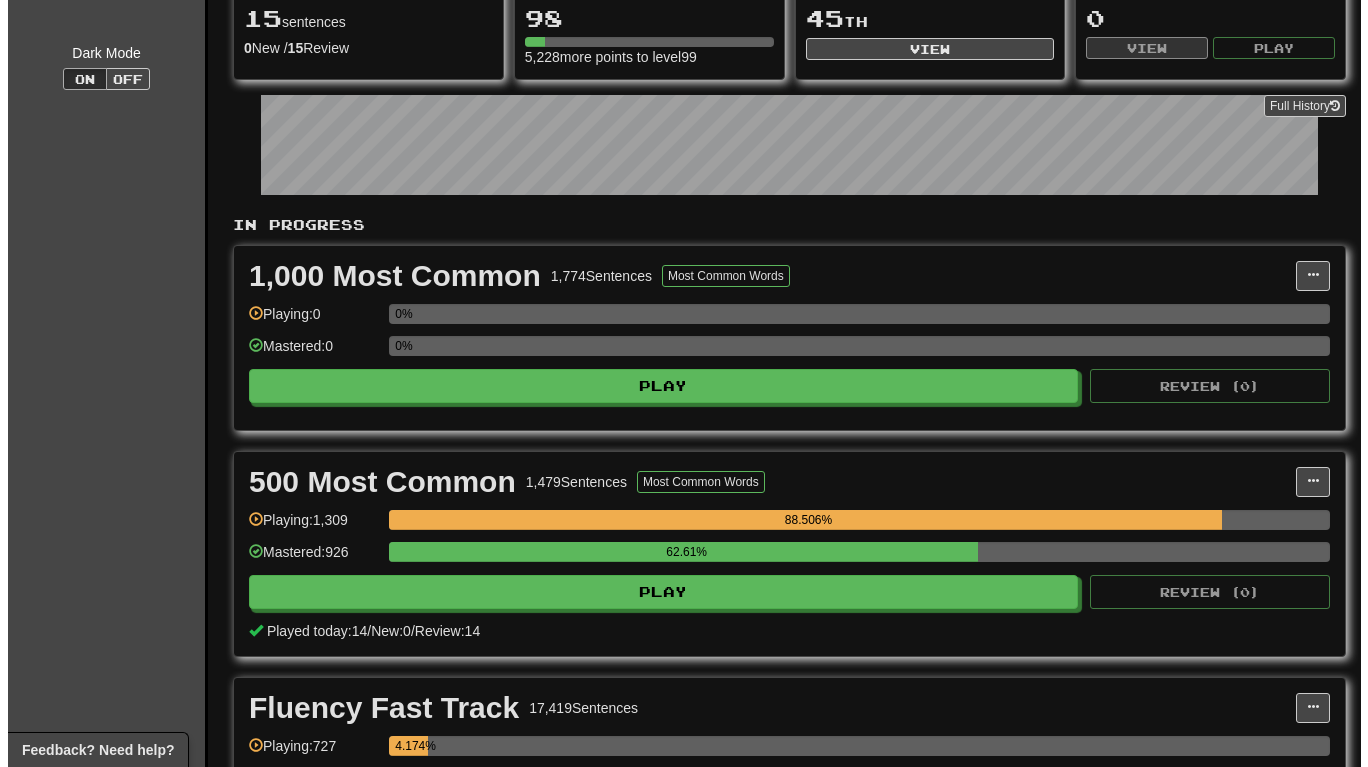 scroll, scrollTop: 216, scrollLeft: 0, axis: vertical 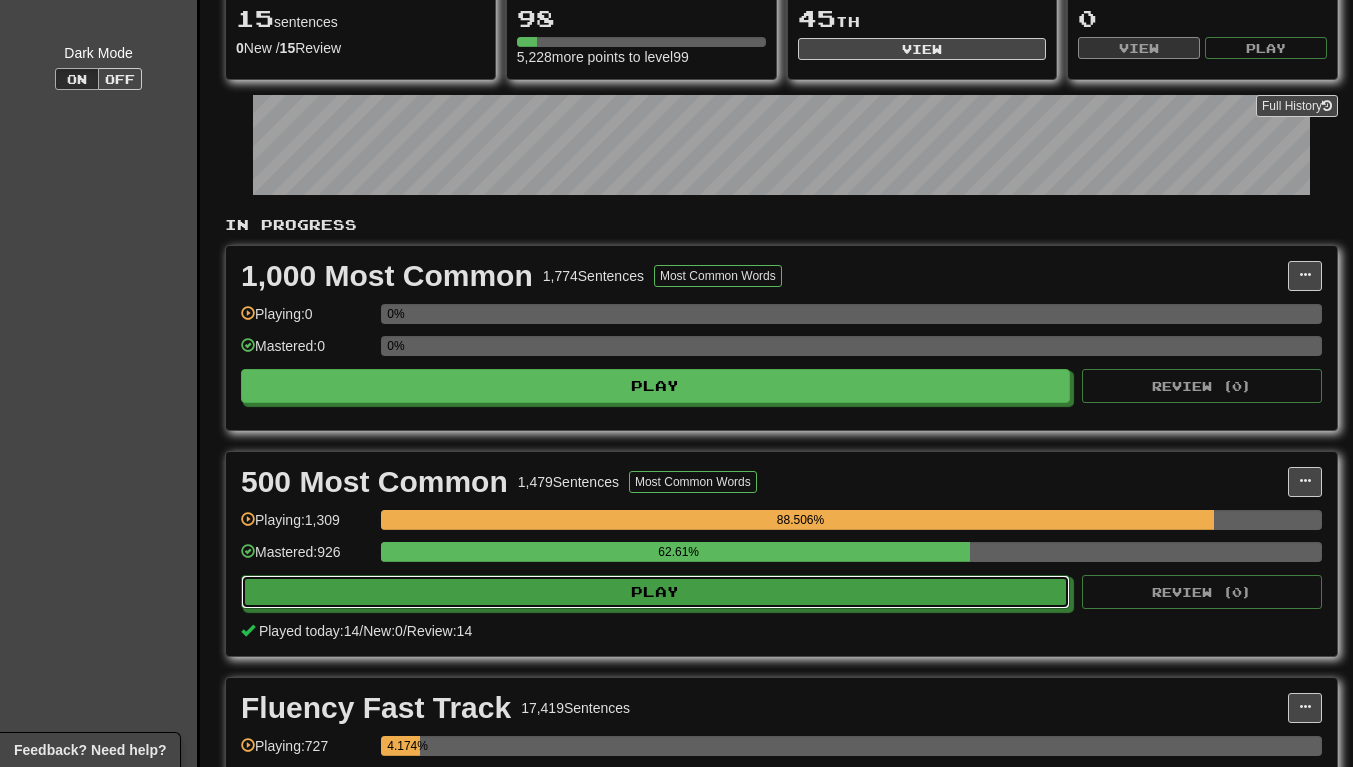 click on "Play" at bounding box center [655, 592] 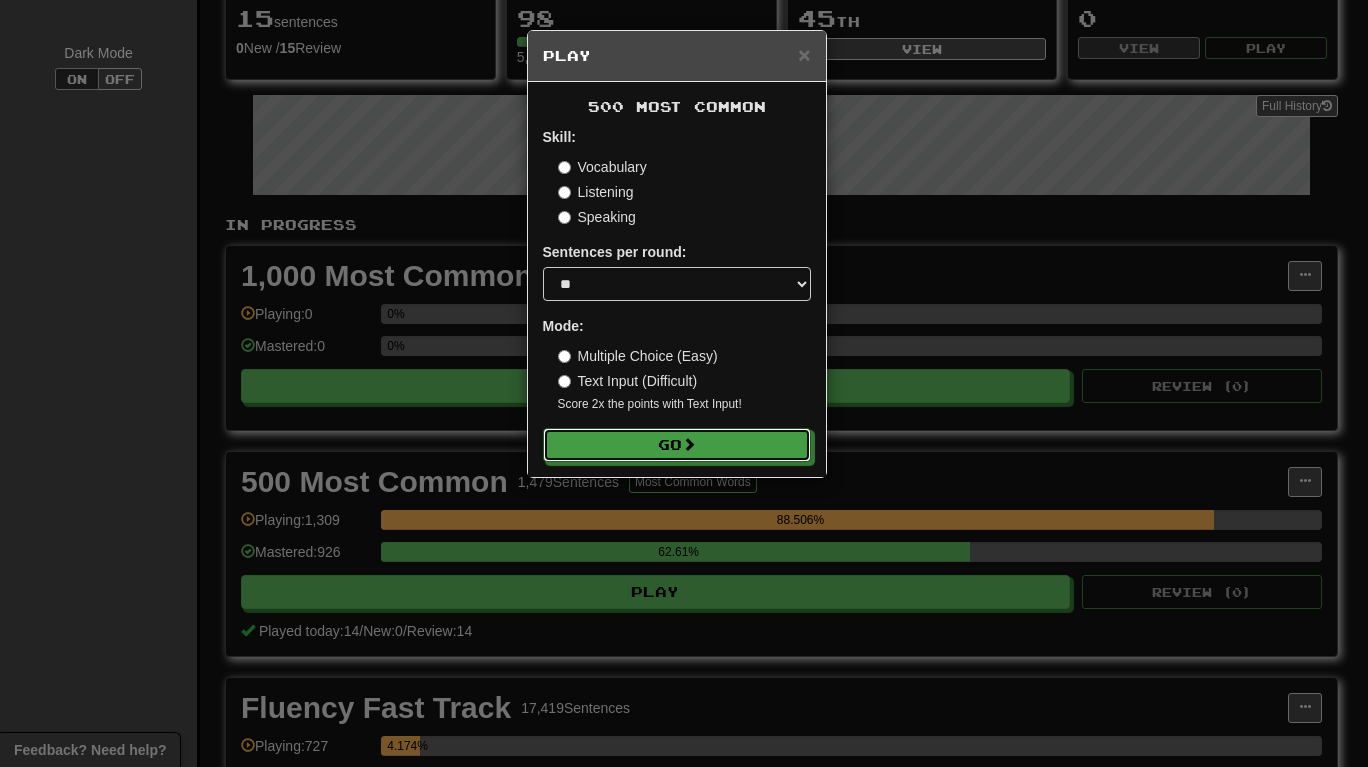 click on "Go" at bounding box center (677, 445) 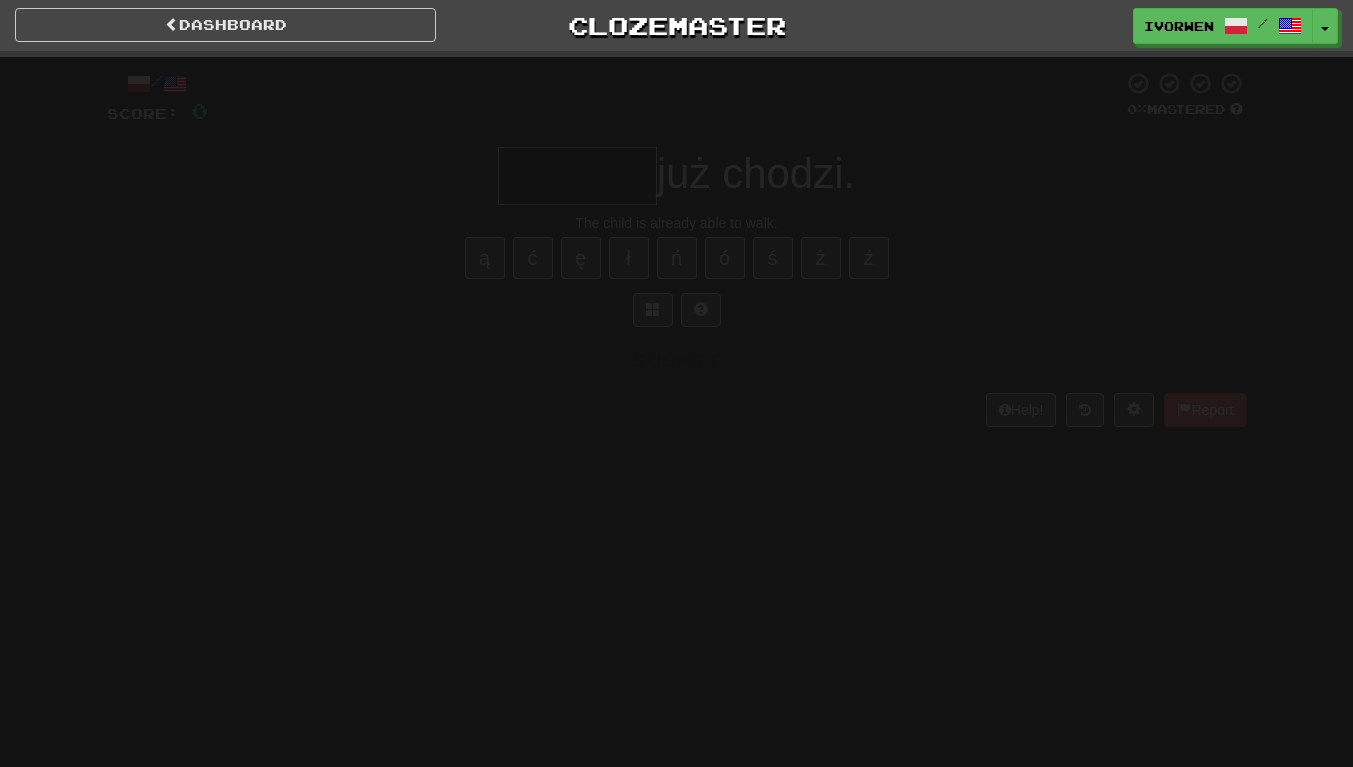 scroll, scrollTop: 0, scrollLeft: 0, axis: both 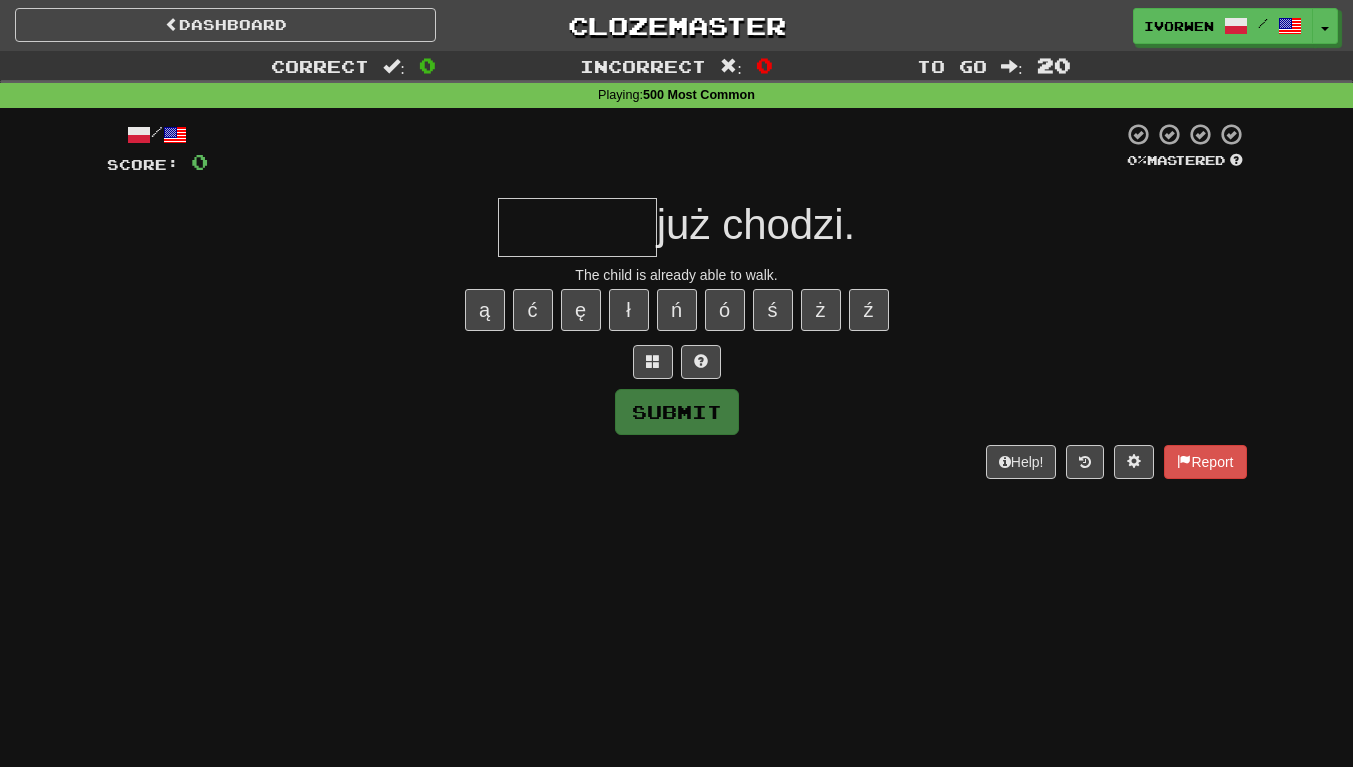 click at bounding box center (577, 227) 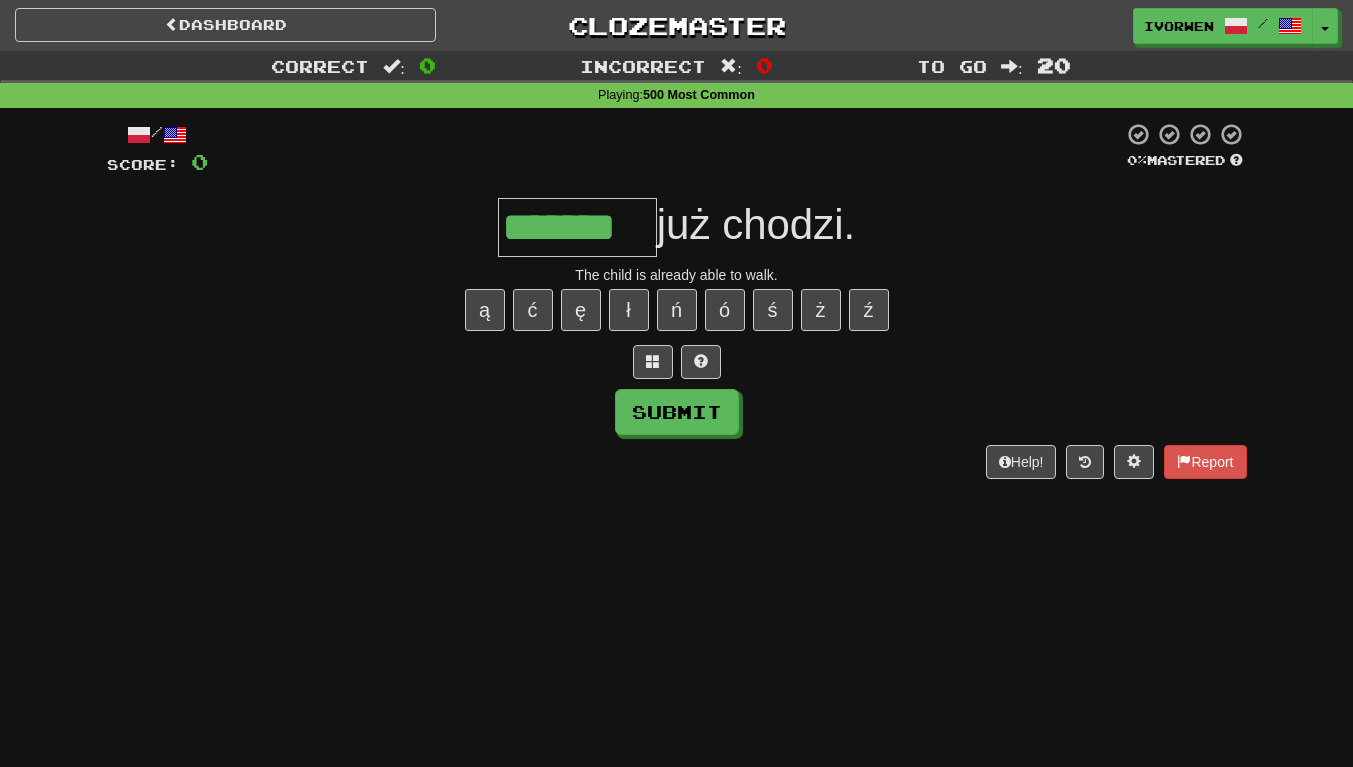 type on "*******" 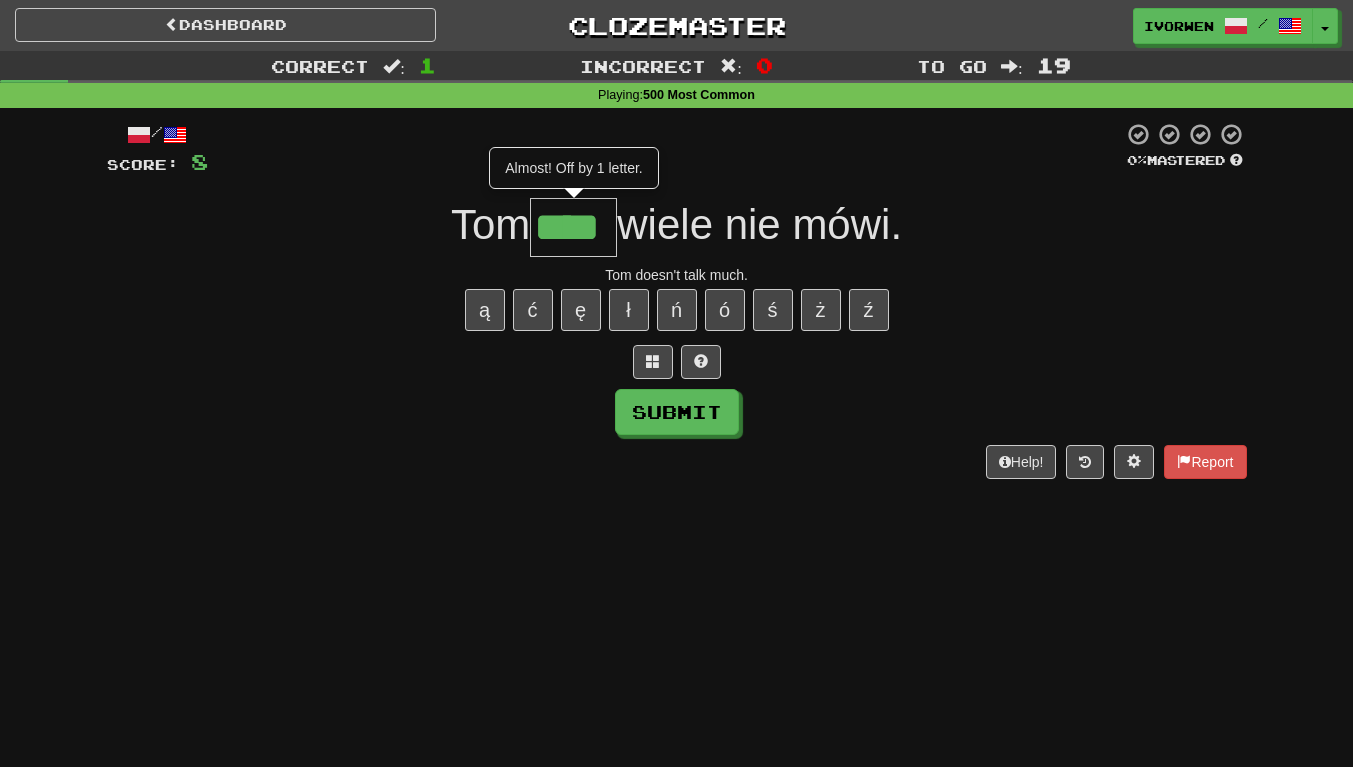 scroll, scrollTop: 0, scrollLeft: 2, axis: horizontal 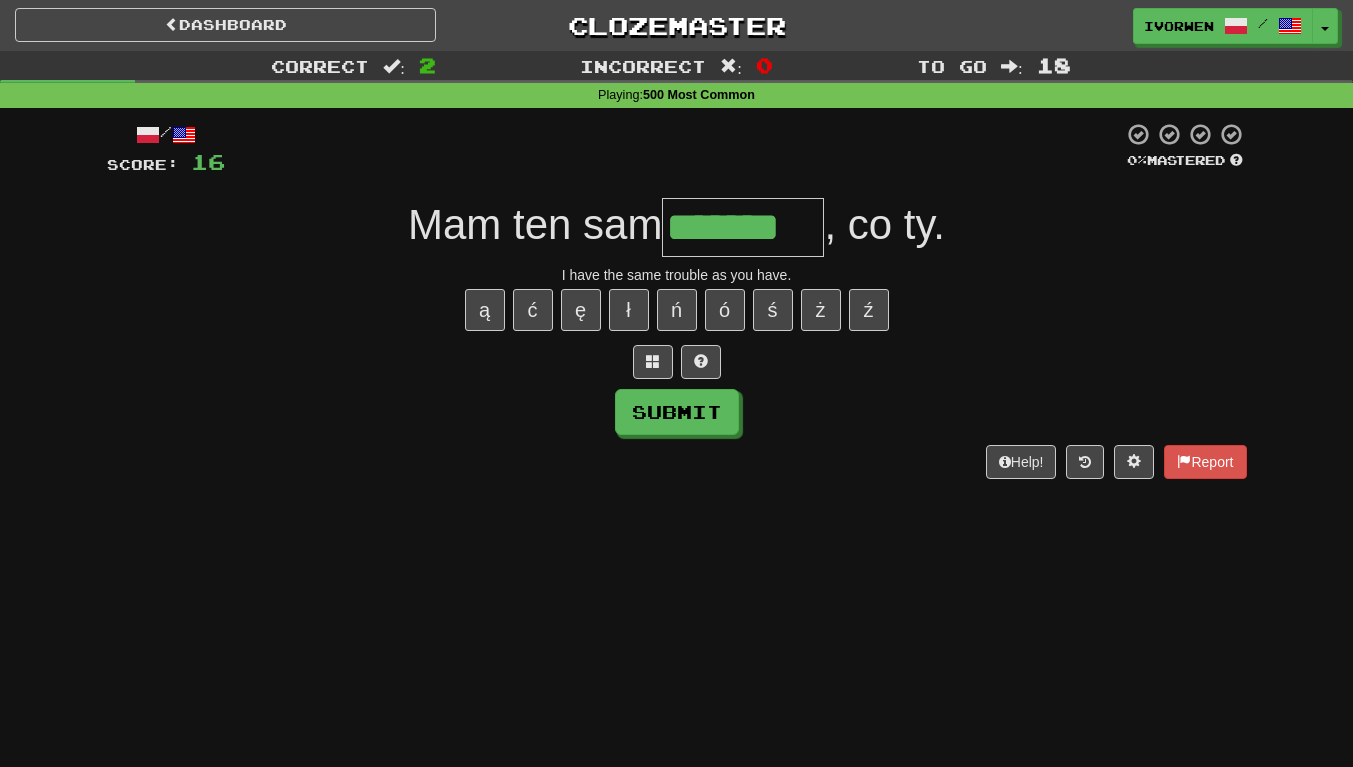 type on "*******" 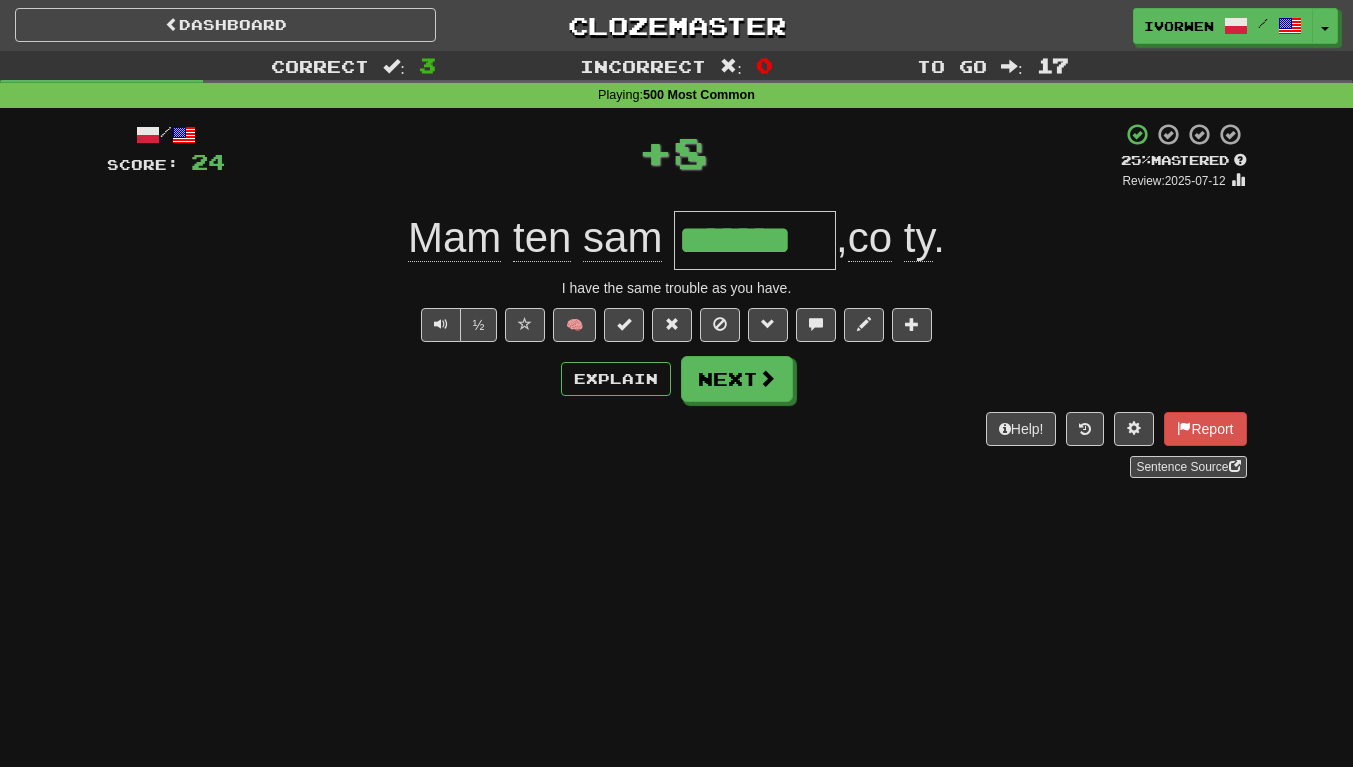 scroll, scrollTop: 0, scrollLeft: 0, axis: both 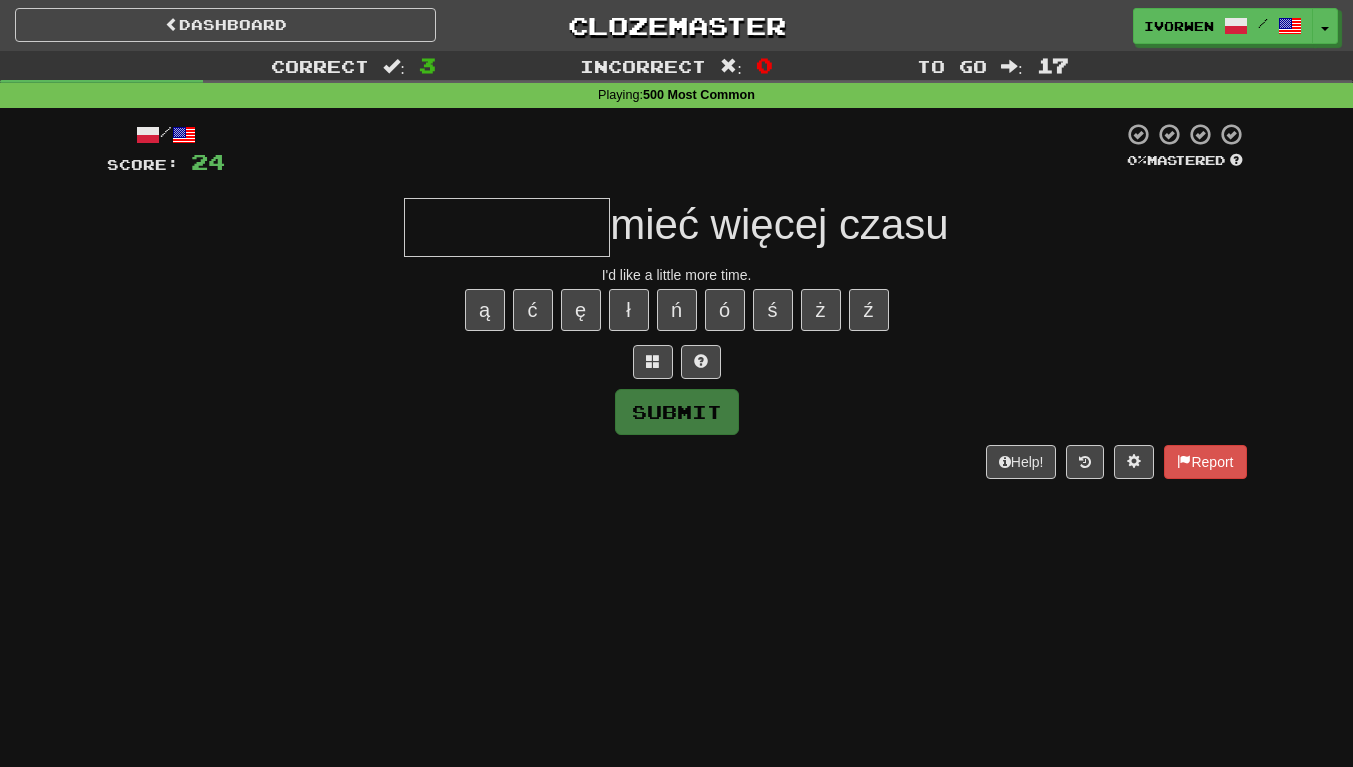 type on "*" 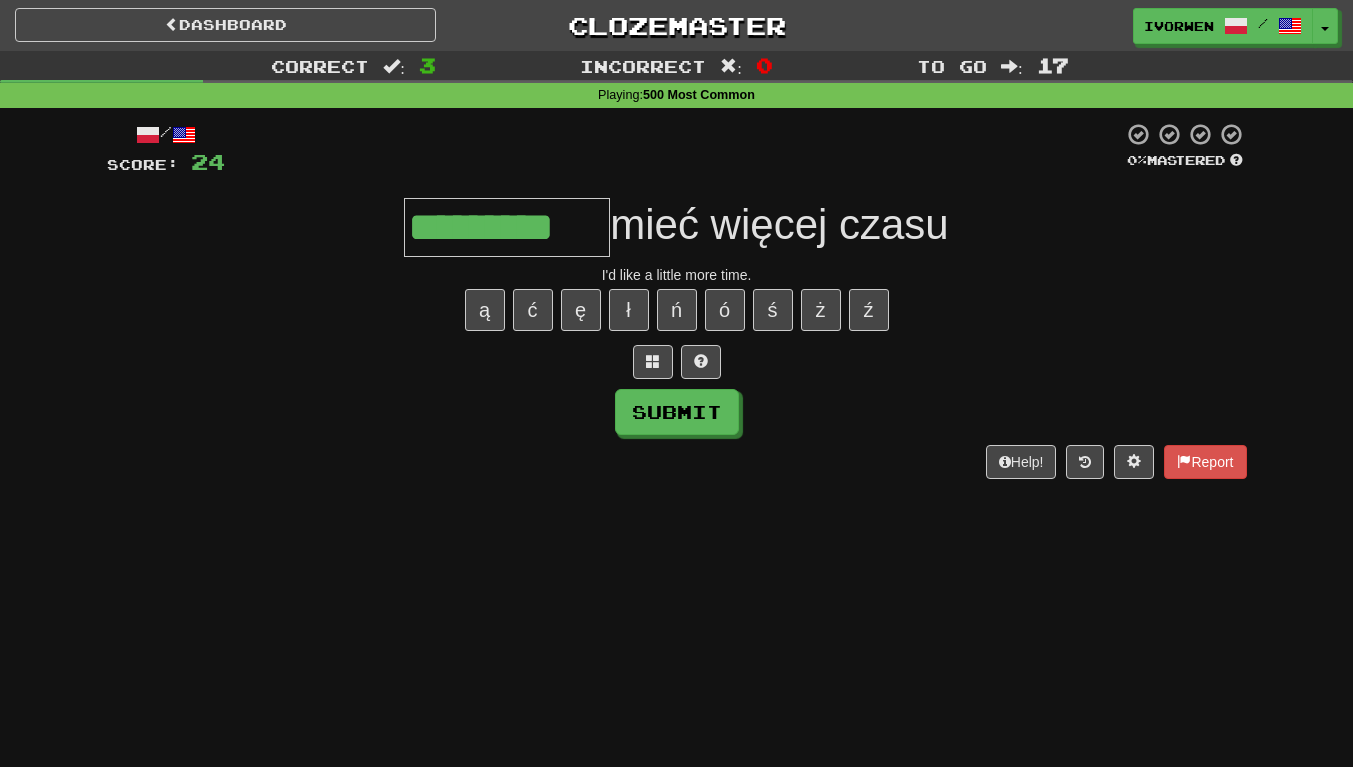 type on "*********" 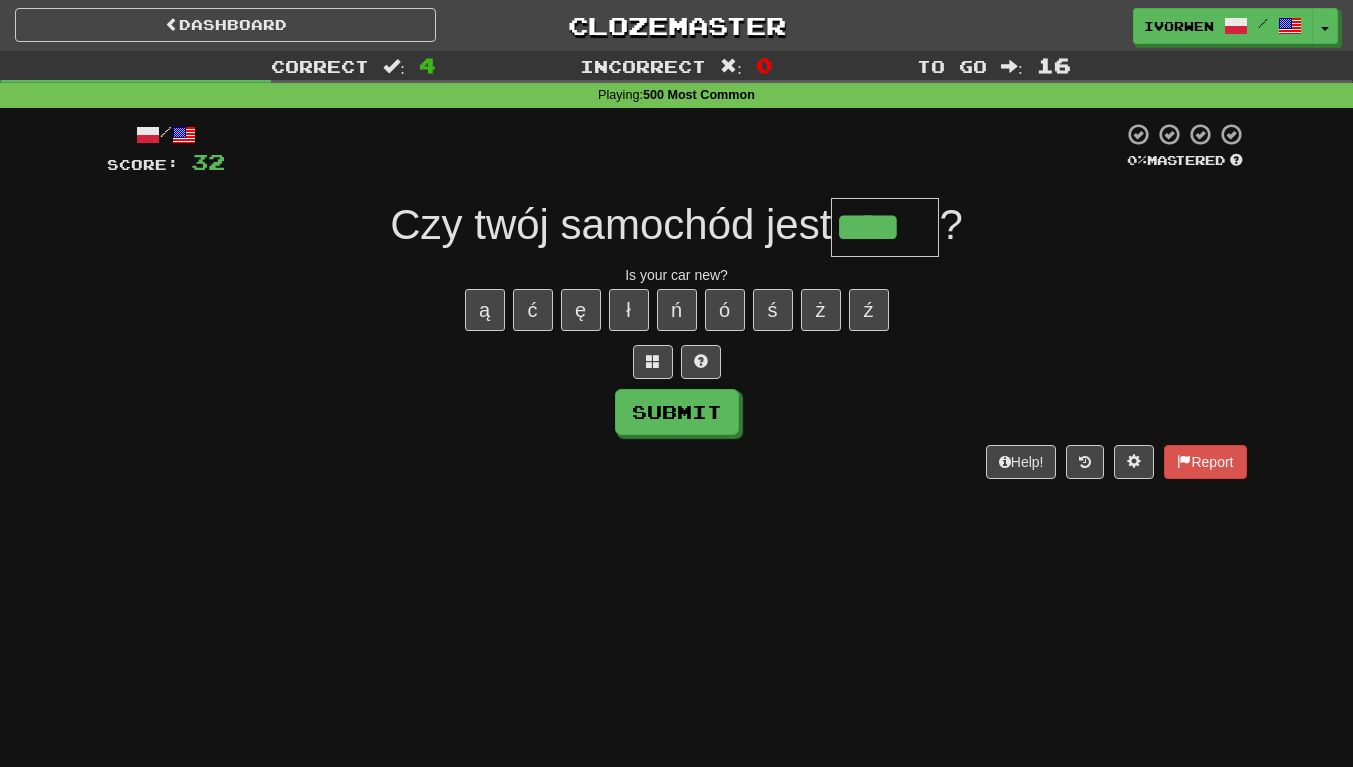 scroll, scrollTop: 0, scrollLeft: 5, axis: horizontal 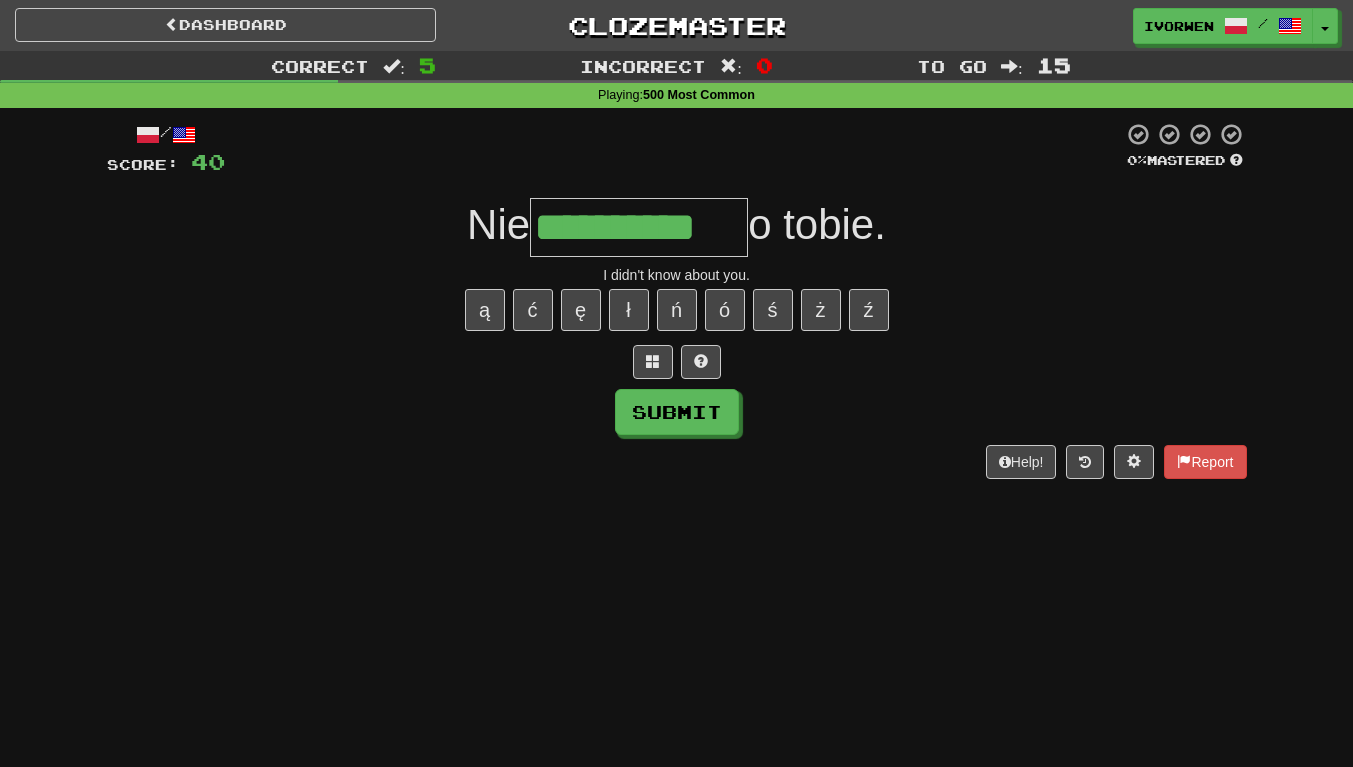 type on "**********" 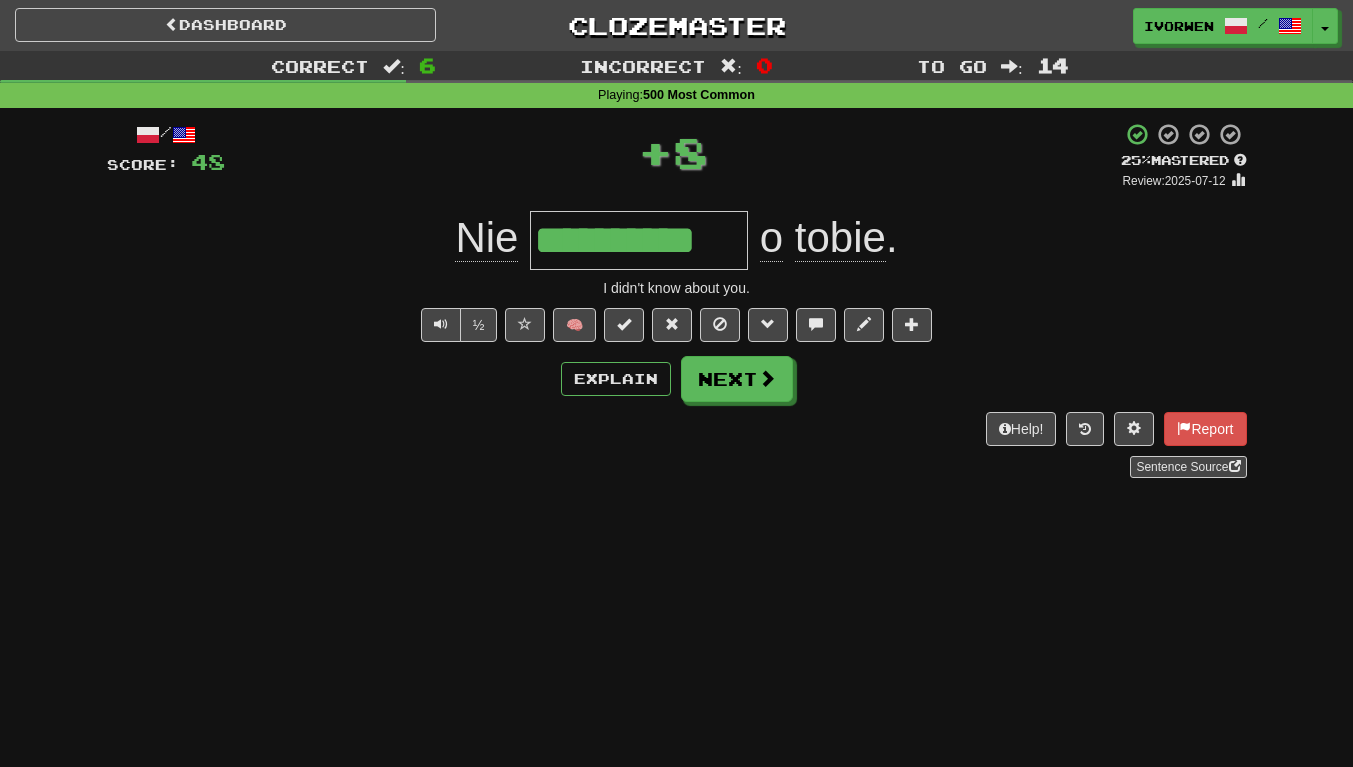 scroll, scrollTop: 0, scrollLeft: 0, axis: both 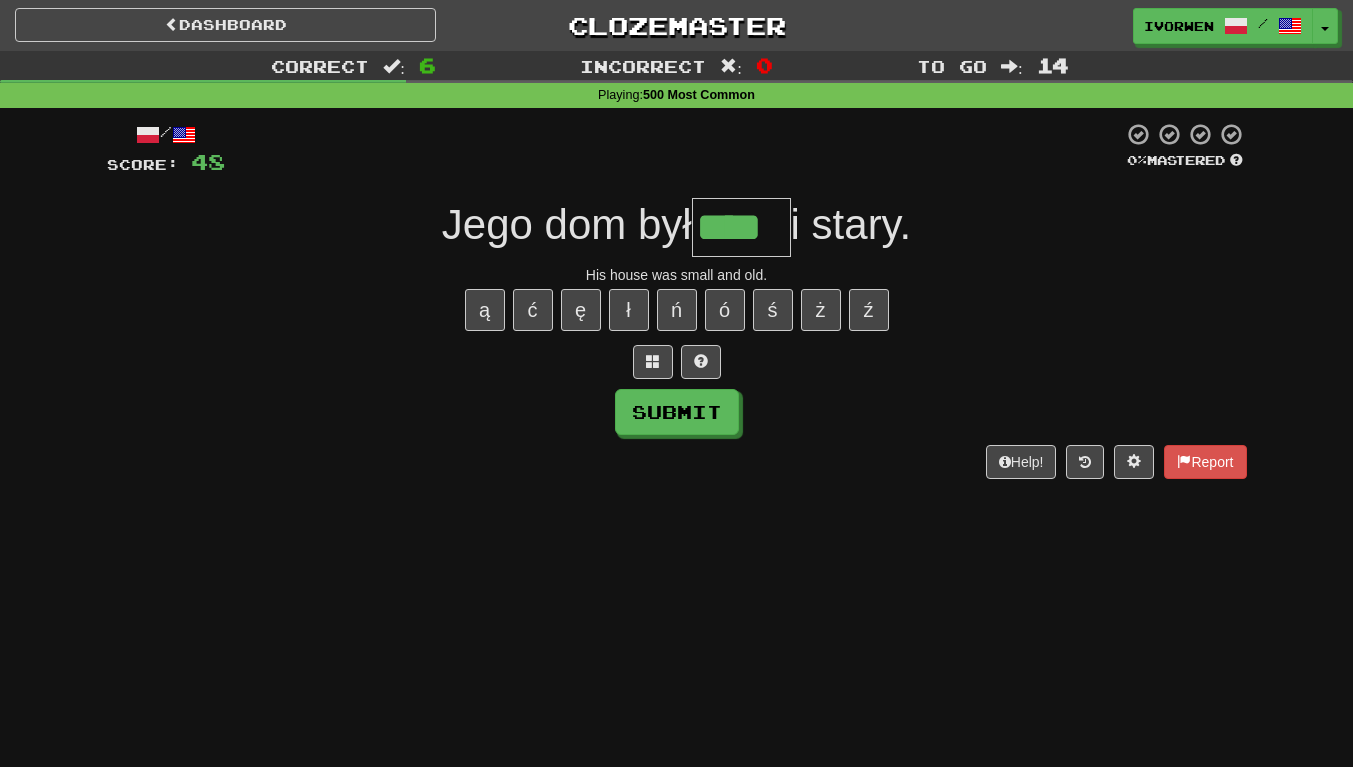 type on "****" 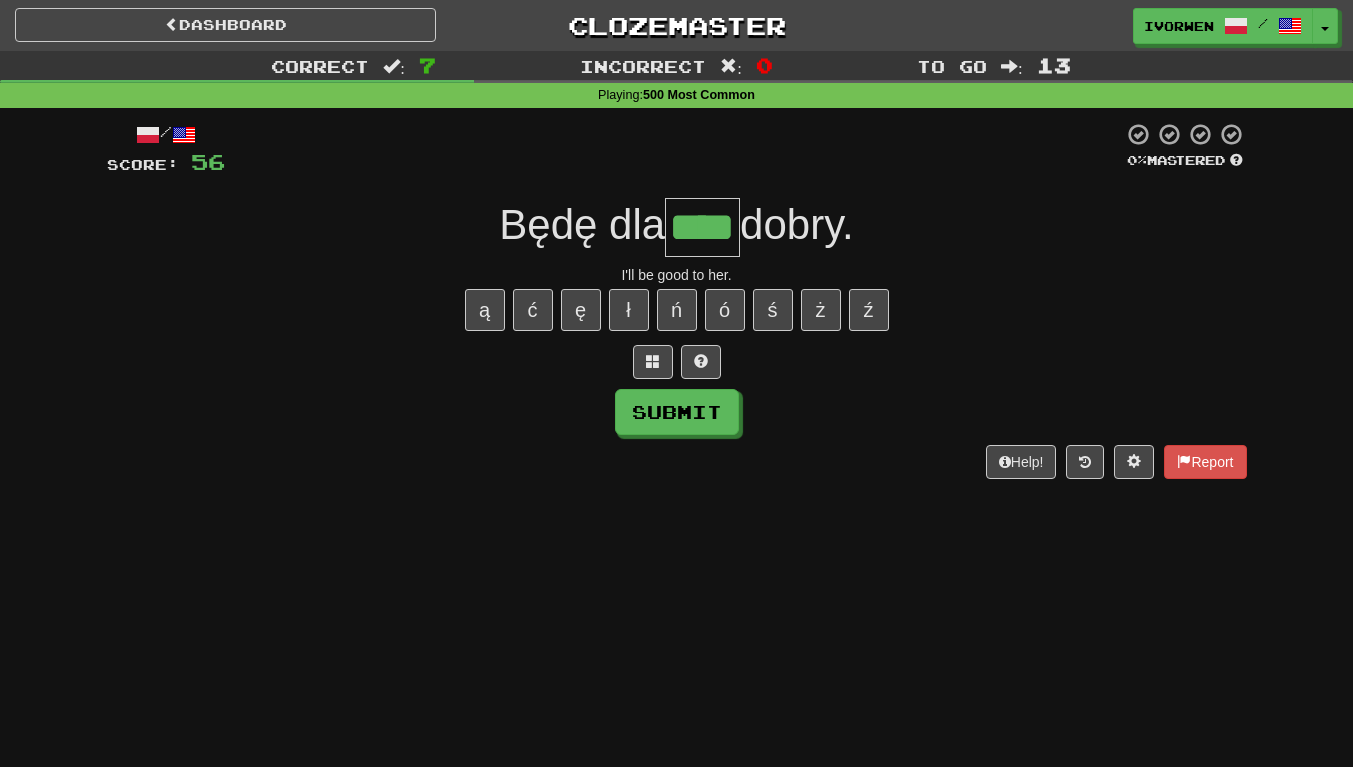 scroll, scrollTop: 0, scrollLeft: 5, axis: horizontal 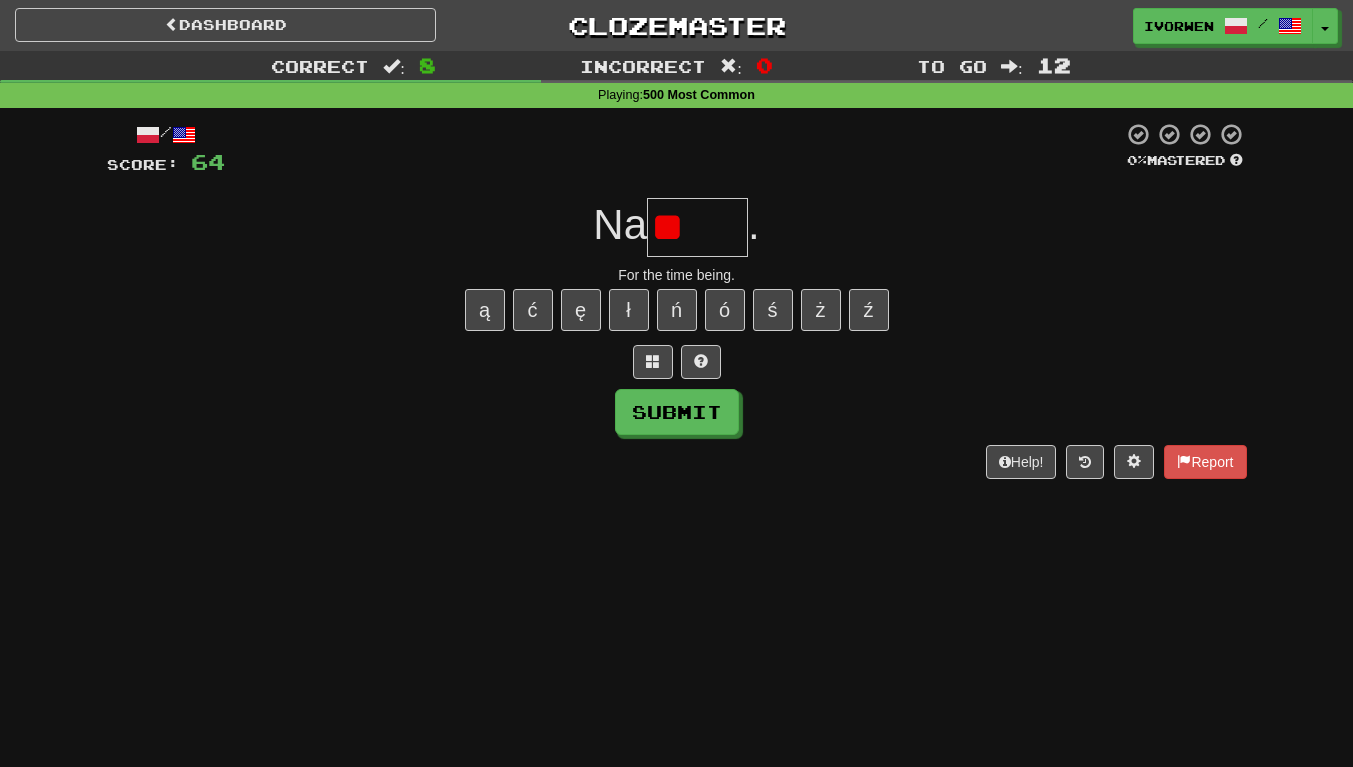 type on "*" 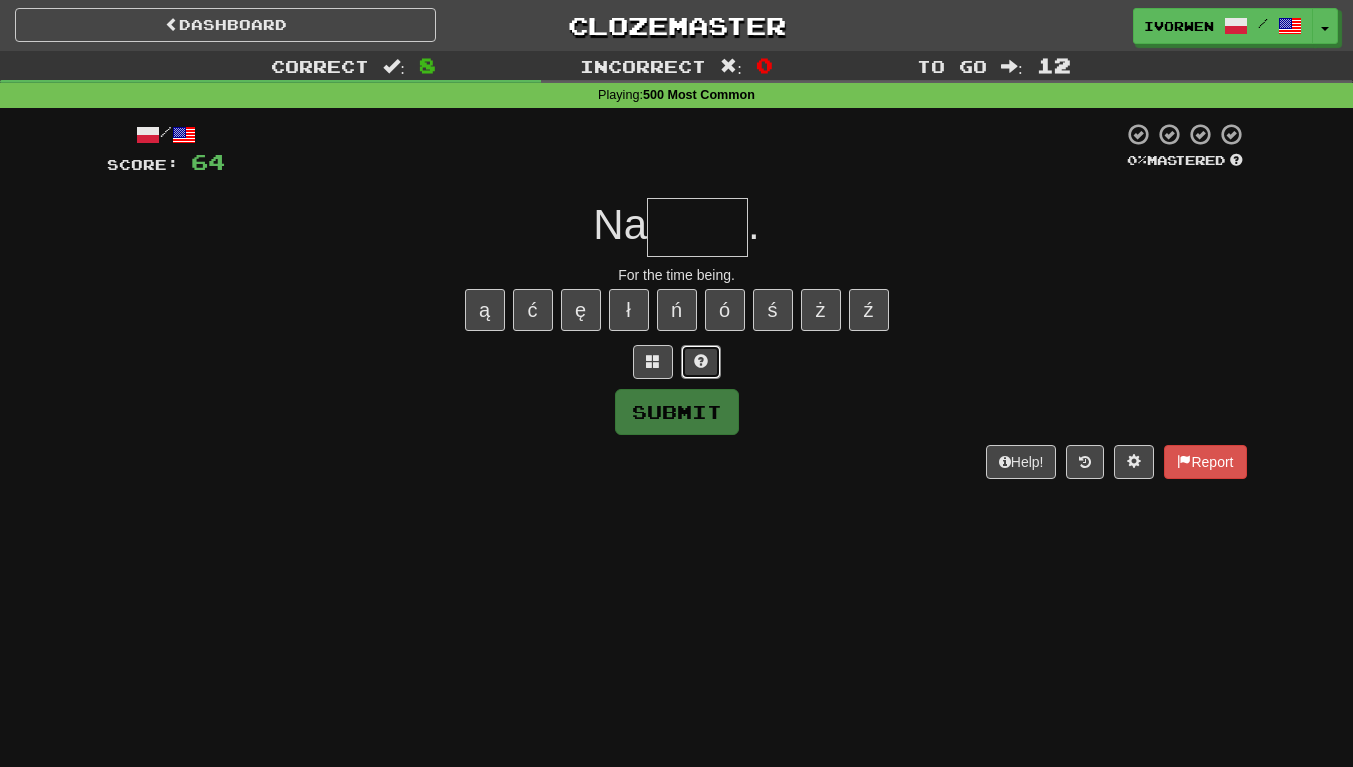 click at bounding box center (701, 362) 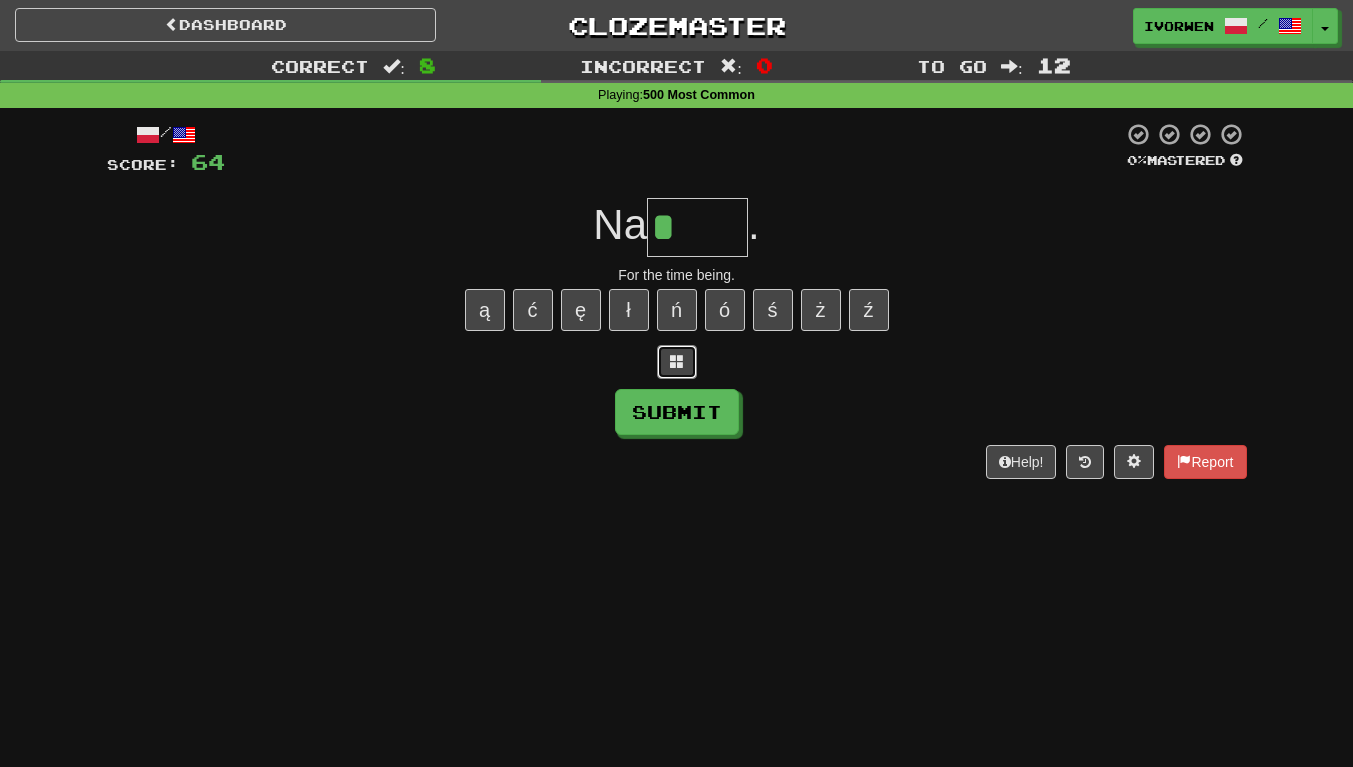click at bounding box center (677, 361) 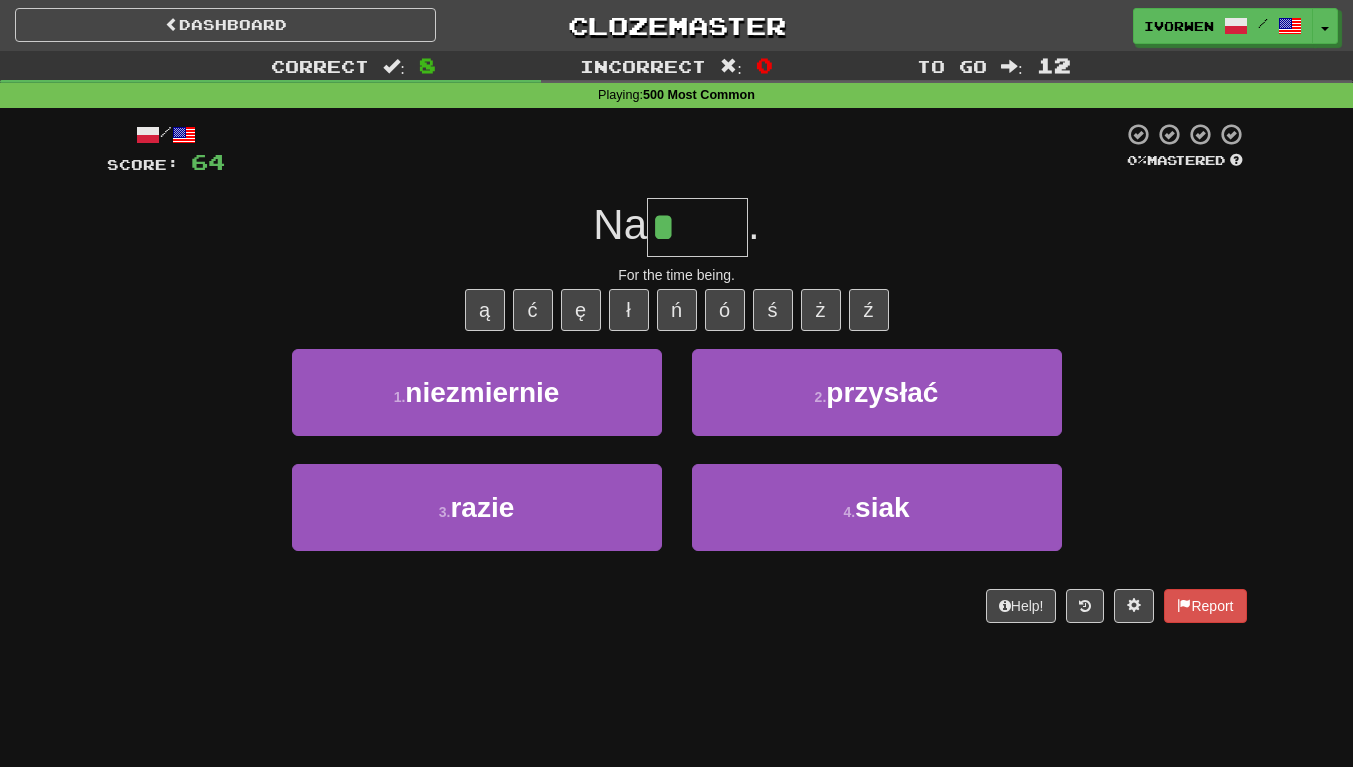 scroll, scrollTop: 7, scrollLeft: 0, axis: vertical 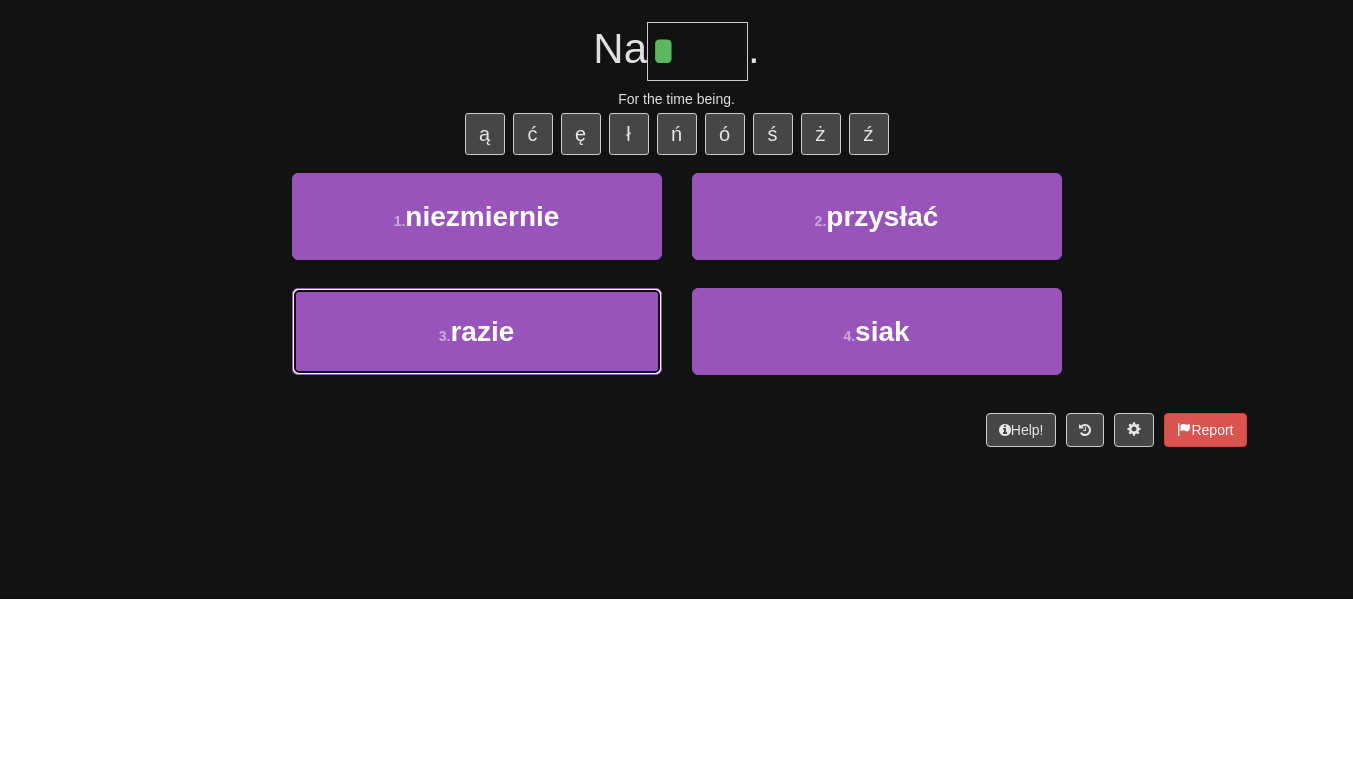 click on "3 .  razie" at bounding box center (477, 500) 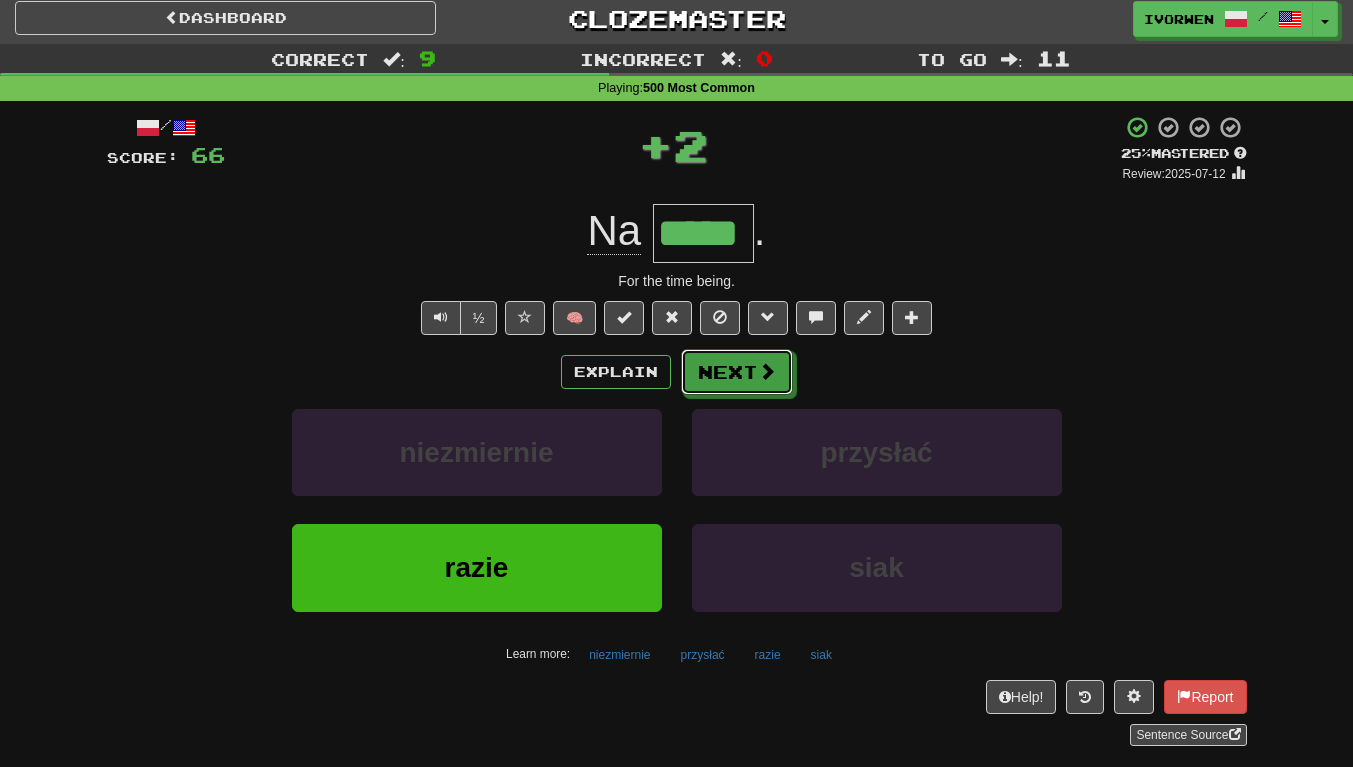 click on "Next" at bounding box center (737, 372) 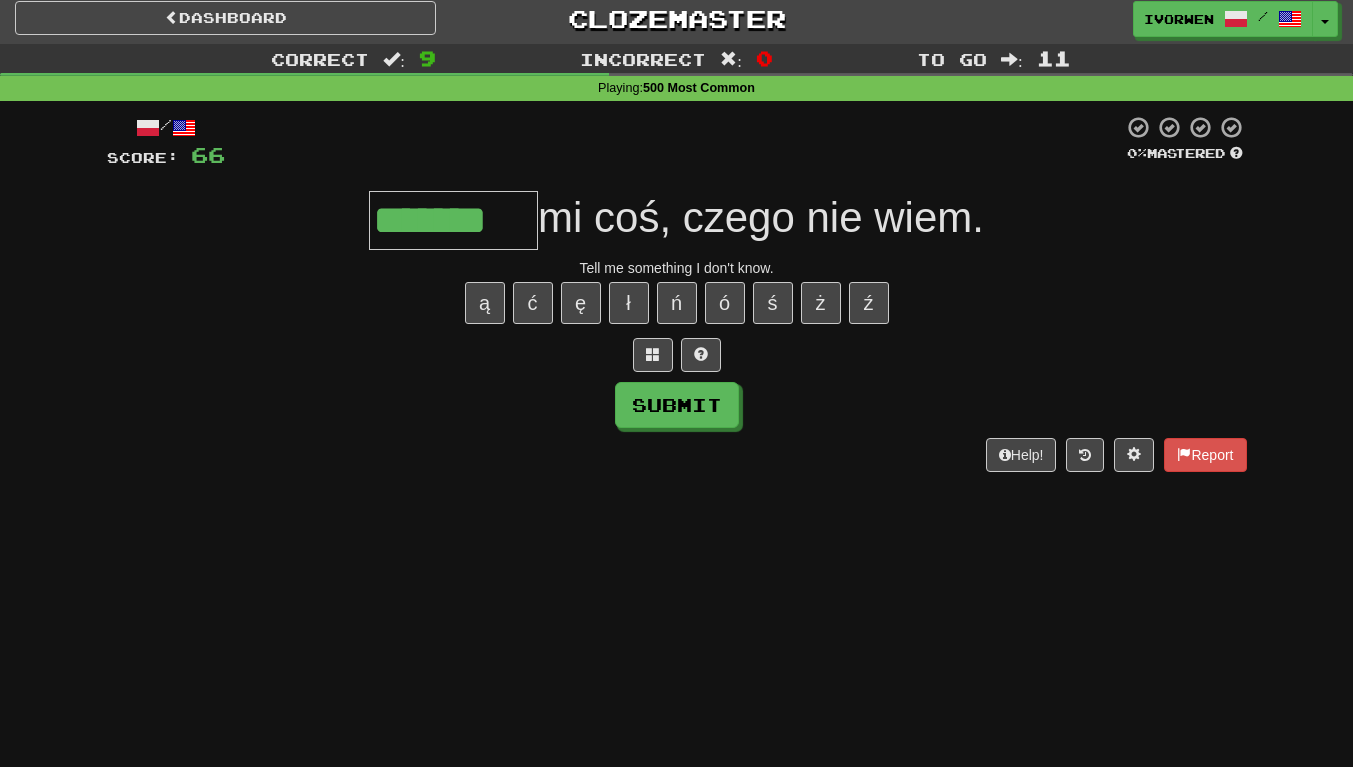 type on "*******" 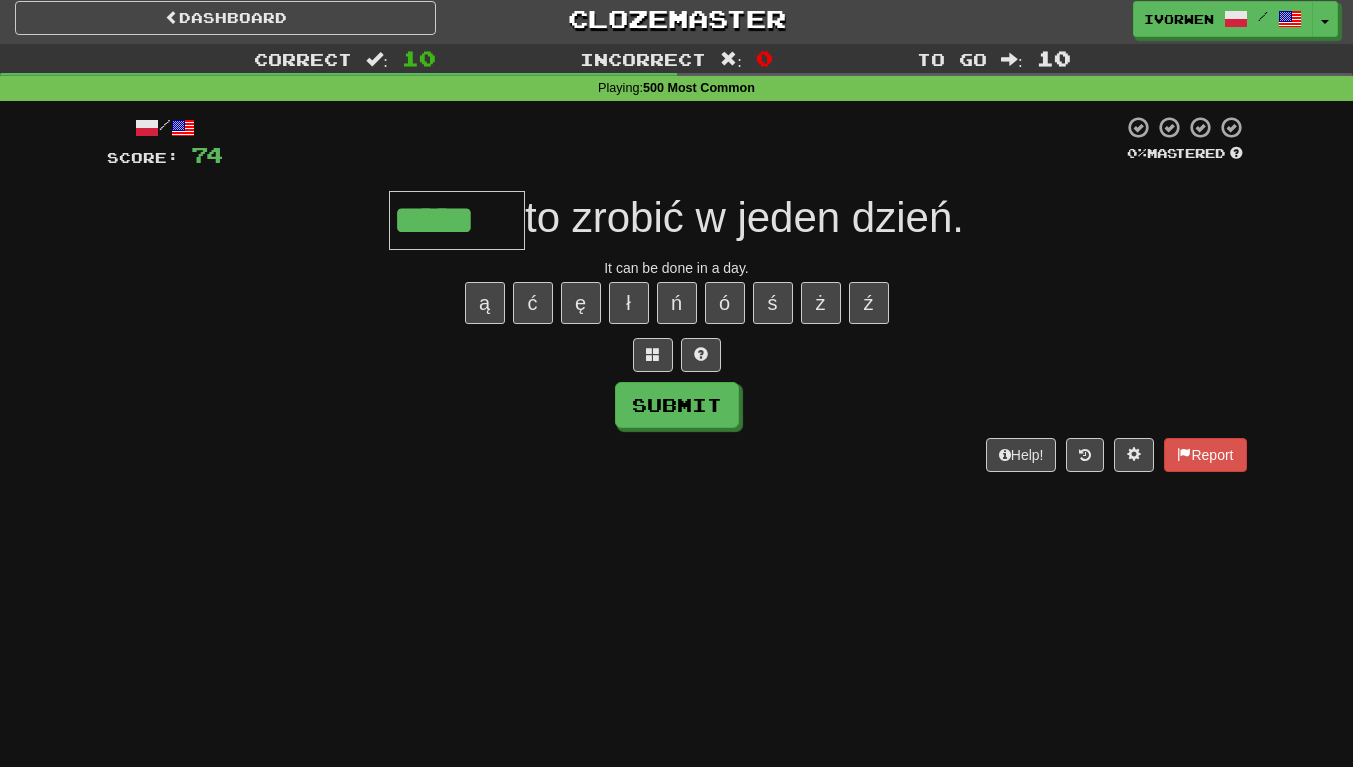 type on "*****" 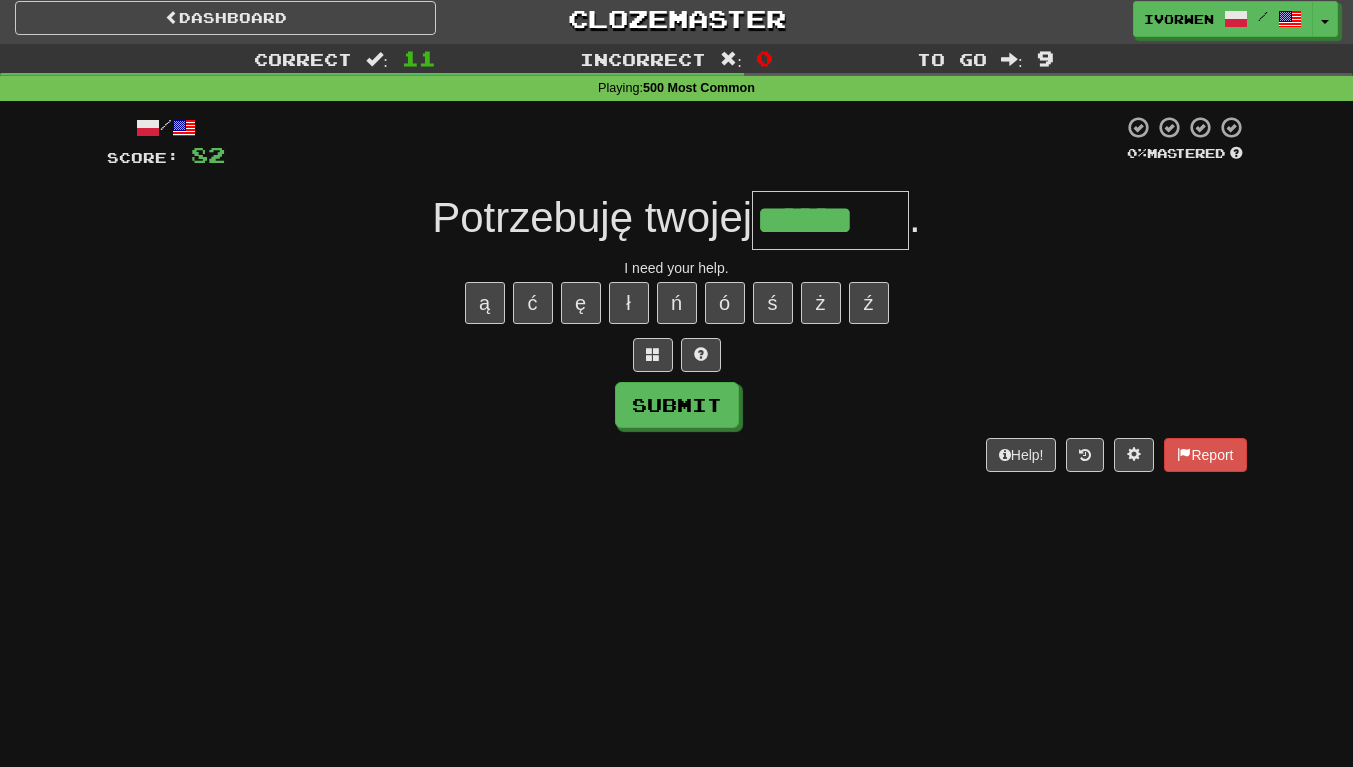 scroll, scrollTop: 0, scrollLeft: 2, axis: horizontal 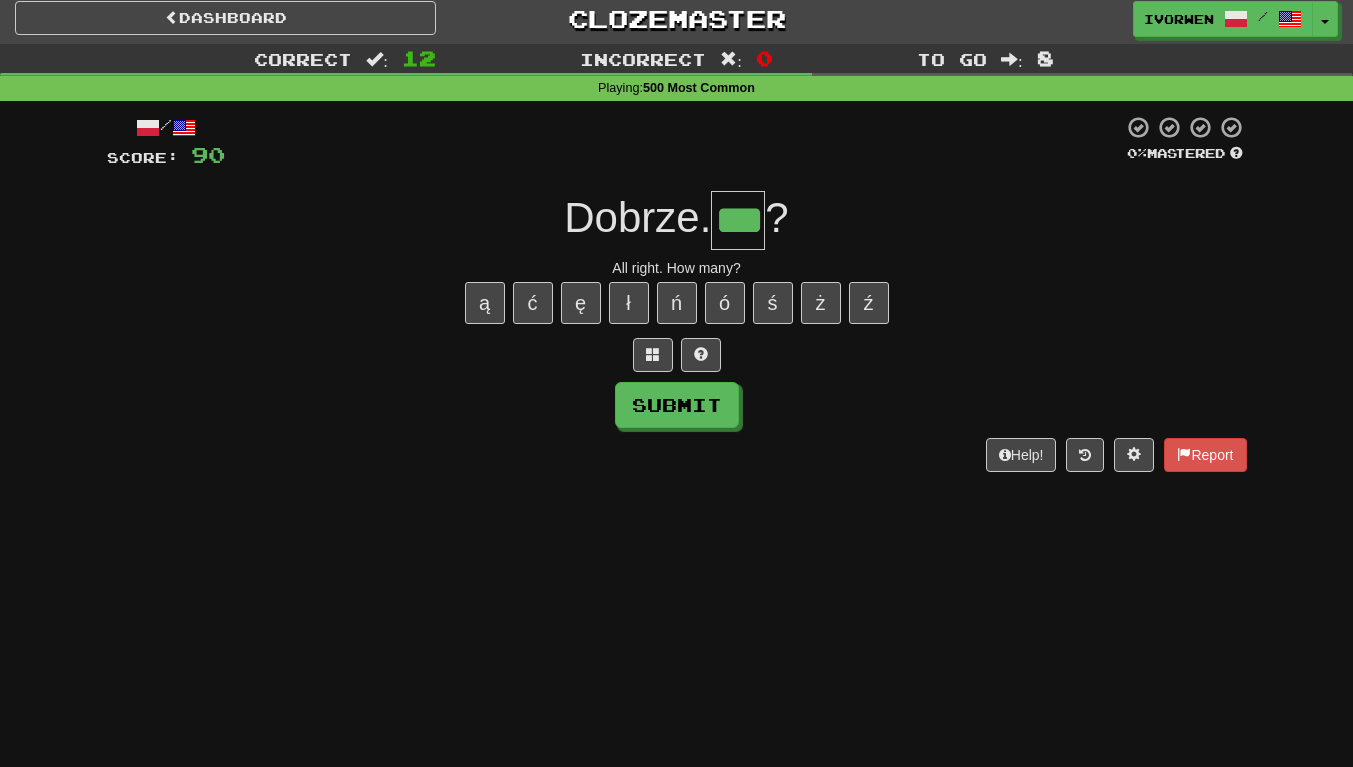 type on "***" 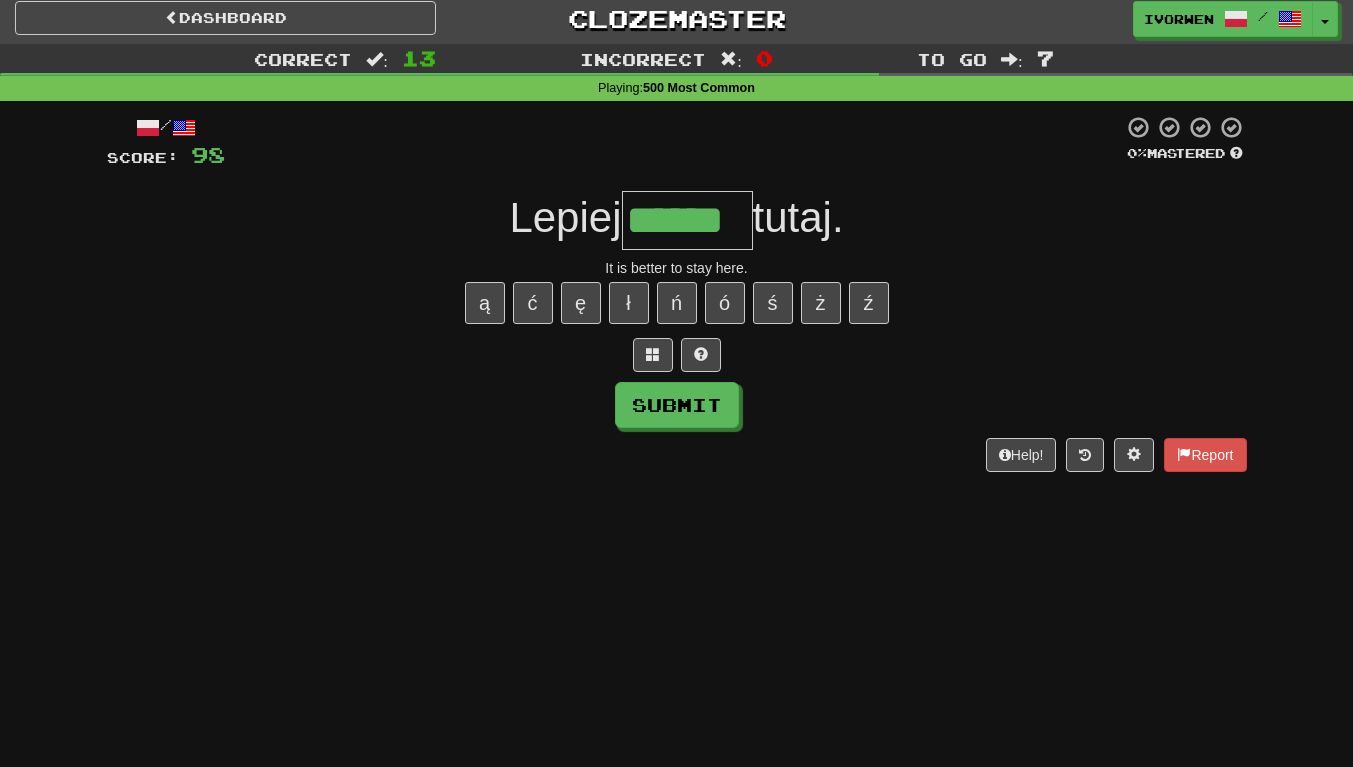 scroll, scrollTop: 0, scrollLeft: 3, axis: horizontal 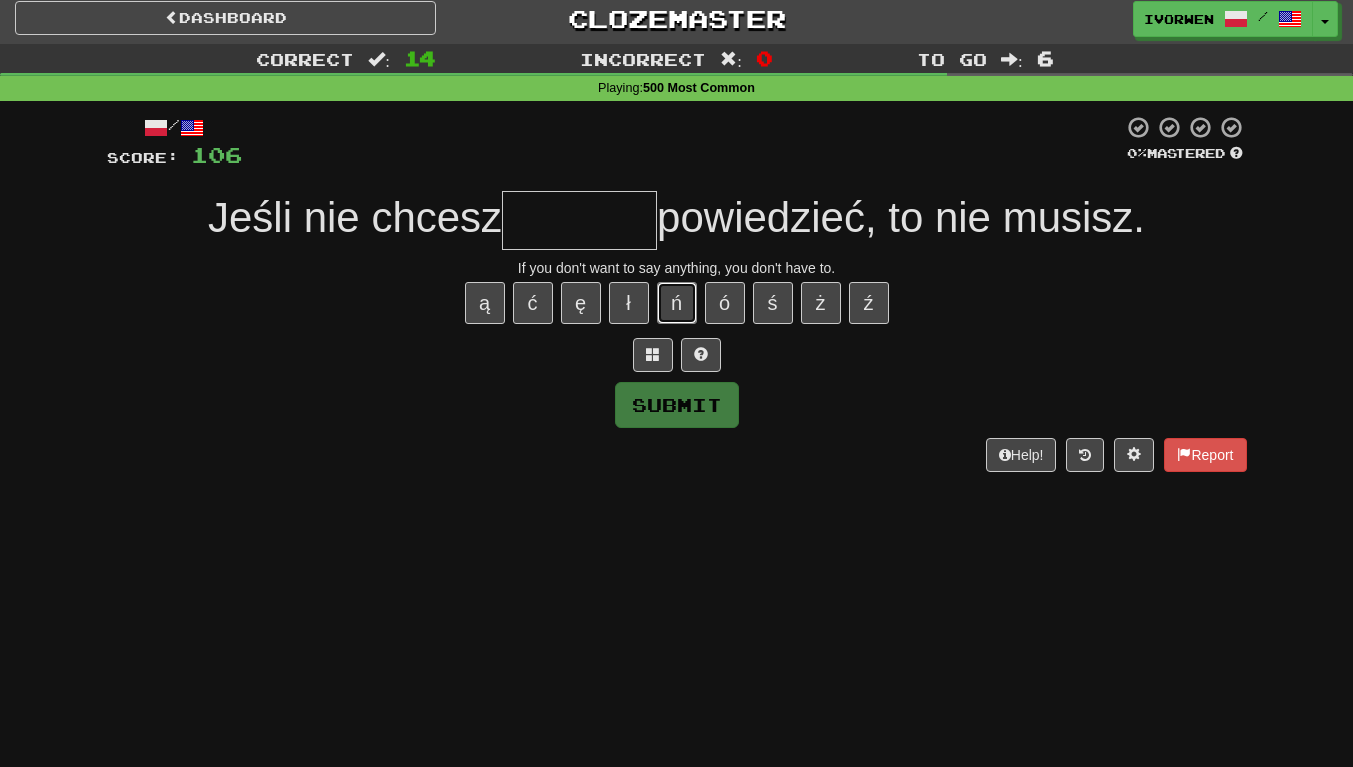 click on "ń" at bounding box center (677, 303) 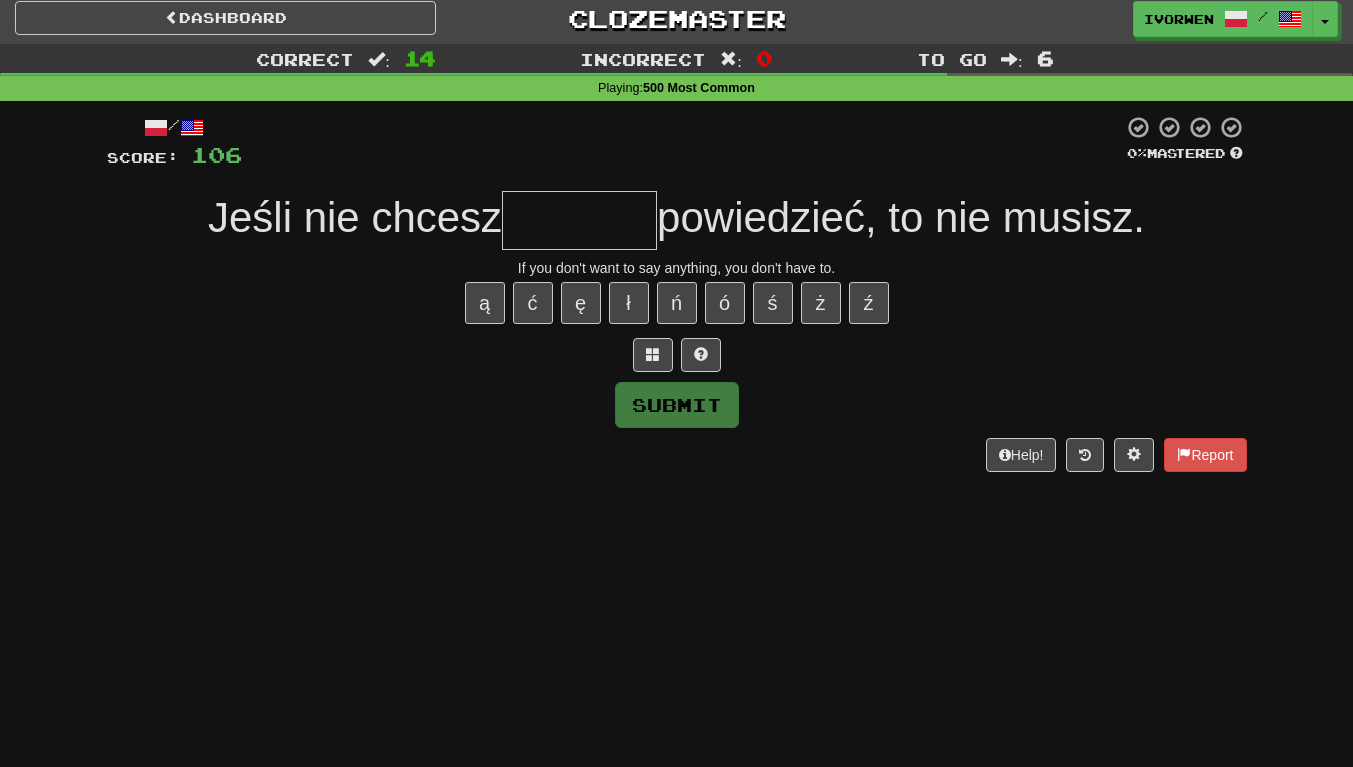 type on "*" 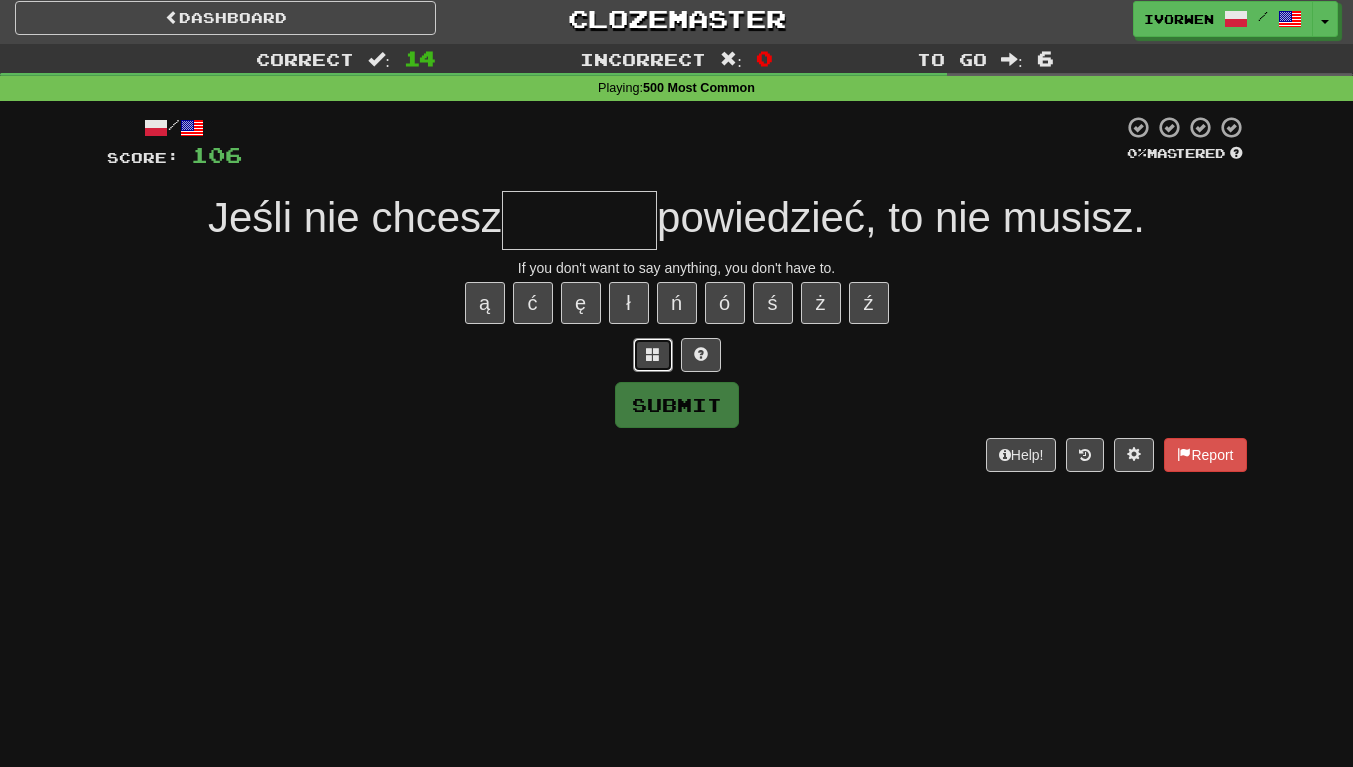click at bounding box center [653, 354] 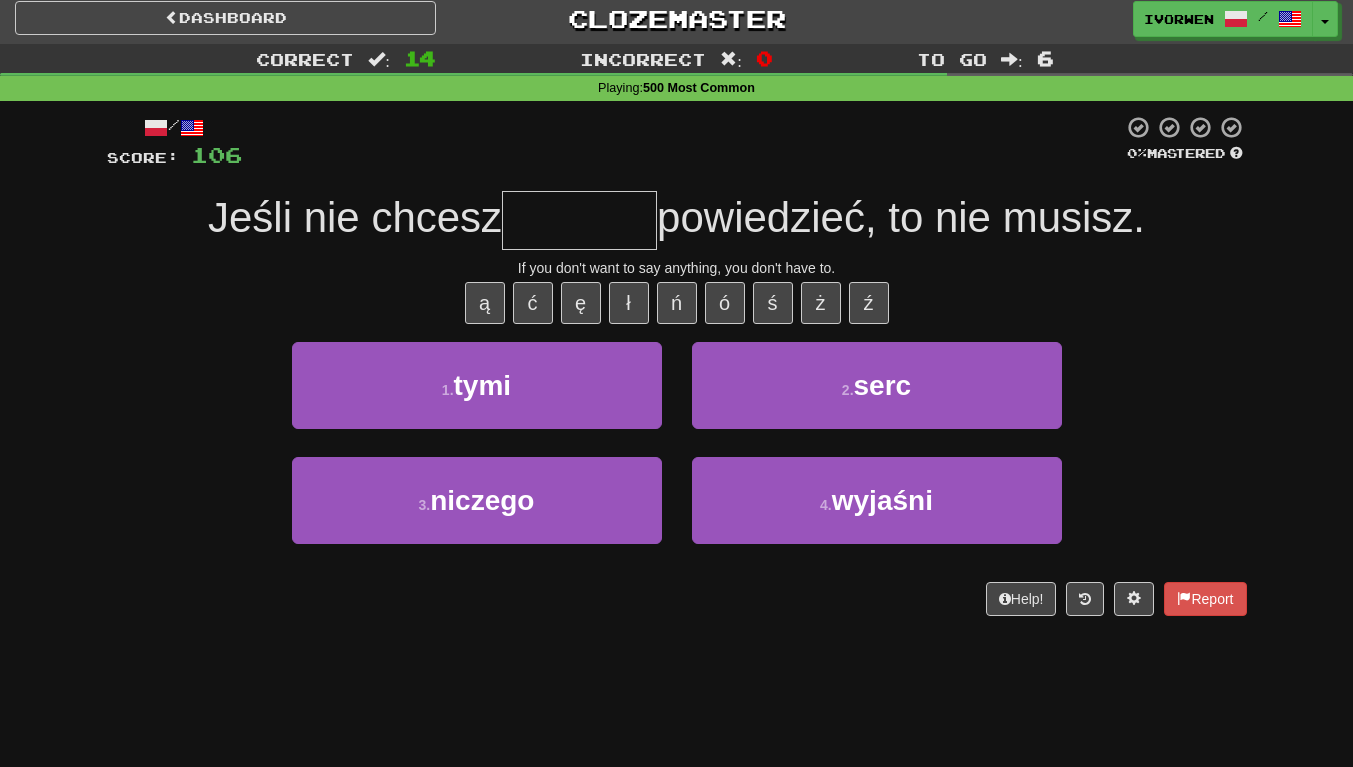 scroll, scrollTop: 70, scrollLeft: 0, axis: vertical 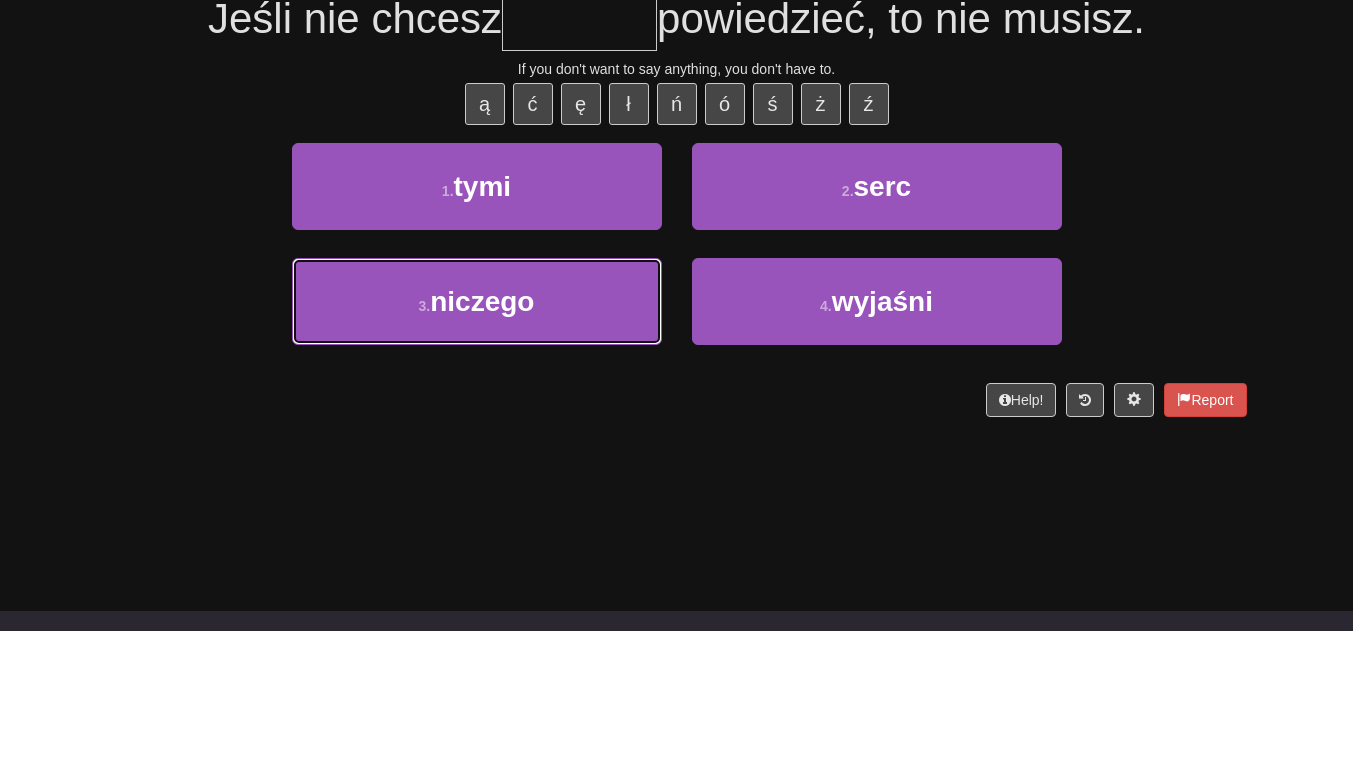 click on "3 .  niczego" at bounding box center (477, 437) 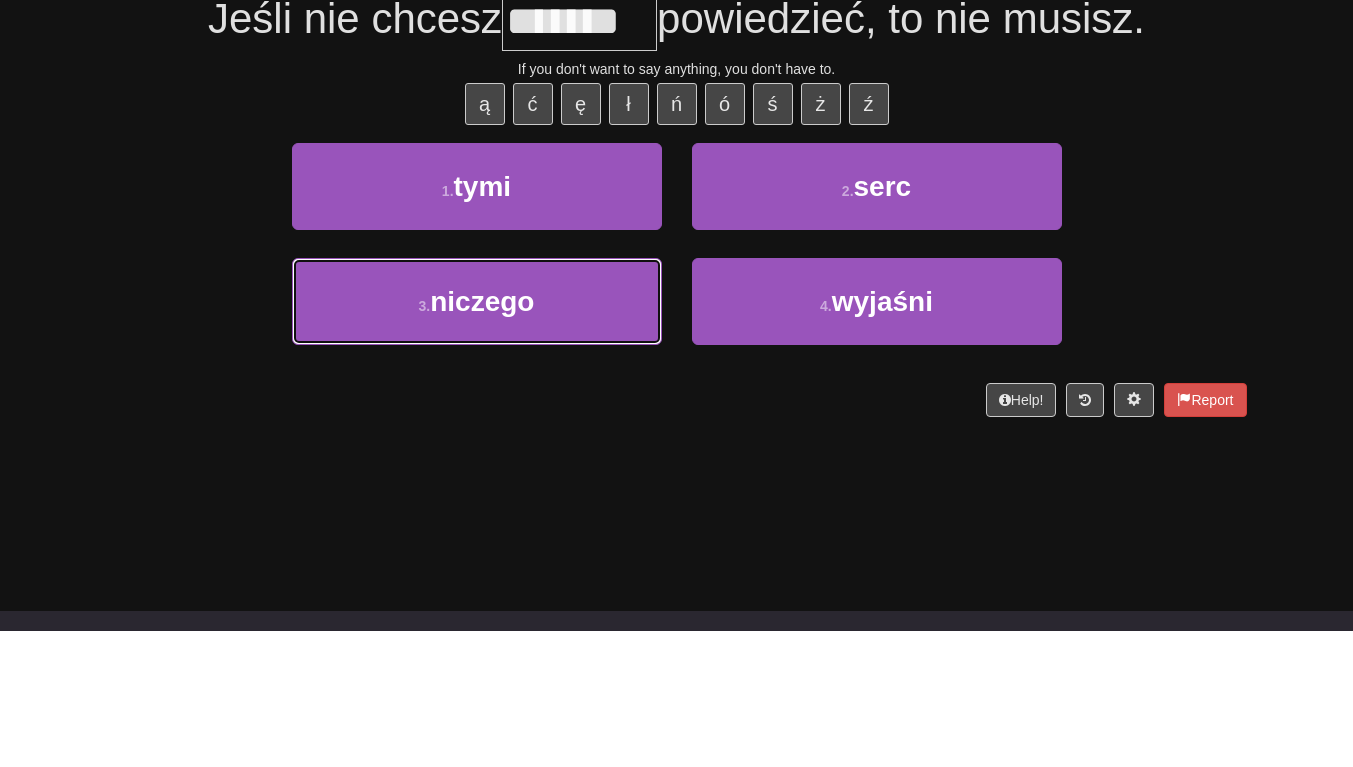 scroll, scrollTop: 83, scrollLeft: 0, axis: vertical 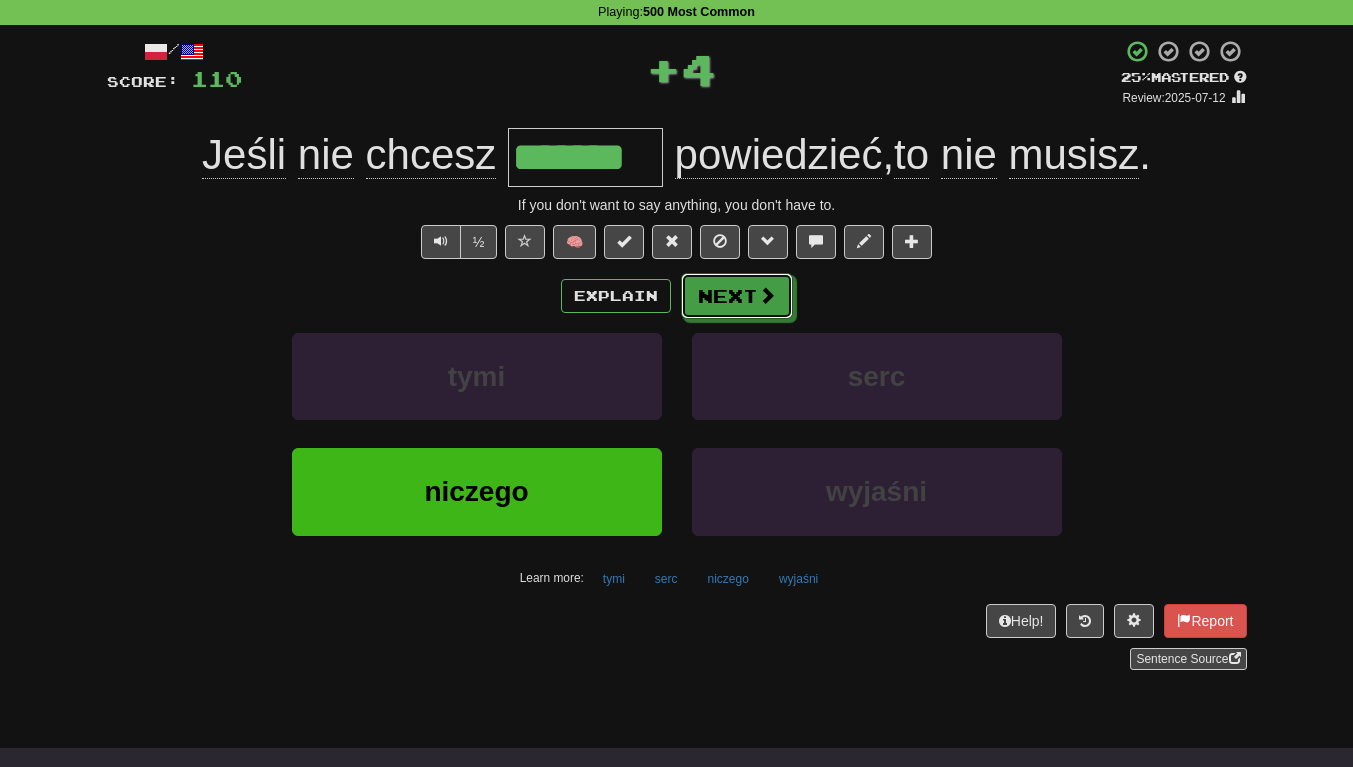 click at bounding box center (767, 295) 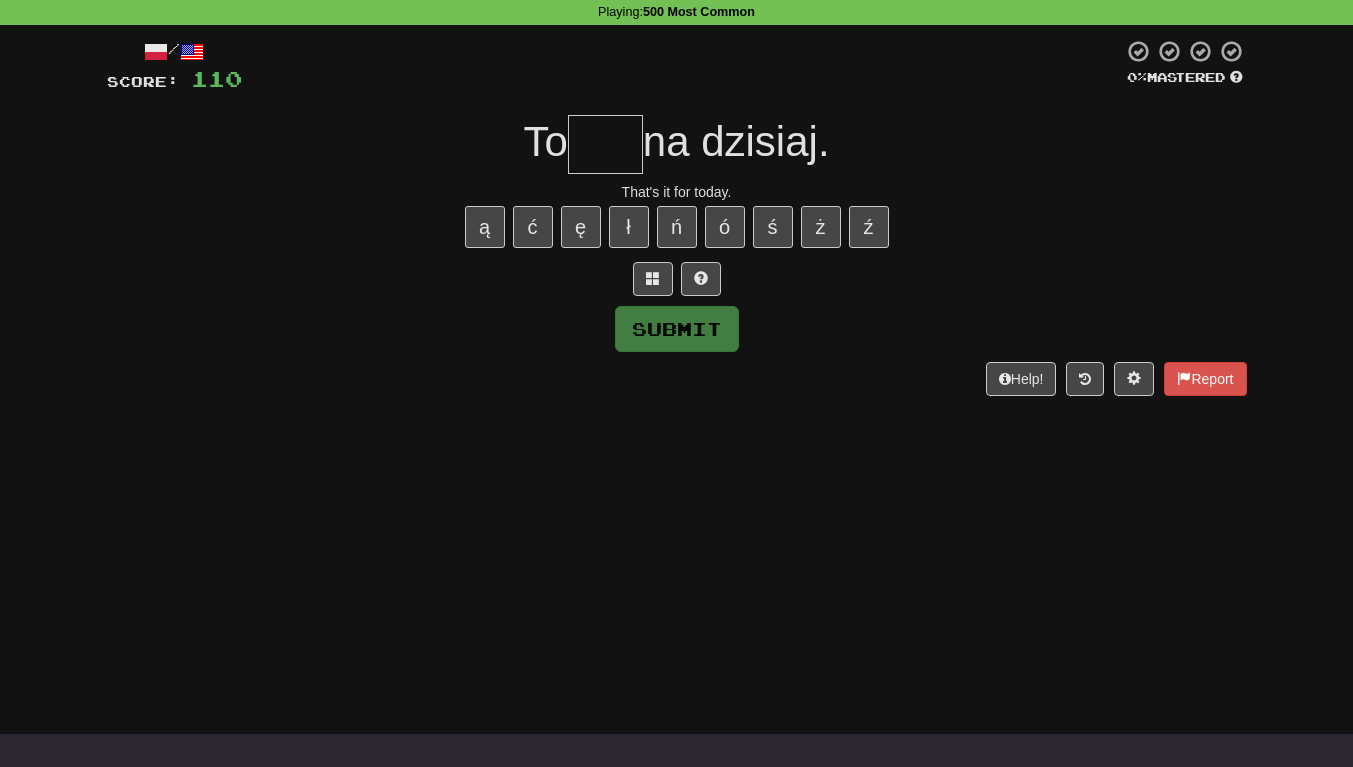 type on "*" 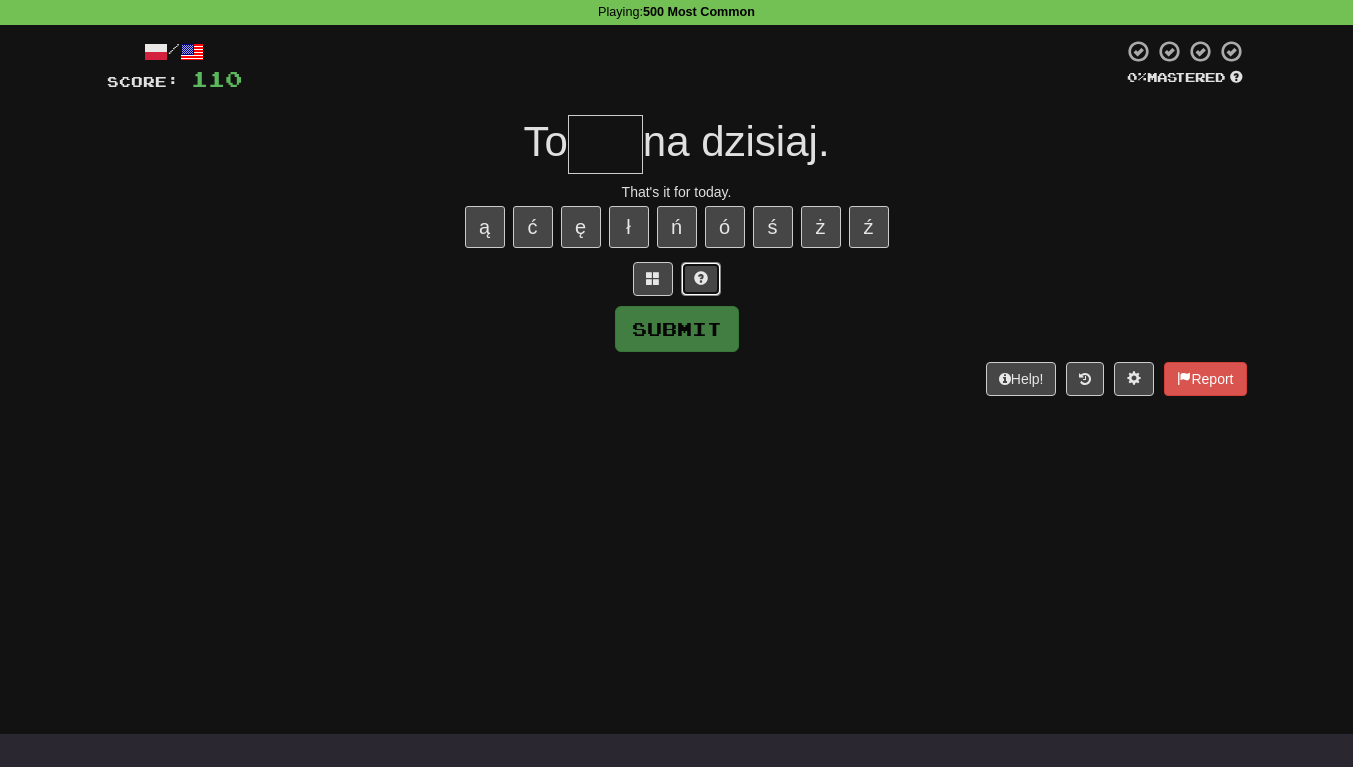 click at bounding box center [701, 279] 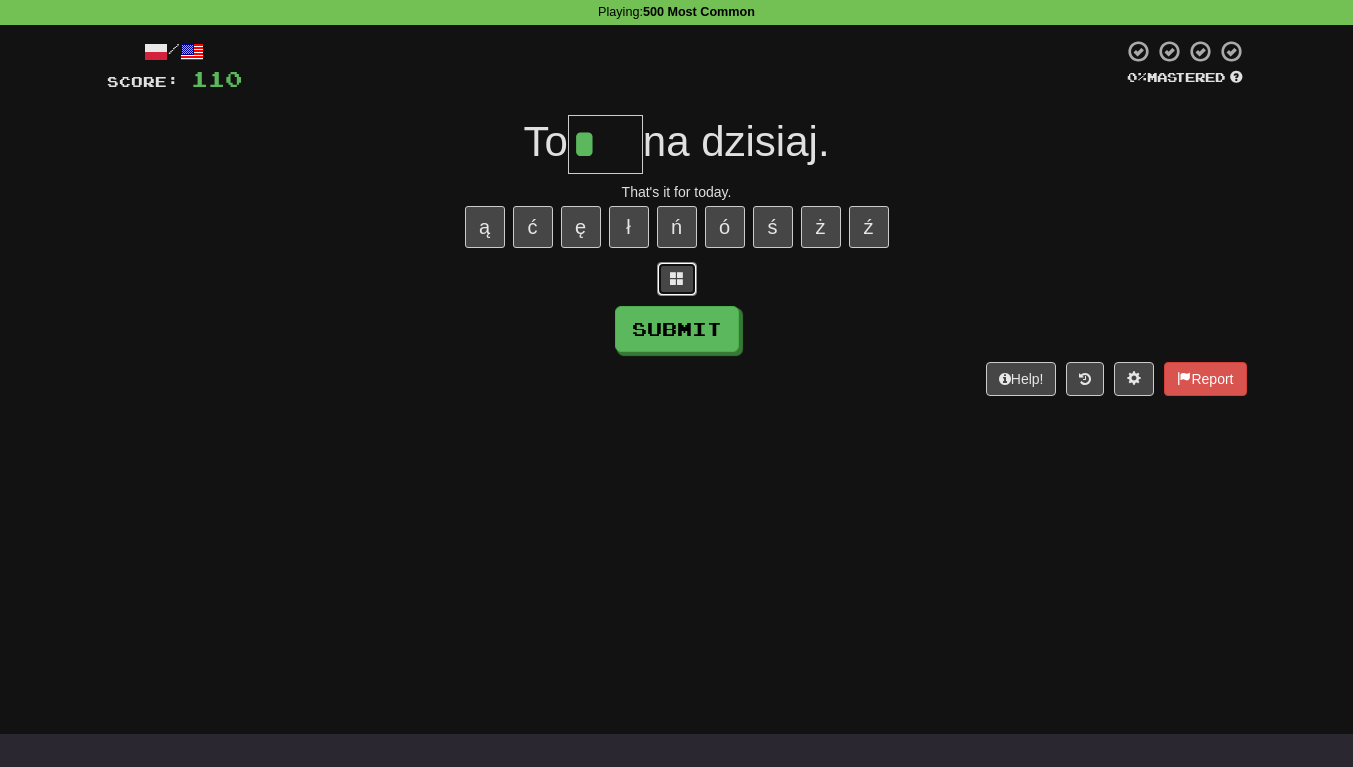 click at bounding box center [677, 278] 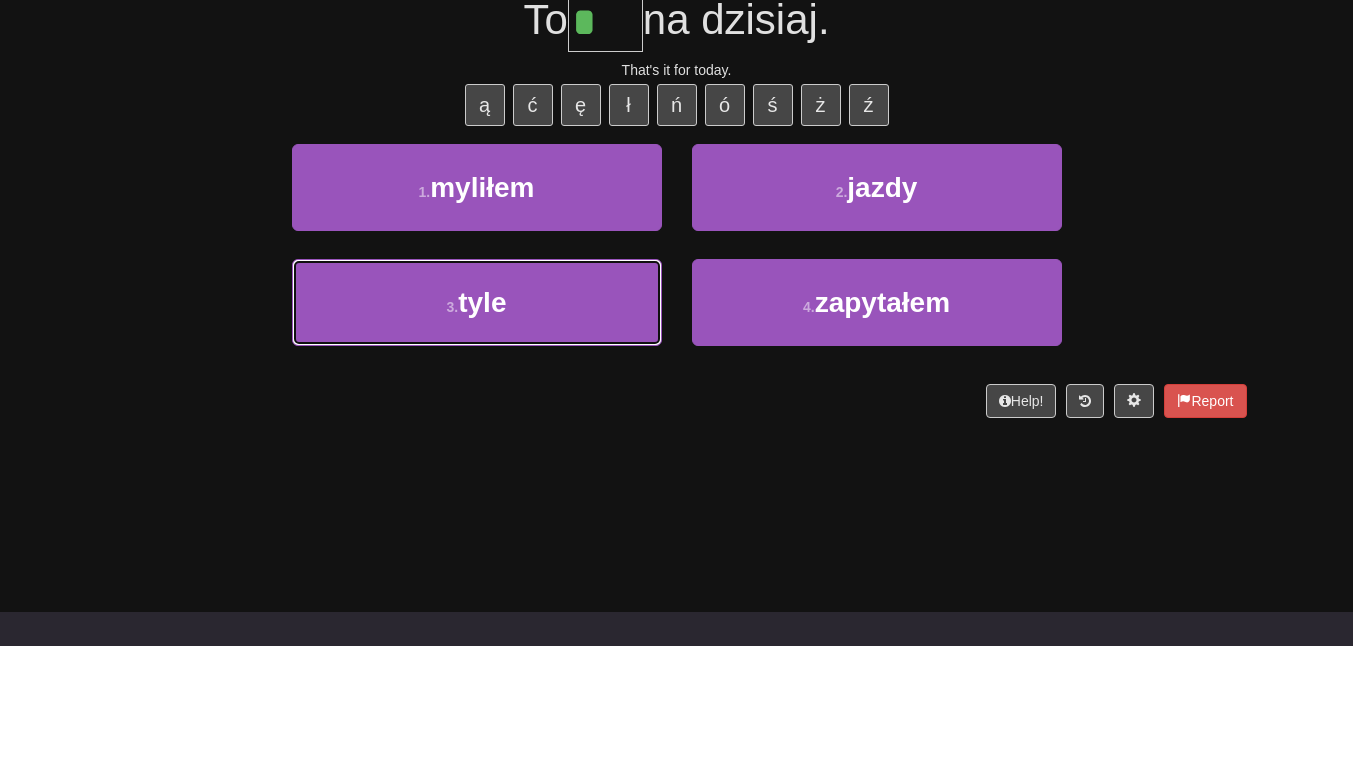 click on "3 .  tyle" at bounding box center (477, 424) 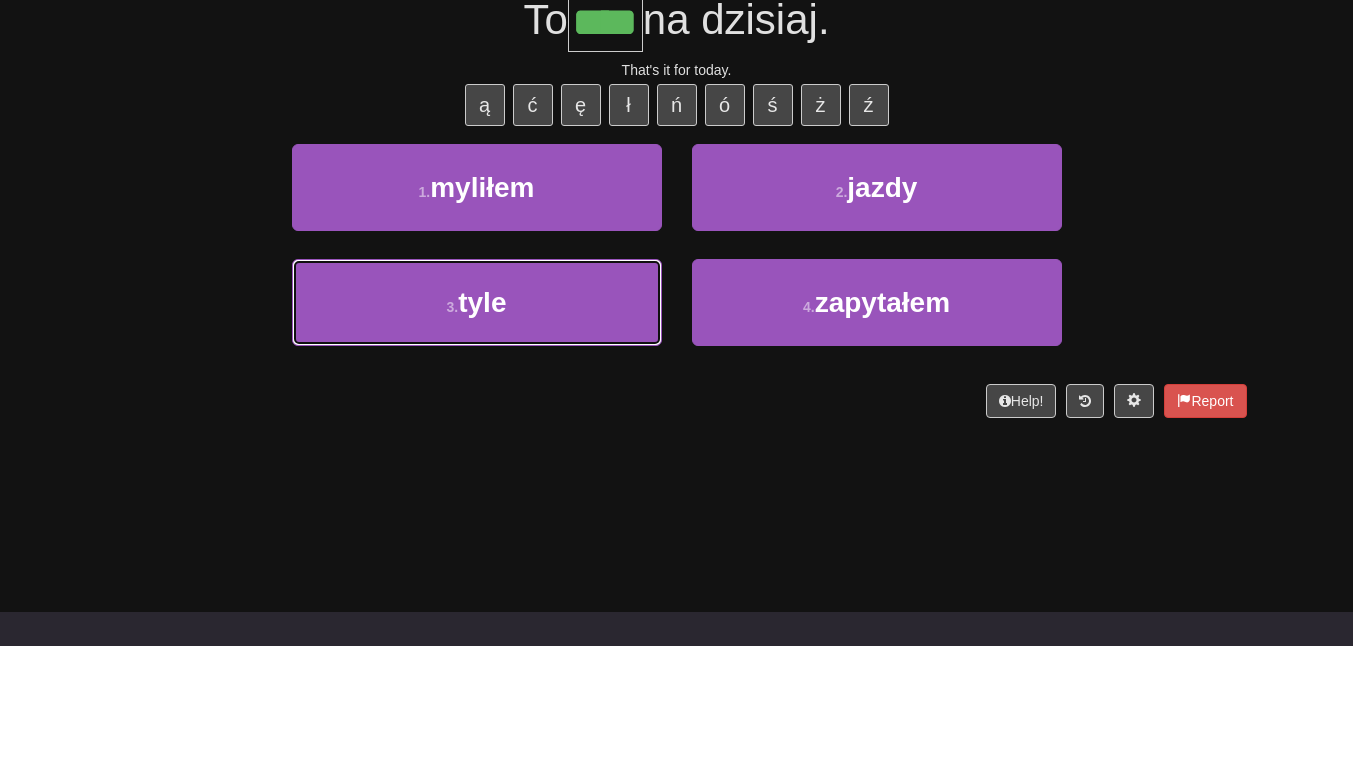 scroll, scrollTop: 96, scrollLeft: 0, axis: vertical 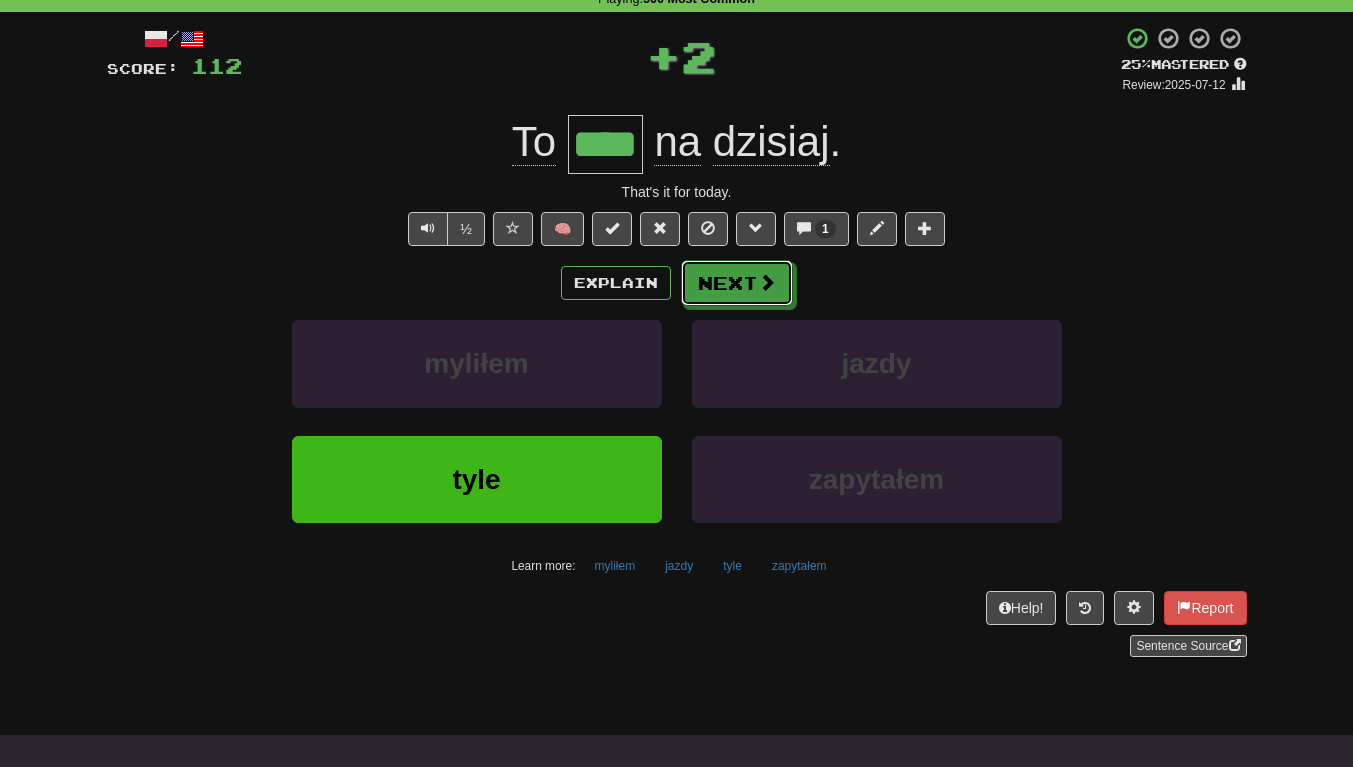 click at bounding box center [767, 282] 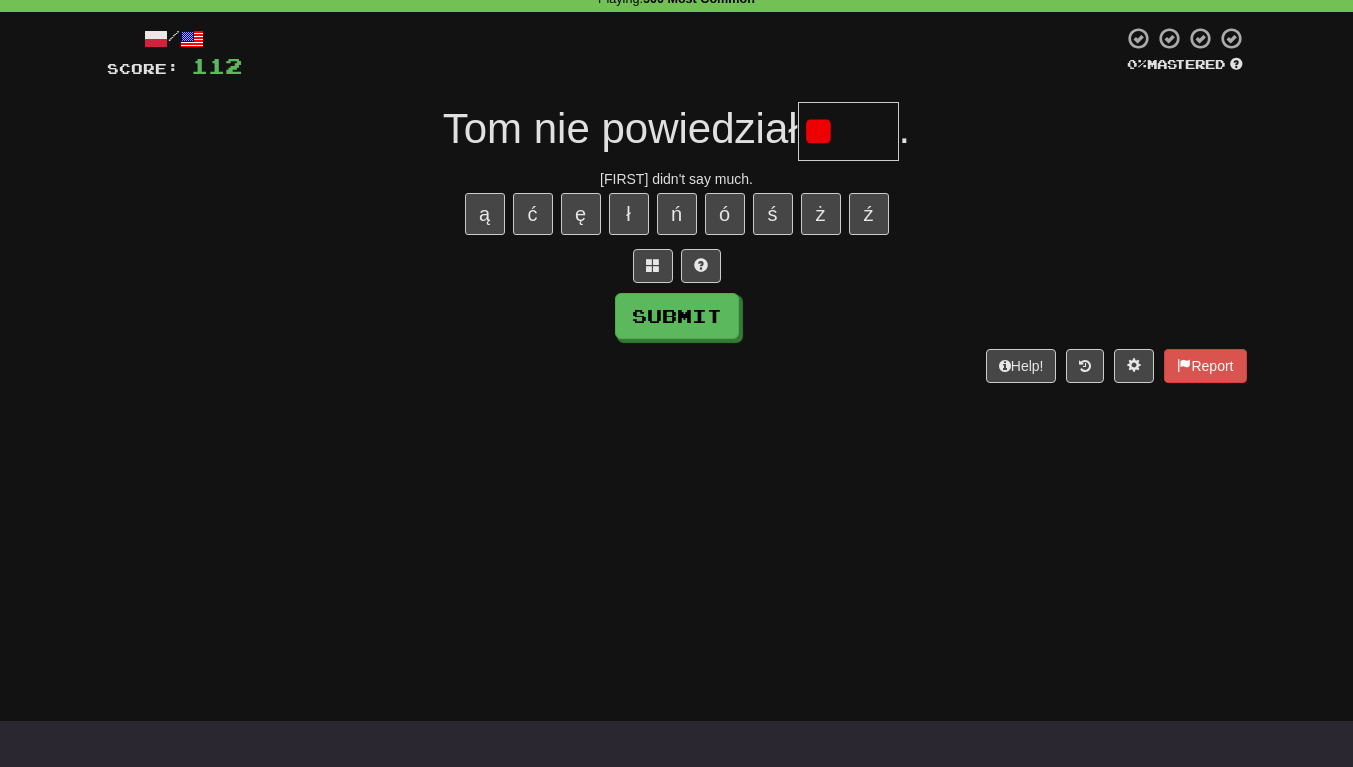 type on "*" 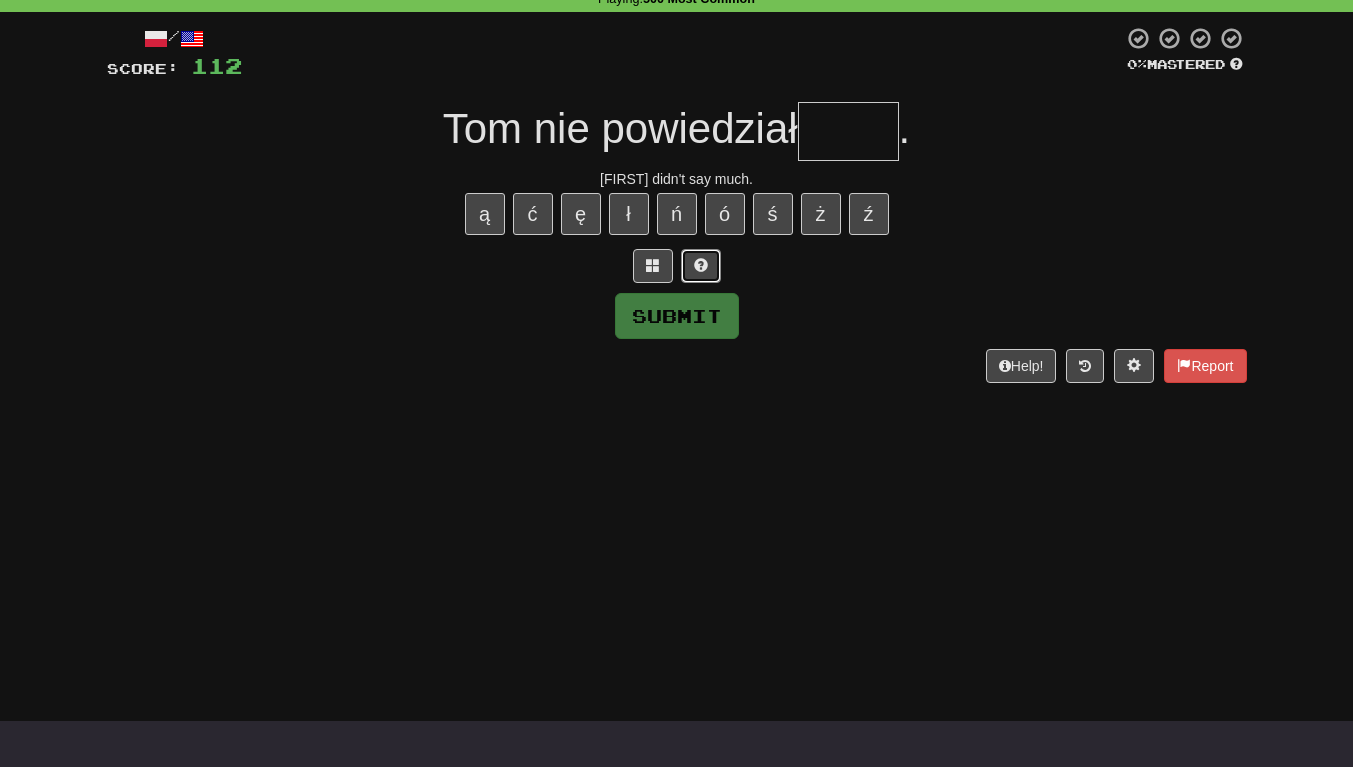 click at bounding box center [701, 266] 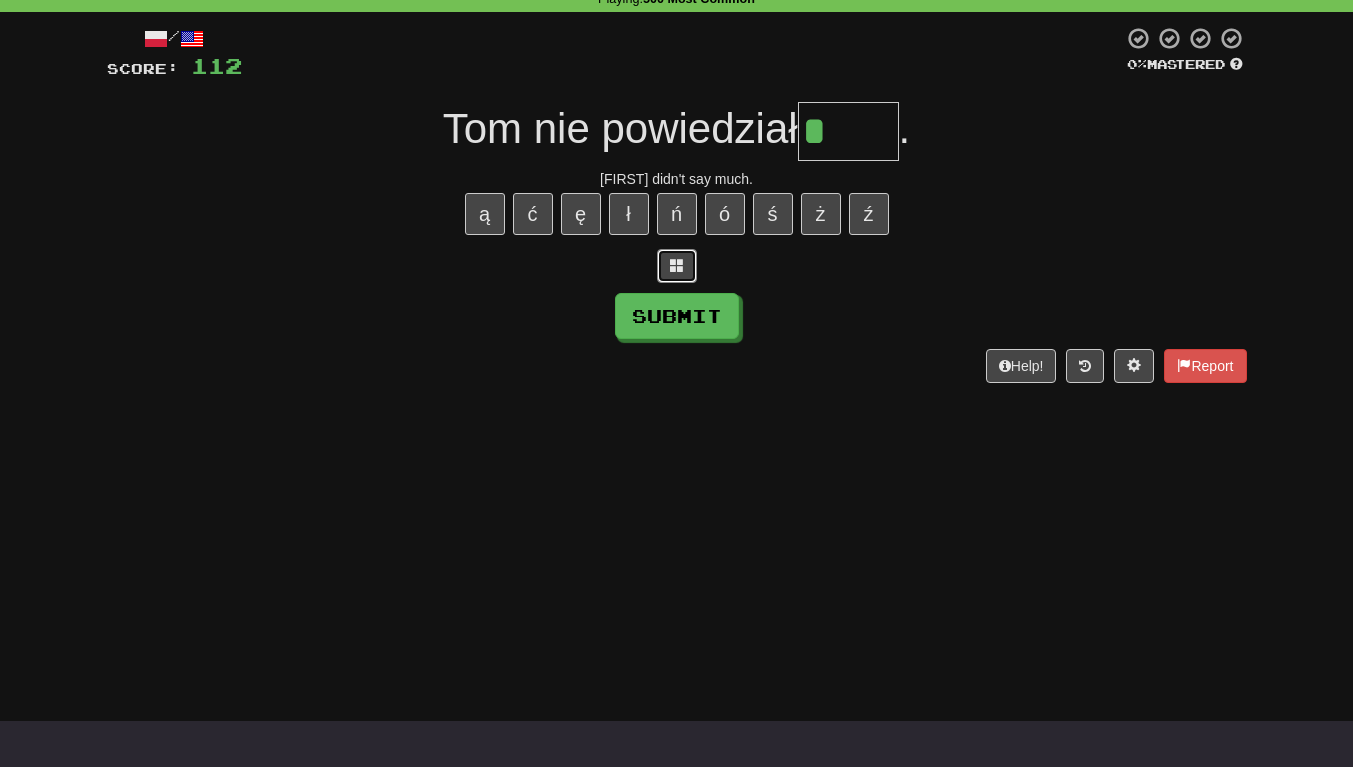 click at bounding box center [677, 265] 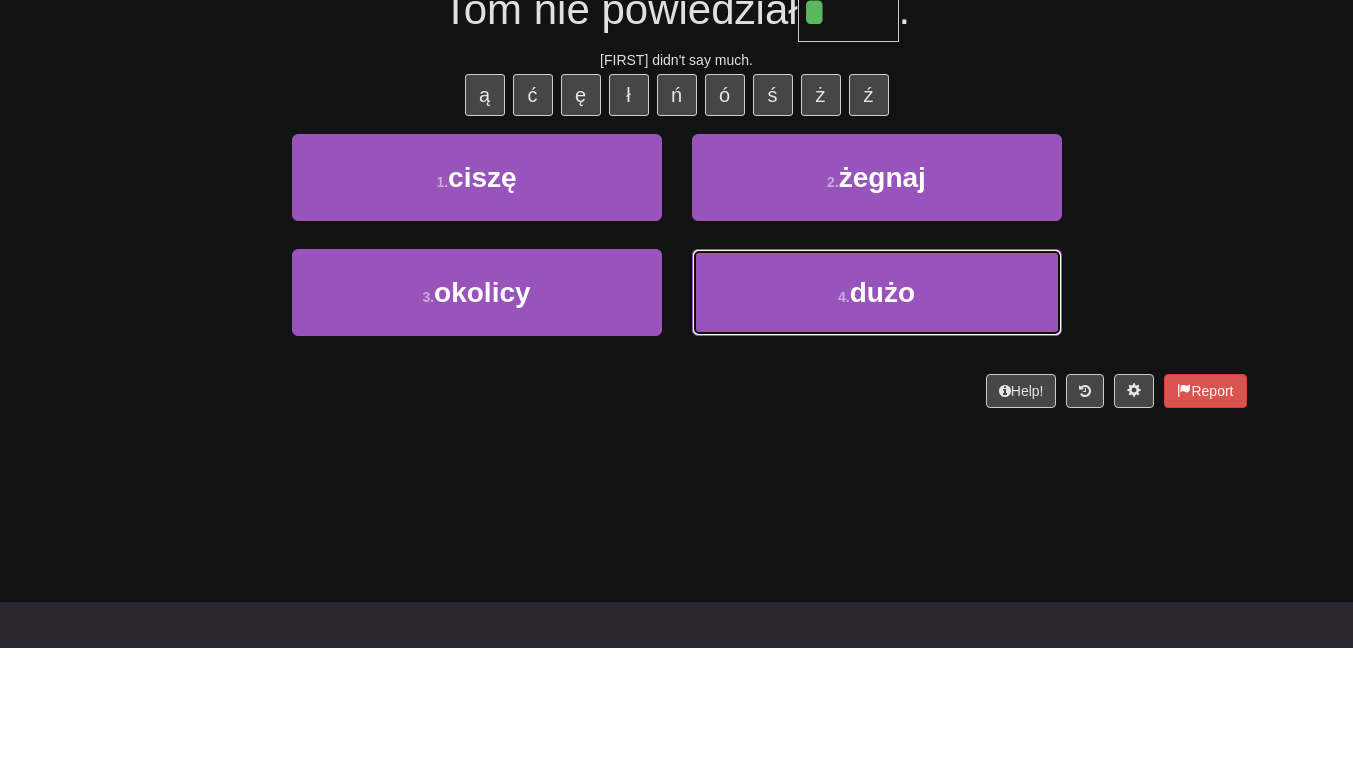click on "4 .  dużo" at bounding box center (877, 411) 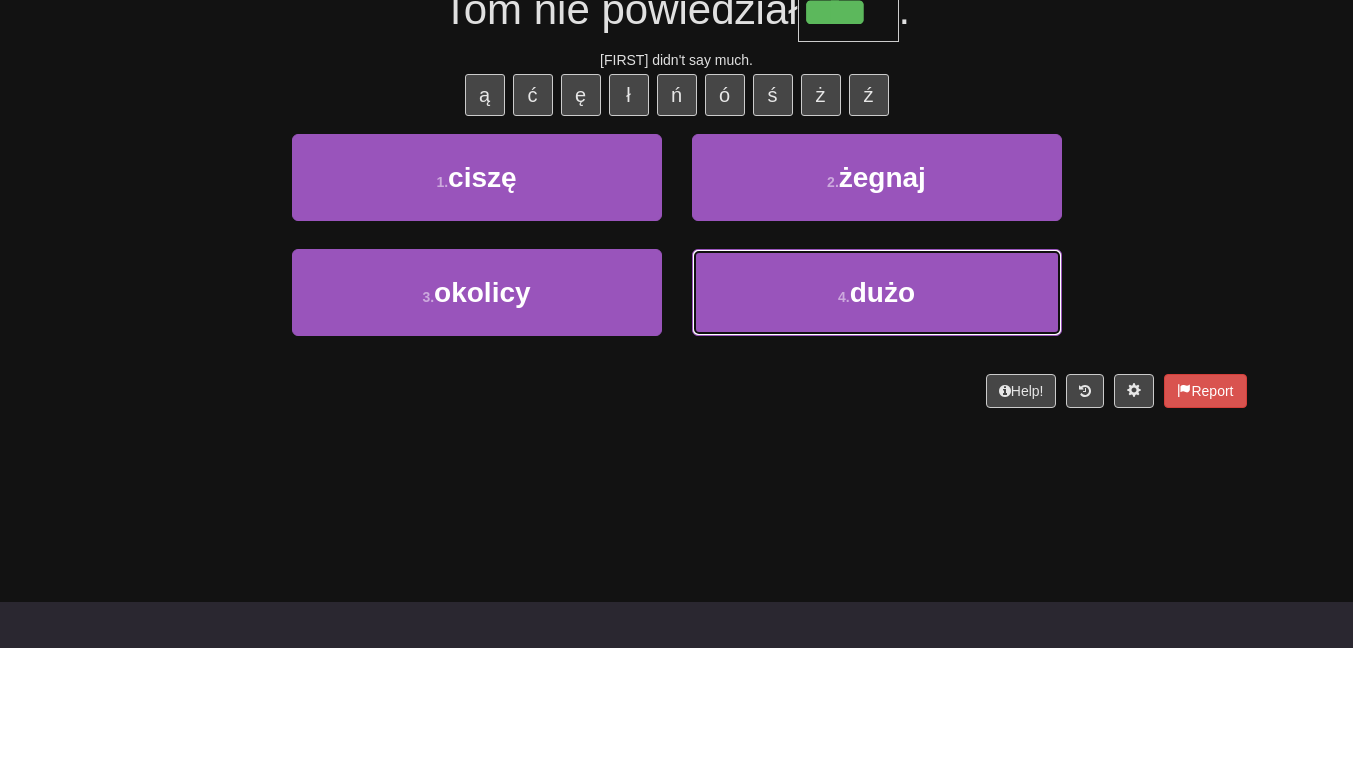 scroll, scrollTop: 109, scrollLeft: 0, axis: vertical 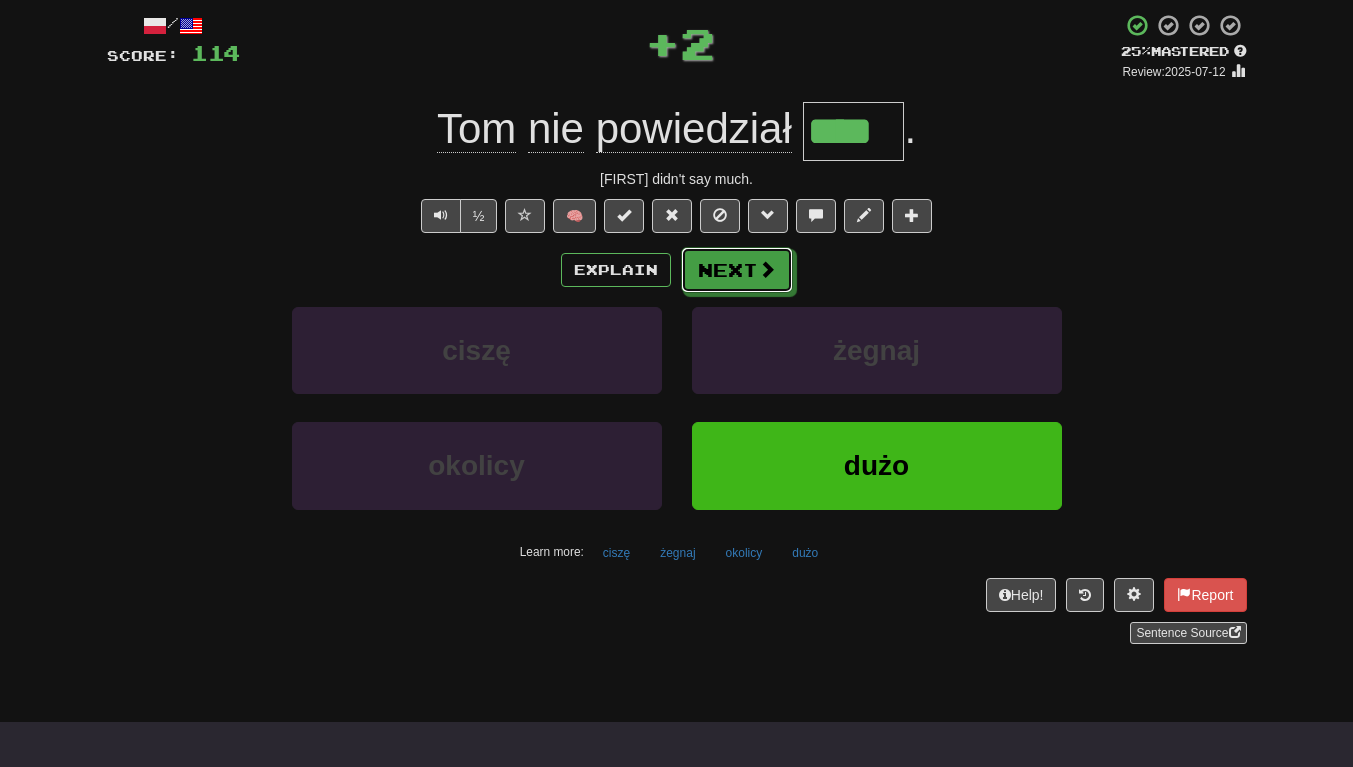click at bounding box center [767, 269] 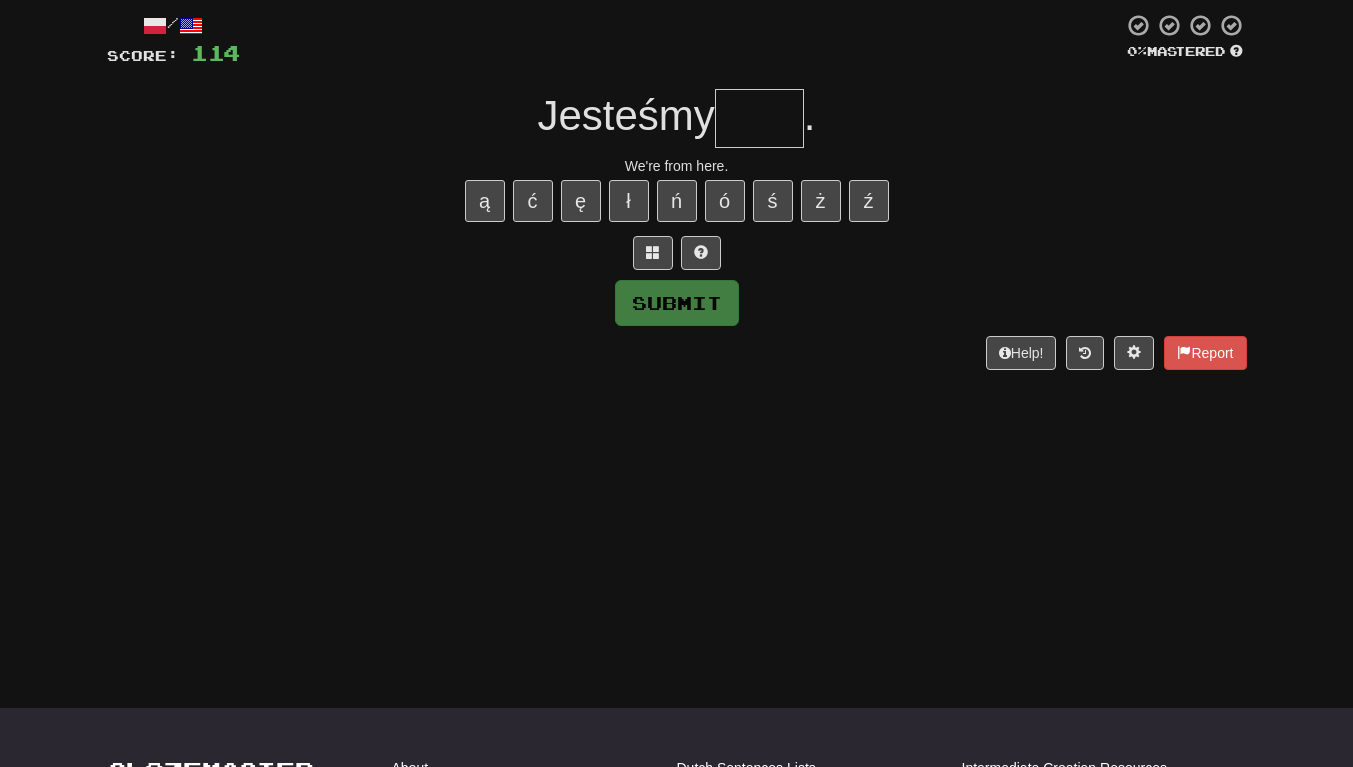 type on "*" 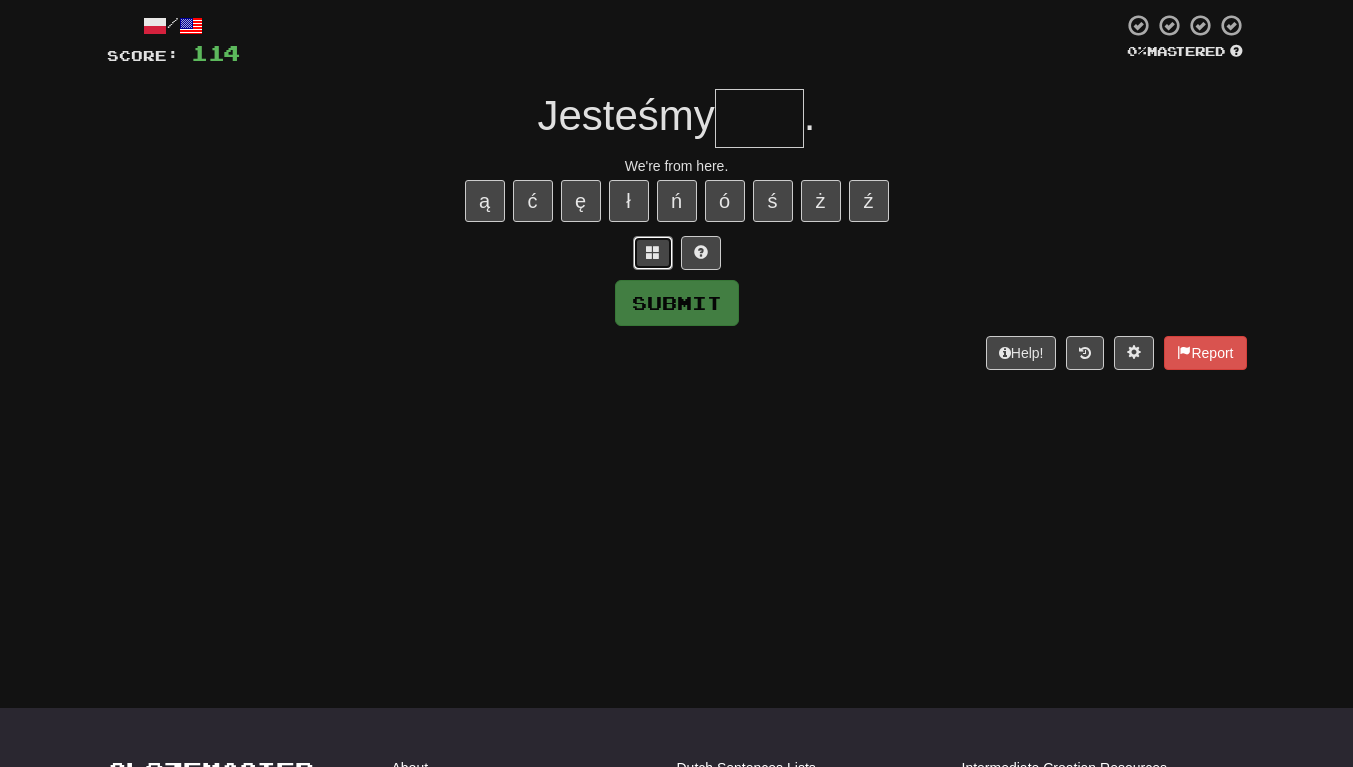 click at bounding box center [653, 253] 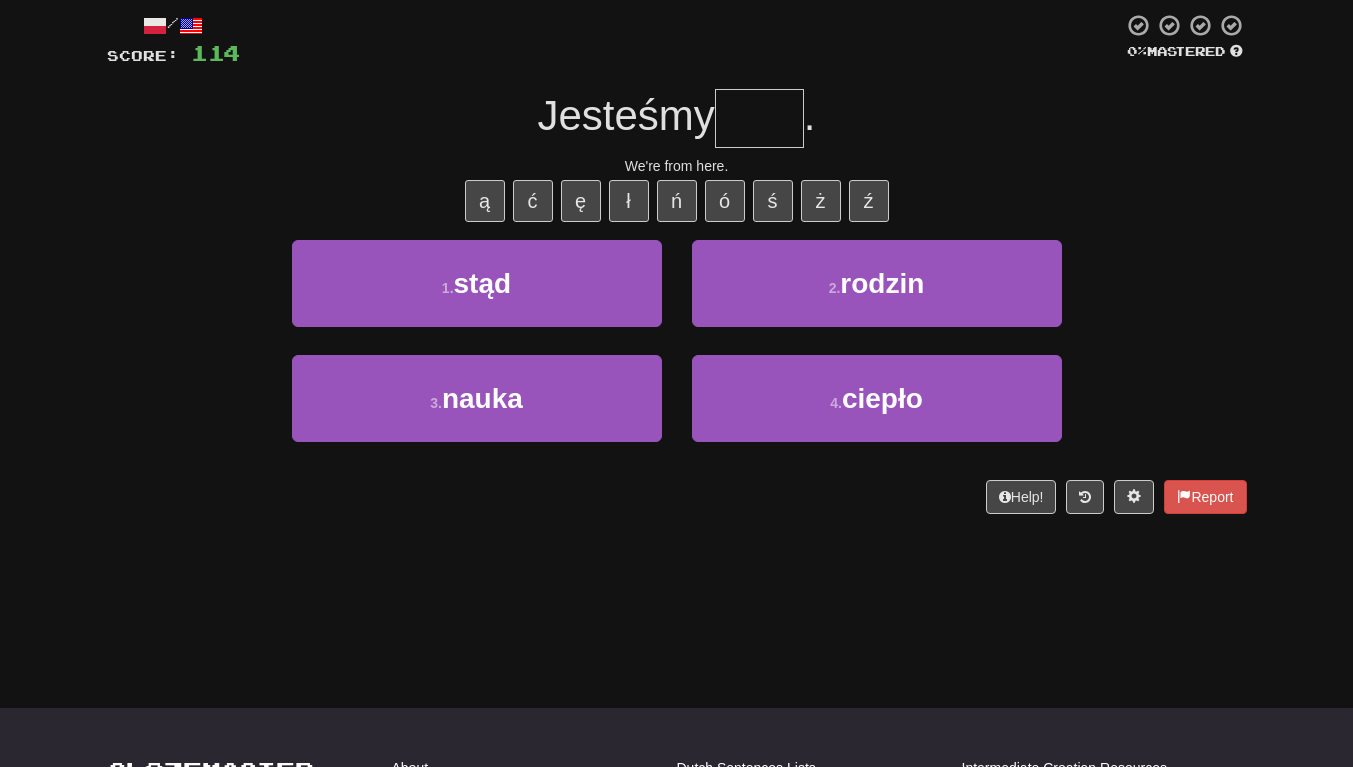 scroll, scrollTop: 111, scrollLeft: 0, axis: vertical 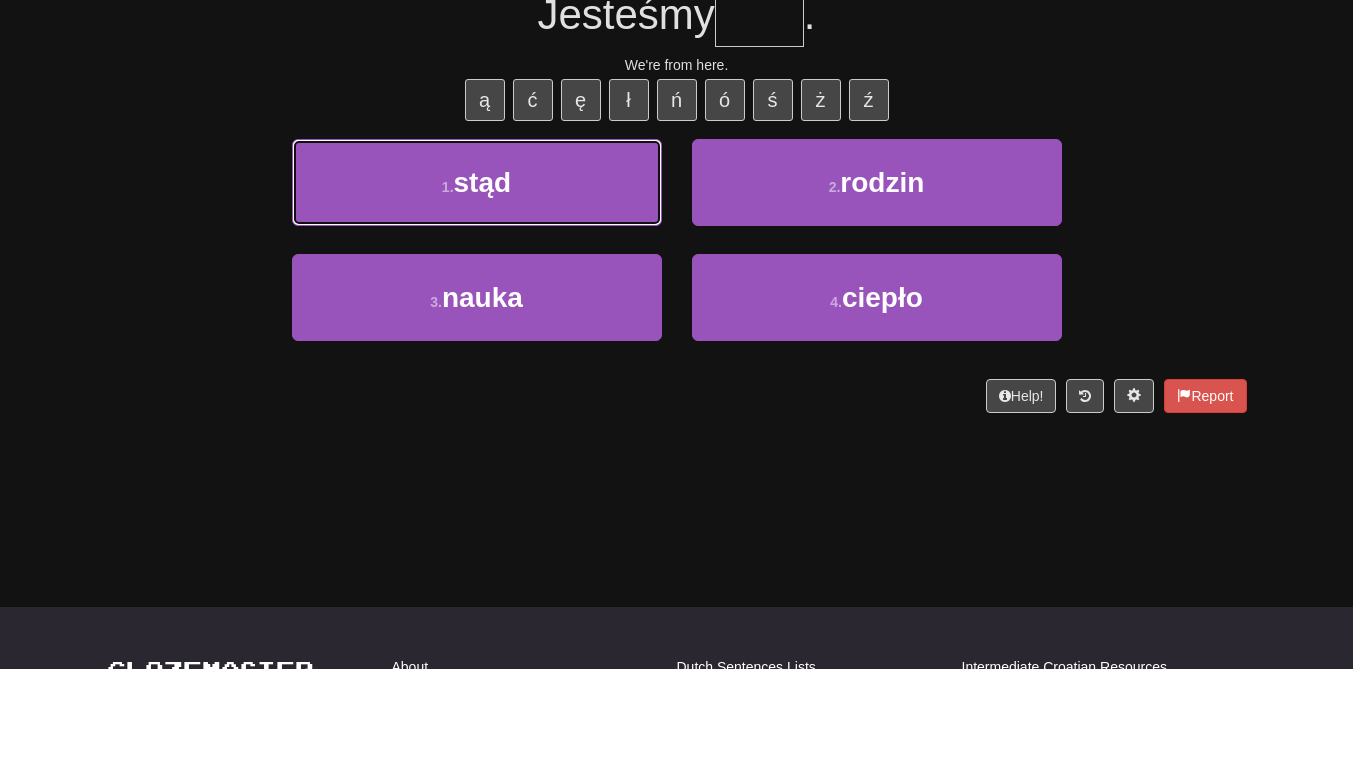 click on "1 .  stąd" at bounding box center [477, 281] 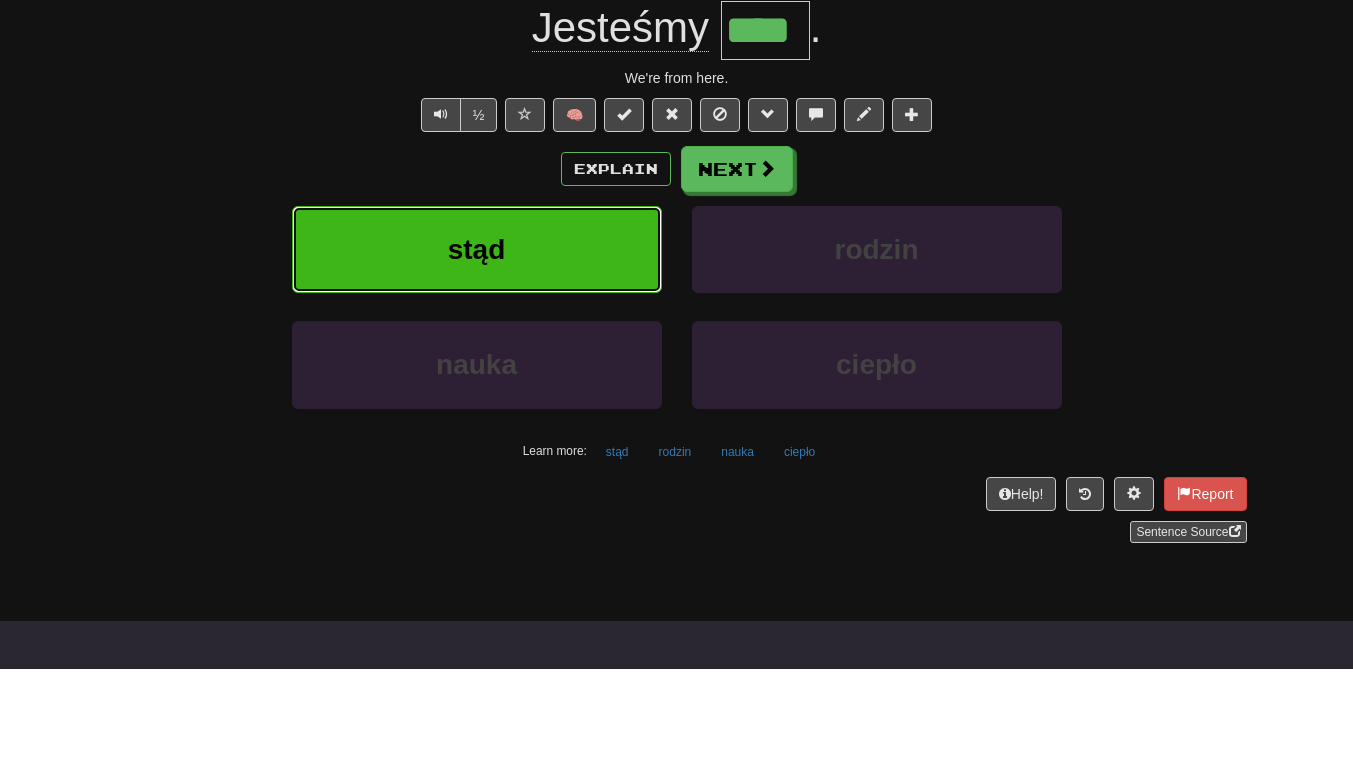 scroll, scrollTop: 124, scrollLeft: 0, axis: vertical 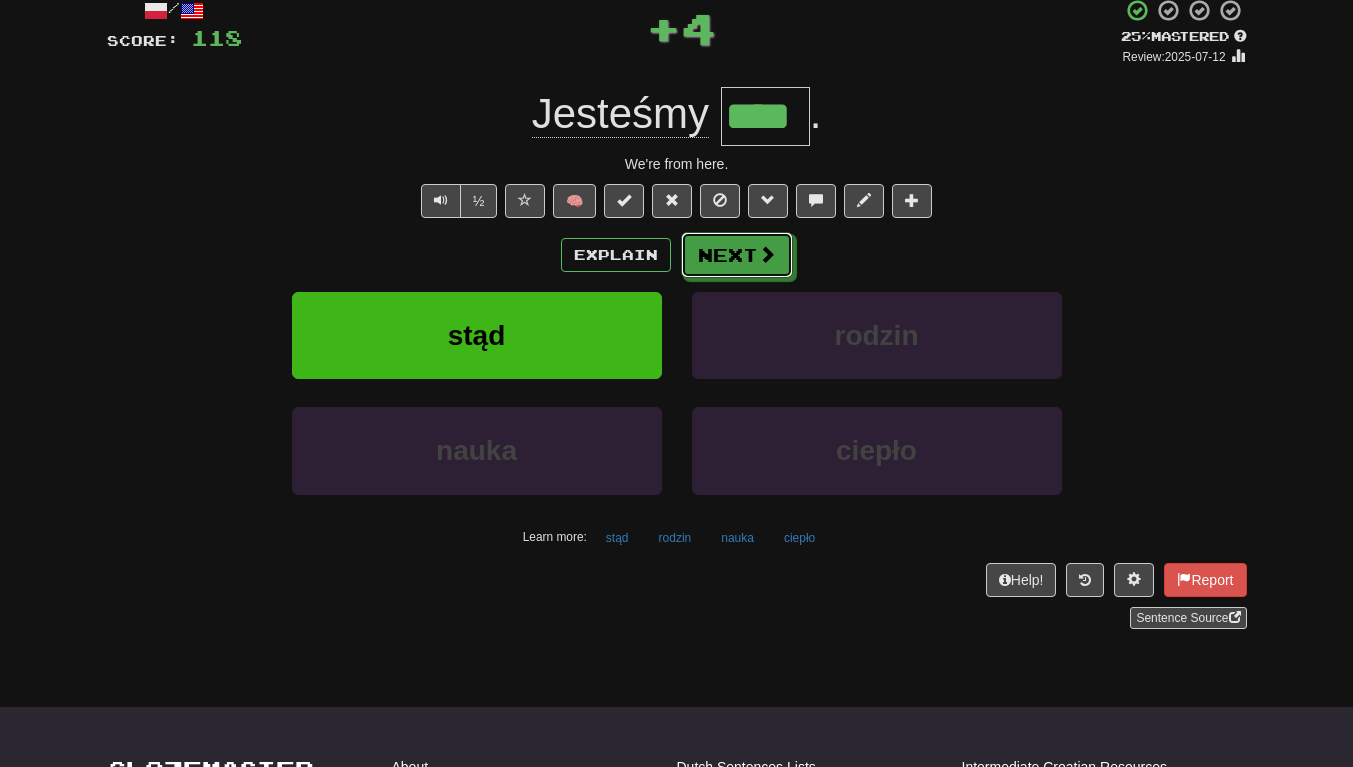 click on "Next" at bounding box center (737, 255) 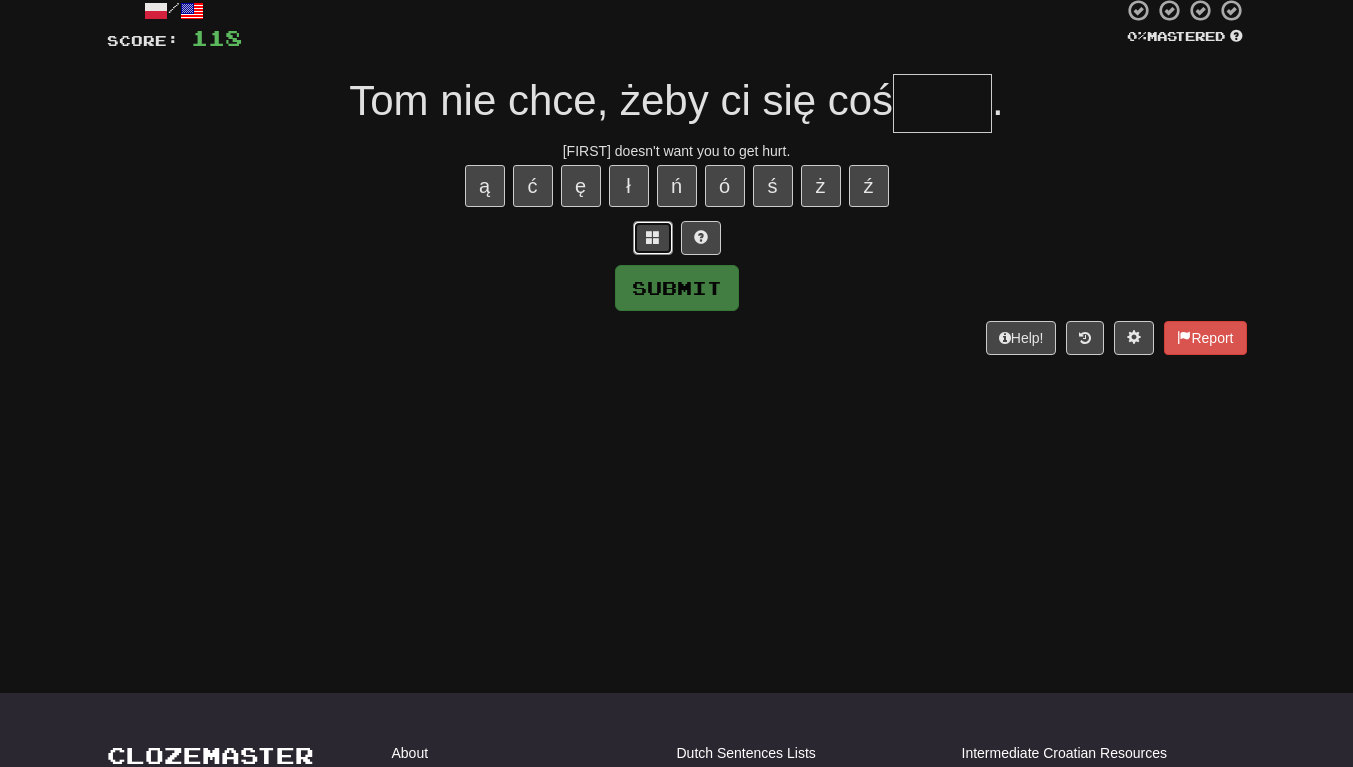 click at bounding box center (653, 238) 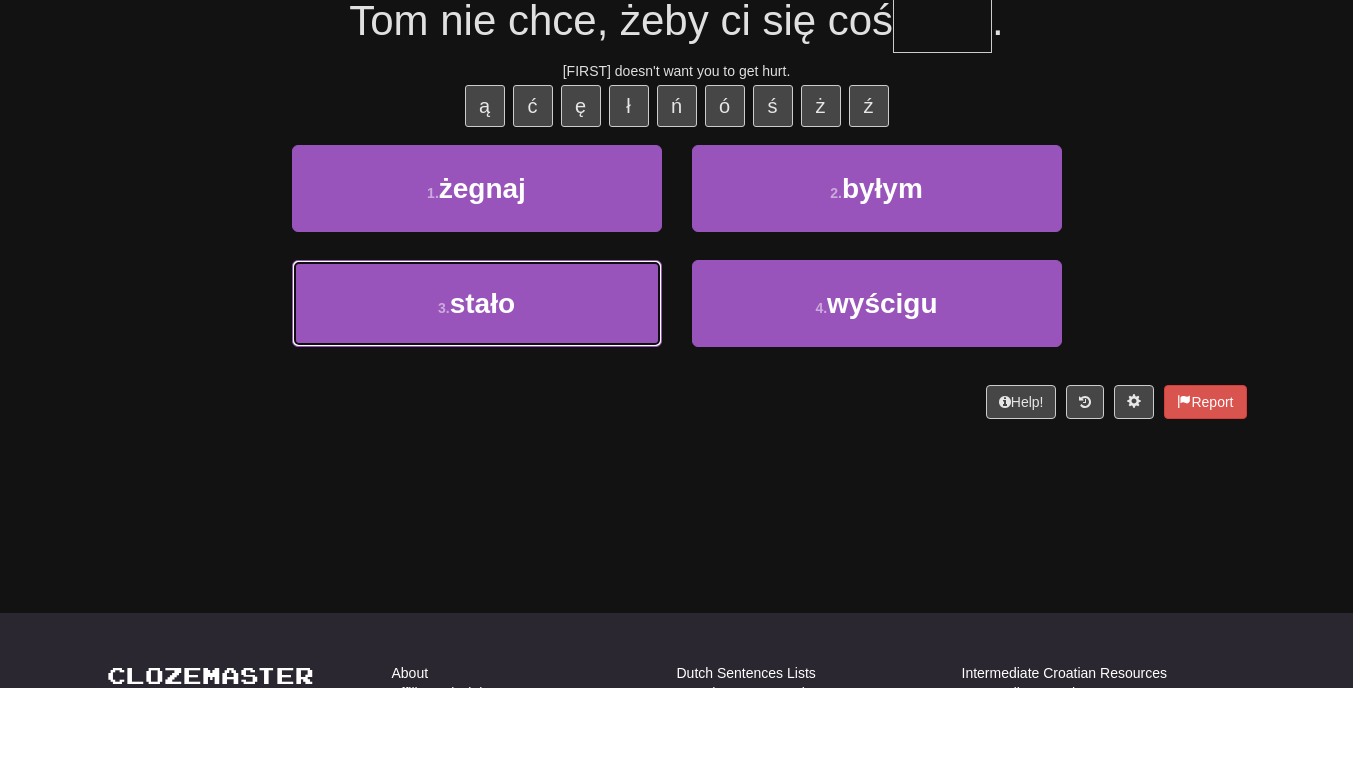 click on "3 .  stało" at bounding box center [477, 383] 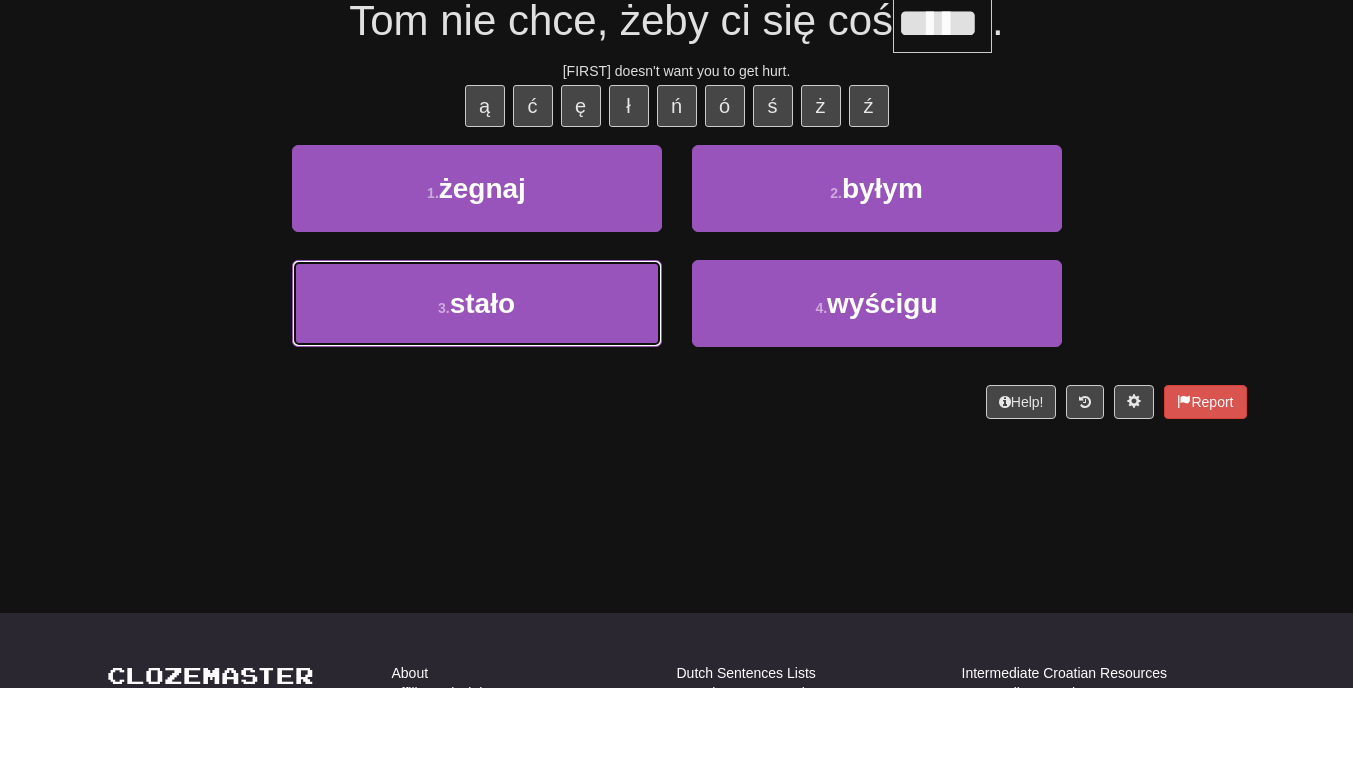 scroll, scrollTop: 137, scrollLeft: 0, axis: vertical 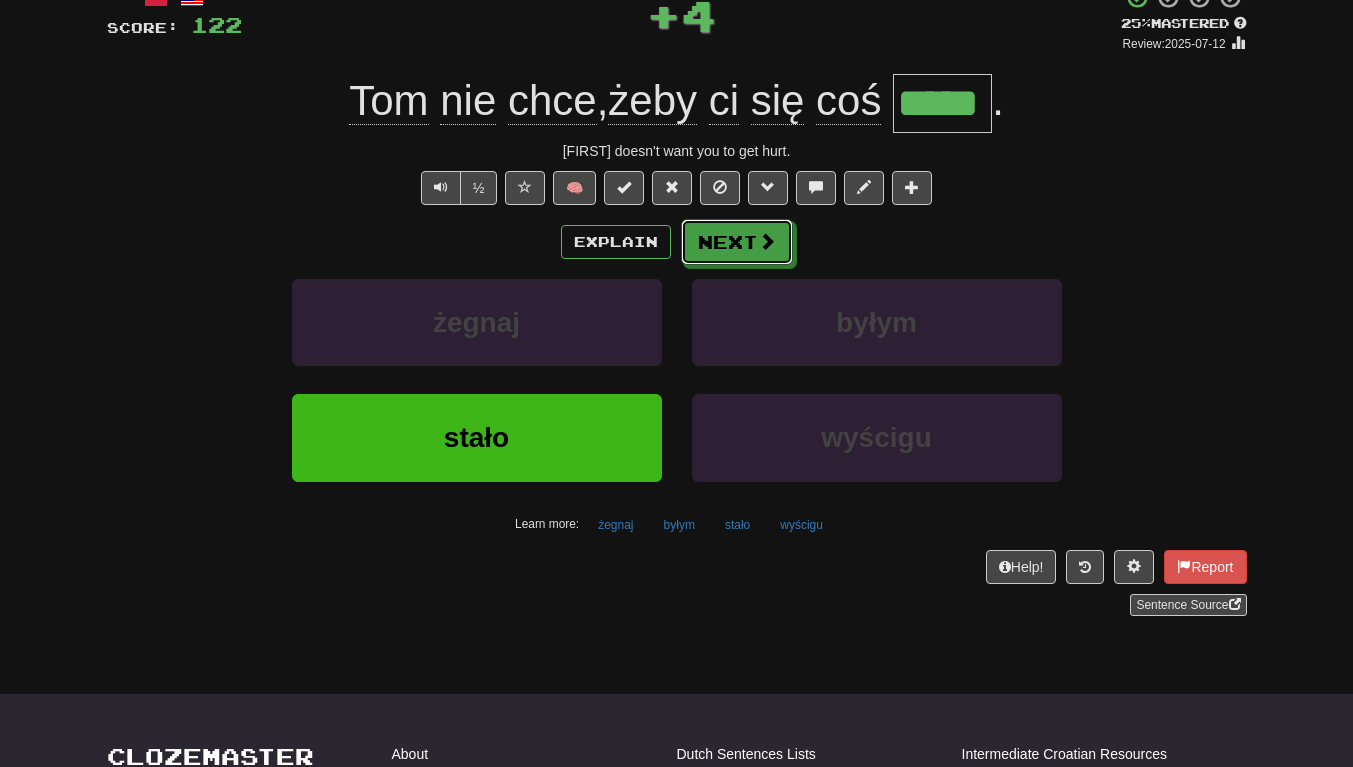 click on "Next" at bounding box center (737, 242) 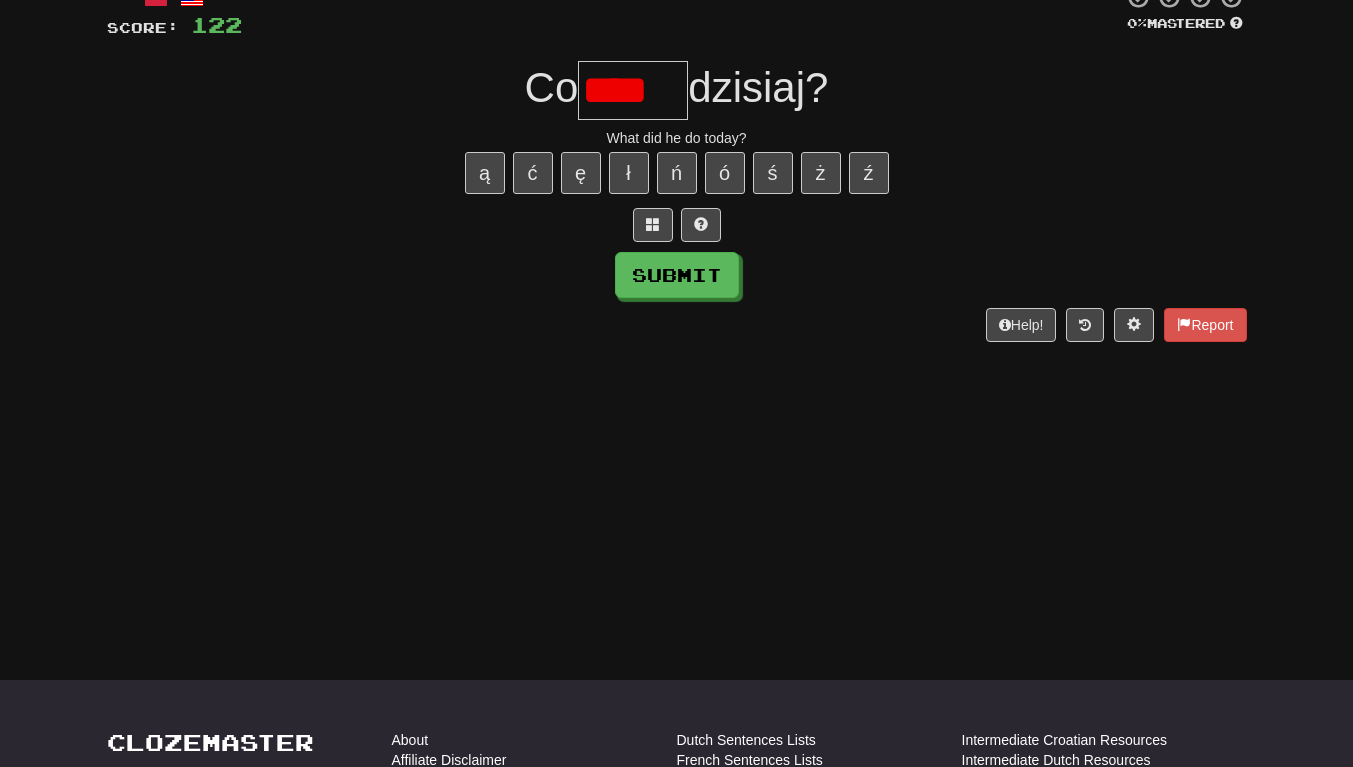scroll, scrollTop: 0, scrollLeft: 0, axis: both 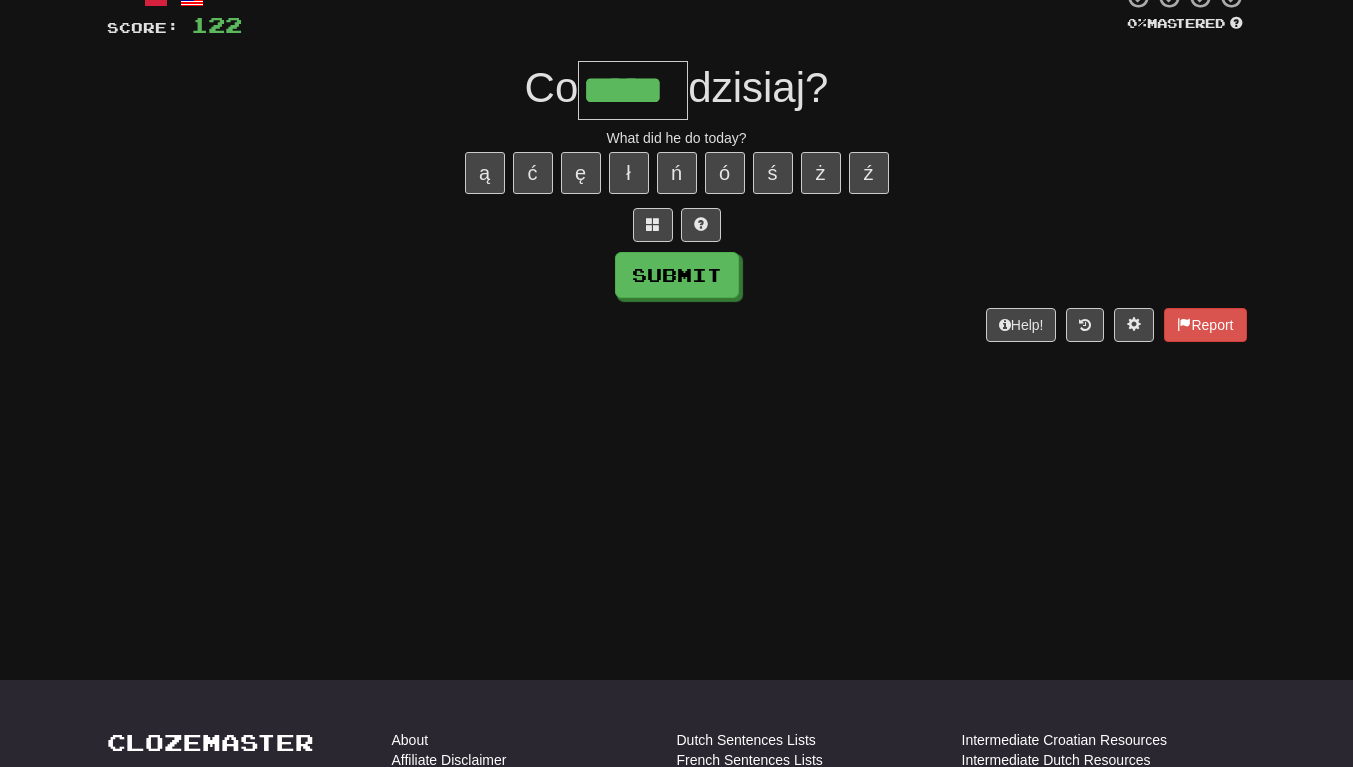 type on "******" 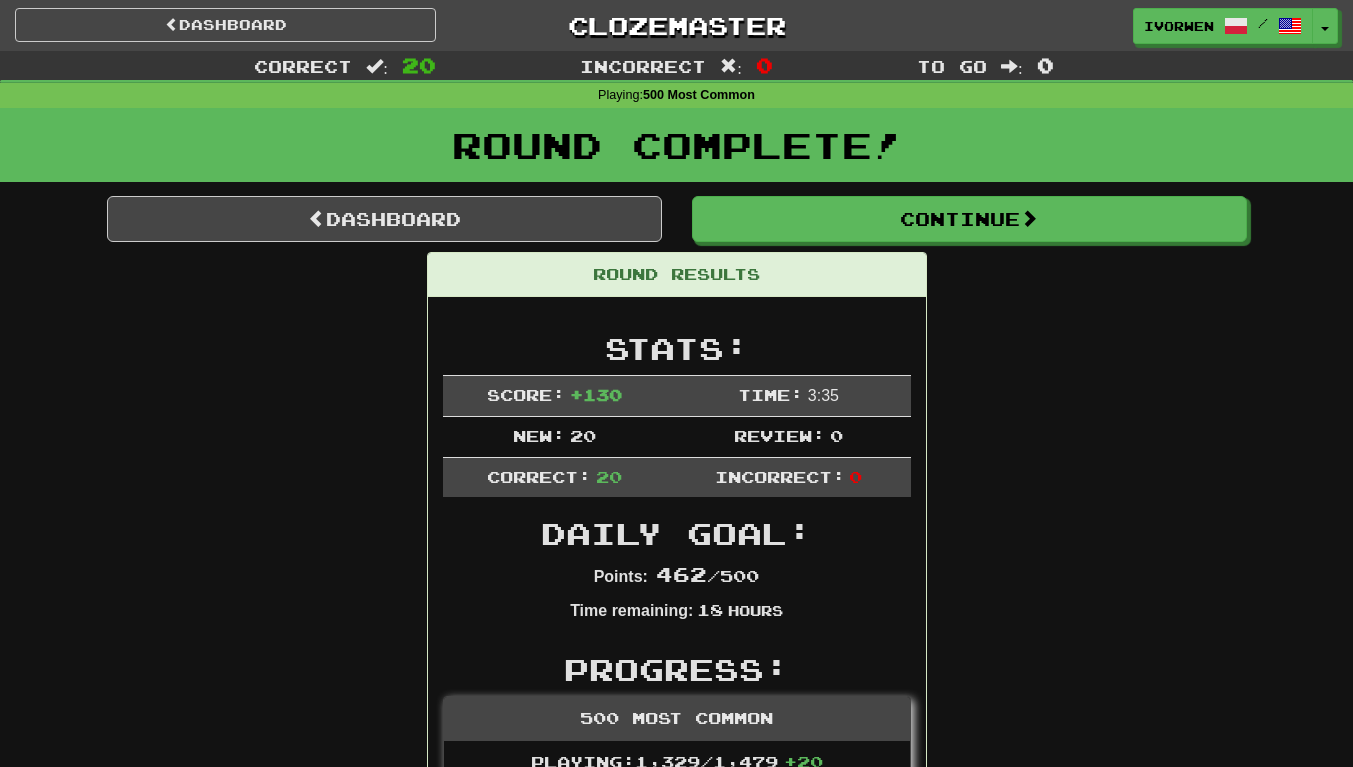 scroll, scrollTop: 6, scrollLeft: 0, axis: vertical 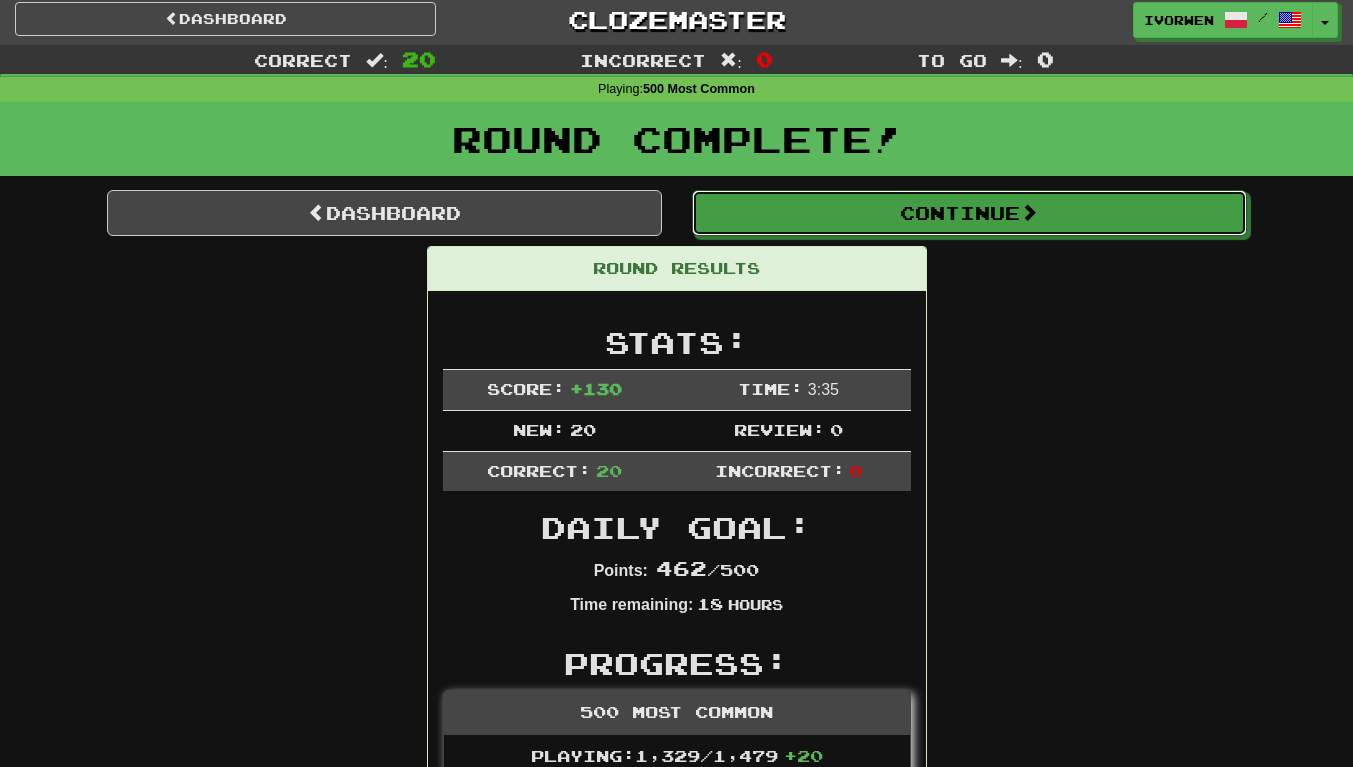 click on "Continue" at bounding box center [969, 213] 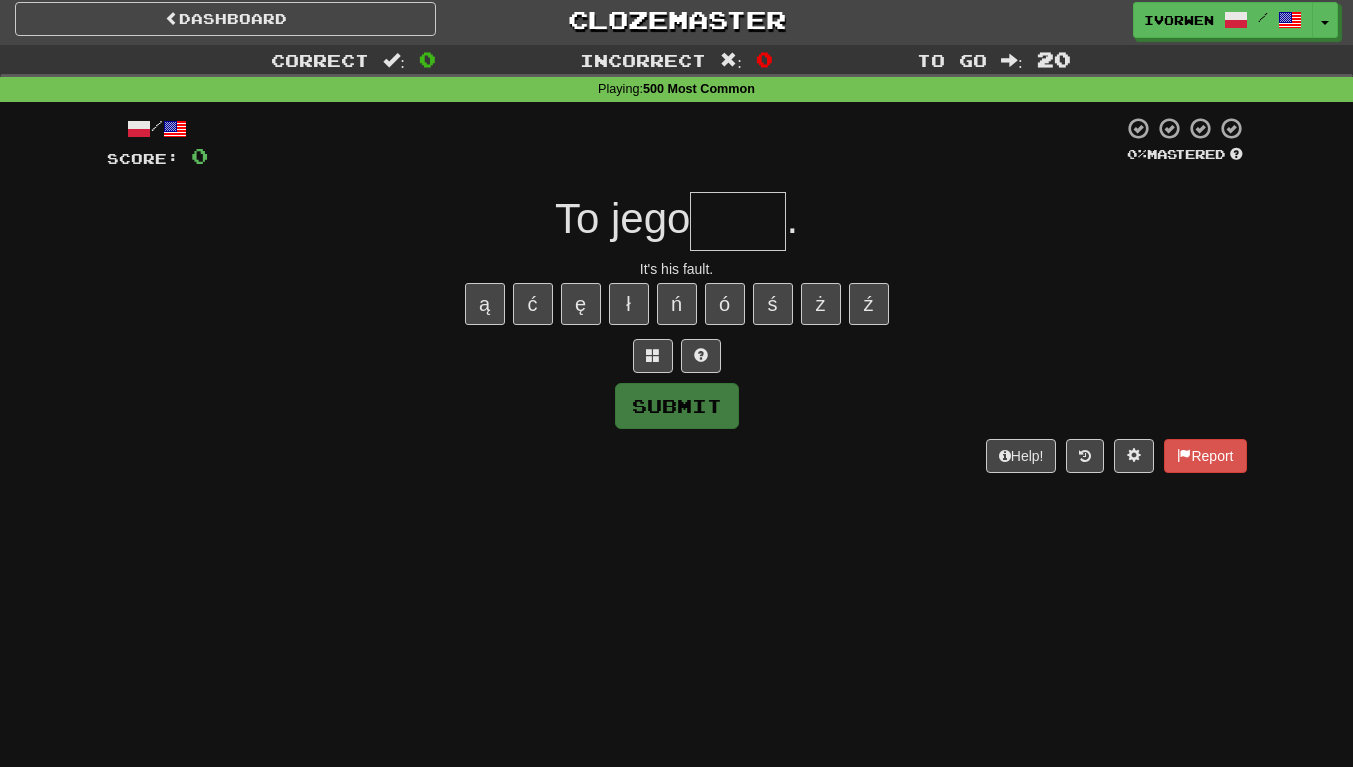 click at bounding box center [738, 221] 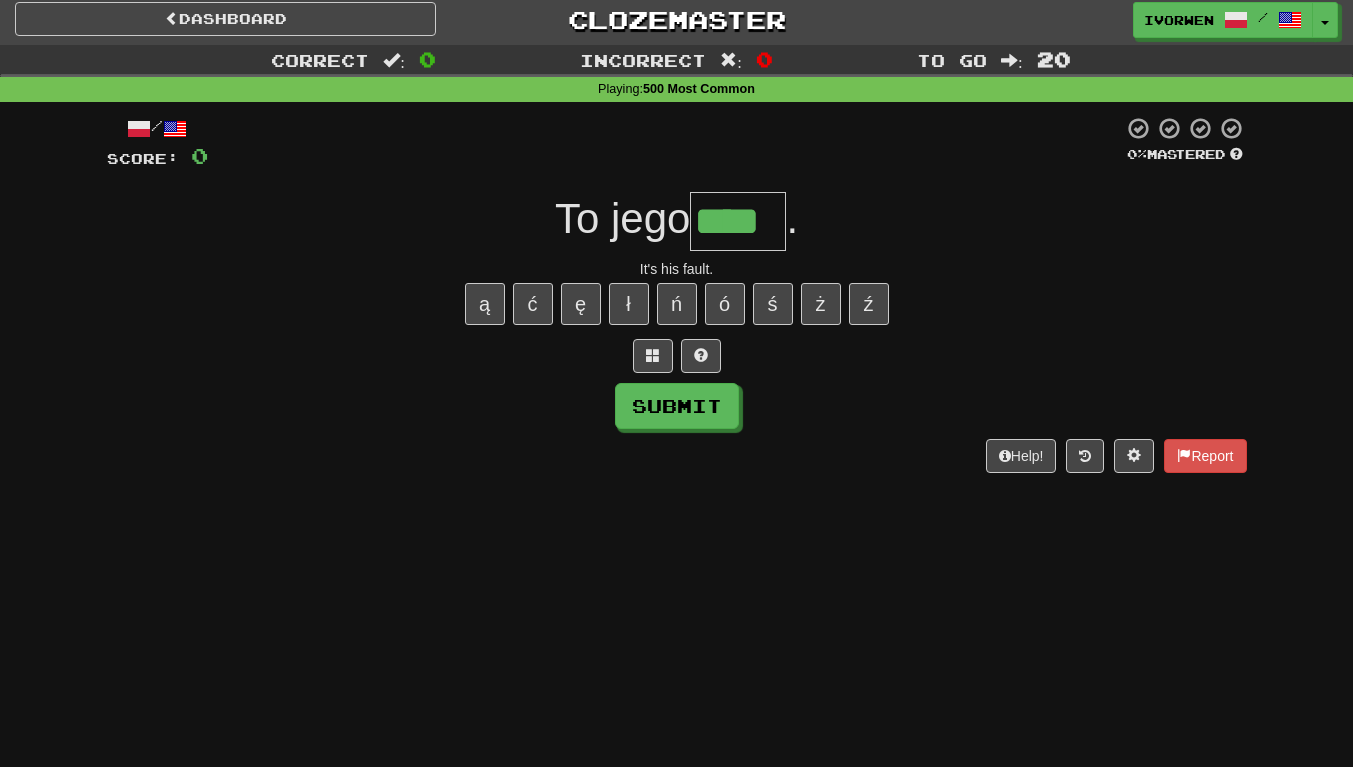 type on "****" 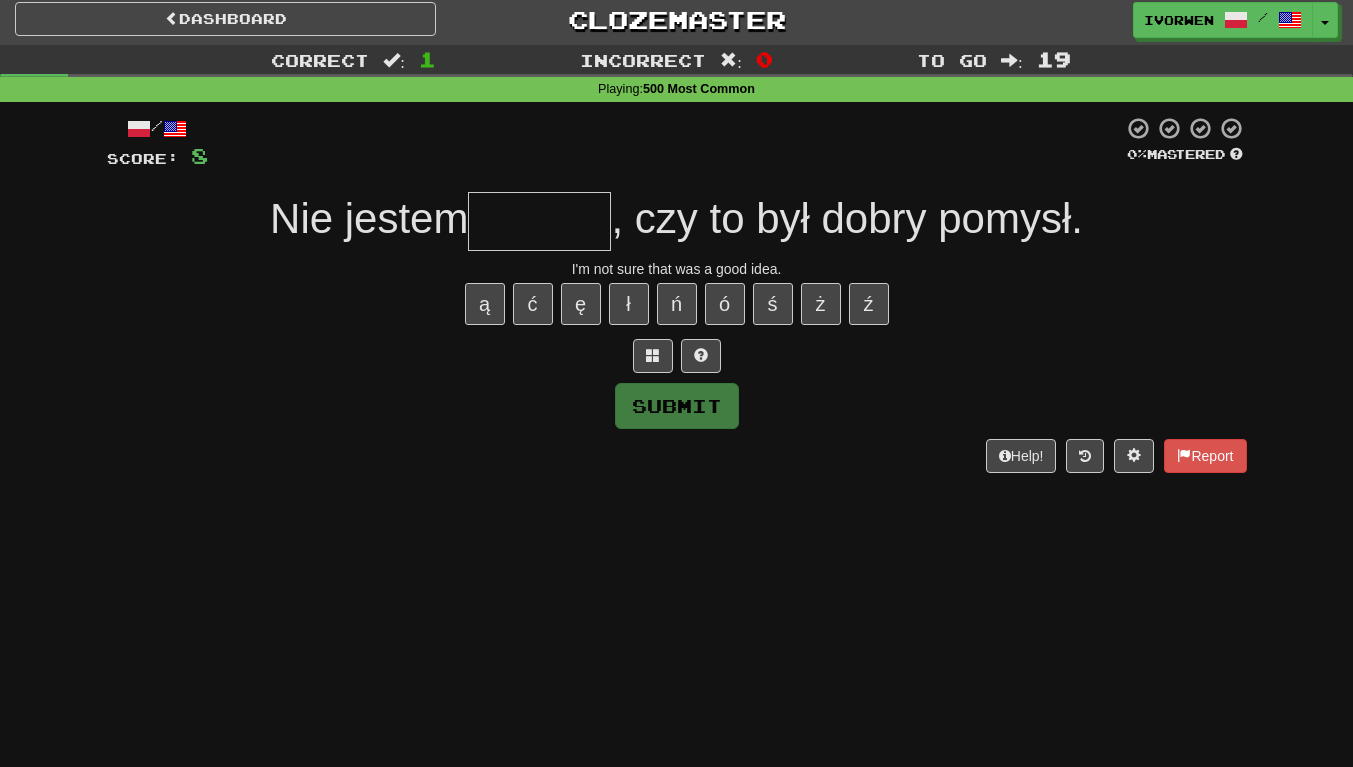 click at bounding box center [539, 221] 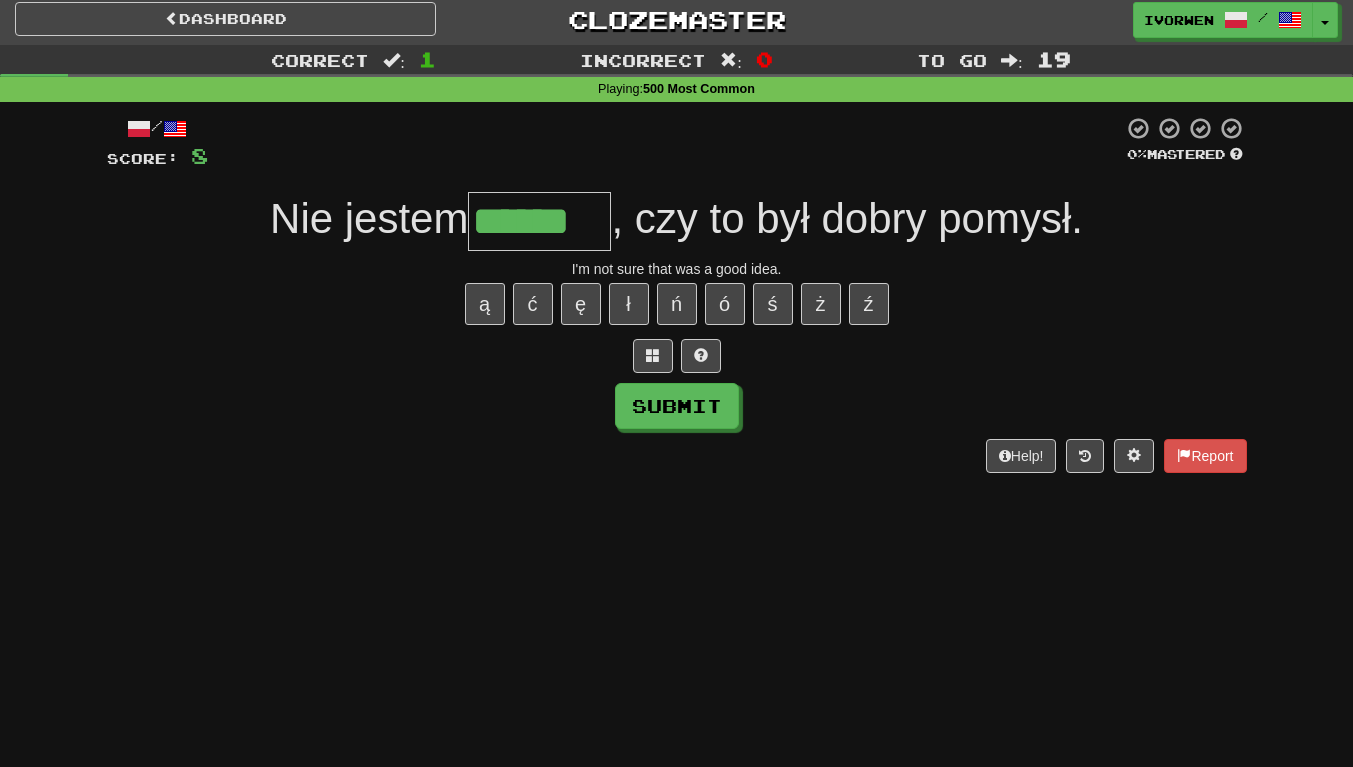 scroll, scrollTop: 0, scrollLeft: 2, axis: horizontal 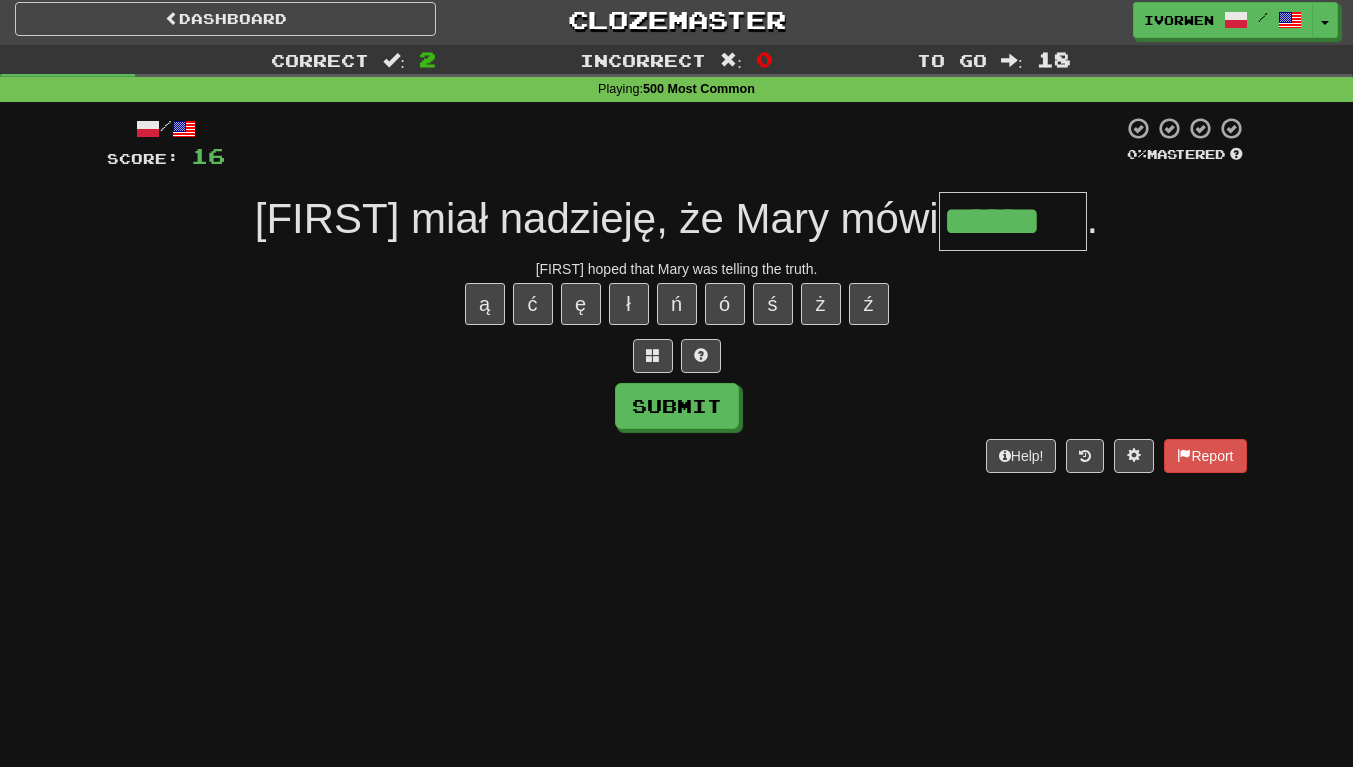 type on "******" 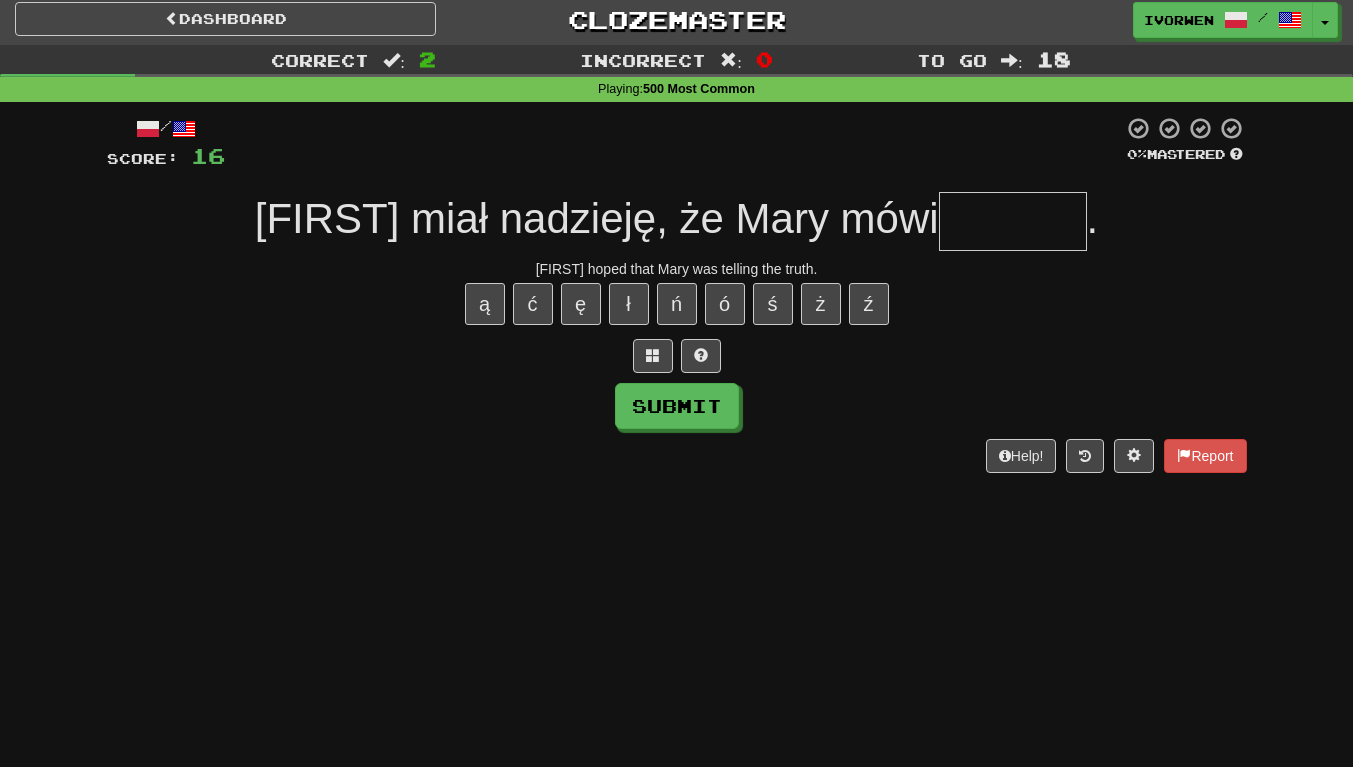 scroll, scrollTop: 0, scrollLeft: 0, axis: both 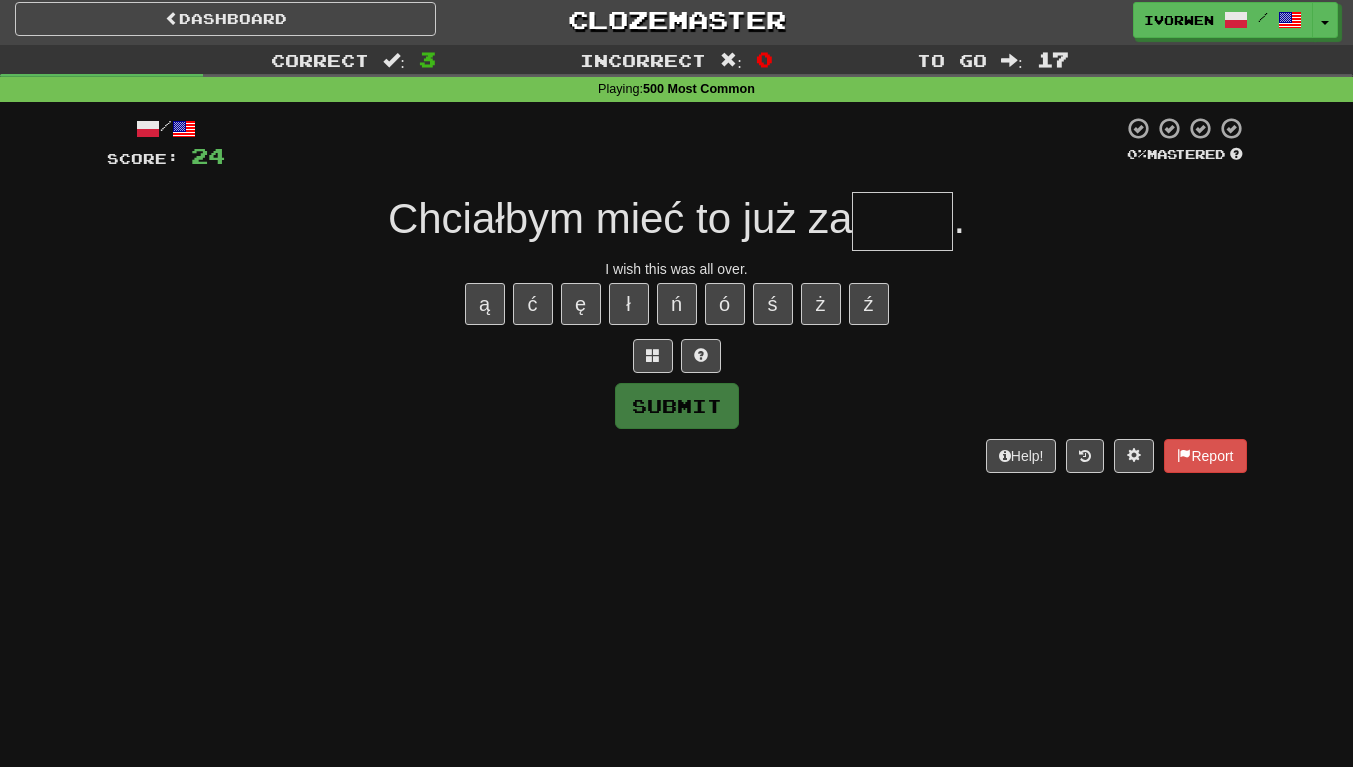 type on "*" 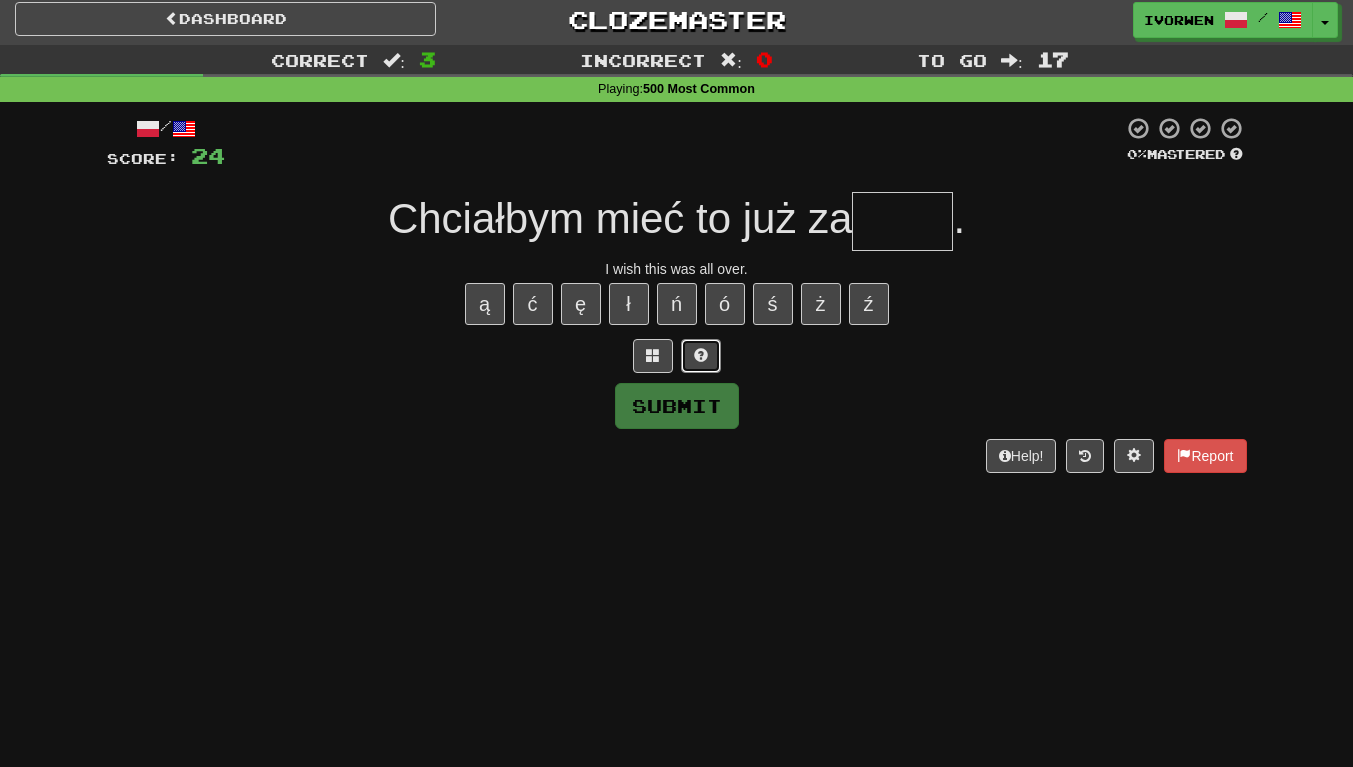 click at bounding box center (701, 355) 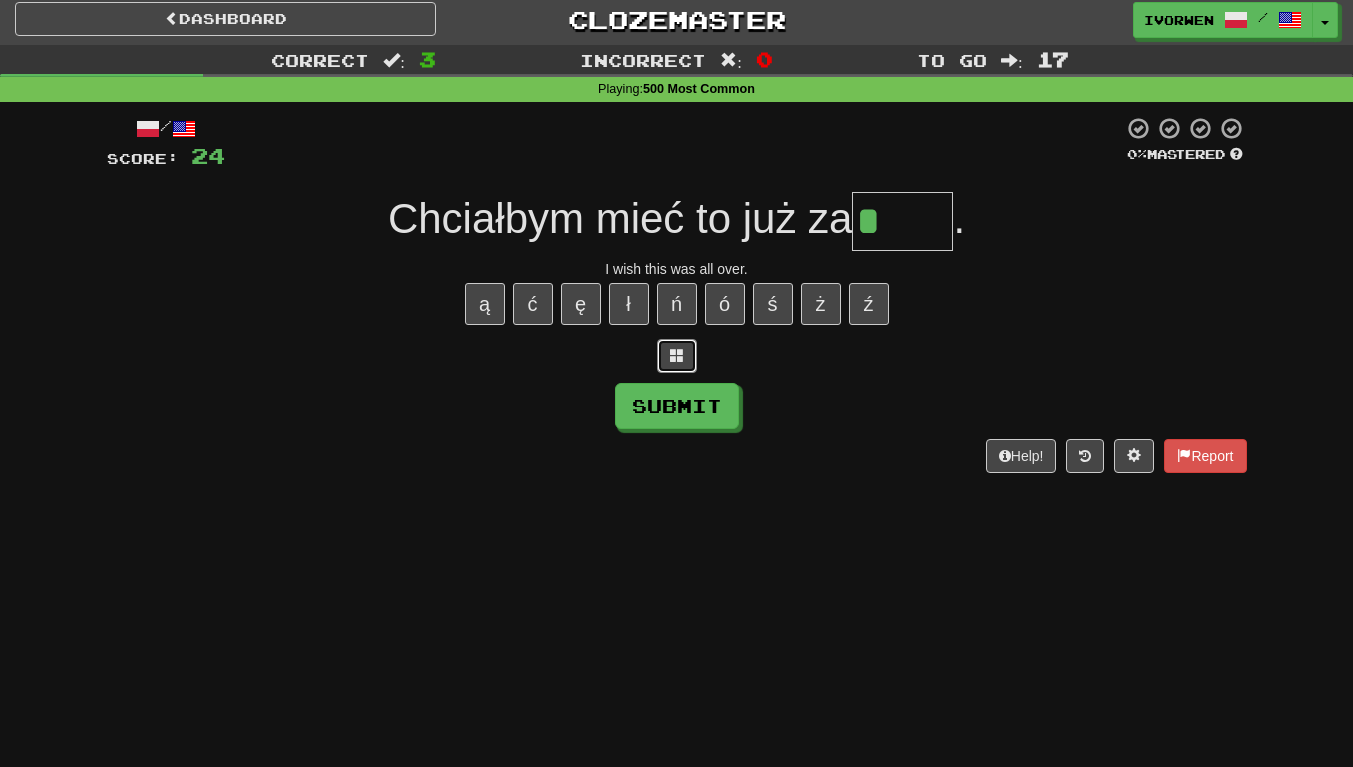 click at bounding box center [677, 355] 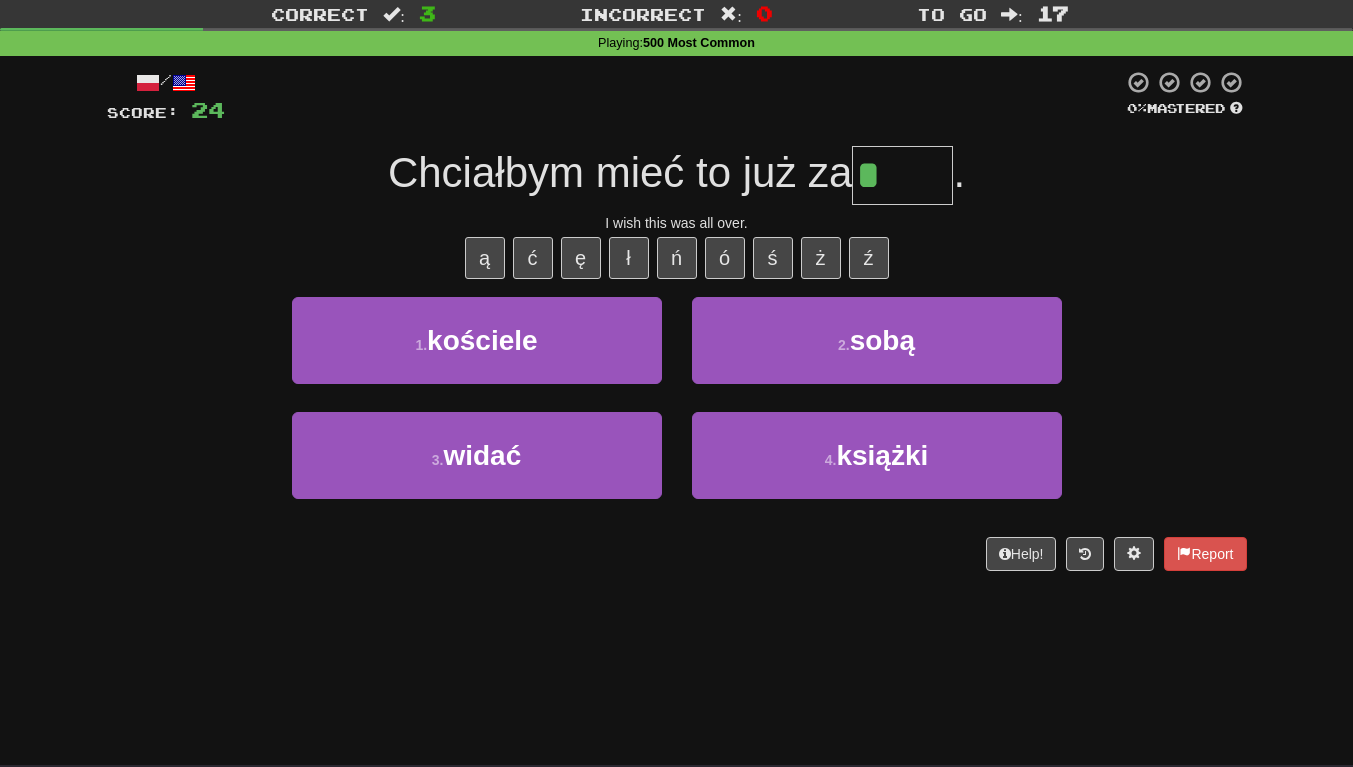 scroll, scrollTop: 96, scrollLeft: 0, axis: vertical 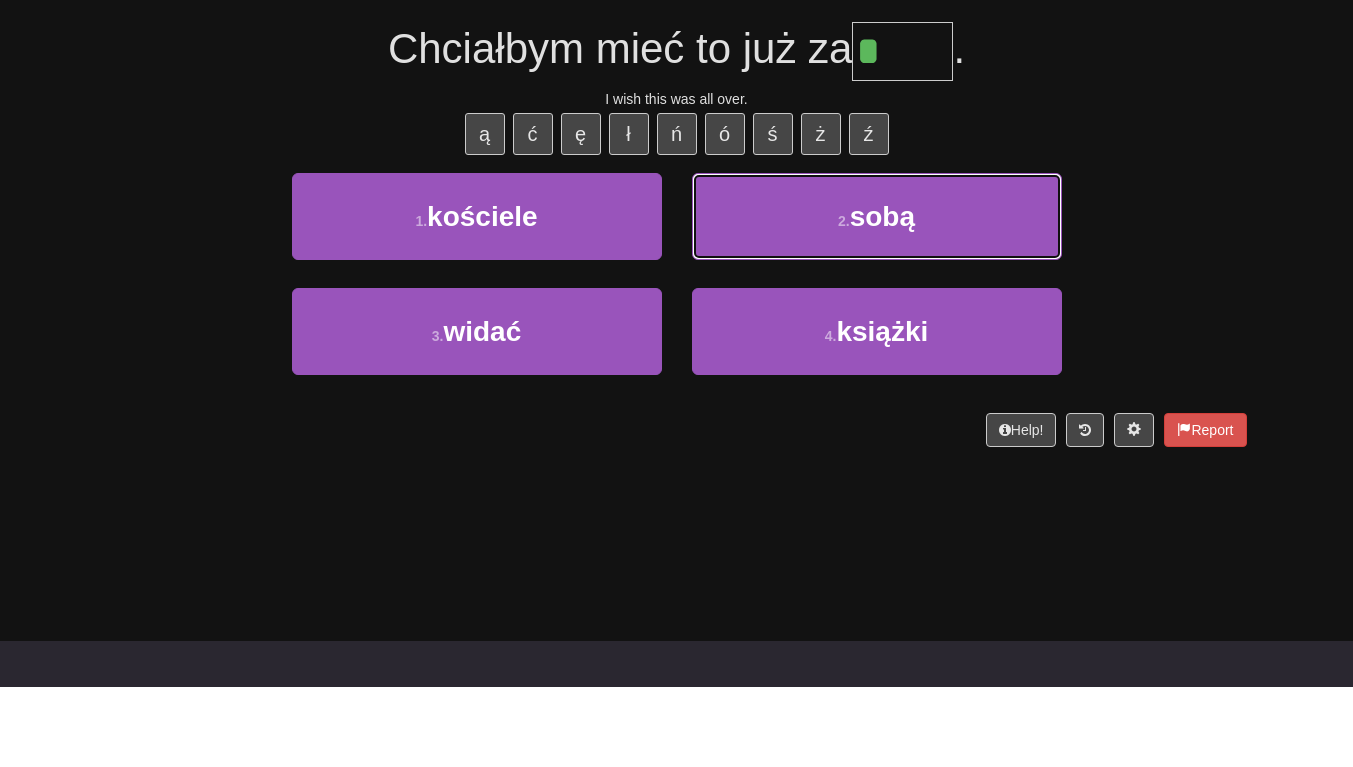 click on "2 .  sobą" at bounding box center [877, 296] 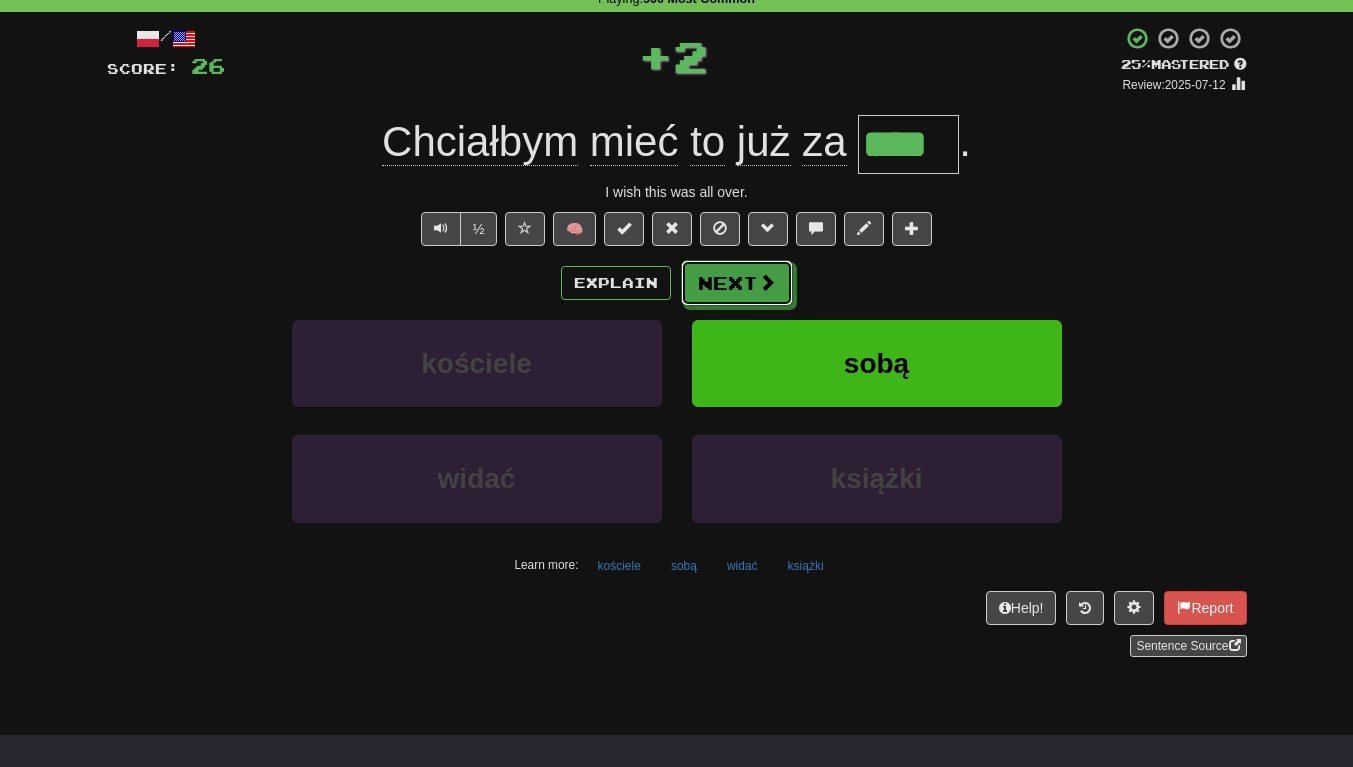 click on "Next" at bounding box center [737, 283] 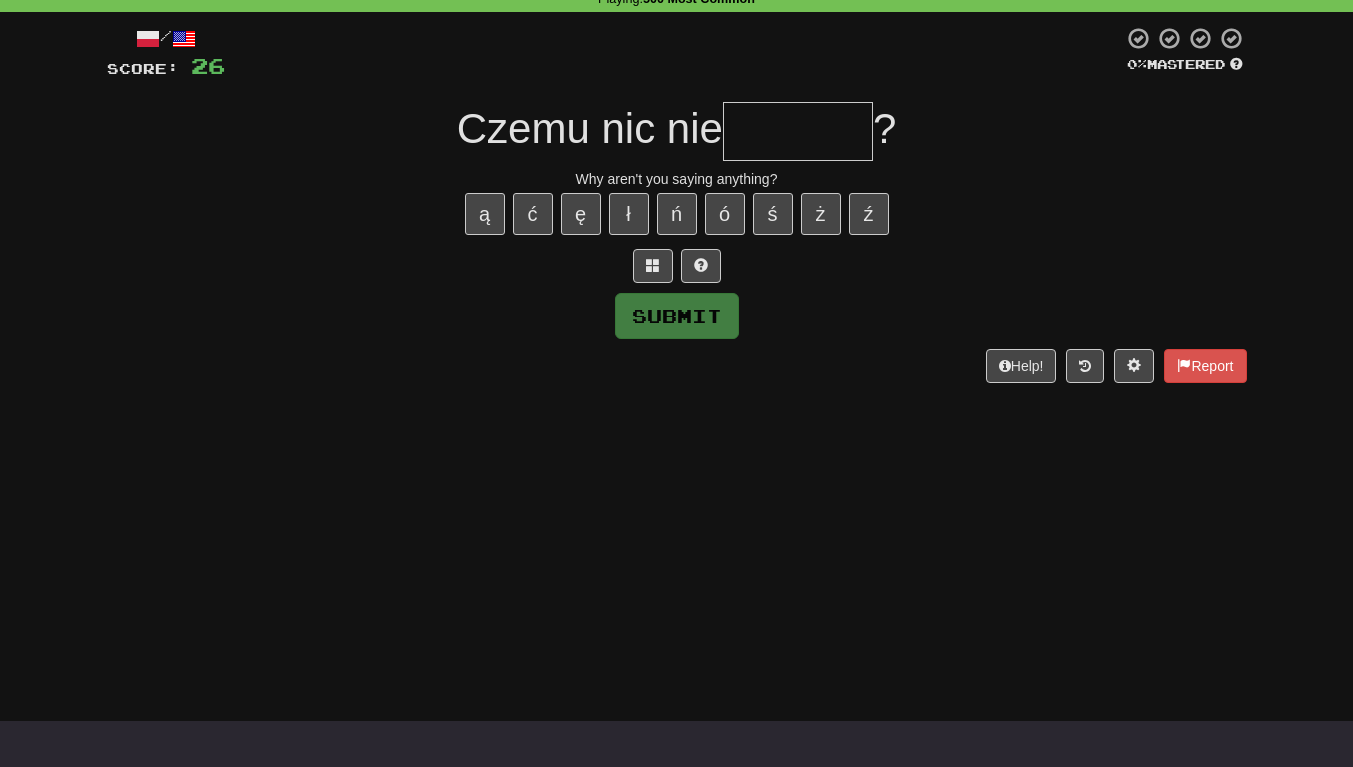 type on "*" 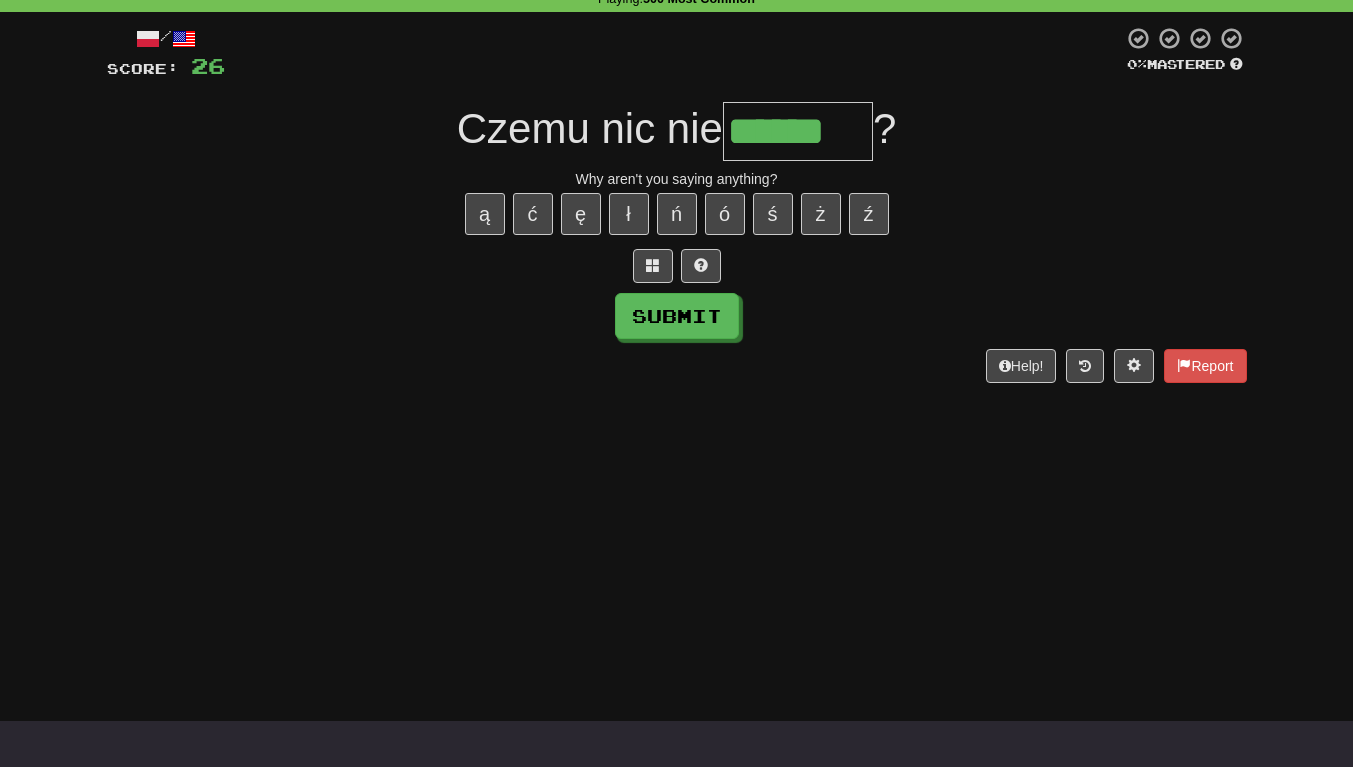 type on "******" 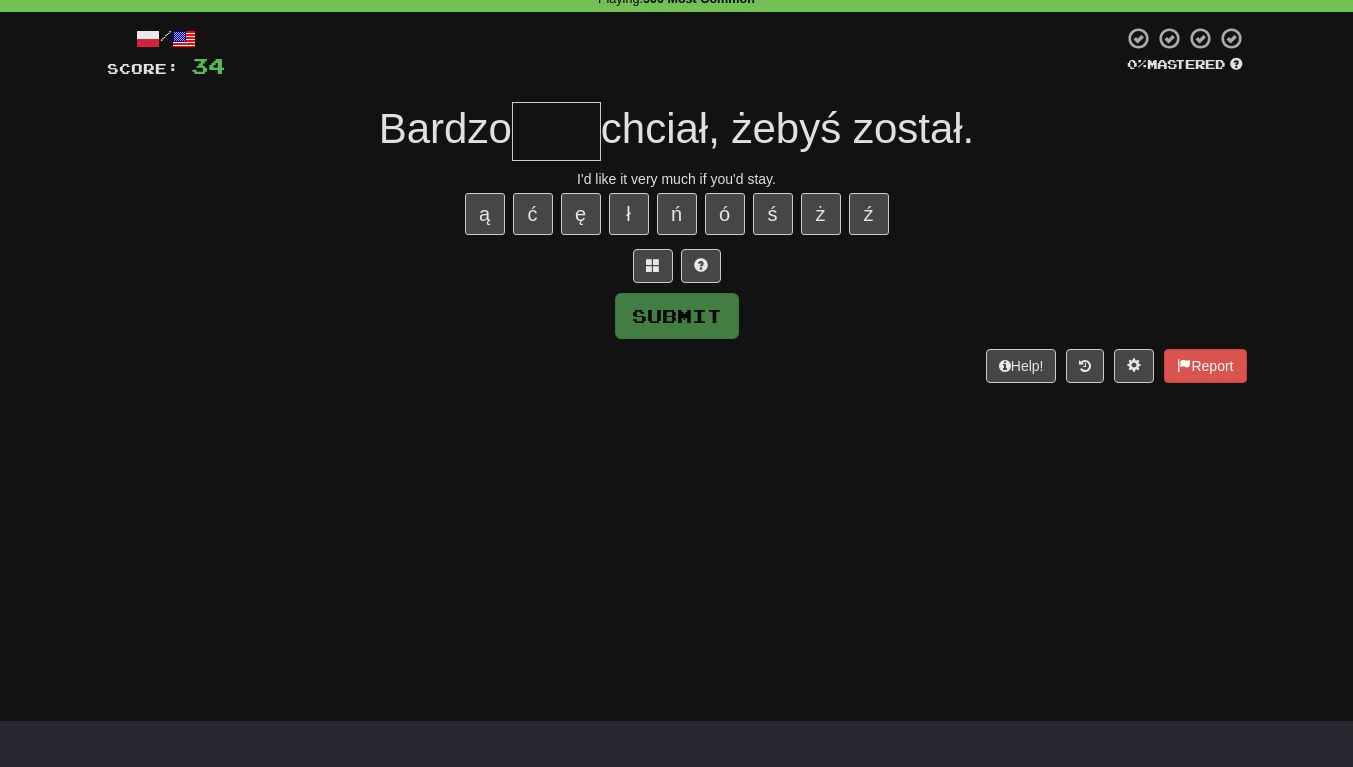 type on "*" 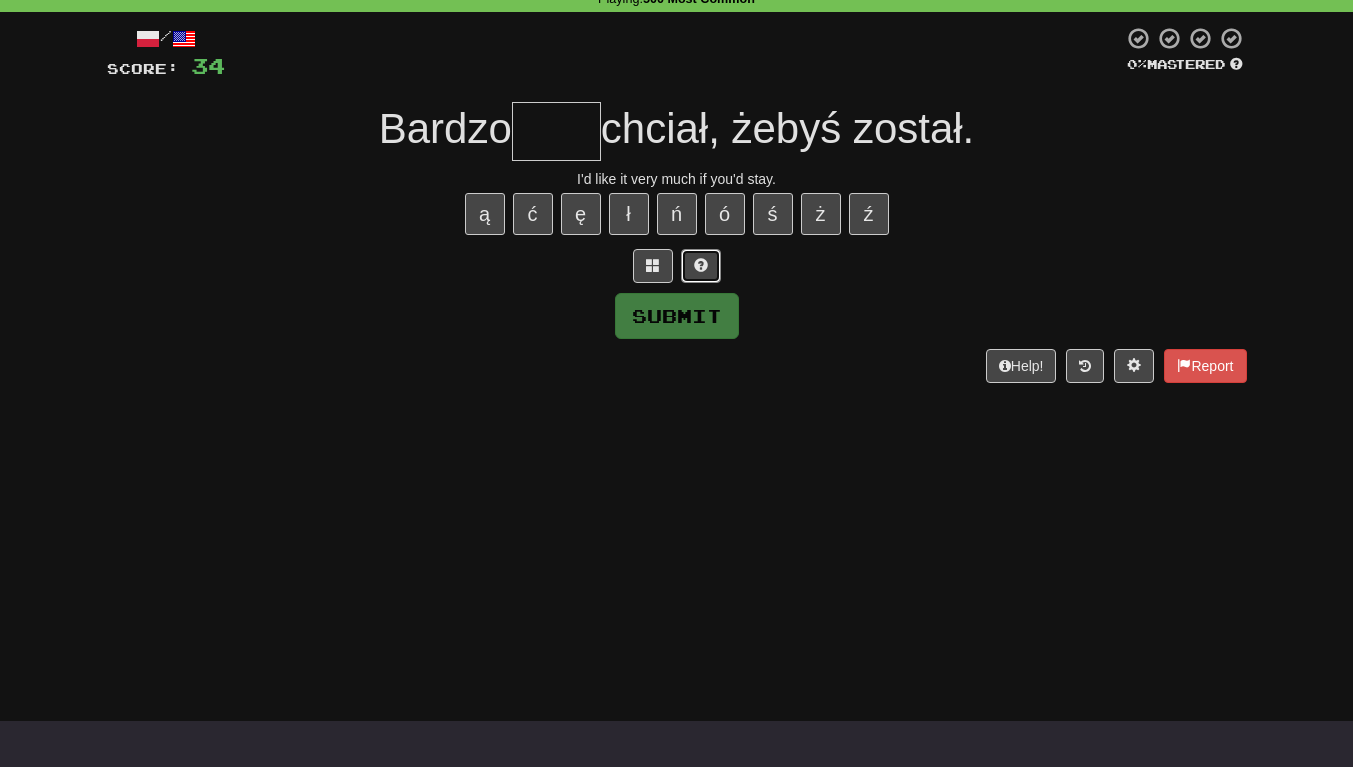 click at bounding box center (701, 266) 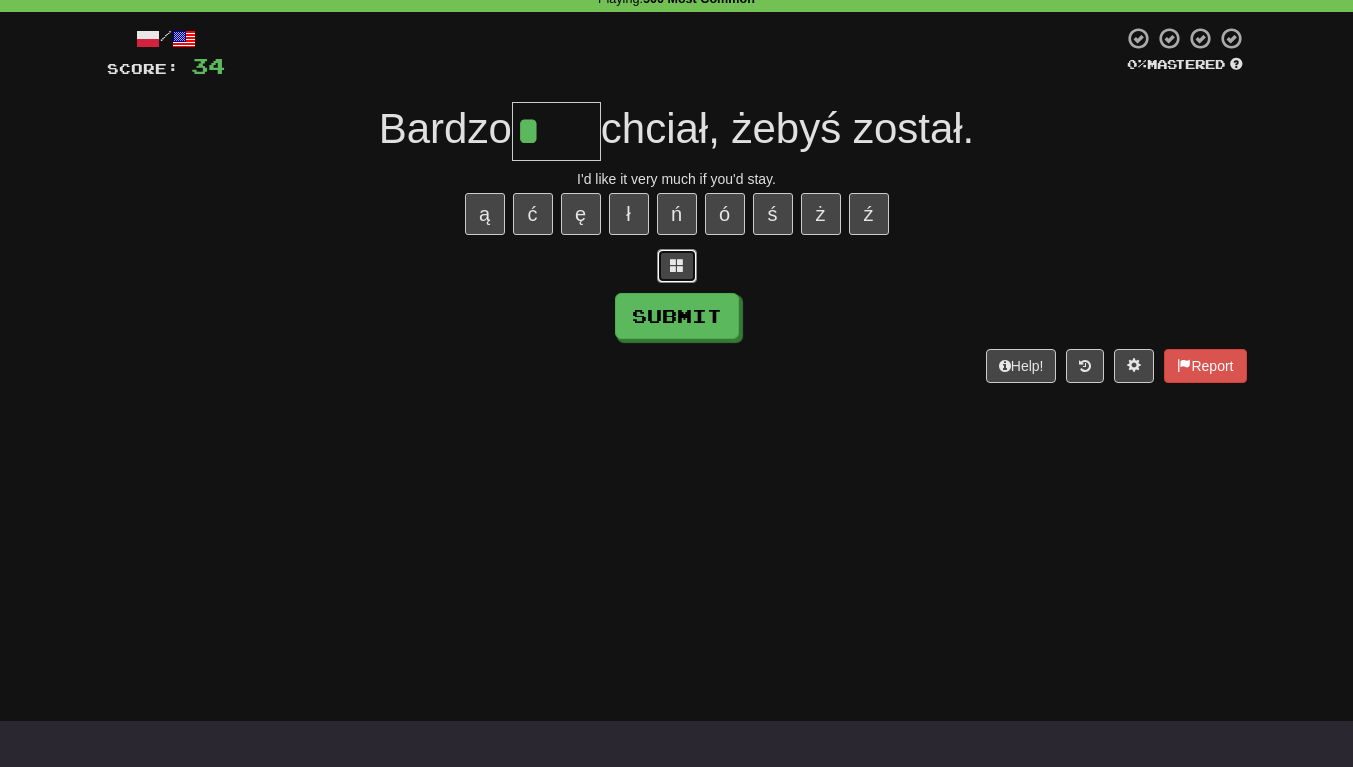click at bounding box center (677, 265) 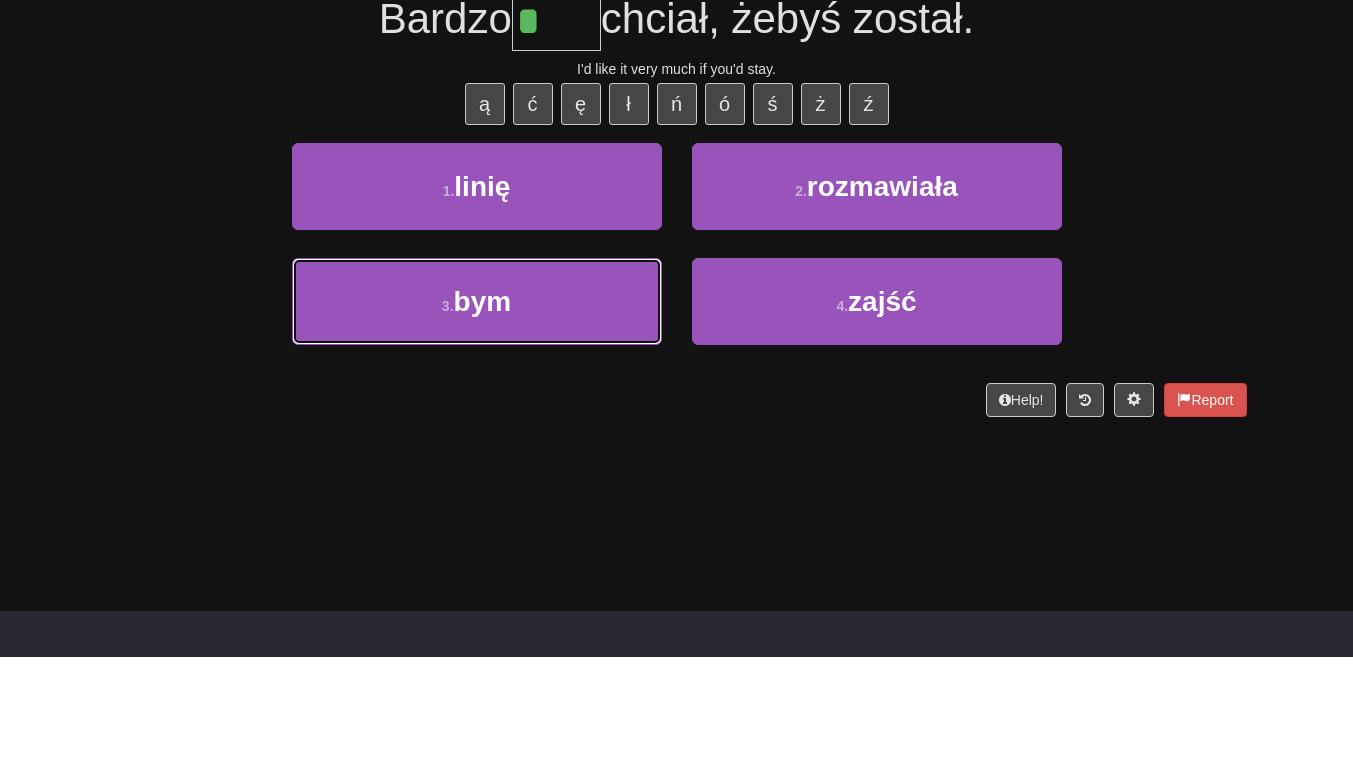 click on "3 .  bym" at bounding box center [477, 411] 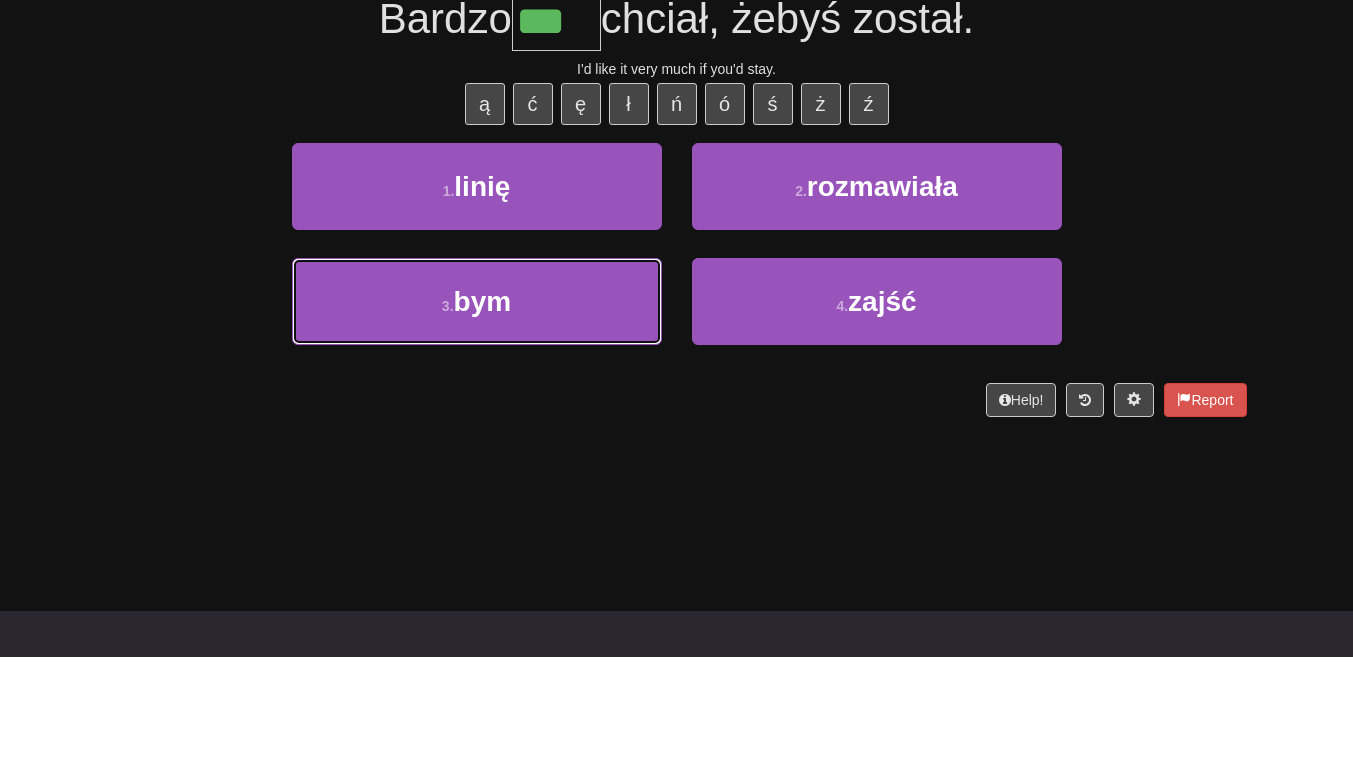 scroll, scrollTop: 109, scrollLeft: 0, axis: vertical 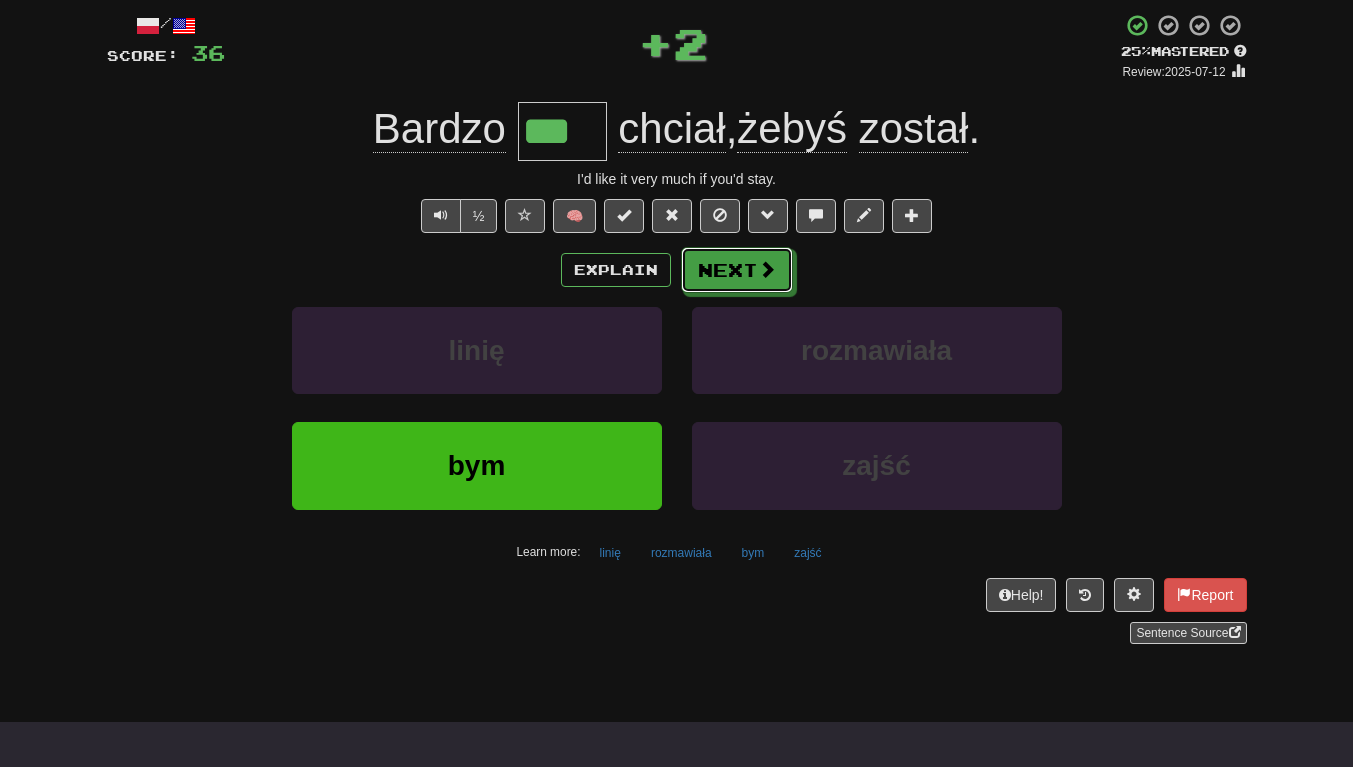 click on "Next" at bounding box center [737, 270] 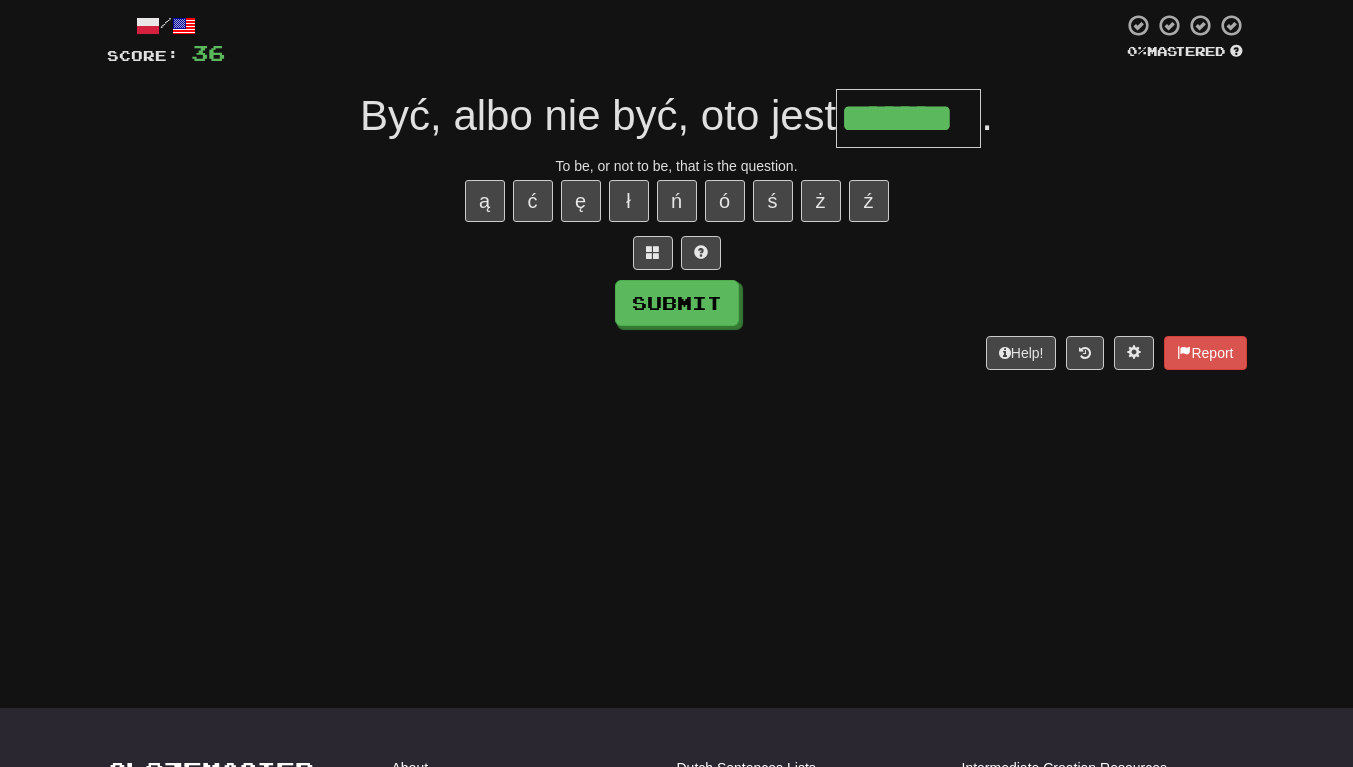 type on "*******" 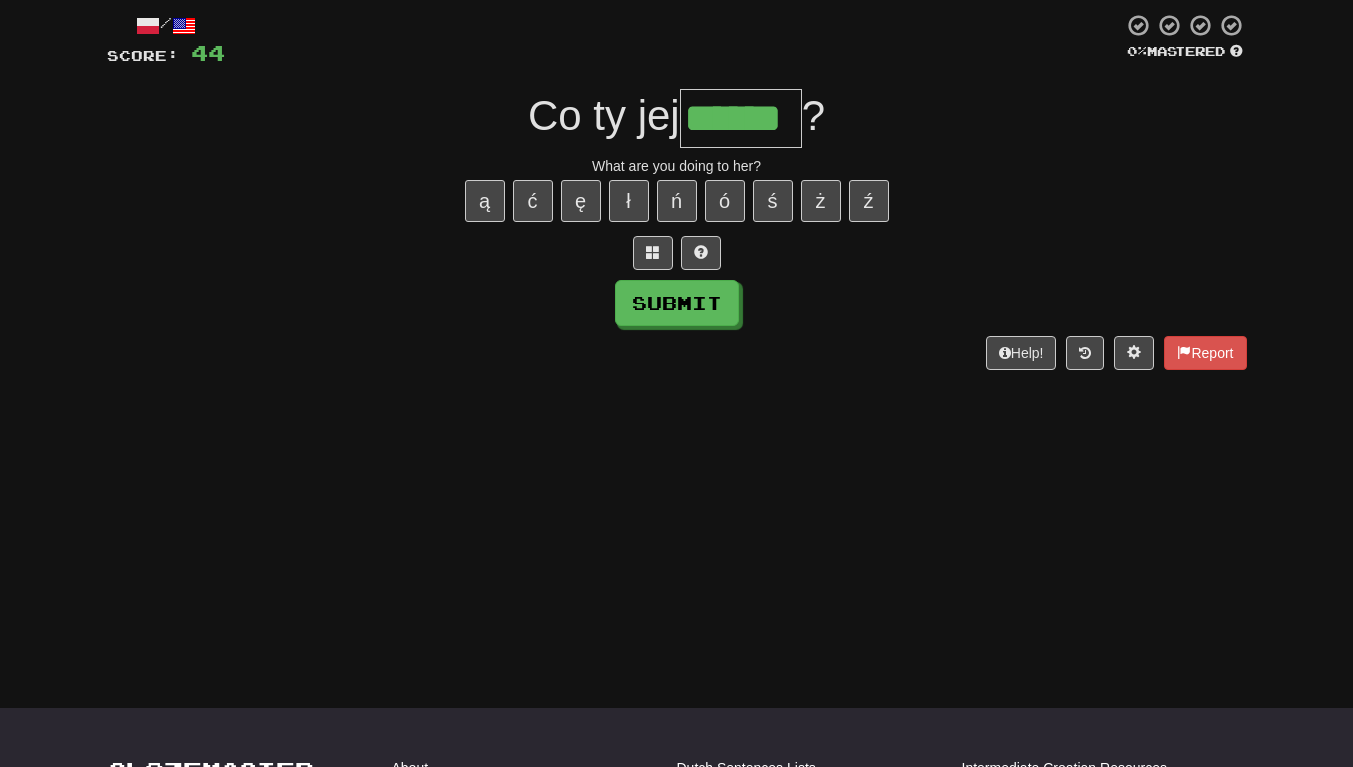 scroll, scrollTop: 0, scrollLeft: 14, axis: horizontal 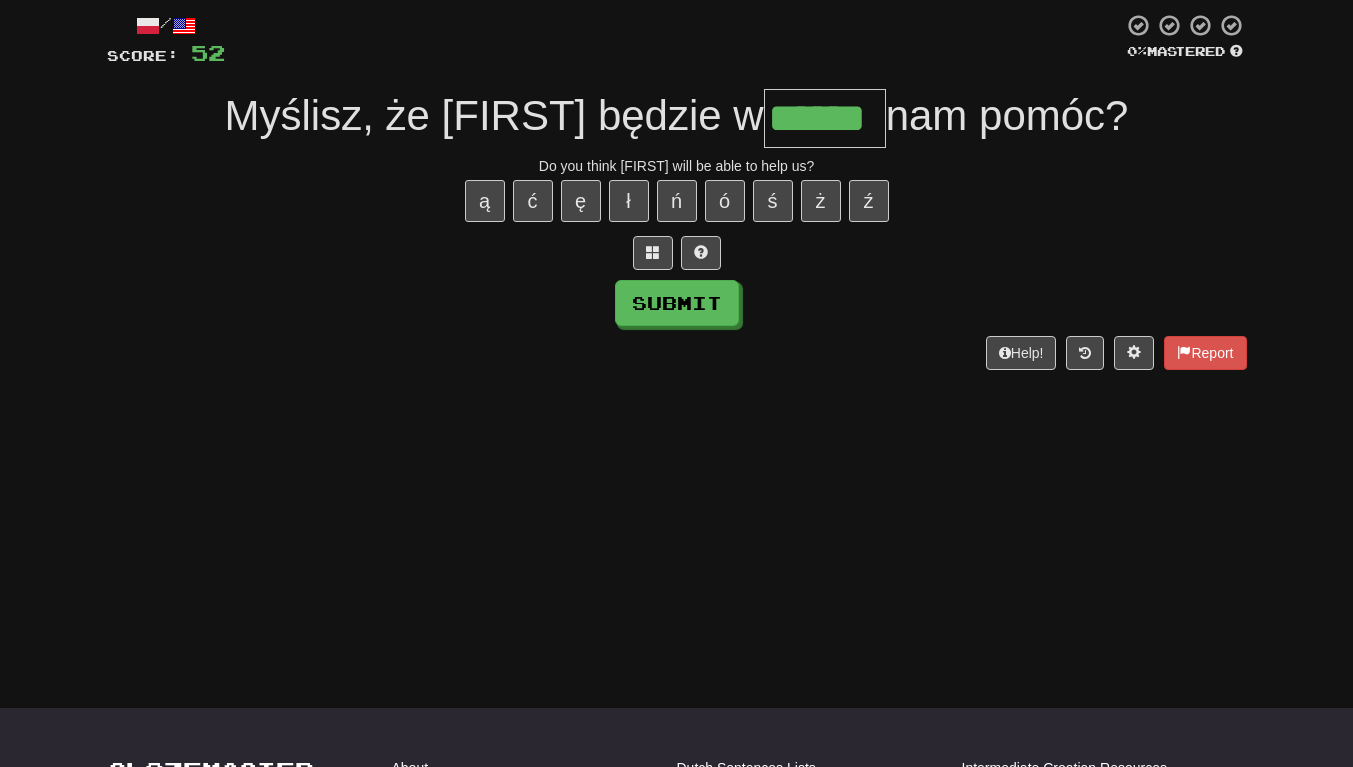 type on "******" 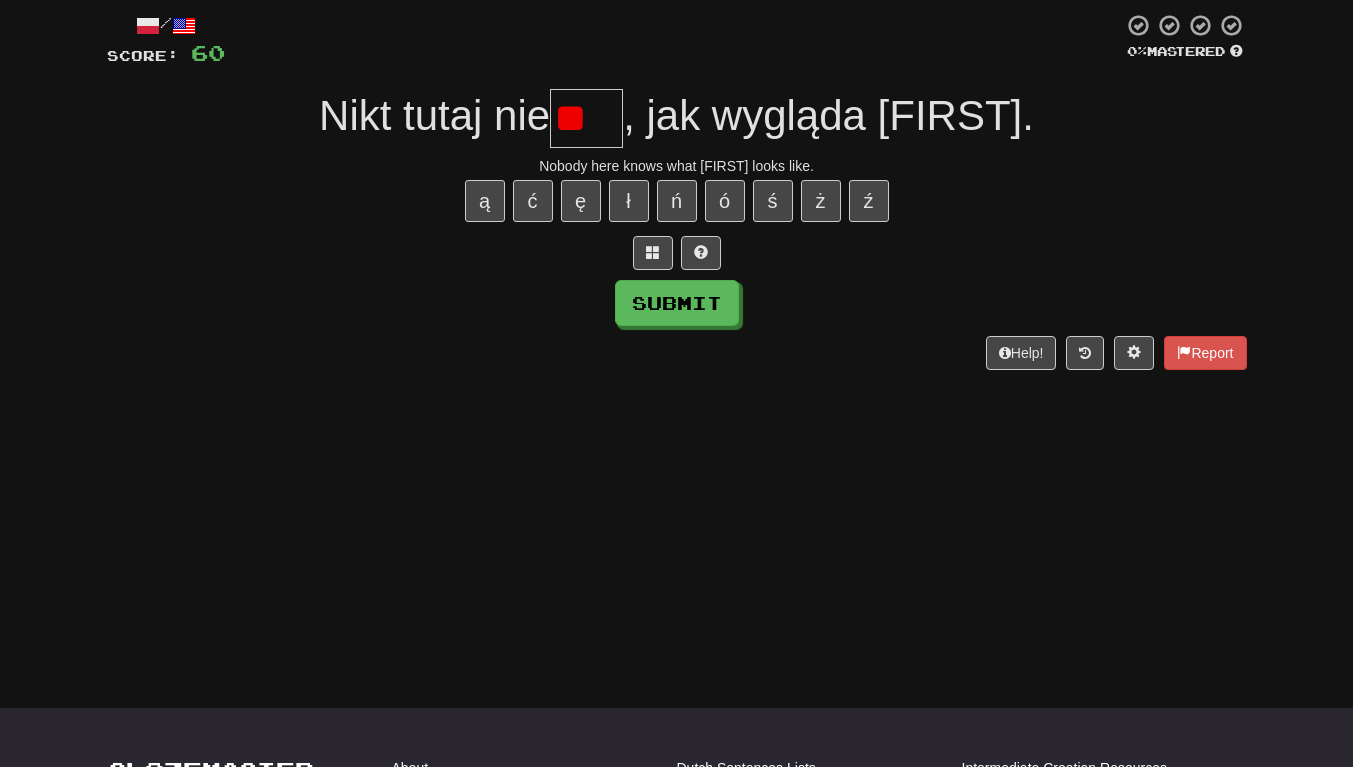 scroll, scrollTop: 0, scrollLeft: 0, axis: both 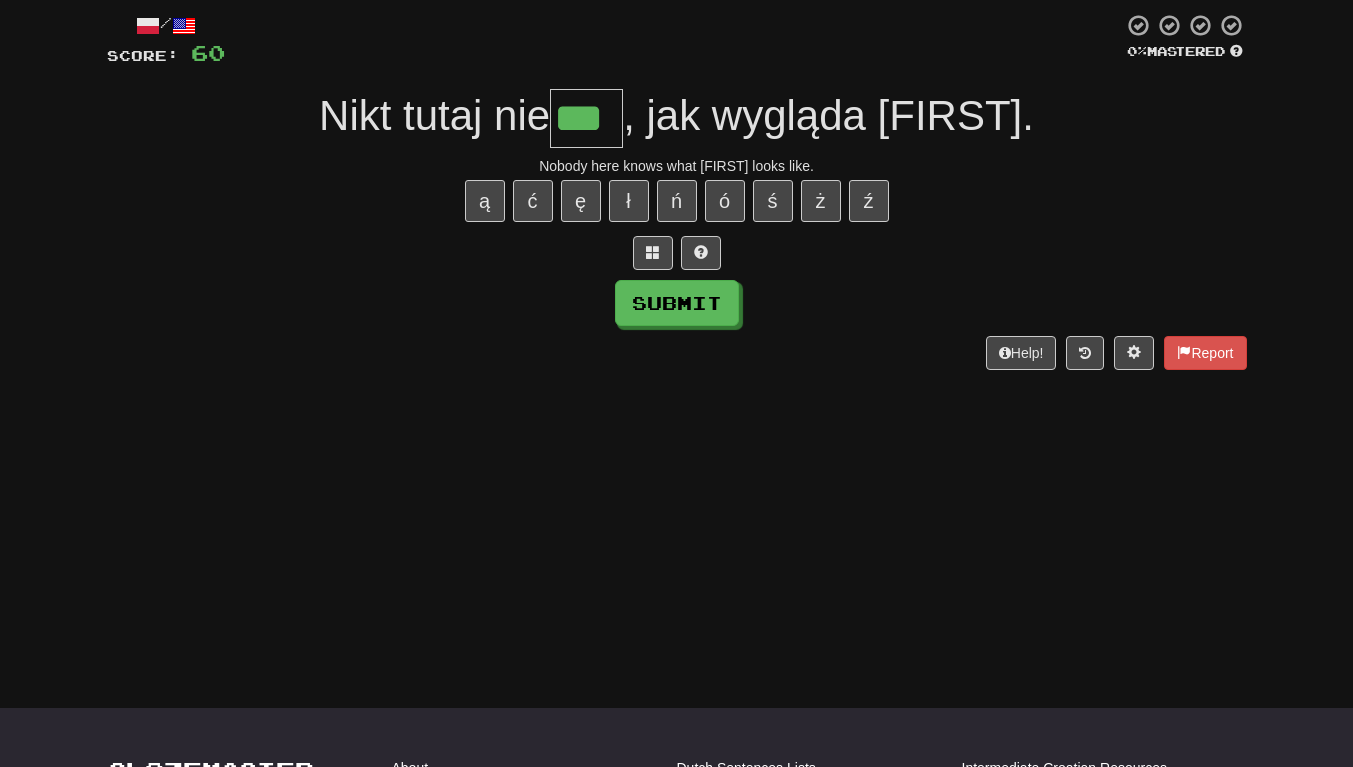 type on "***" 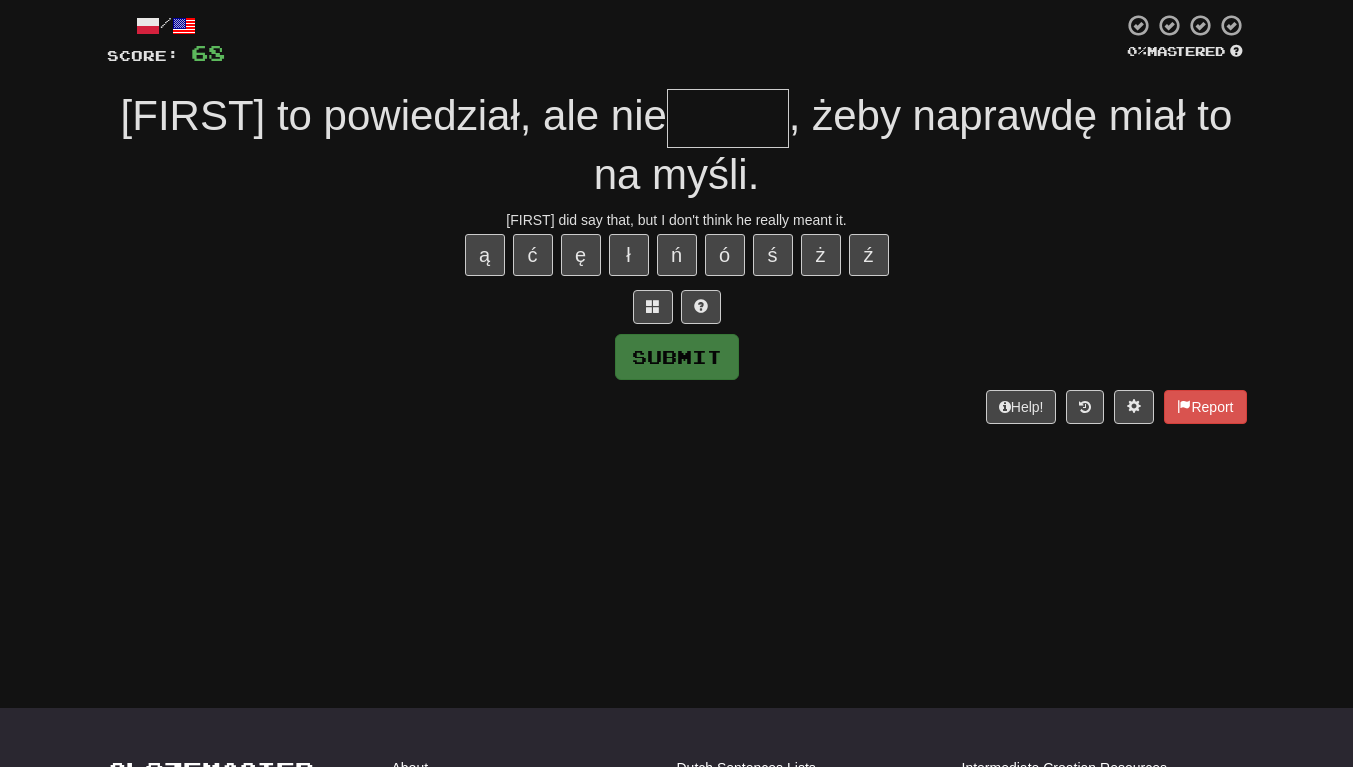 scroll, scrollTop: 0, scrollLeft: 0, axis: both 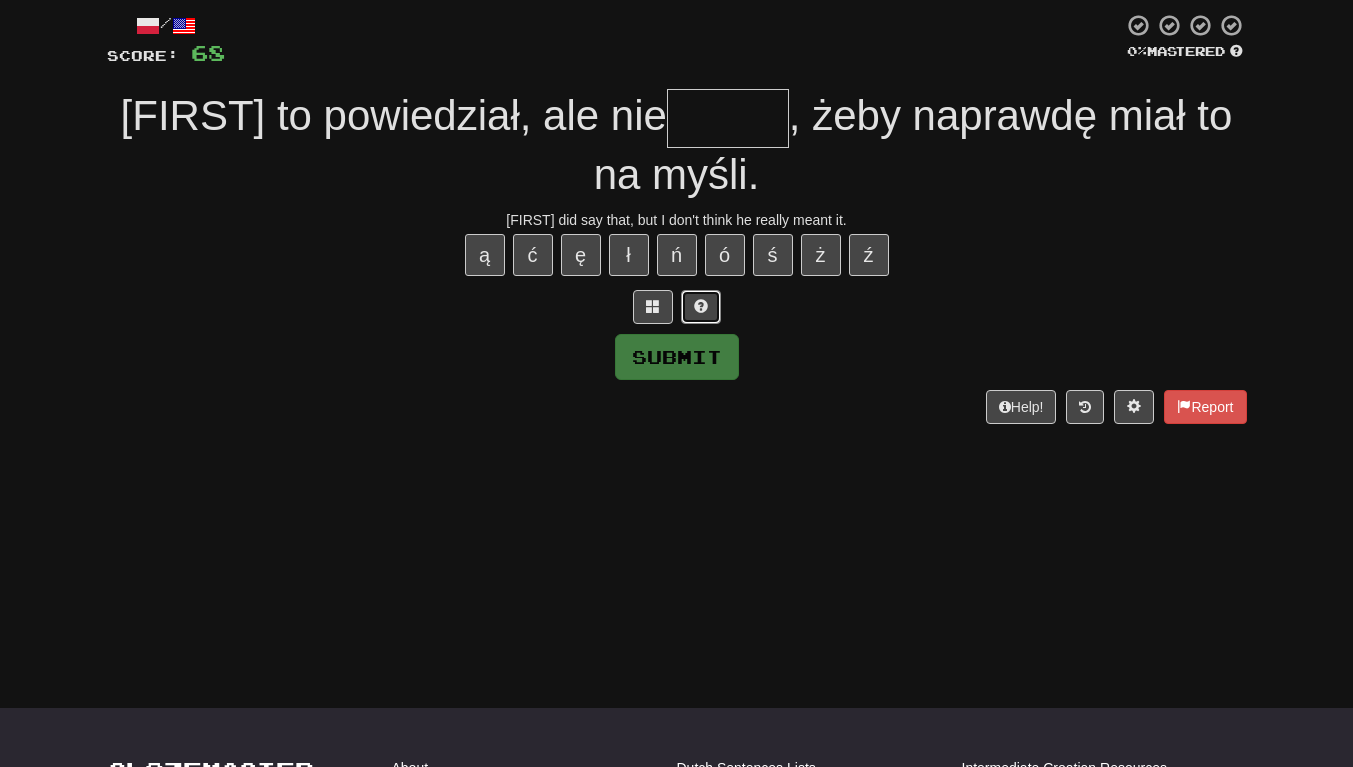 click at bounding box center (701, 307) 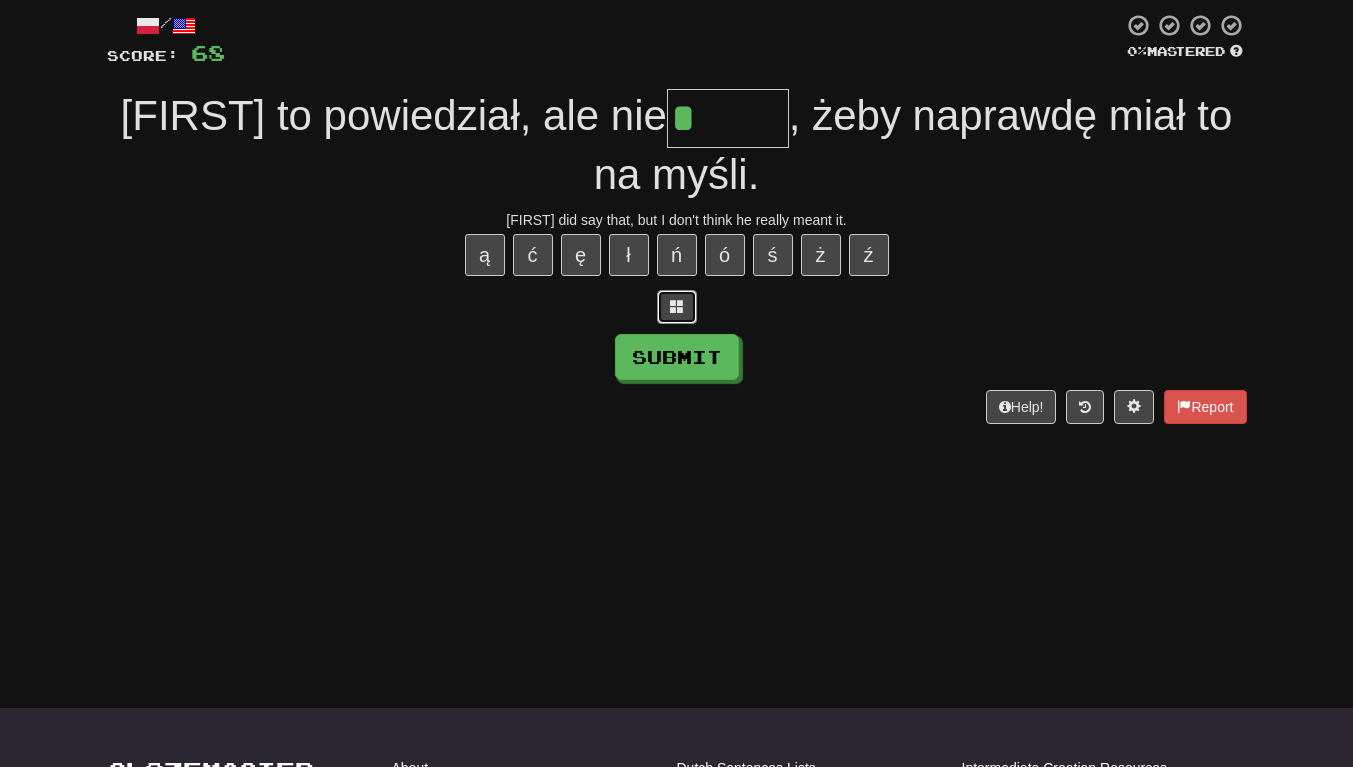 click at bounding box center (677, 307) 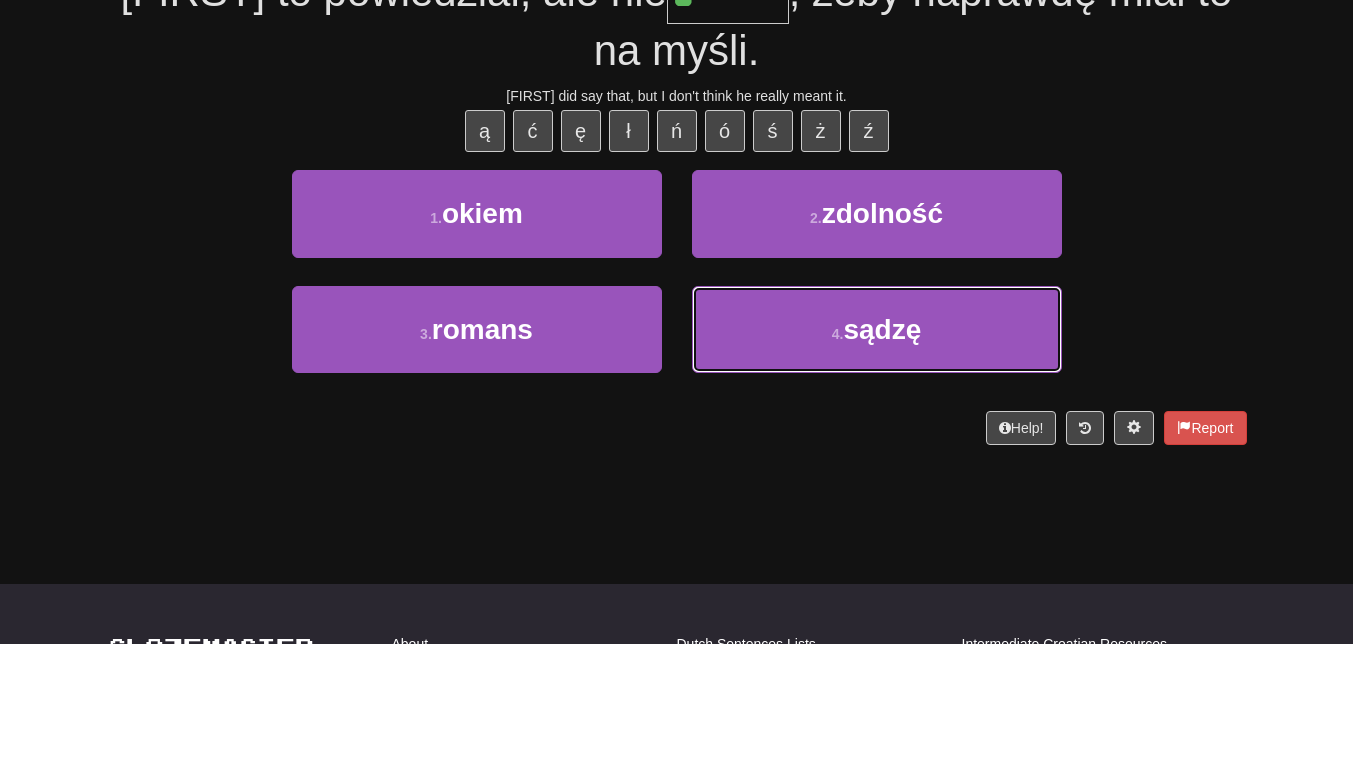 click on "4 .  sądzę" at bounding box center [877, 453] 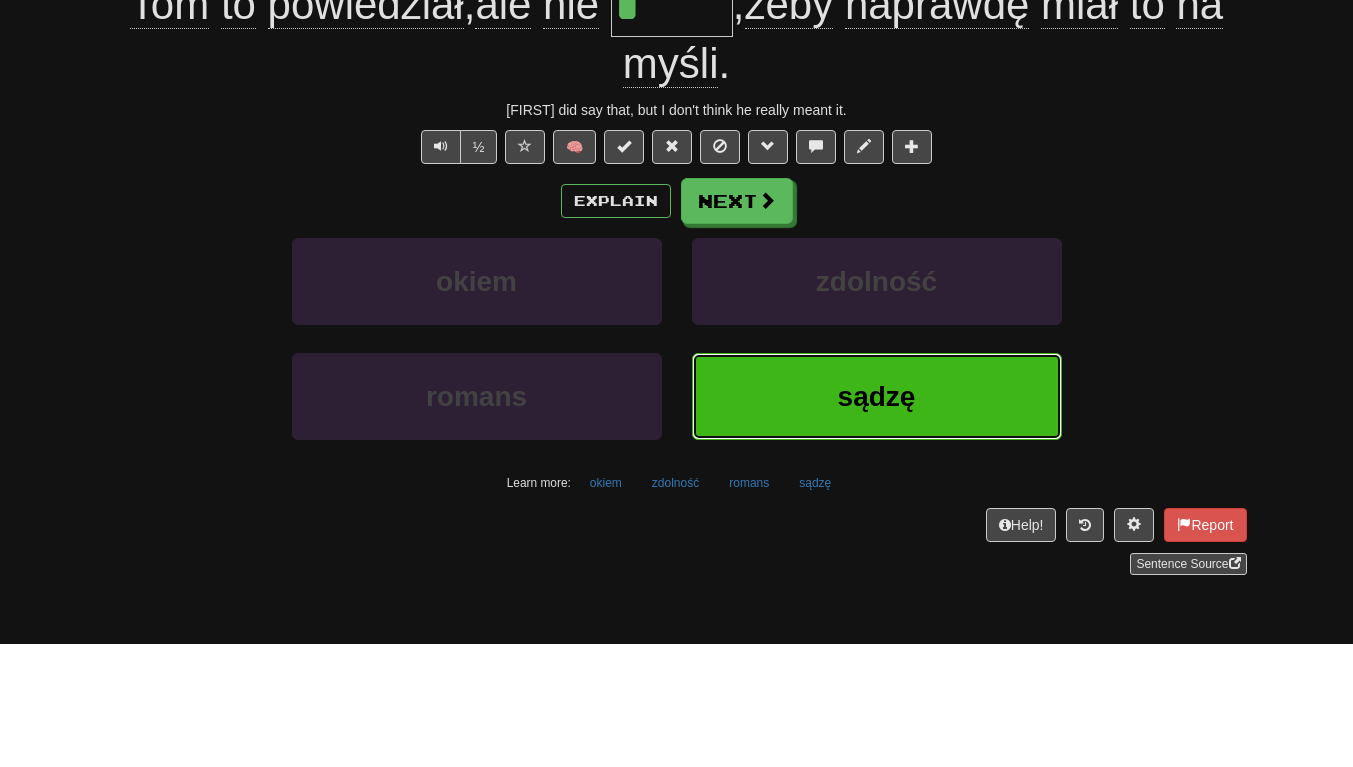type on "*****" 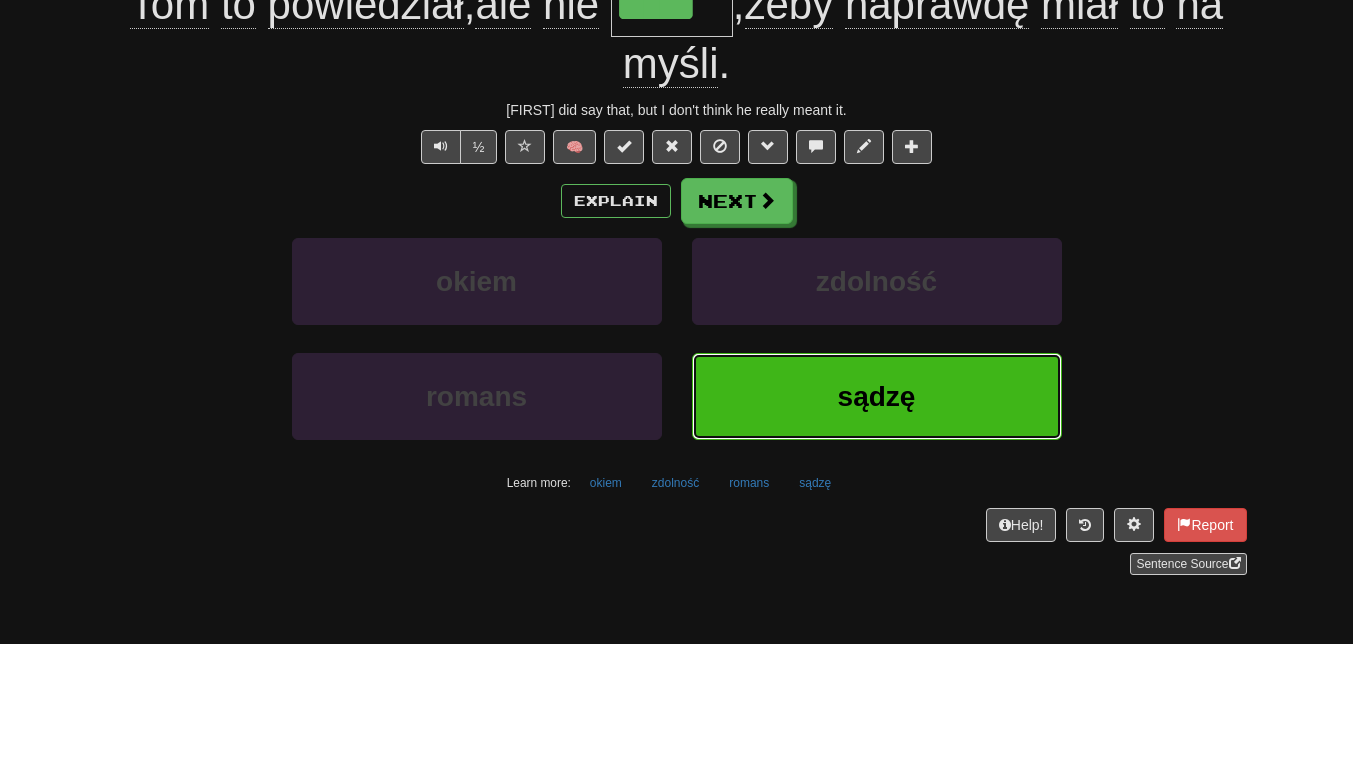 scroll, scrollTop: 122, scrollLeft: 0, axis: vertical 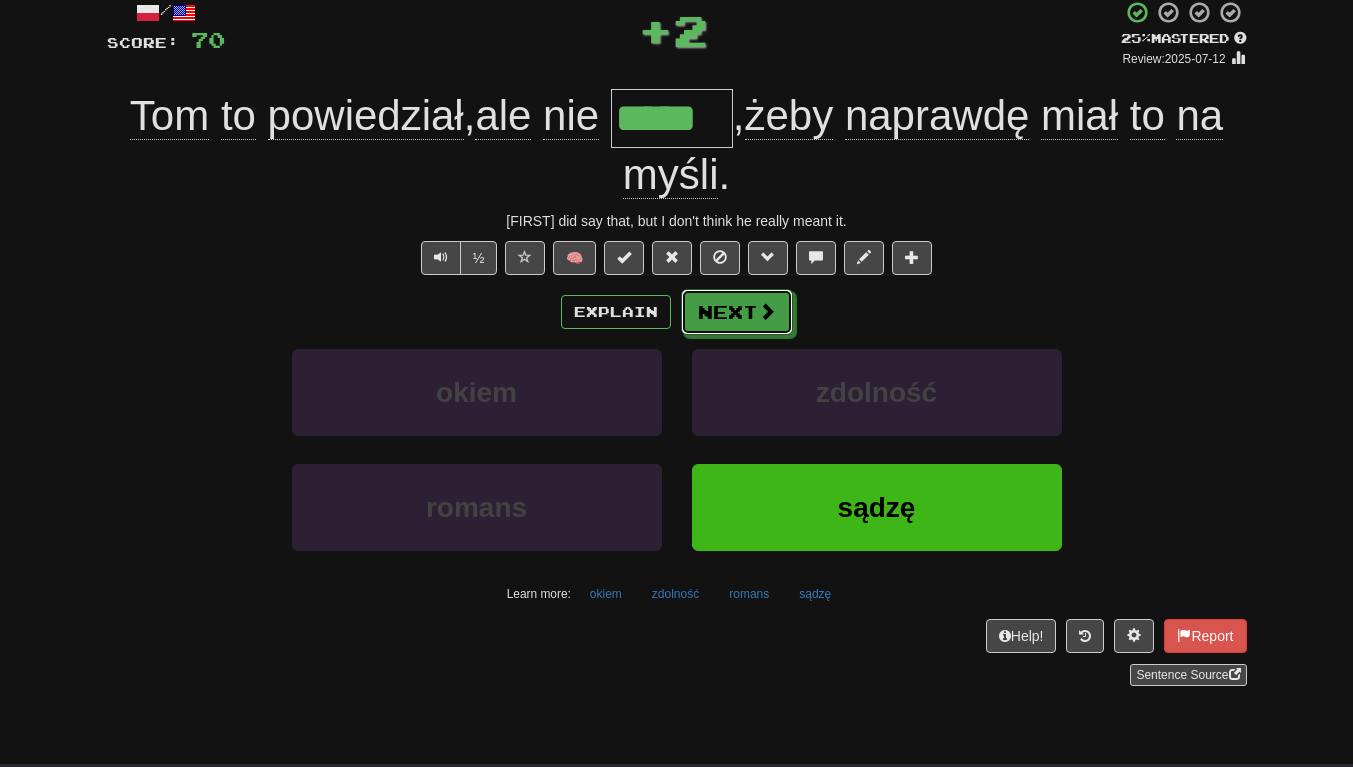 click on "Next" at bounding box center [737, 312] 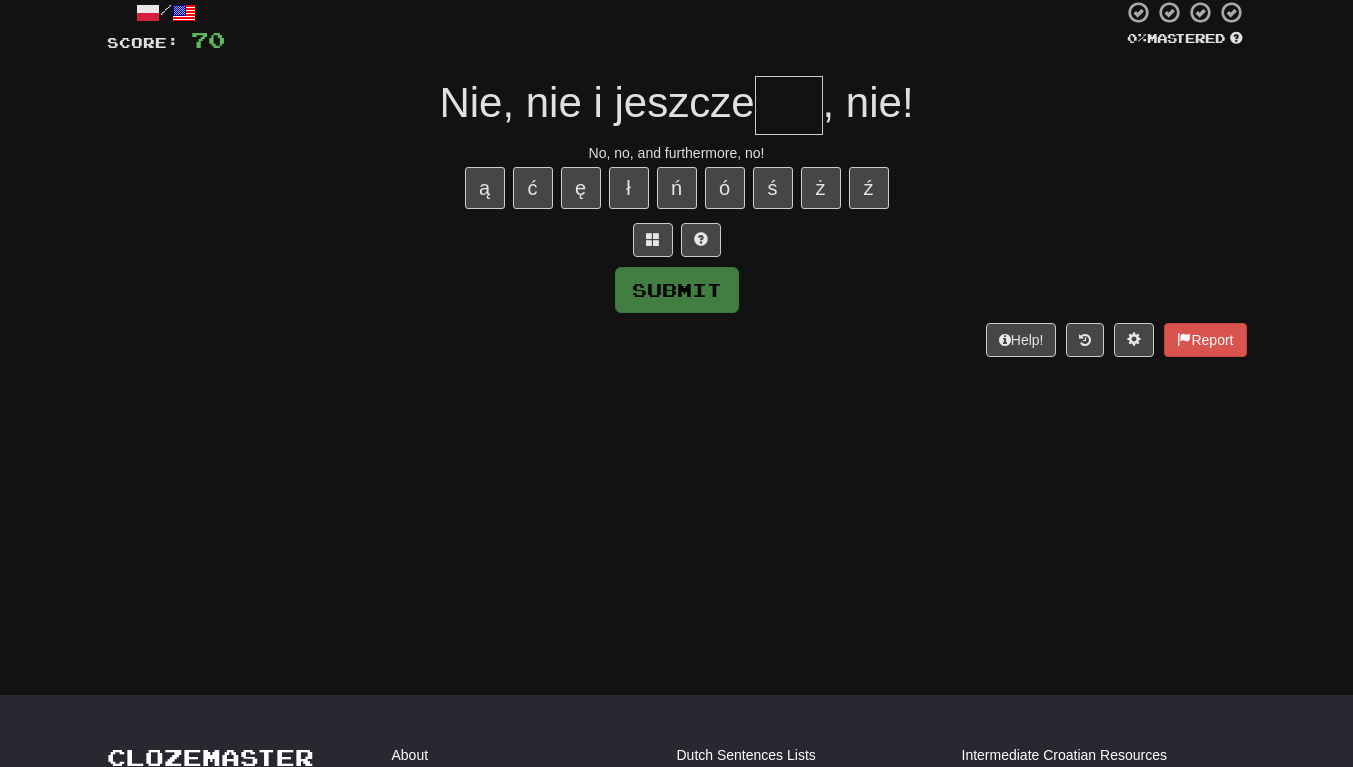 type on "*" 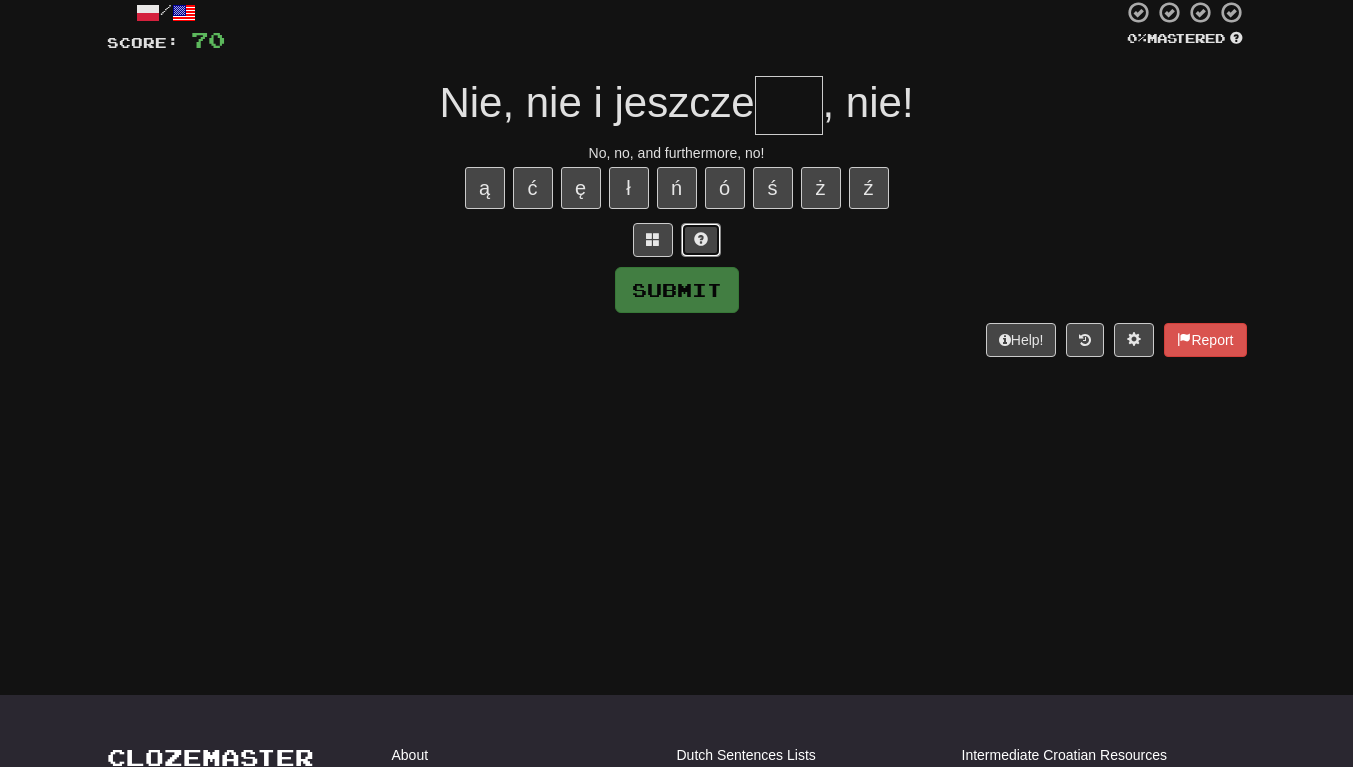 click at bounding box center (701, 240) 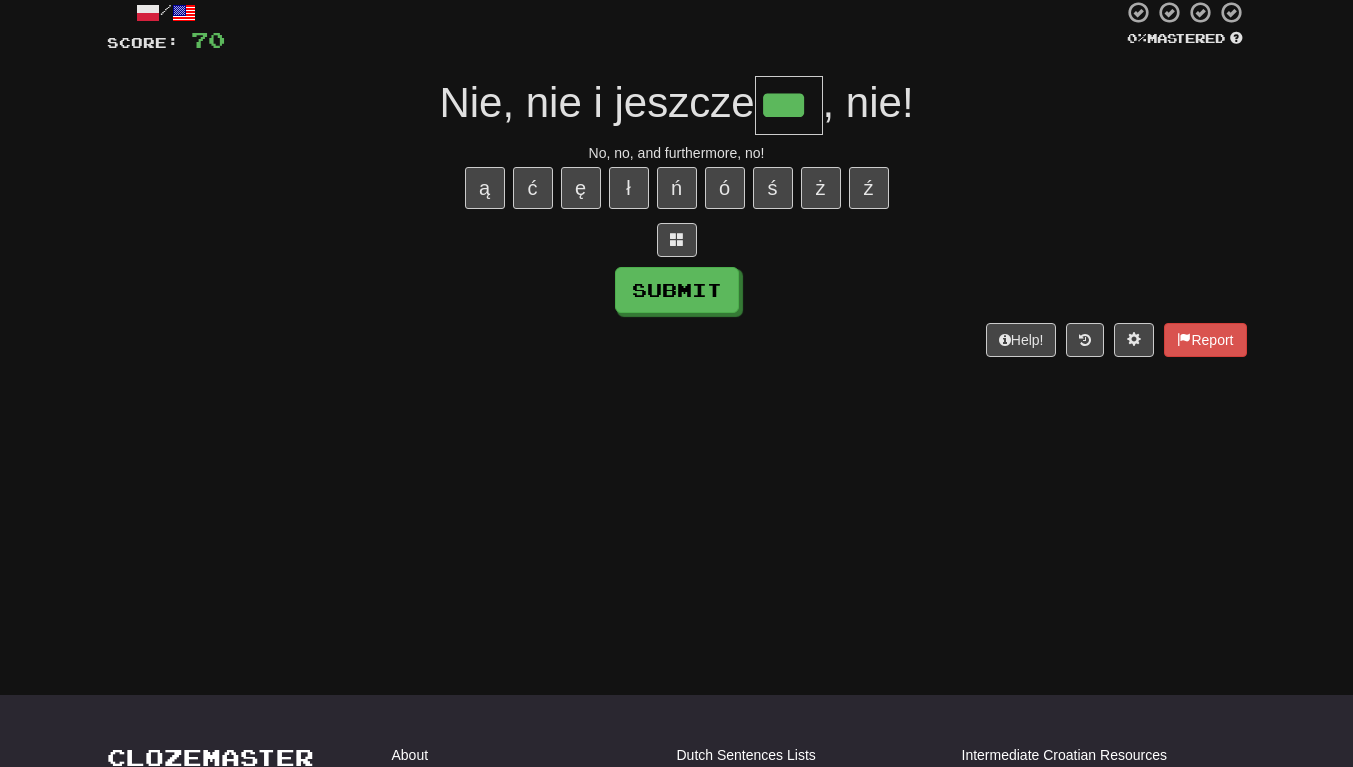 scroll, scrollTop: 0, scrollLeft: 3, axis: horizontal 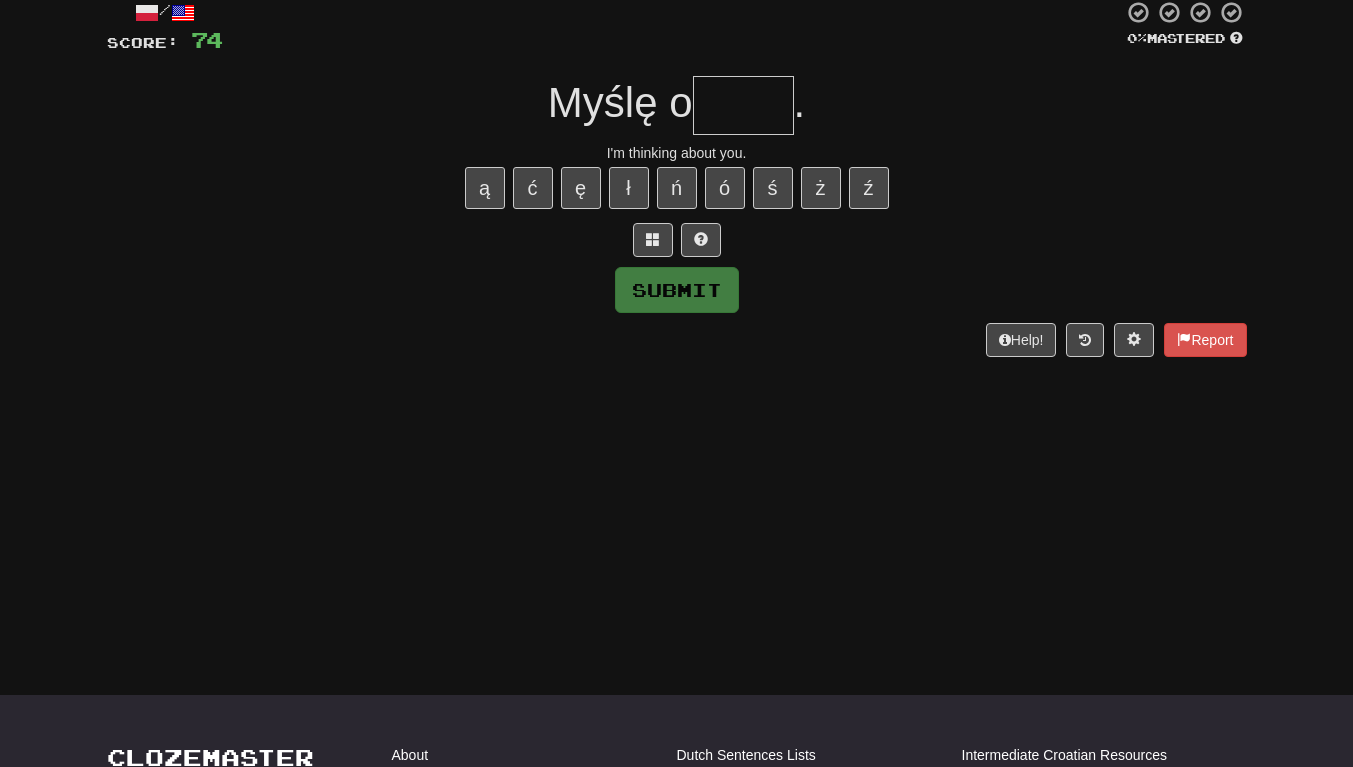 type on "*" 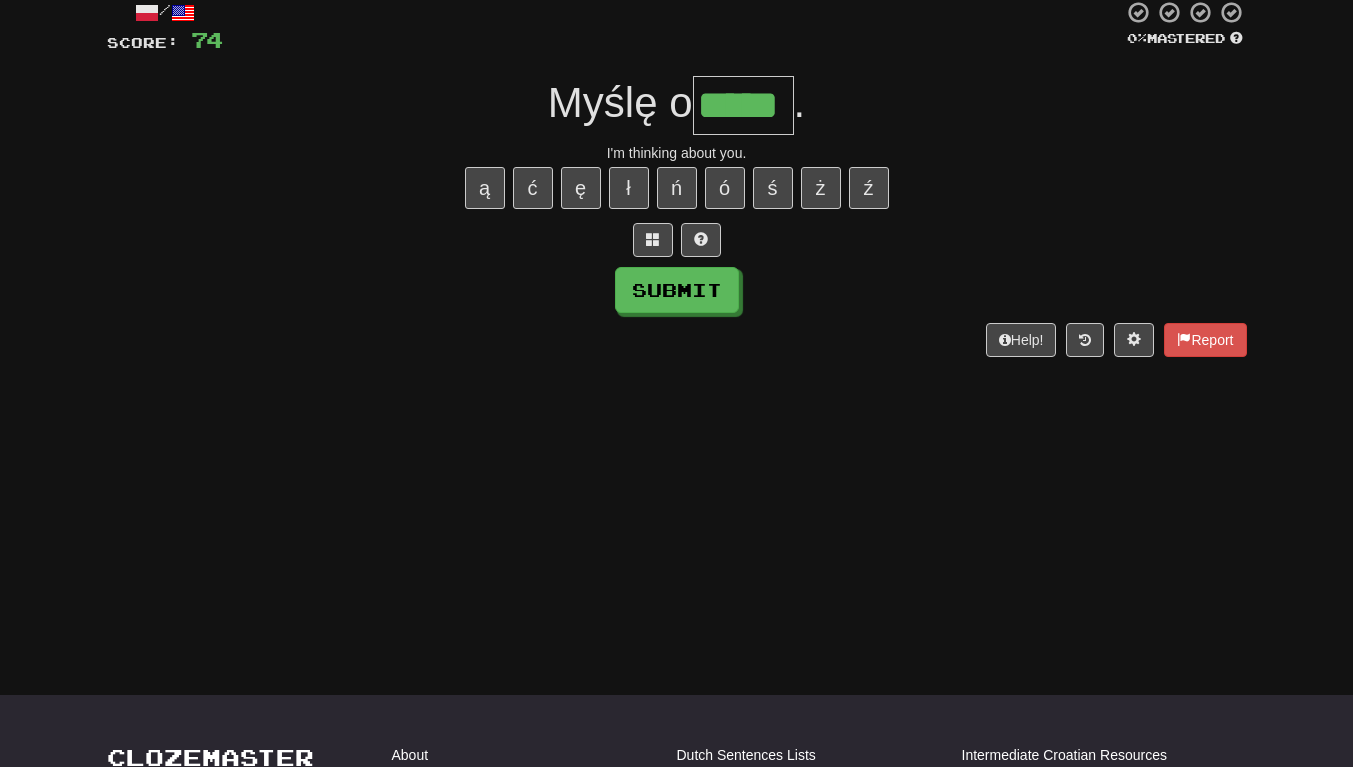 scroll, scrollTop: 0, scrollLeft: 7, axis: horizontal 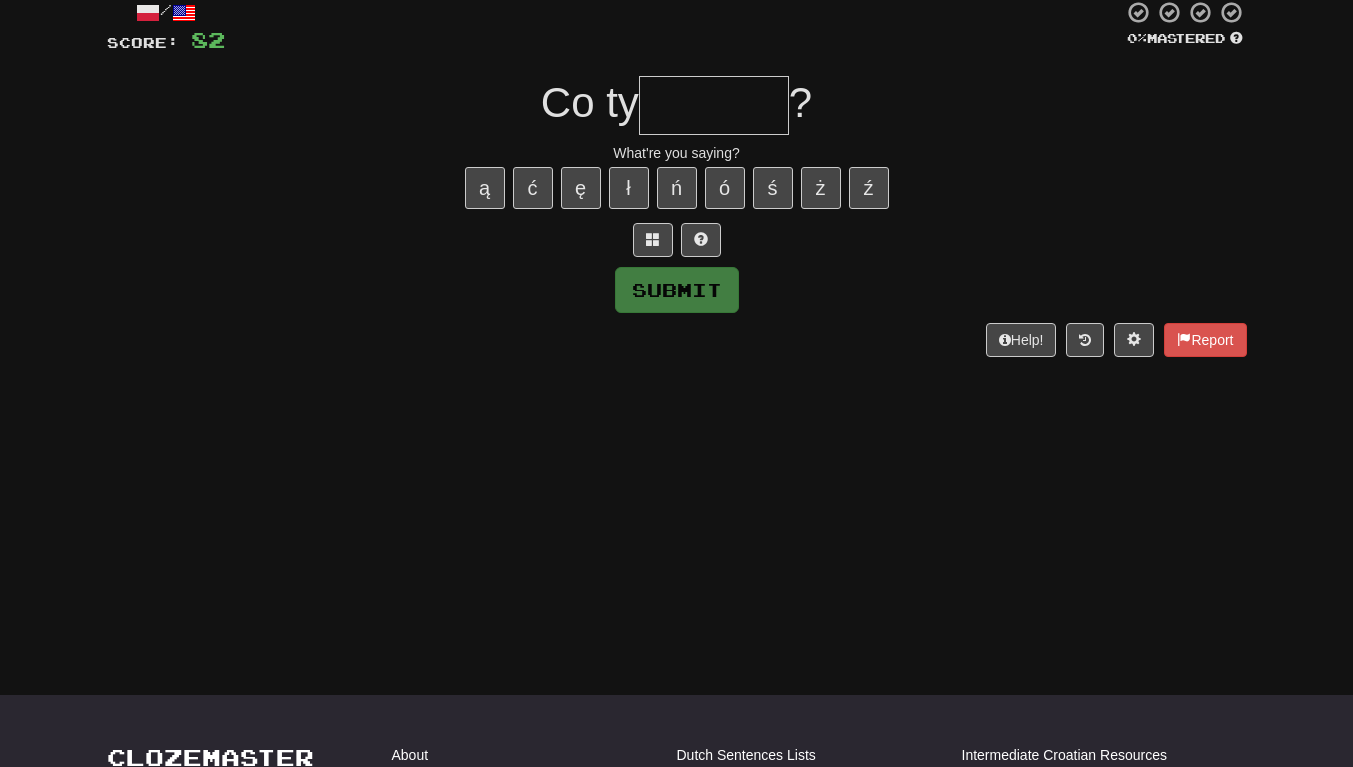 type on "*" 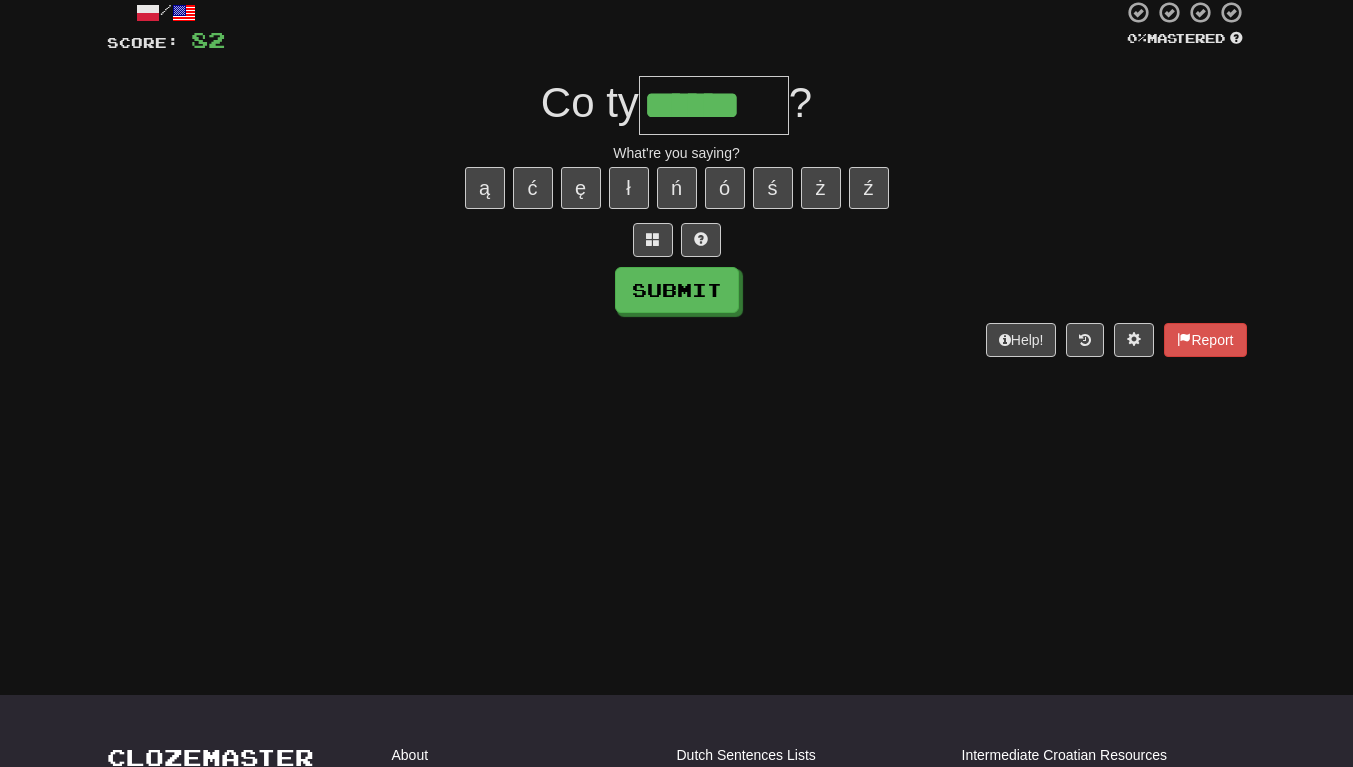 type on "******" 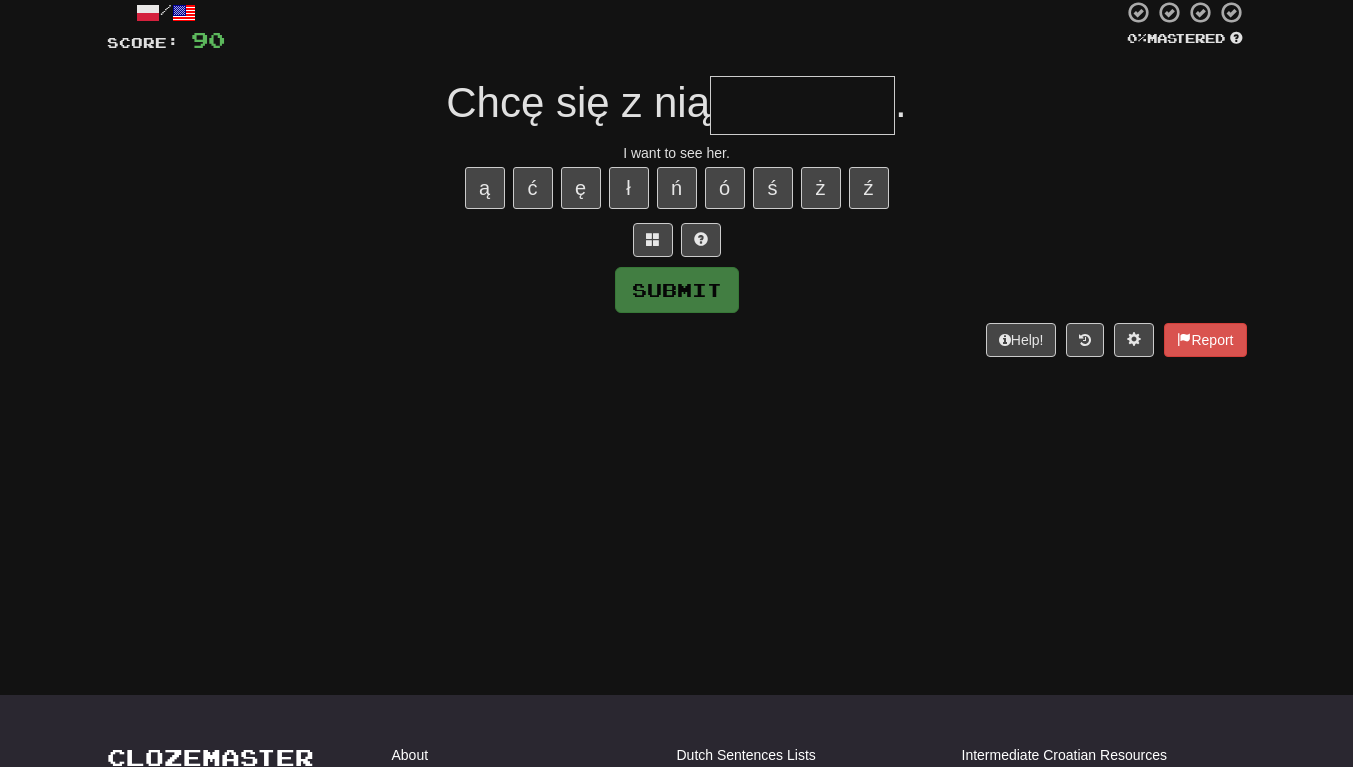 click on "Chcę się z nią  ." at bounding box center (677, 105) 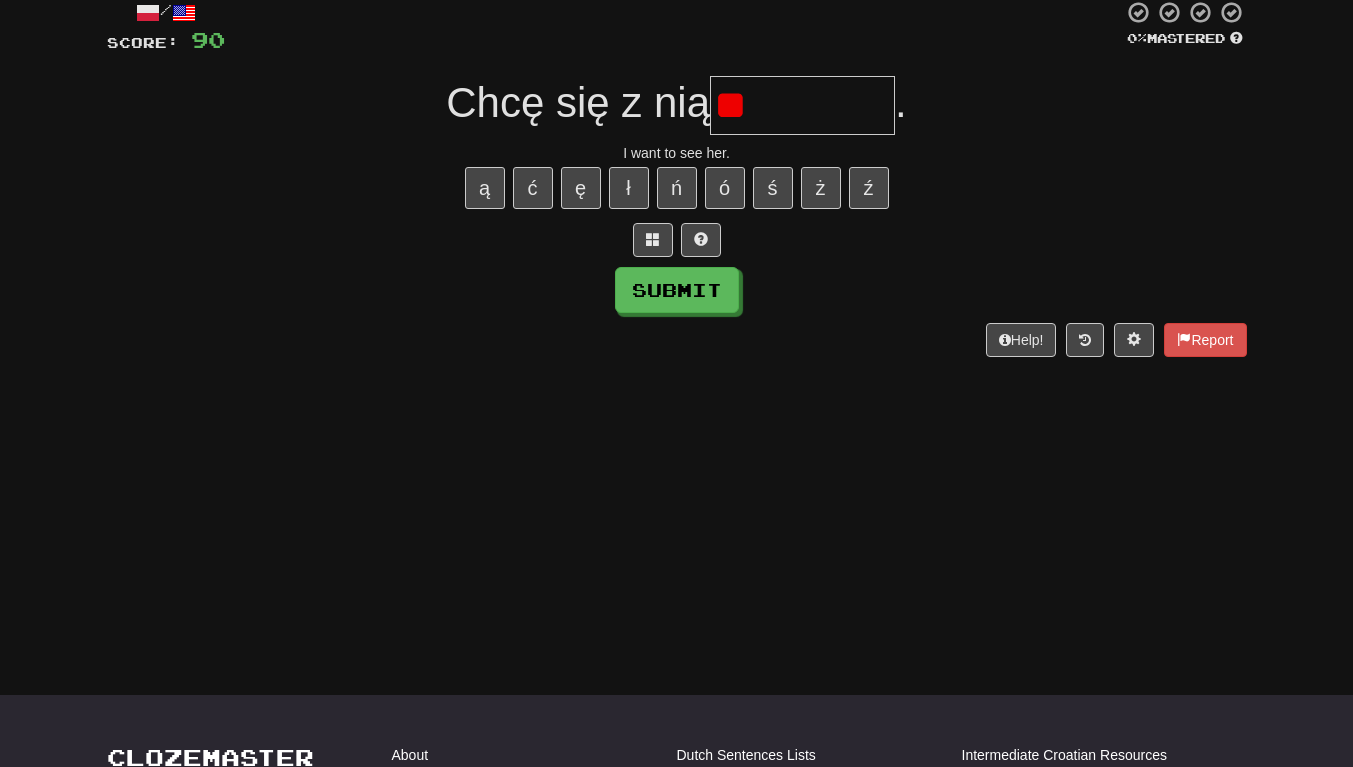 type on "*" 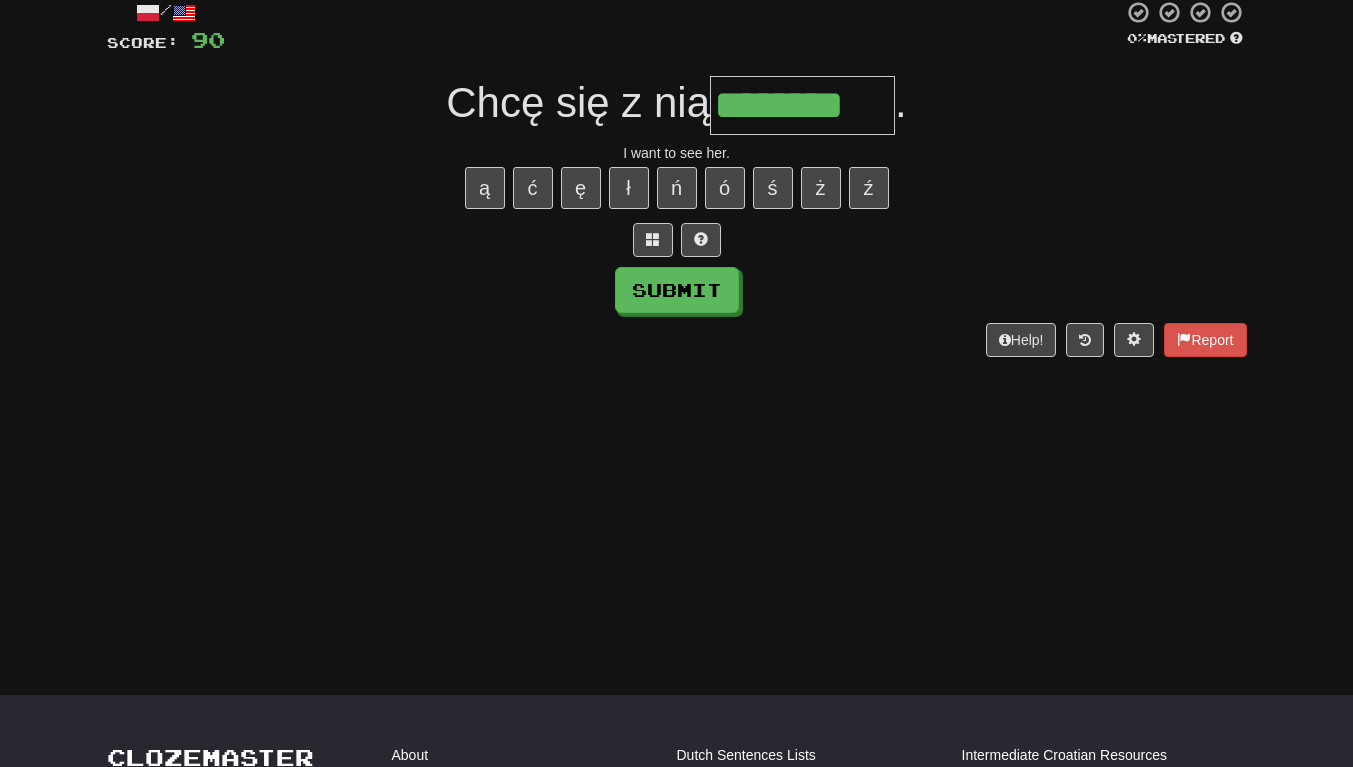 scroll, scrollTop: 0, scrollLeft: 2, axis: horizontal 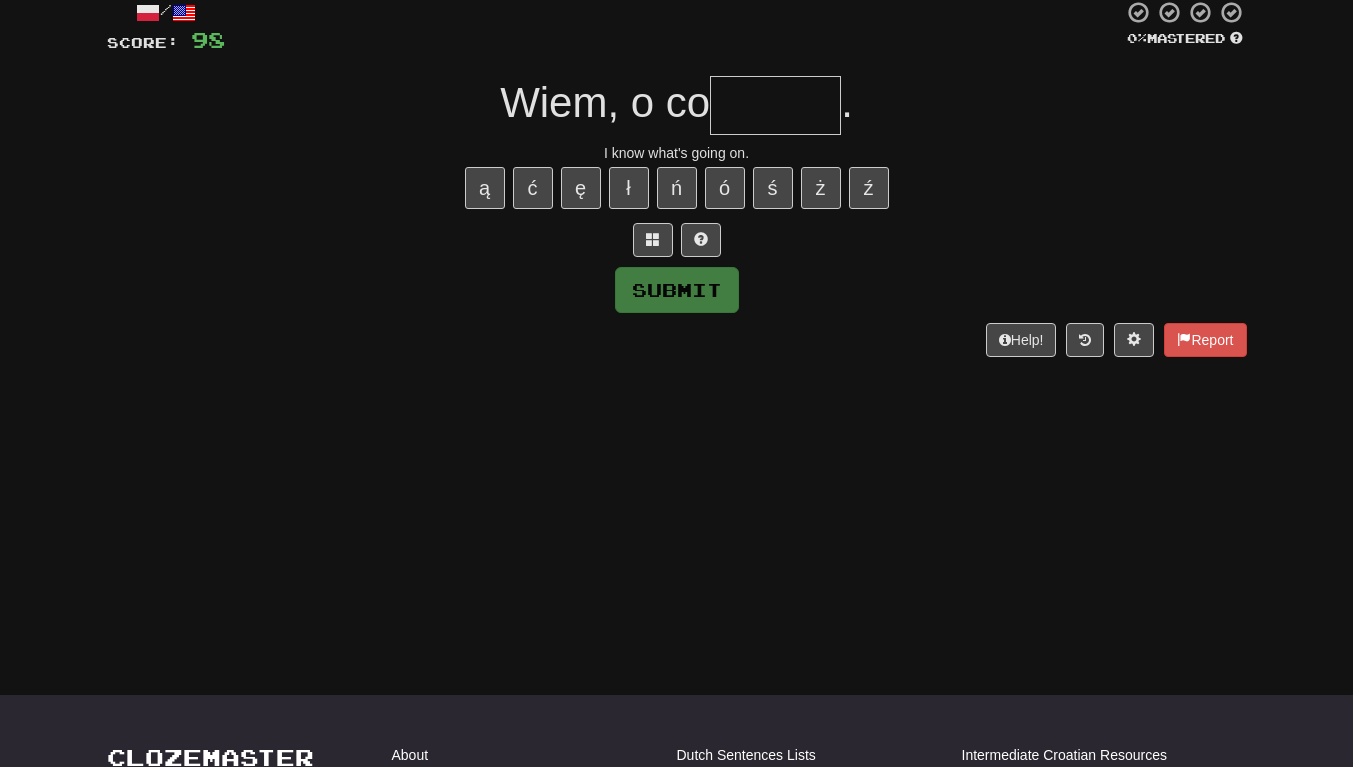 type on "*" 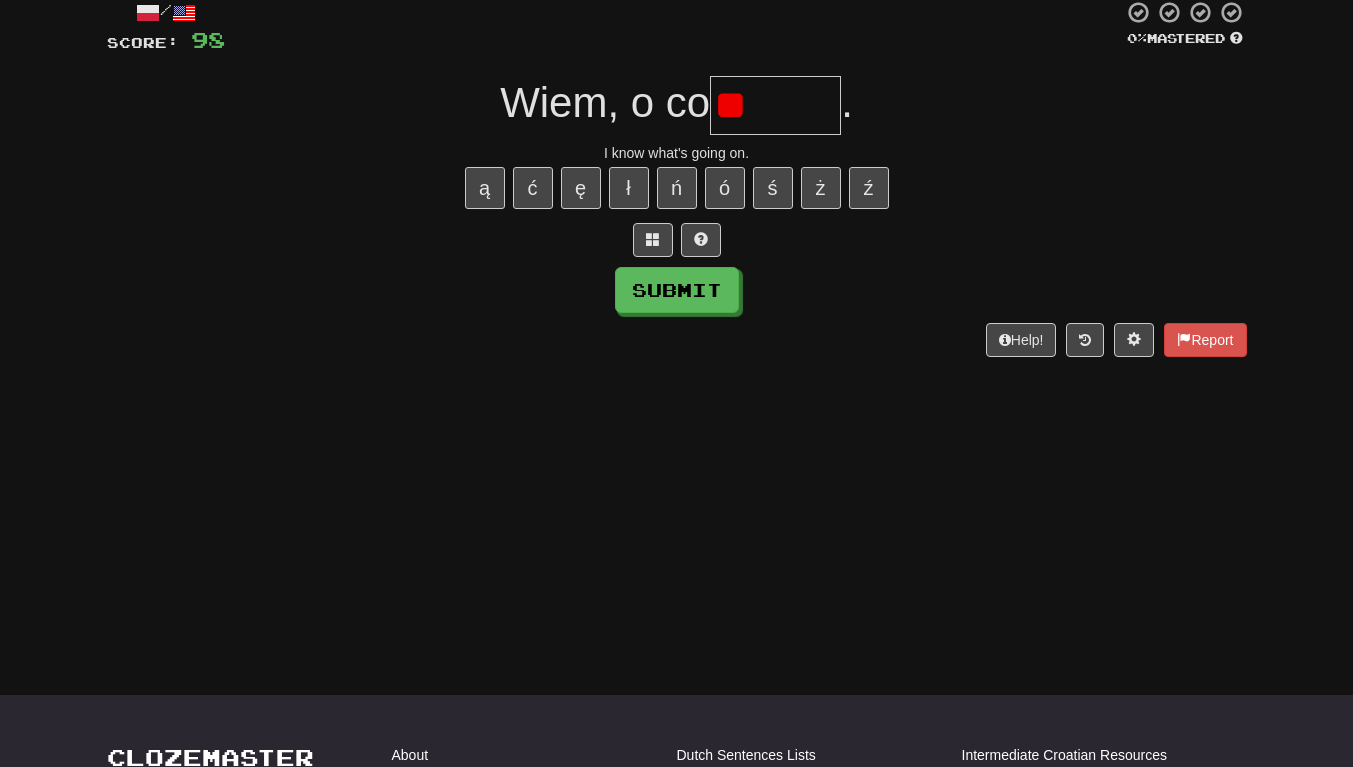 type on "*" 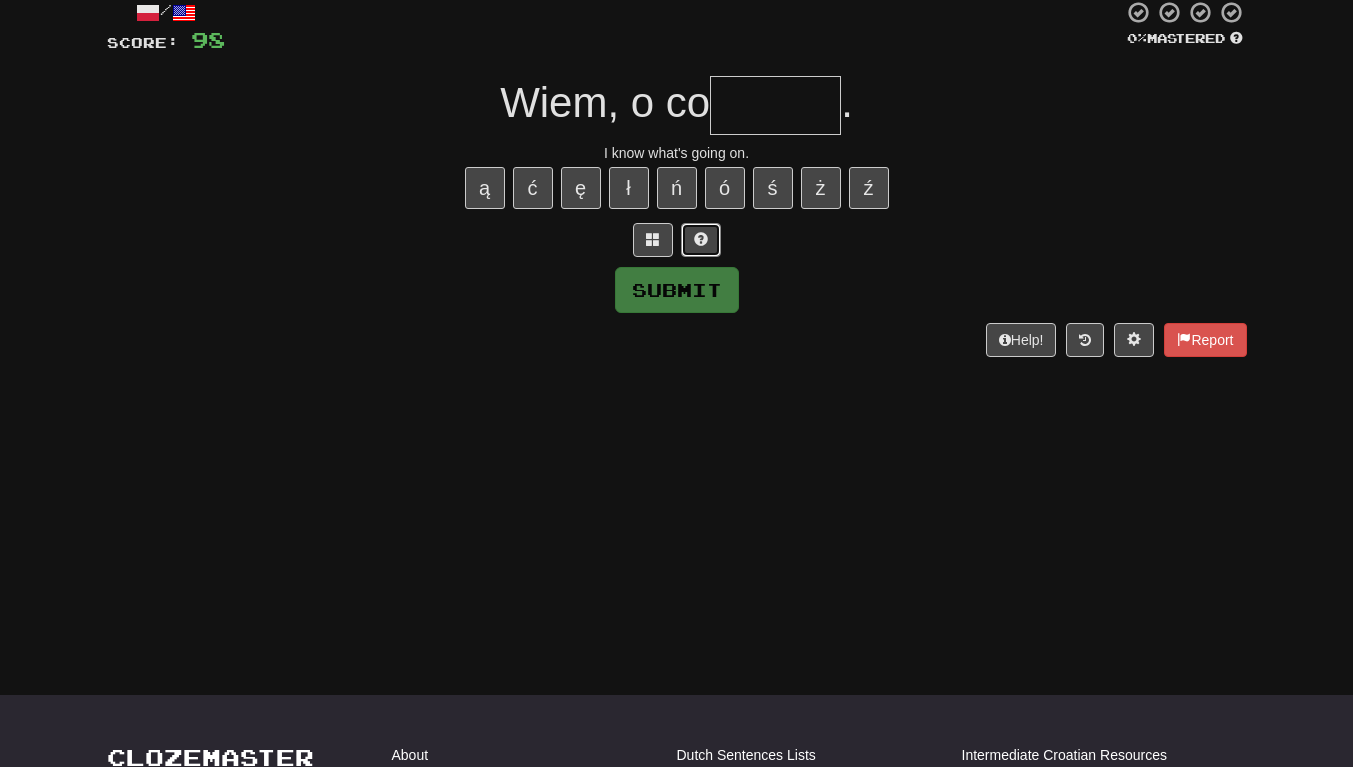 click at bounding box center (701, 240) 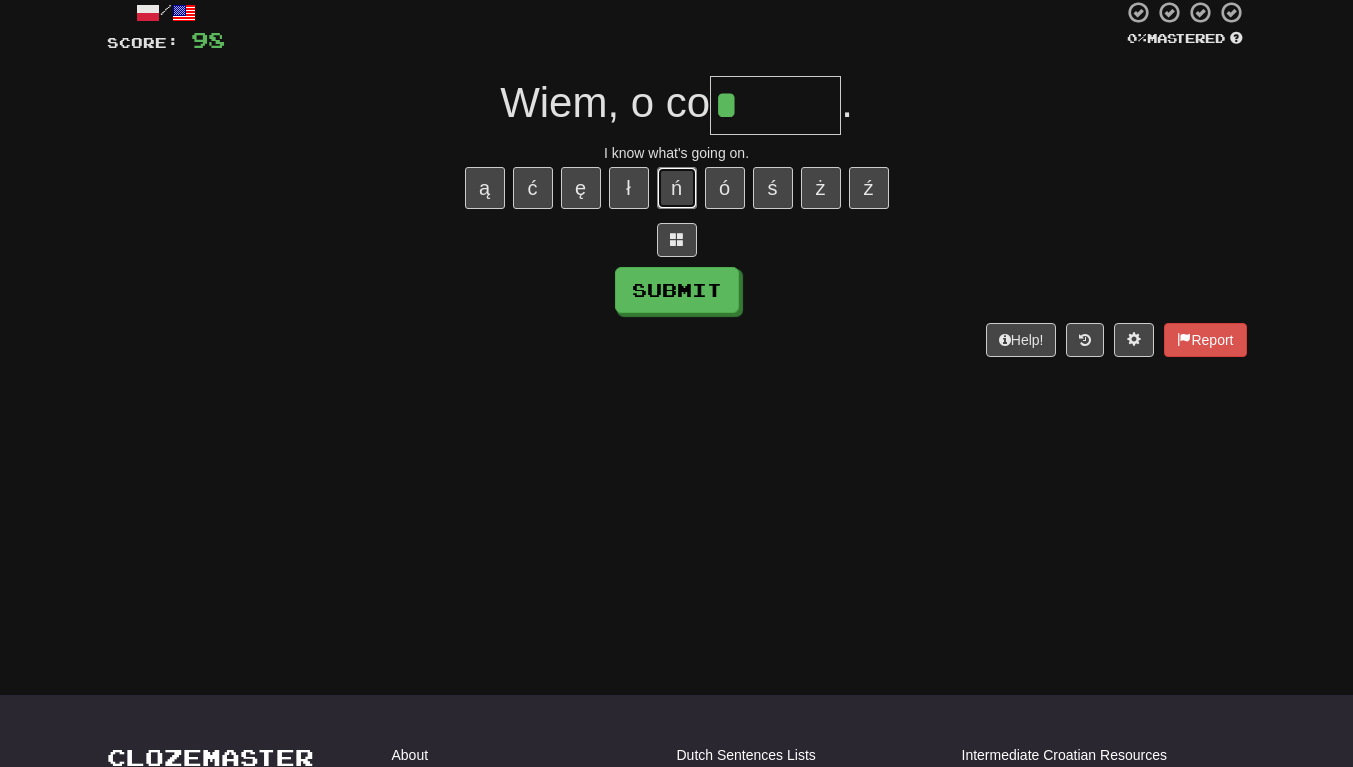 click on "ń" at bounding box center [677, 188] 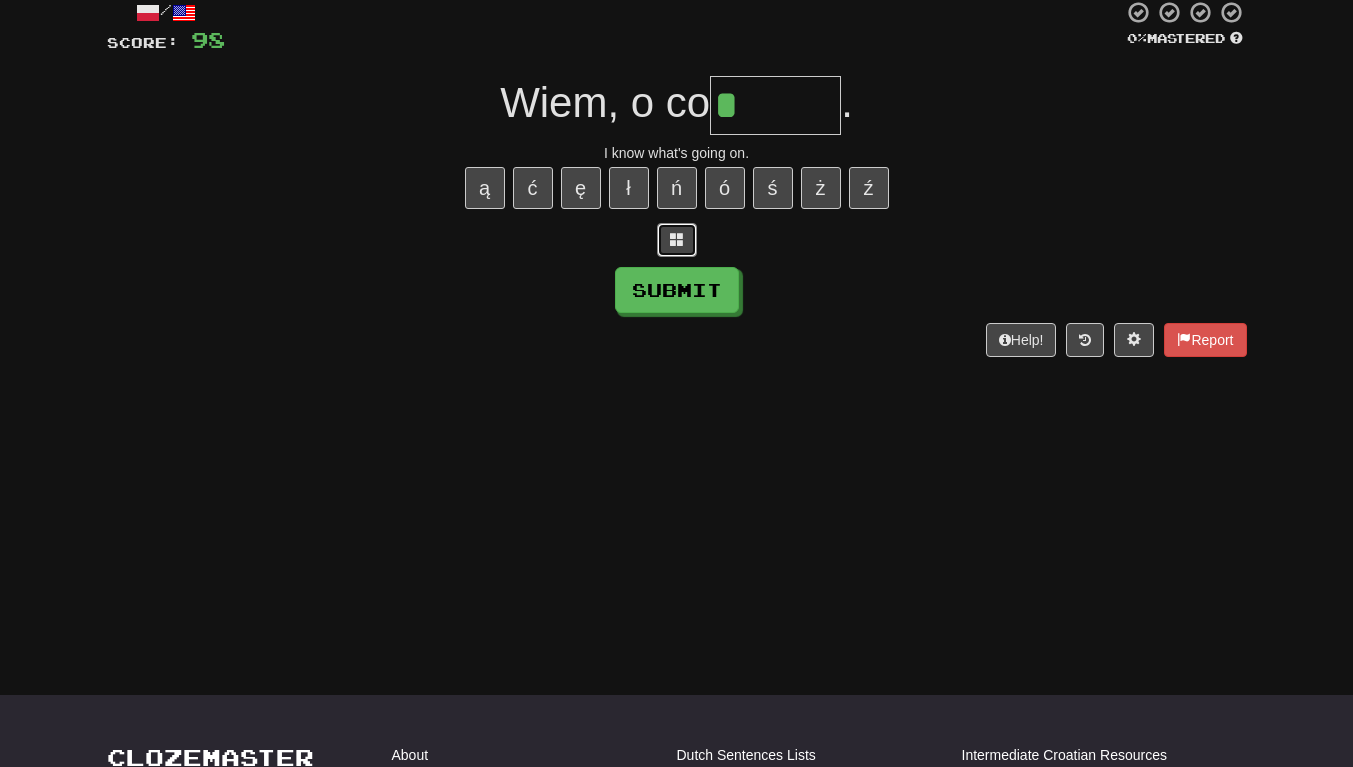 click at bounding box center [677, 239] 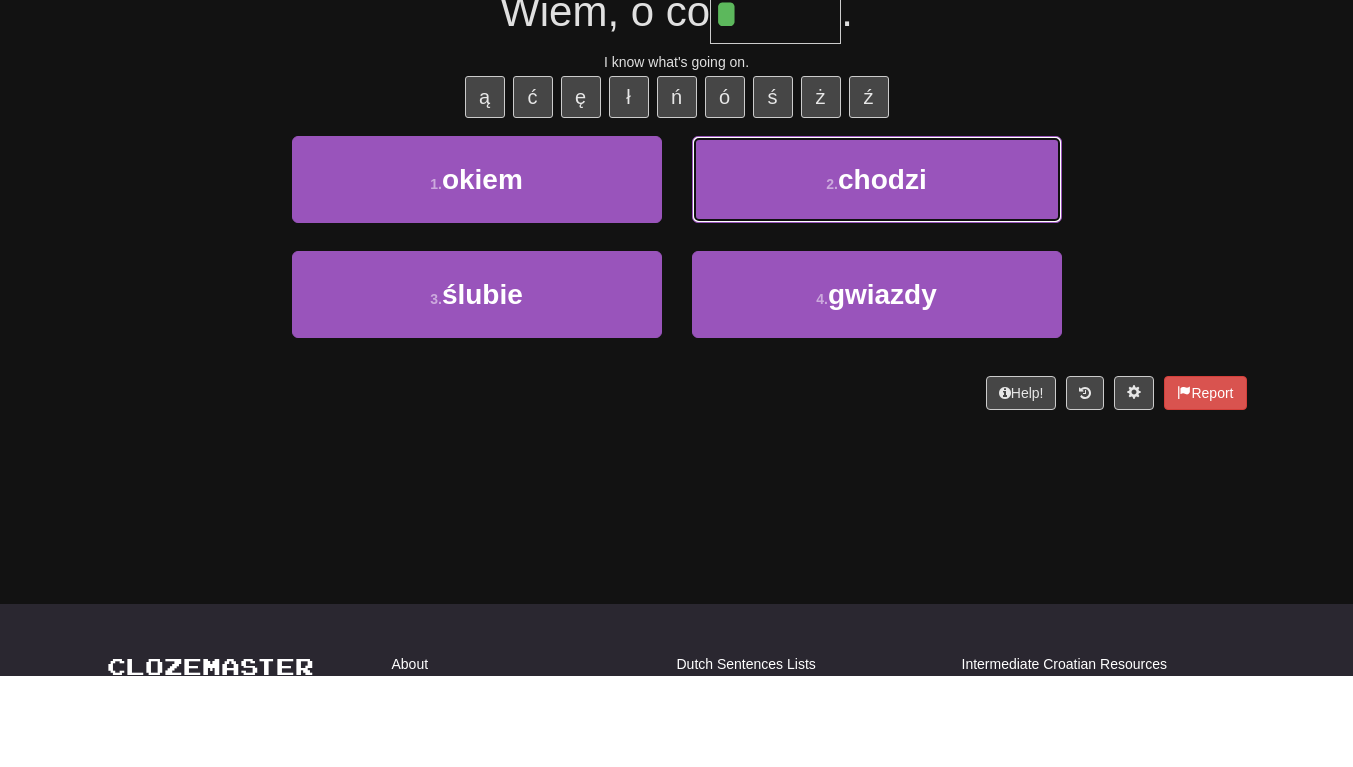 click on "2 .  chodzi" at bounding box center (877, 270) 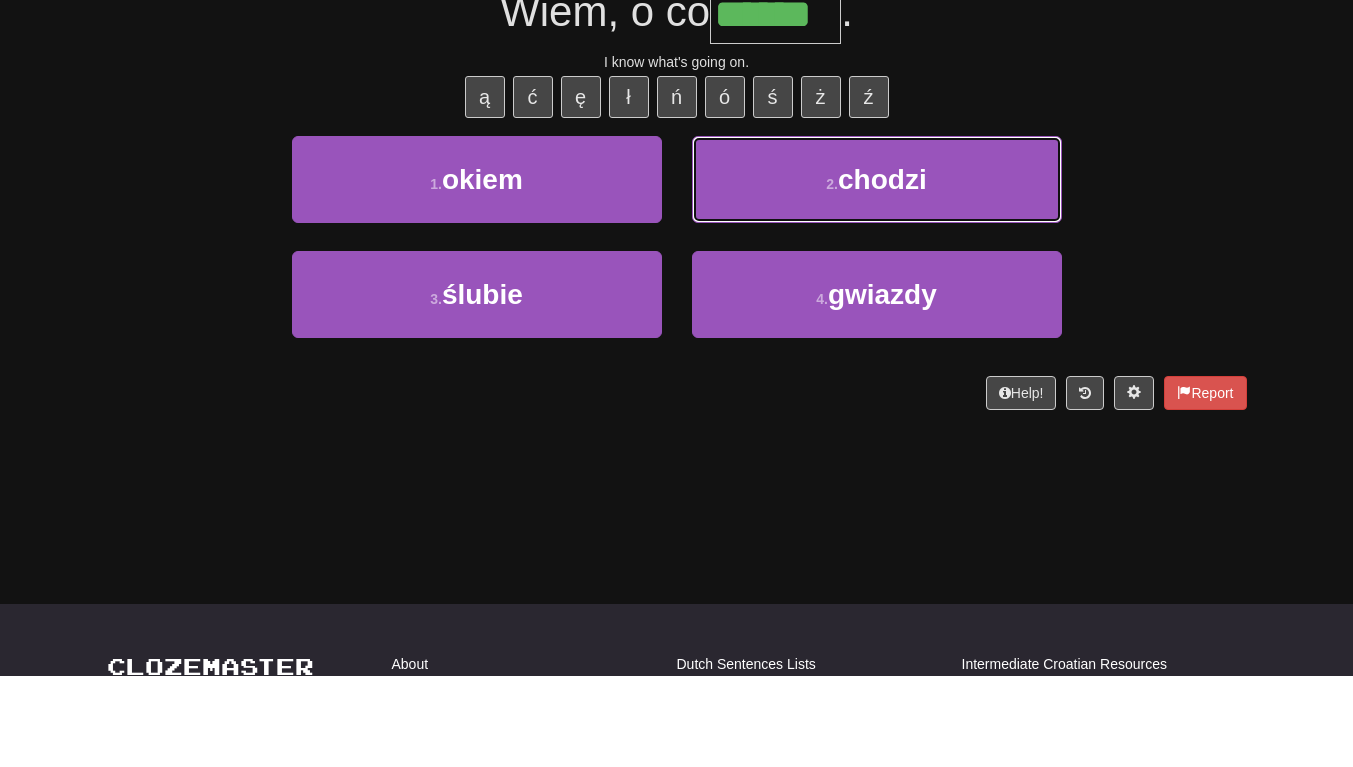 scroll, scrollTop: 135, scrollLeft: 0, axis: vertical 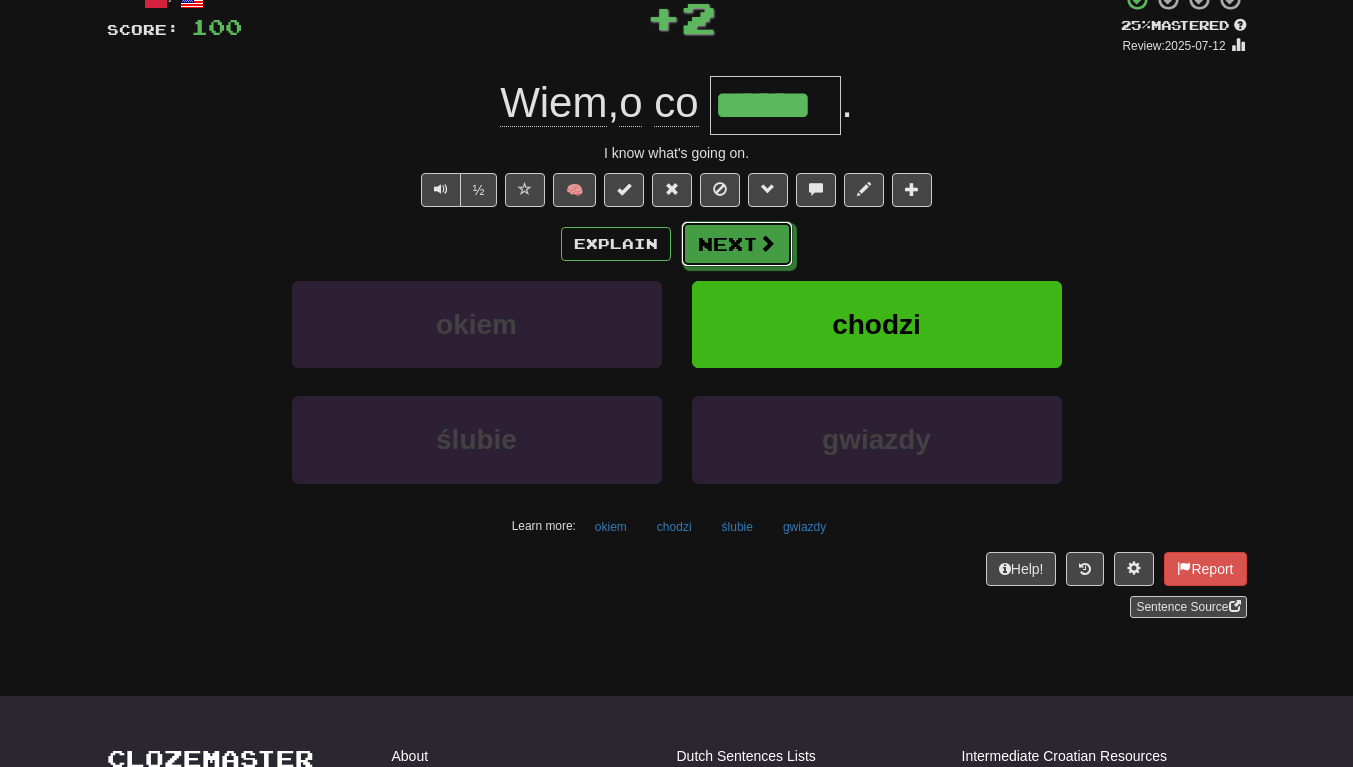 click on "Next" at bounding box center (737, 244) 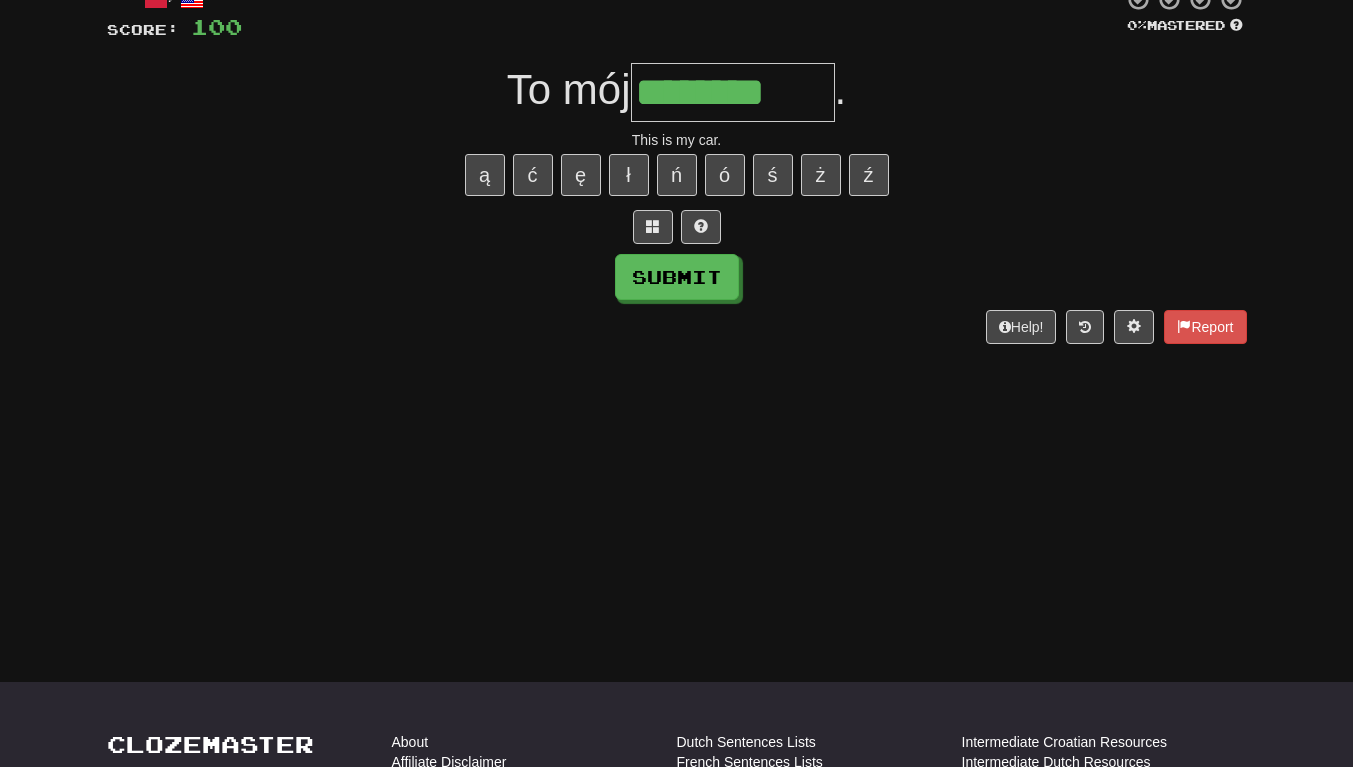 type on "********" 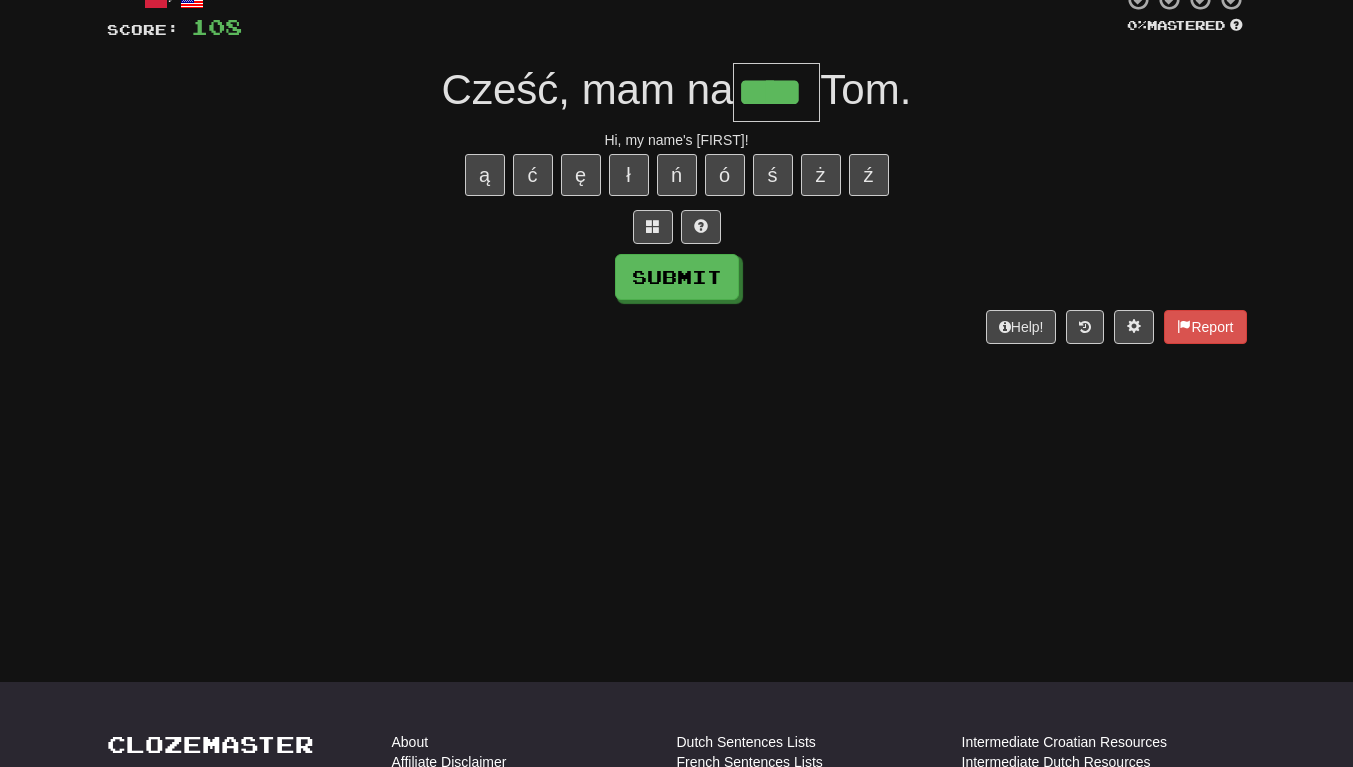 type on "****" 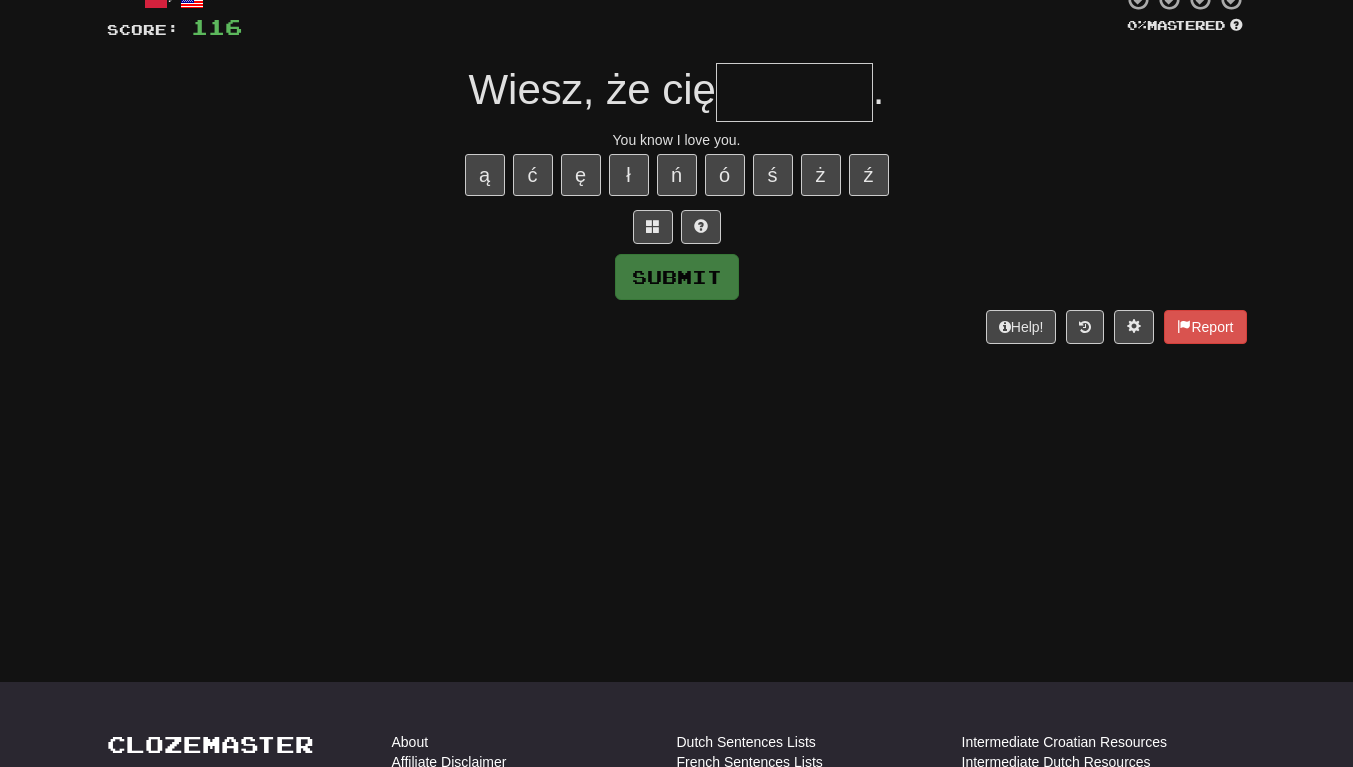 type on "*" 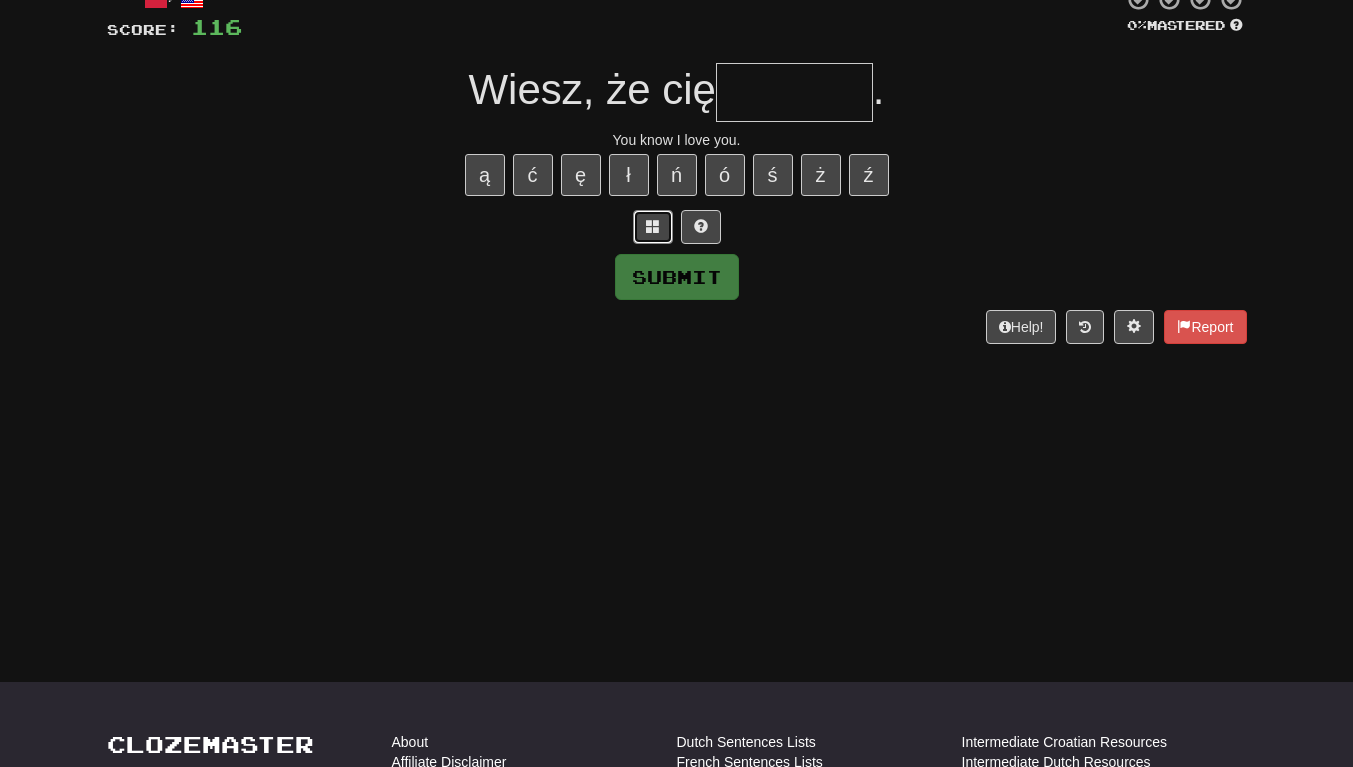 click at bounding box center [653, 227] 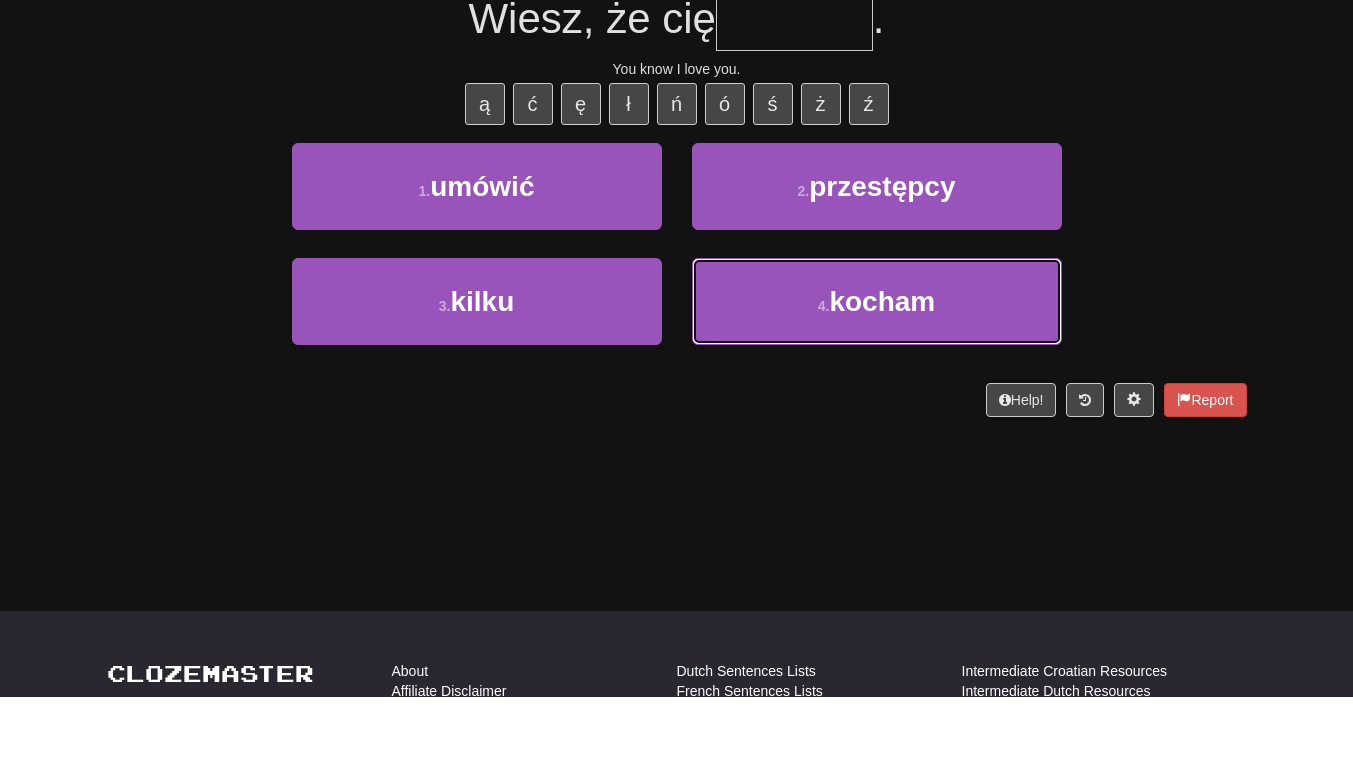 click on "4 .  kocham" at bounding box center [877, 372] 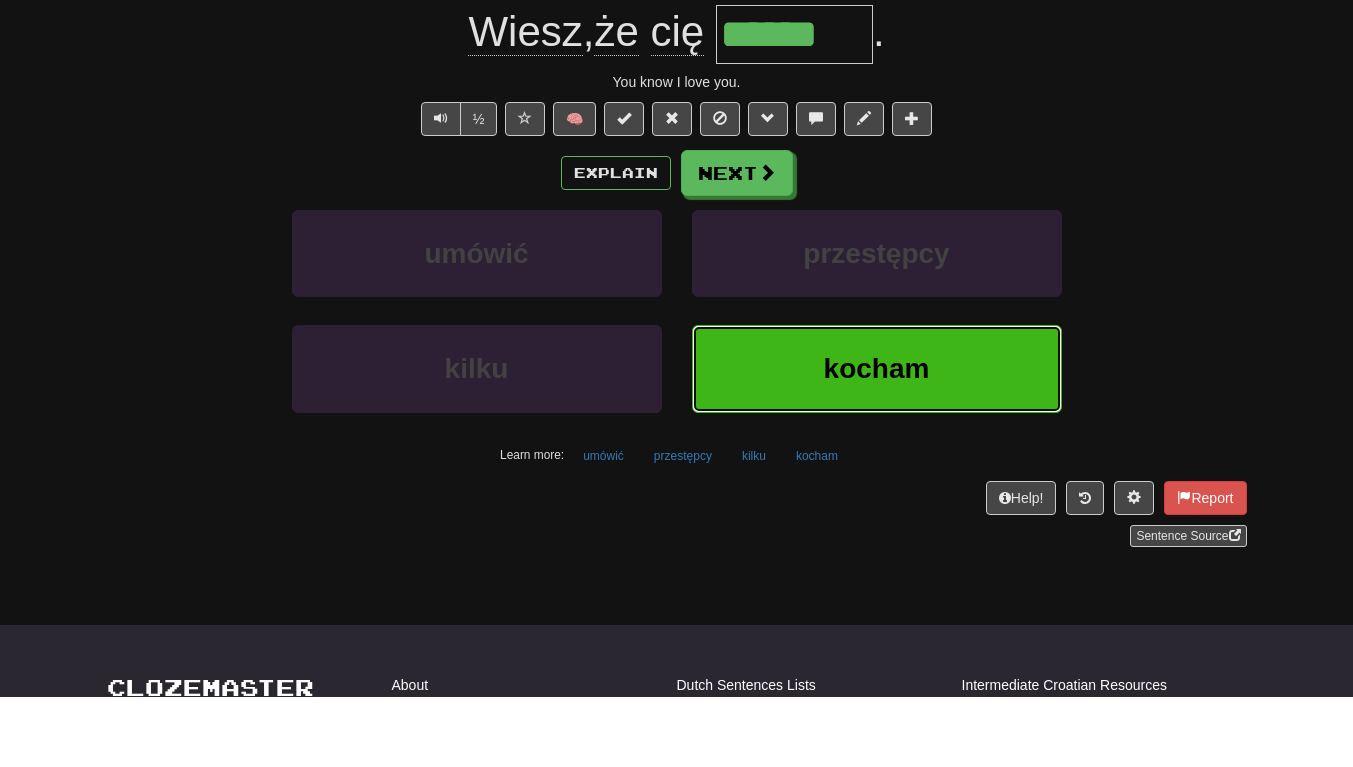 scroll, scrollTop: 148, scrollLeft: 0, axis: vertical 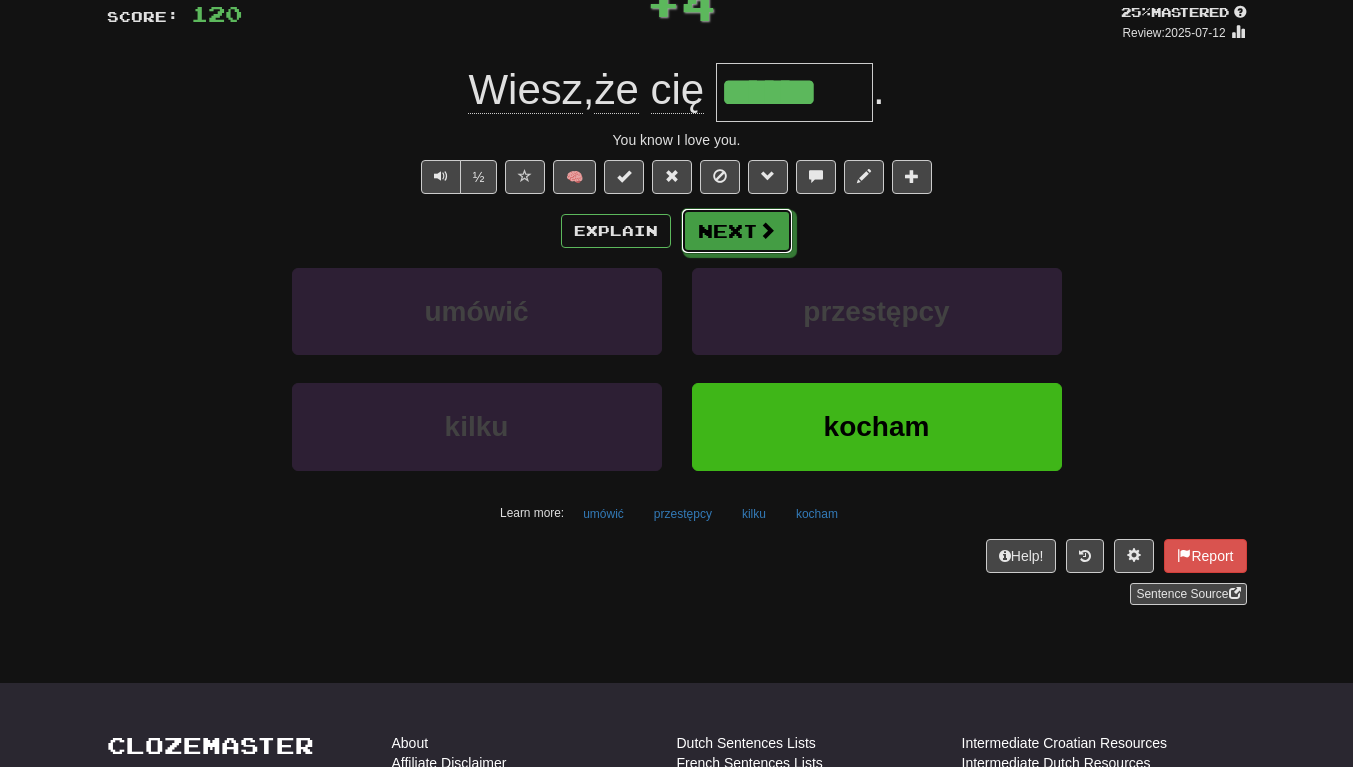 click on "Next" at bounding box center [737, 231] 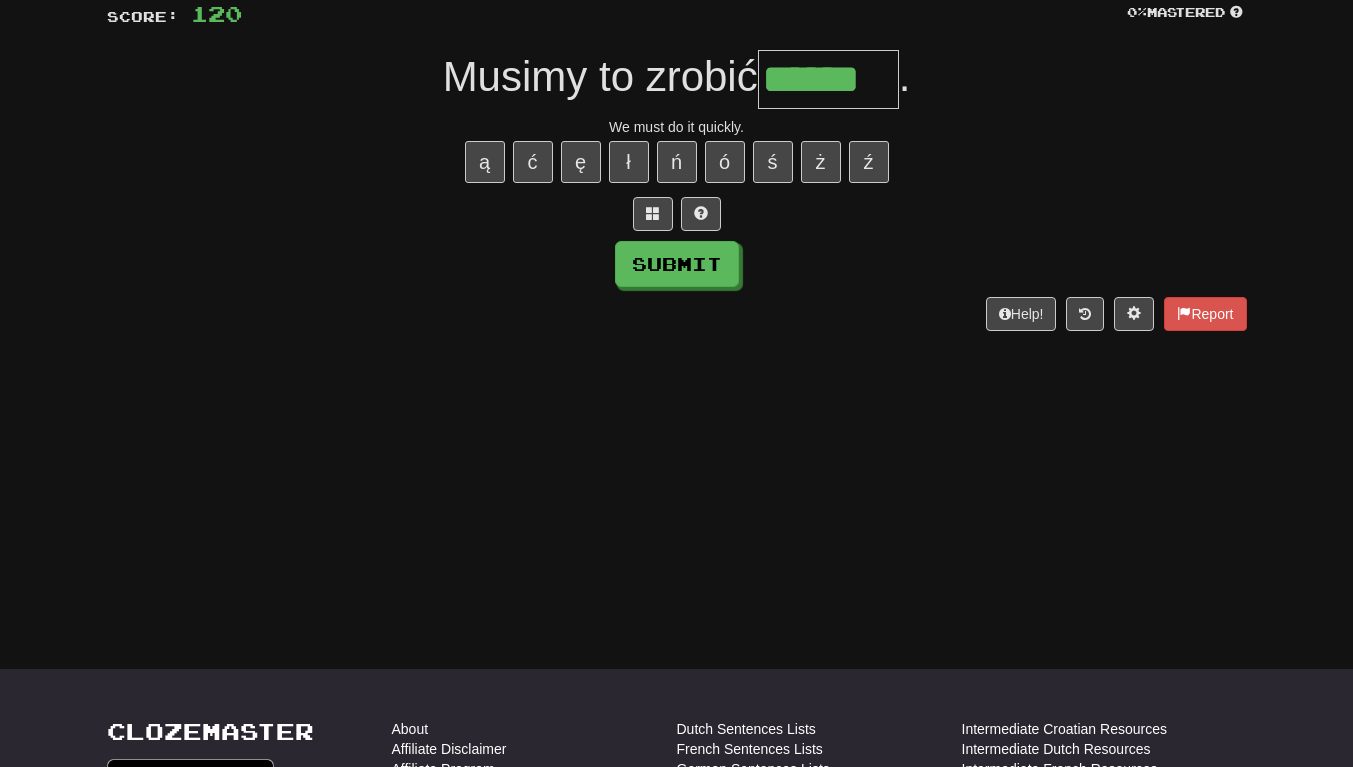 scroll, scrollTop: 0, scrollLeft: 4, axis: horizontal 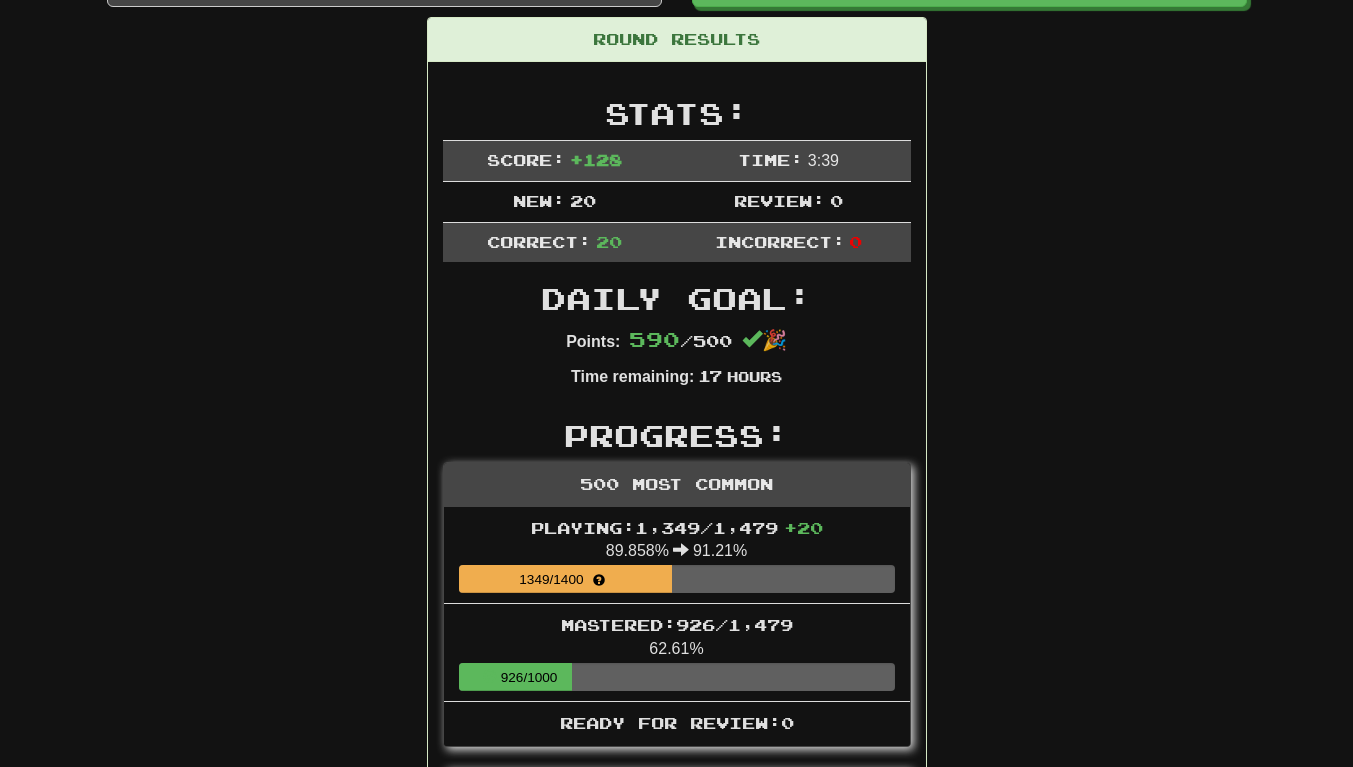 click on "Round Results Stats: Score:   + 128 Time:   3 : 39 New:   20 Review:   0 Correct:   20 Incorrect:   0 Daily Goal: Points:   590  /  500  🎉 Time remaining: 17   Hours Progress: 500 Most Common Playing:  1,349  /  1,479 + 20 89.858% 91.21% 1349  /  1400   Mastered:  926  /  1,479 62.61%   926  /  1000   Ready for Review:  0  /  Level:  98 4,970  points to level  99  - keep going! Ranked:  40 th  this week ( 42  points to  39 th ) Sentences:  Report To jego  wina . It's his fault.  Report Nie jestem  pewien , czy to był dobry pomysł. I'm not sure that was a good idea.  Report Tom miał nadzieję, że Mary mówi  prawdę . Tom hoped that Mary was telling the truth.  Report Chciałbym mieć to już za  sobą . I wish this was all over.  Report Czemu nic nie  mówisz ? Why aren't you saying anything?  Report Bardzo  bym  chciał, żebyś został. I'd like it very much if you'd stay.  Report Być, albo nie być, oto jest  pytanie . To be, or not to be, that is the question.  Report Co ty jej  robisz ?  Report ." at bounding box center [677, 1478] 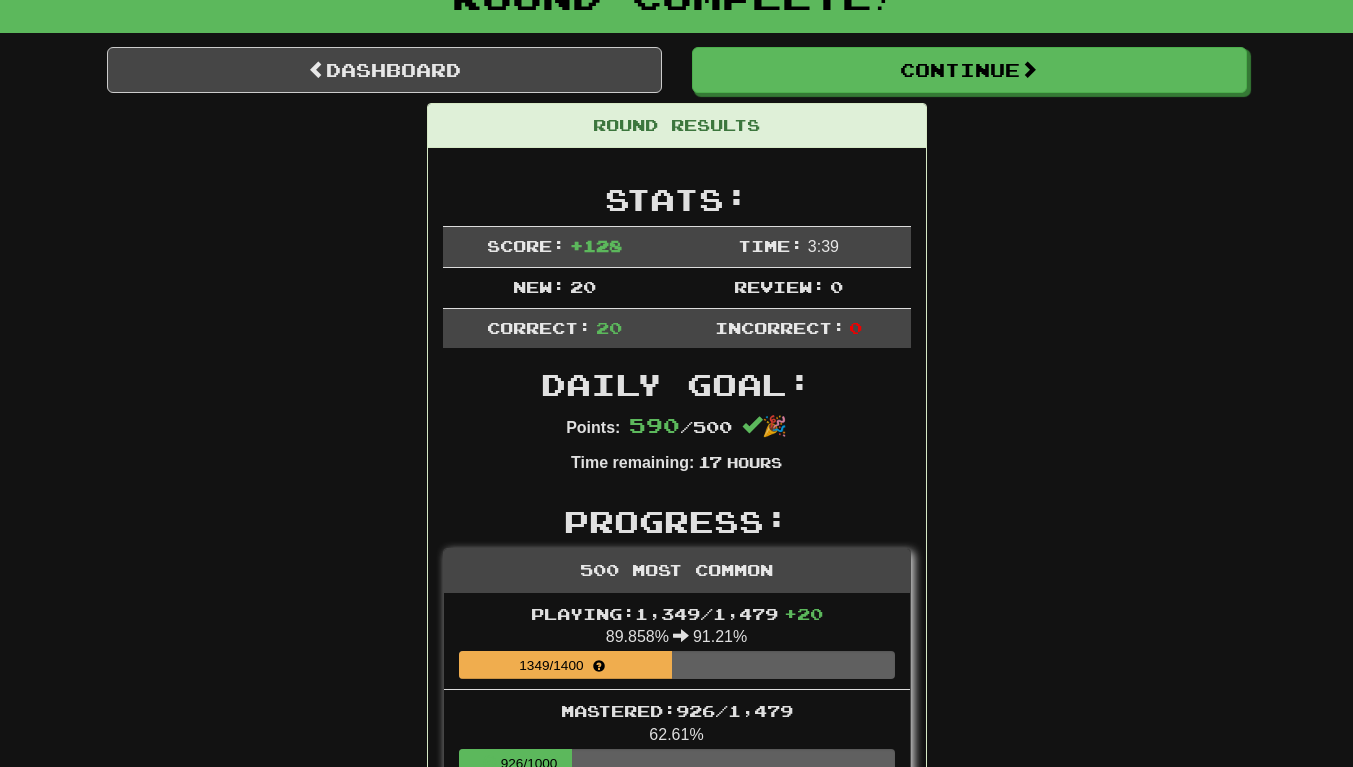 scroll, scrollTop: 0, scrollLeft: 0, axis: both 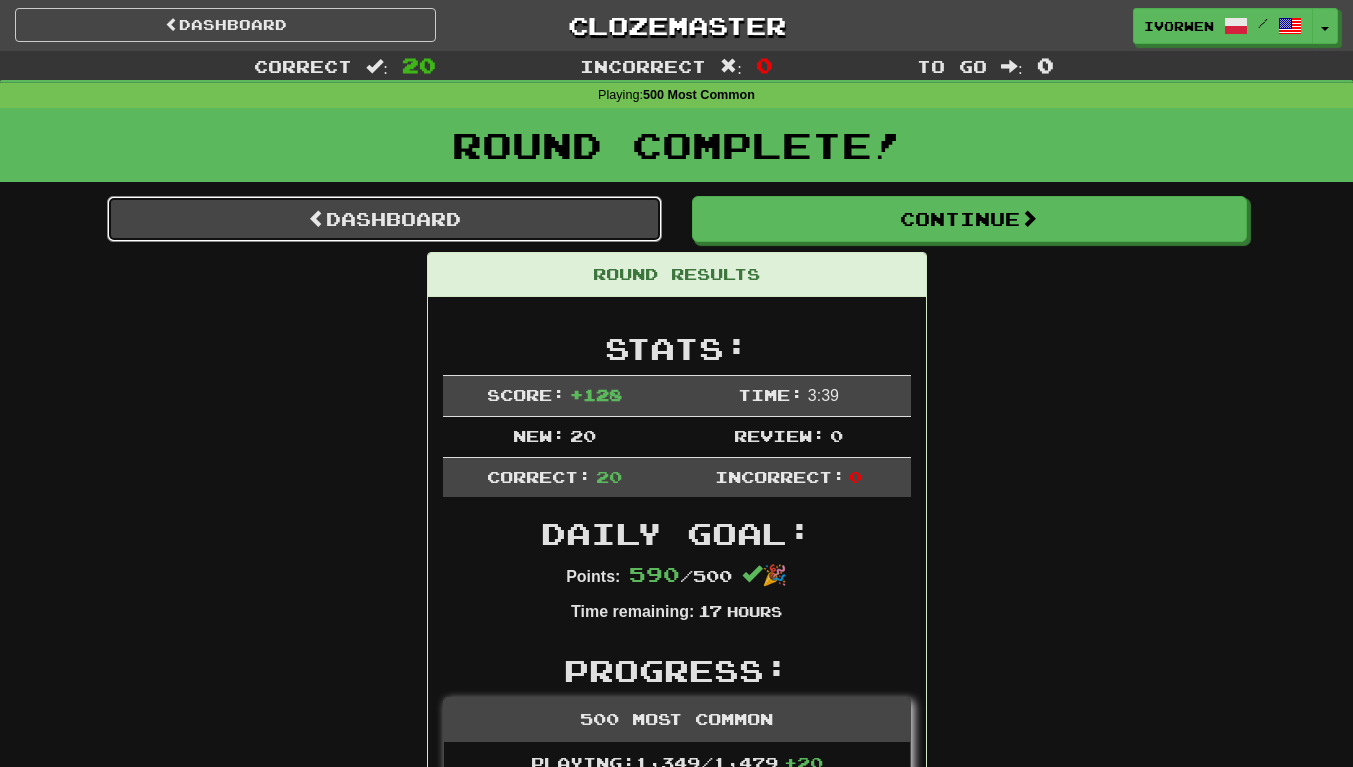 click on "Dashboard" at bounding box center (384, 219) 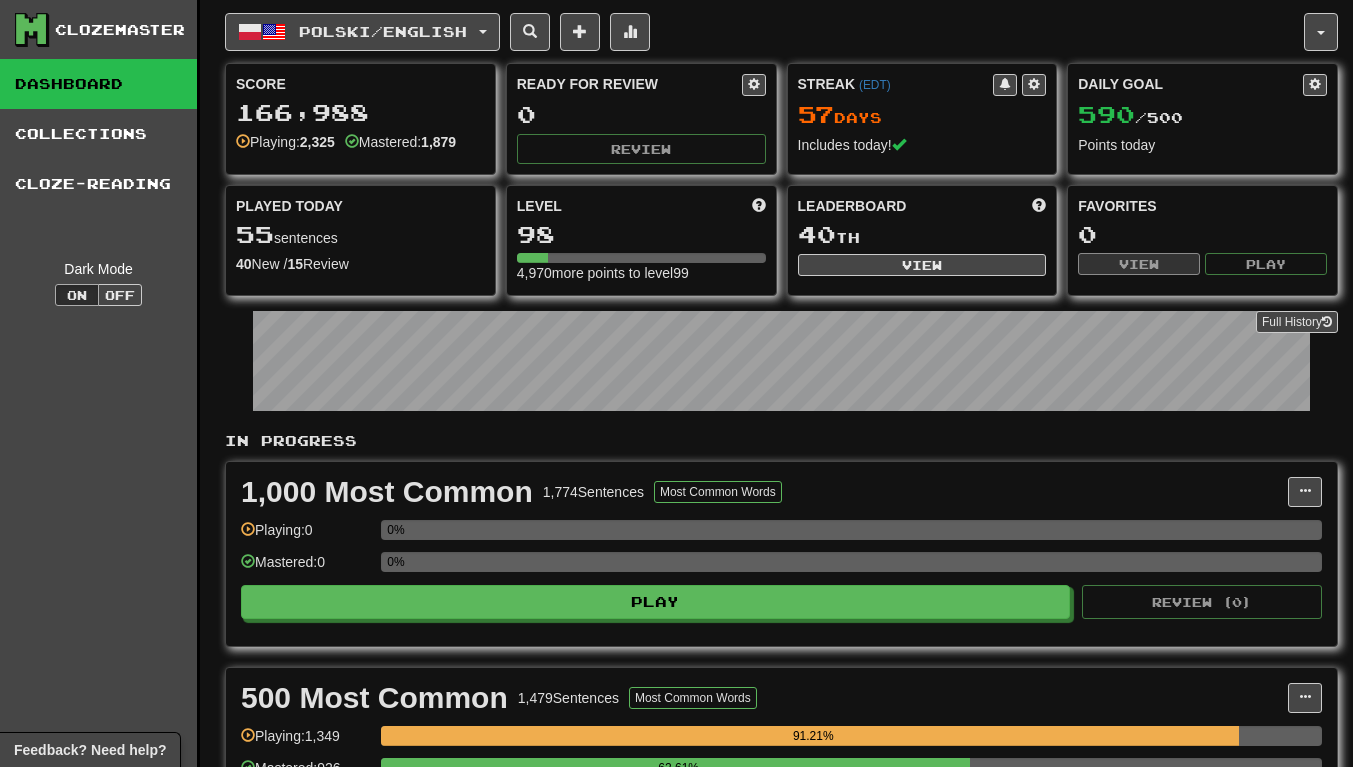 scroll, scrollTop: 0, scrollLeft: 0, axis: both 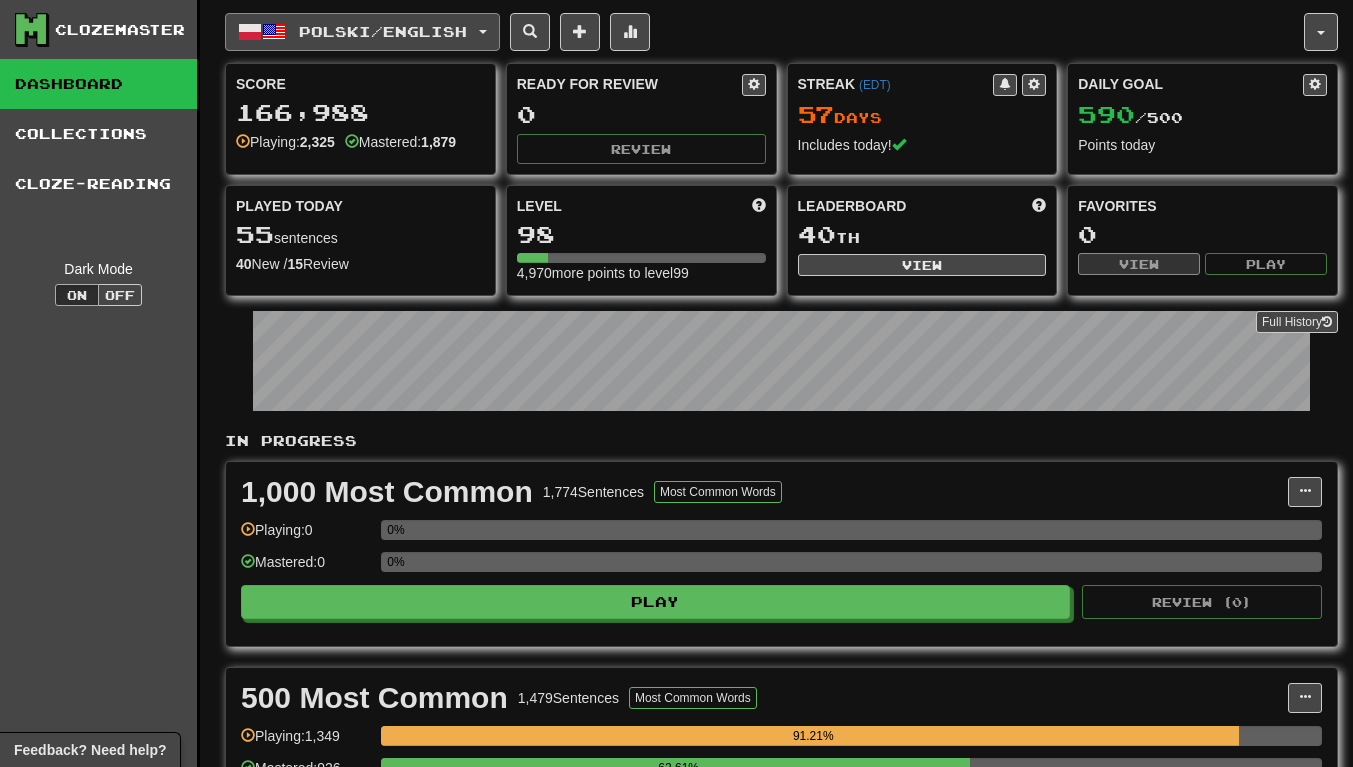 click at bounding box center [274, 32] 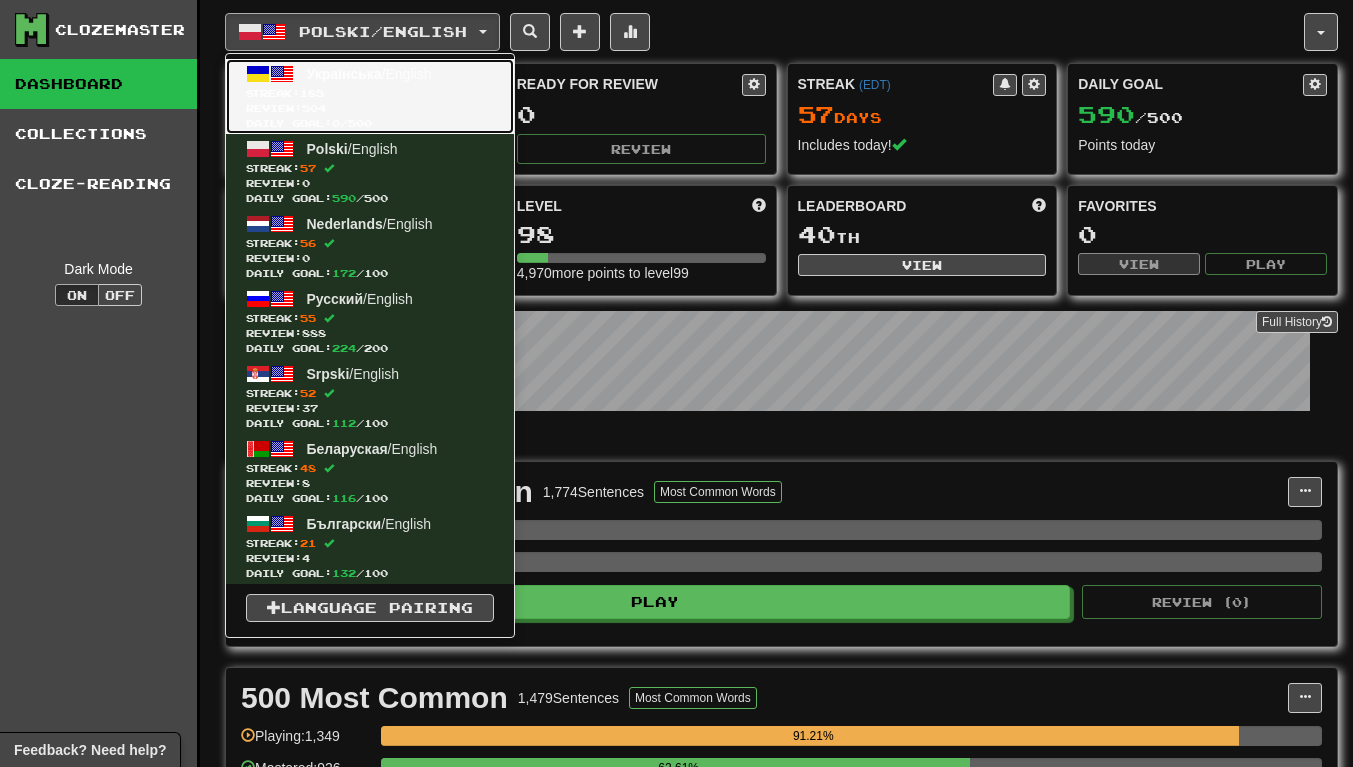 click on "Streak:  185" at bounding box center (370, 93) 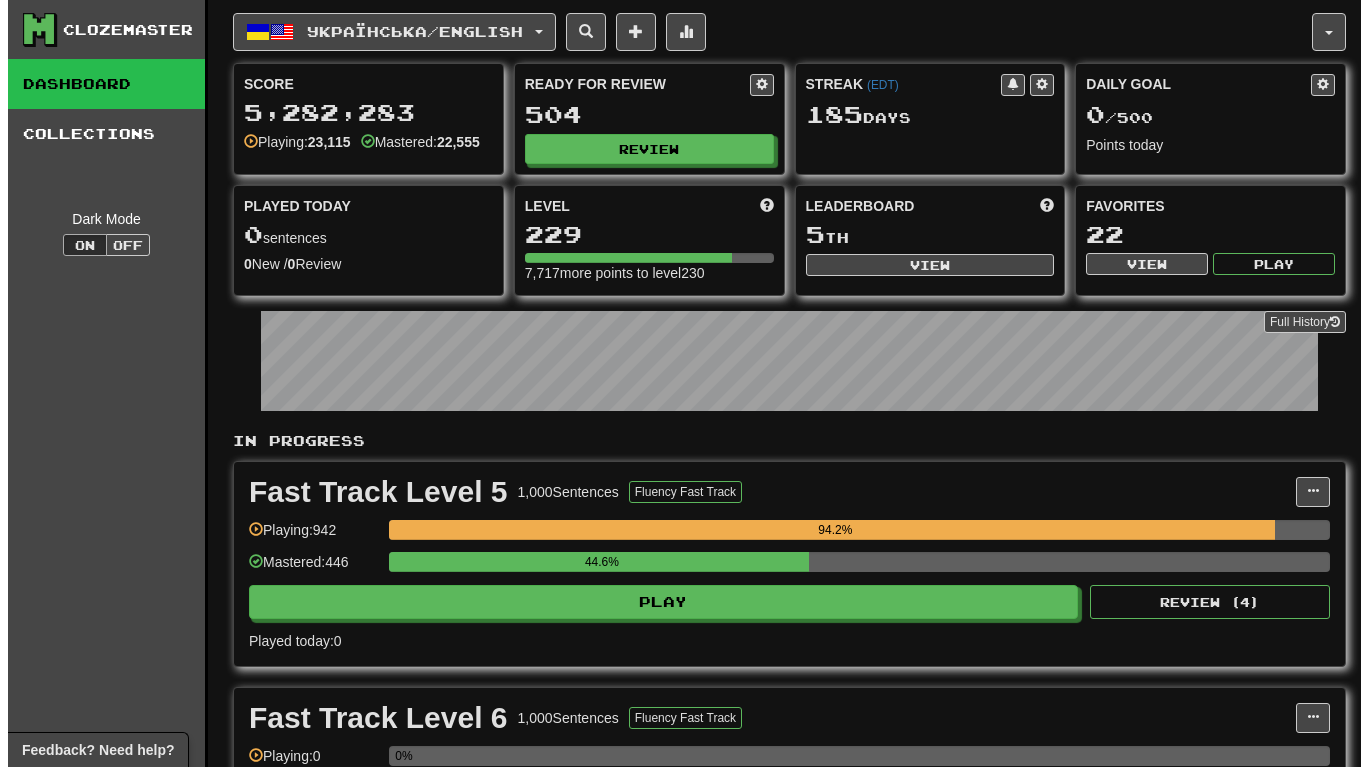 scroll, scrollTop: 0, scrollLeft: 0, axis: both 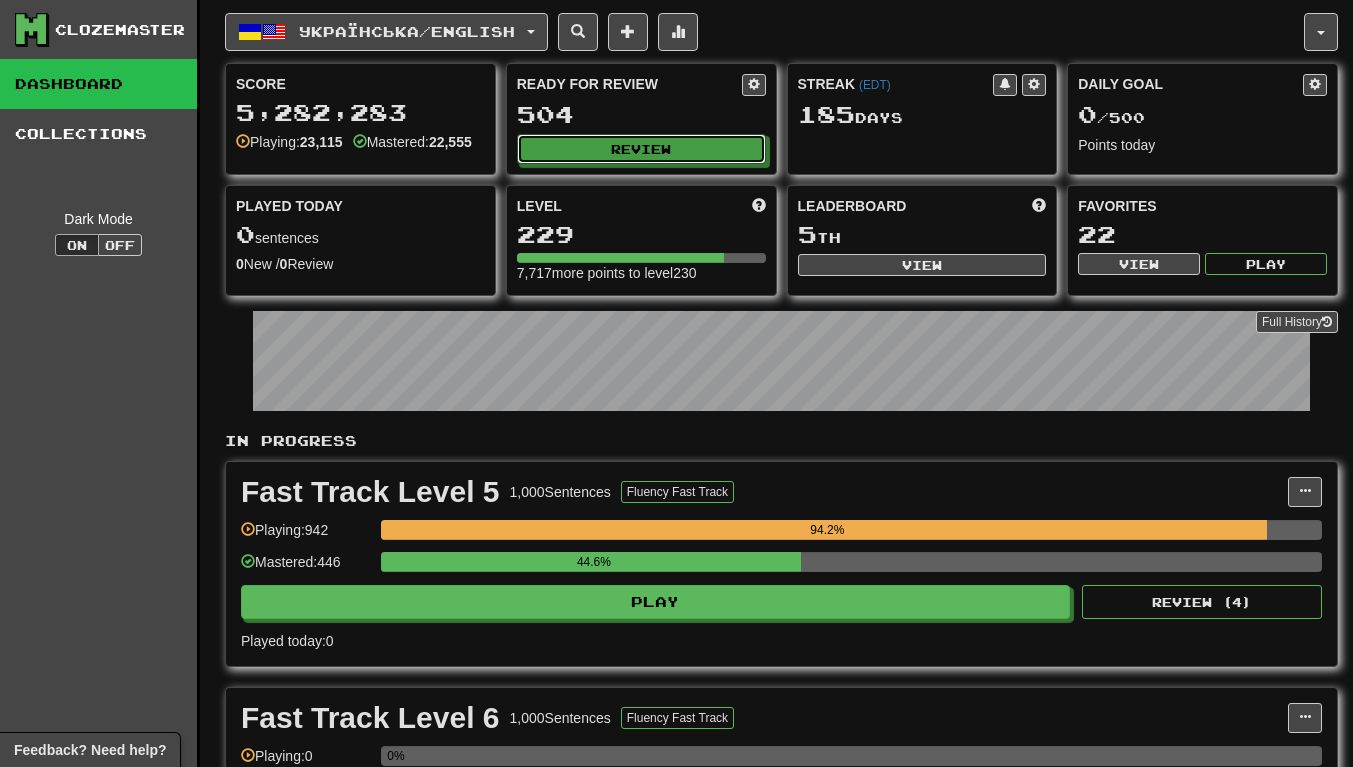 click on "Review" at bounding box center (641, 149) 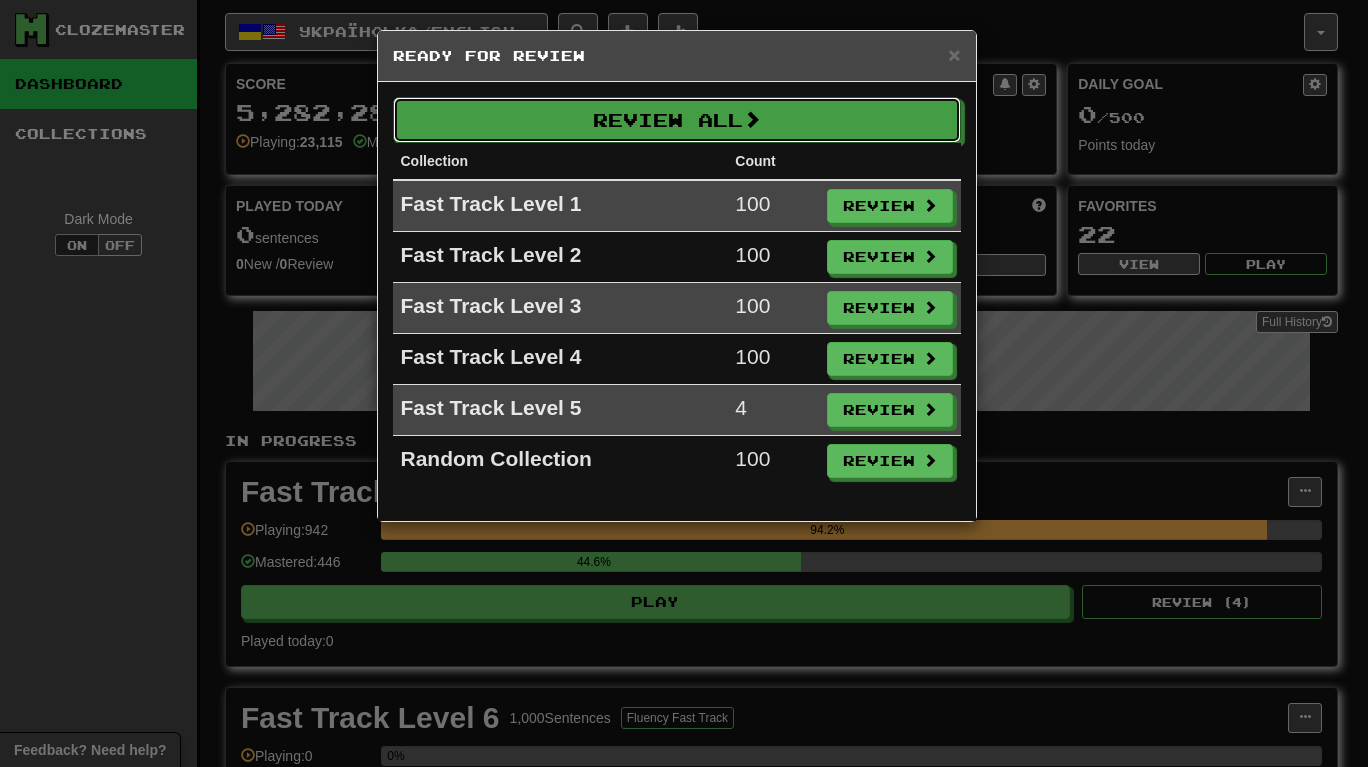 click on "Review All" at bounding box center [677, 120] 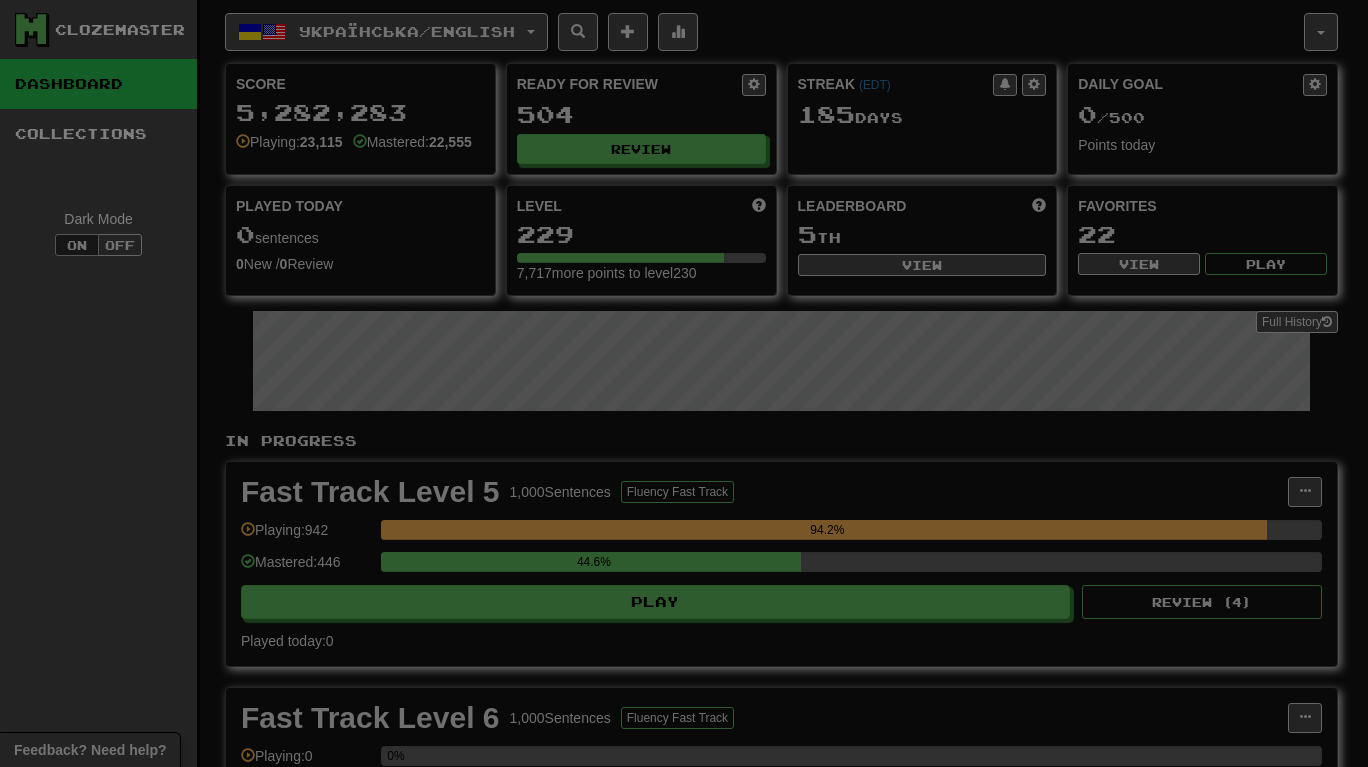 select on "***" 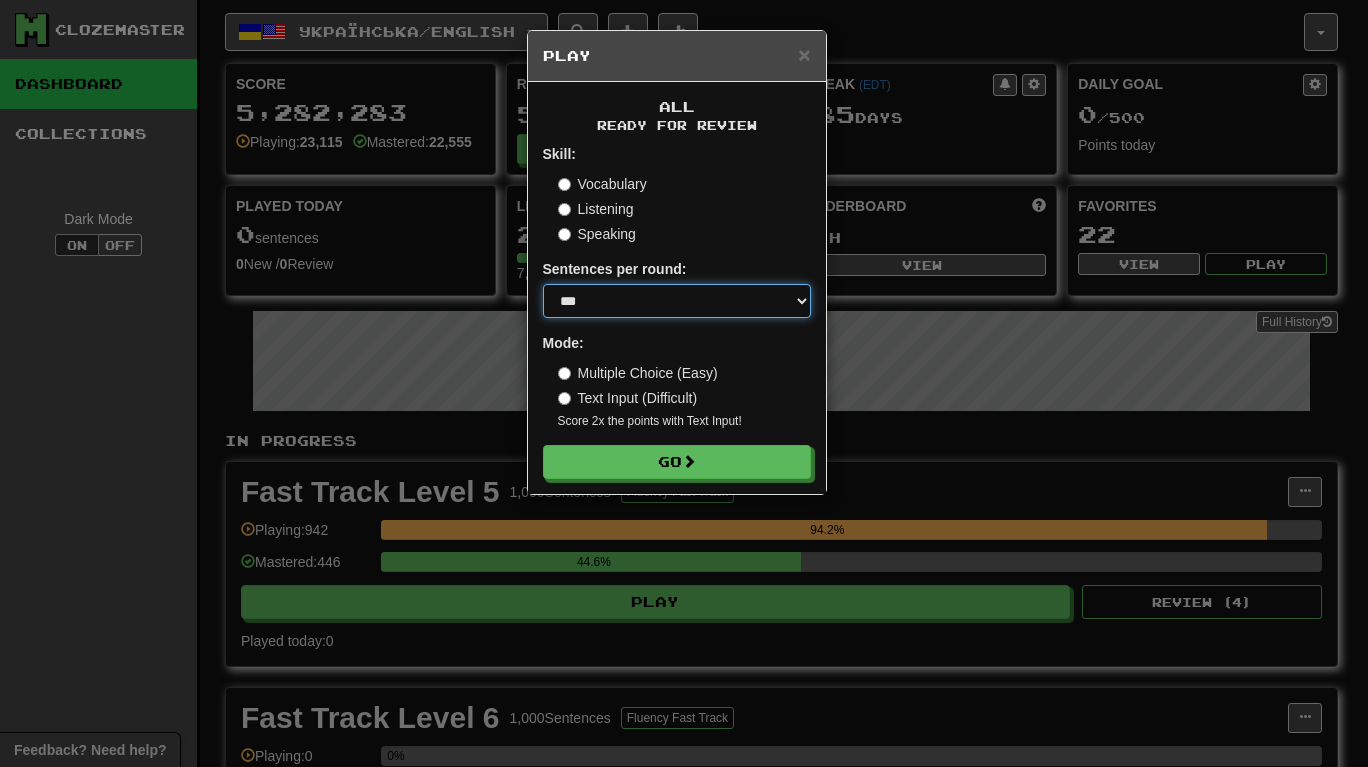 click on "* ** ** ** ** ** *** ********" at bounding box center [677, 301] 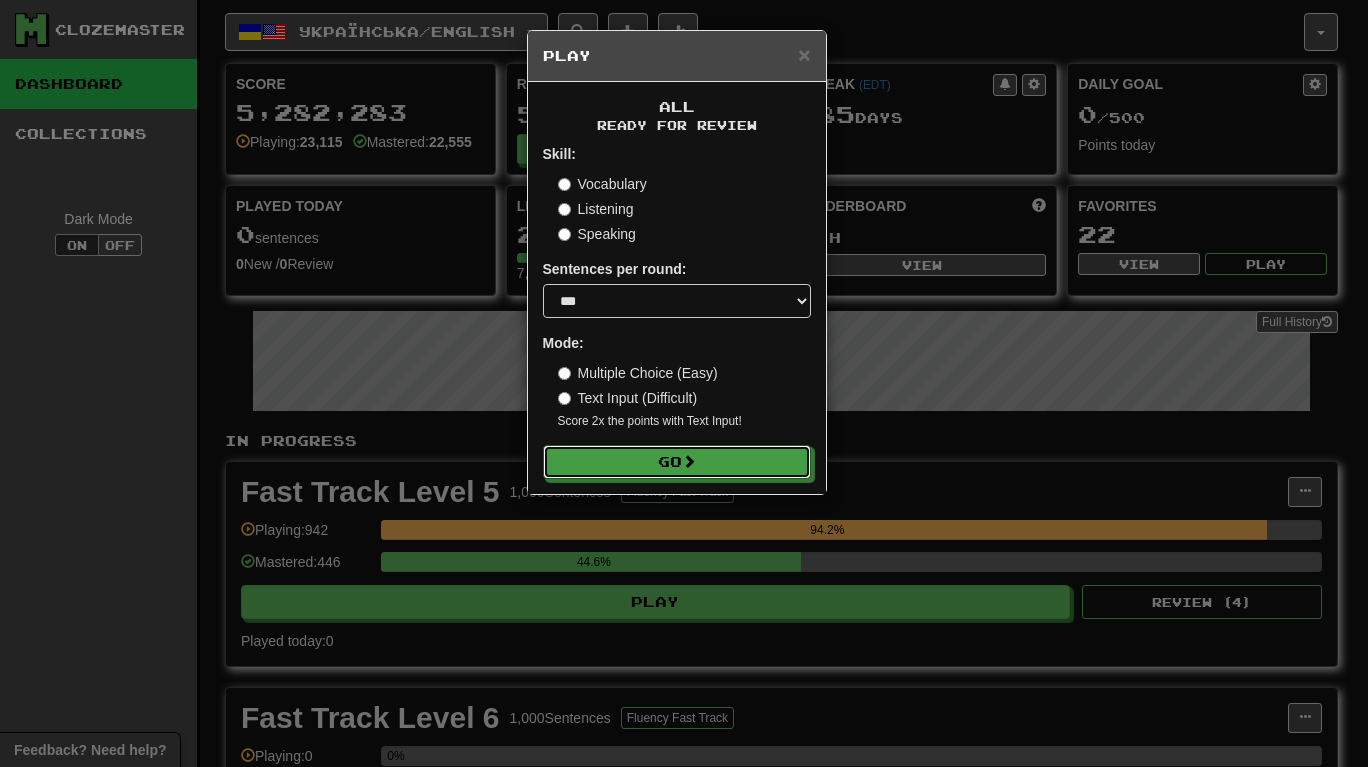 click on "Go" at bounding box center (677, 462) 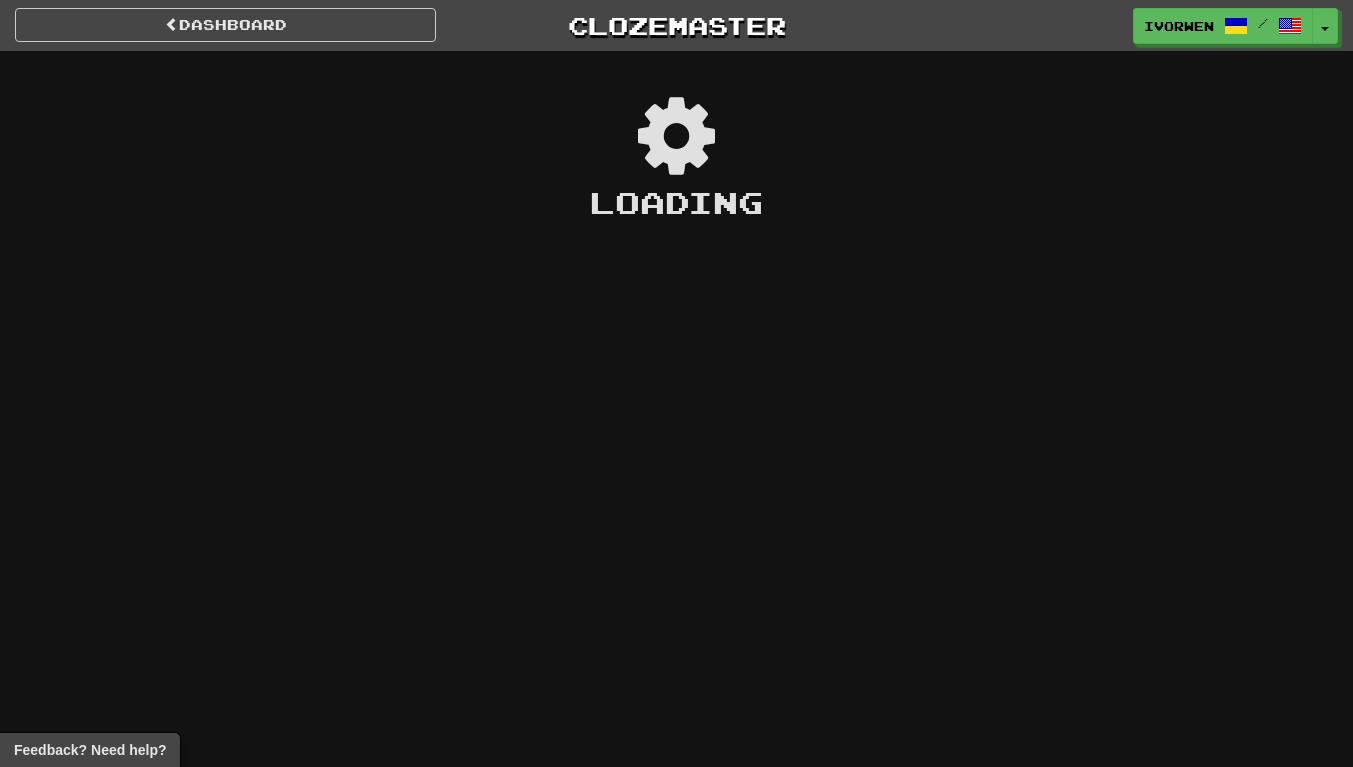 scroll, scrollTop: 0, scrollLeft: 0, axis: both 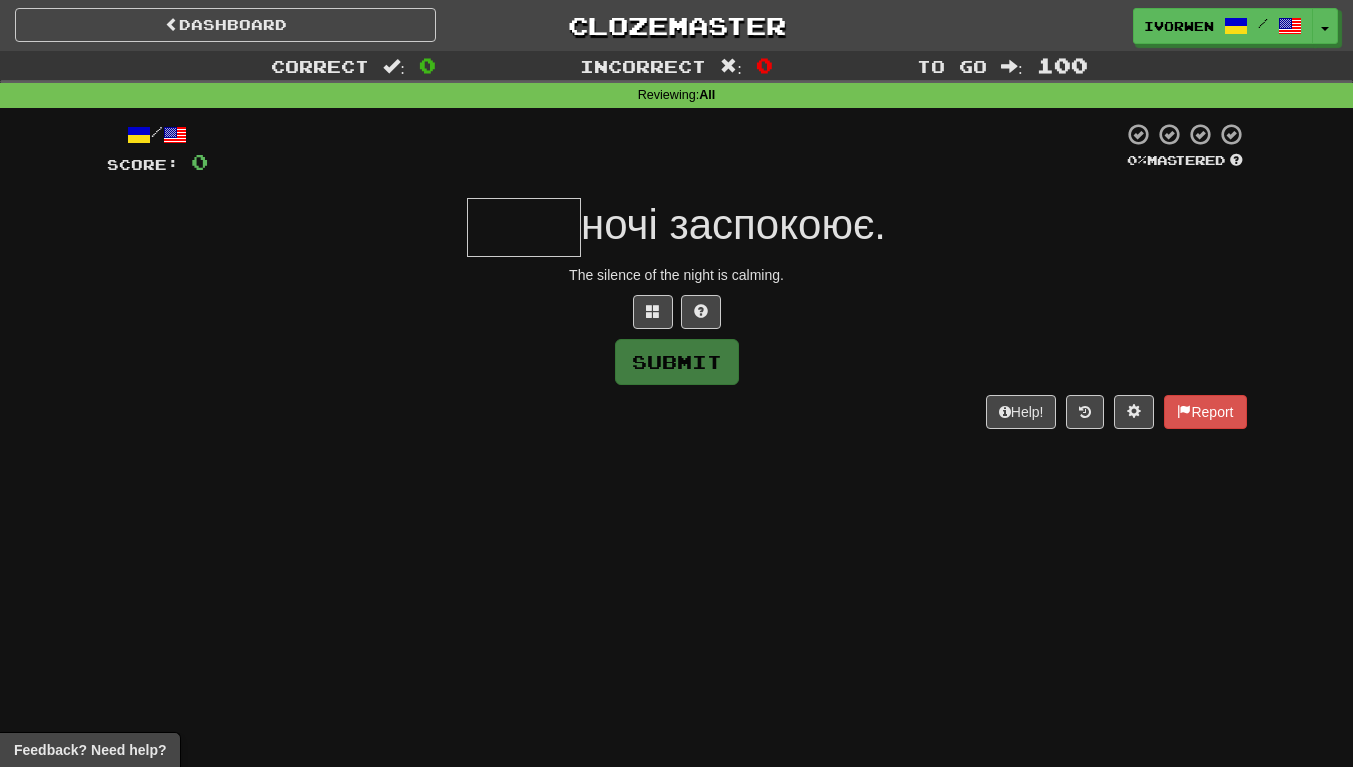 click at bounding box center (524, 227) 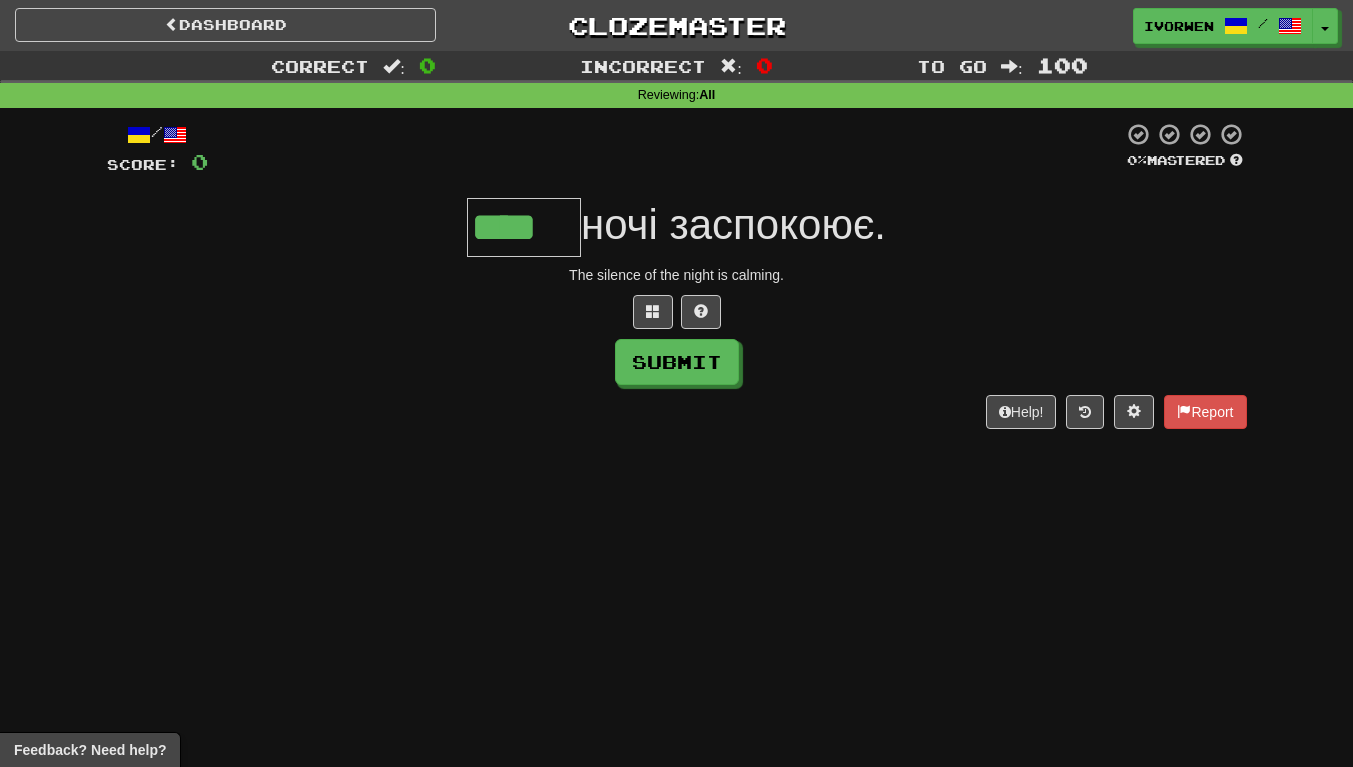 type on "****" 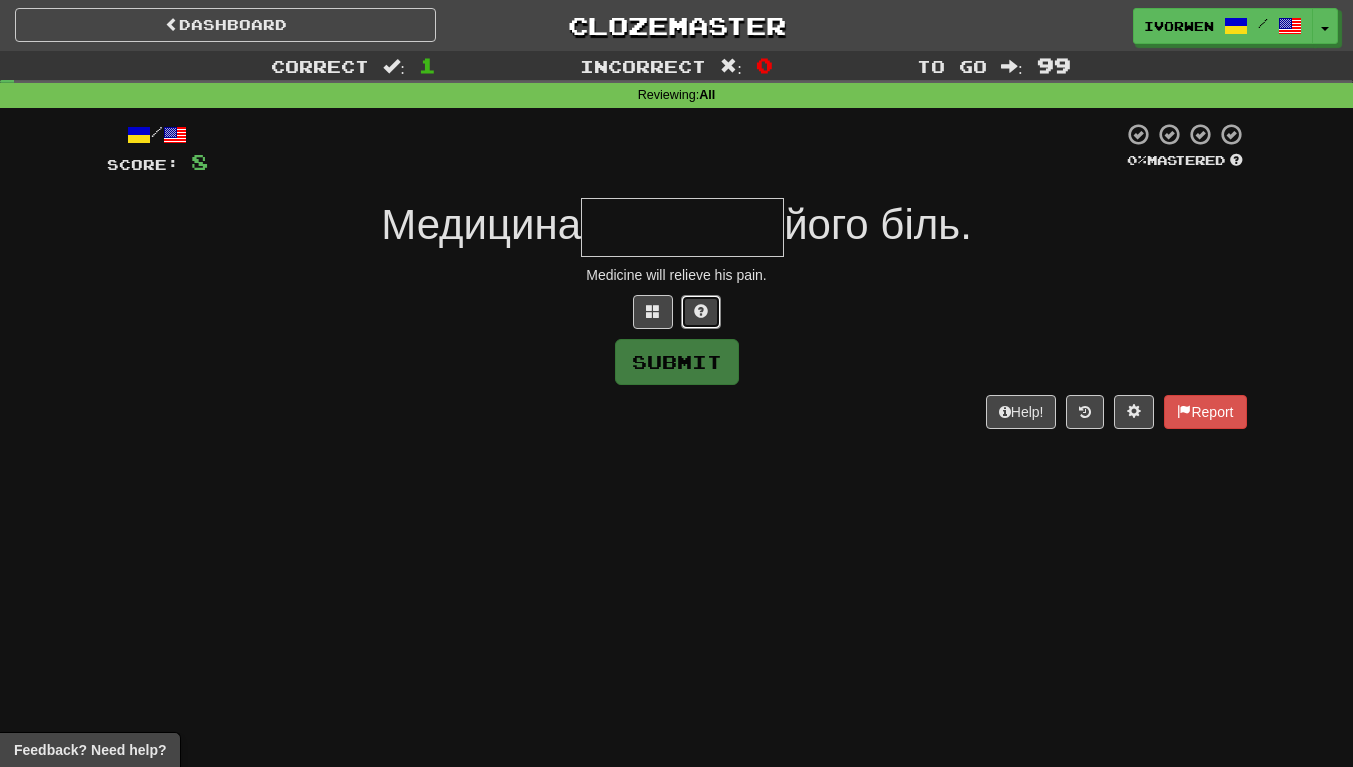 click at bounding box center (701, 311) 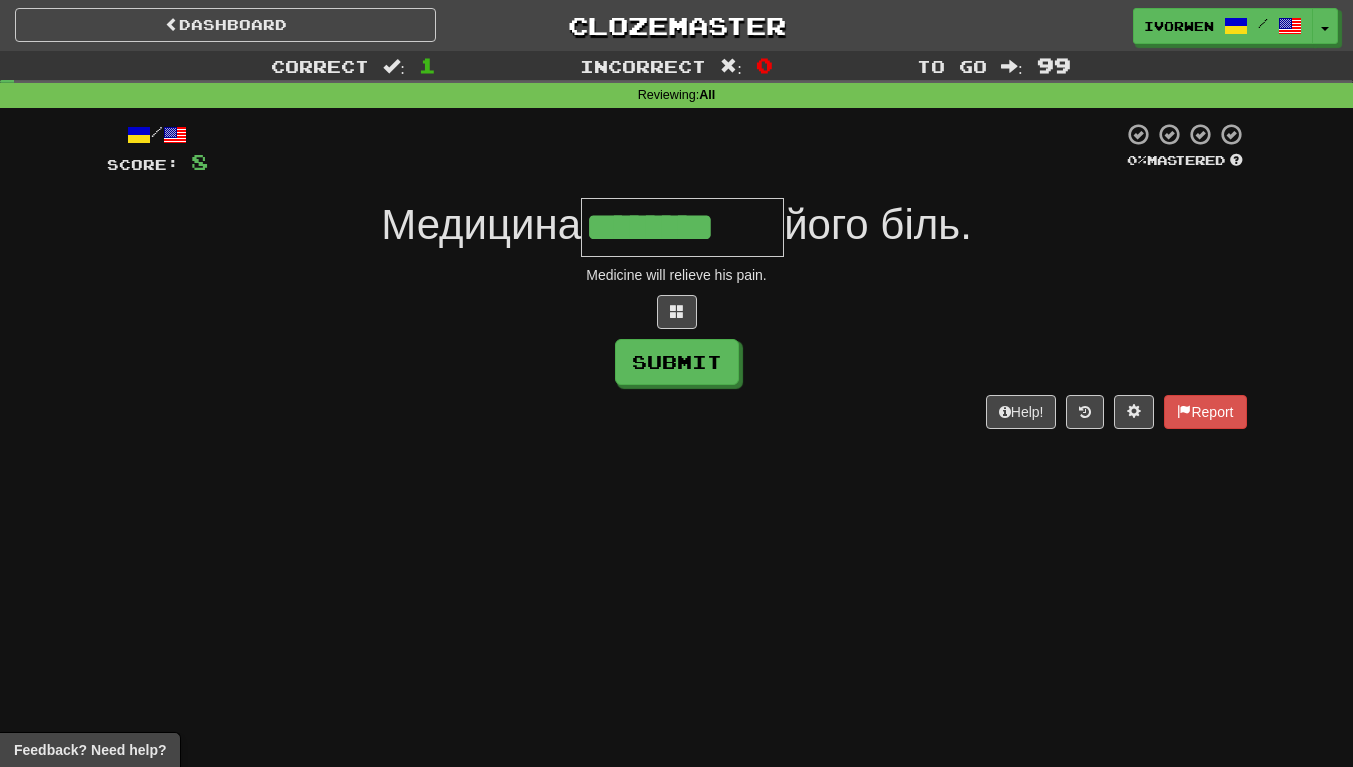 type on "********" 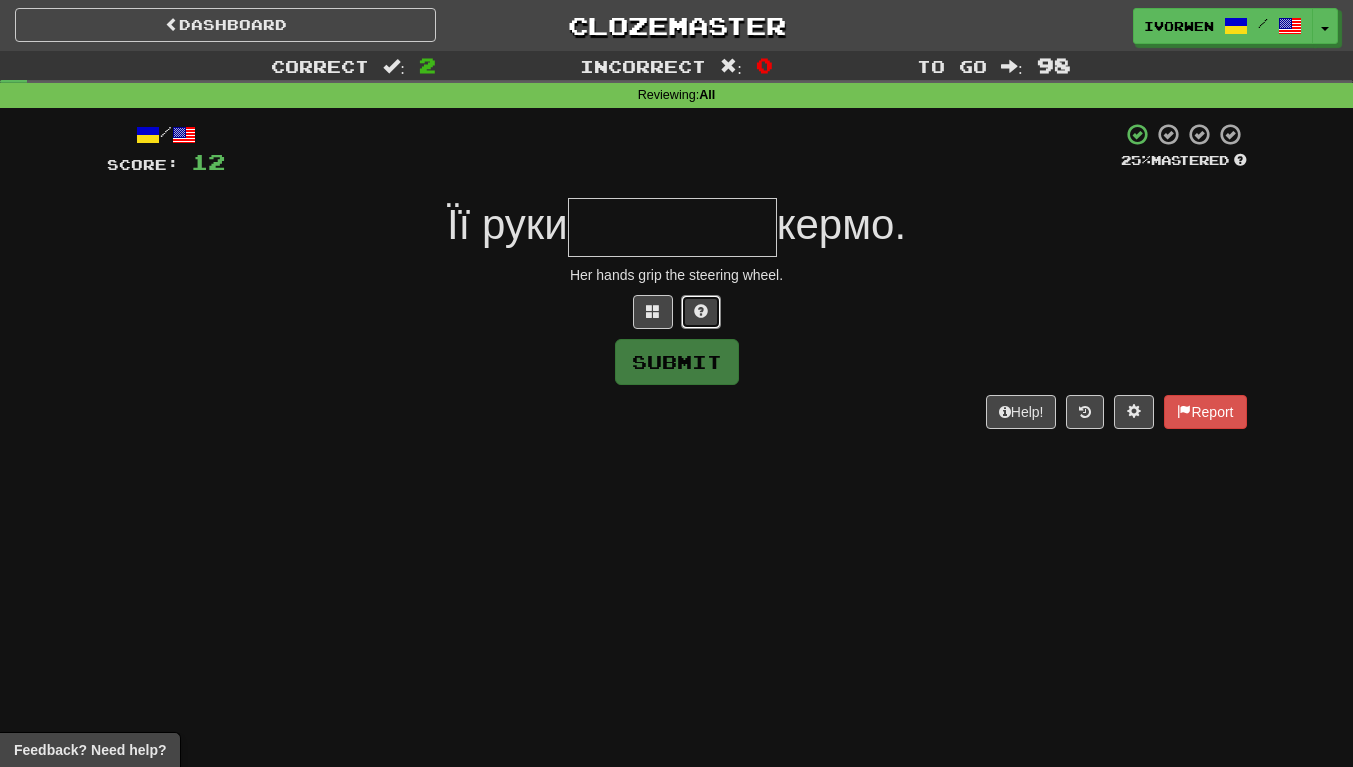 click at bounding box center (701, 312) 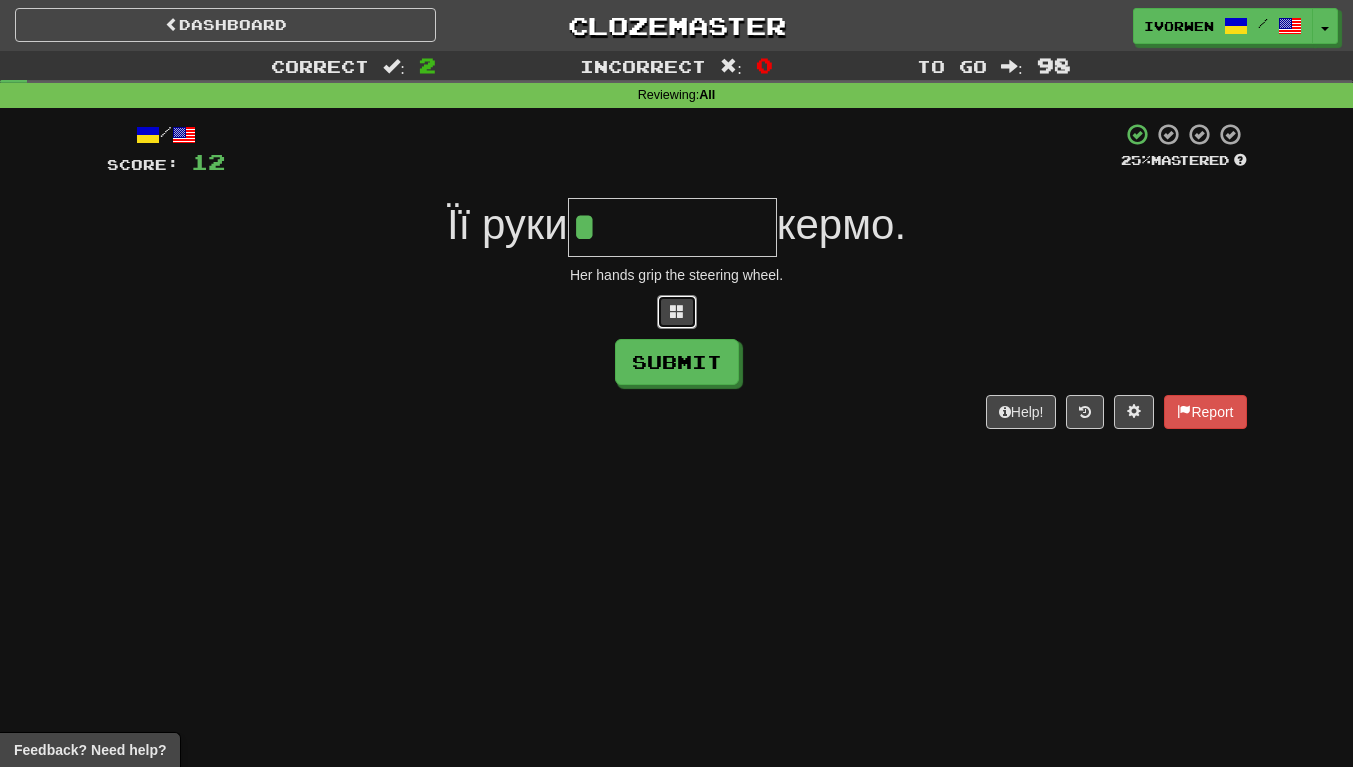 click at bounding box center (677, 311) 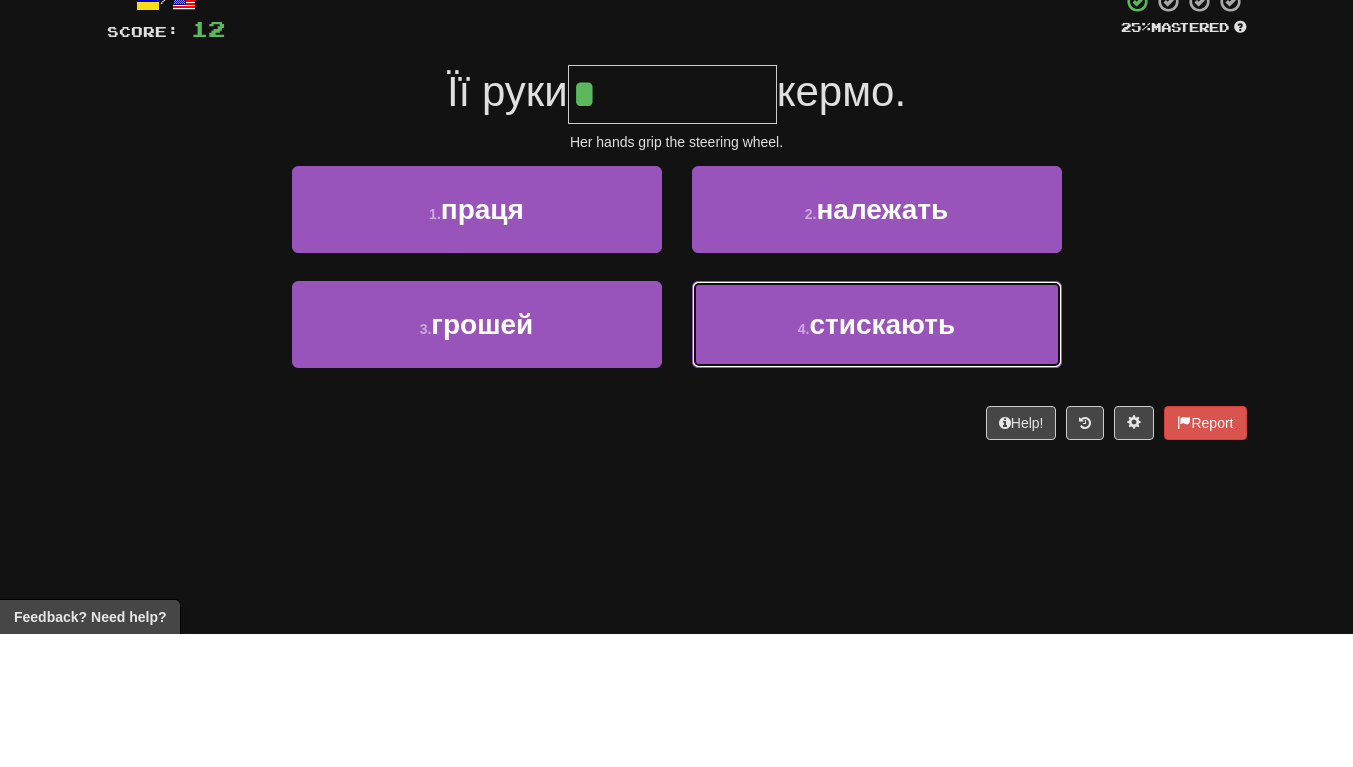 click on "4 .  стискають" at bounding box center (877, 457) 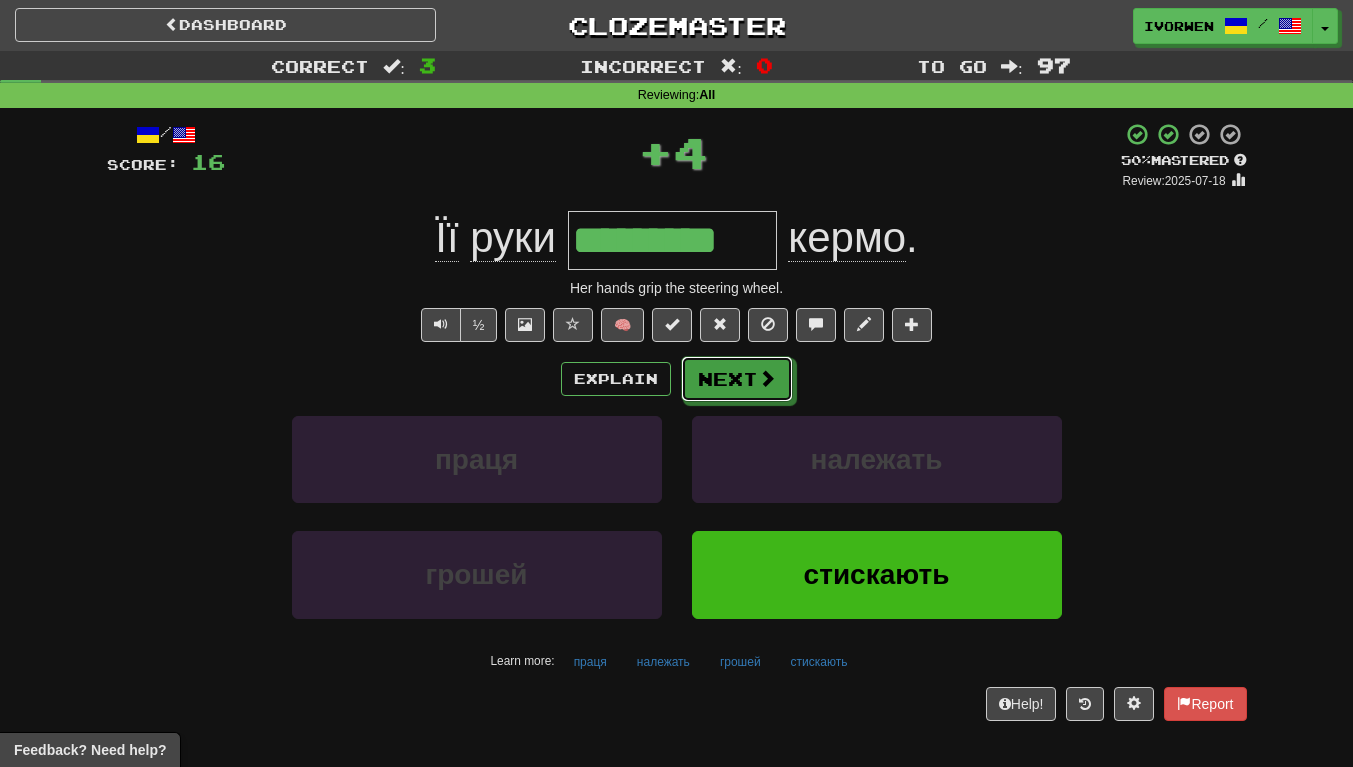 click on "Next" at bounding box center (737, 379) 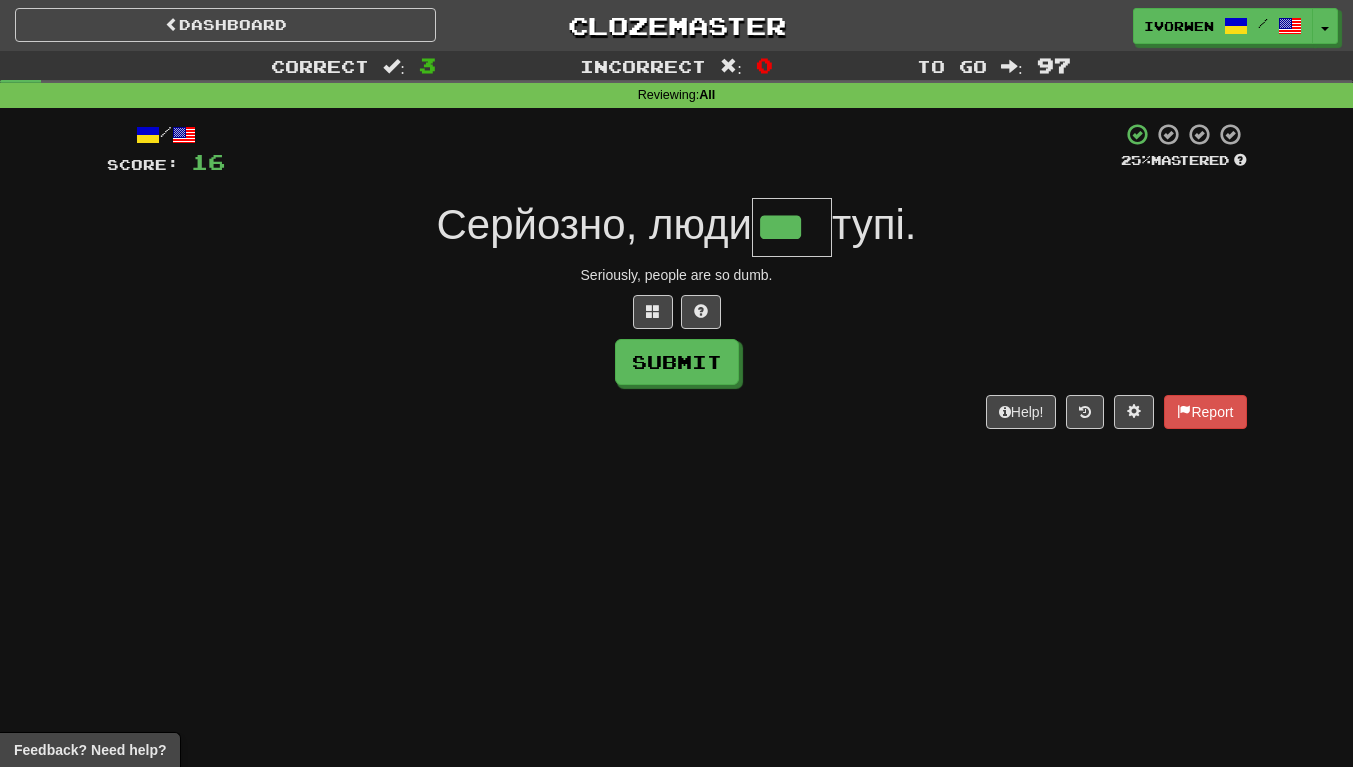 scroll, scrollTop: 0, scrollLeft: 0, axis: both 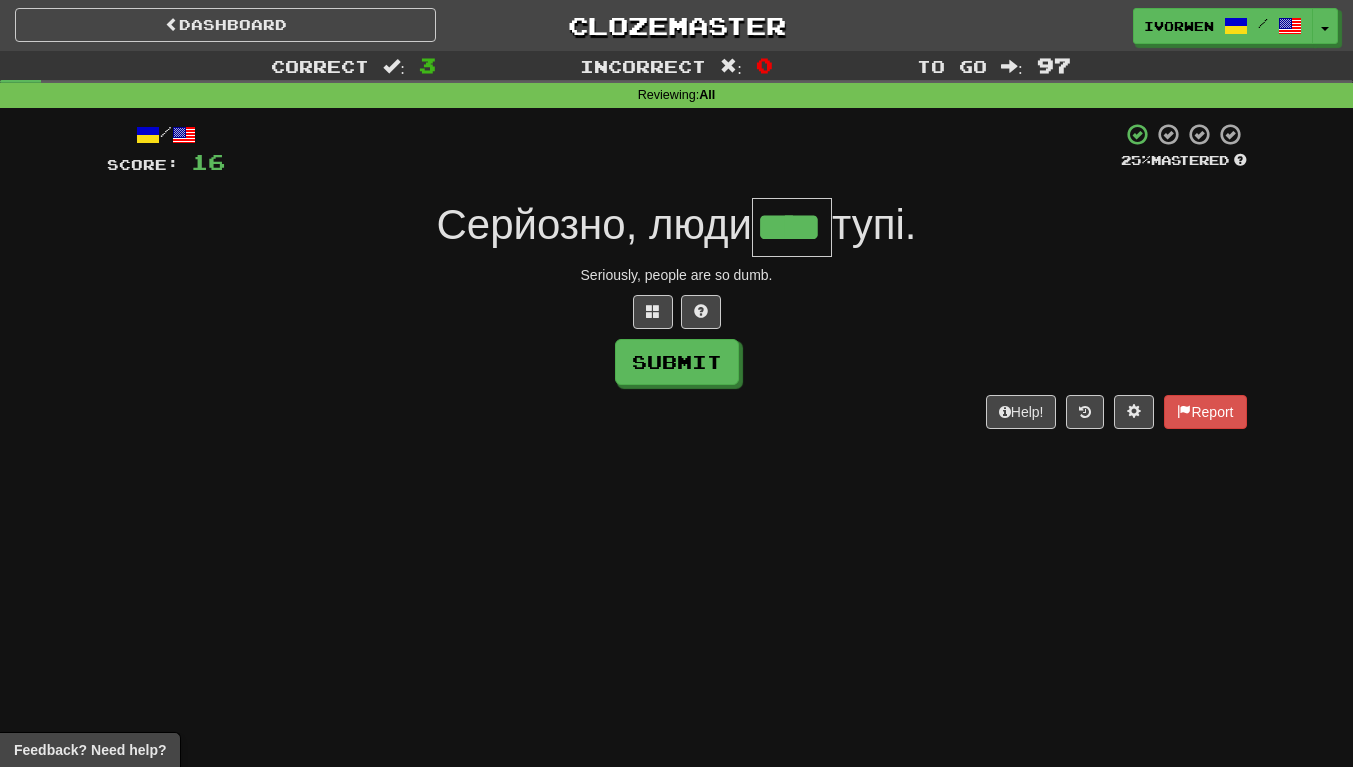 type on "****" 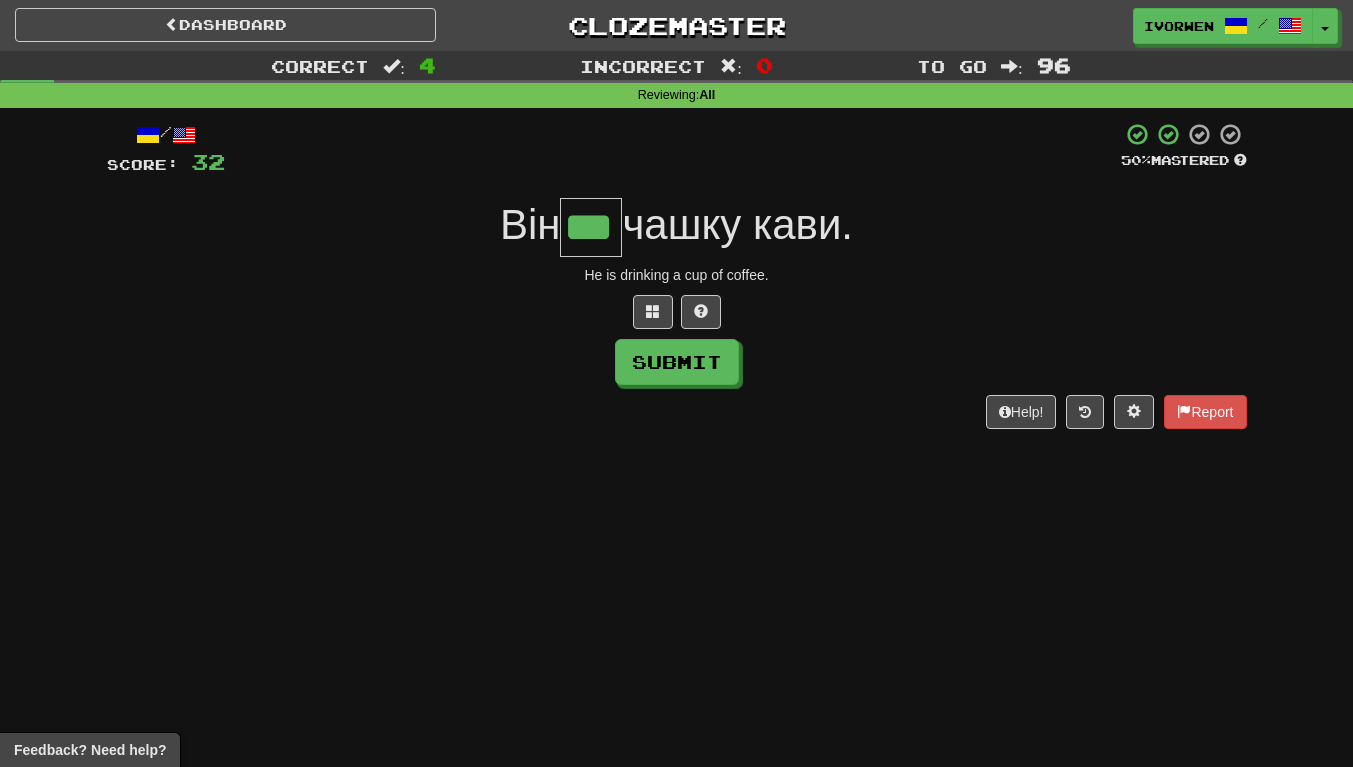 scroll, scrollTop: 0, scrollLeft: 5, axis: horizontal 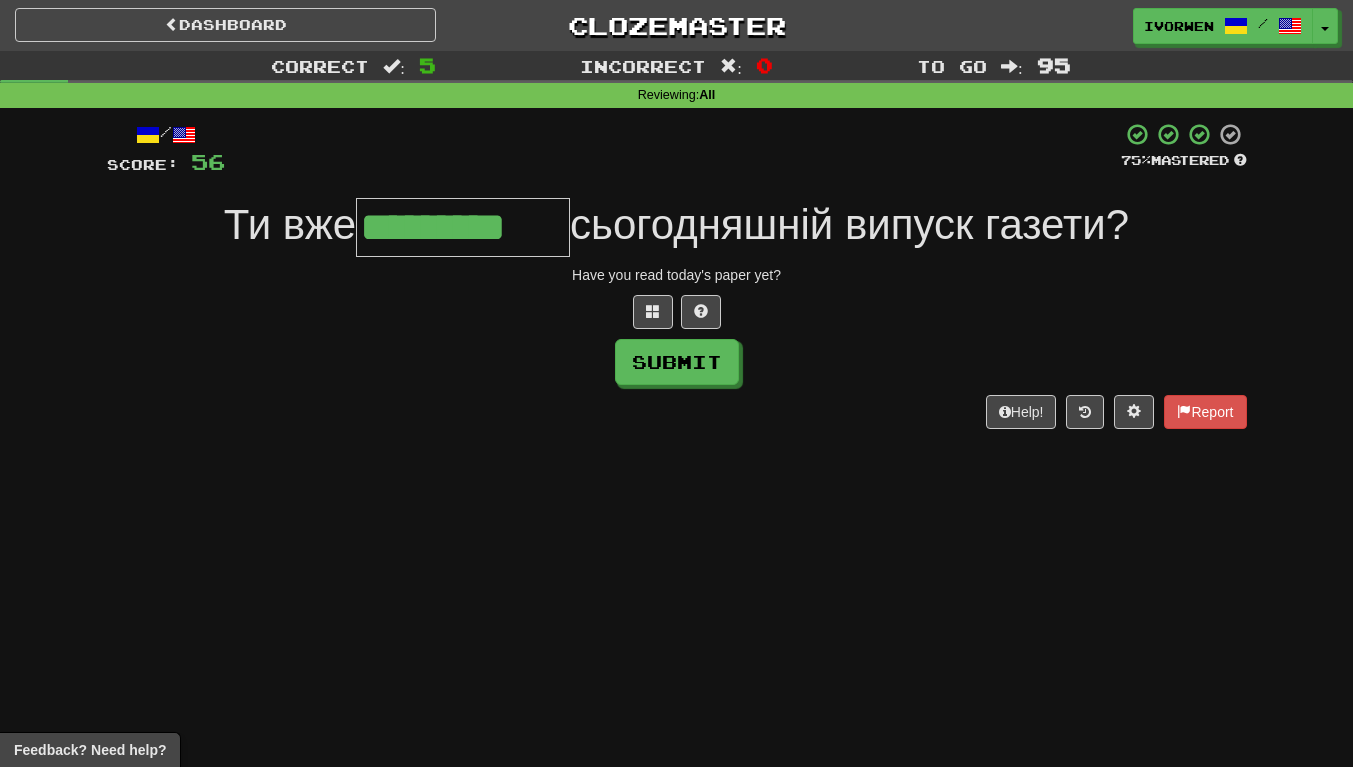 type on "*********" 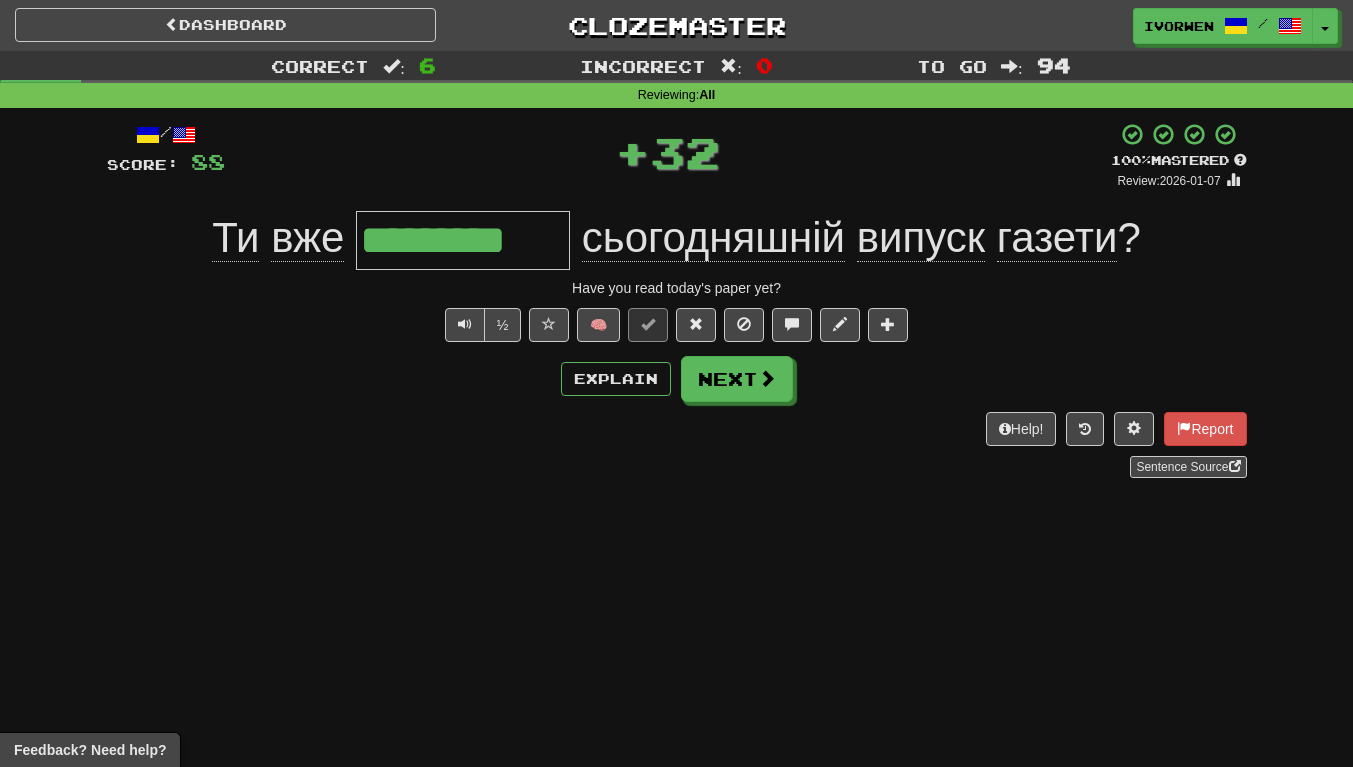 scroll, scrollTop: 0, scrollLeft: 0, axis: both 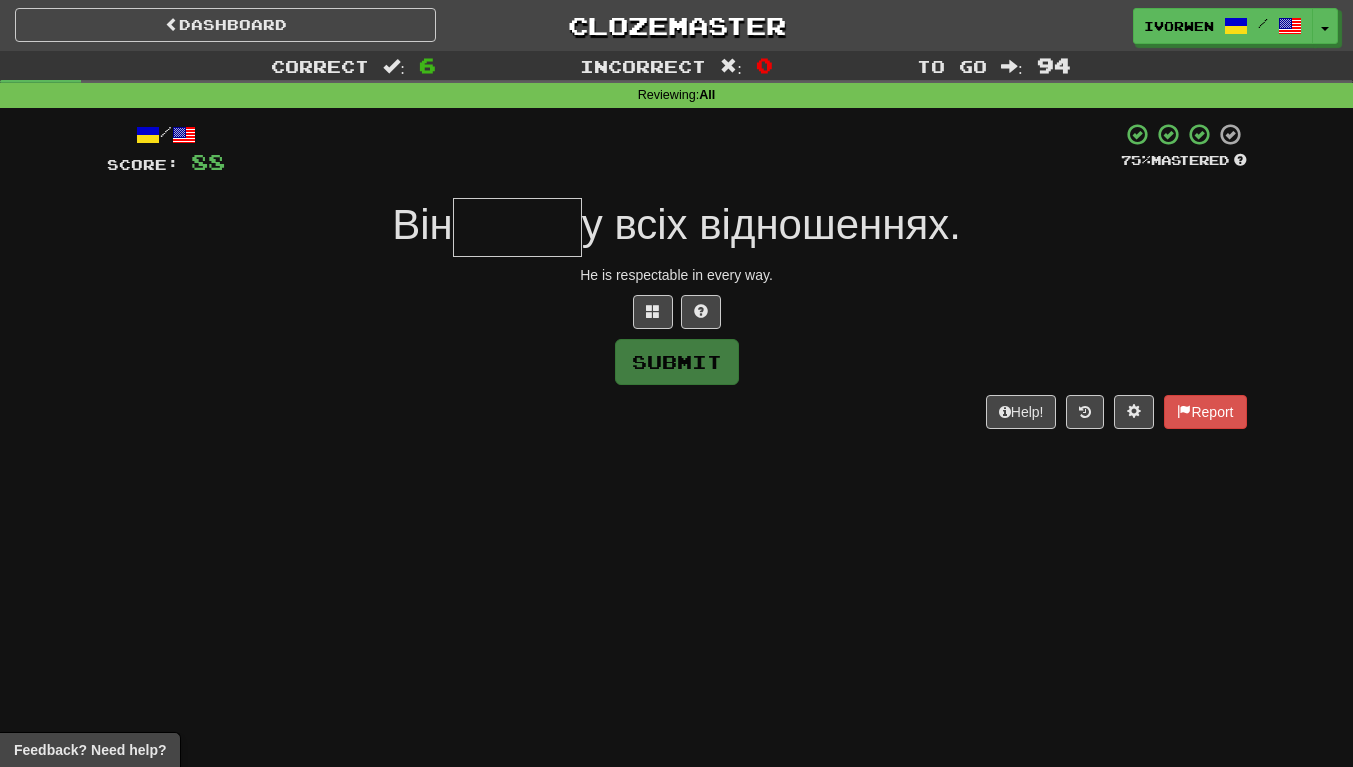 type on "*" 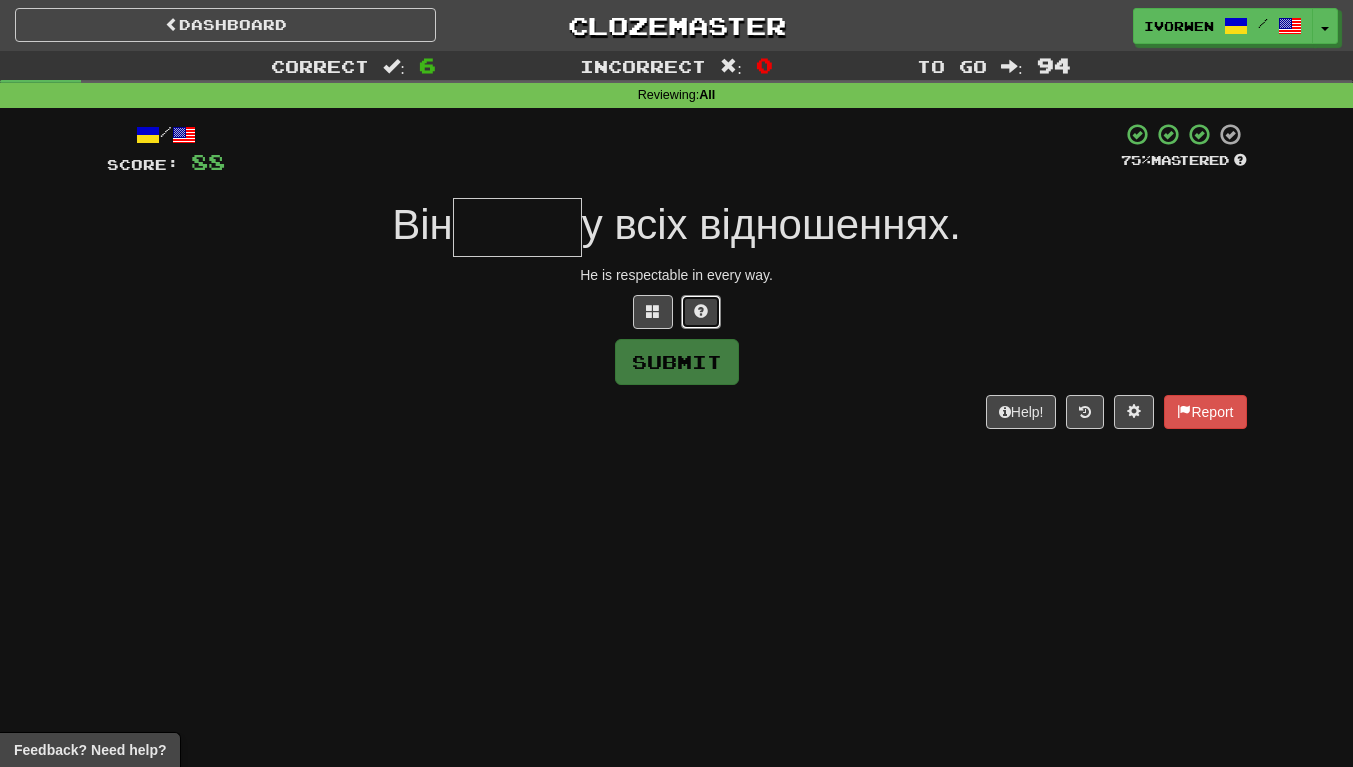 click at bounding box center (701, 311) 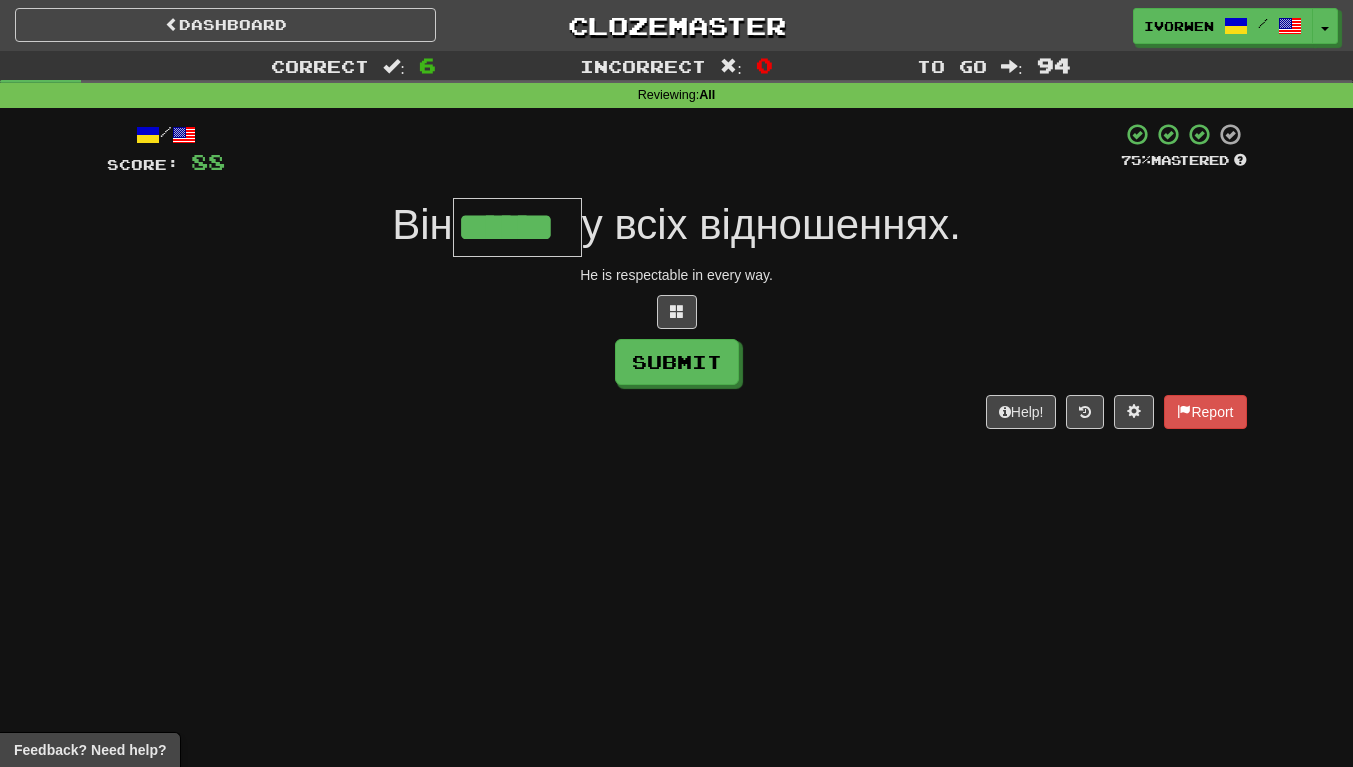 type on "******" 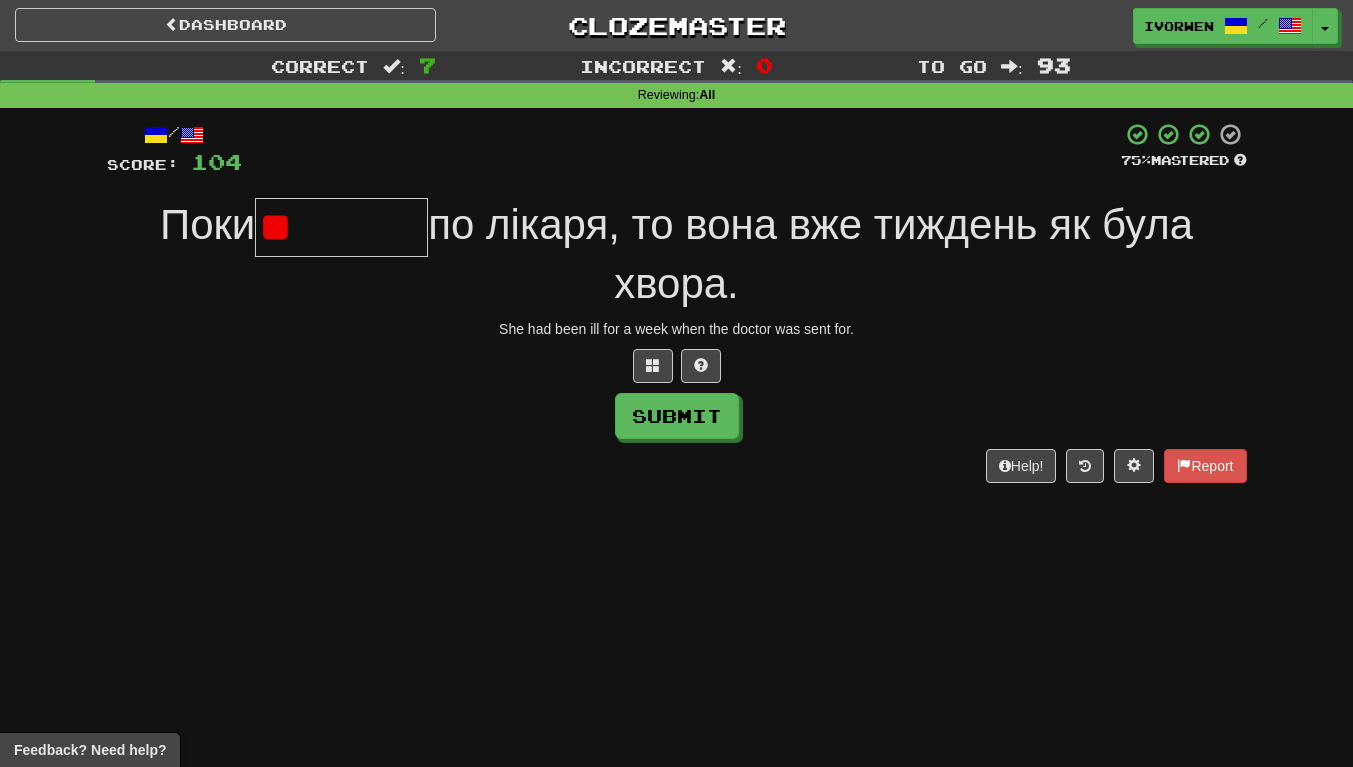 type on "*" 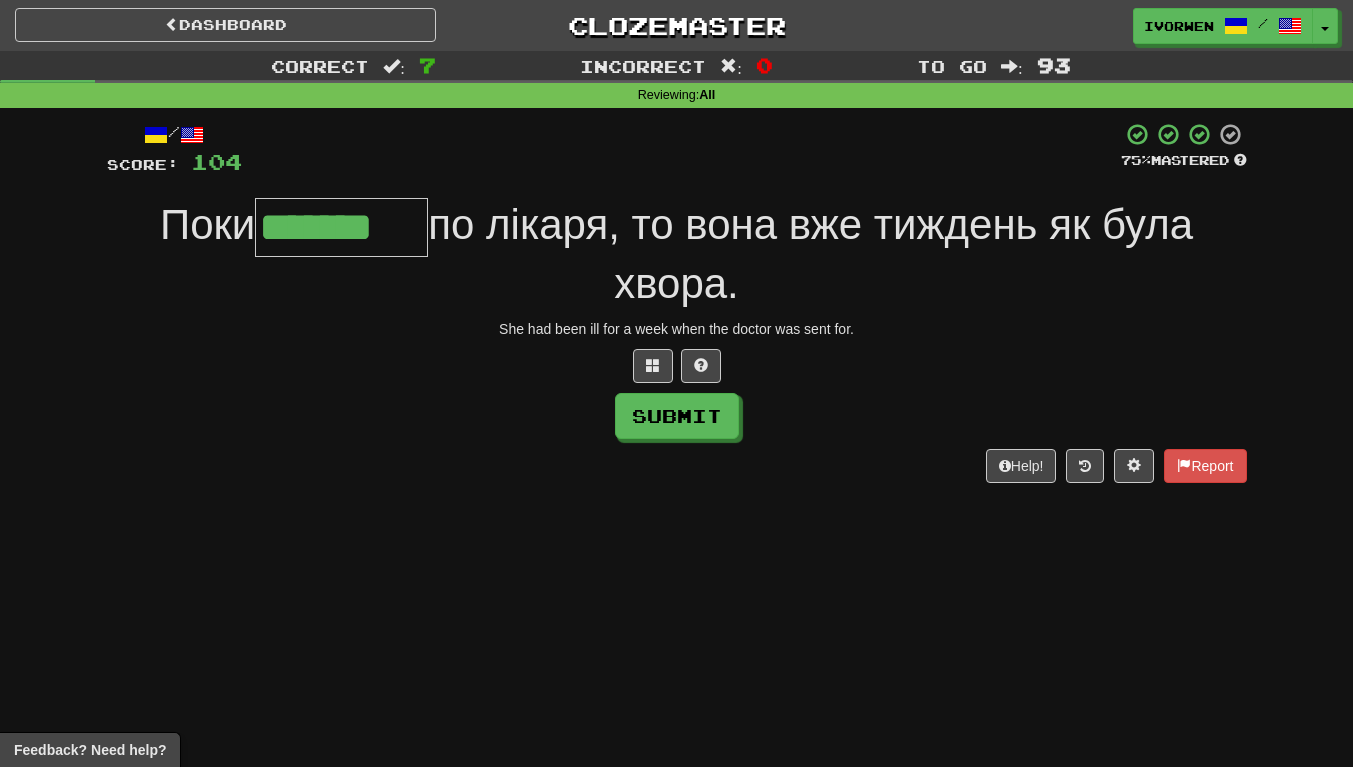 scroll, scrollTop: 0, scrollLeft: 5, axis: horizontal 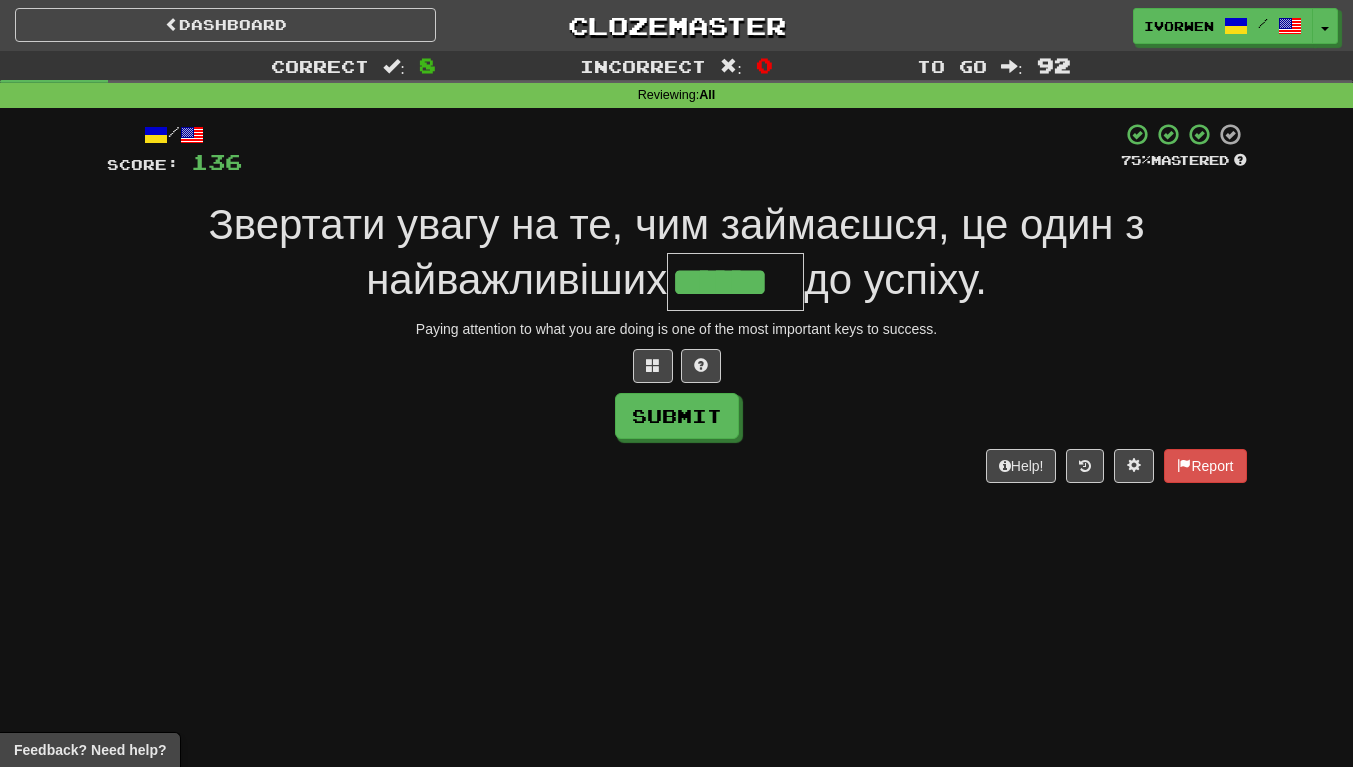 type on "******" 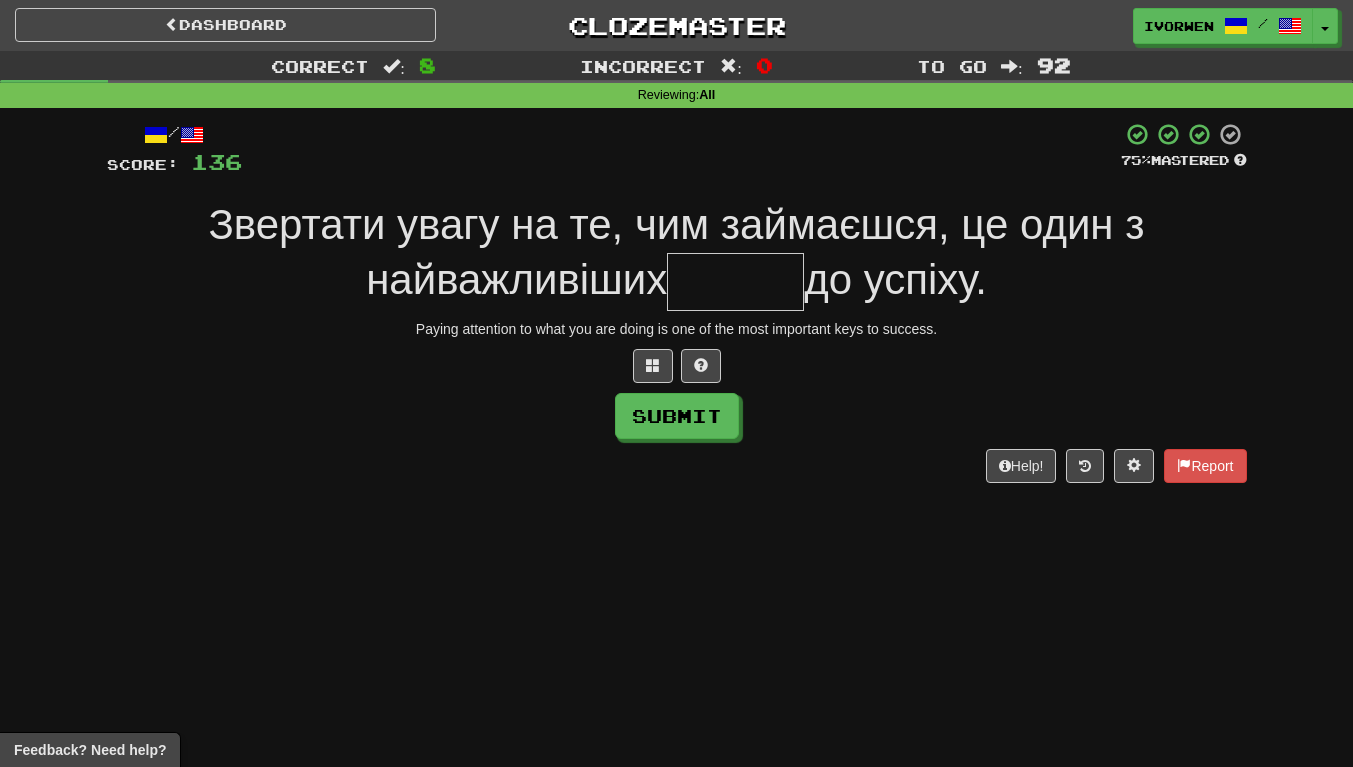 scroll, scrollTop: 0, scrollLeft: 0, axis: both 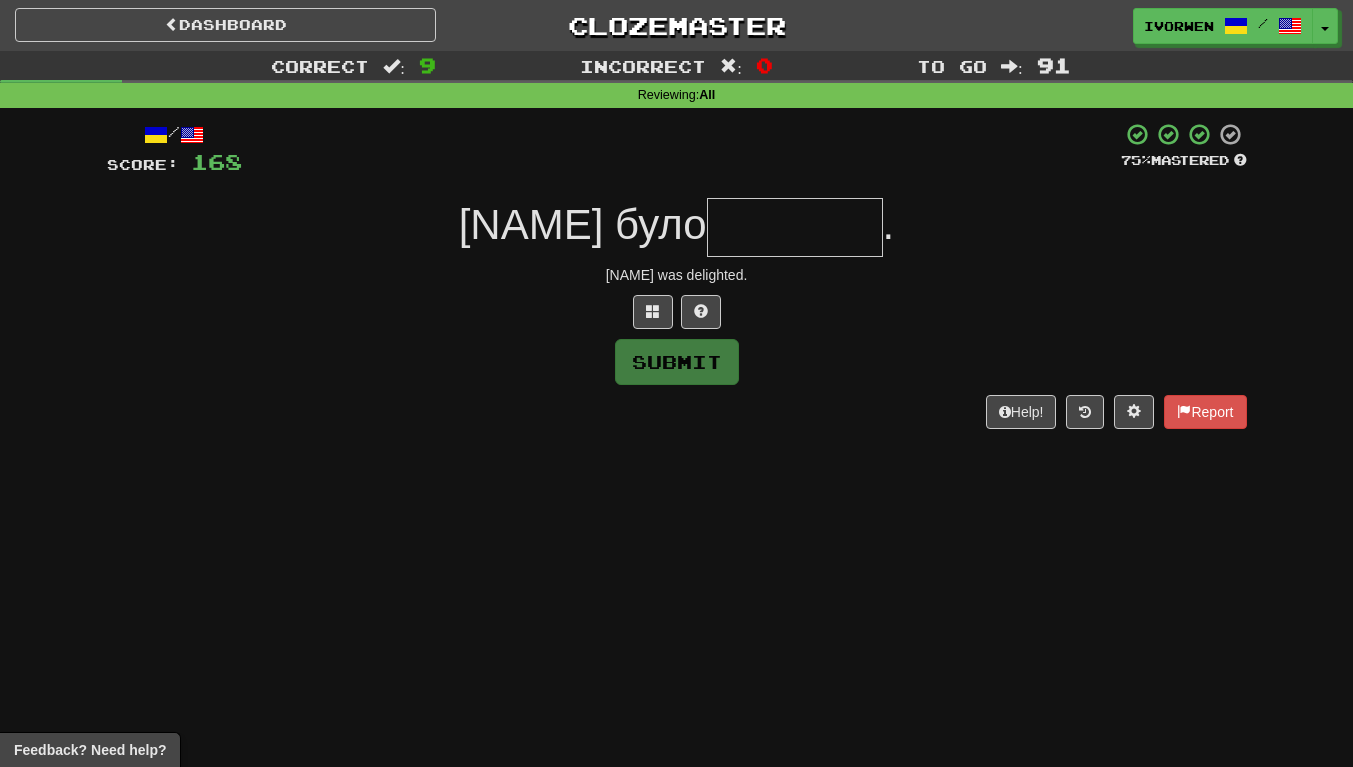 type on "*" 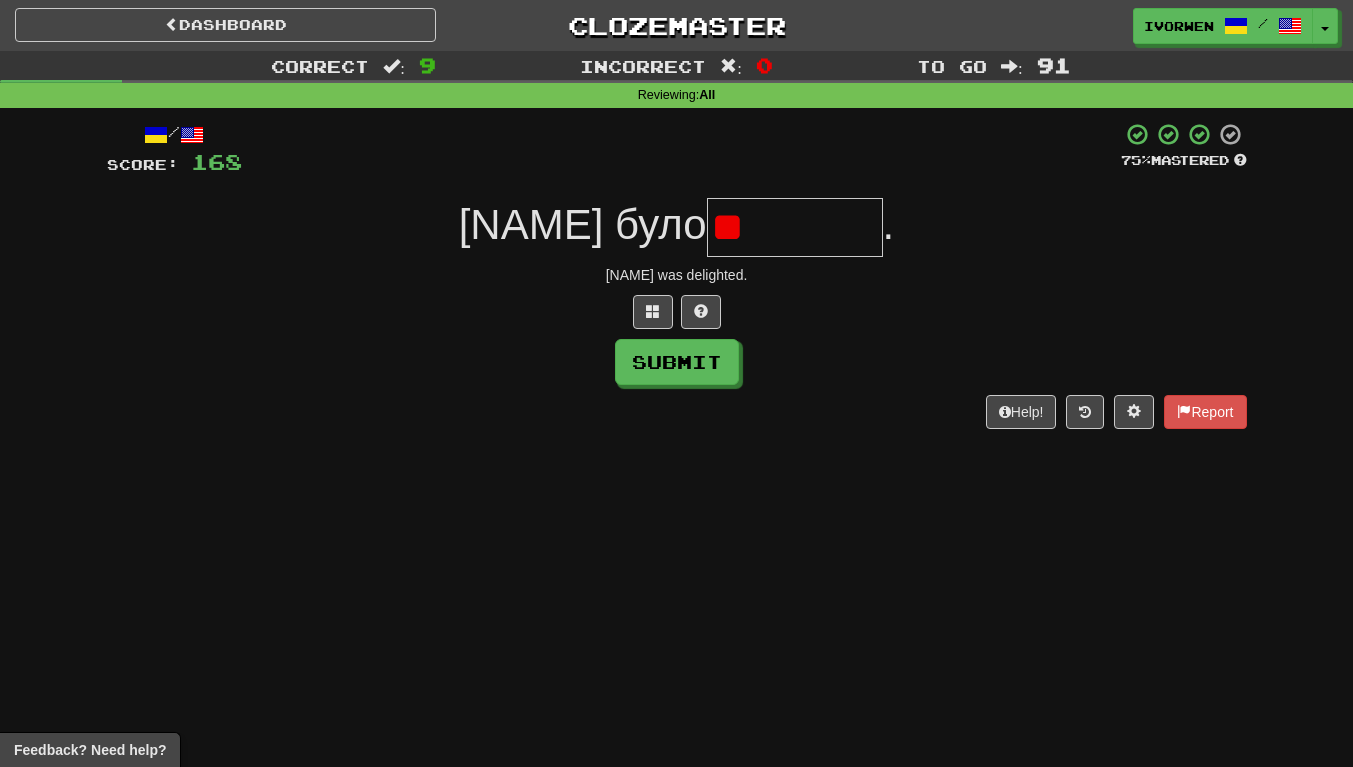 type on "*" 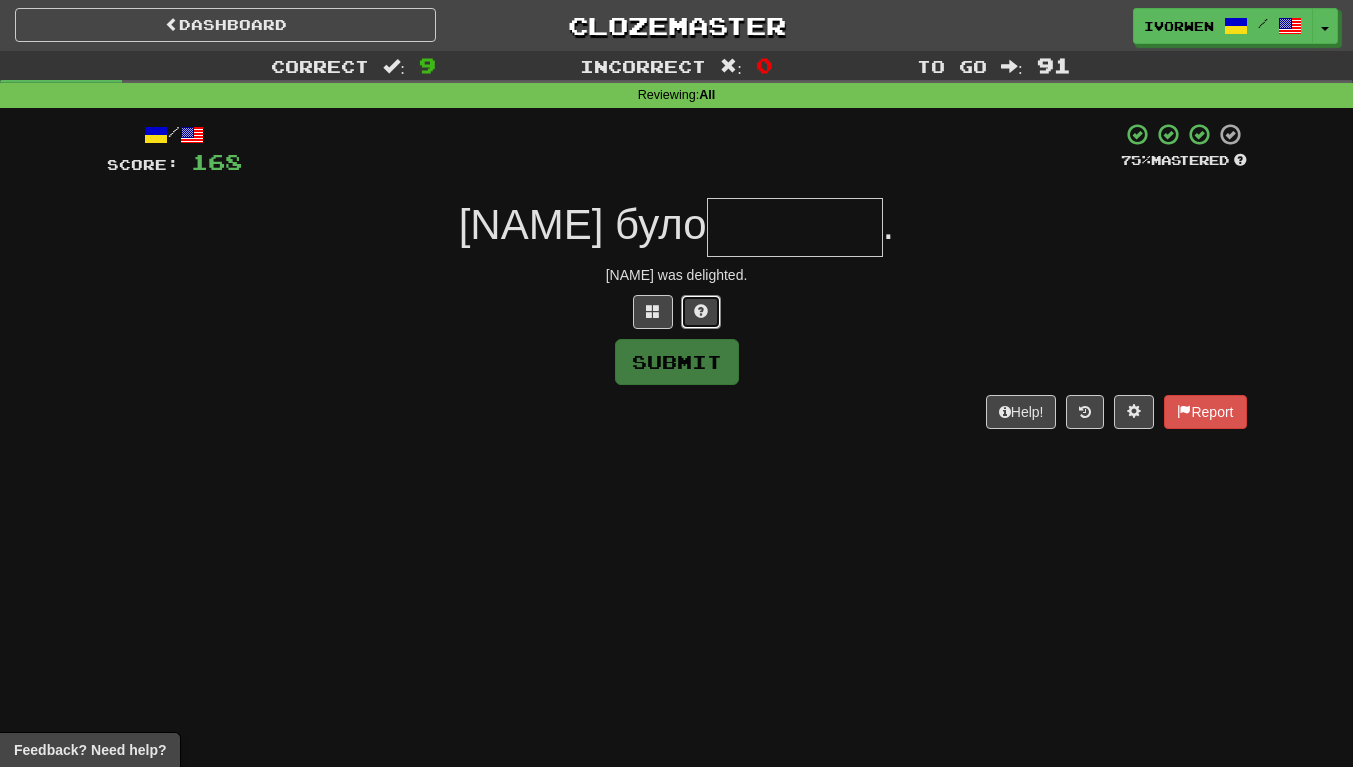 click at bounding box center (701, 312) 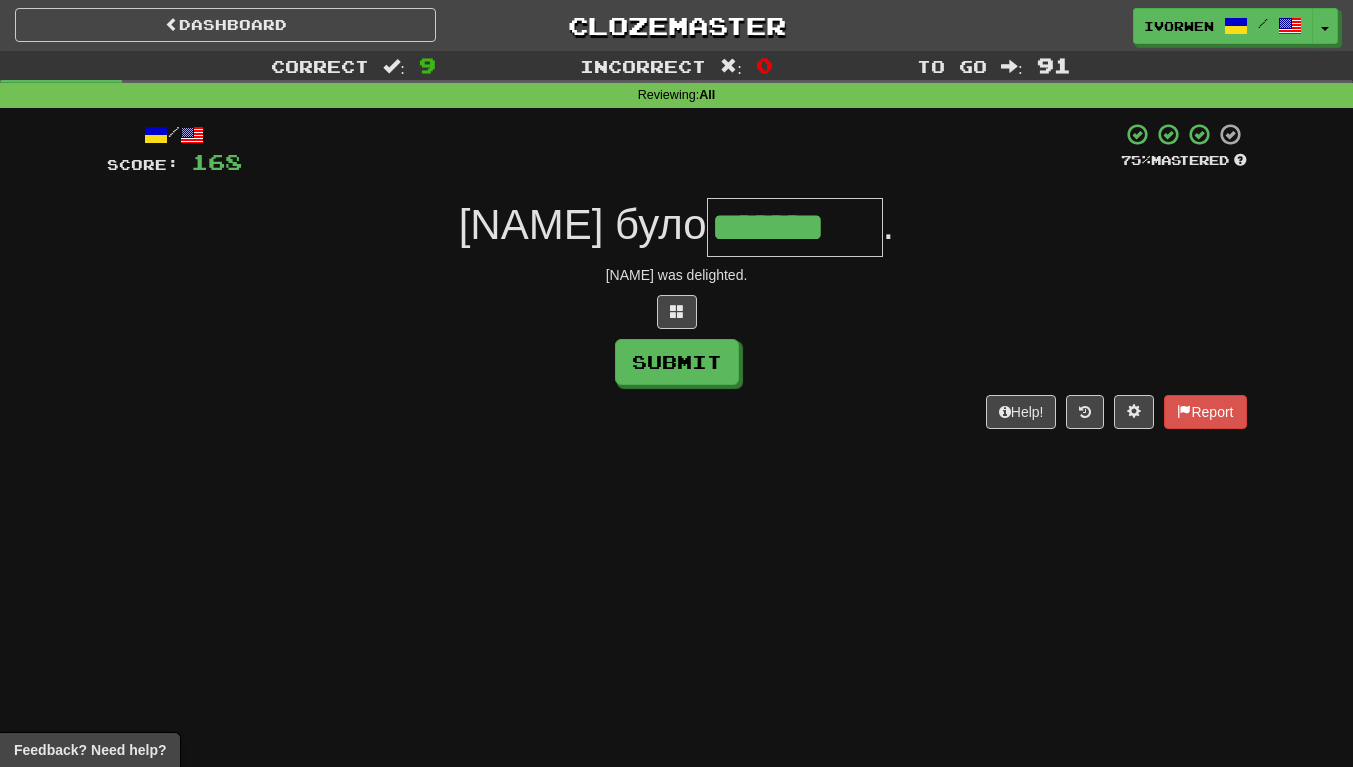 type on "*******" 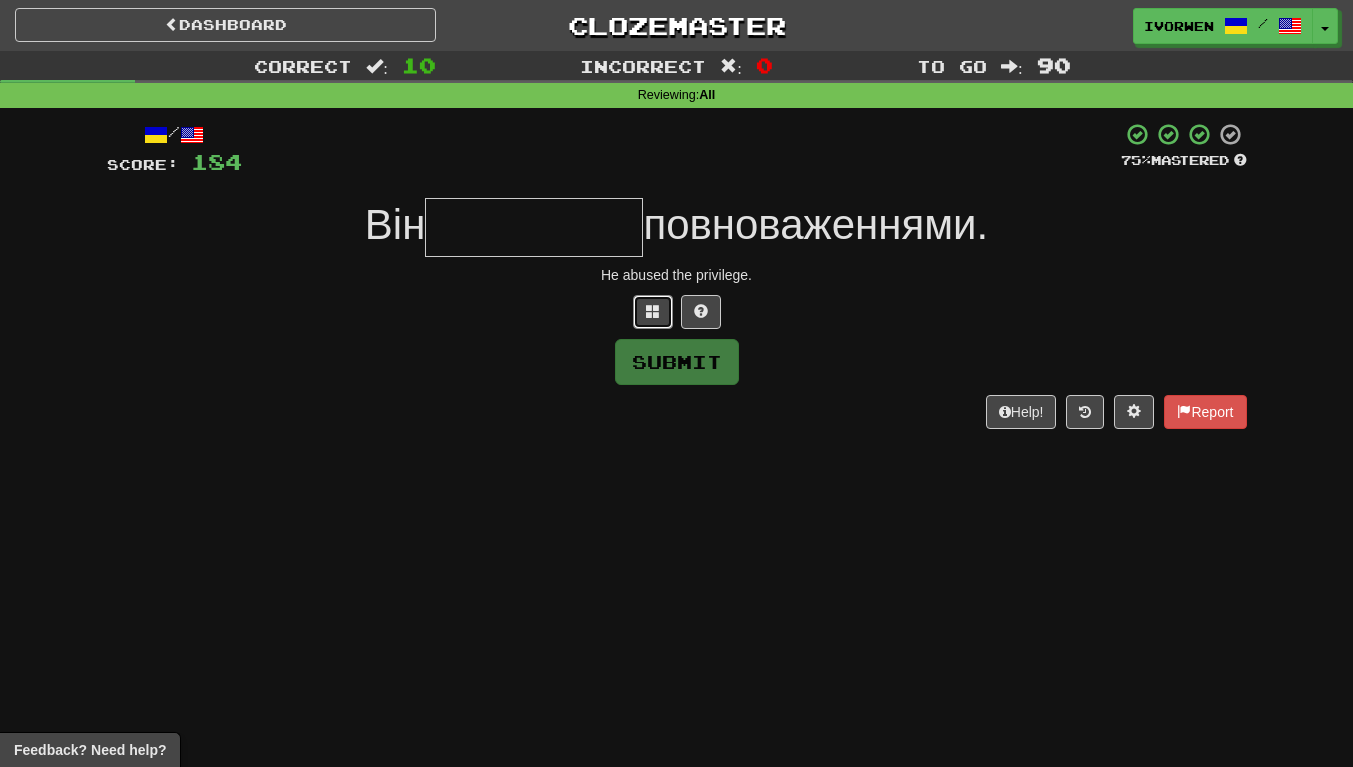 click at bounding box center [653, 311] 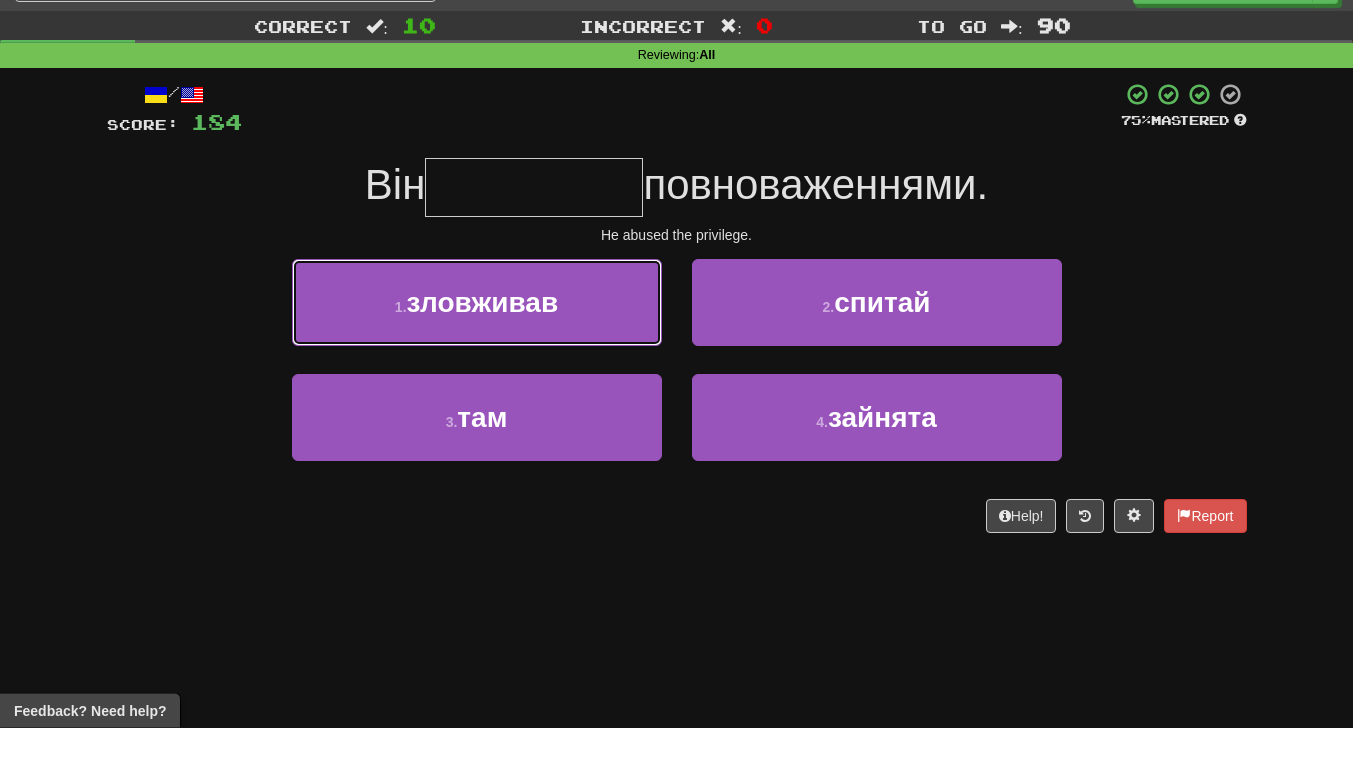 click on "1 .  зловживав" at bounding box center [477, 342] 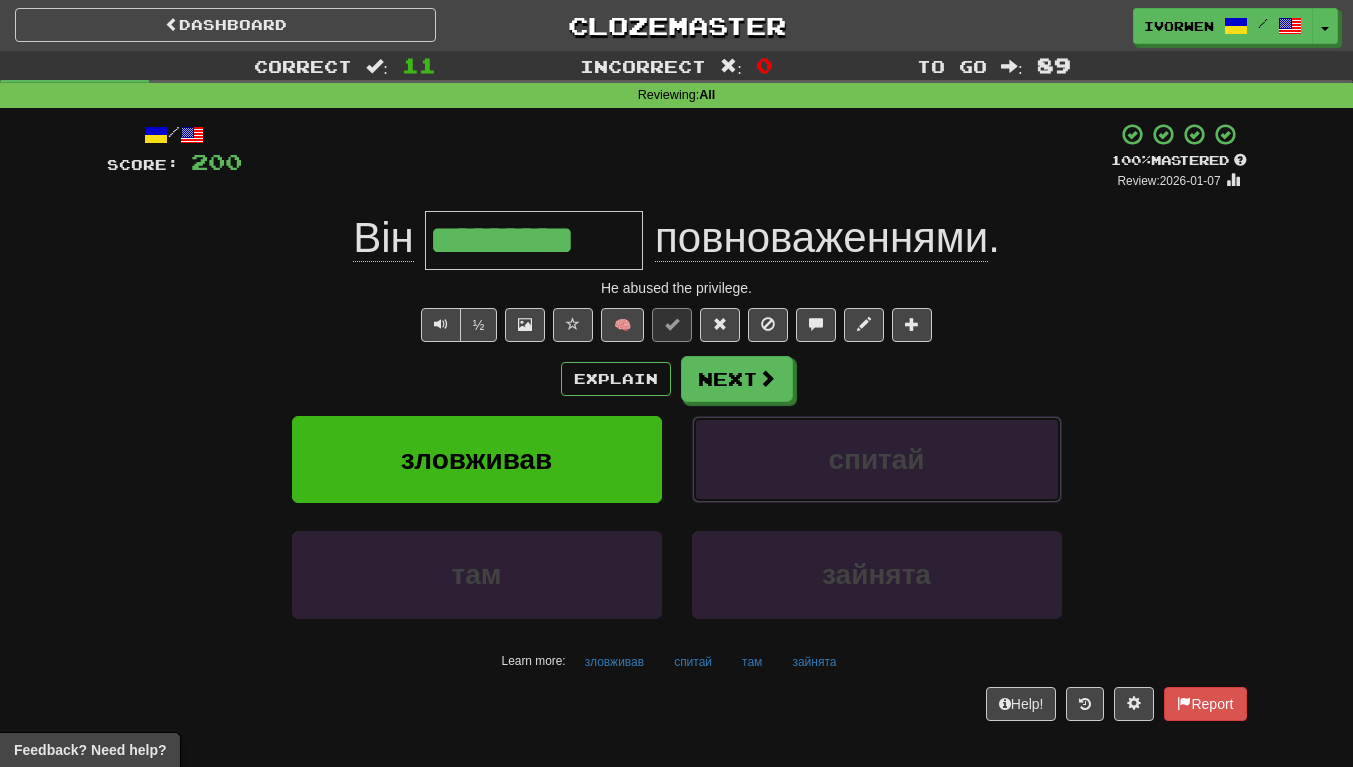click on "спитай" at bounding box center (877, 459) 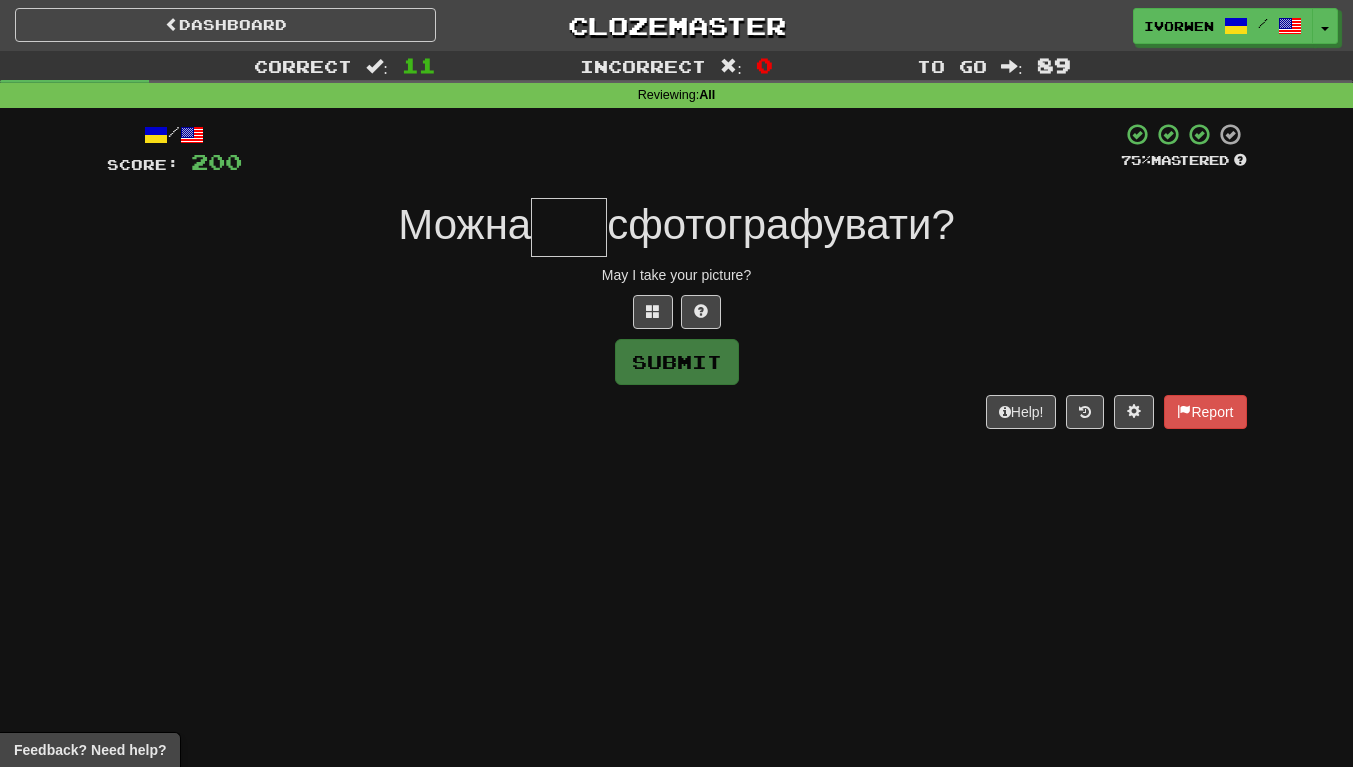 click at bounding box center [569, 227] 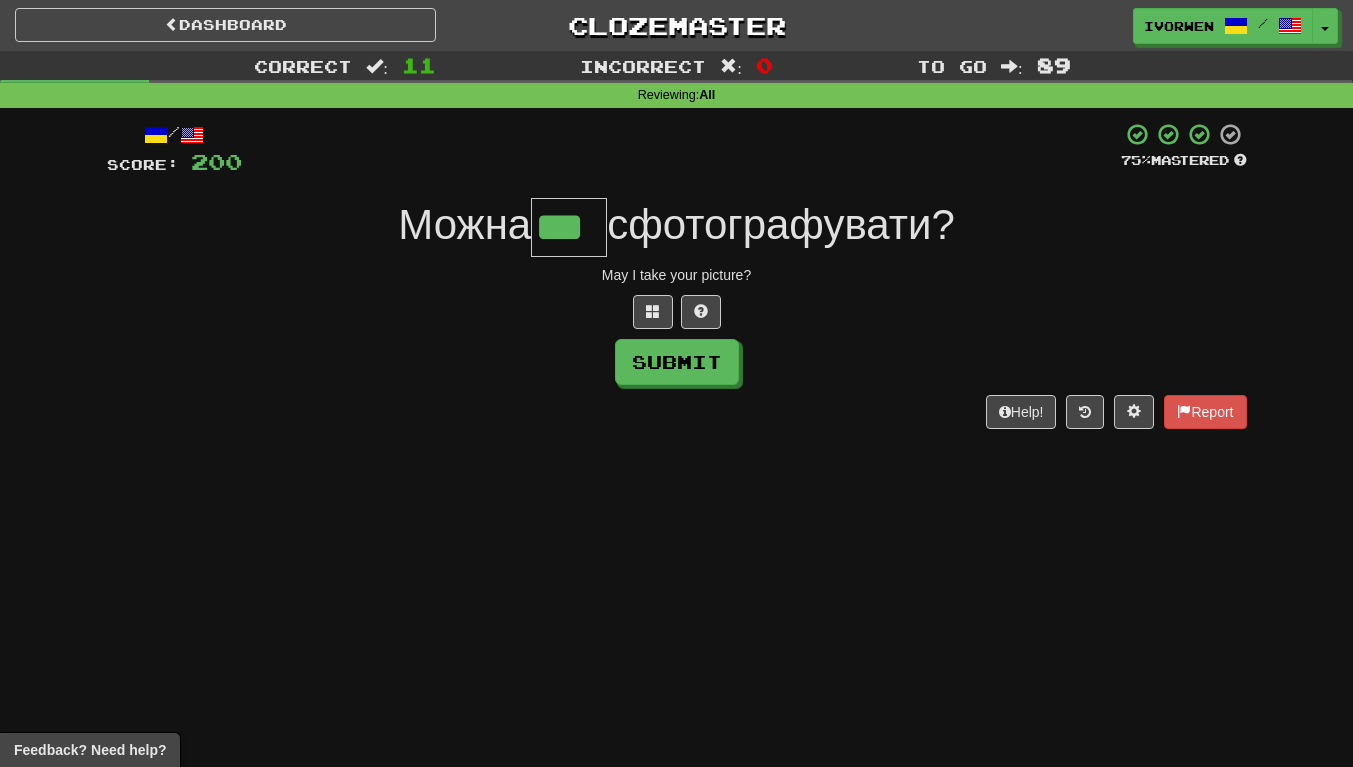 scroll, scrollTop: 0, scrollLeft: 4, axis: horizontal 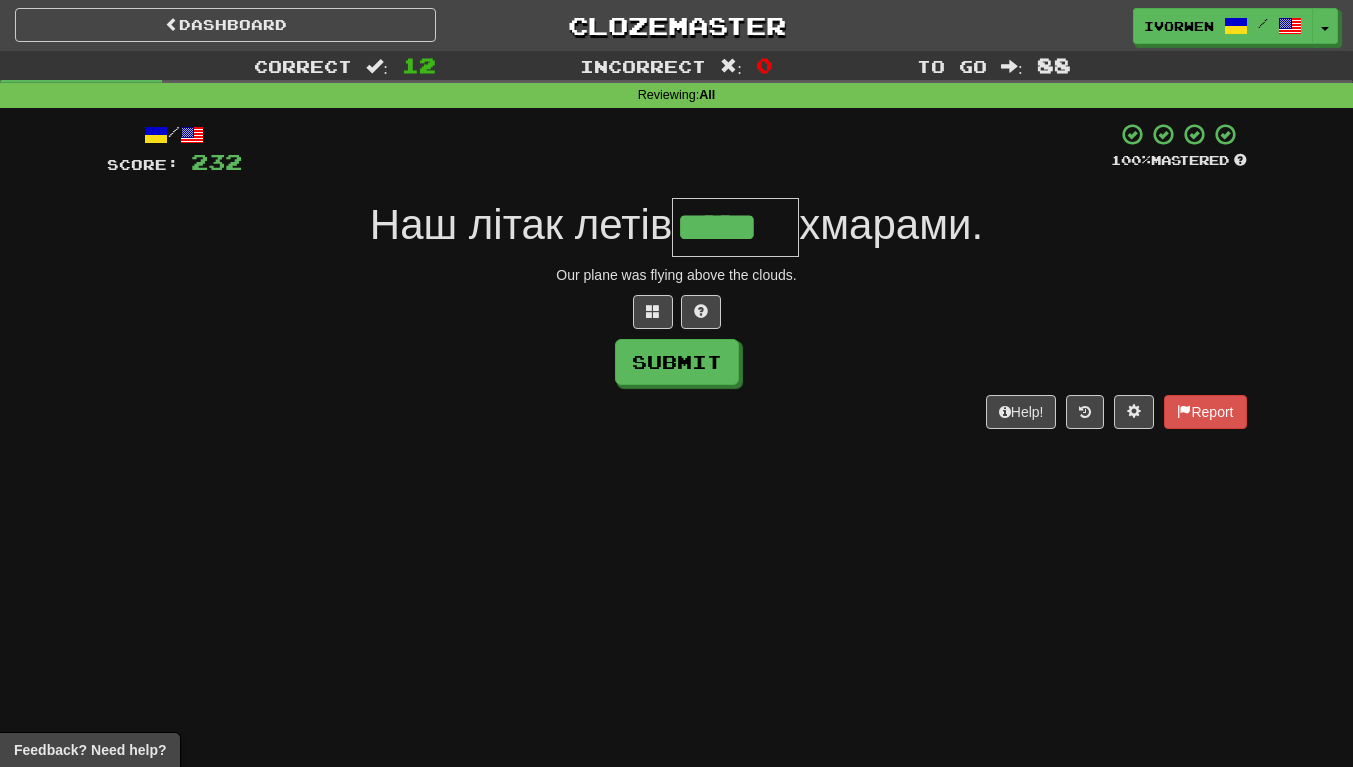 type on "*****" 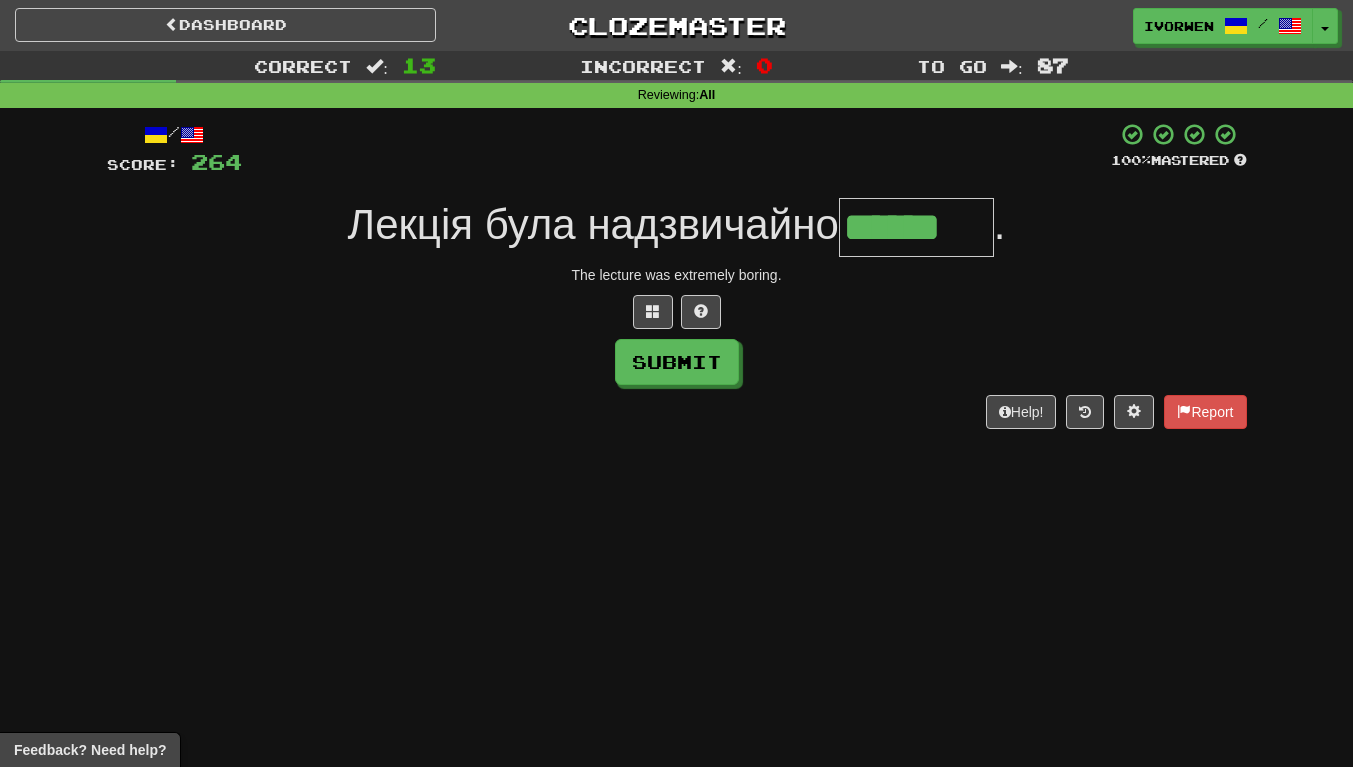 scroll, scrollTop: 0, scrollLeft: 5, axis: horizontal 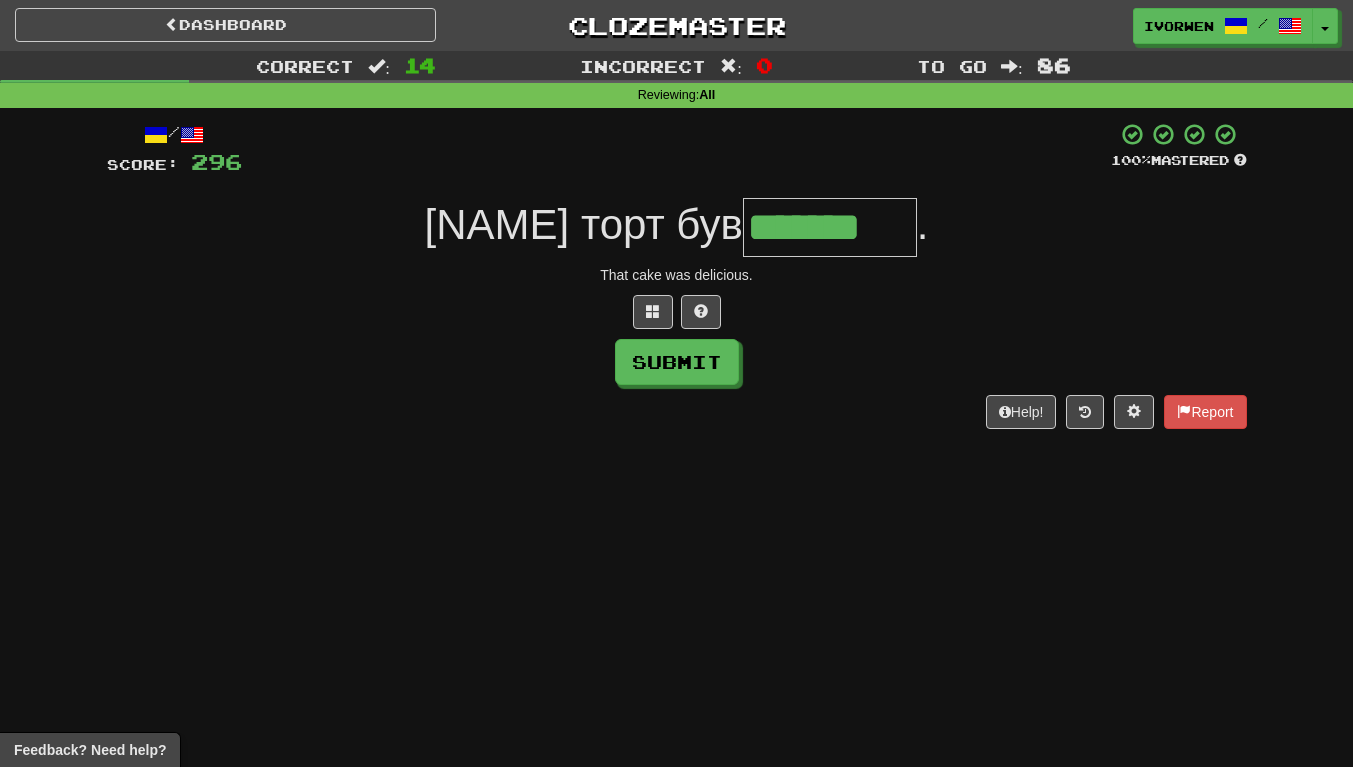 type on "*******" 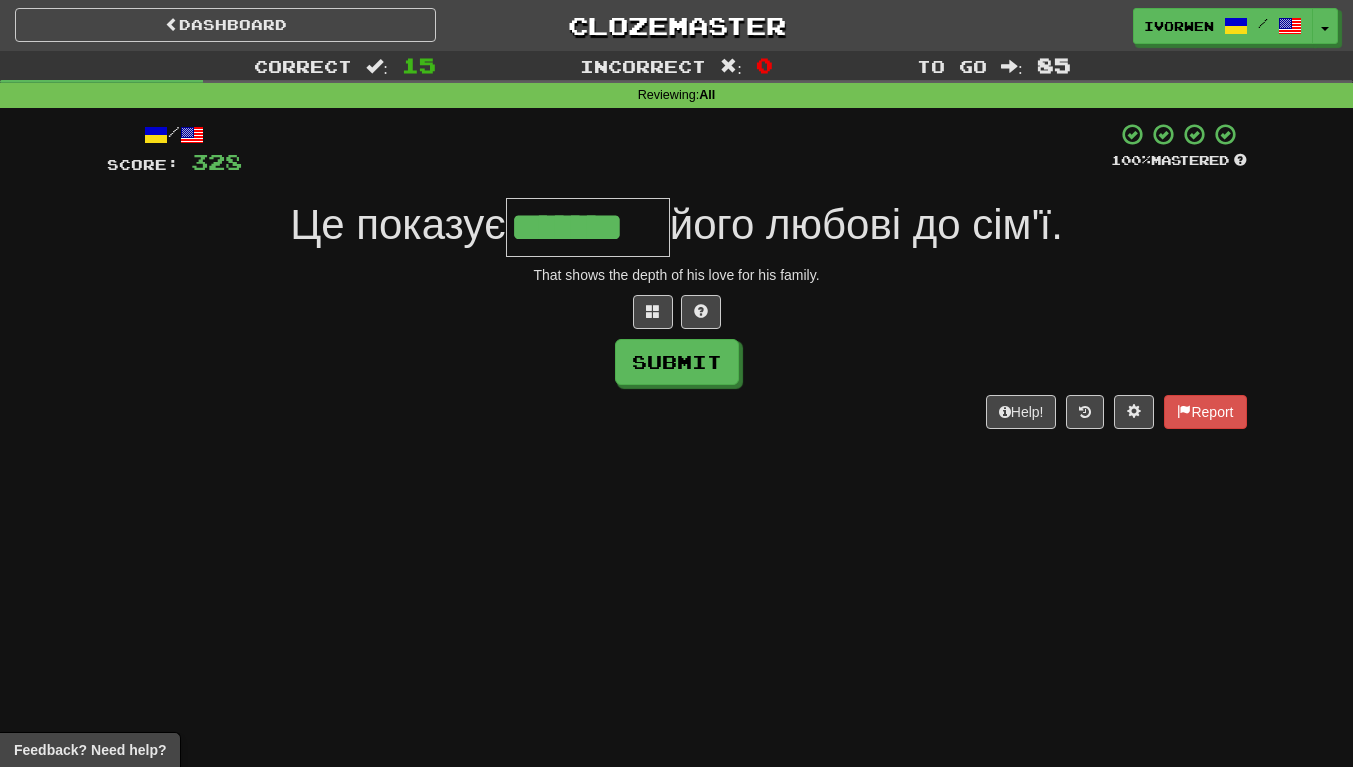 scroll, scrollTop: 0, scrollLeft: 4, axis: horizontal 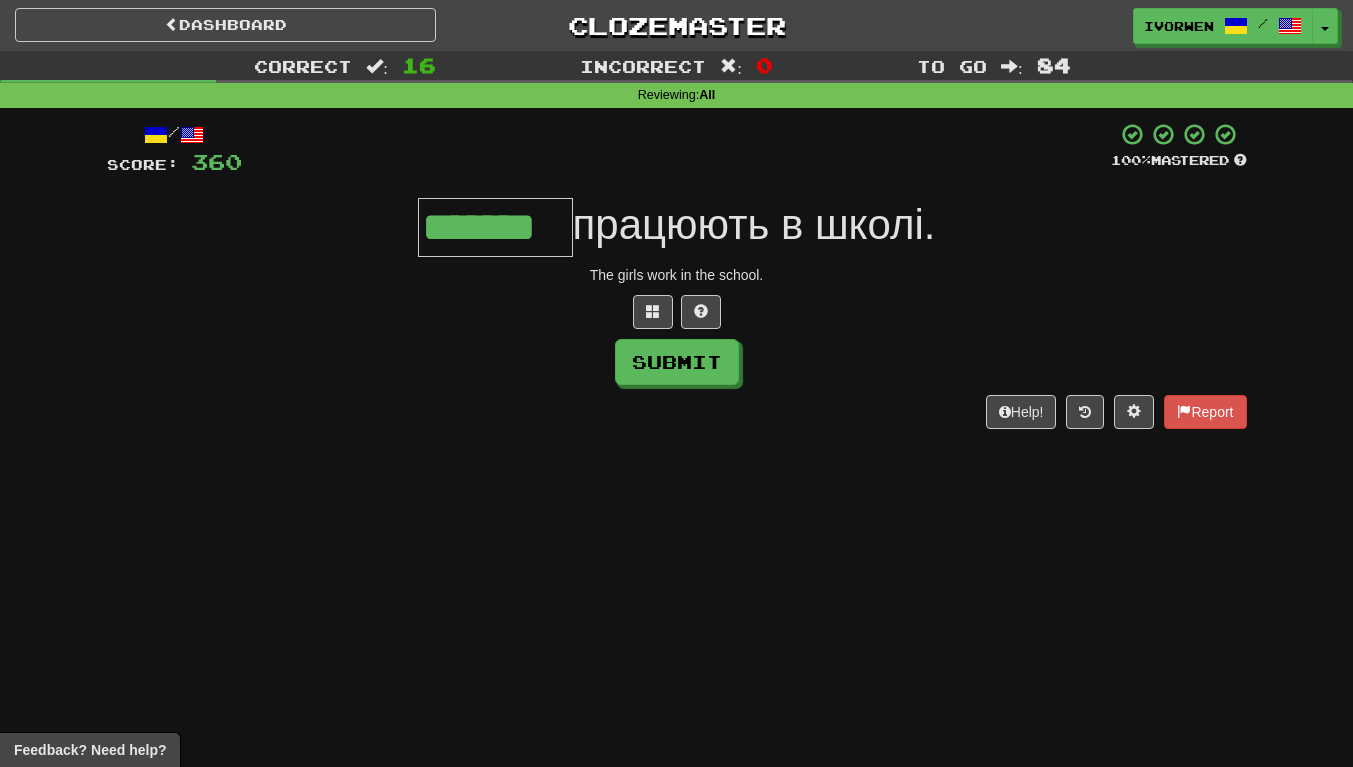 type on "*******" 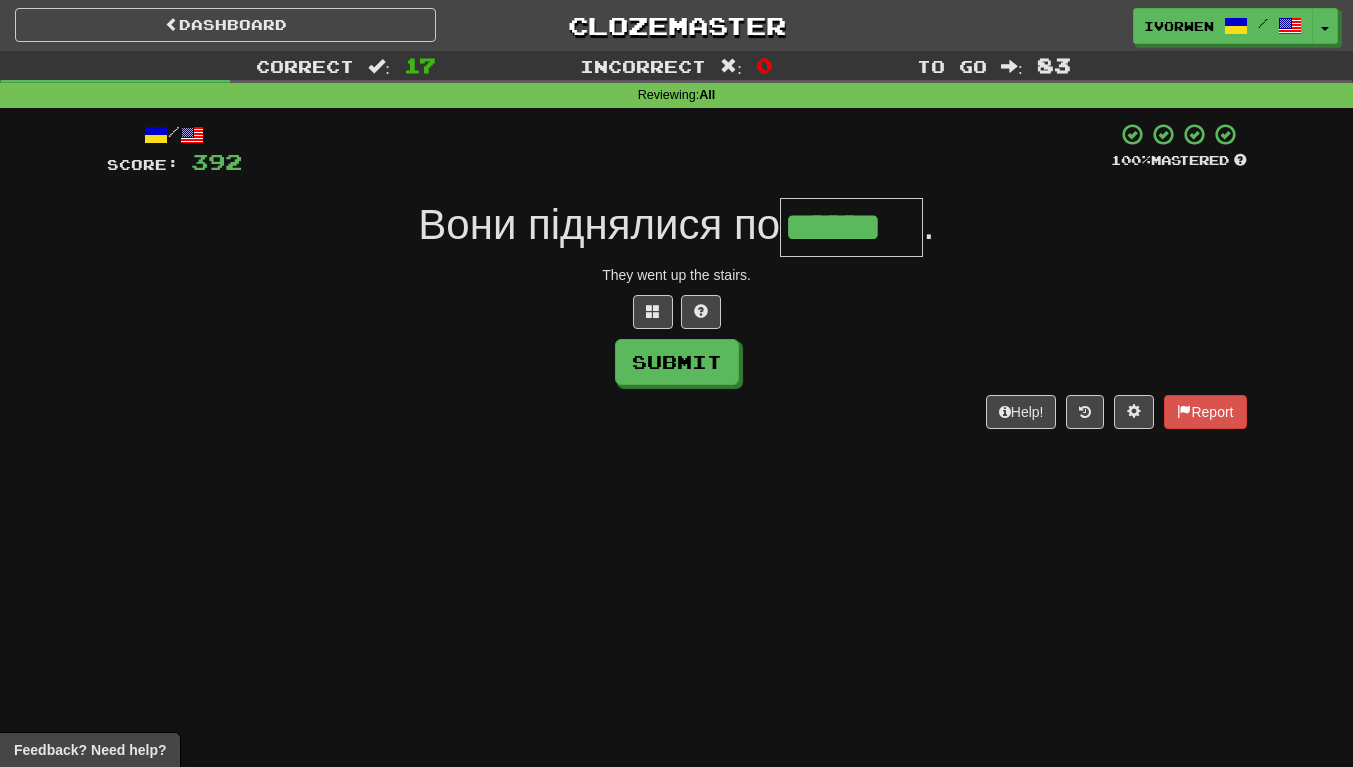 scroll, scrollTop: 0, scrollLeft: 7, axis: horizontal 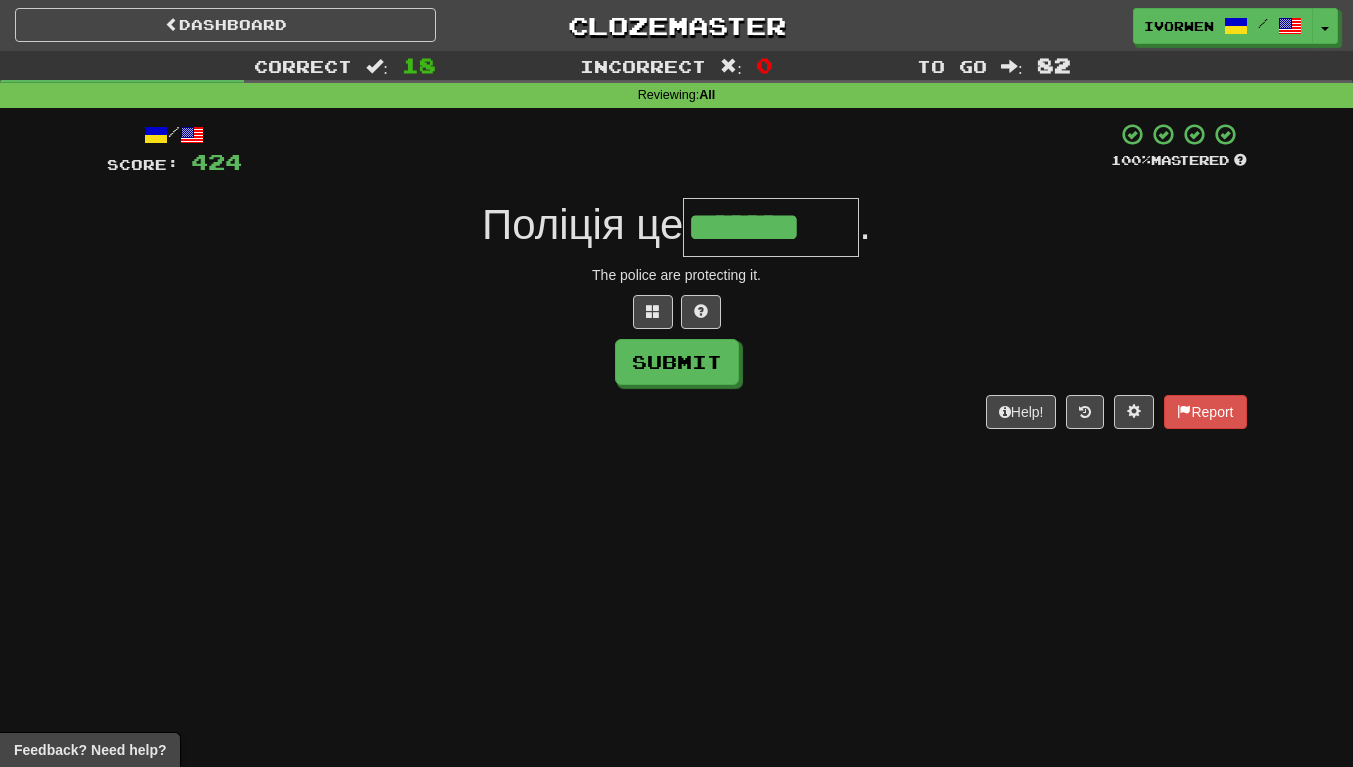 type on "*******" 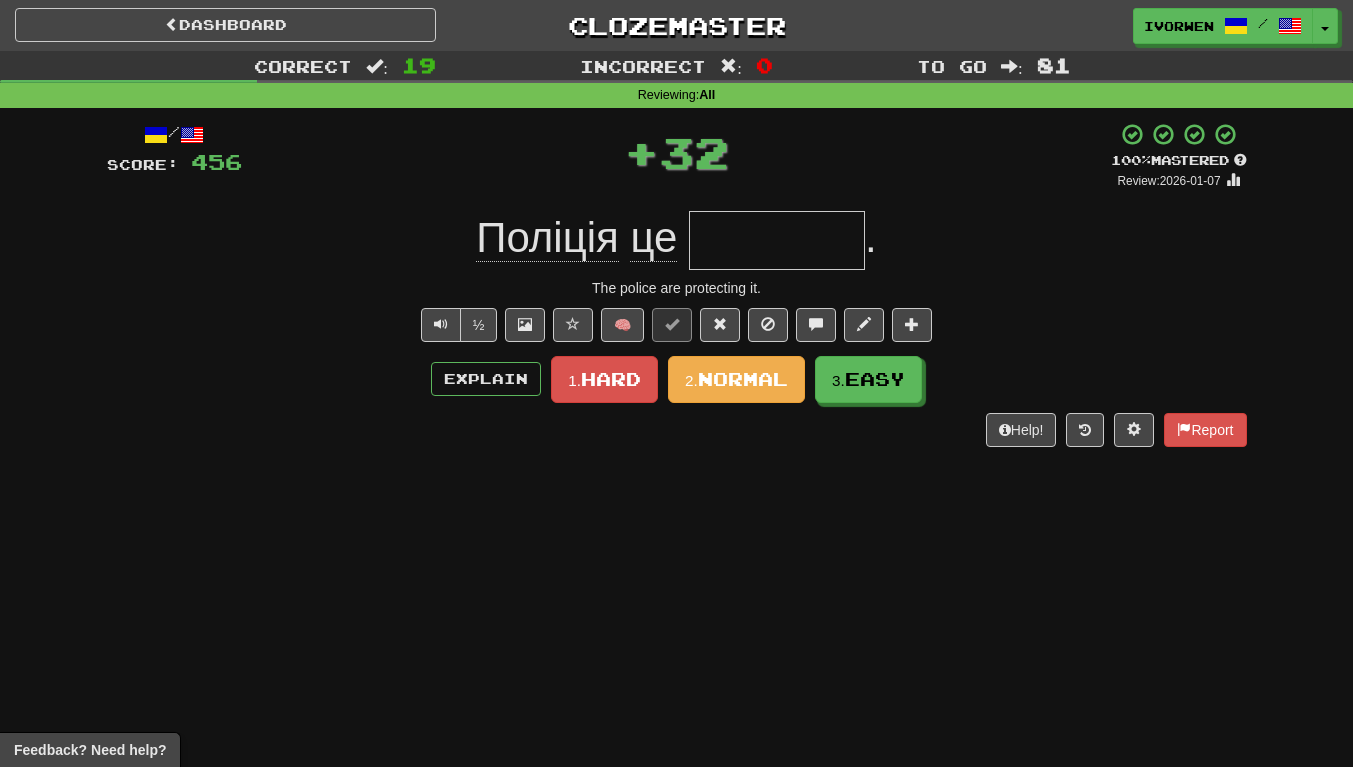 scroll, scrollTop: 0, scrollLeft: 0, axis: both 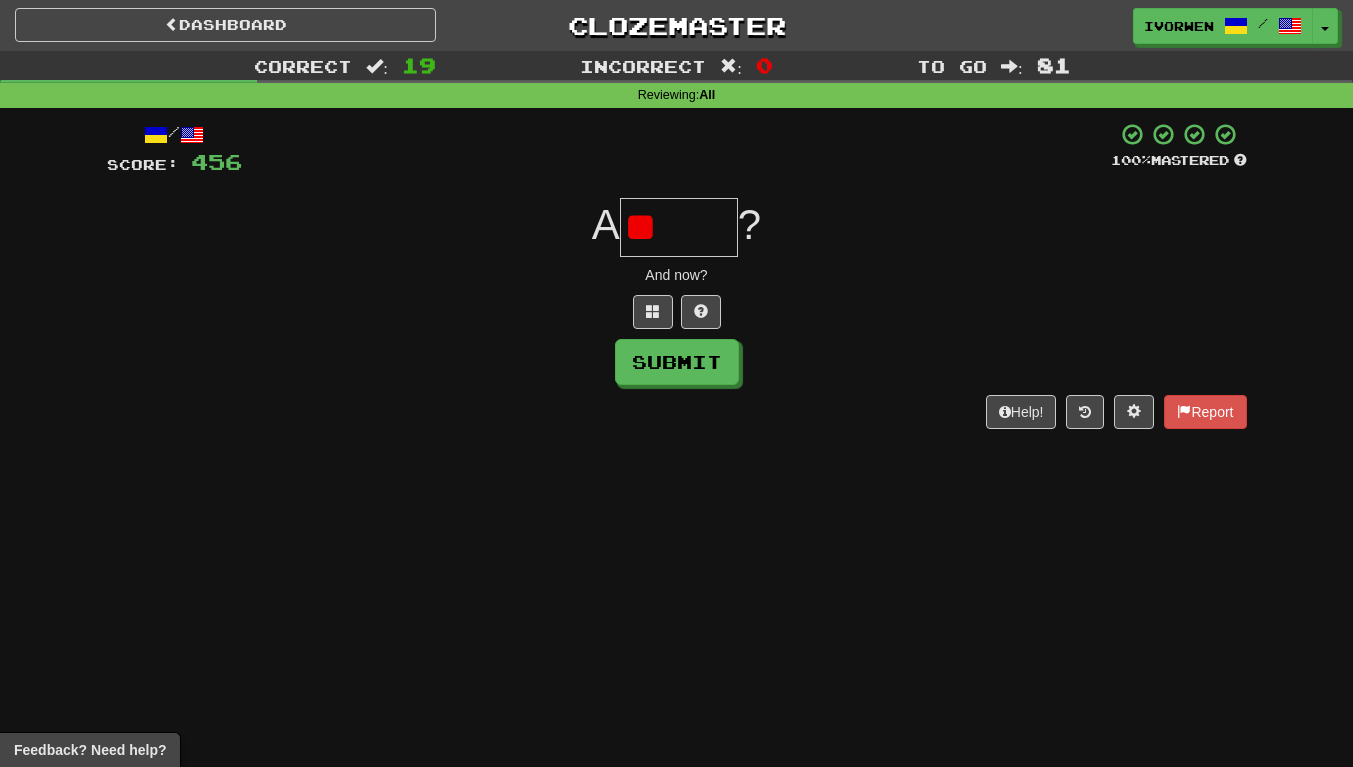 type on "*" 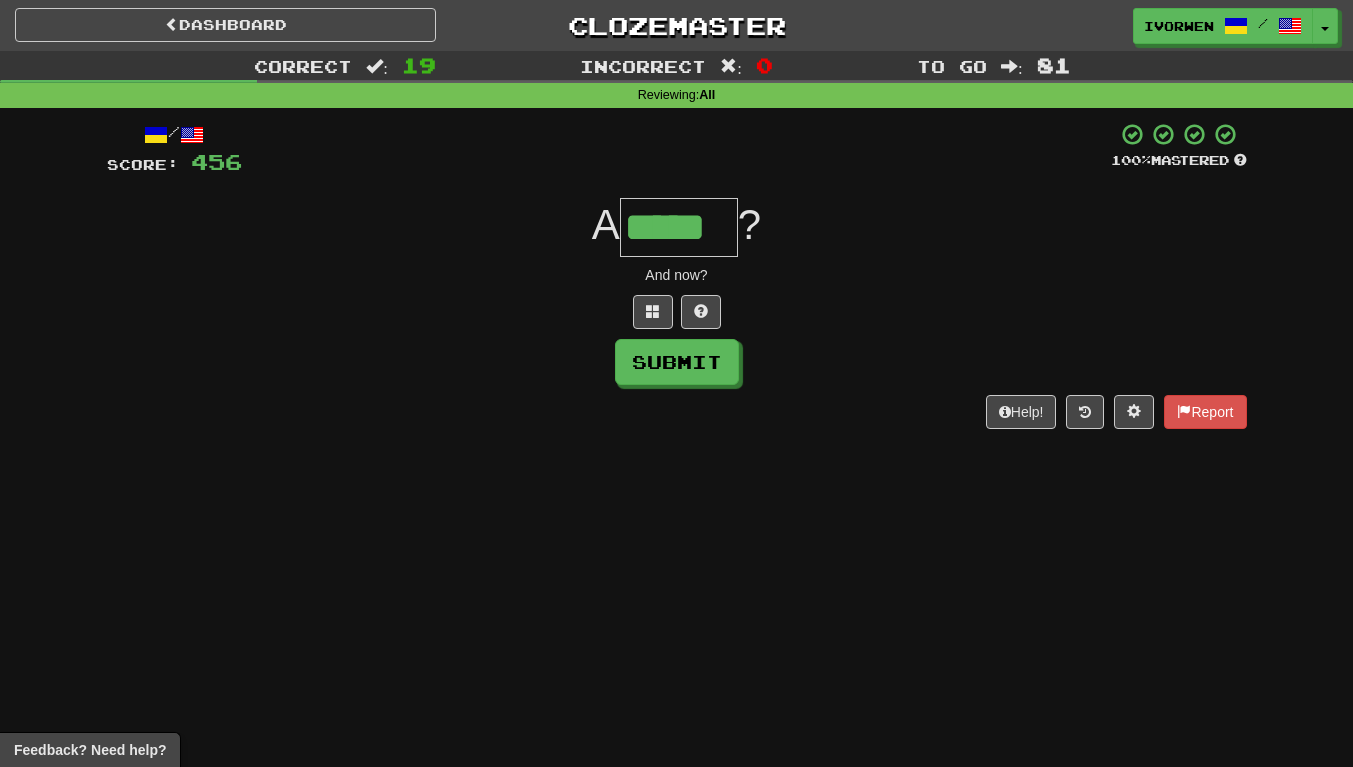 scroll, scrollTop: 0, scrollLeft: 4, axis: horizontal 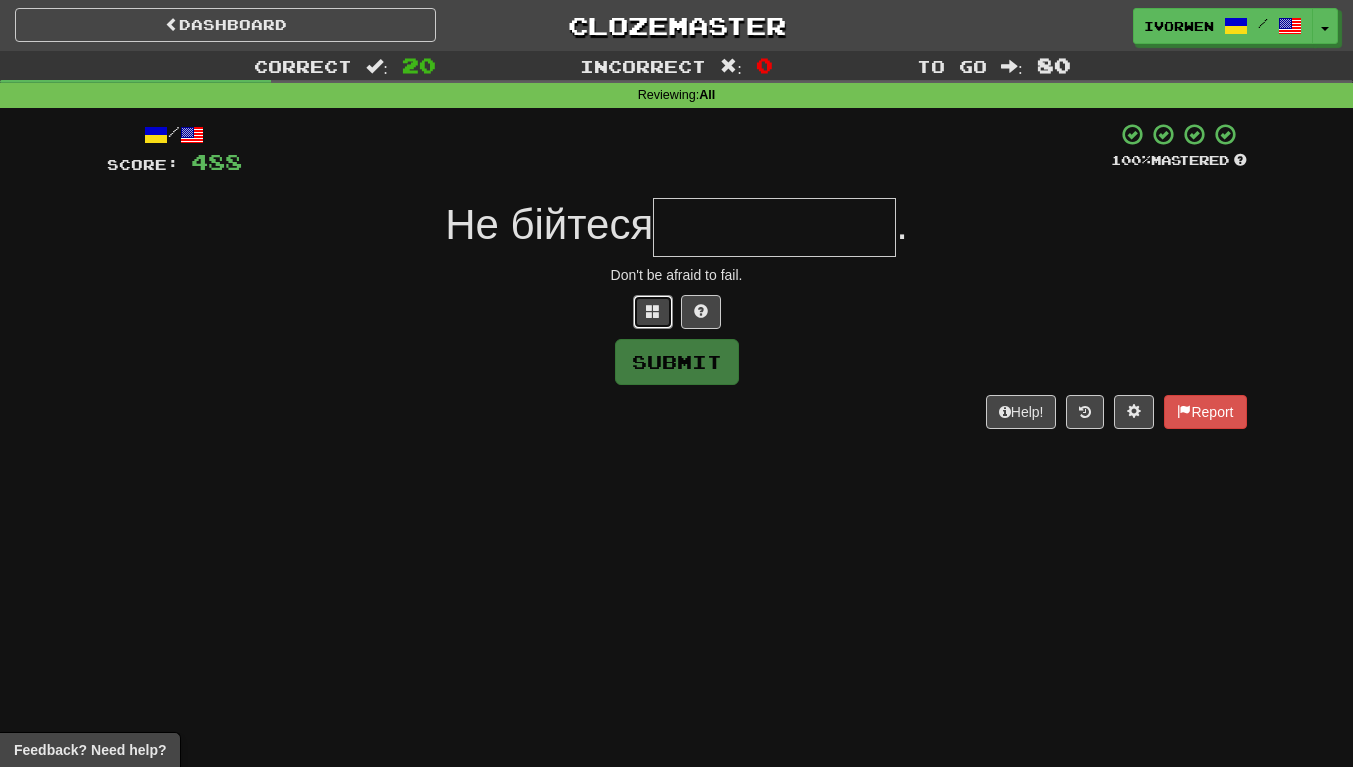 click at bounding box center [653, 312] 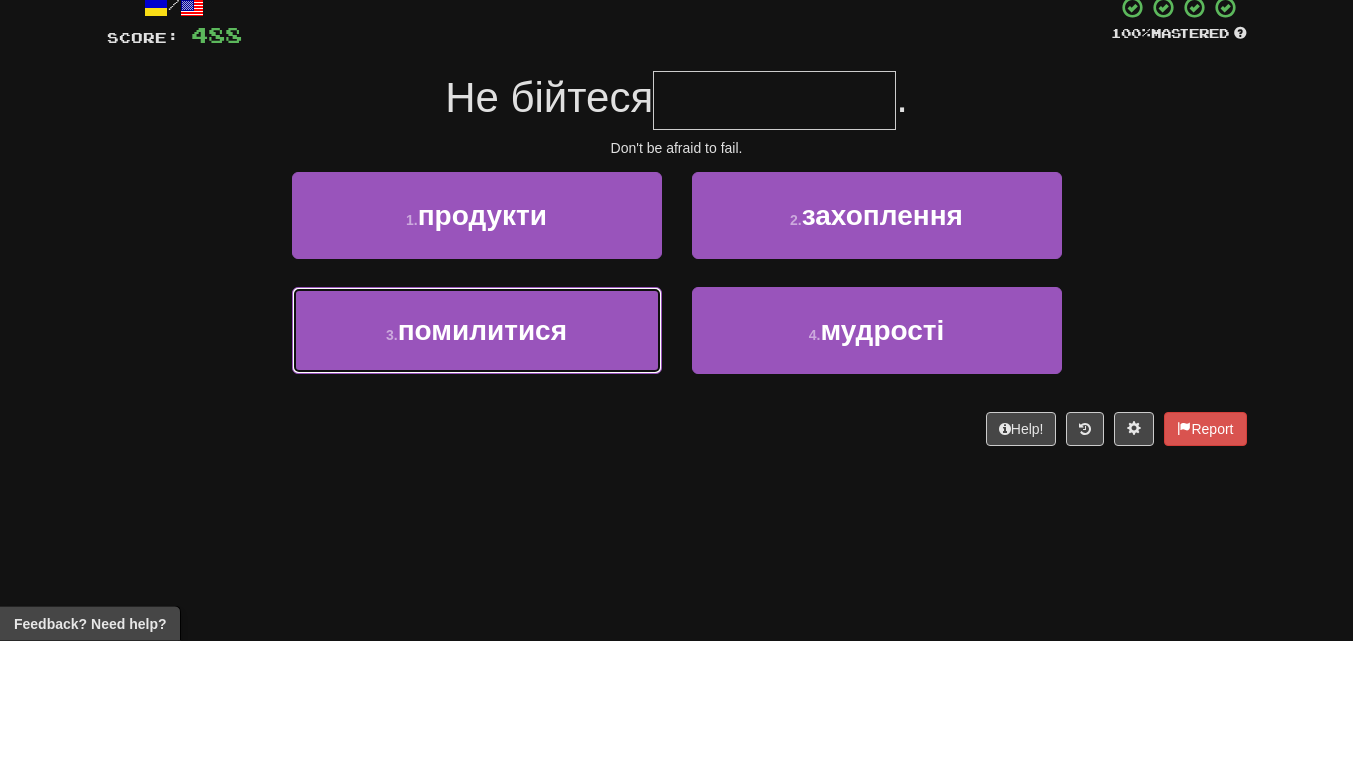 click on "3 .  помилитися" at bounding box center (477, 457) 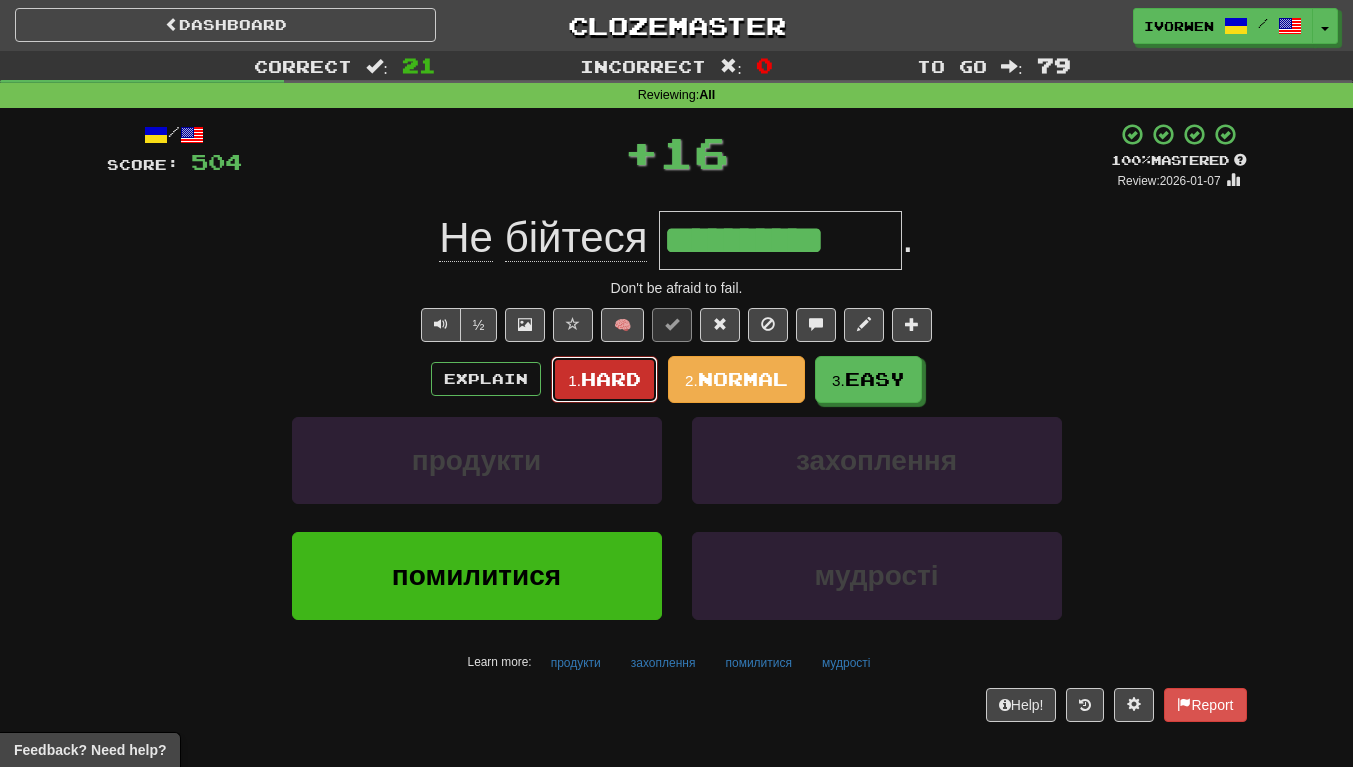 click on "1.  Hard" at bounding box center (604, 379) 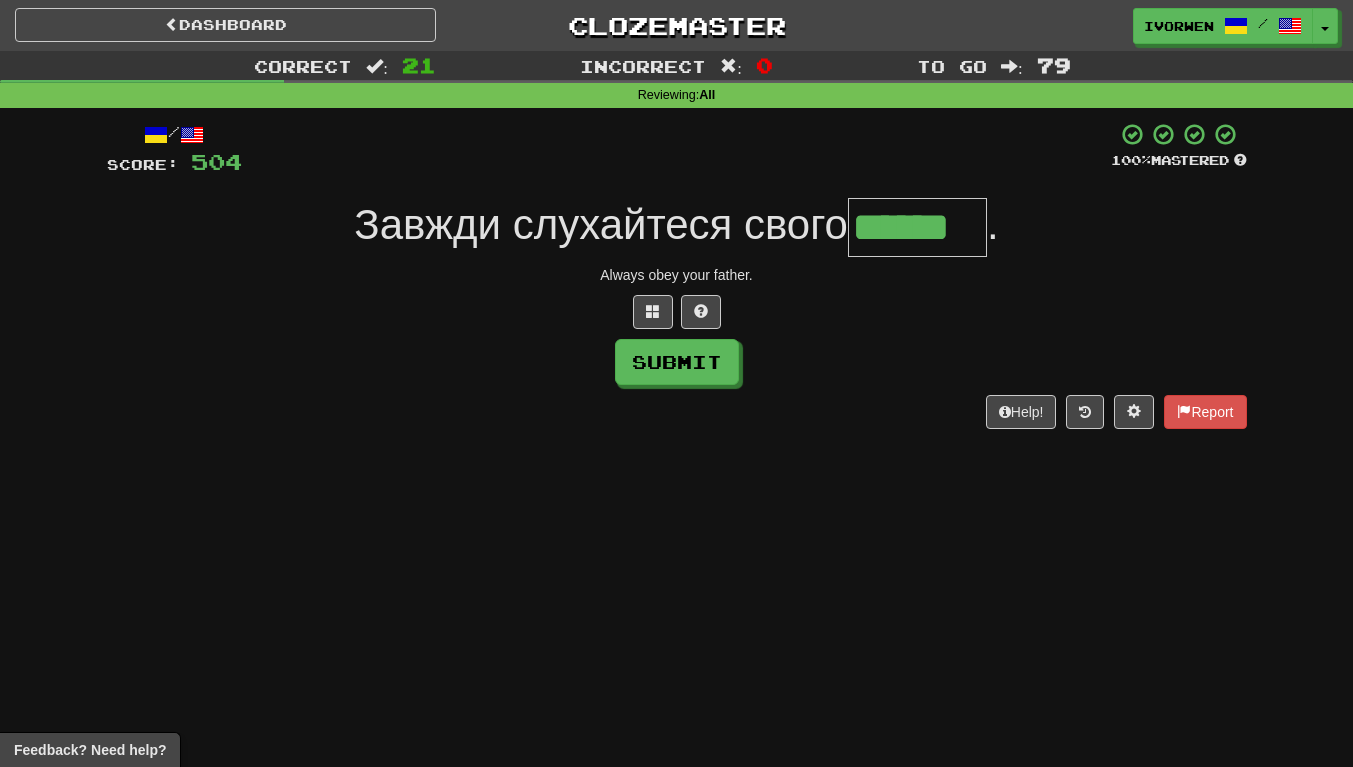 scroll, scrollTop: 0, scrollLeft: 2, axis: horizontal 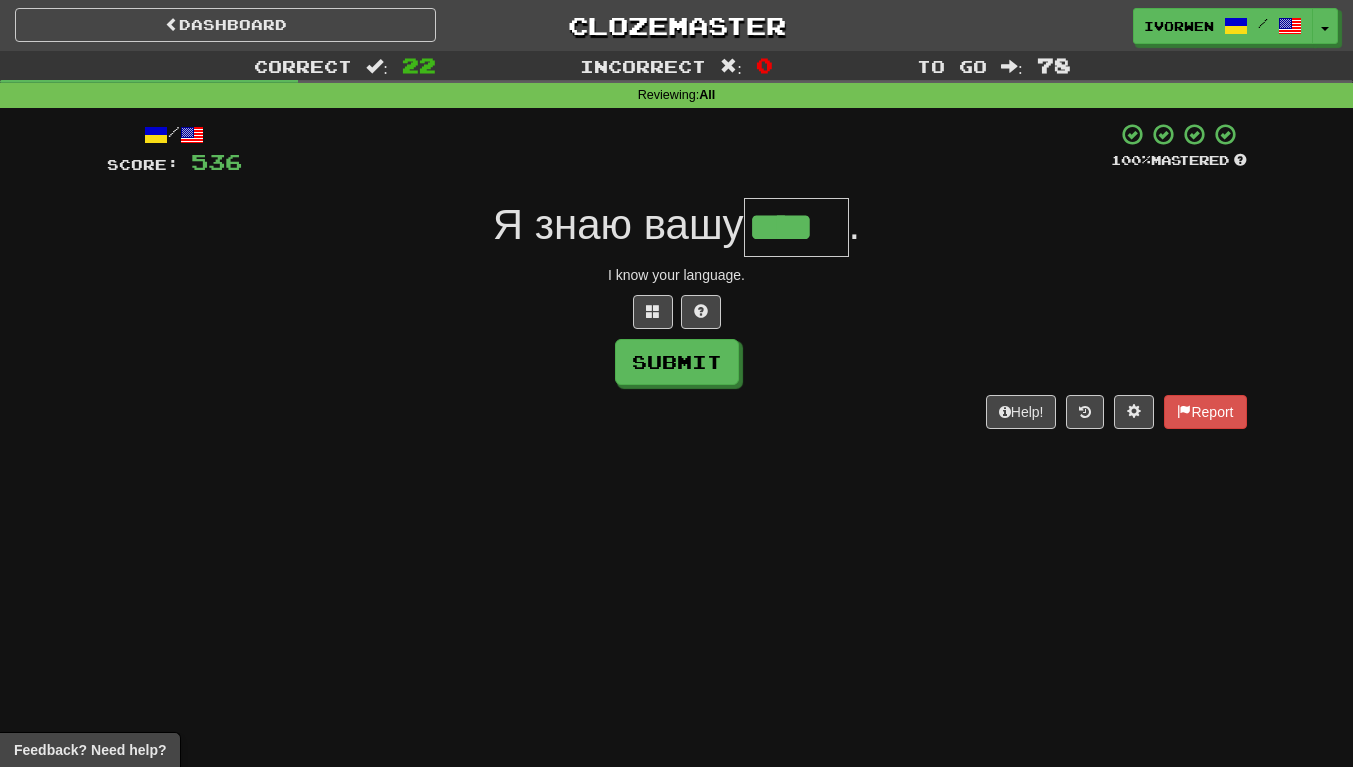 type on "****" 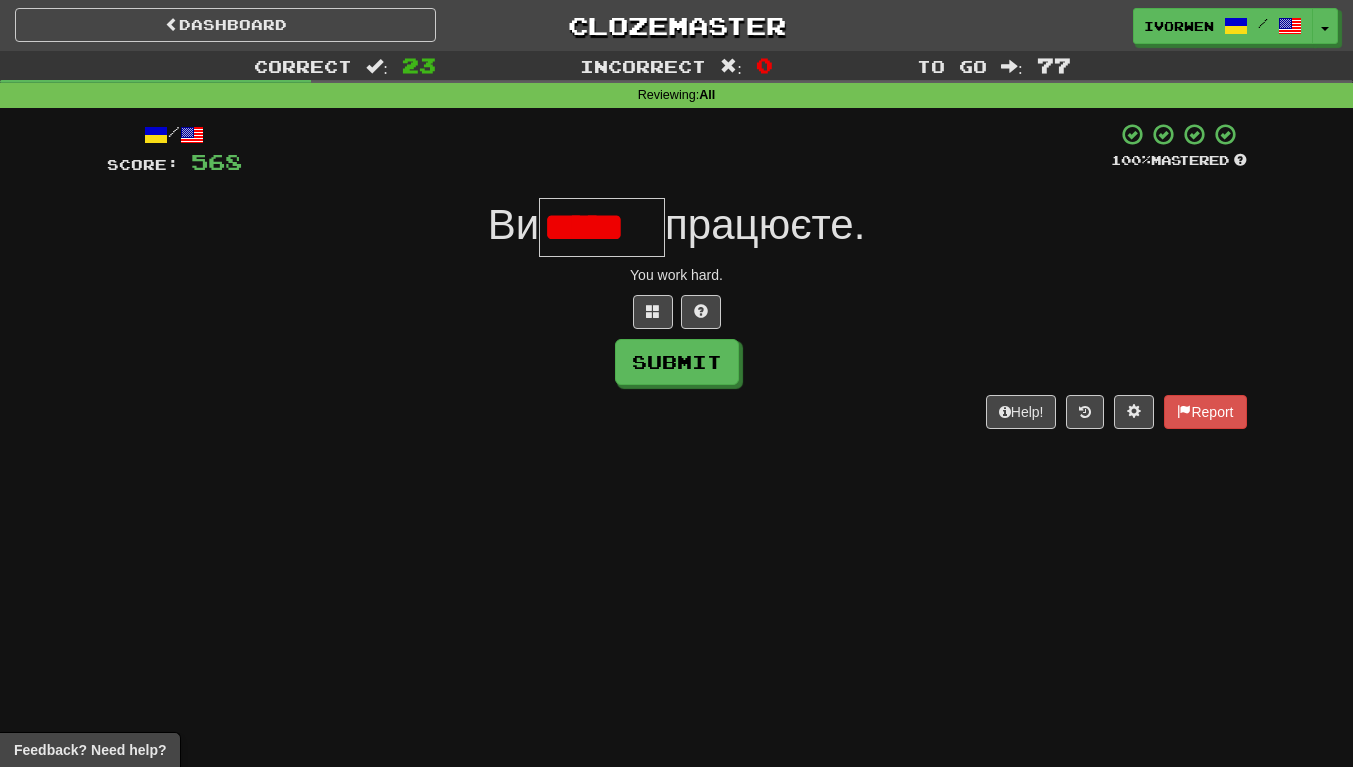 scroll, scrollTop: 0, scrollLeft: 3, axis: horizontal 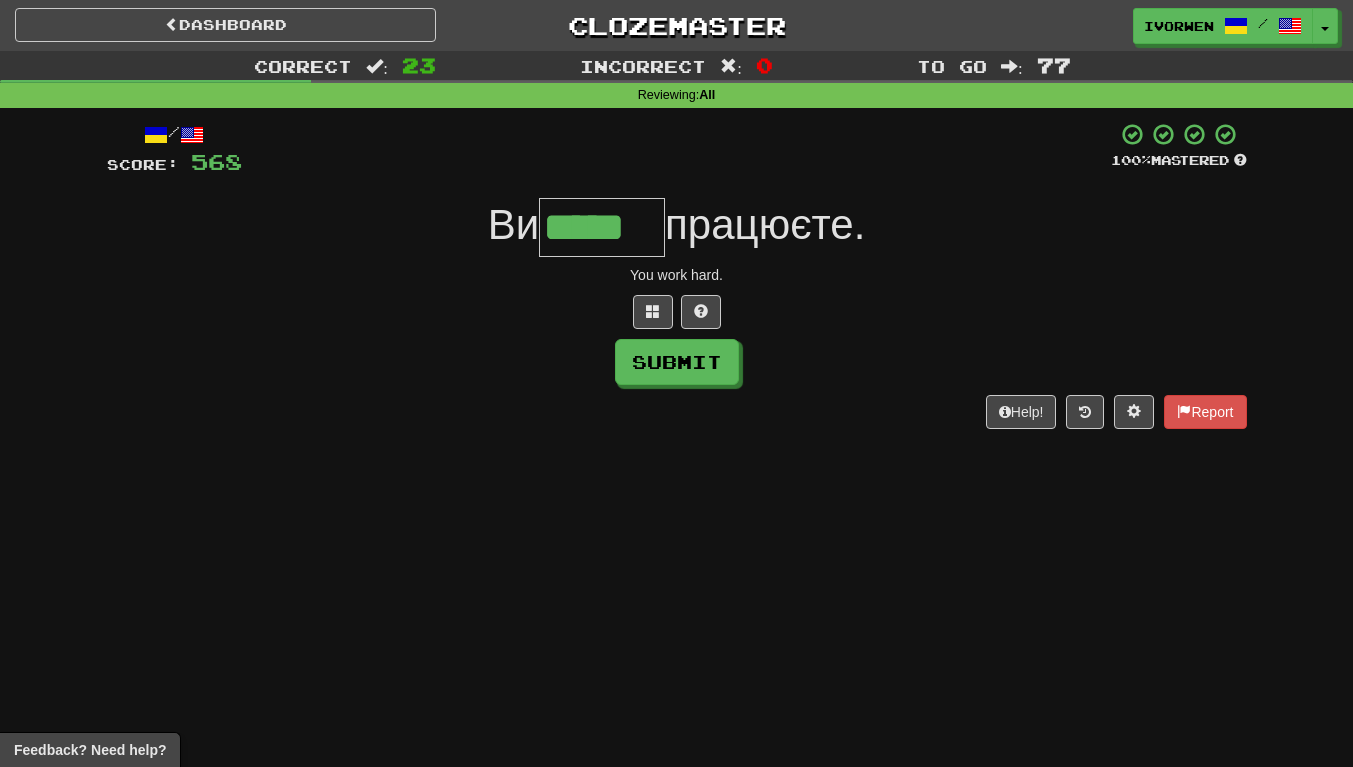 type on "*****" 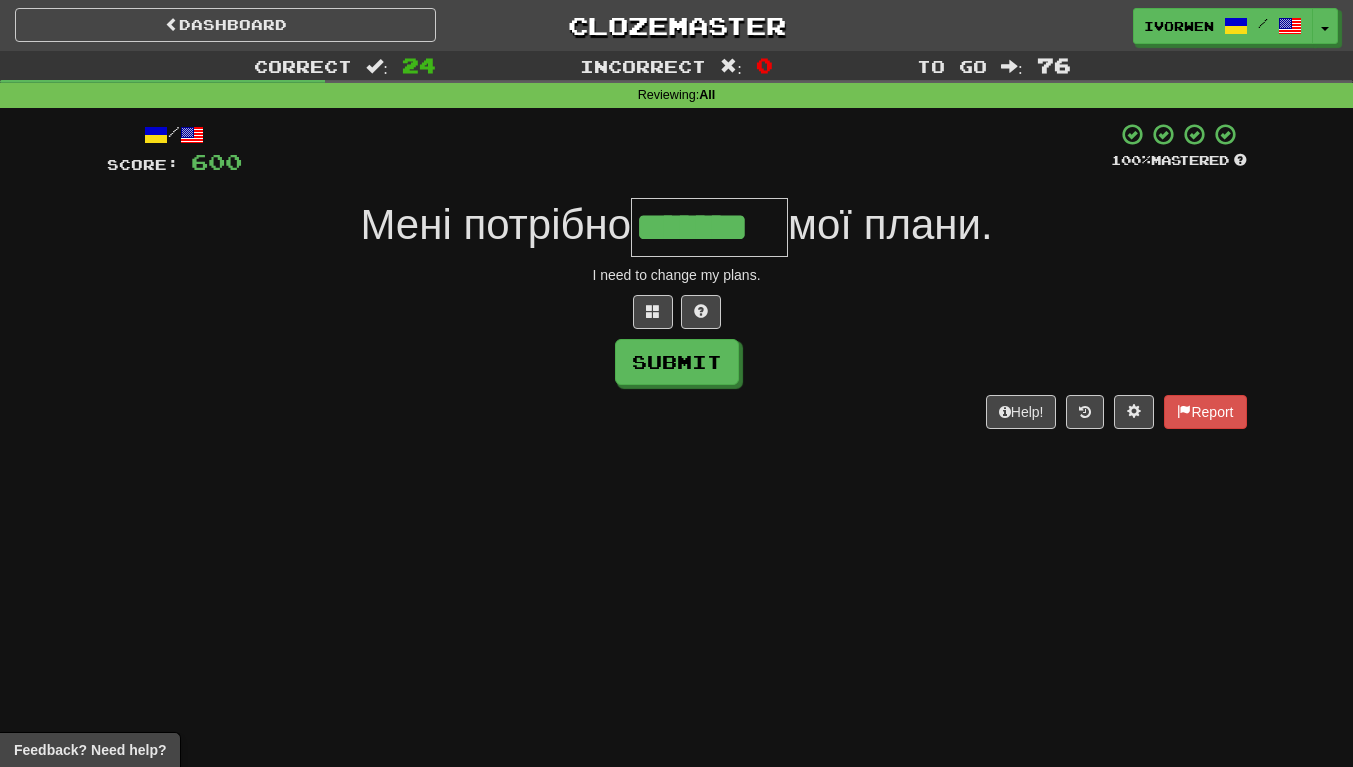 scroll, scrollTop: 0, scrollLeft: 4, axis: horizontal 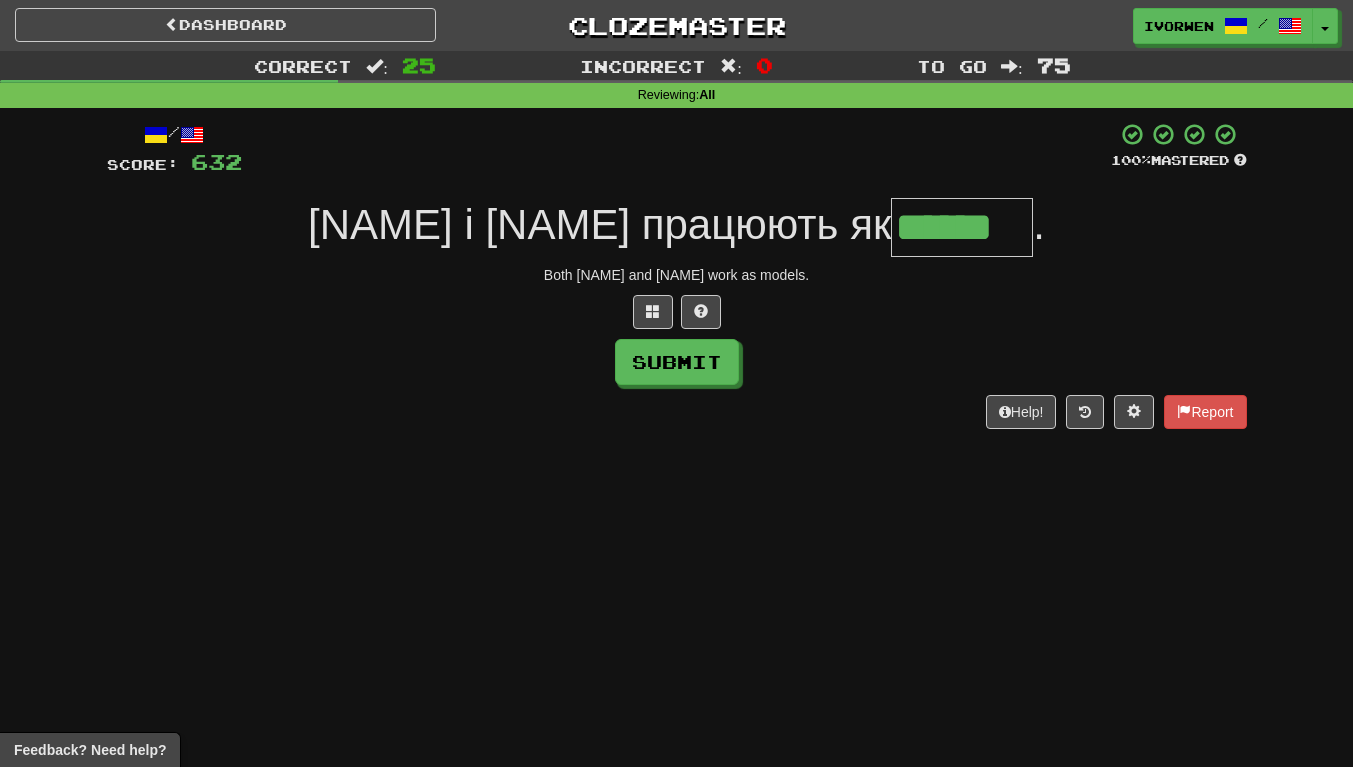 type on "******" 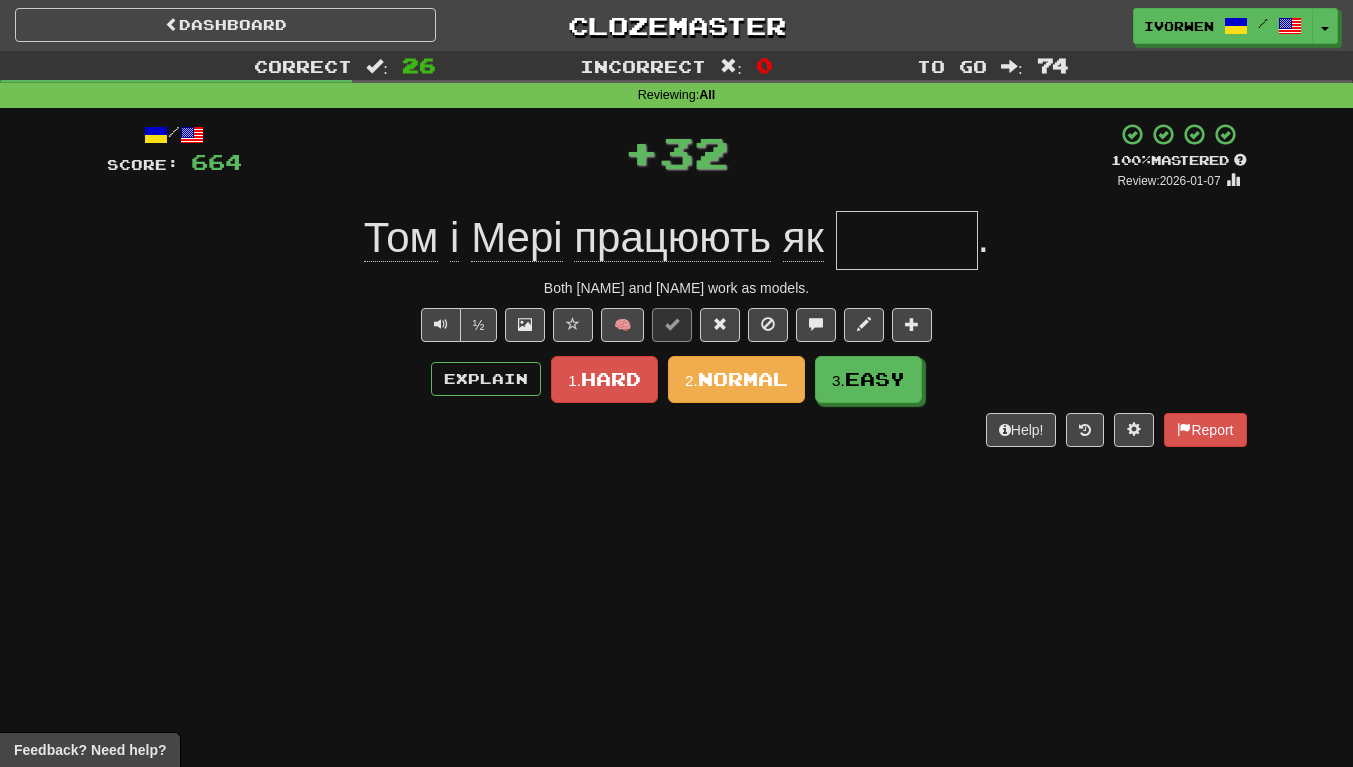 scroll, scrollTop: 0, scrollLeft: 0, axis: both 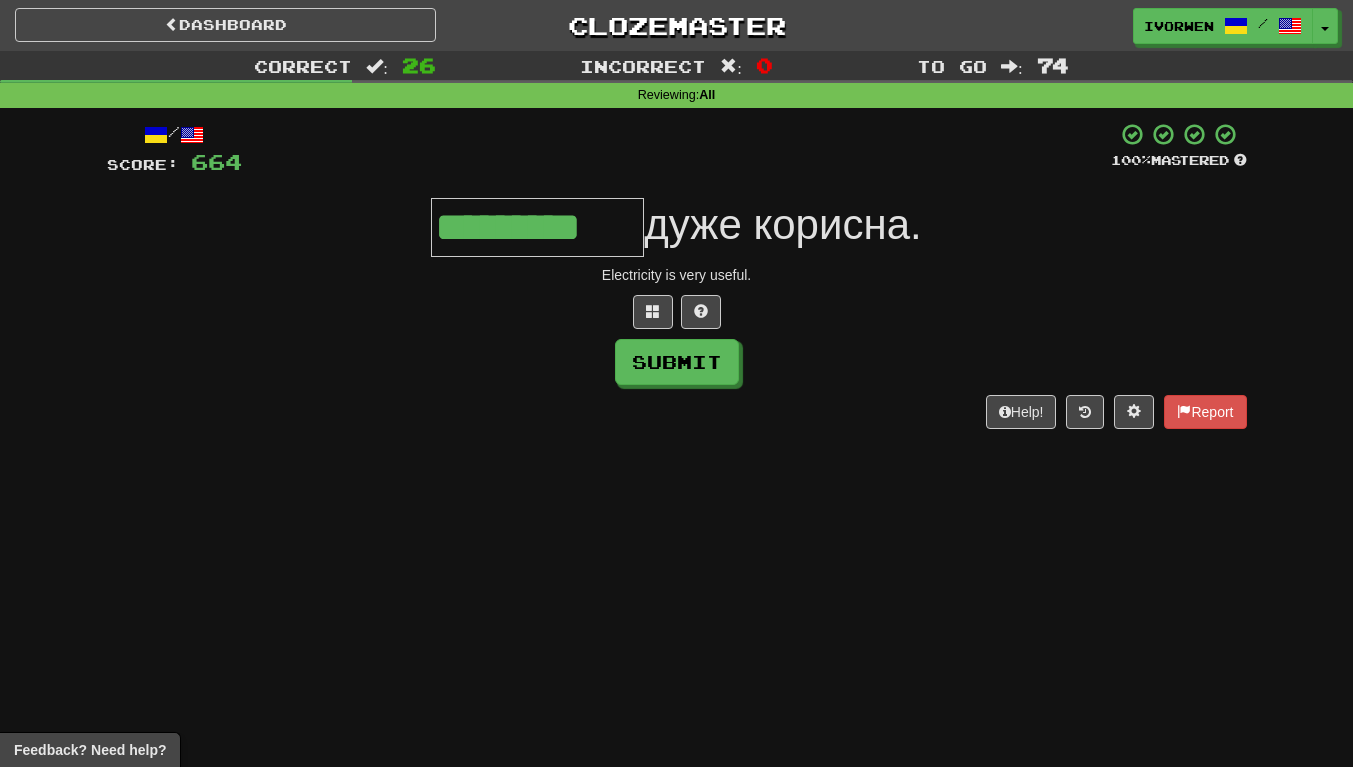 type on "*********" 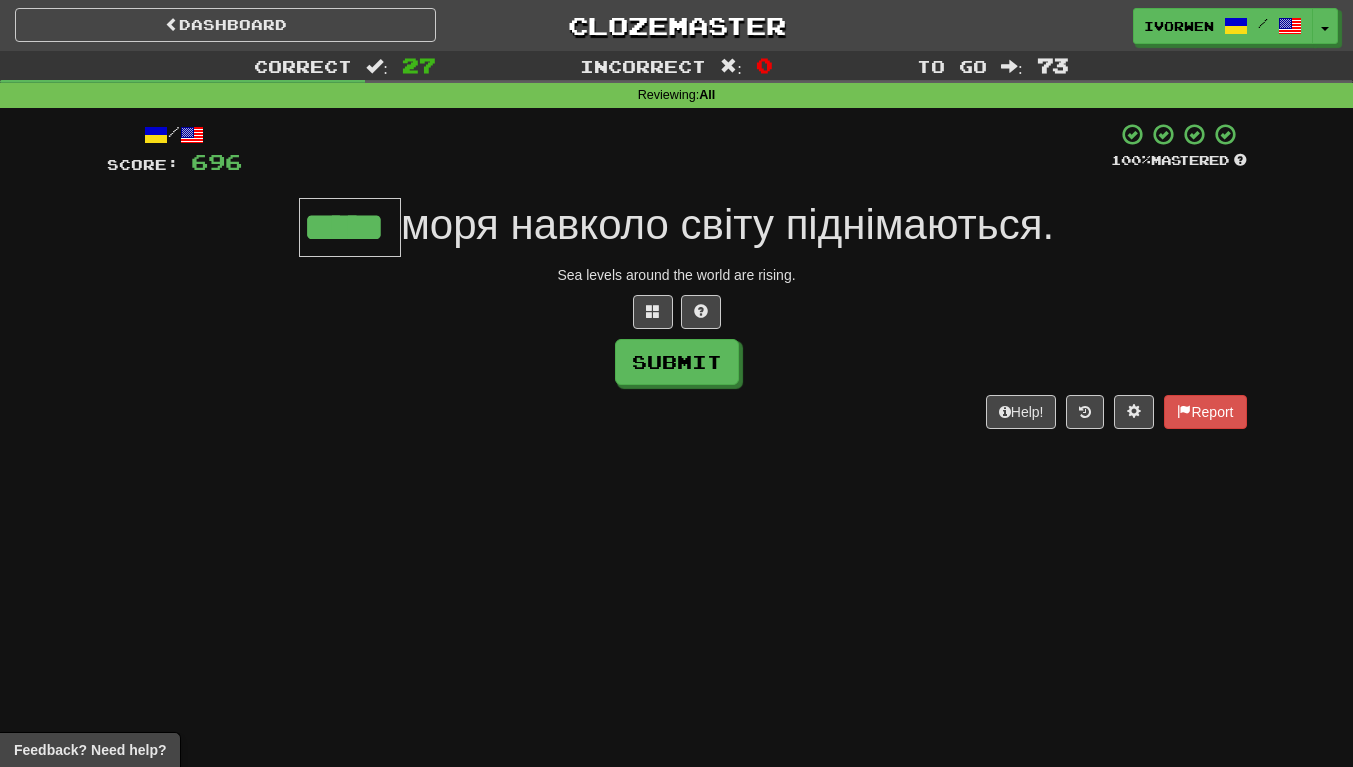 type on "*****" 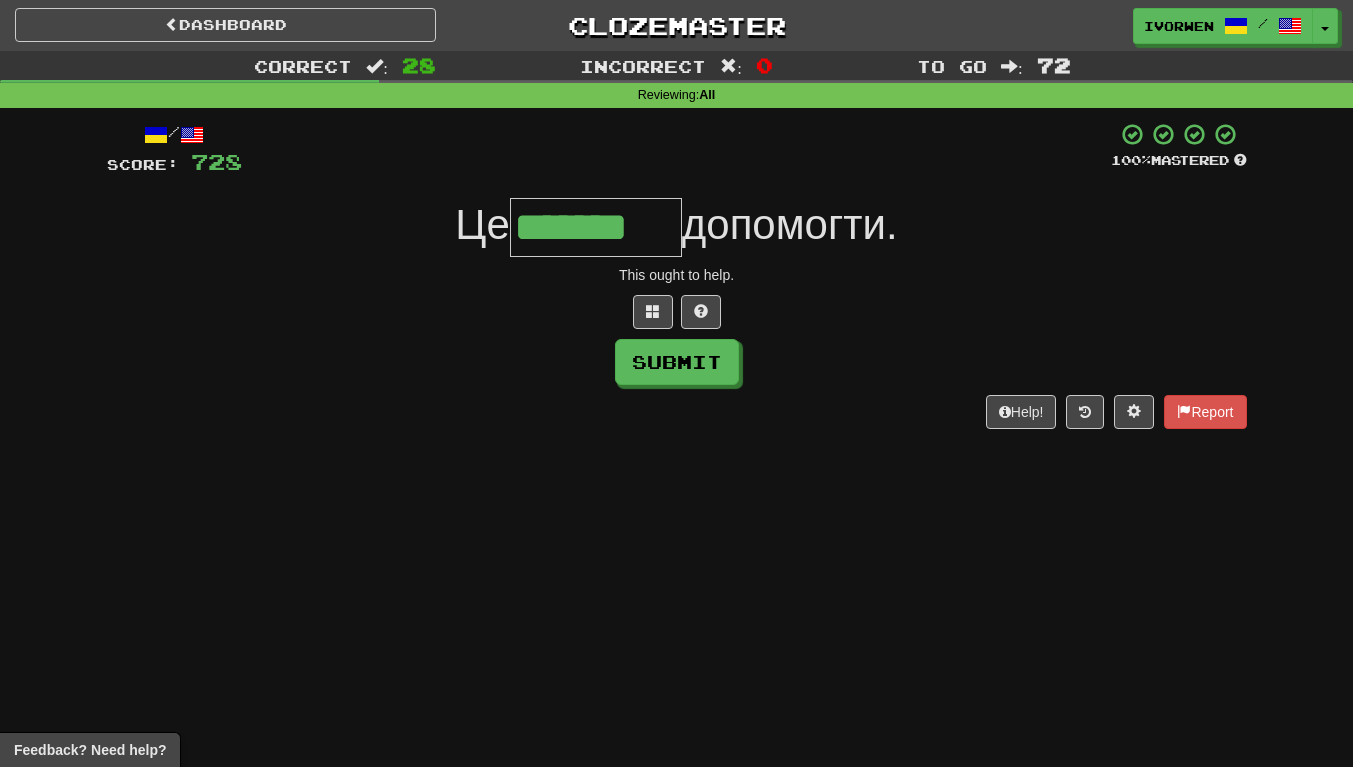 scroll, scrollTop: 0, scrollLeft: 5, axis: horizontal 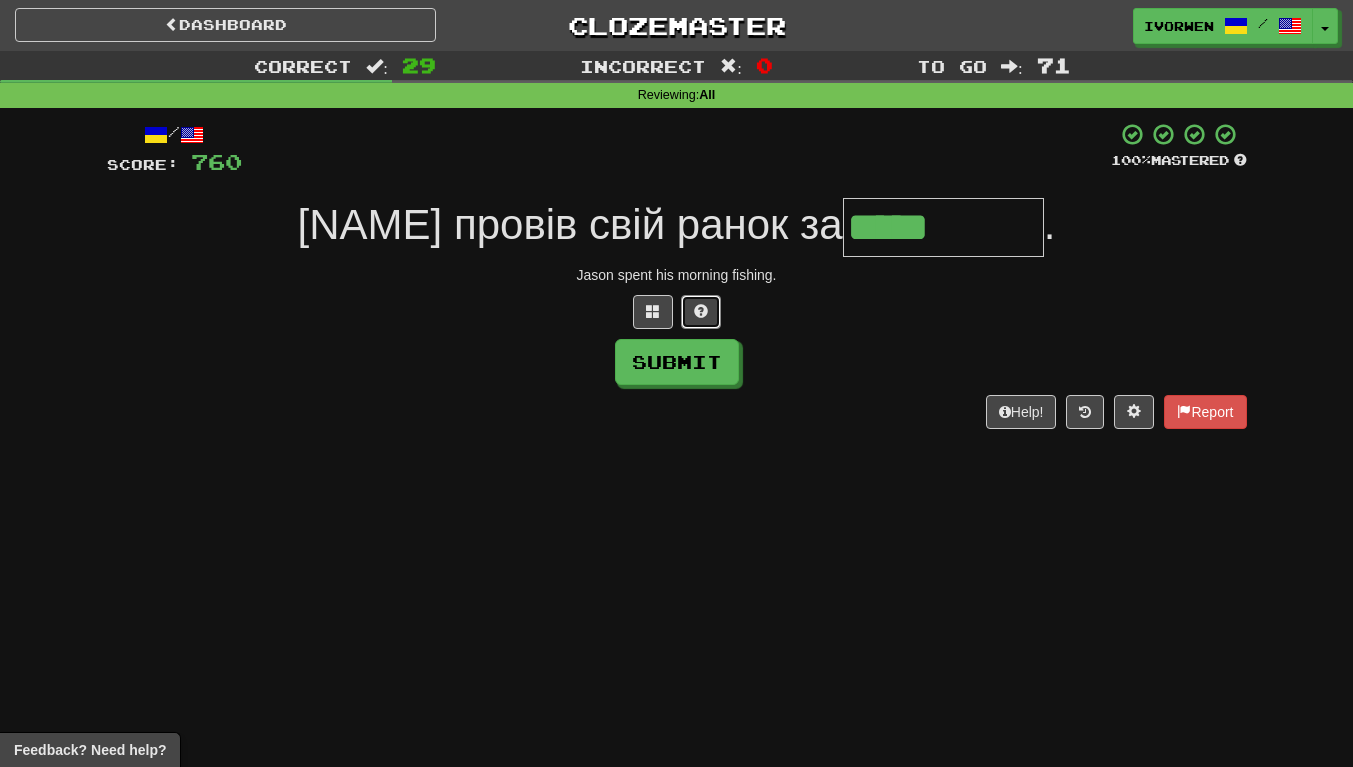 click at bounding box center (701, 311) 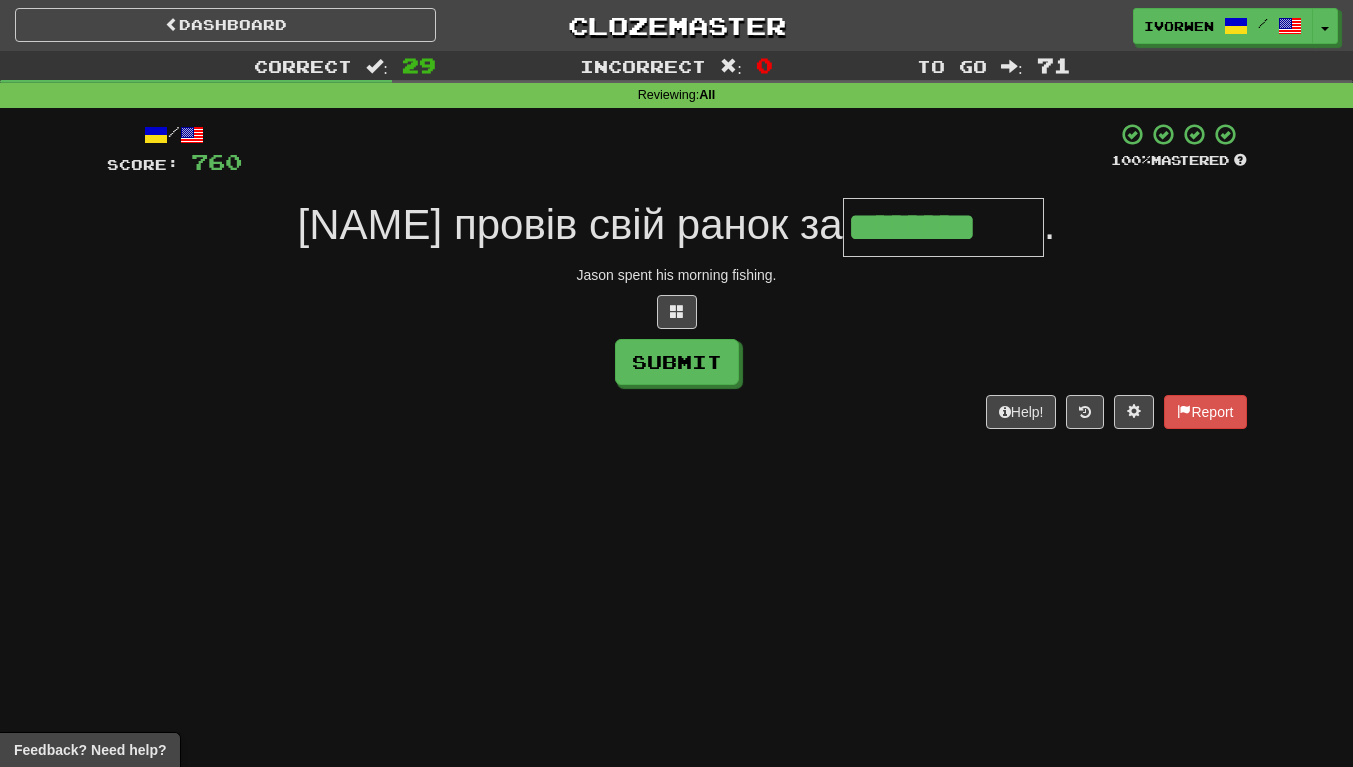 type on "********" 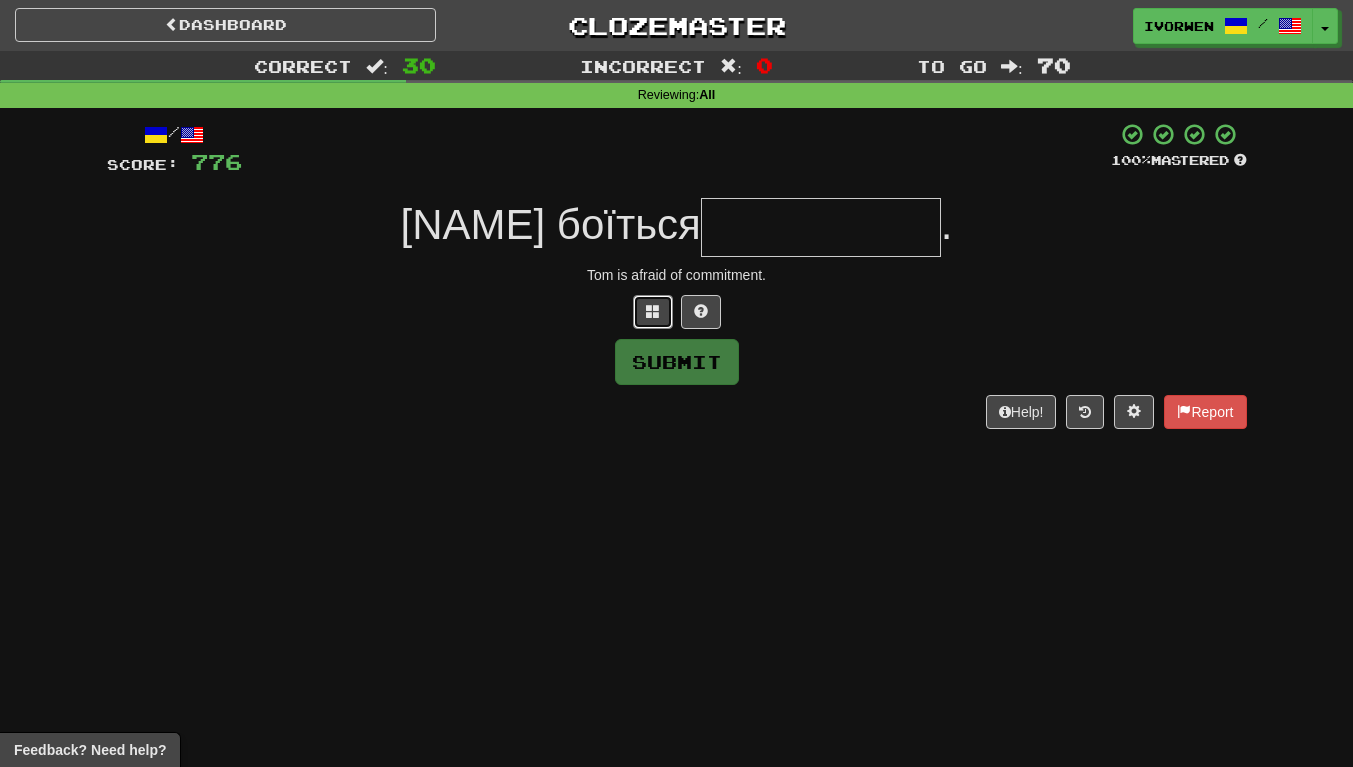 click at bounding box center [653, 312] 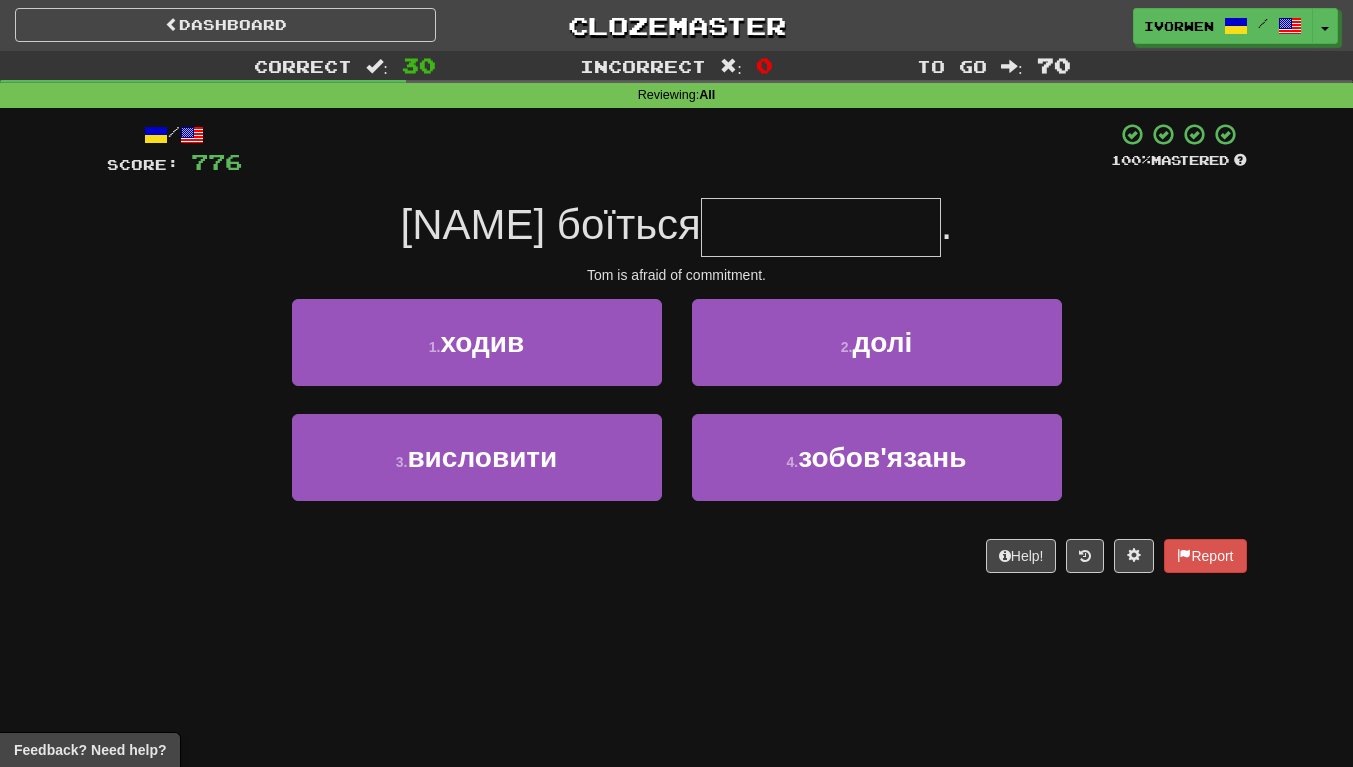 scroll, scrollTop: 22, scrollLeft: 0, axis: vertical 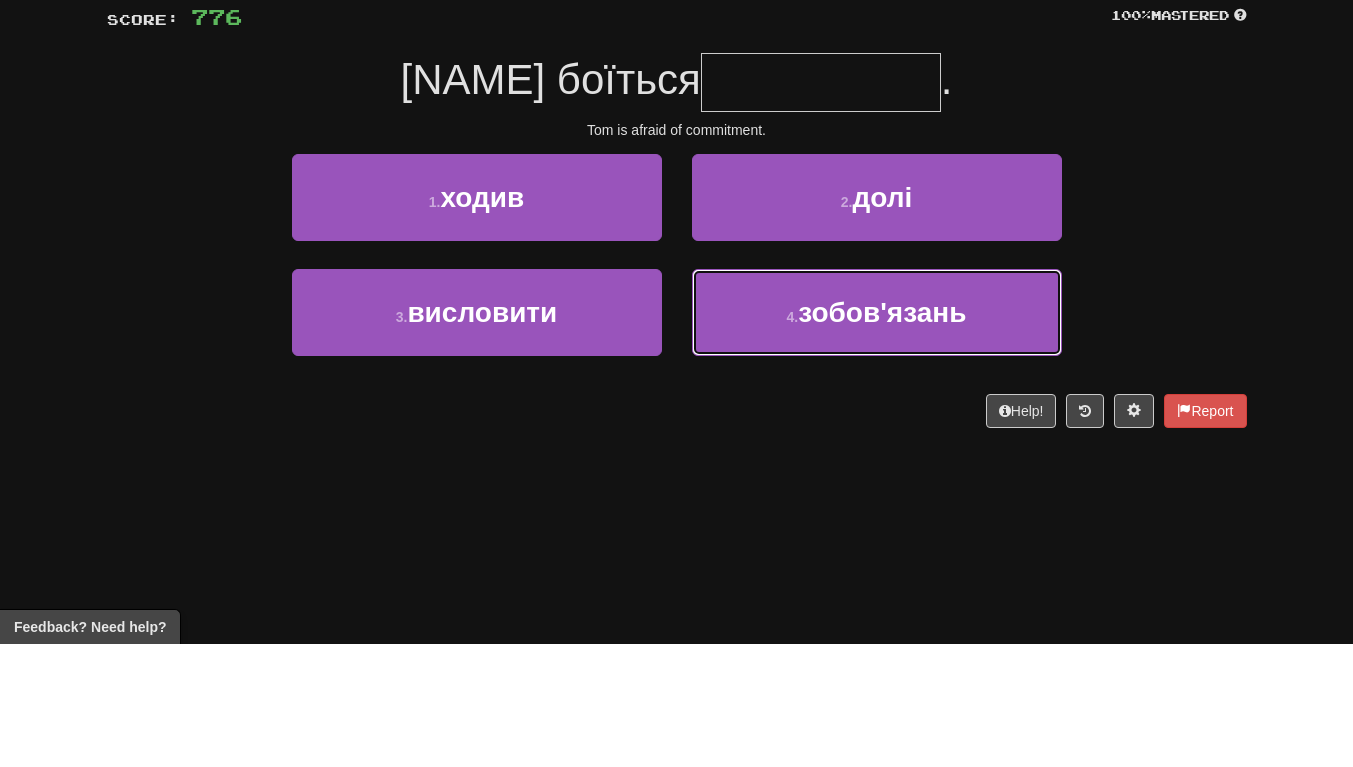 click on "4 .  зобов'язань" at bounding box center (877, 435) 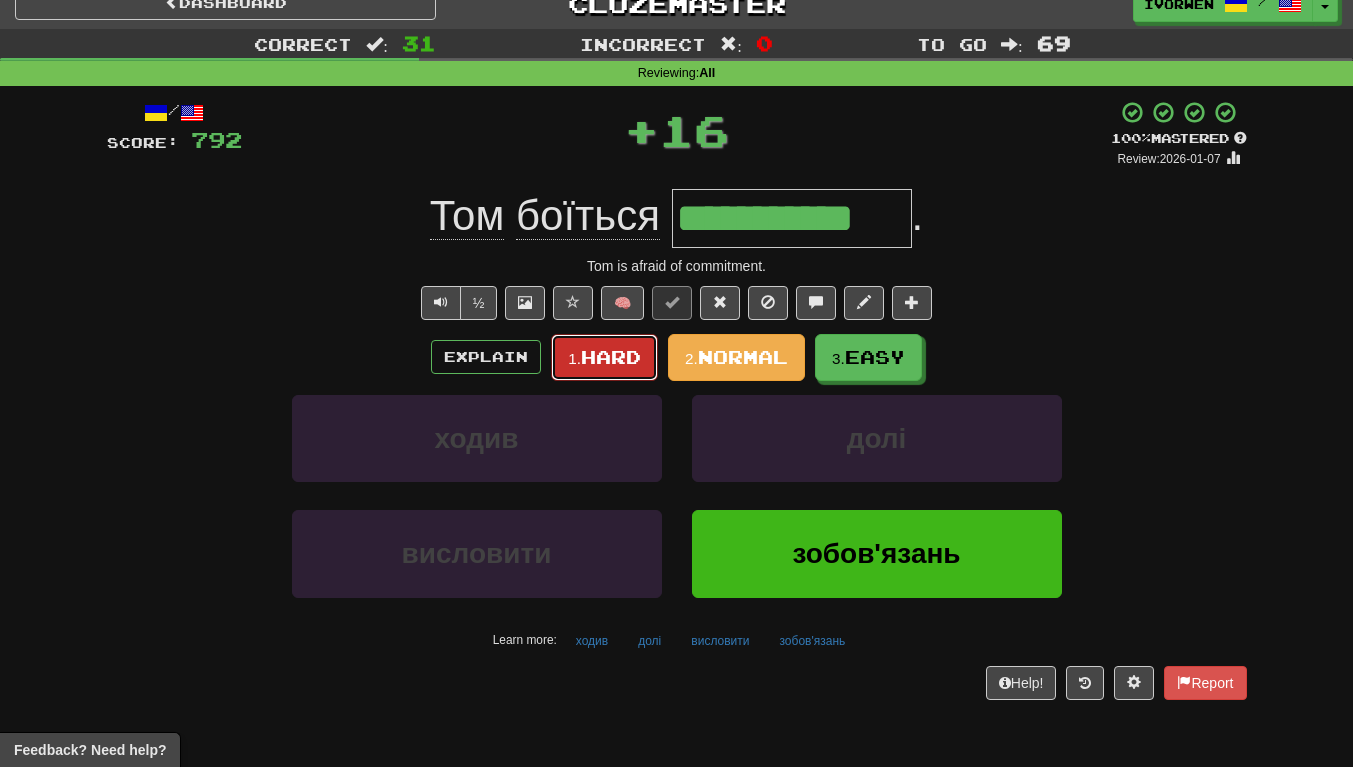 click on "Hard" at bounding box center (611, 357) 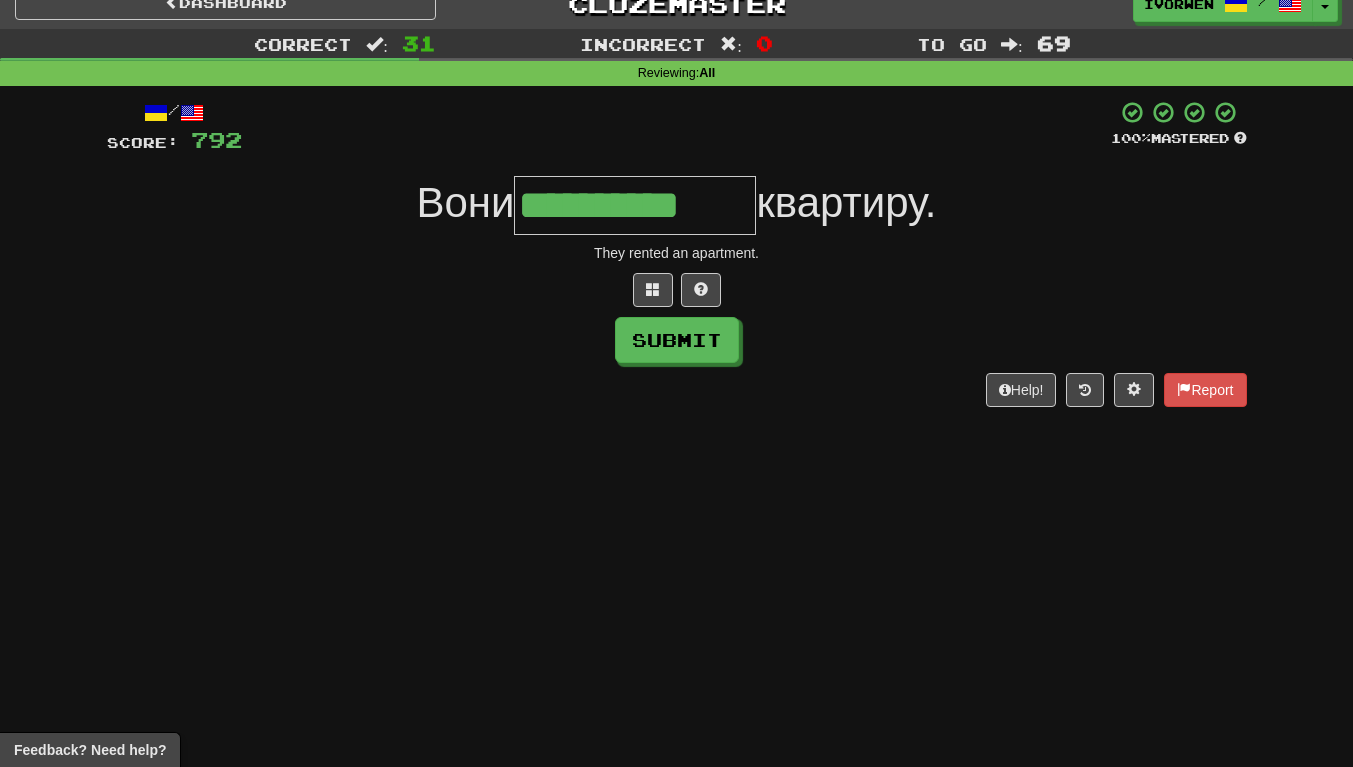 scroll, scrollTop: 0, scrollLeft: 7, axis: horizontal 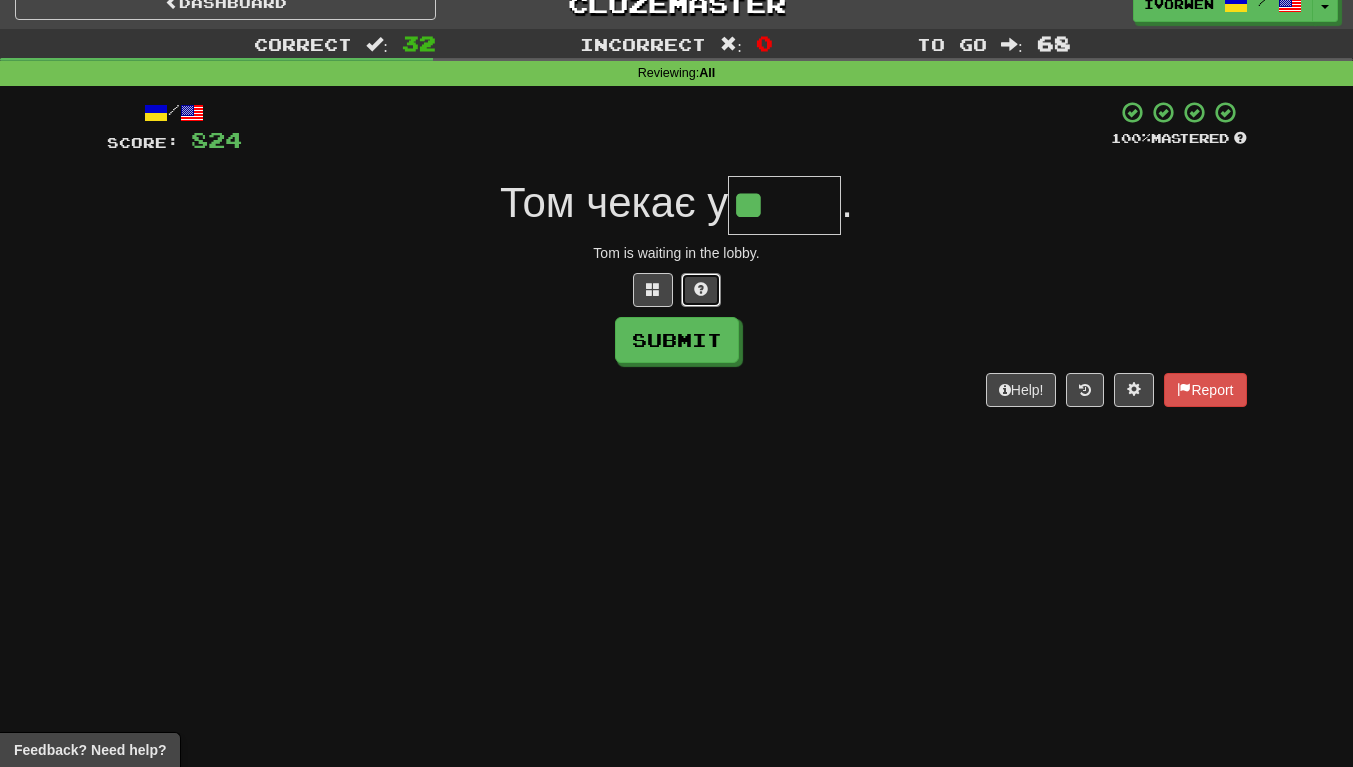 click at bounding box center [701, 289] 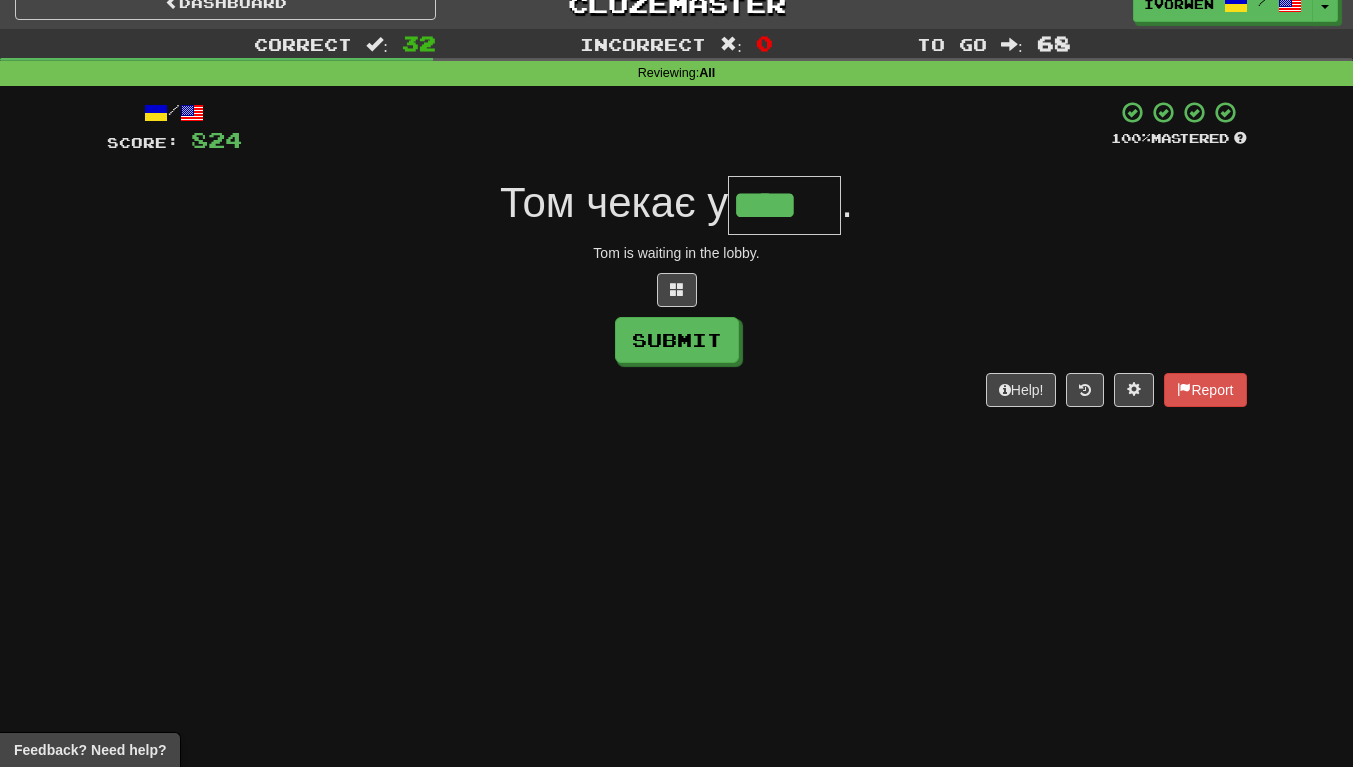 type on "****" 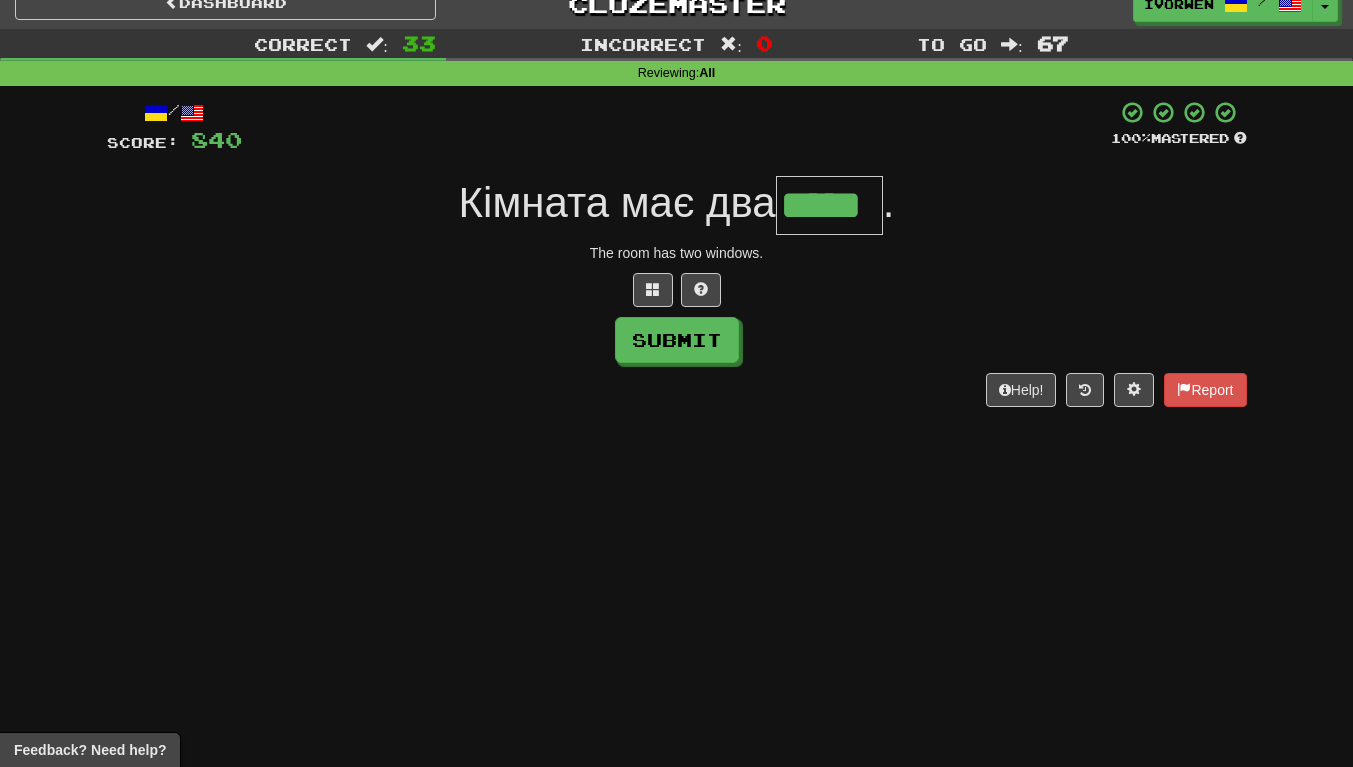 scroll, scrollTop: 0, scrollLeft: 3, axis: horizontal 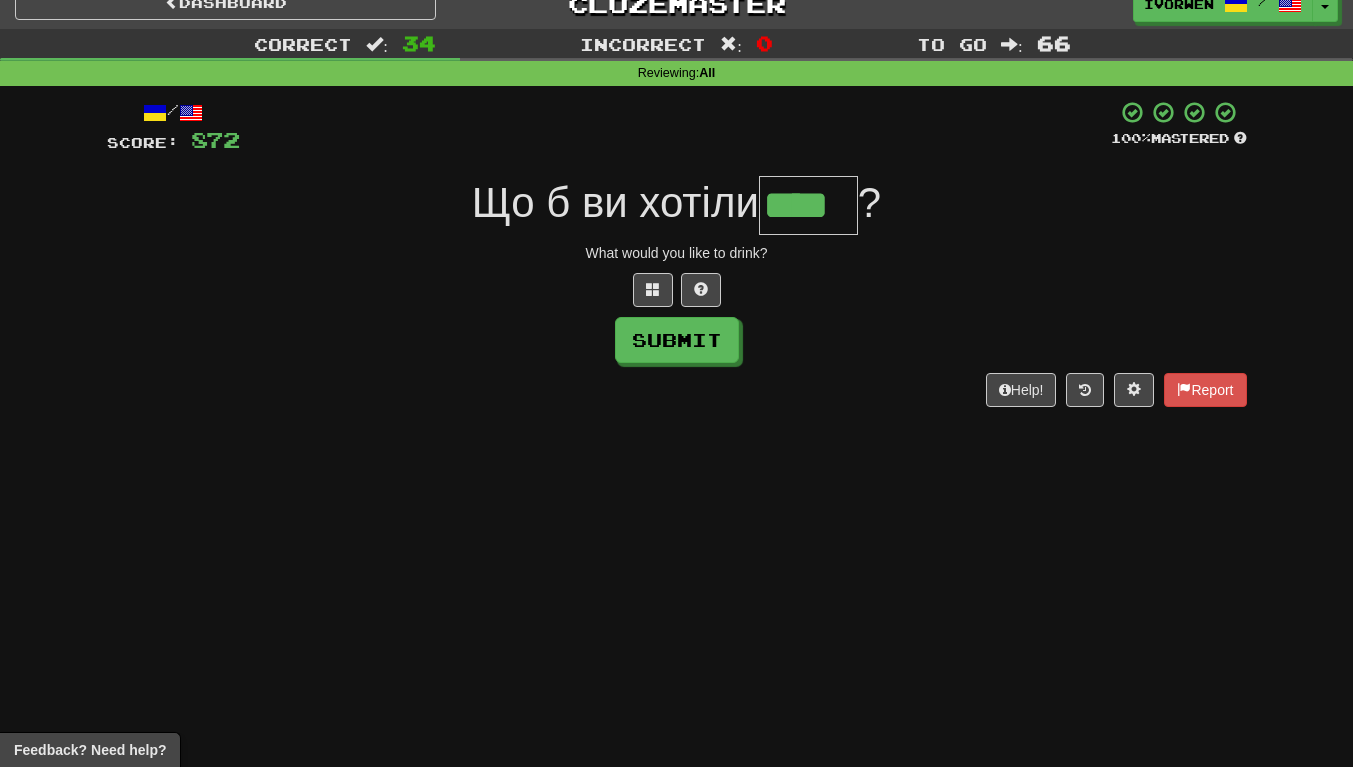 type on "****" 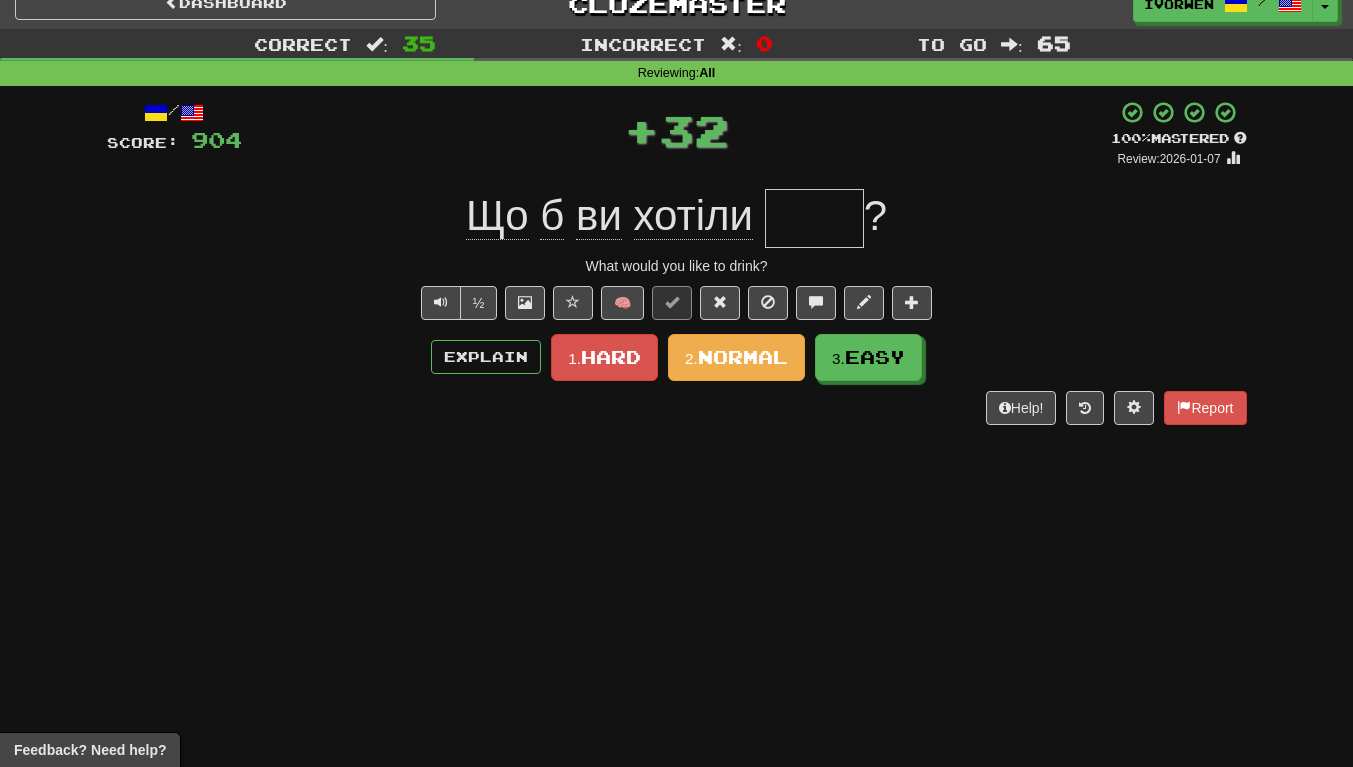 scroll, scrollTop: 0, scrollLeft: 0, axis: both 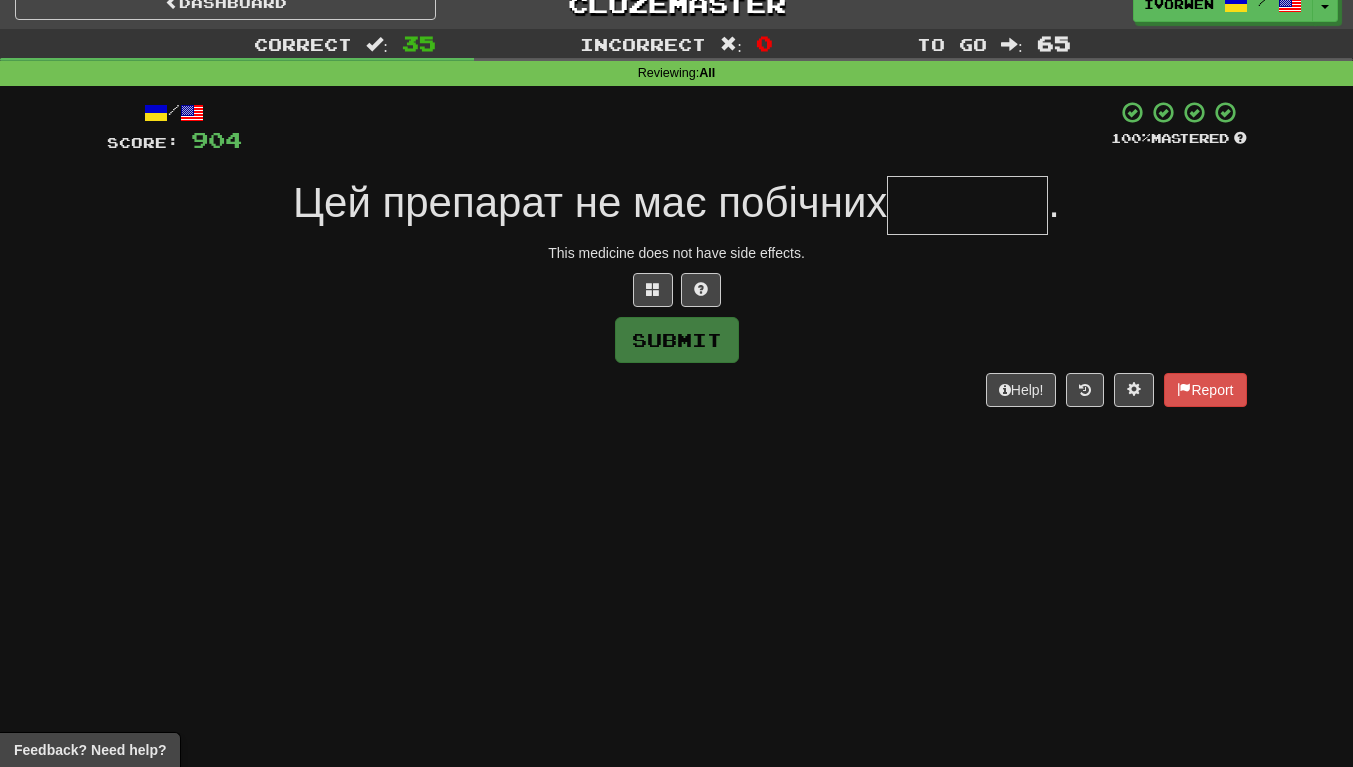 type on "*" 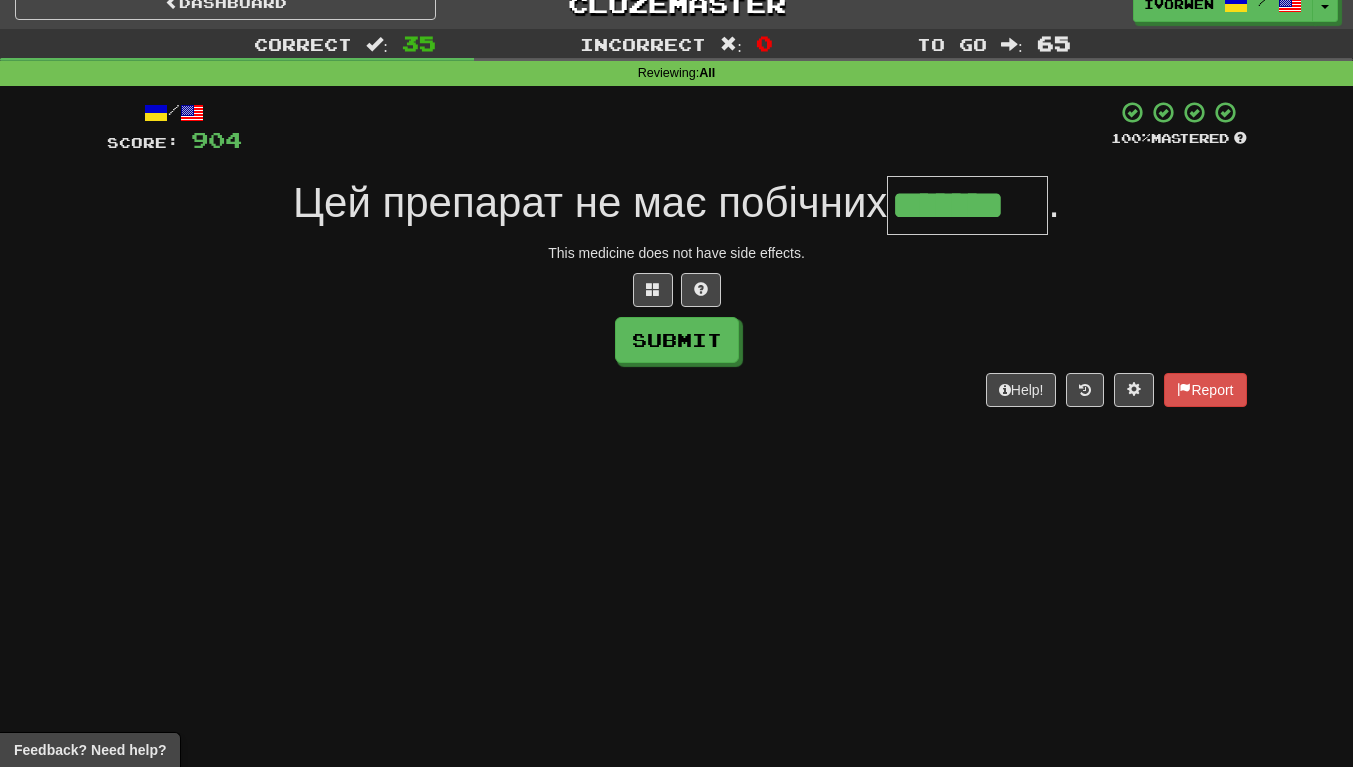 scroll, scrollTop: 0, scrollLeft: 2, axis: horizontal 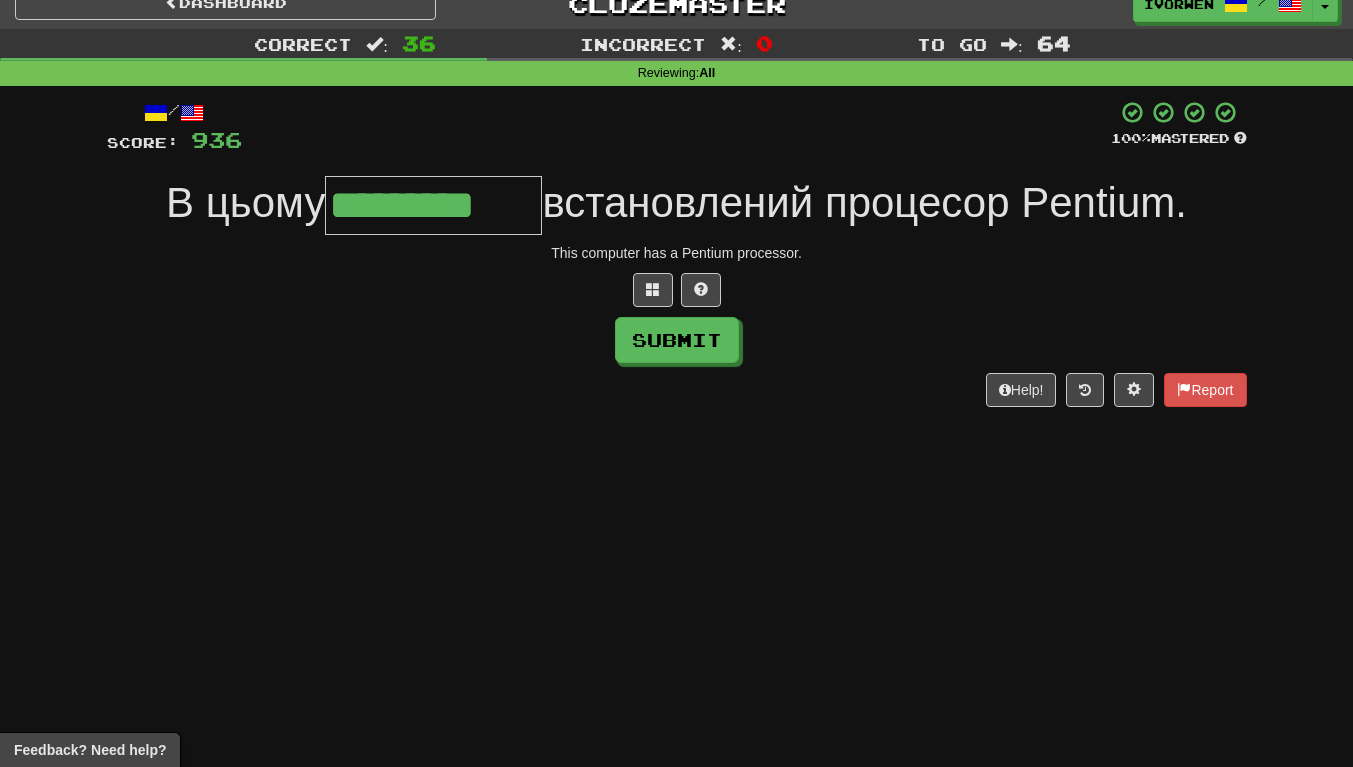 type on "**********" 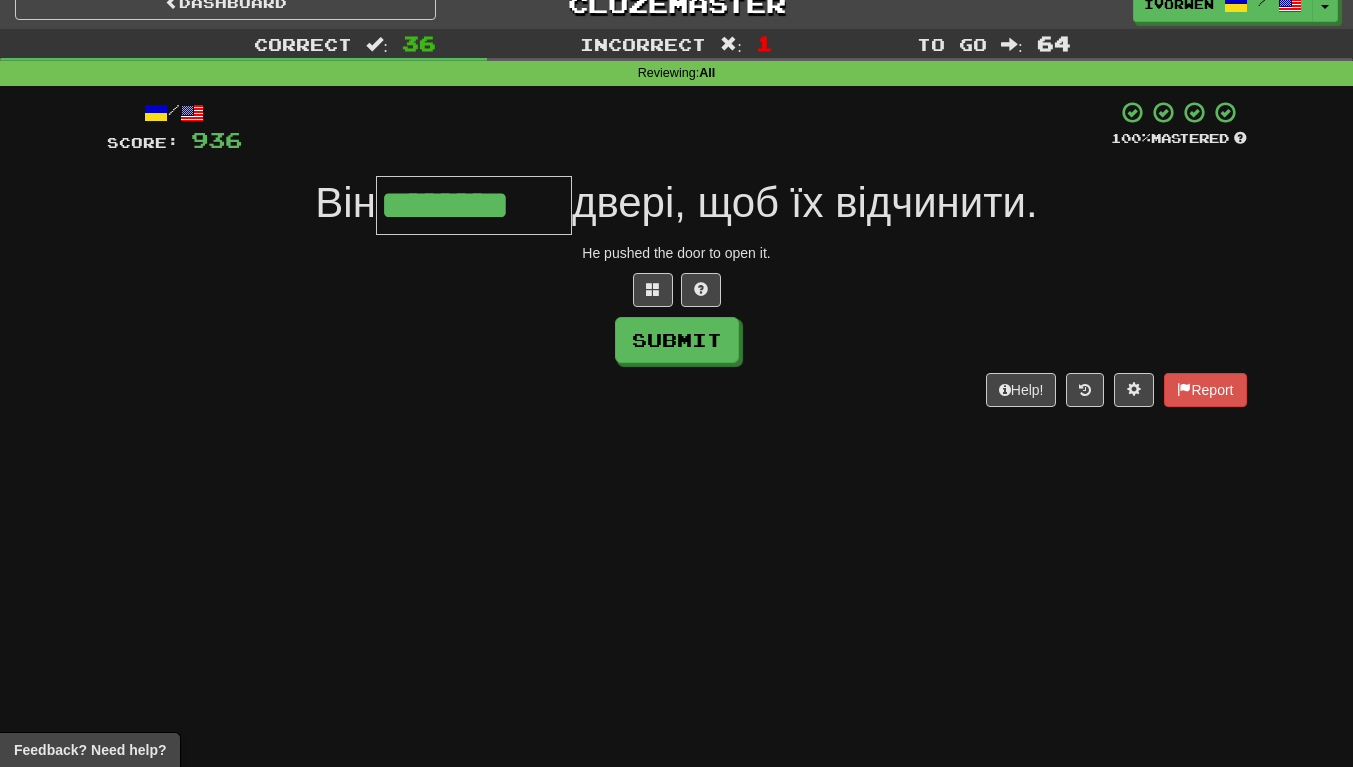 scroll, scrollTop: 0, scrollLeft: 2, axis: horizontal 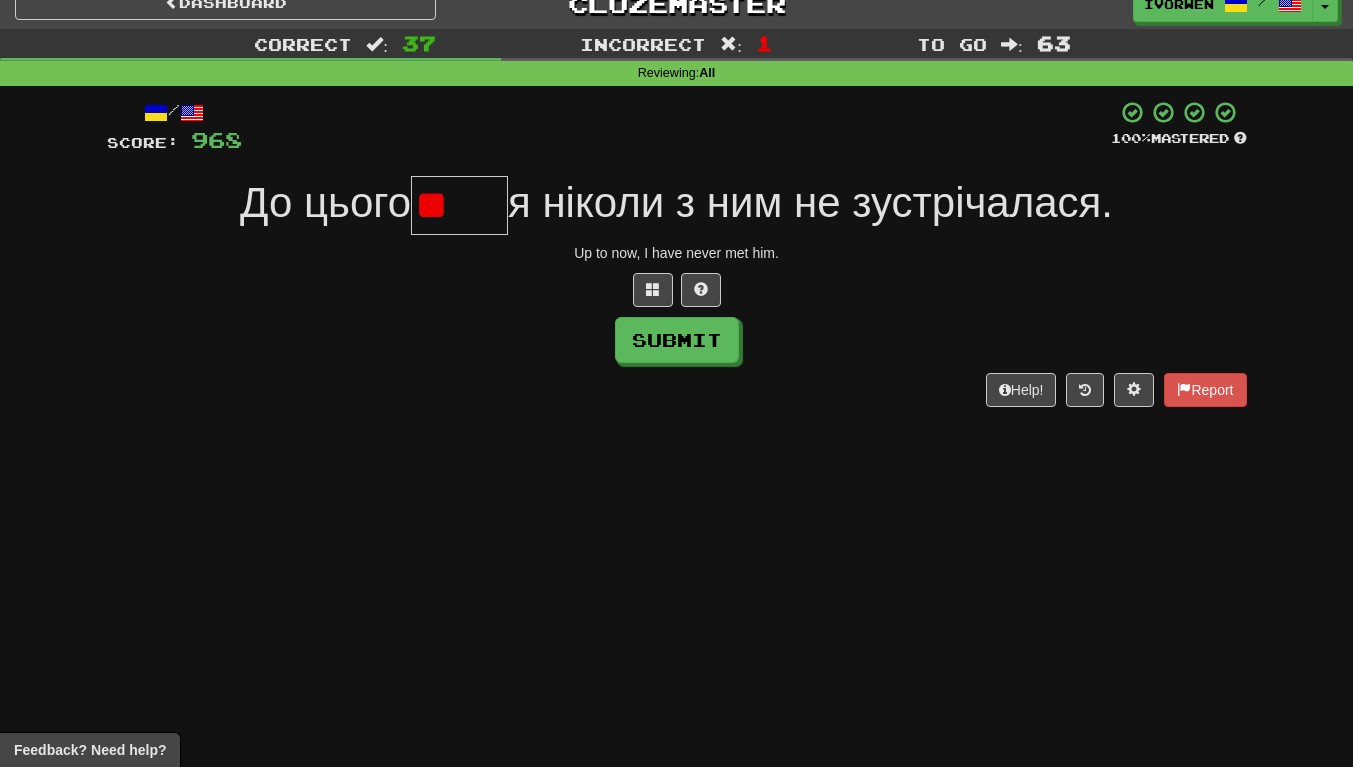 type on "*" 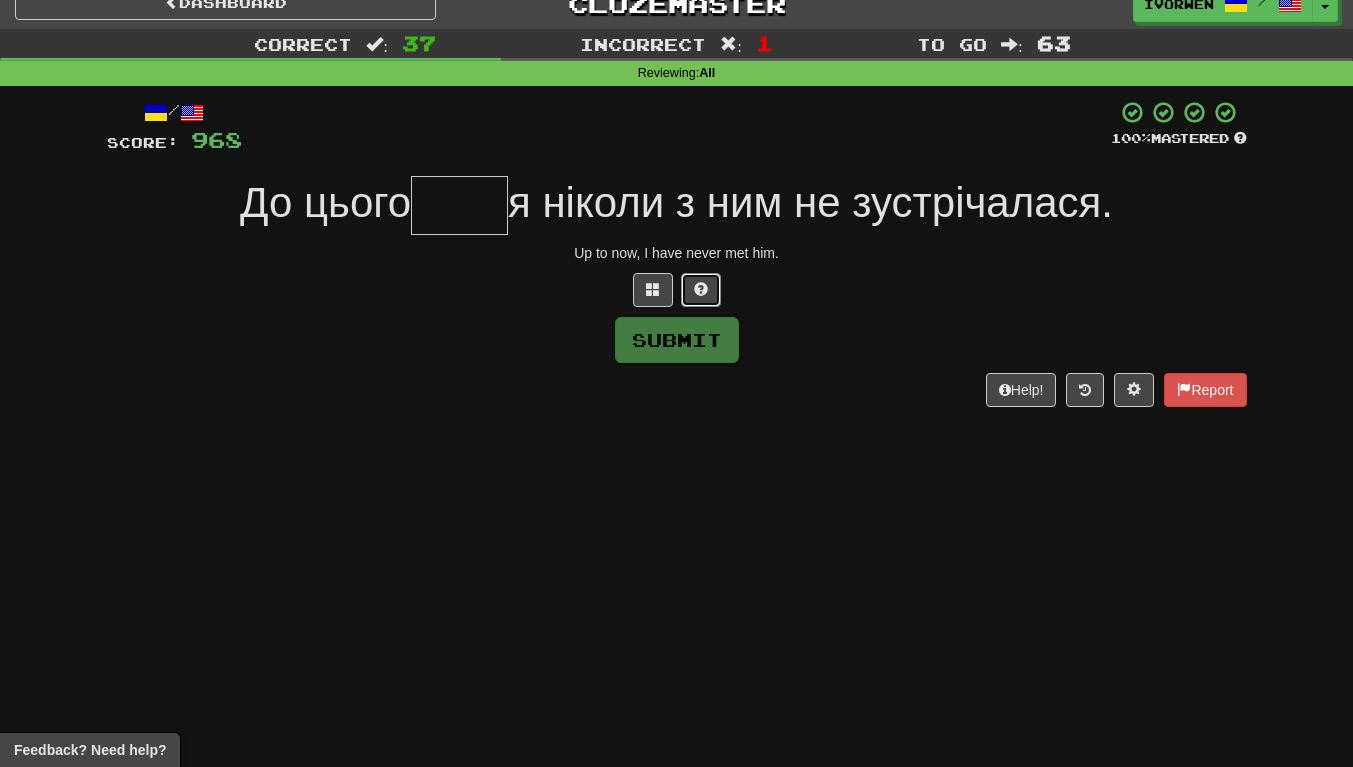 click at bounding box center (701, 290) 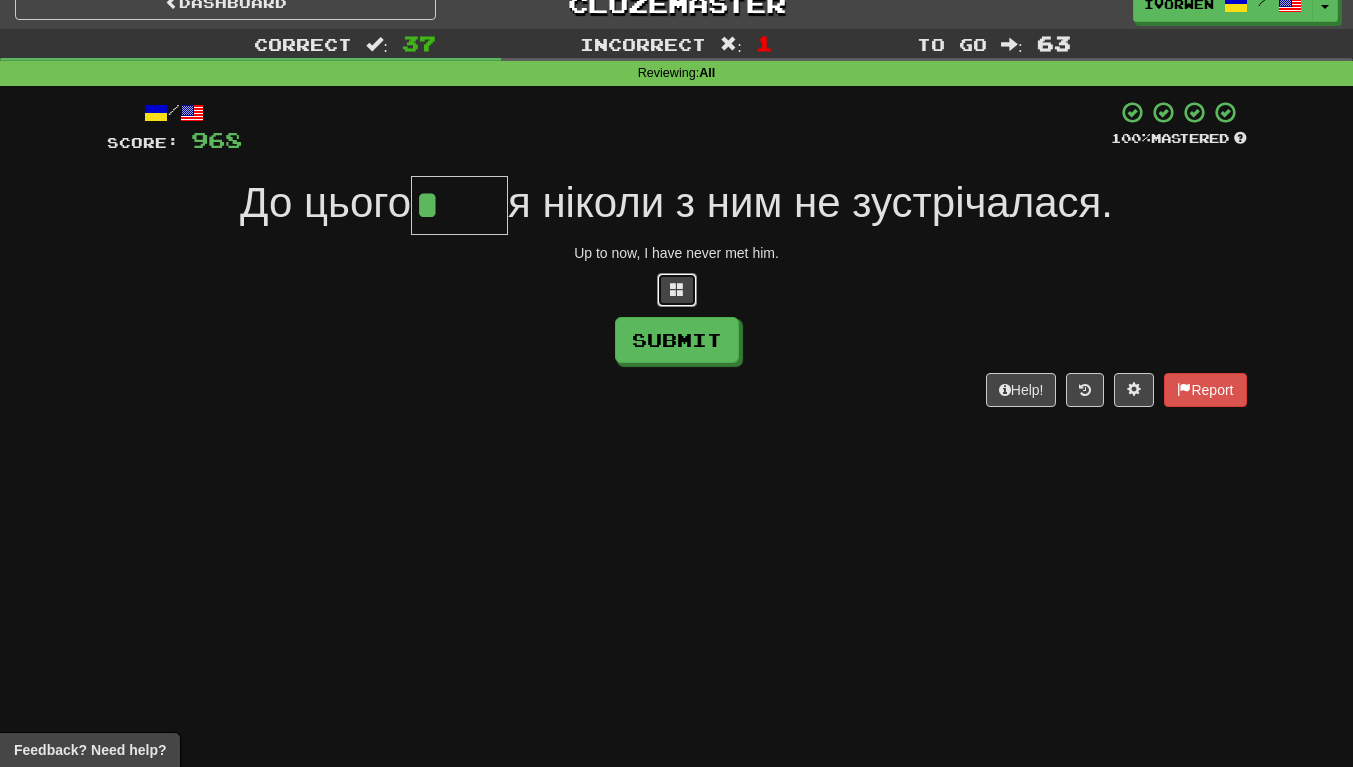 click at bounding box center [677, 290] 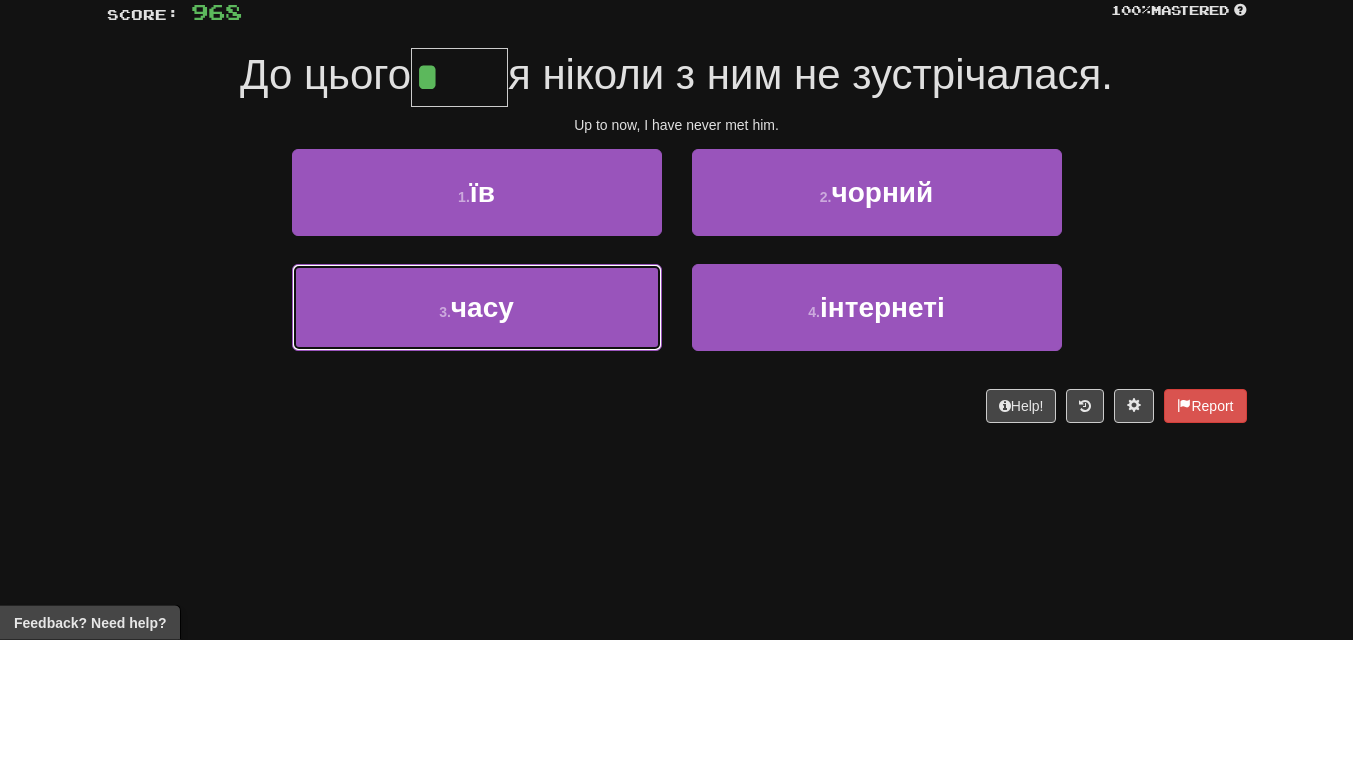 click on "3 .  часу" at bounding box center [477, 435] 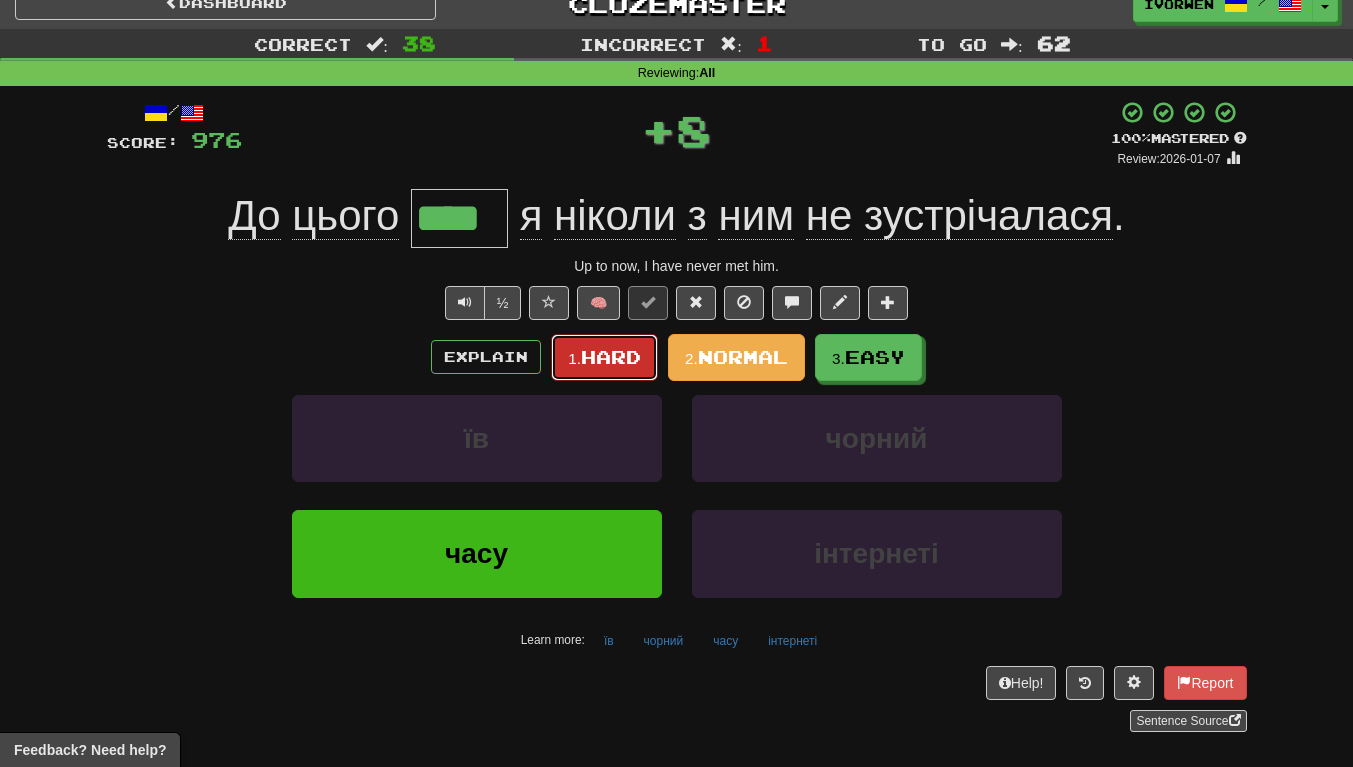 click on "Hard" at bounding box center [611, 357] 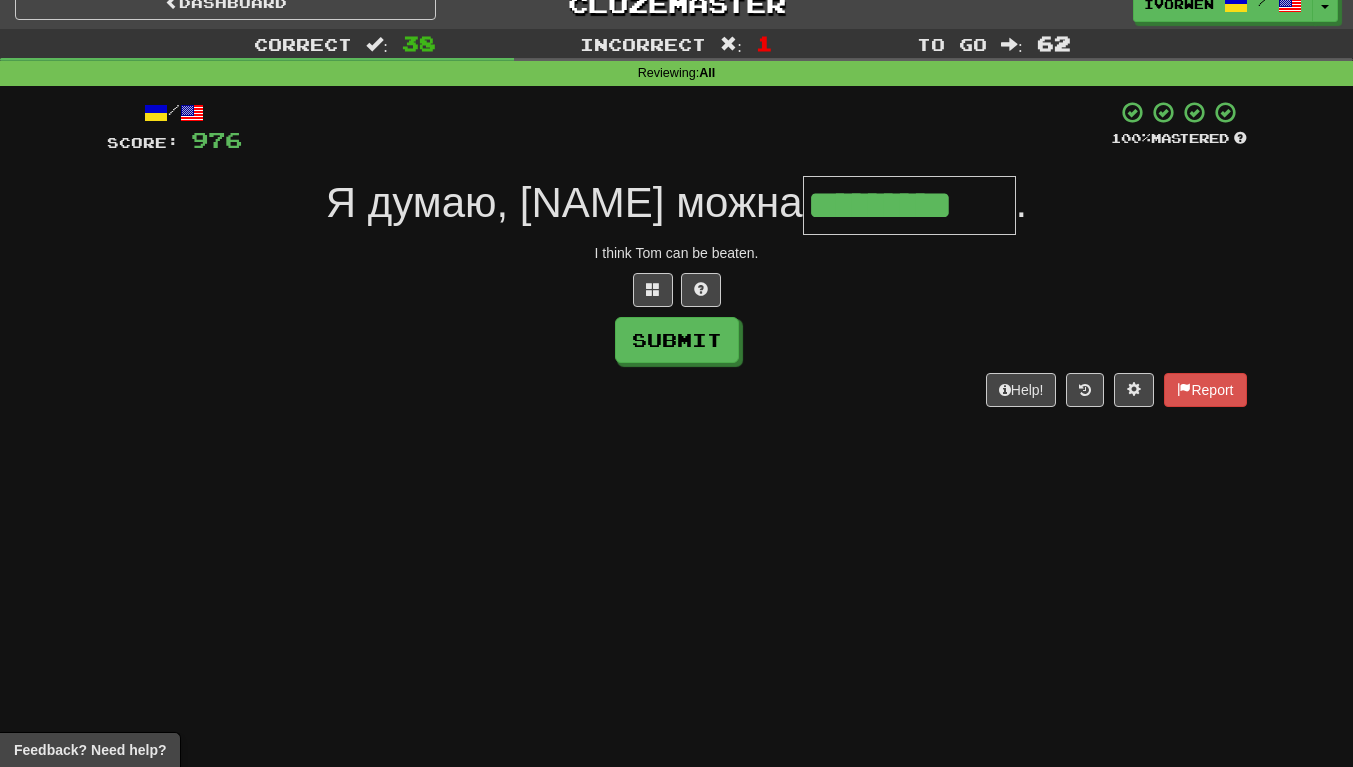 type on "*********" 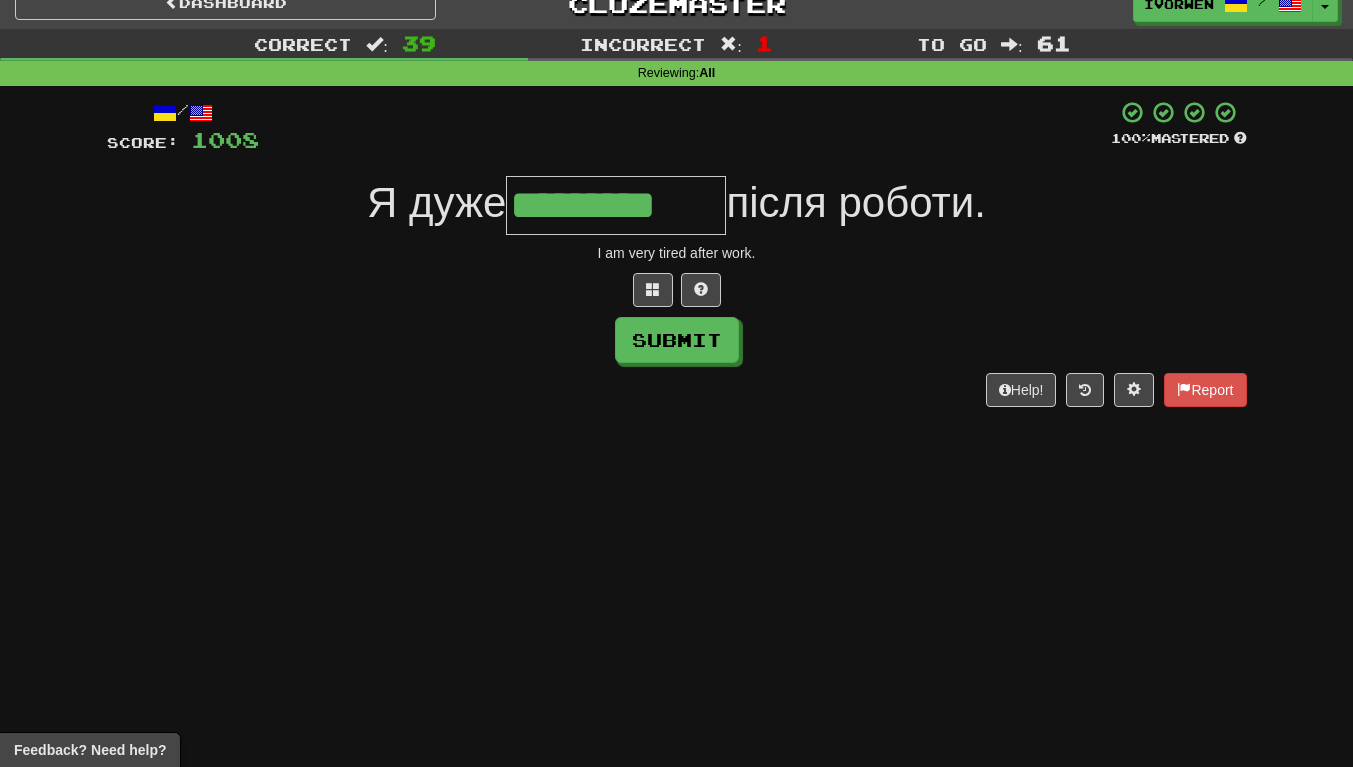 scroll, scrollTop: 0, scrollLeft: 3, axis: horizontal 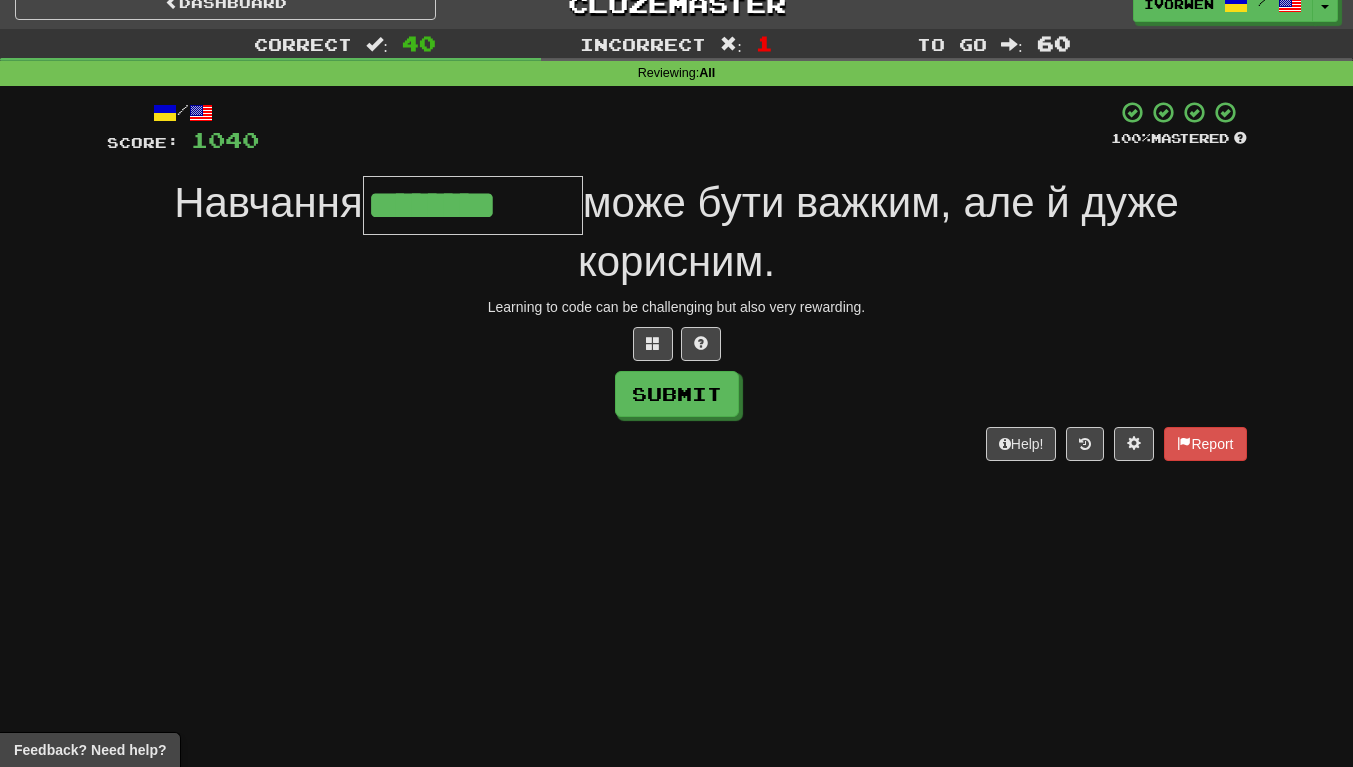 click on "Dashboard
Clozemaster
ivorwen
/
Toggle Dropdown
Dashboard
Leaderboard
Activity Feed
Notifications
Profile
Discussions
Українська
/
English
Streak:
185
Review:
504
Daily Goal:  0 /500
Polski
/
English
Streak:
57
Review:
0
Daily Goal:  590 /500
Nederlands
/
English
Streak:
56
Review:
0
Daily Goal:  172 /100
Русский
/
English
Streak:
55
Review:
888
Daily Goal:  224 /200
Srpski
/
English
Streak:
52
Review:
37
Daily Goal:  112 /100
Беларуская
/
English
Streak:
48
Review:
8
Daily Goal:  116 /100
Български
/
English
Streak:
21" at bounding box center (676, 361) 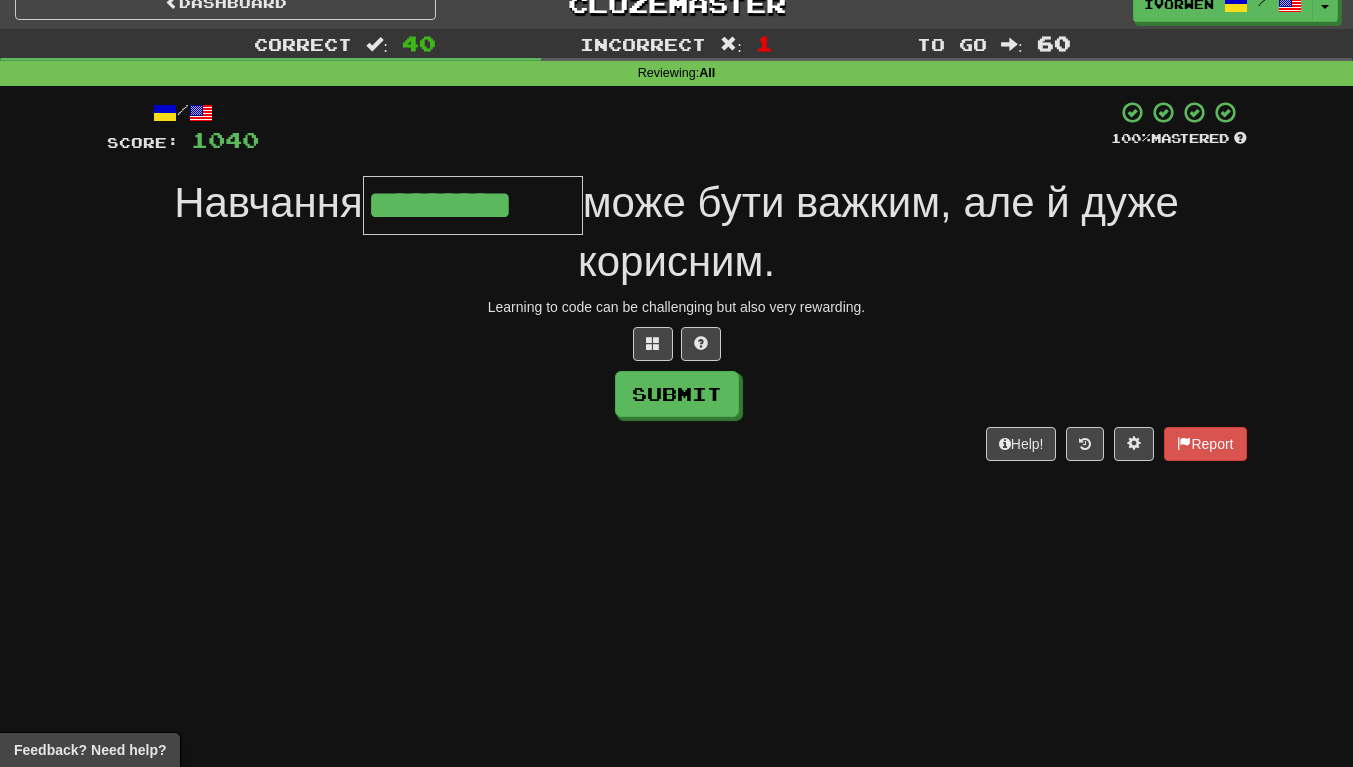 scroll, scrollTop: 0, scrollLeft: 3, axis: horizontal 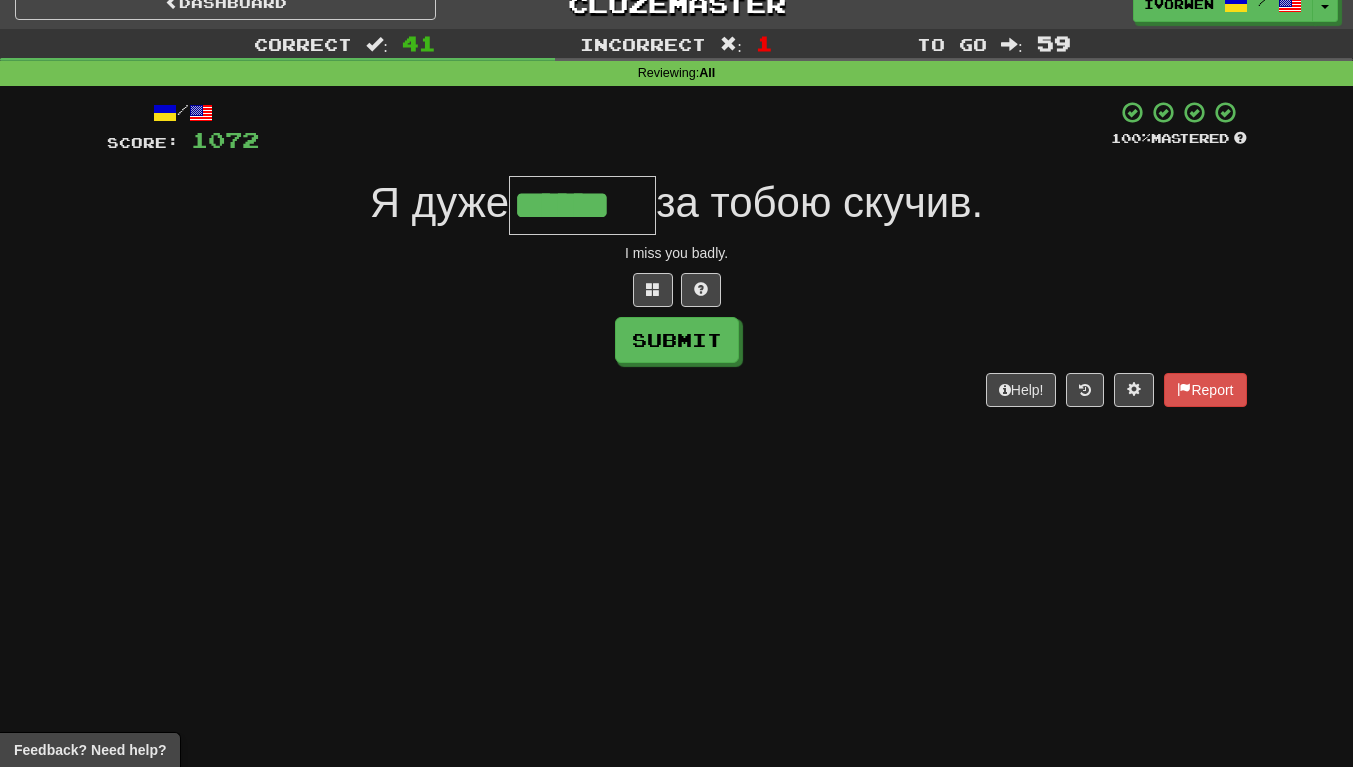 type on "******" 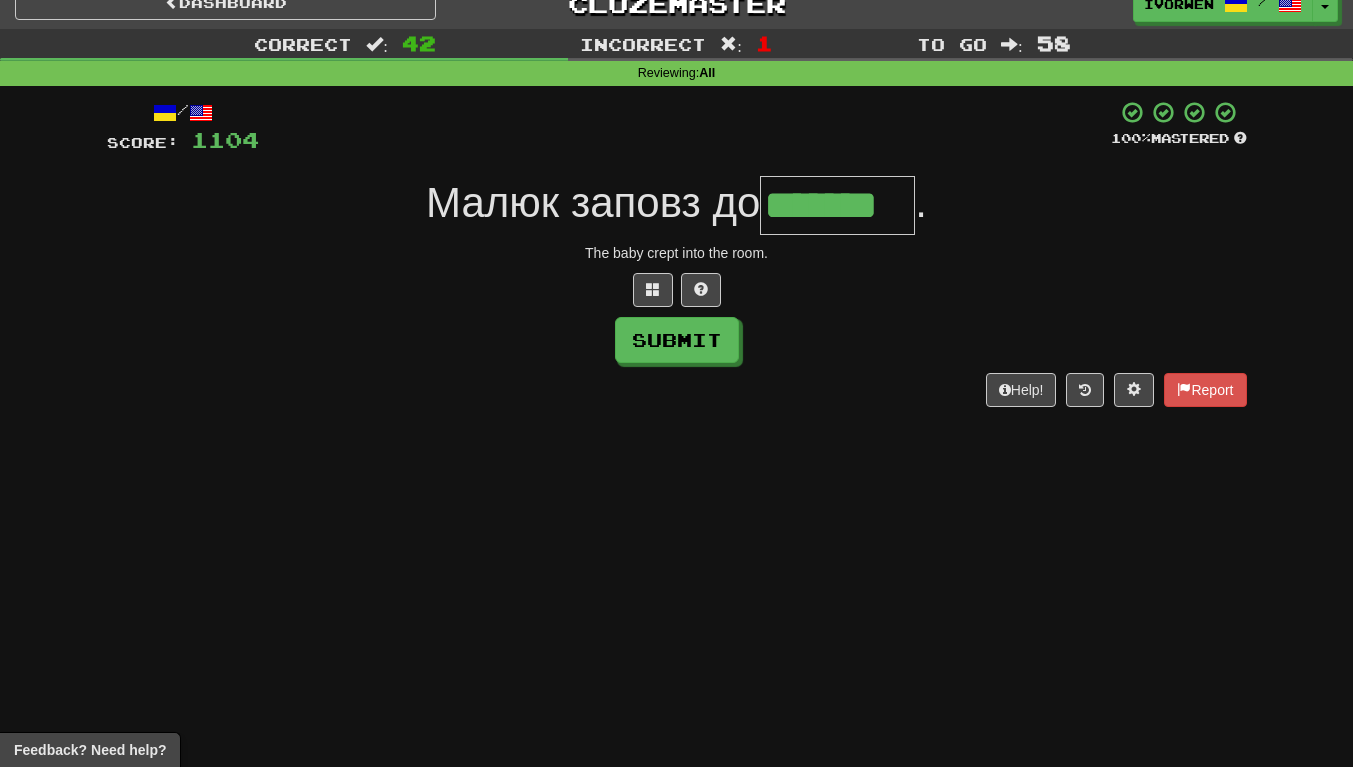 scroll, scrollTop: 0, scrollLeft: 4, axis: horizontal 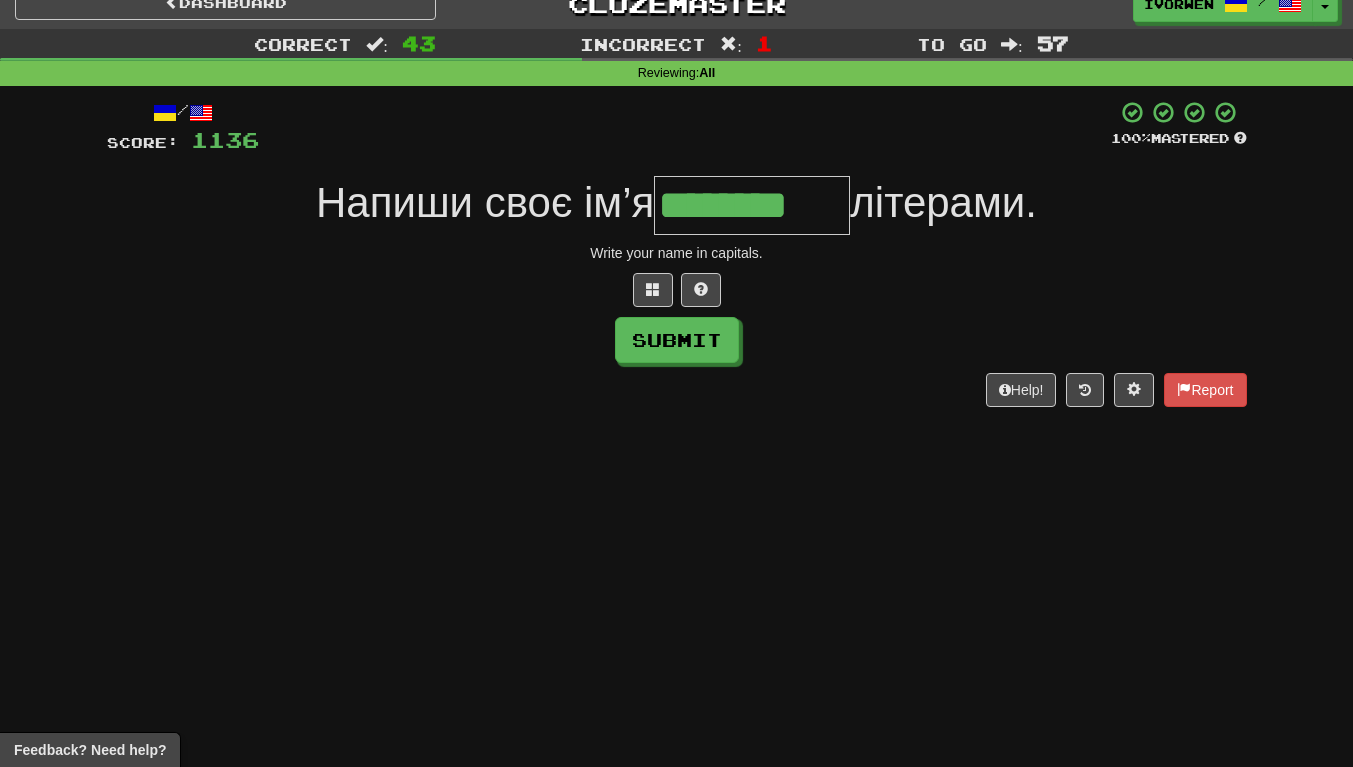 type on "********" 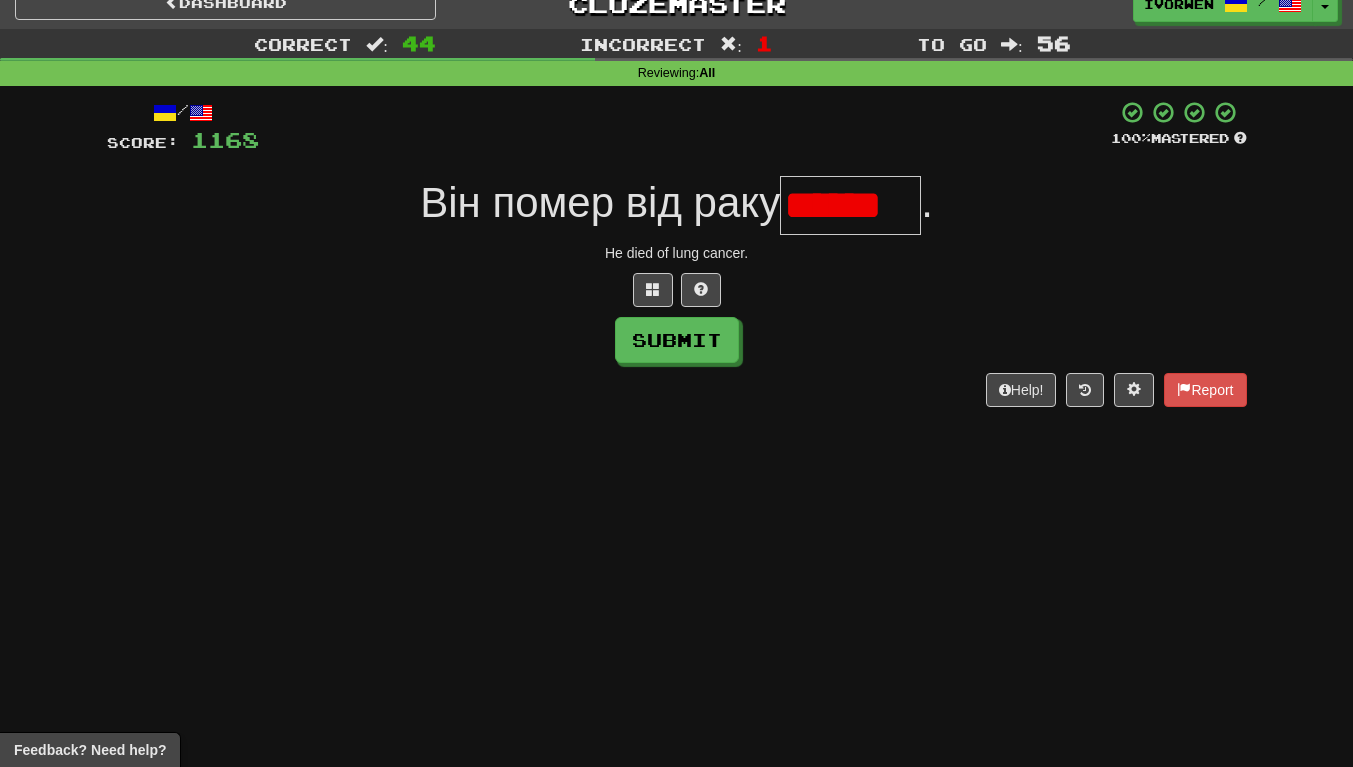 scroll, scrollTop: 0, scrollLeft: 0, axis: both 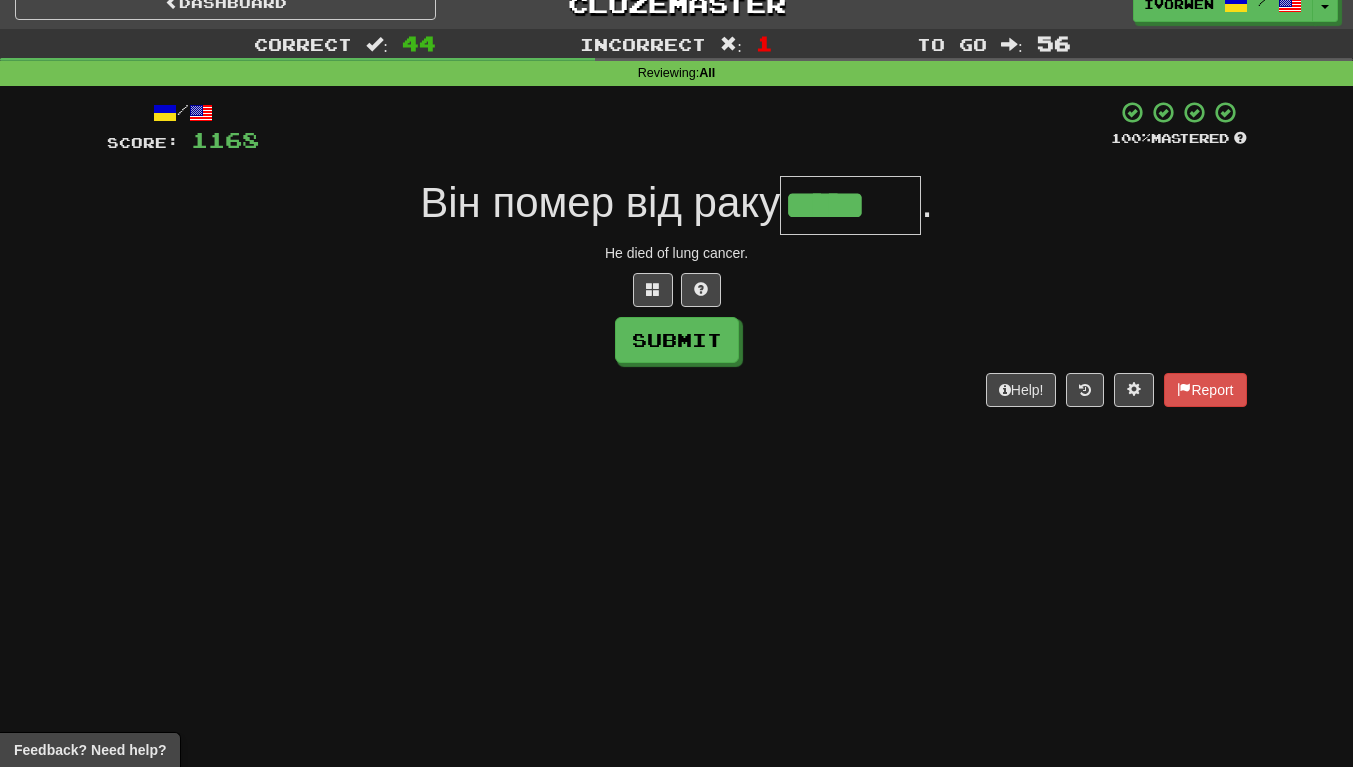 click on "He died of lung cancer." at bounding box center (677, 253) 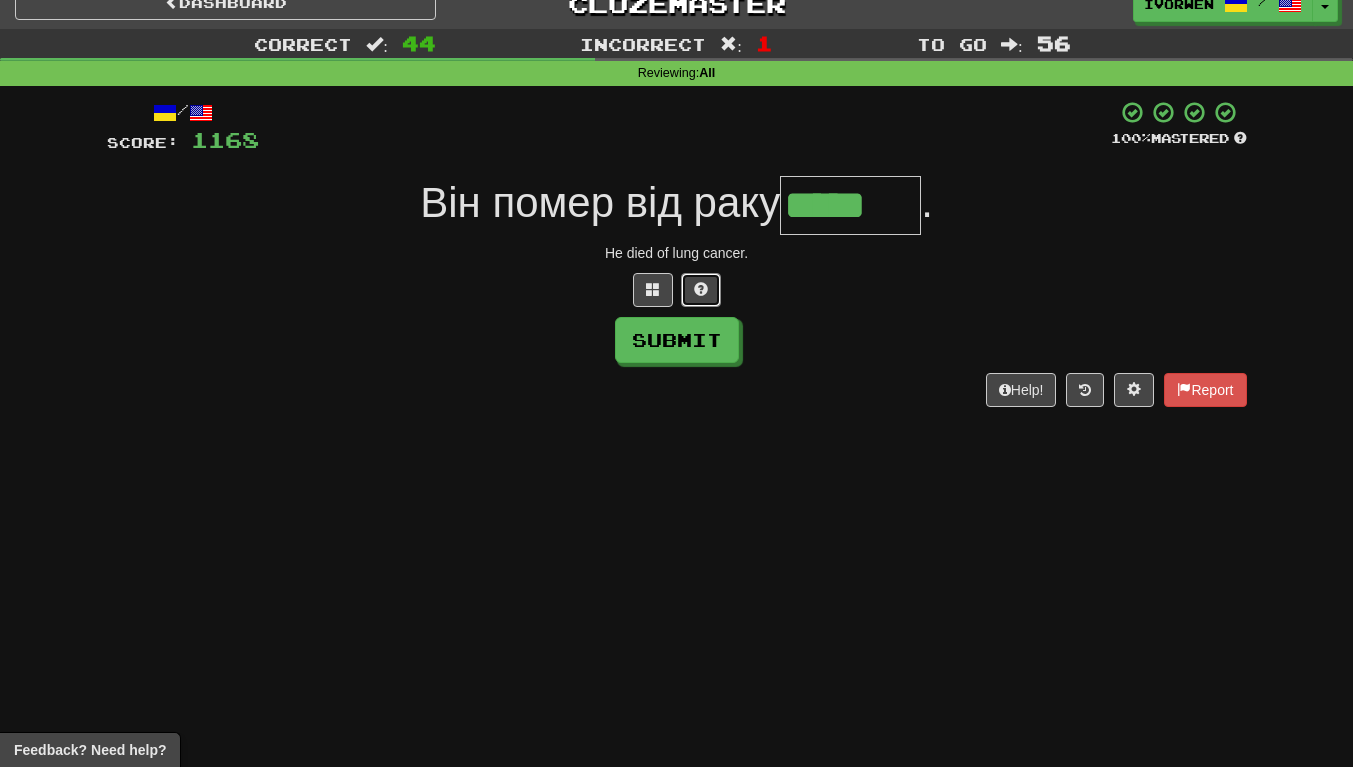 click at bounding box center [701, 289] 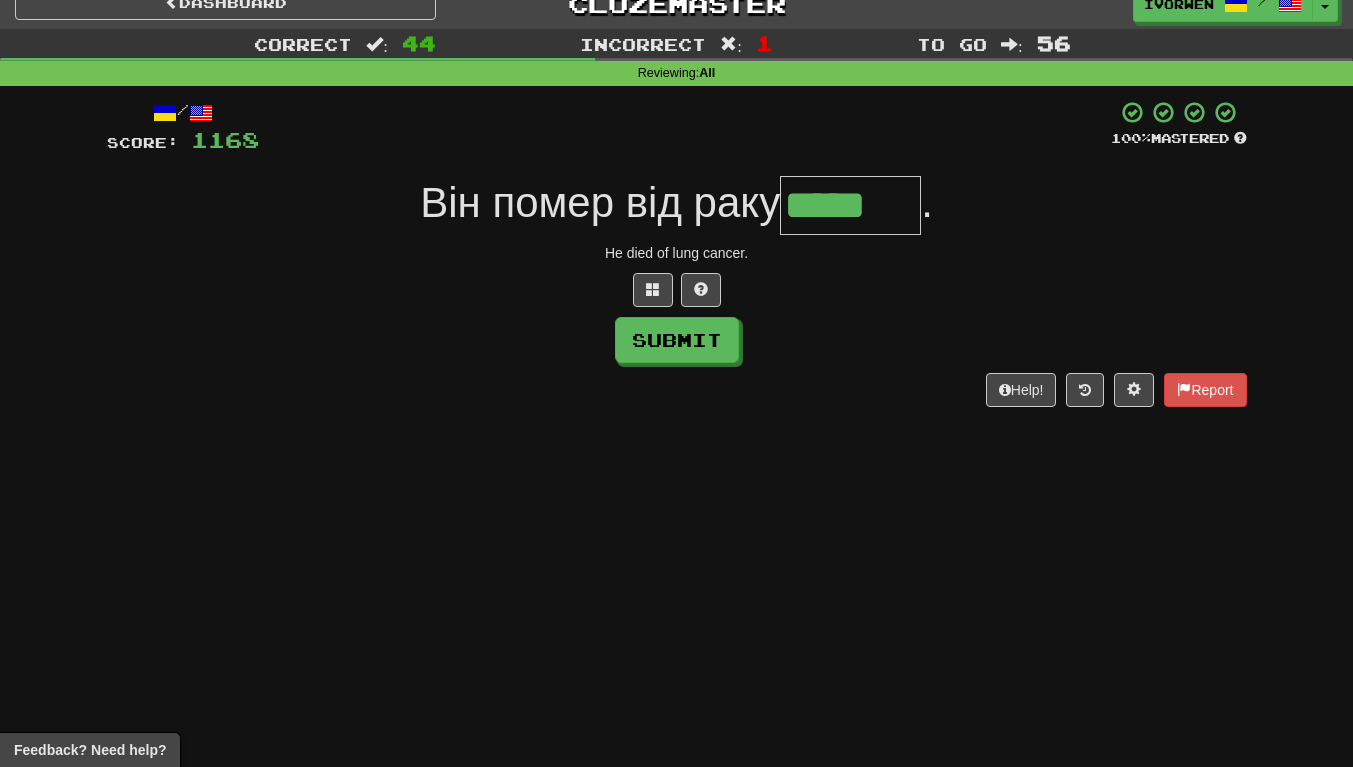 type on "******" 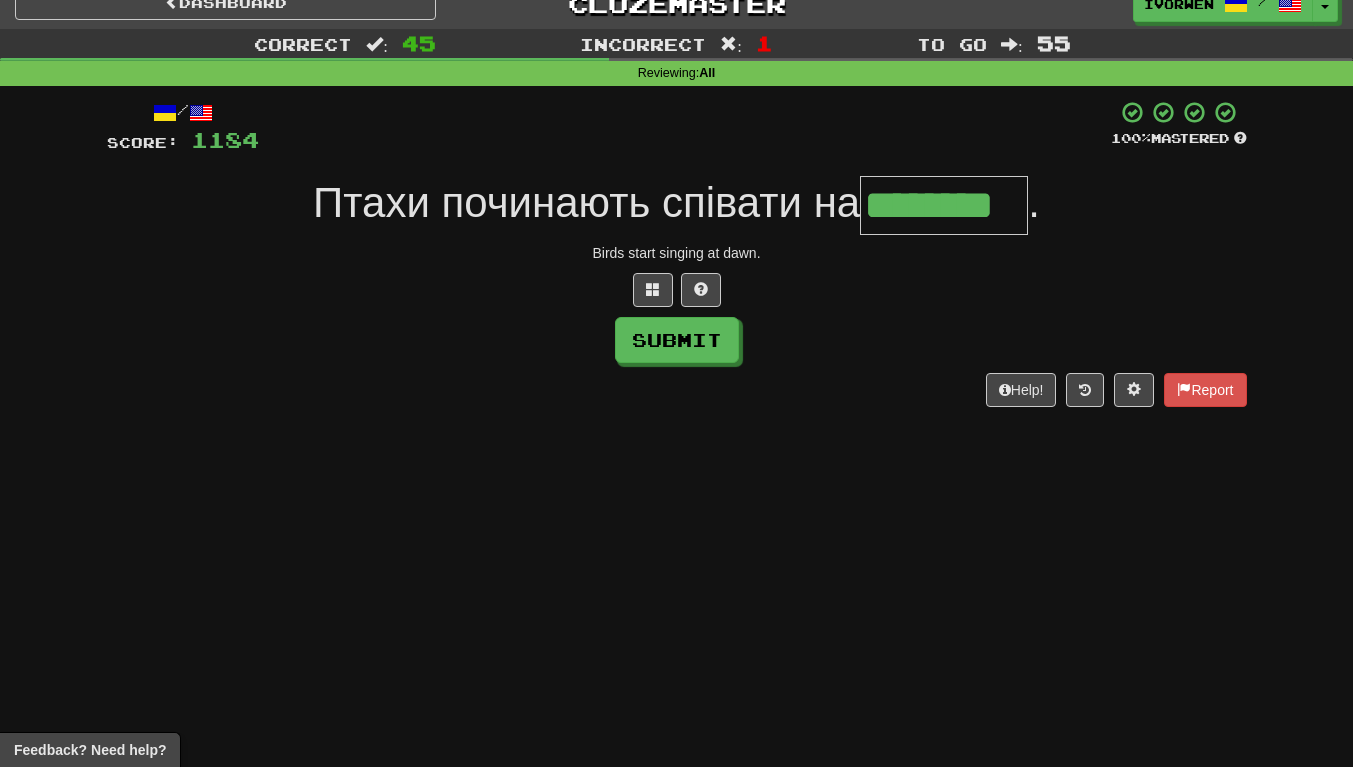 scroll, scrollTop: 0, scrollLeft: 7, axis: horizontal 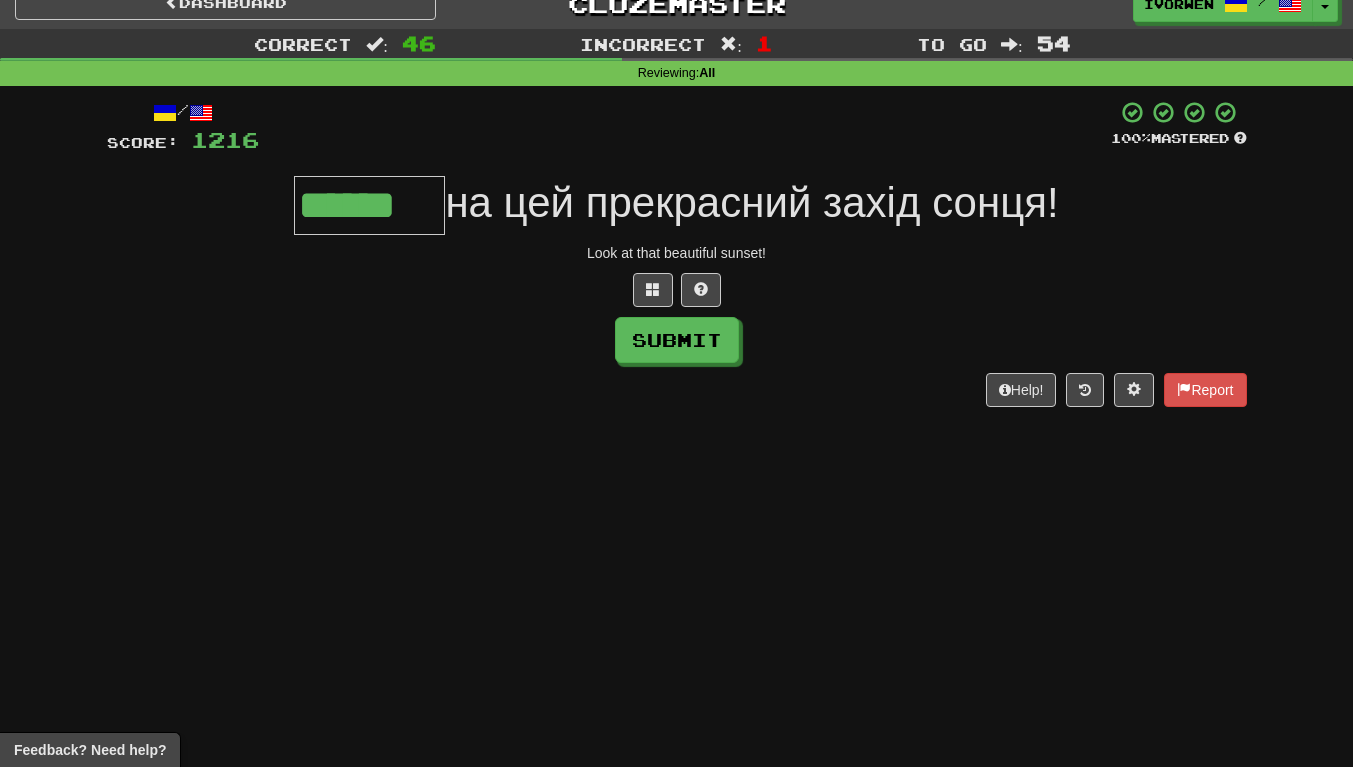 type on "******" 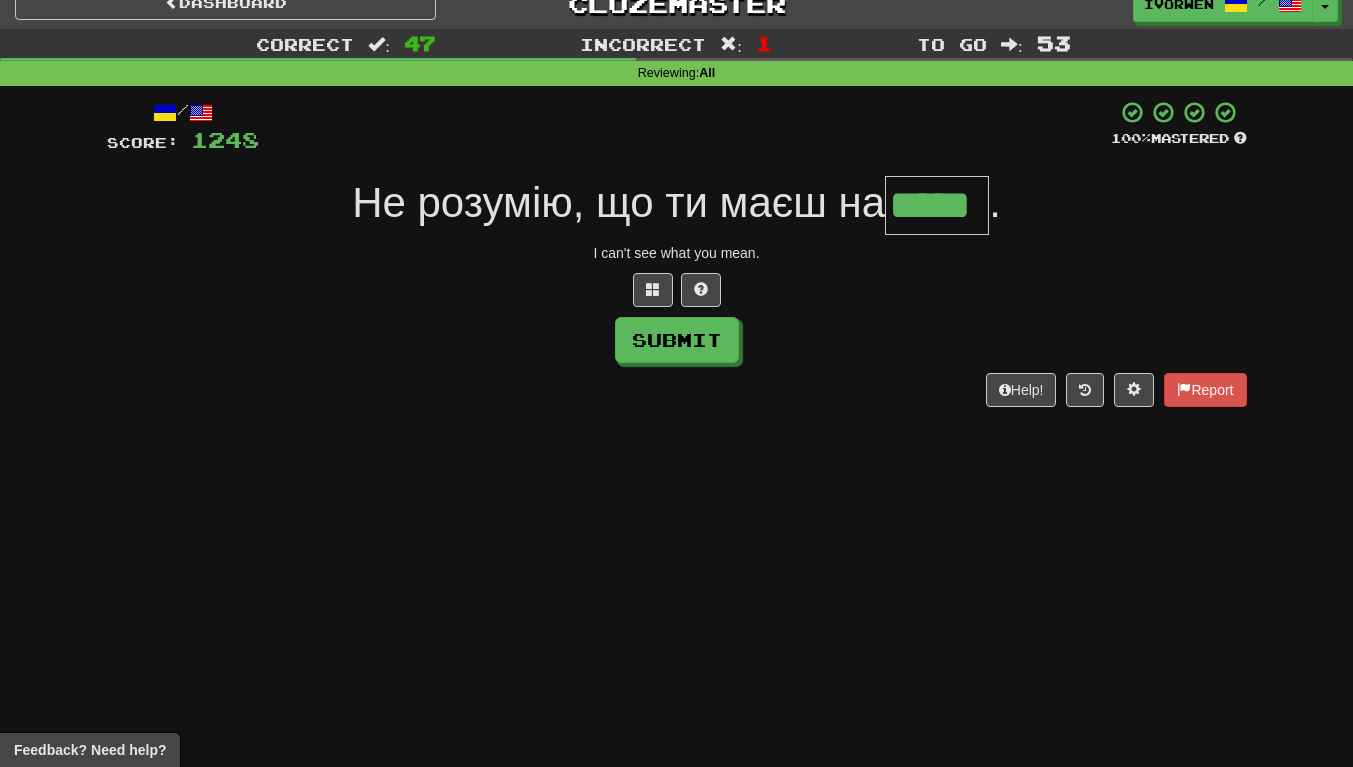 scroll, scrollTop: 0, scrollLeft: 1, axis: horizontal 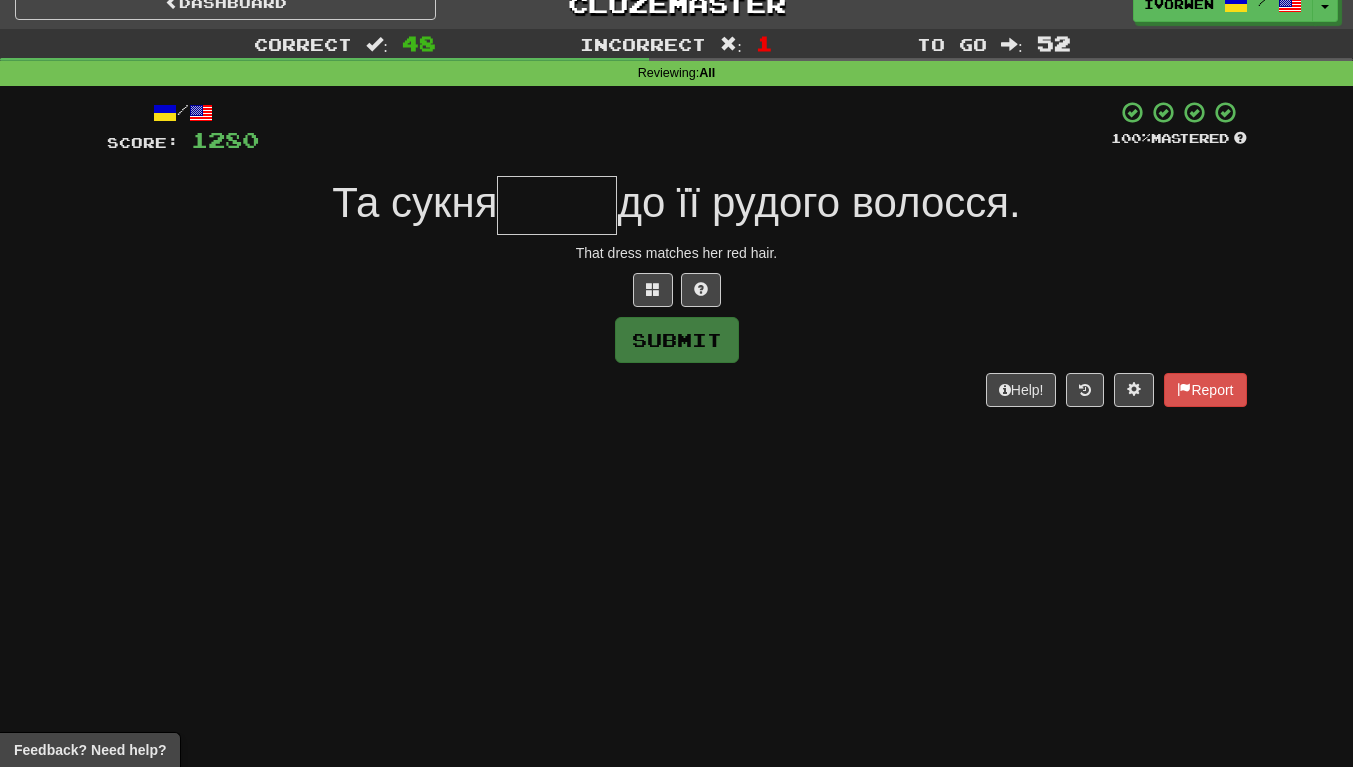 click at bounding box center [557, 205] 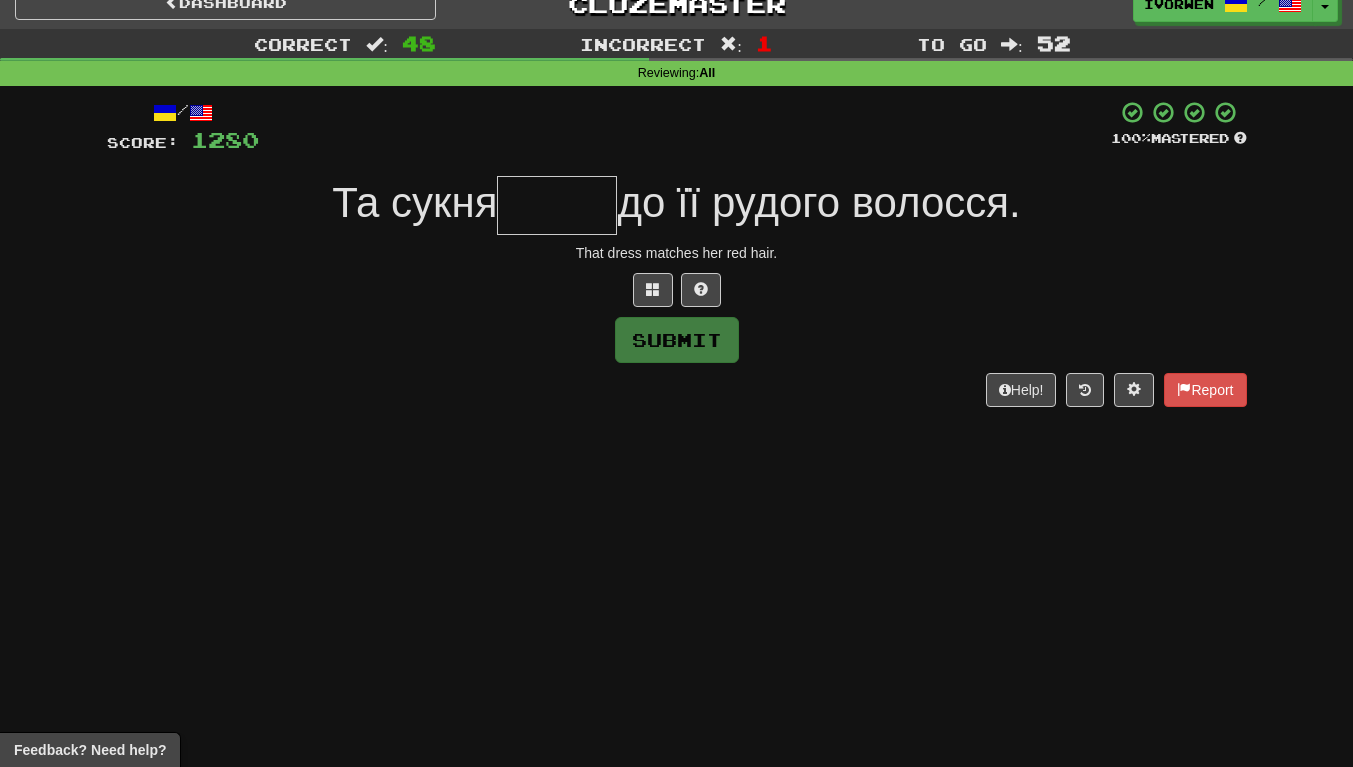 click at bounding box center (557, 205) 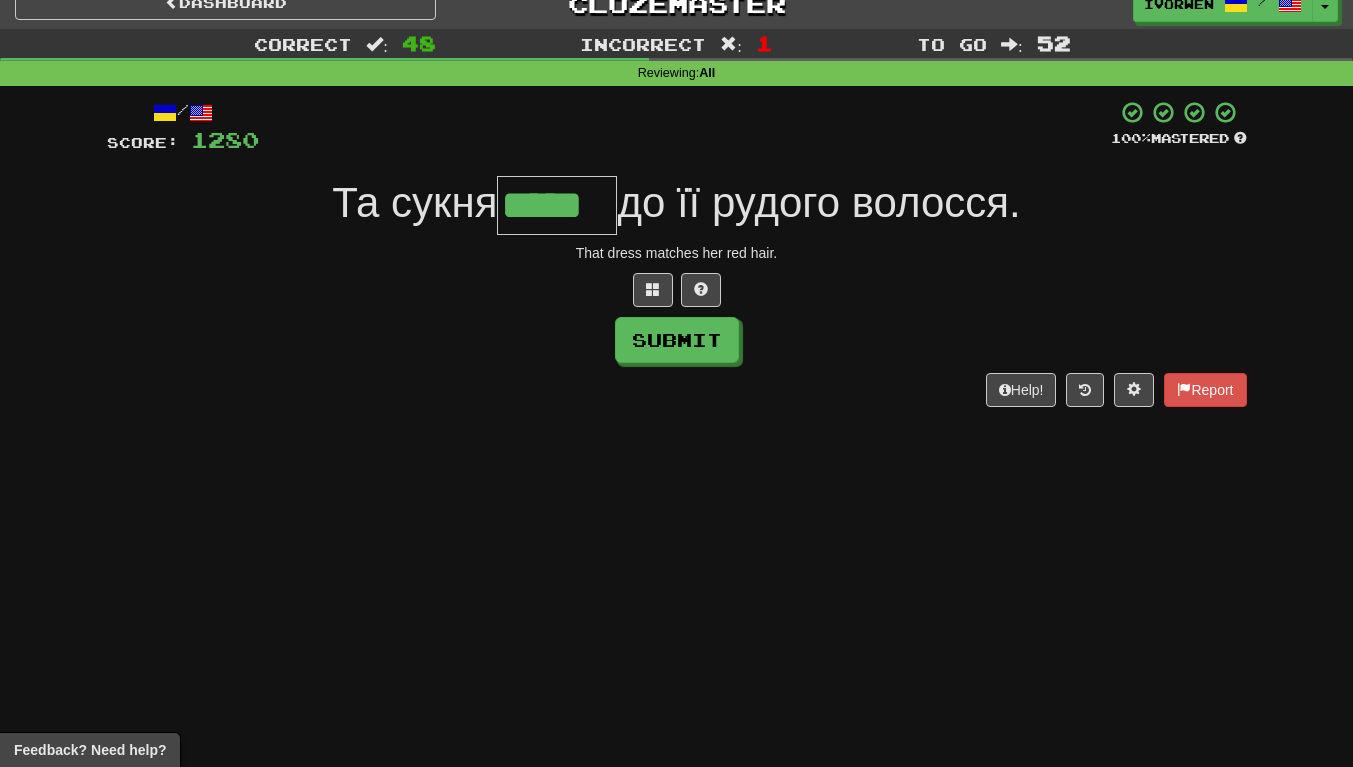 scroll, scrollTop: 0, scrollLeft: 4, axis: horizontal 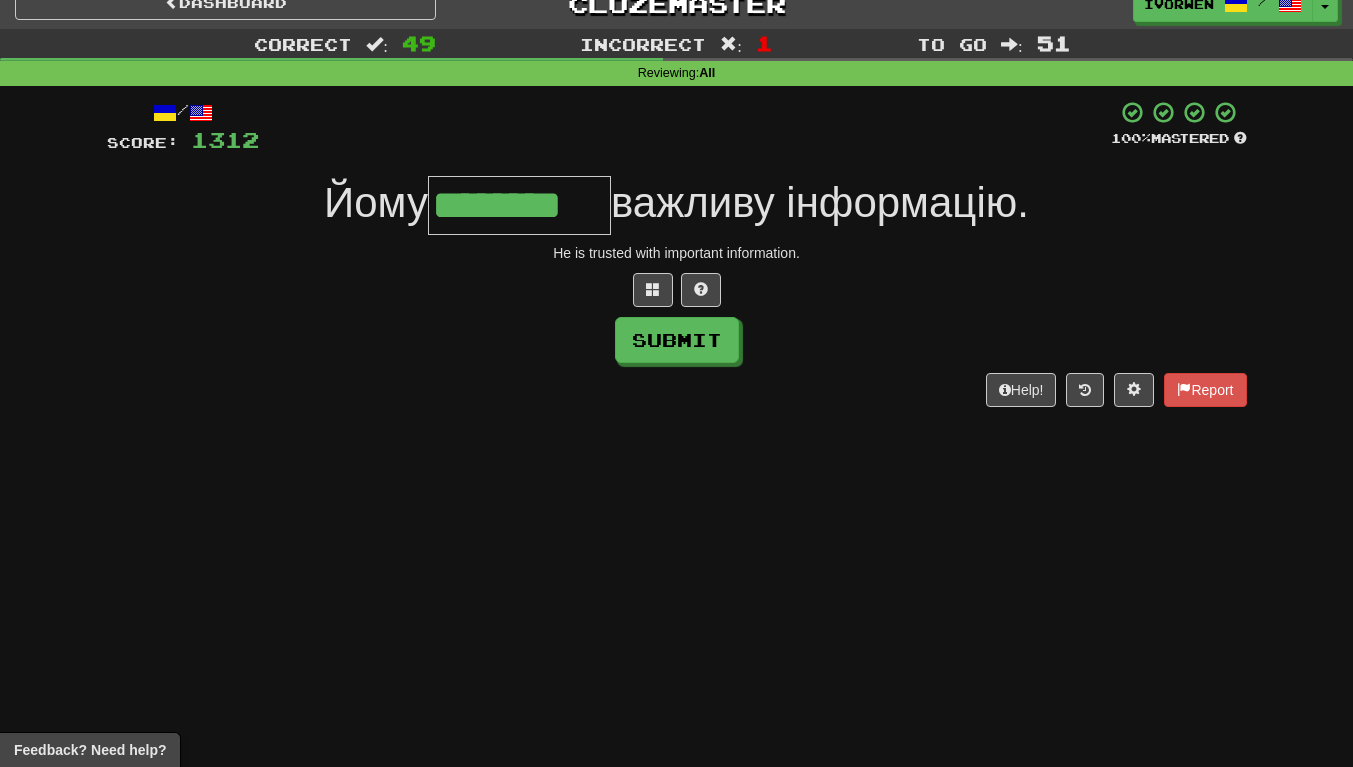 type on "********" 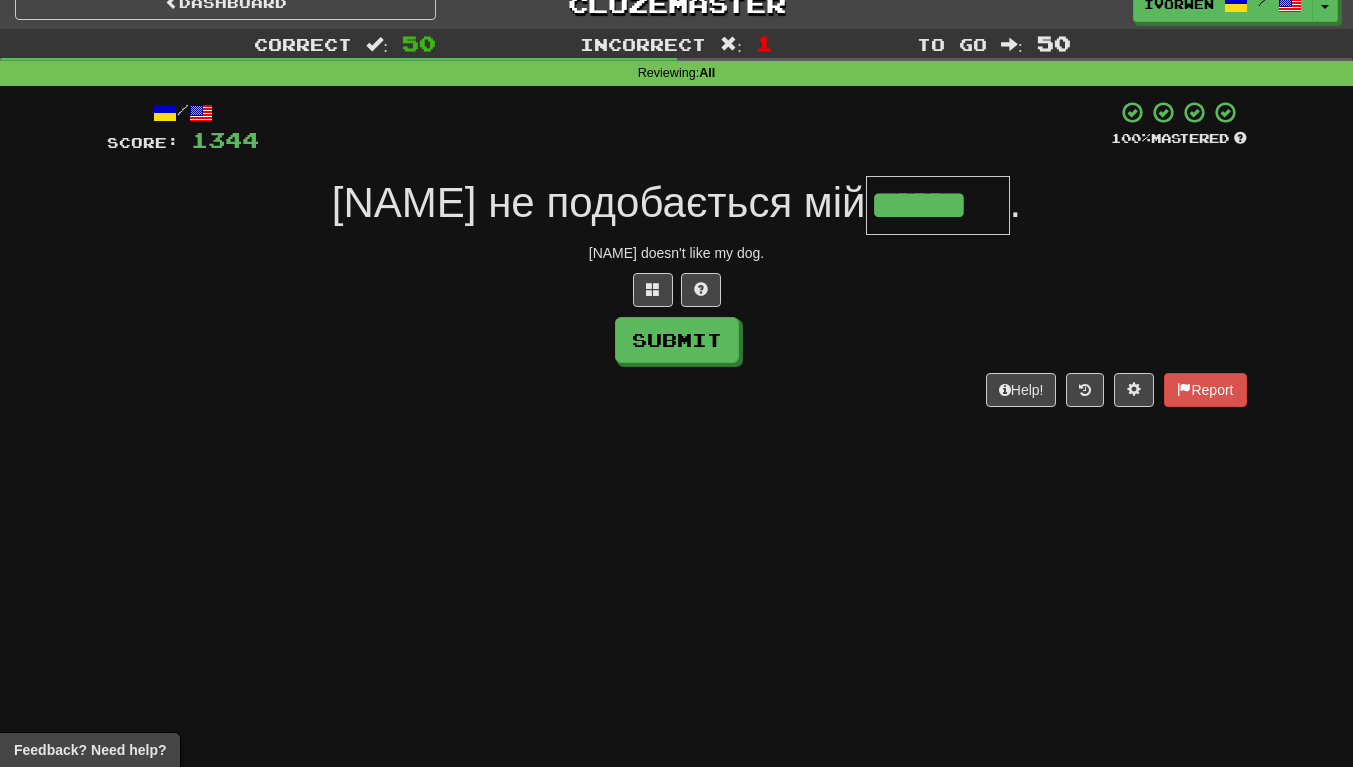 scroll, scrollTop: 0, scrollLeft: 7, axis: horizontal 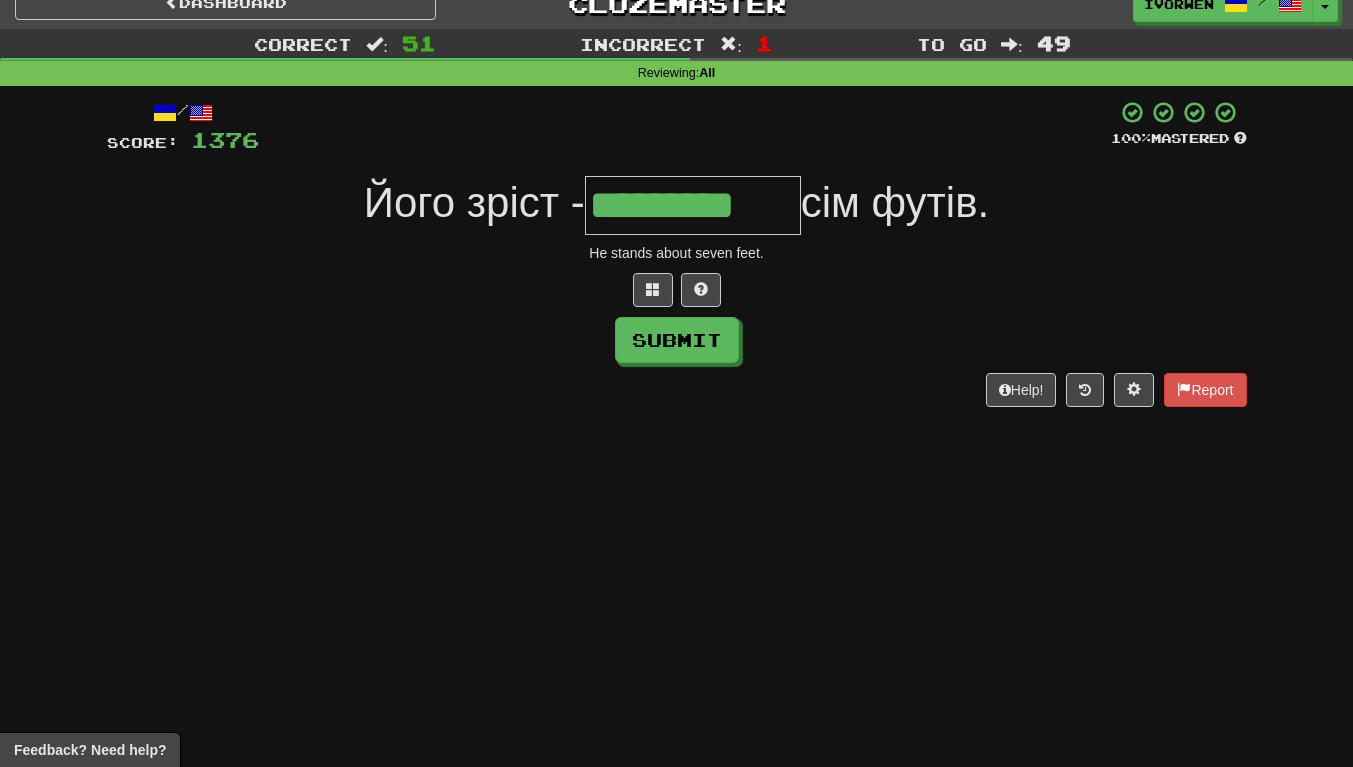 type on "*********" 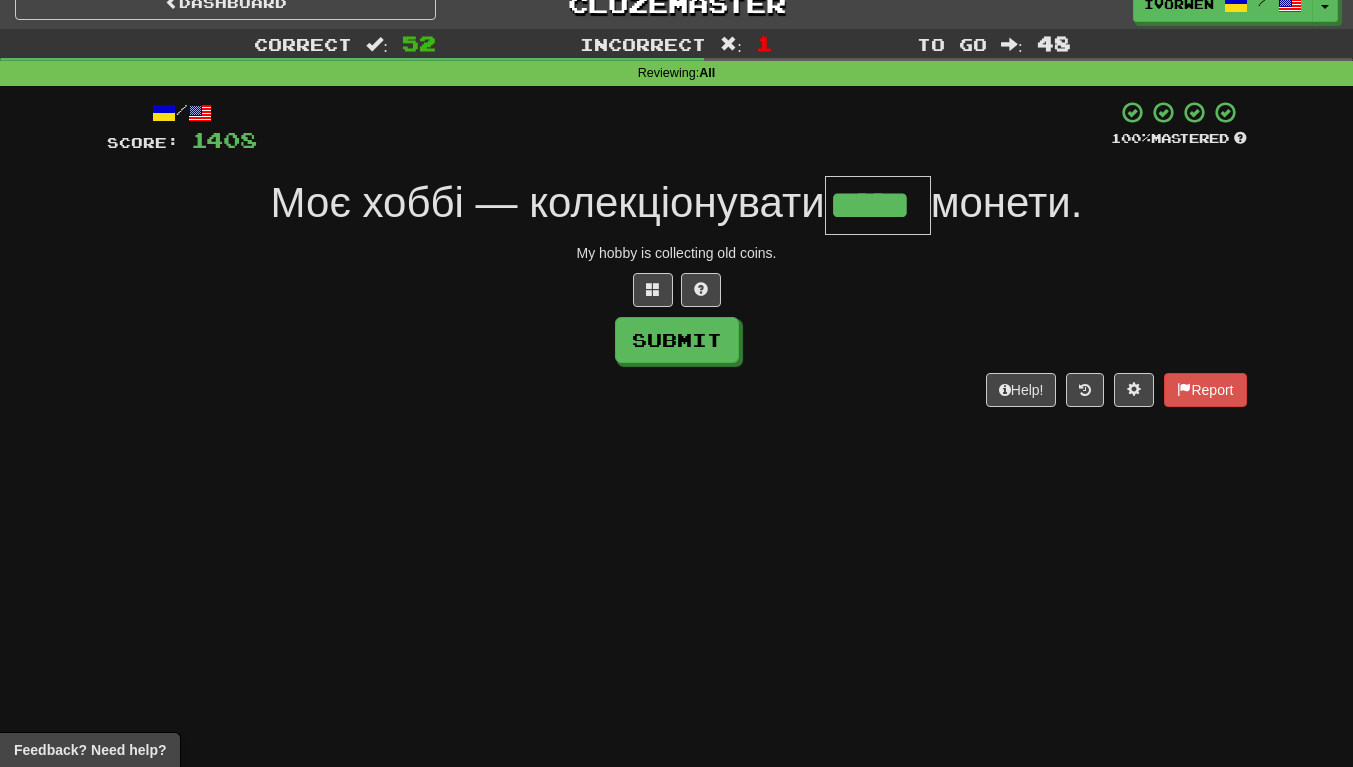 scroll, scrollTop: 0, scrollLeft: 7, axis: horizontal 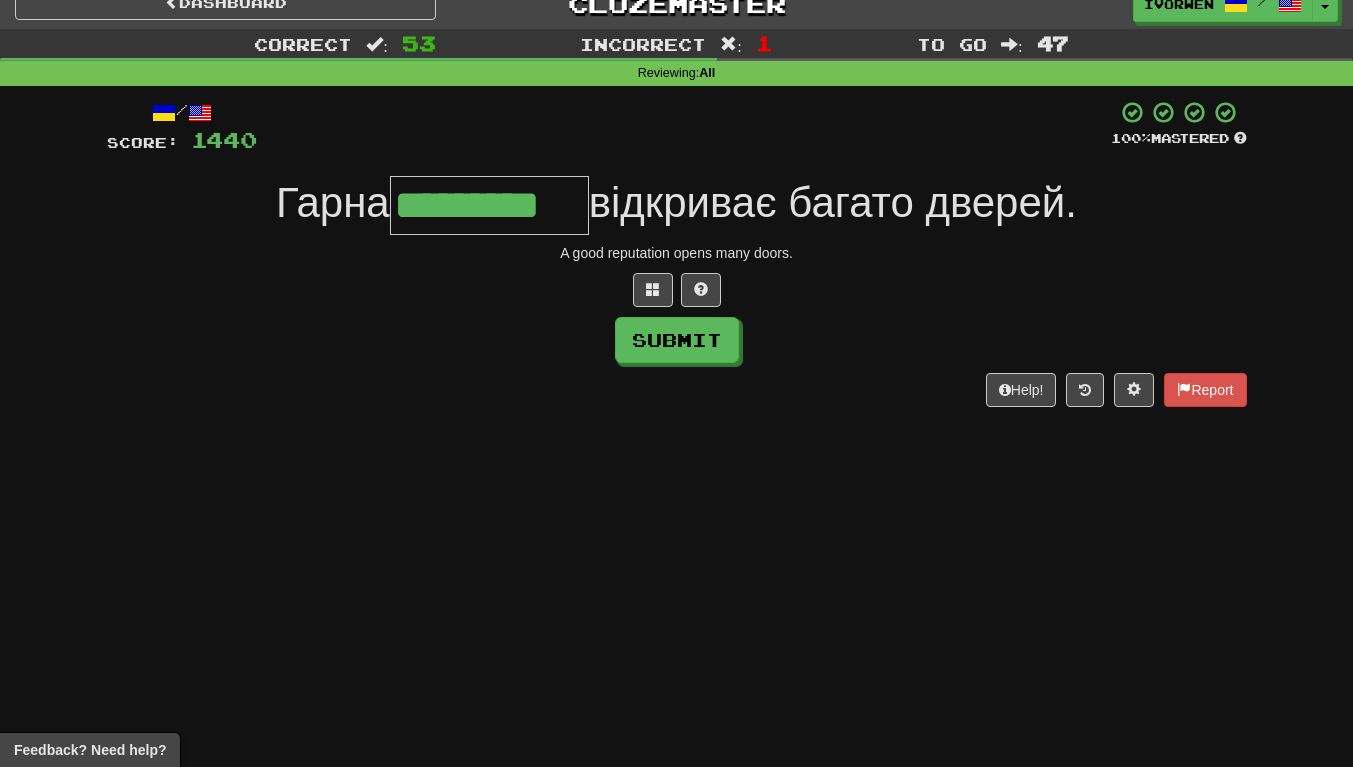 type on "*********" 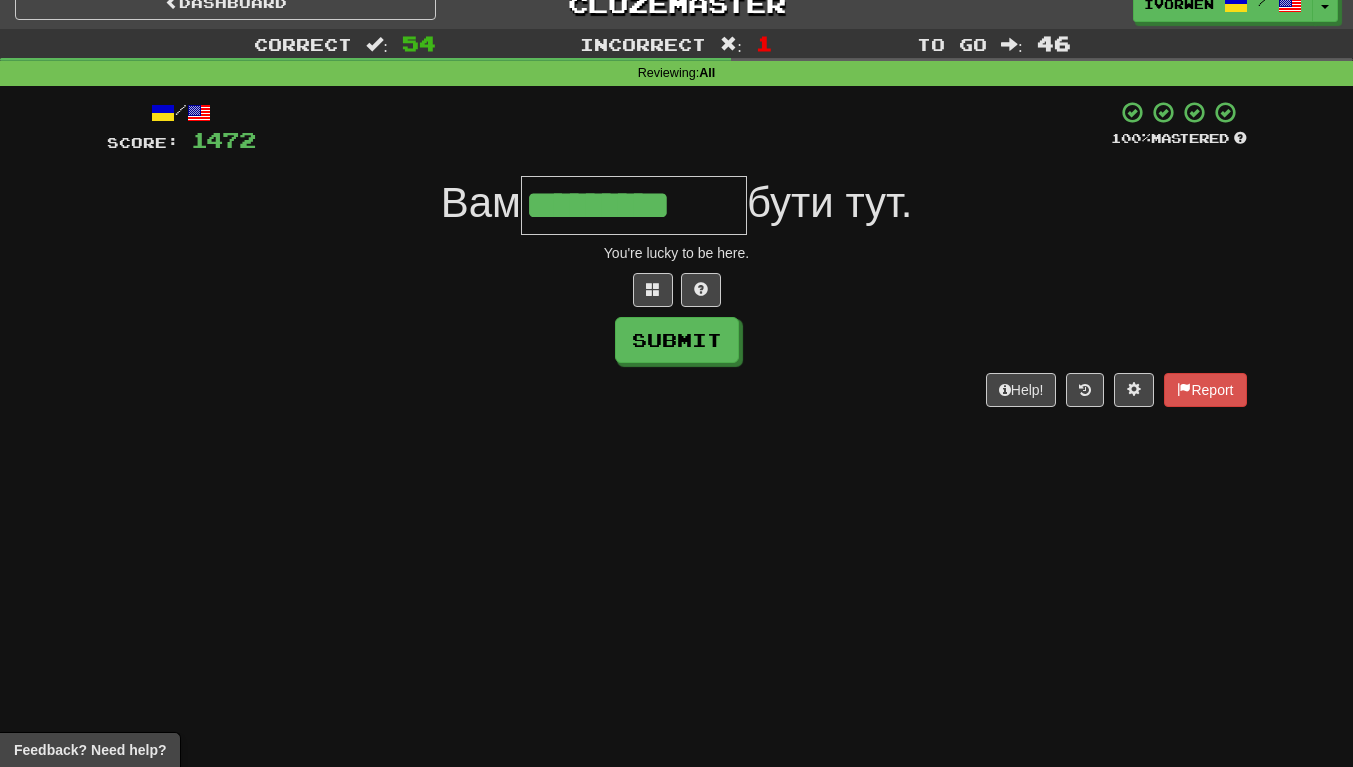 scroll, scrollTop: 0, scrollLeft: 5, axis: horizontal 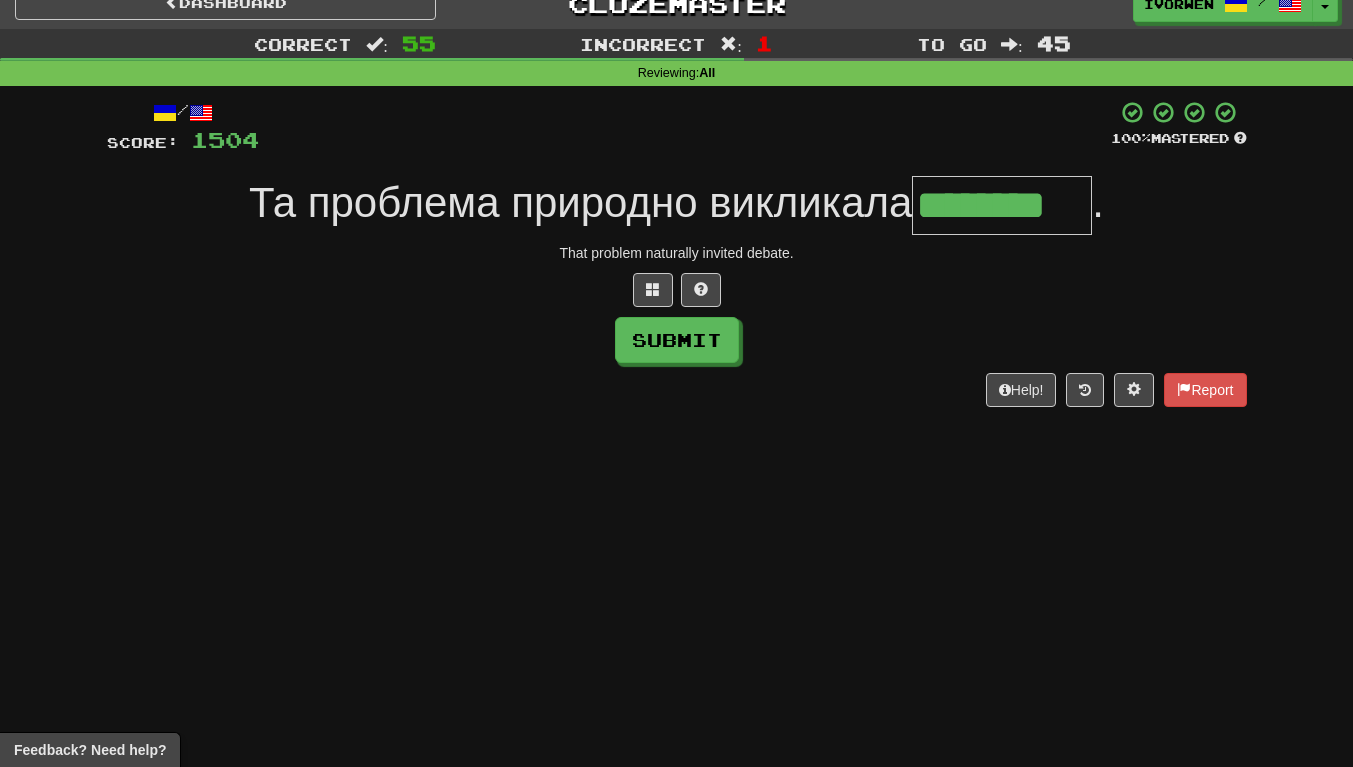 type on "********" 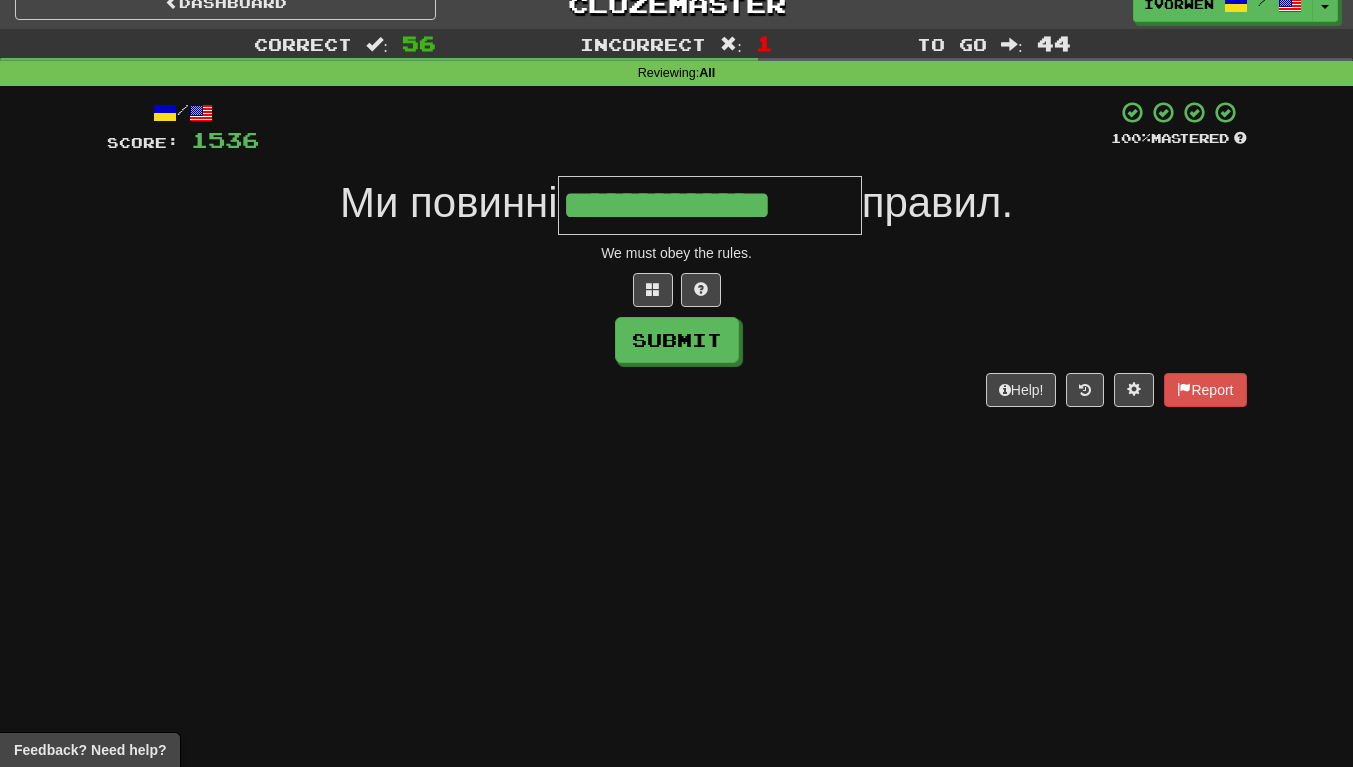 scroll, scrollTop: 0, scrollLeft: 2, axis: horizontal 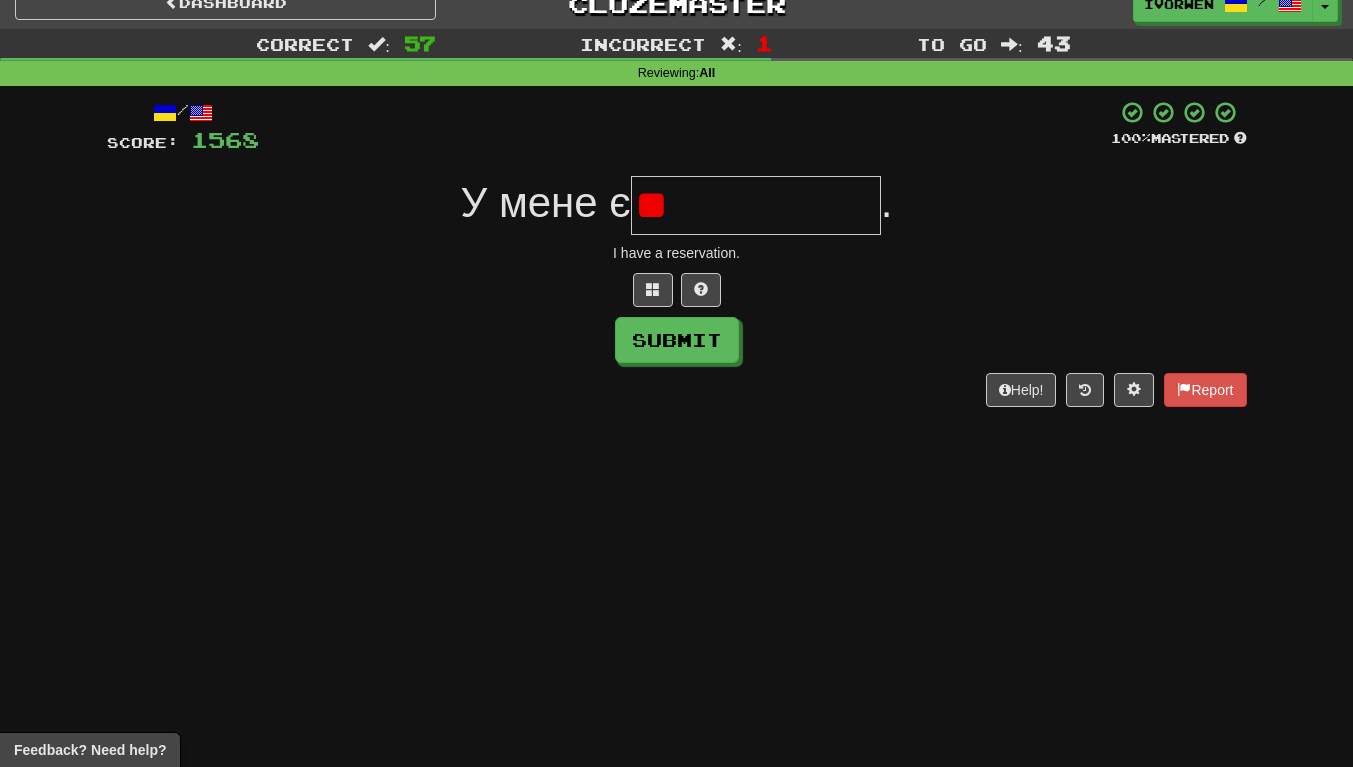 type on "*" 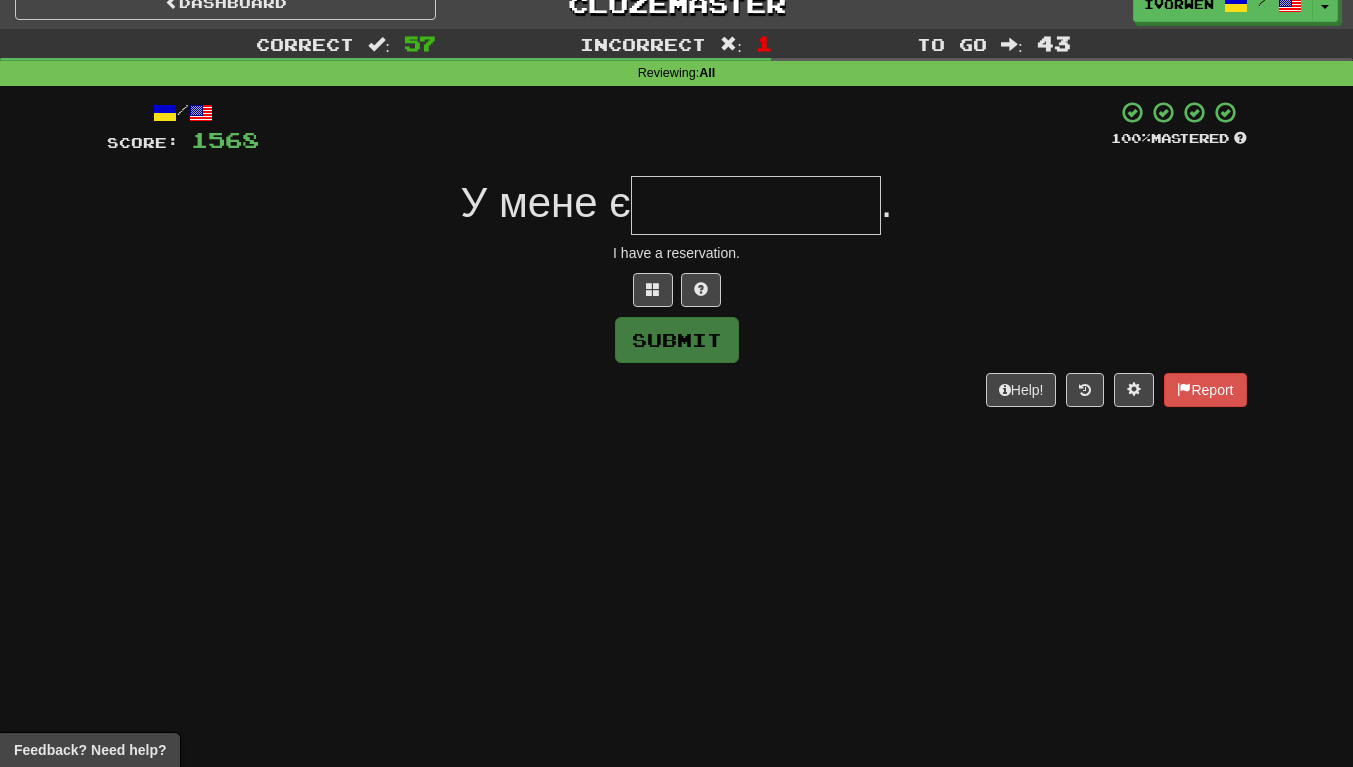 type on "*" 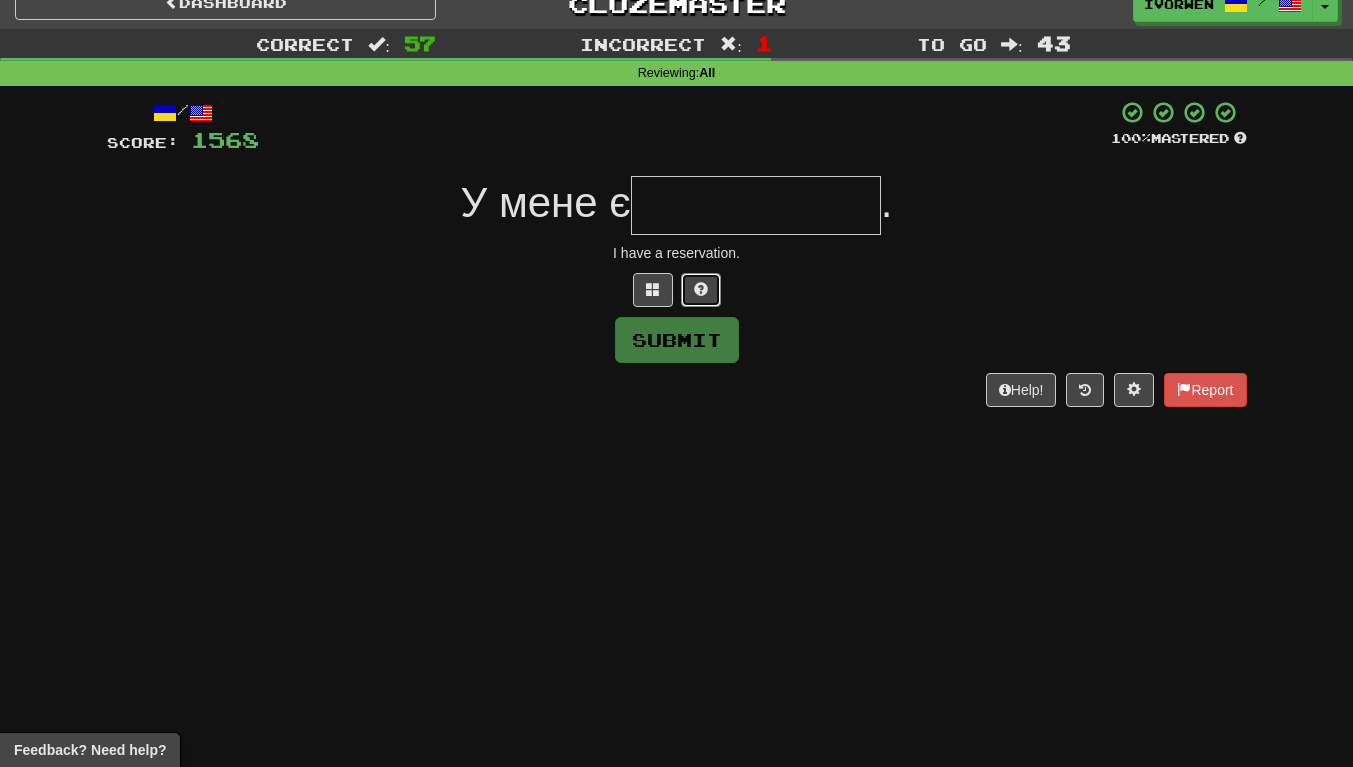 click at bounding box center [701, 290] 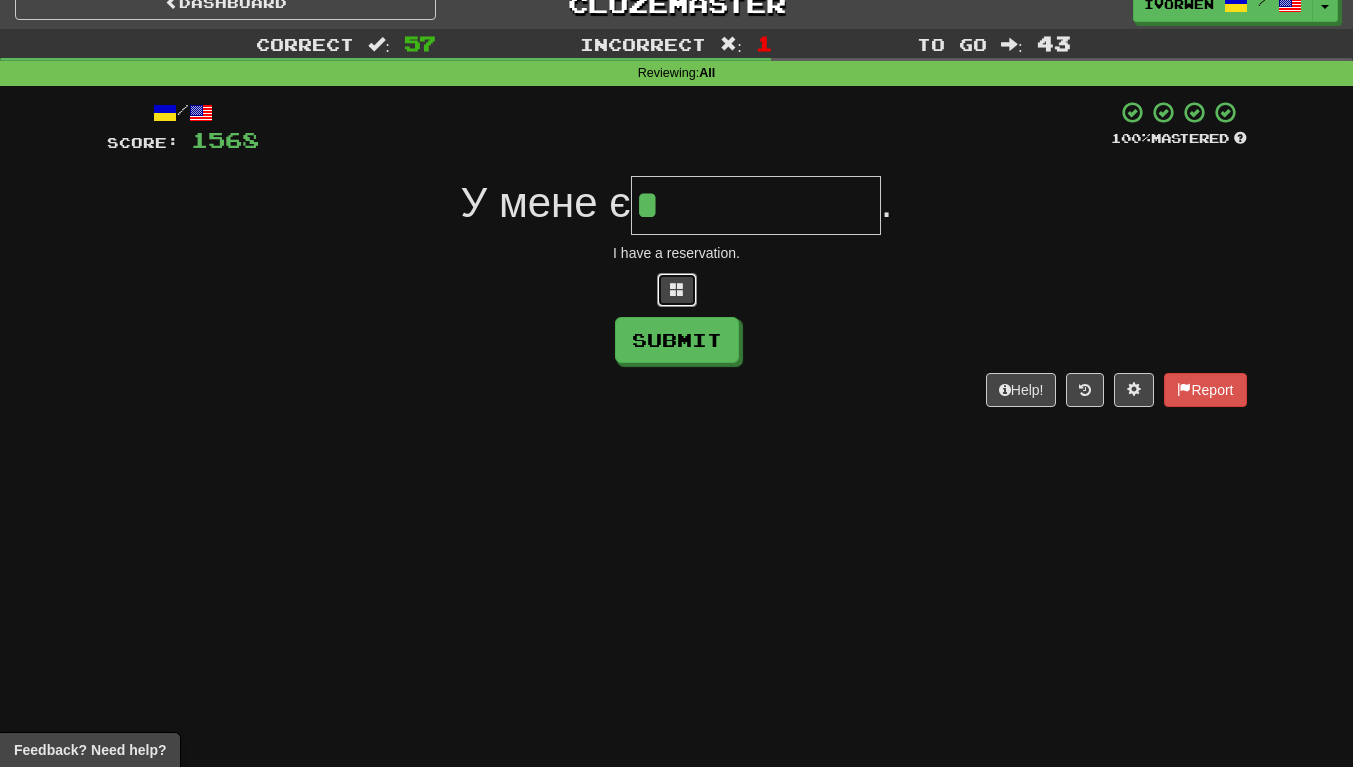 click at bounding box center (677, 290) 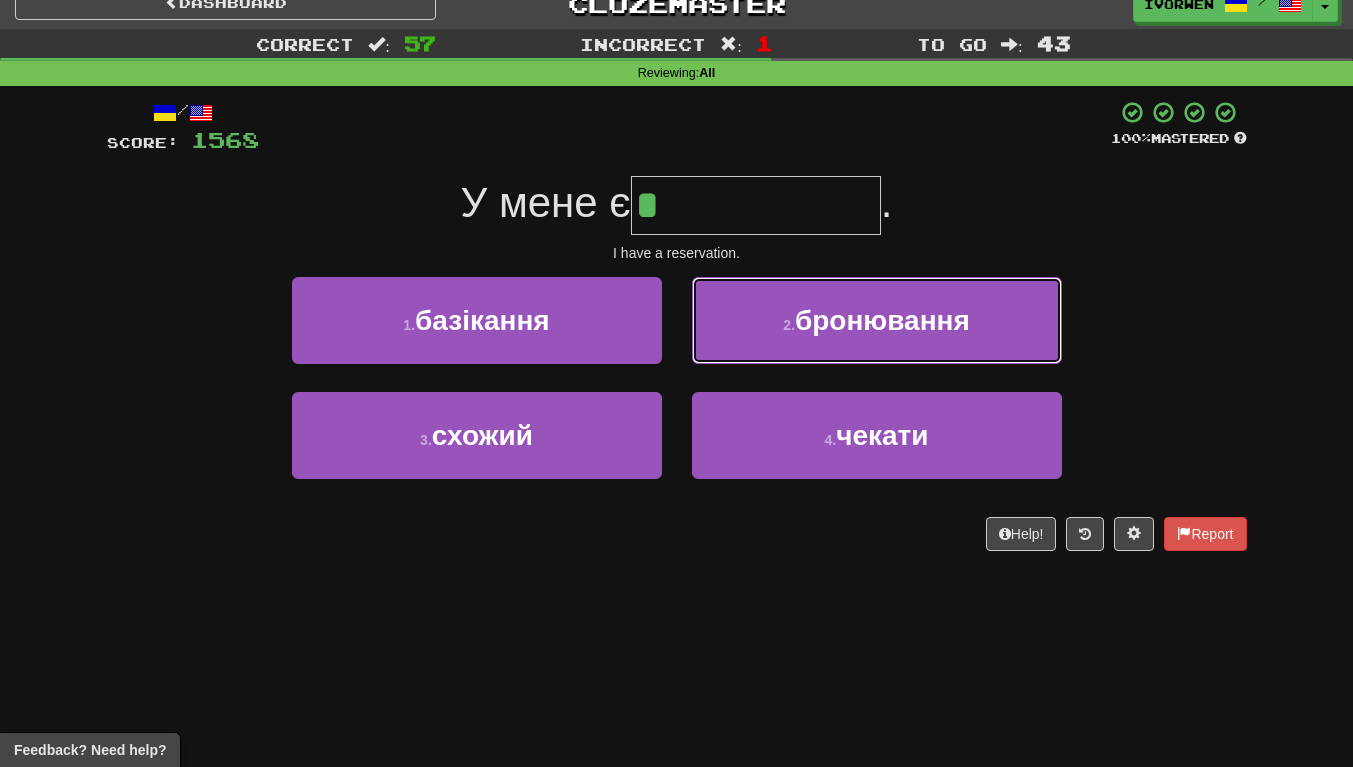 click on "бронювання" at bounding box center (882, 320) 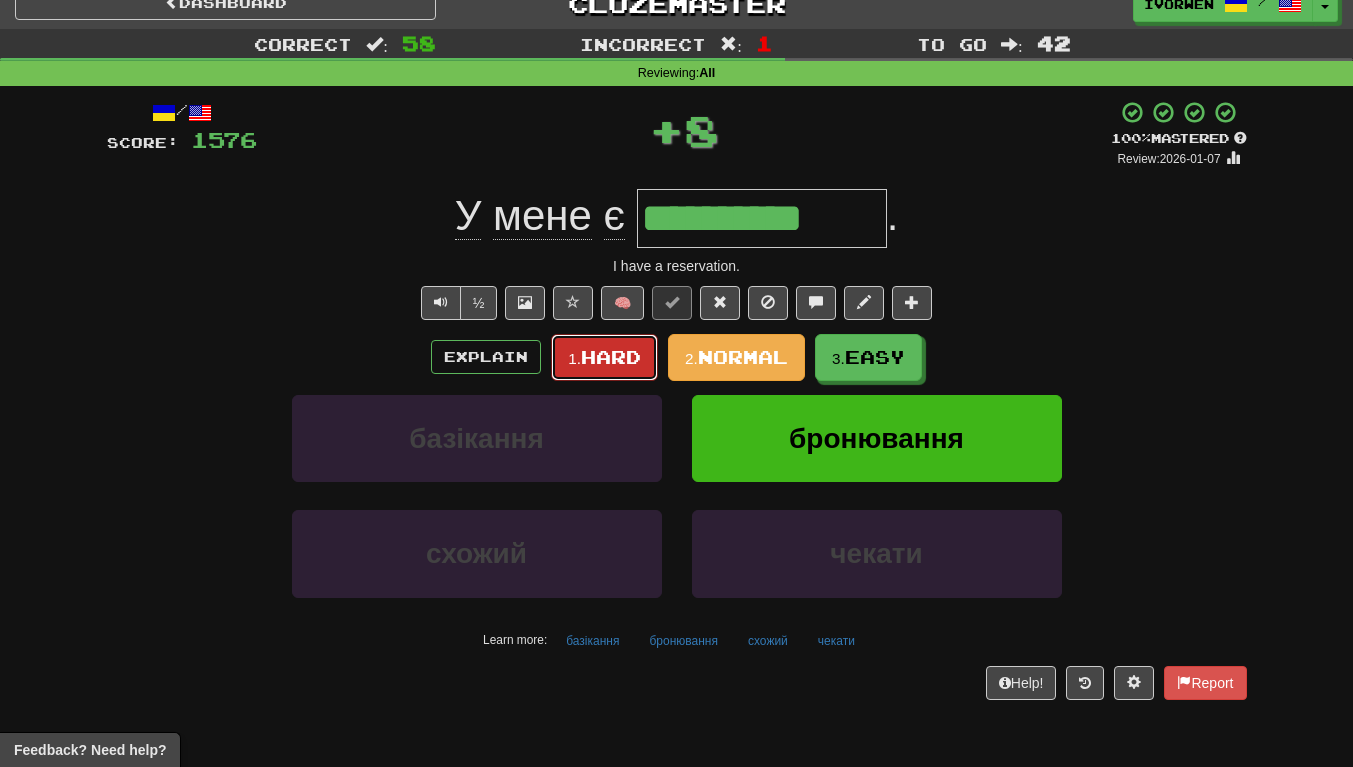 click on "Hard" at bounding box center [611, 357] 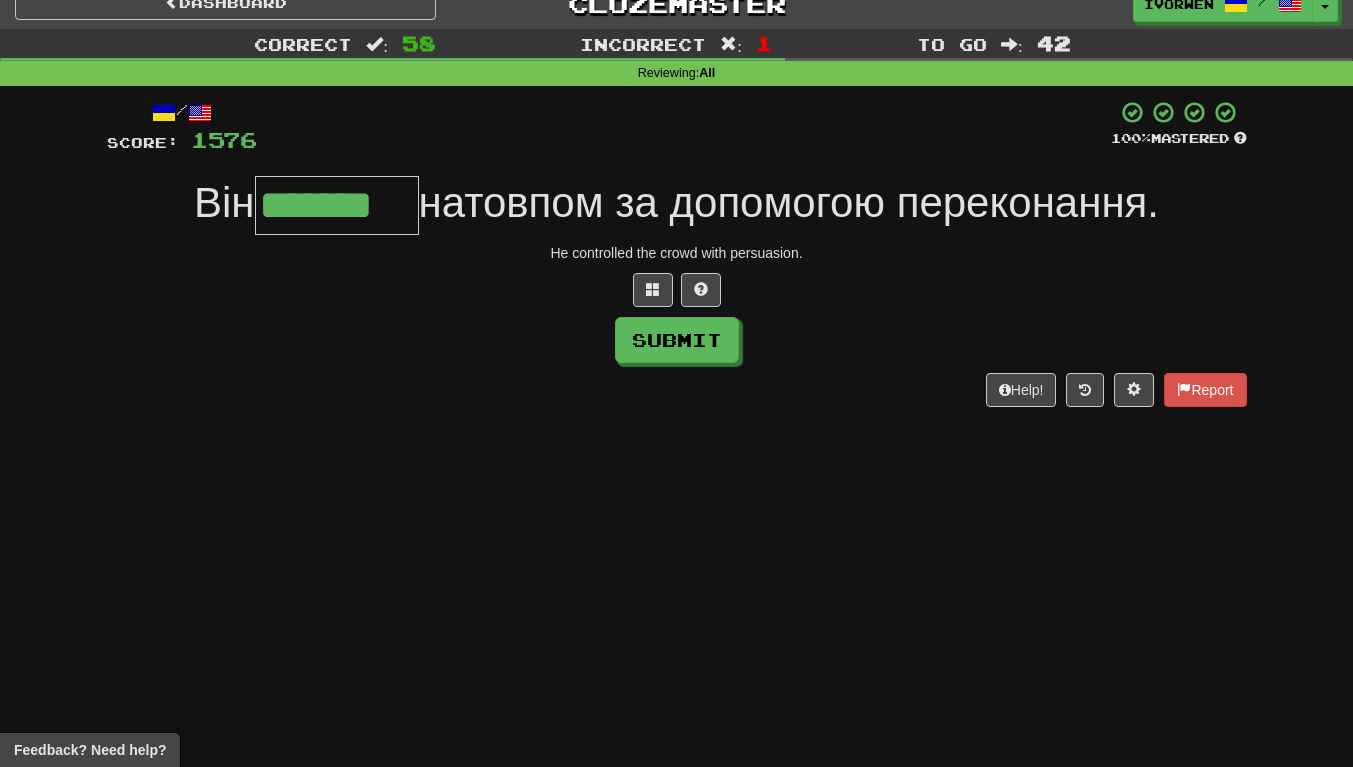 type on "*******" 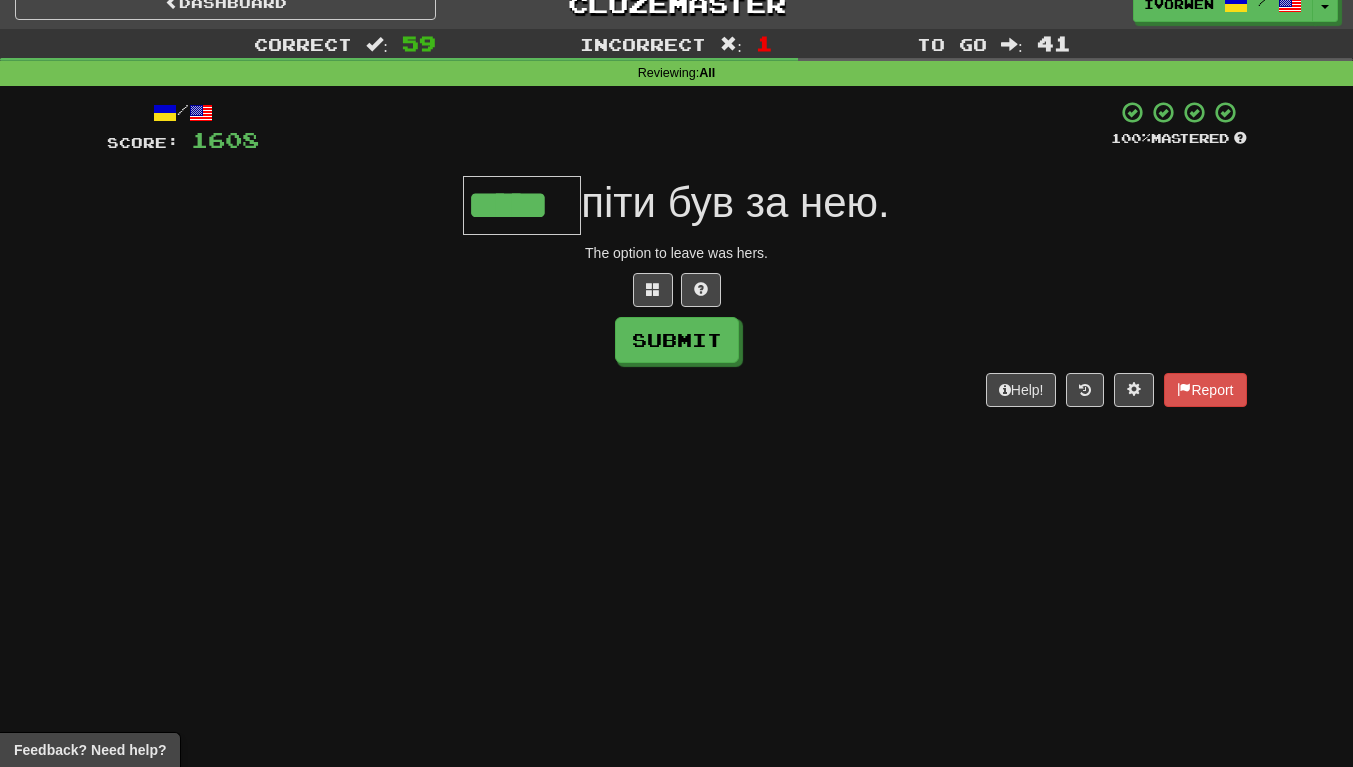 type on "*****" 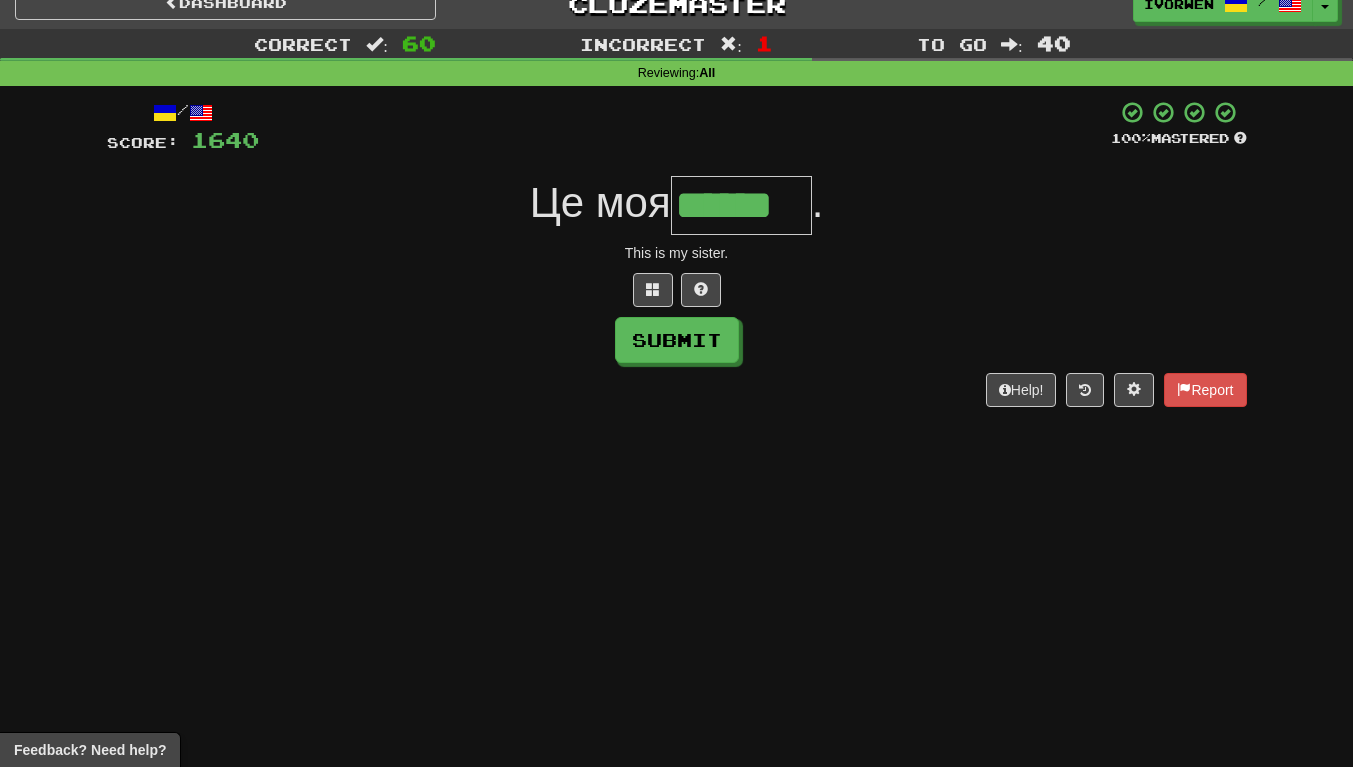 scroll, scrollTop: 0, scrollLeft: 7, axis: horizontal 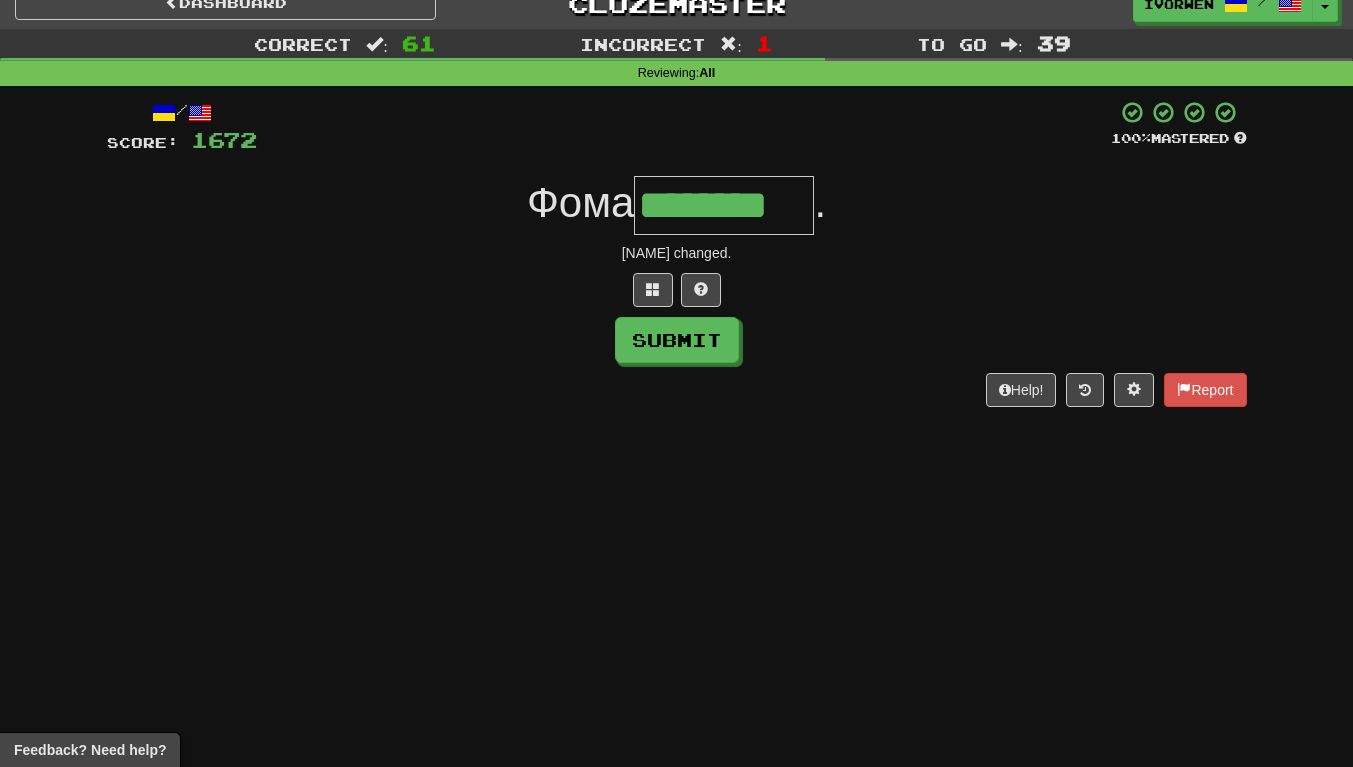 type on "********" 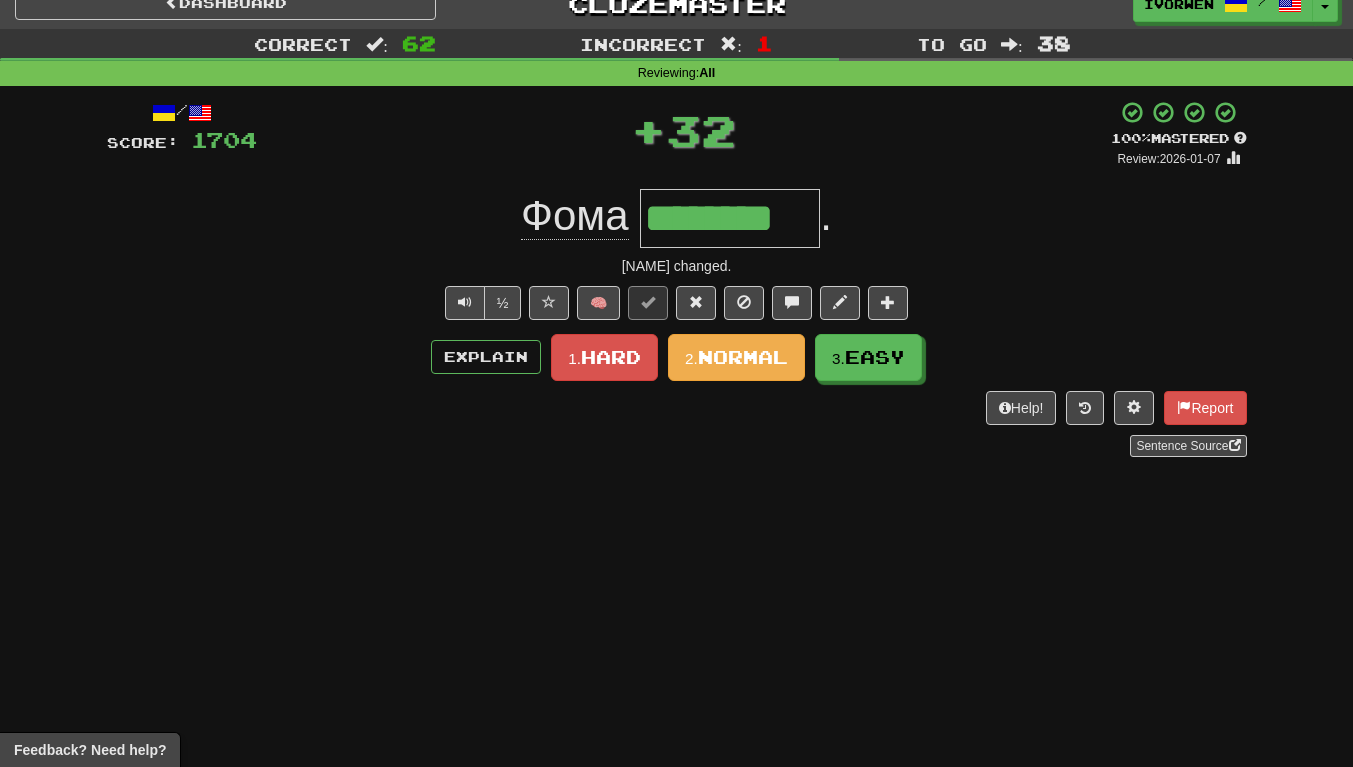 scroll, scrollTop: 0, scrollLeft: 0, axis: both 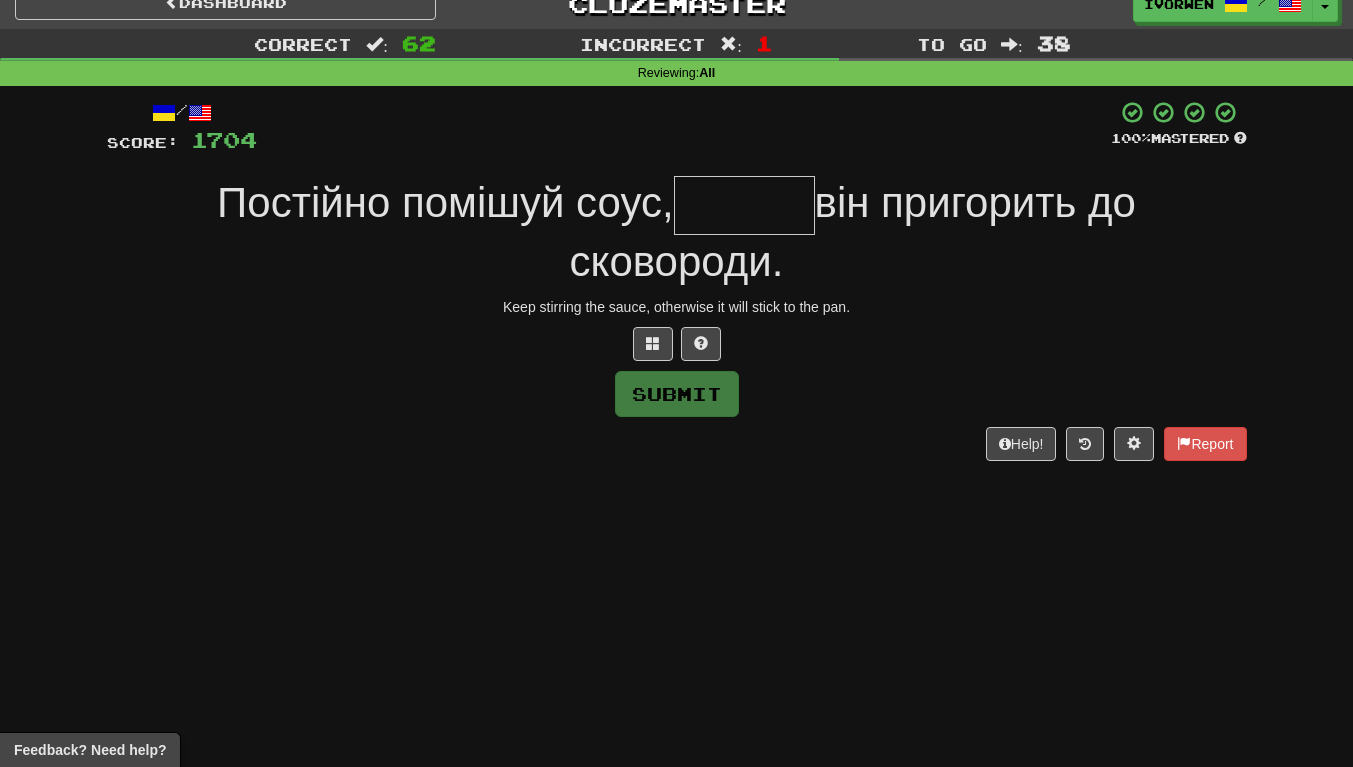 type on "*" 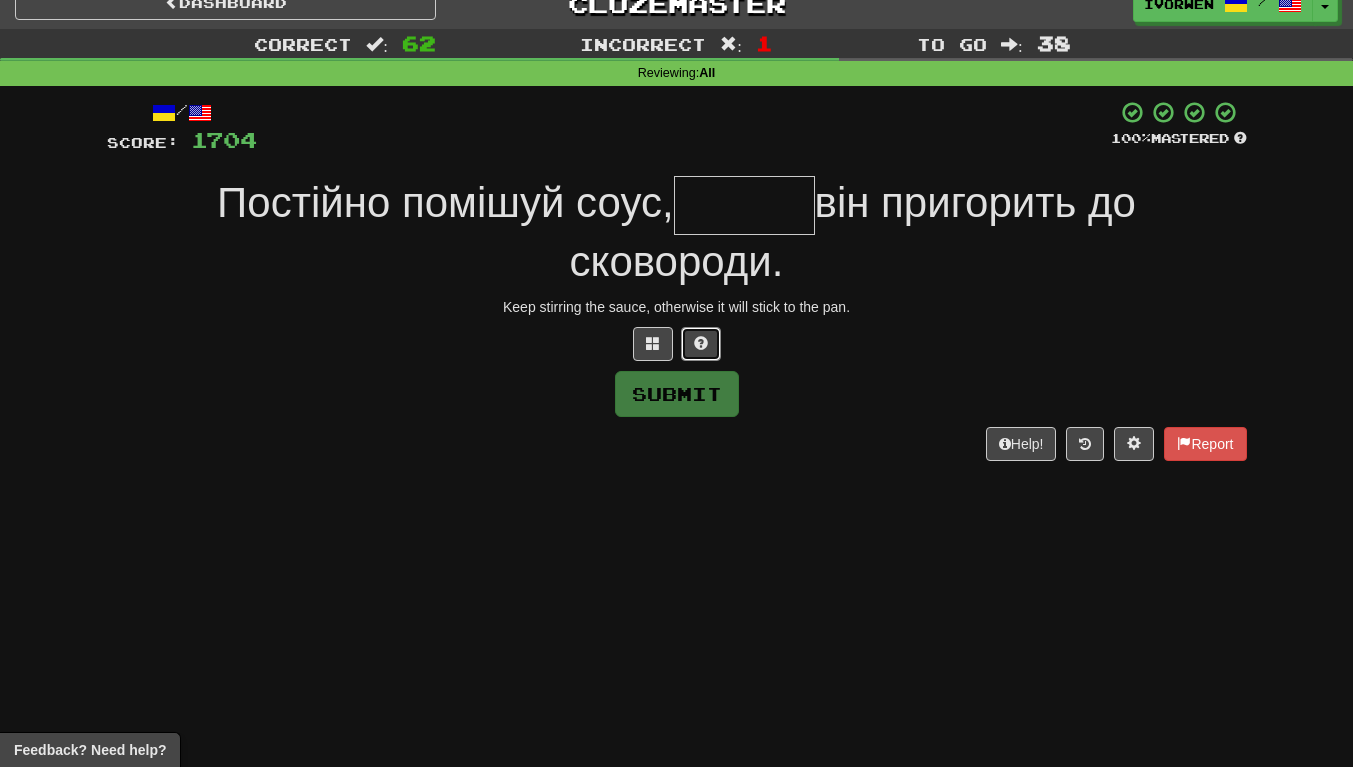 click at bounding box center (701, 344) 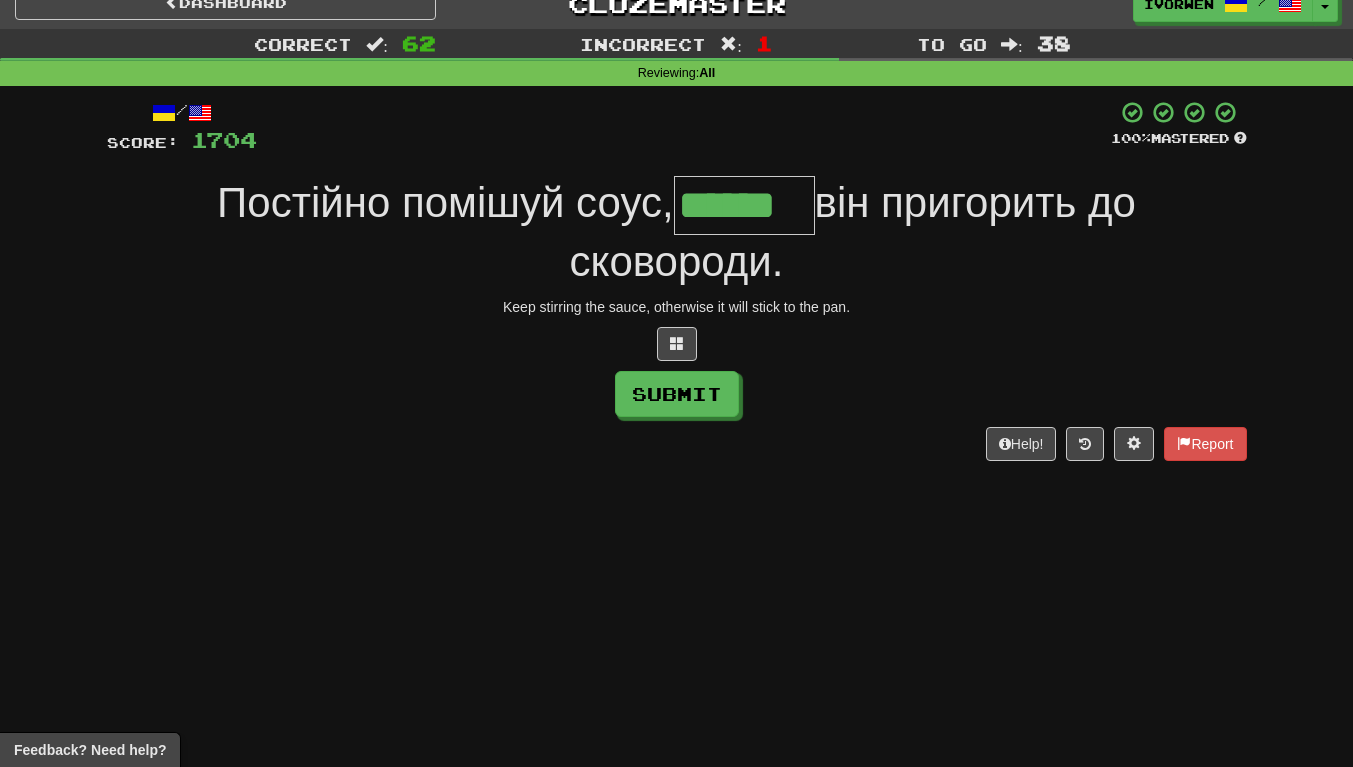 scroll, scrollTop: 0, scrollLeft: 5, axis: horizontal 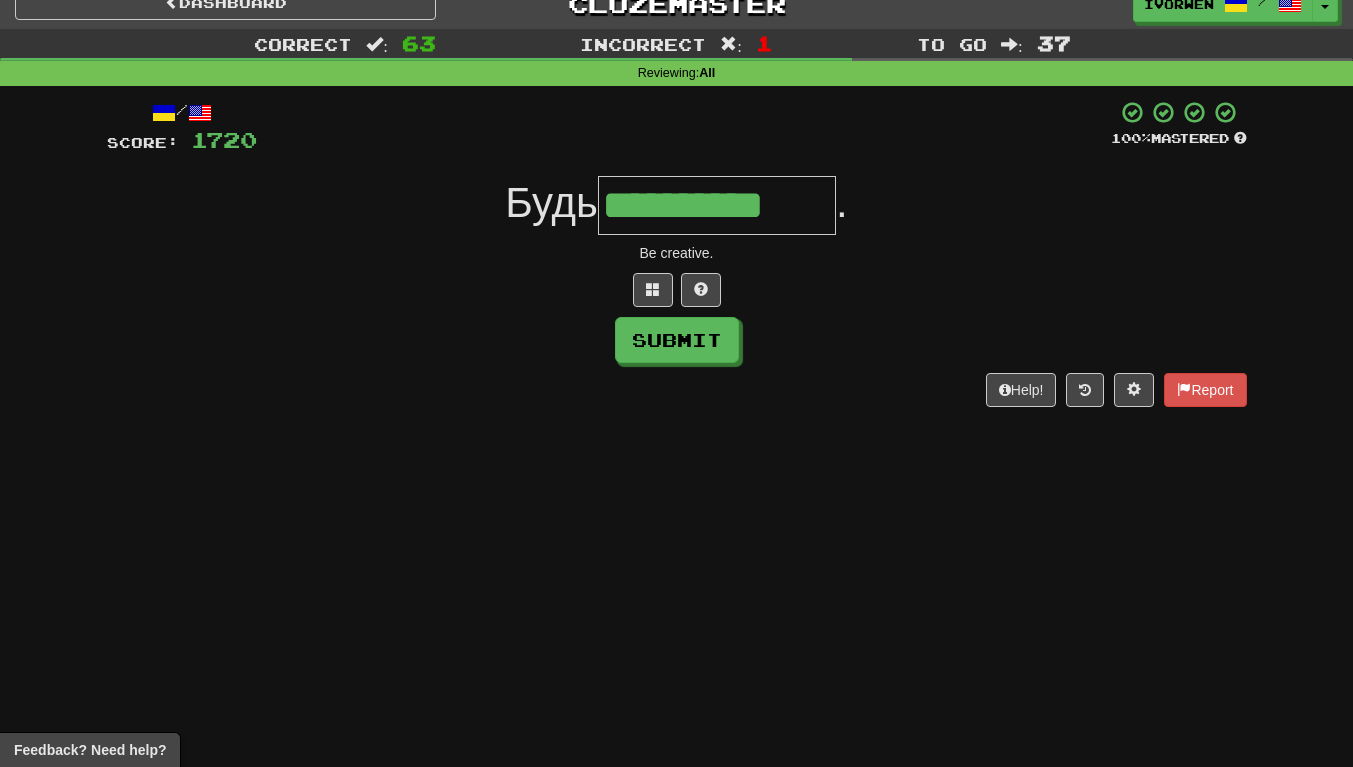 type on "**********" 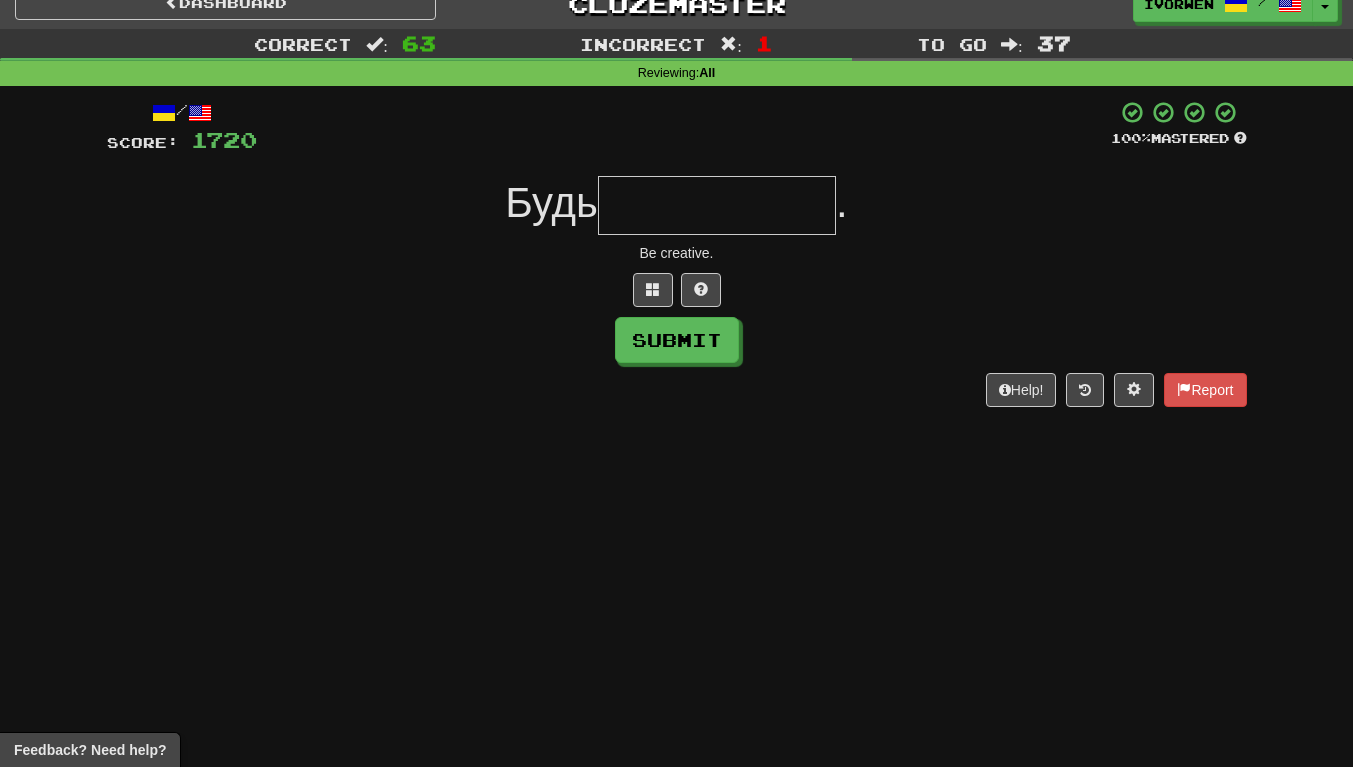 scroll, scrollTop: 0, scrollLeft: 0, axis: both 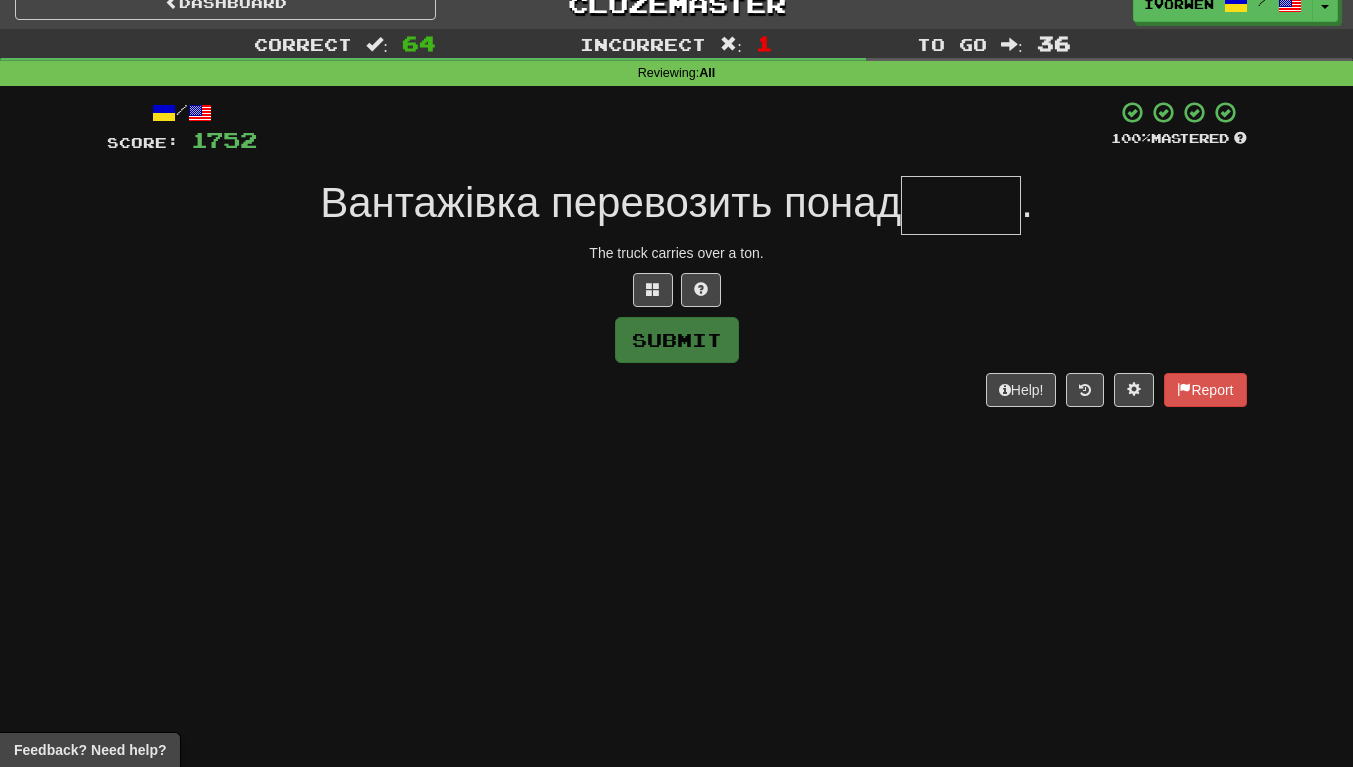type on "*" 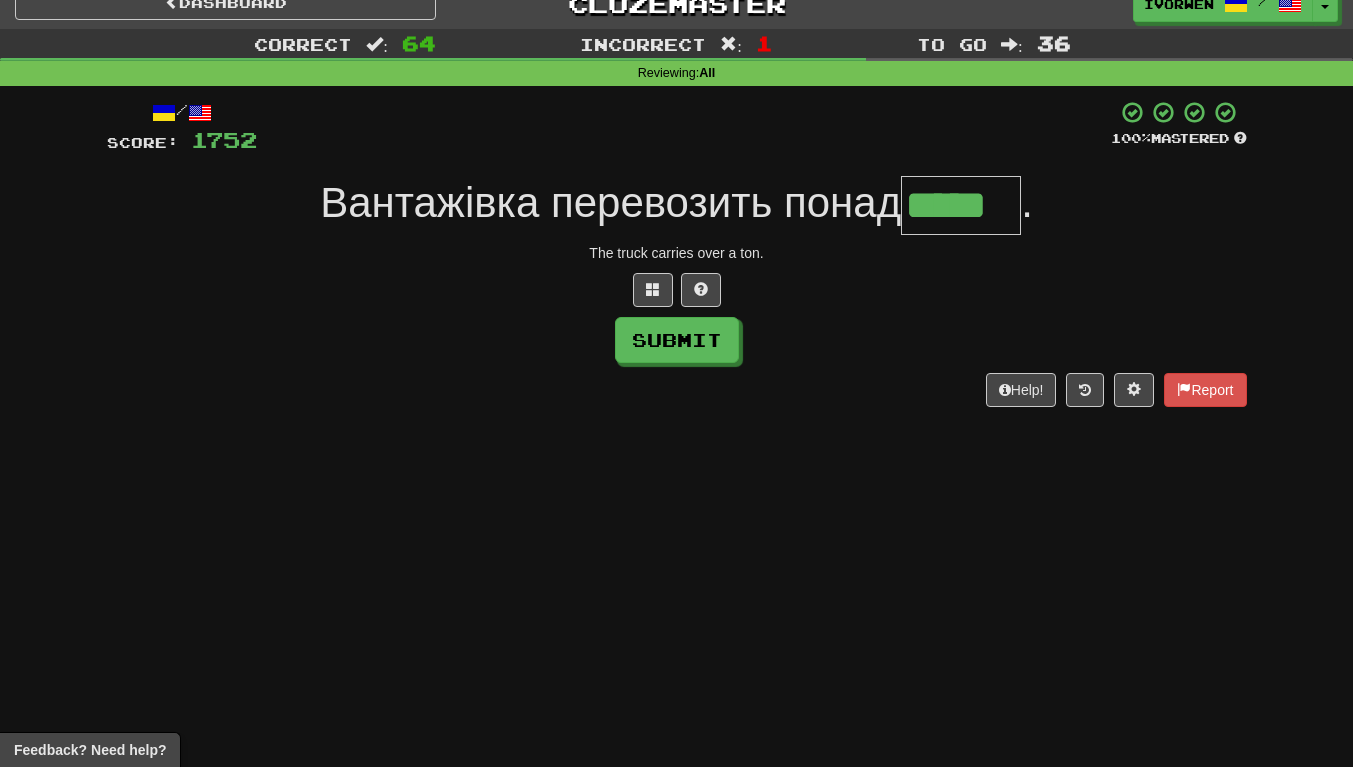 scroll, scrollTop: 0, scrollLeft: 1, axis: horizontal 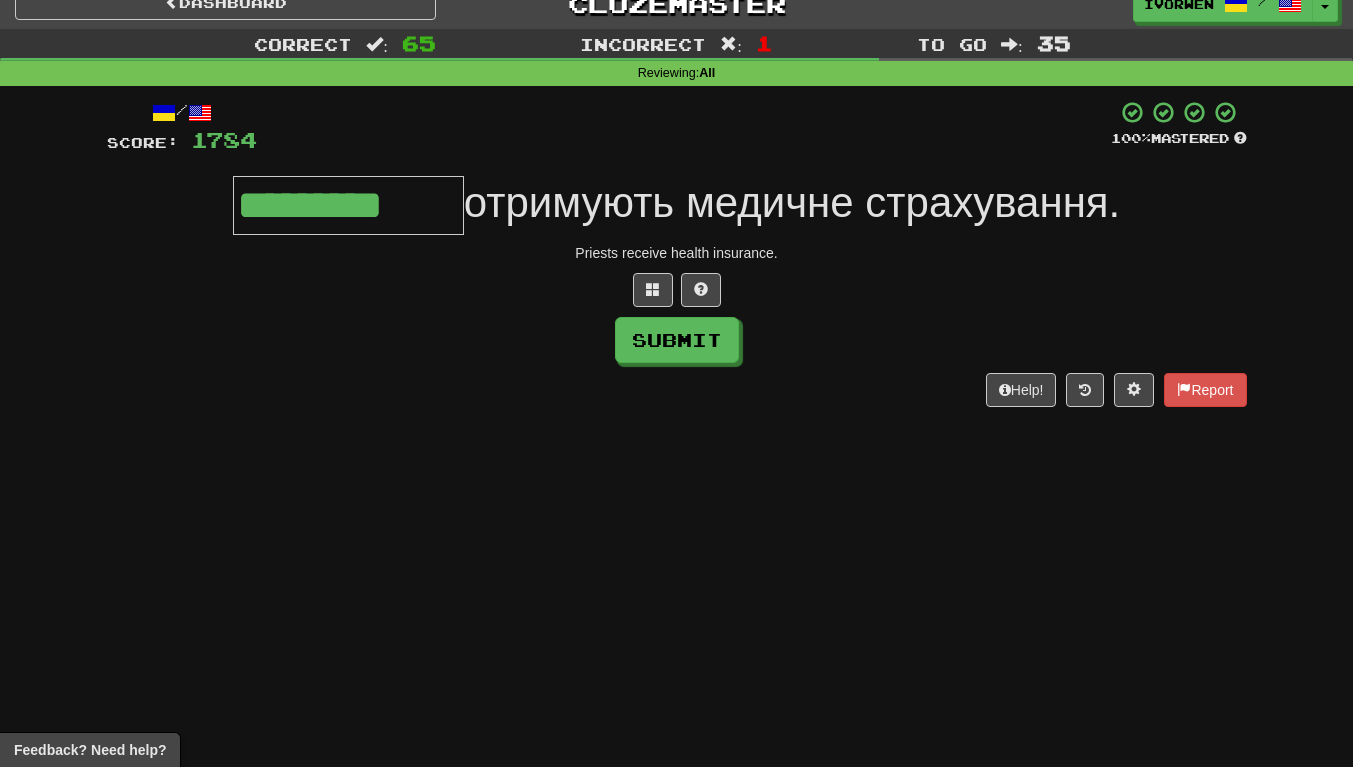 type on "*********" 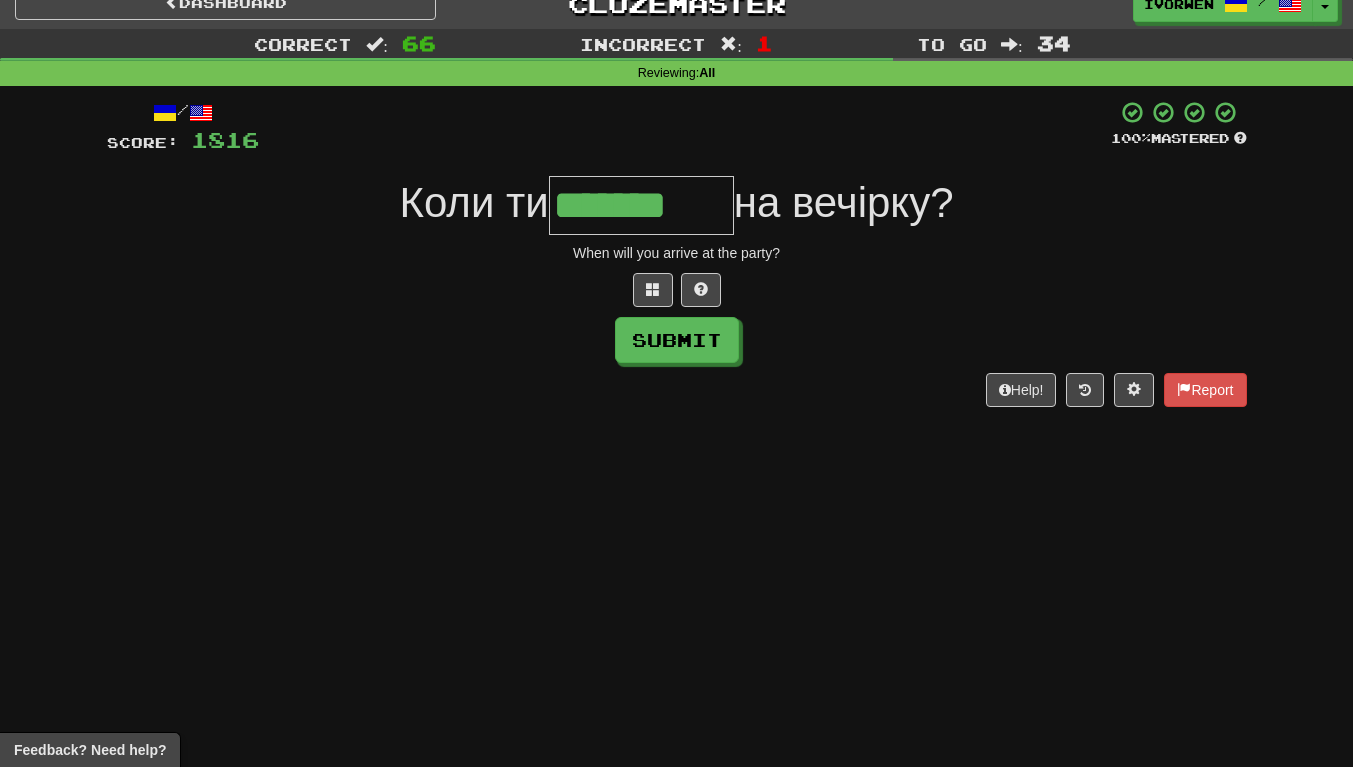 scroll, scrollTop: 0, scrollLeft: 5, axis: horizontal 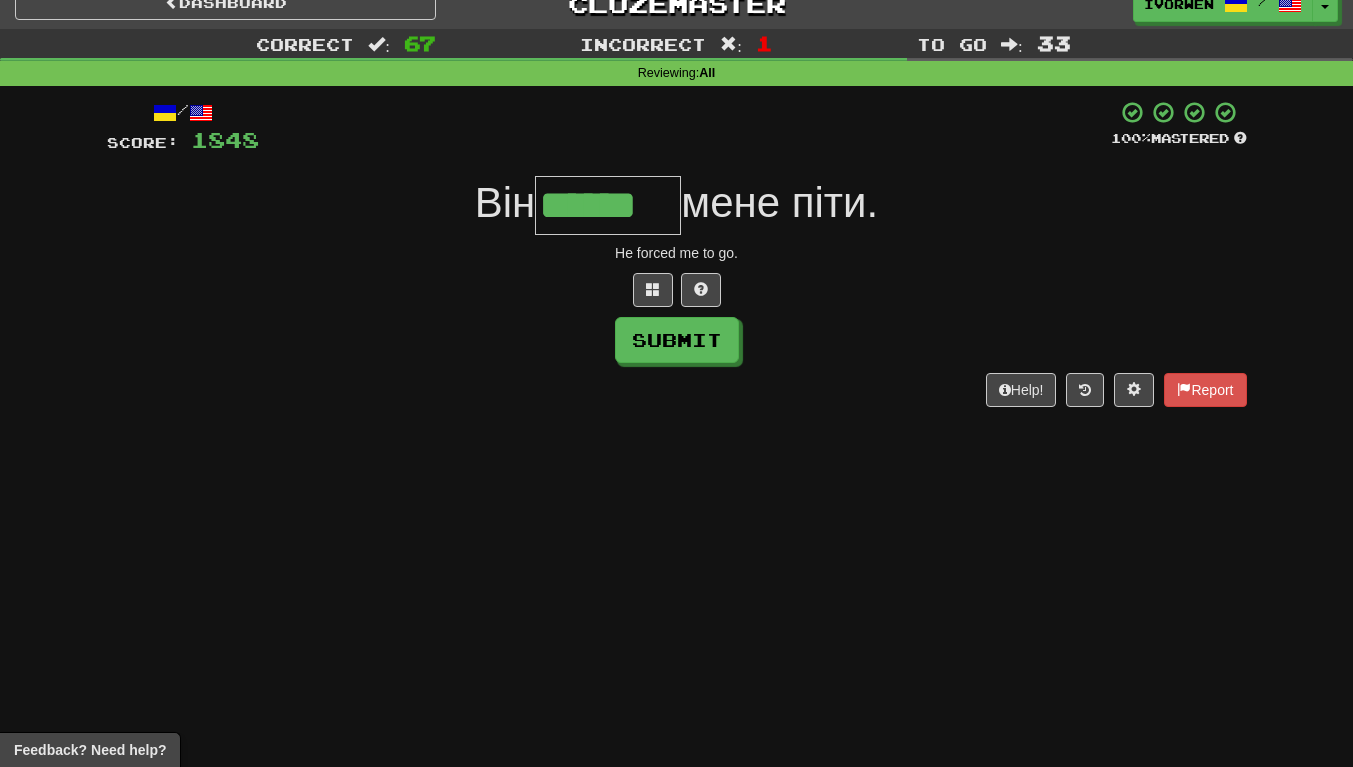 type on "******" 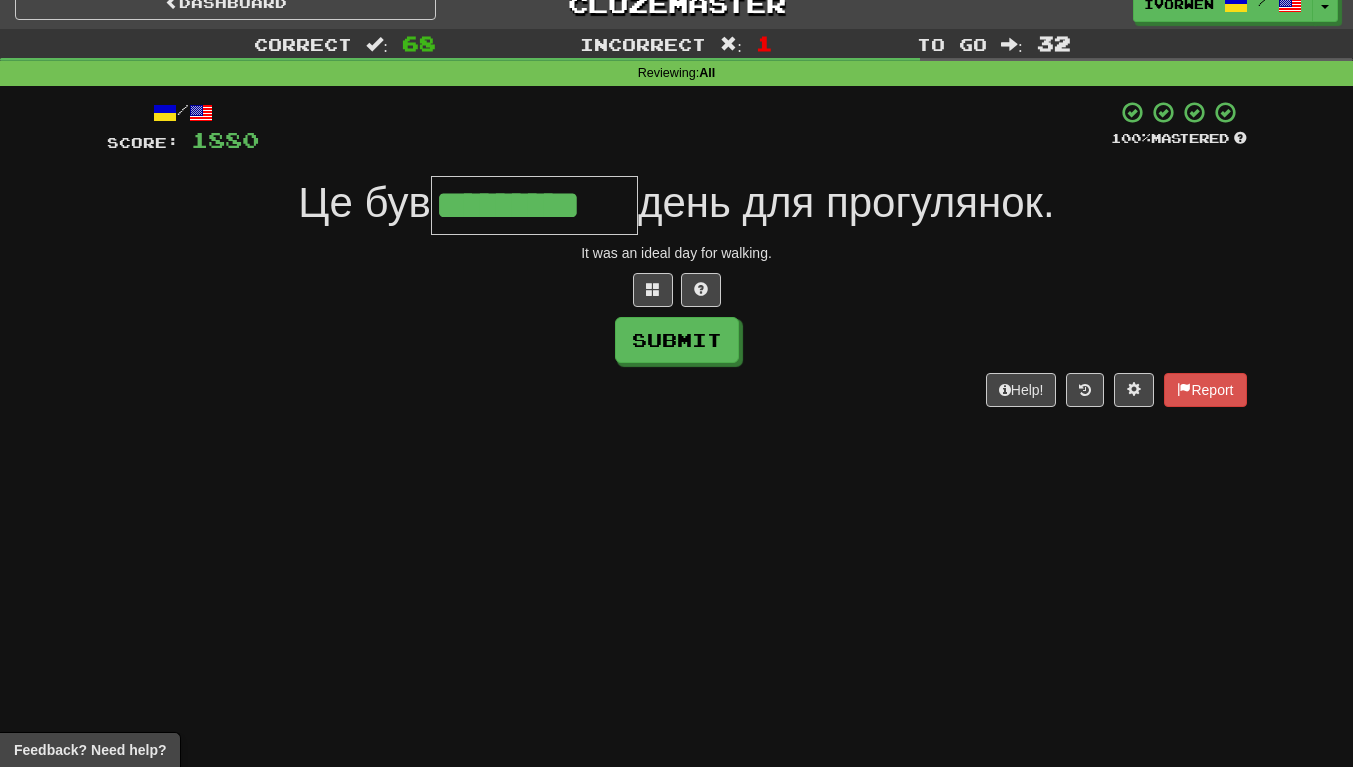 type on "*********" 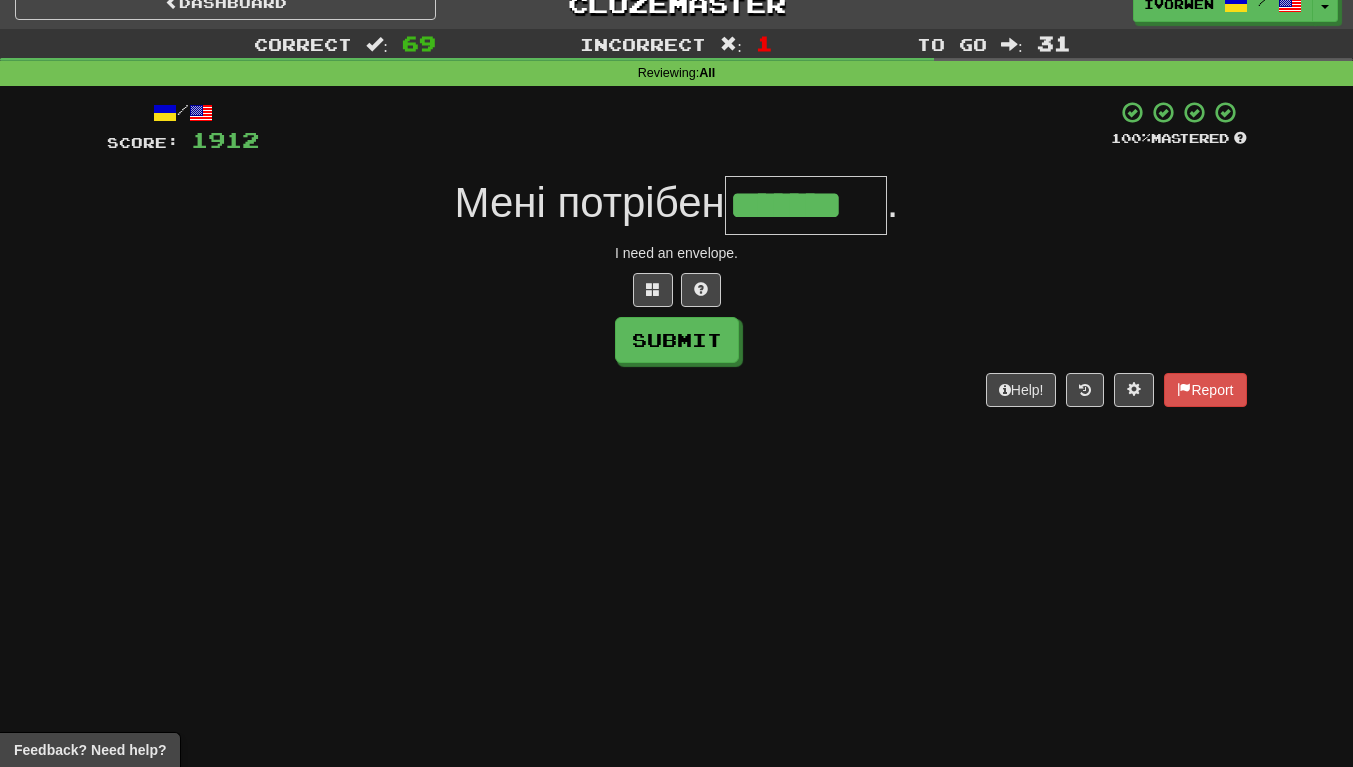 scroll, scrollTop: 0, scrollLeft: 4, axis: horizontal 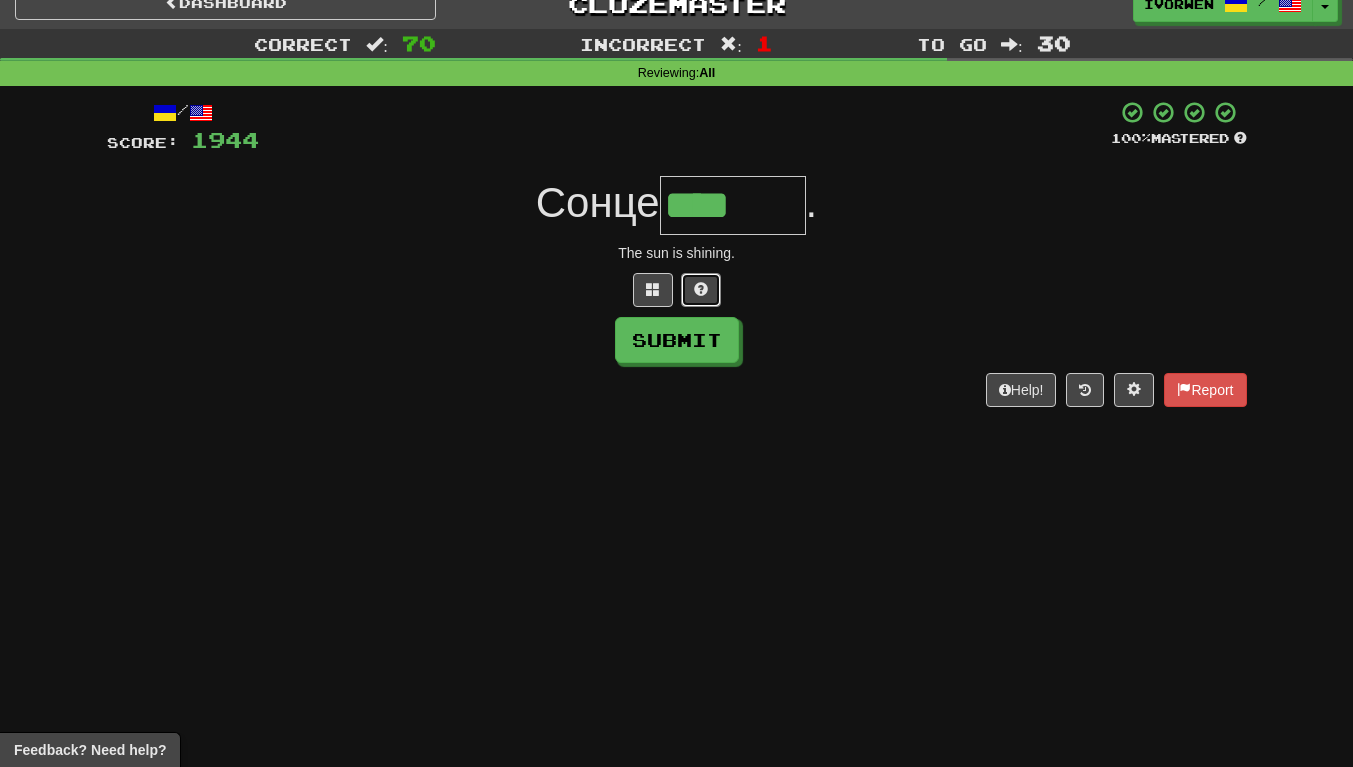 click at bounding box center (701, 289) 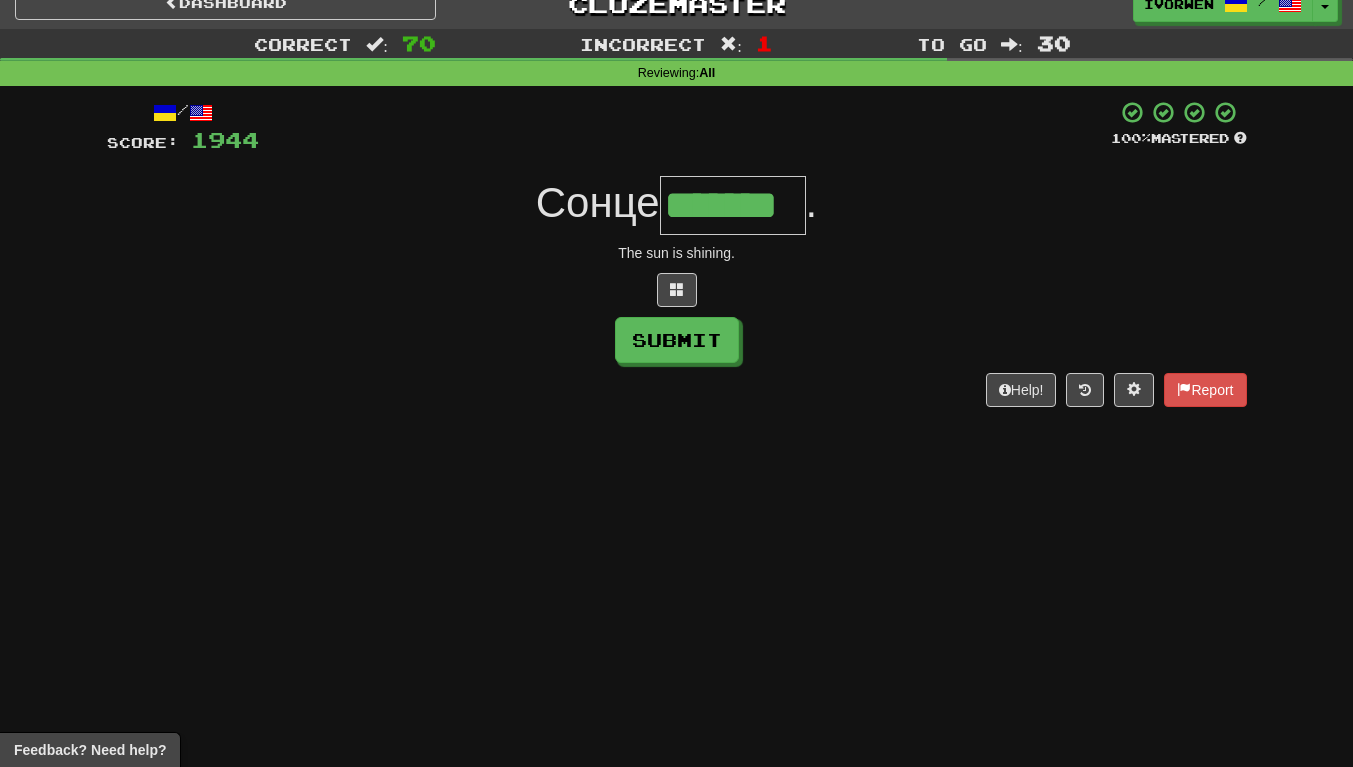 type on "*******" 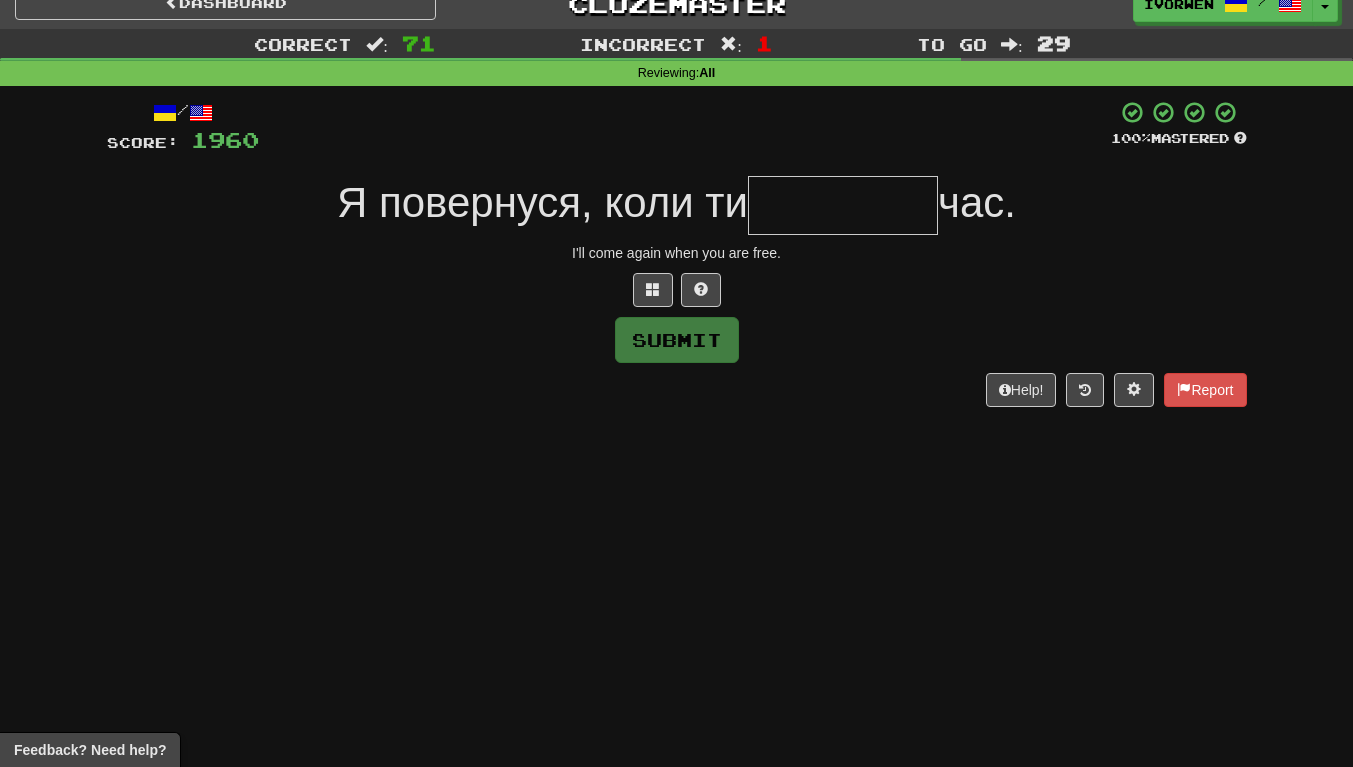 type on "*" 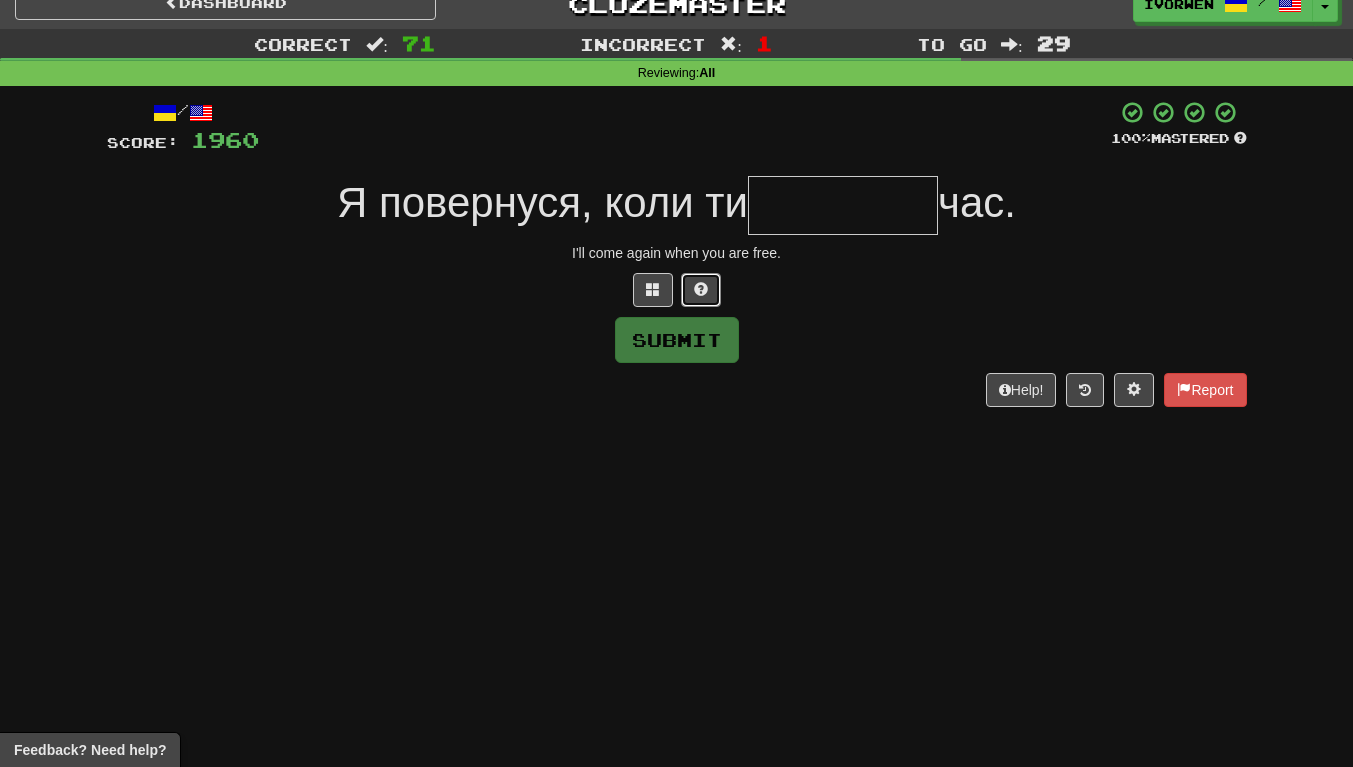 click at bounding box center [701, 289] 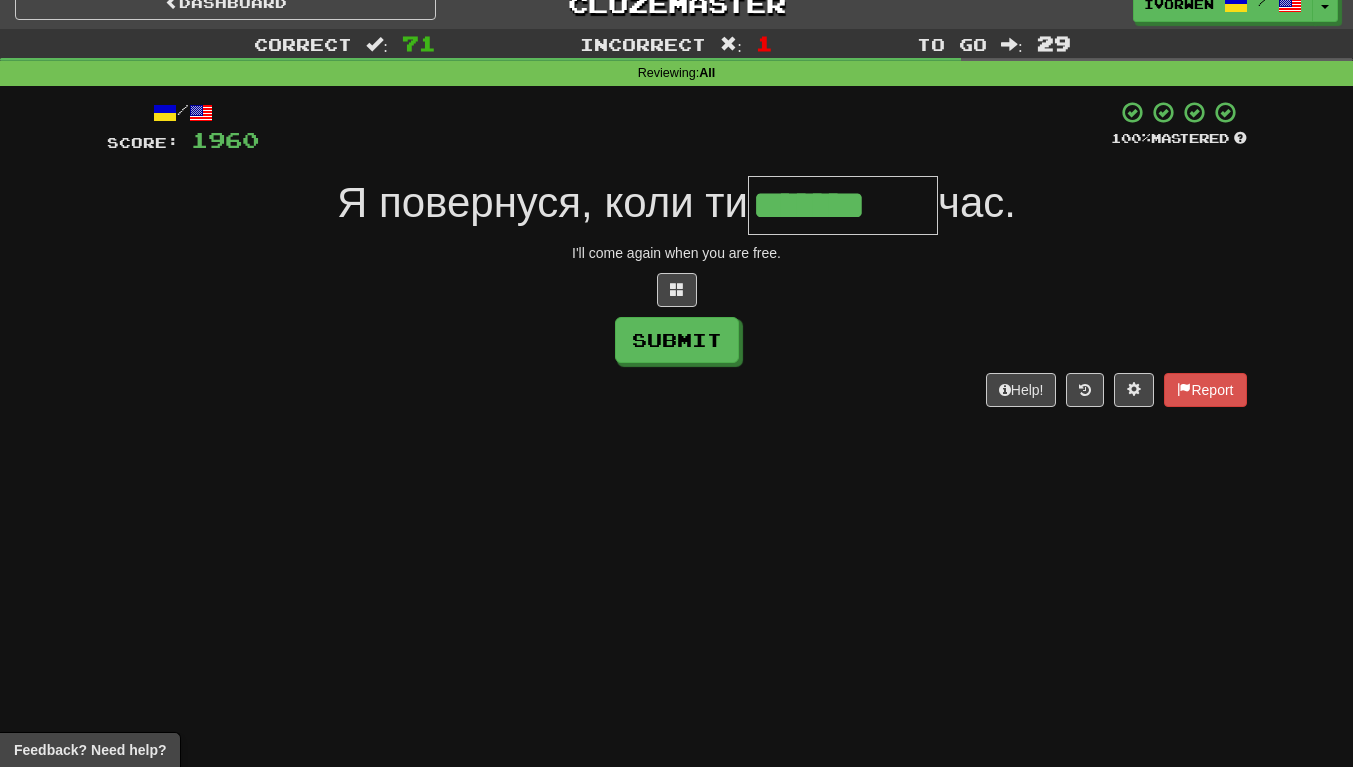 scroll, scrollTop: 0, scrollLeft: 2, axis: horizontal 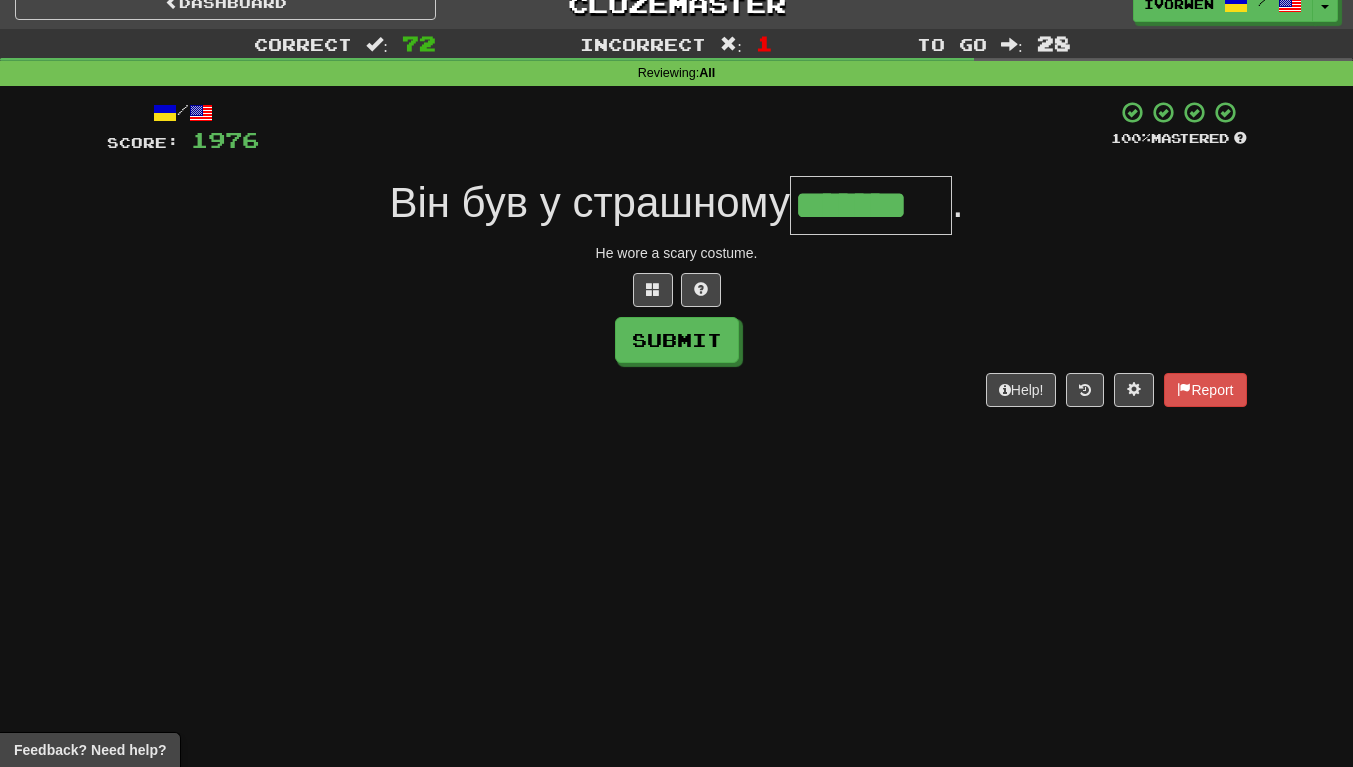 type on "*******" 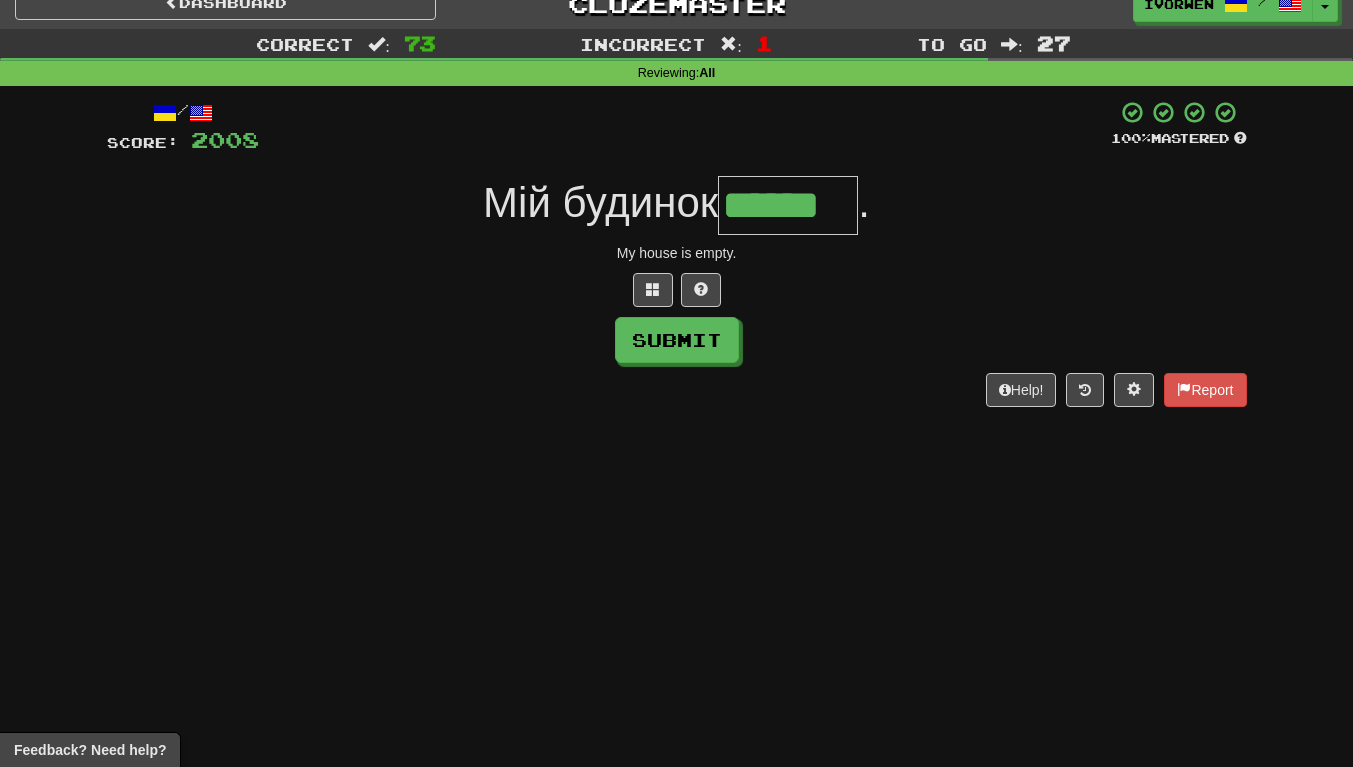 scroll, scrollTop: 0, scrollLeft: 6, axis: horizontal 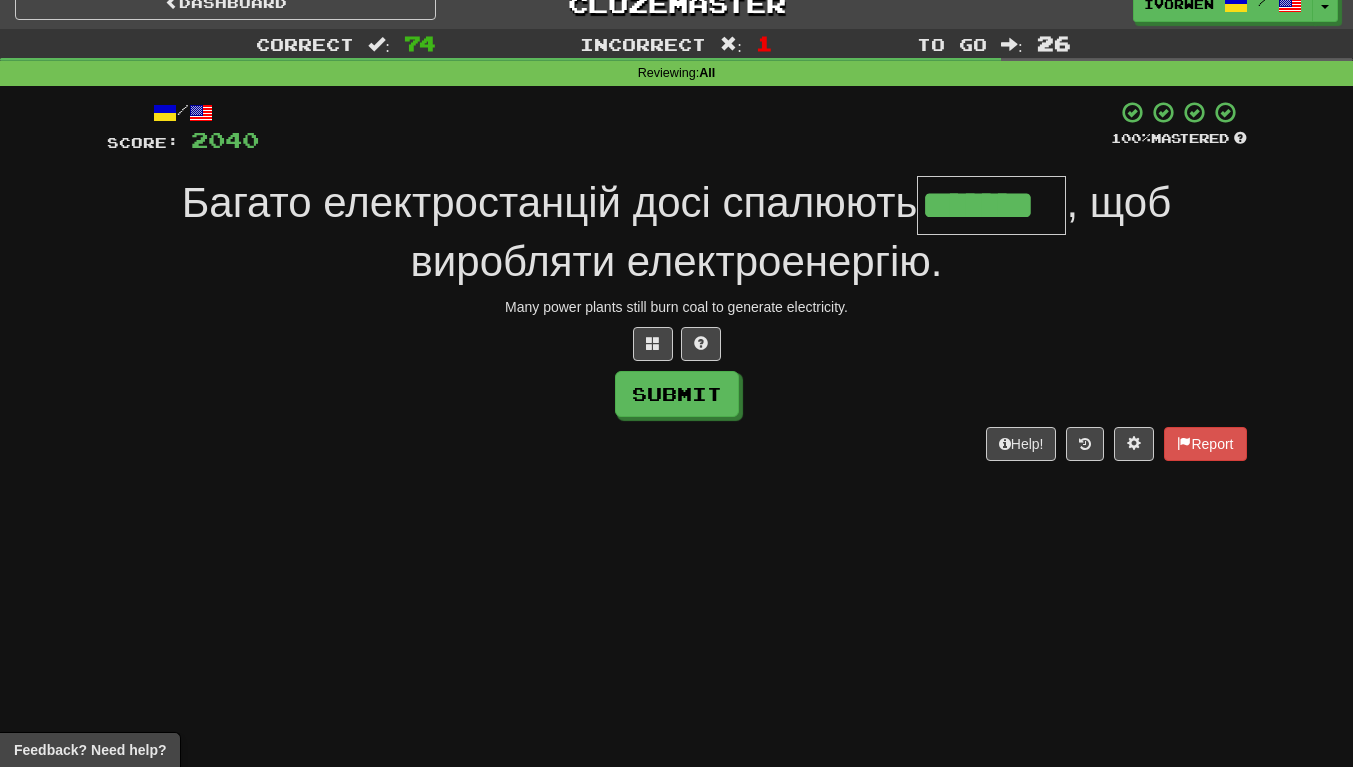type on "*******" 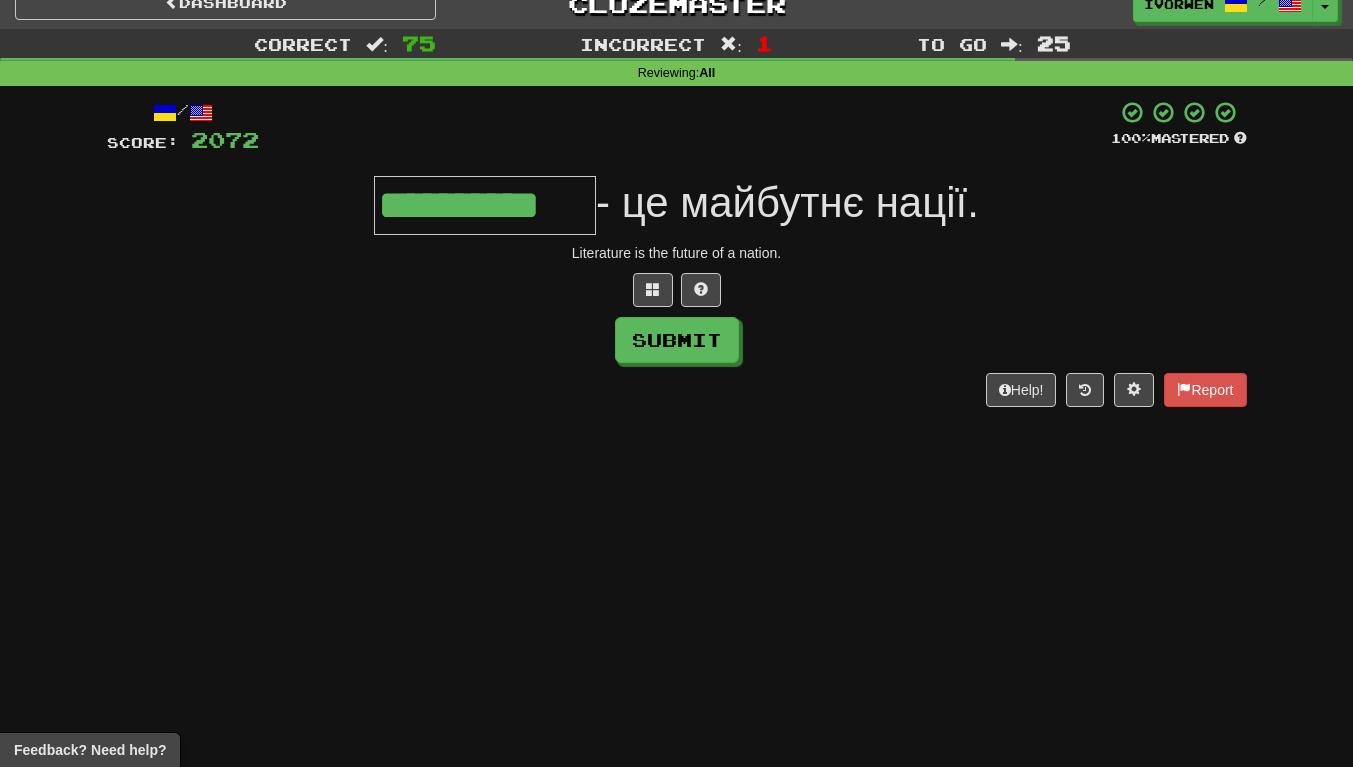 type on "**********" 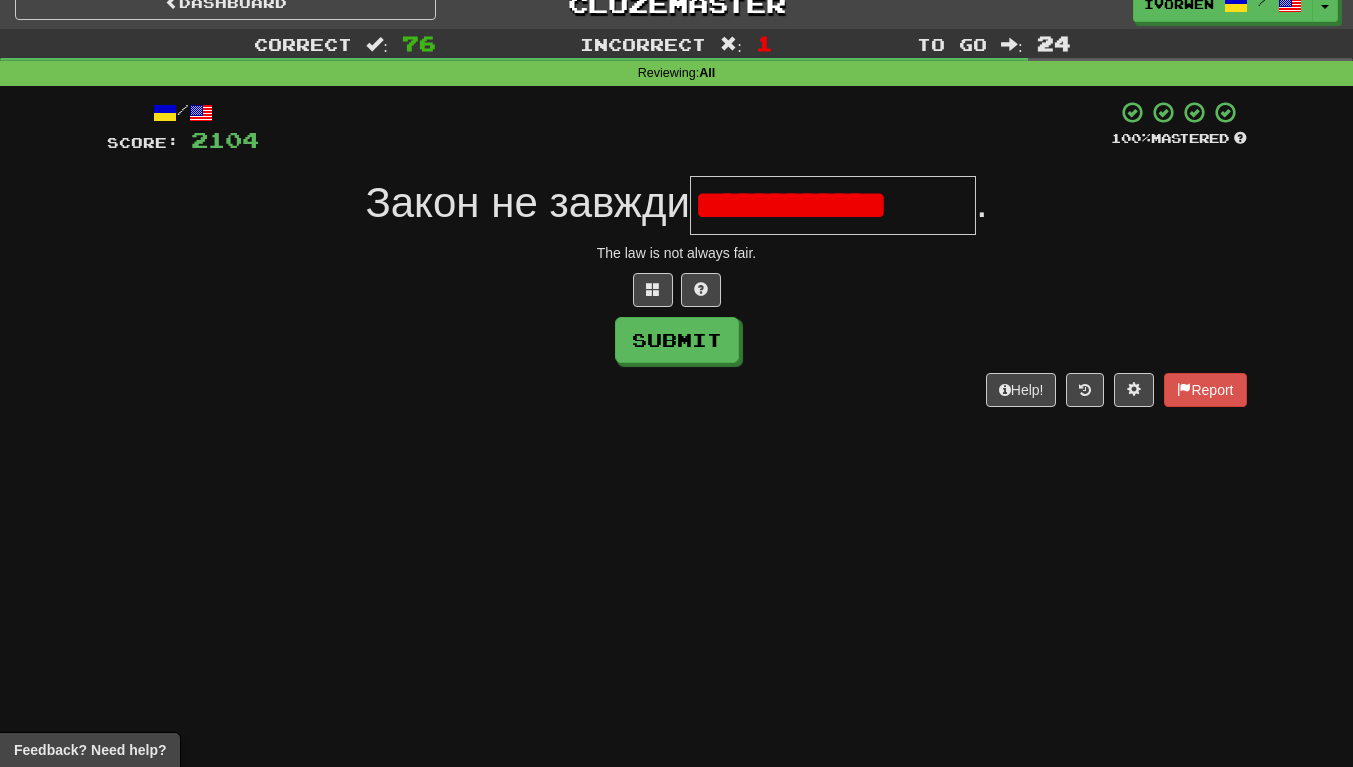 scroll, scrollTop: 0, scrollLeft: 8, axis: horizontal 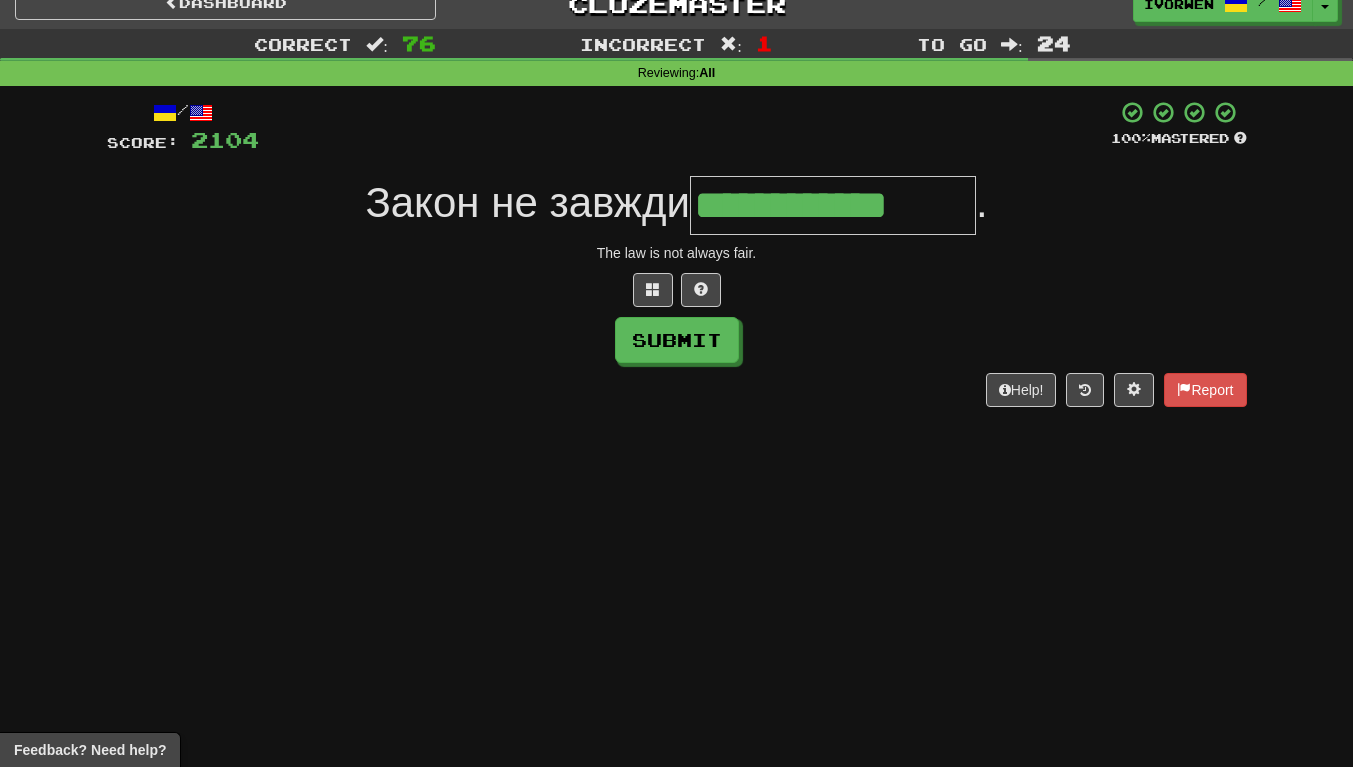 type on "**********" 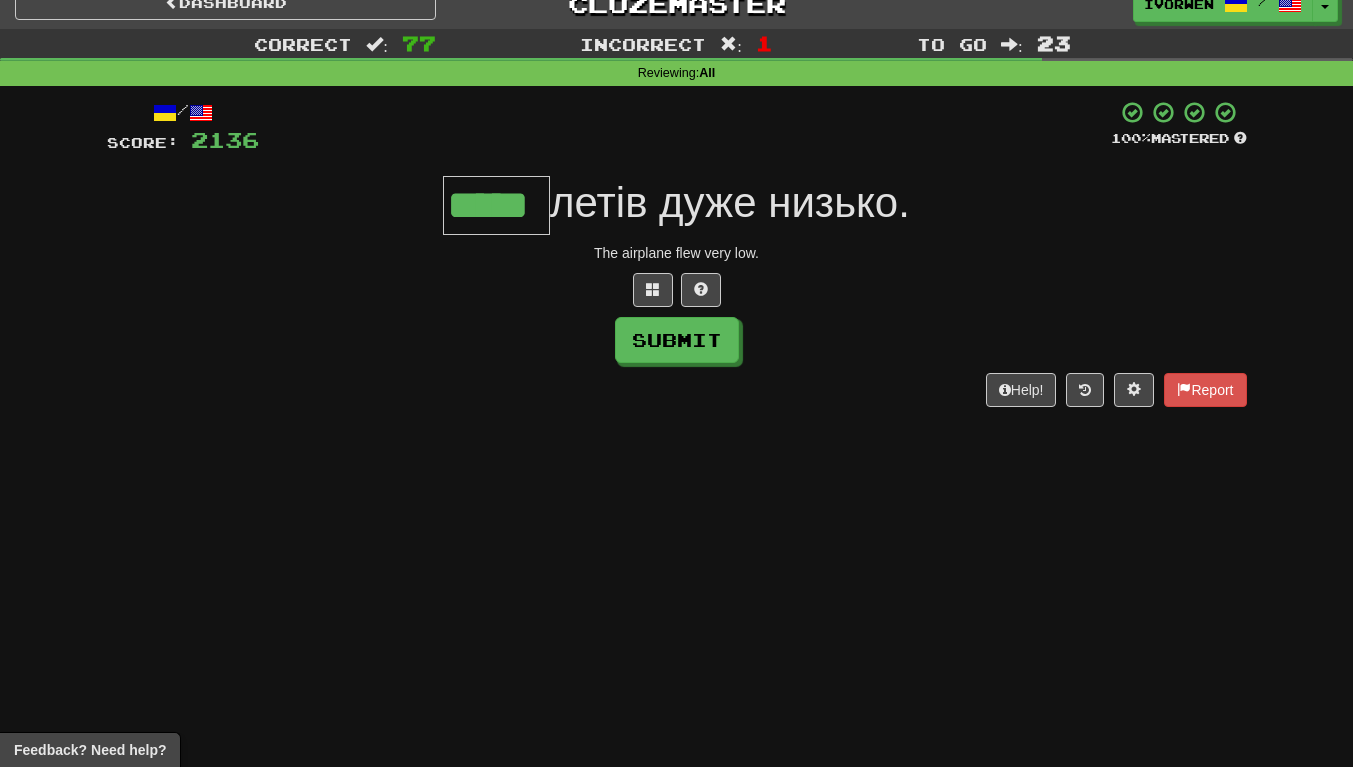 type on "*****" 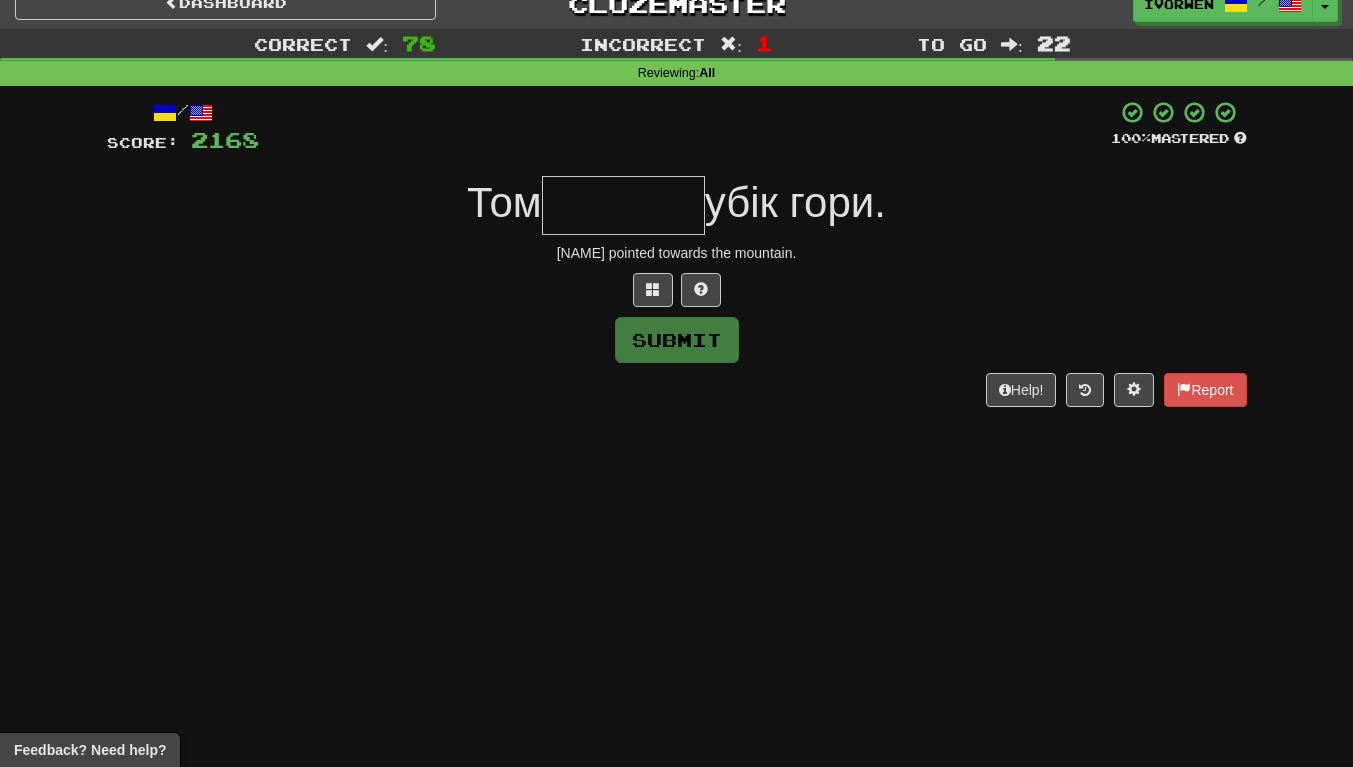 type on "*" 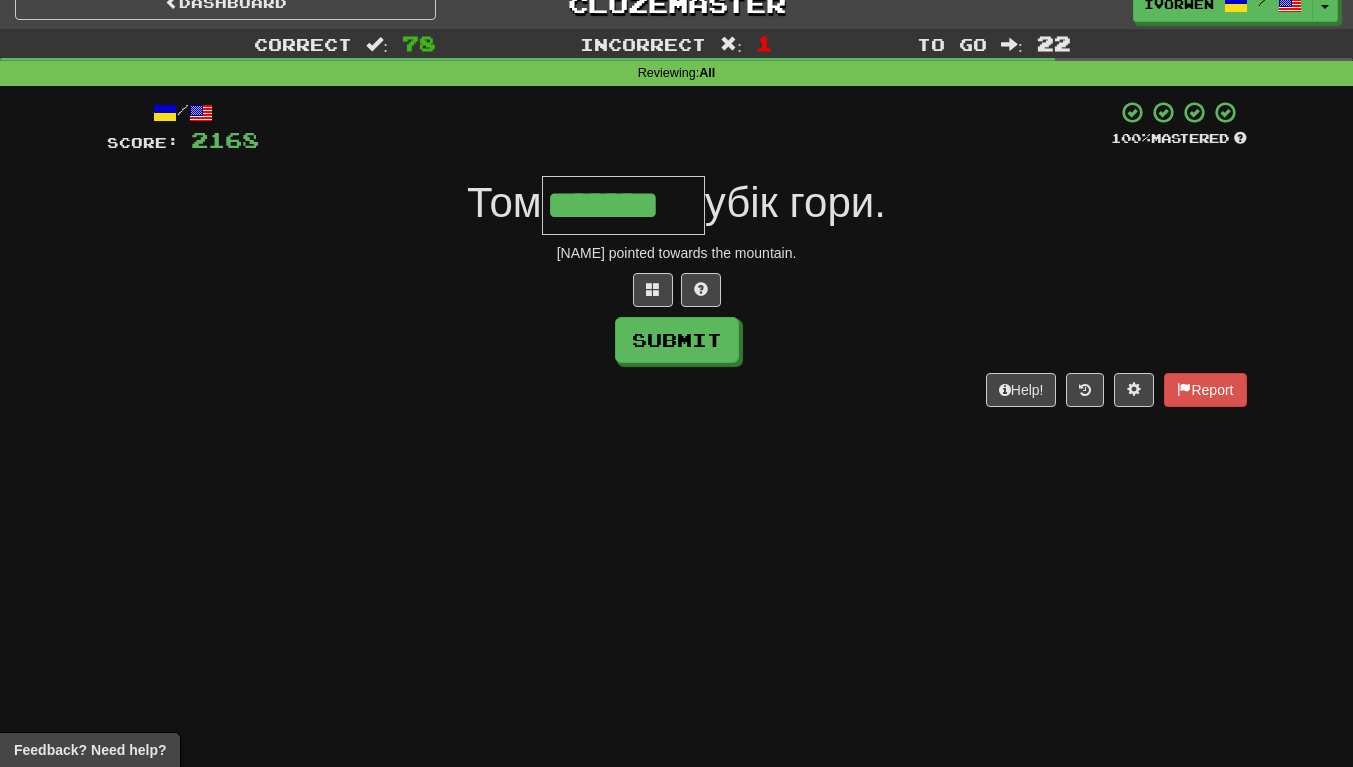 scroll, scrollTop: 0, scrollLeft: 5, axis: horizontal 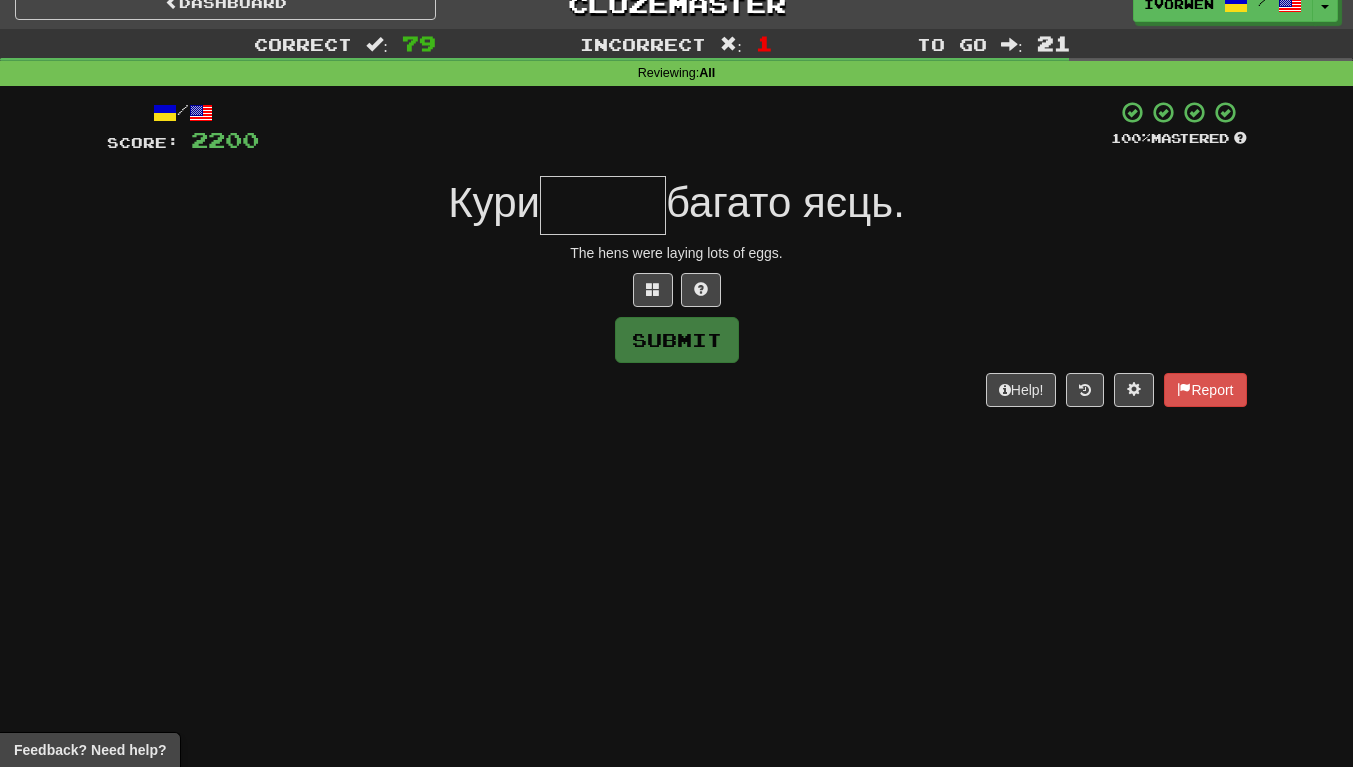 type on "*" 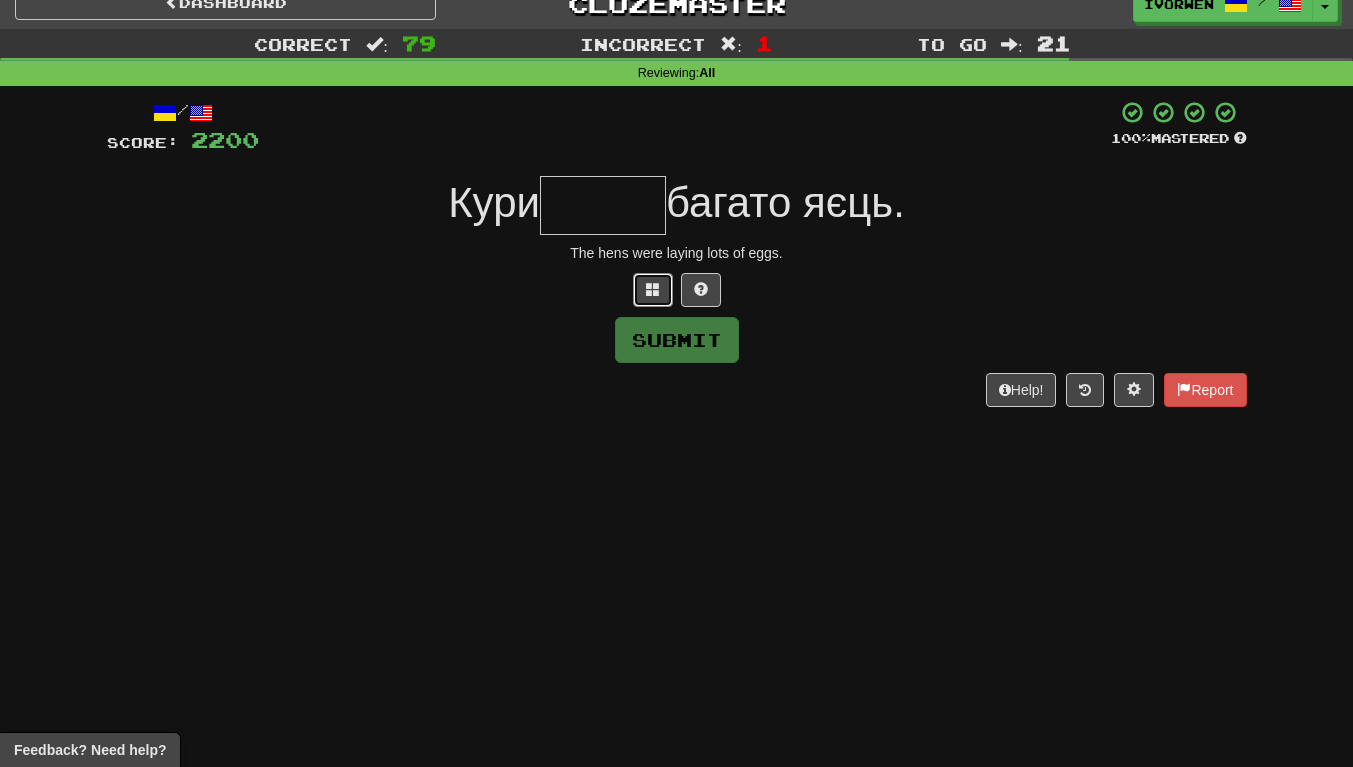 click at bounding box center [653, 289] 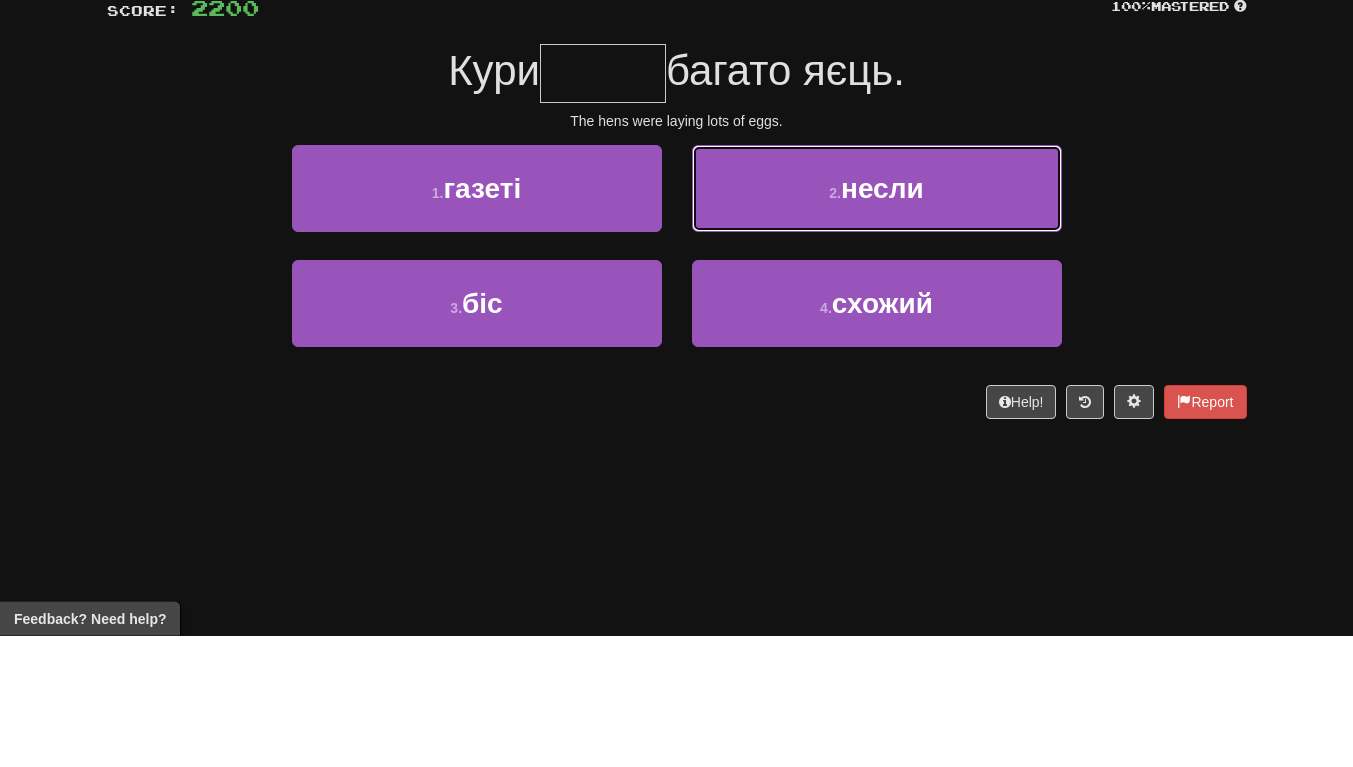 click on "2 .  несли" at bounding box center [877, 320] 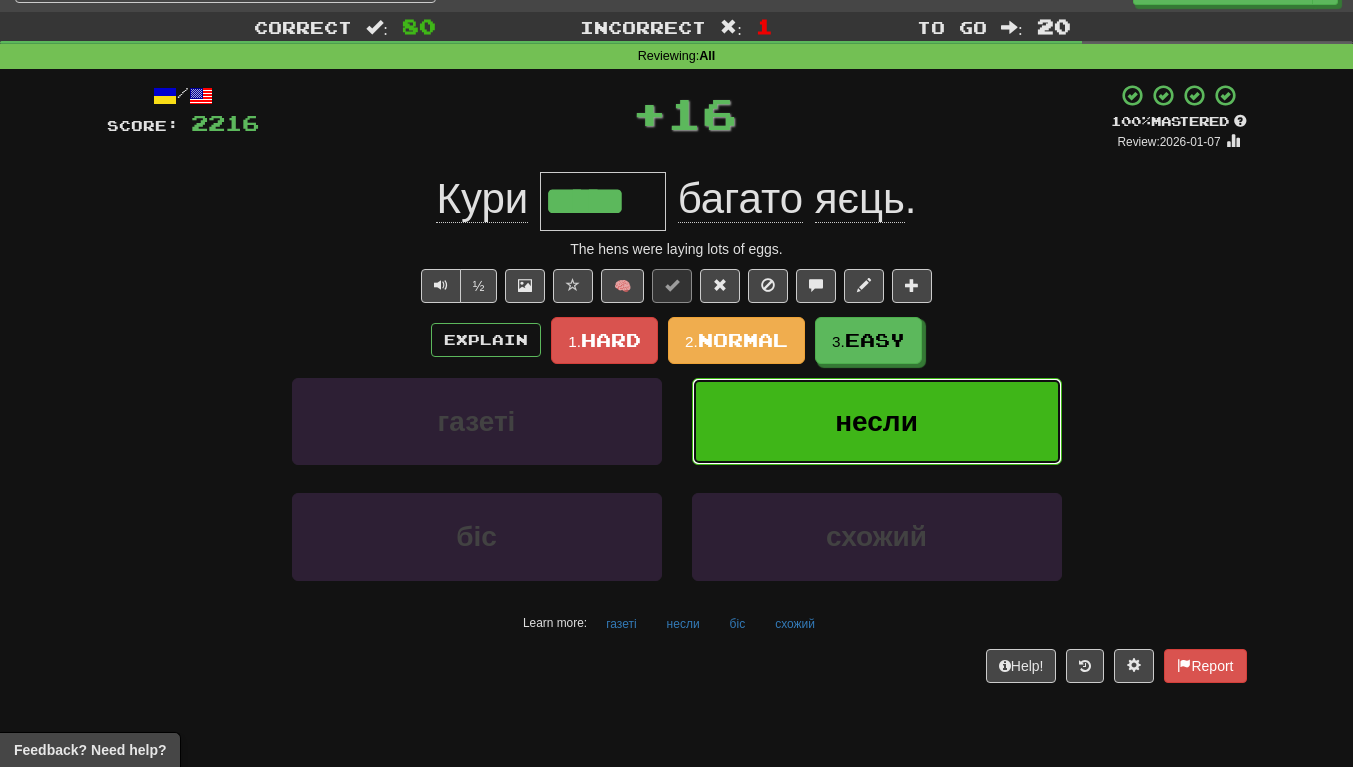 scroll, scrollTop: 45, scrollLeft: 0, axis: vertical 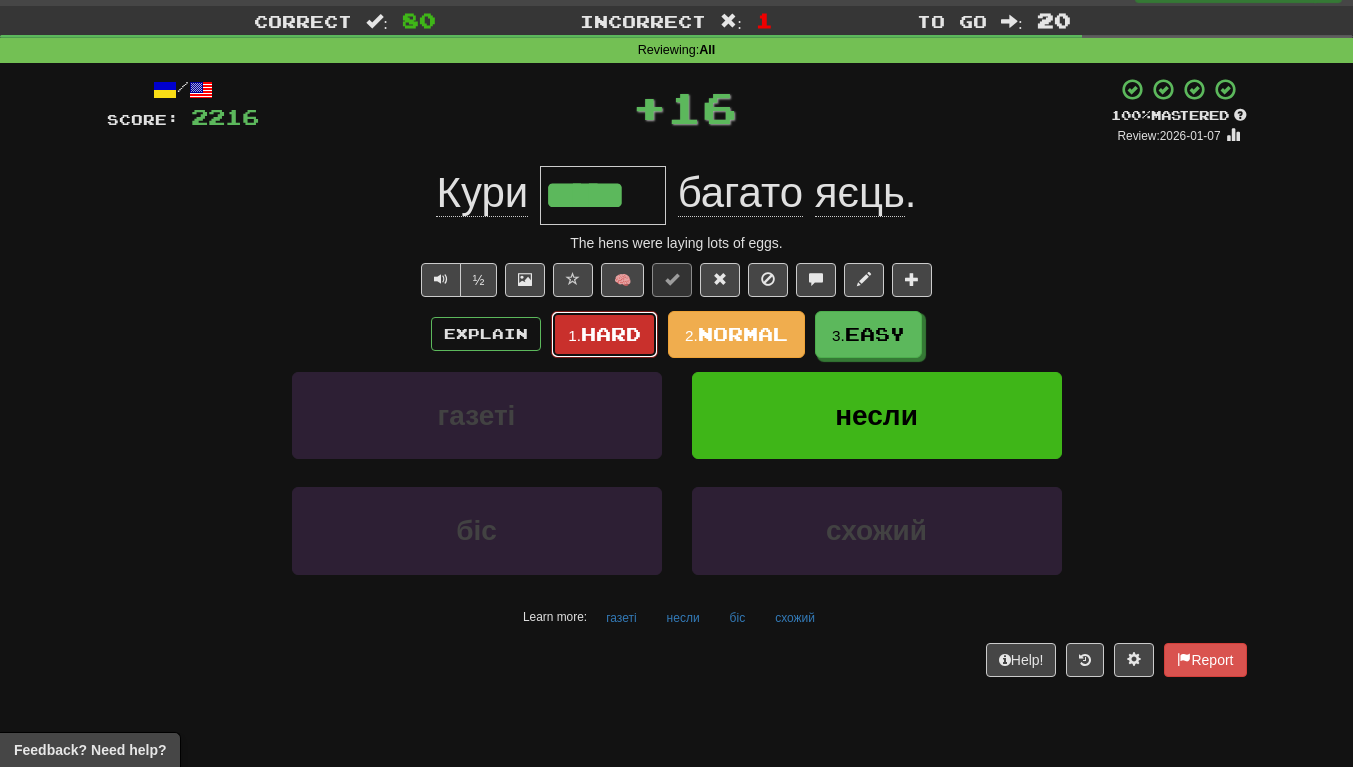 click on "1.  Hard" at bounding box center [604, 334] 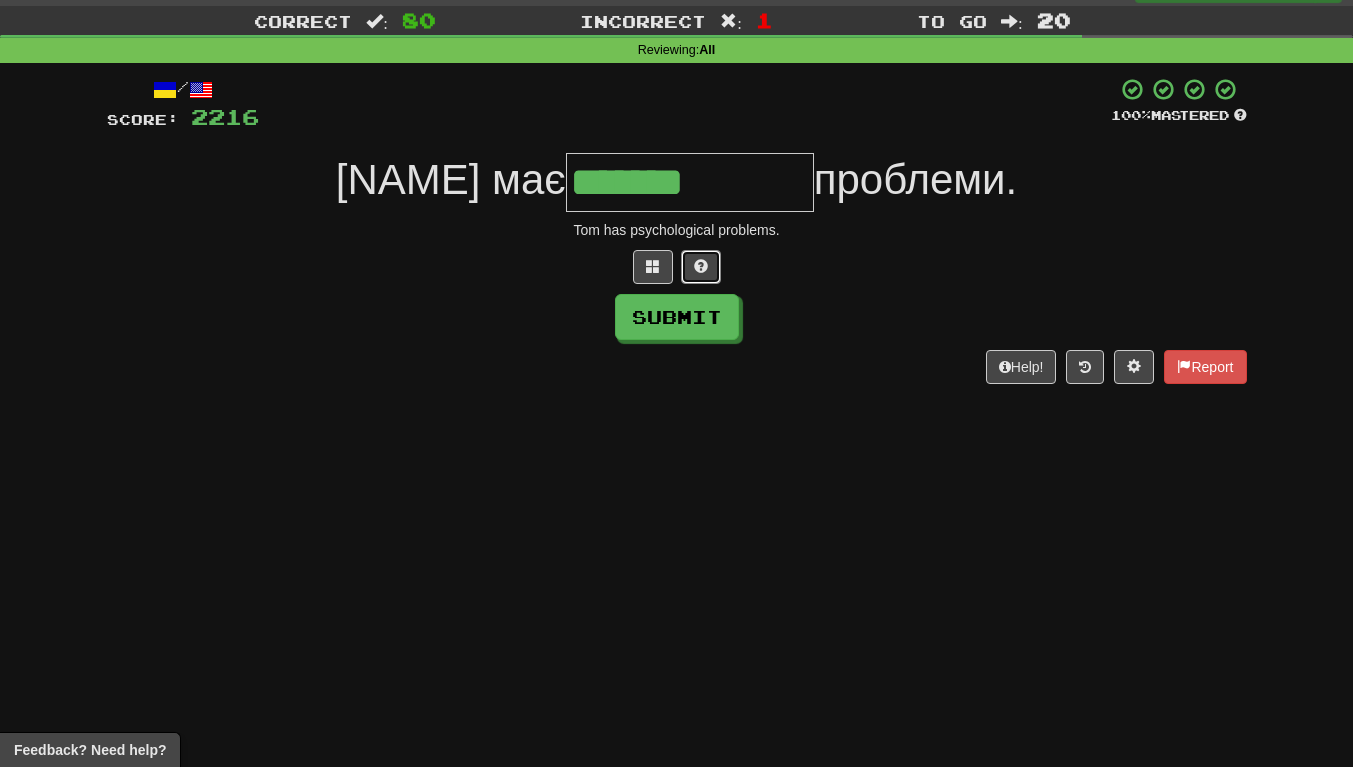 click at bounding box center [701, 267] 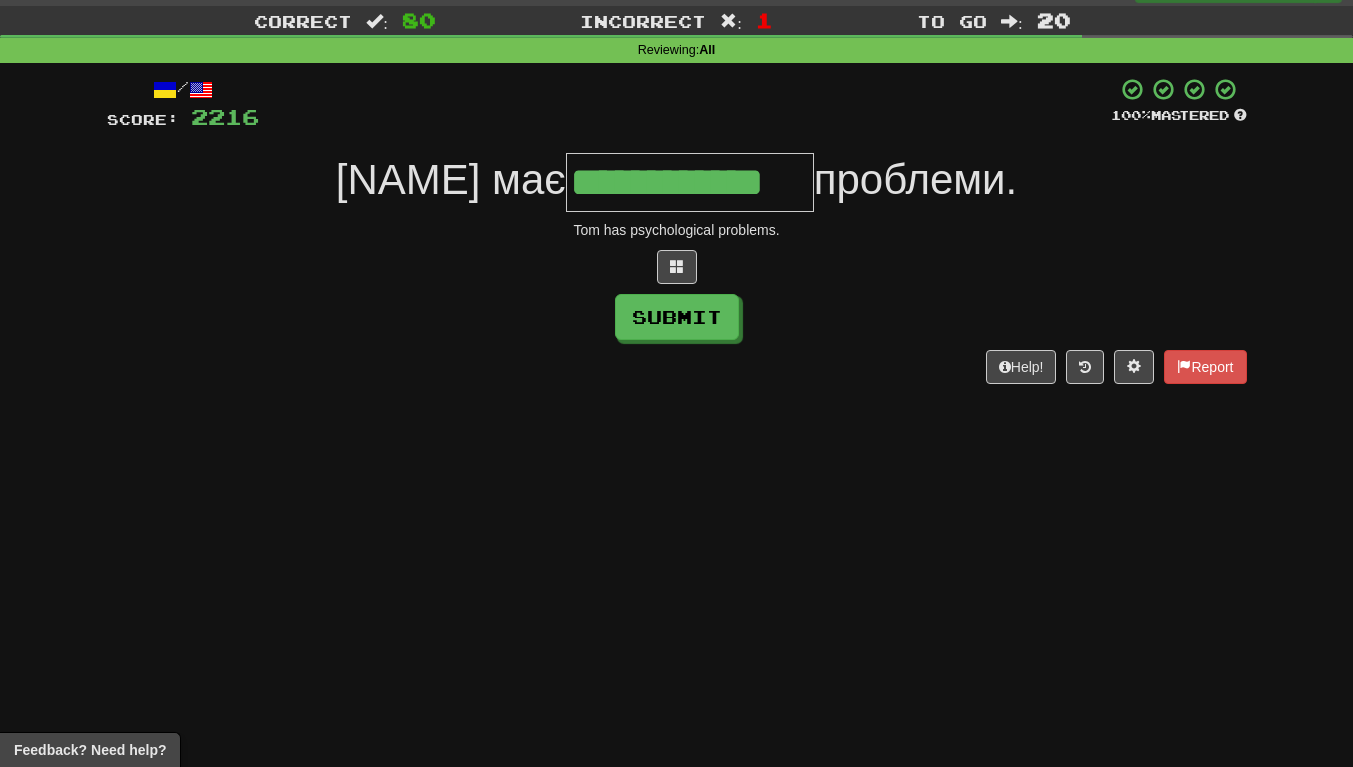 type on "**********" 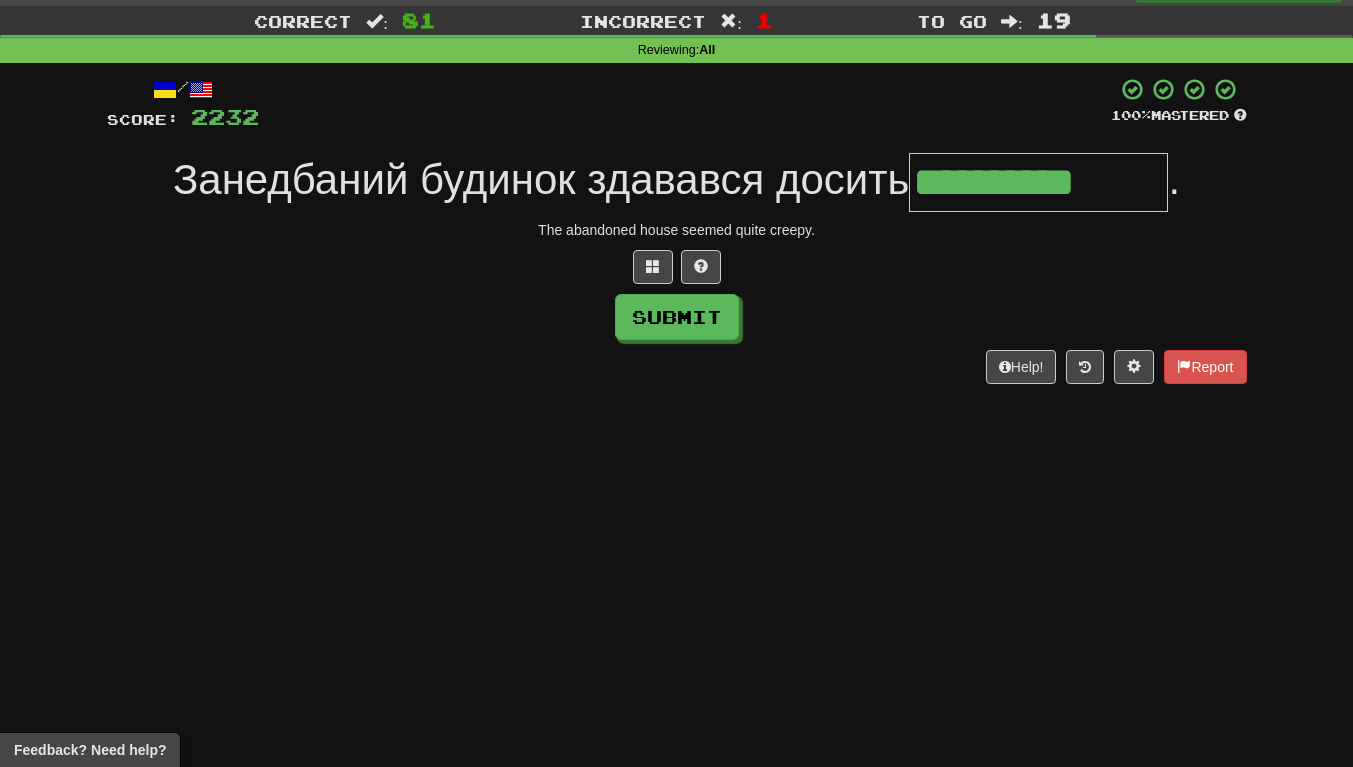 scroll, scrollTop: 0, scrollLeft: 5, axis: horizontal 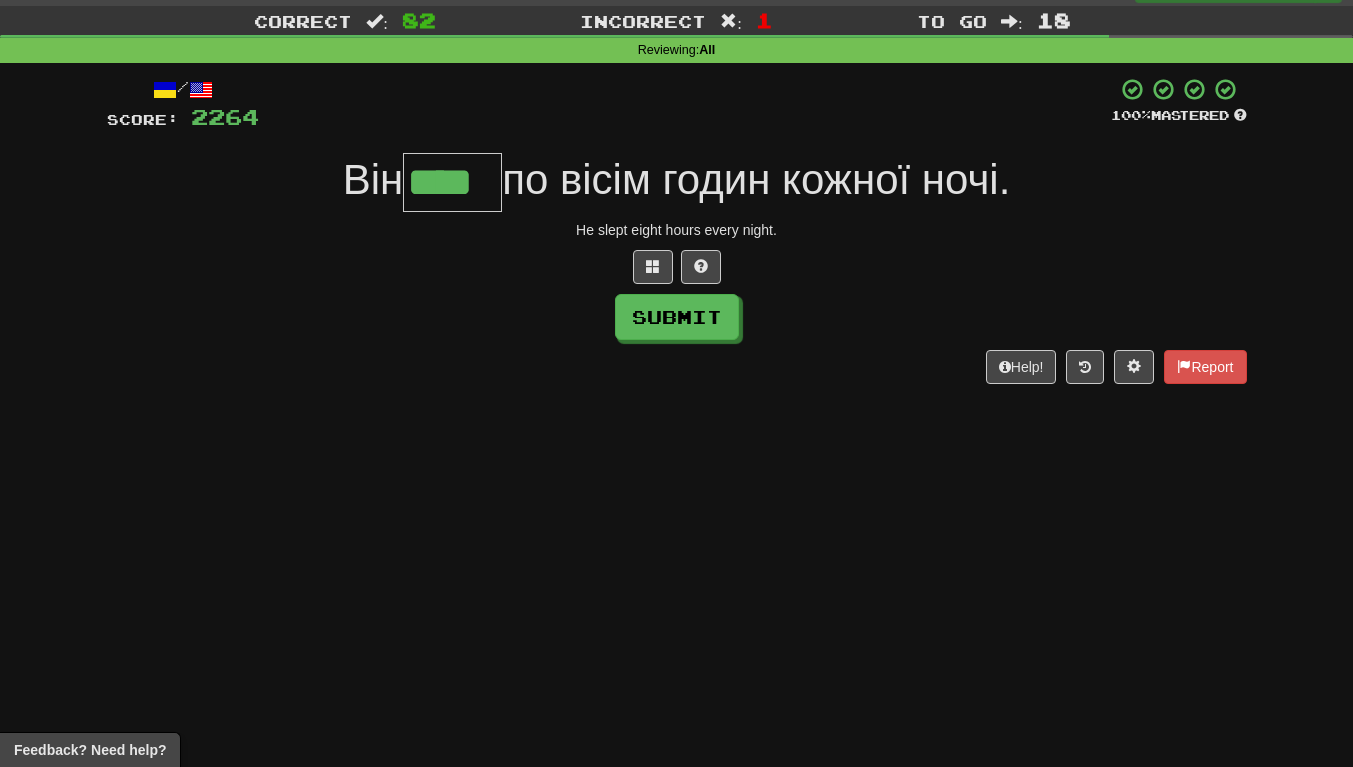 type on "****" 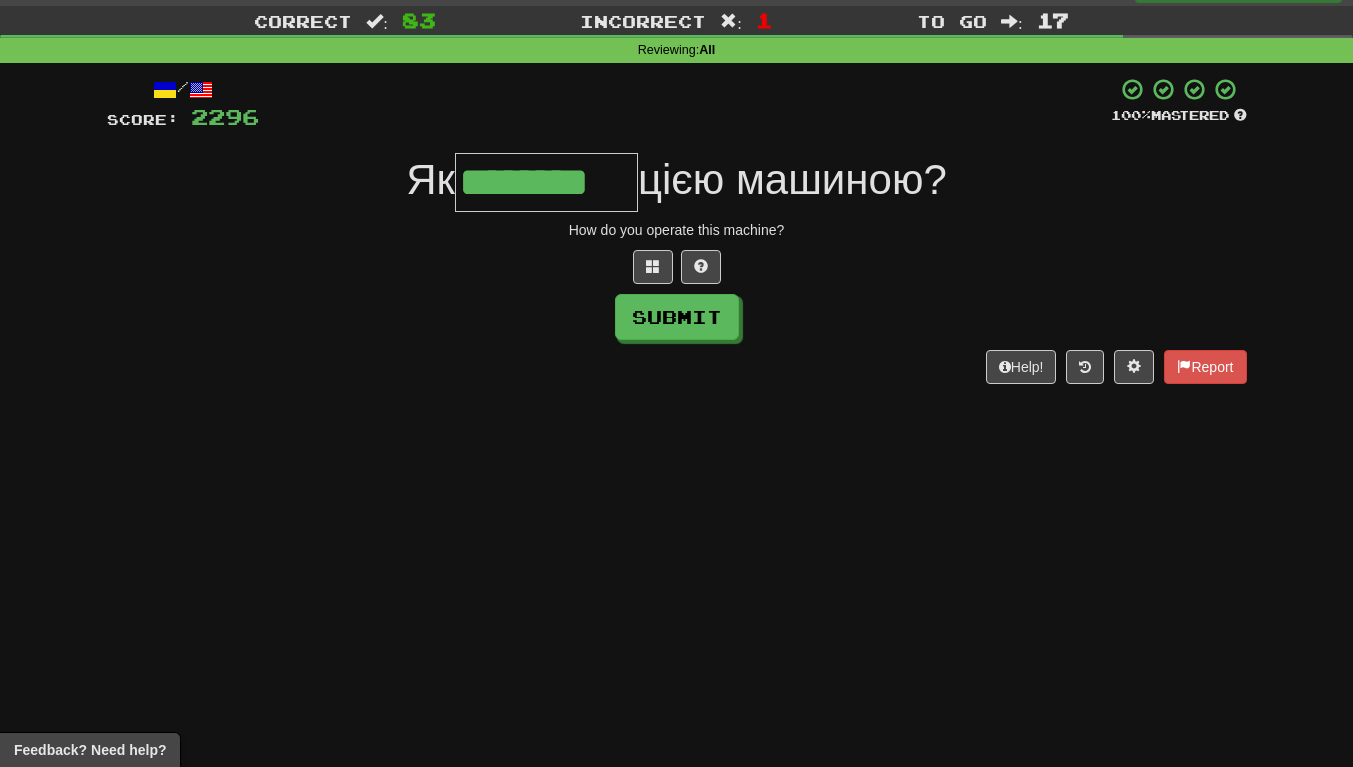 scroll, scrollTop: 0, scrollLeft: 3, axis: horizontal 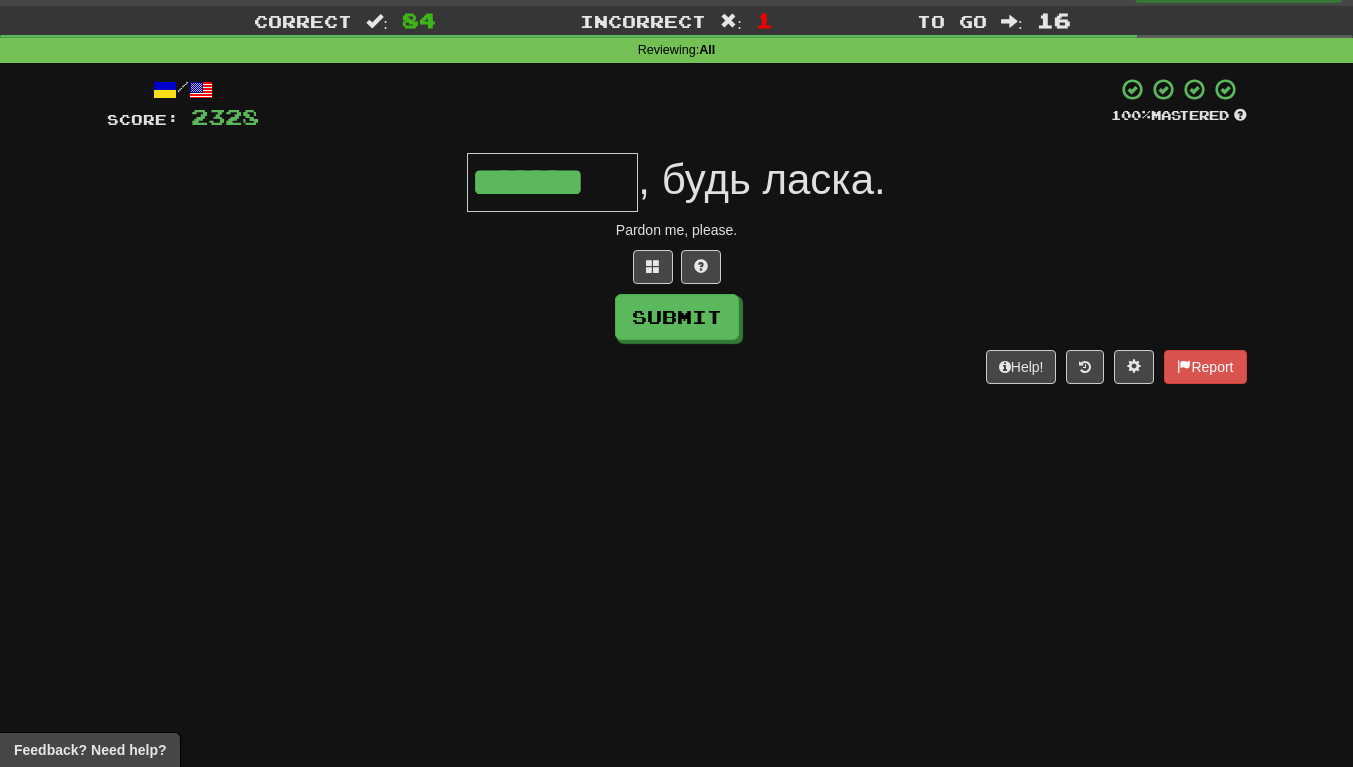 type on "*******" 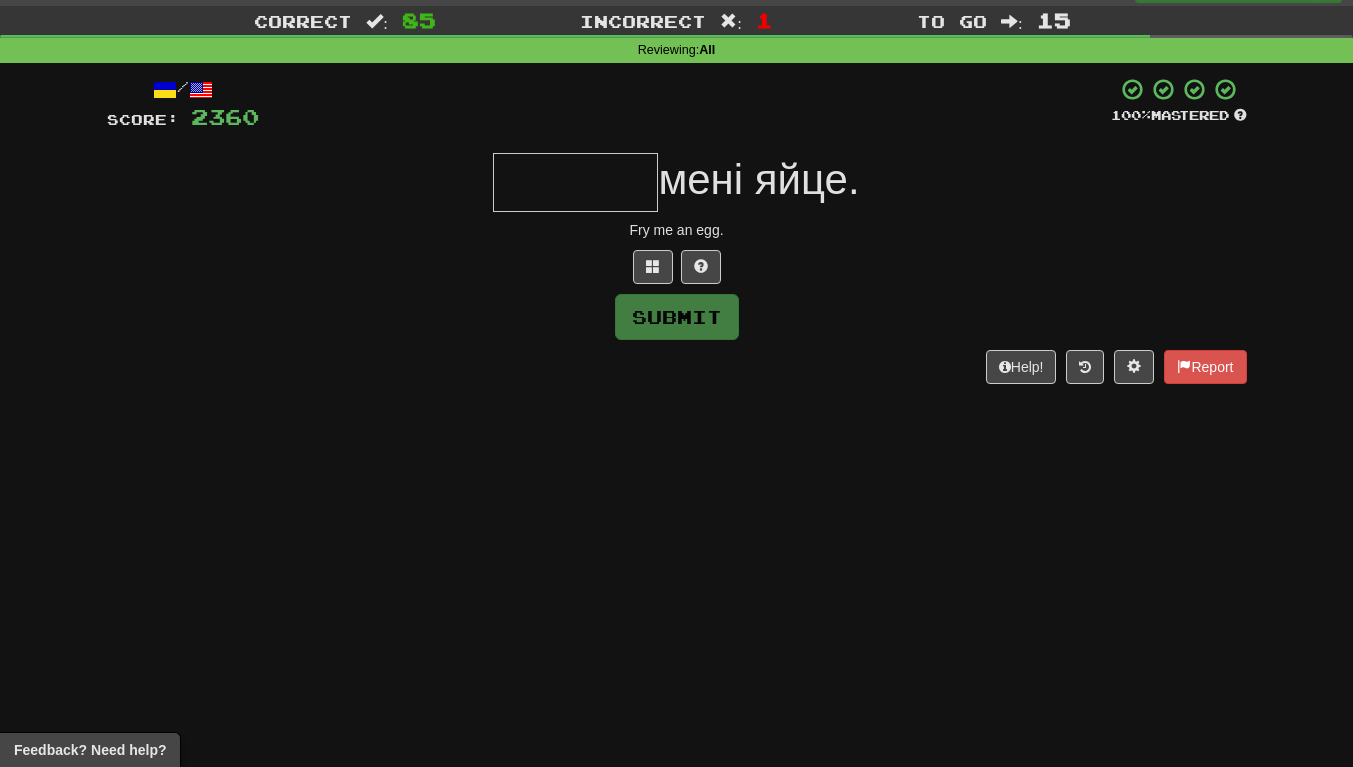 type on "*" 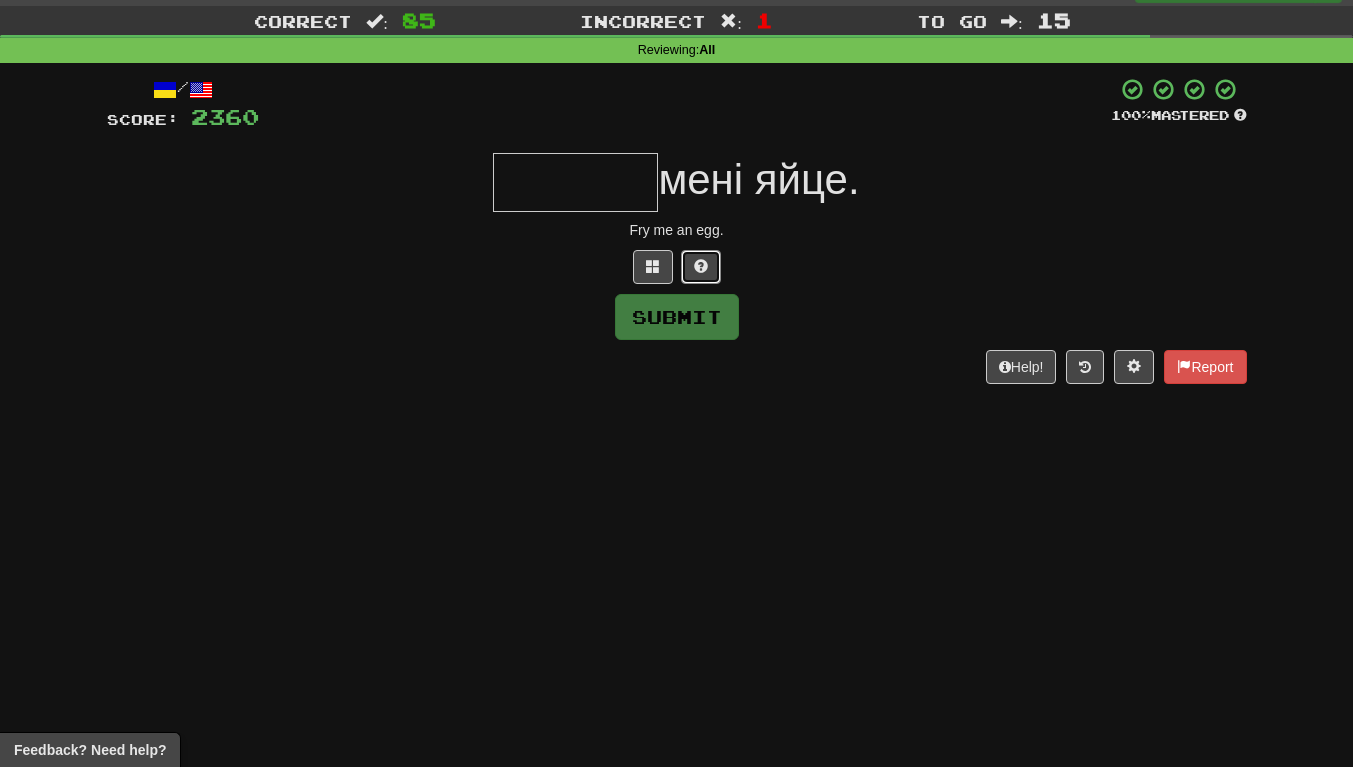 click at bounding box center (701, 267) 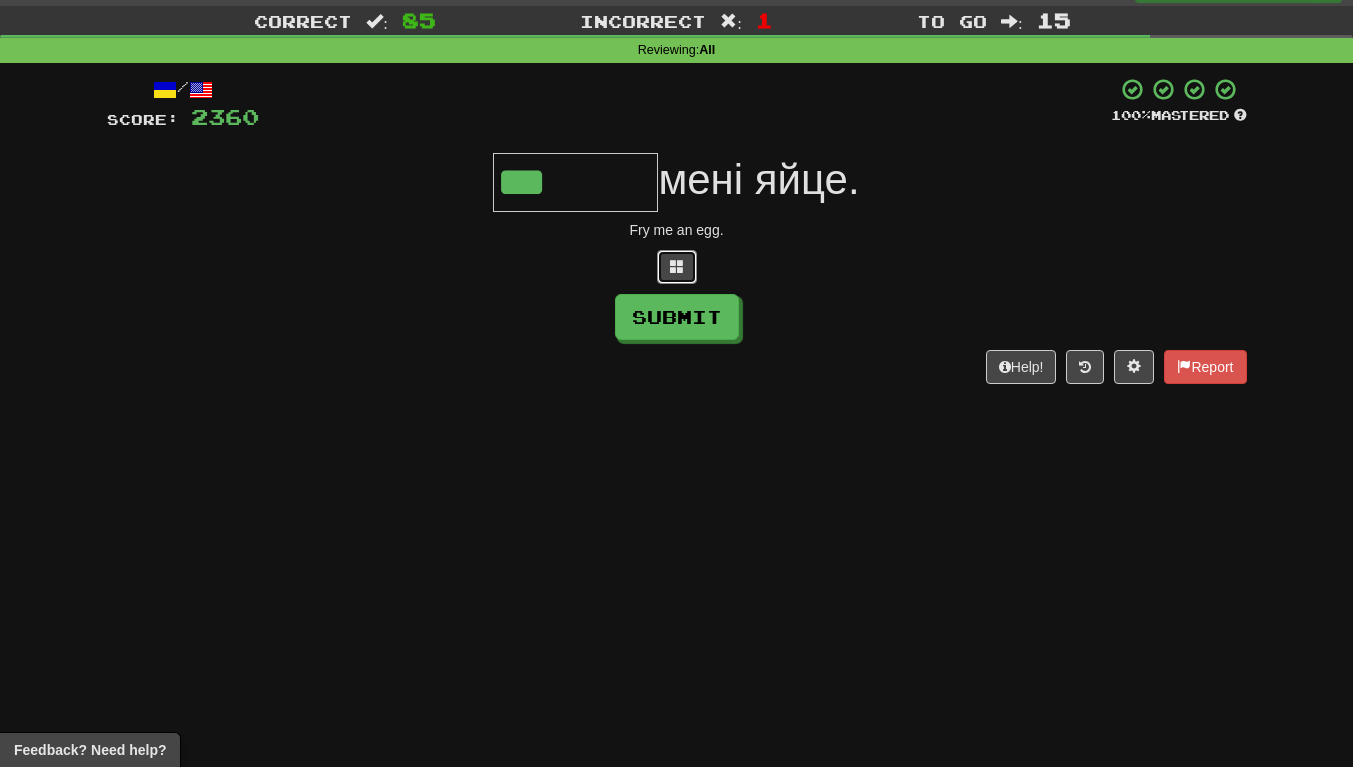 click at bounding box center (677, 266) 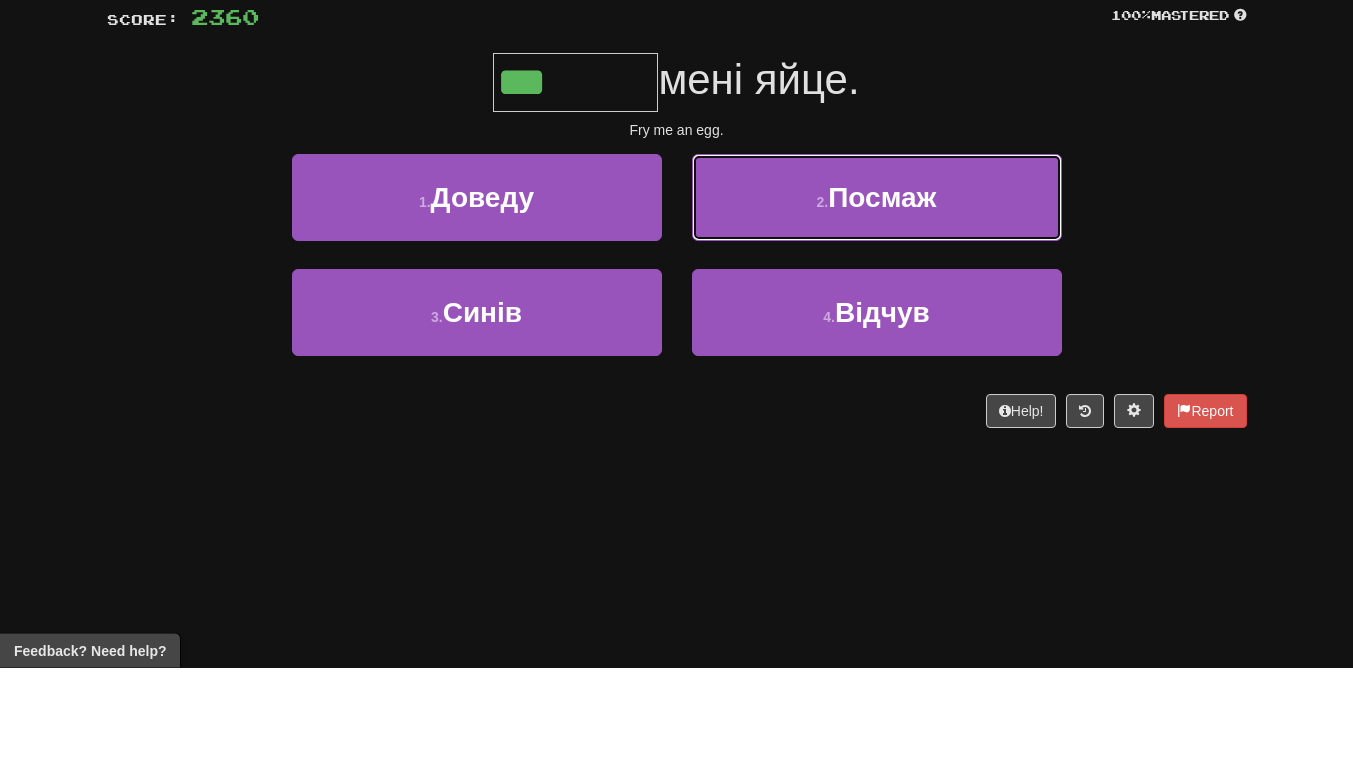 click on "2 .  Посмаж" at bounding box center [877, 297] 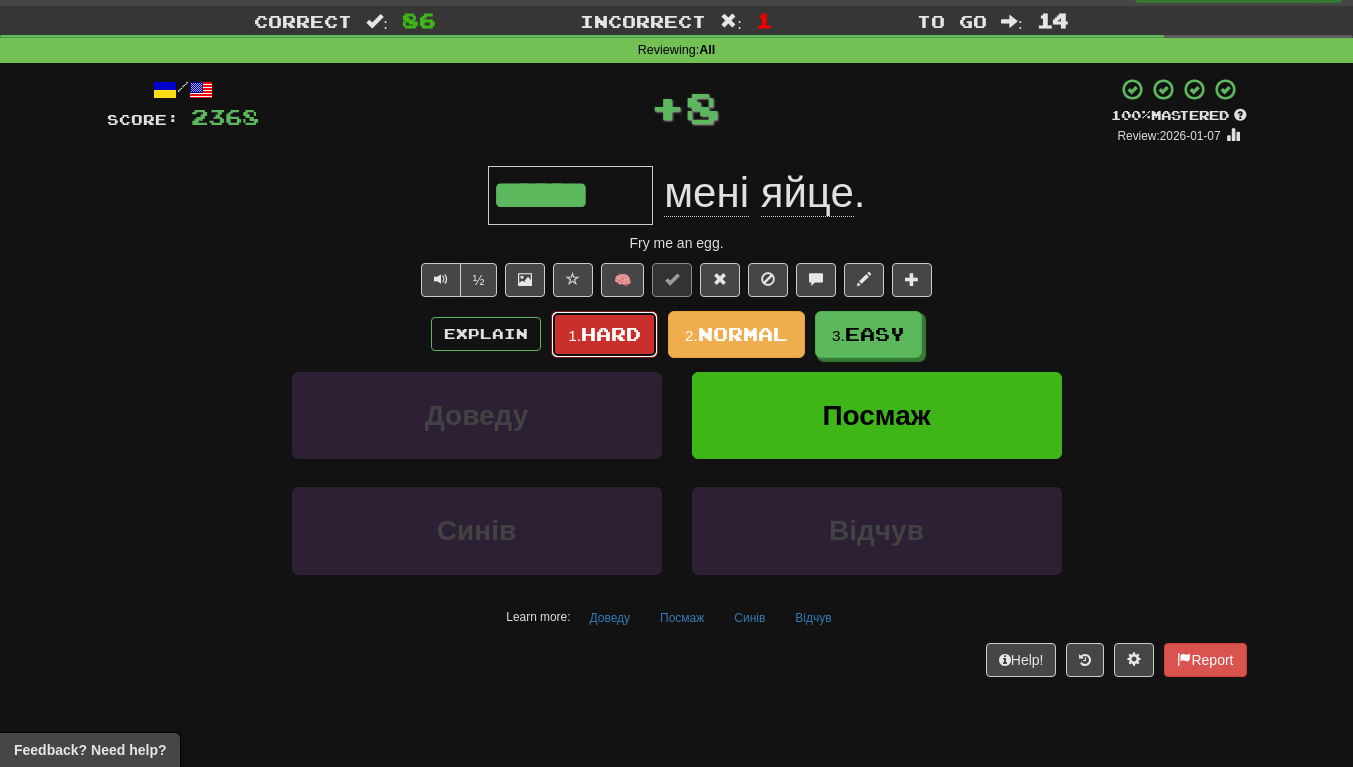 click on "1." at bounding box center [574, 335] 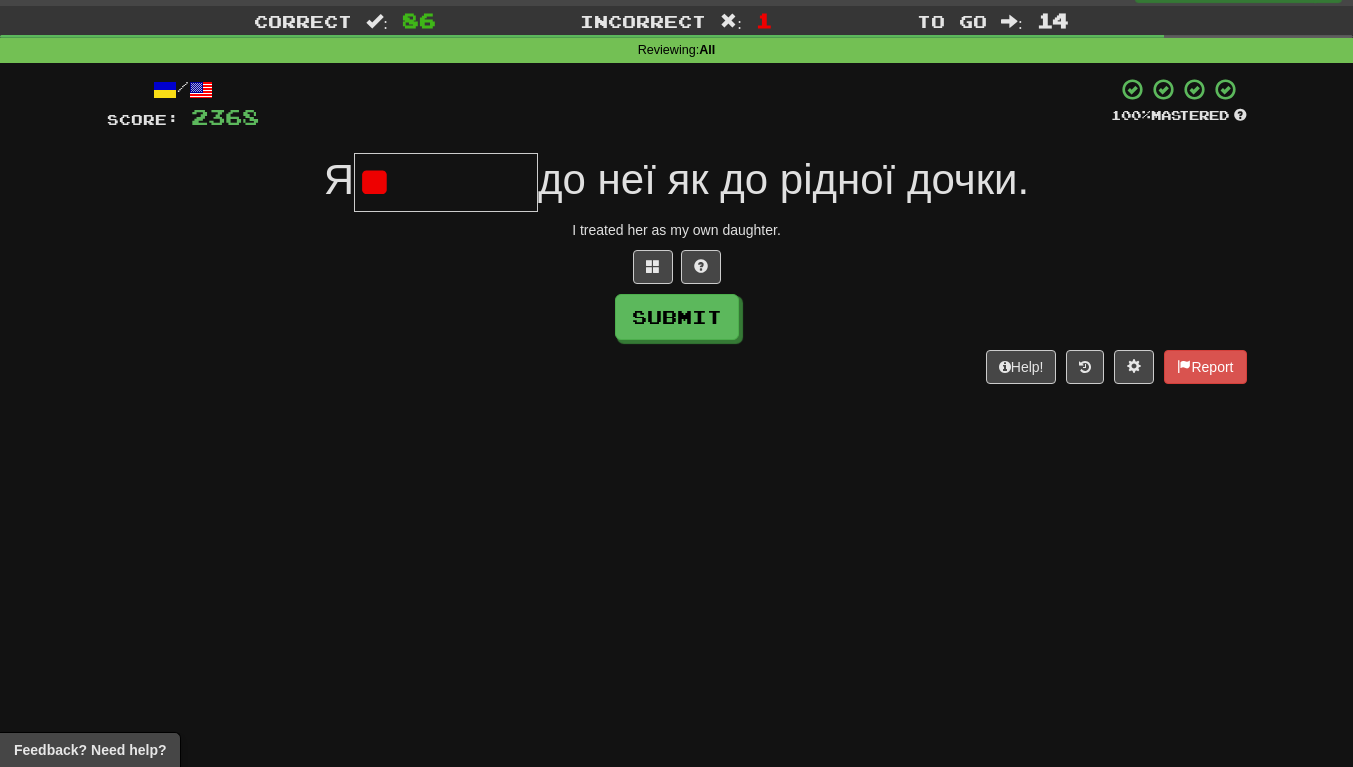 type on "*" 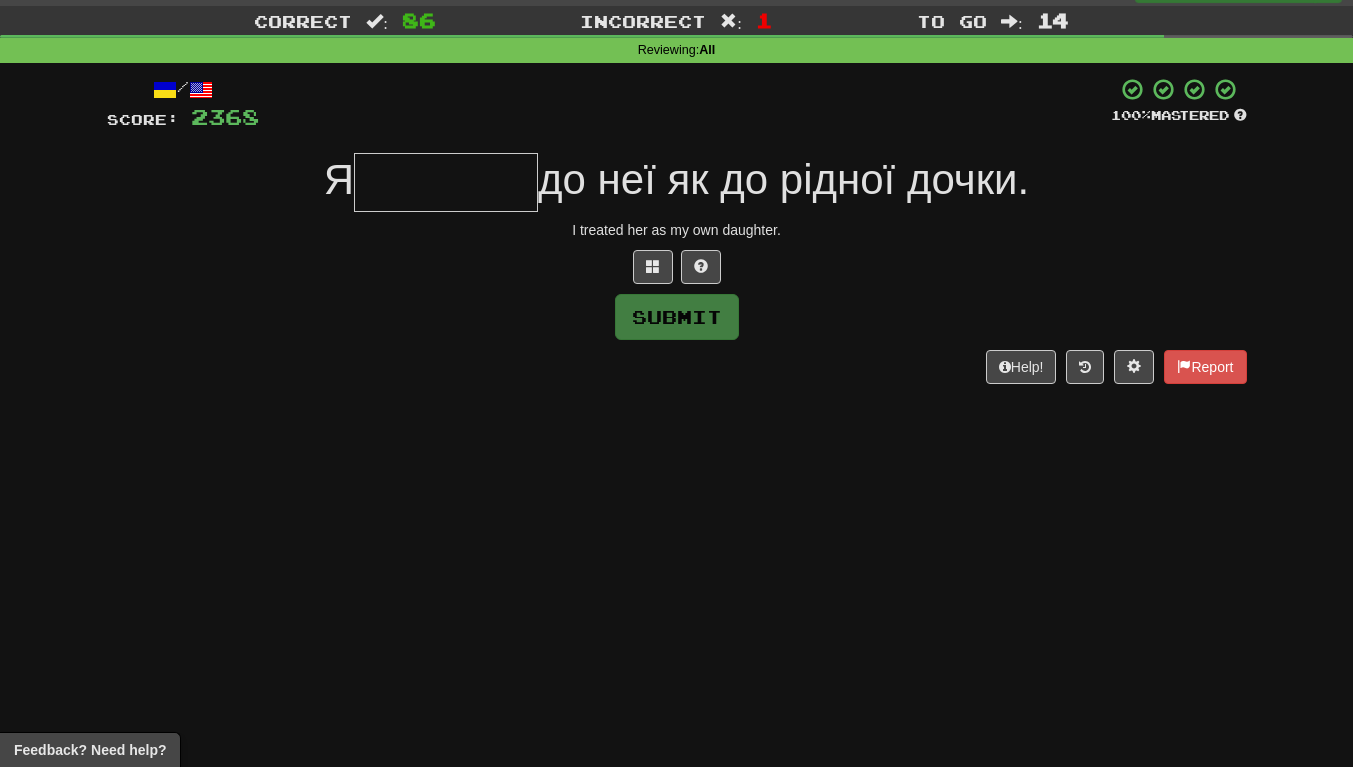type on "*" 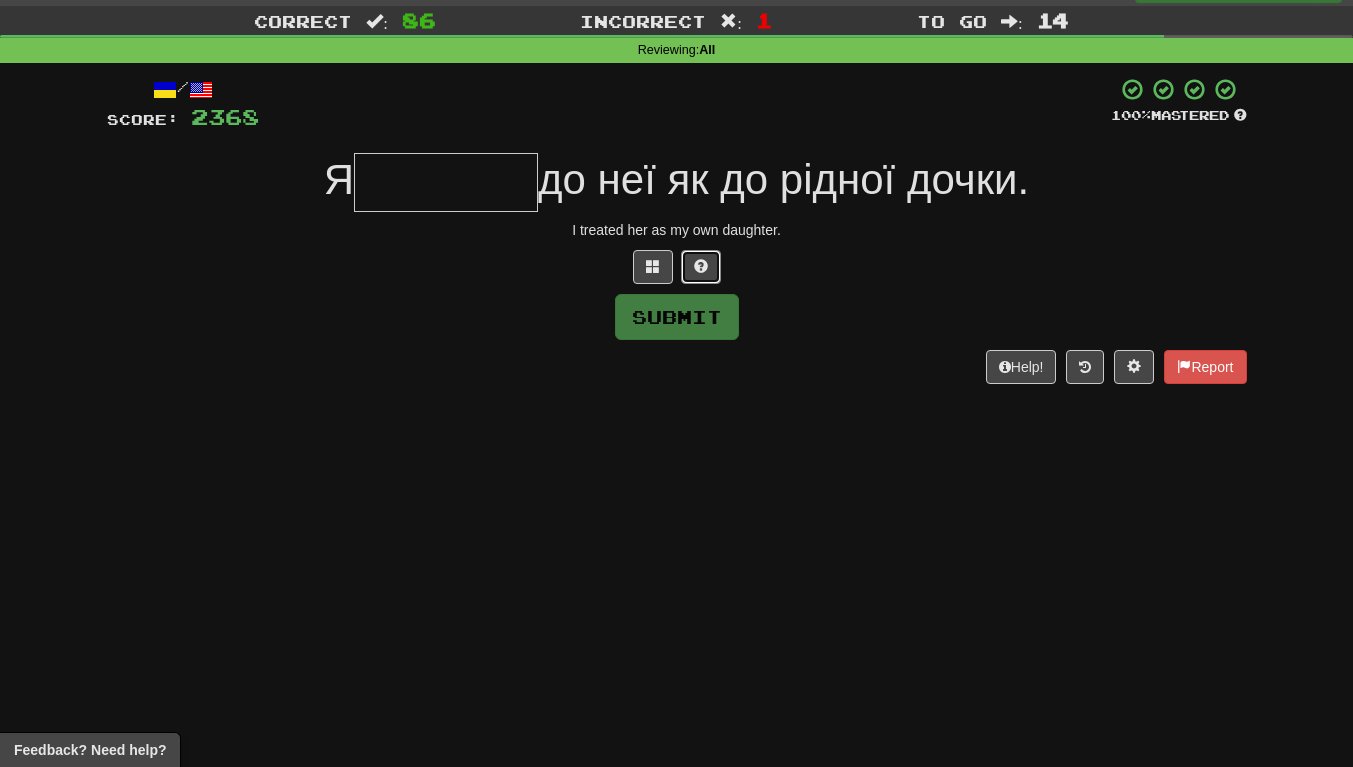 click at bounding box center (701, 267) 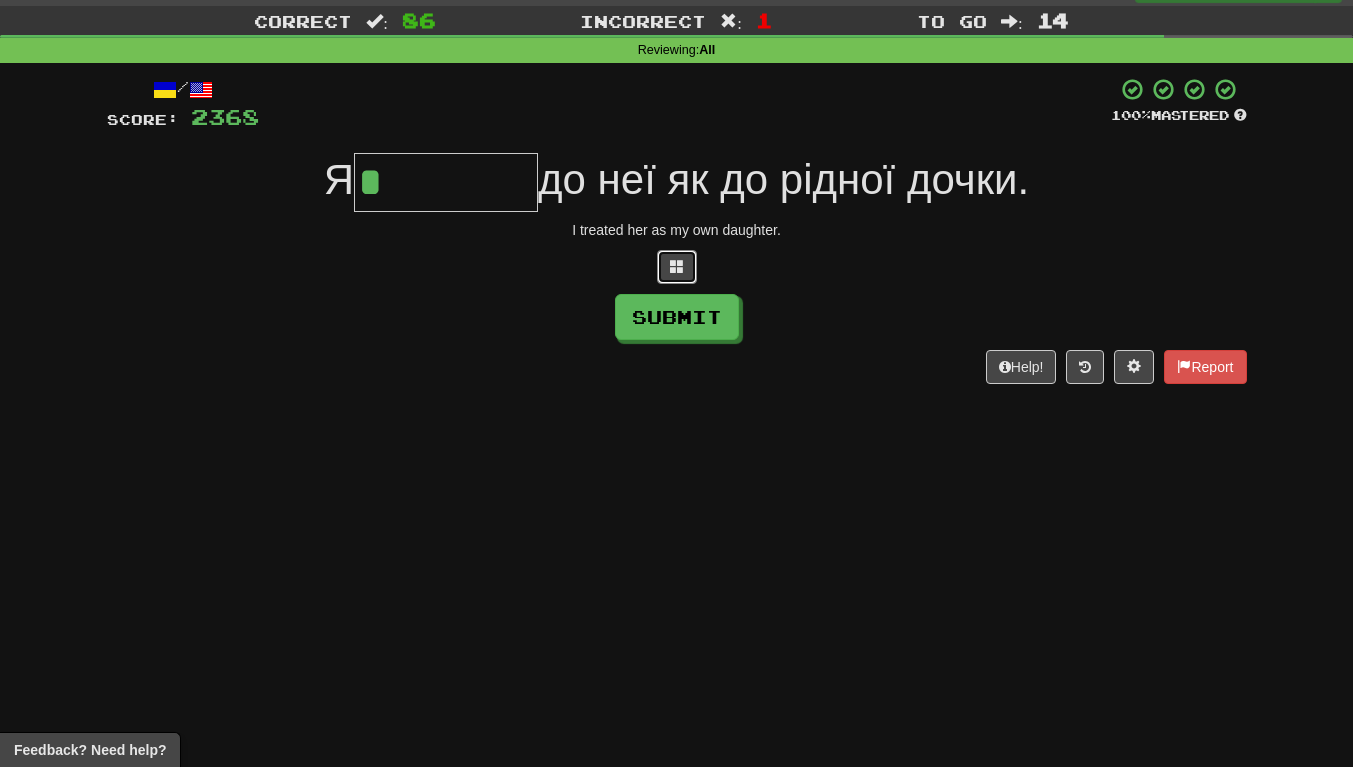 click at bounding box center [677, 267] 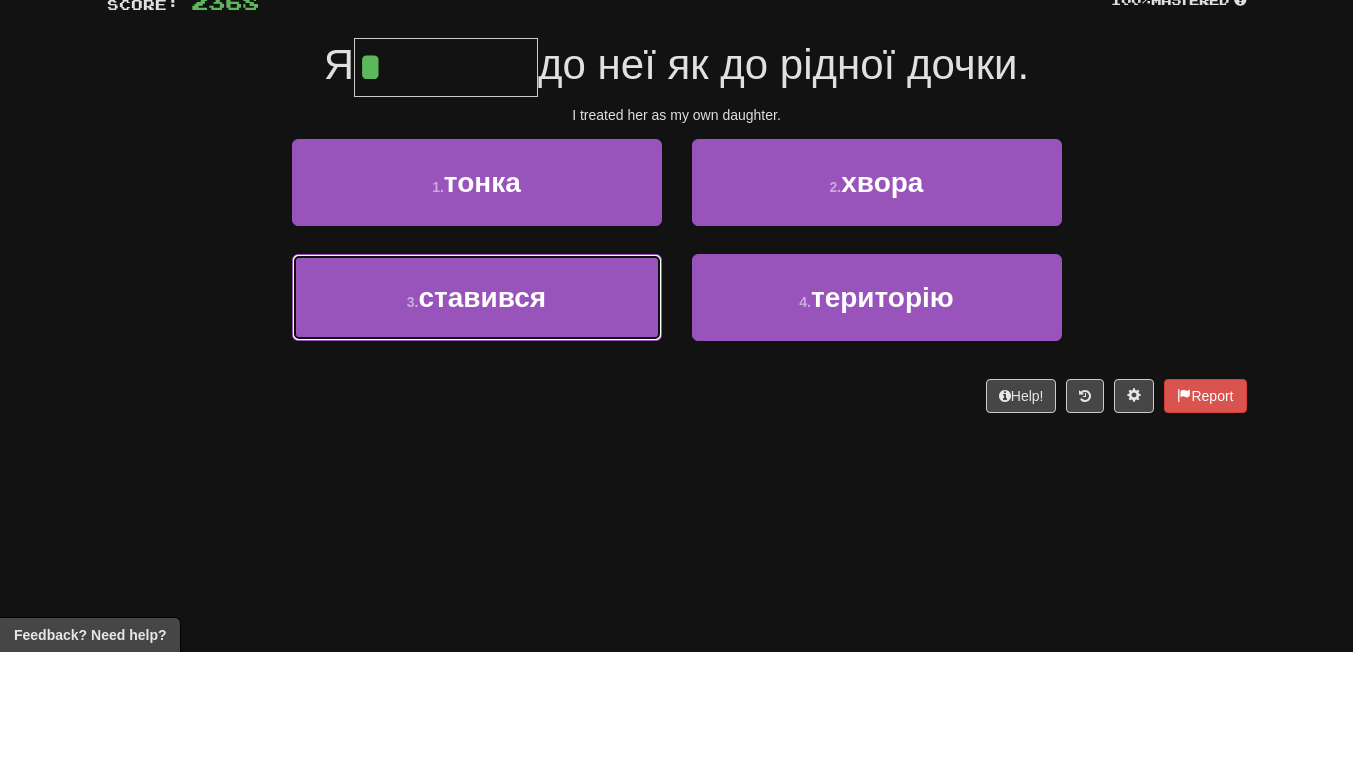 click on "3 .  ставився" at bounding box center (477, 412) 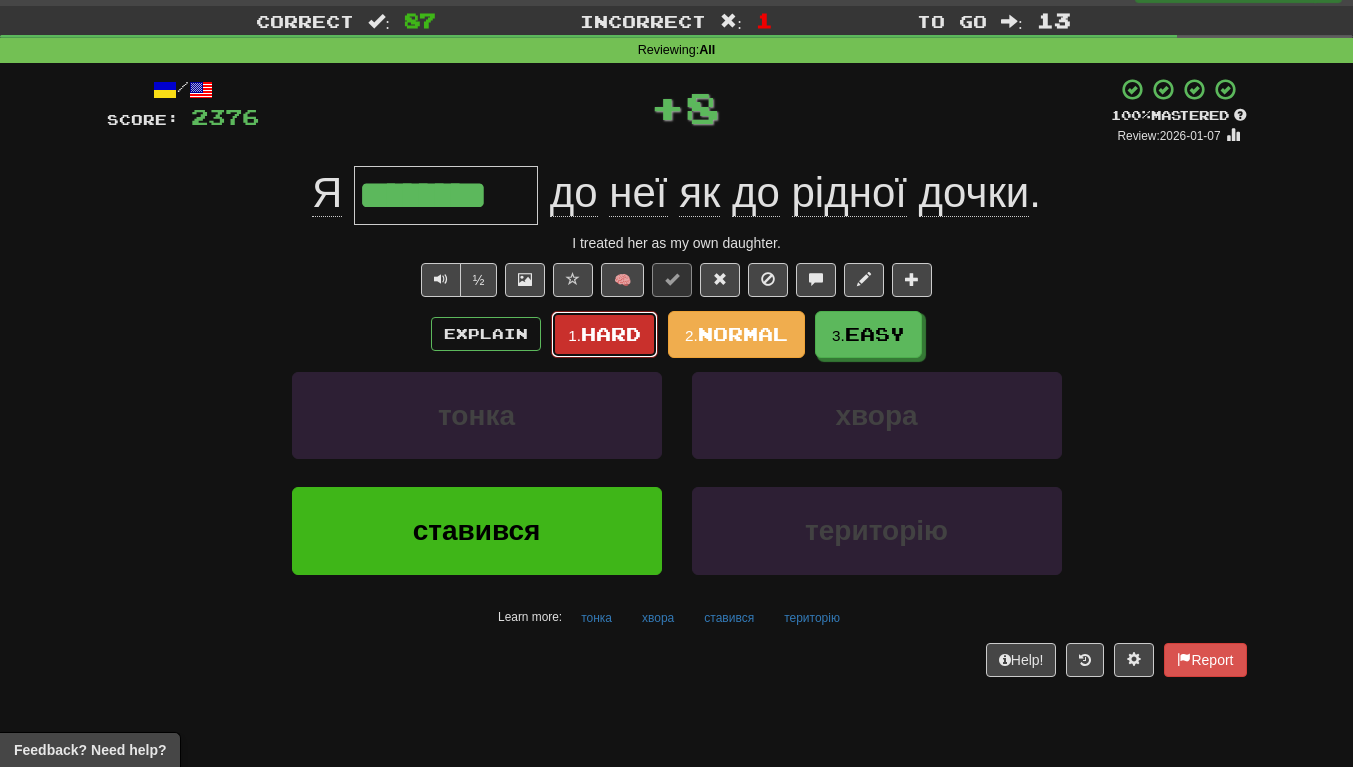 click on "Hard" at bounding box center [611, 334] 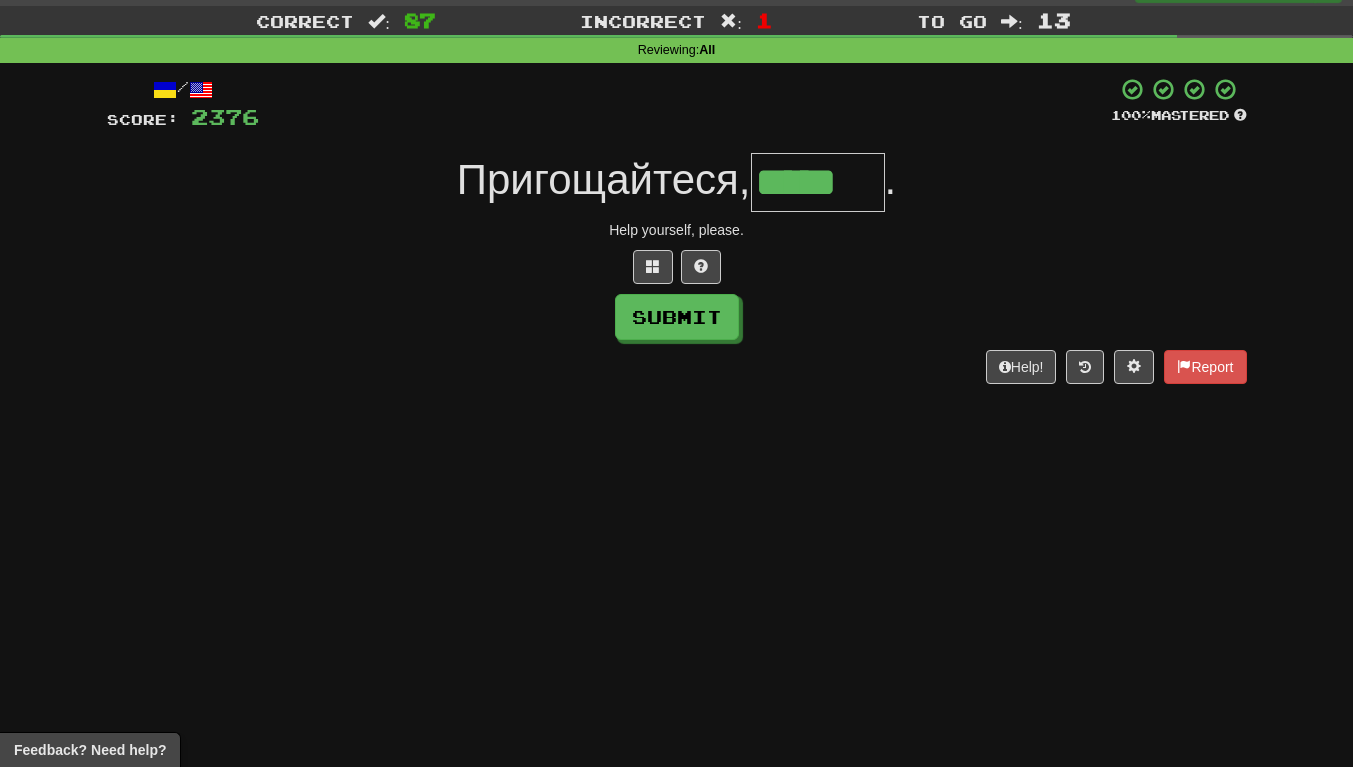 type on "*****" 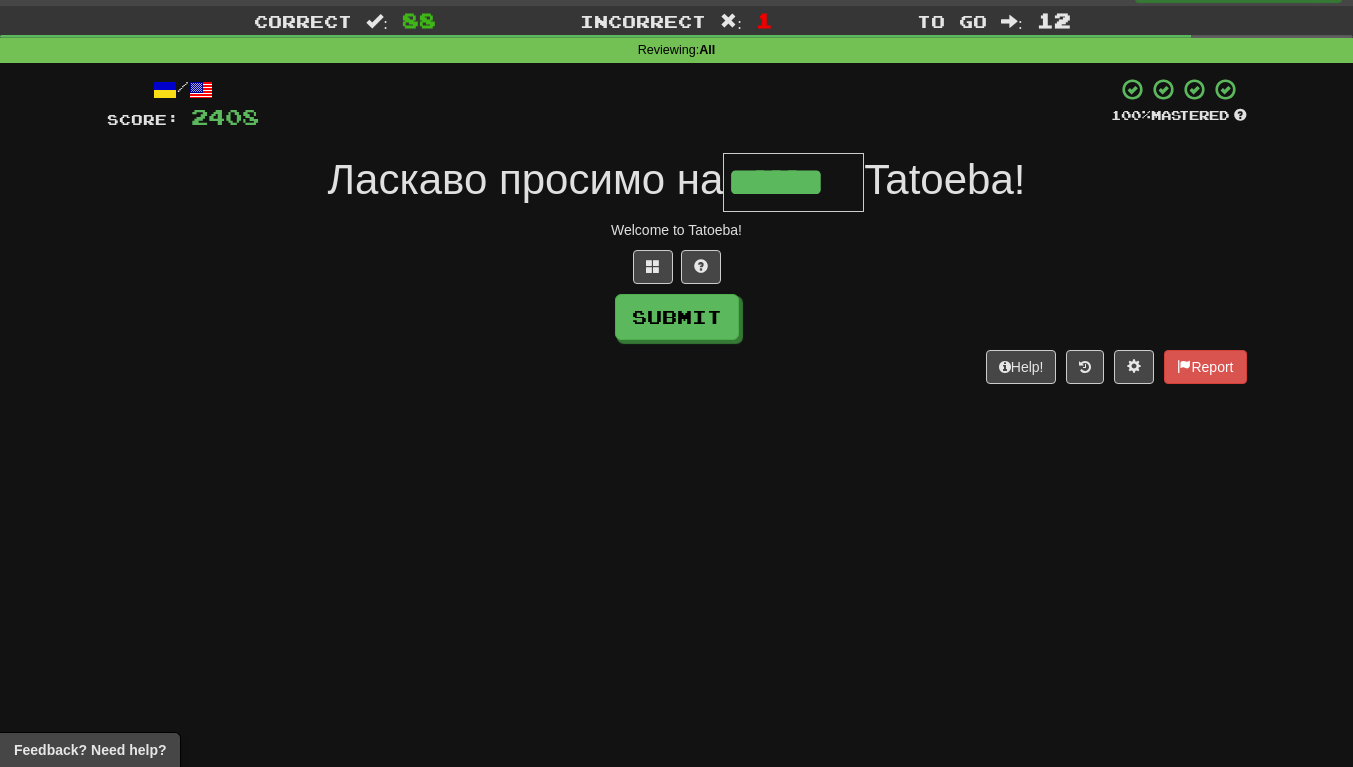 scroll, scrollTop: 0, scrollLeft: 5, axis: horizontal 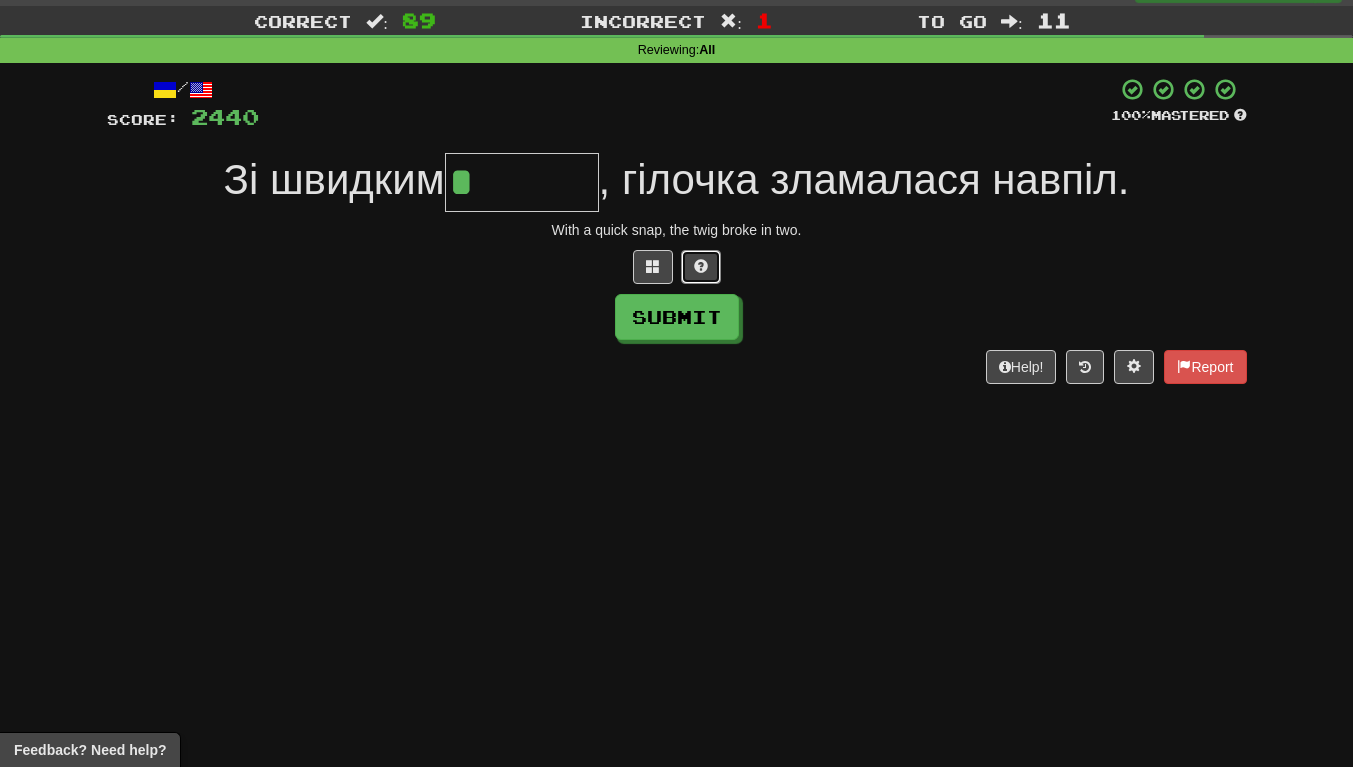 click at bounding box center [701, 267] 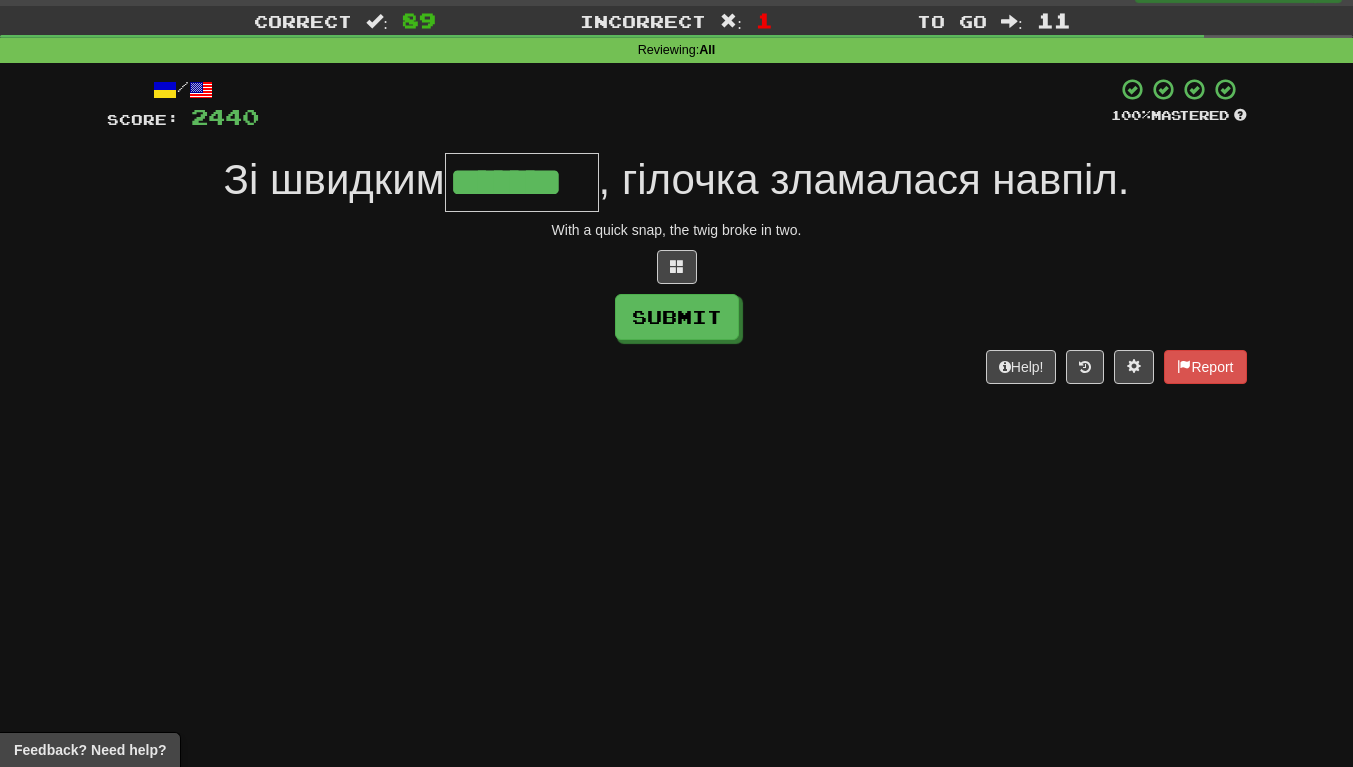 type on "*******" 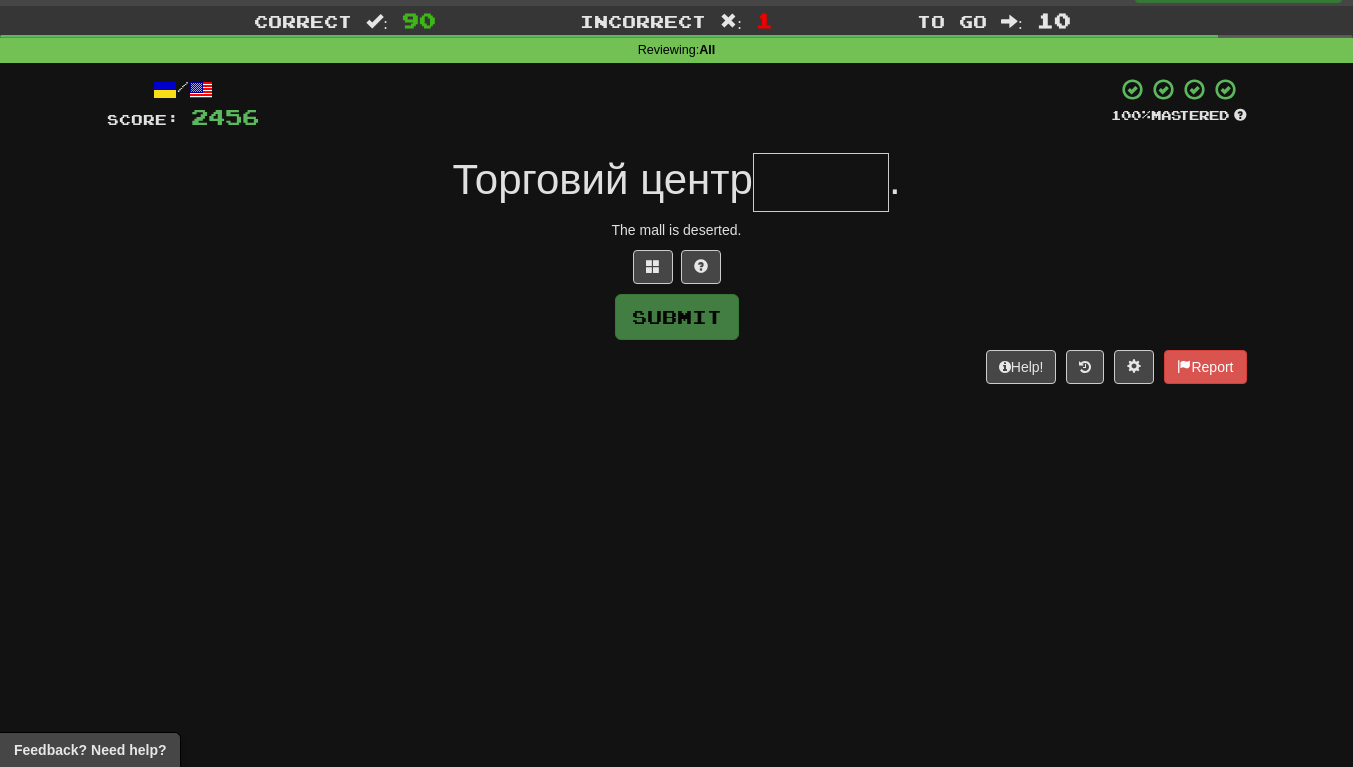 type on "*" 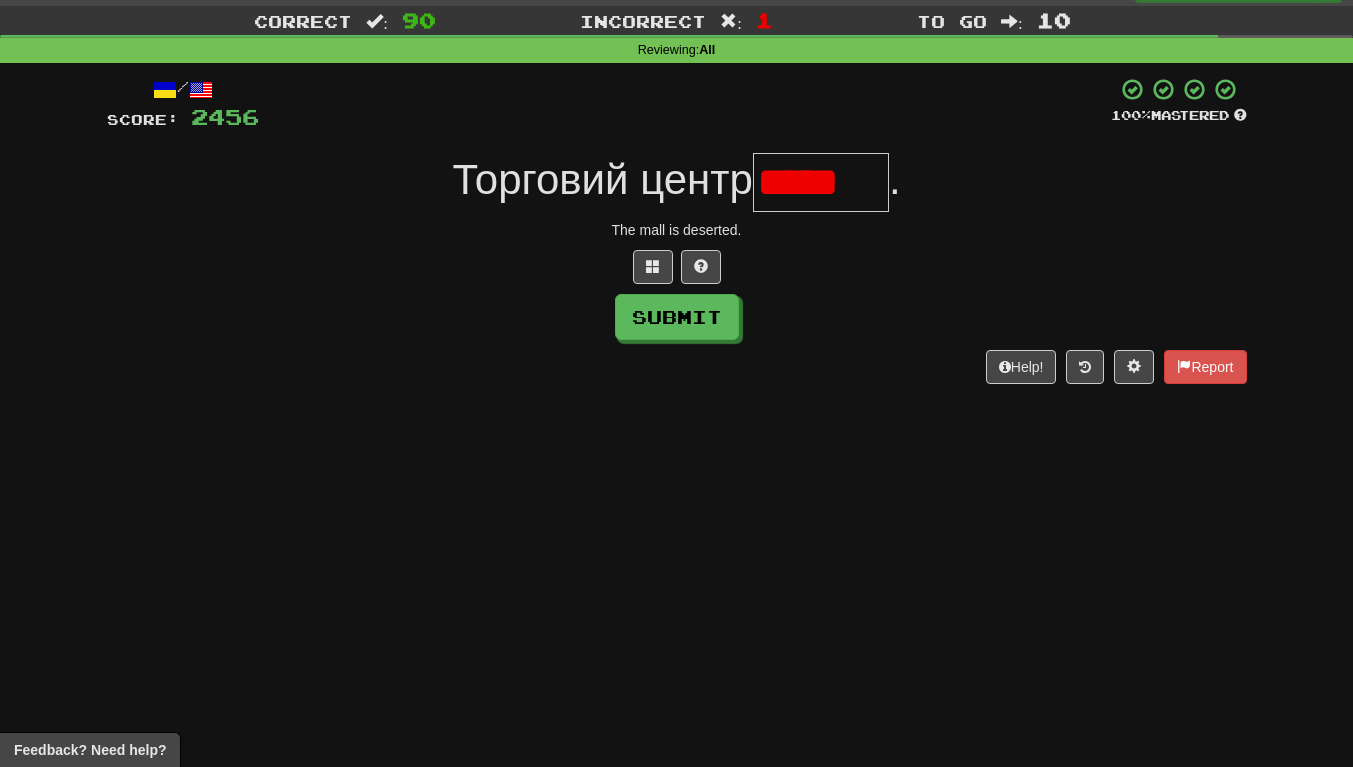 scroll, scrollTop: 0, scrollLeft: 0, axis: both 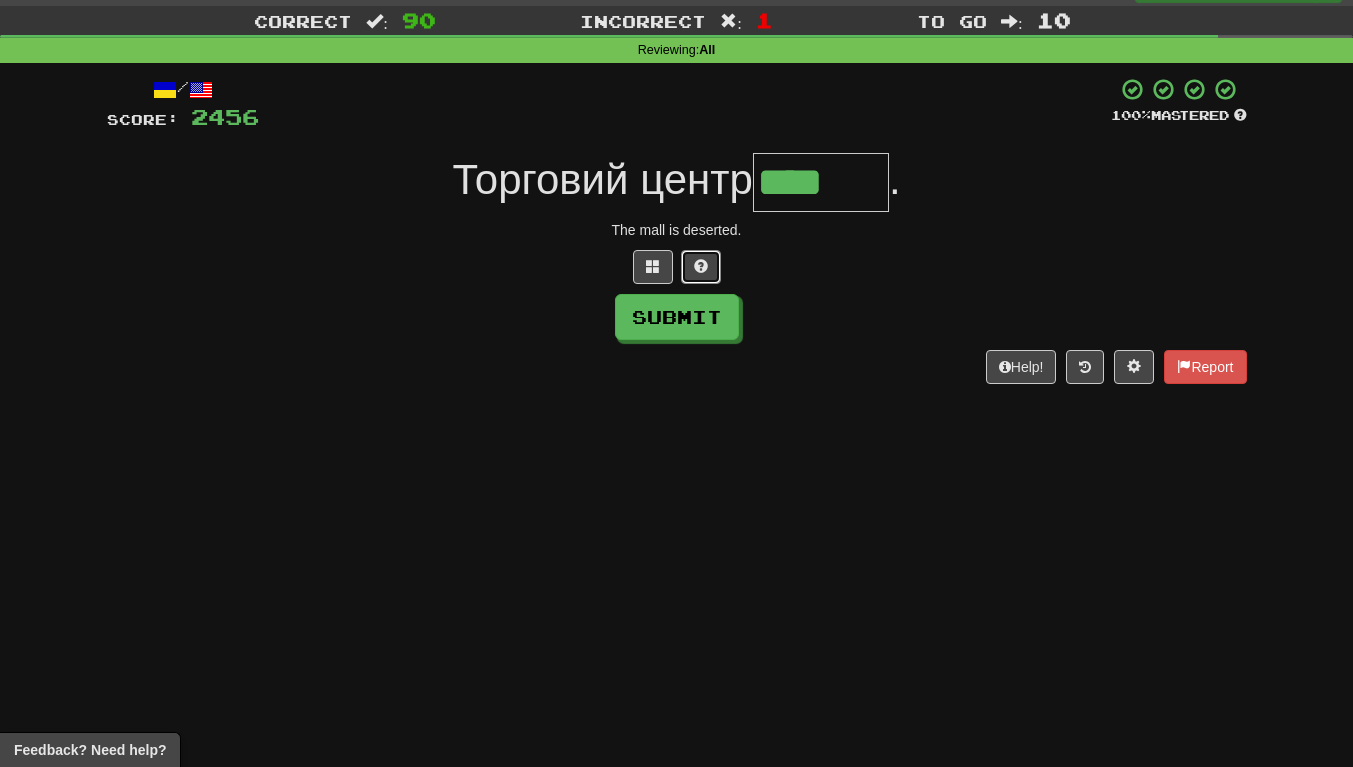 click at bounding box center (701, 266) 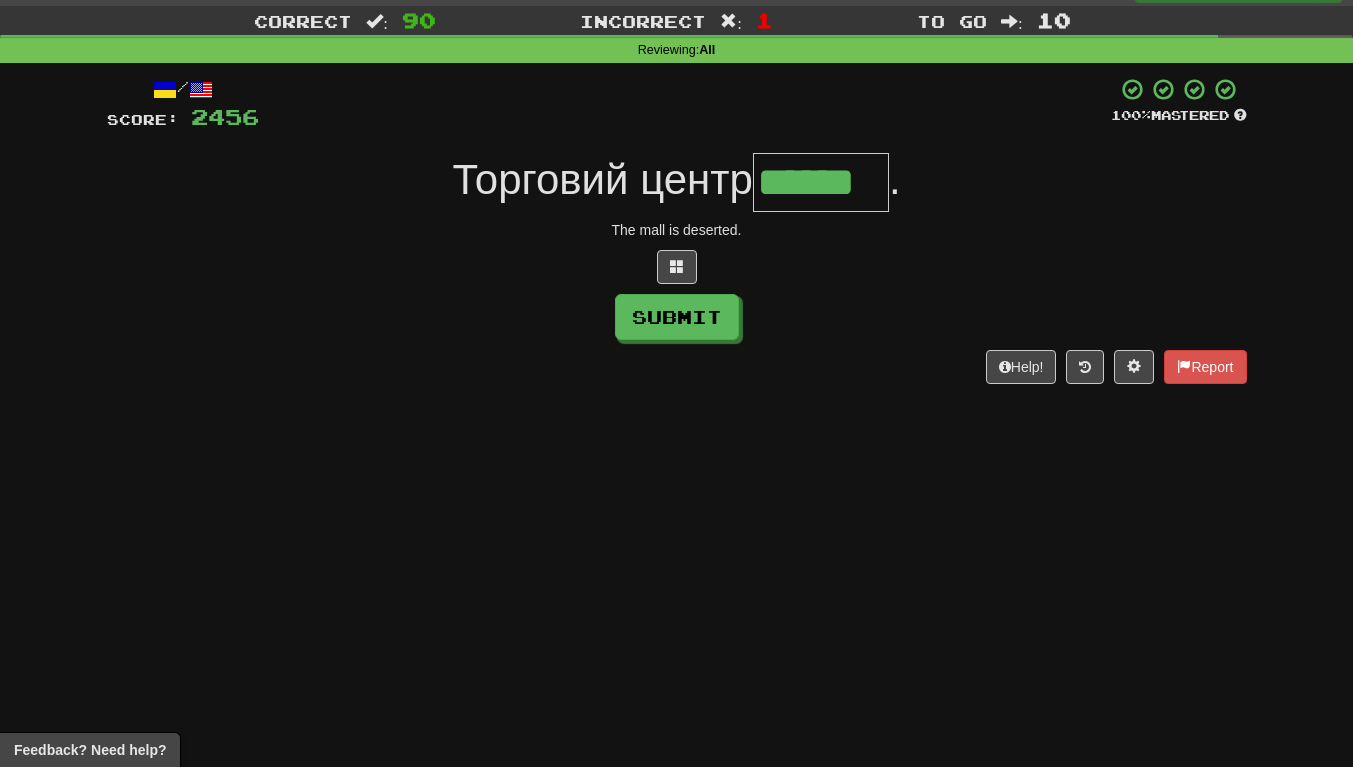 type on "******" 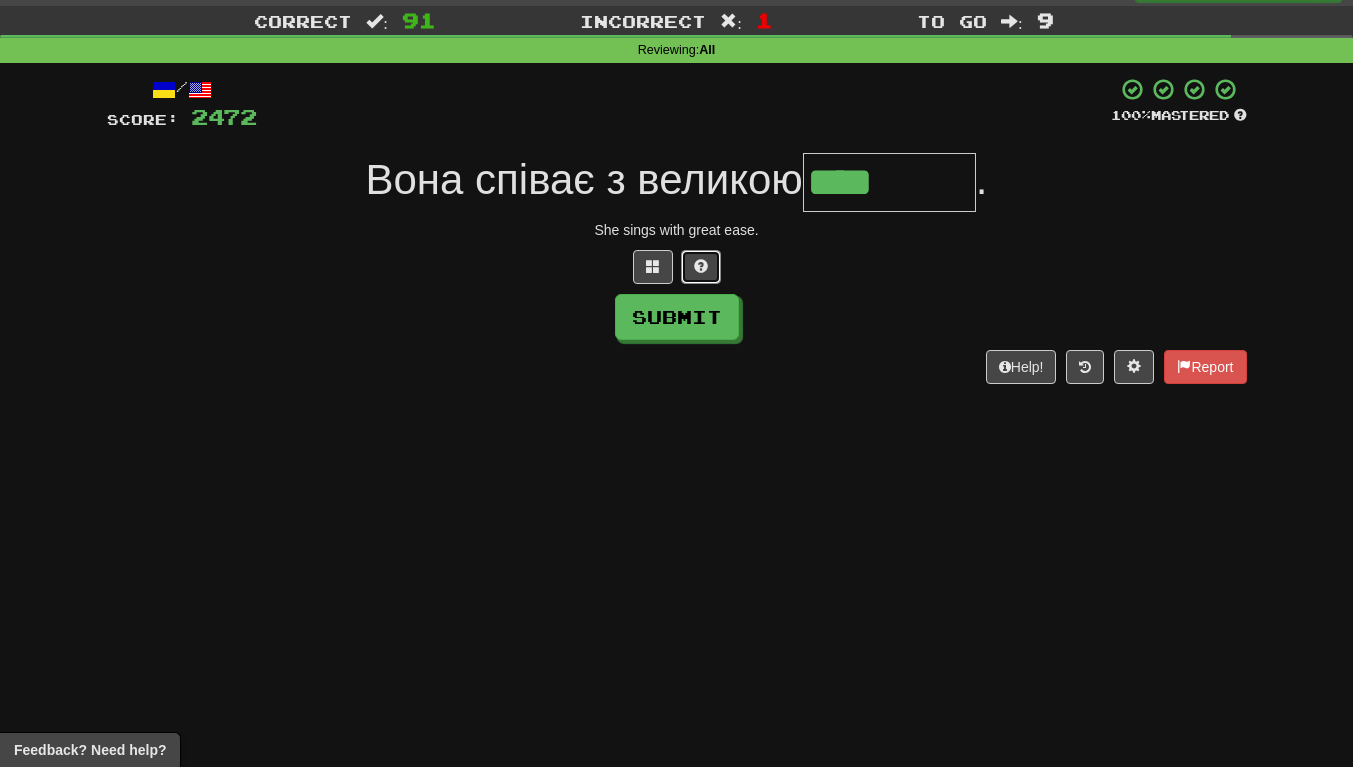 click at bounding box center (701, 266) 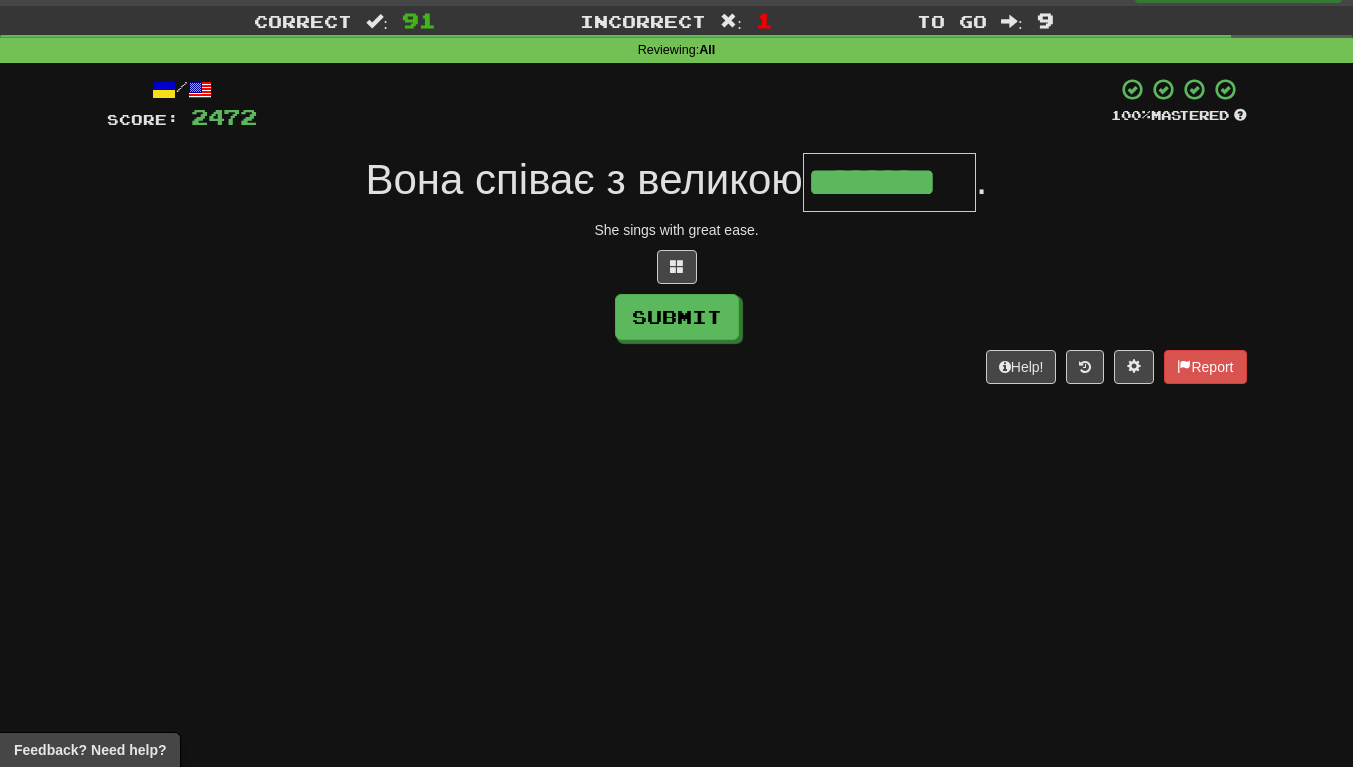 type on "********" 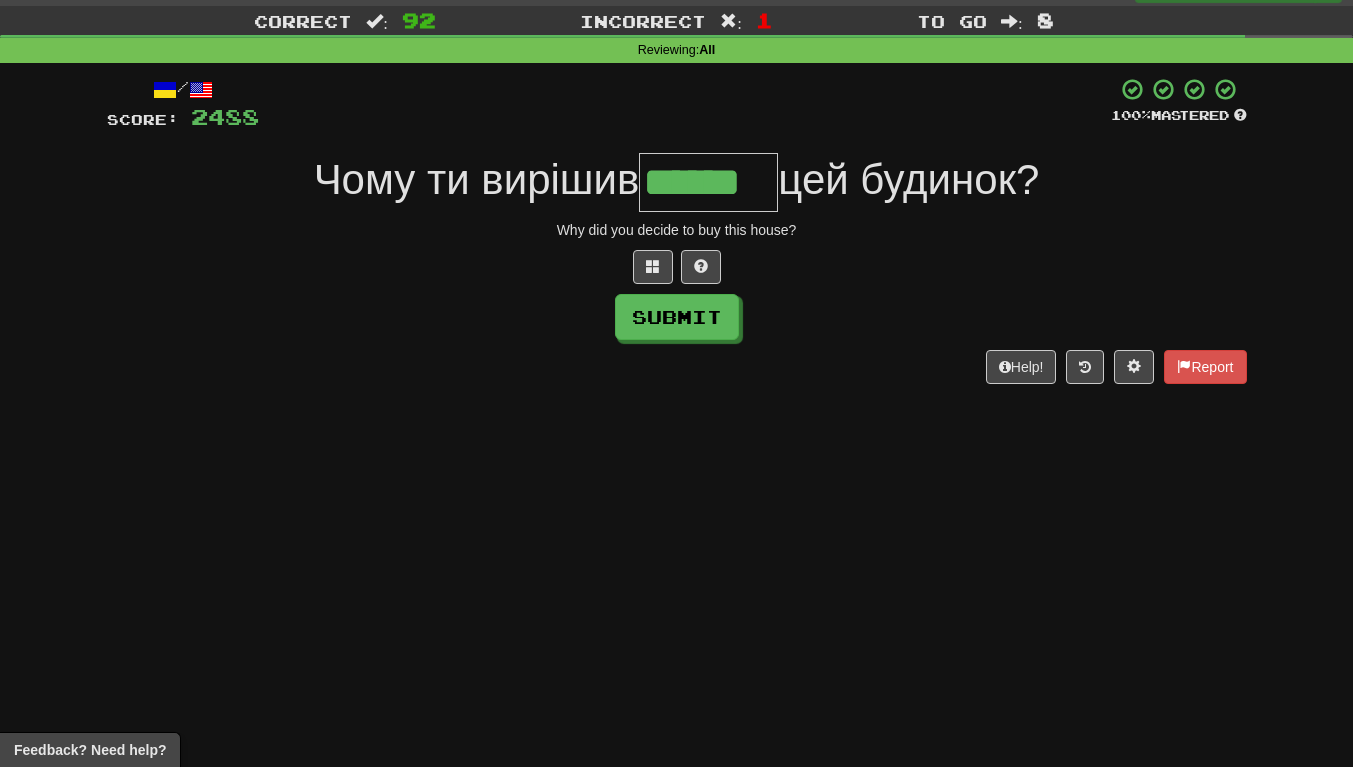 scroll, scrollTop: 0, scrollLeft: 3, axis: horizontal 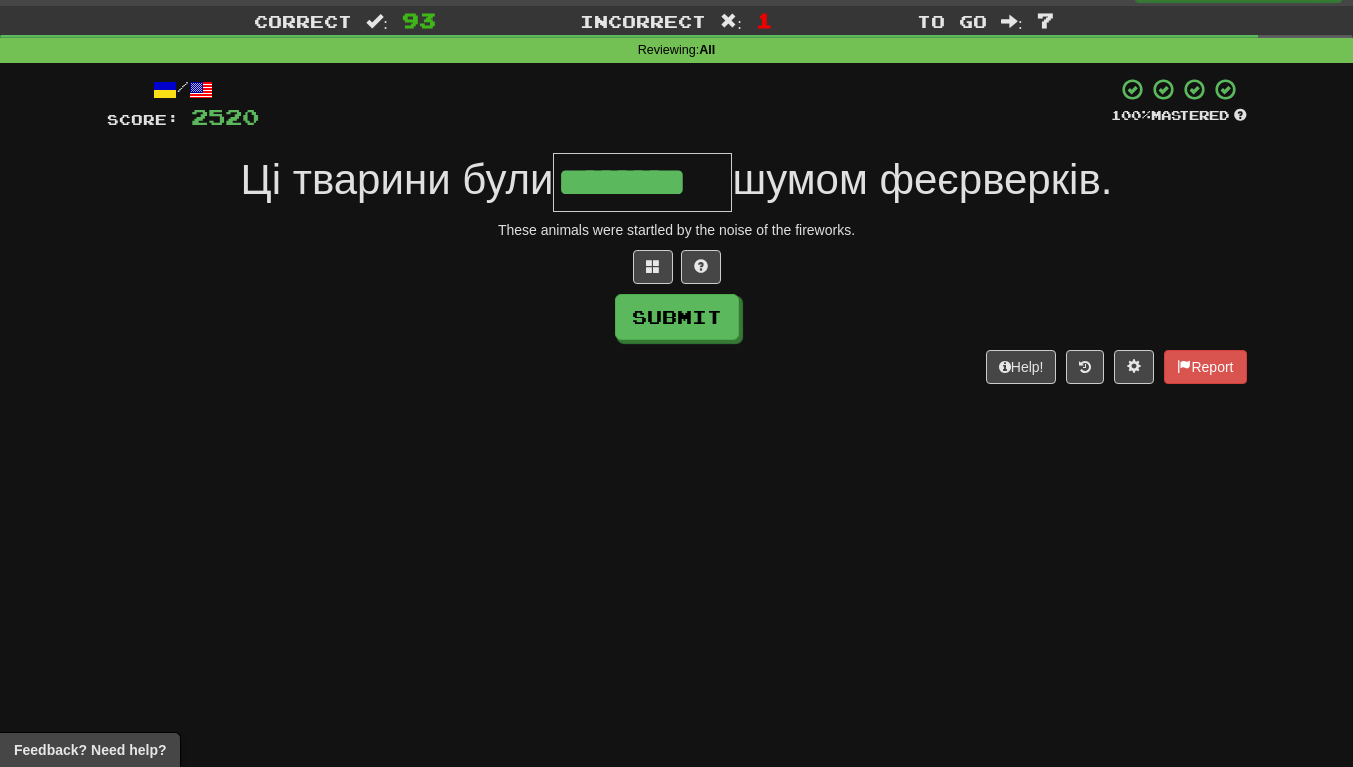 type on "********" 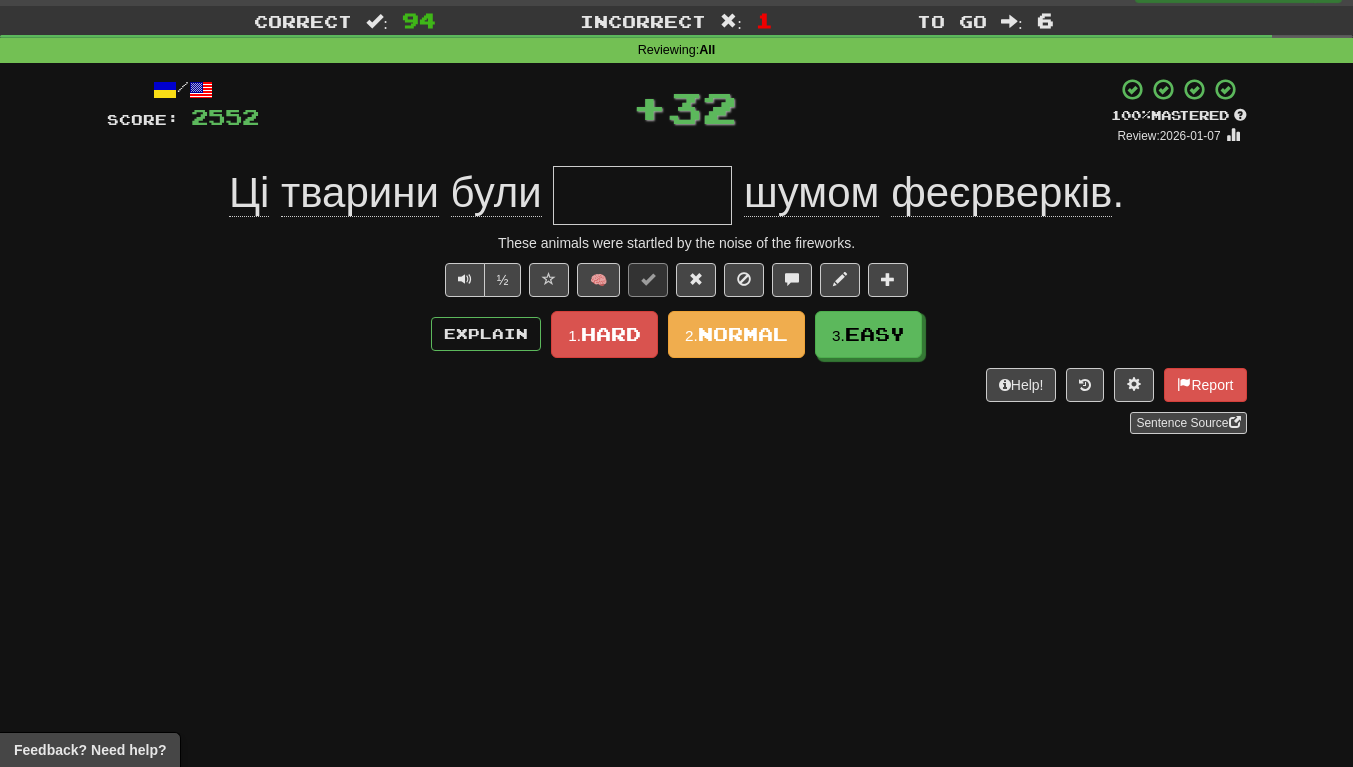 scroll, scrollTop: 0, scrollLeft: 0, axis: both 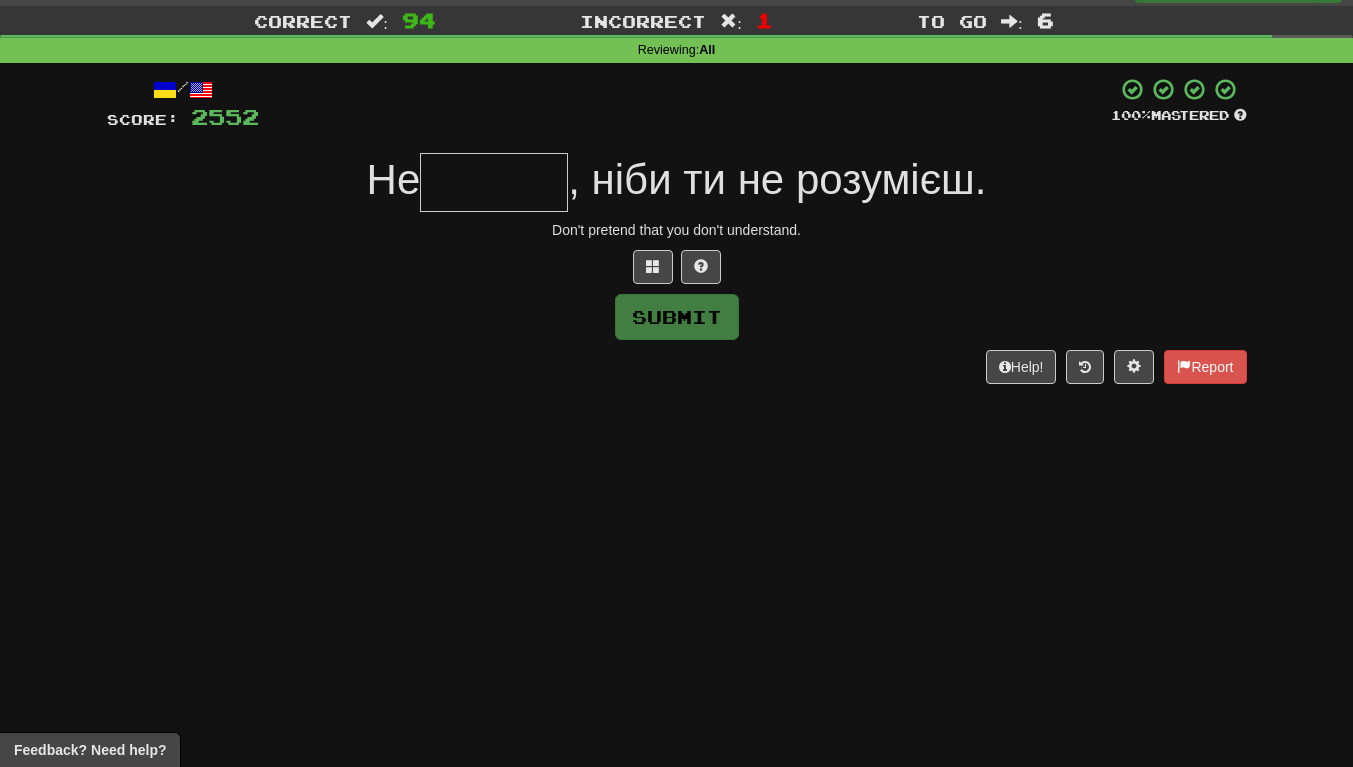 type on "*" 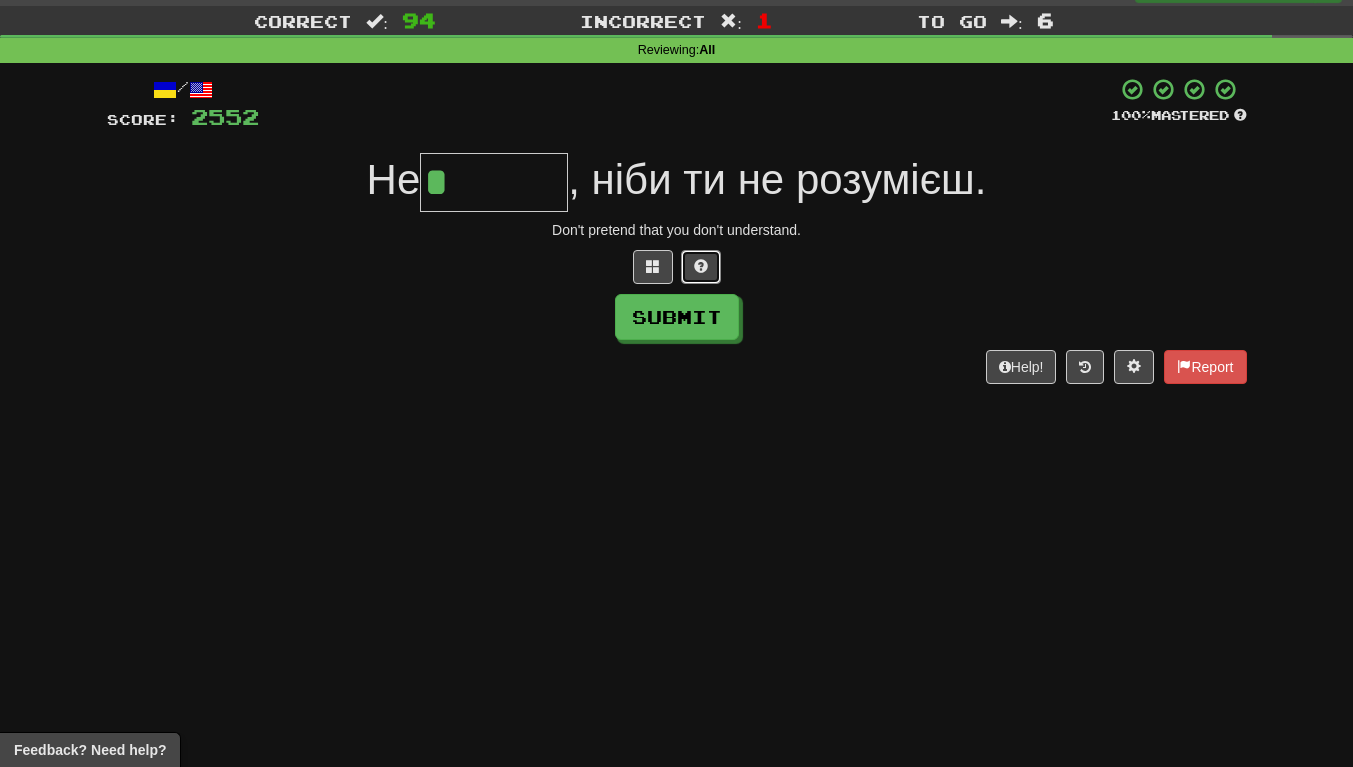 click at bounding box center (701, 266) 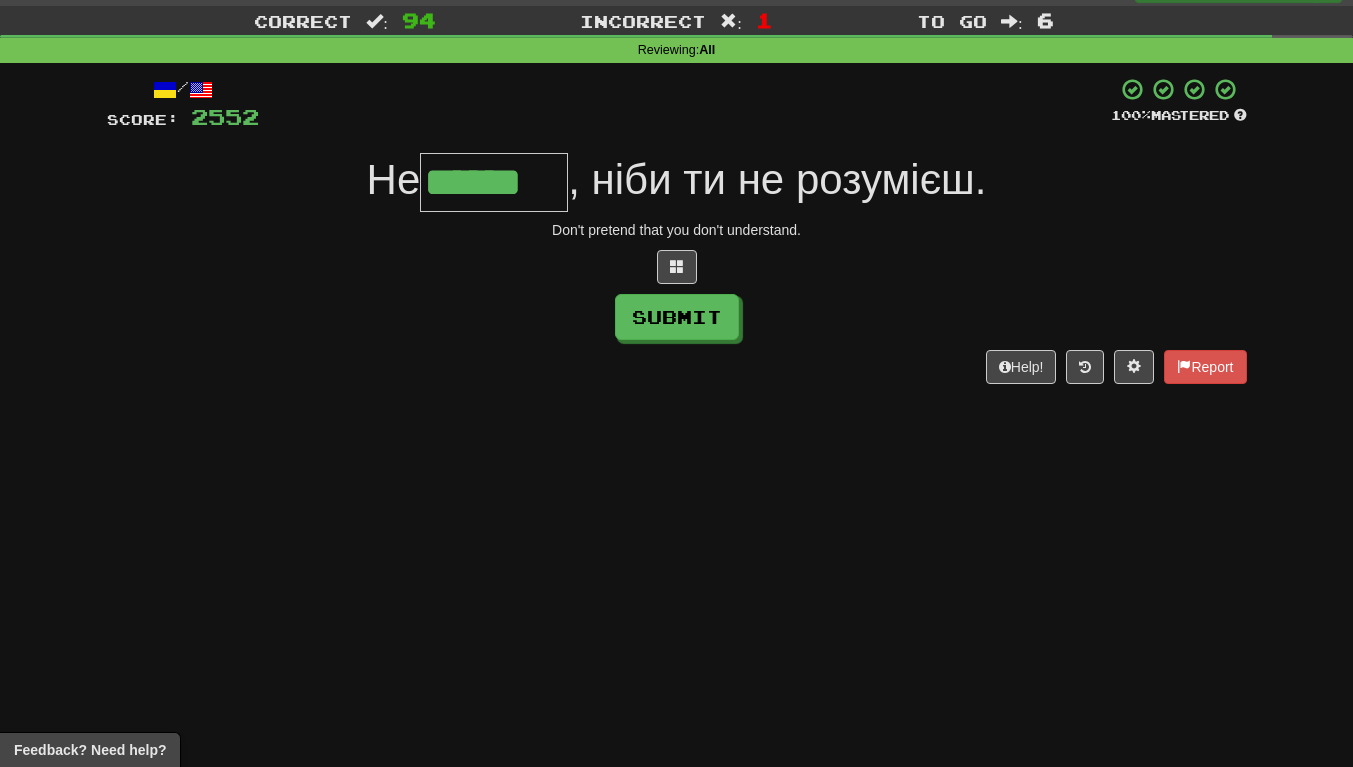 type on "******" 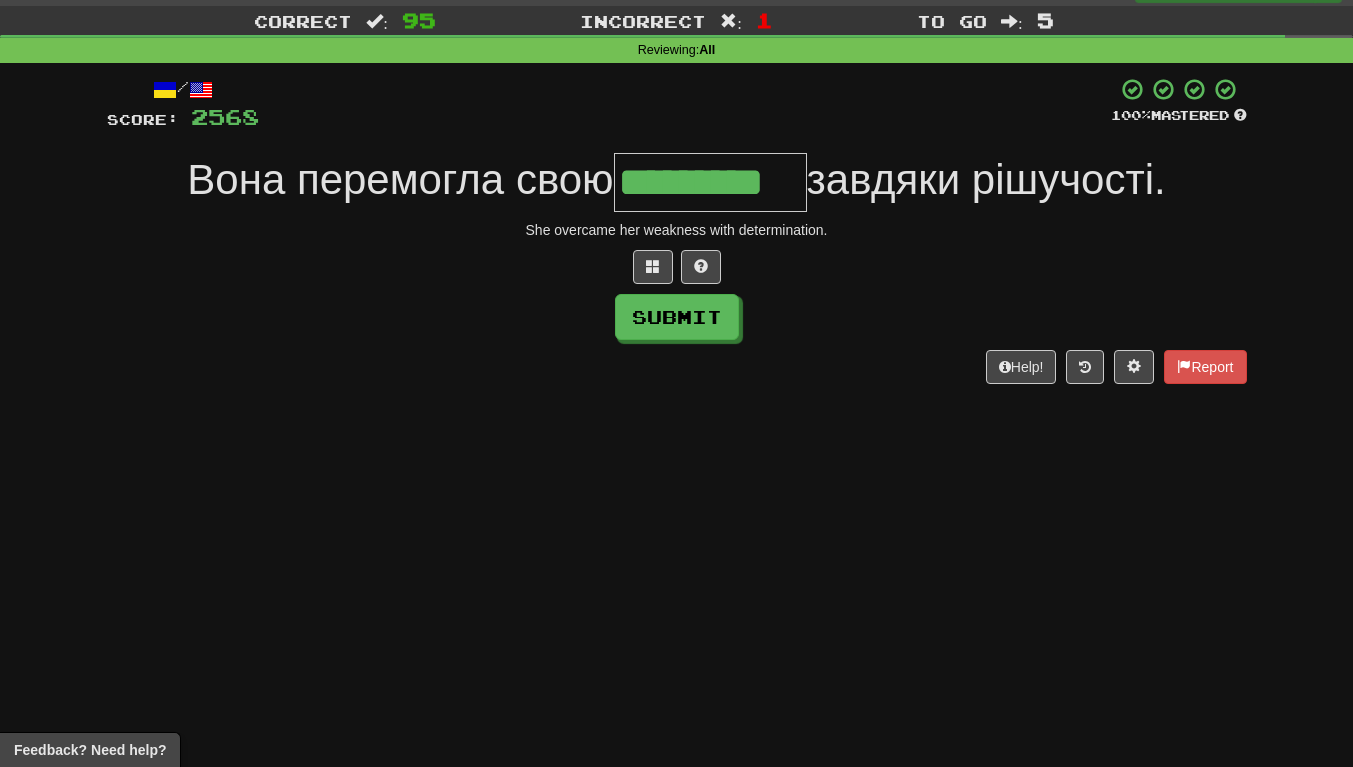 scroll, scrollTop: 0, scrollLeft: 7, axis: horizontal 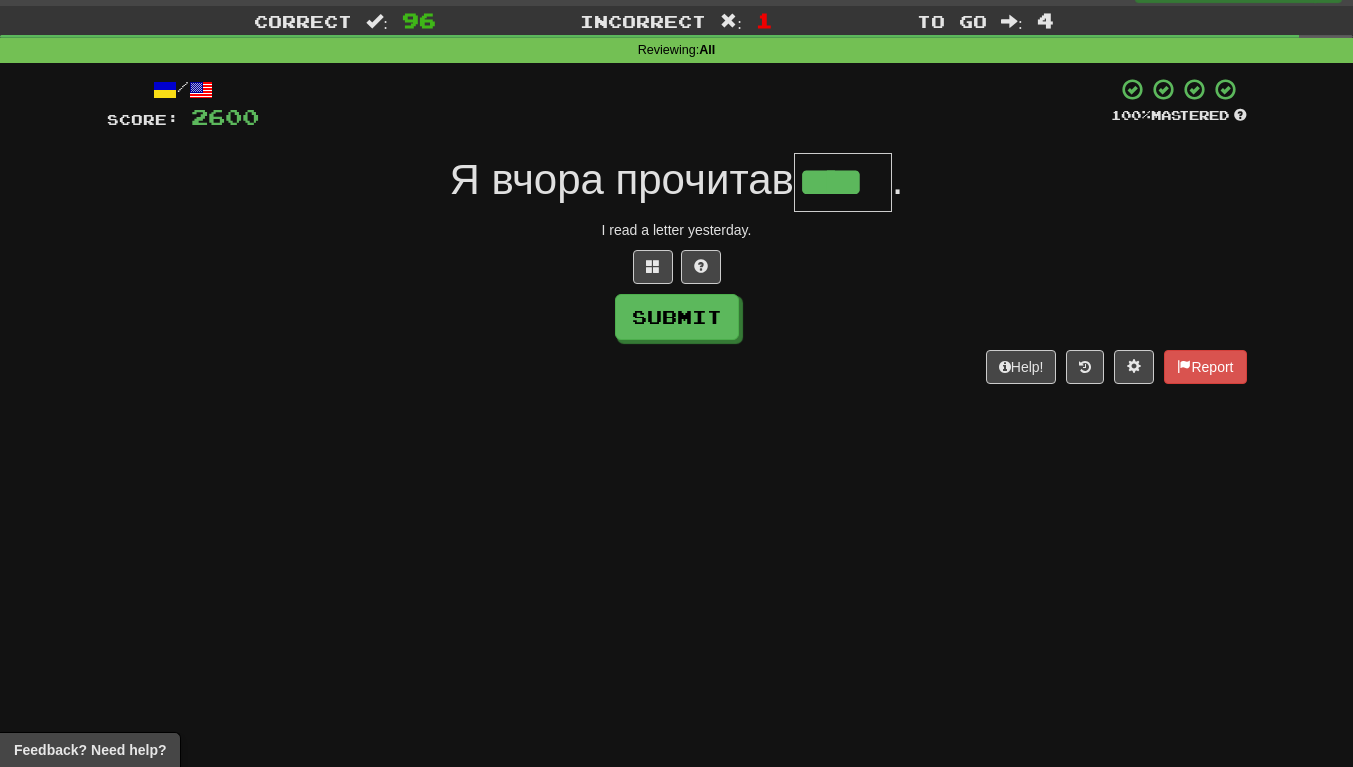 type on "****" 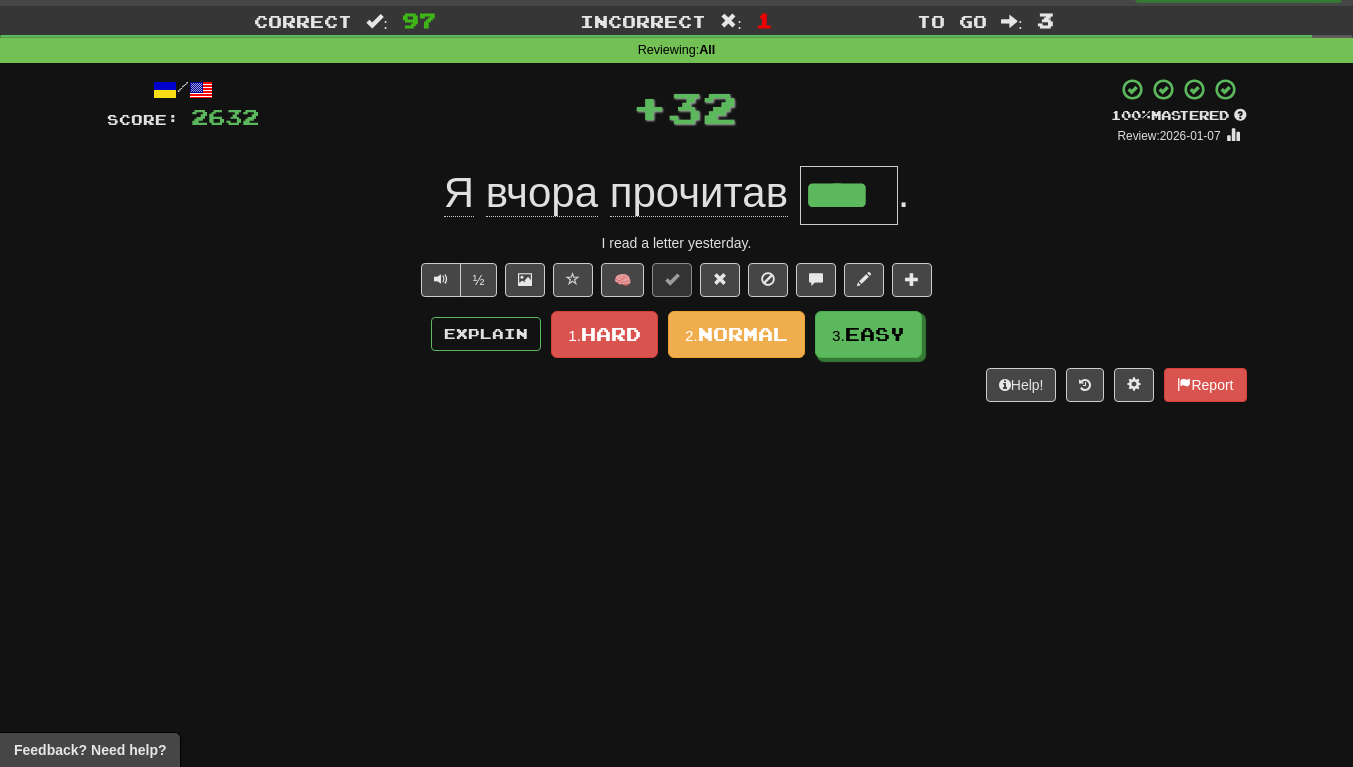 scroll, scrollTop: 0, scrollLeft: 0, axis: both 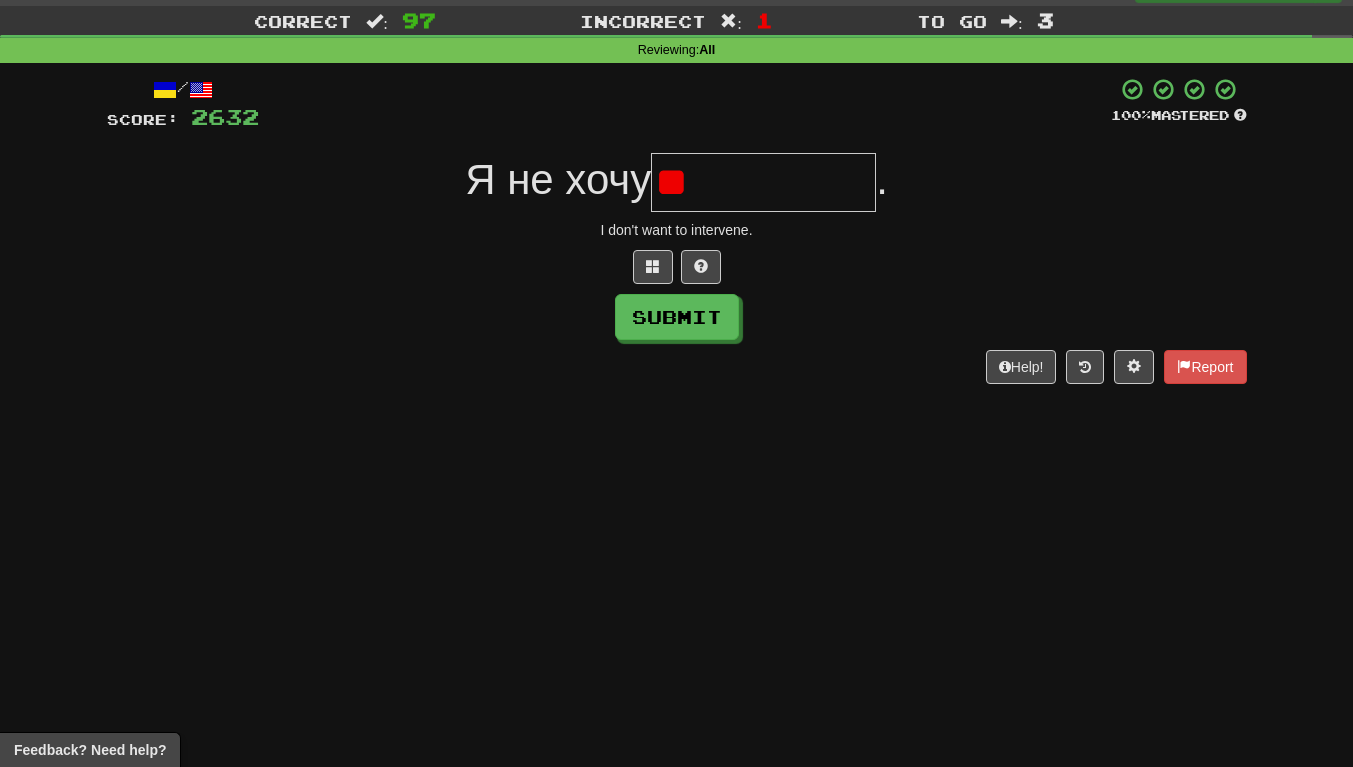 type on "*" 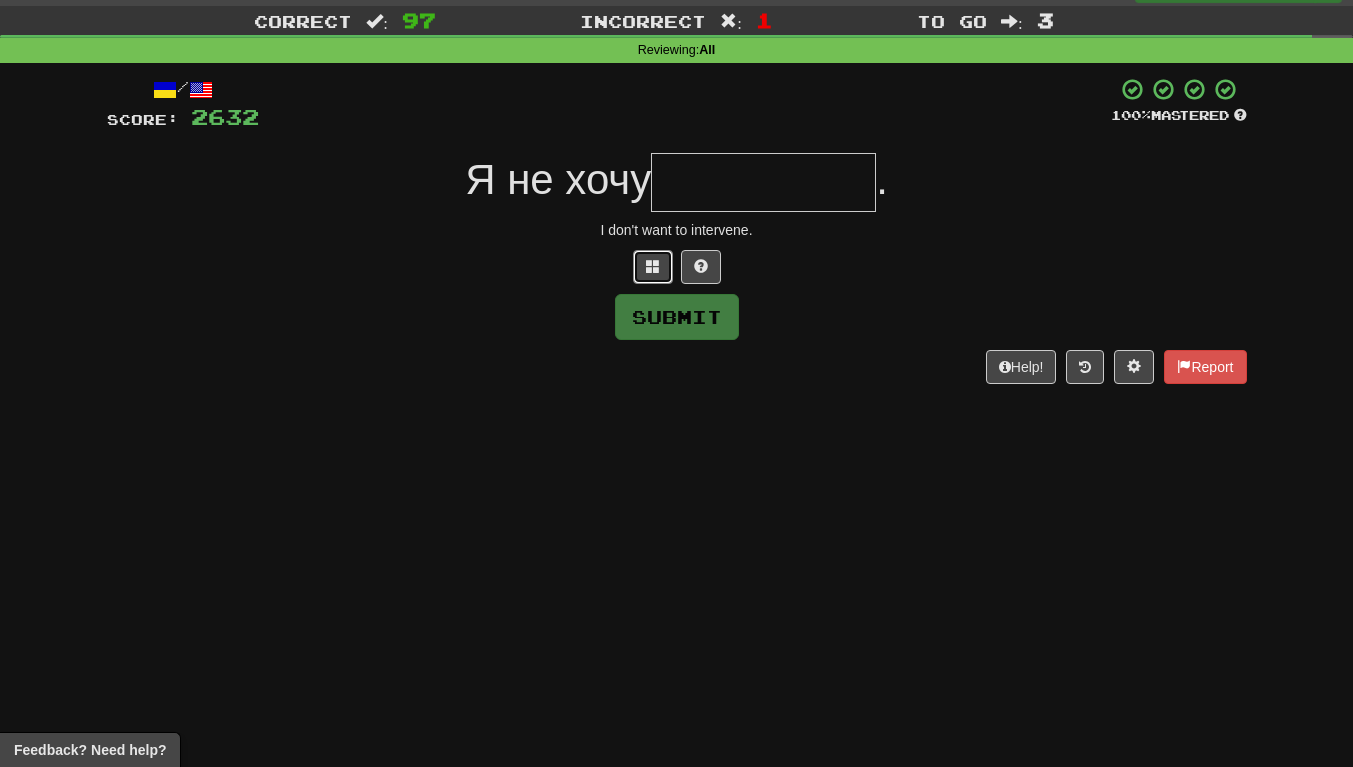 click at bounding box center (653, 267) 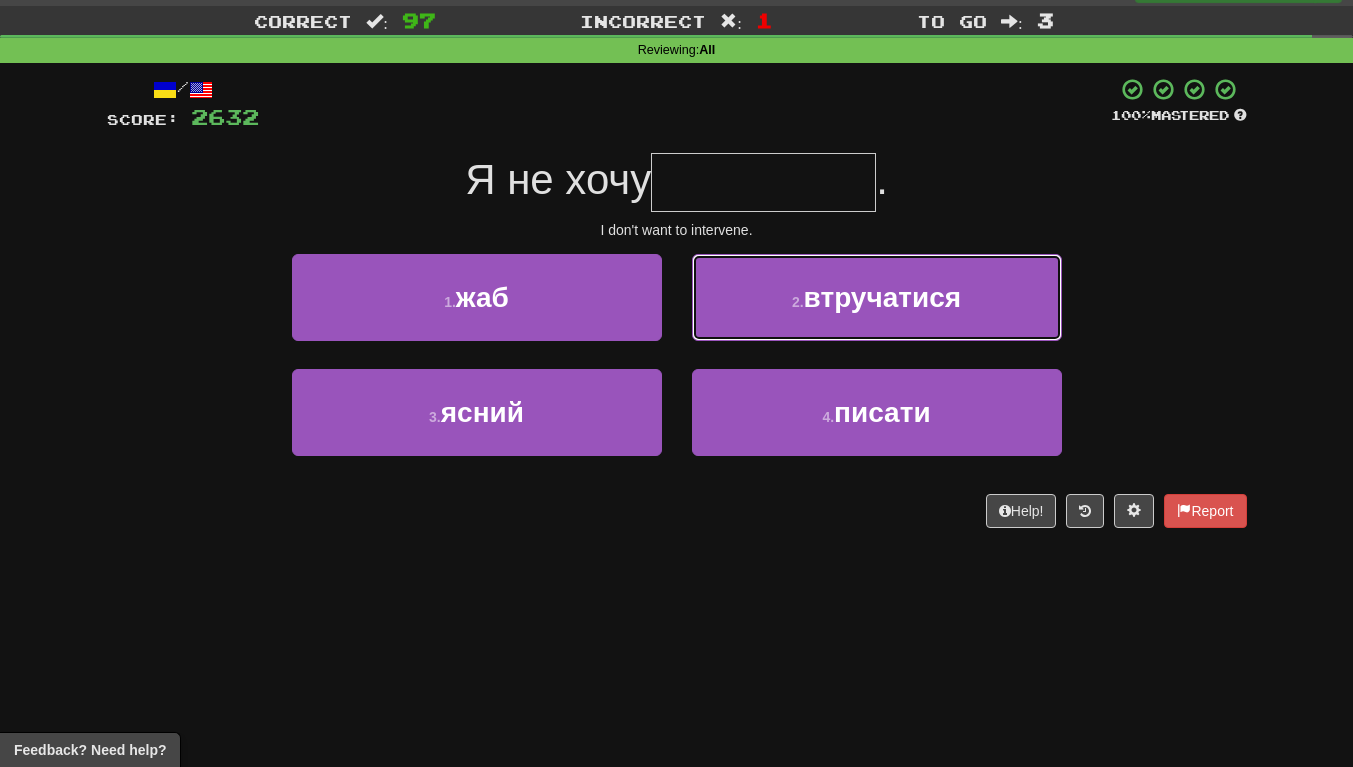 click on "2 .  втручатися" at bounding box center [877, 297] 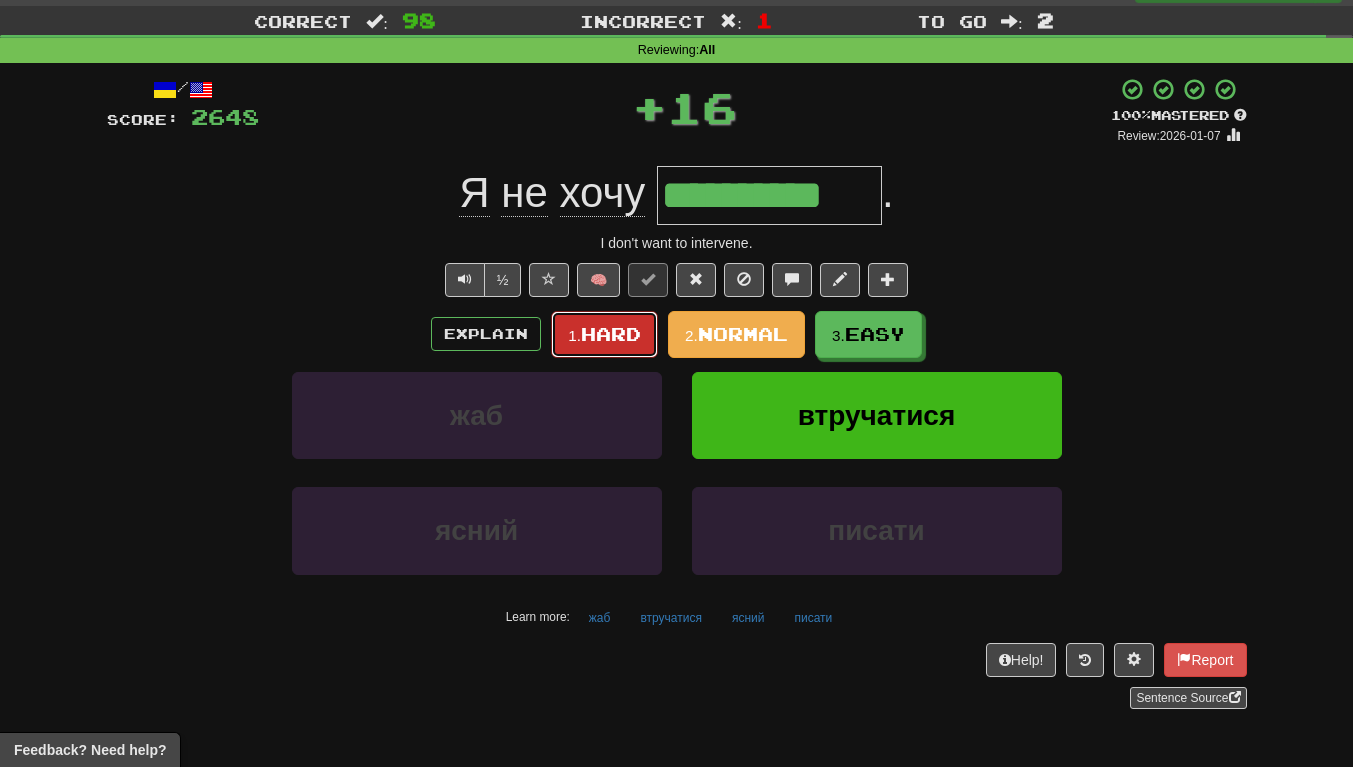 click on "Hard" at bounding box center [611, 334] 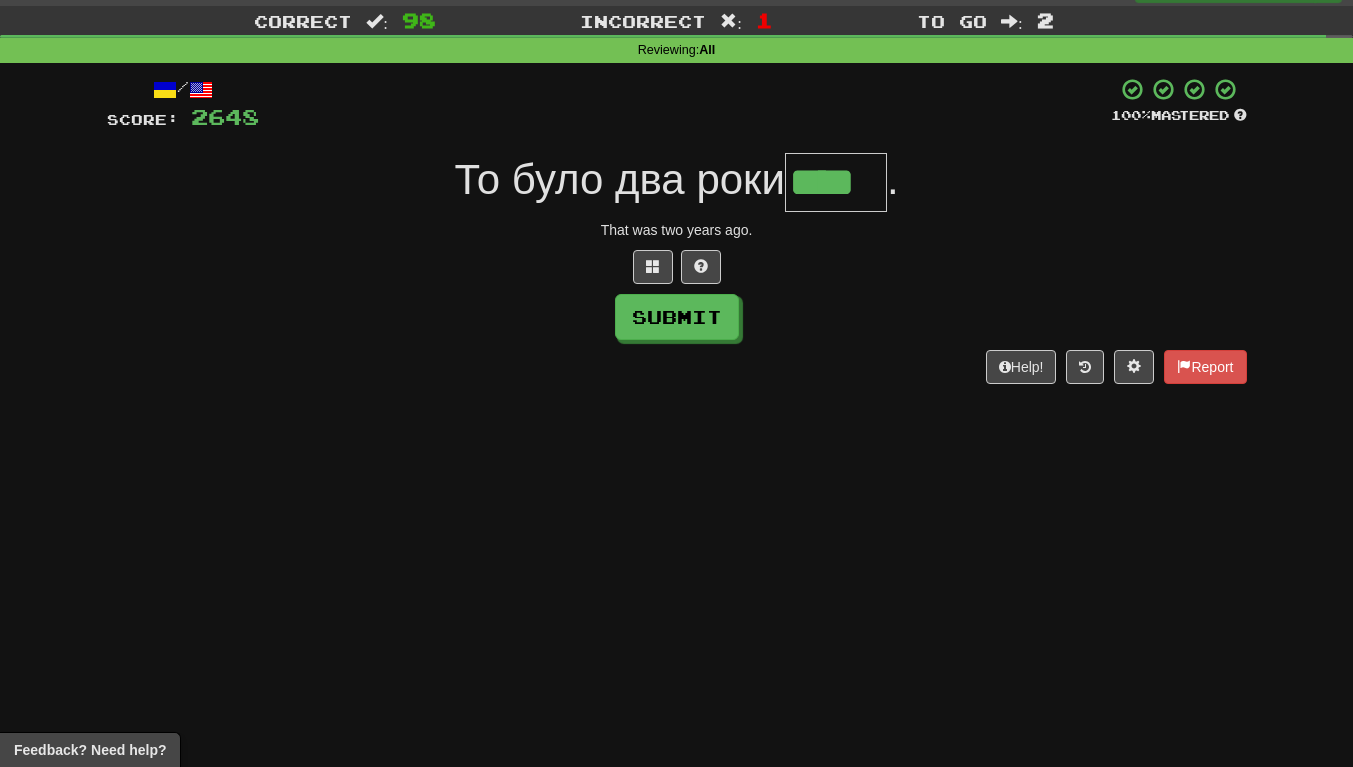 scroll, scrollTop: 0, scrollLeft: 2, axis: horizontal 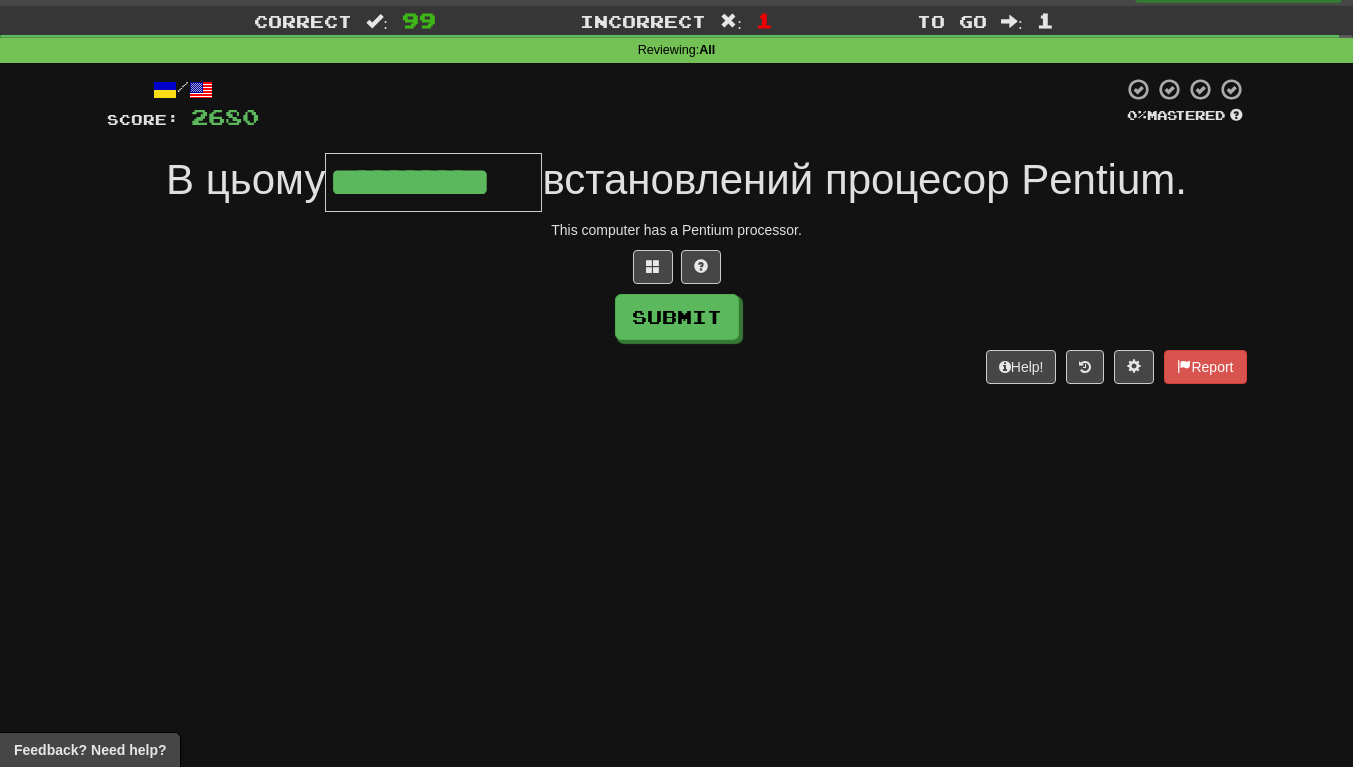type on "**********" 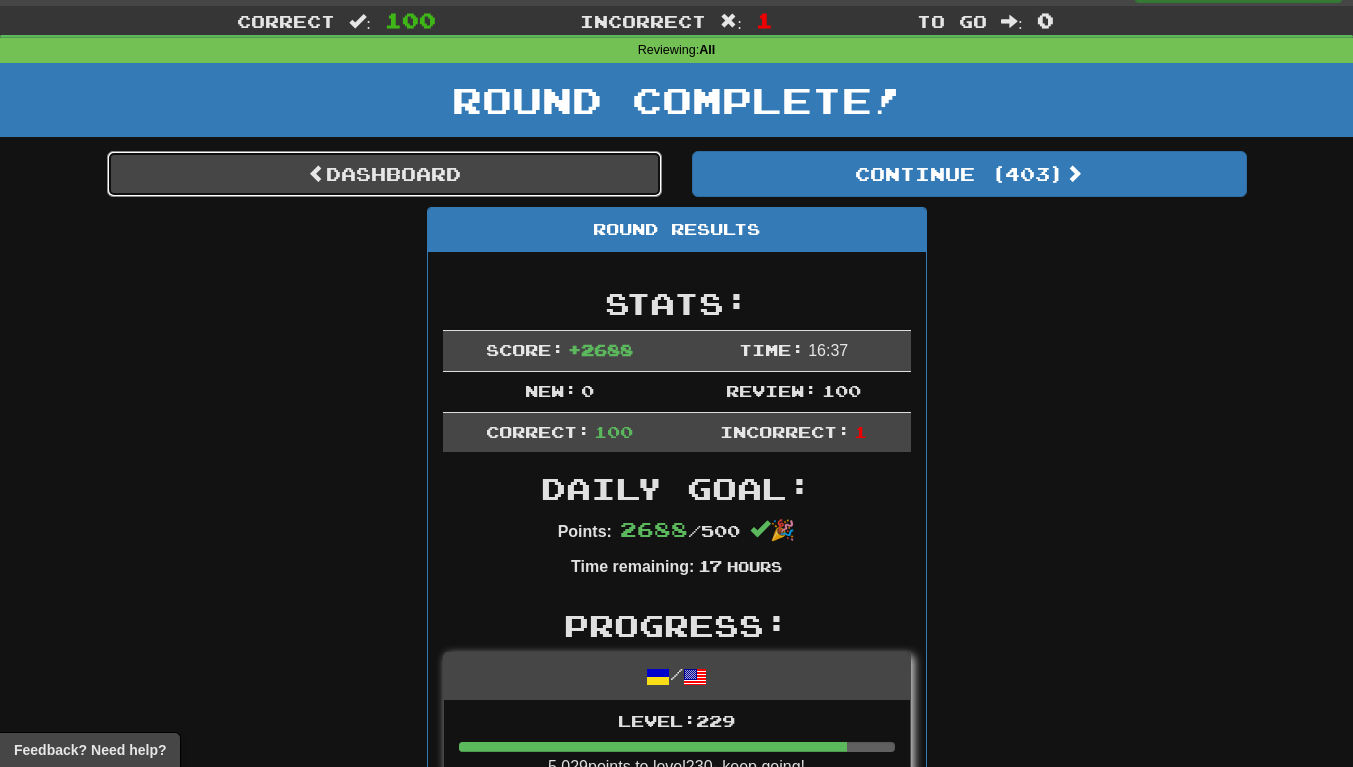 click on "Dashboard" at bounding box center (384, 174) 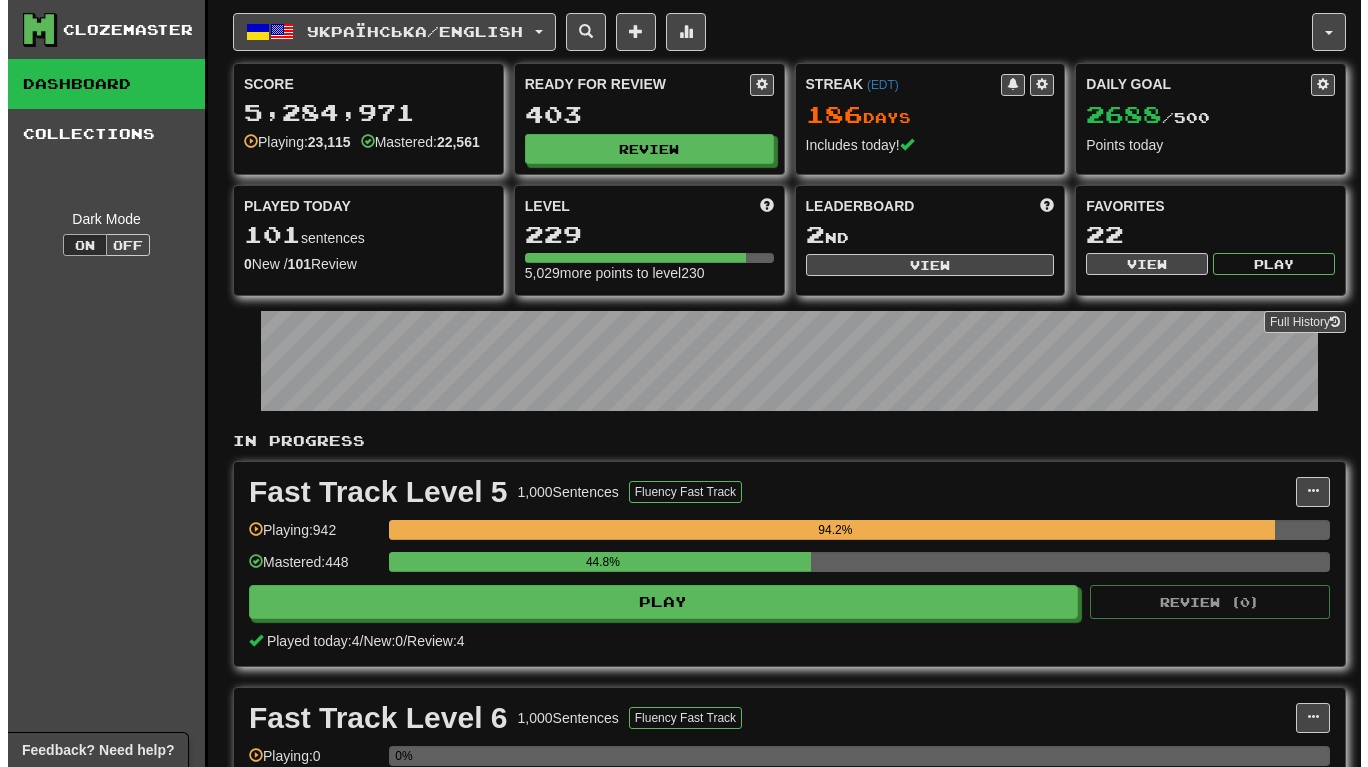 scroll, scrollTop: 0, scrollLeft: 0, axis: both 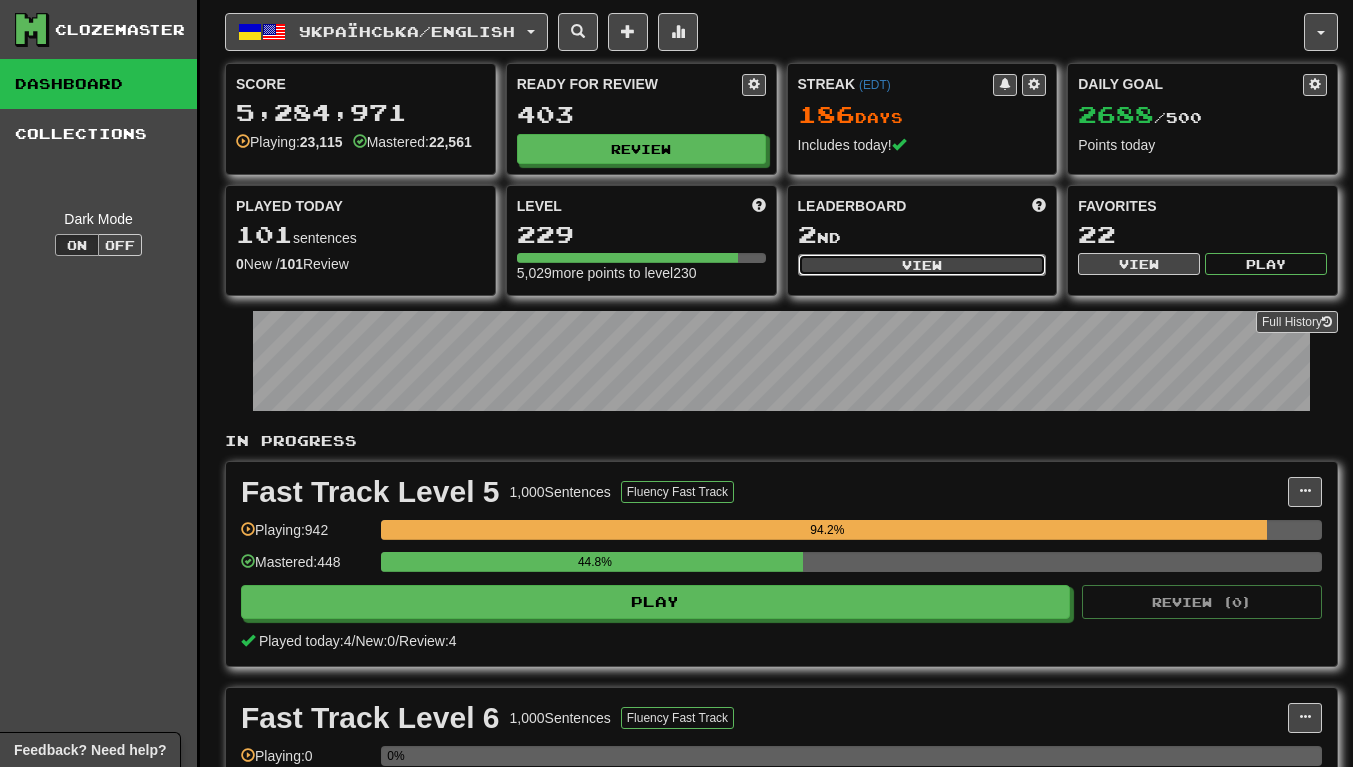 click on "View" at bounding box center [922, 265] 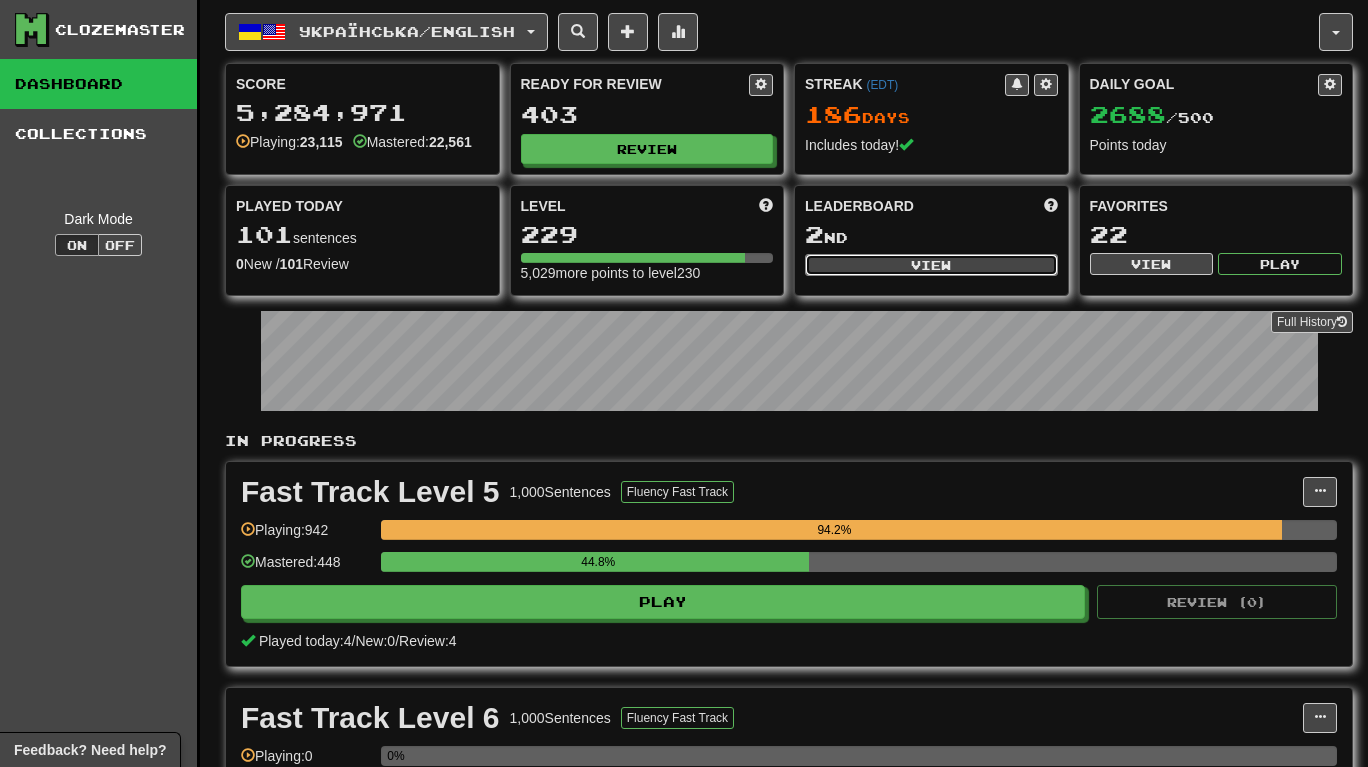 select on "**********" 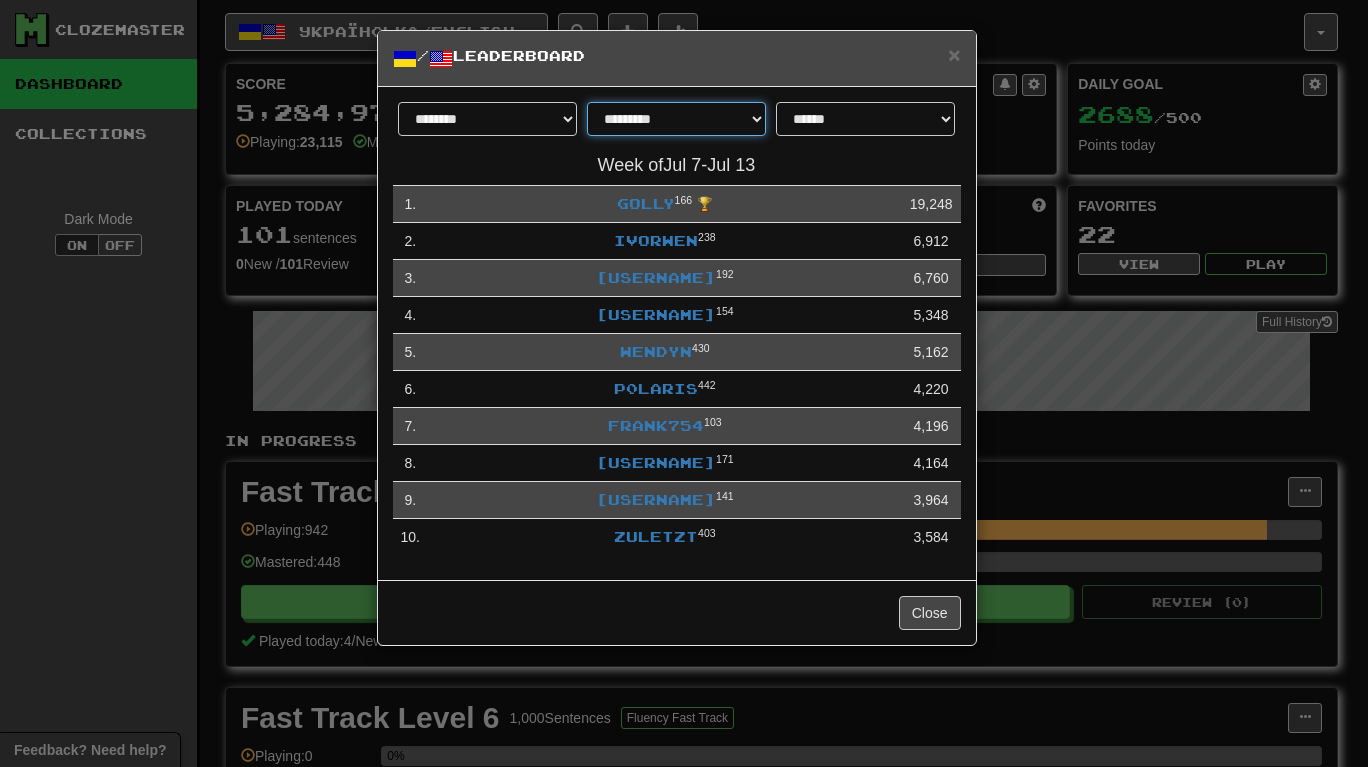 click on "**********" at bounding box center (676, 119) 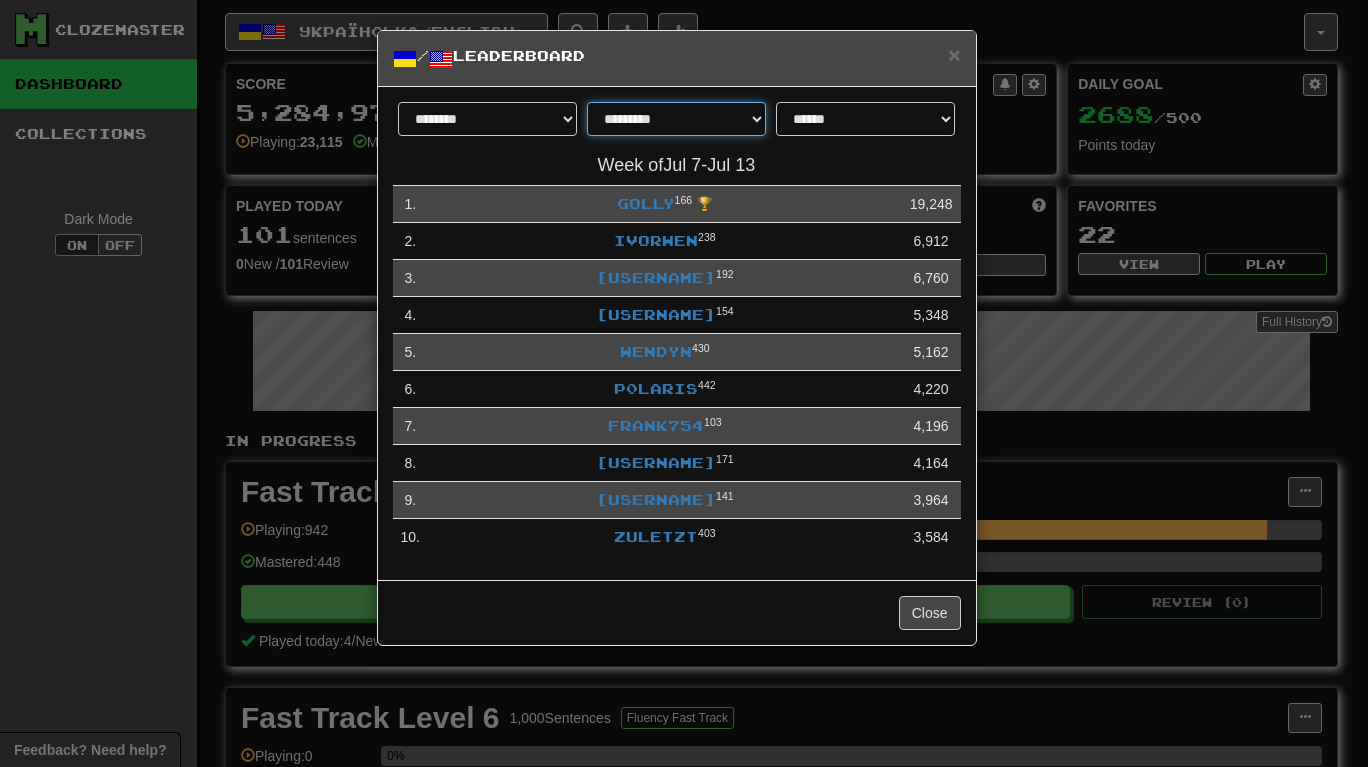 select on "********" 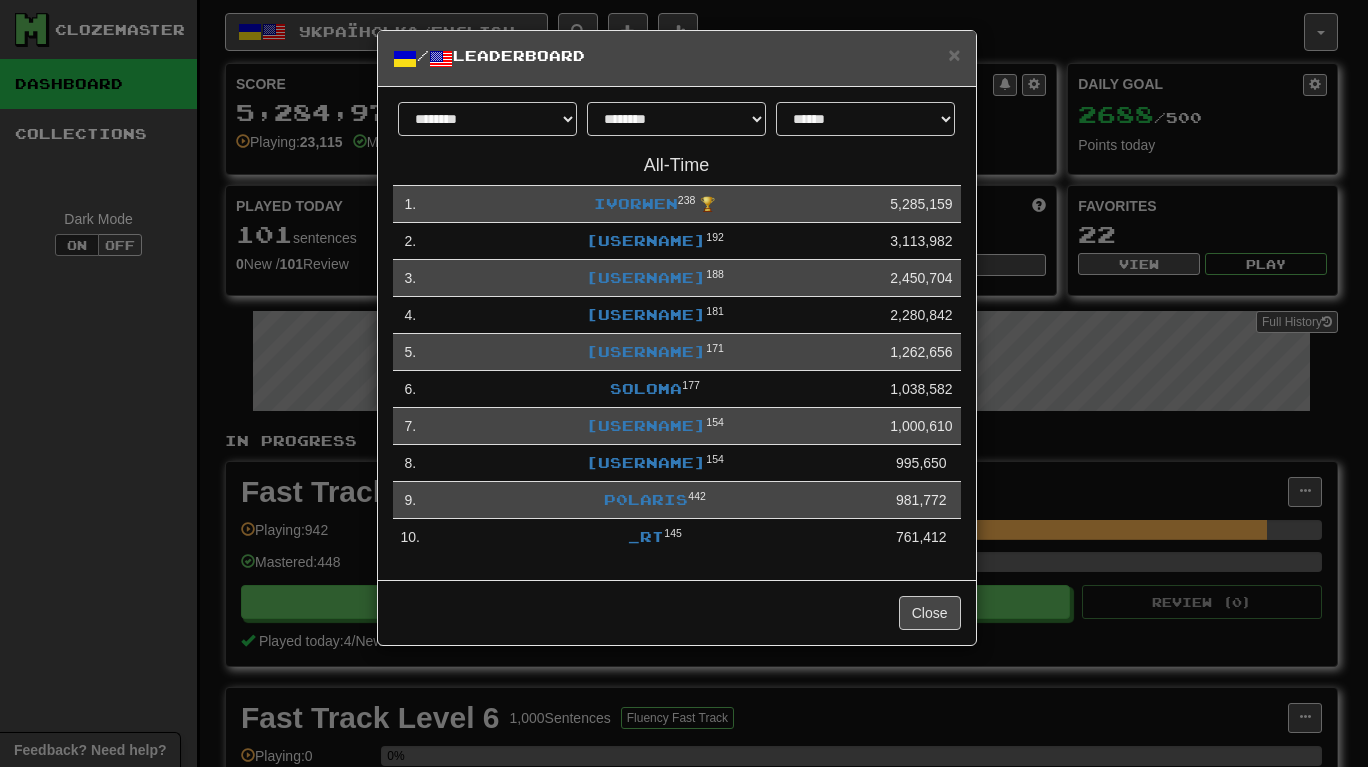 click on "×  /   Leaderboard" at bounding box center (677, 59) 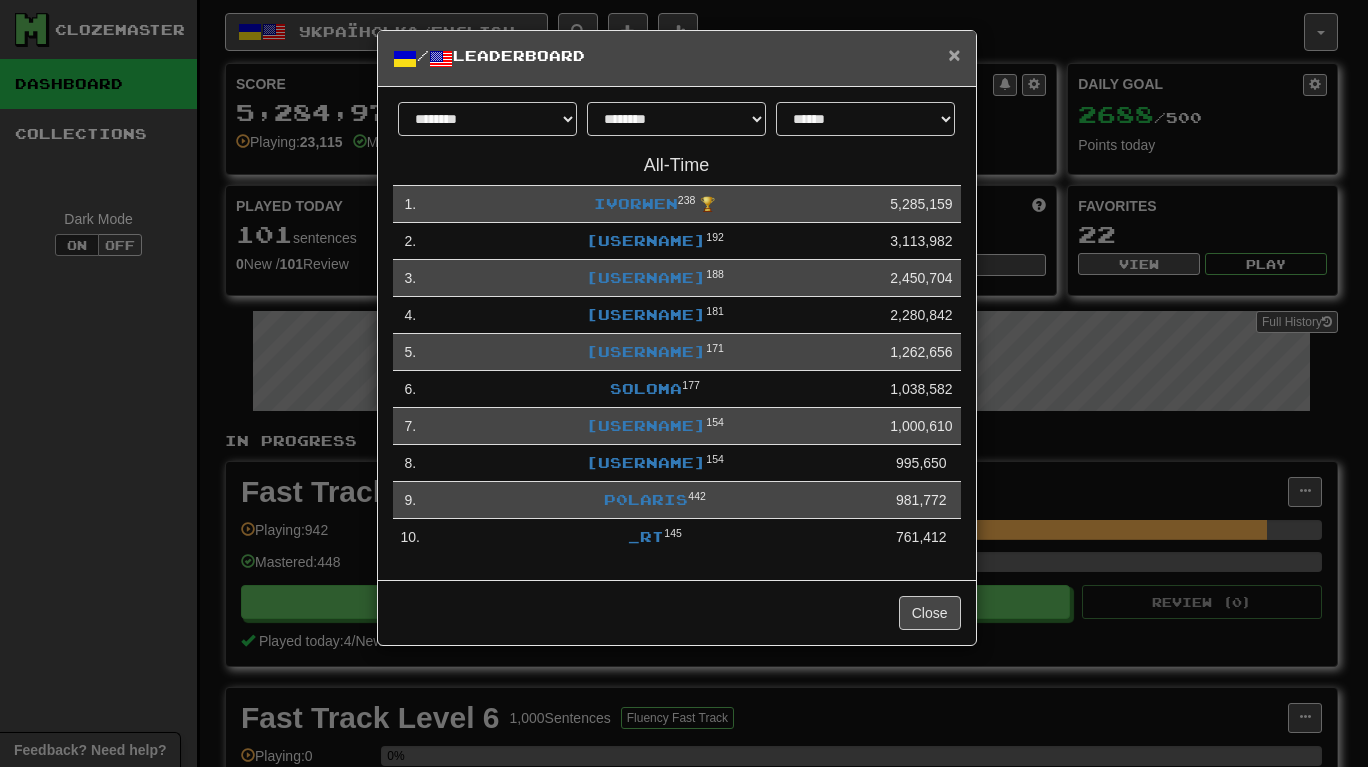 click on "×" at bounding box center (954, 54) 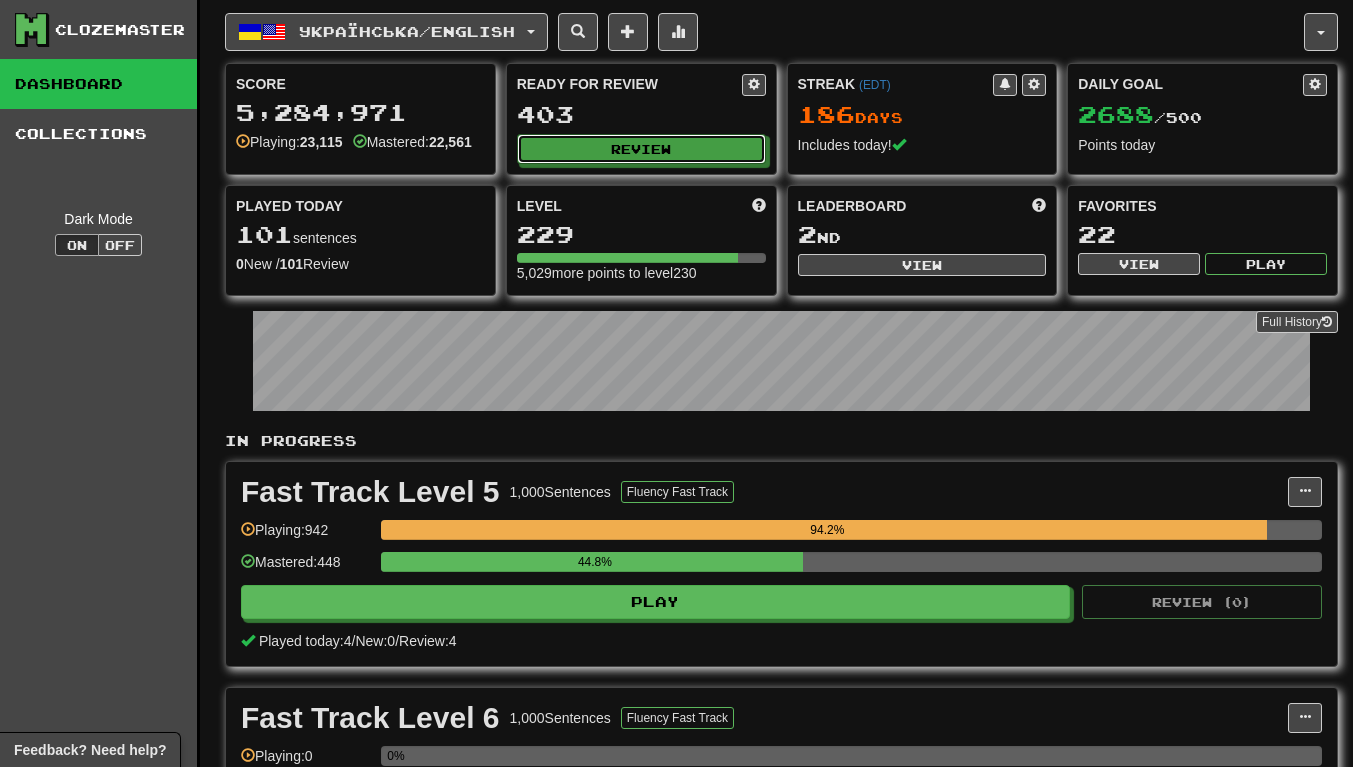 click on "Review" at bounding box center [641, 149] 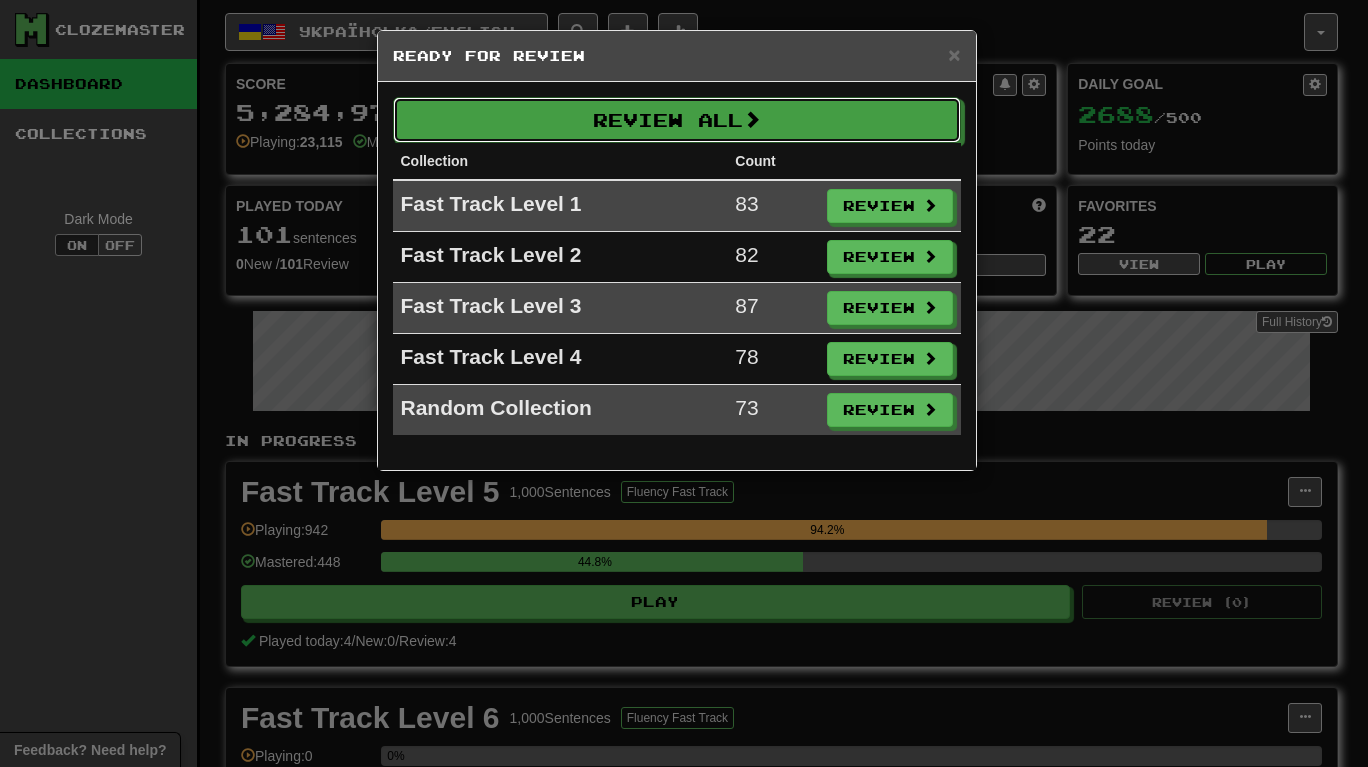 click on "Review All" at bounding box center [677, 120] 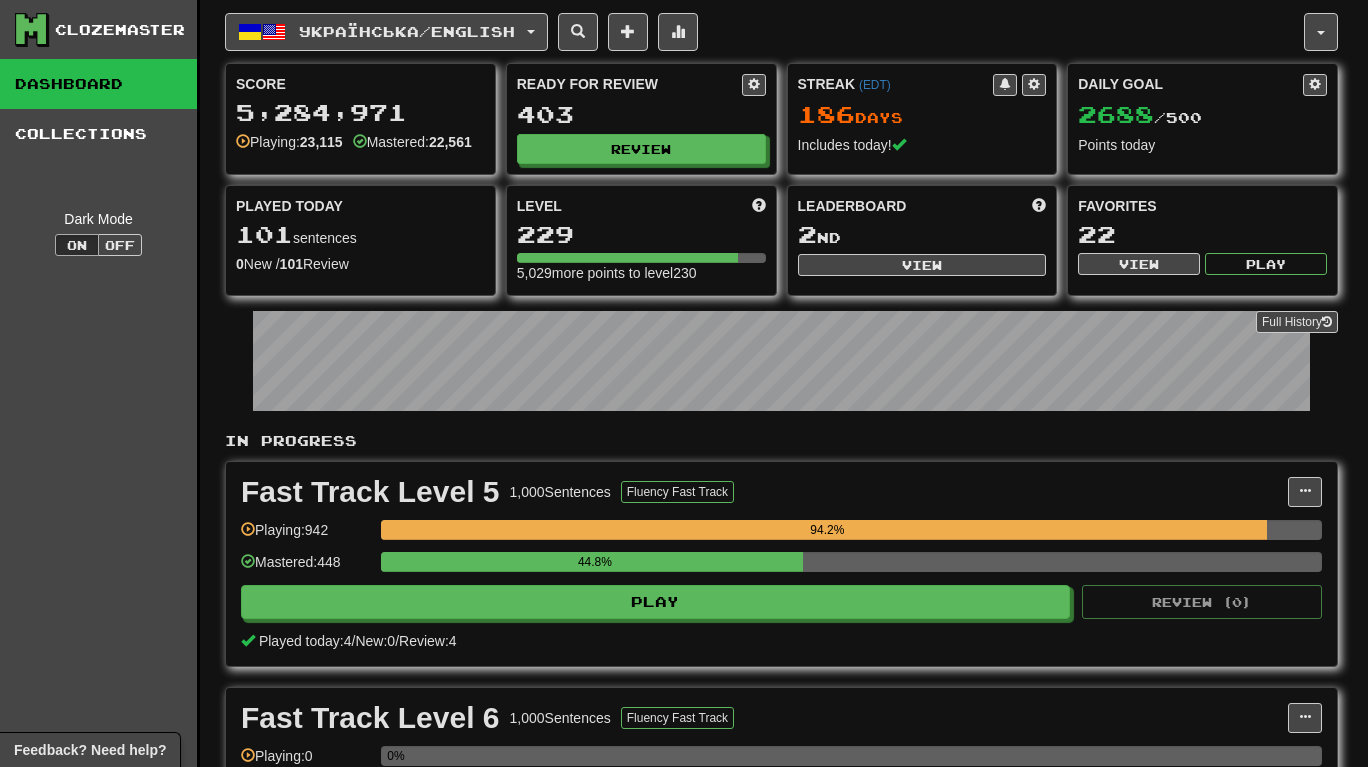 select on "***" 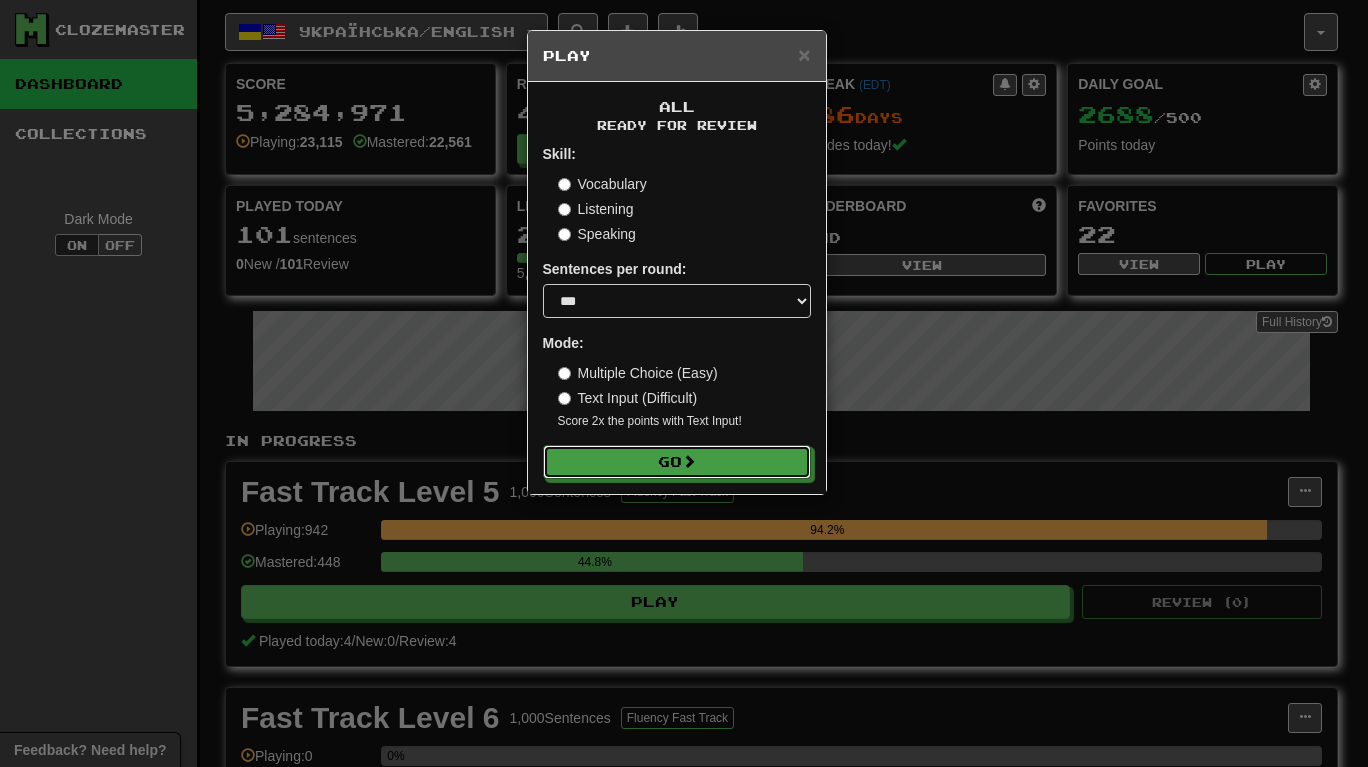click on "Go" at bounding box center [677, 462] 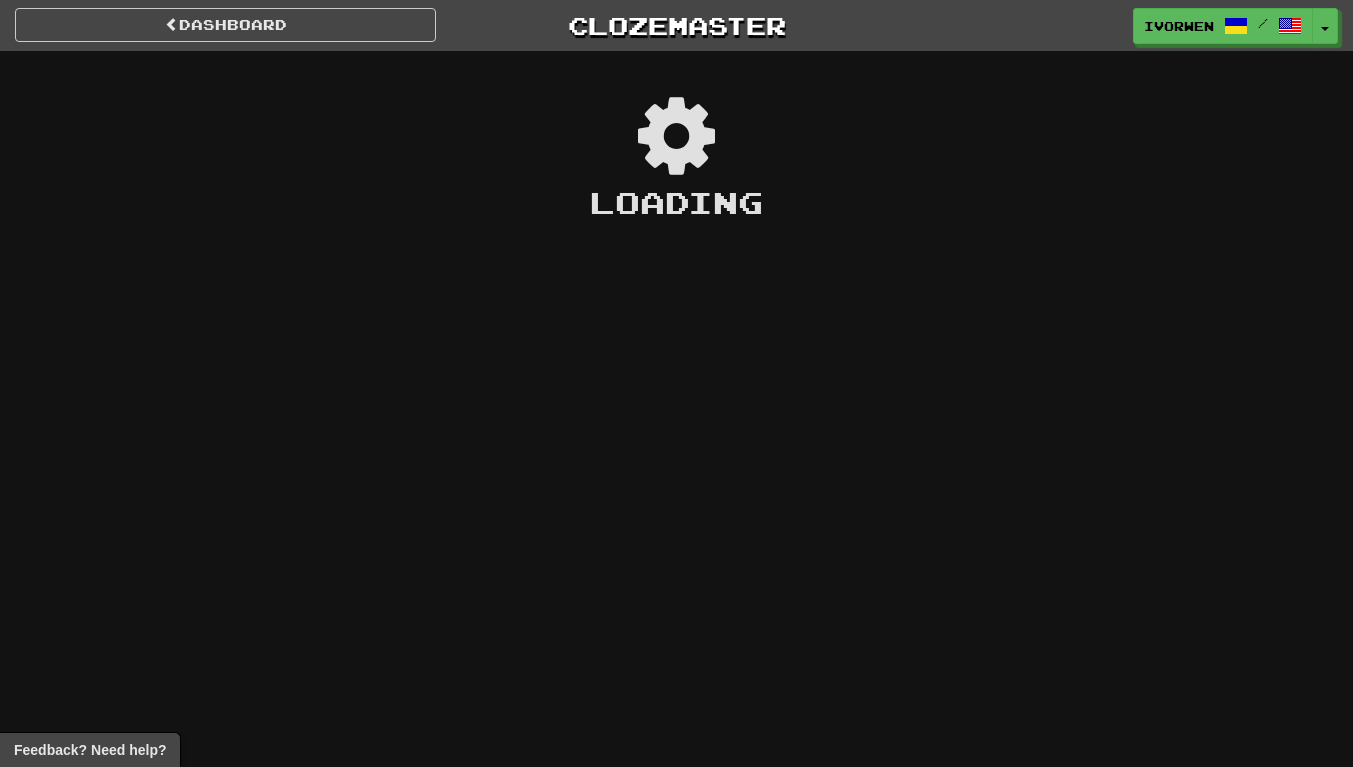 scroll, scrollTop: 0, scrollLeft: 0, axis: both 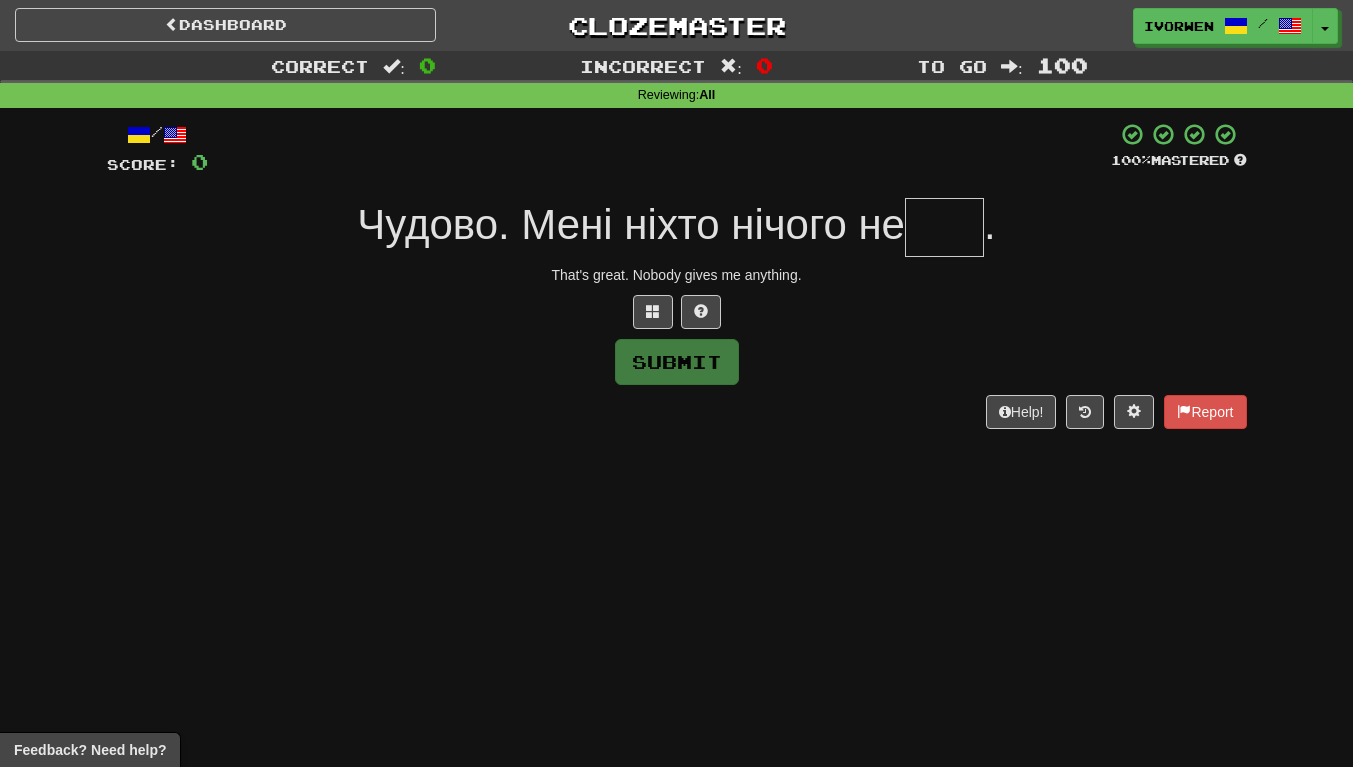 click at bounding box center (944, 227) 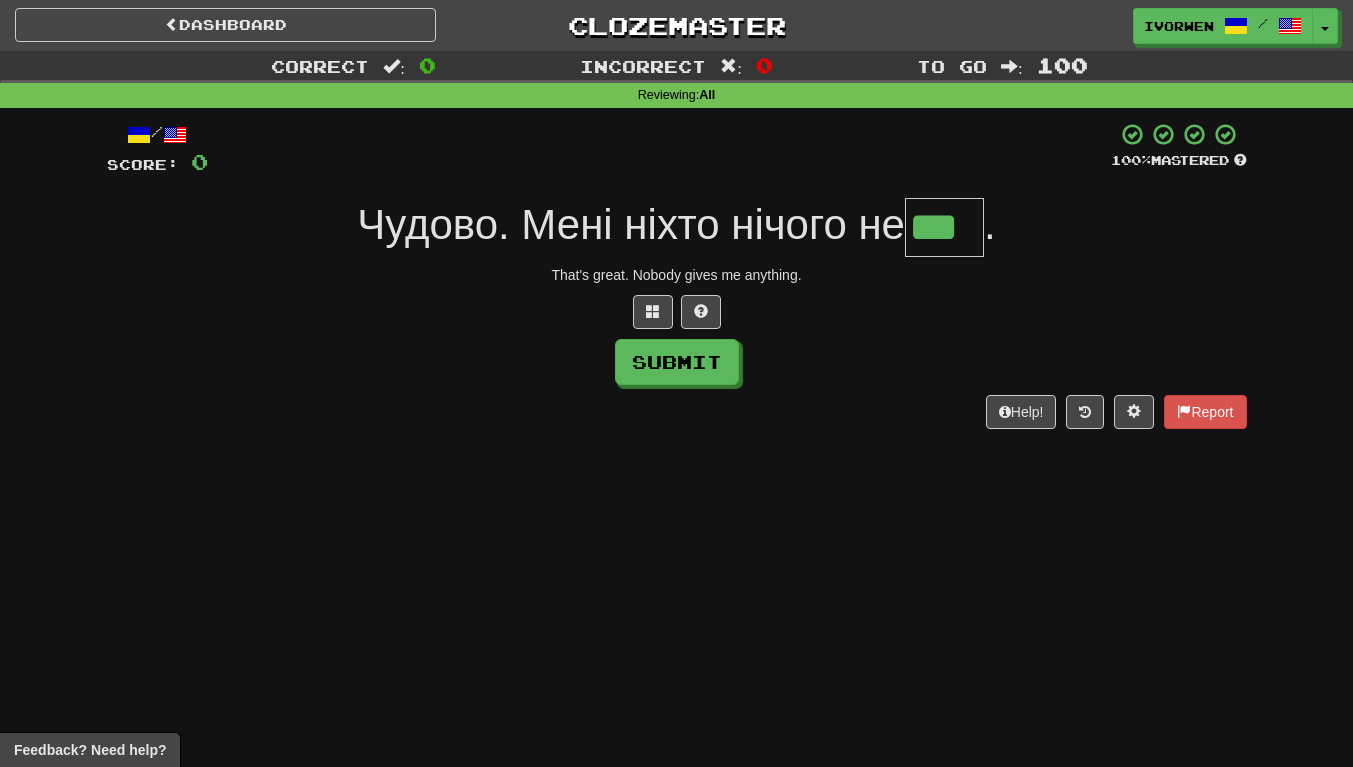 type on "***" 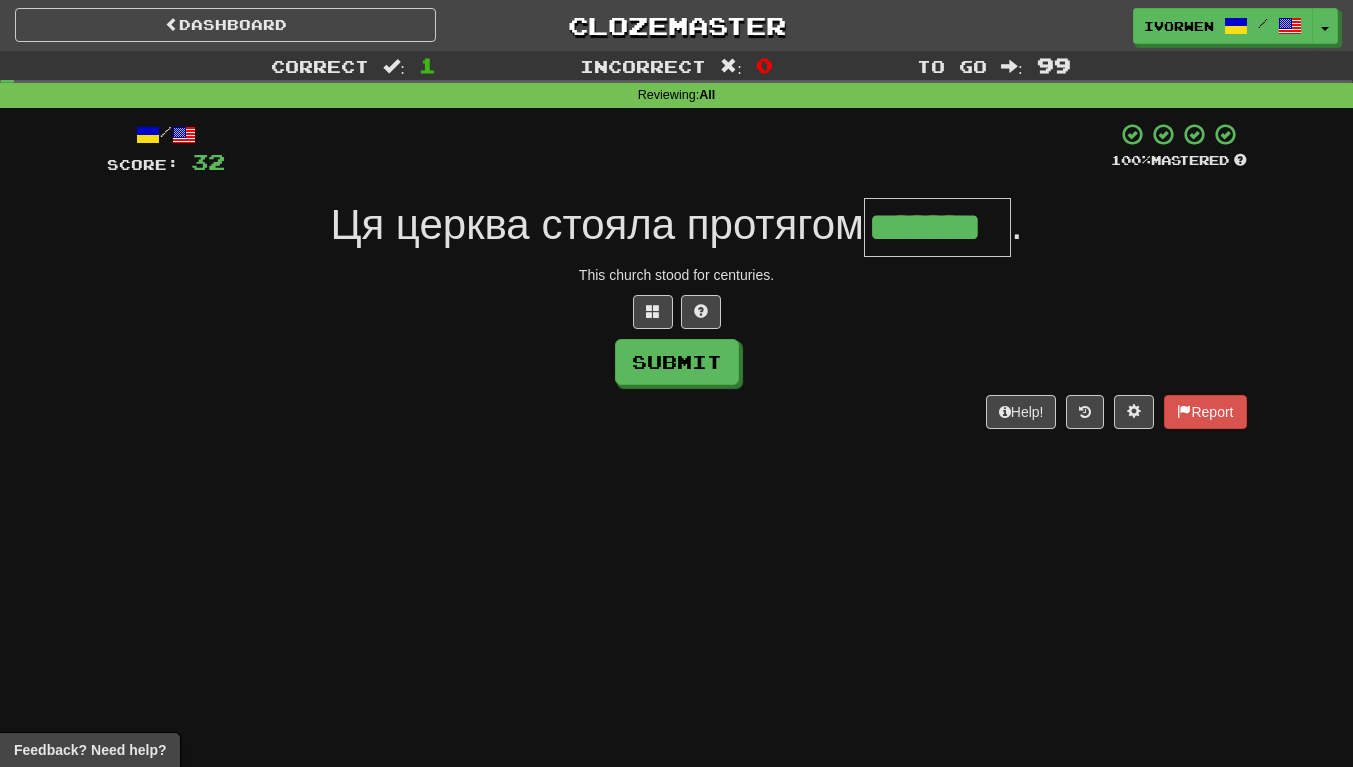scroll, scrollTop: 0, scrollLeft: 7, axis: horizontal 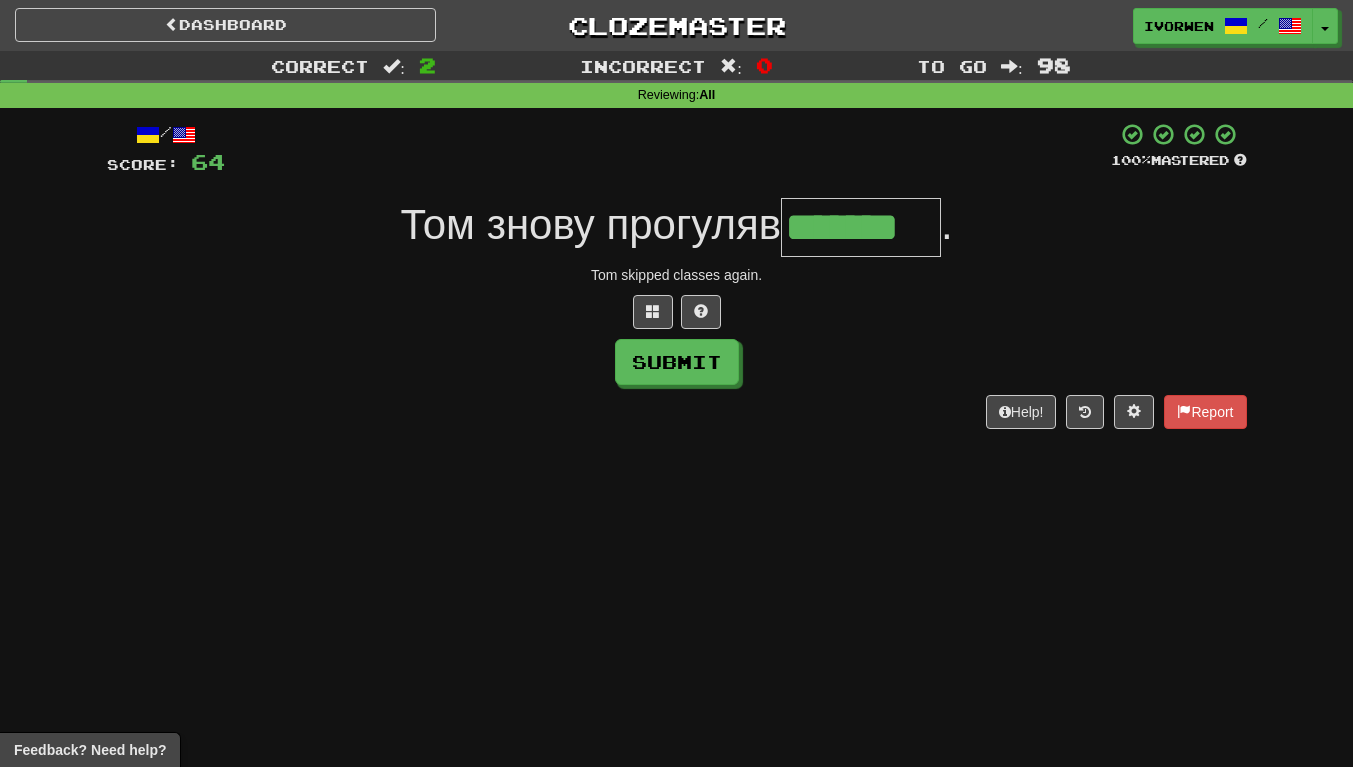 type on "*******" 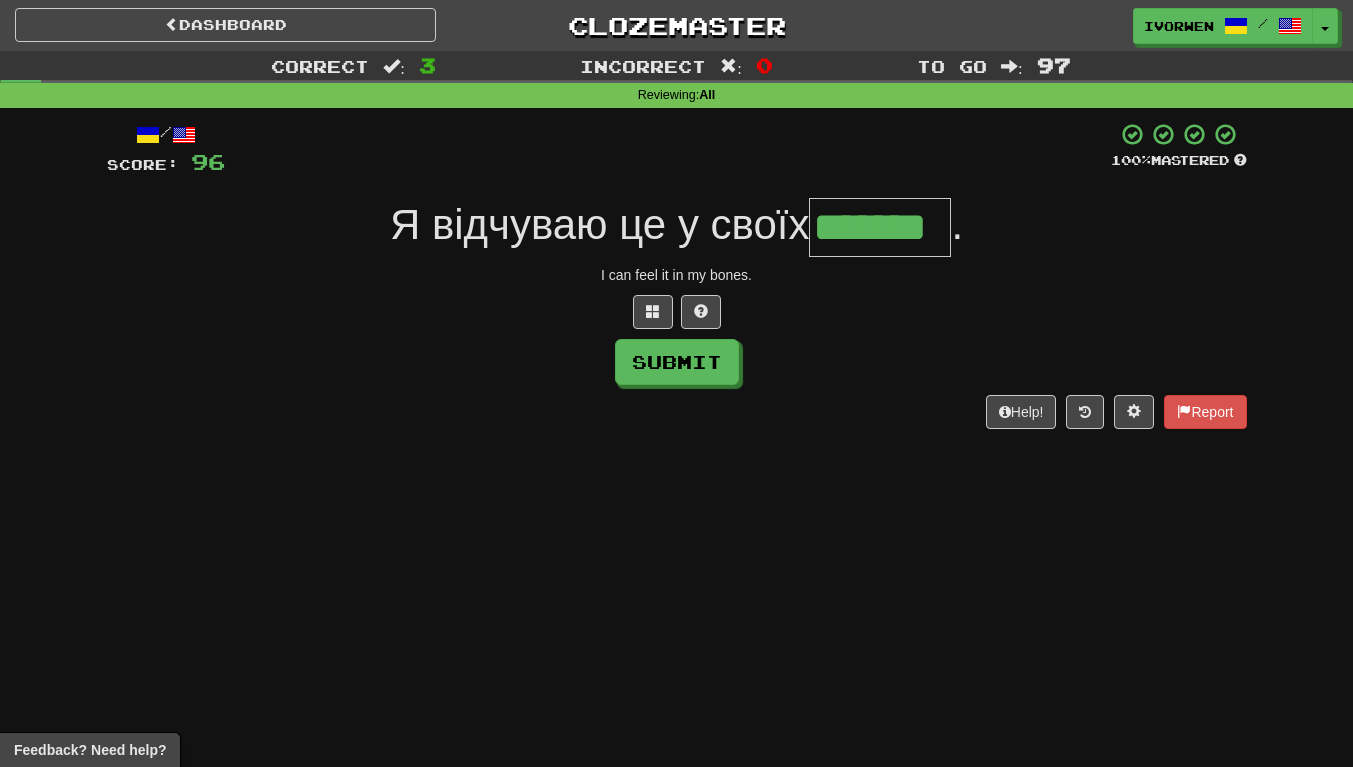 scroll, scrollTop: 0, scrollLeft: 3, axis: horizontal 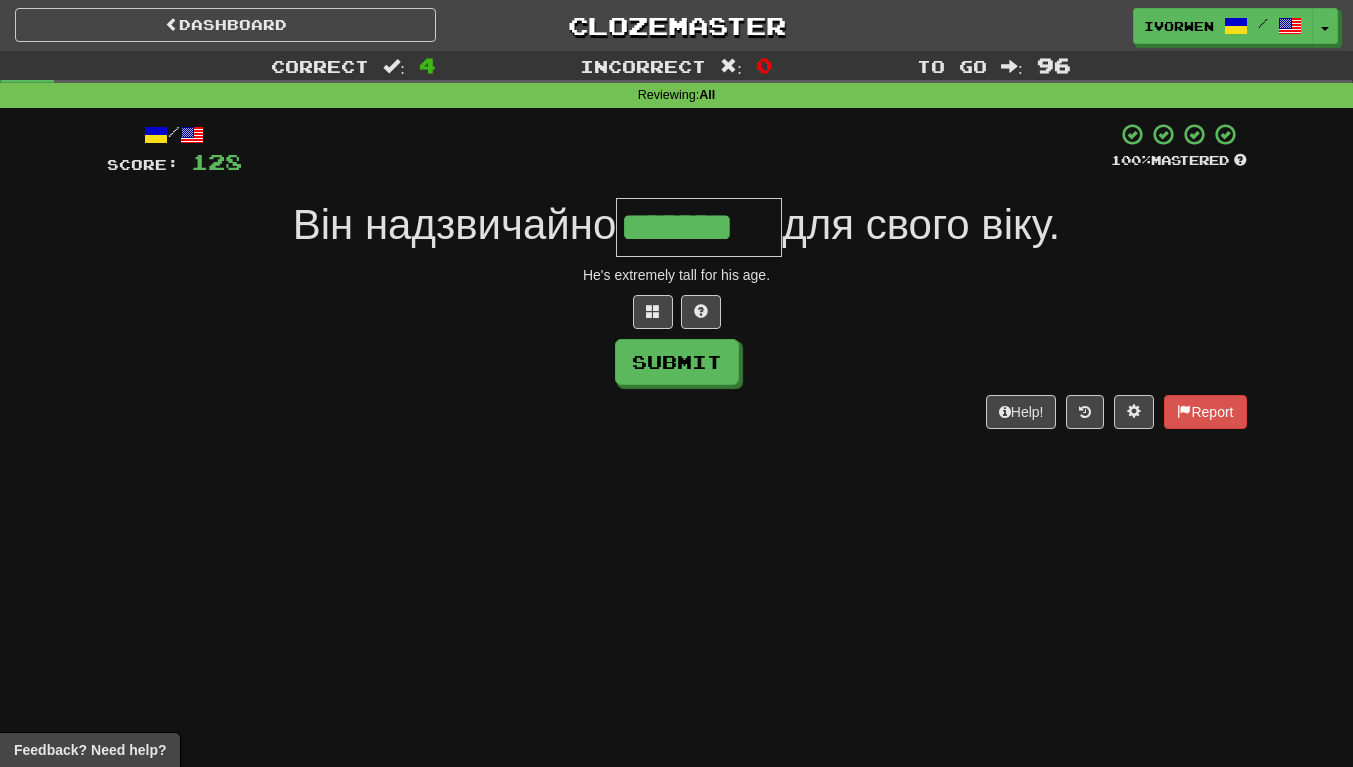 type on "*******" 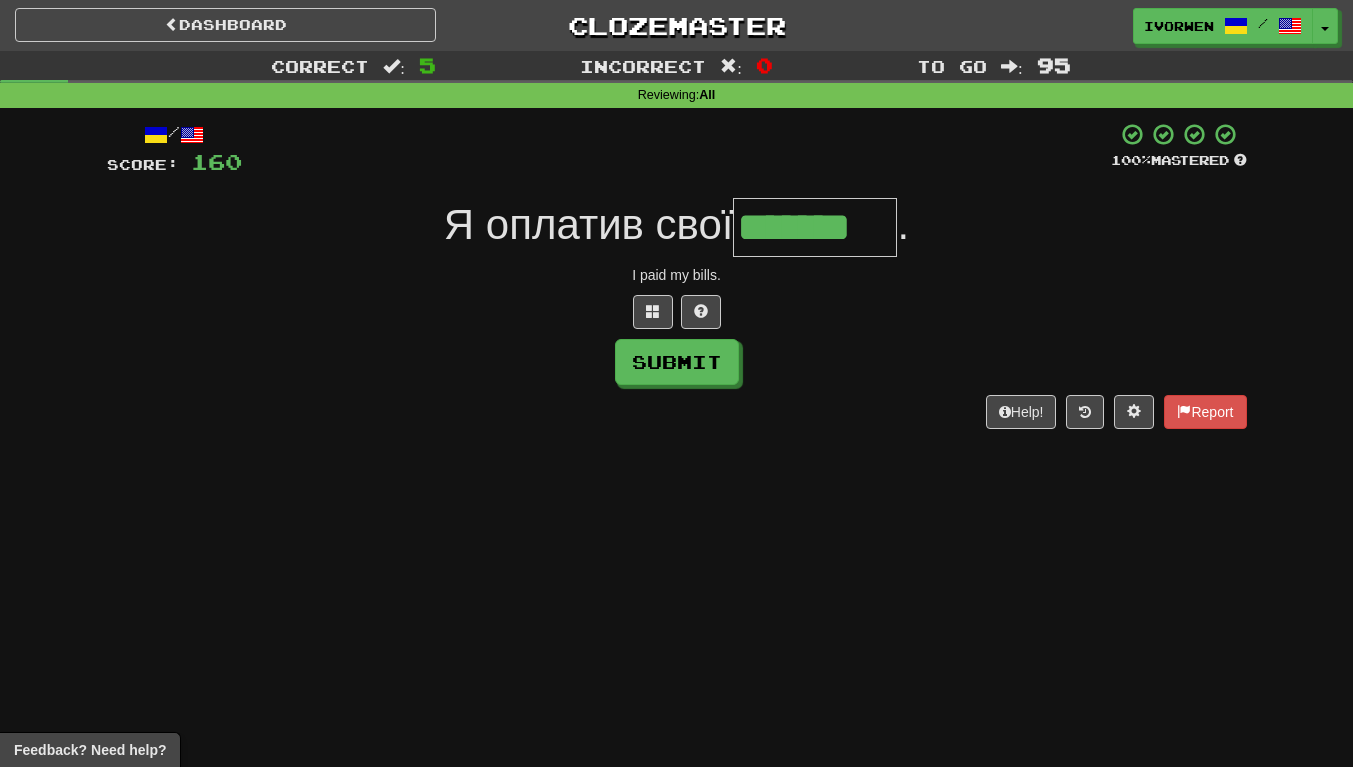 scroll, scrollTop: 0, scrollLeft: 1, axis: horizontal 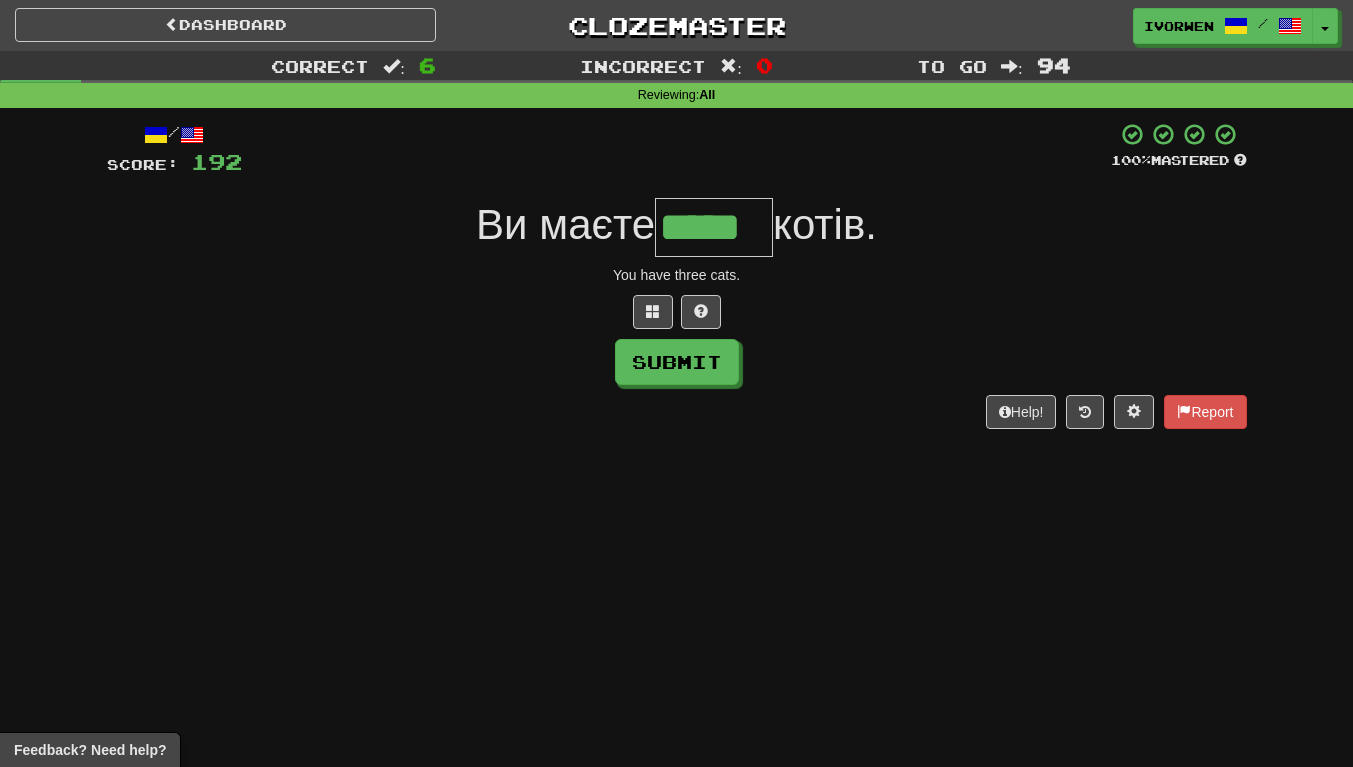 type on "*****" 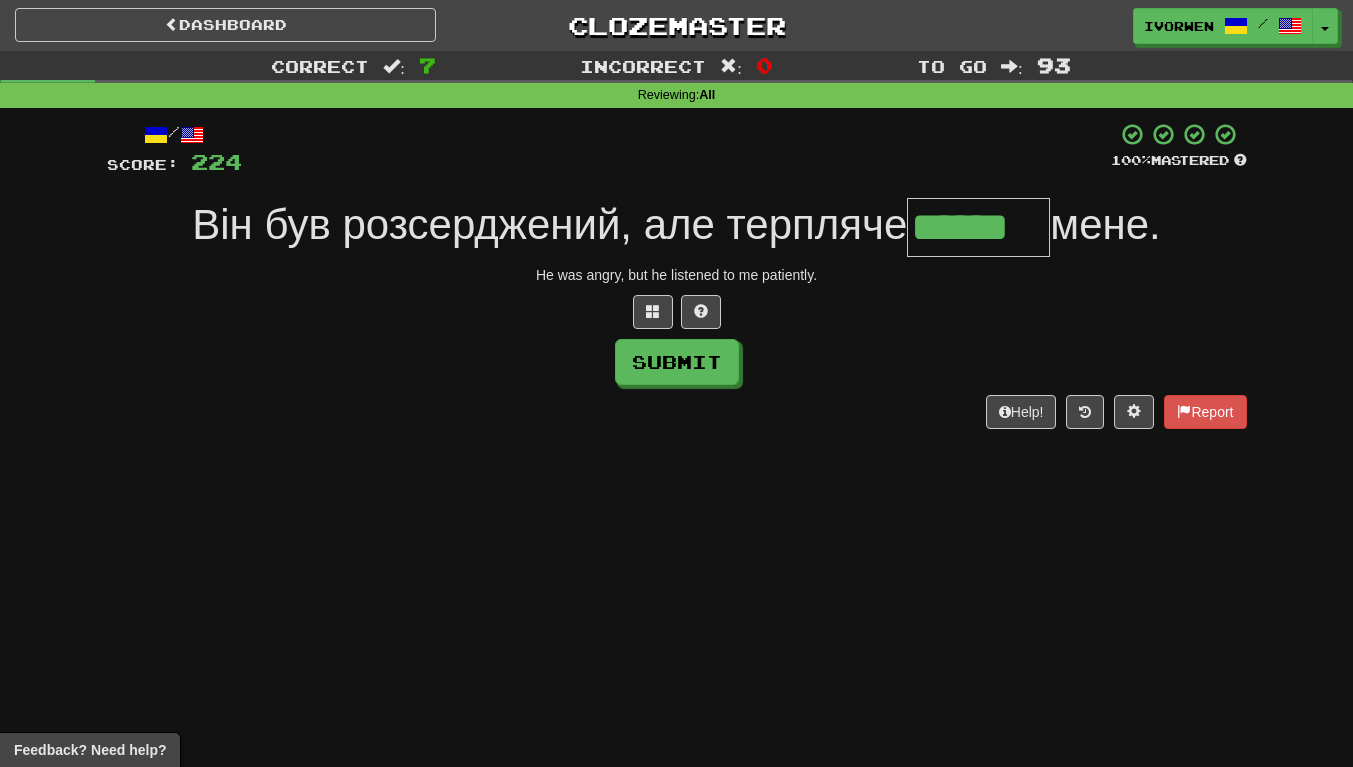 scroll, scrollTop: 0, scrollLeft: 7, axis: horizontal 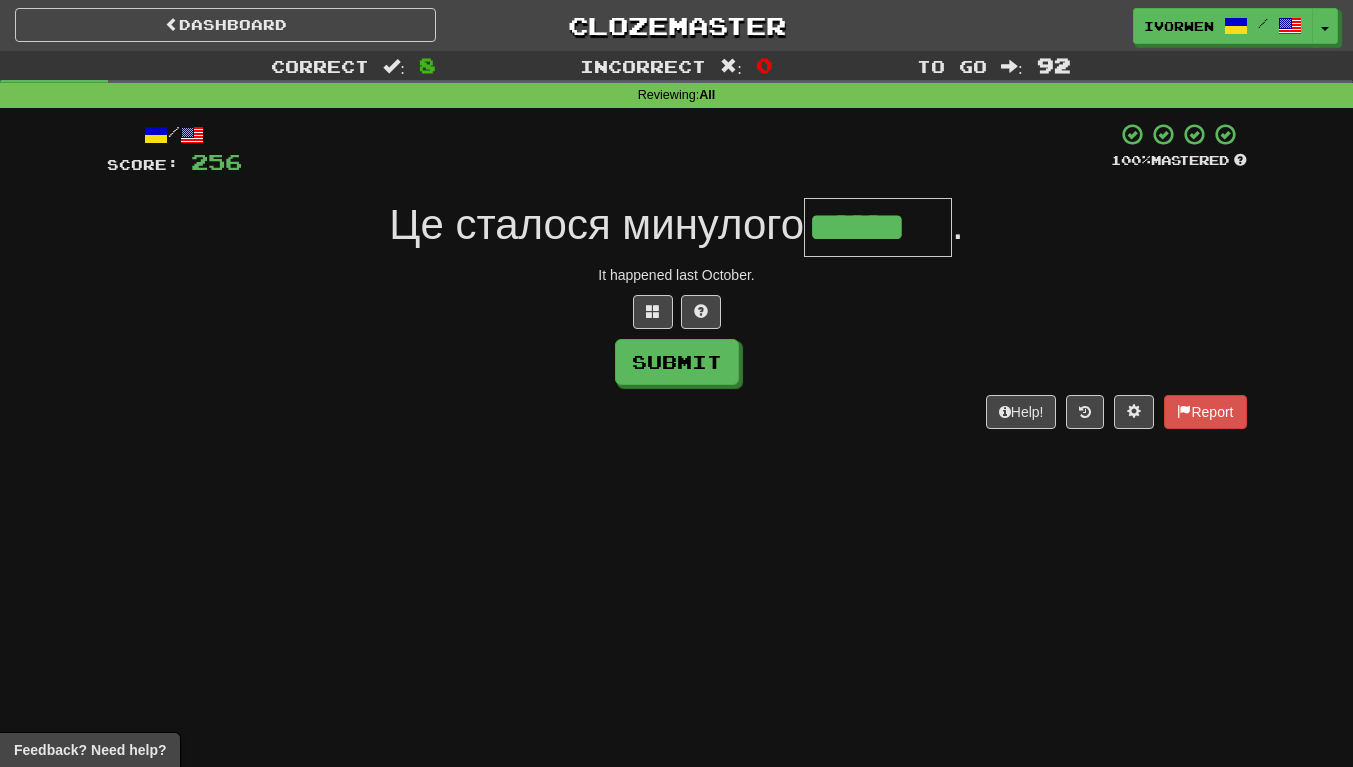 type on "******" 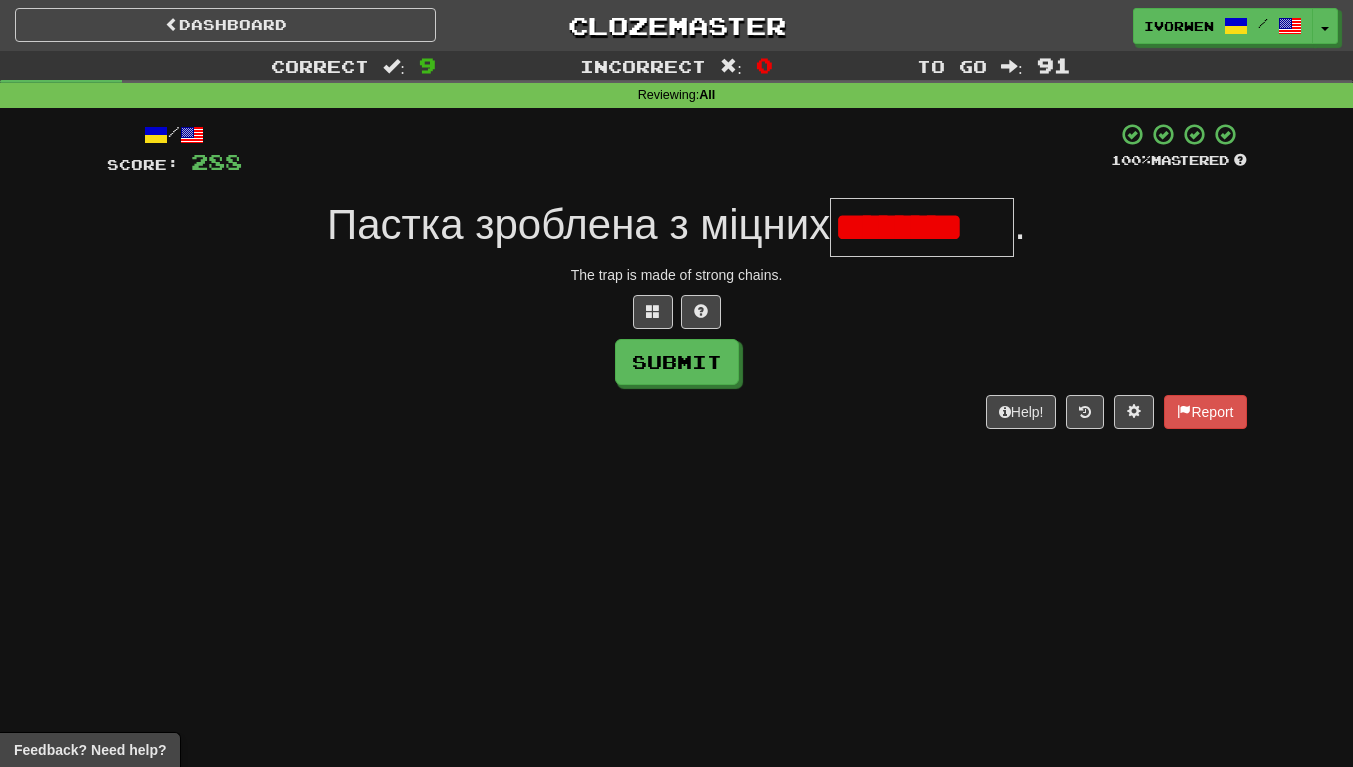 scroll, scrollTop: 0, scrollLeft: 12, axis: horizontal 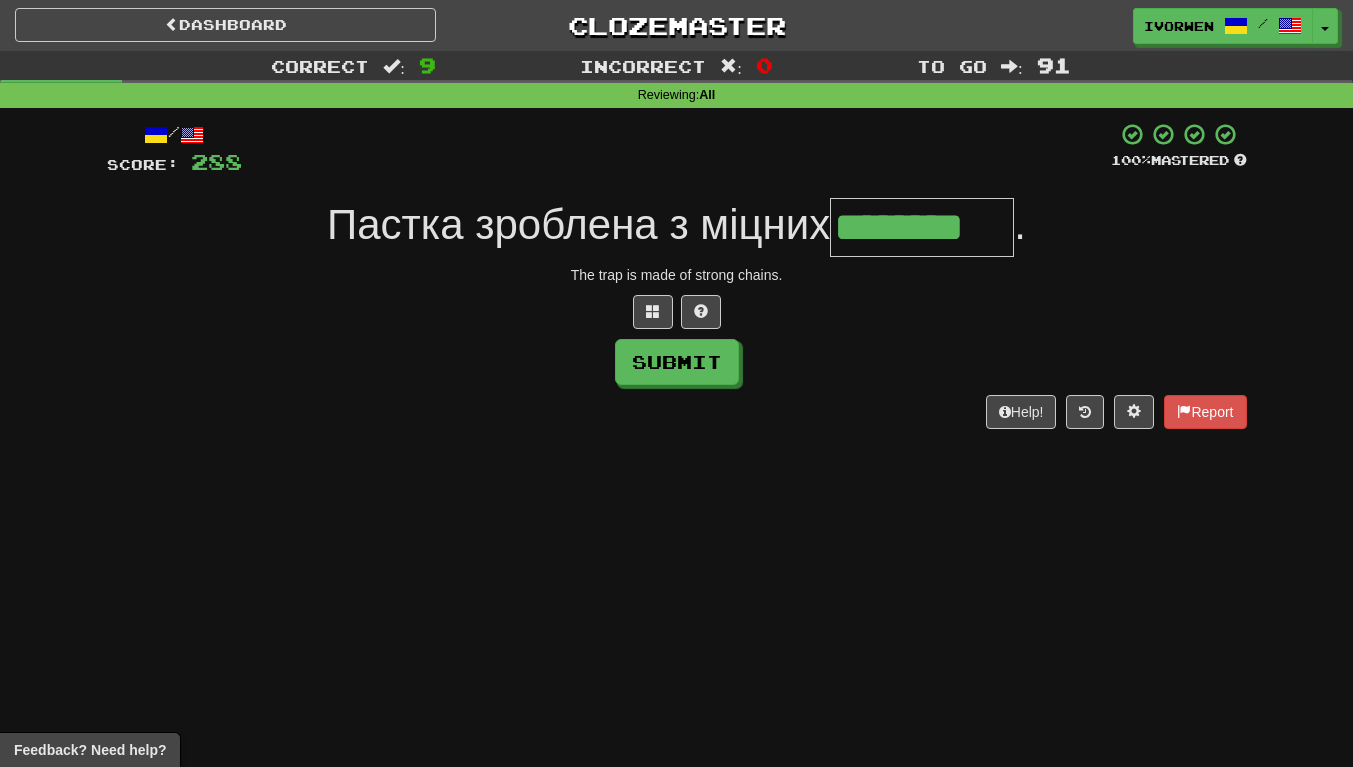 type on "********" 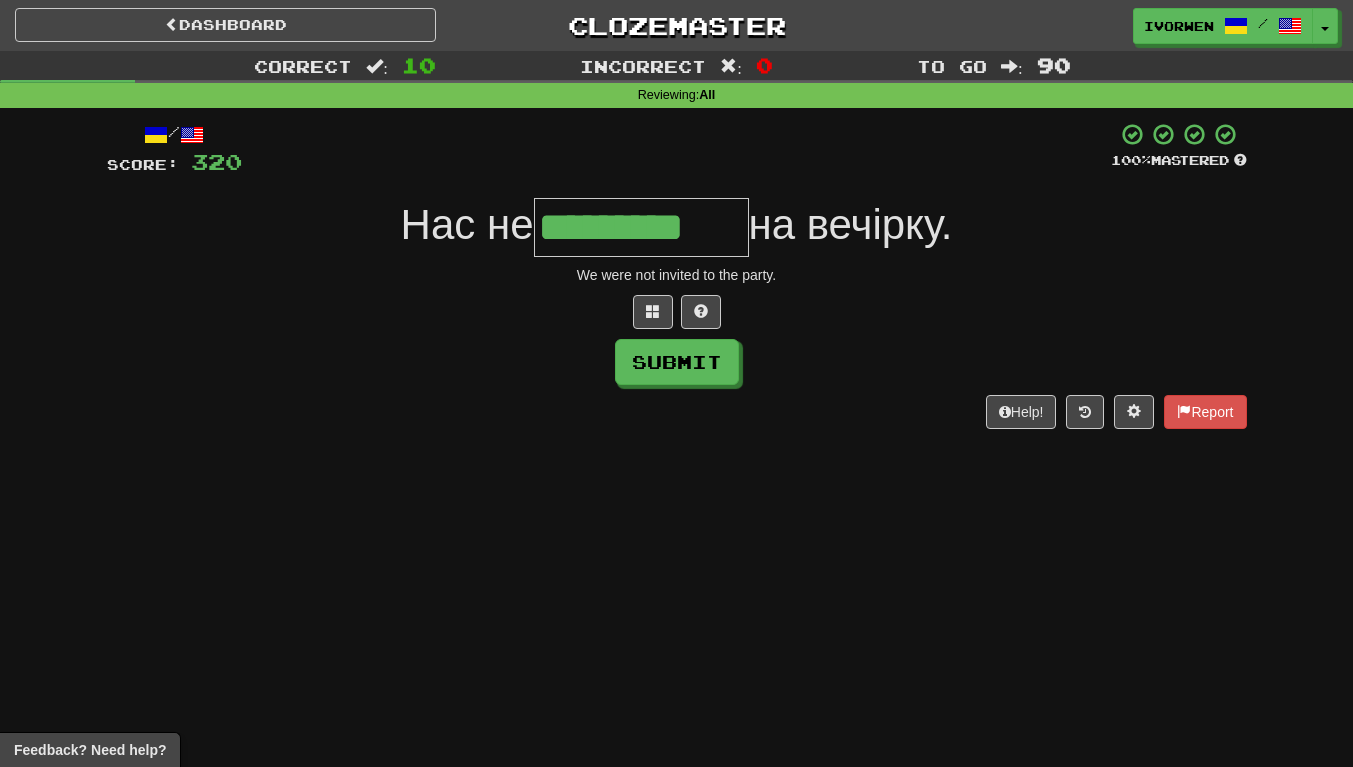 scroll, scrollTop: 0, scrollLeft: 3, axis: horizontal 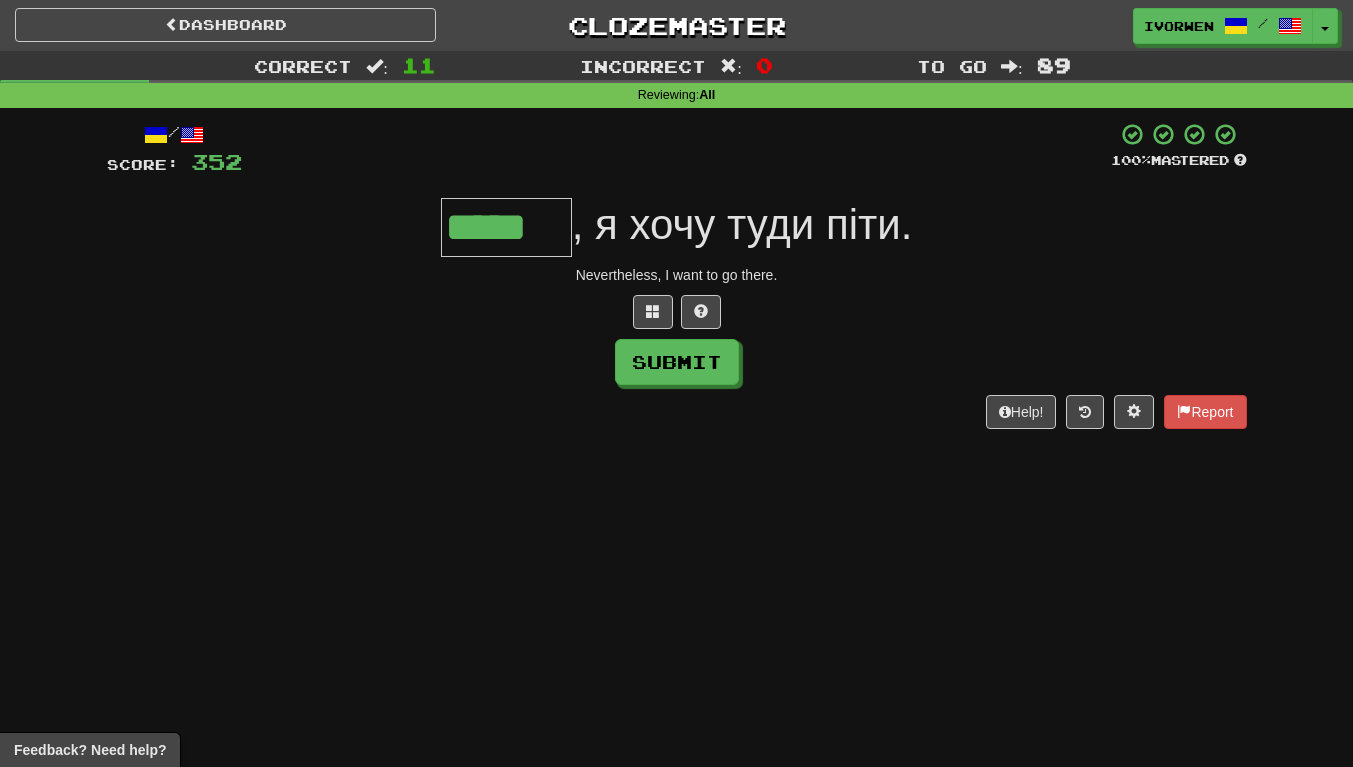 type on "*****" 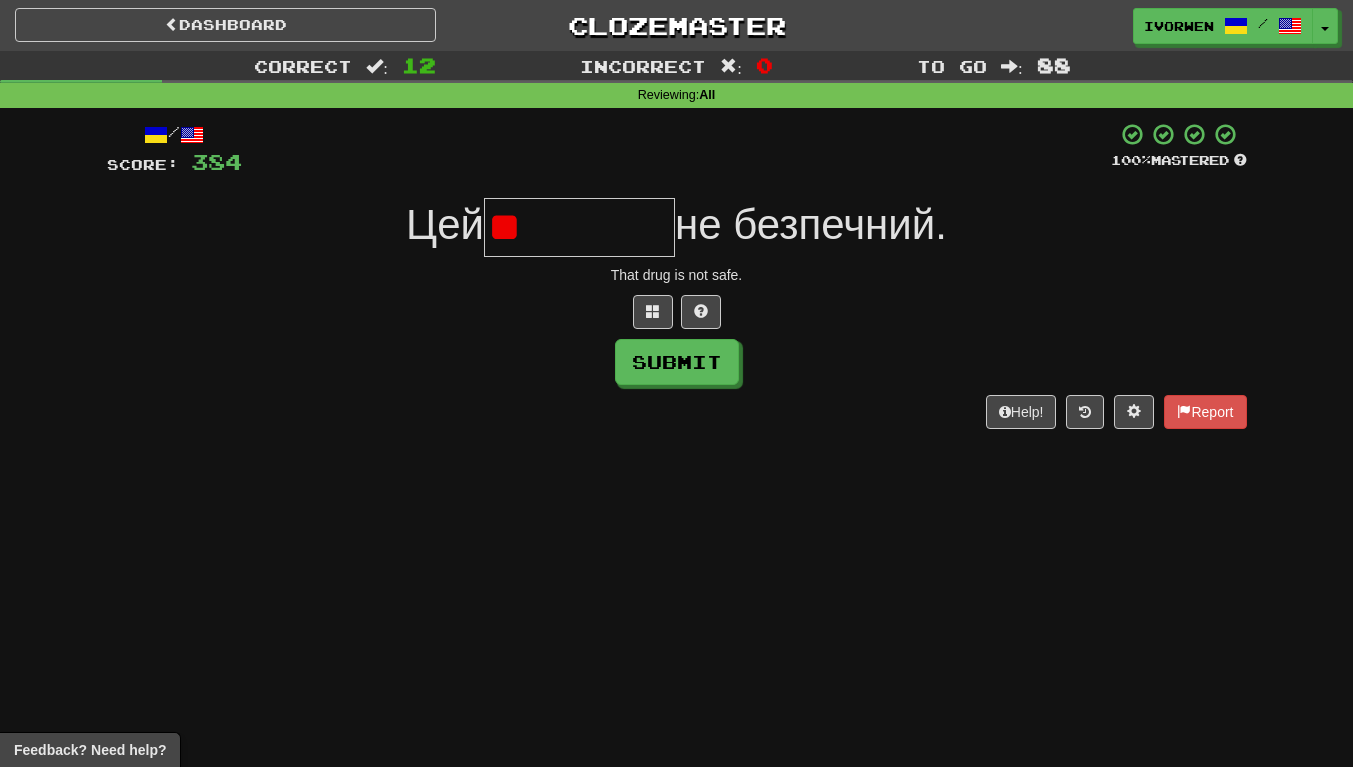 type on "*" 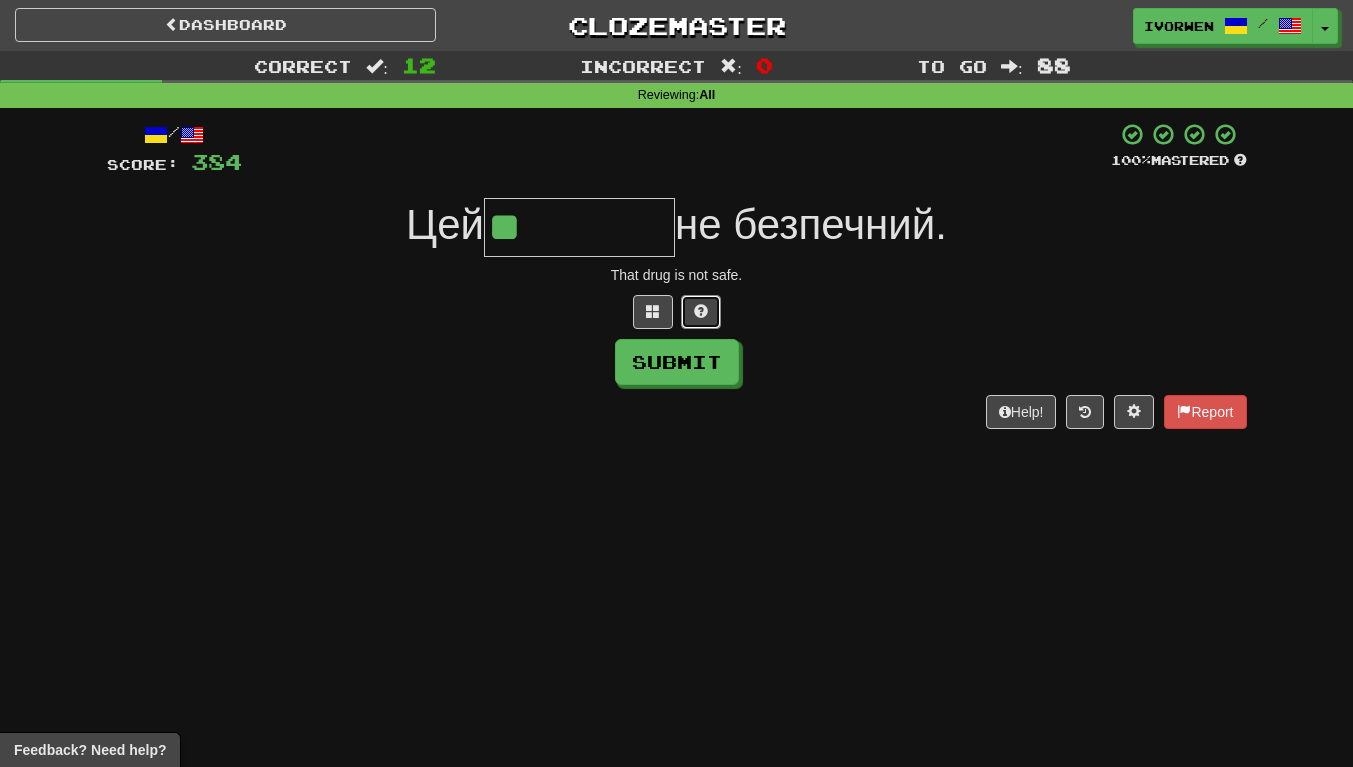 click at bounding box center [701, 312] 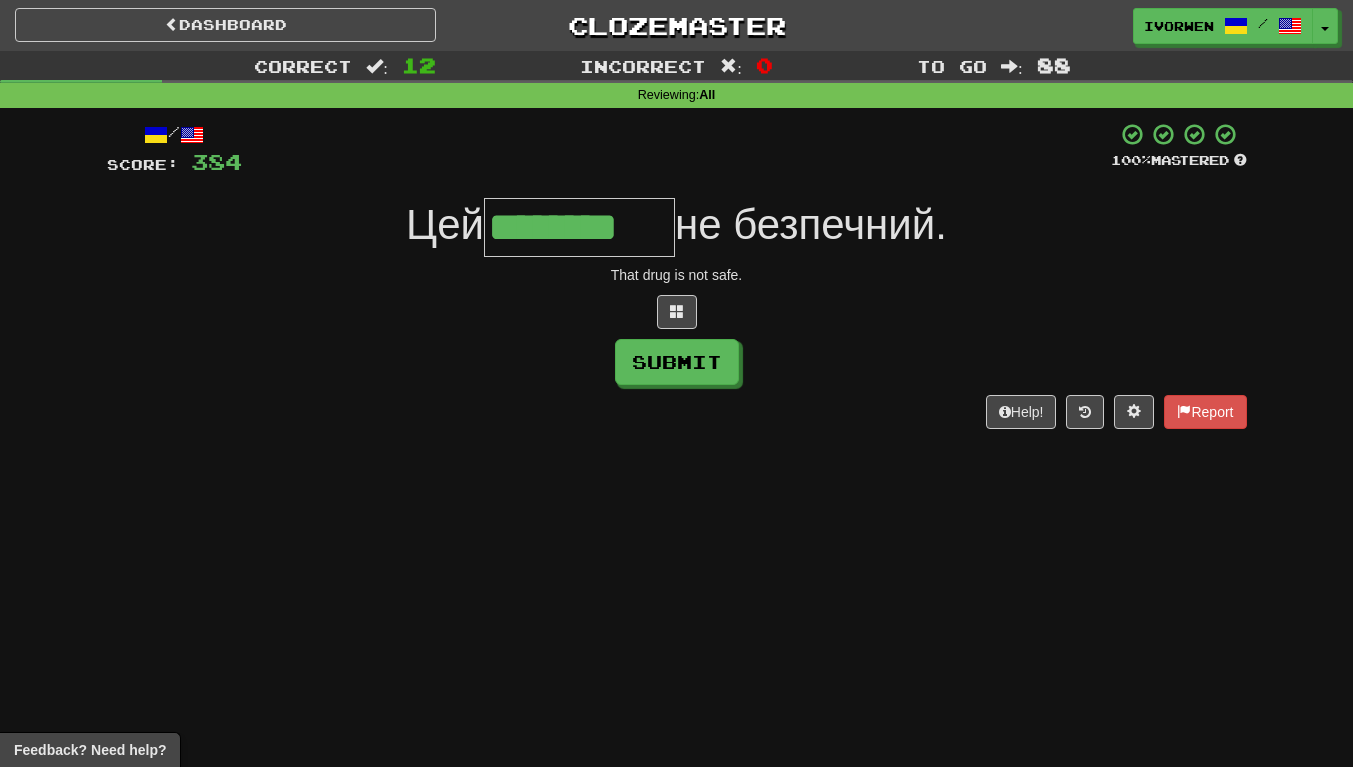 type on "********" 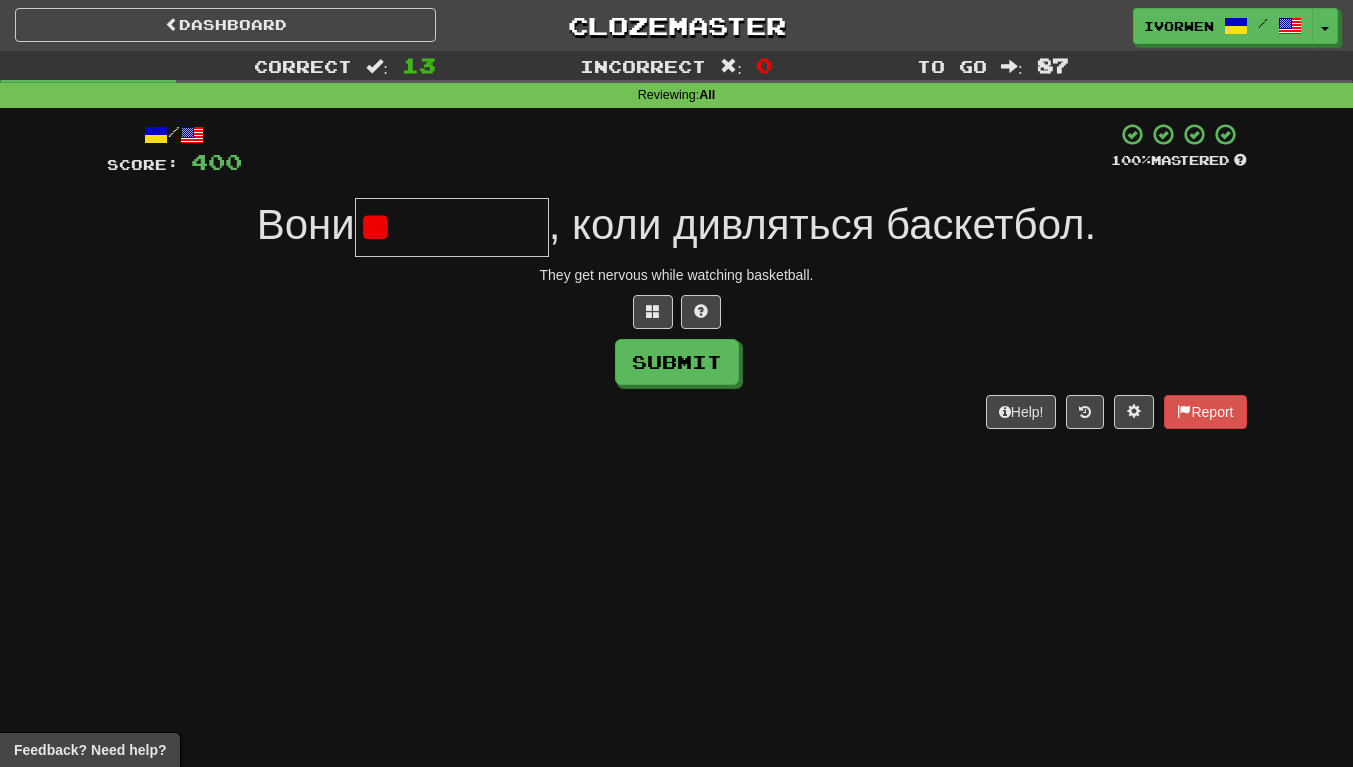 type on "*" 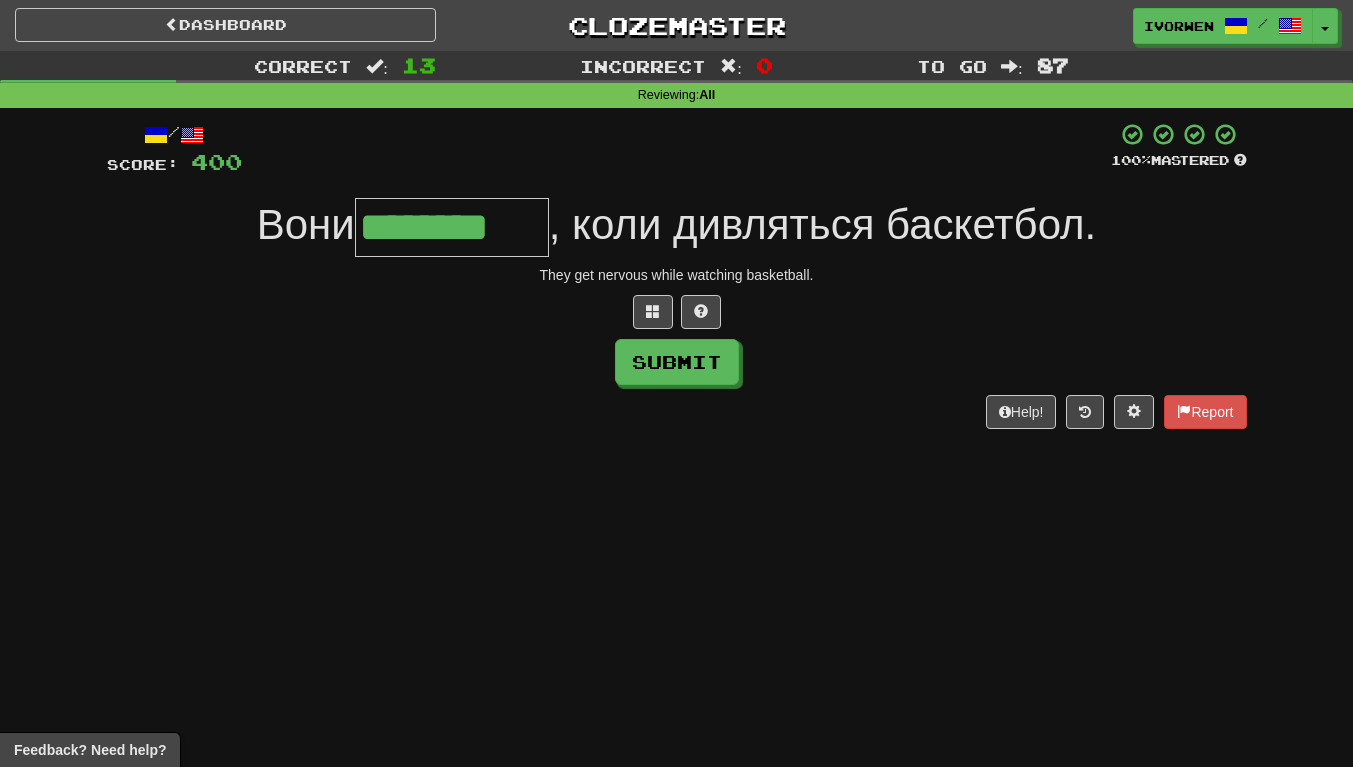scroll, scrollTop: 0, scrollLeft: 5, axis: horizontal 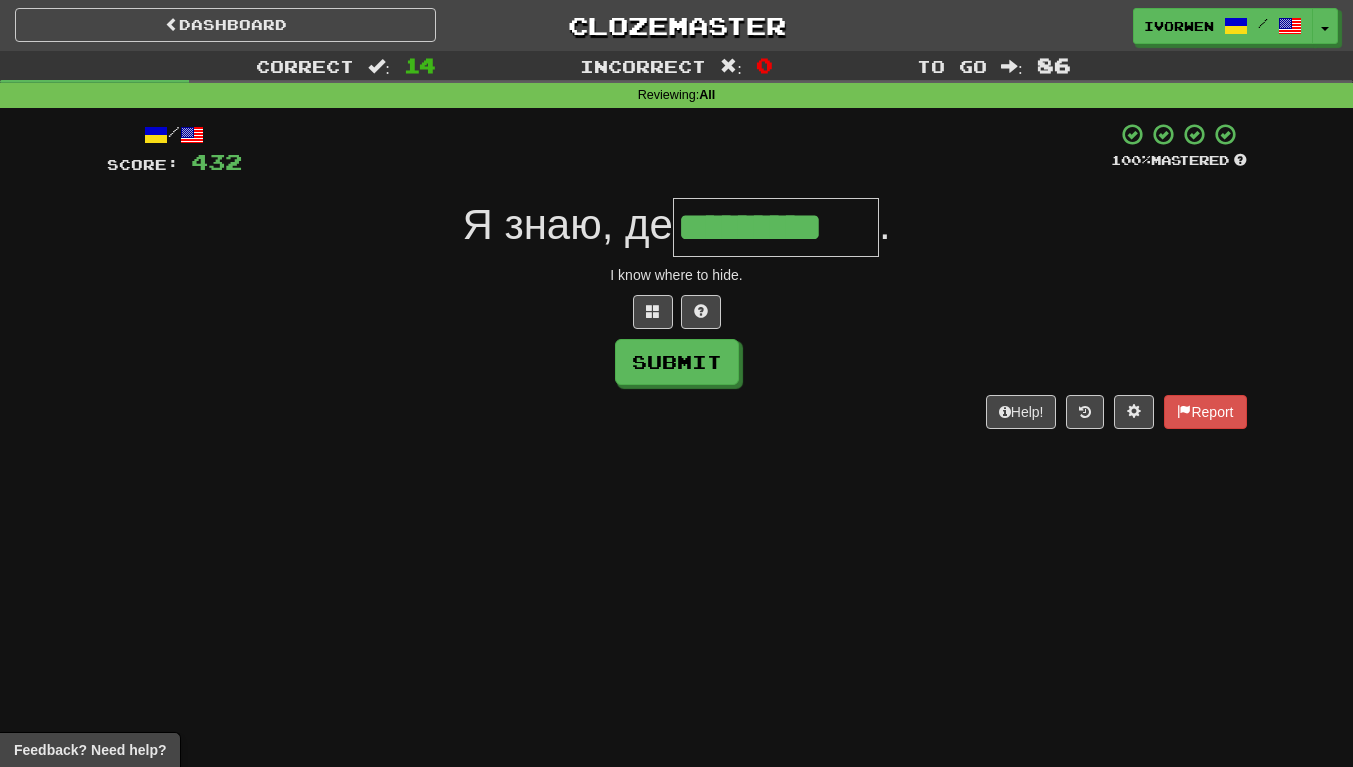 type on "*********" 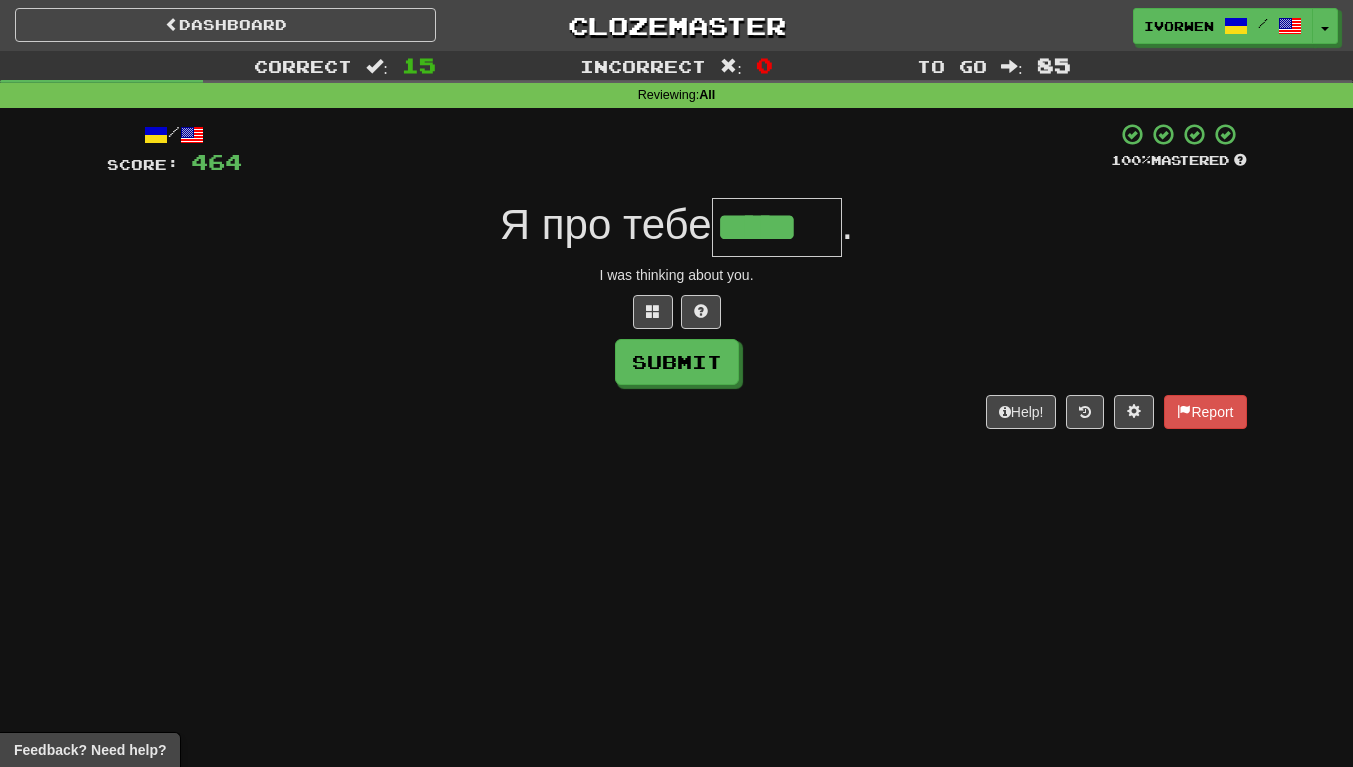 scroll, scrollTop: 0, scrollLeft: 2, axis: horizontal 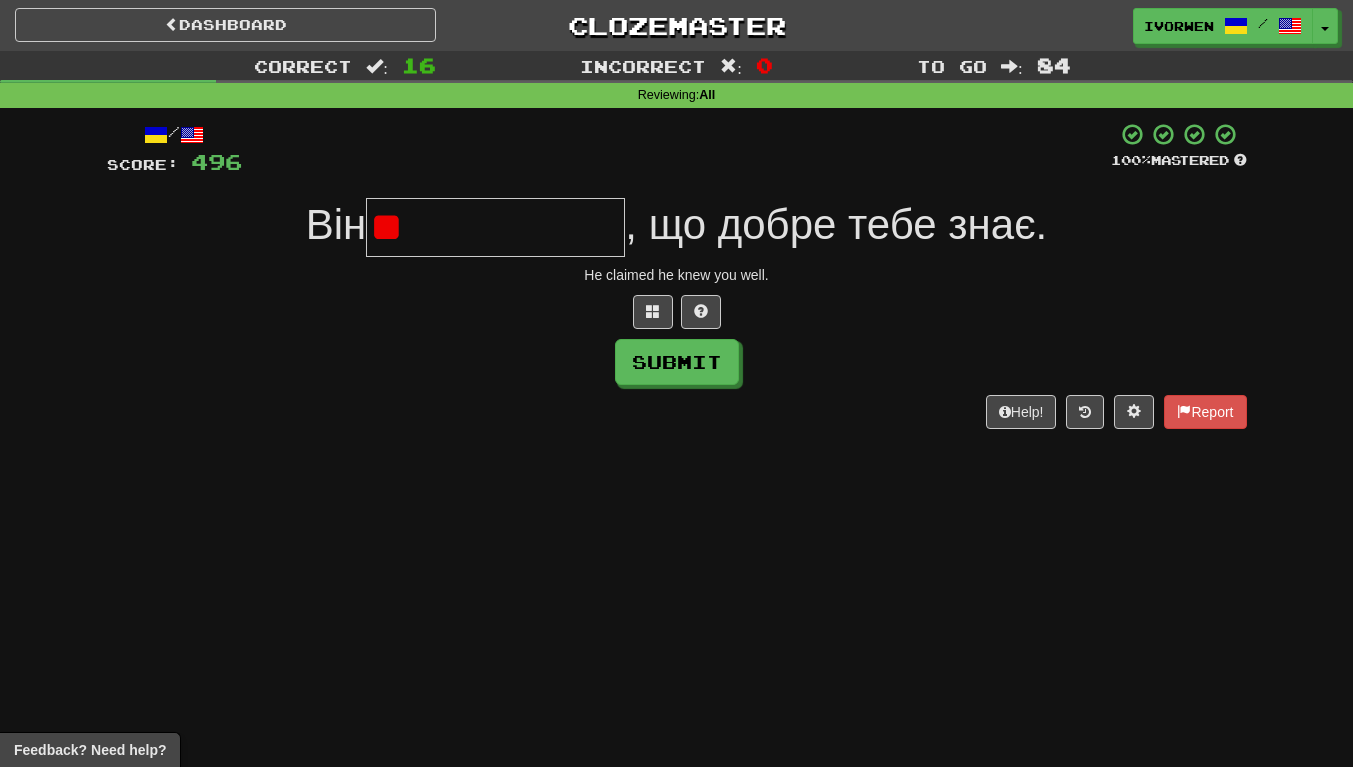 type on "*" 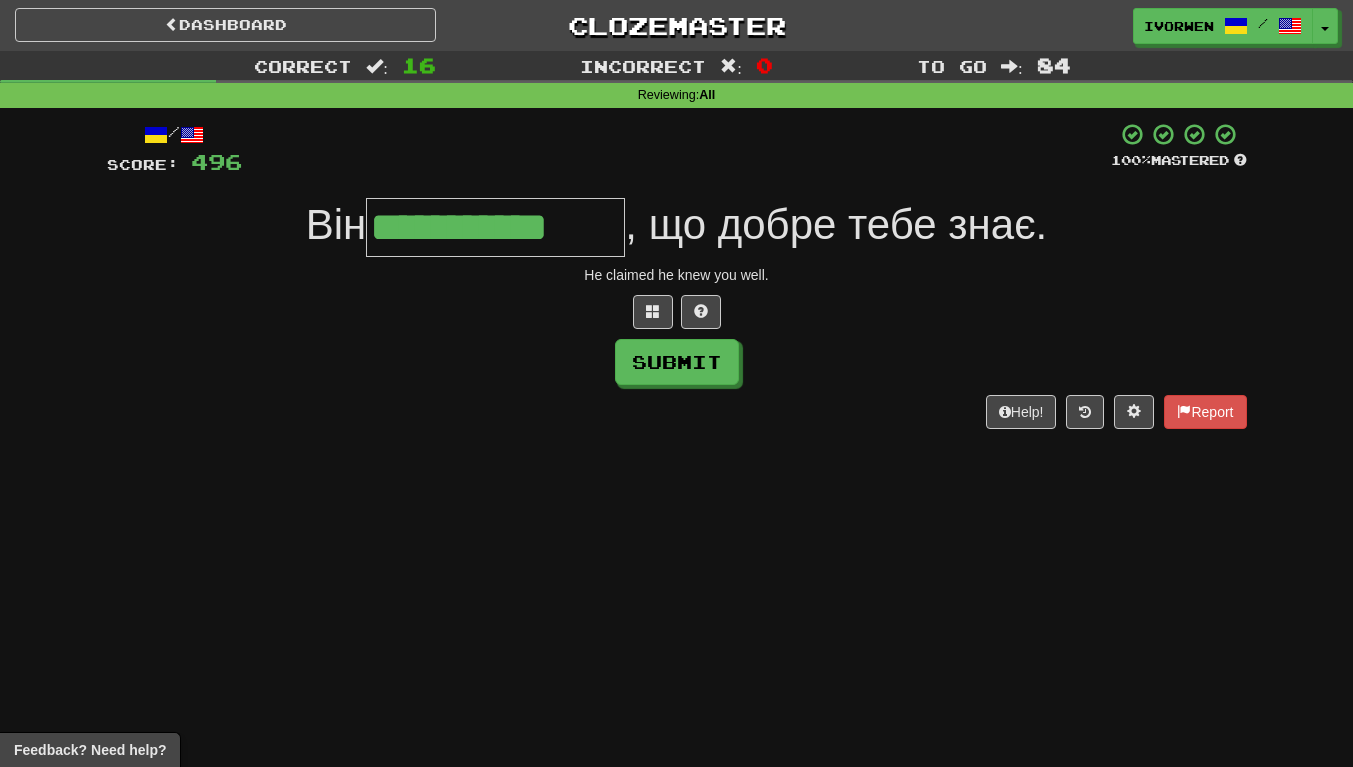 scroll, scrollTop: 0, scrollLeft: 8, axis: horizontal 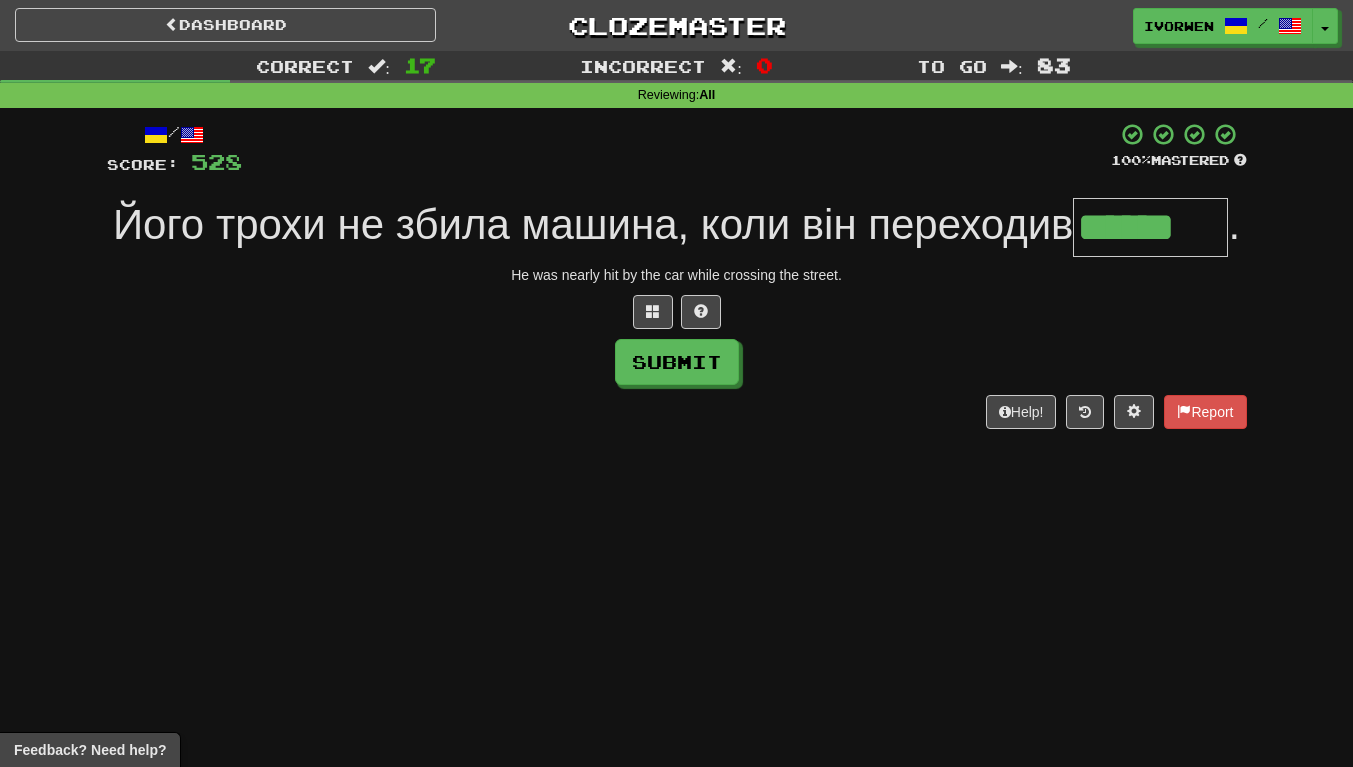 type on "******" 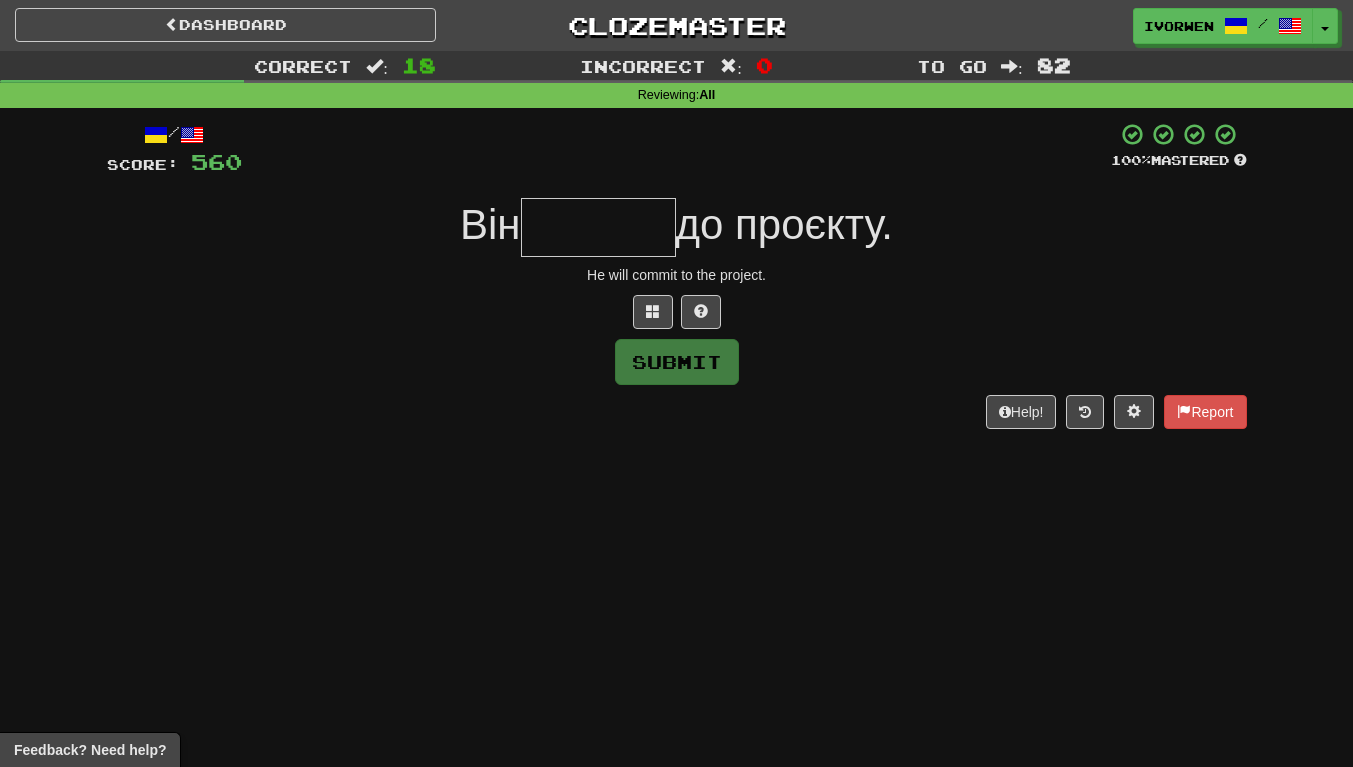 scroll, scrollTop: 0, scrollLeft: 0, axis: both 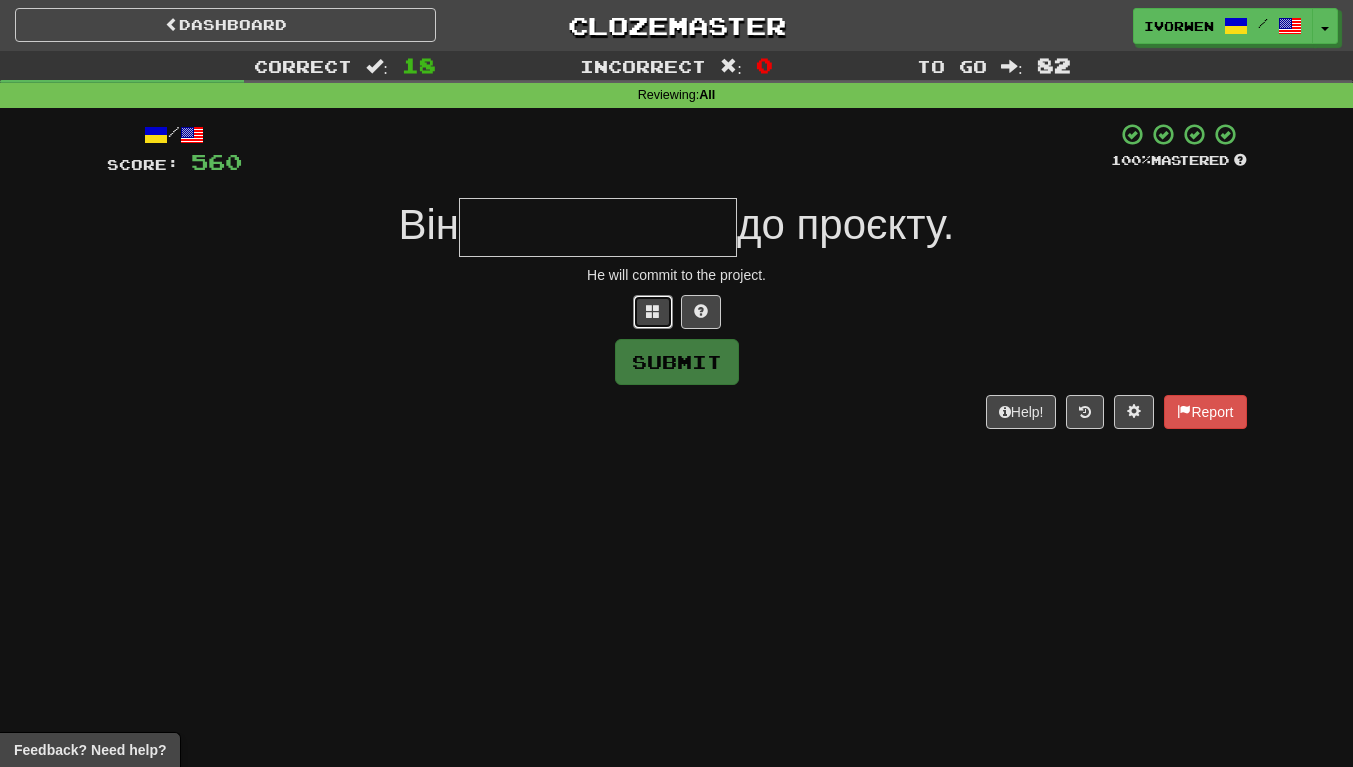 click at bounding box center (653, 311) 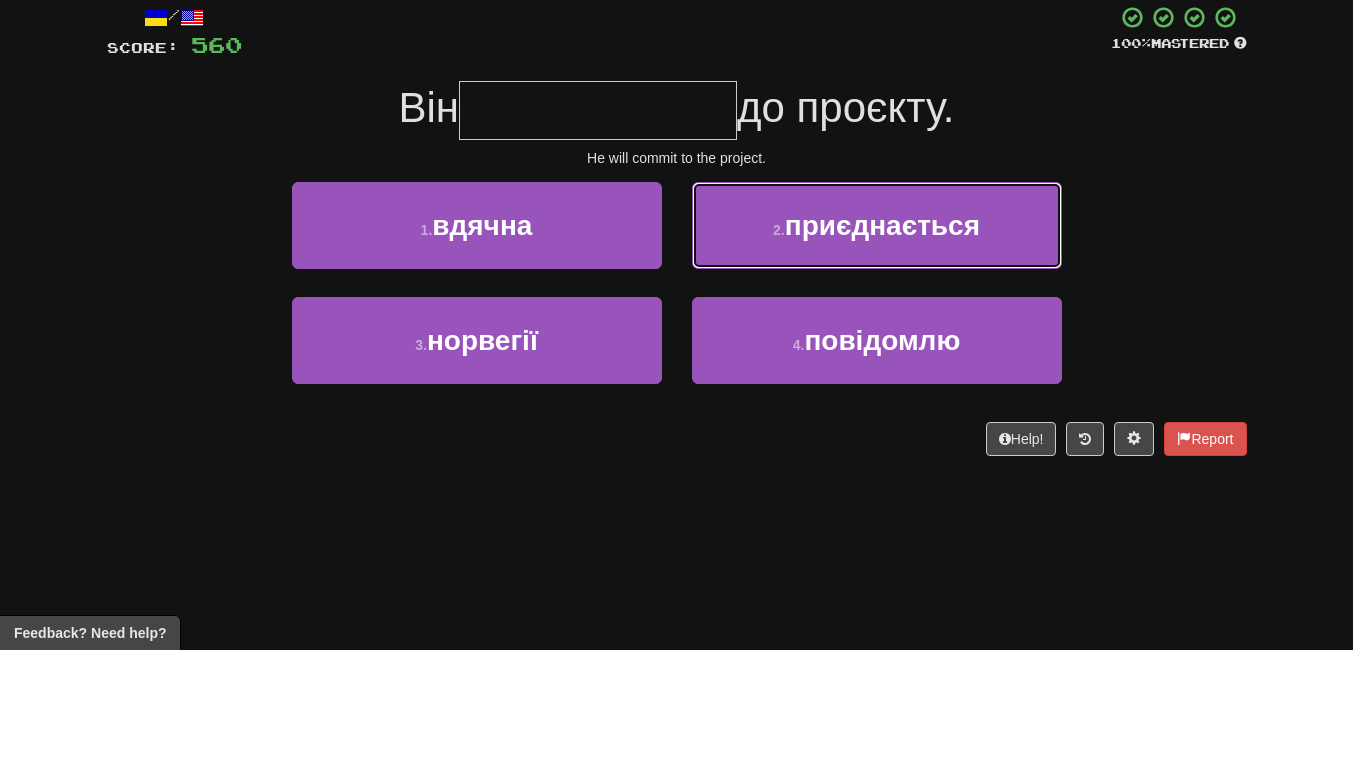 click on "приєднається" at bounding box center (882, 342) 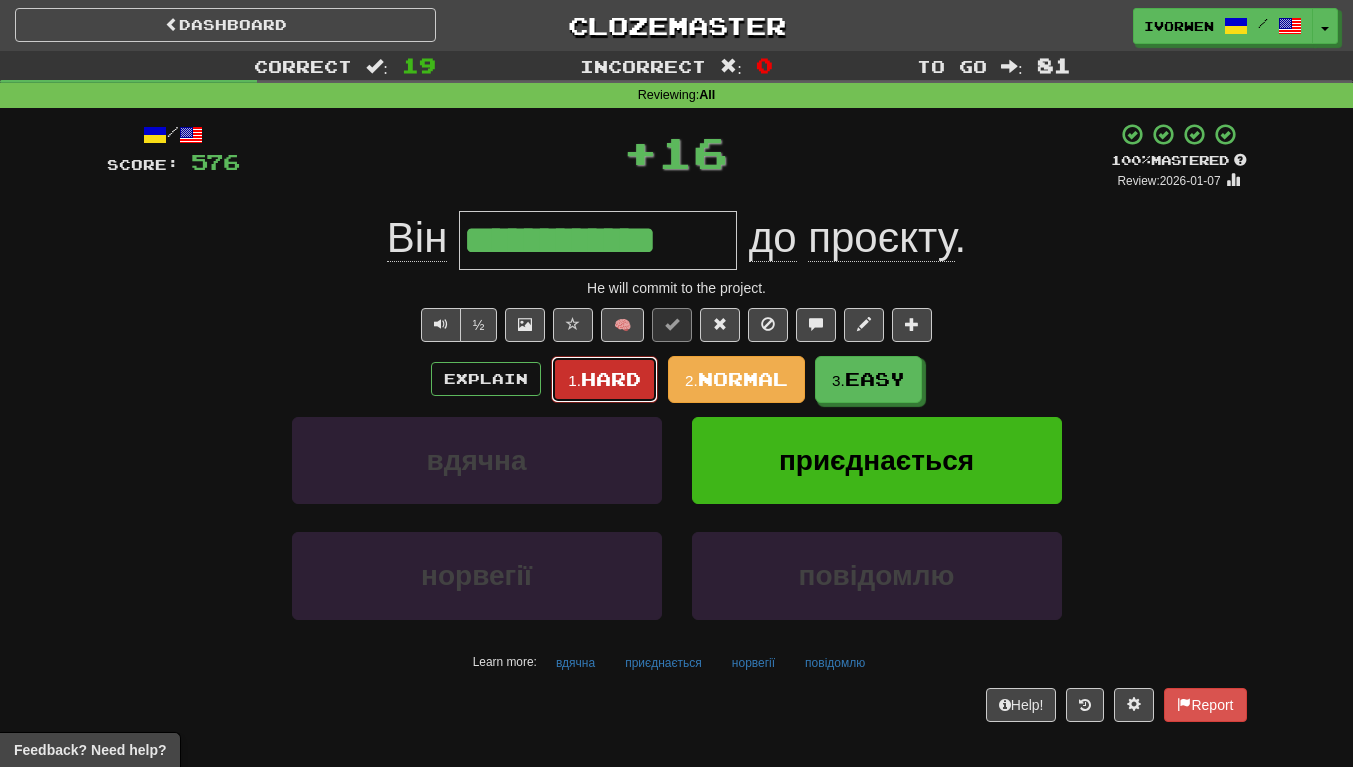 click on "1.  Hard" at bounding box center [604, 379] 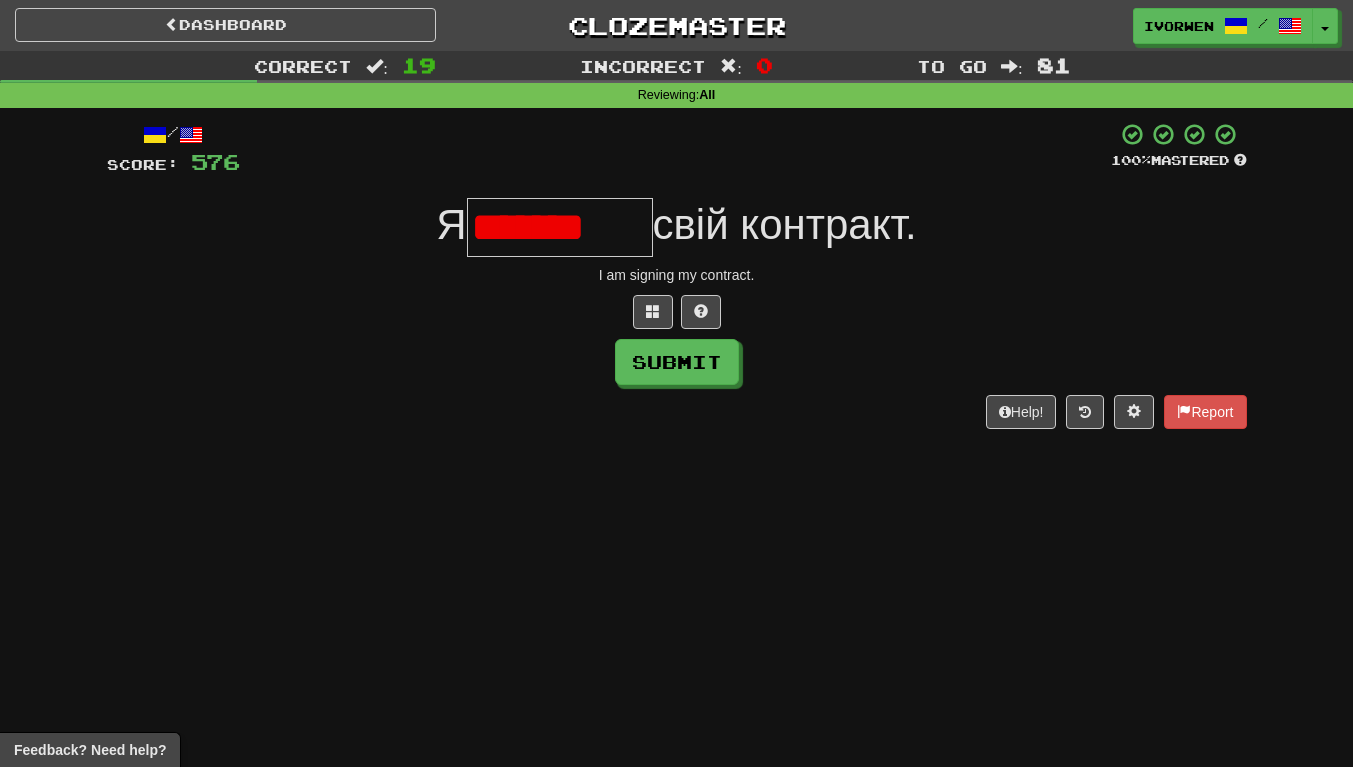 scroll, scrollTop: 0, scrollLeft: 0, axis: both 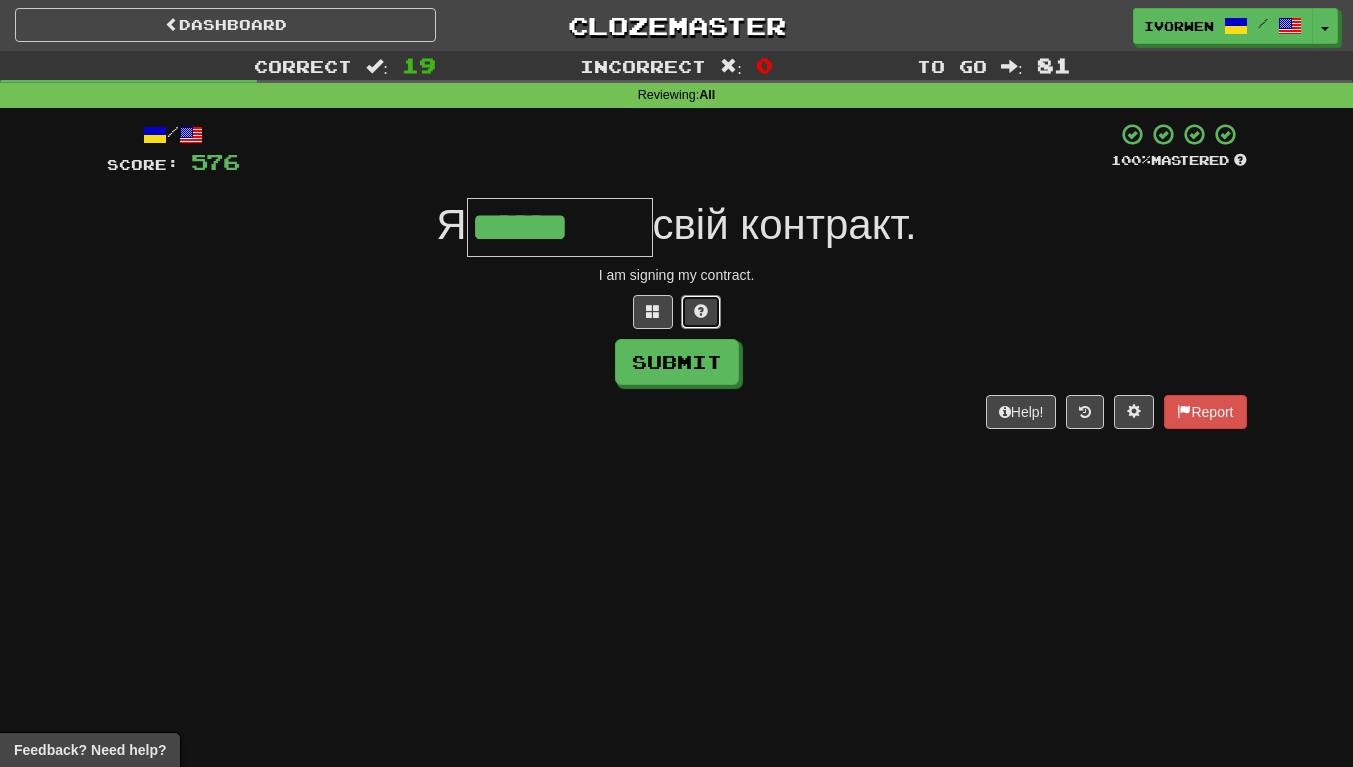 click at bounding box center [701, 311] 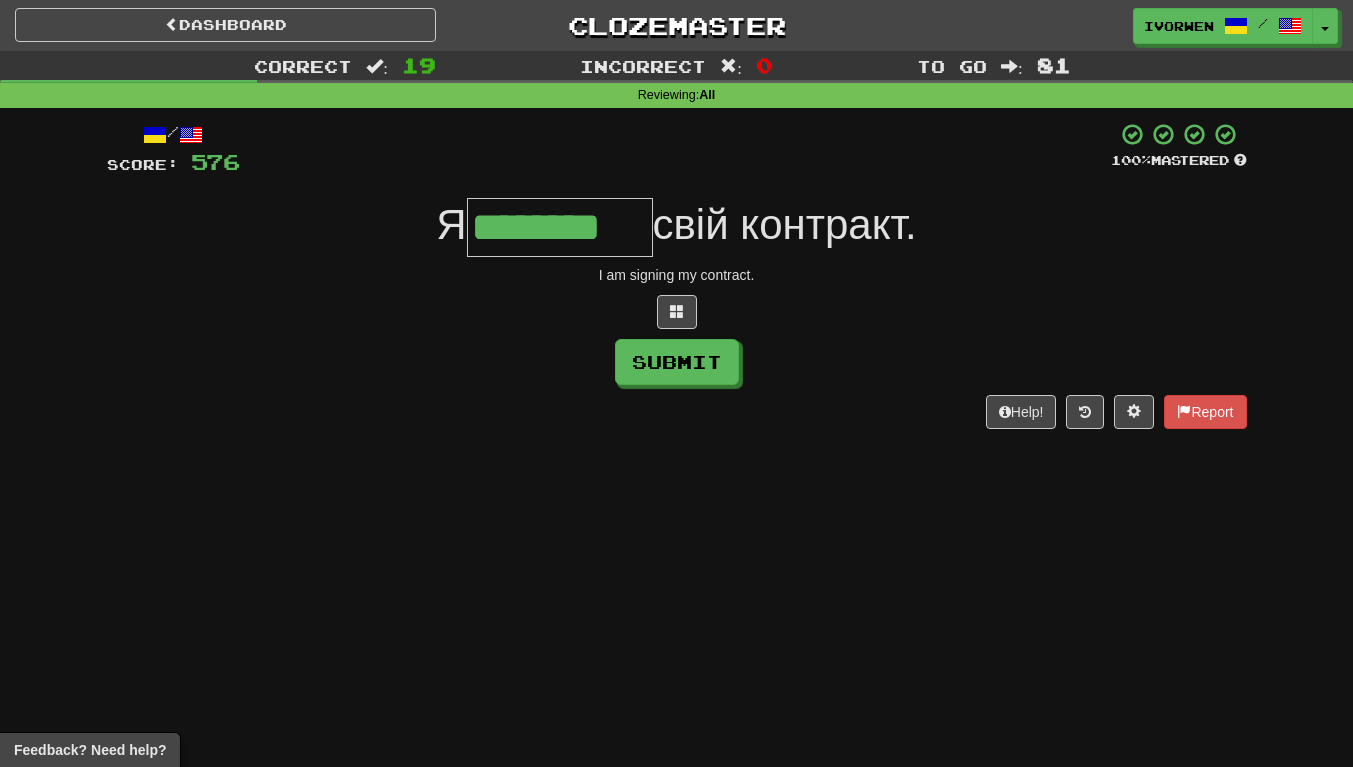 type on "********" 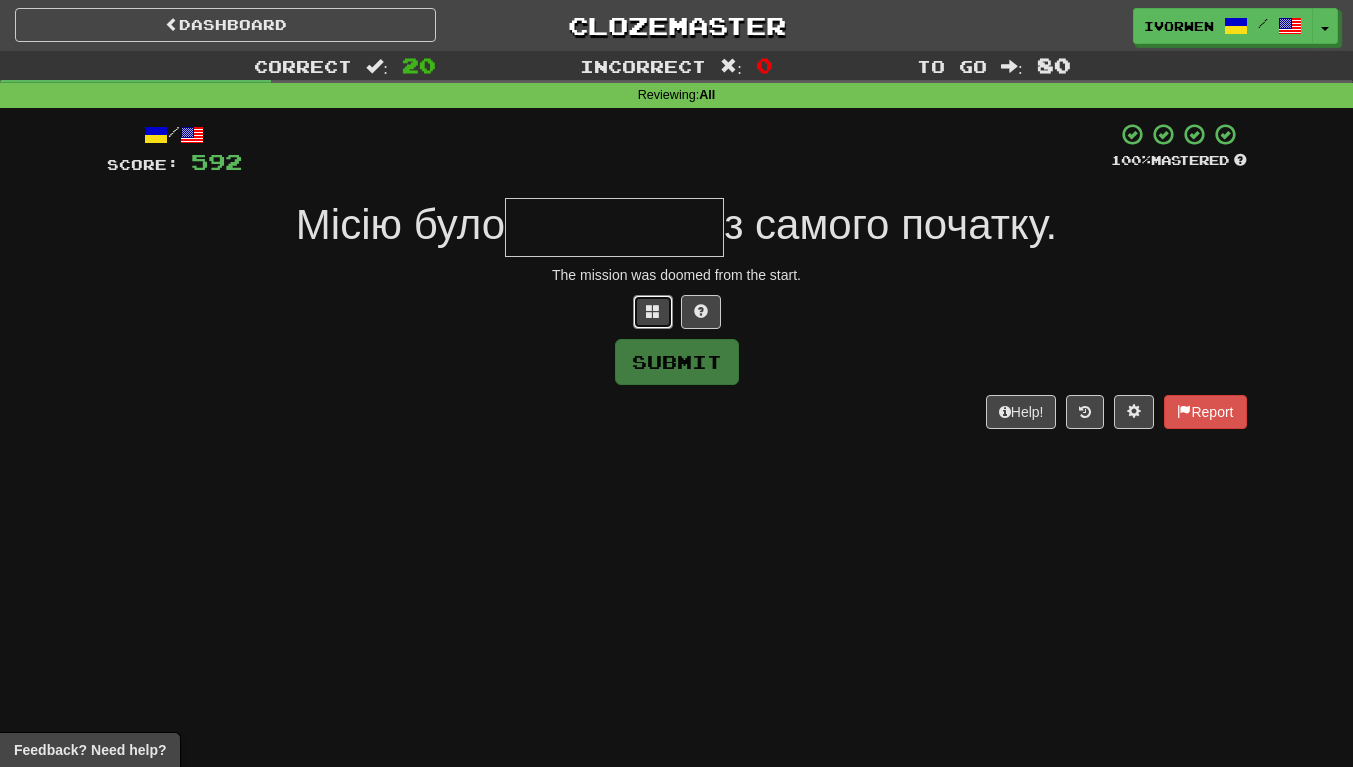 click at bounding box center (653, 312) 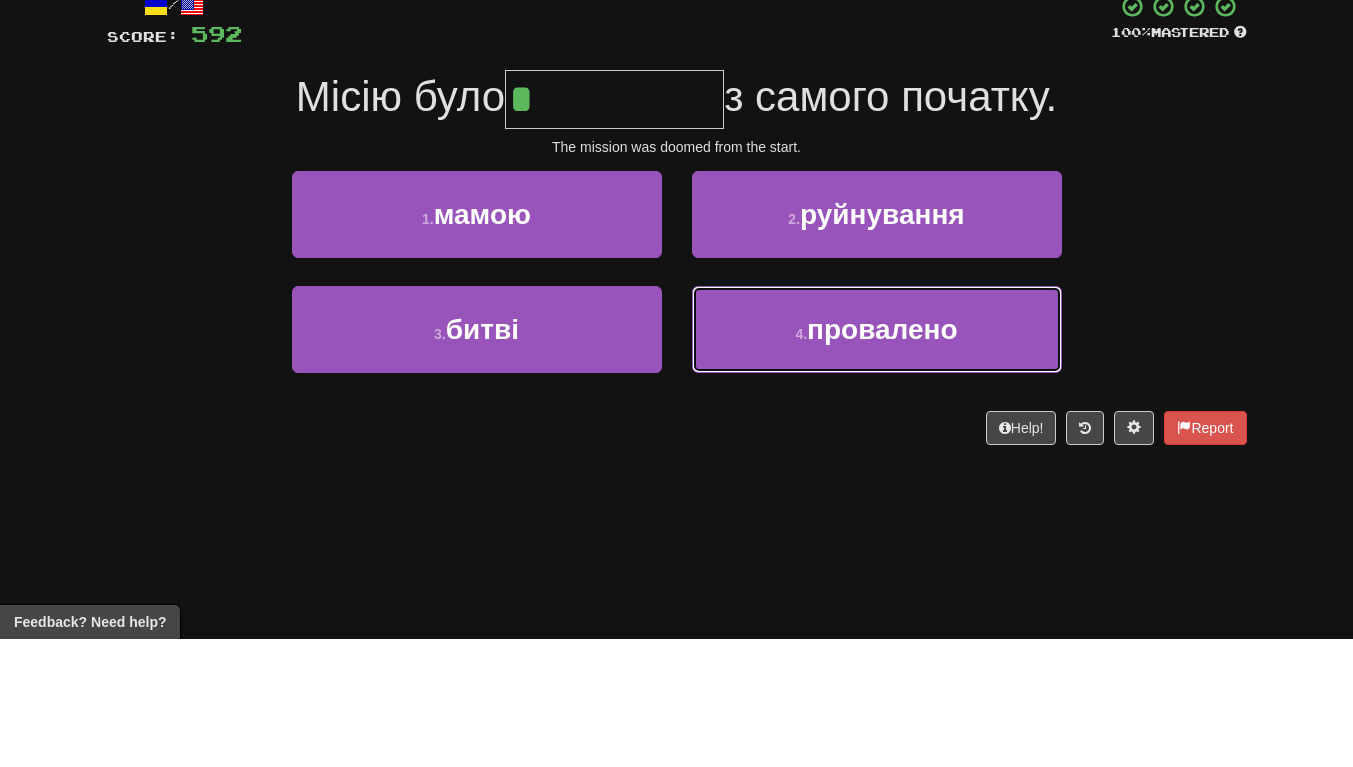 click on "4 .  провалено" at bounding box center [877, 457] 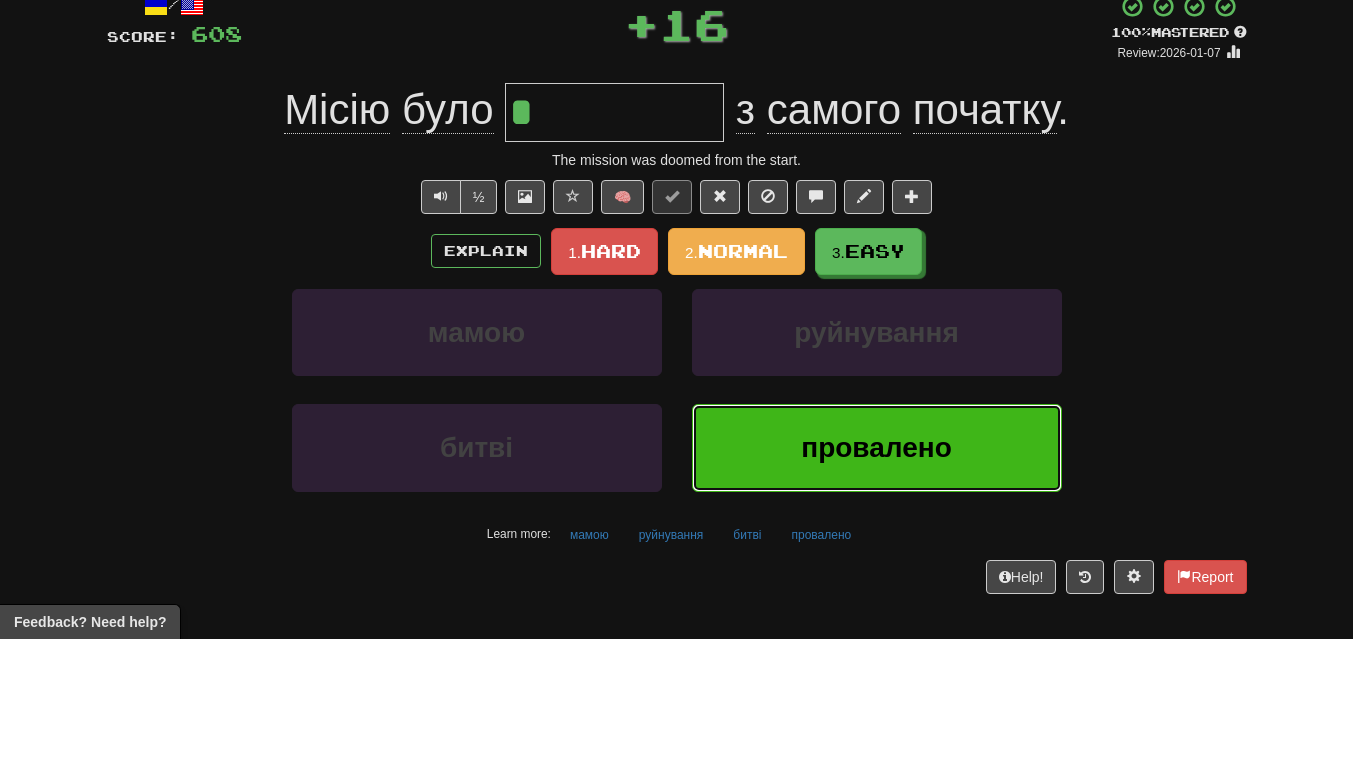 type on "*********" 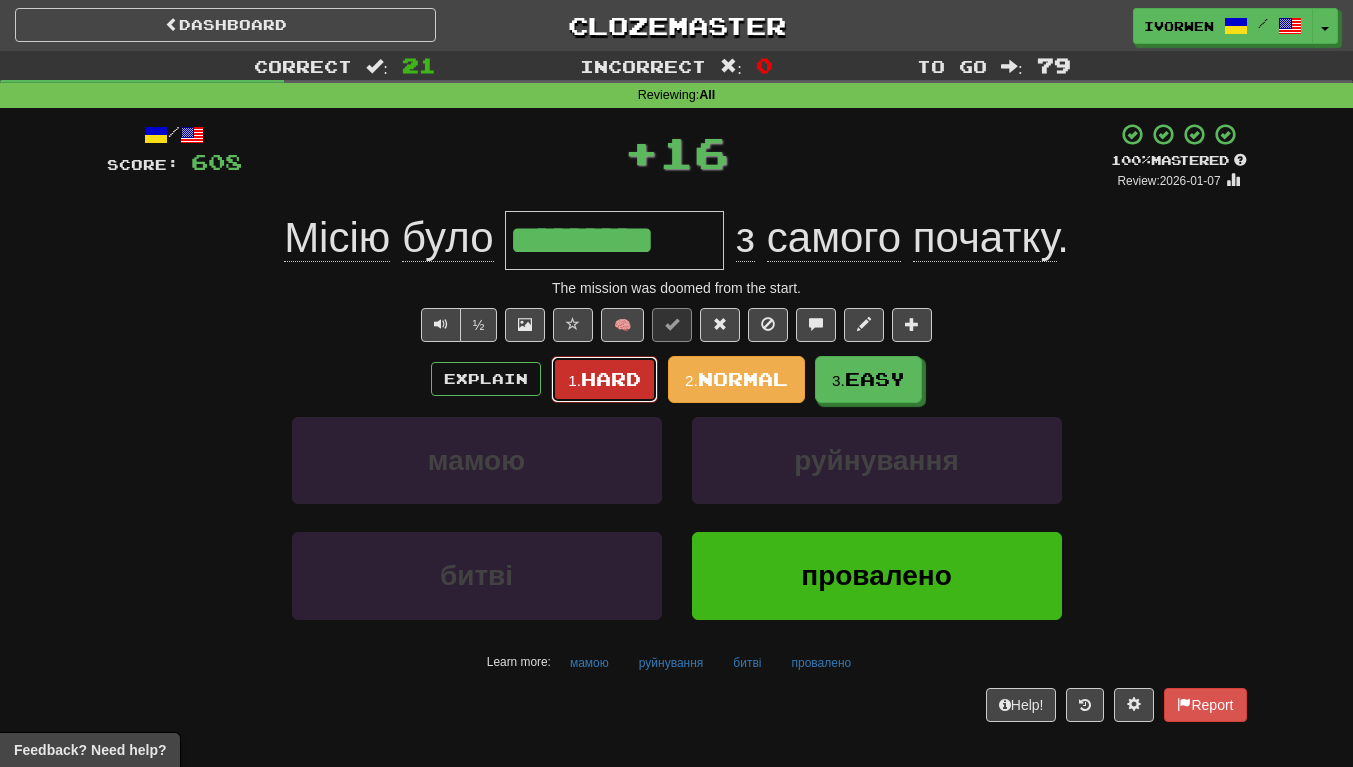 click on "Hard" at bounding box center (611, 379) 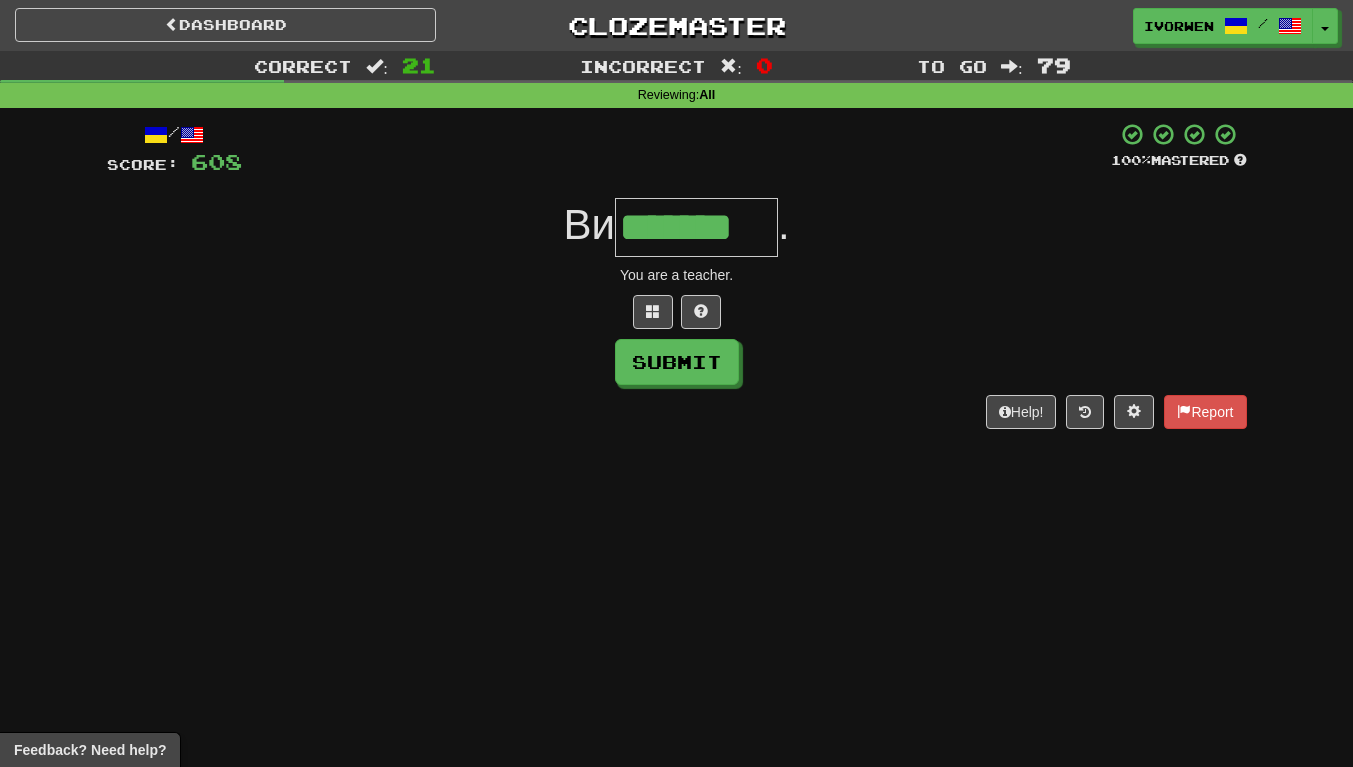 type on "*******" 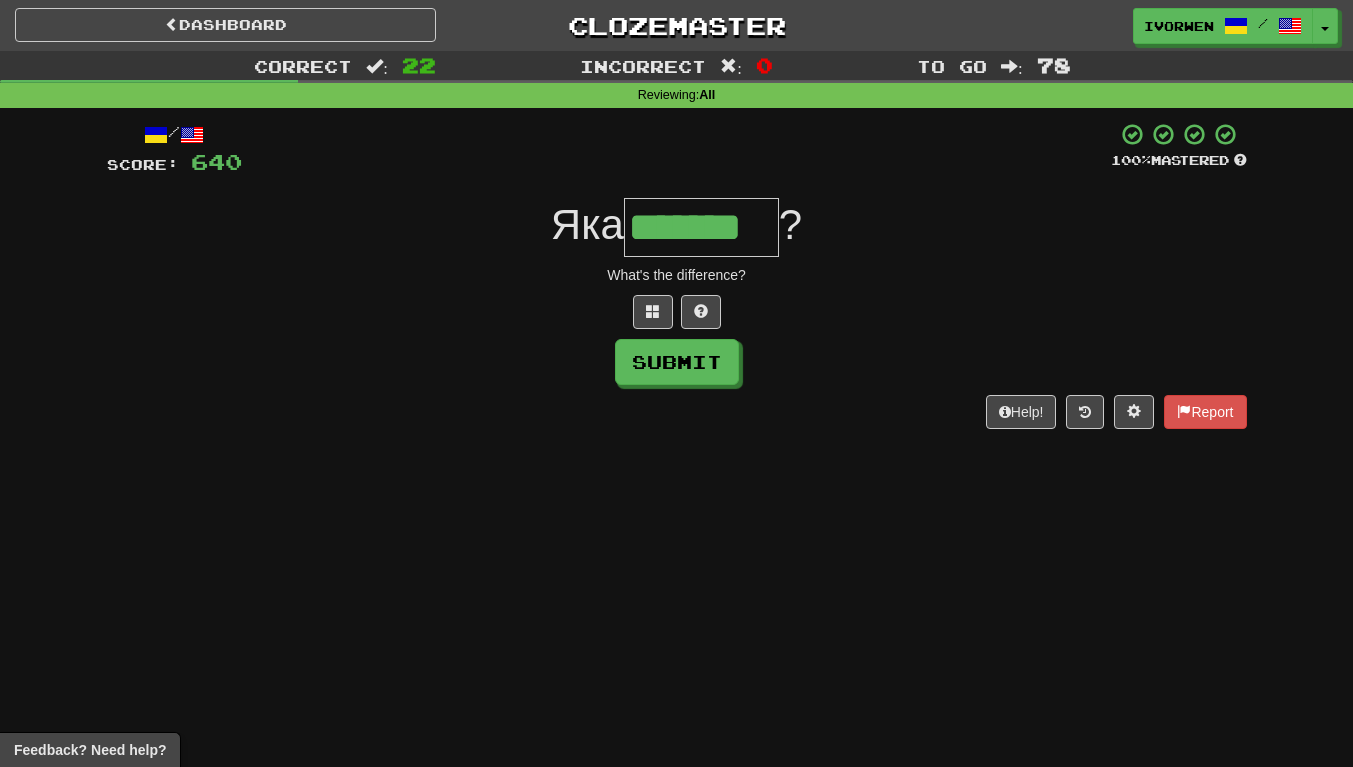 scroll, scrollTop: 0, scrollLeft: 3, axis: horizontal 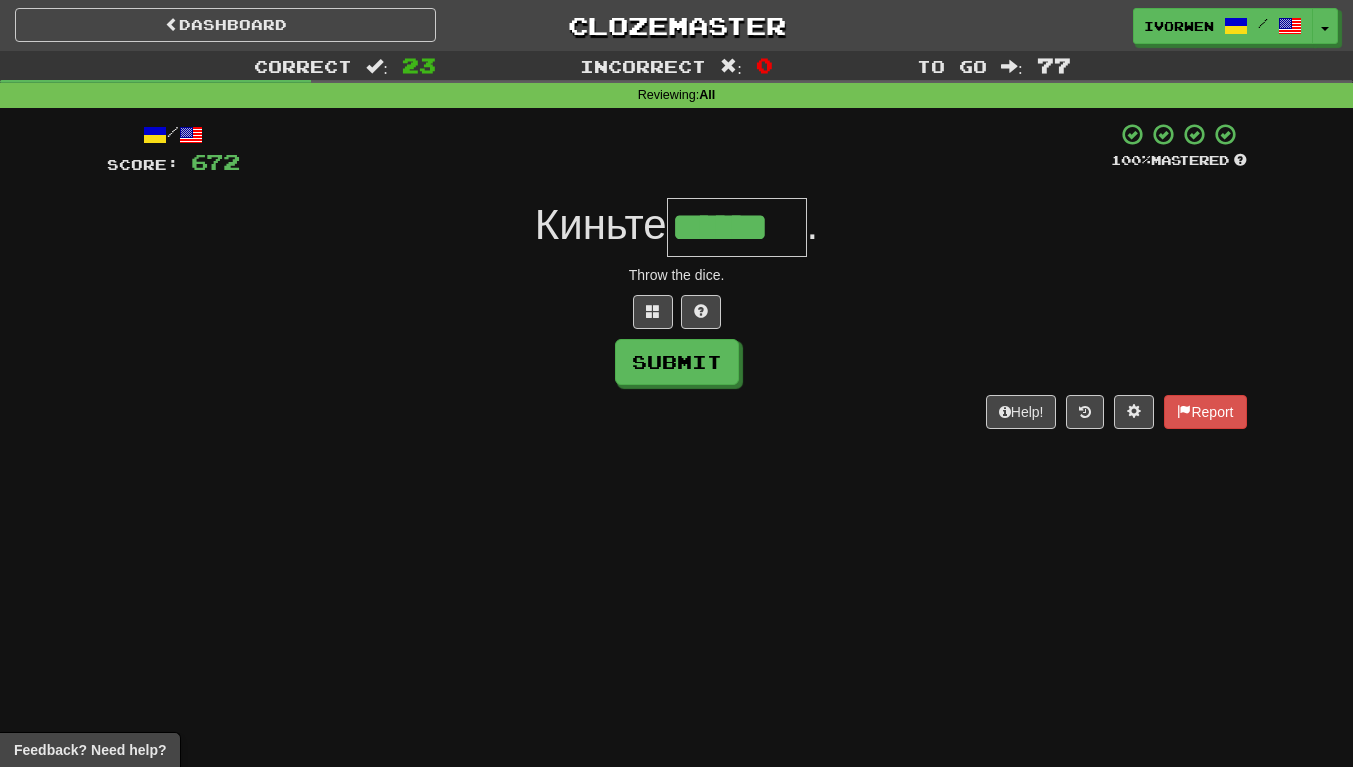 type on "******" 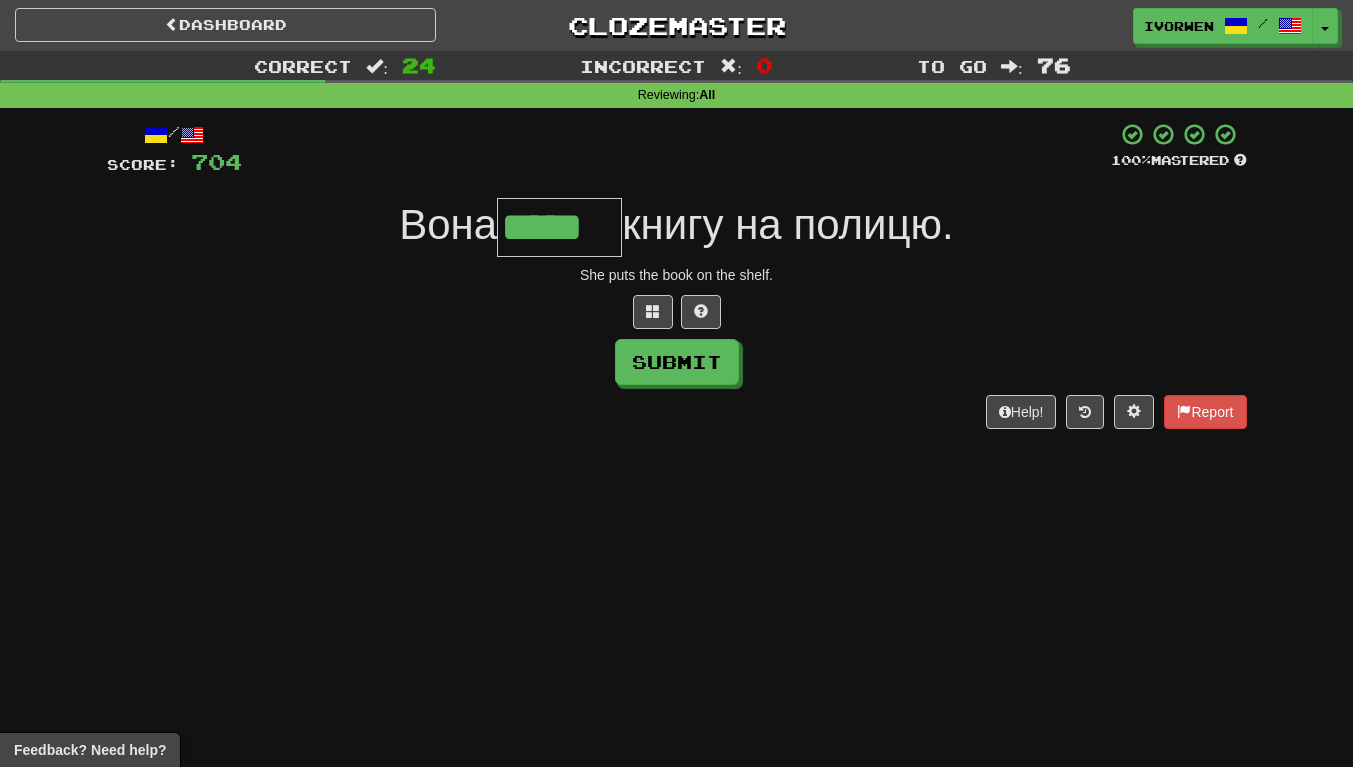 scroll, scrollTop: 0, scrollLeft: 3, axis: horizontal 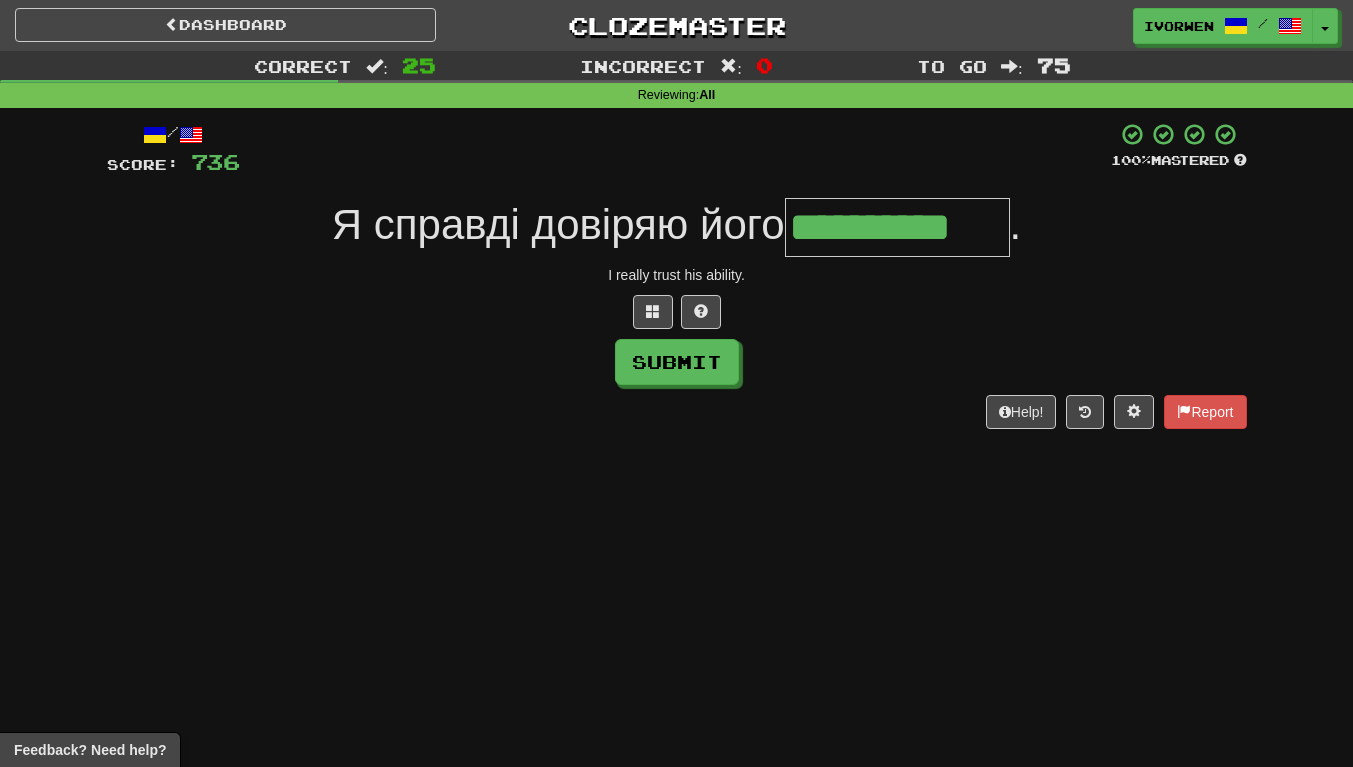 type on "**********" 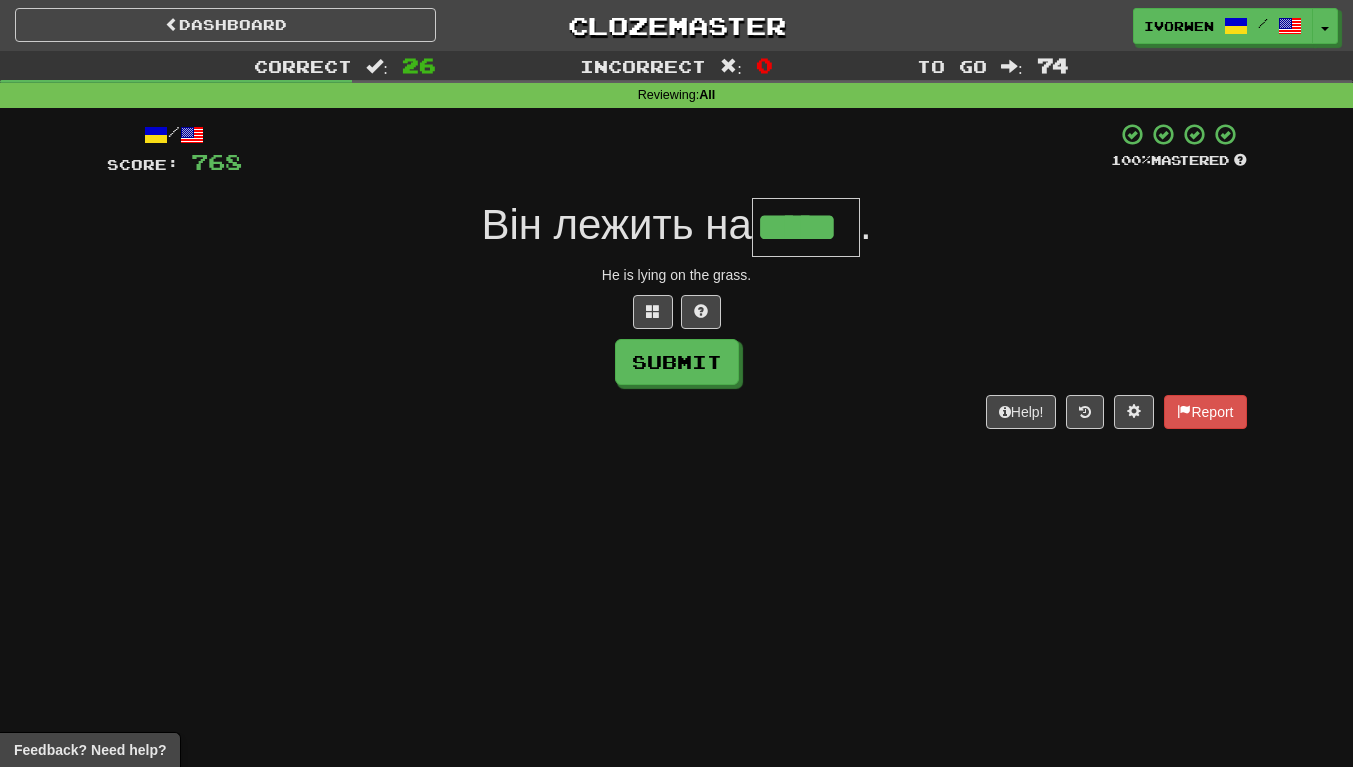 scroll, scrollTop: 0, scrollLeft: 1, axis: horizontal 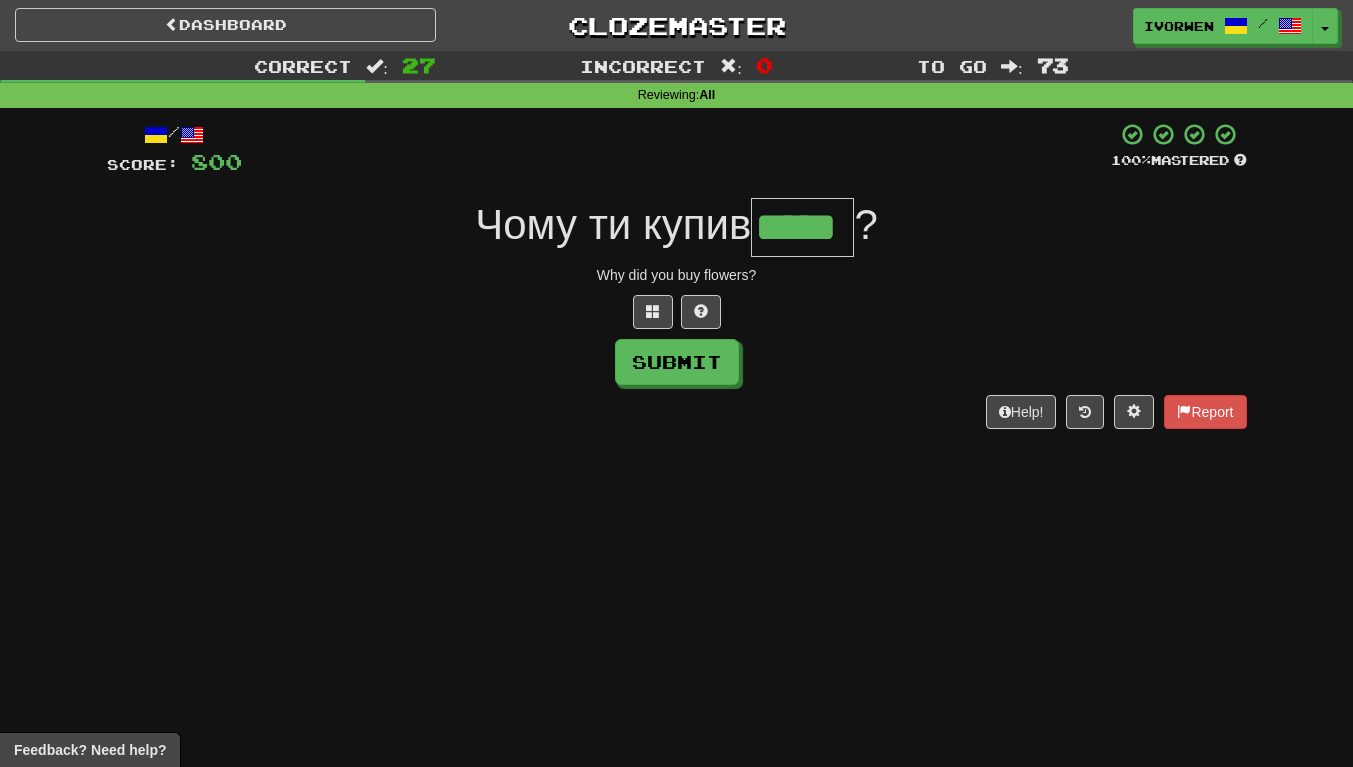 type on "*****" 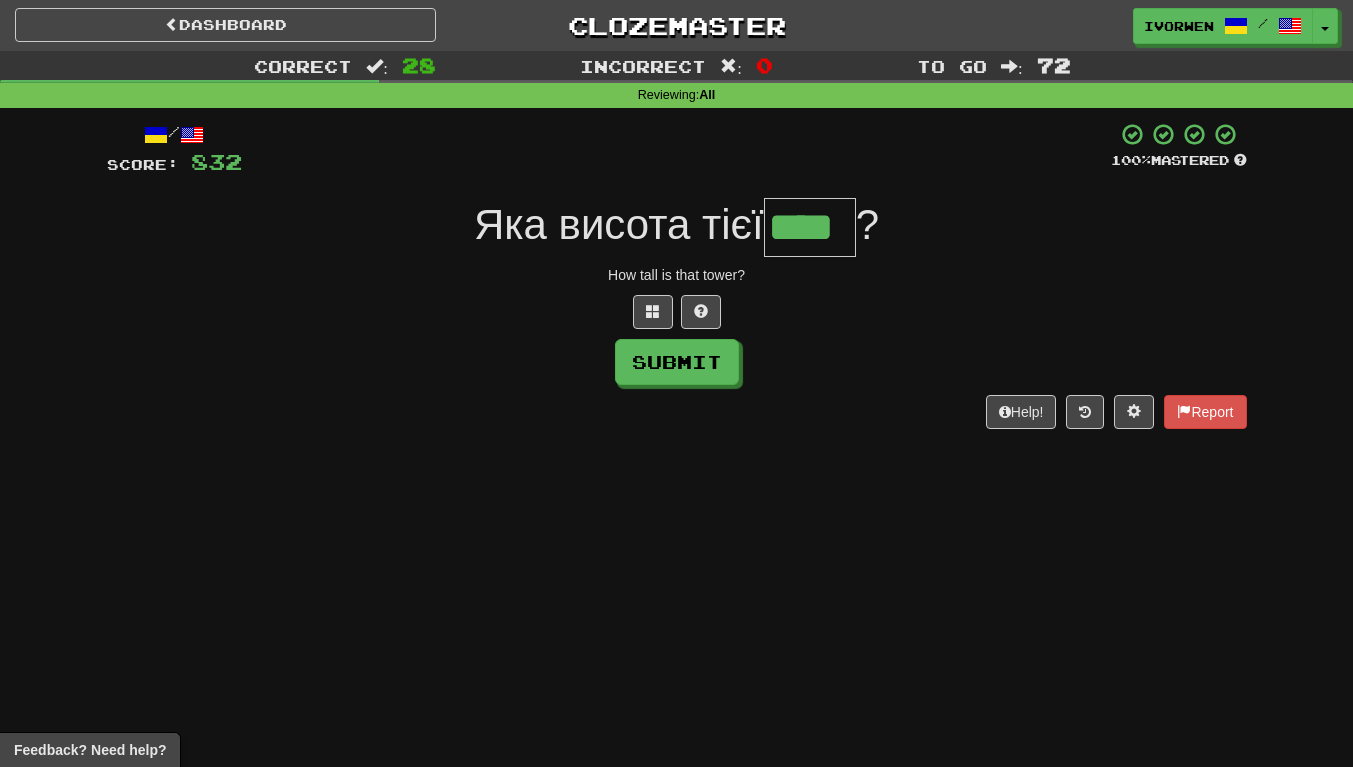 scroll, scrollTop: 0, scrollLeft: 4, axis: horizontal 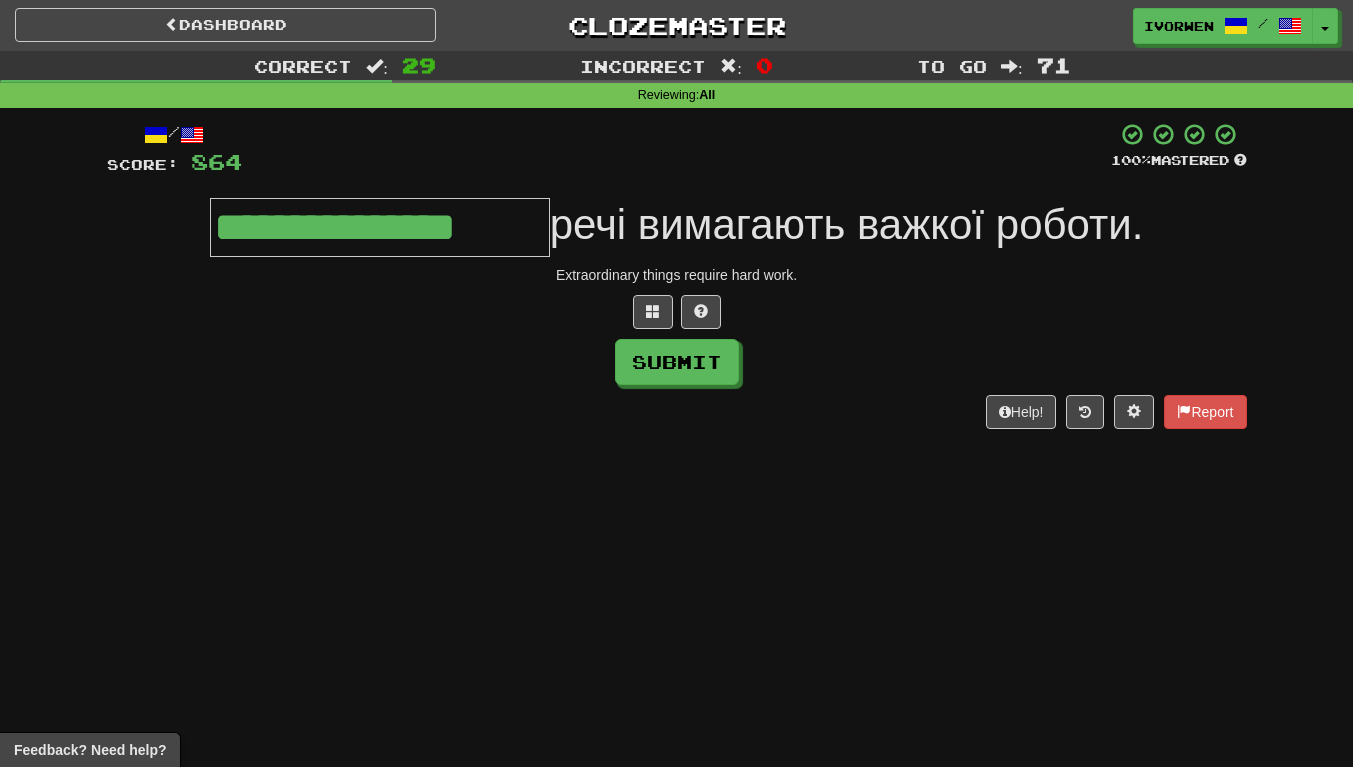 type on "**********" 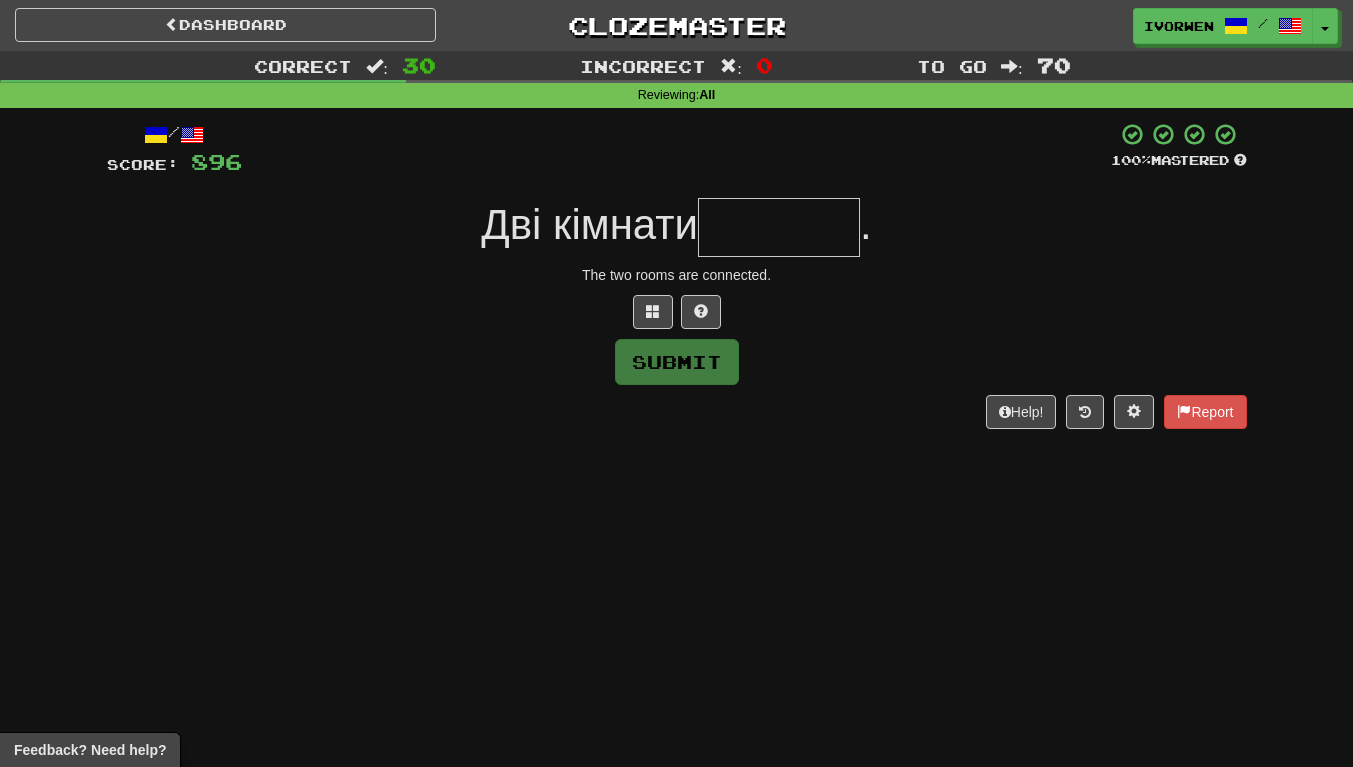 type on "*" 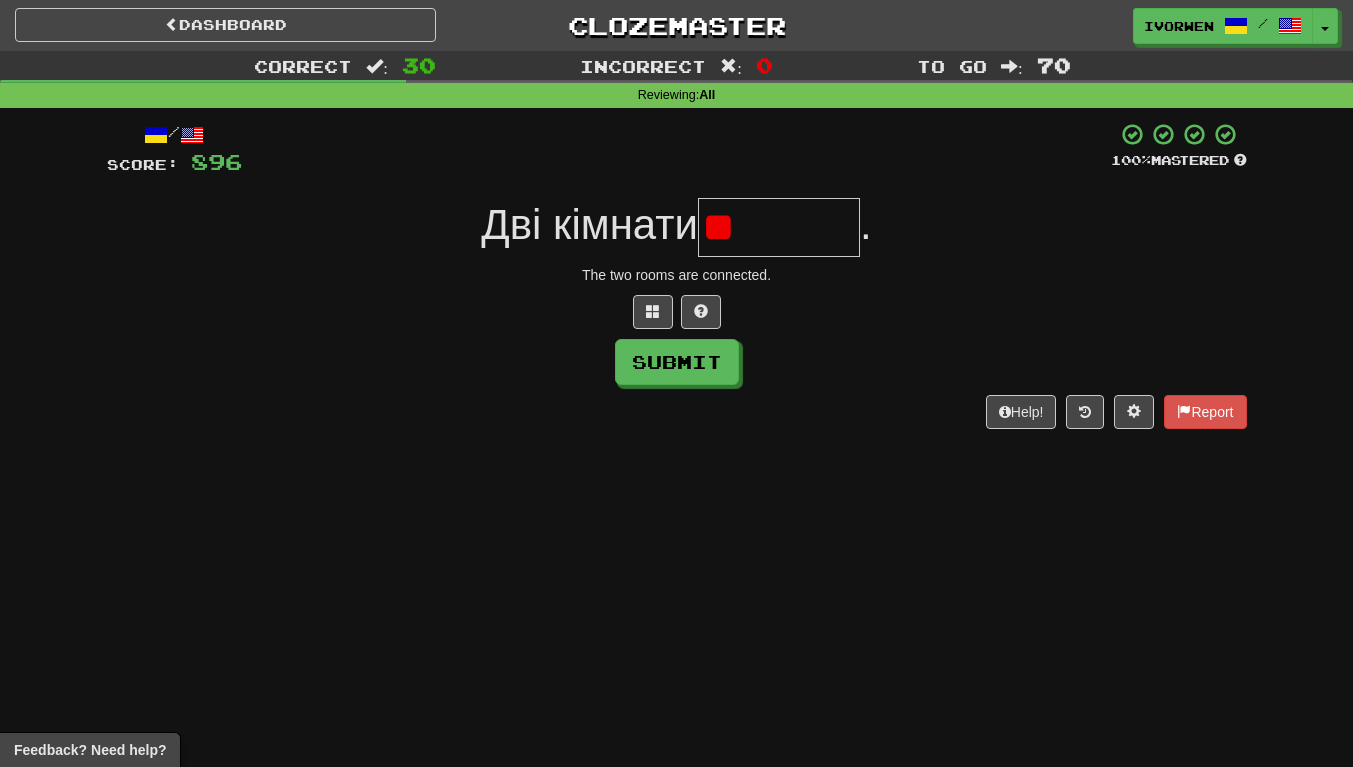 type on "*" 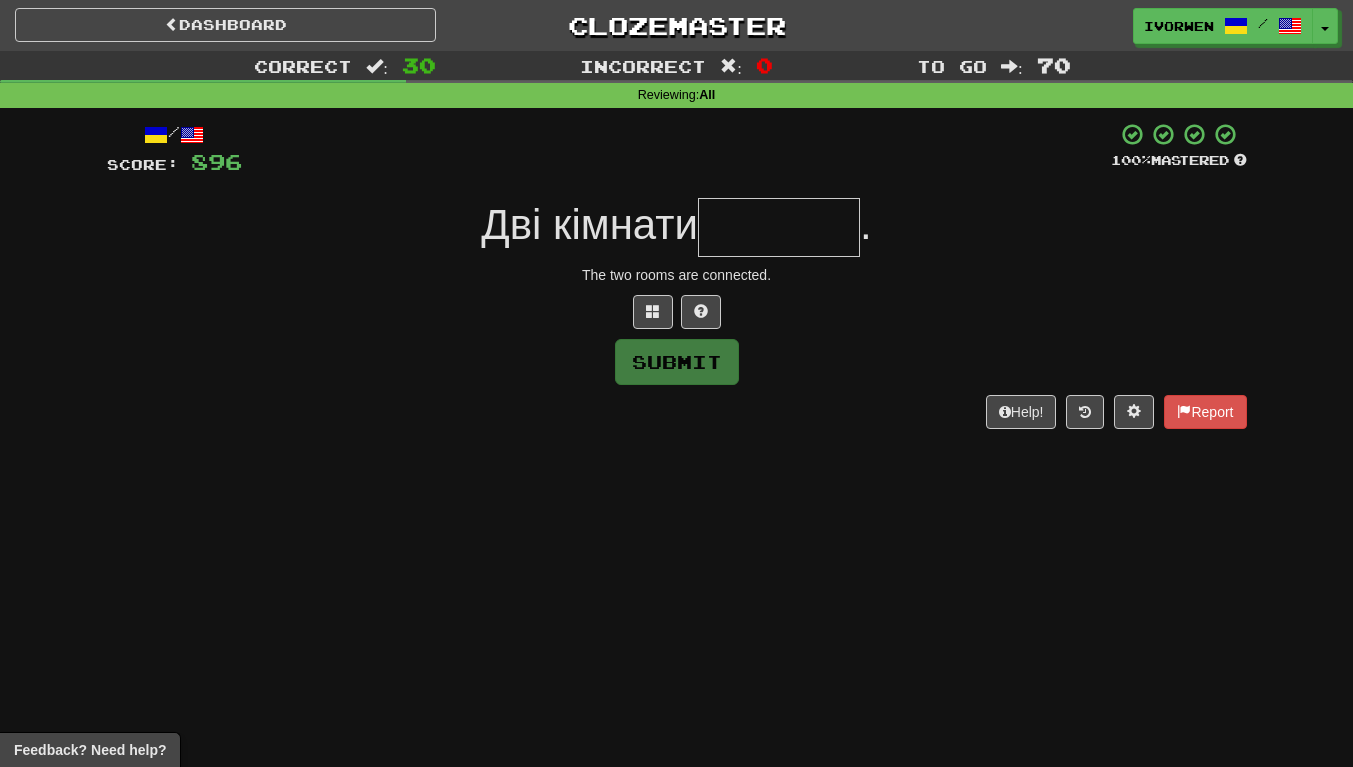 type on "*" 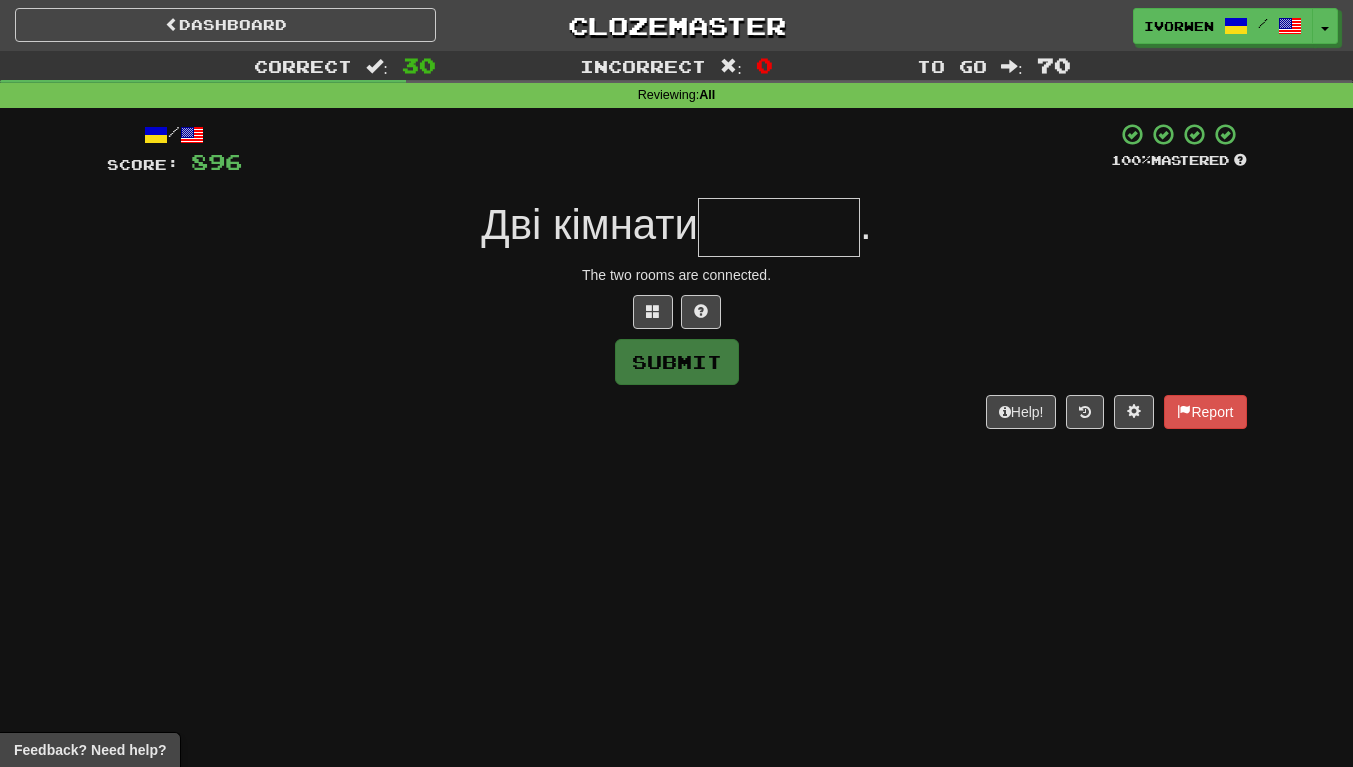 click at bounding box center [779, 227] 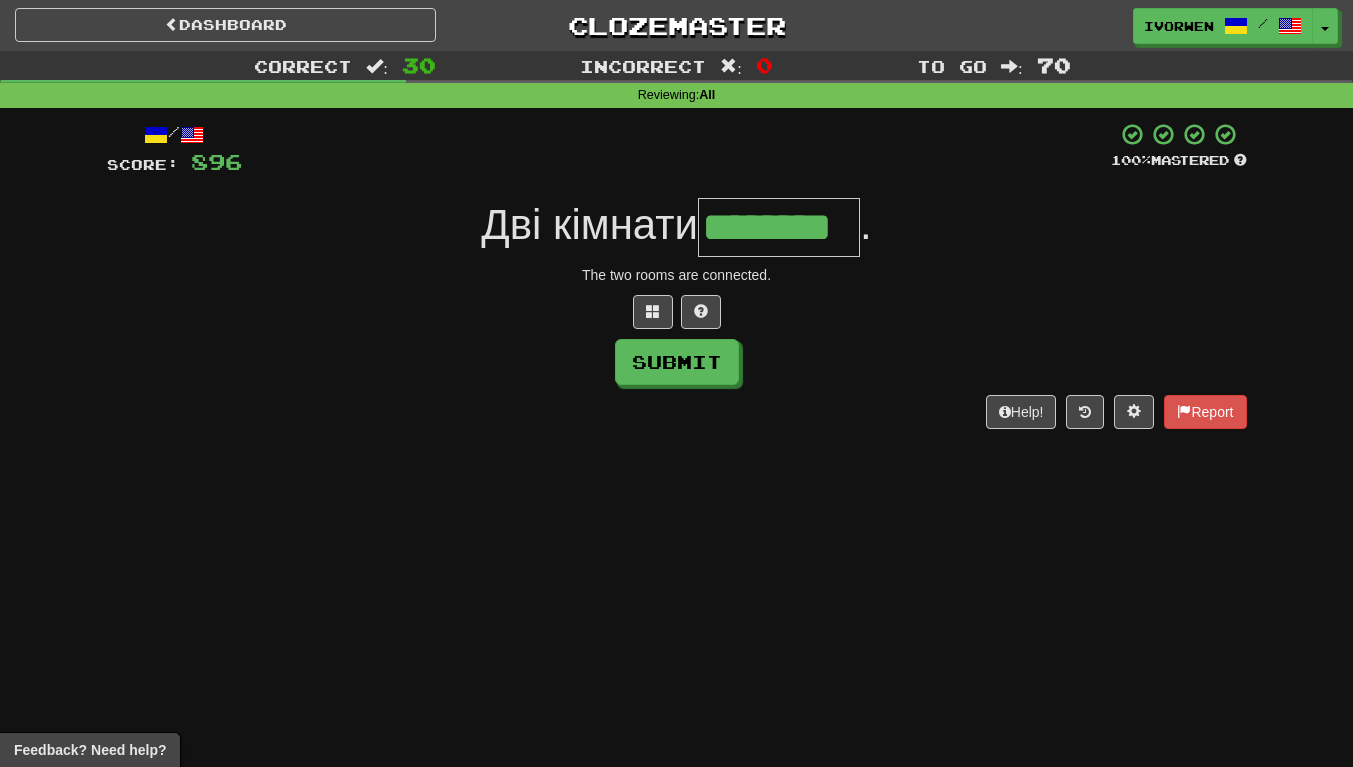 scroll, scrollTop: 0, scrollLeft: 4, axis: horizontal 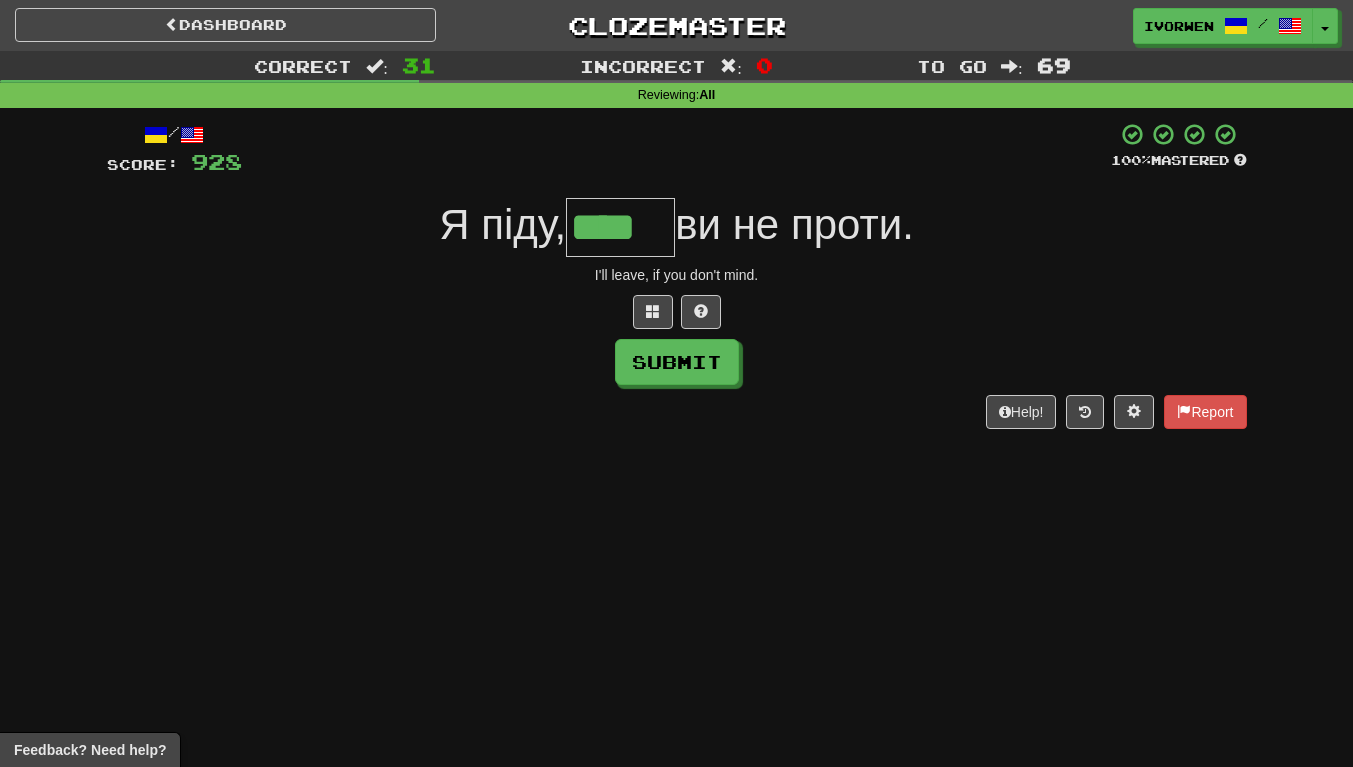 type on "****" 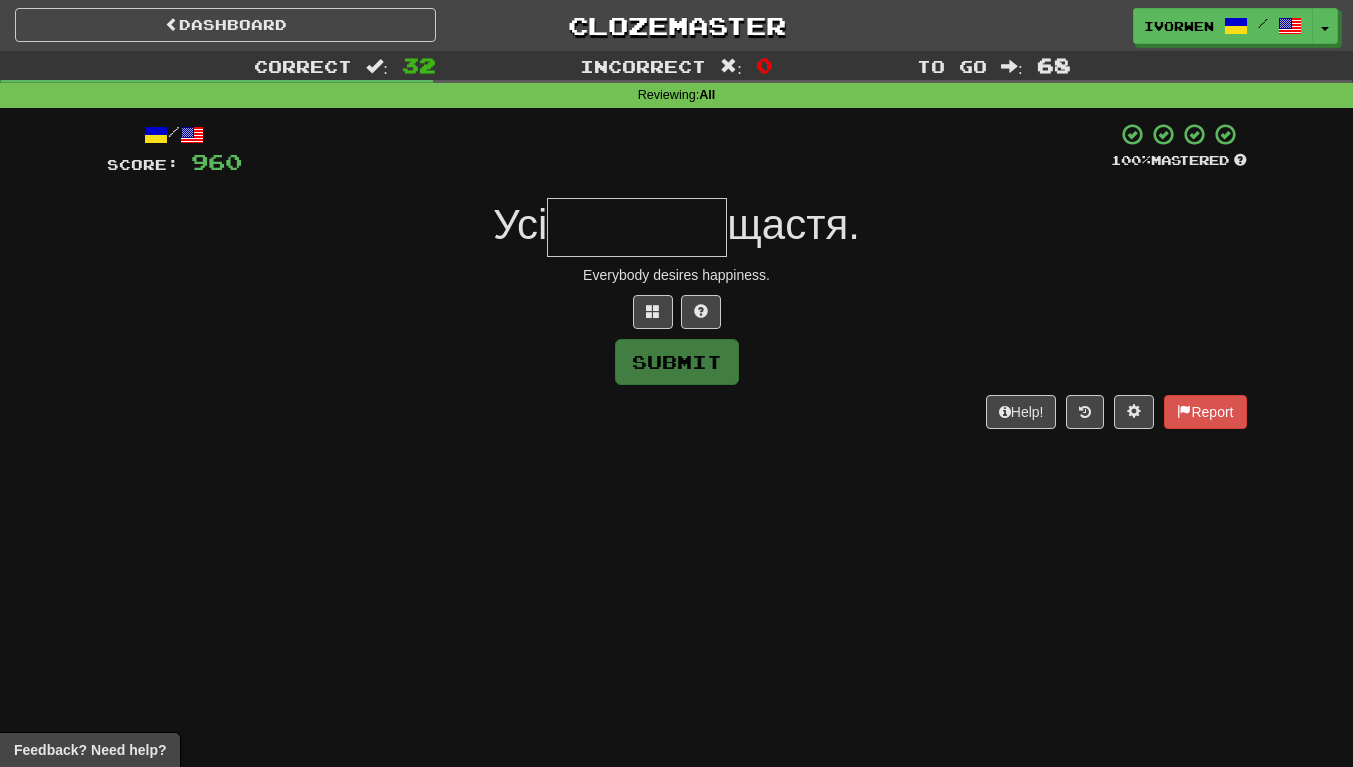 type on "*" 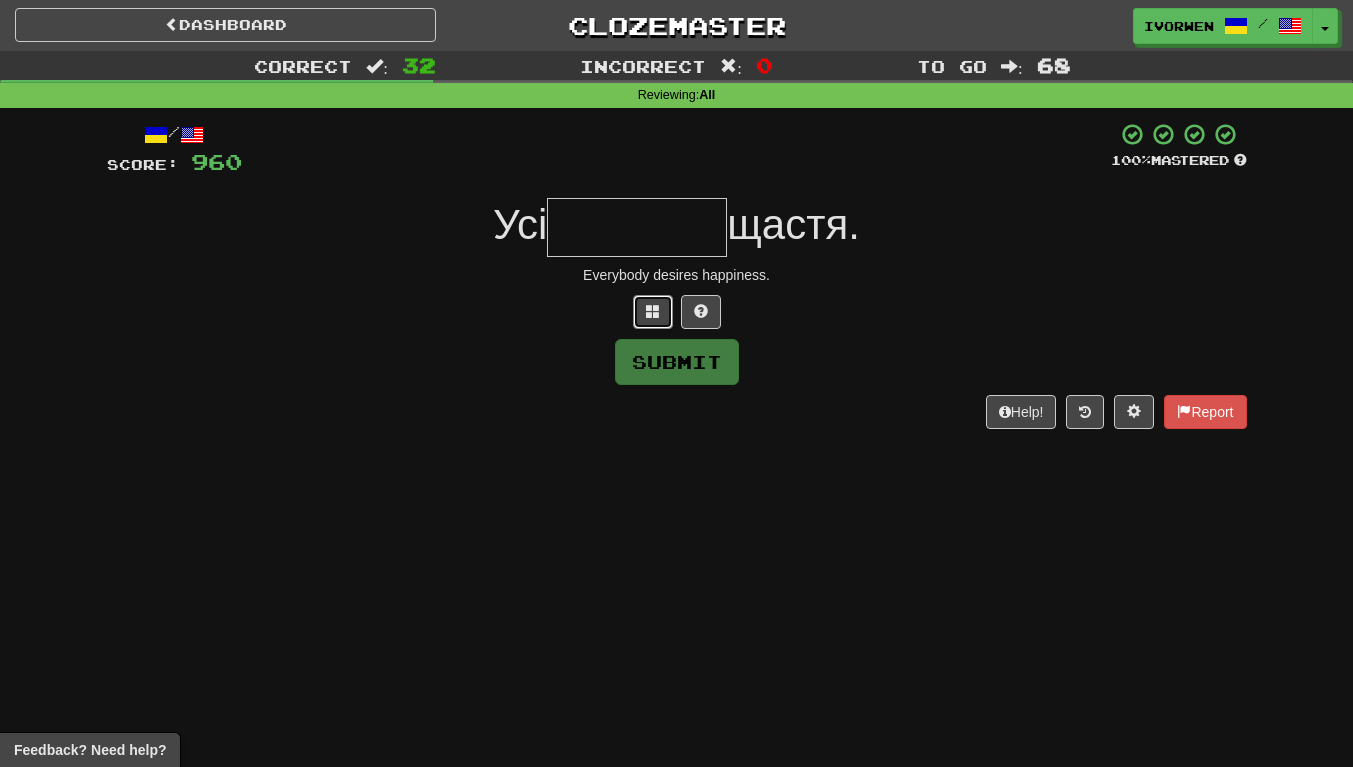 click at bounding box center (653, 312) 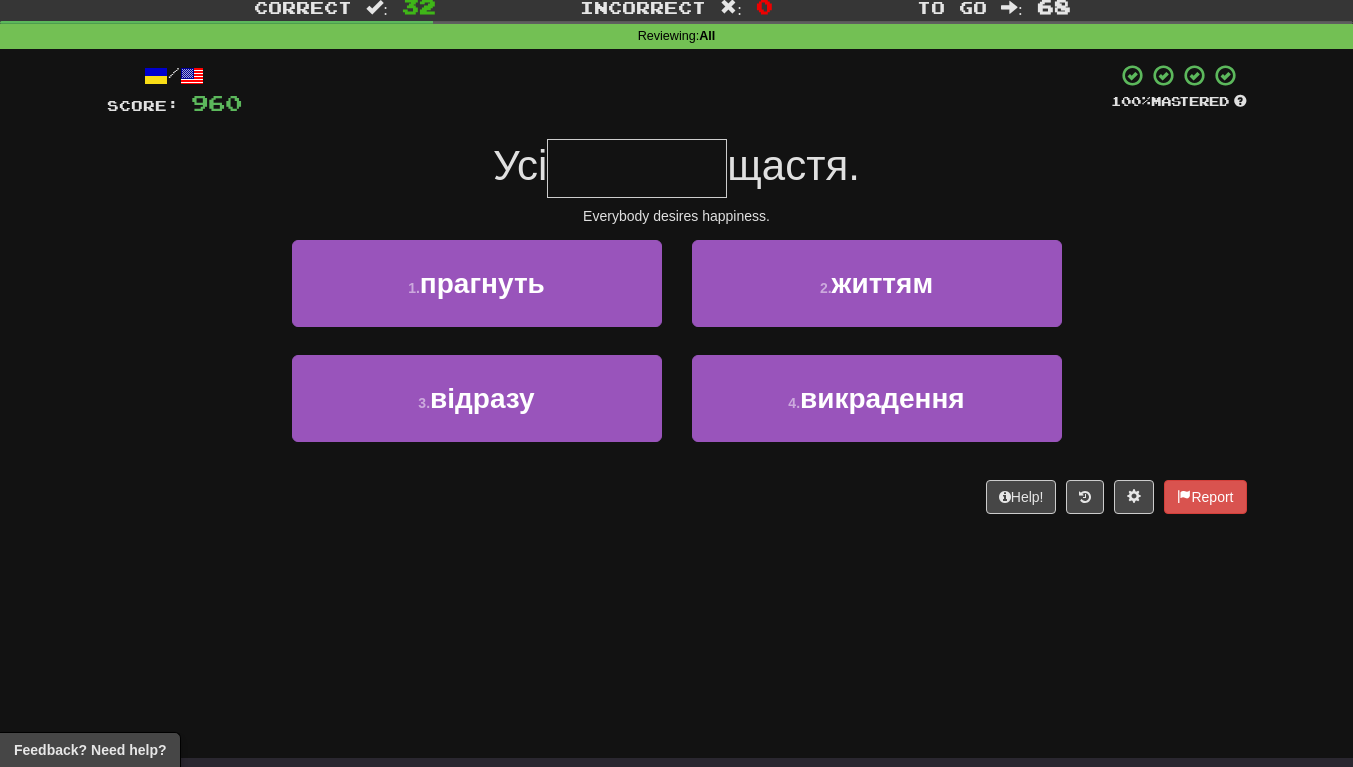 scroll, scrollTop: 70, scrollLeft: 0, axis: vertical 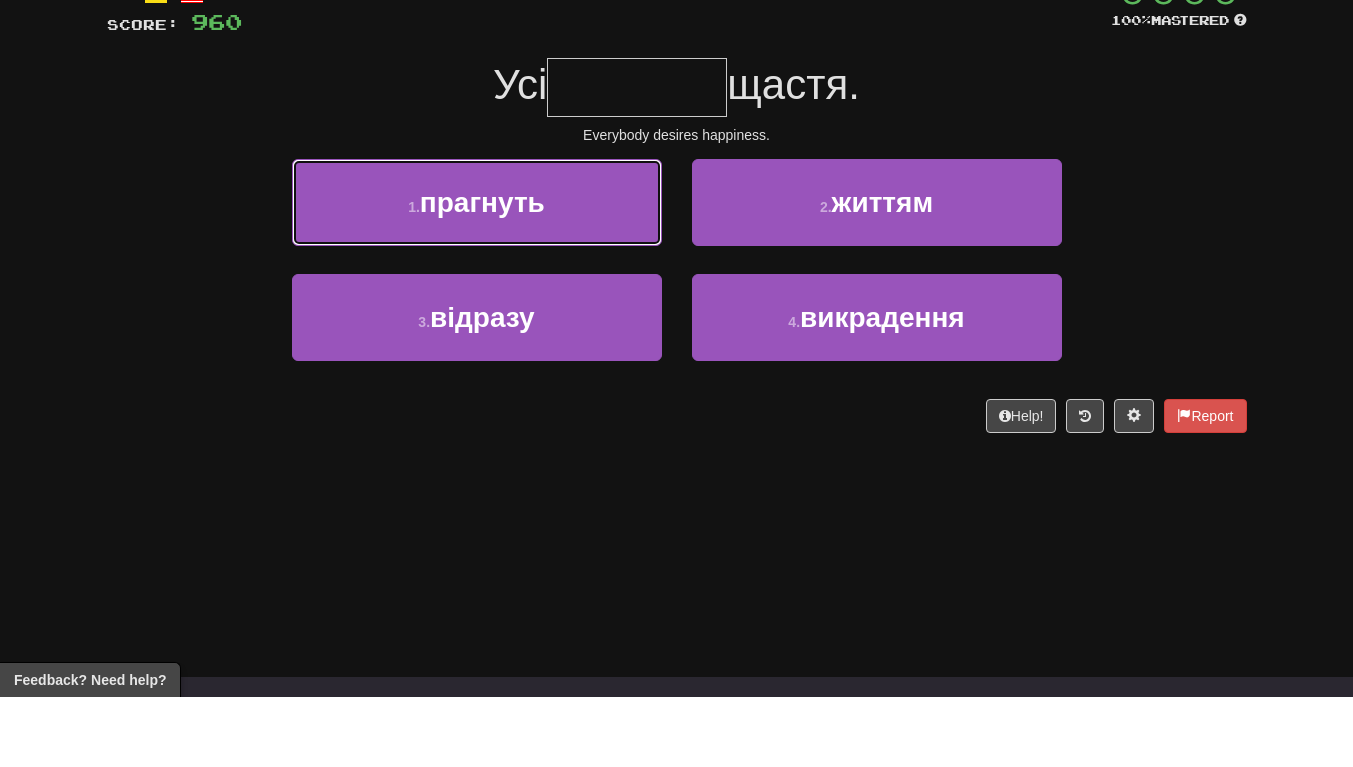 click on "1 .  прагнуть" at bounding box center (477, 272) 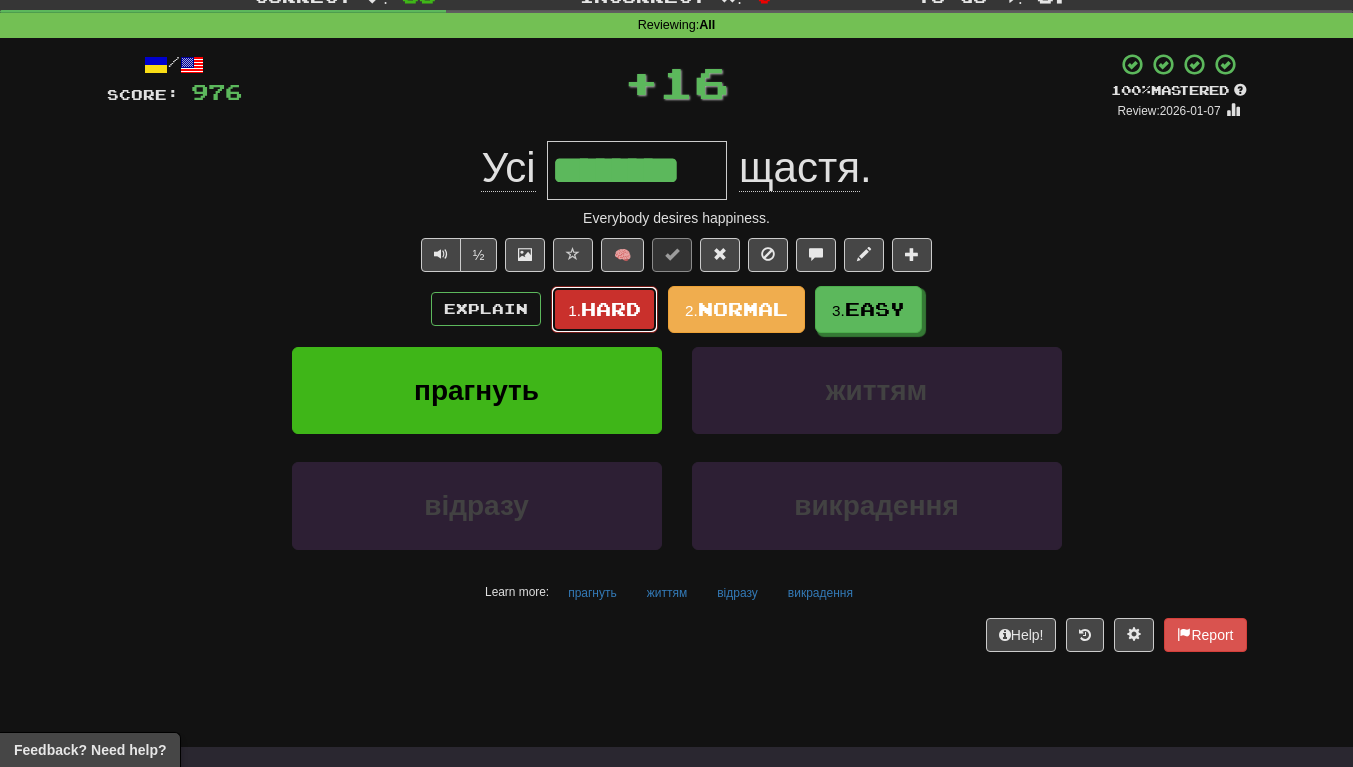 click on "1.  Hard" at bounding box center [604, 309] 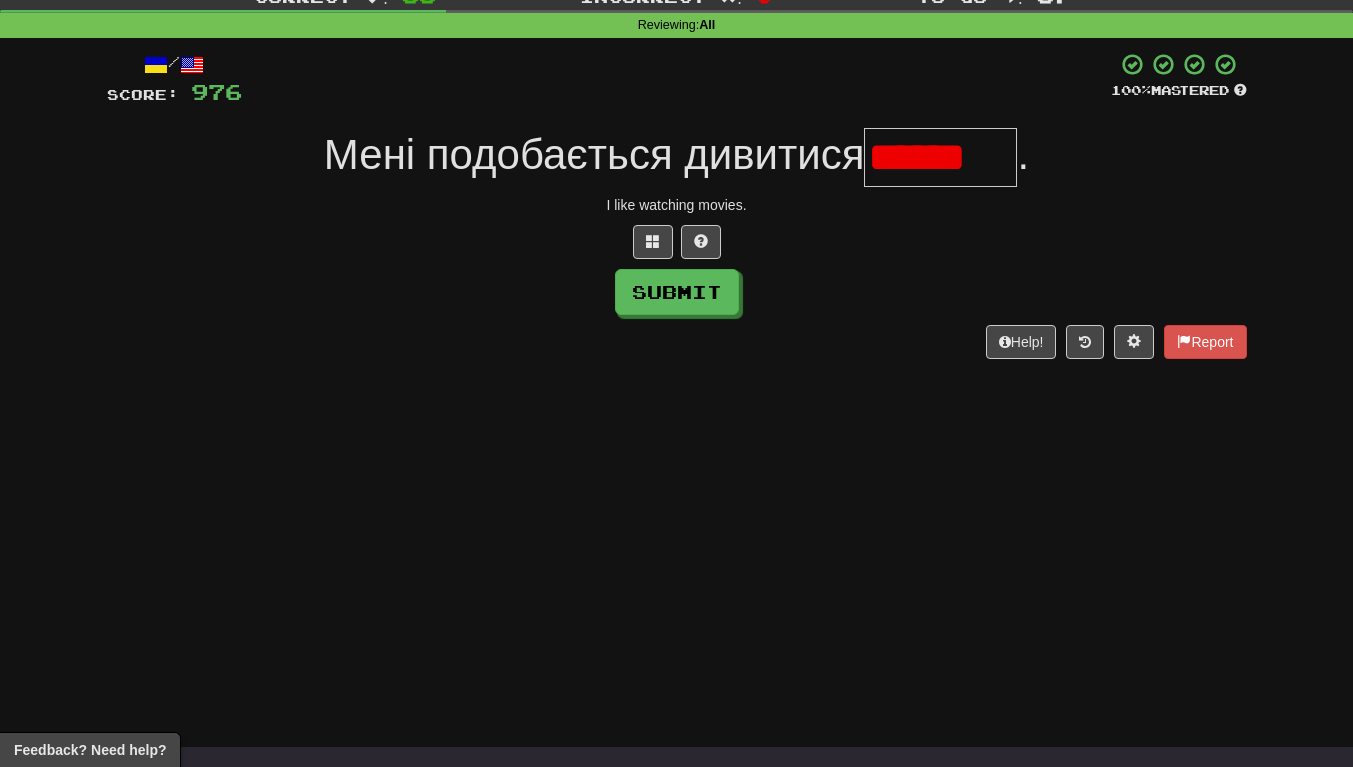 scroll, scrollTop: 0, scrollLeft: 0, axis: both 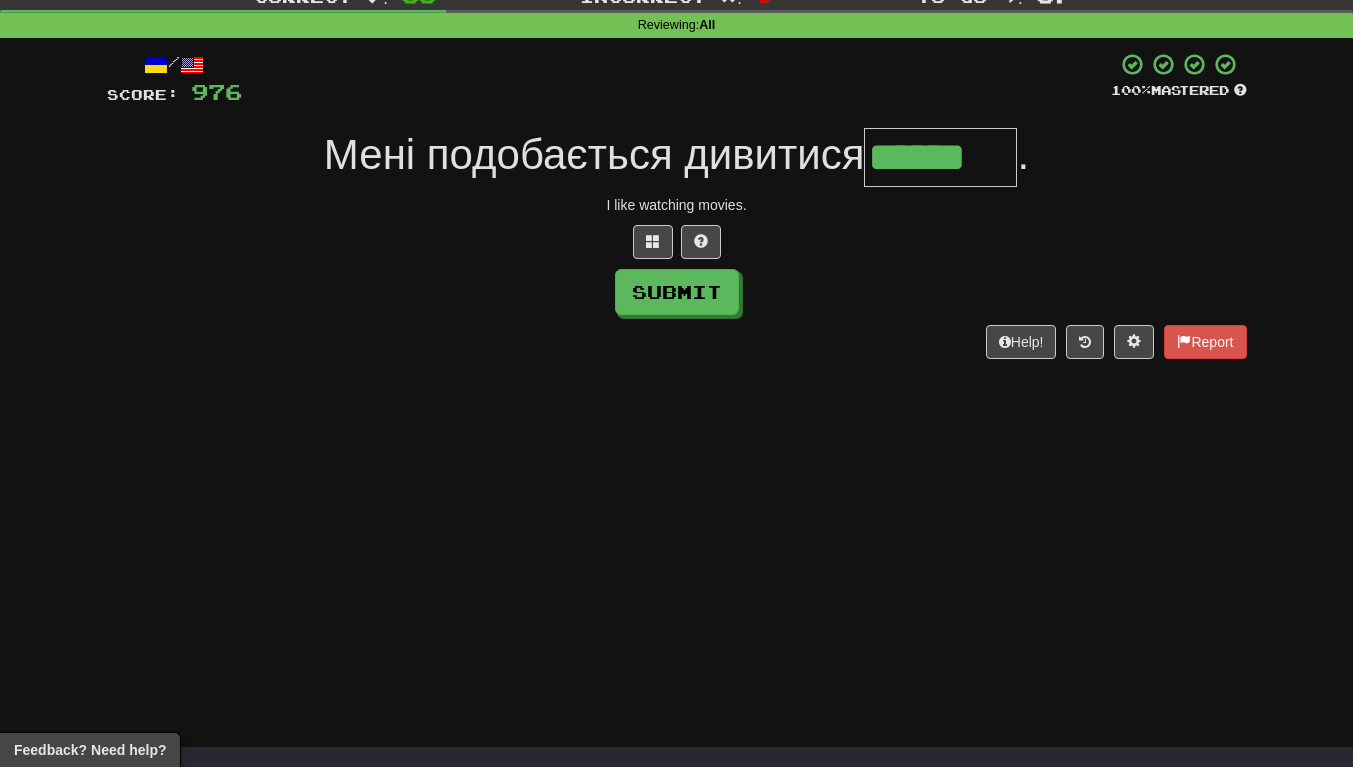 type on "******" 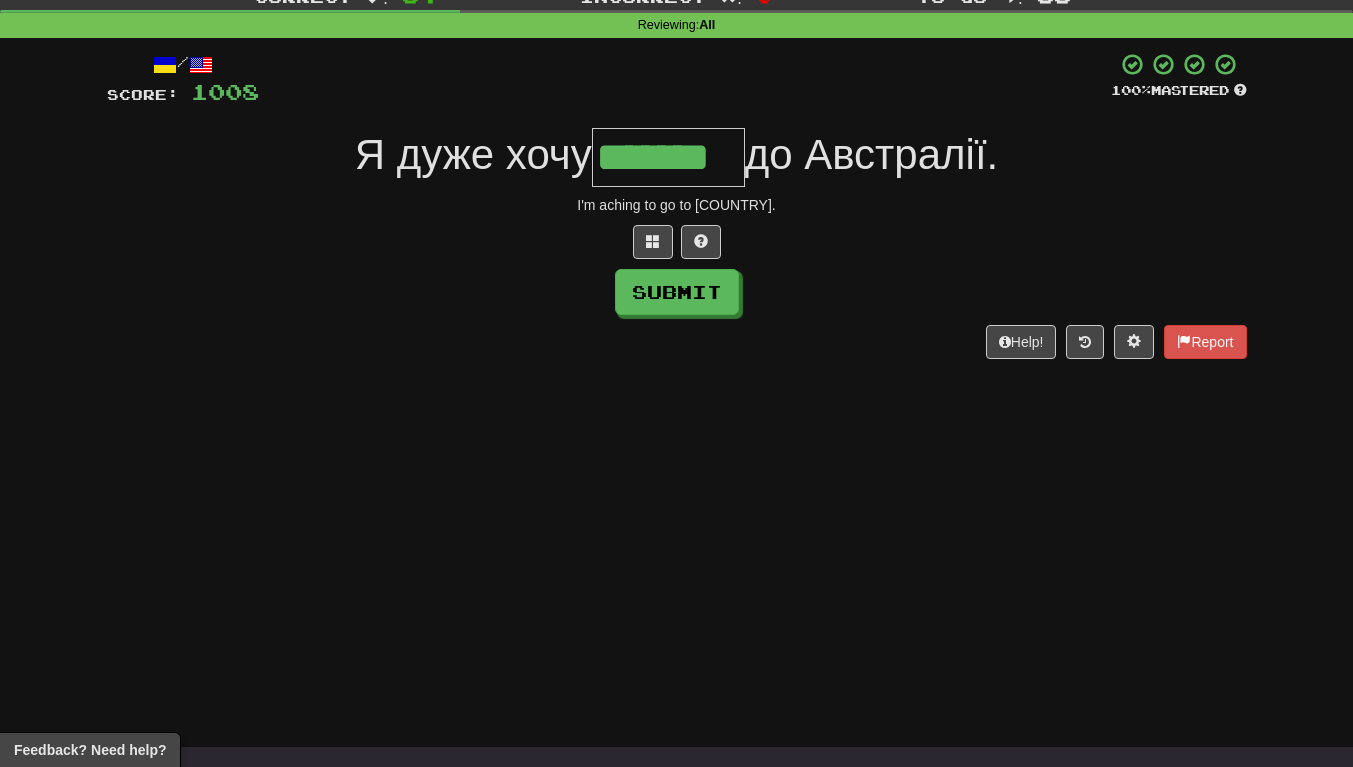 scroll, scrollTop: 0, scrollLeft: 6, axis: horizontal 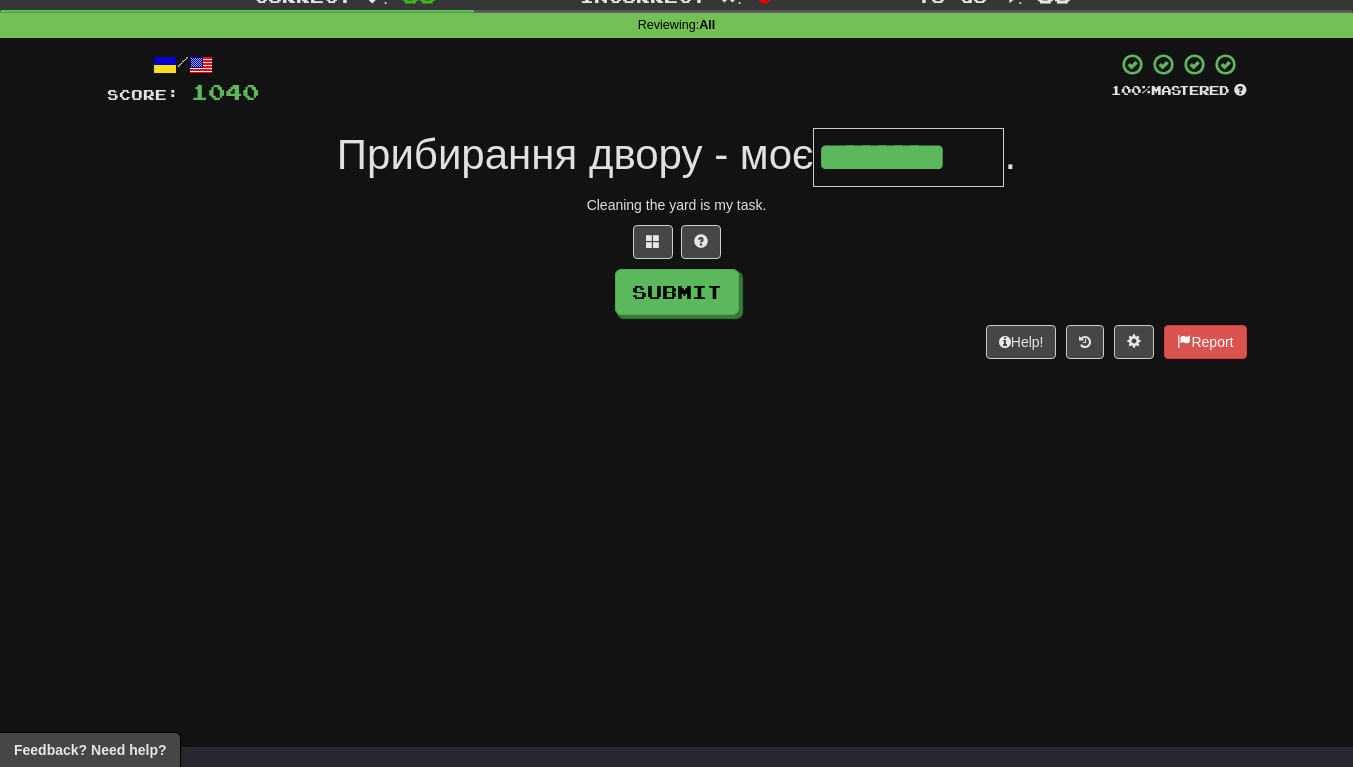 type on "********" 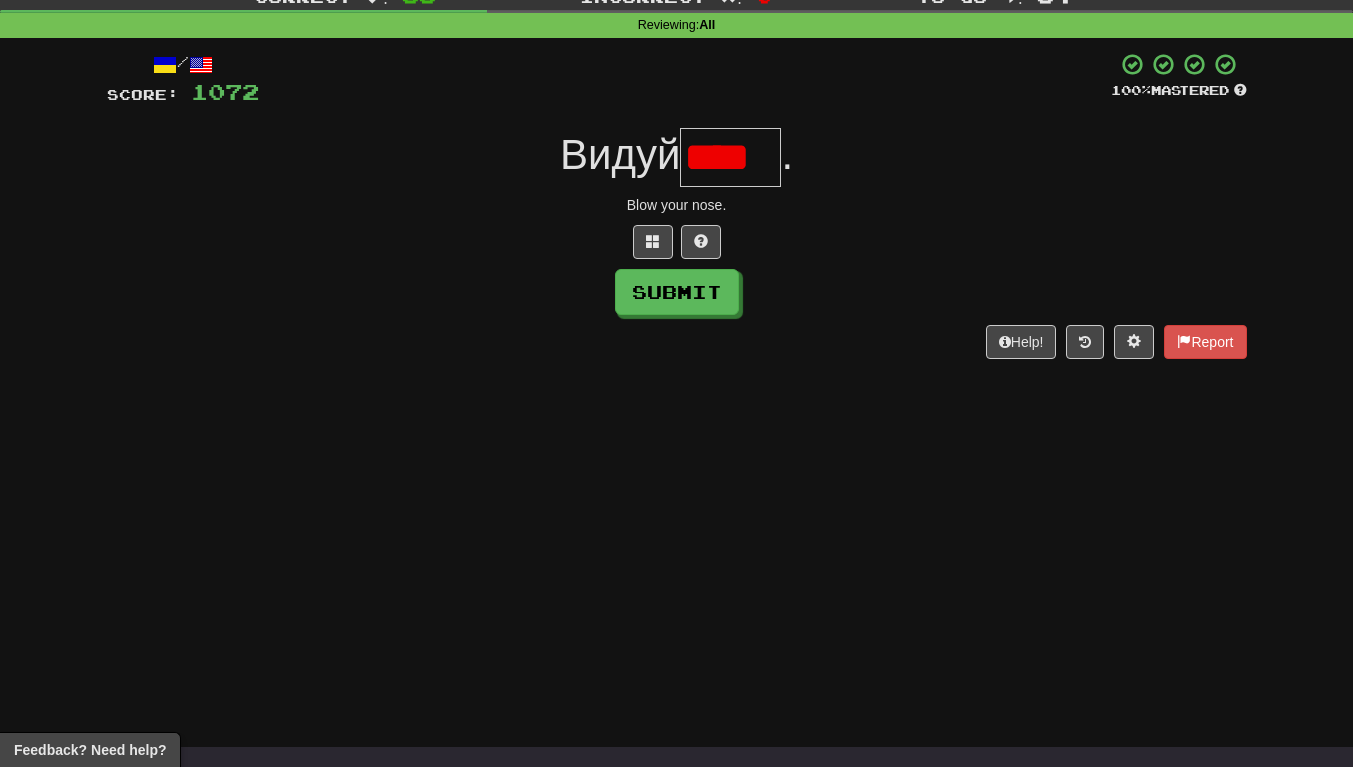 scroll, scrollTop: 0, scrollLeft: 2, axis: horizontal 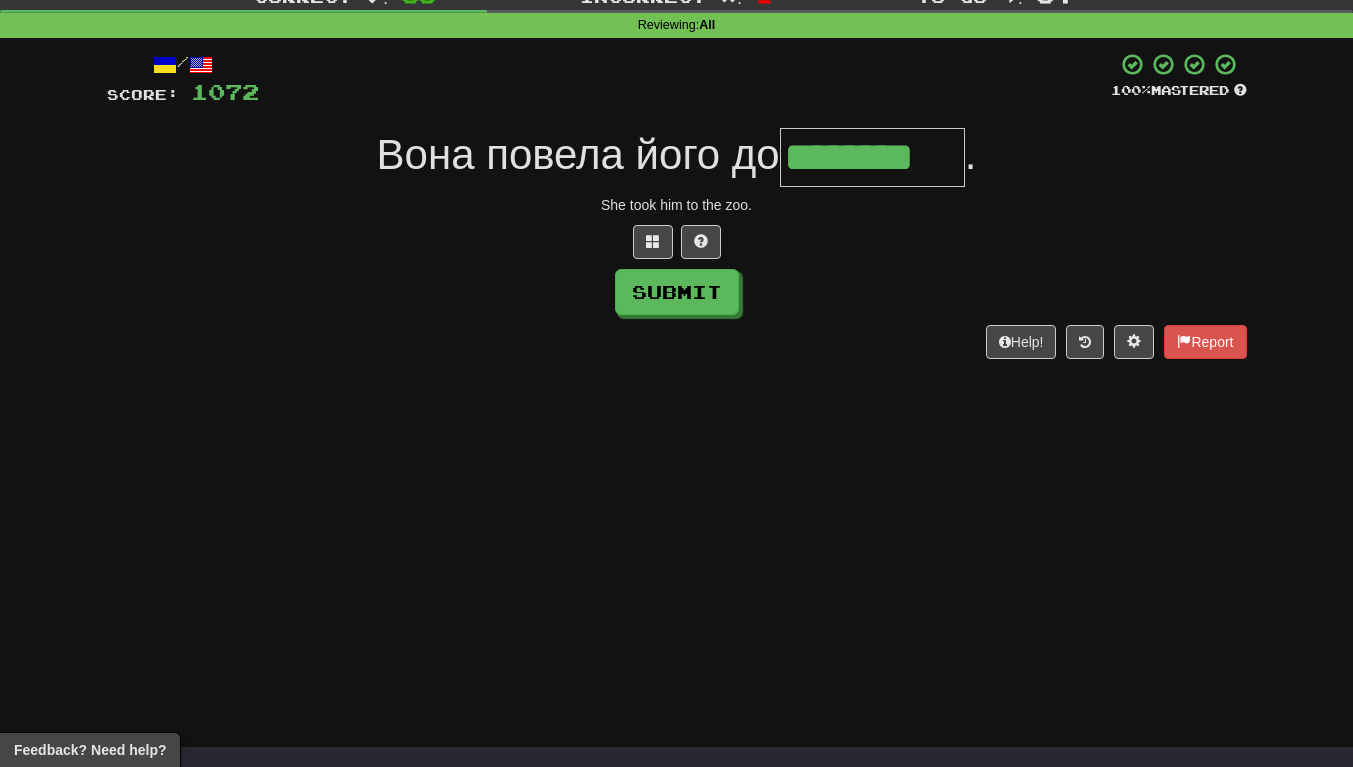 type on "********" 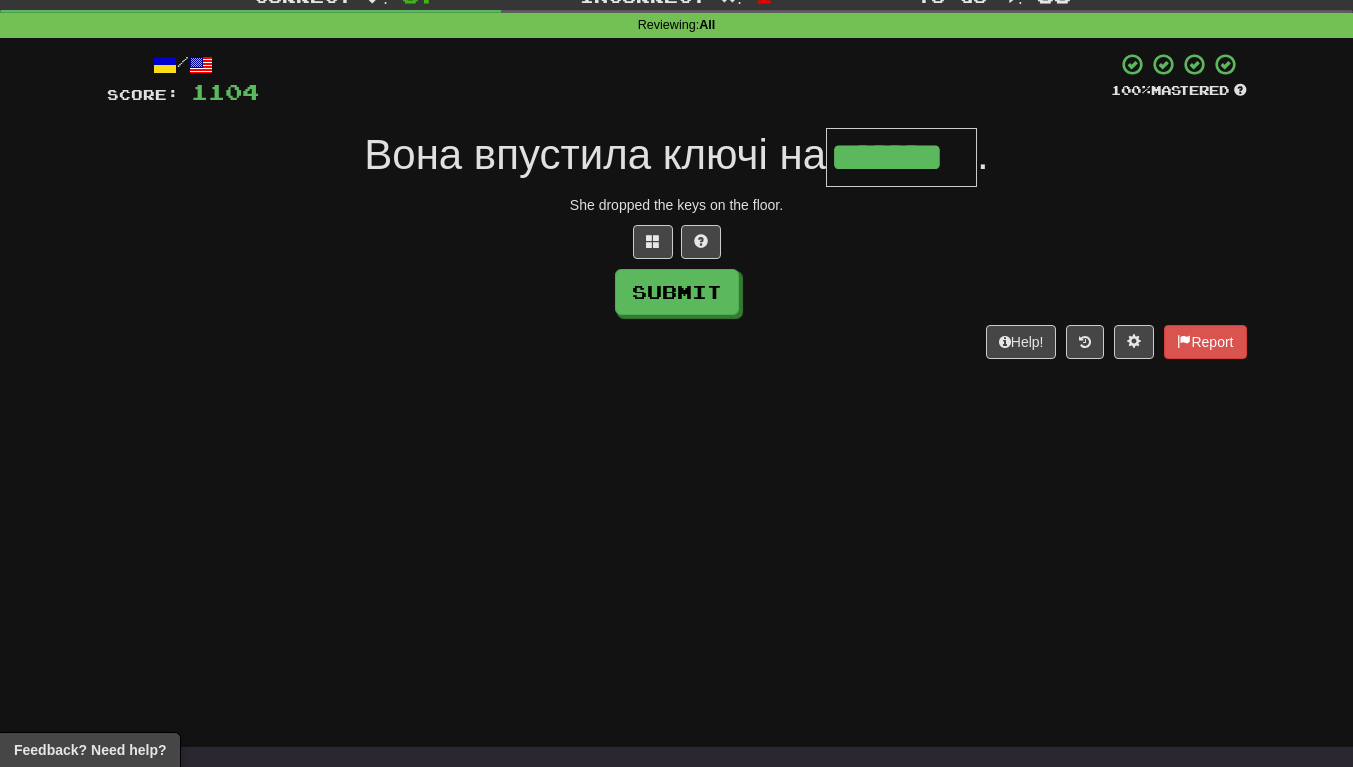 scroll, scrollTop: 0, scrollLeft: 5, axis: horizontal 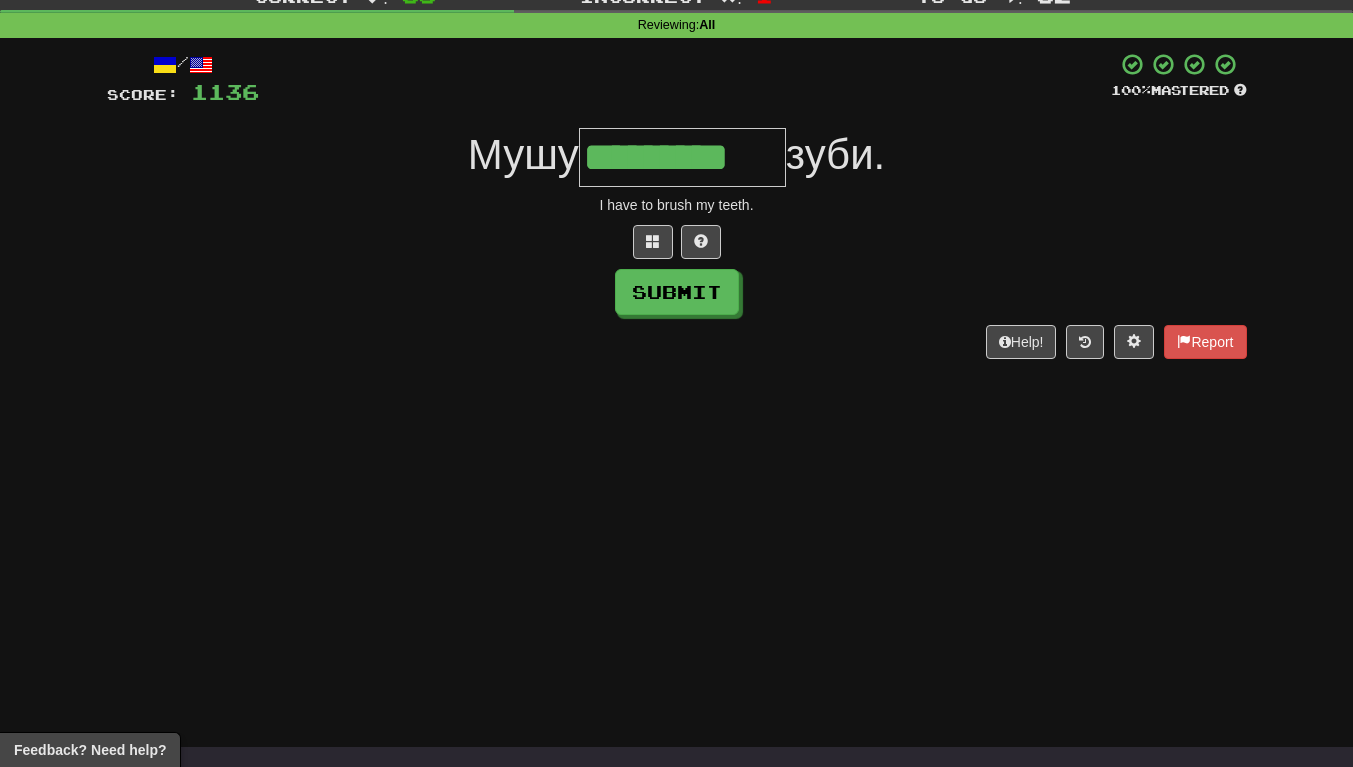 type on "*********" 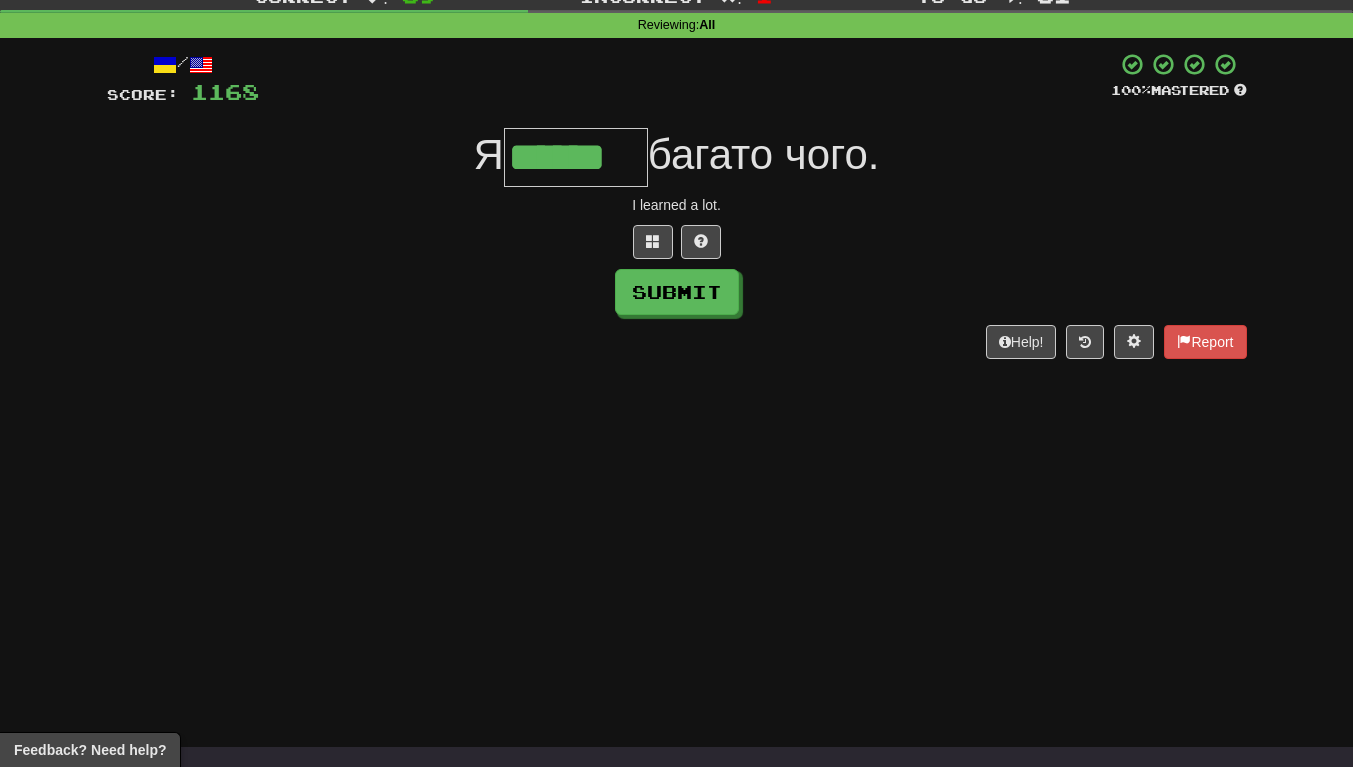 scroll, scrollTop: 0, scrollLeft: 3, axis: horizontal 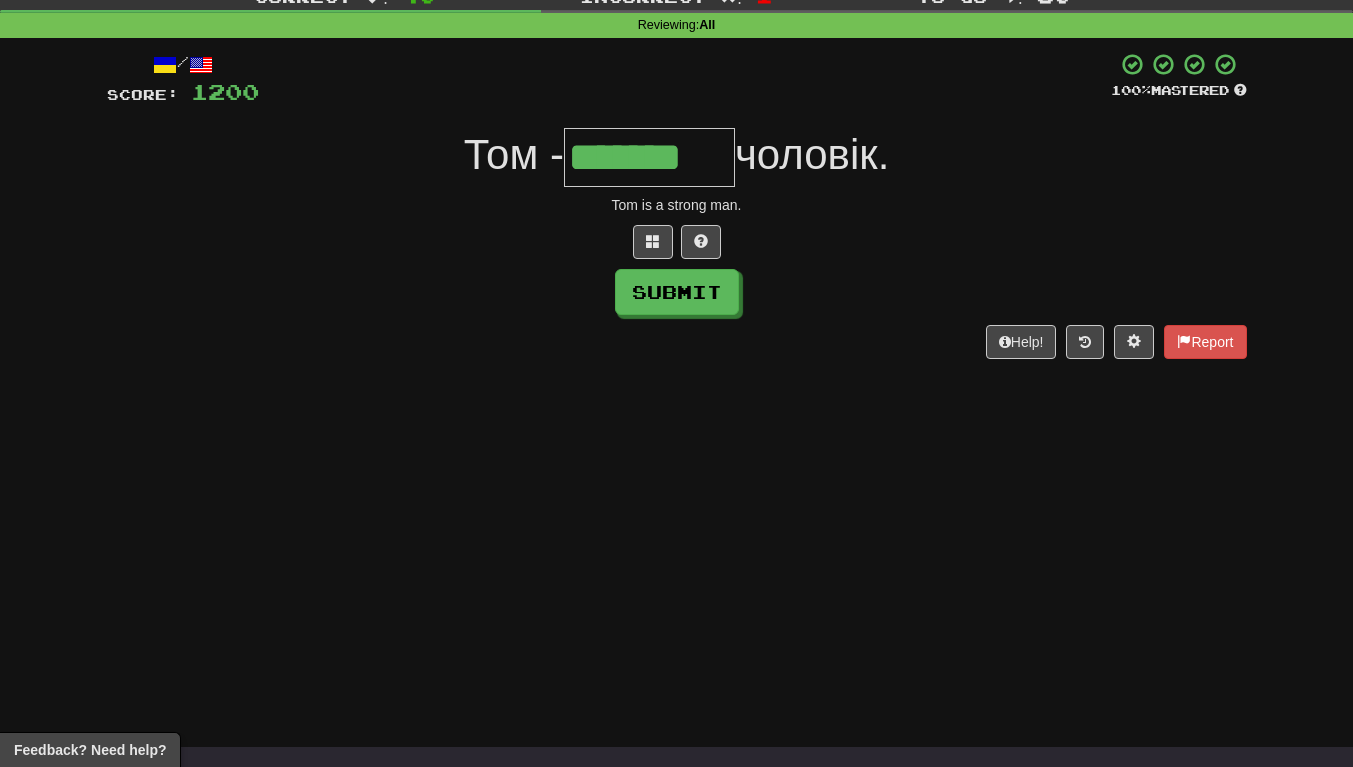 type on "*******" 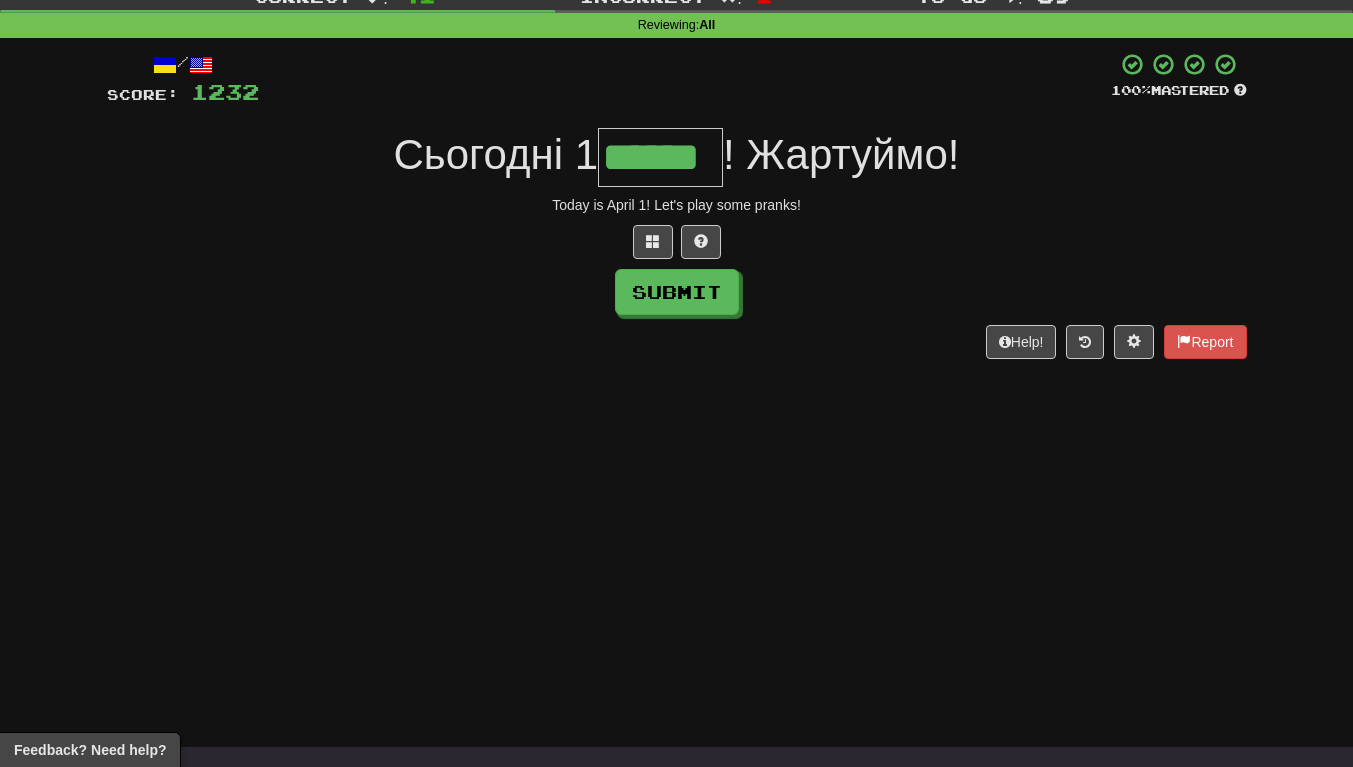scroll, scrollTop: 0, scrollLeft: 4, axis: horizontal 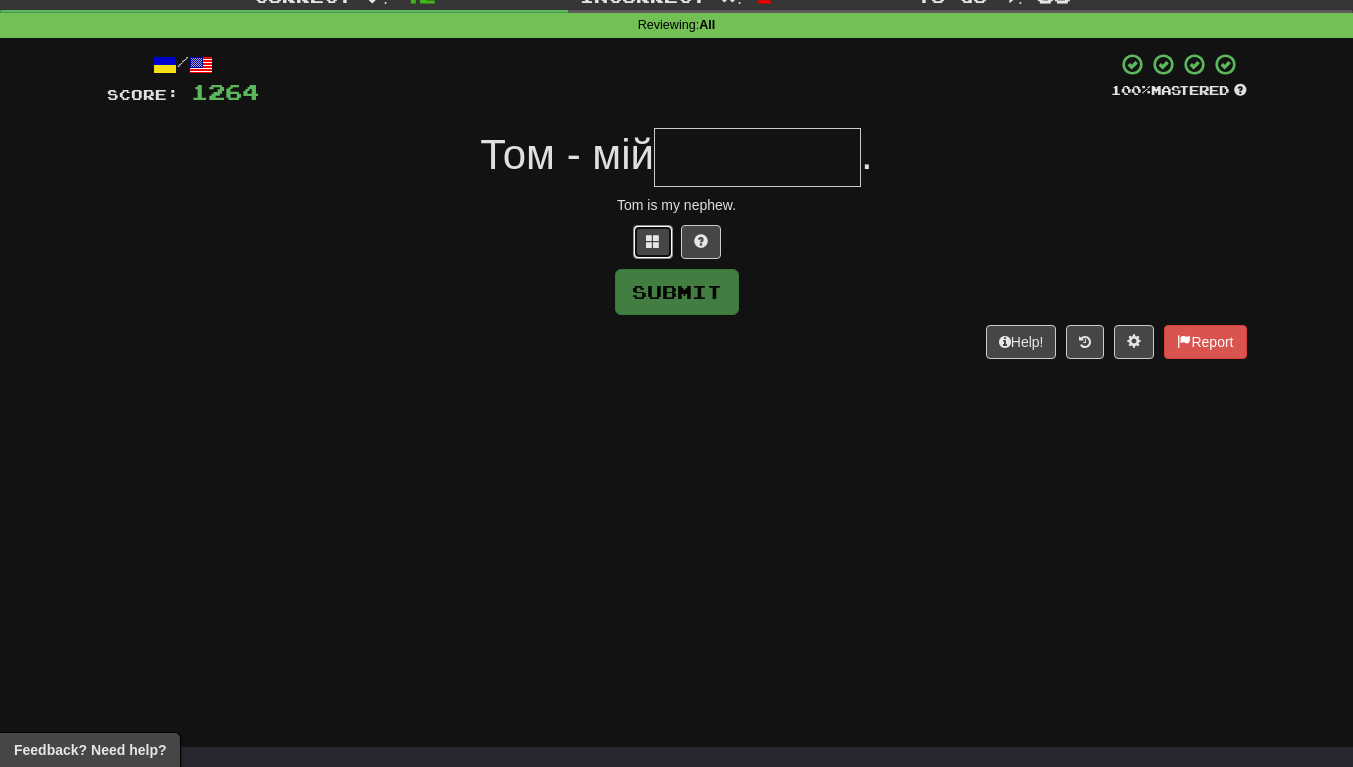 click at bounding box center (653, 242) 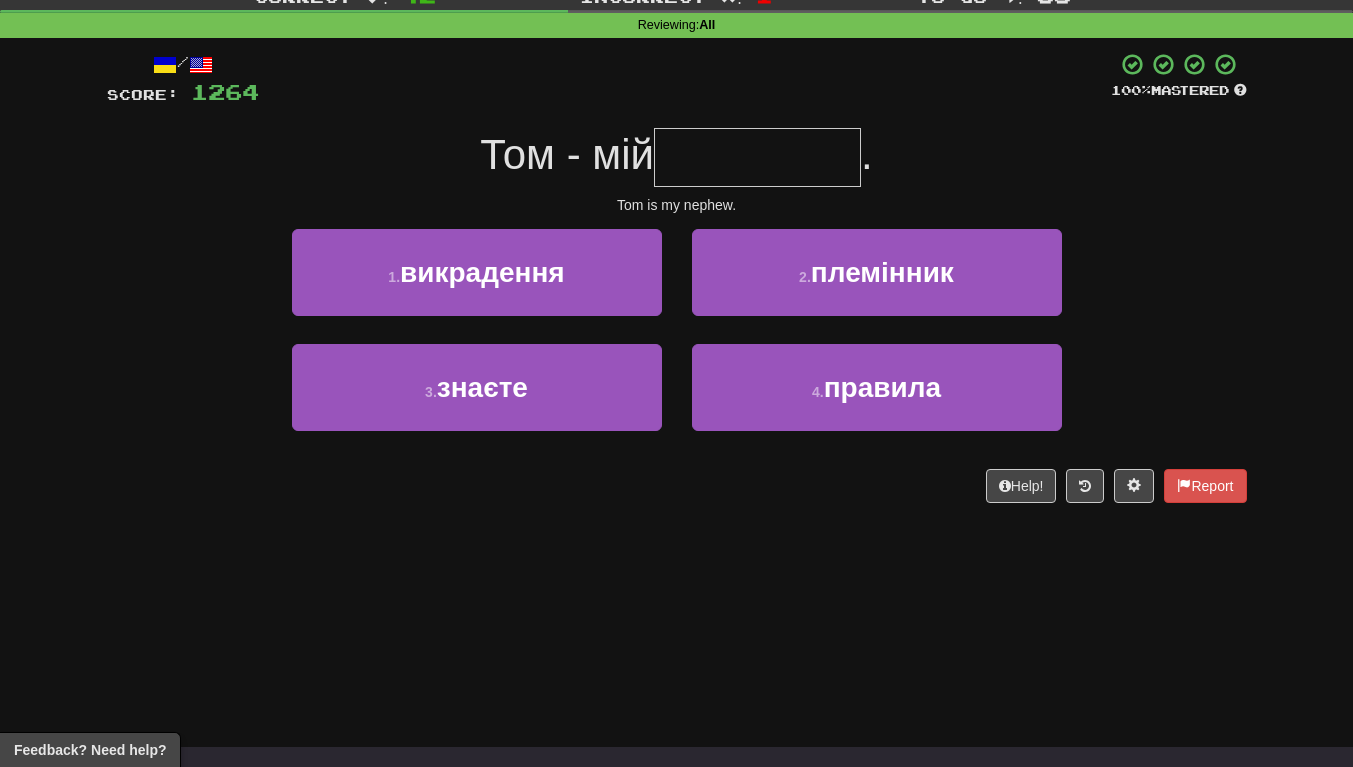 scroll, scrollTop: 104, scrollLeft: 0, axis: vertical 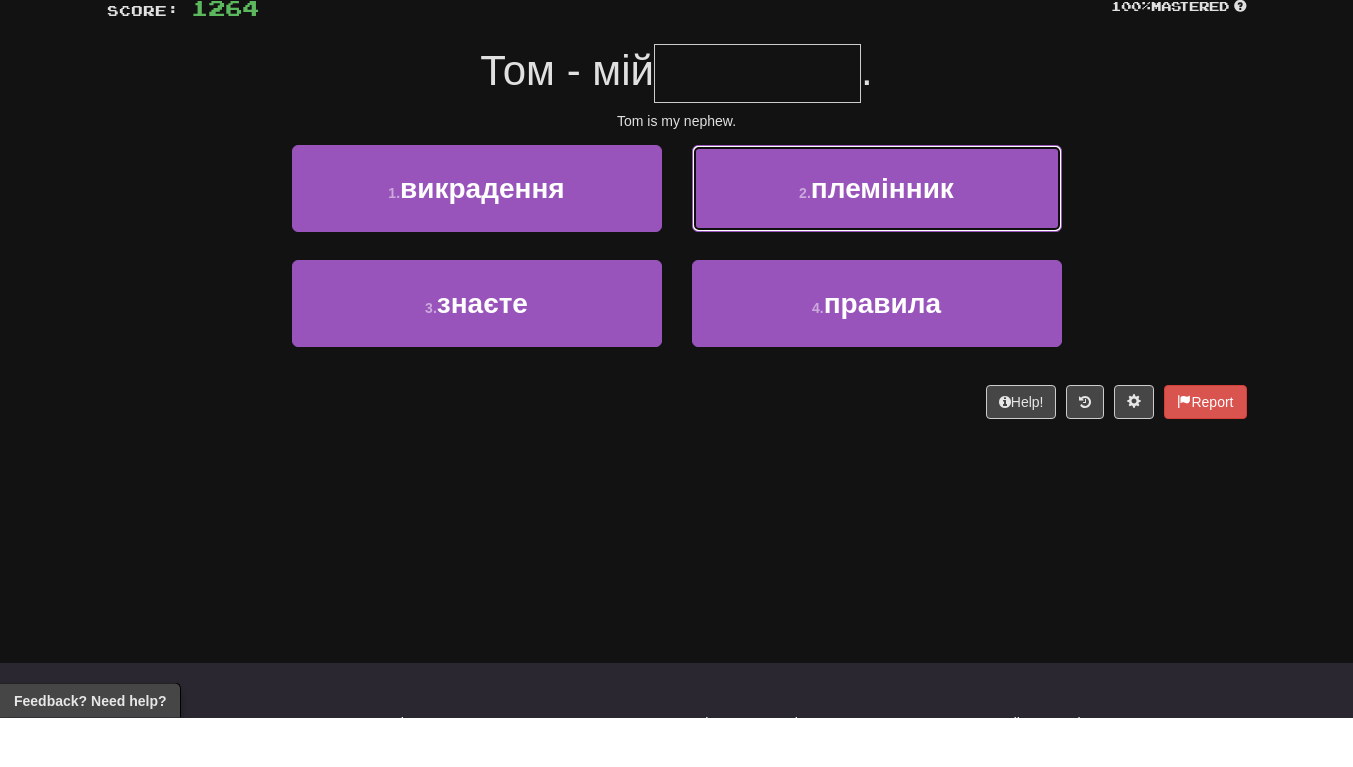 click on "2 .  племінник" at bounding box center [877, 238] 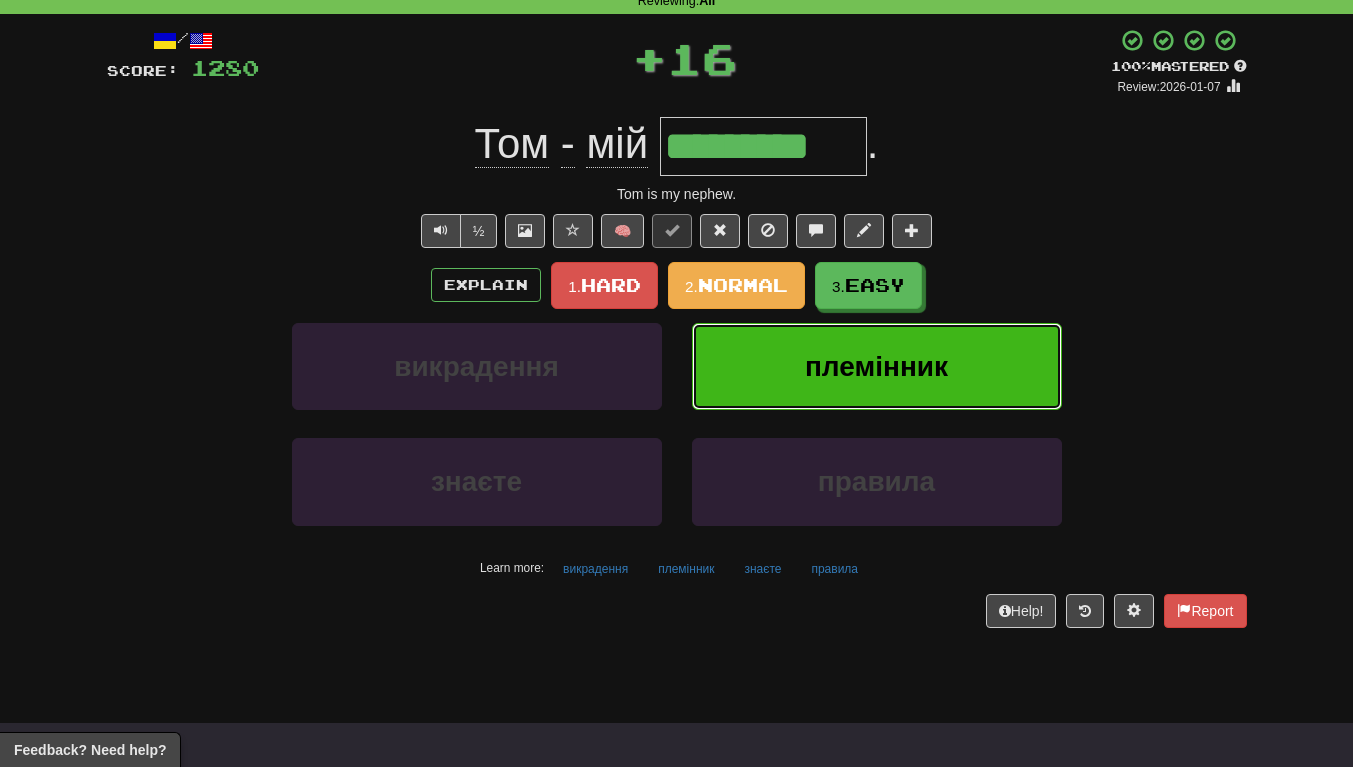 scroll, scrollTop: 92, scrollLeft: 0, axis: vertical 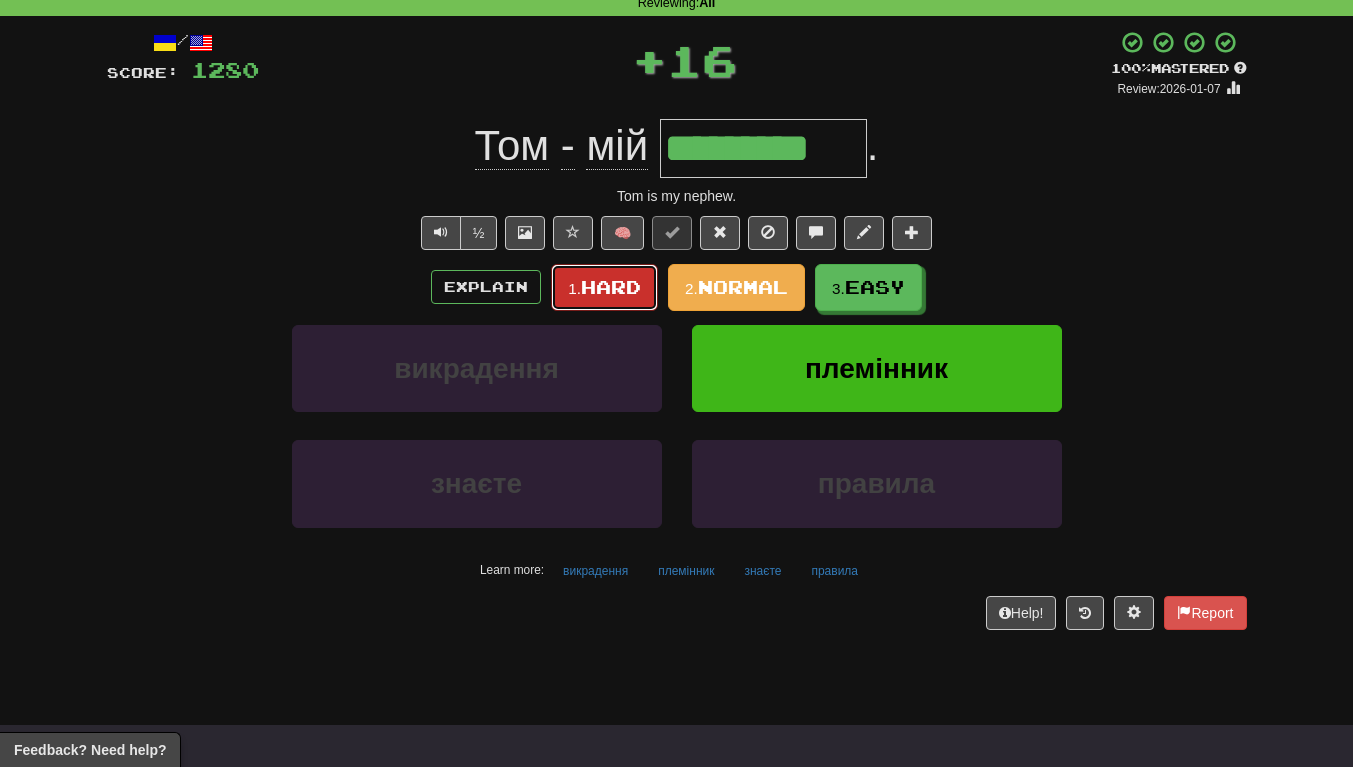 click on "Hard" at bounding box center (611, 287) 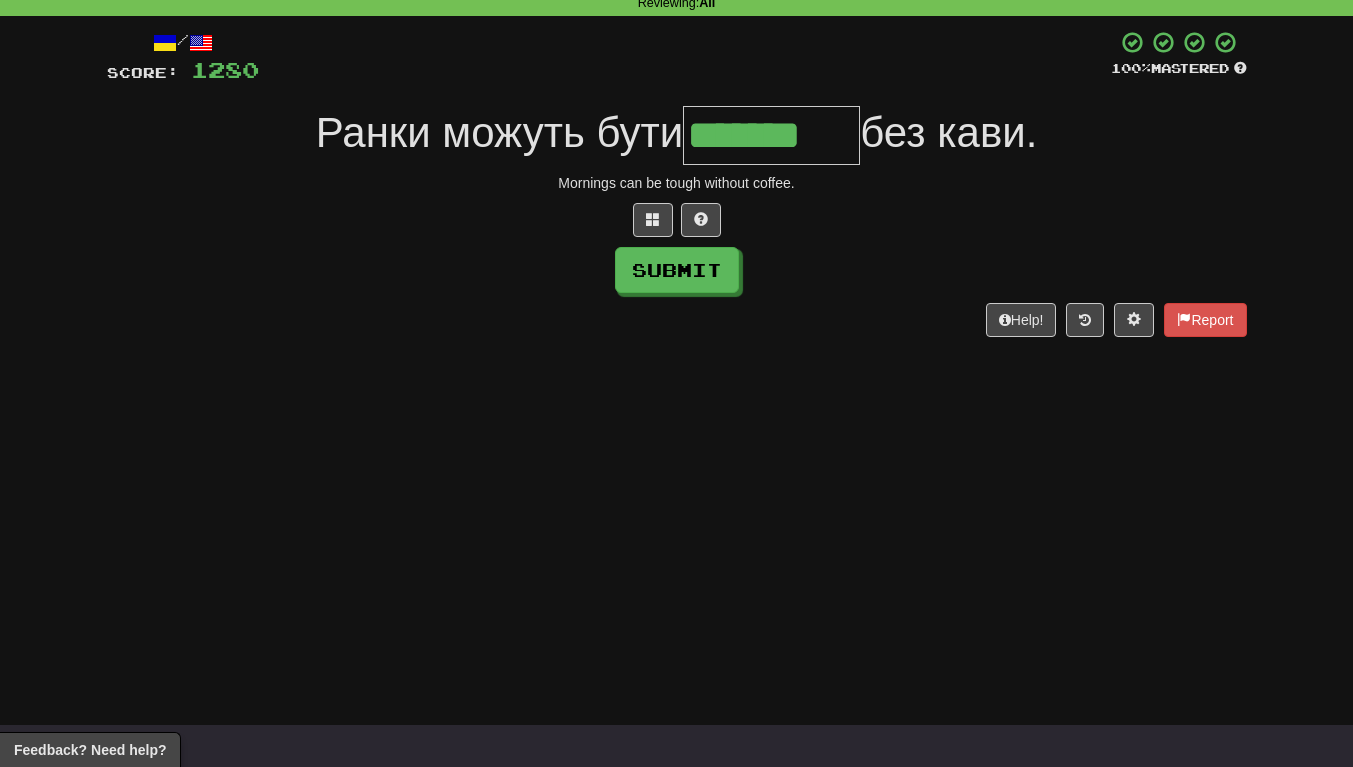 scroll, scrollTop: 0, scrollLeft: 4, axis: horizontal 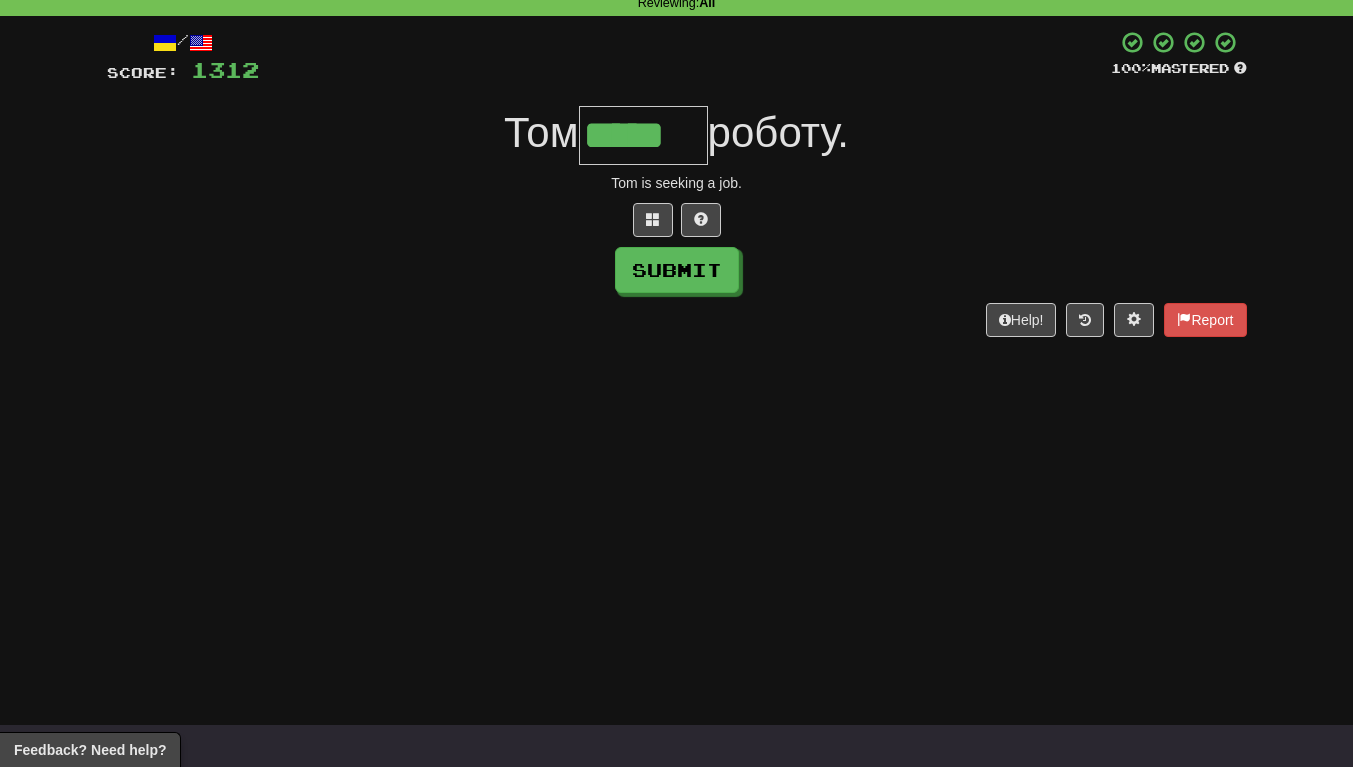 type on "*****" 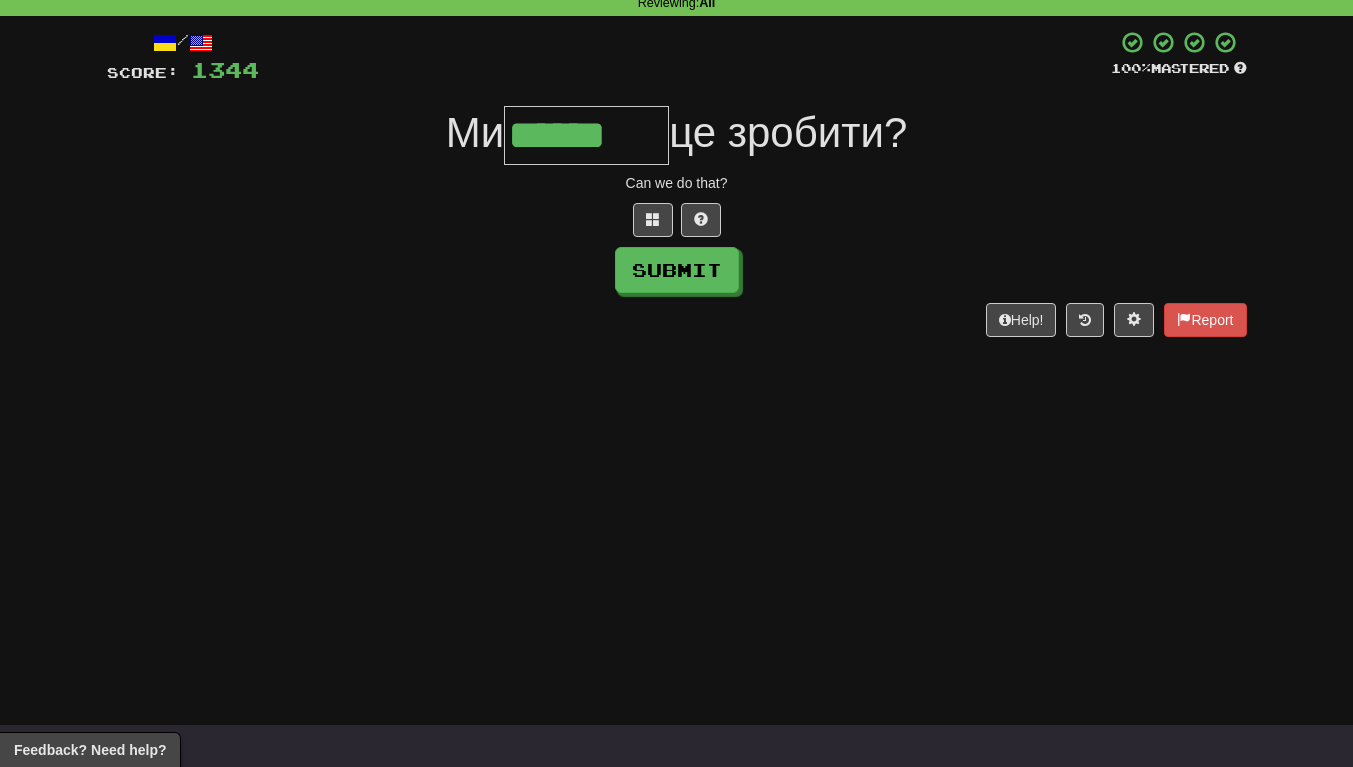 scroll, scrollTop: 0, scrollLeft: 5, axis: horizontal 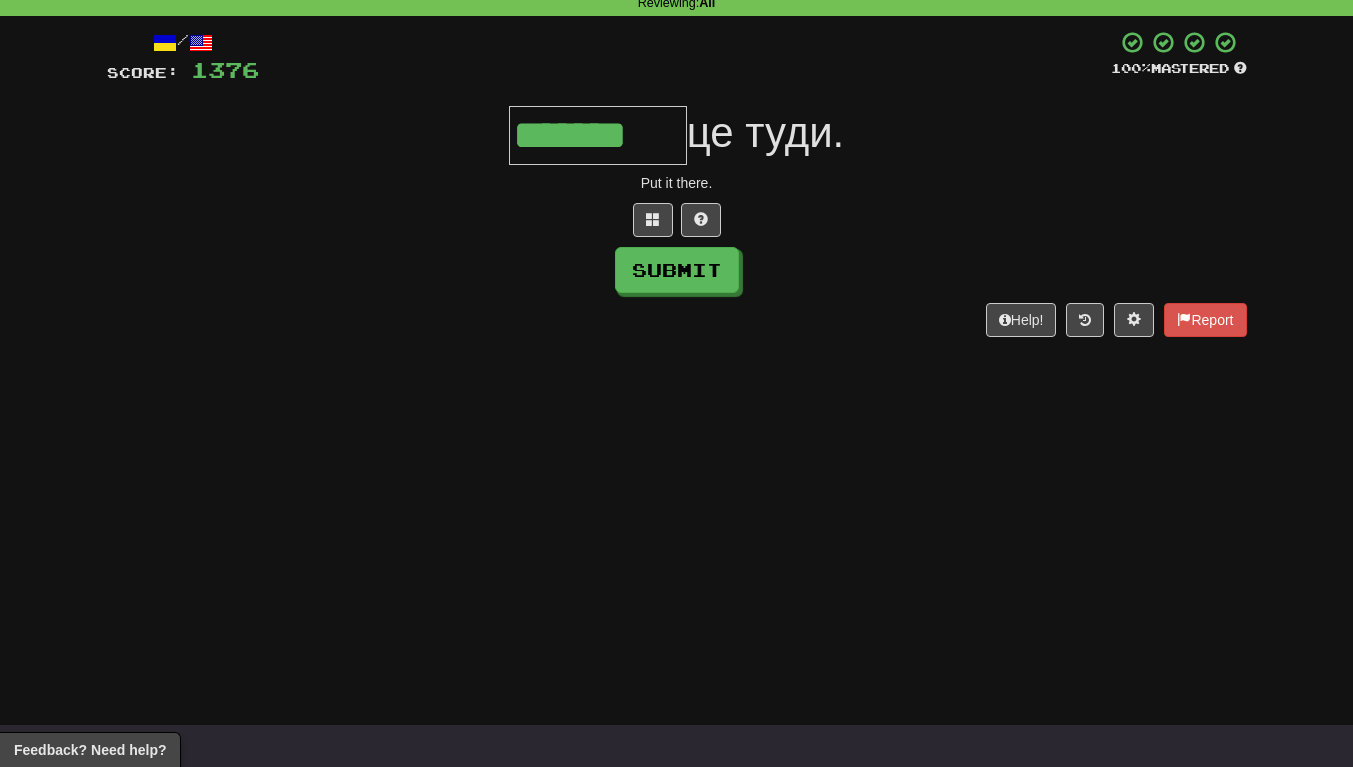 type on "*******" 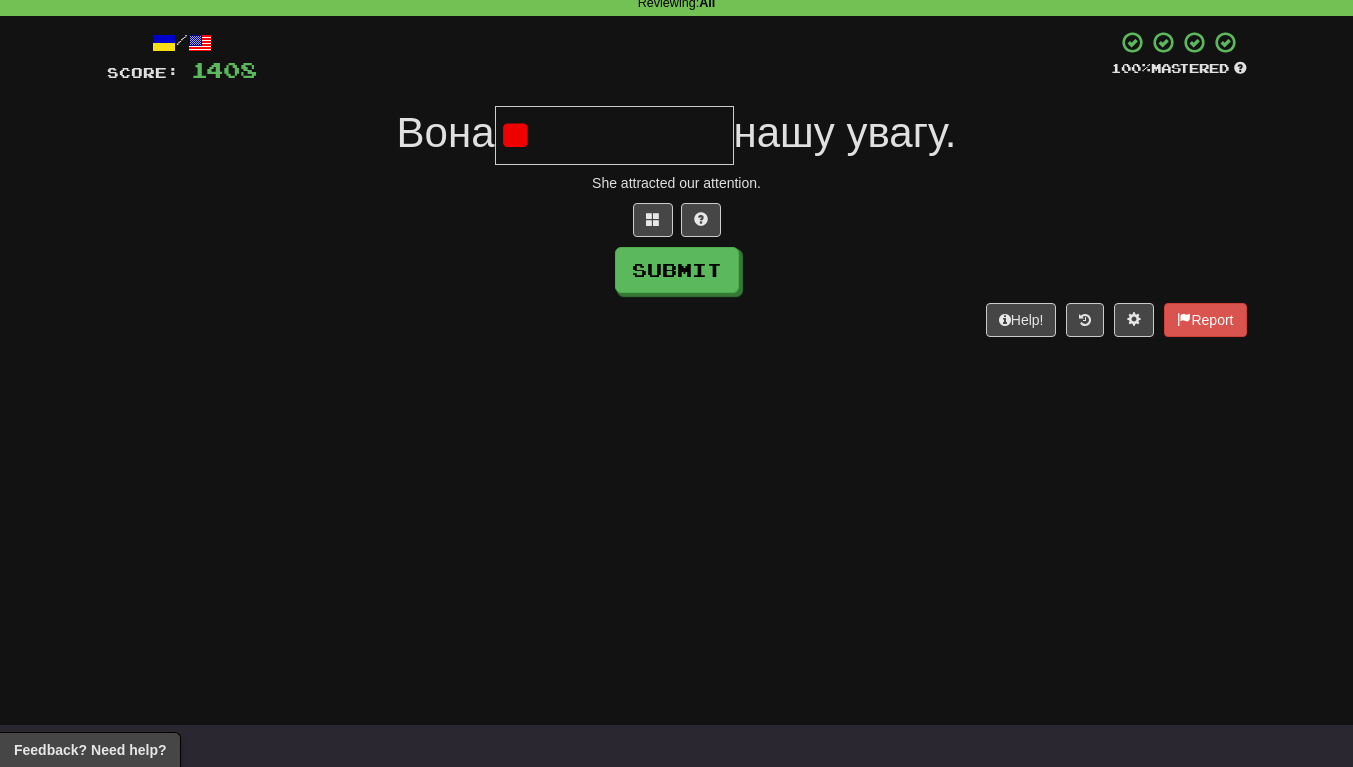 type on "*" 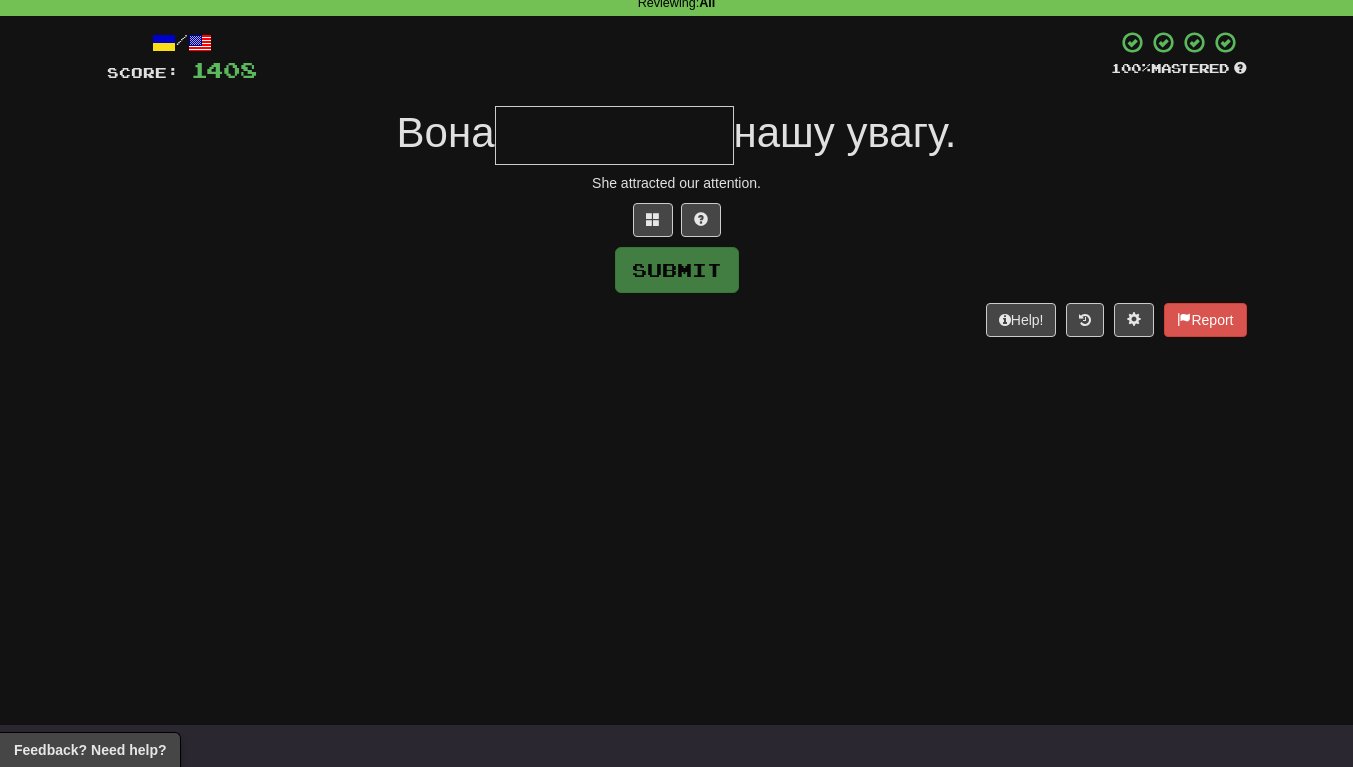 type on "*" 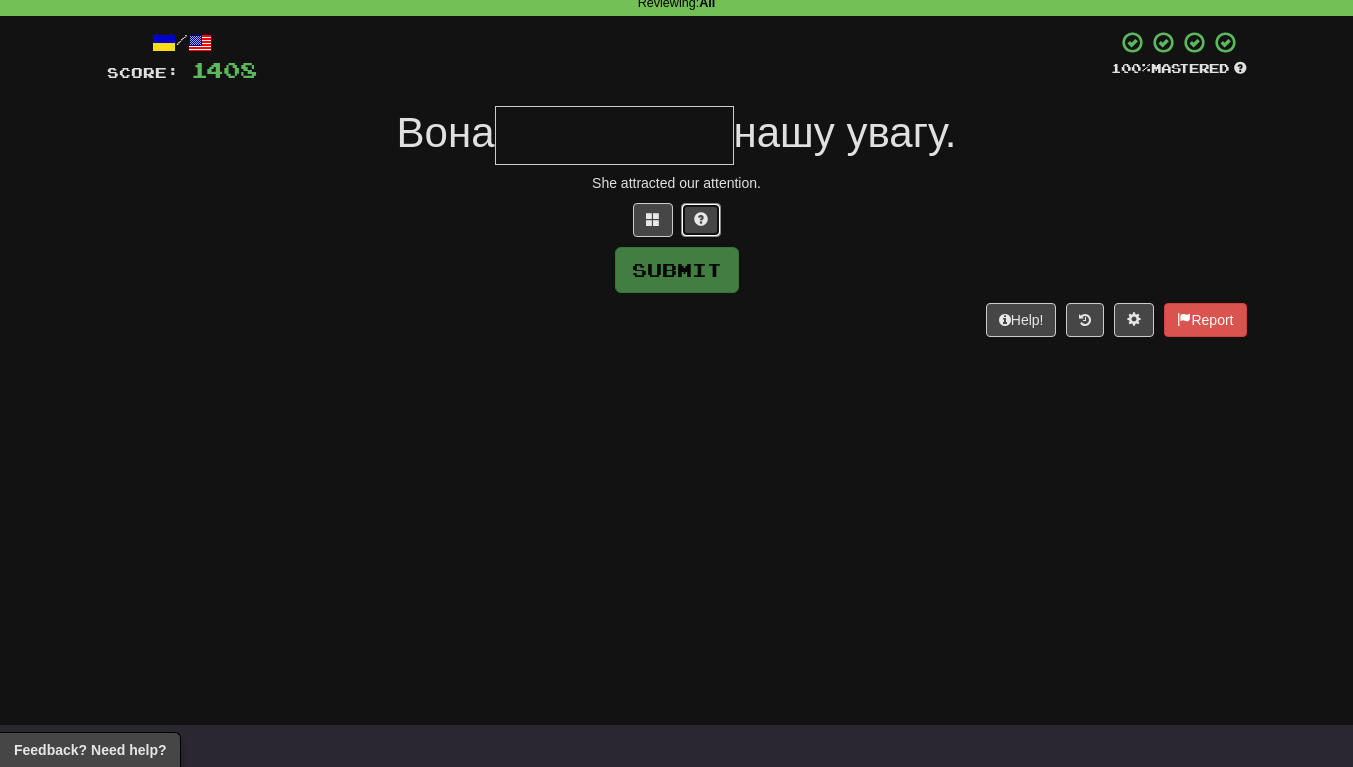 click at bounding box center [701, 220] 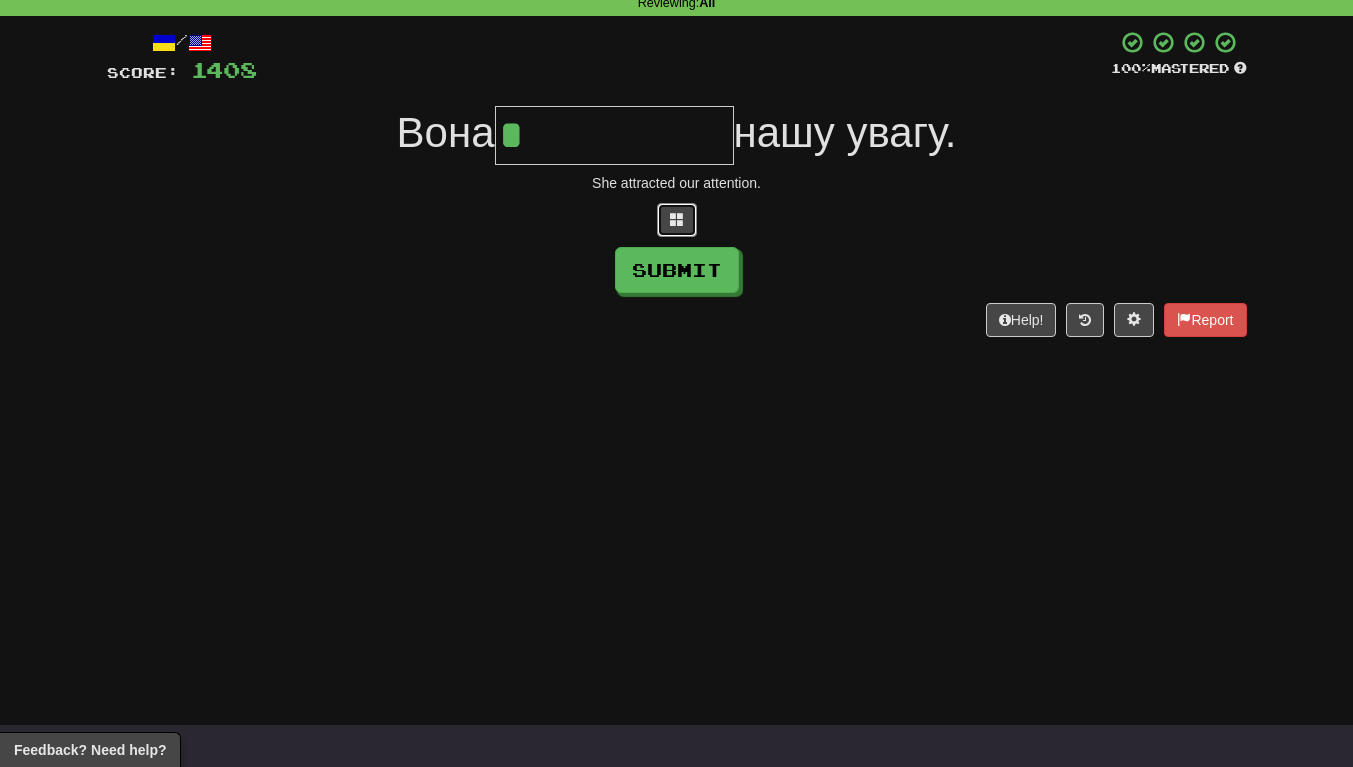 click at bounding box center [677, 219] 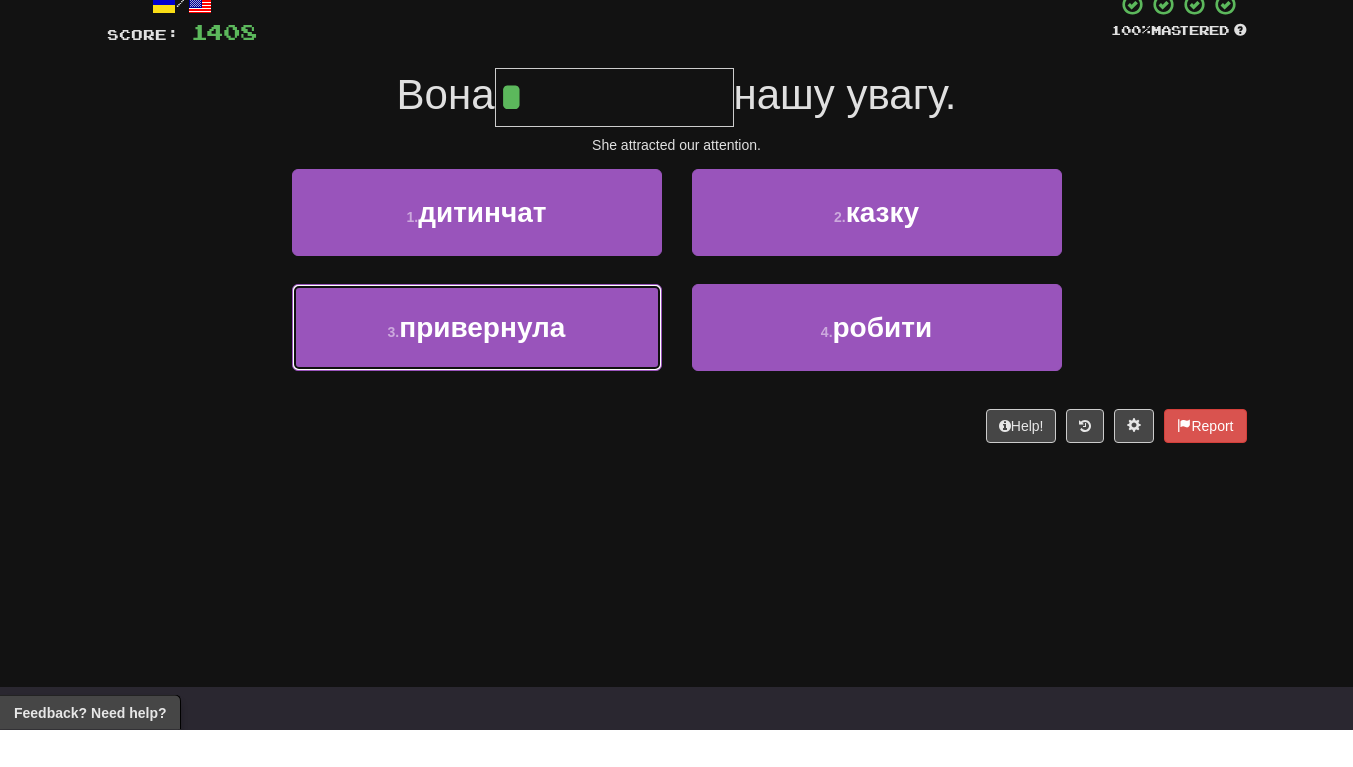 click on "3 .  привернула" at bounding box center (477, 365) 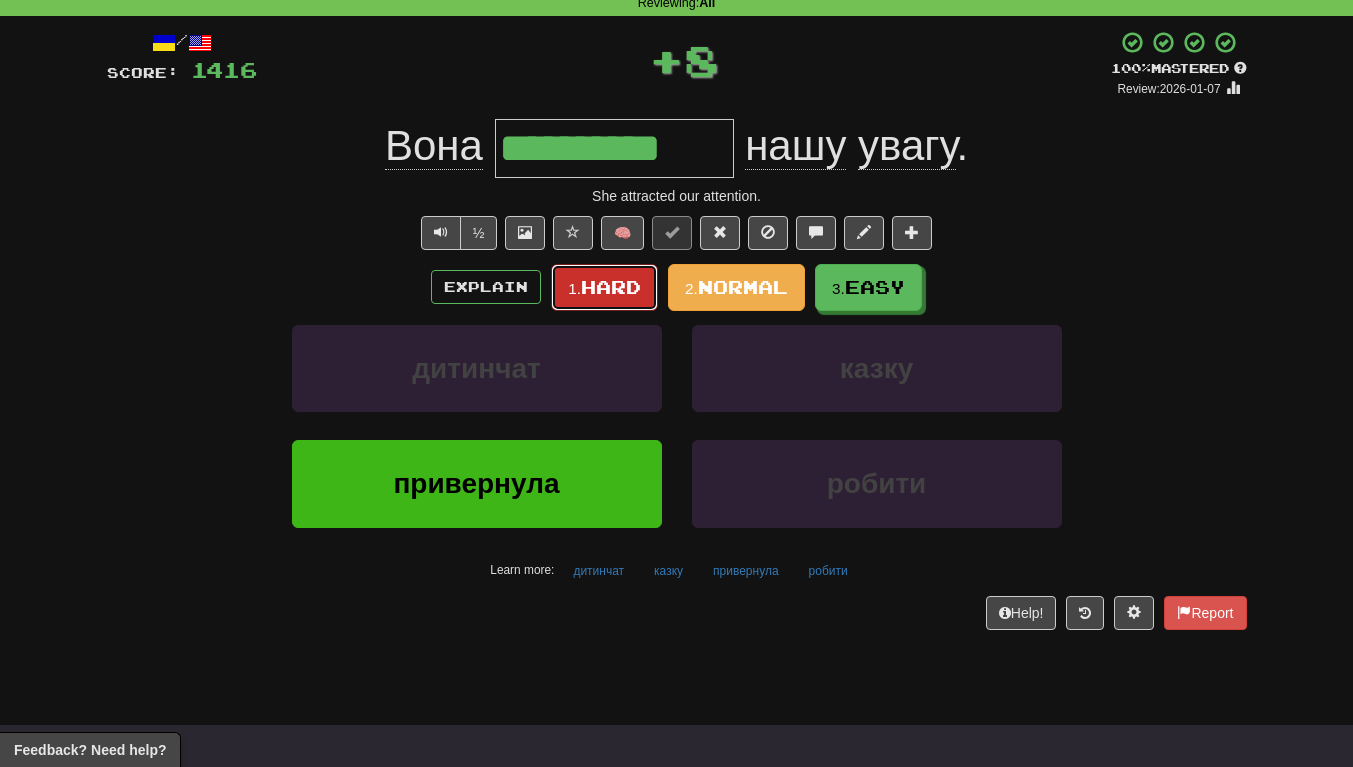 click on "1.  Hard" at bounding box center [604, 287] 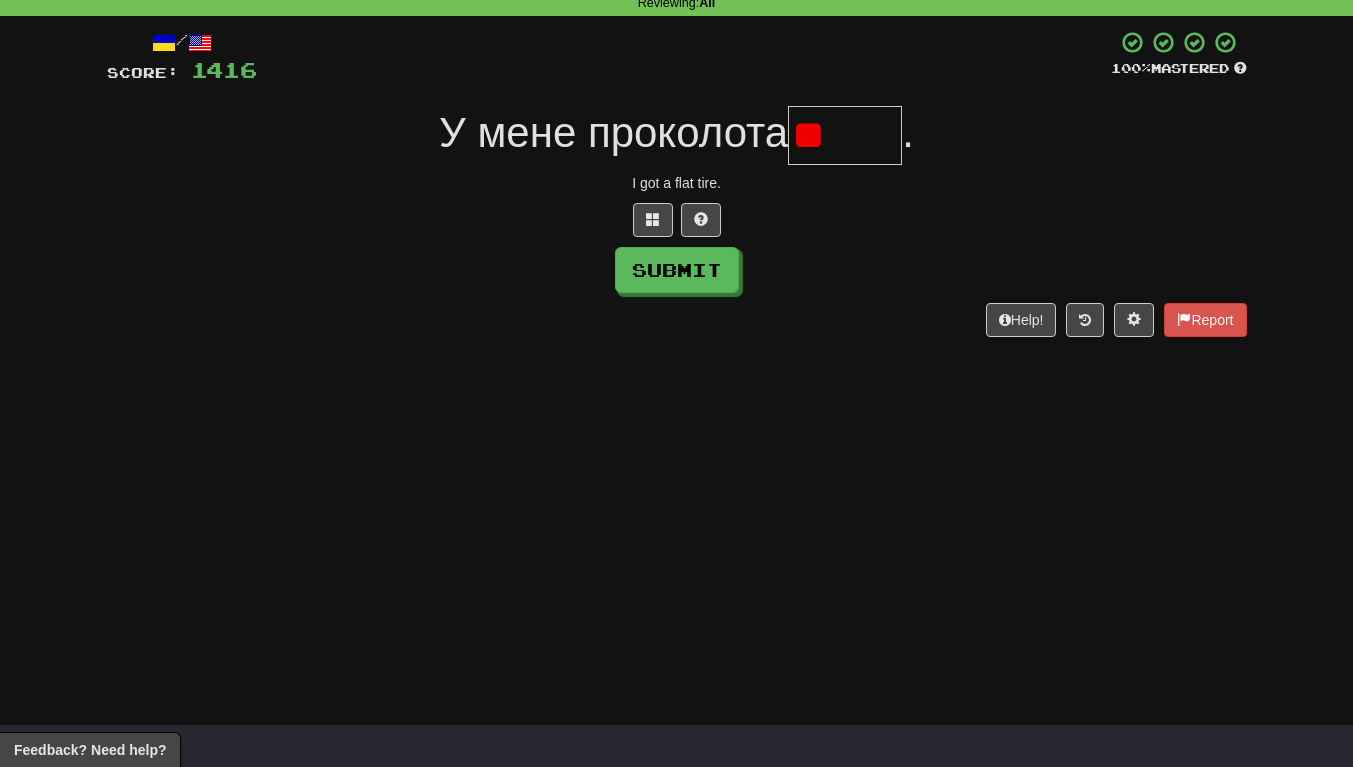 type on "*" 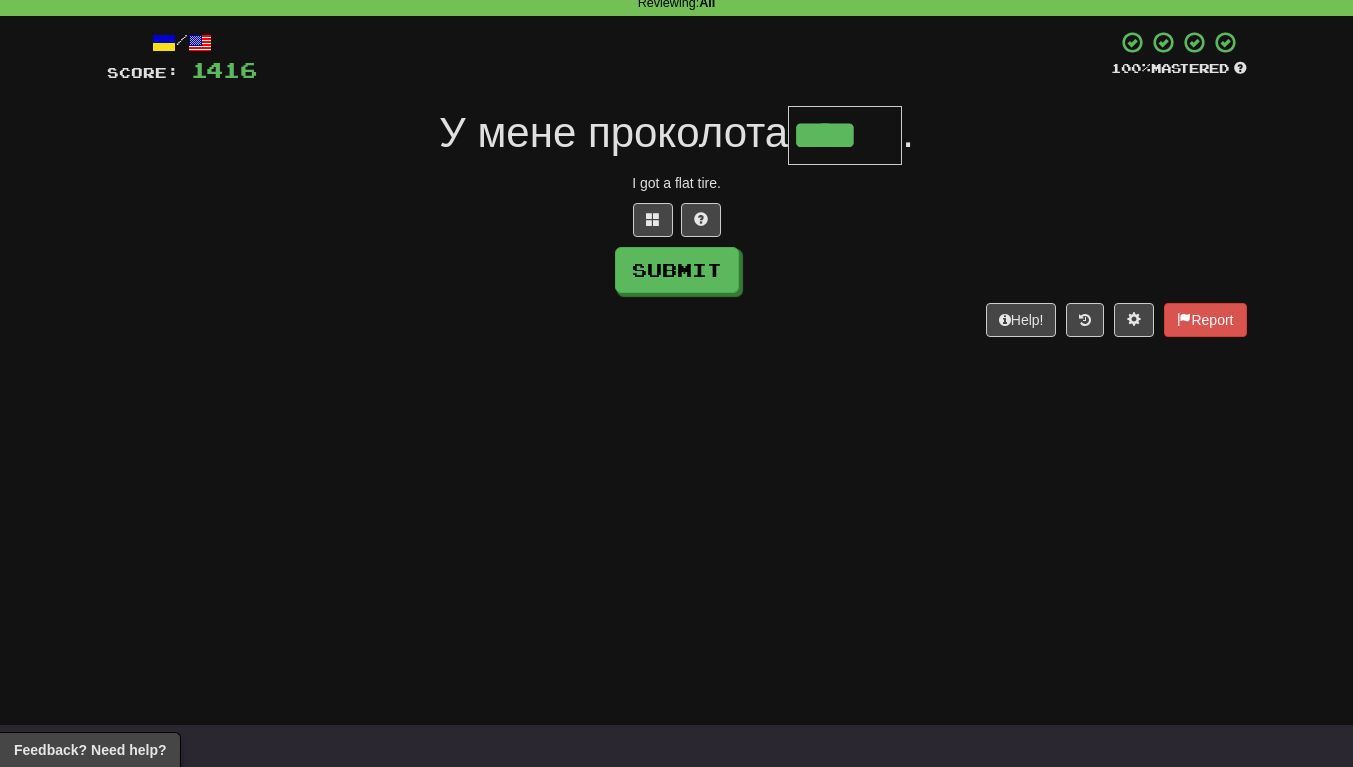 scroll, scrollTop: 0, scrollLeft: 2, axis: horizontal 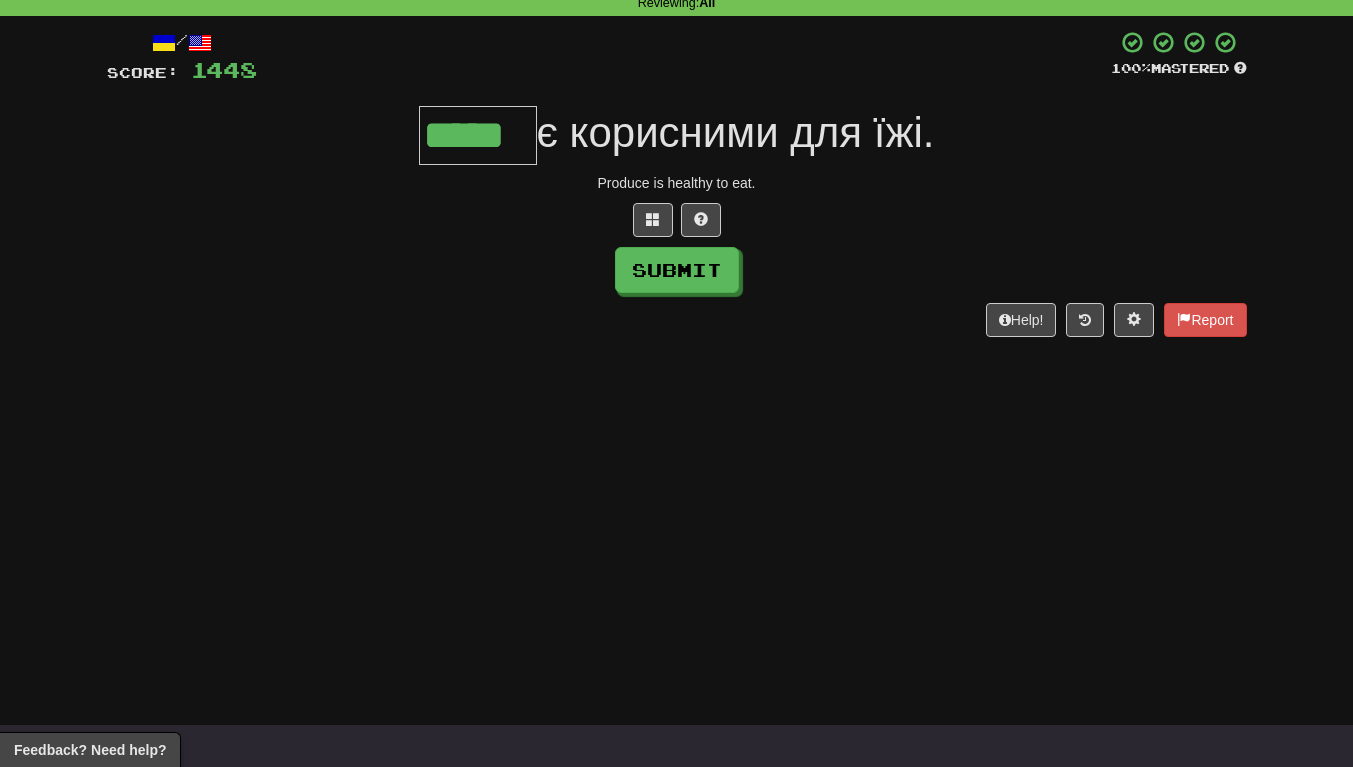 type on "*****" 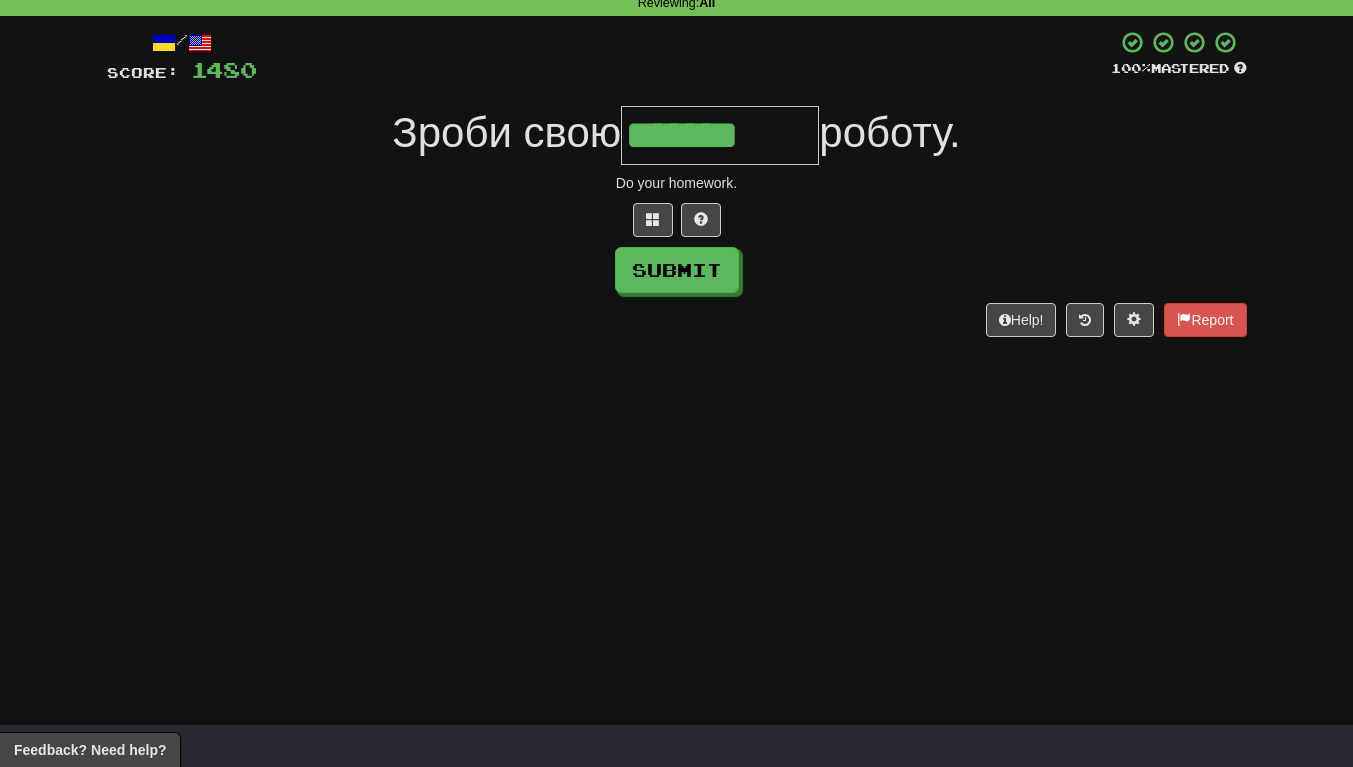 scroll, scrollTop: 0, scrollLeft: 2, axis: horizontal 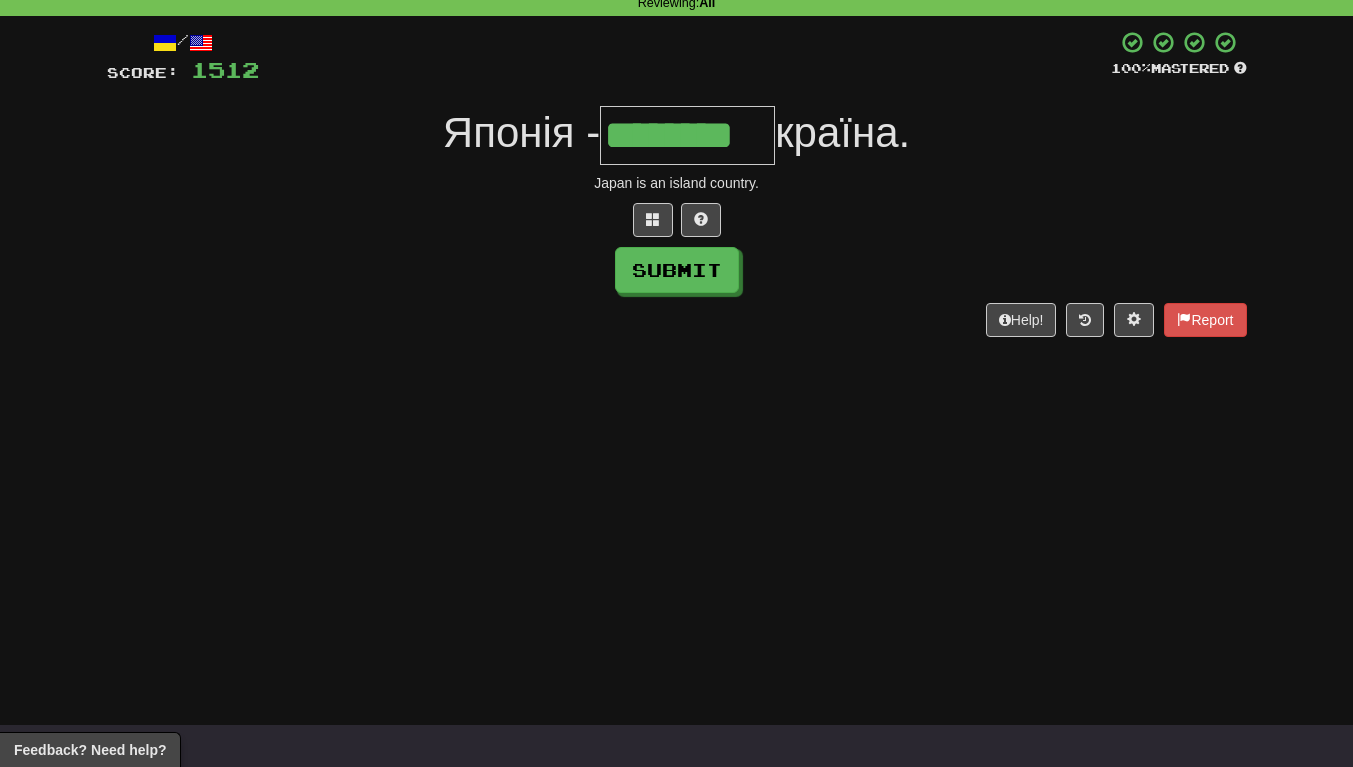type on "********" 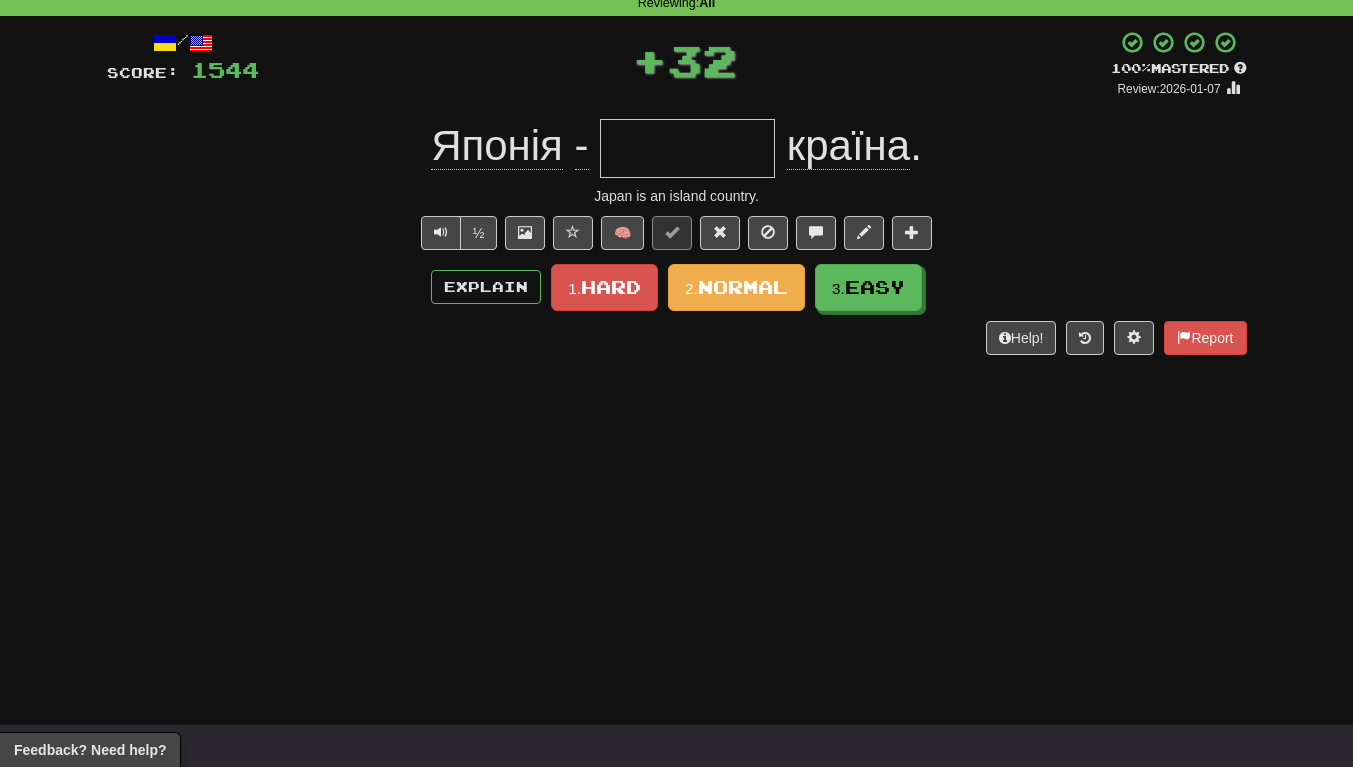 scroll, scrollTop: 0, scrollLeft: 0, axis: both 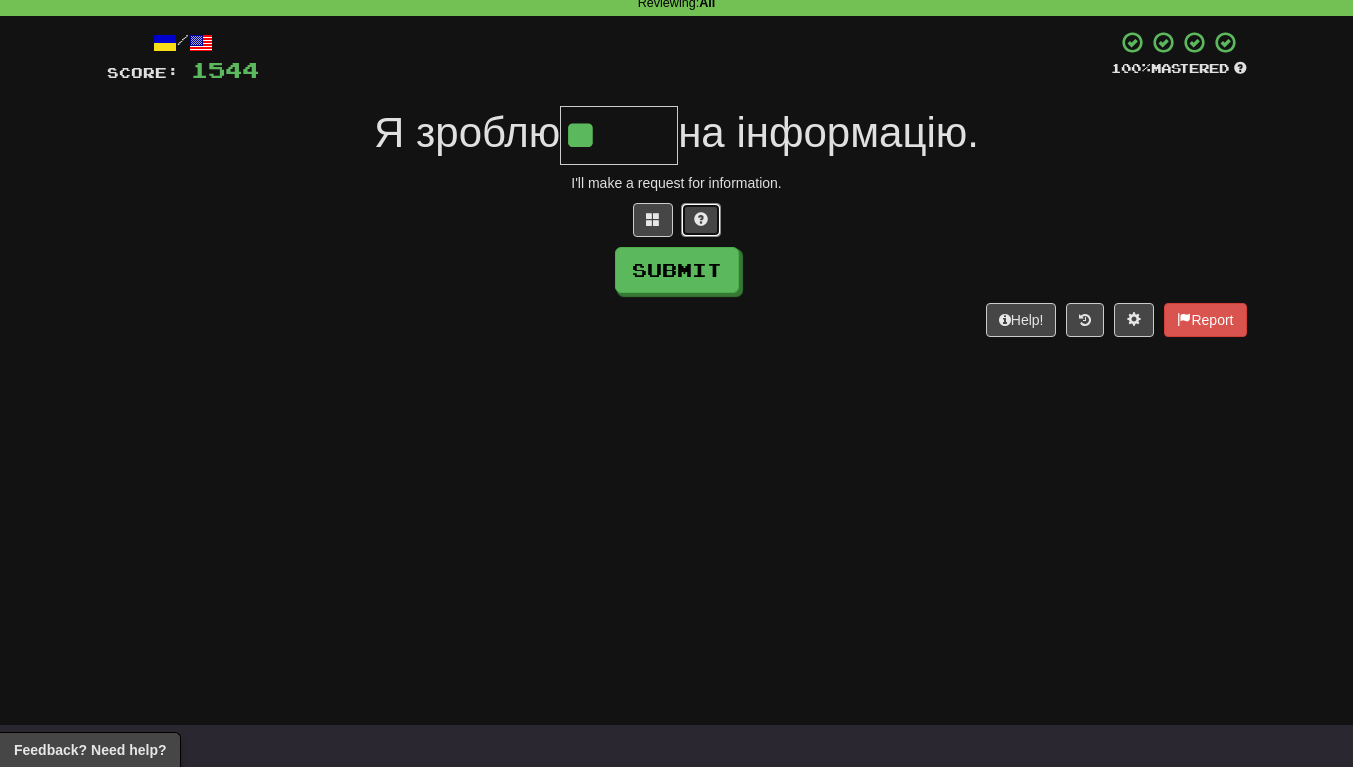 click at bounding box center [701, 220] 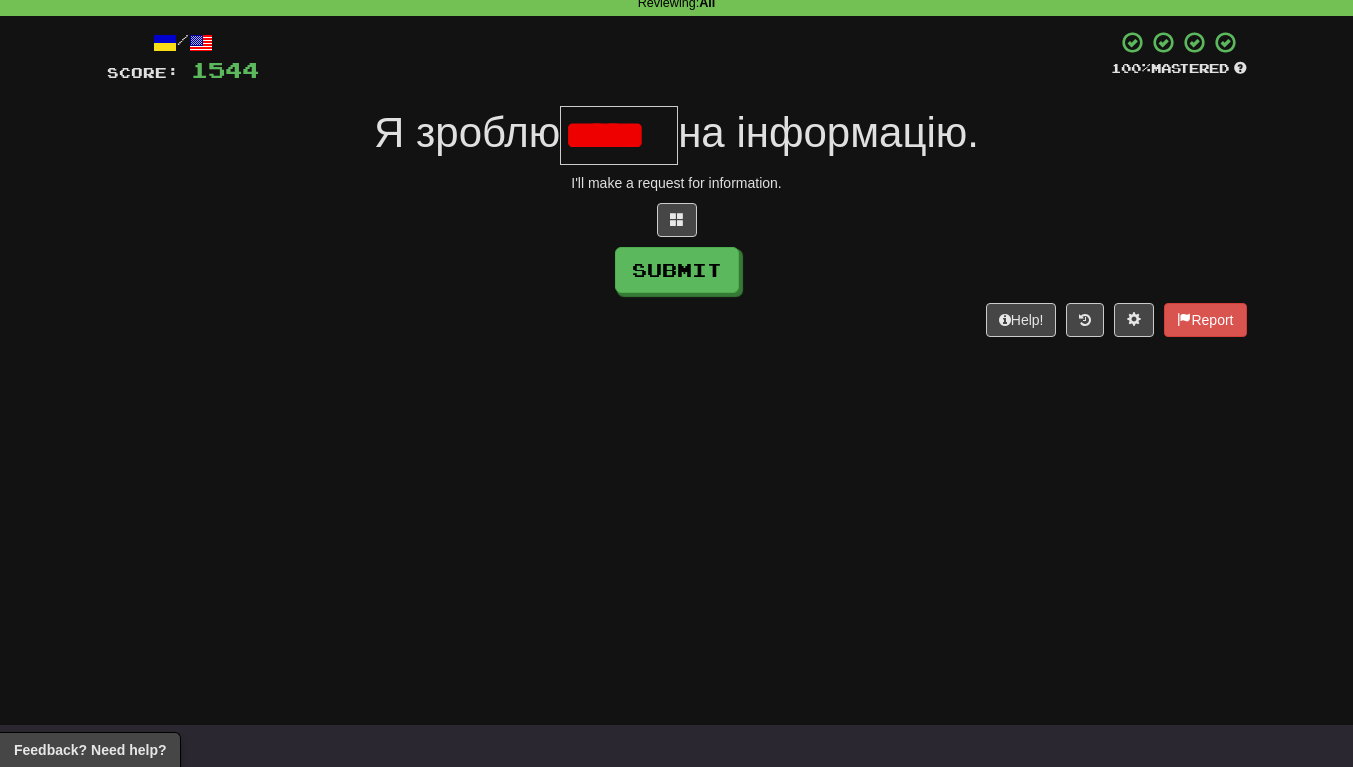 type on "*****" 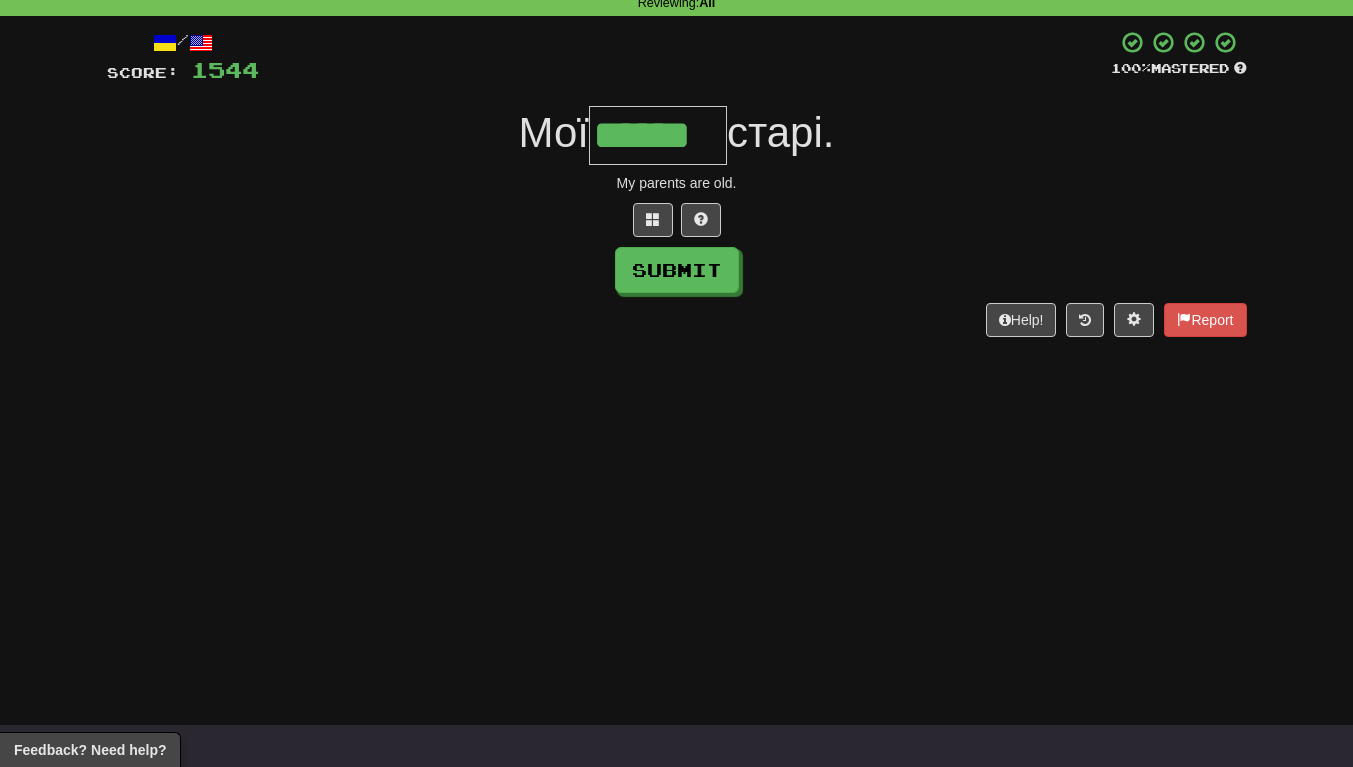 scroll, scrollTop: 0, scrollLeft: 2, axis: horizontal 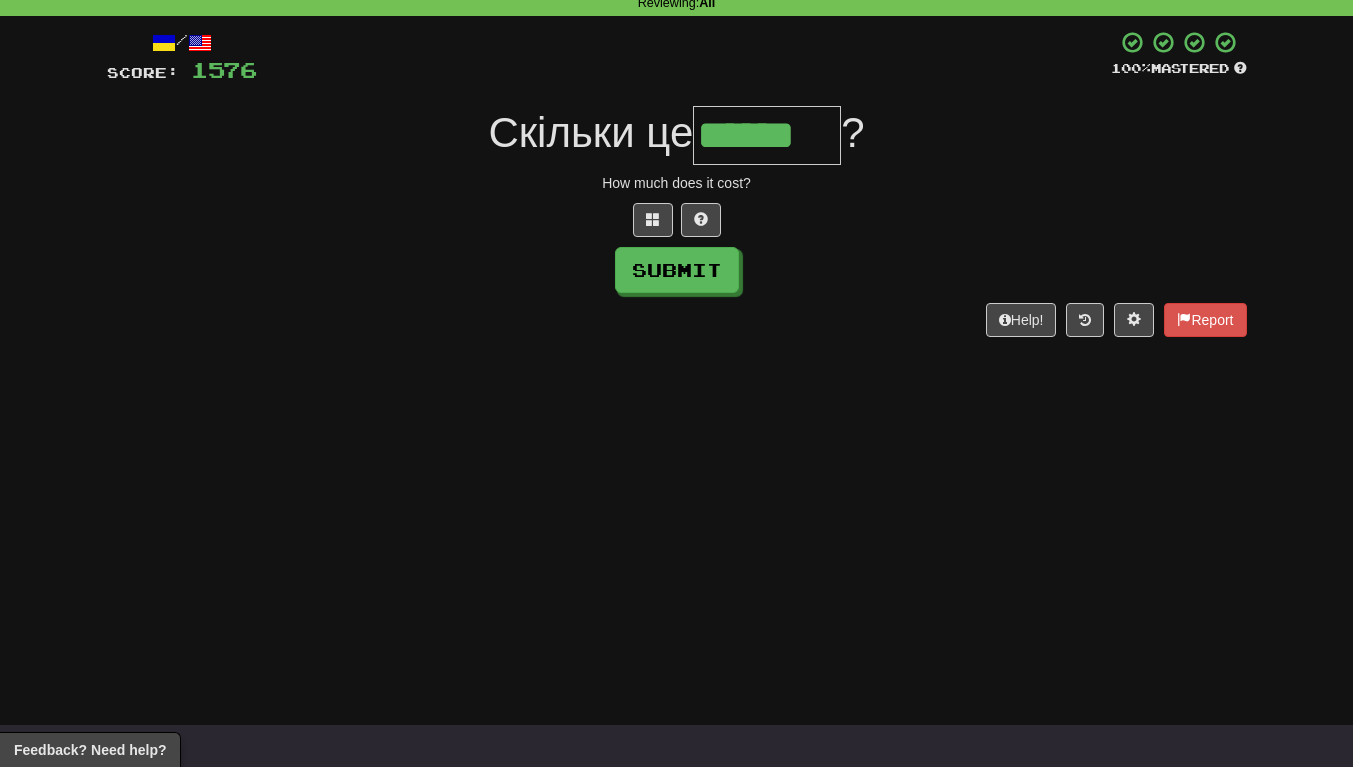 type on "******" 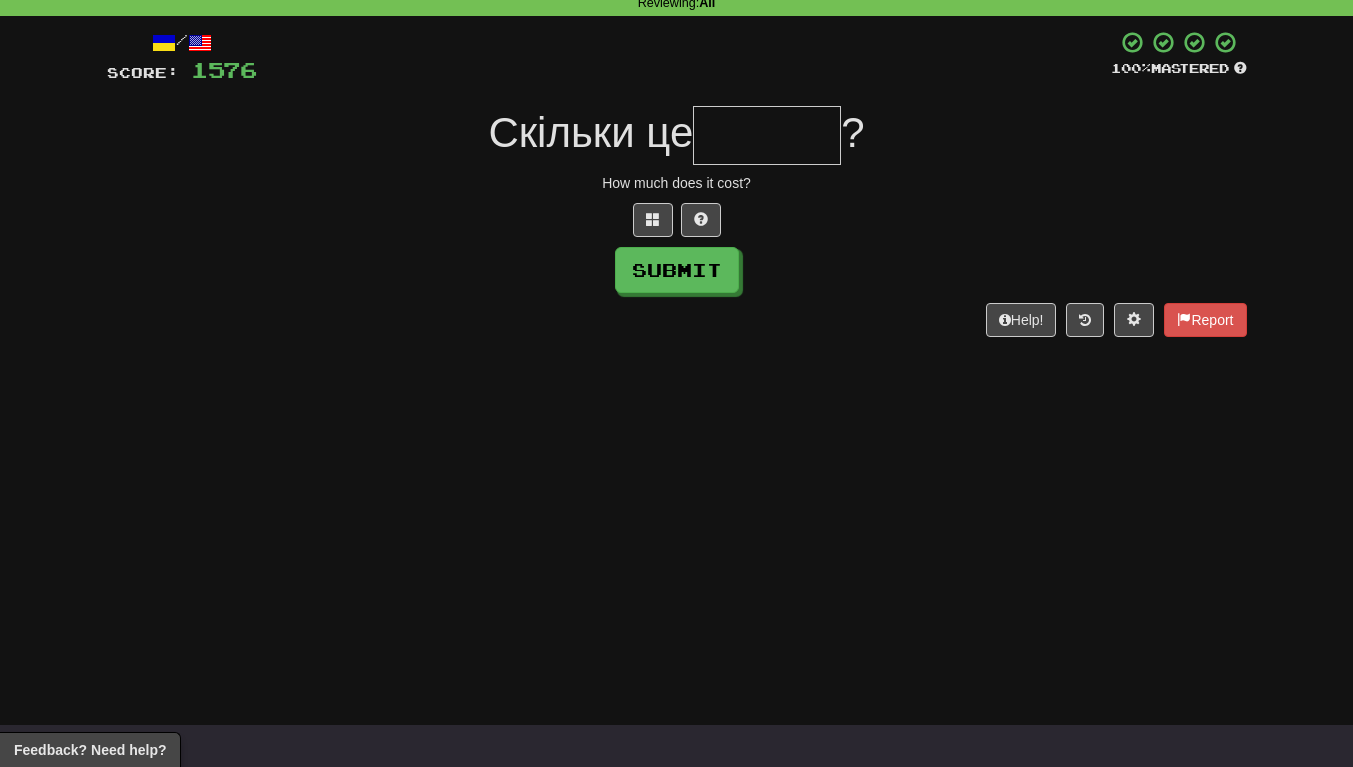 scroll, scrollTop: 0, scrollLeft: 0, axis: both 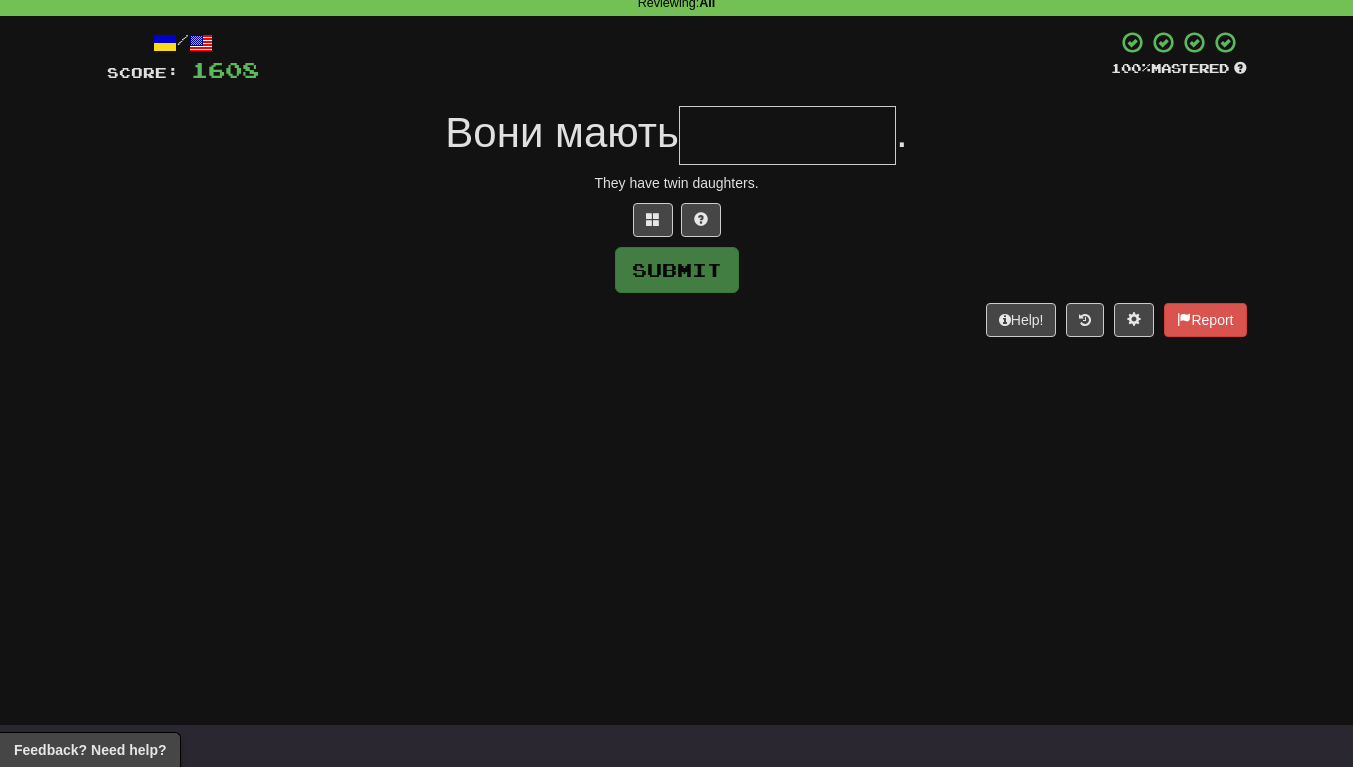 type on "*" 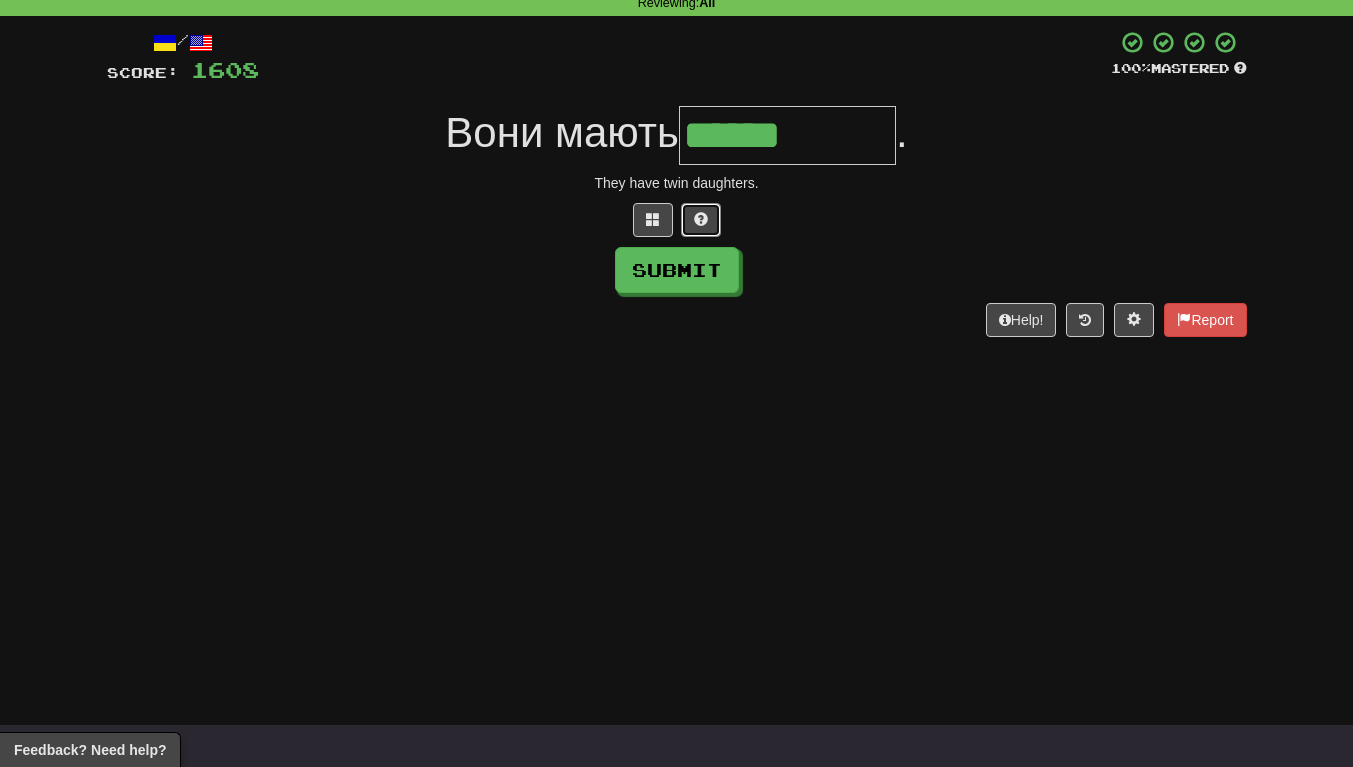 click at bounding box center (701, 220) 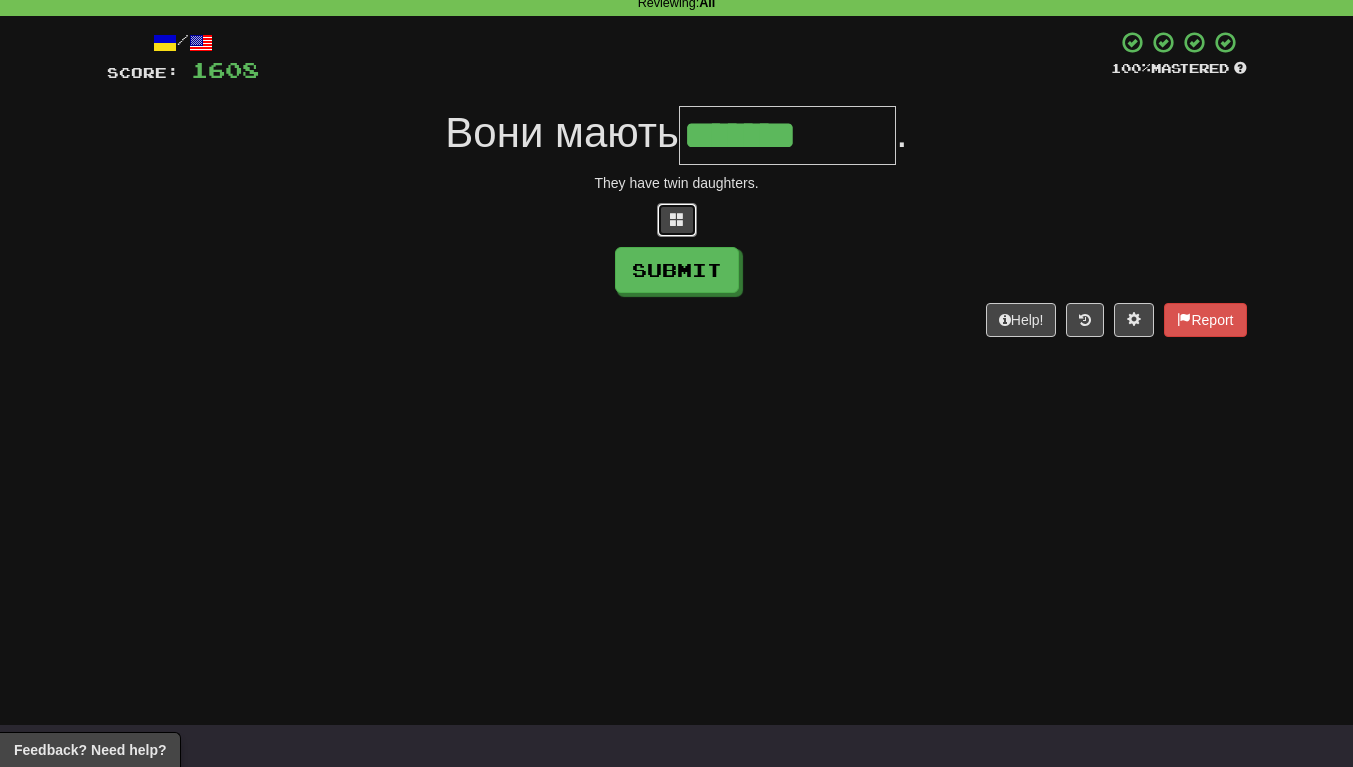 click at bounding box center [677, 219] 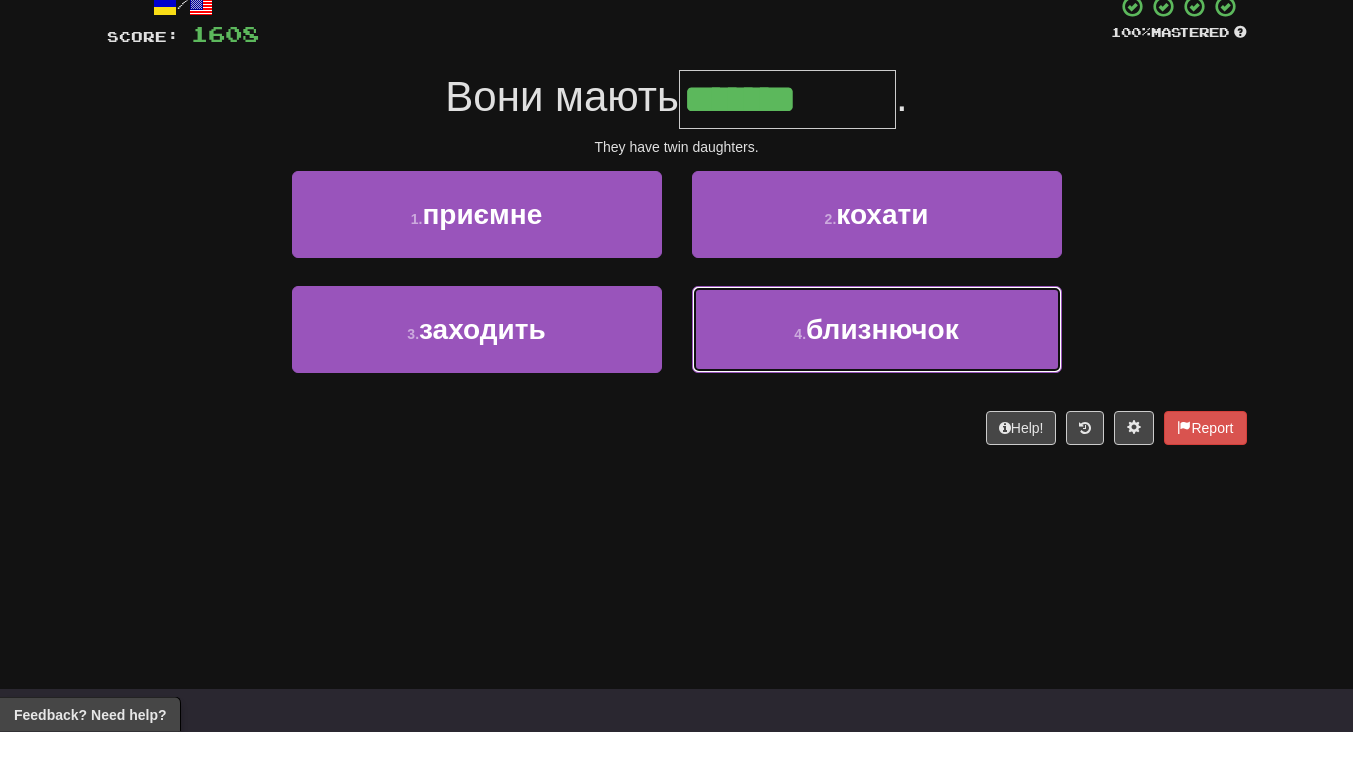 click on "4 .  близнючок" at bounding box center [877, 365] 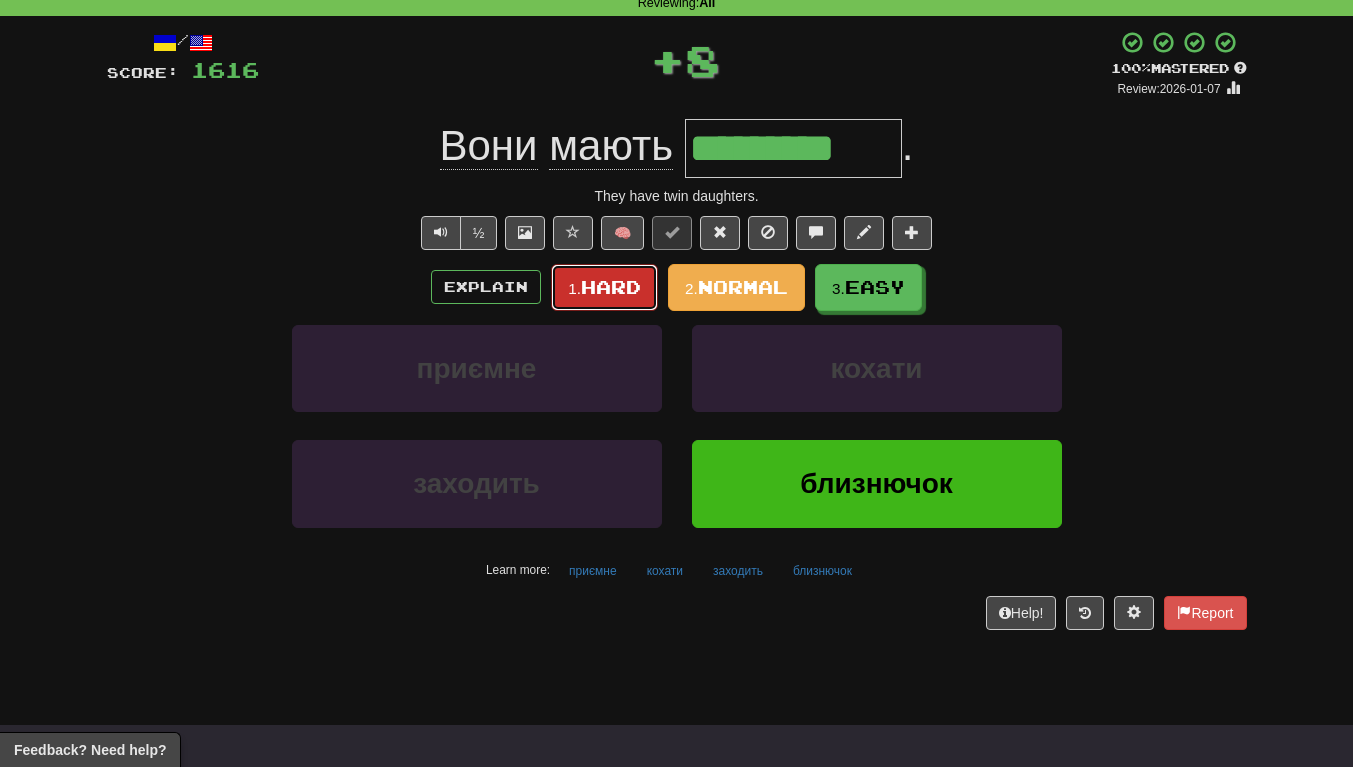 click on "Hard" at bounding box center (611, 287) 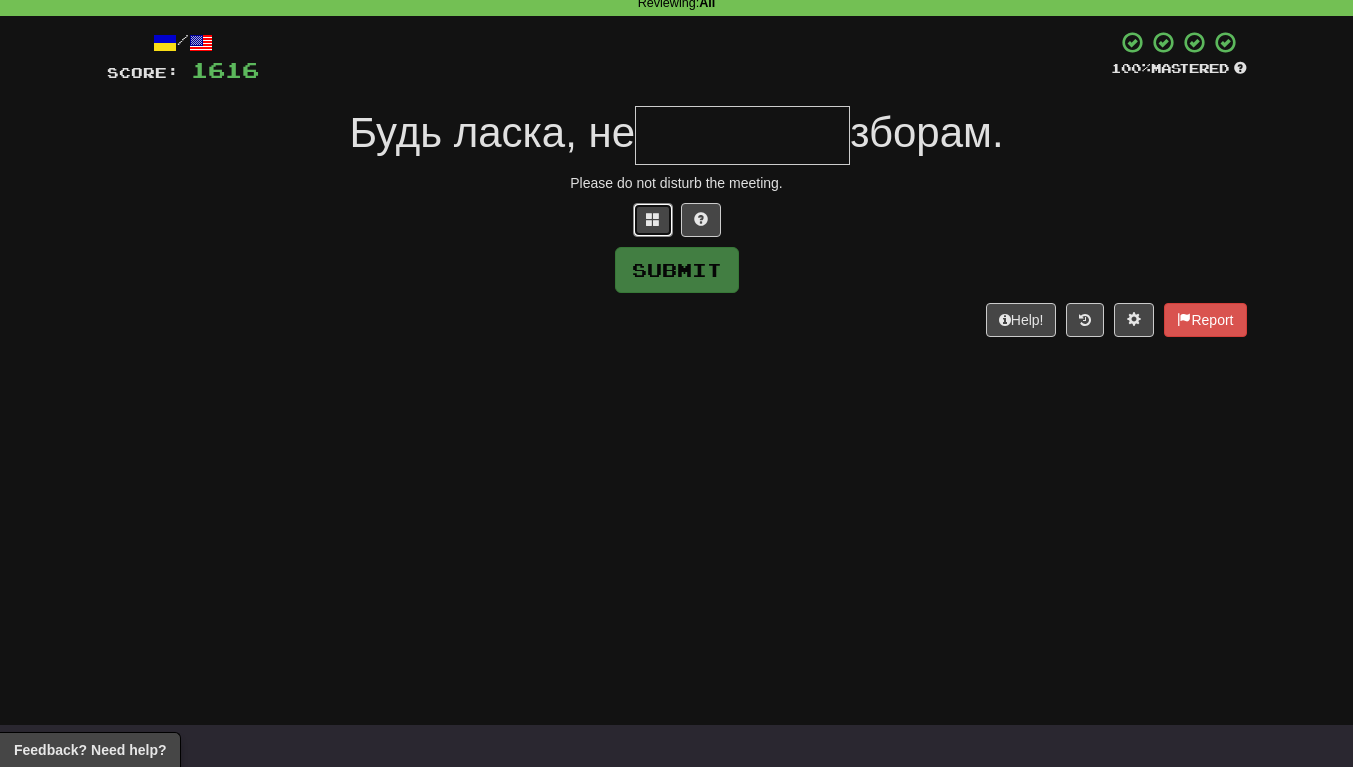 click at bounding box center [653, 220] 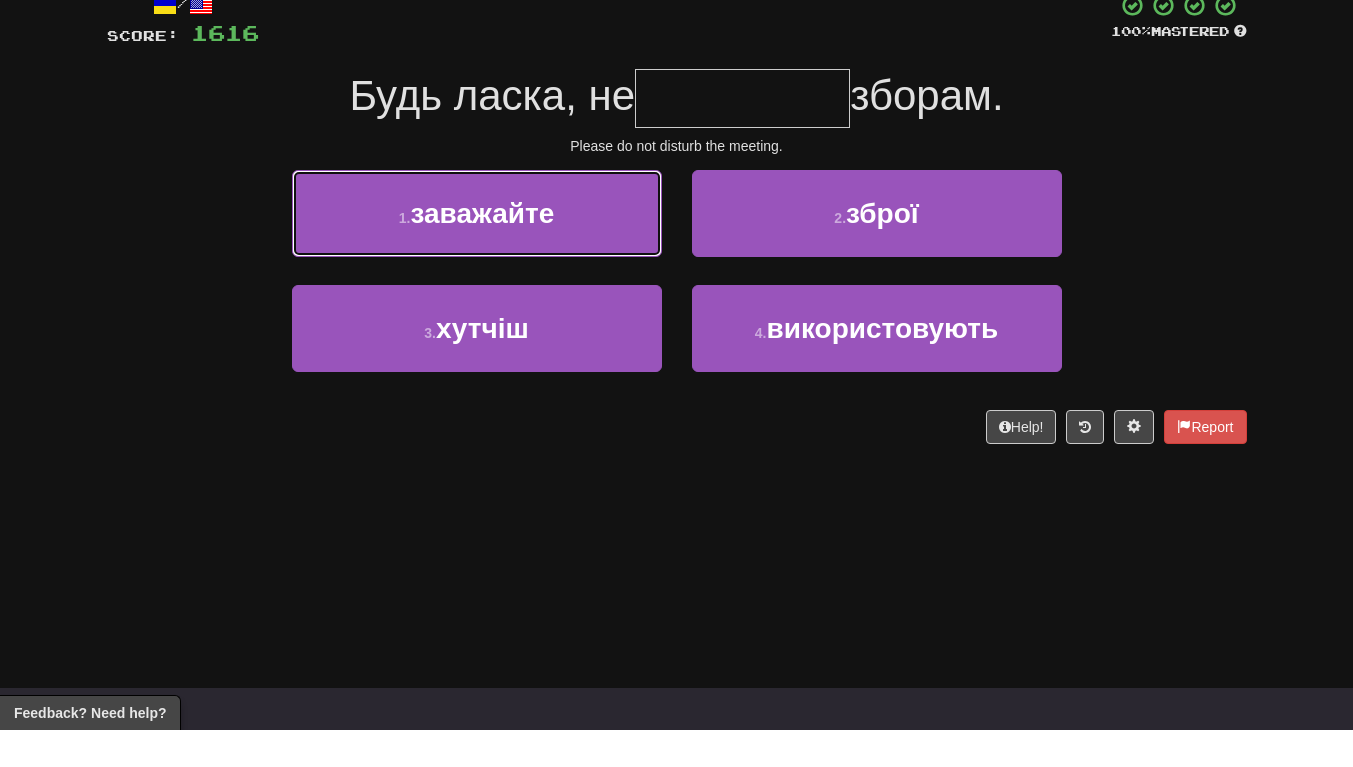 click on "1 .  заважайте" at bounding box center (477, 250) 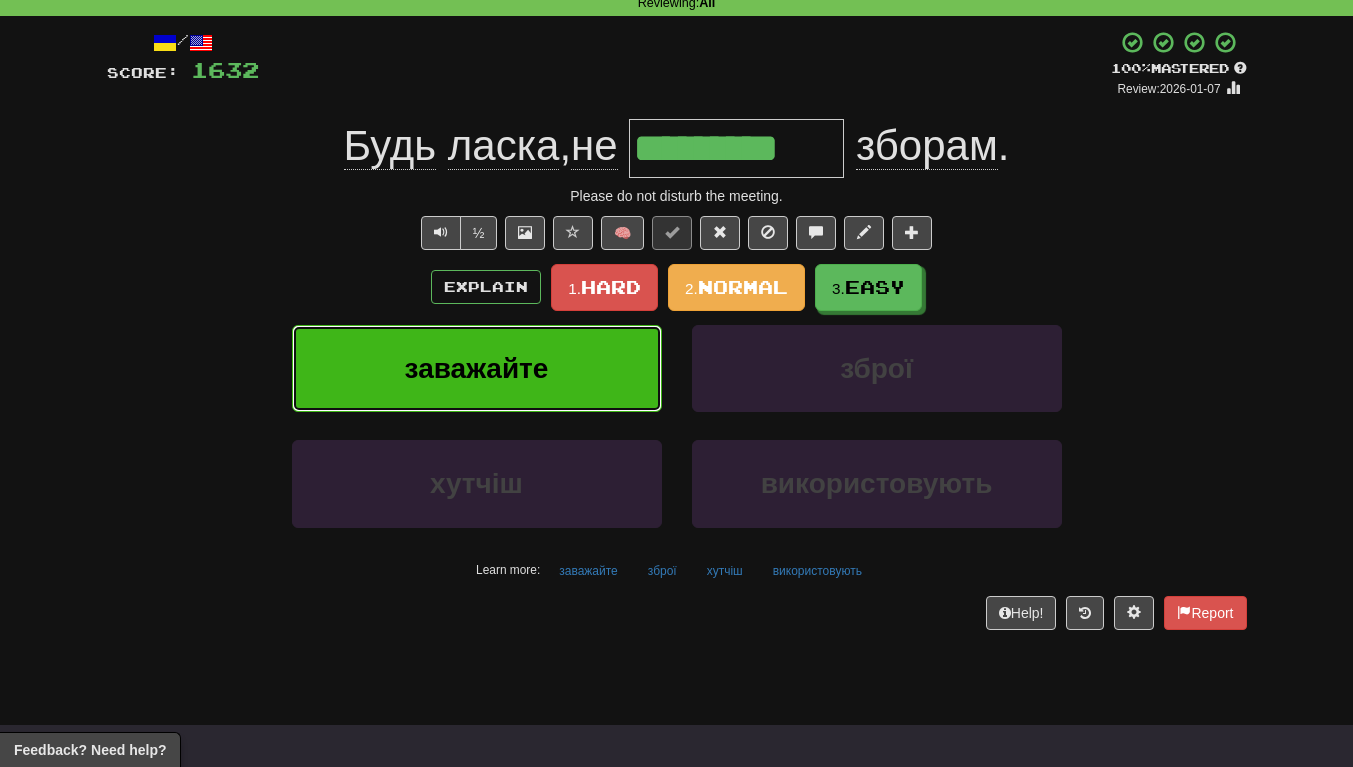scroll, scrollTop: 97, scrollLeft: 0, axis: vertical 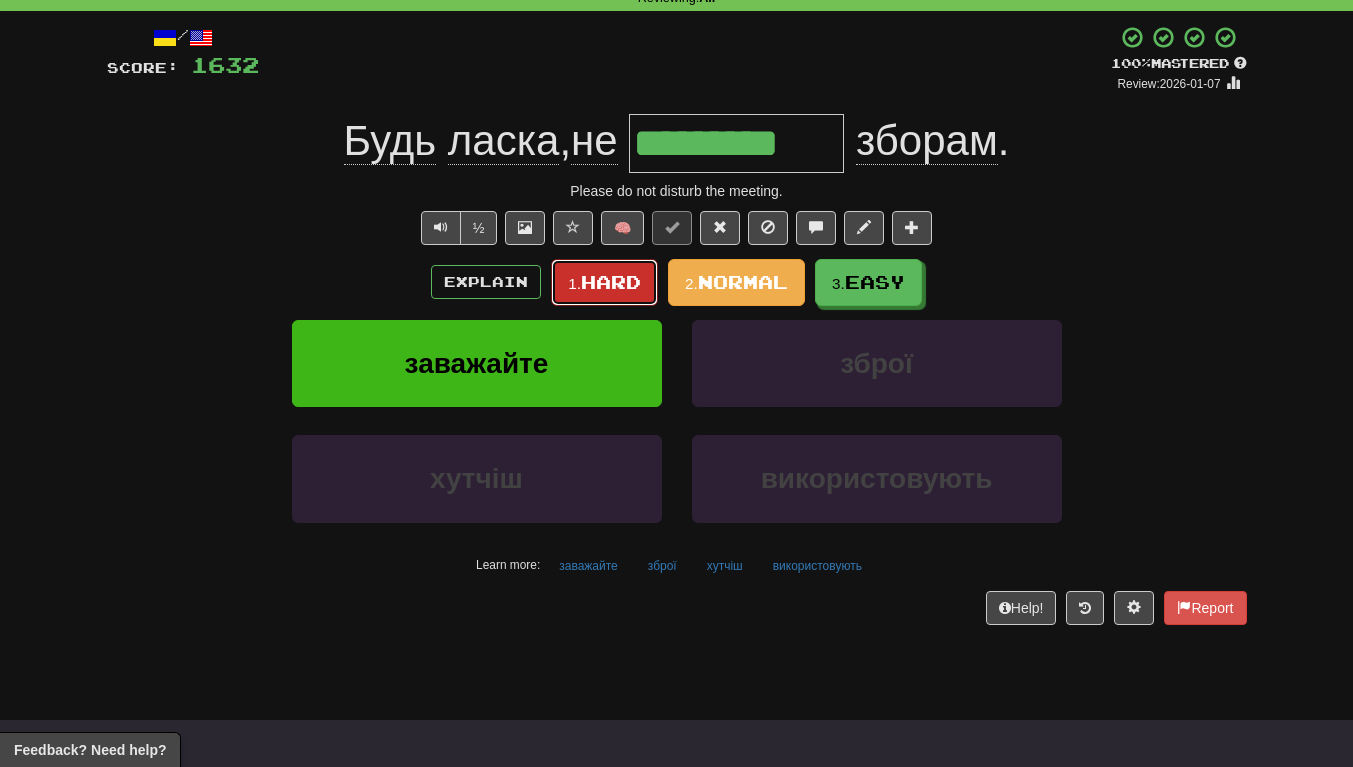 click on "1.  Hard" at bounding box center (604, 282) 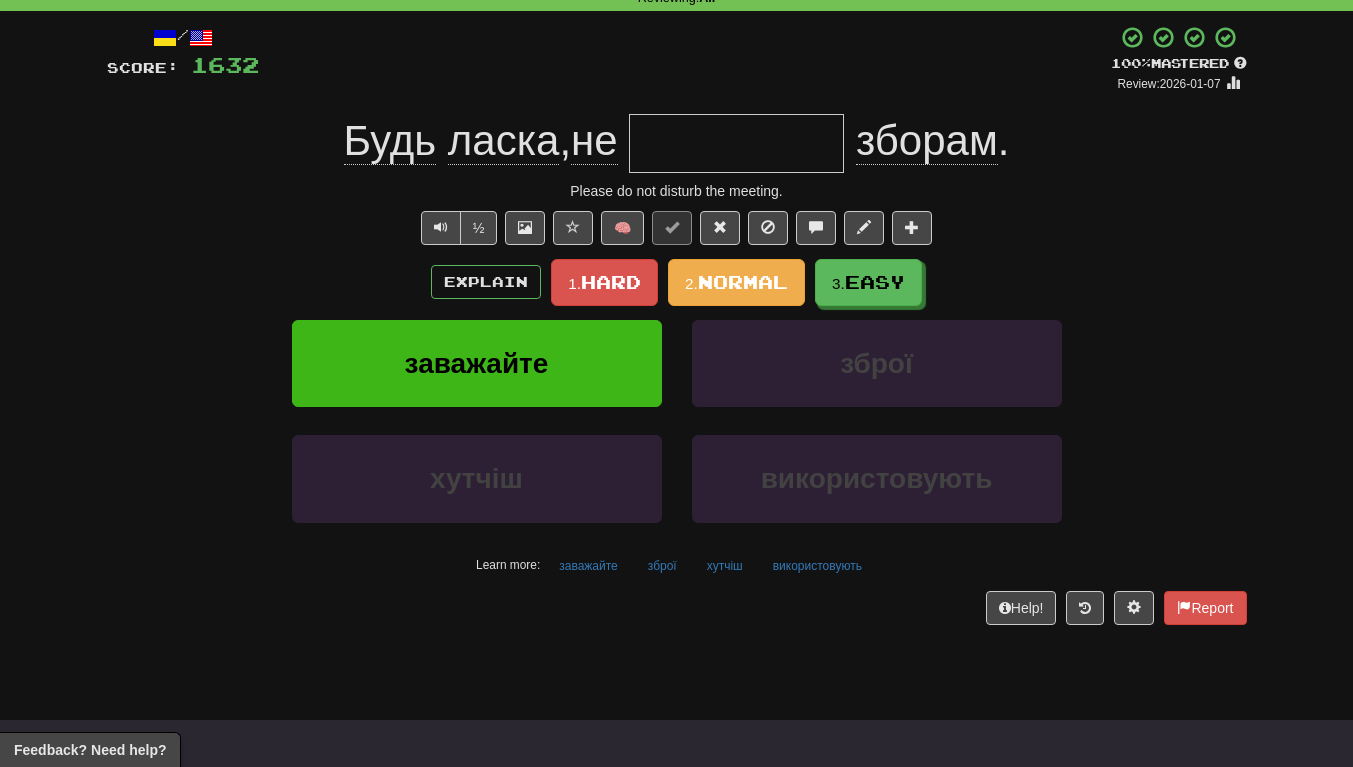 click on "Explain 1.  Hard 2.  Normal 3.  Easy заважайте зброї хутчіш використовують Learn more: заважайте зброї хутчіш використовують" at bounding box center (677, 420) 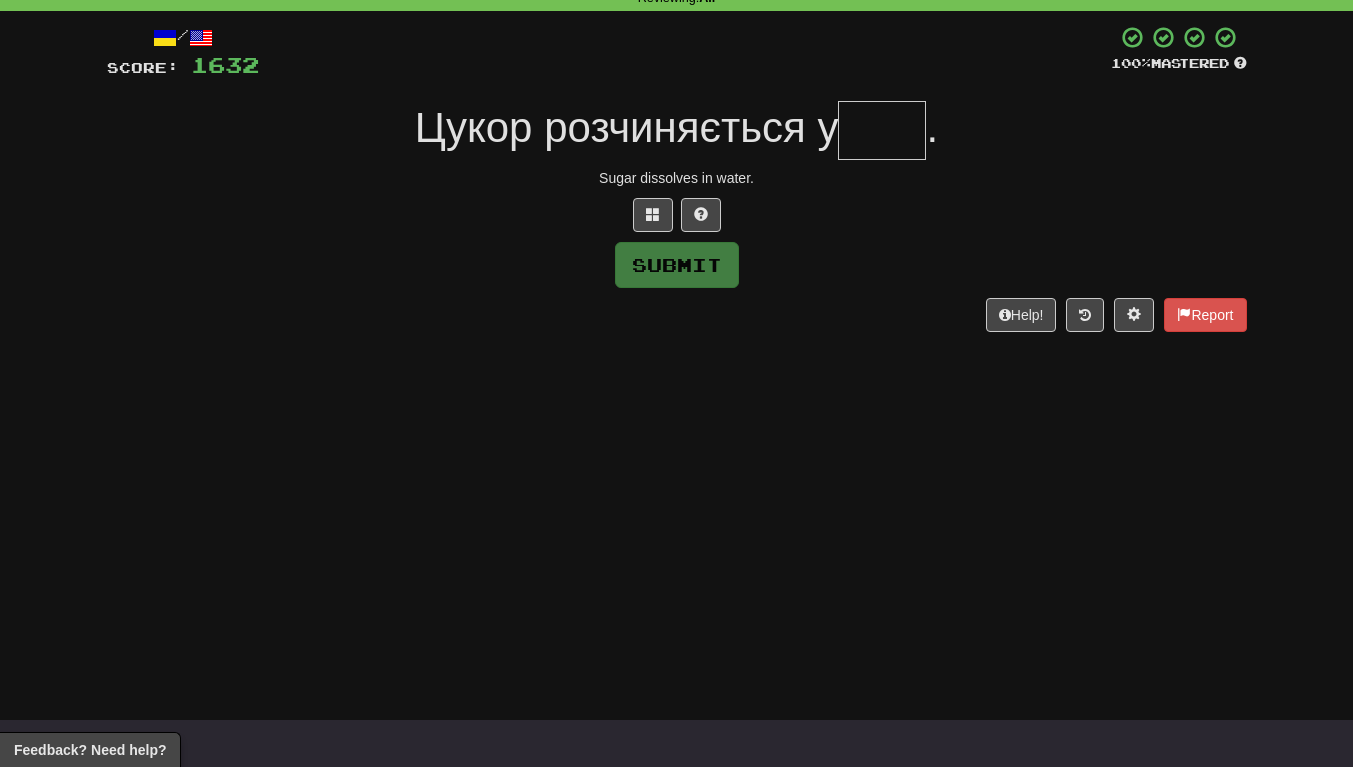 click at bounding box center [882, 130] 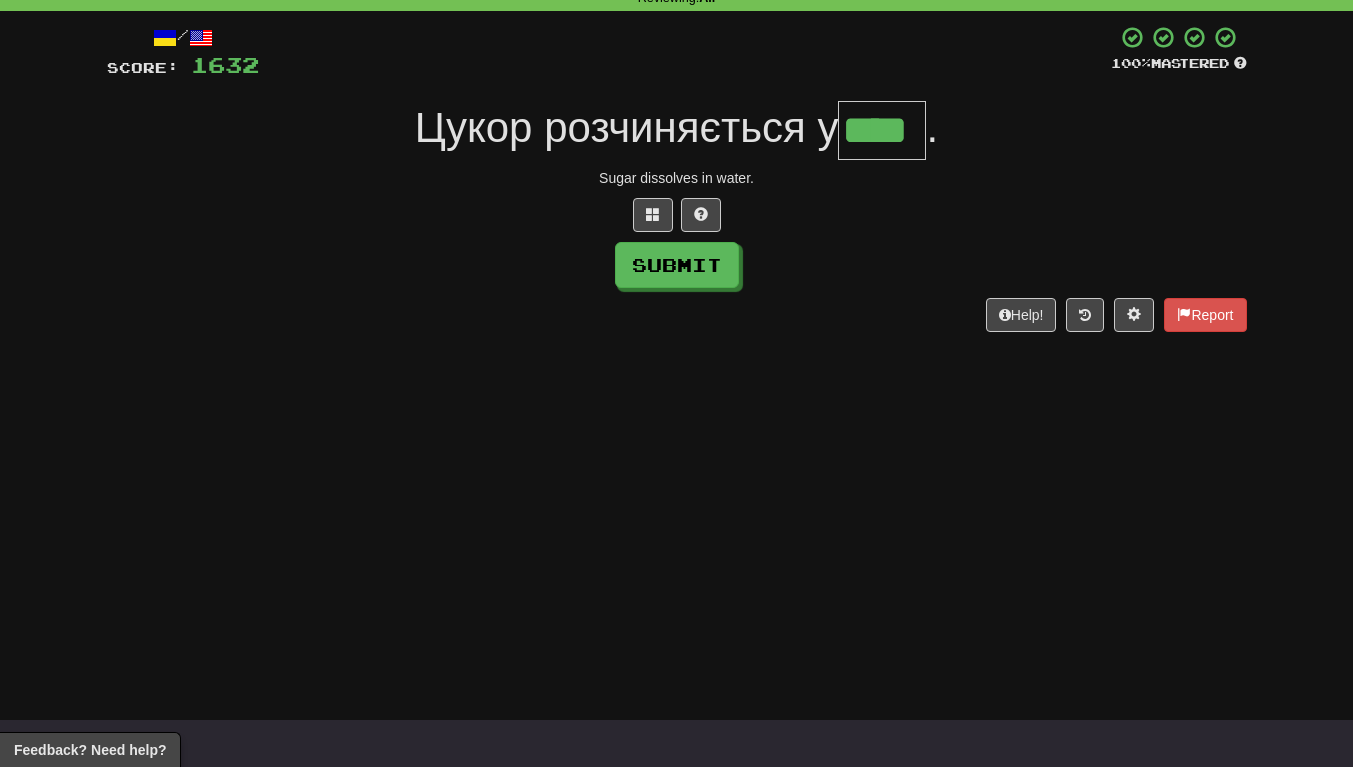 scroll, scrollTop: 0, scrollLeft: 4, axis: horizontal 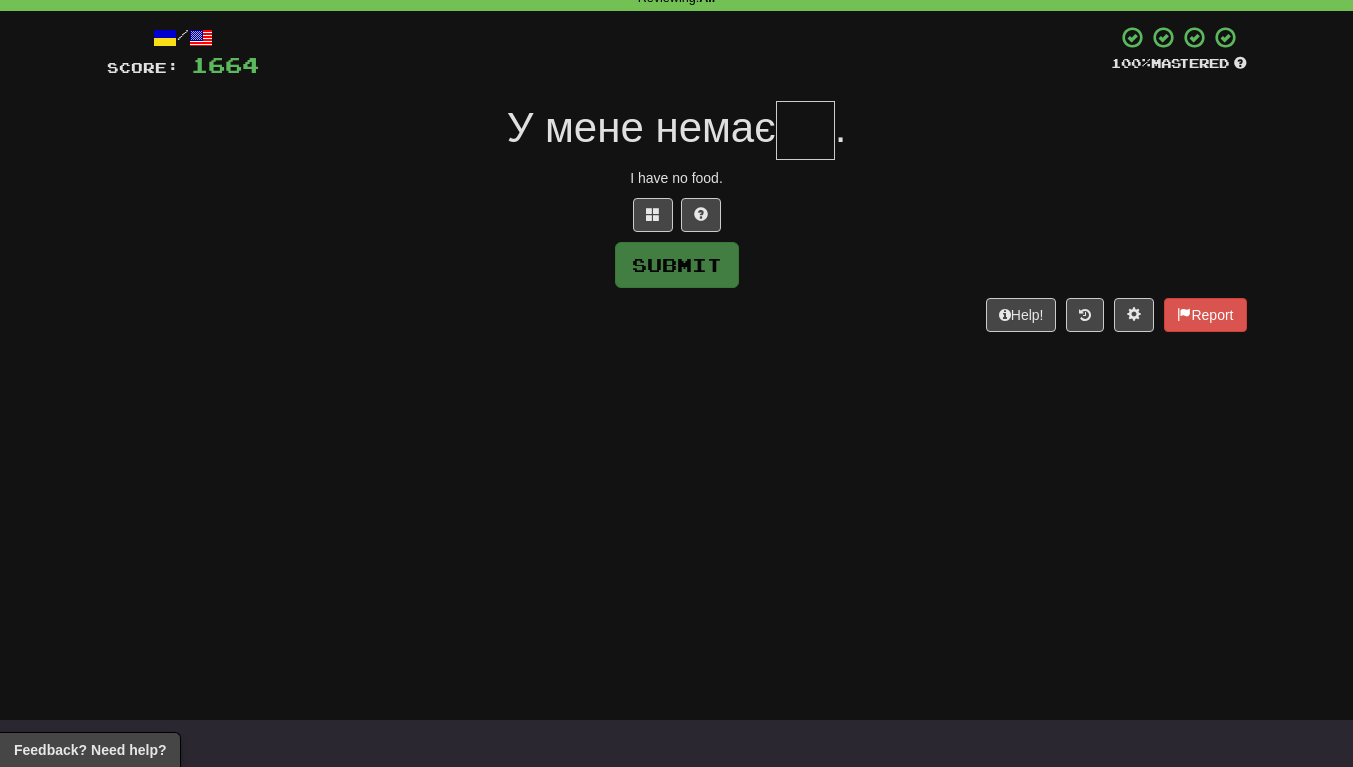 type on "*" 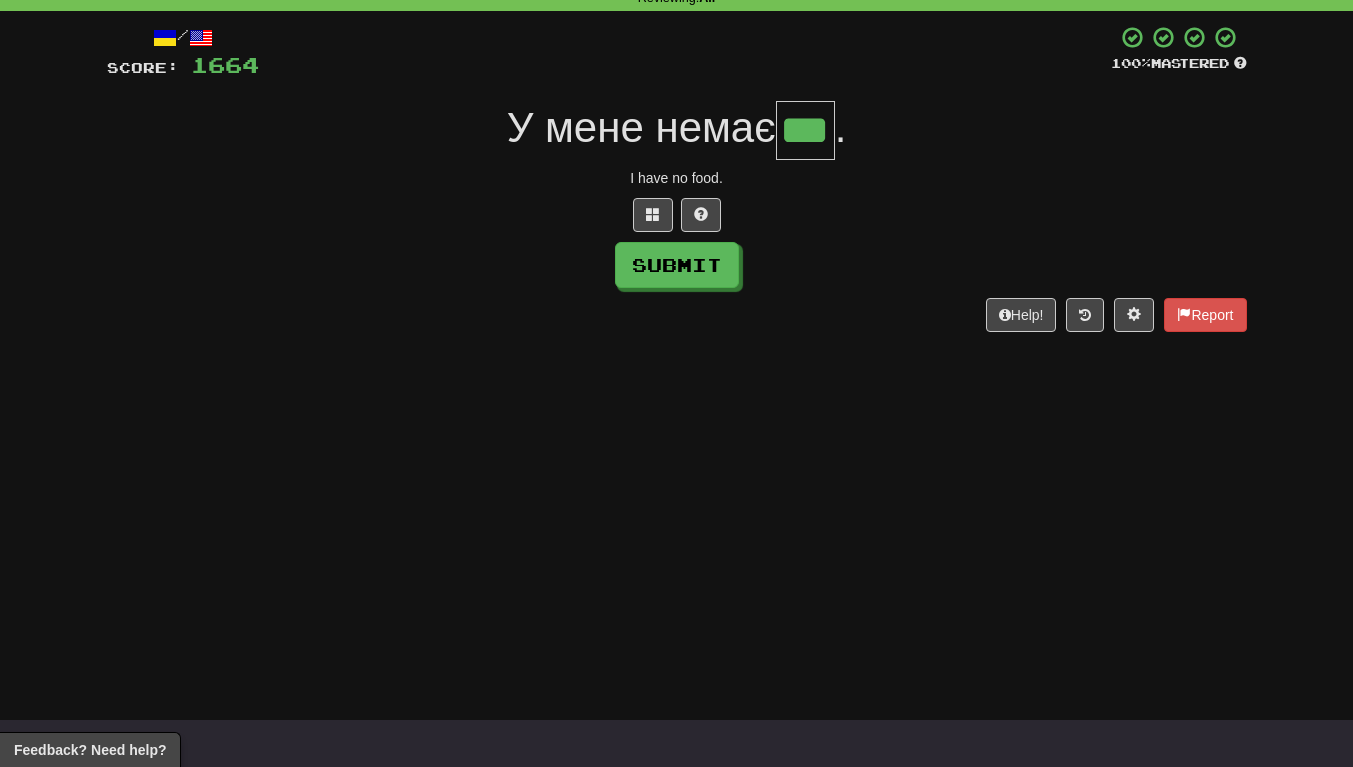 type on "***" 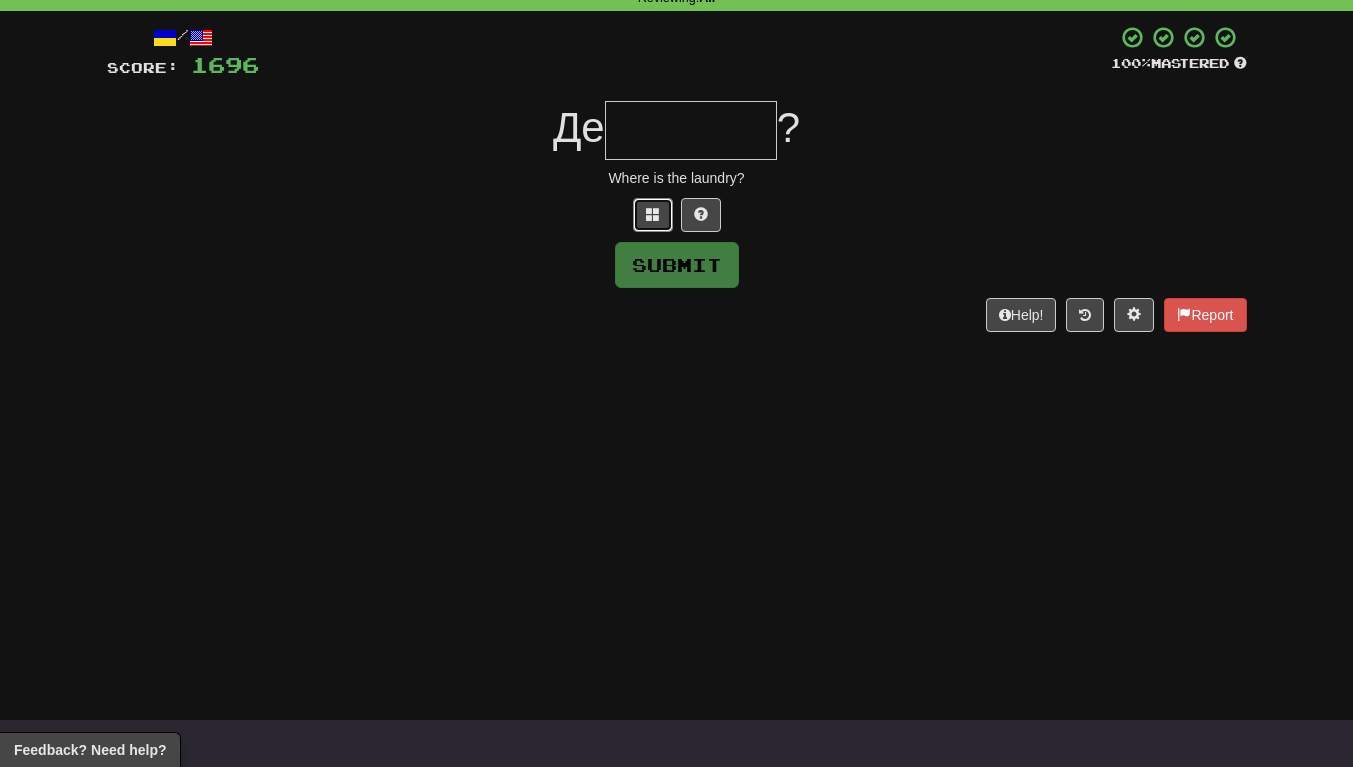 click at bounding box center (653, 215) 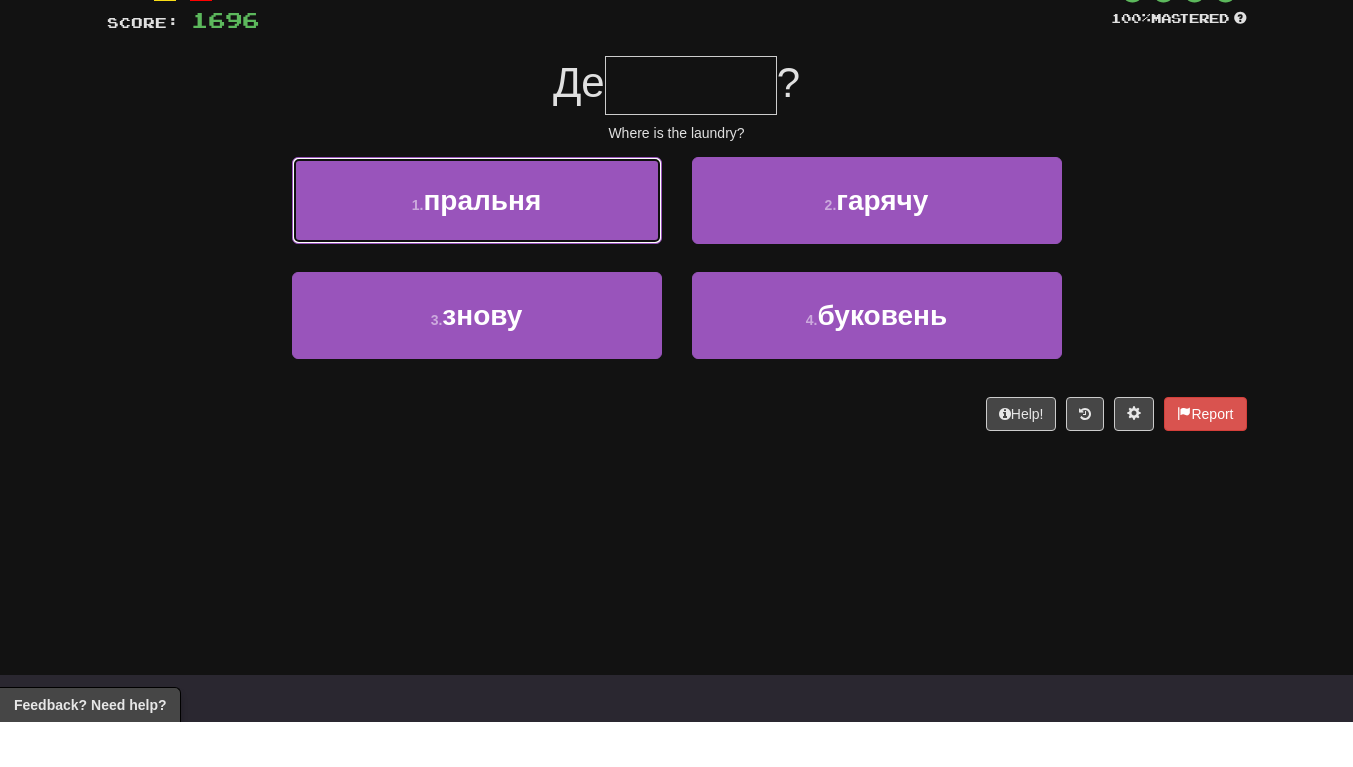 click on "1 .  пральня" at bounding box center [477, 245] 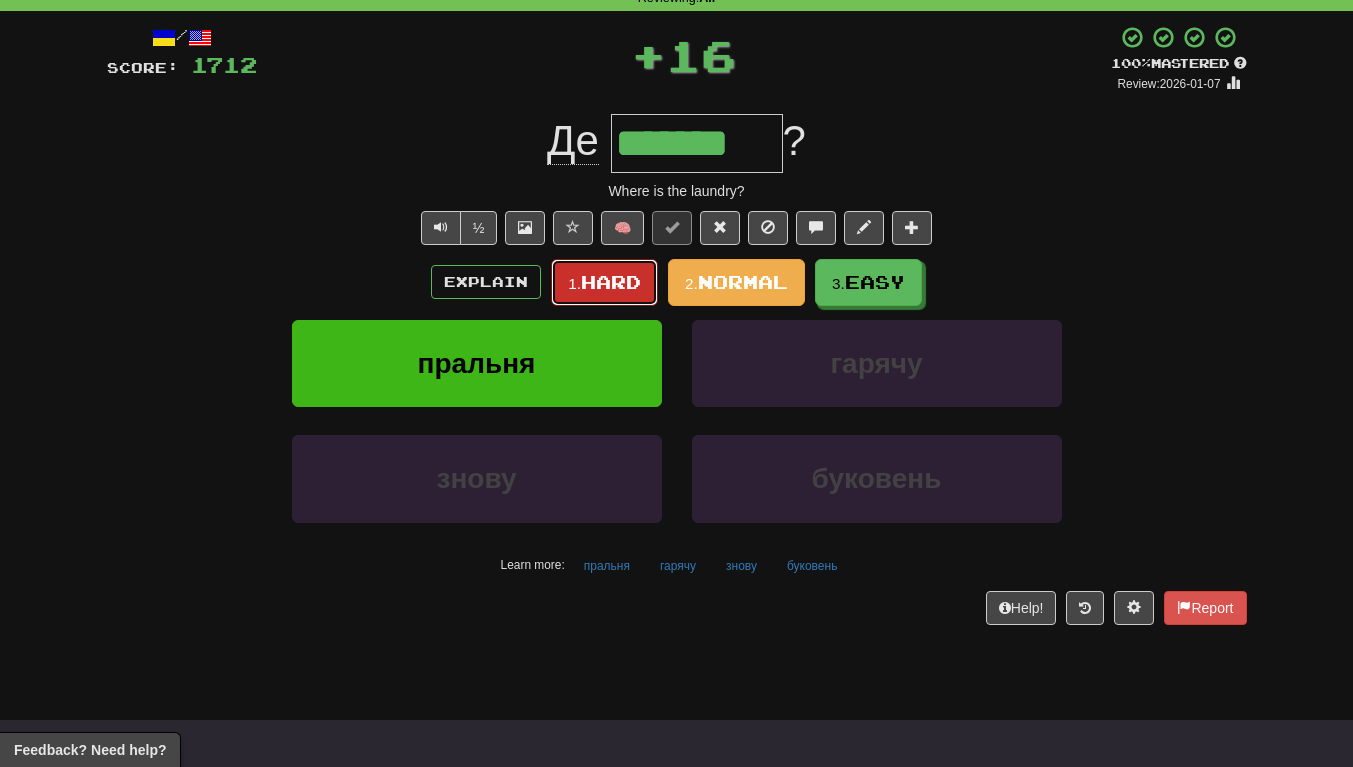 click on "1.  Hard" at bounding box center [604, 282] 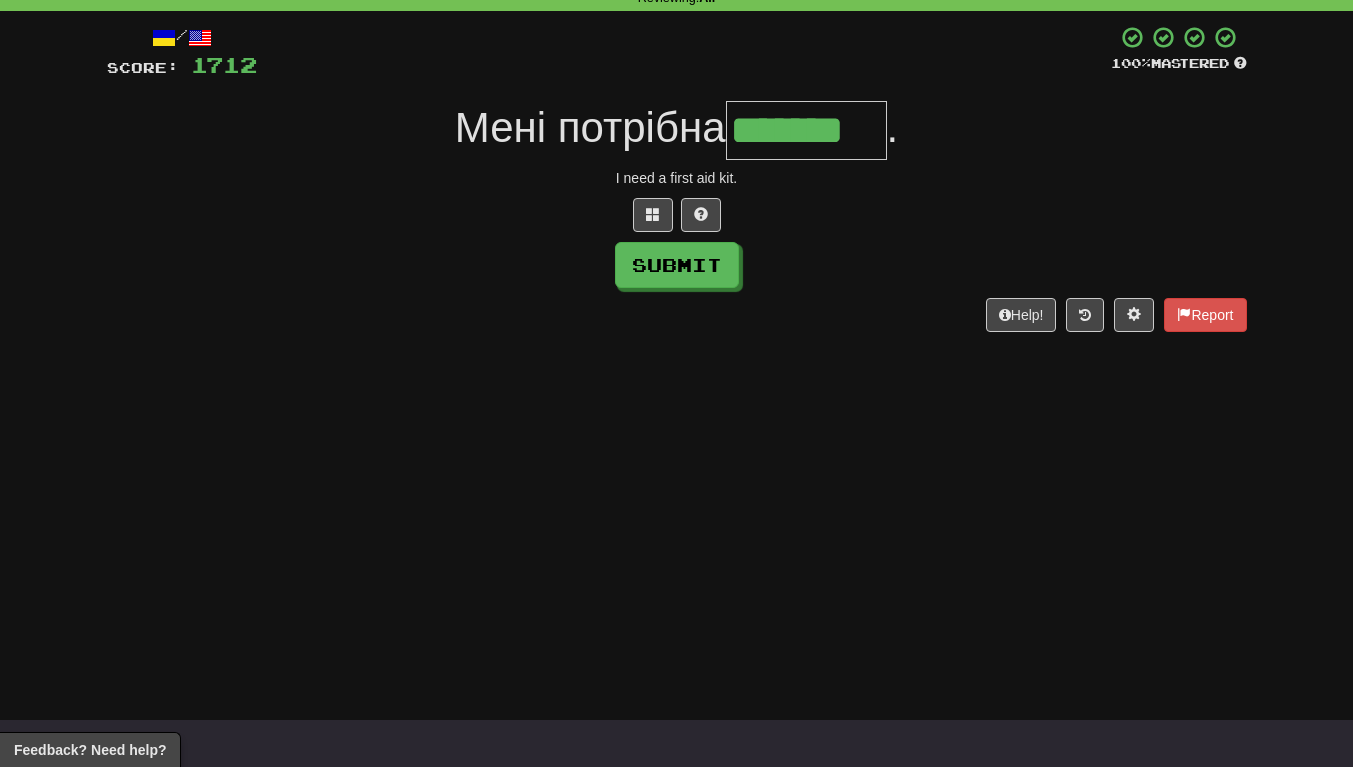 scroll, scrollTop: 0, scrollLeft: 3, axis: horizontal 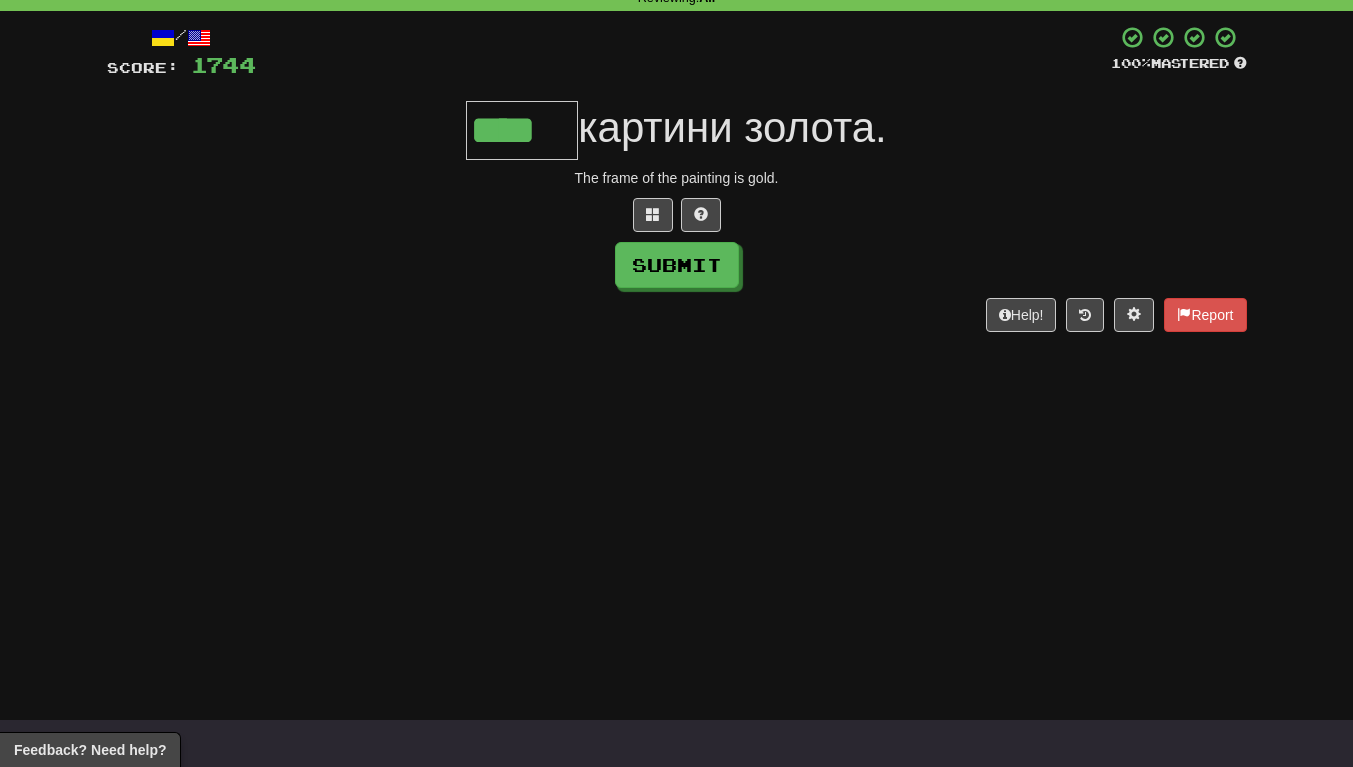 type on "****" 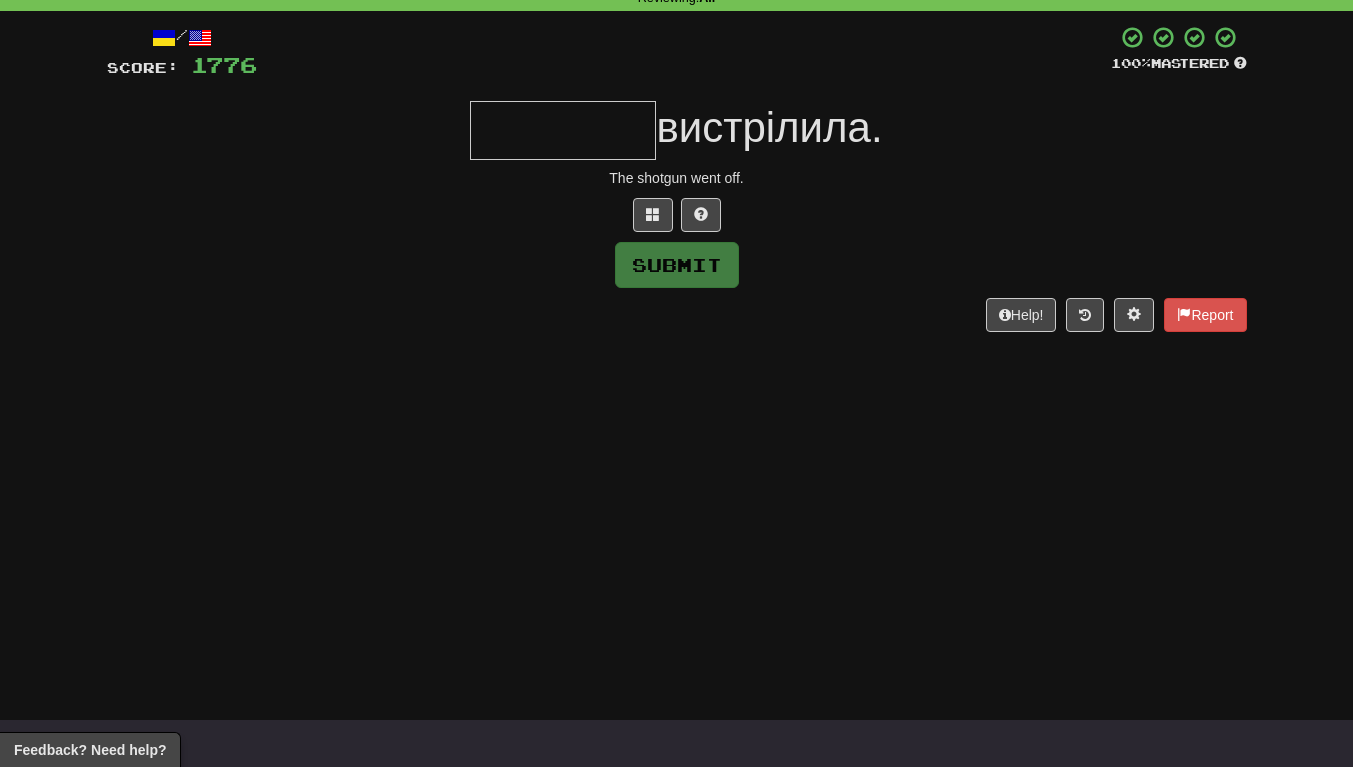 type on "*" 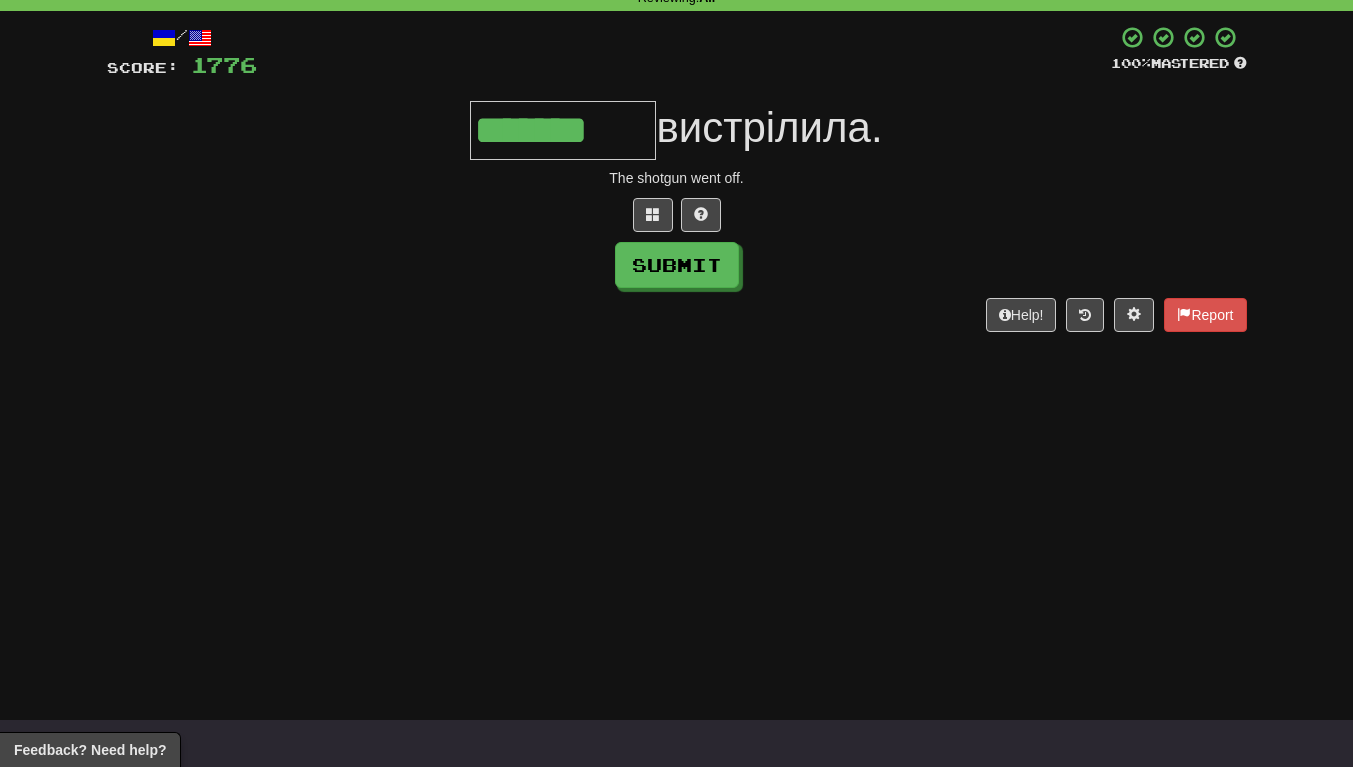type on "*******" 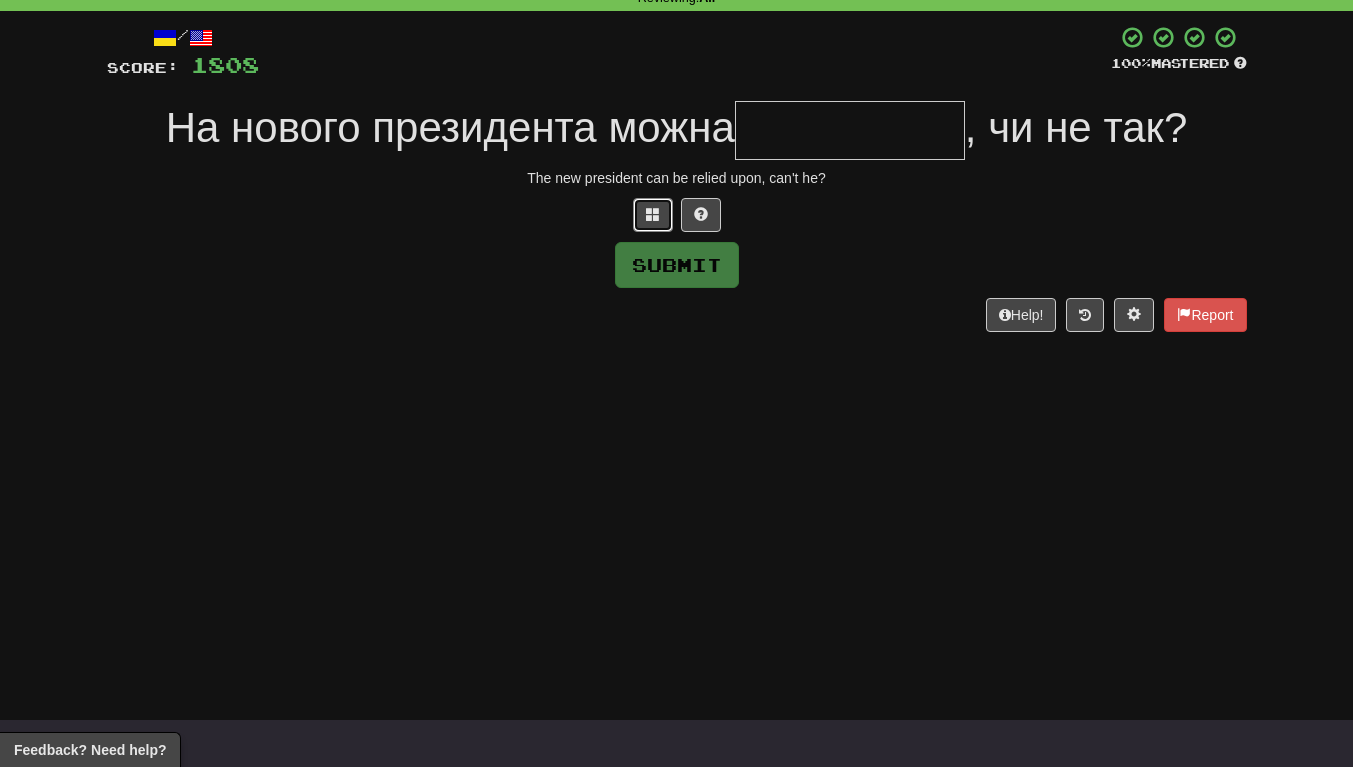 click at bounding box center (653, 215) 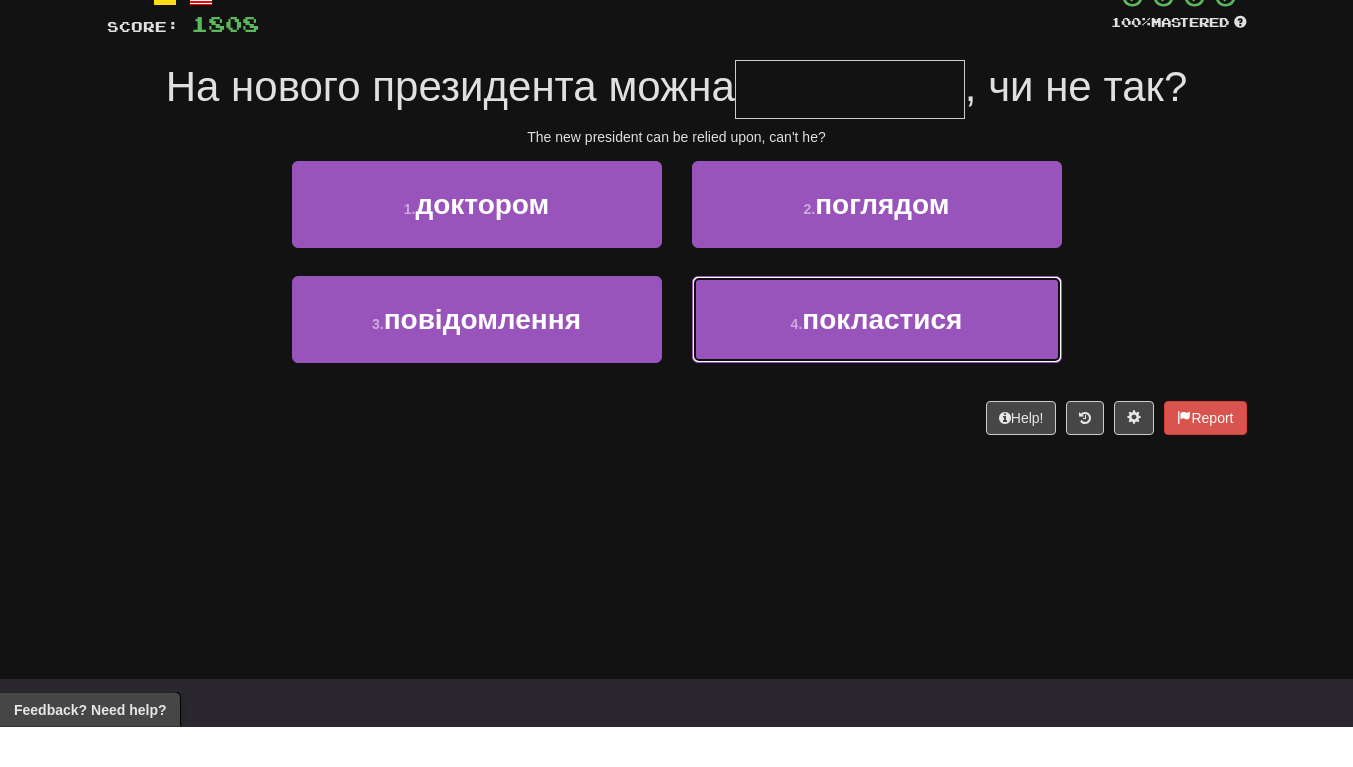 click on "4 .  покластися" at bounding box center (877, 360) 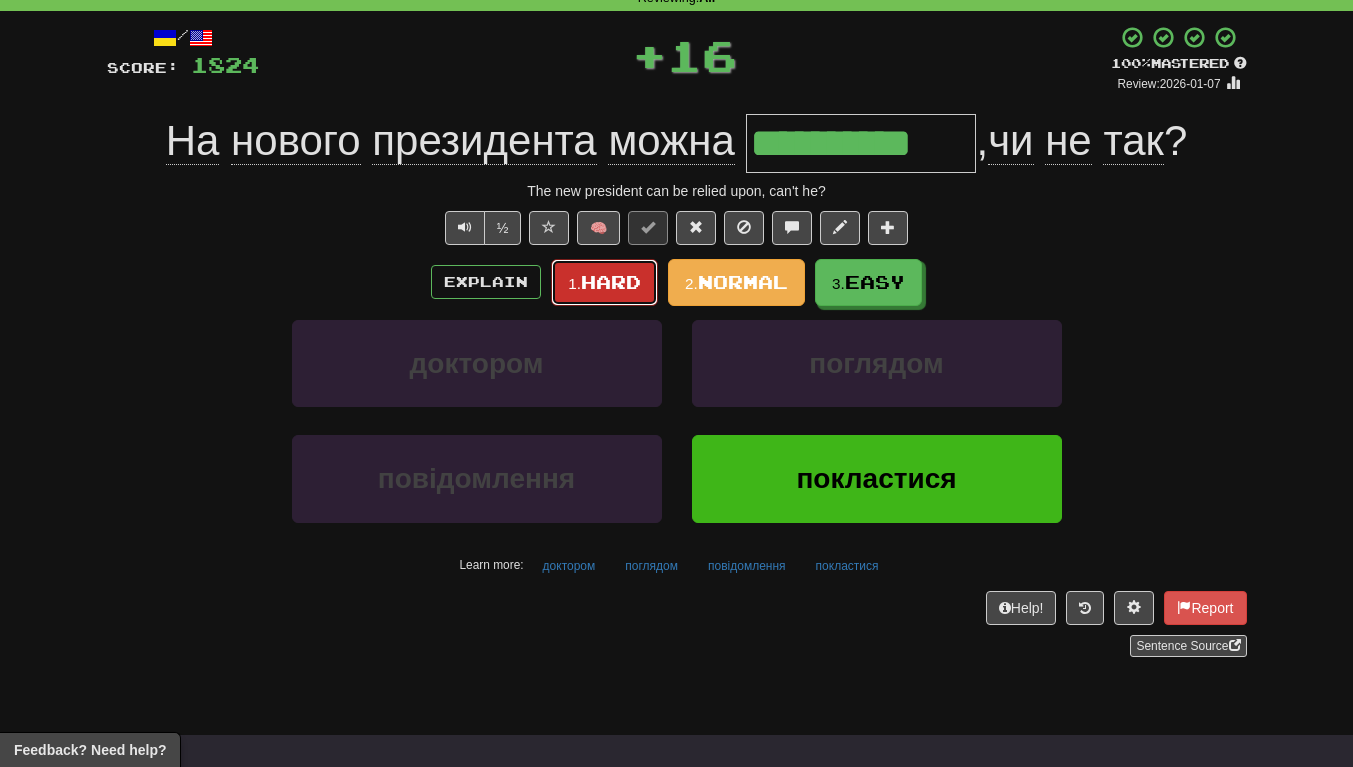 click on "1.  Hard" at bounding box center (604, 282) 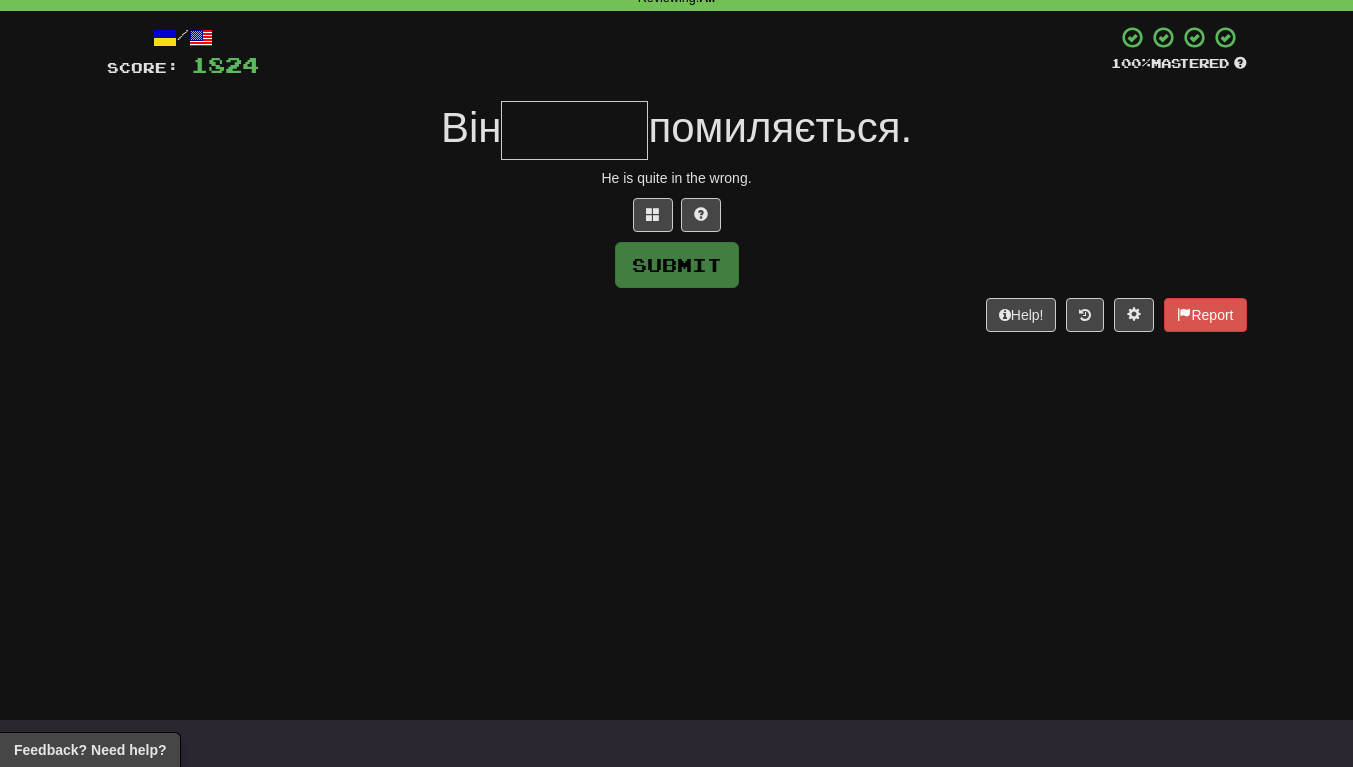 type on "*" 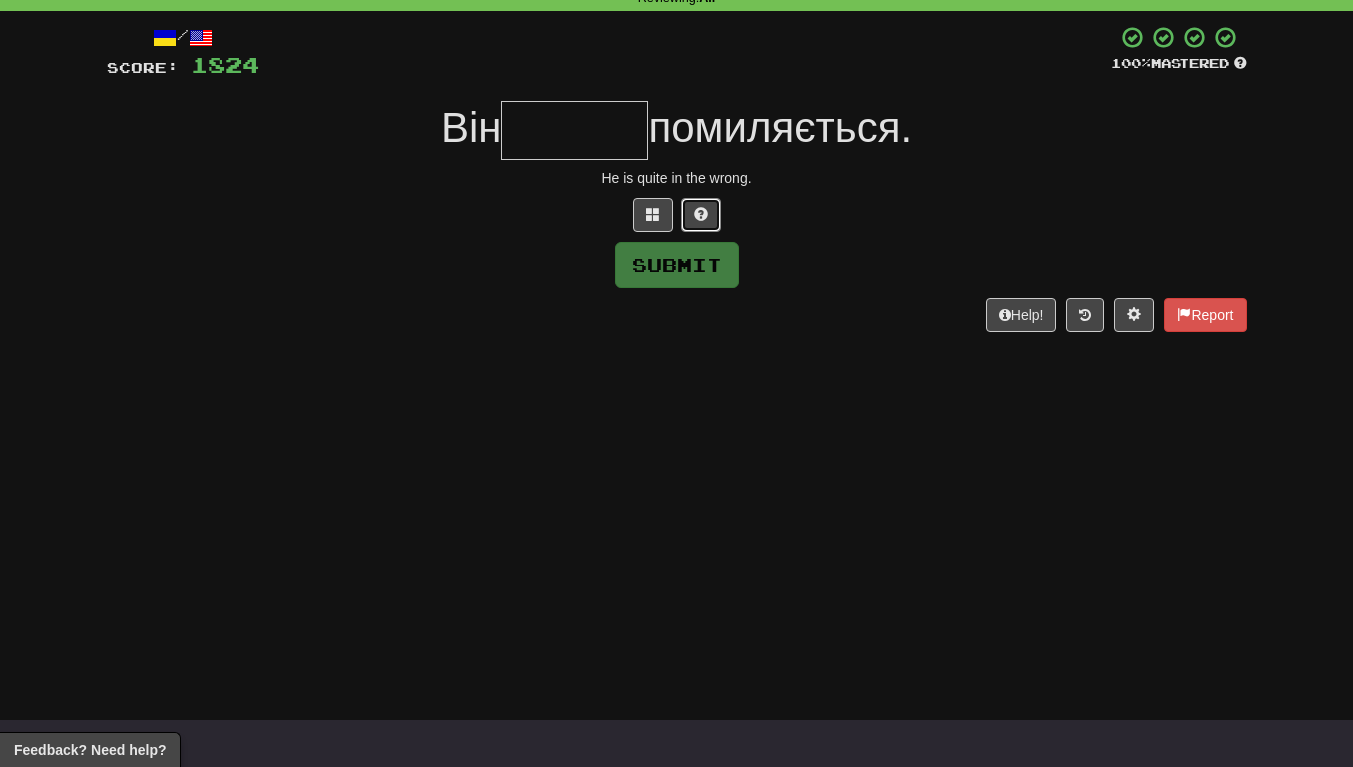 click at bounding box center (701, 215) 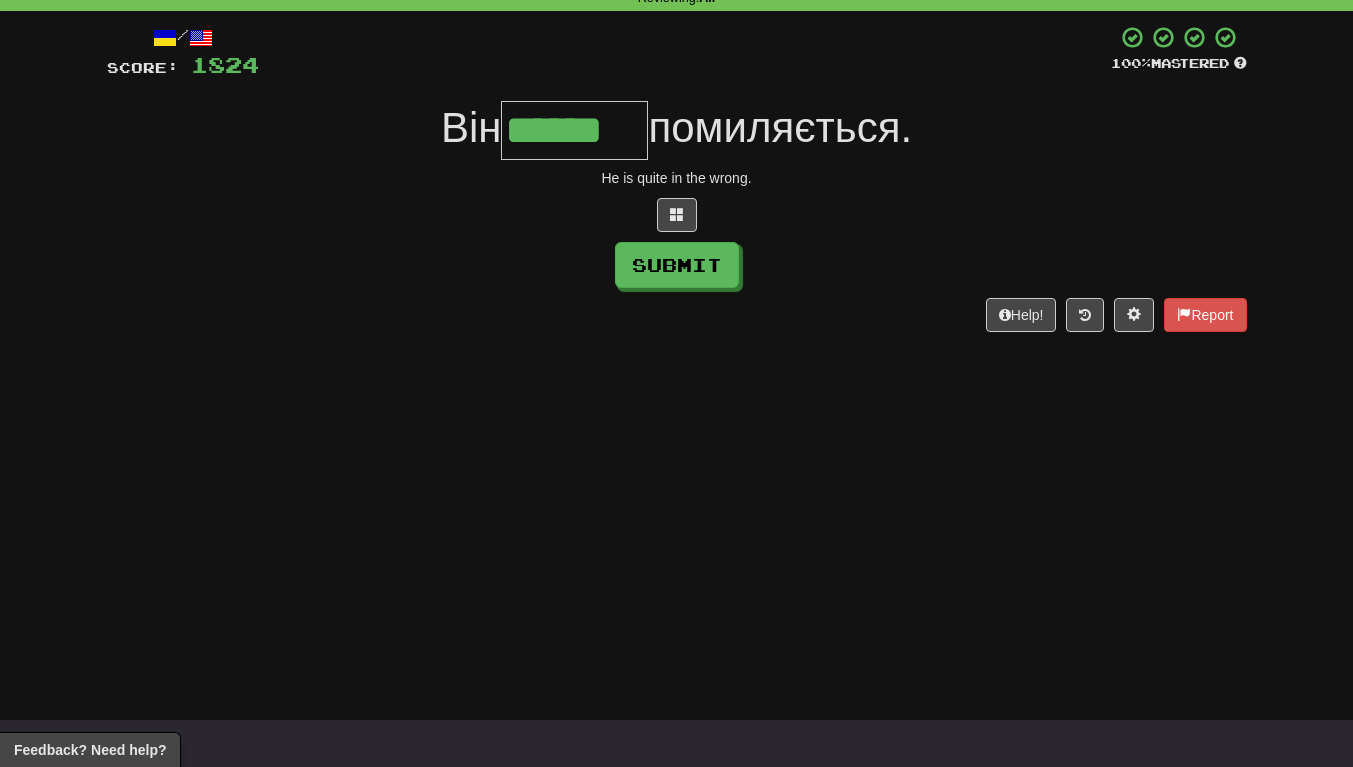 scroll, scrollTop: 0, scrollLeft: 5, axis: horizontal 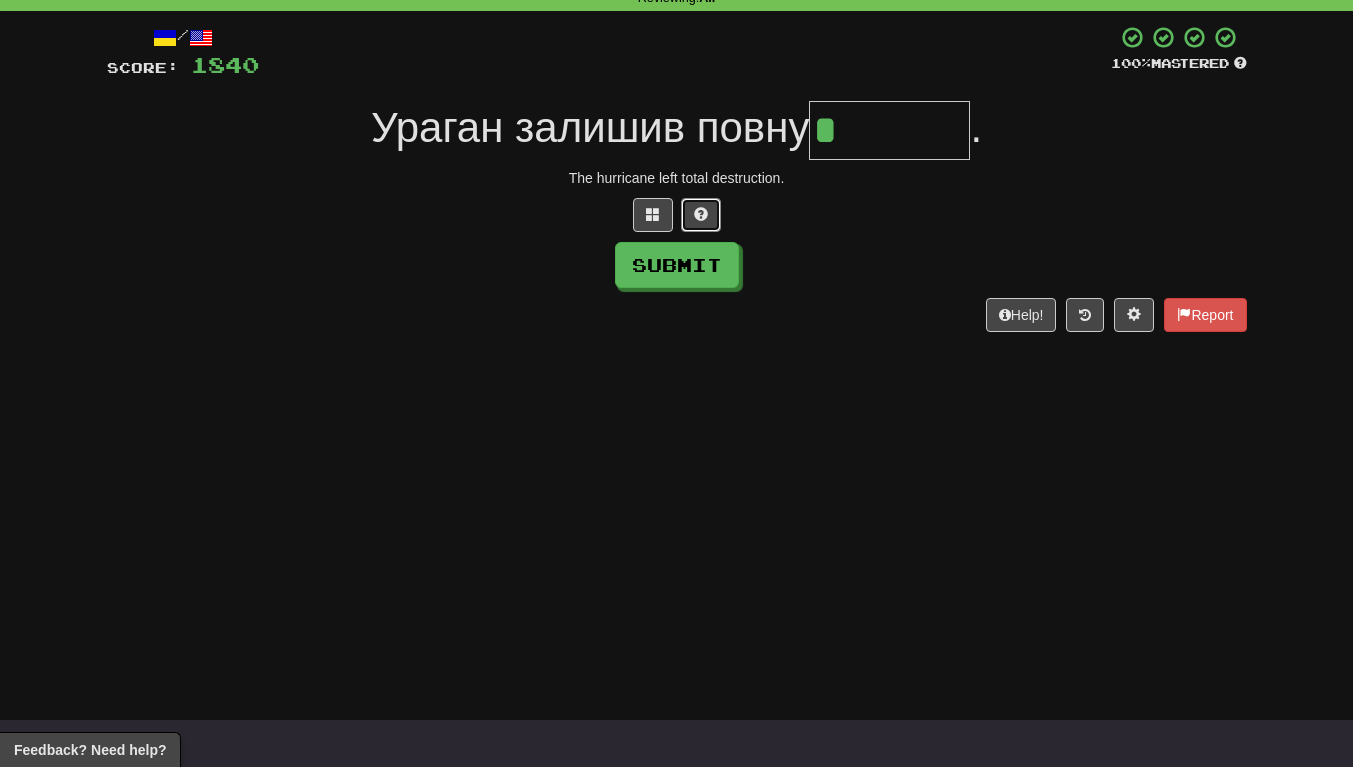 click at bounding box center [701, 215] 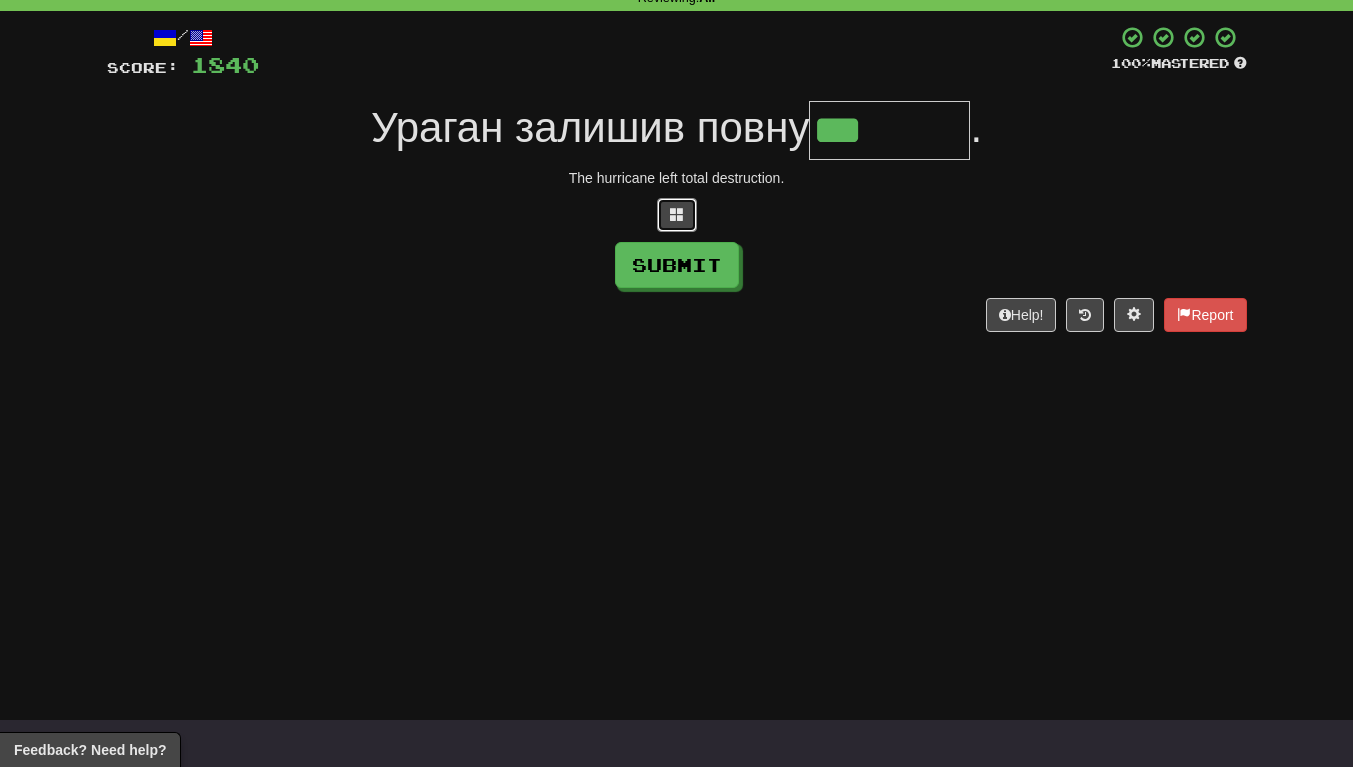 click at bounding box center (677, 215) 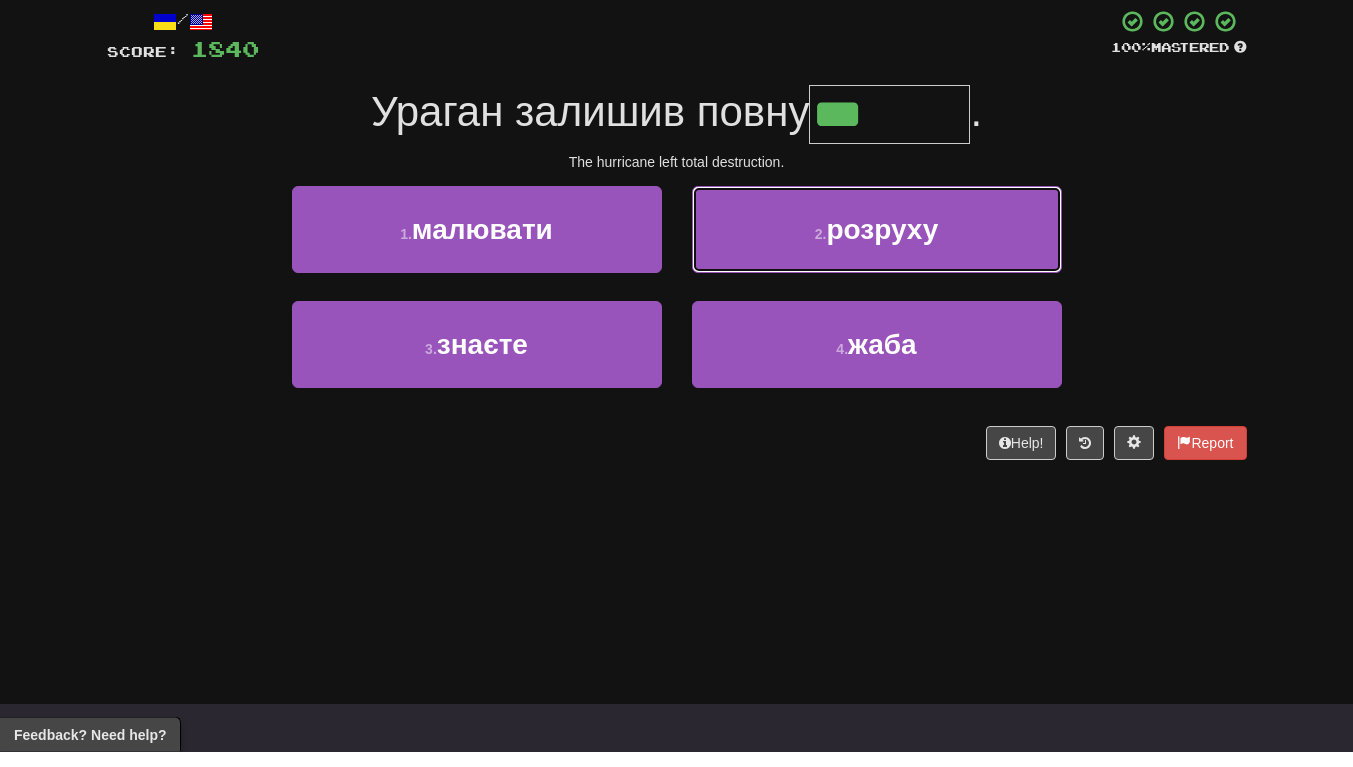click on "2 .  розруху" at bounding box center (877, 245) 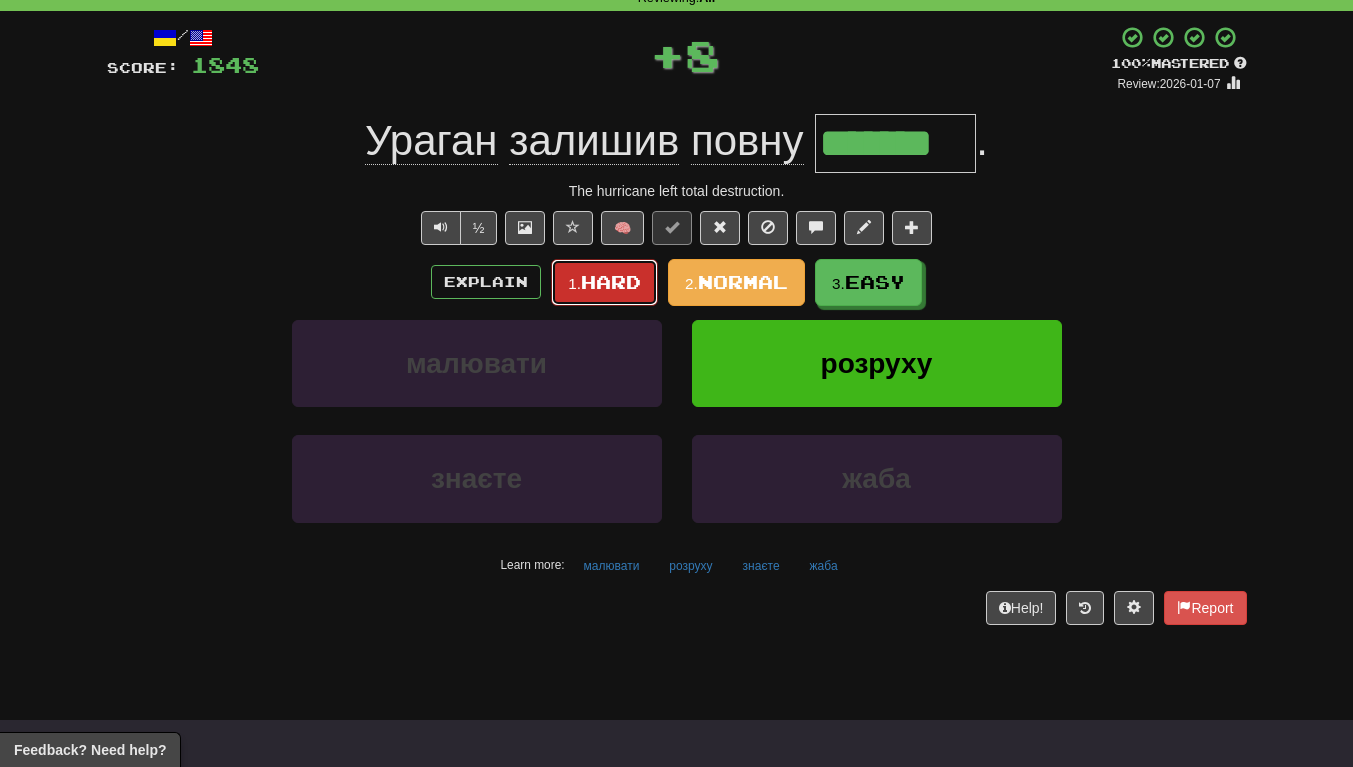 click on "1.  Hard" at bounding box center (604, 282) 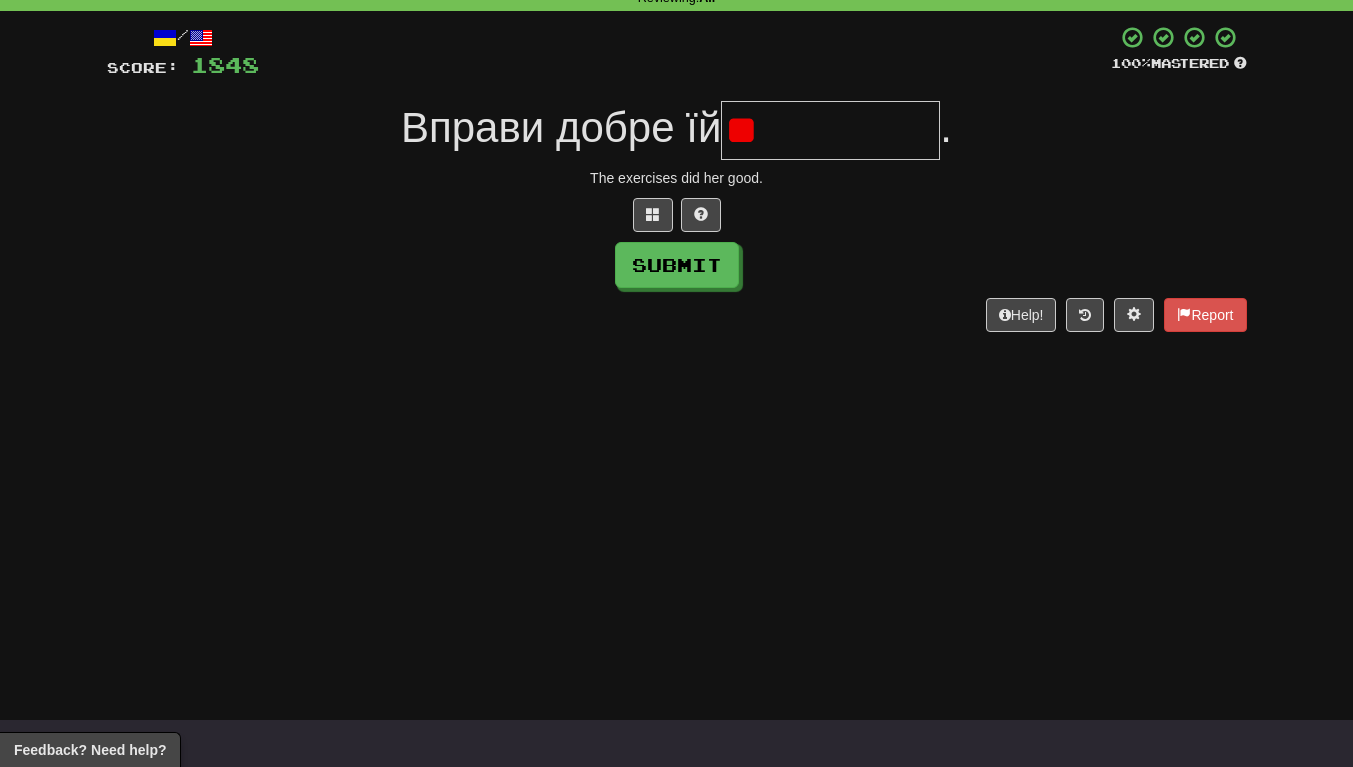 type on "*" 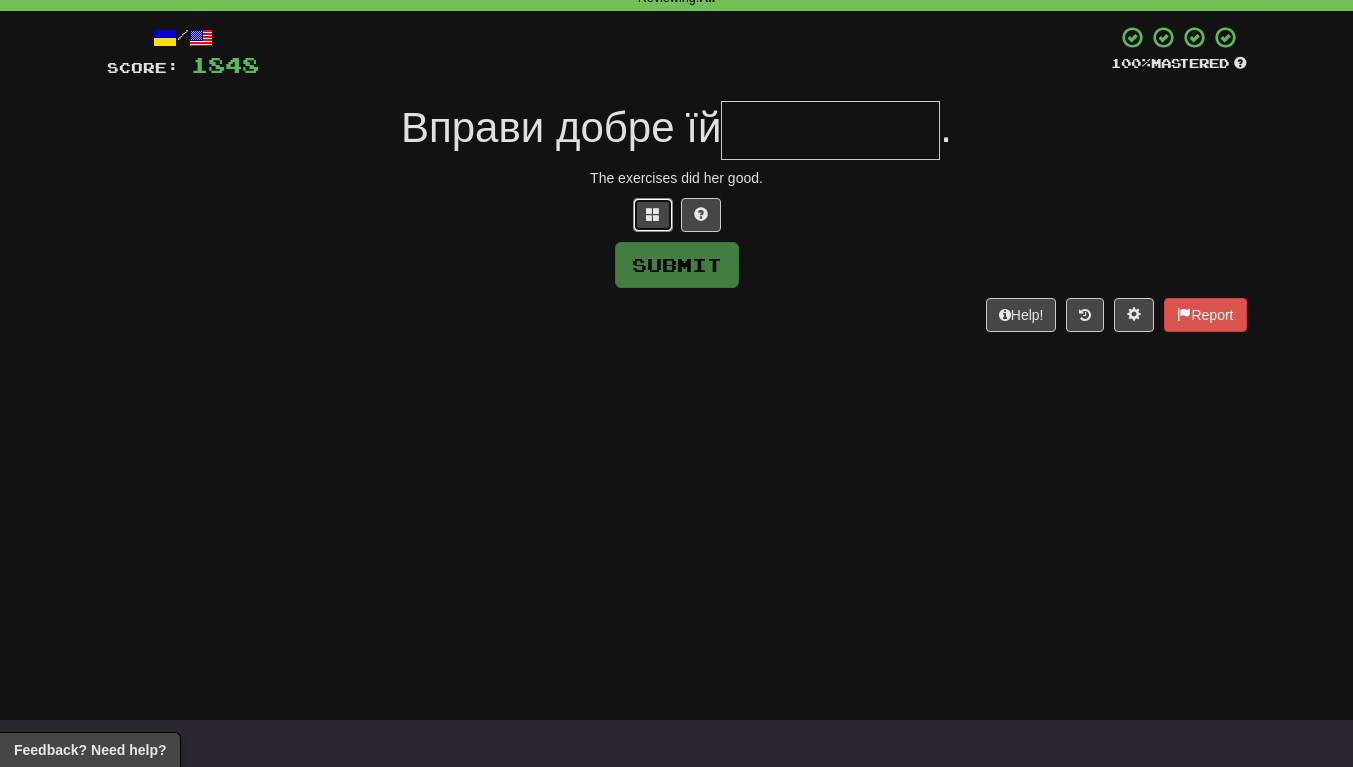 click at bounding box center (653, 215) 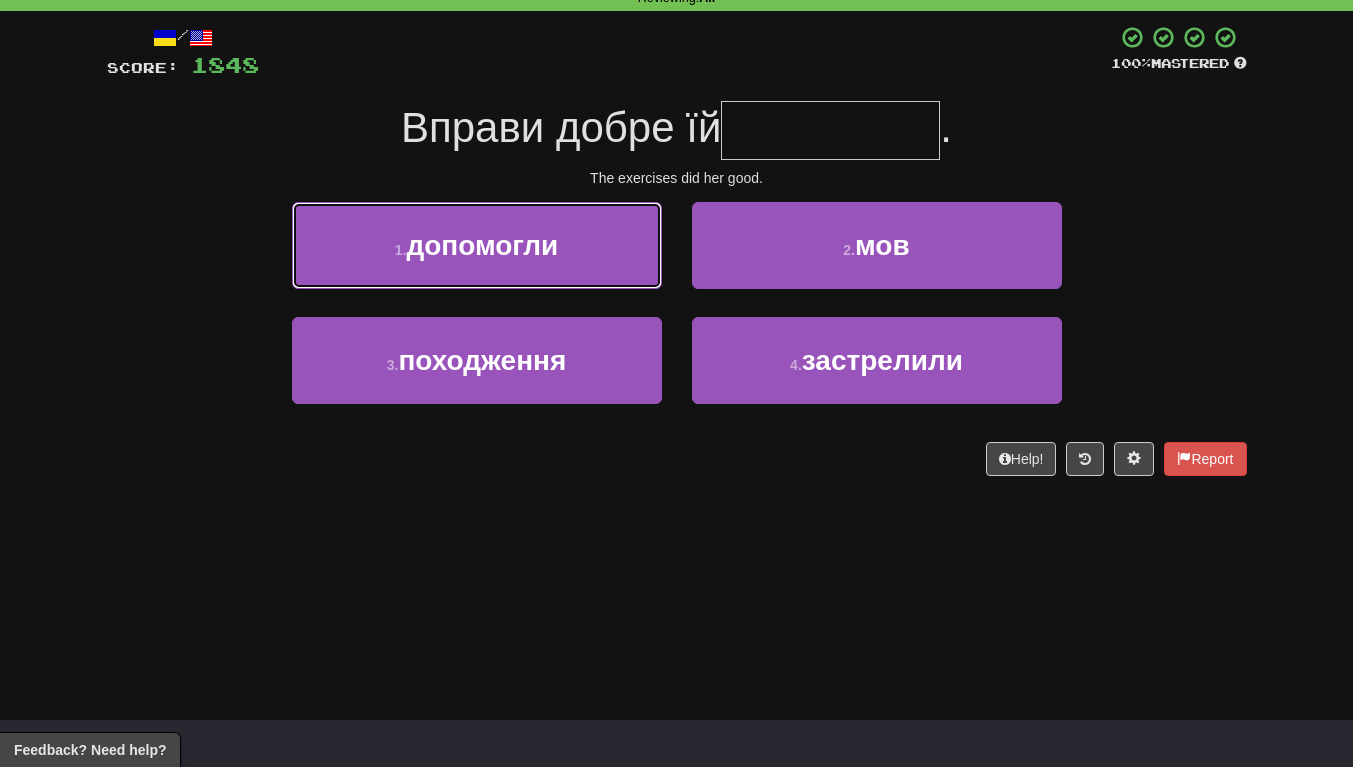 click on "1 .  допомогли" at bounding box center (477, 245) 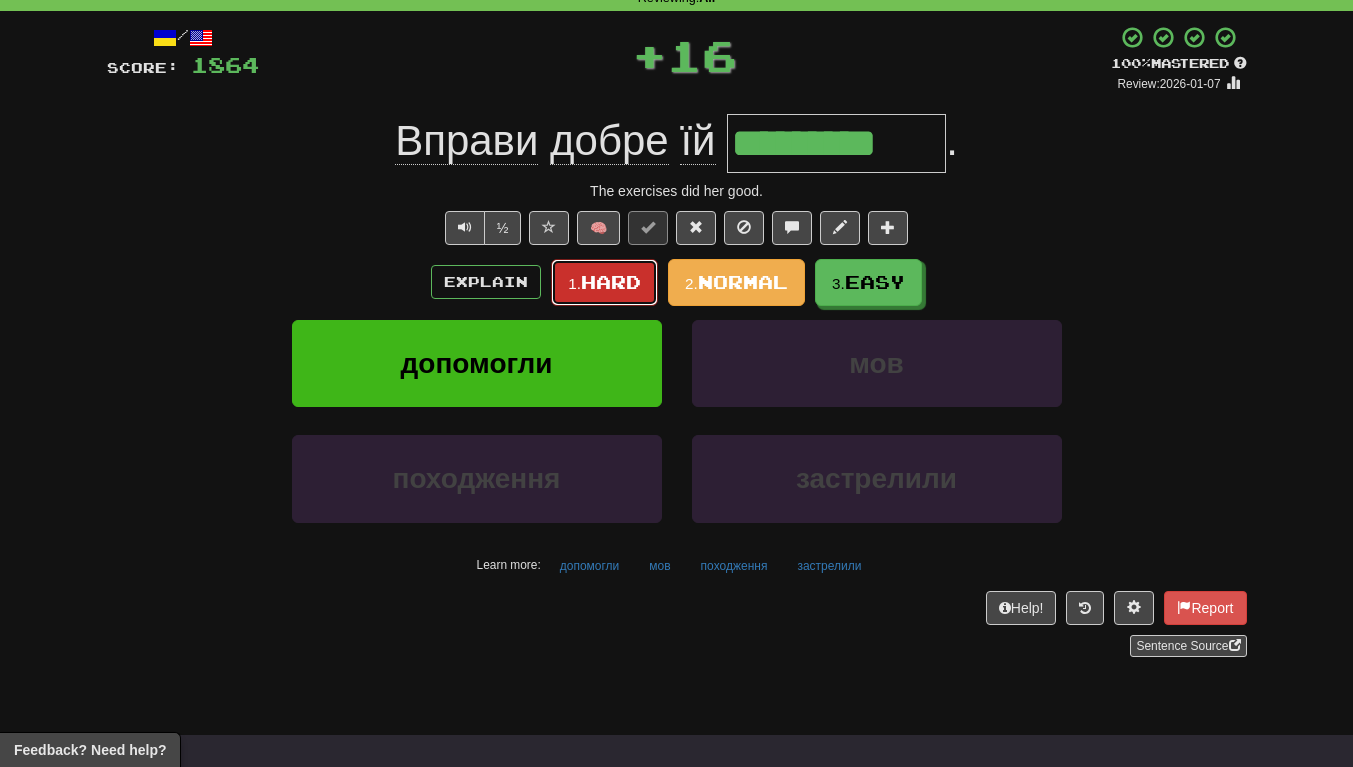click on "Hard" at bounding box center [611, 282] 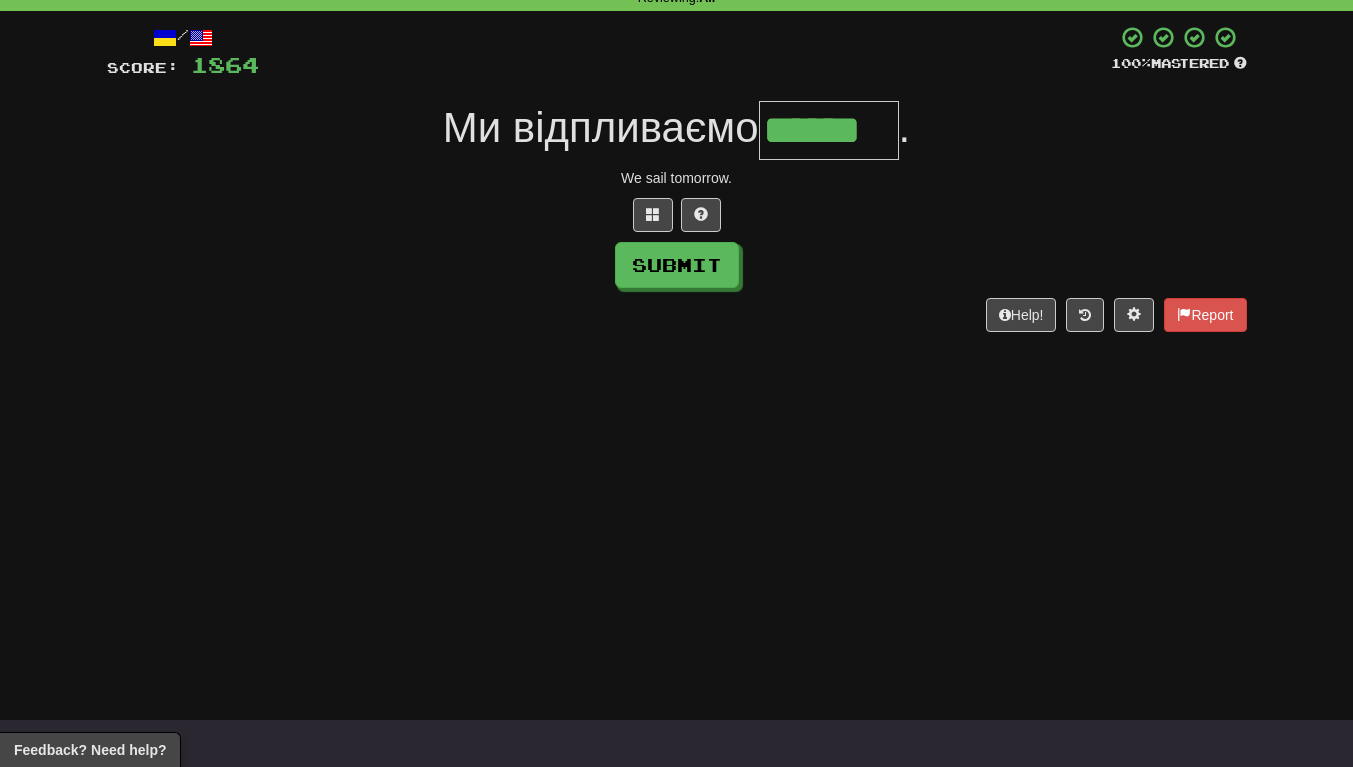 scroll, scrollTop: 0, scrollLeft: 4, axis: horizontal 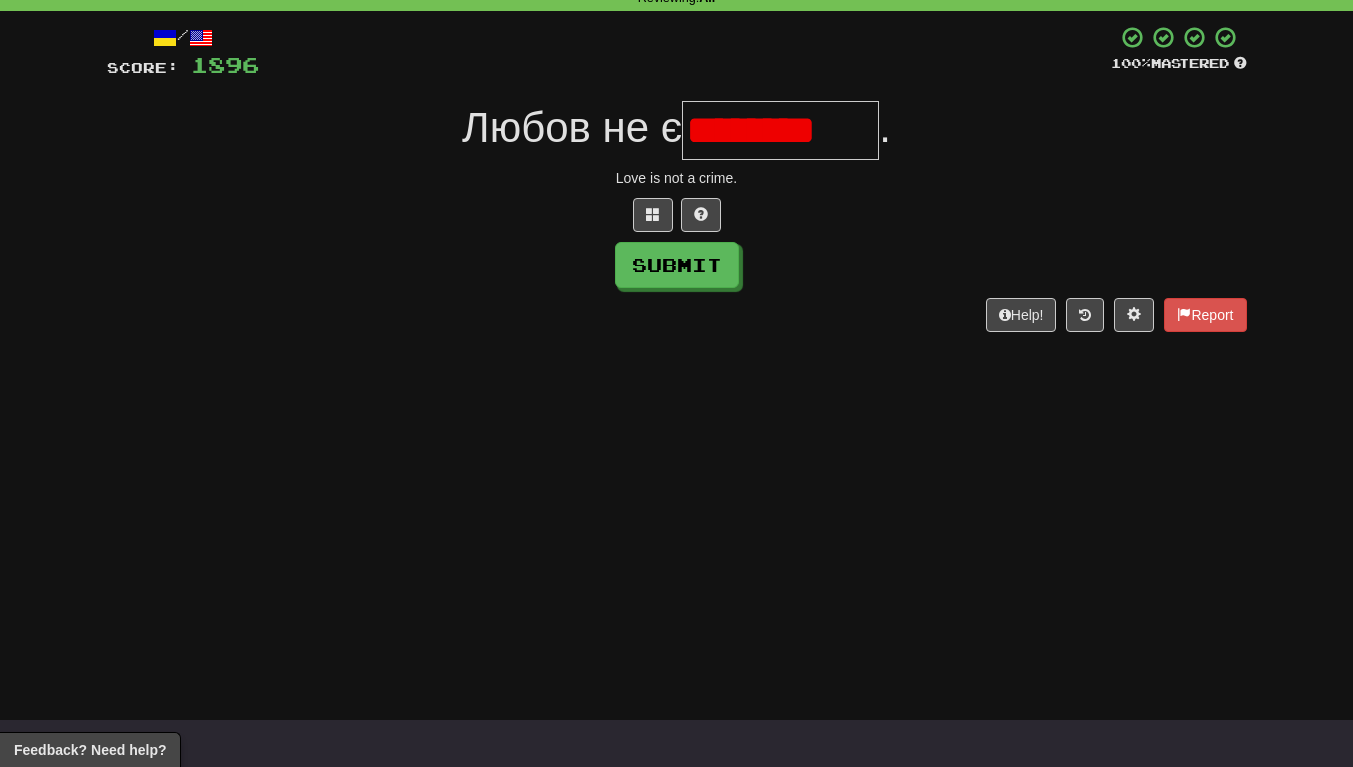 type on "********" 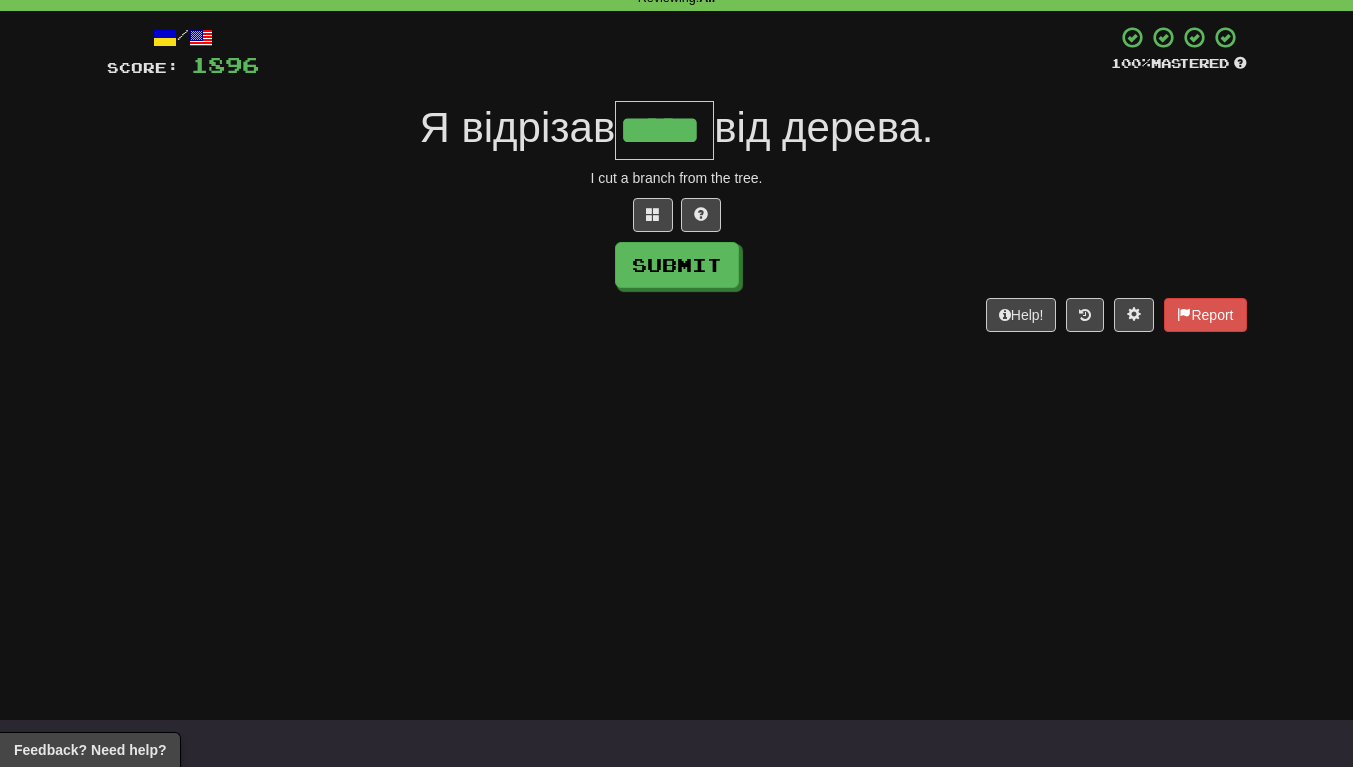scroll, scrollTop: 0, scrollLeft: 5, axis: horizontal 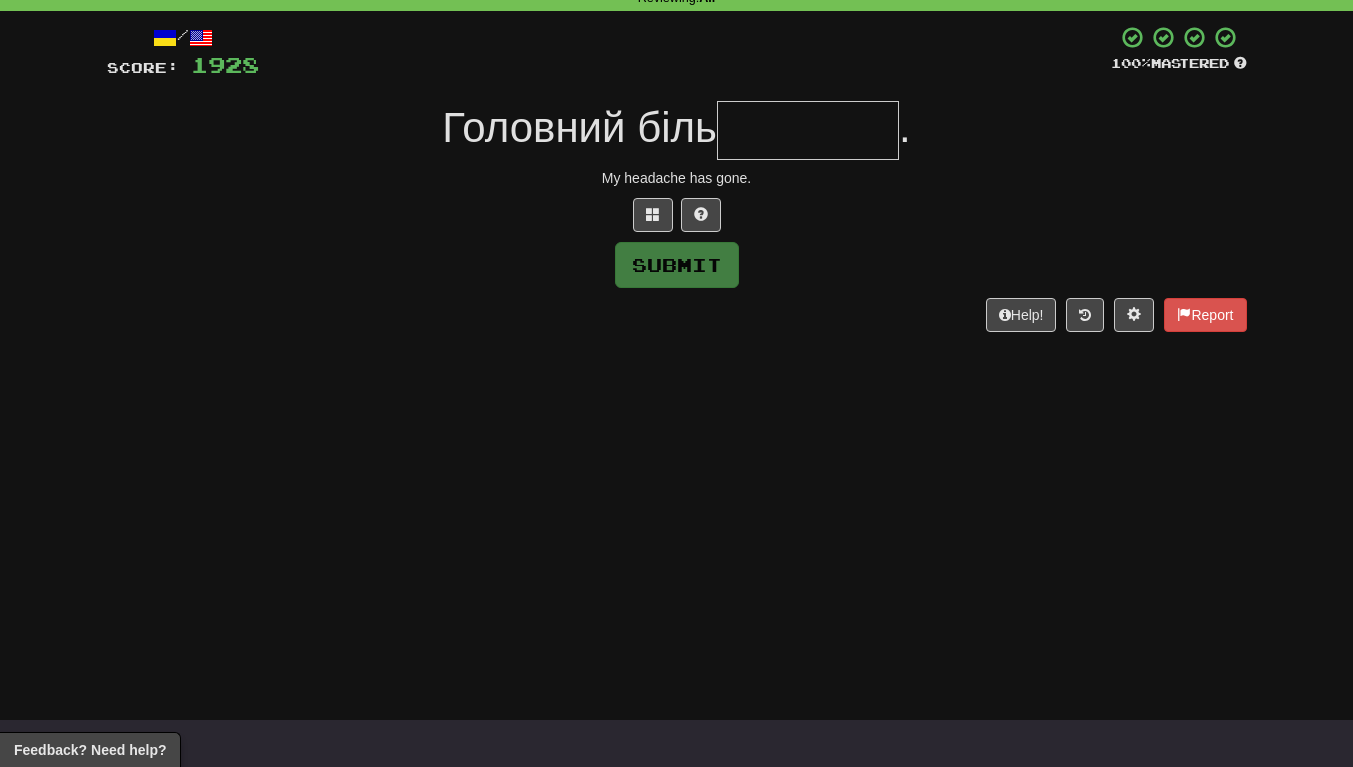 type on "*" 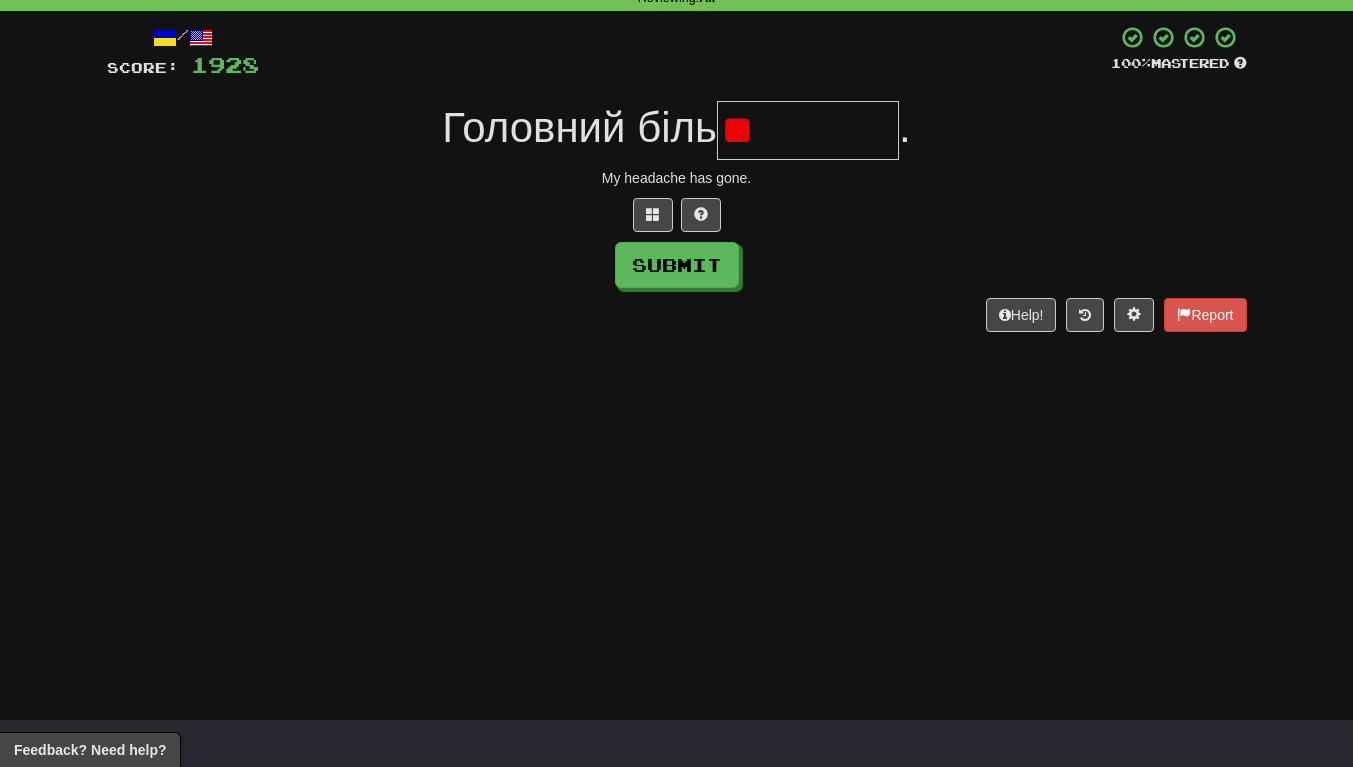 type on "*" 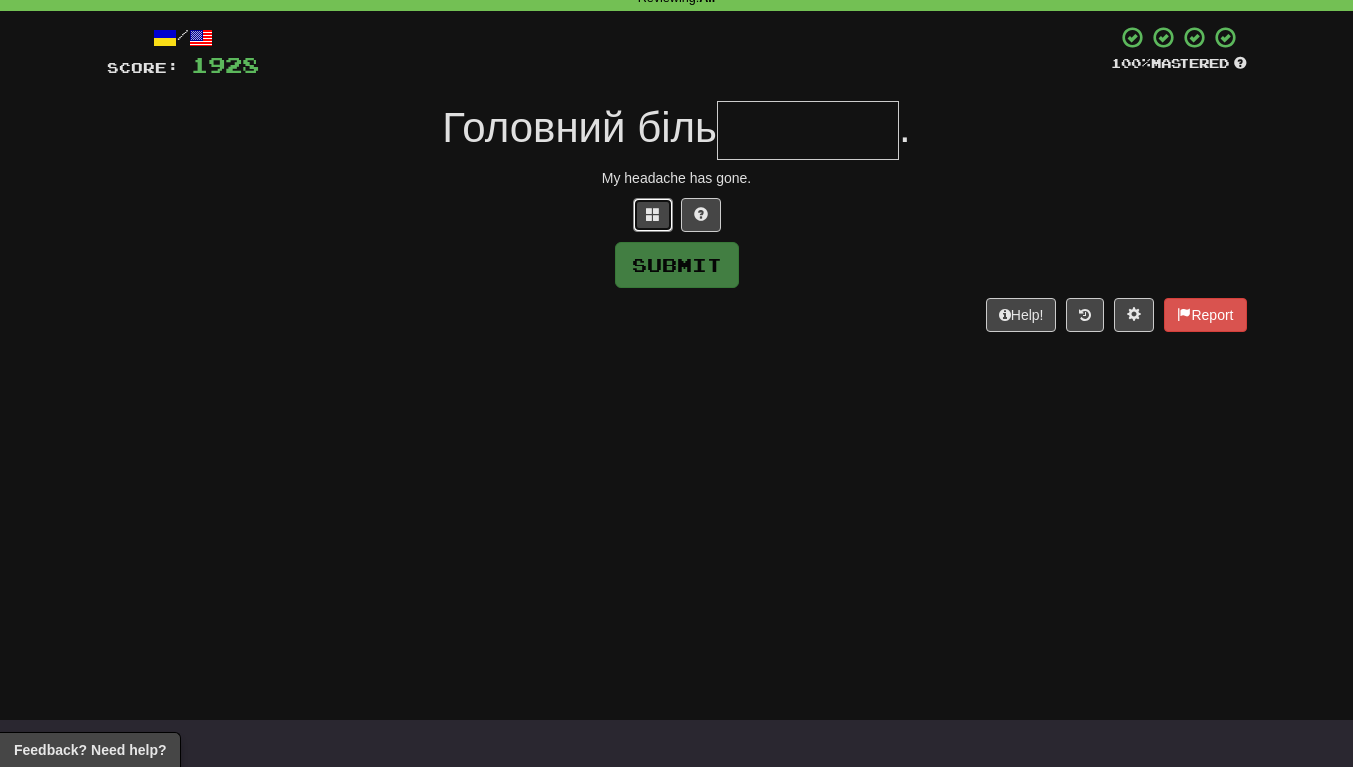 click at bounding box center (653, 214) 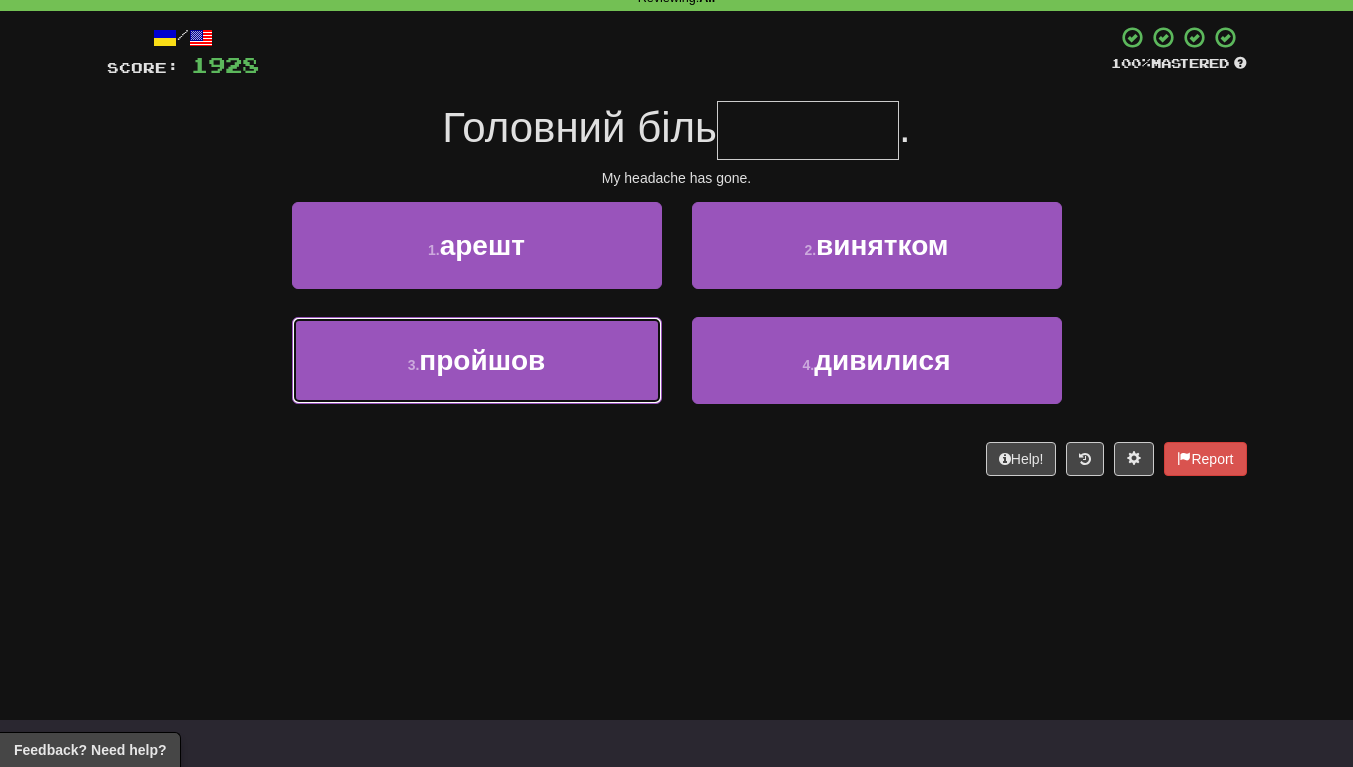 click on "3 .  пройшов" at bounding box center (477, 360) 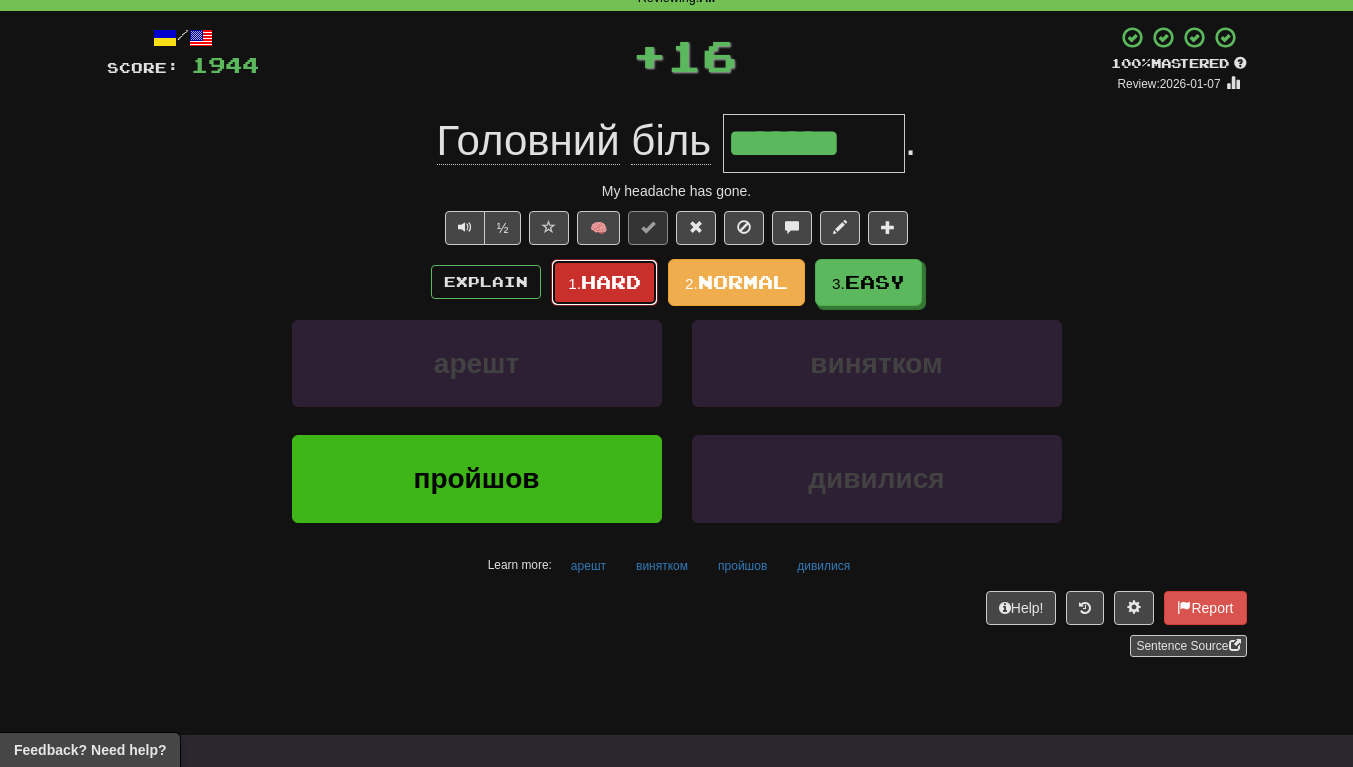 click on "Hard" at bounding box center (611, 282) 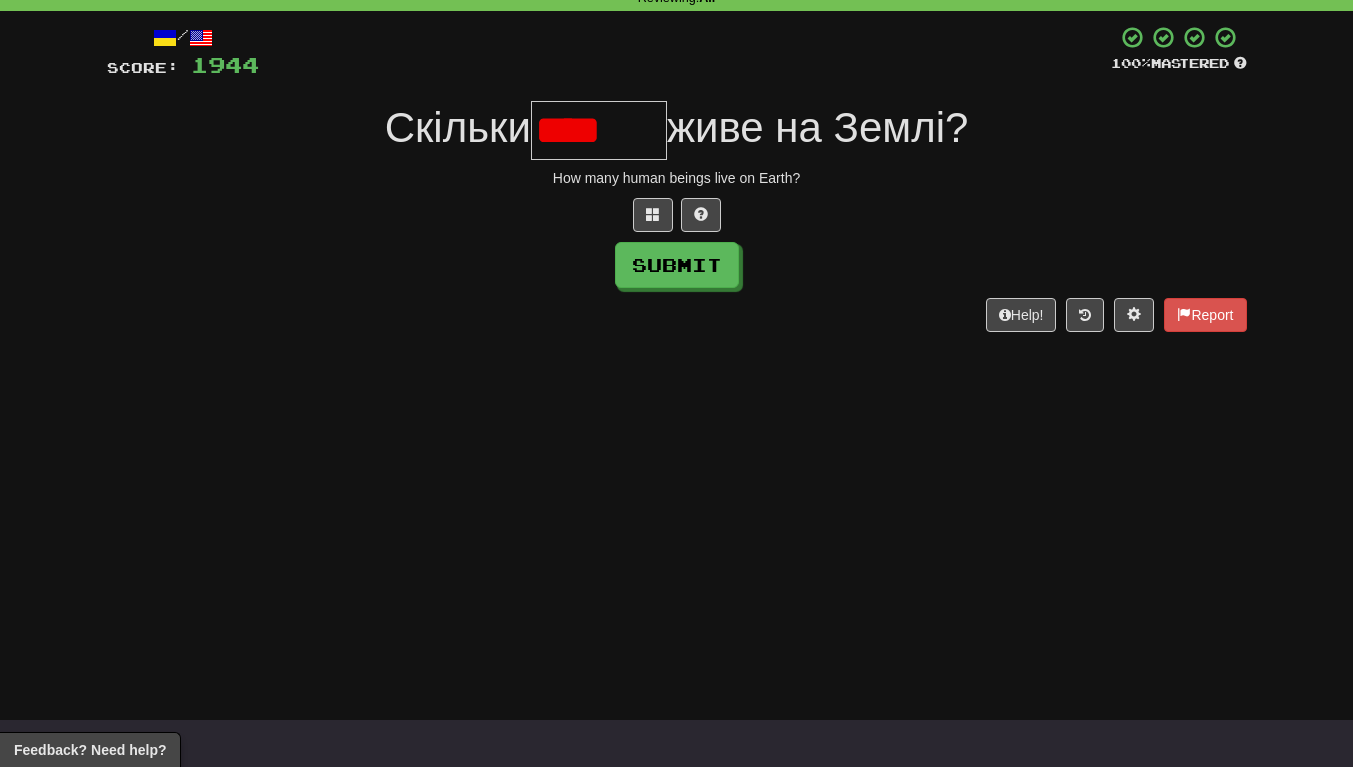 scroll, scrollTop: 0, scrollLeft: 0, axis: both 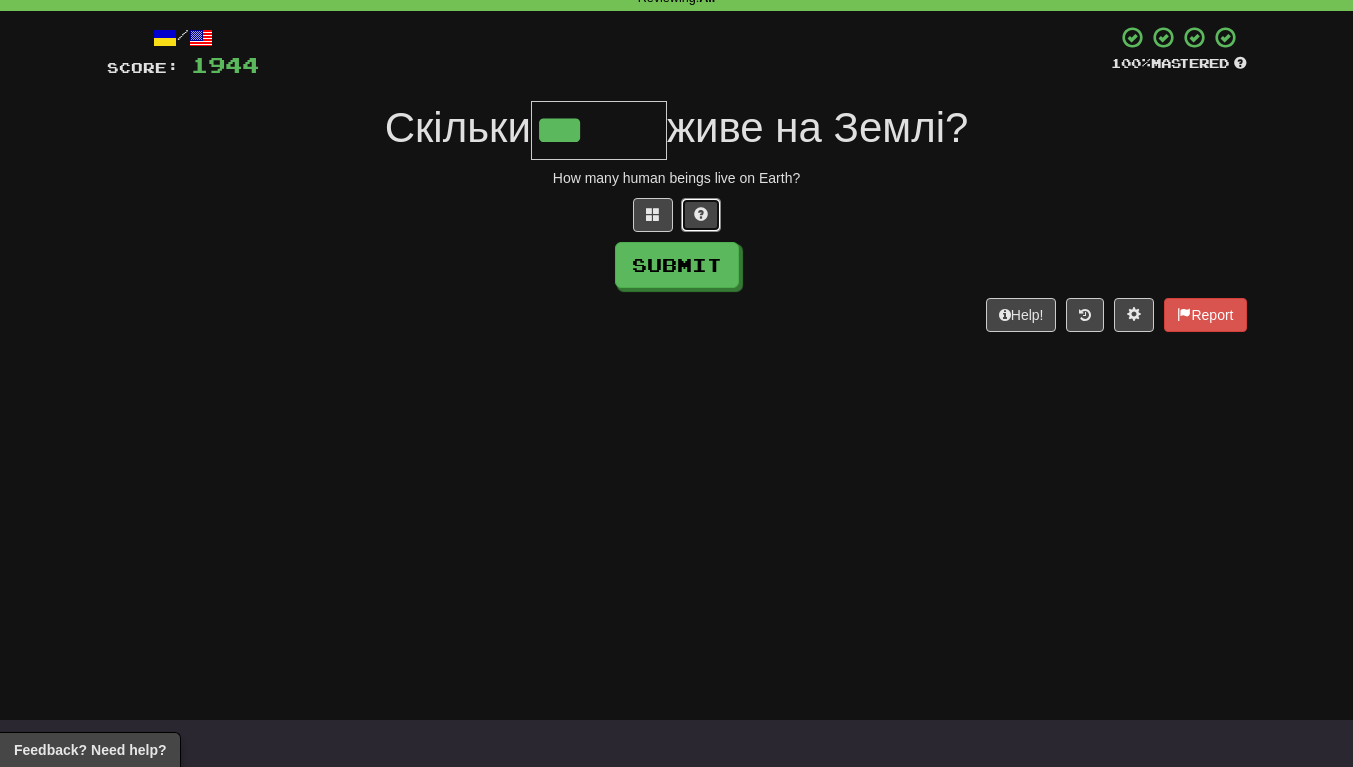 click at bounding box center [701, 214] 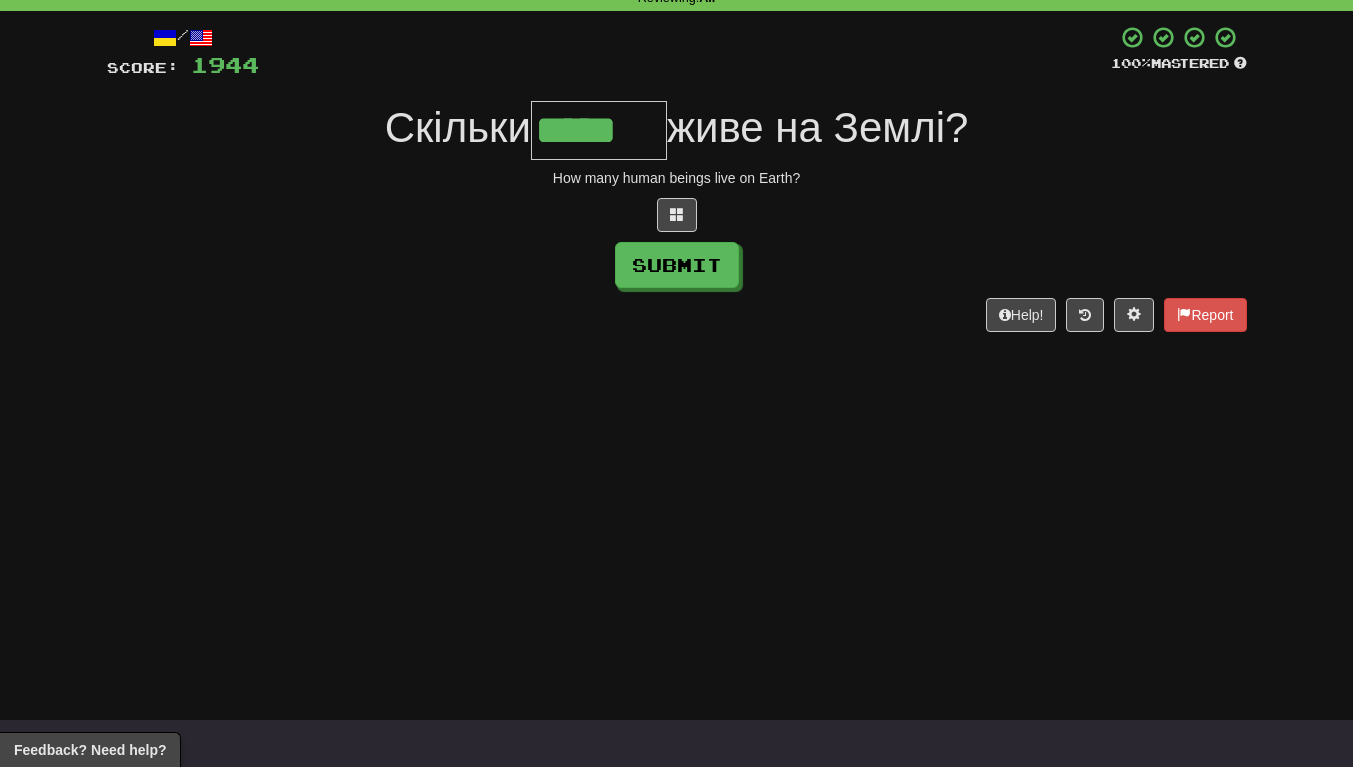 type on "*****" 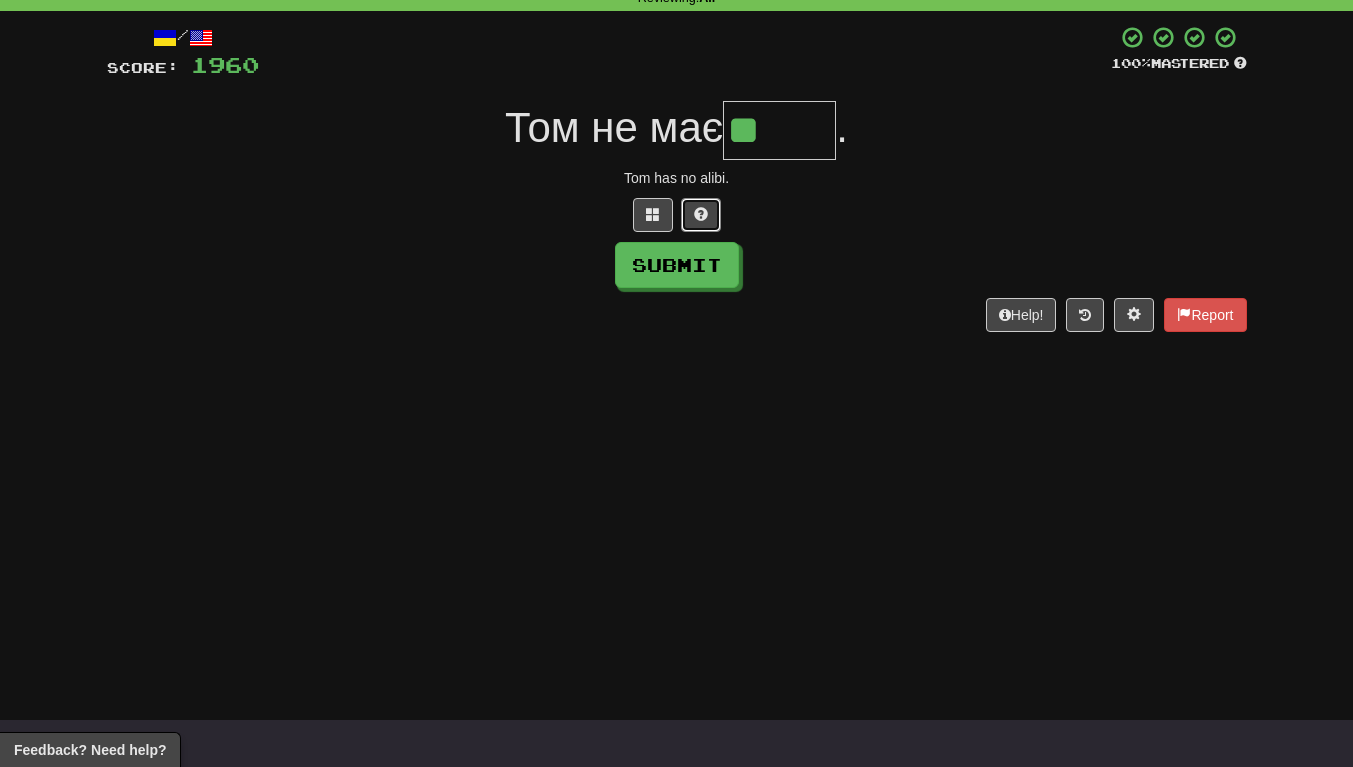 click at bounding box center (701, 215) 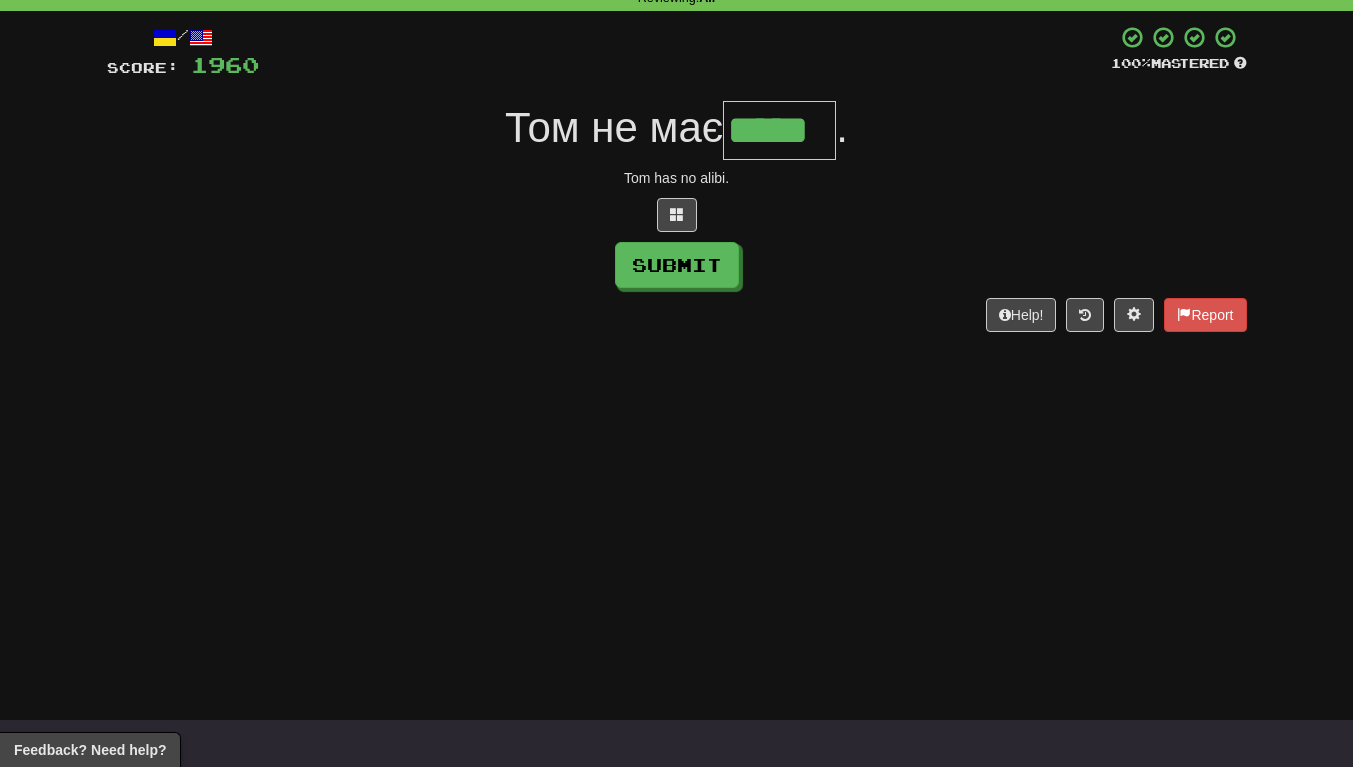 type on "*****" 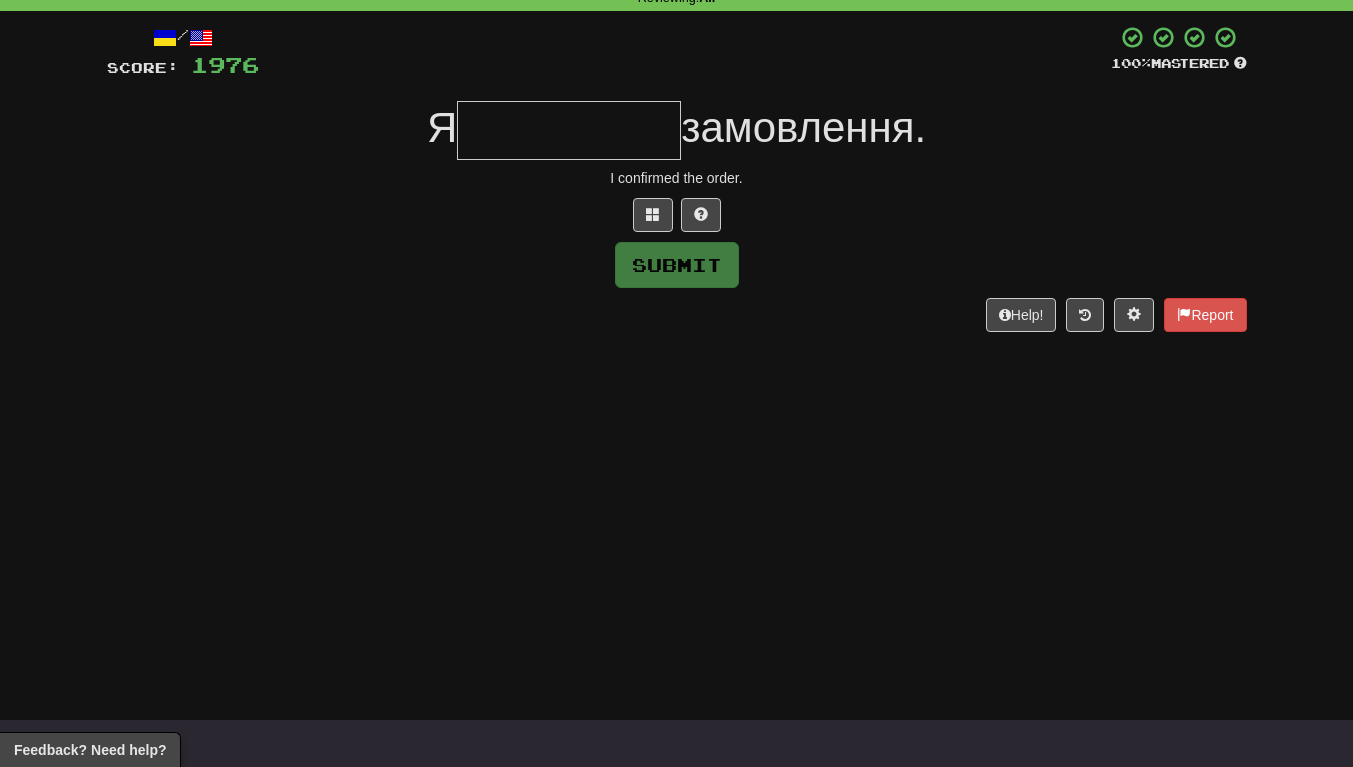type on "*" 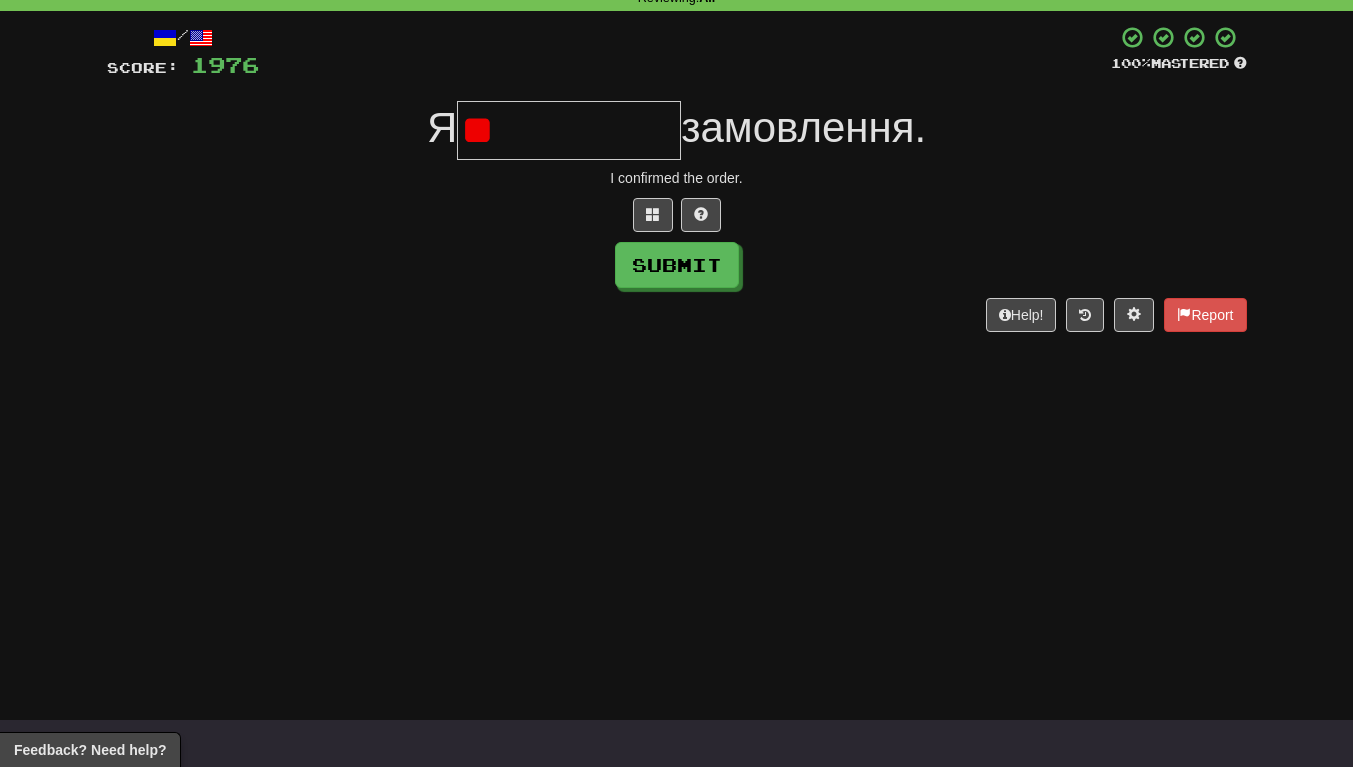 type on "*" 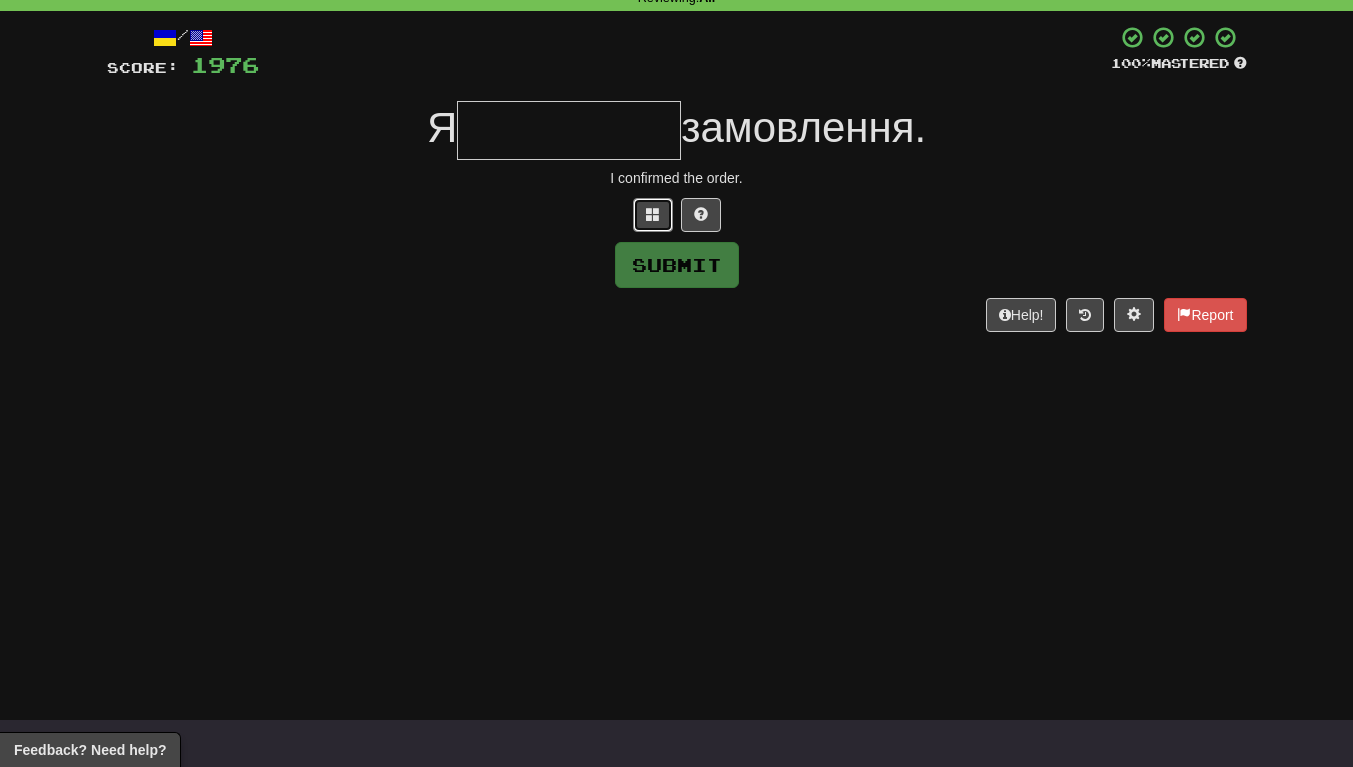click at bounding box center (653, 214) 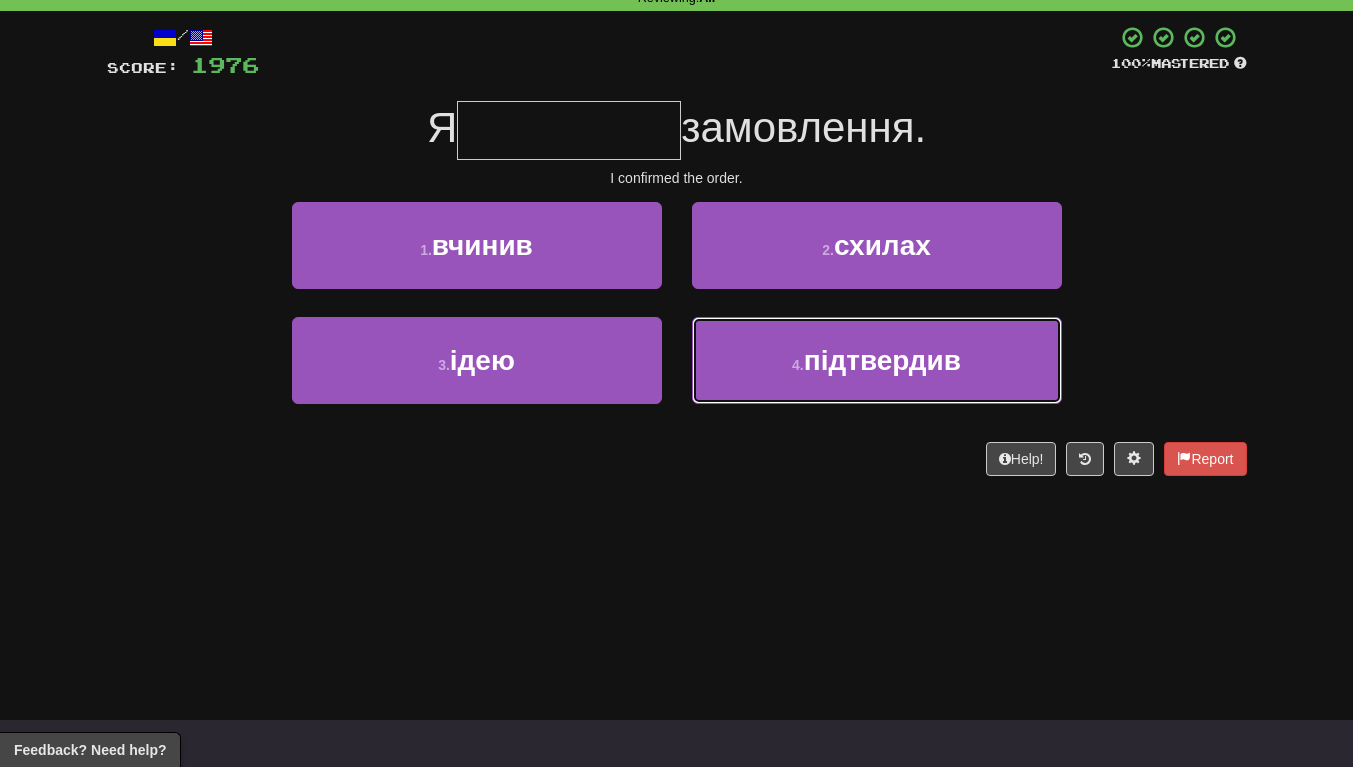 click on "4 .  підтвердив" at bounding box center (877, 360) 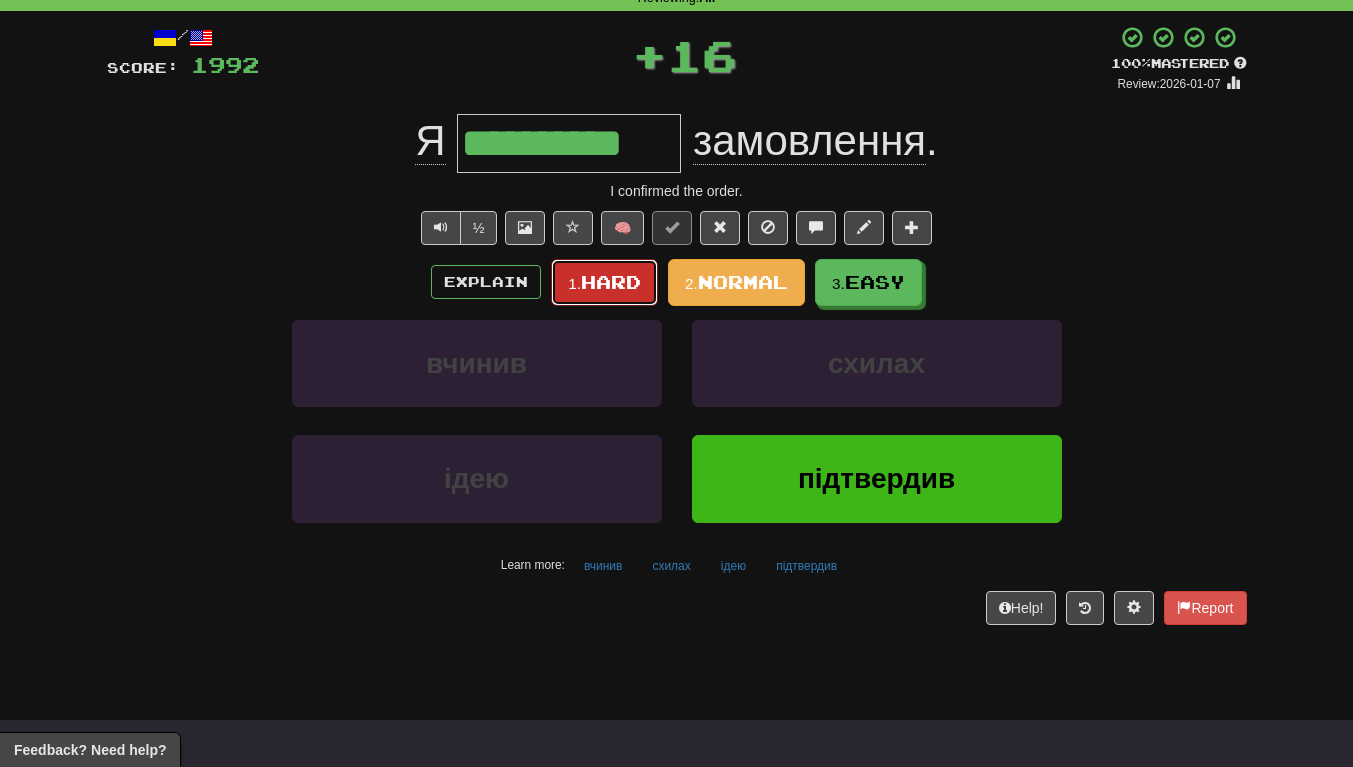 click on "Hard" at bounding box center (611, 282) 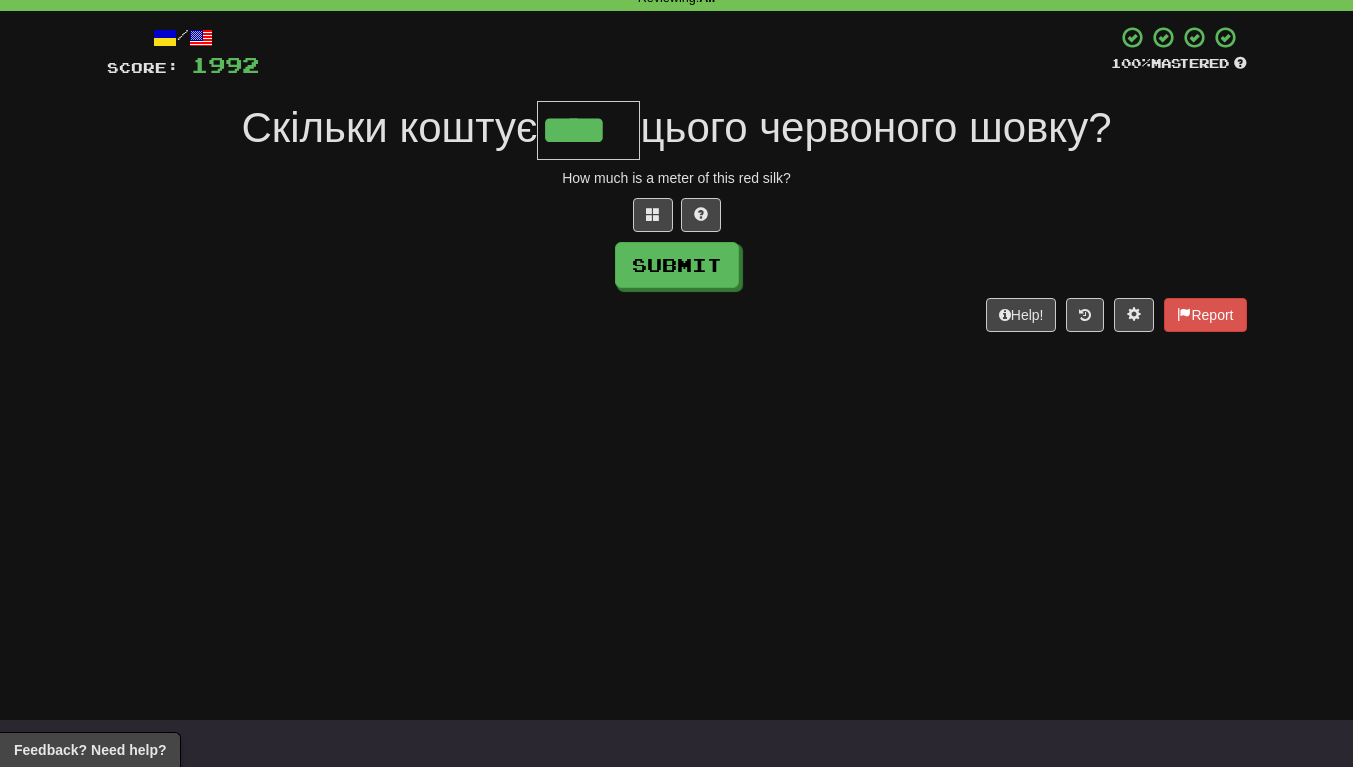 scroll, scrollTop: 0, scrollLeft: 5, axis: horizontal 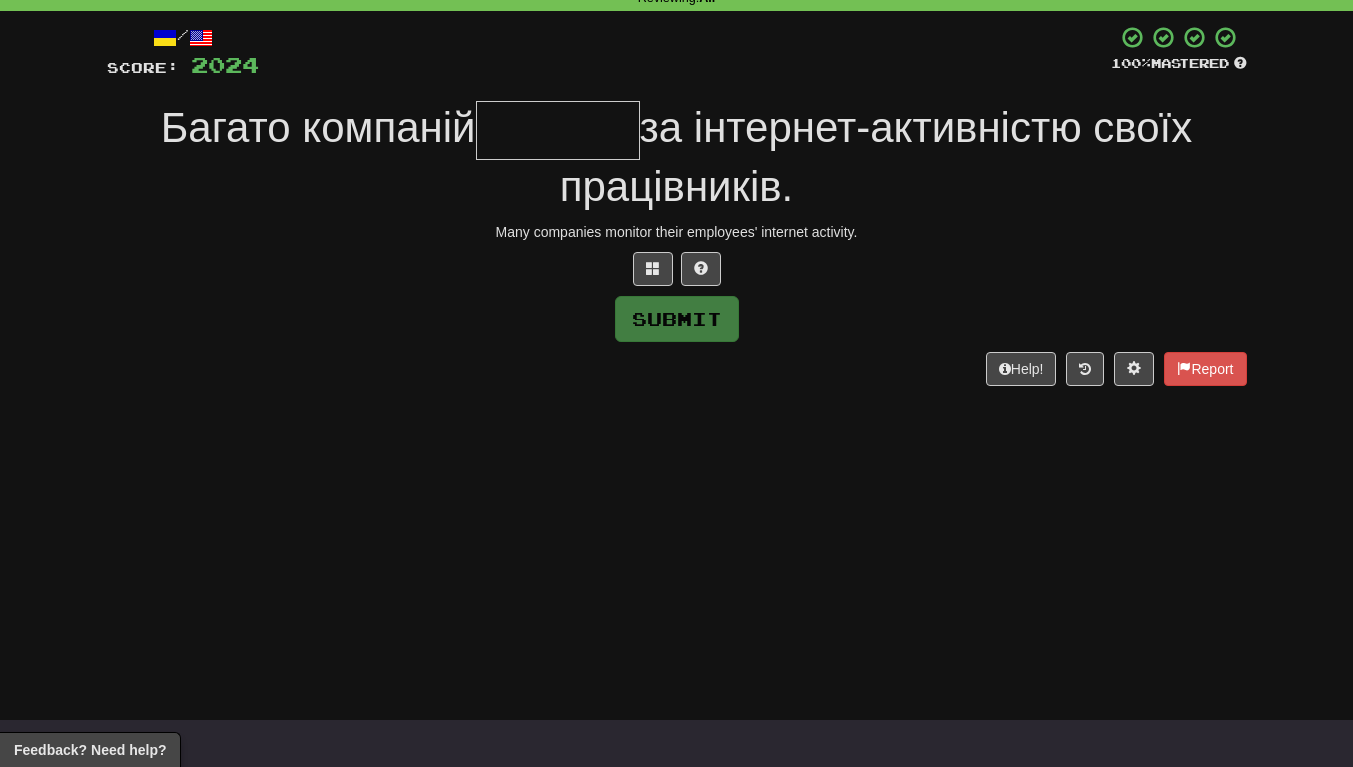 type on "*" 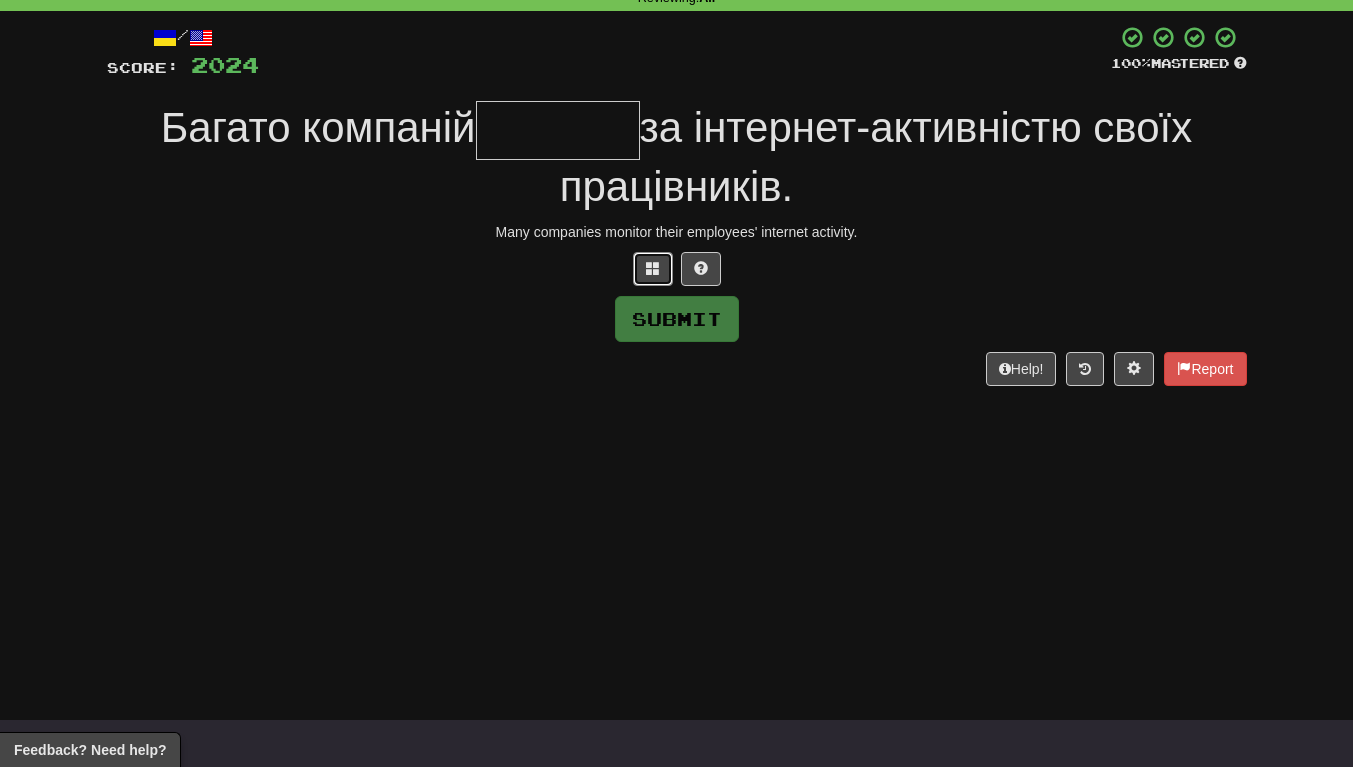 click at bounding box center [653, 268] 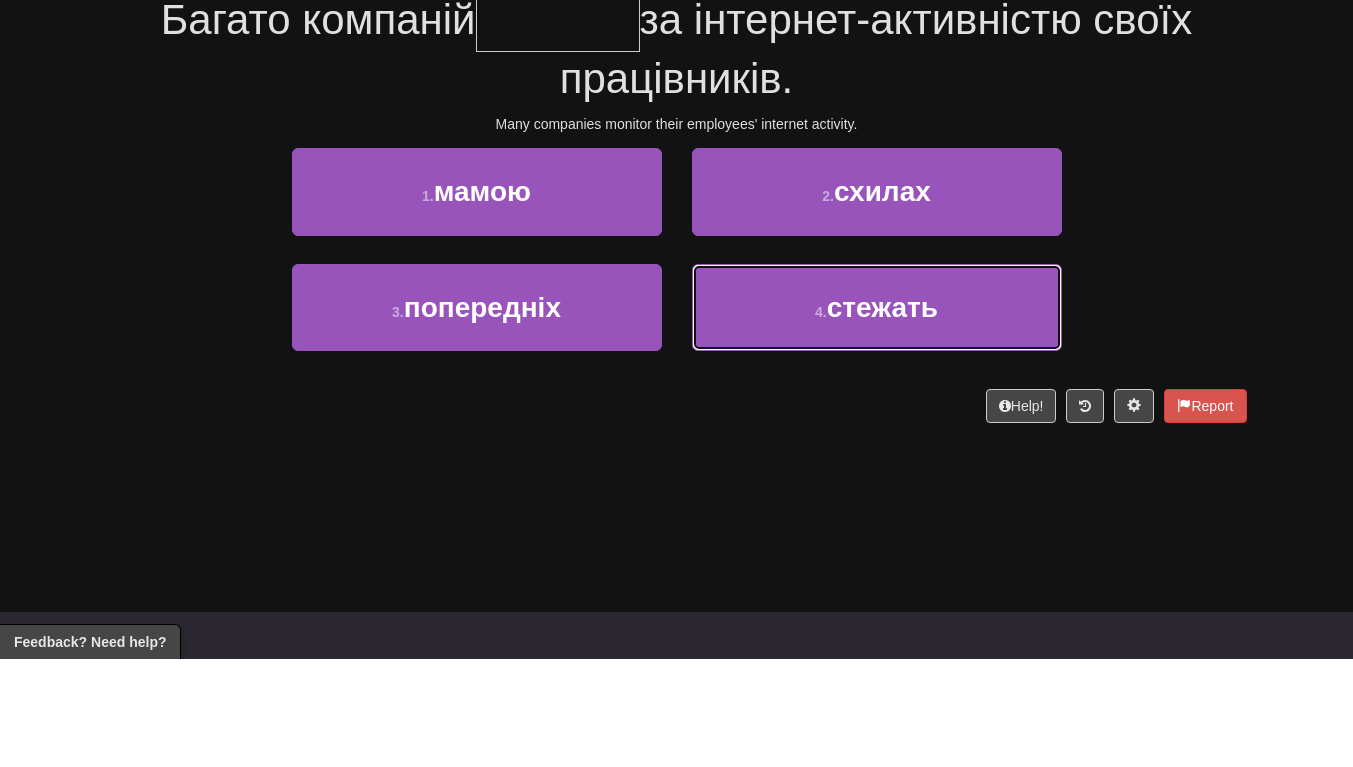 click on "4 .  стежать" at bounding box center (877, 415) 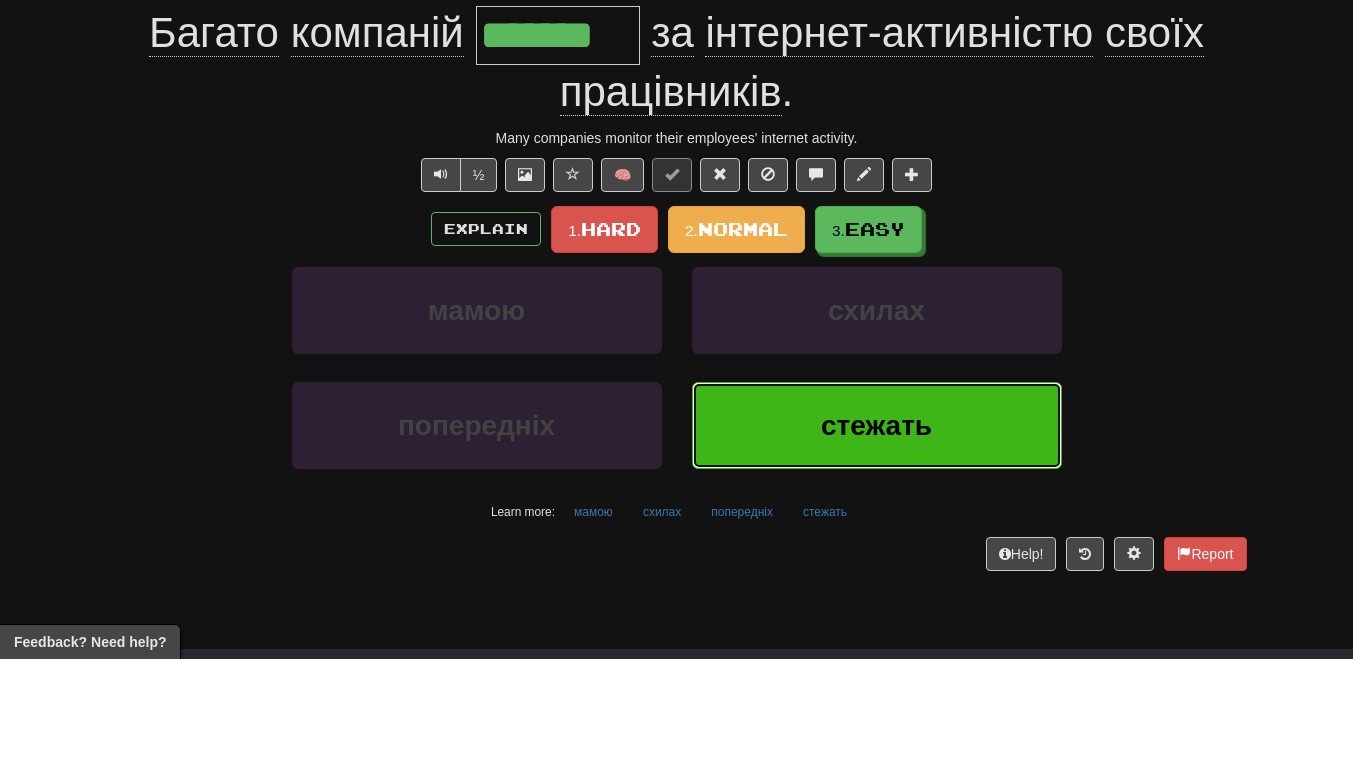 scroll, scrollTop: 110, scrollLeft: 0, axis: vertical 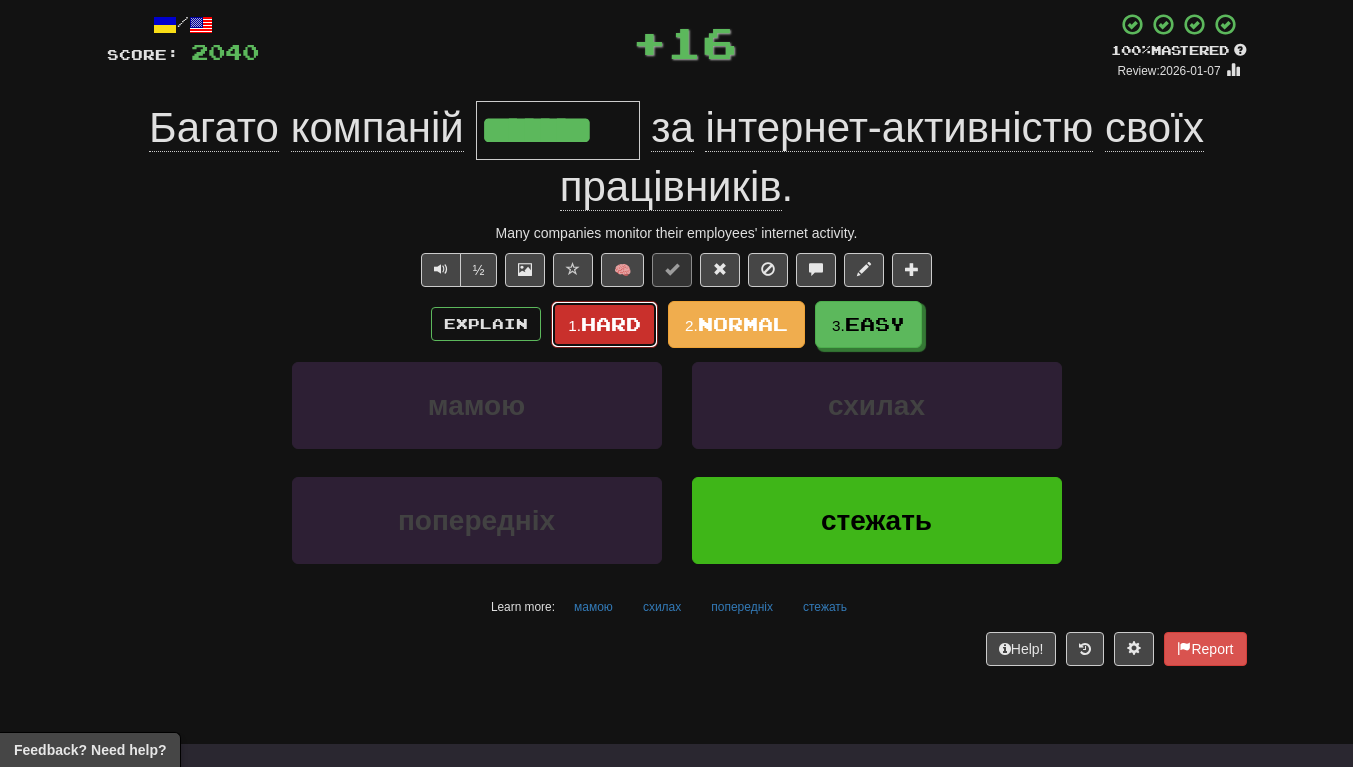 click on "Hard" at bounding box center [611, 324] 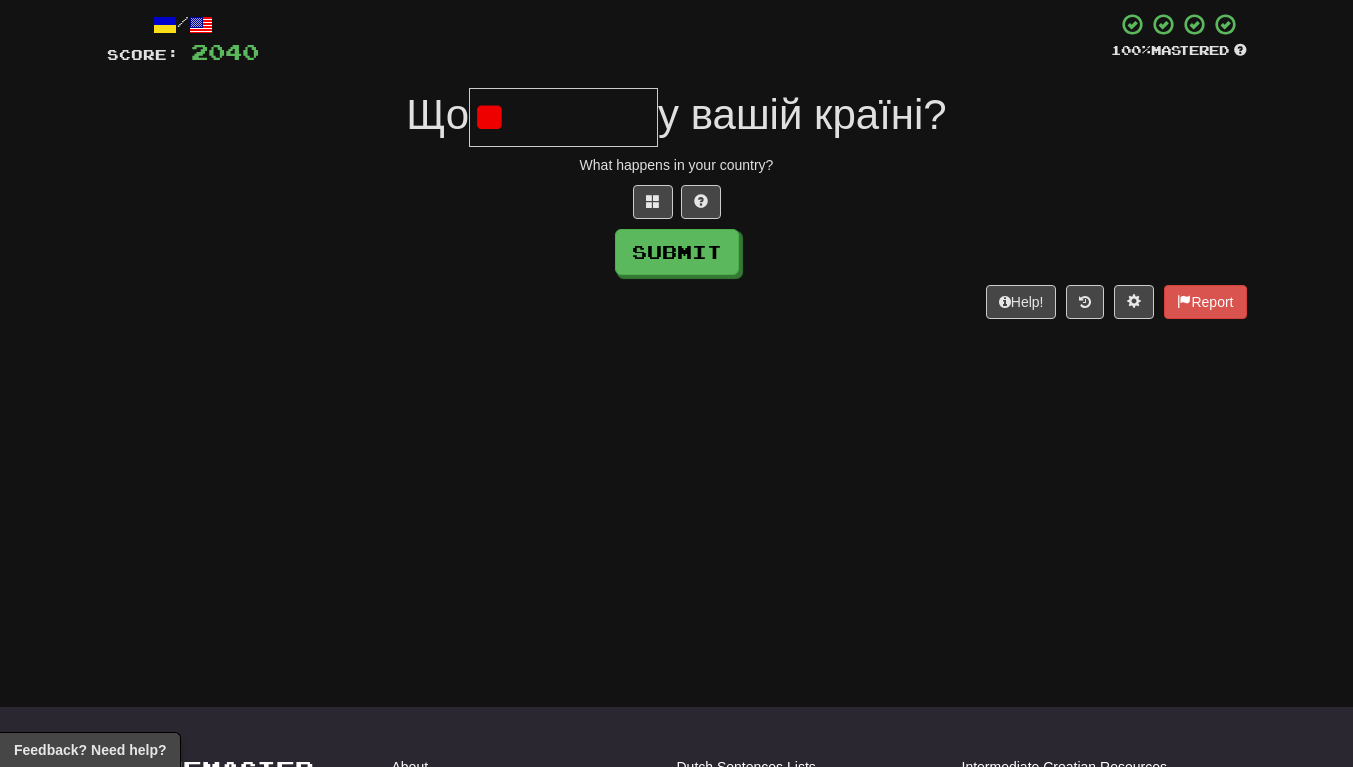 type on "*" 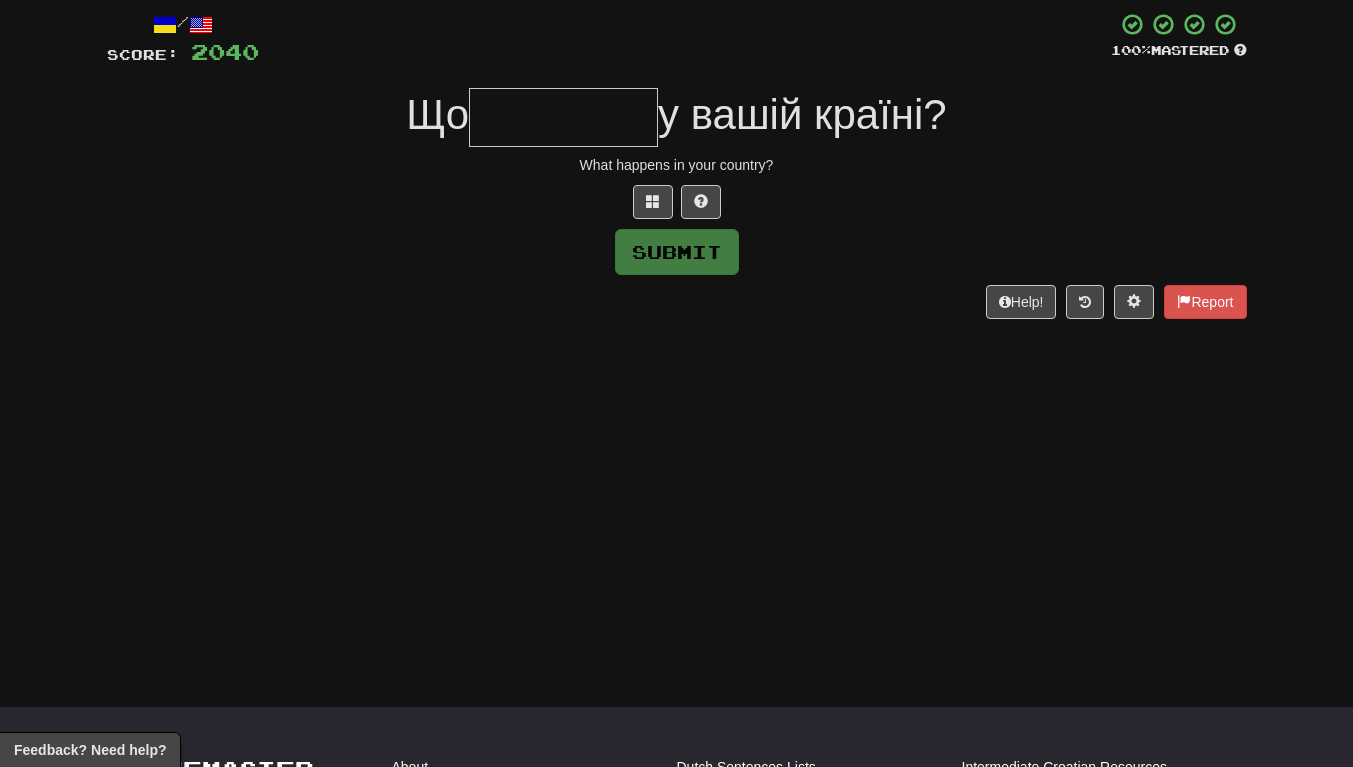 type on "*" 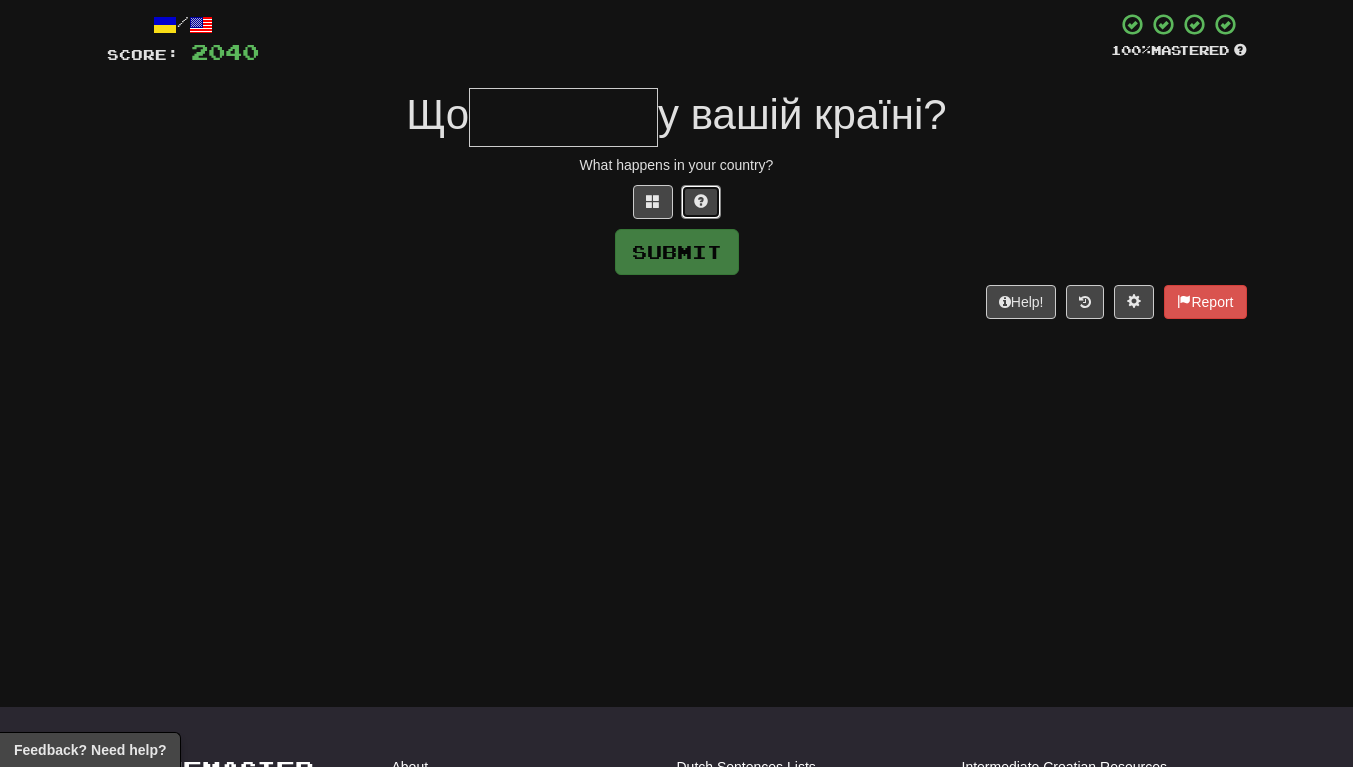 click at bounding box center (701, 201) 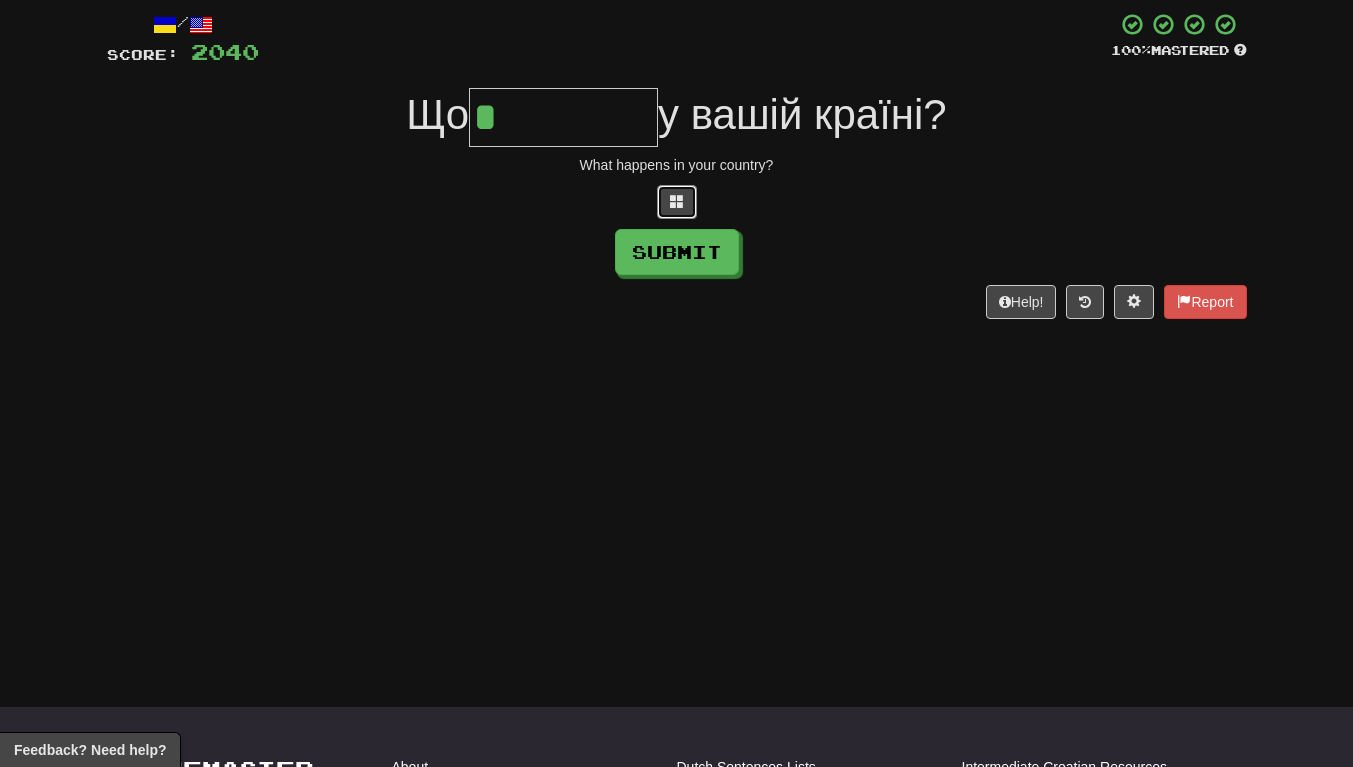 click at bounding box center (677, 201) 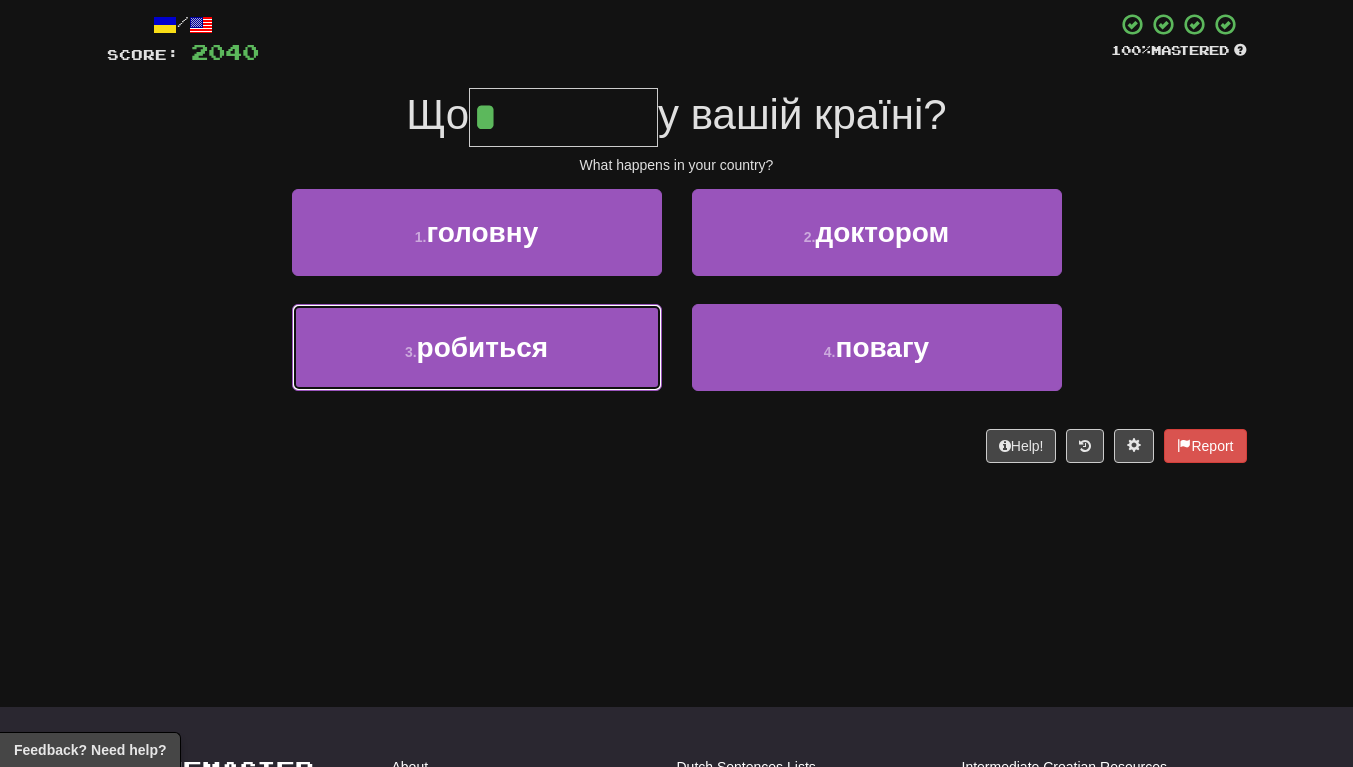 click on "3 .  робиться" at bounding box center (477, 347) 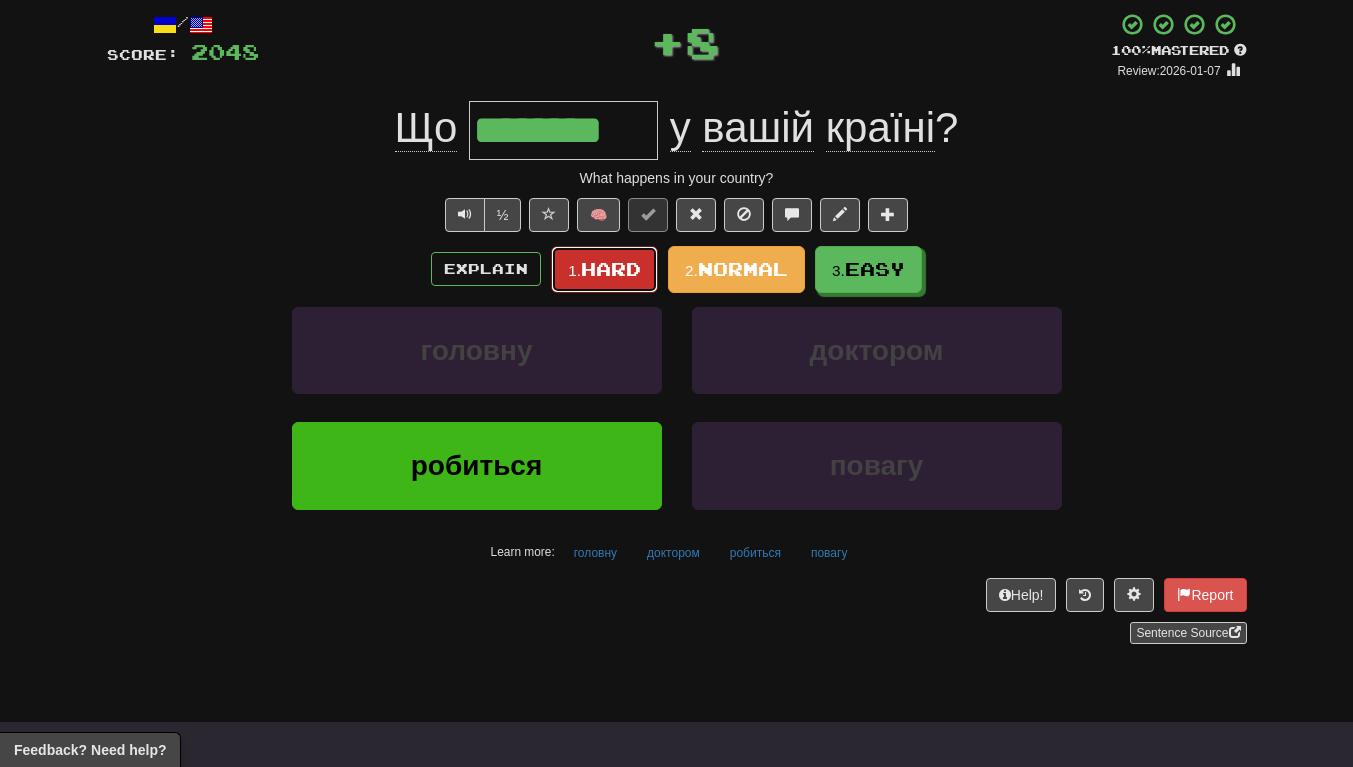 click on "Hard" at bounding box center [611, 269] 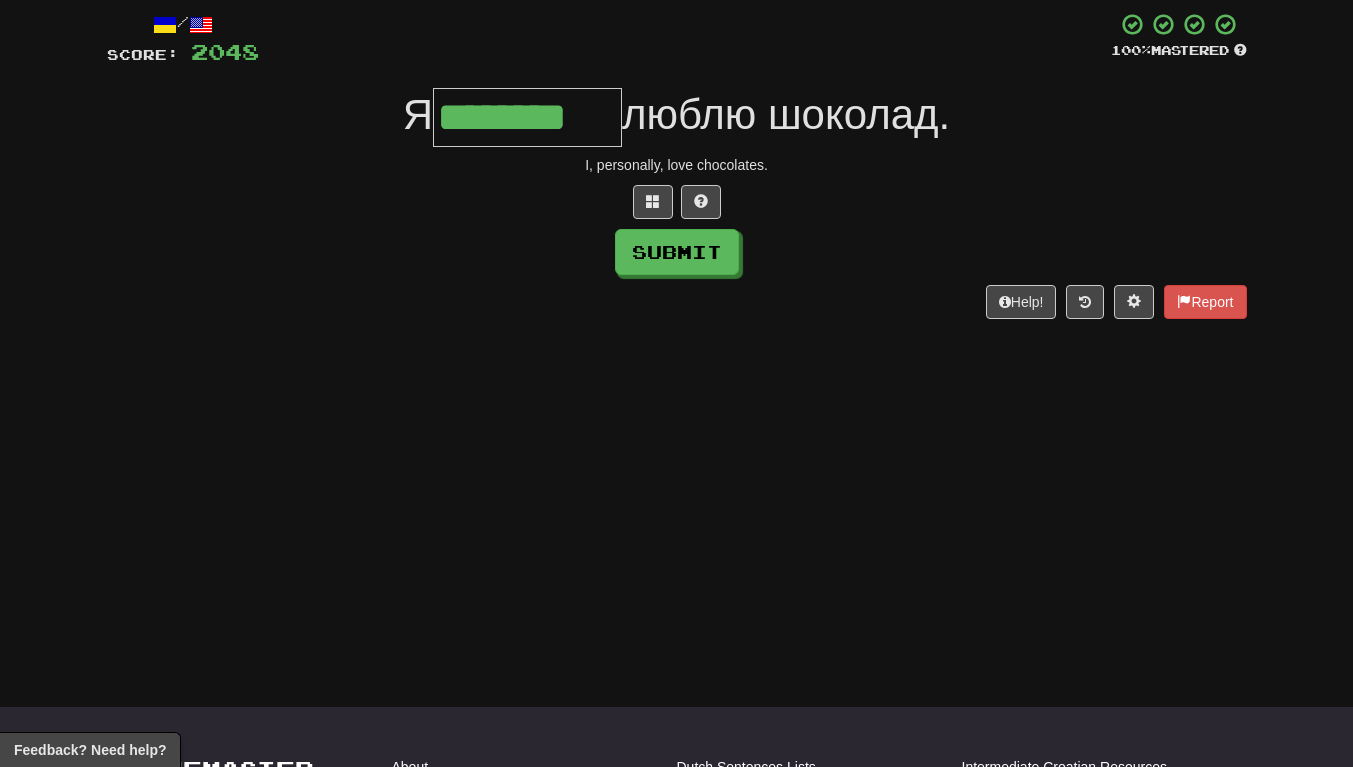 type on "********" 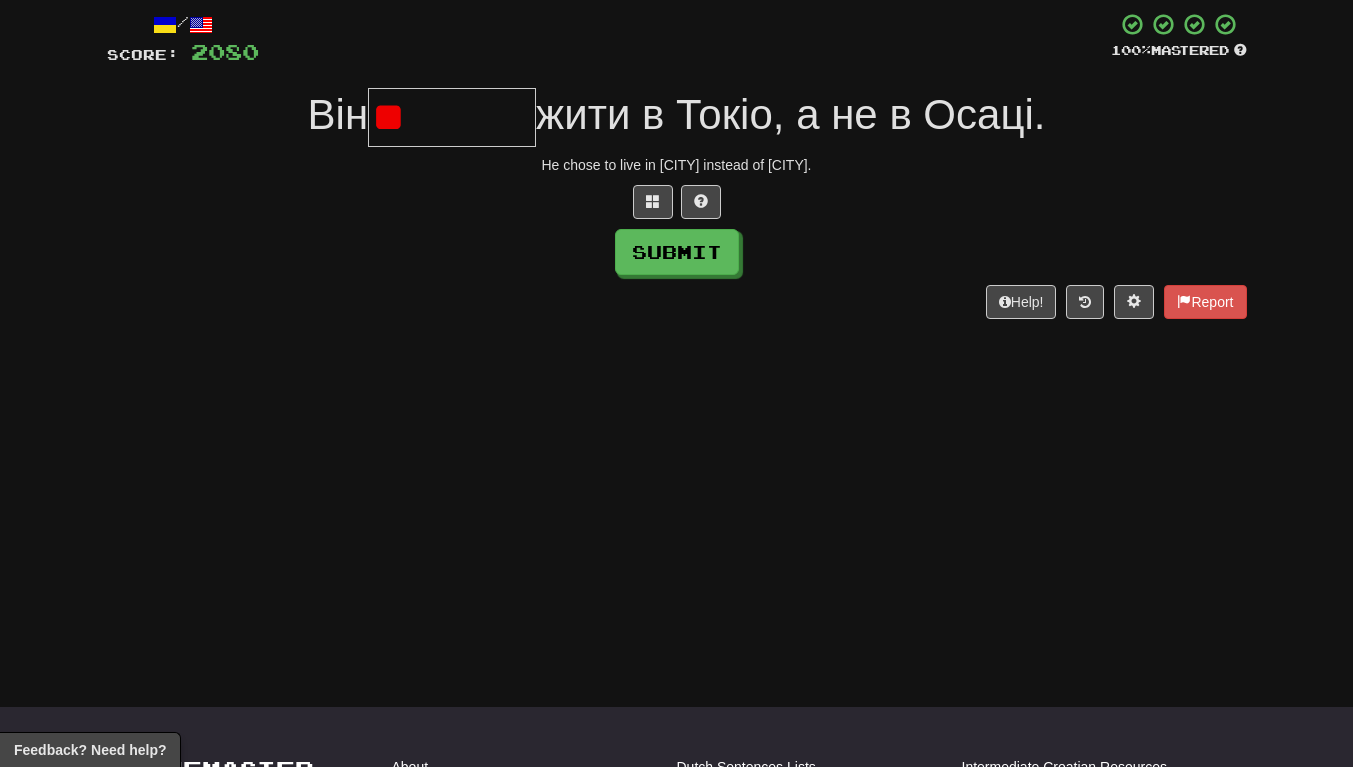 type on "*" 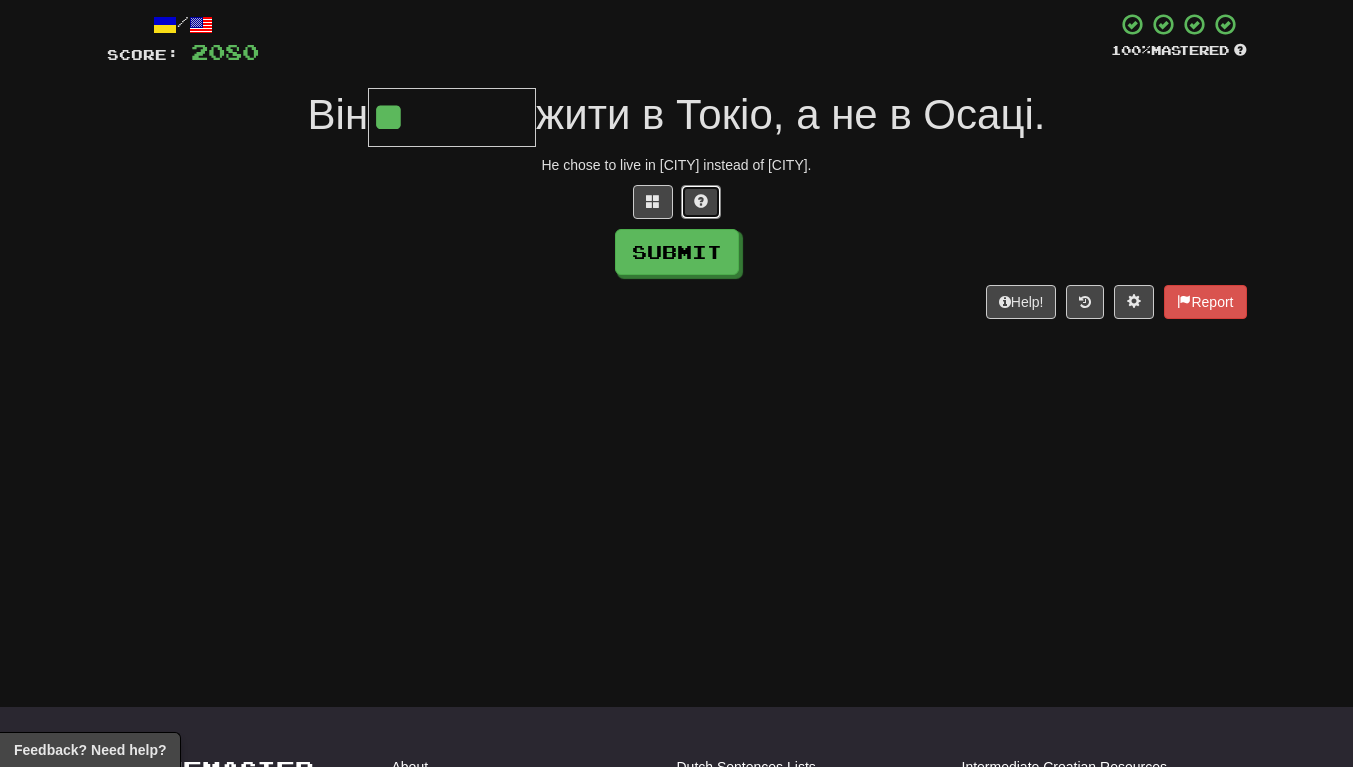 click at bounding box center [701, 201] 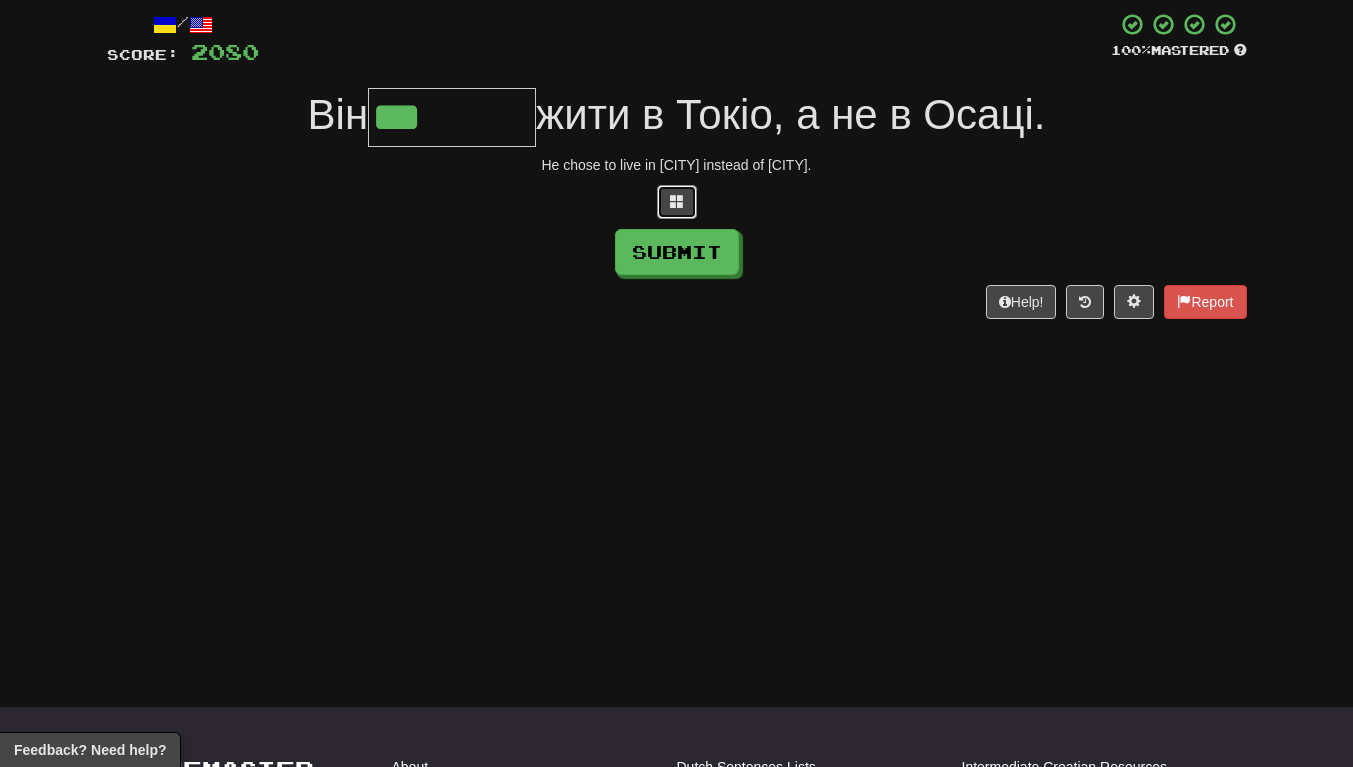 click at bounding box center (677, 201) 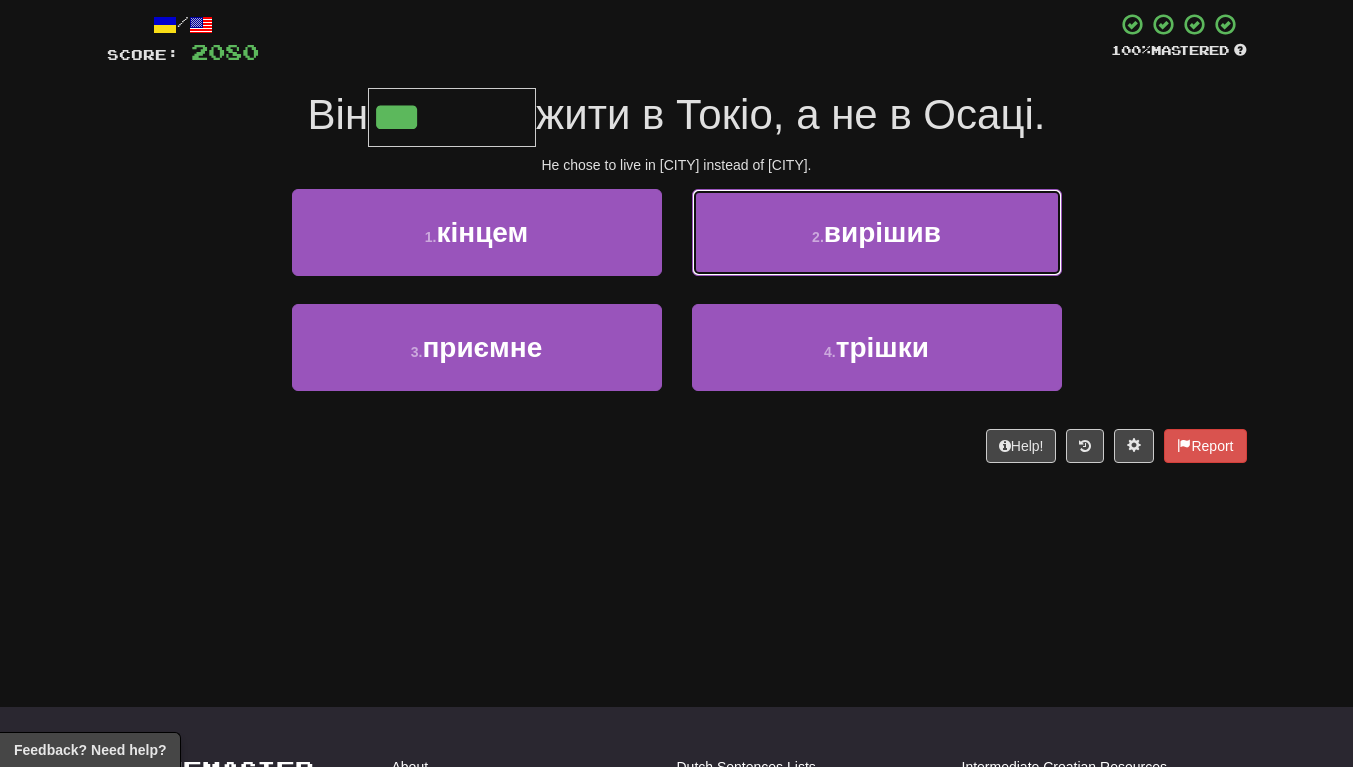 click on "2 .  вирішив" at bounding box center (877, 232) 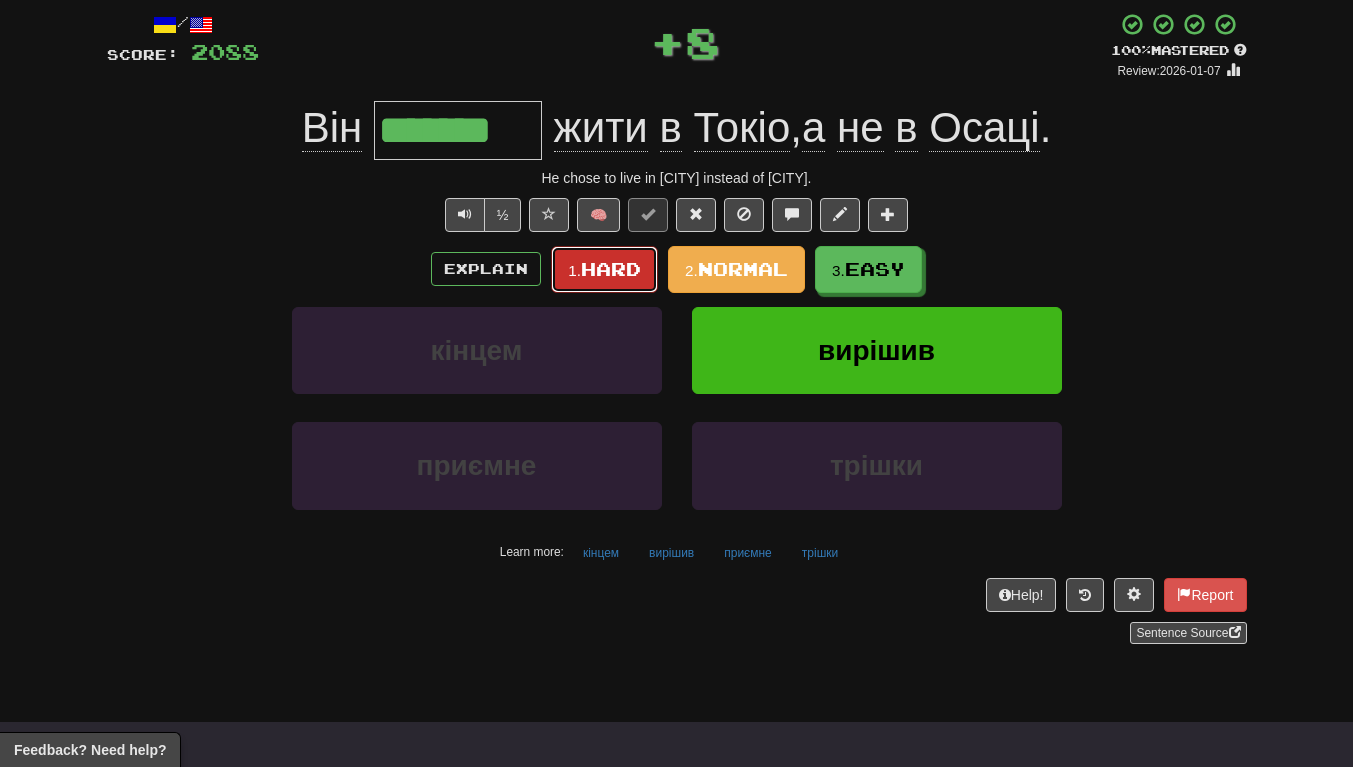 click on "1.  Hard" at bounding box center [604, 269] 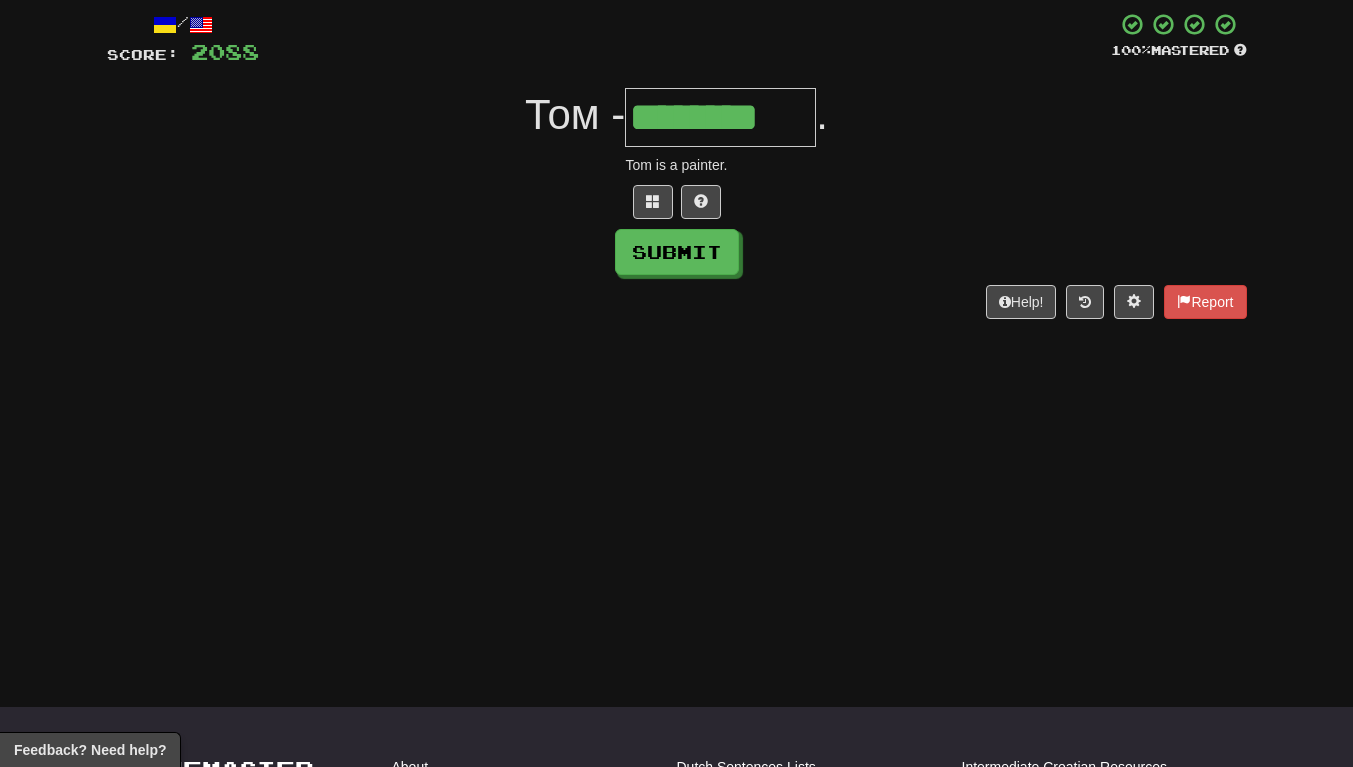 type on "********" 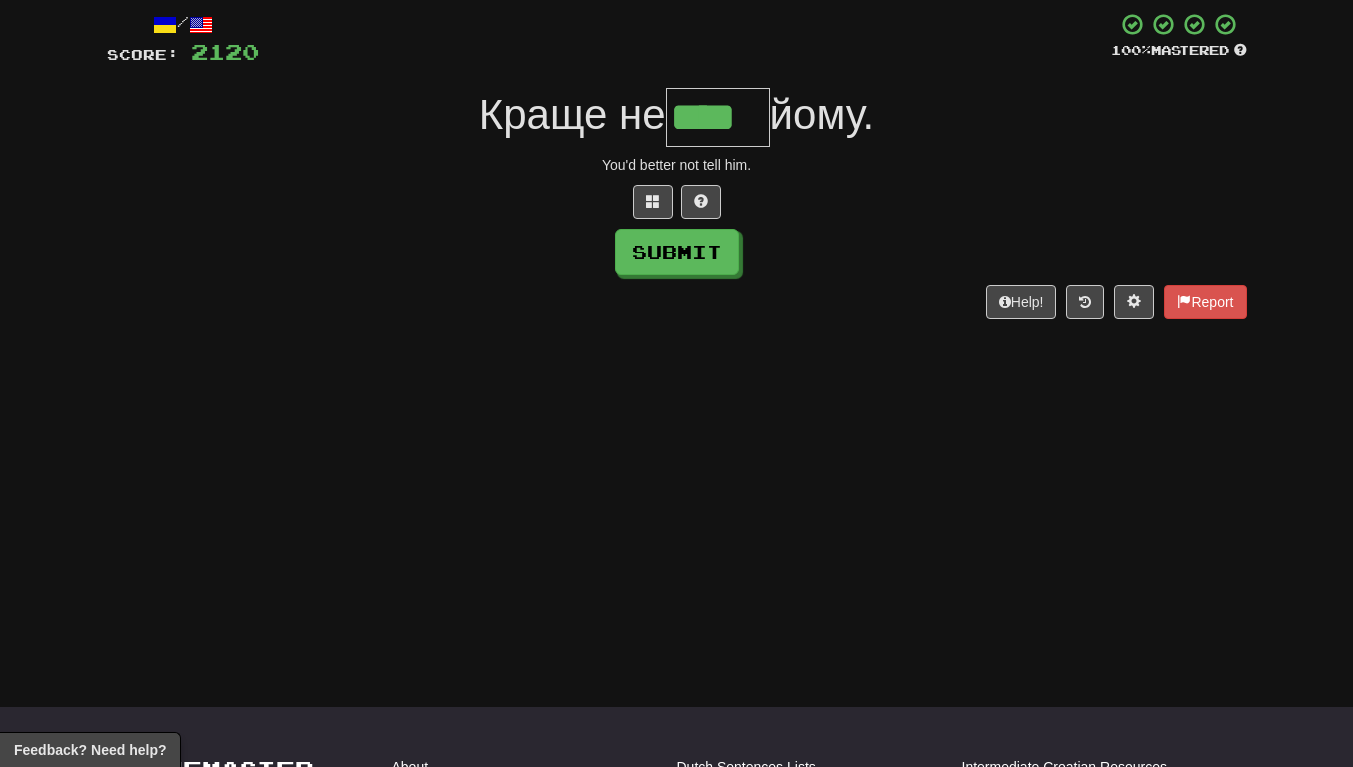 scroll, scrollTop: 0, scrollLeft: 3, axis: horizontal 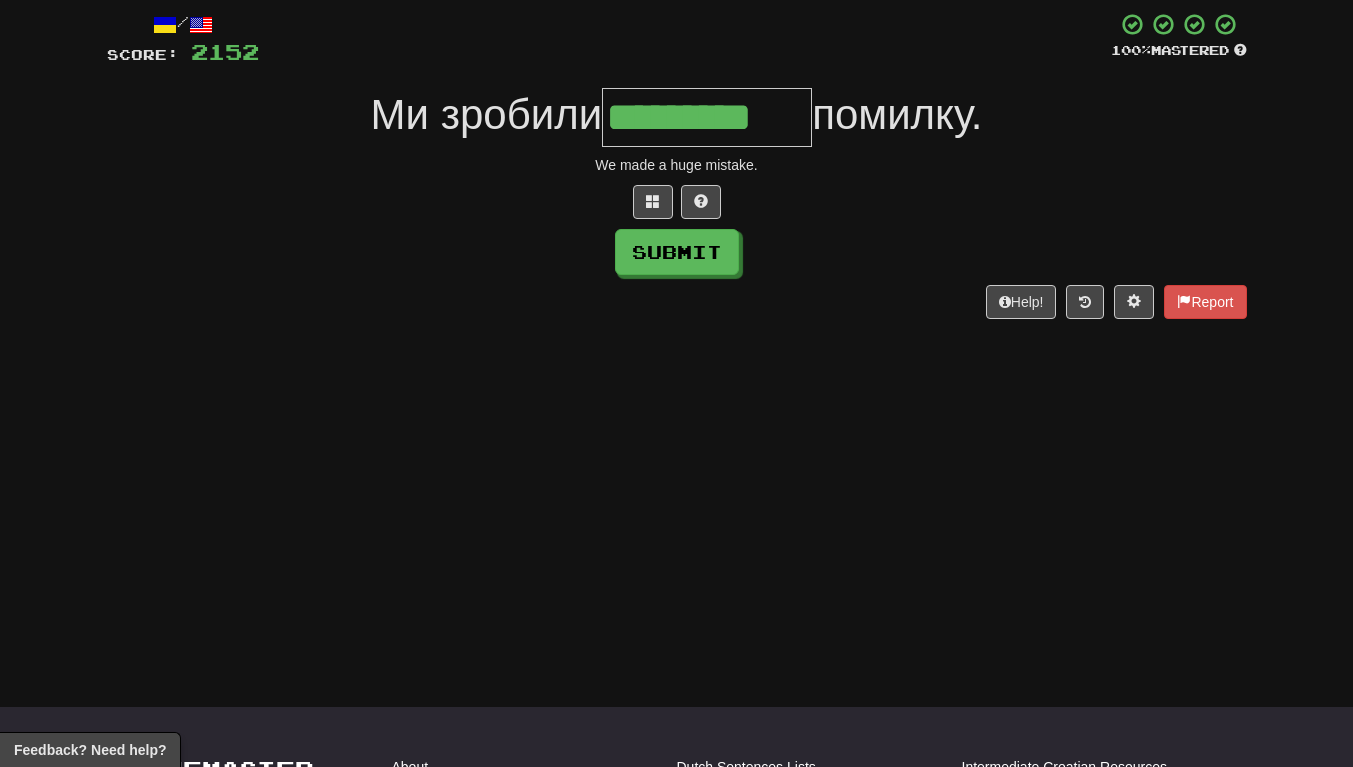 type on "*********" 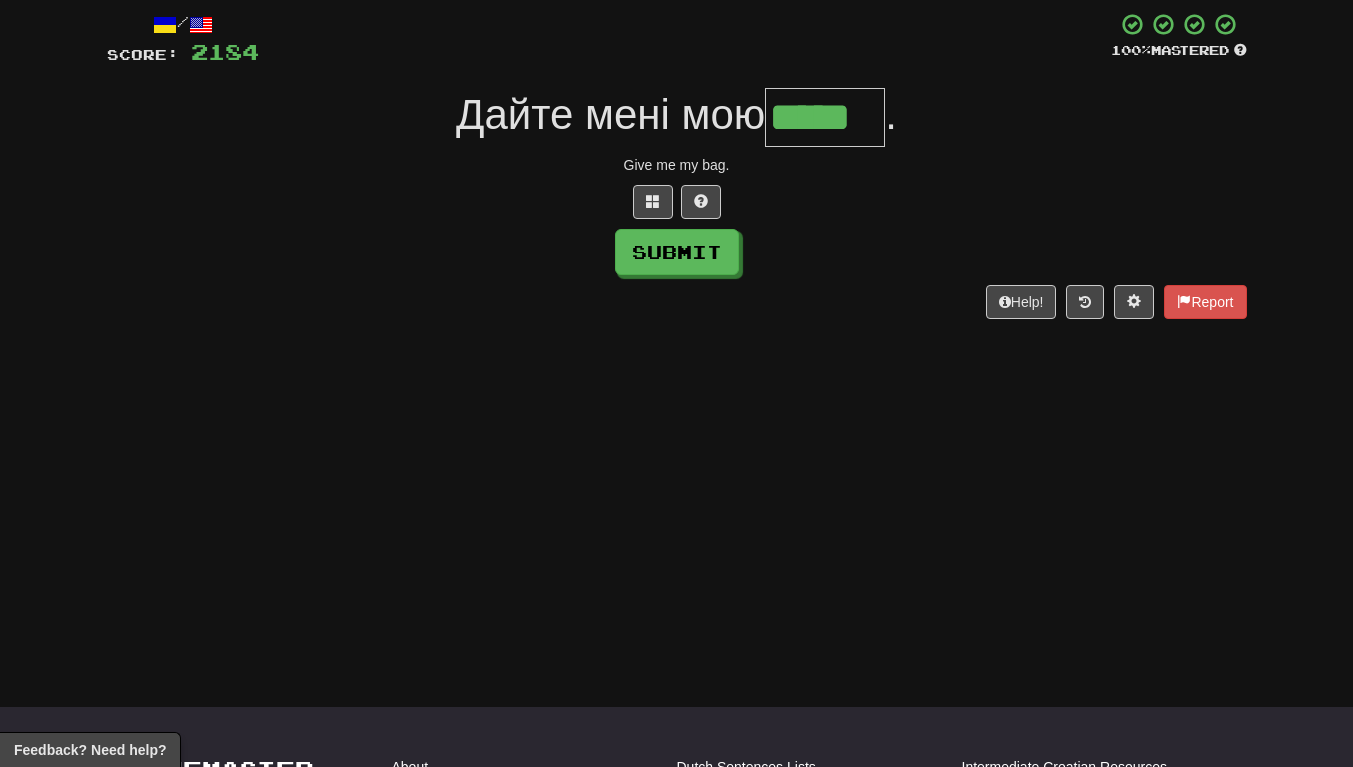 scroll, scrollTop: 0, scrollLeft: 7, axis: horizontal 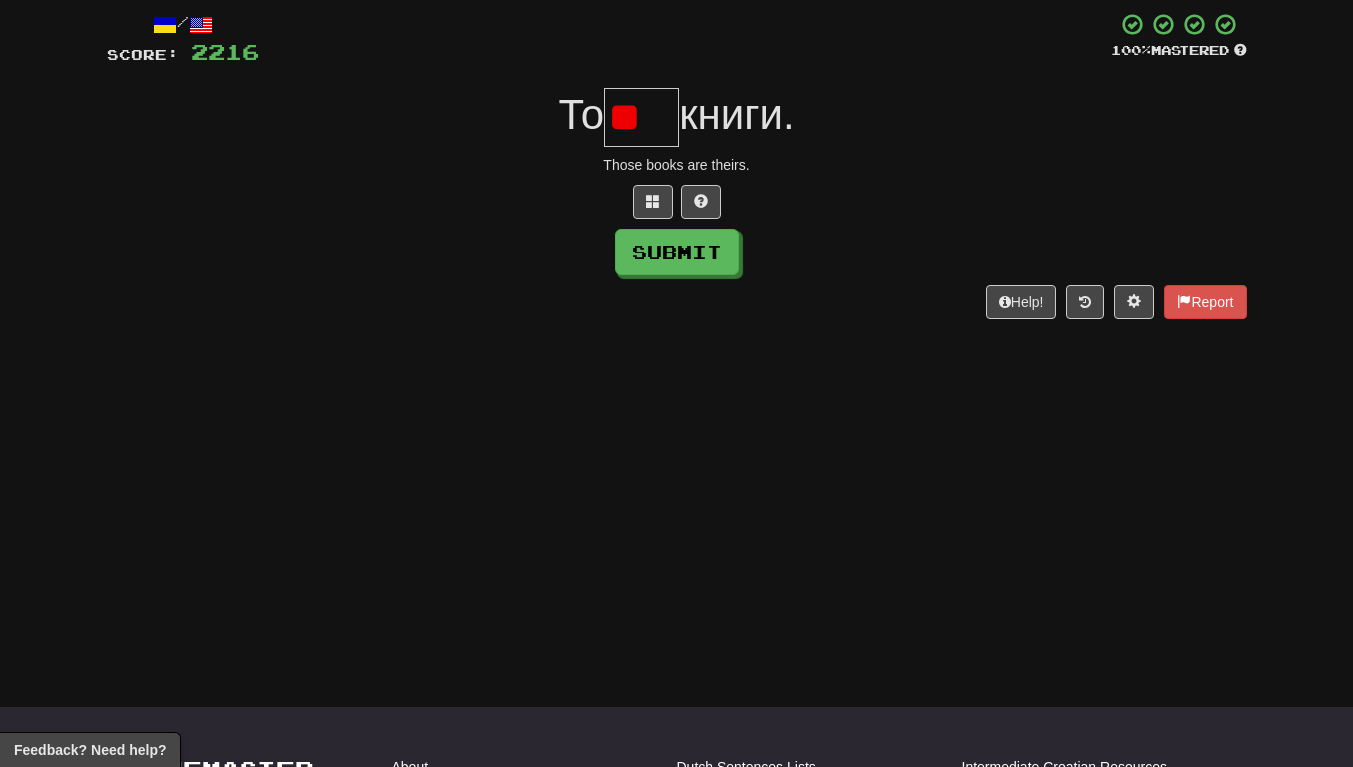 type on "*" 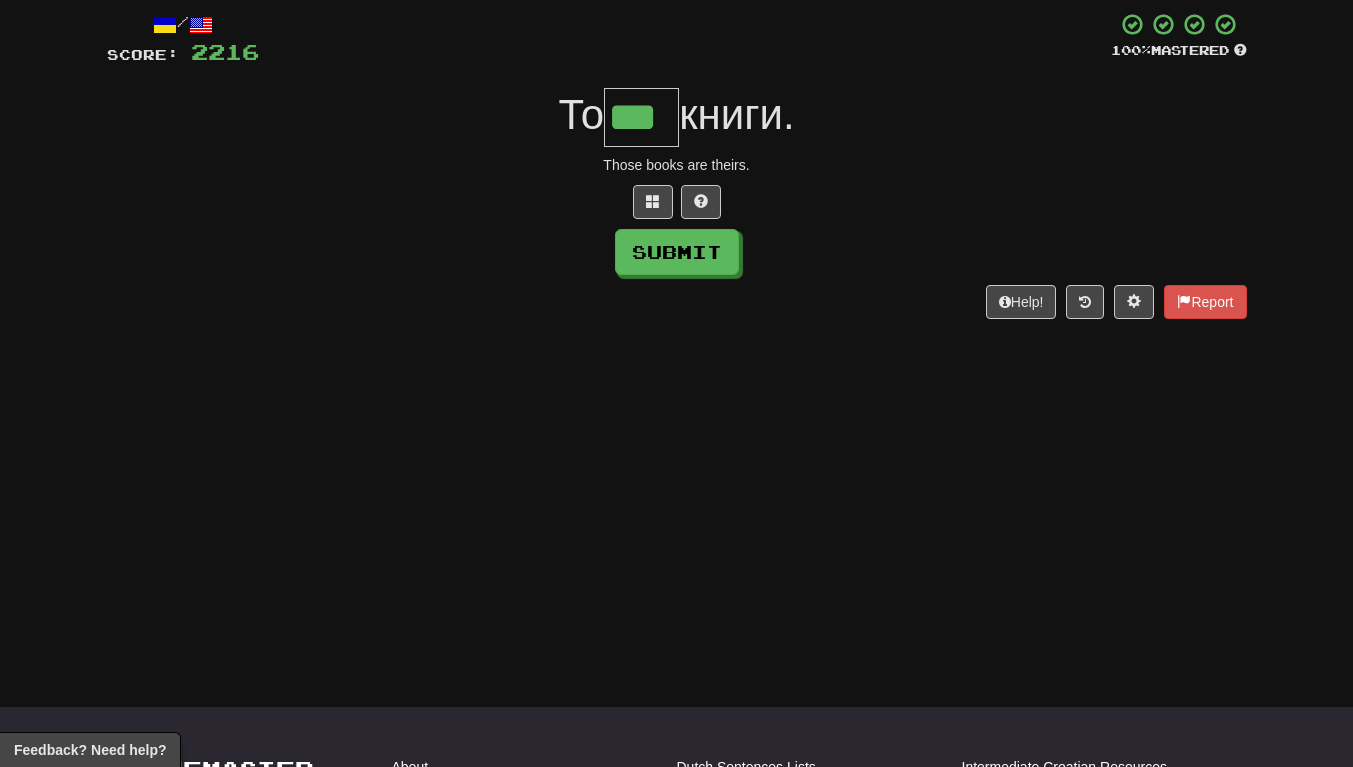 scroll, scrollTop: 0, scrollLeft: 0, axis: both 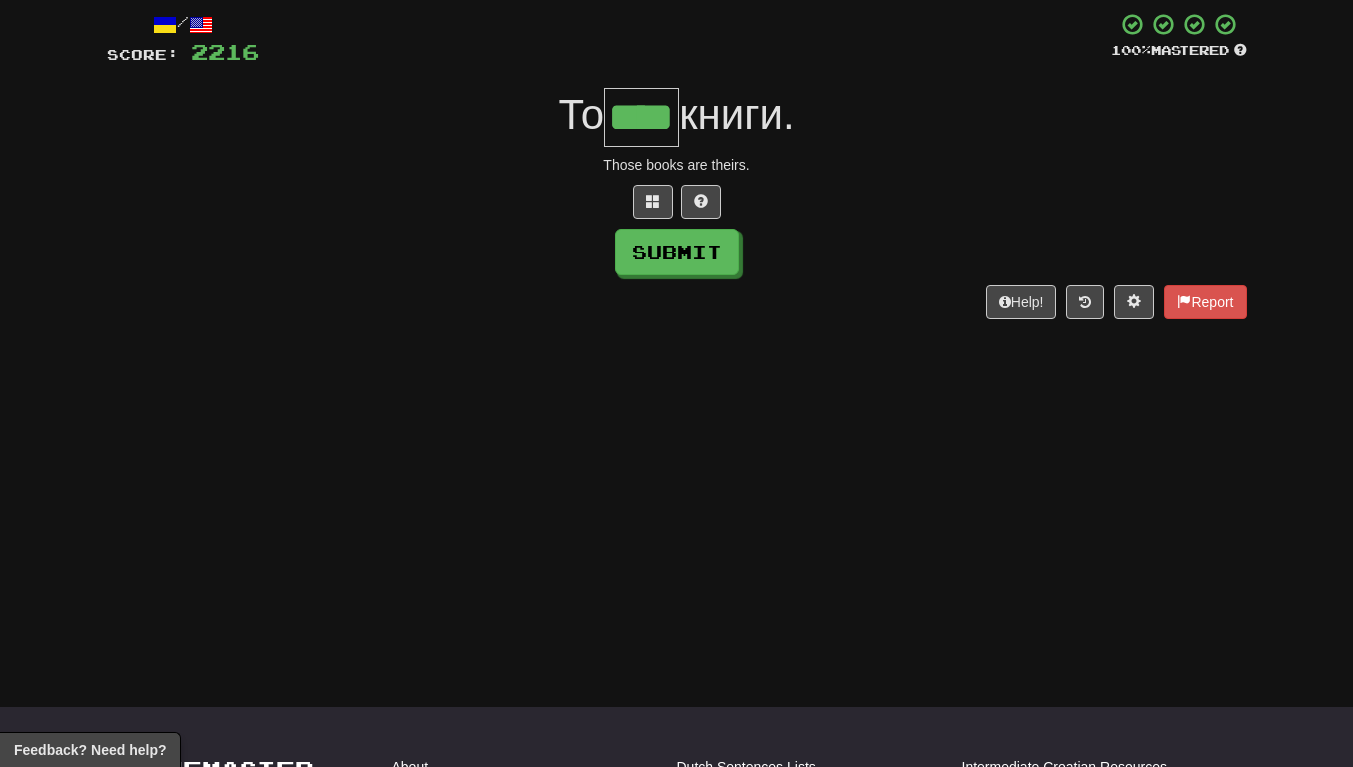 type on "****" 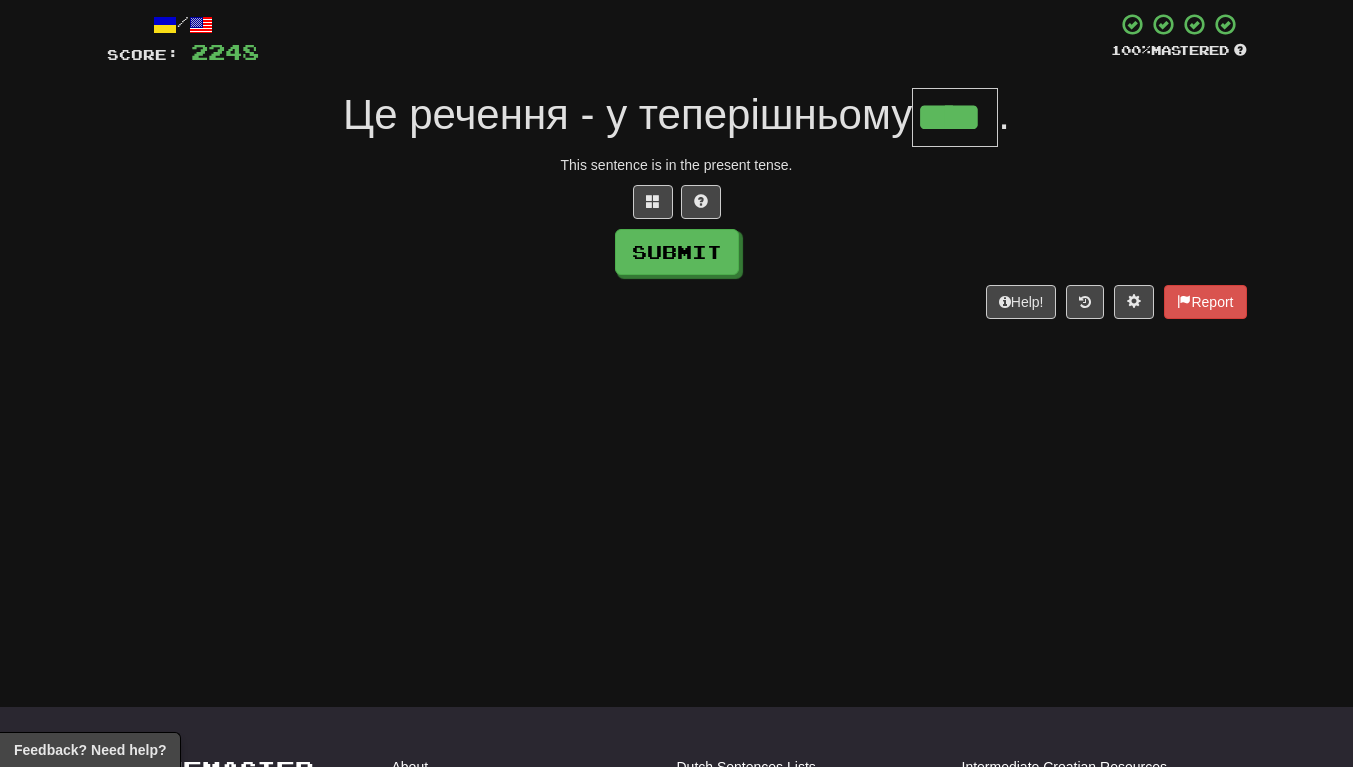 scroll, scrollTop: 0, scrollLeft: 3, axis: horizontal 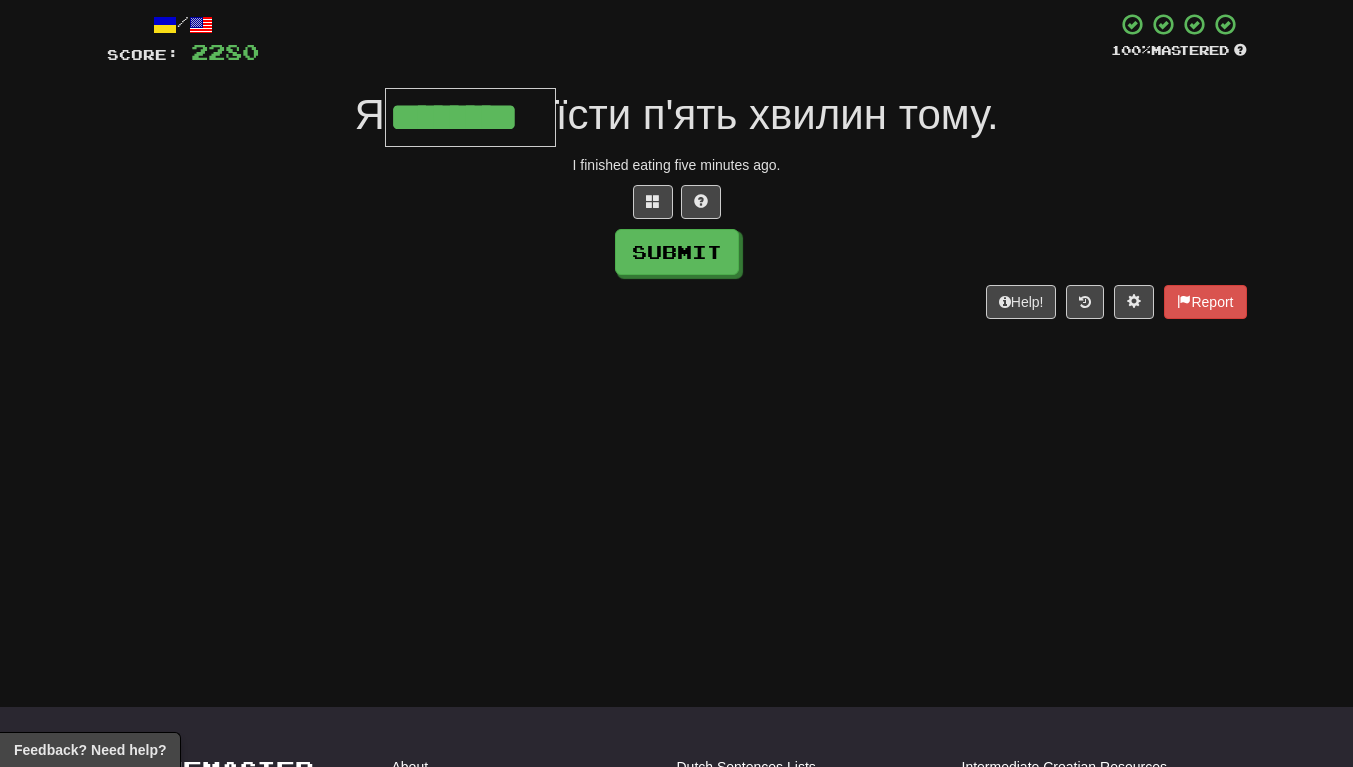 type on "********" 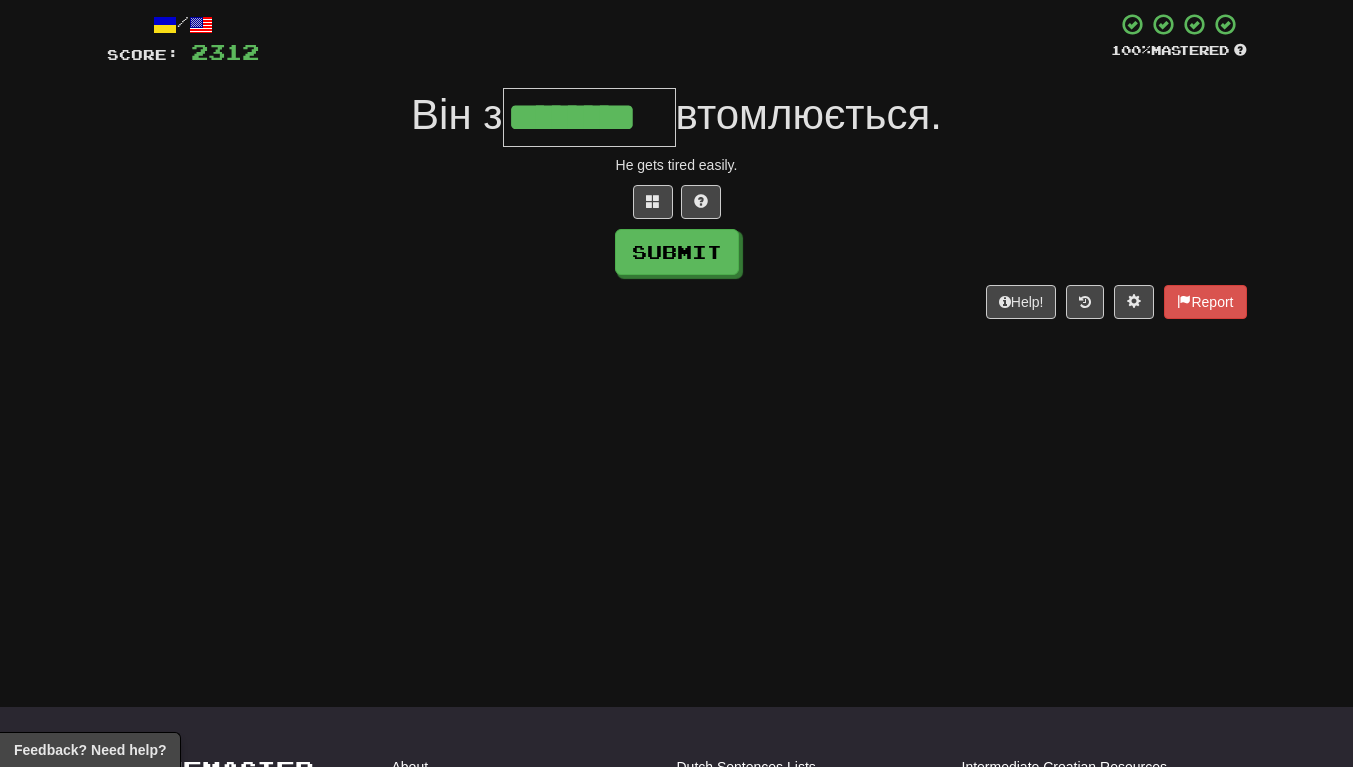 type on "********" 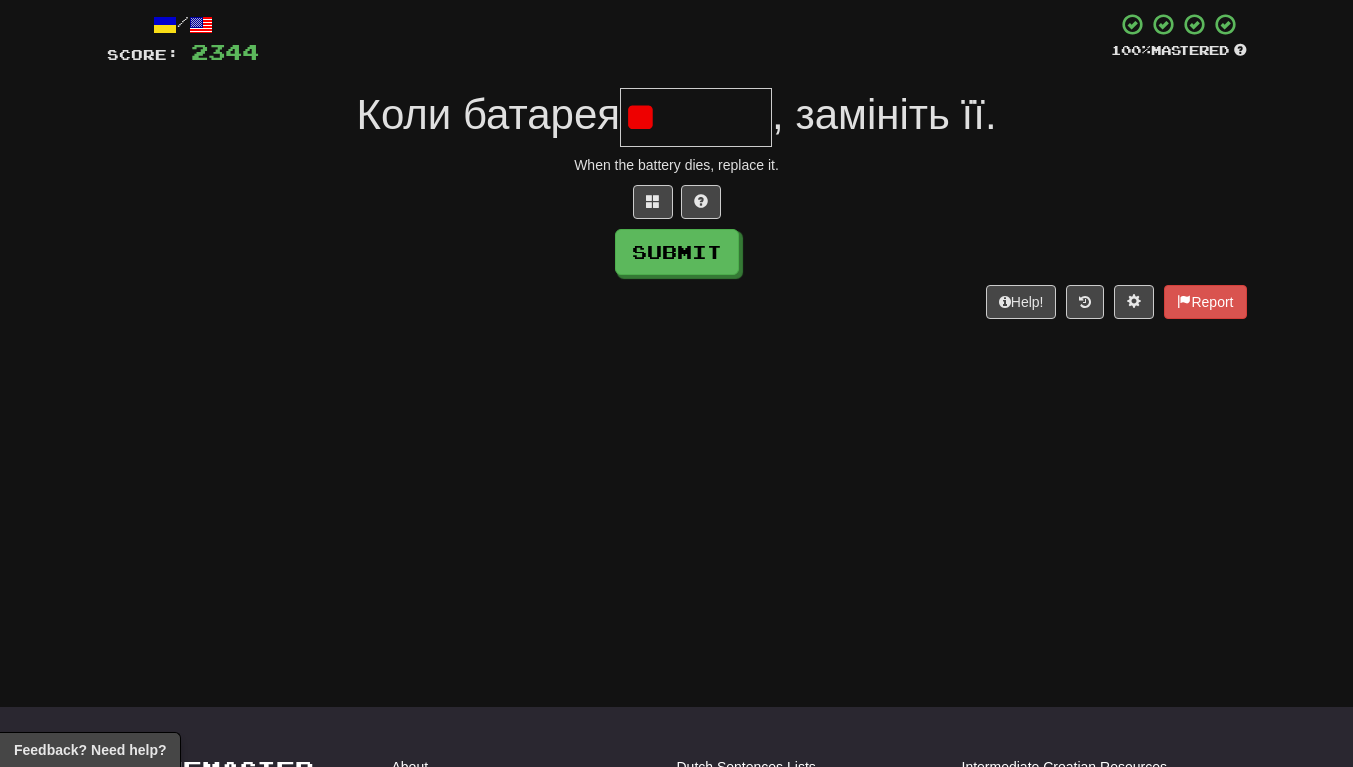 type on "*" 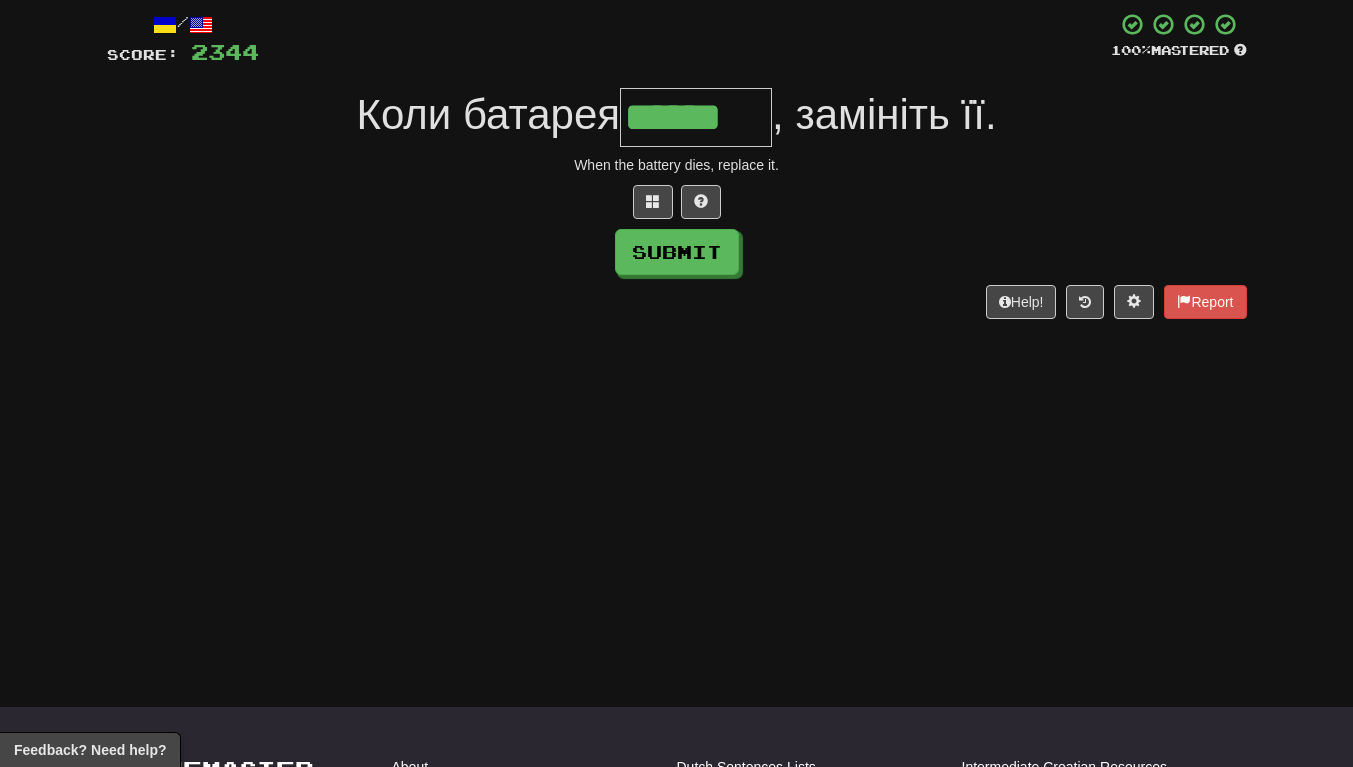 scroll, scrollTop: 0, scrollLeft: 4, axis: horizontal 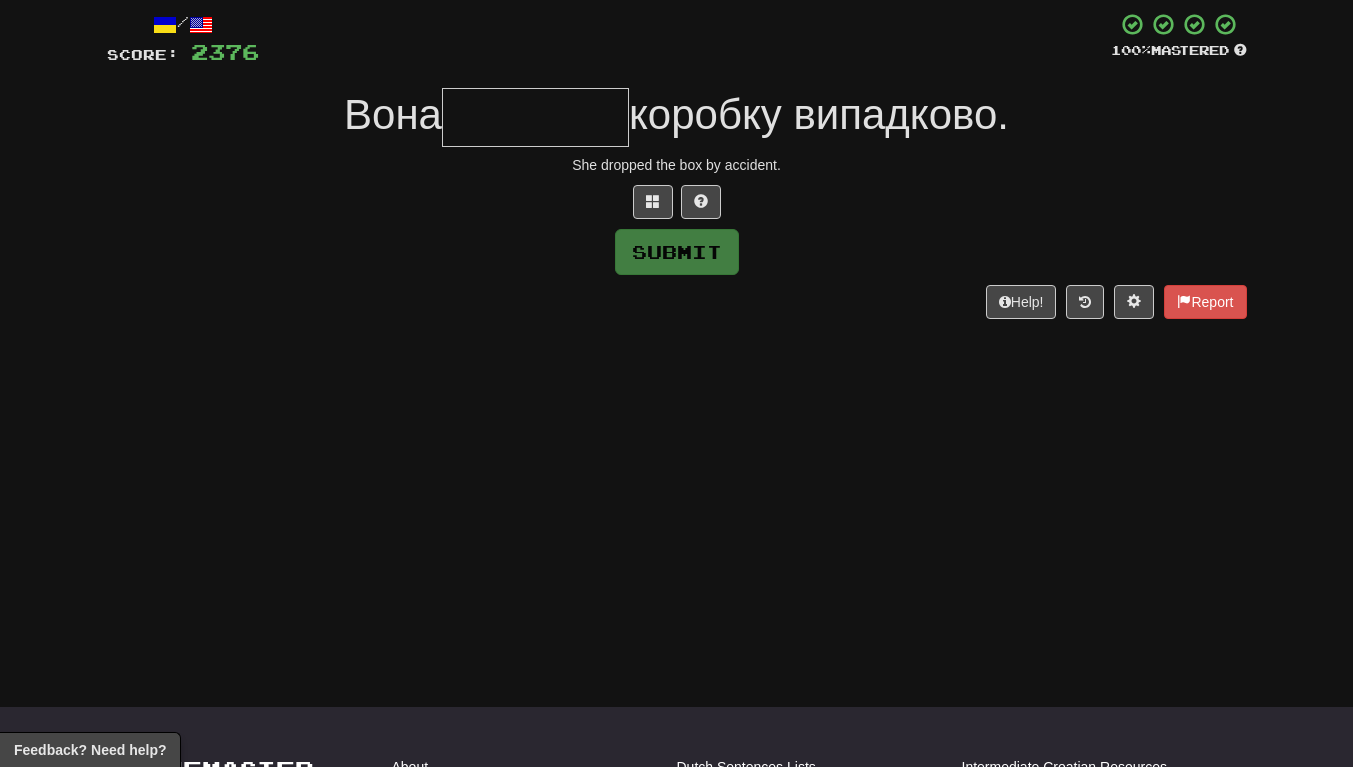type on "*" 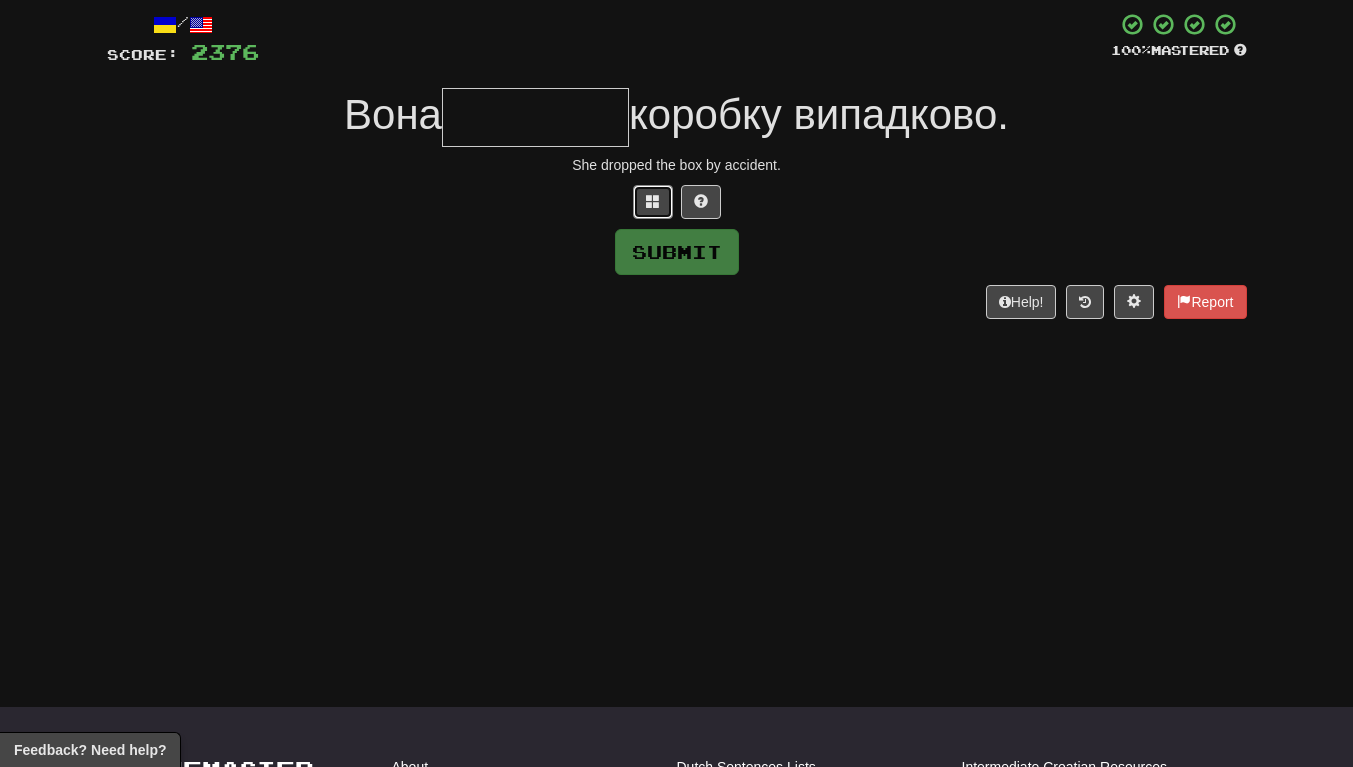 click at bounding box center (653, 202) 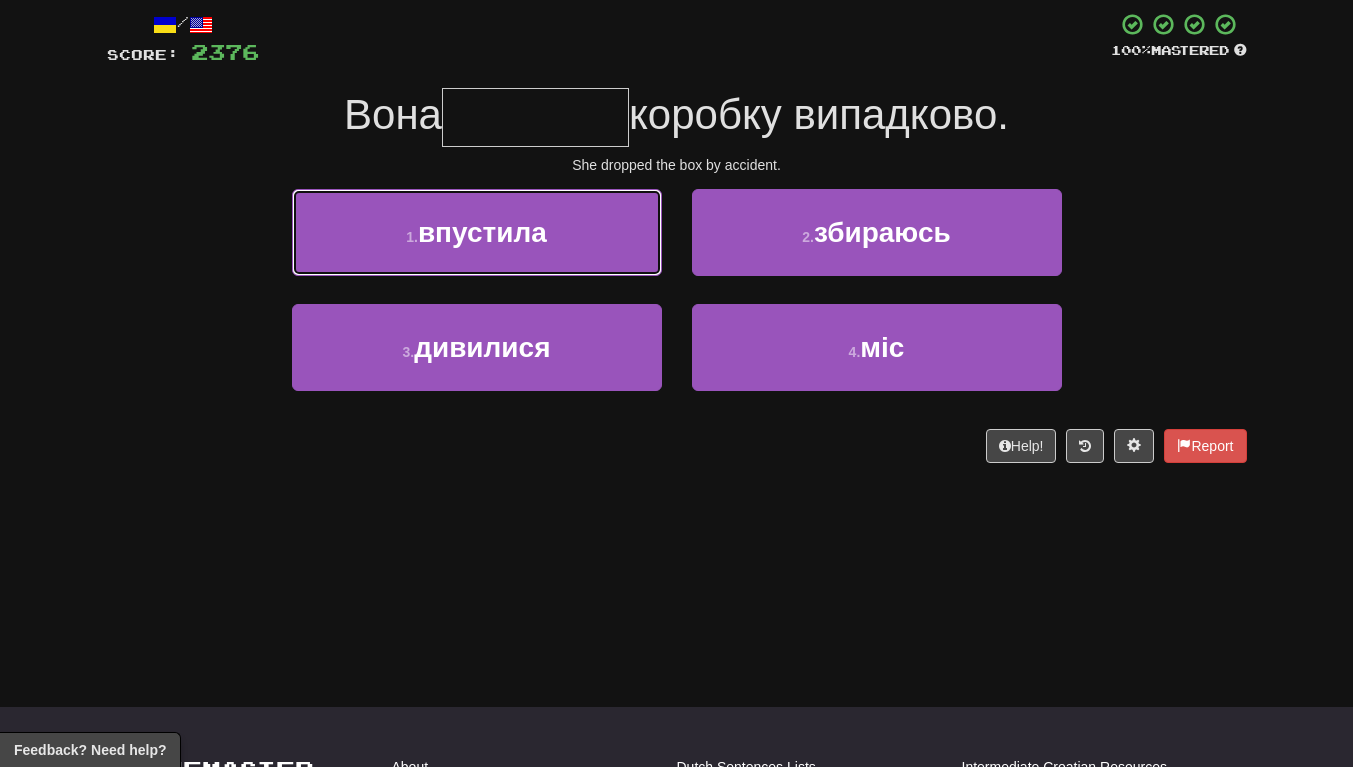 click on "1 .  впустила" at bounding box center [477, 232] 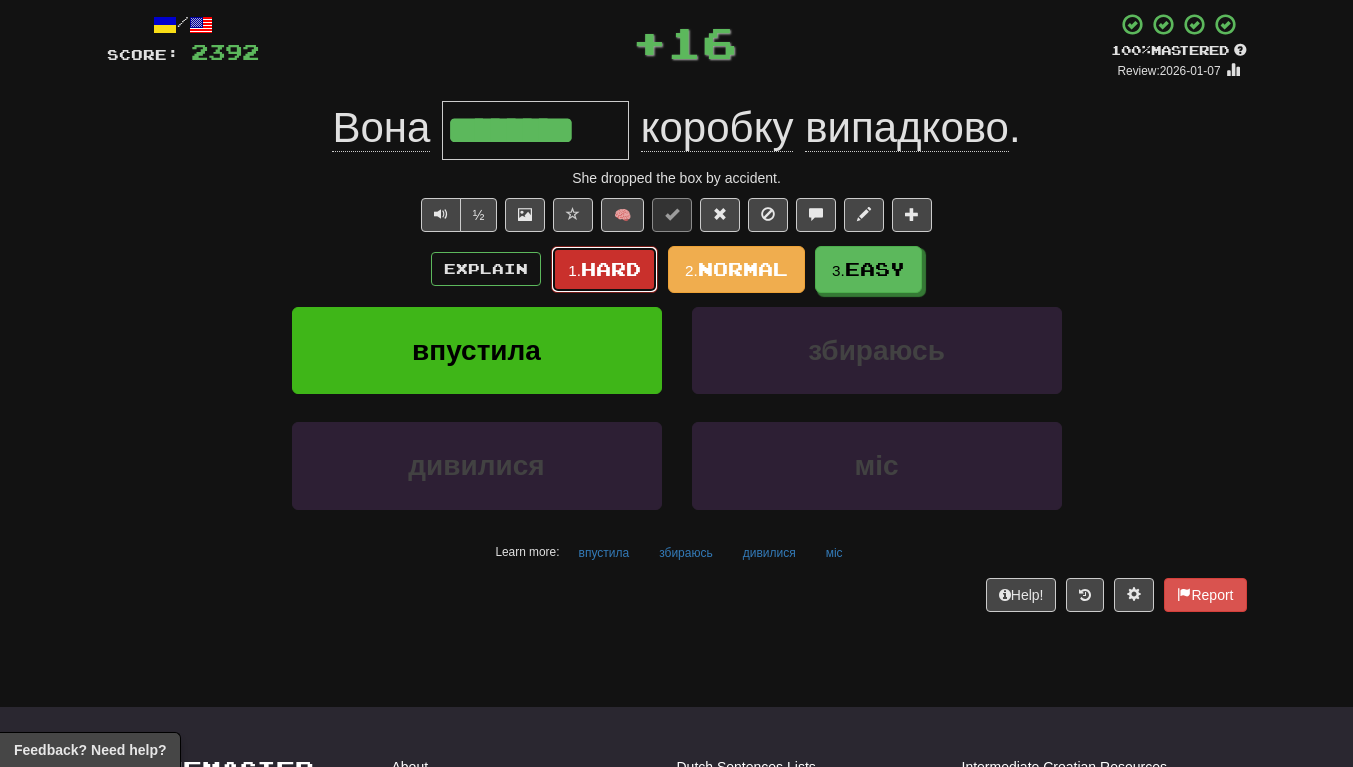 click on "1.  Hard" at bounding box center [604, 269] 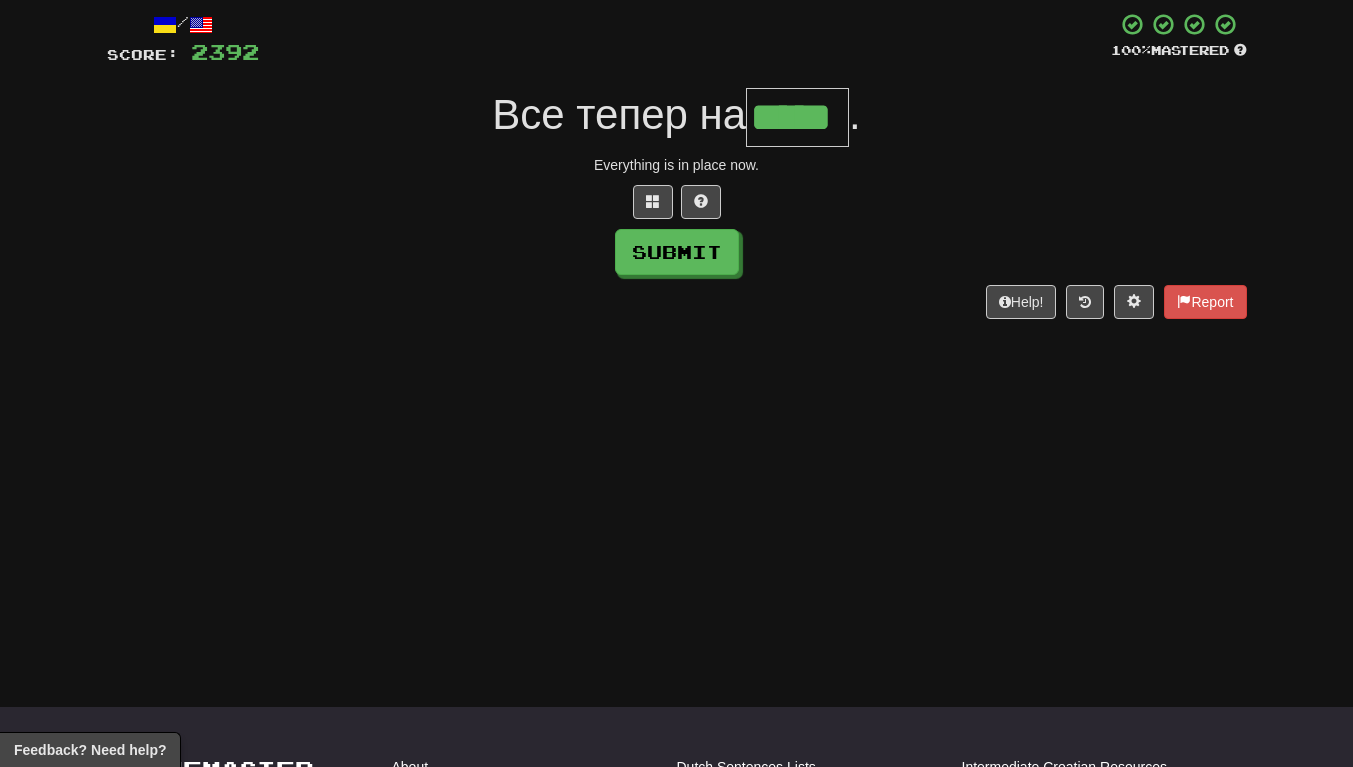 scroll, scrollTop: 0, scrollLeft: 3, axis: horizontal 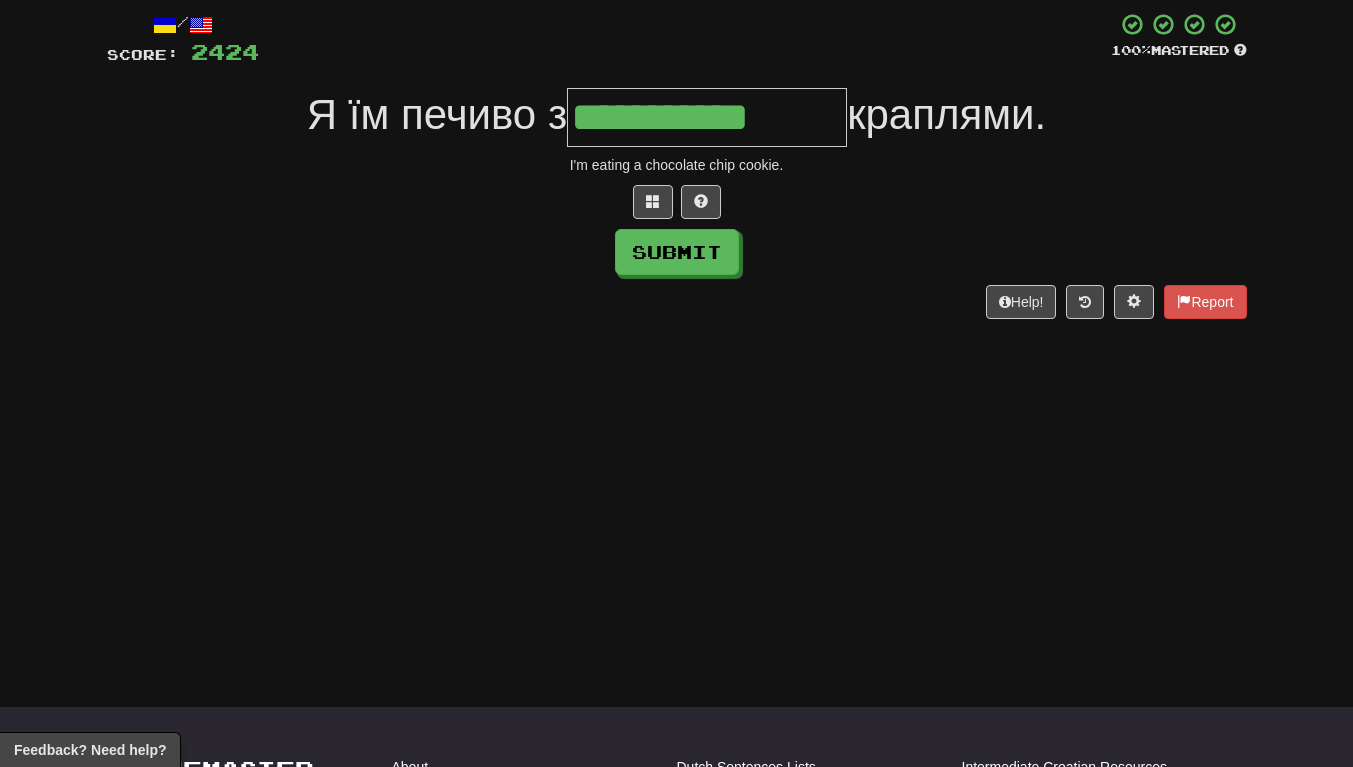 type on "**********" 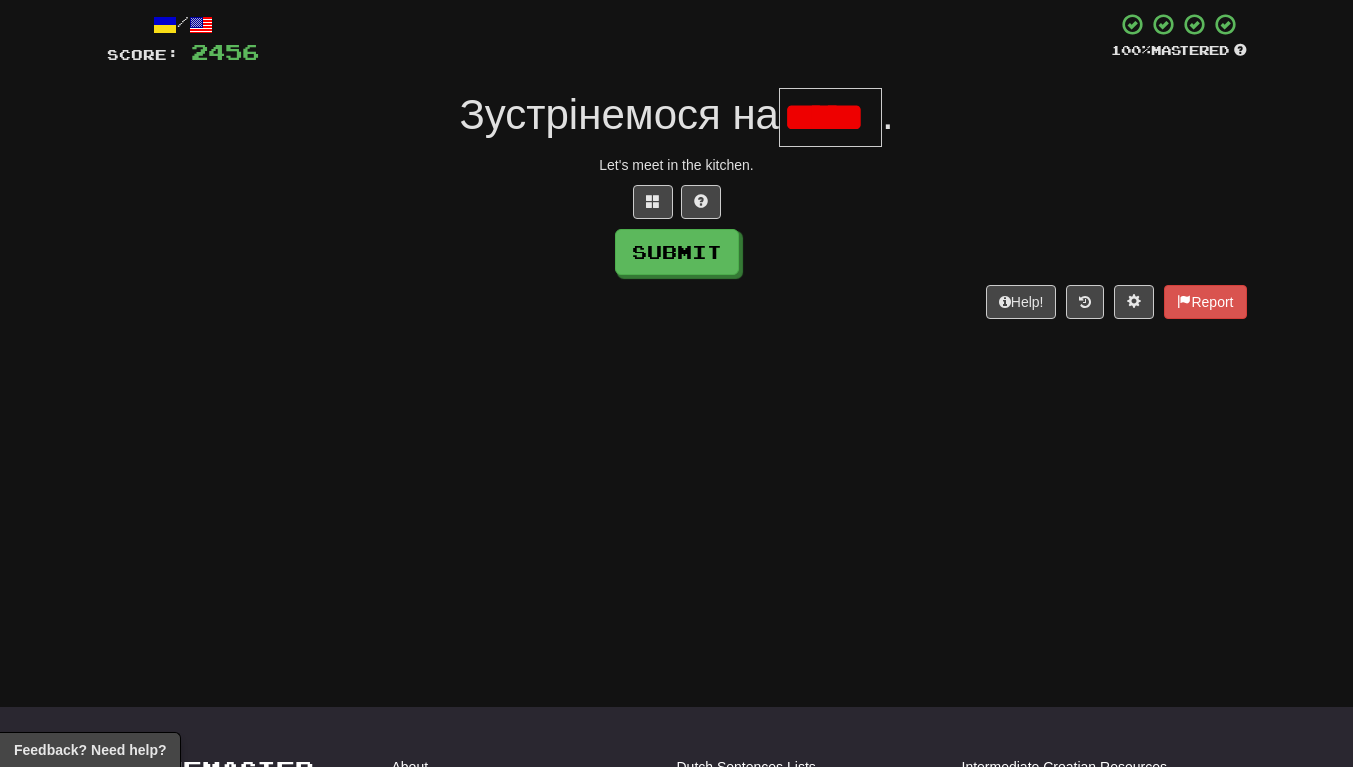 scroll, scrollTop: 0, scrollLeft: 16, axis: horizontal 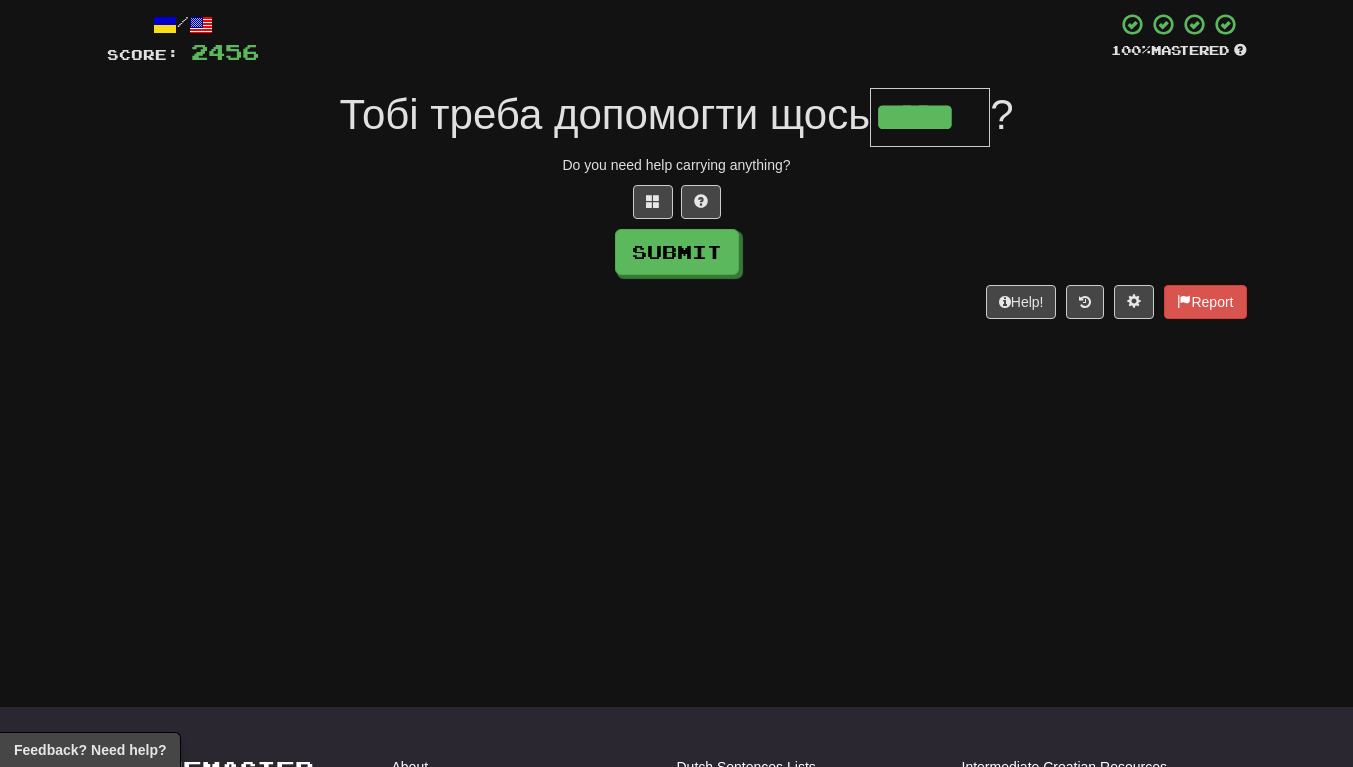 type on "*****" 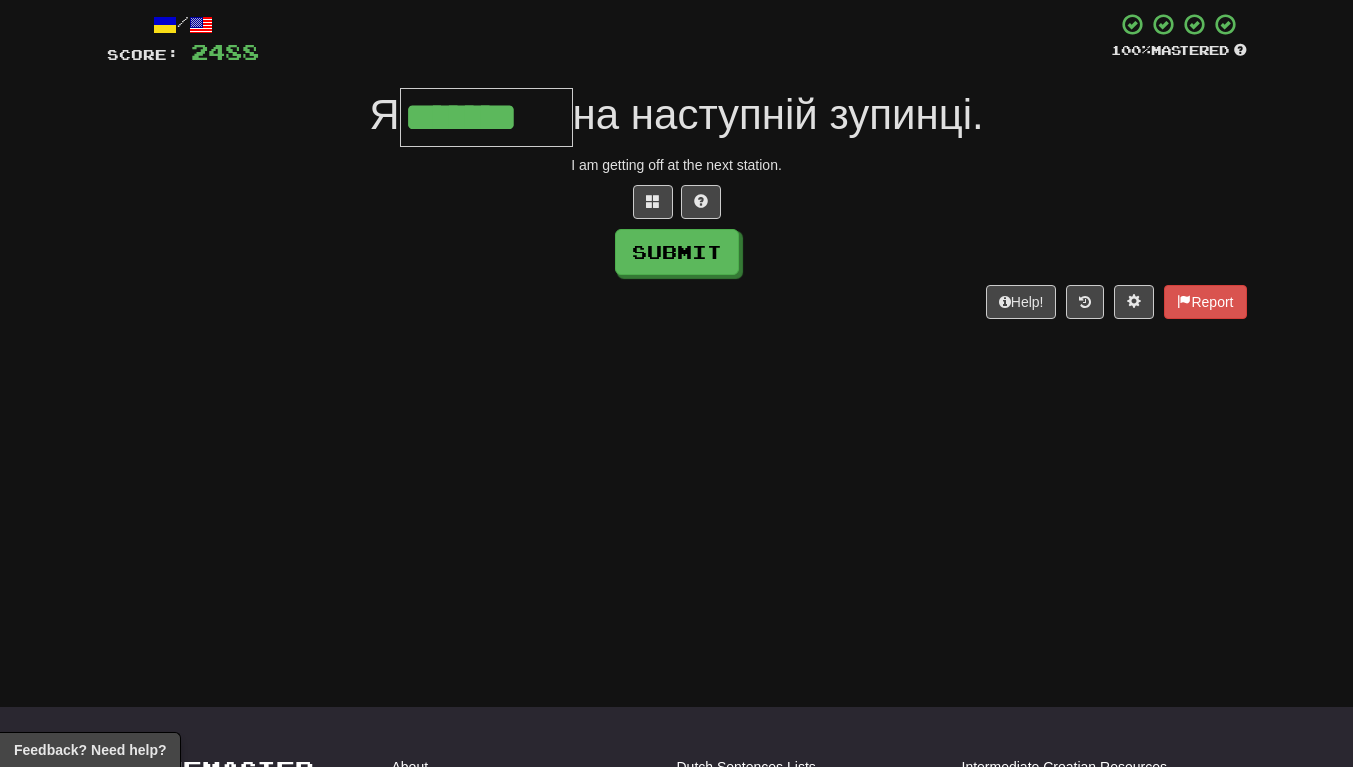 scroll, scrollTop: 0, scrollLeft: 3, axis: horizontal 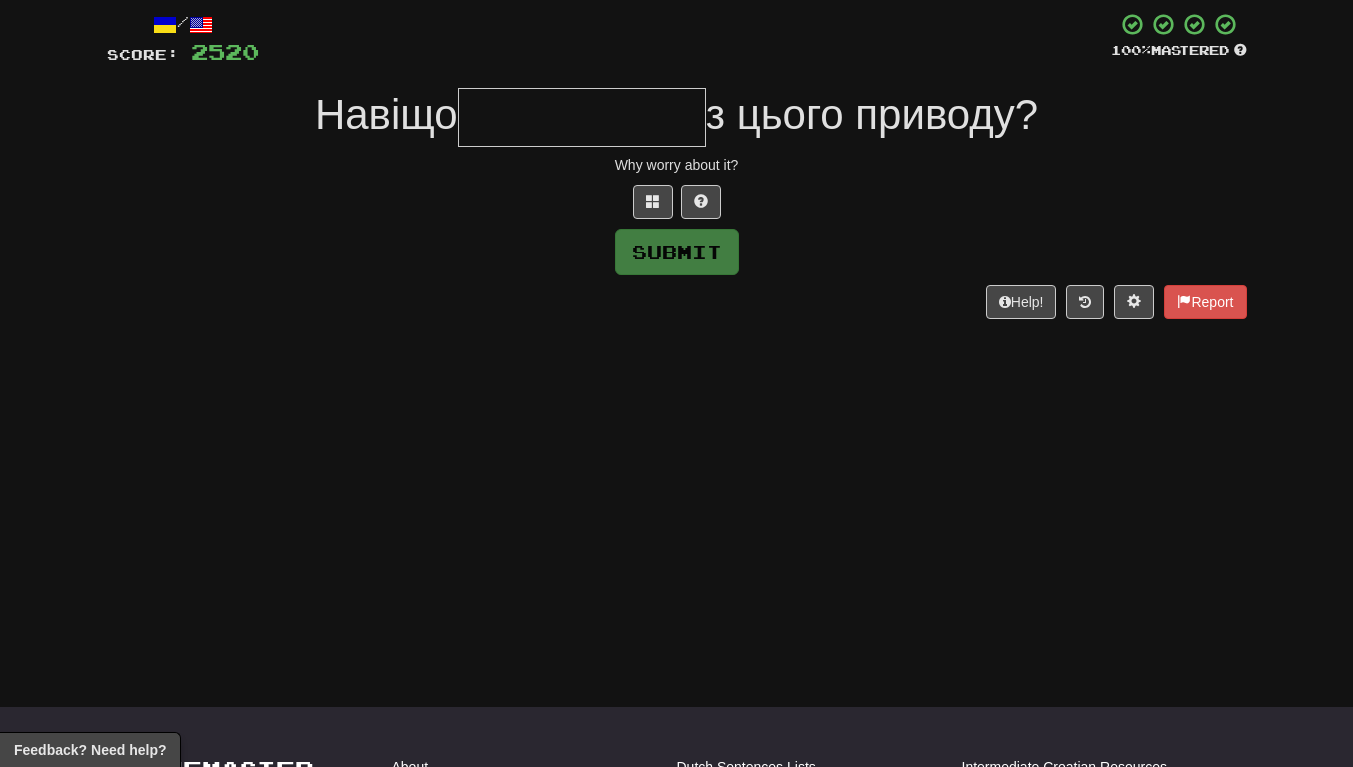 type on "*" 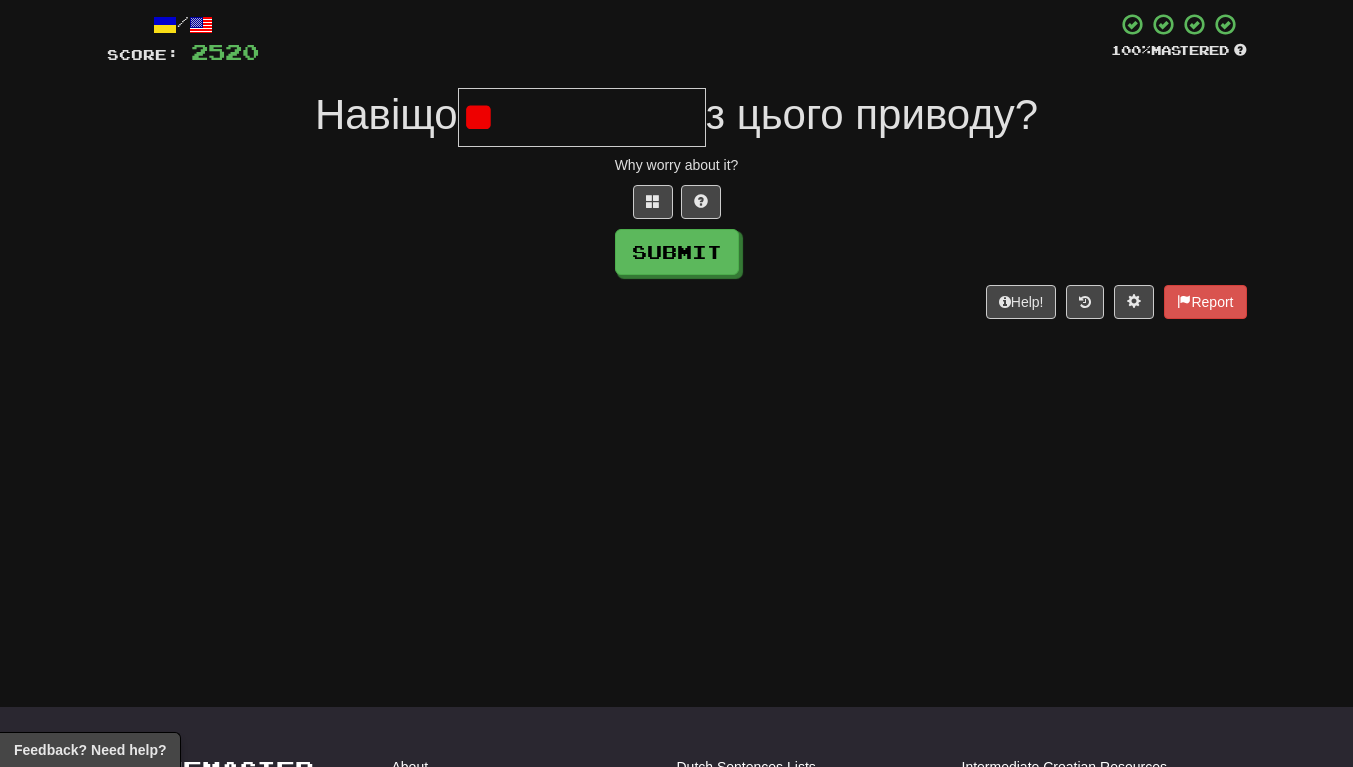 type on "*" 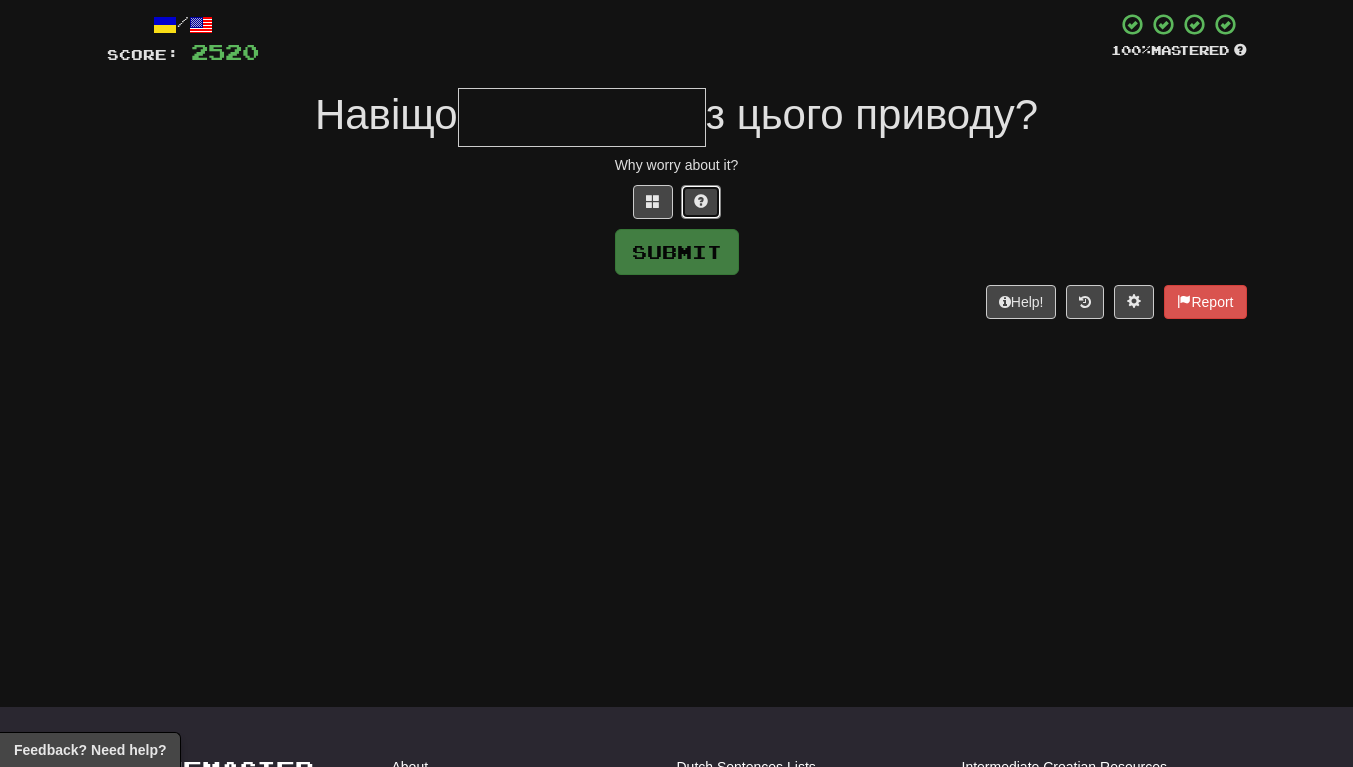 click at bounding box center [701, 201] 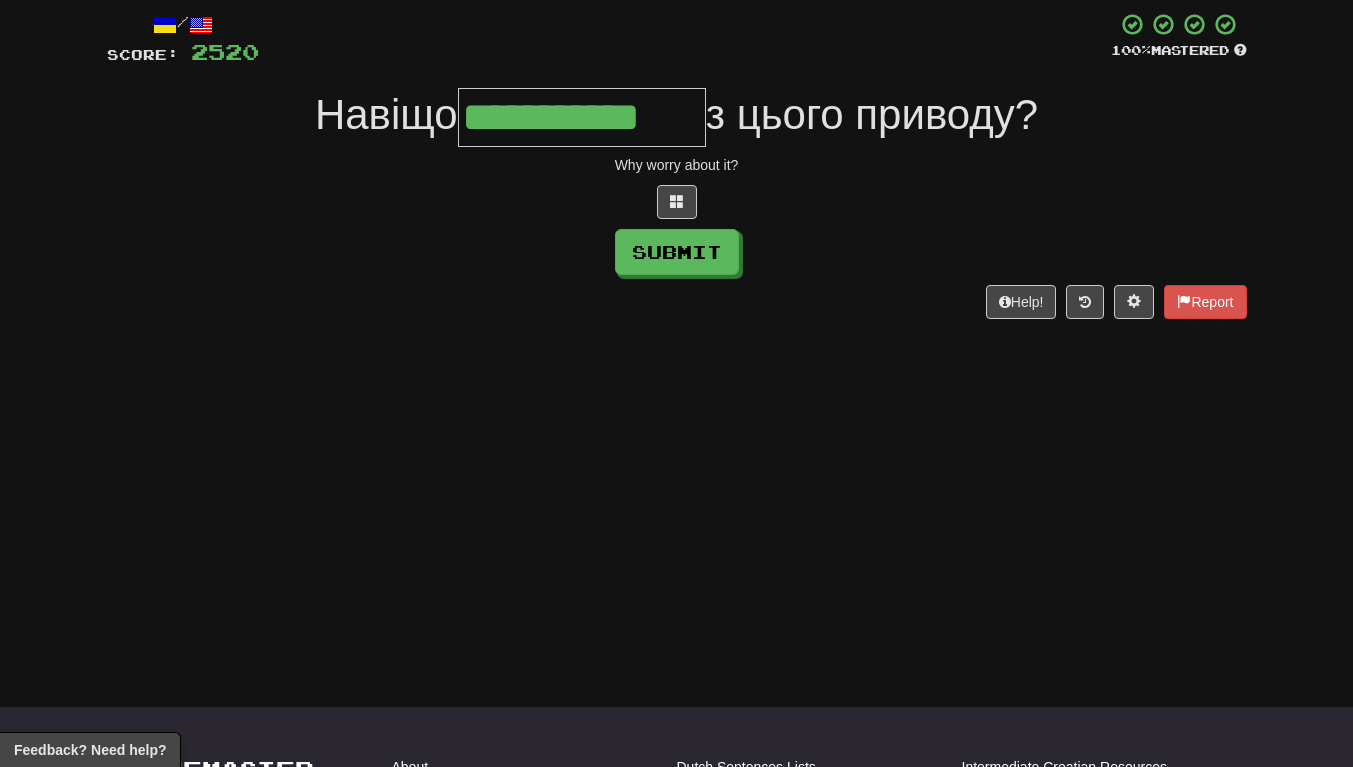 scroll, scrollTop: 0, scrollLeft: 2, axis: horizontal 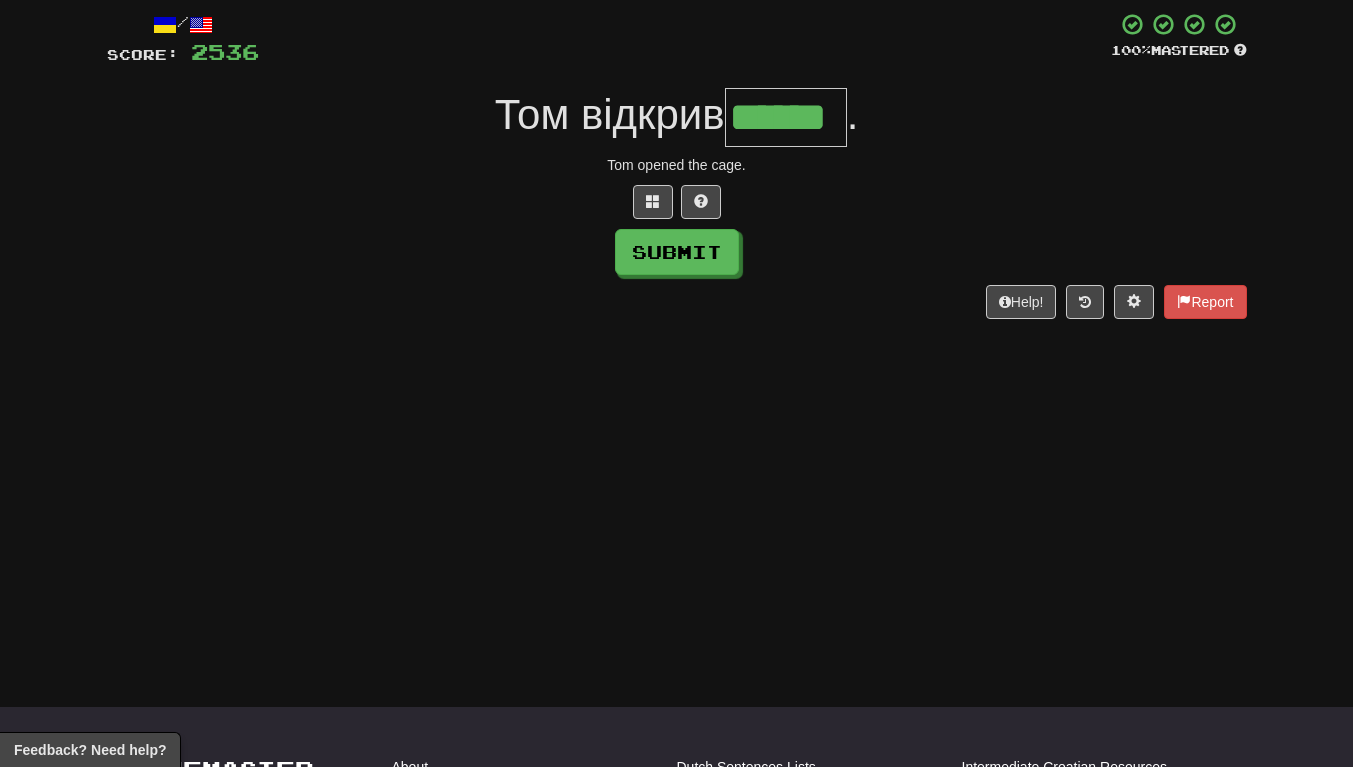 type on "******" 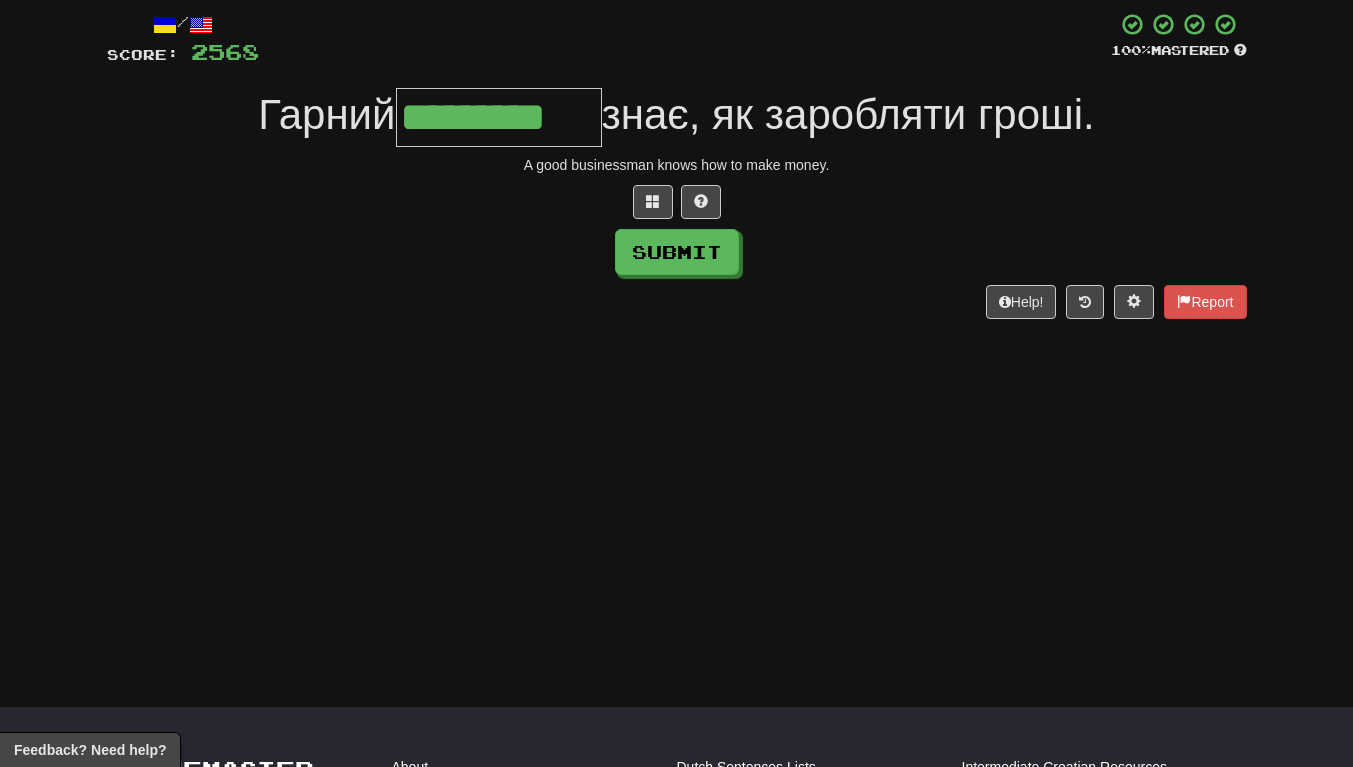 scroll, scrollTop: 0, scrollLeft: 1, axis: horizontal 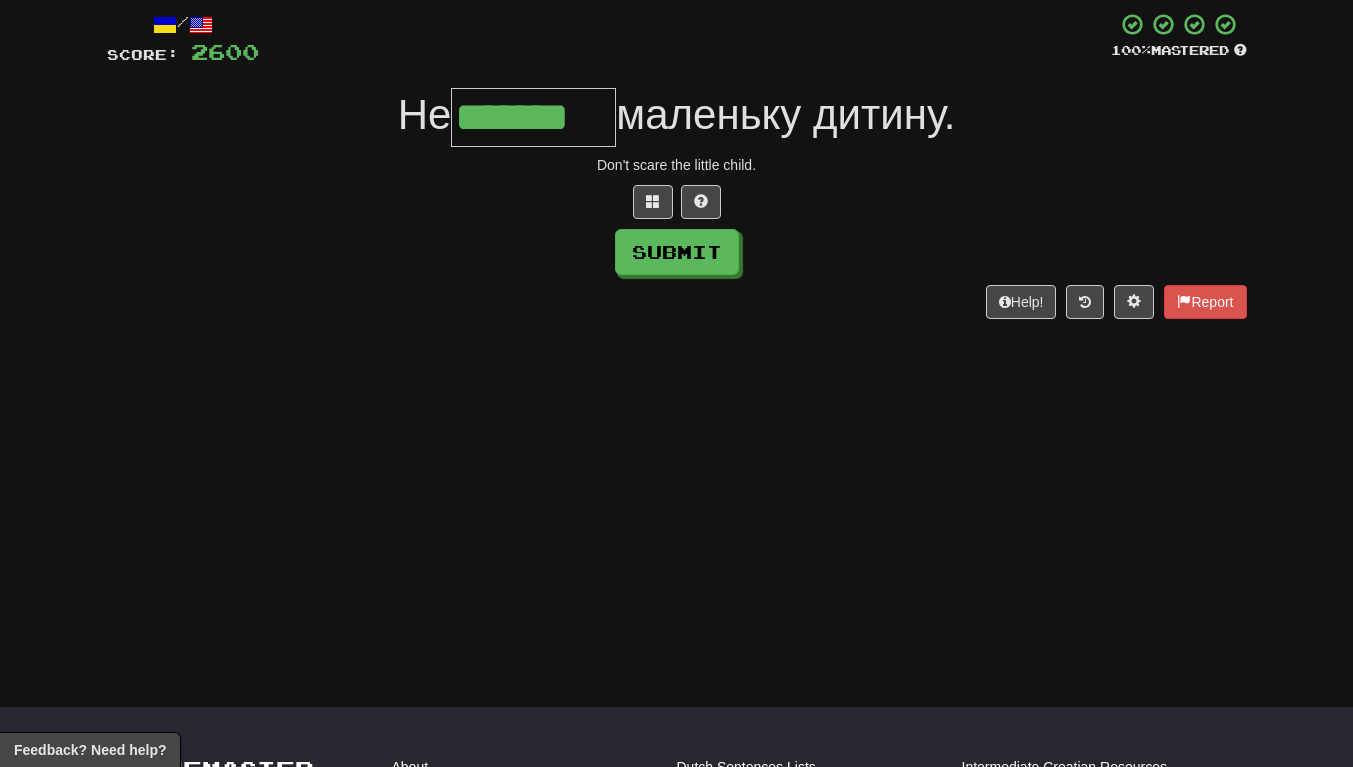 type on "*******" 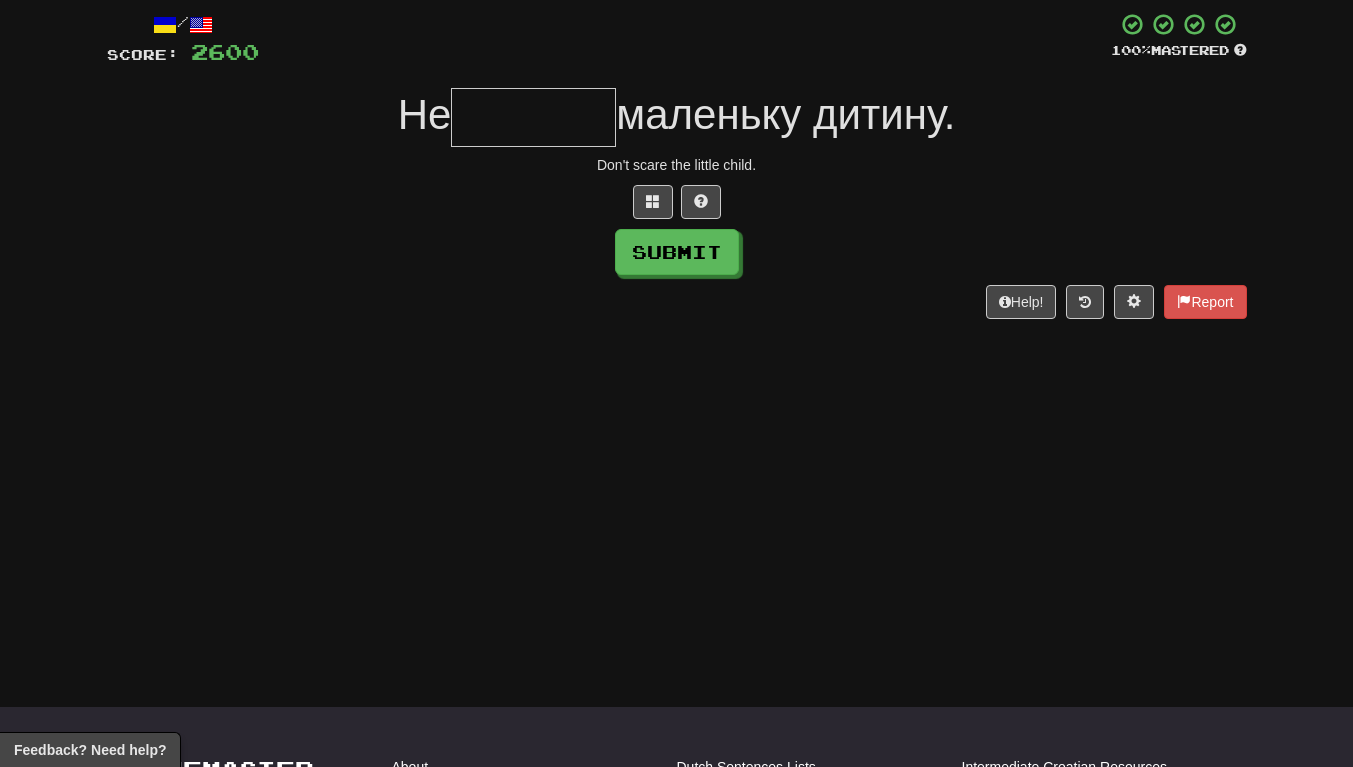 scroll, scrollTop: 0, scrollLeft: 0, axis: both 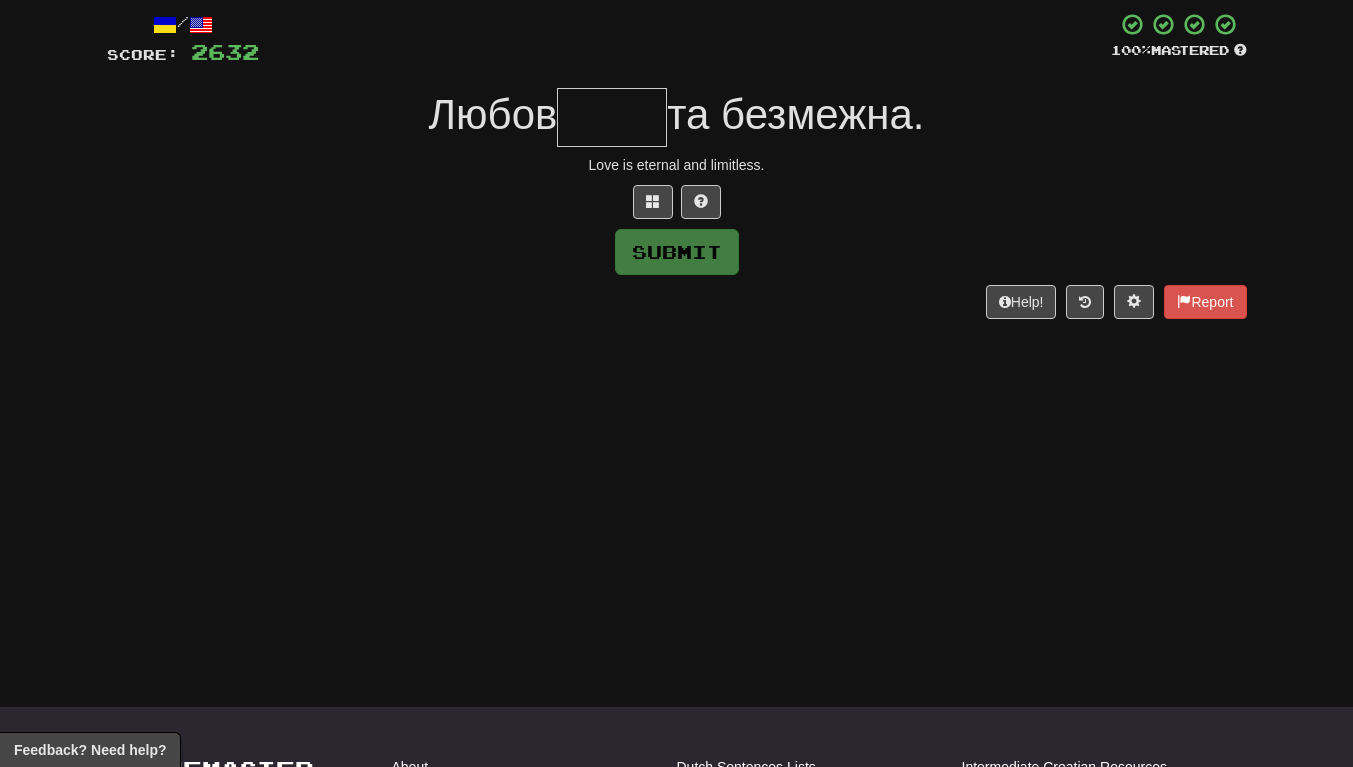 type on "*" 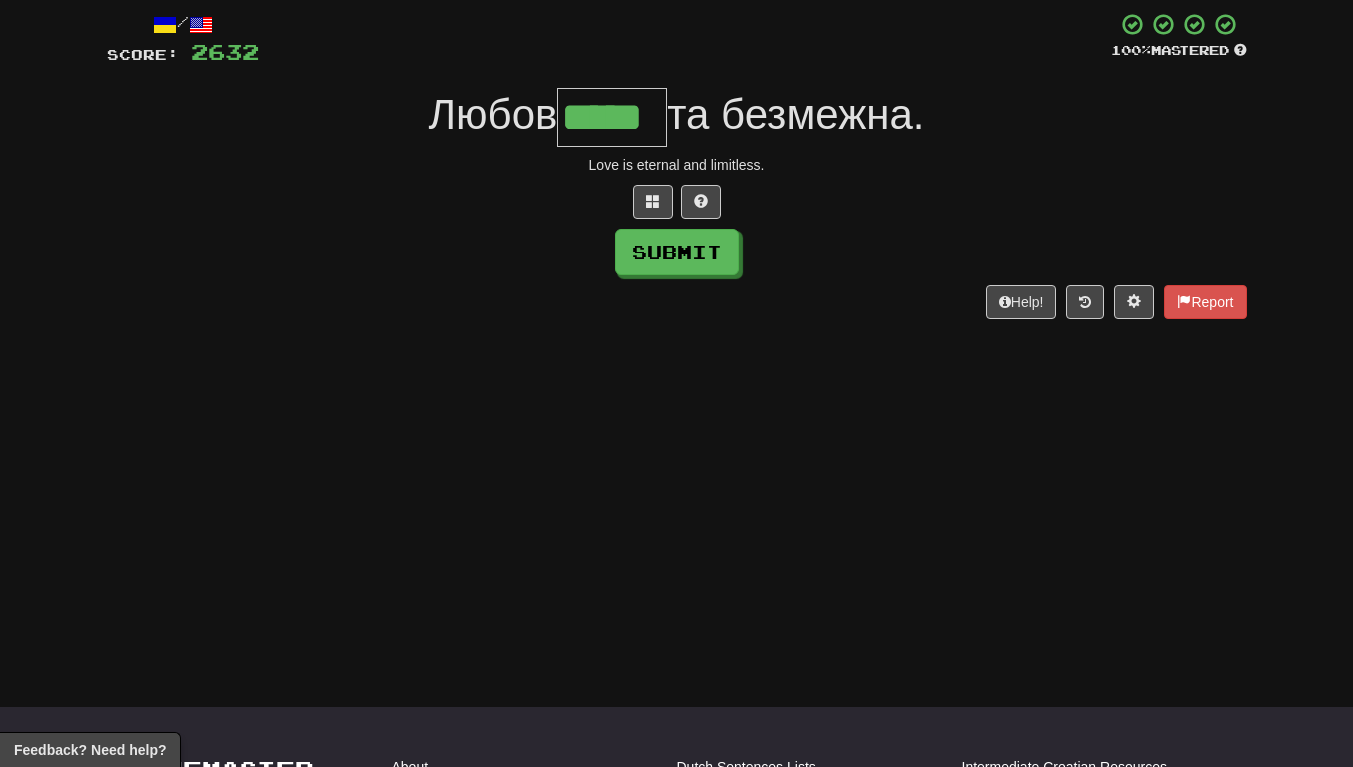 scroll, scrollTop: 0, scrollLeft: 3, axis: horizontal 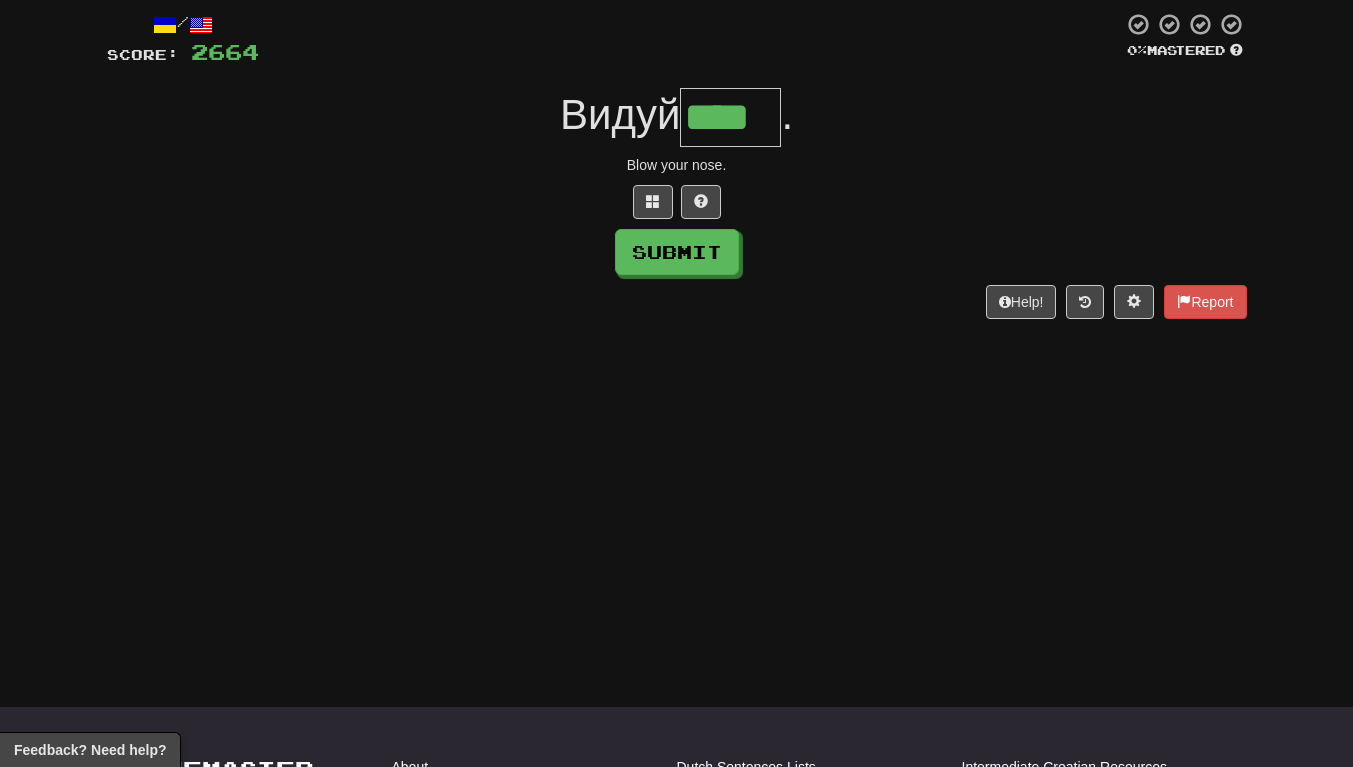 type on "****" 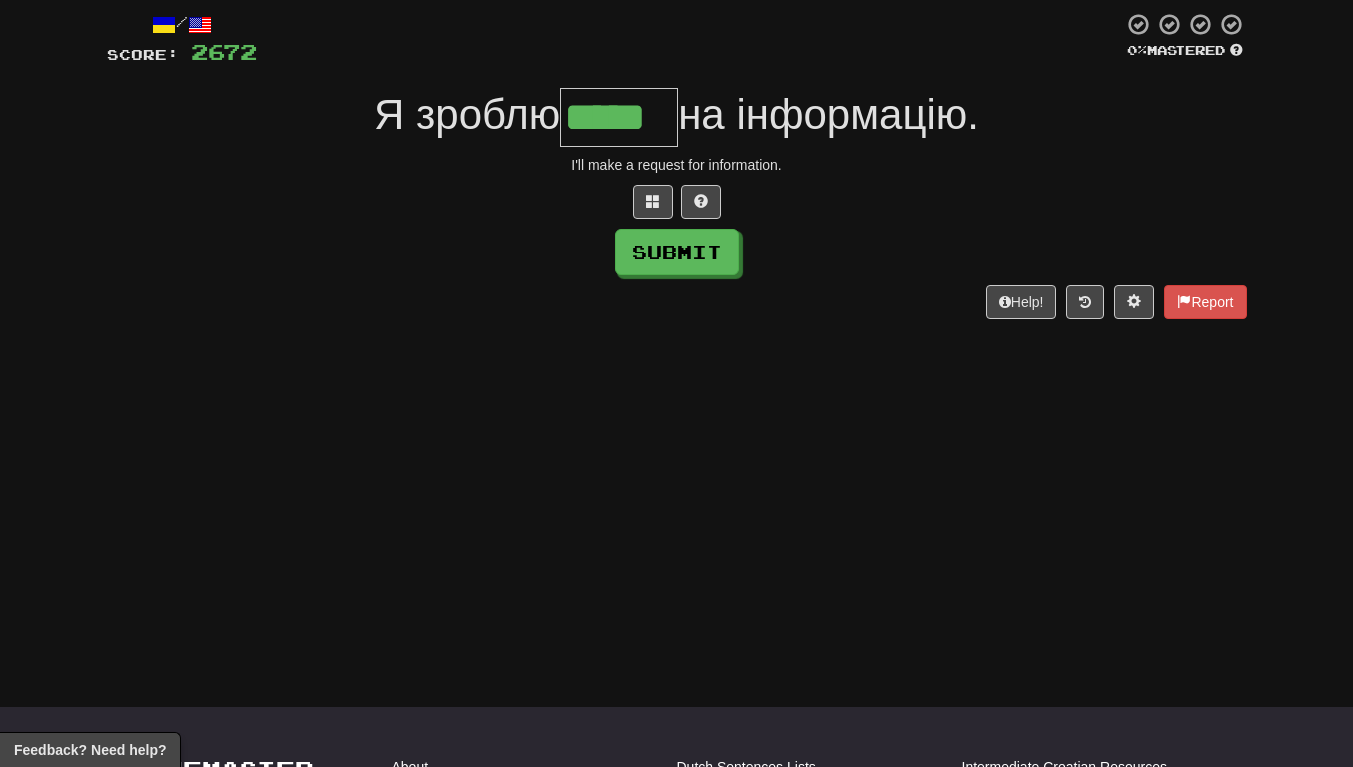 scroll, scrollTop: 0, scrollLeft: 4, axis: horizontal 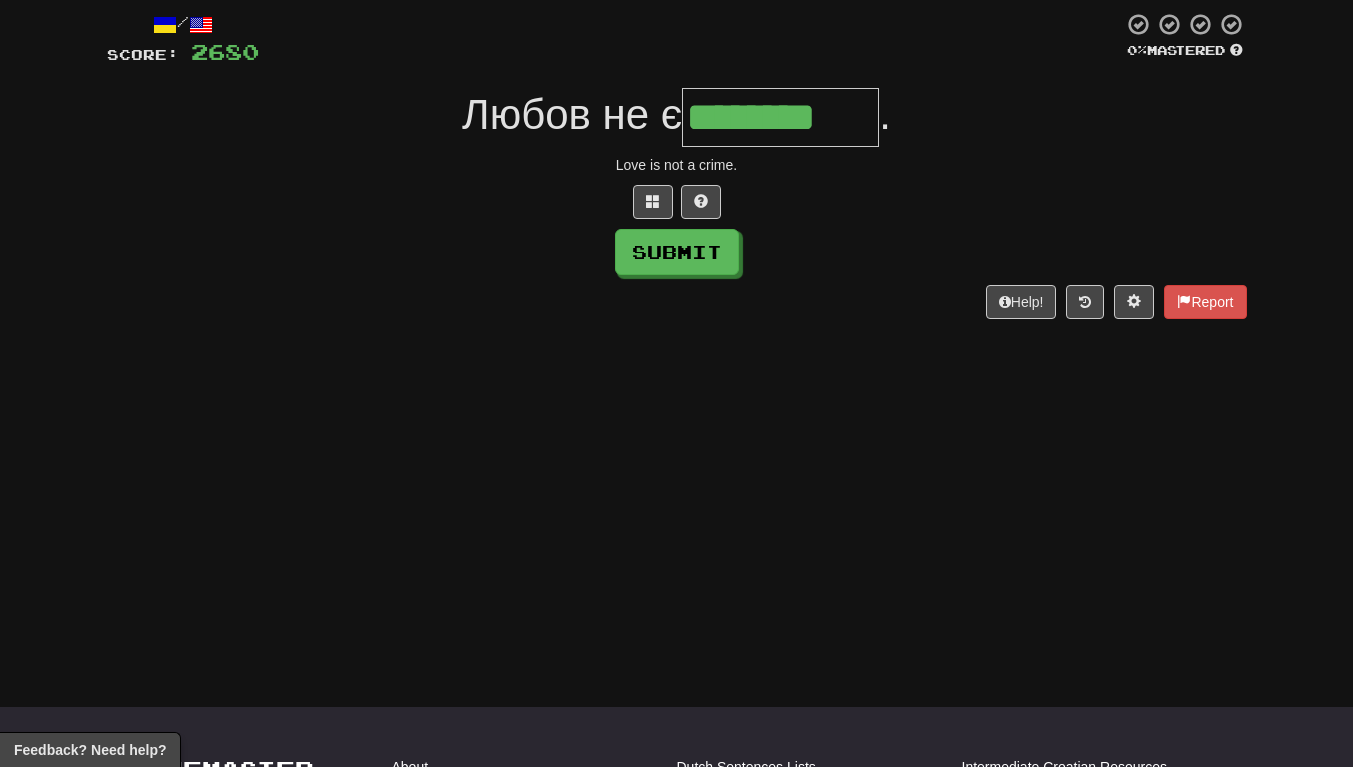 type on "********" 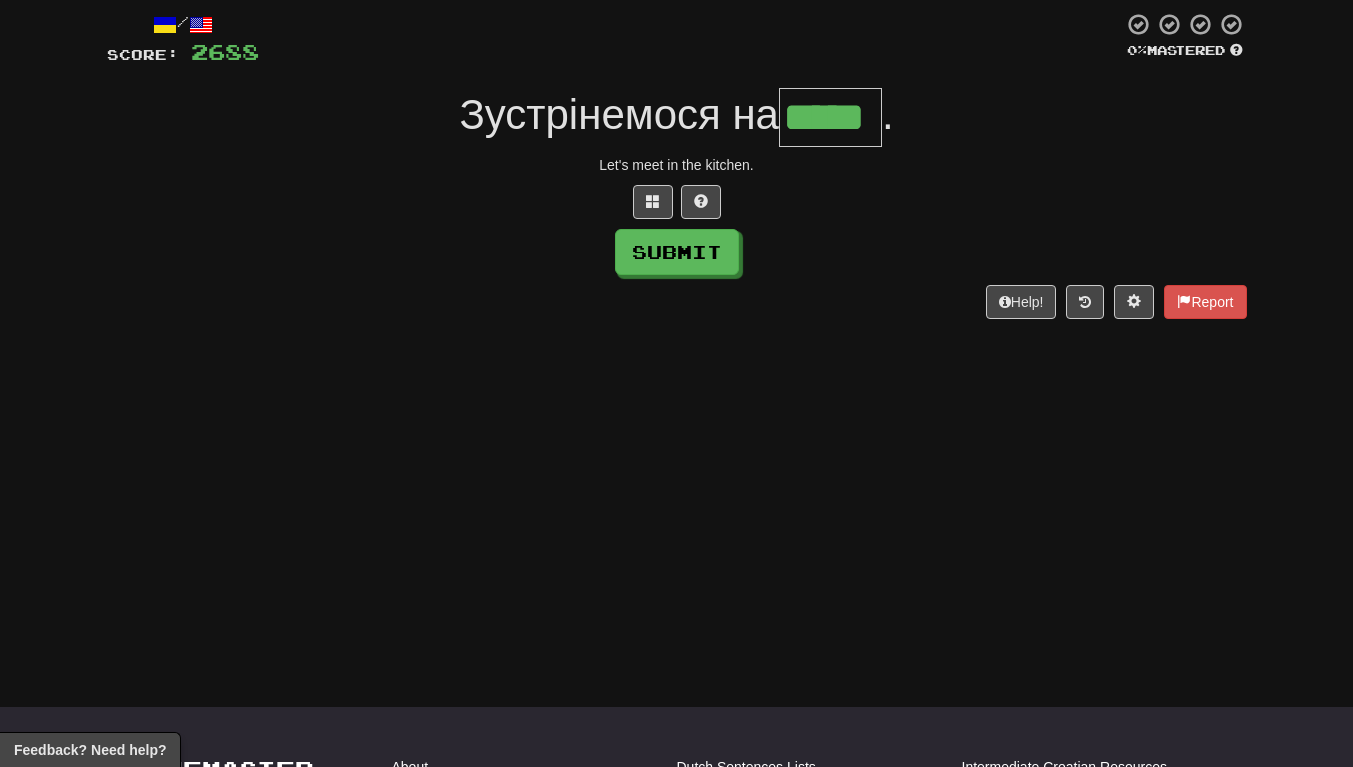 scroll, scrollTop: 0, scrollLeft: 3, axis: horizontal 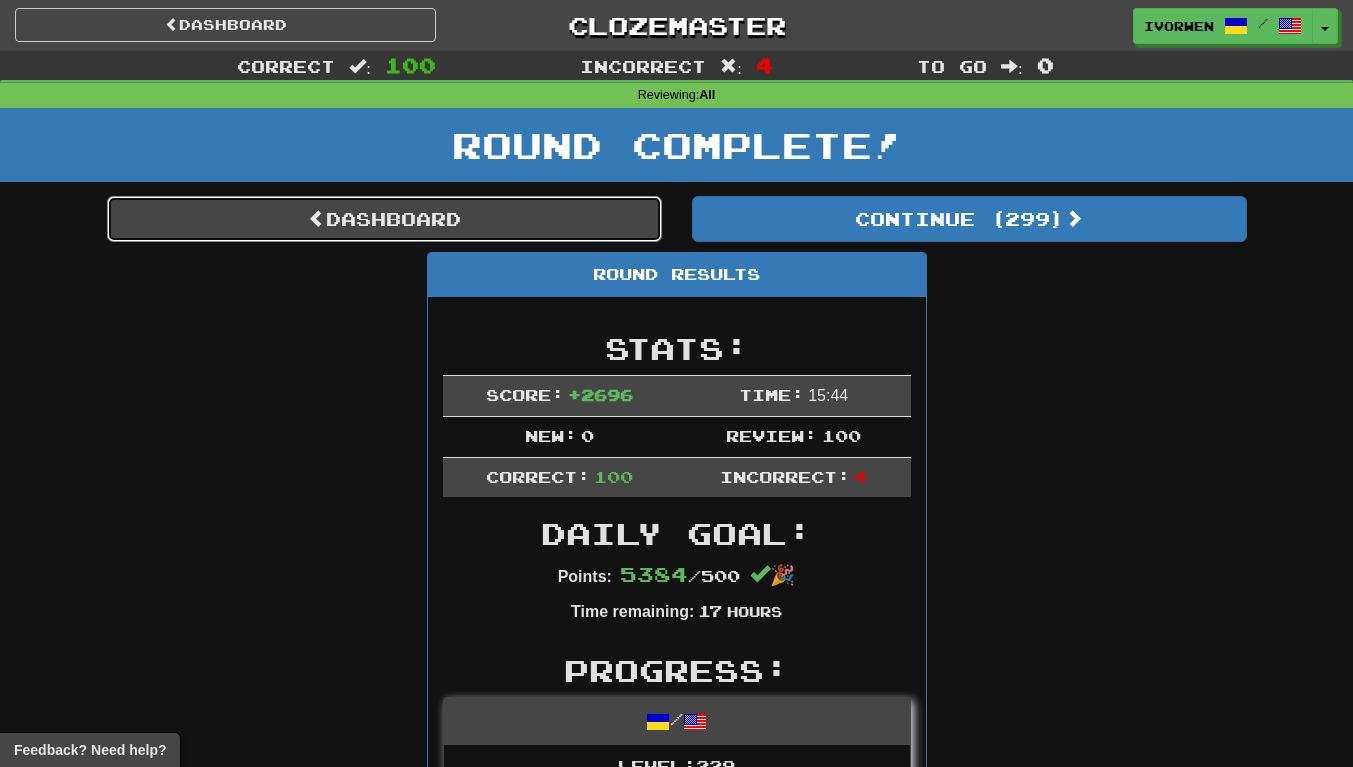 click on "Dashboard" at bounding box center (384, 219) 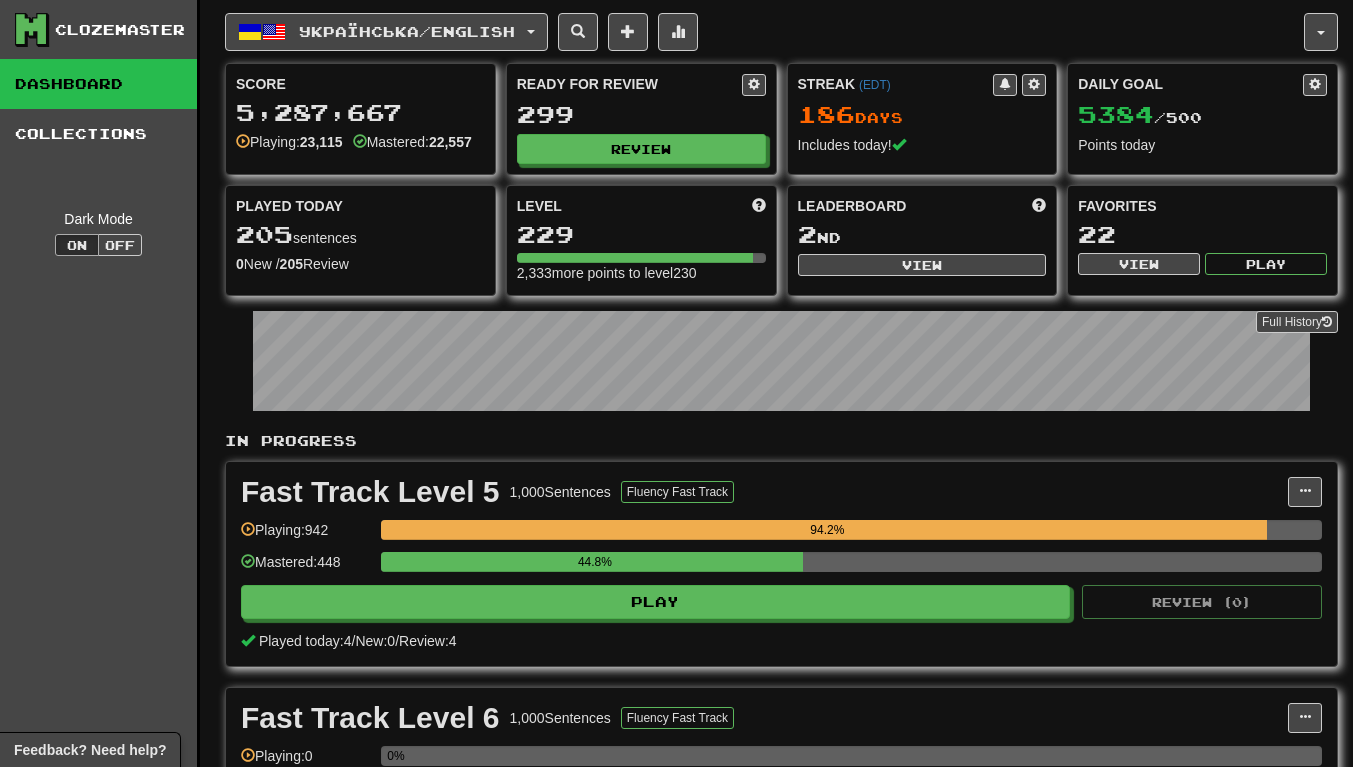 scroll, scrollTop: 0, scrollLeft: 0, axis: both 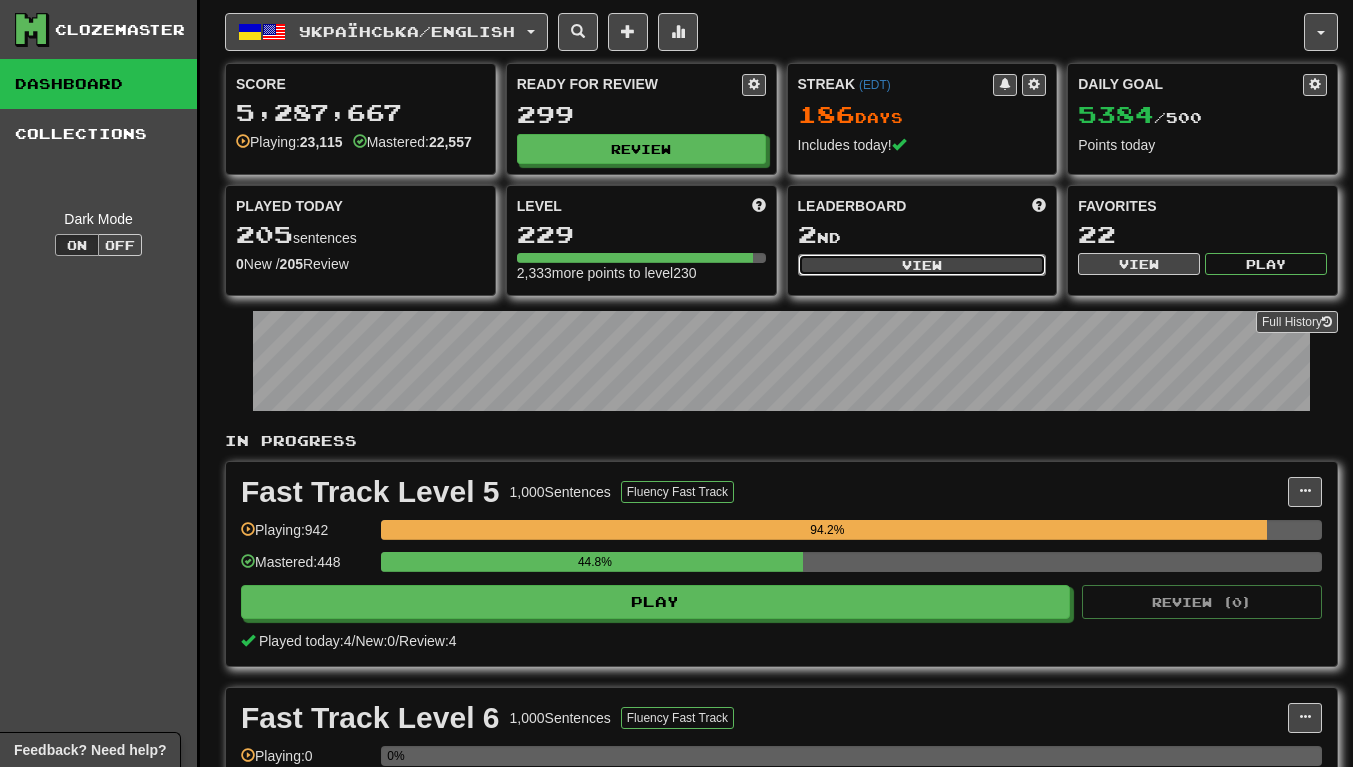 click on "View" at bounding box center [922, 265] 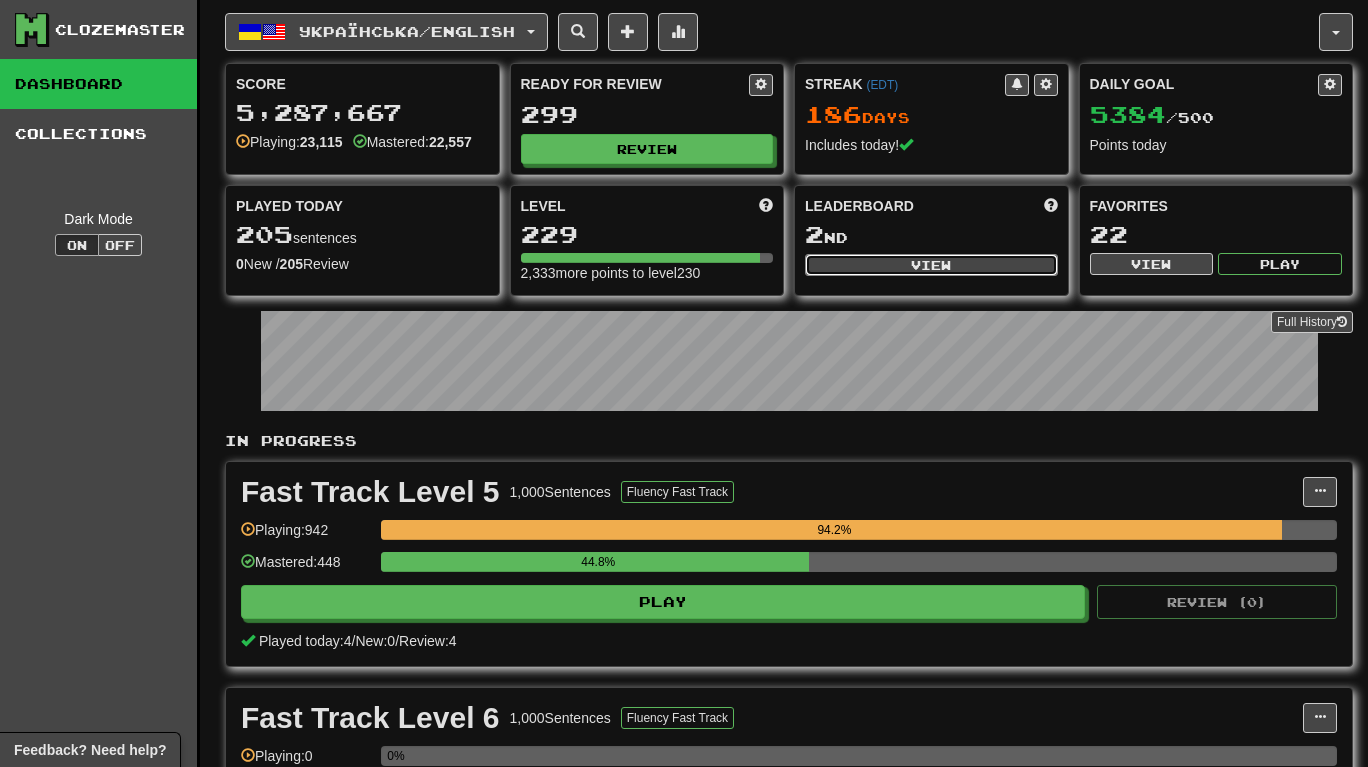 select on "**********" 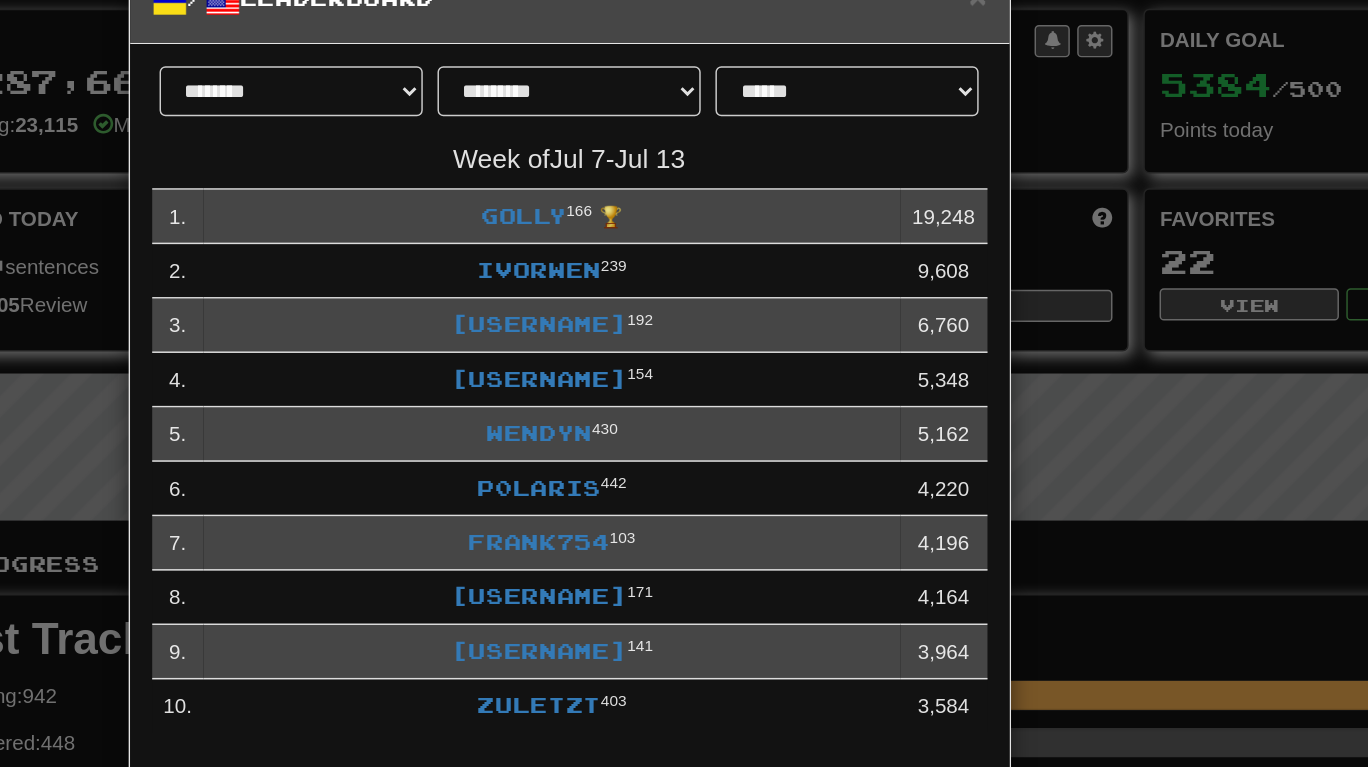 click on "**********" at bounding box center (684, 383) 